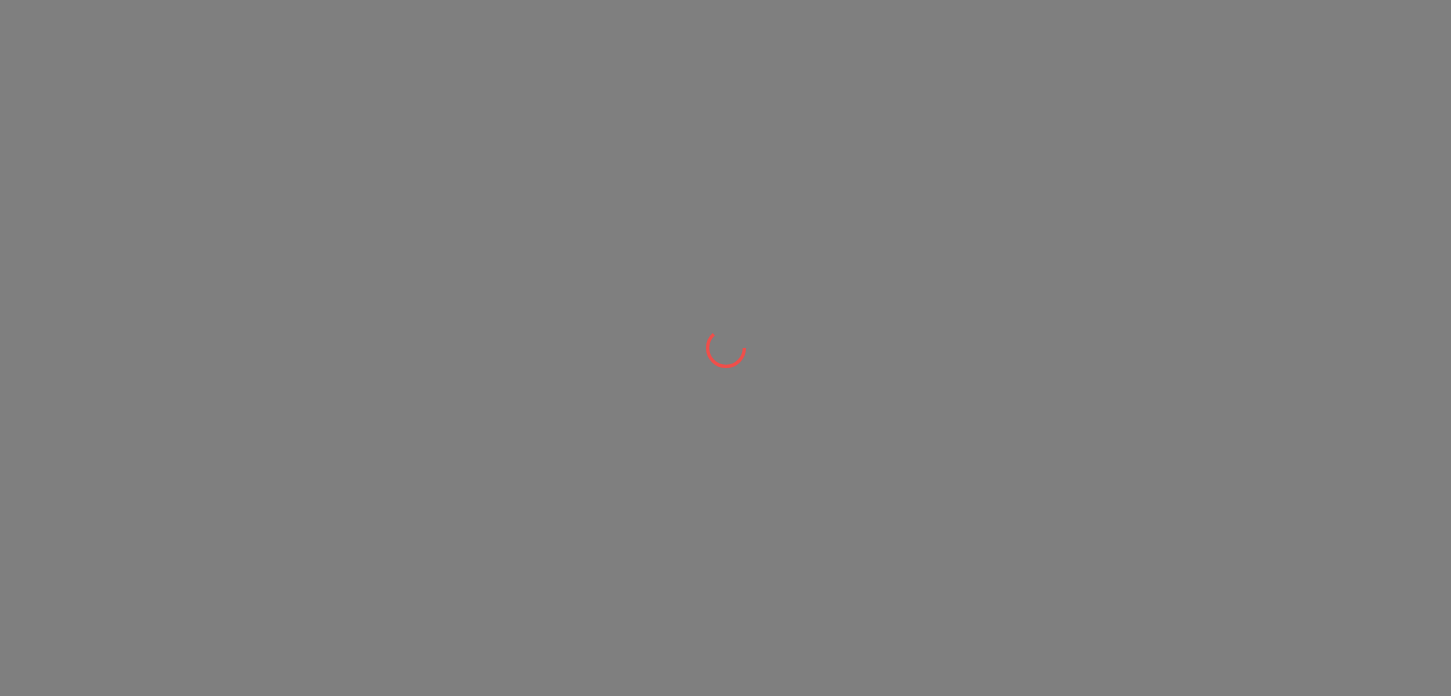 scroll, scrollTop: 0, scrollLeft: 0, axis: both 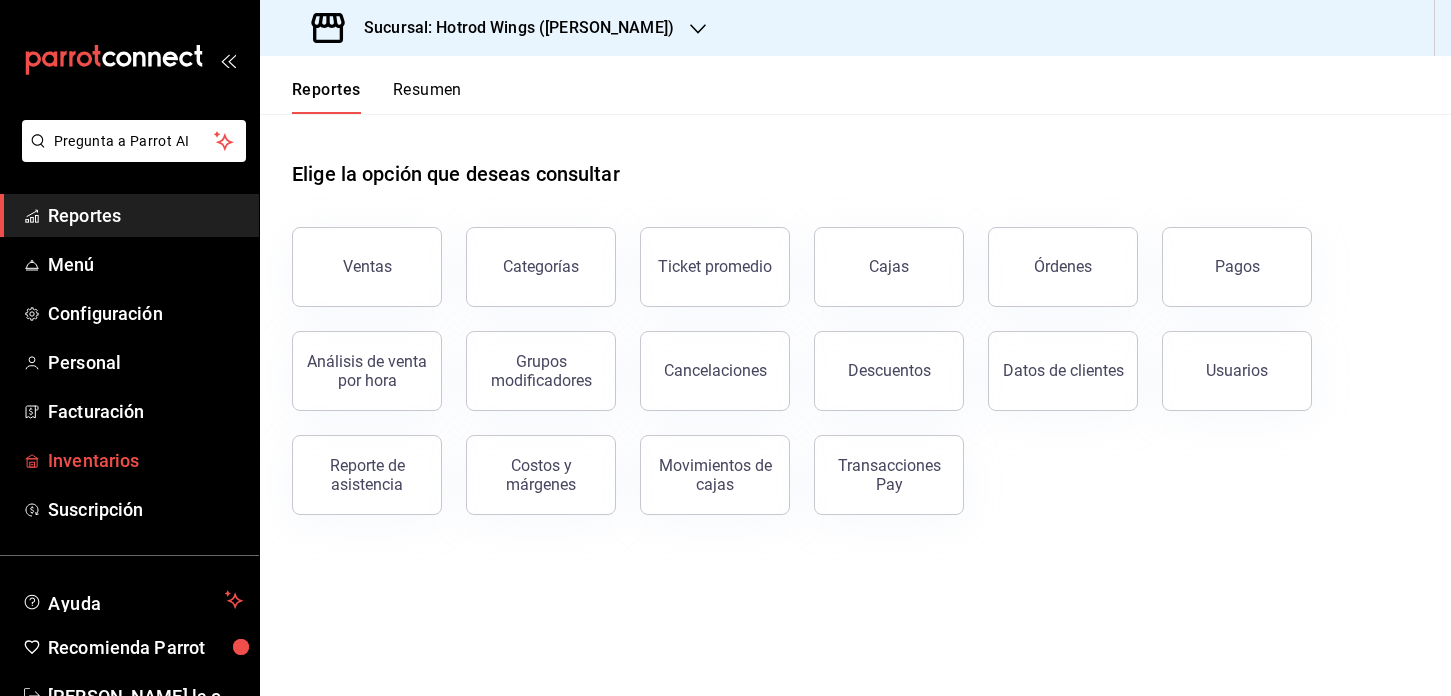 click on "Inventarios" at bounding box center [145, 460] 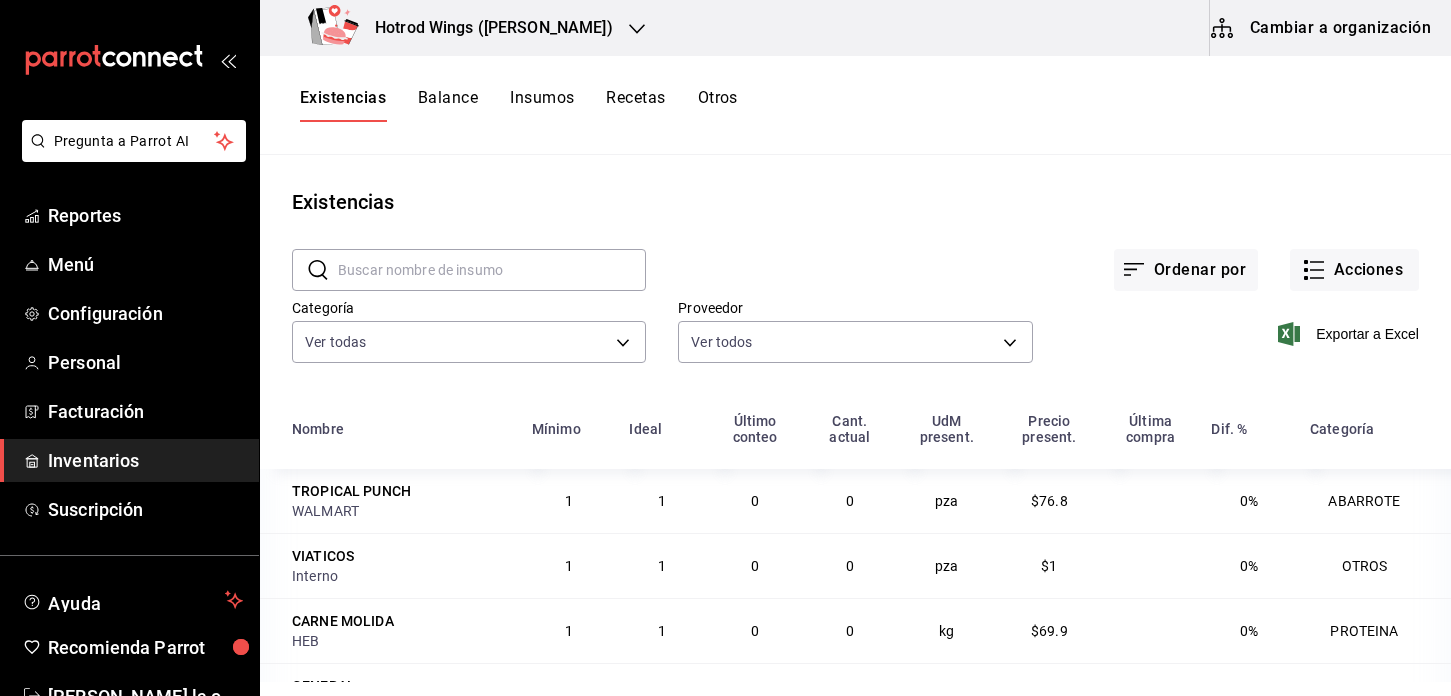 click on "Existencias Balance Insumos Recetas Otros" at bounding box center [855, 105] 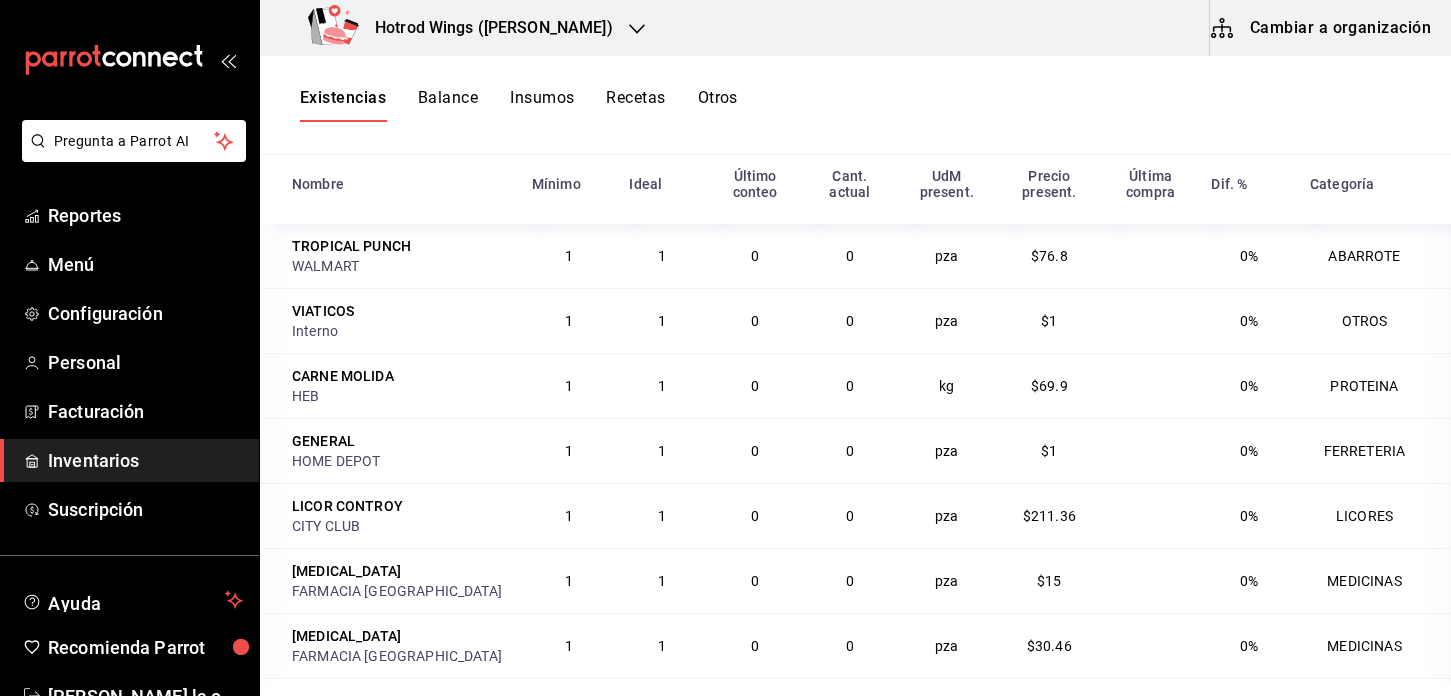scroll, scrollTop: 0, scrollLeft: 0, axis: both 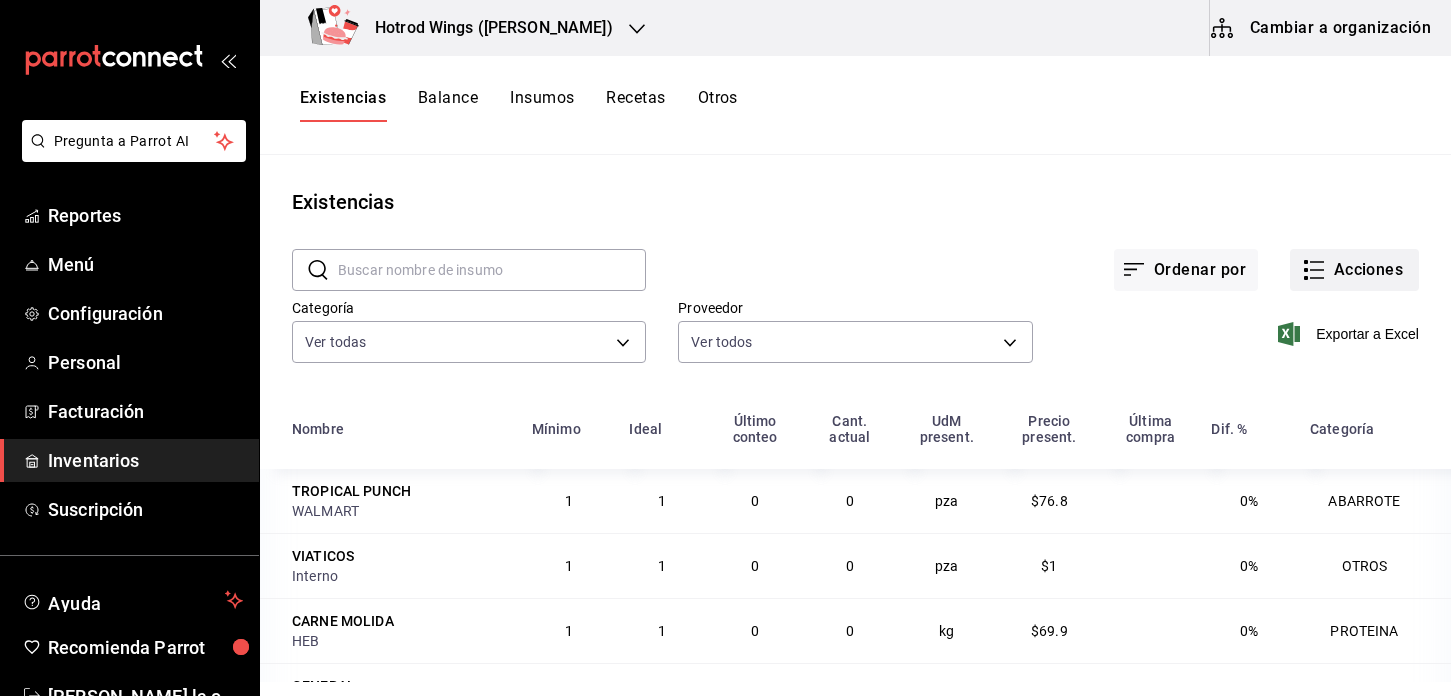click on "Acciones" at bounding box center [1354, 270] 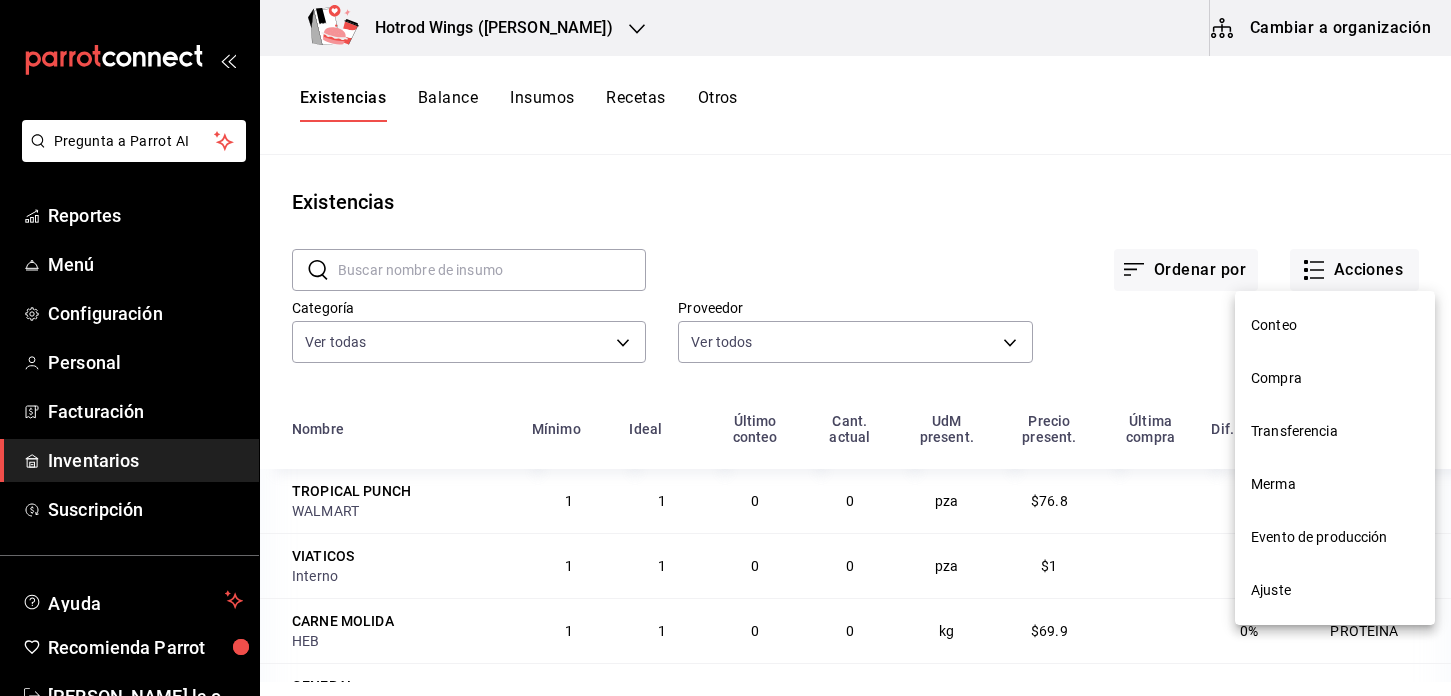 click on "Compra" at bounding box center [1335, 378] 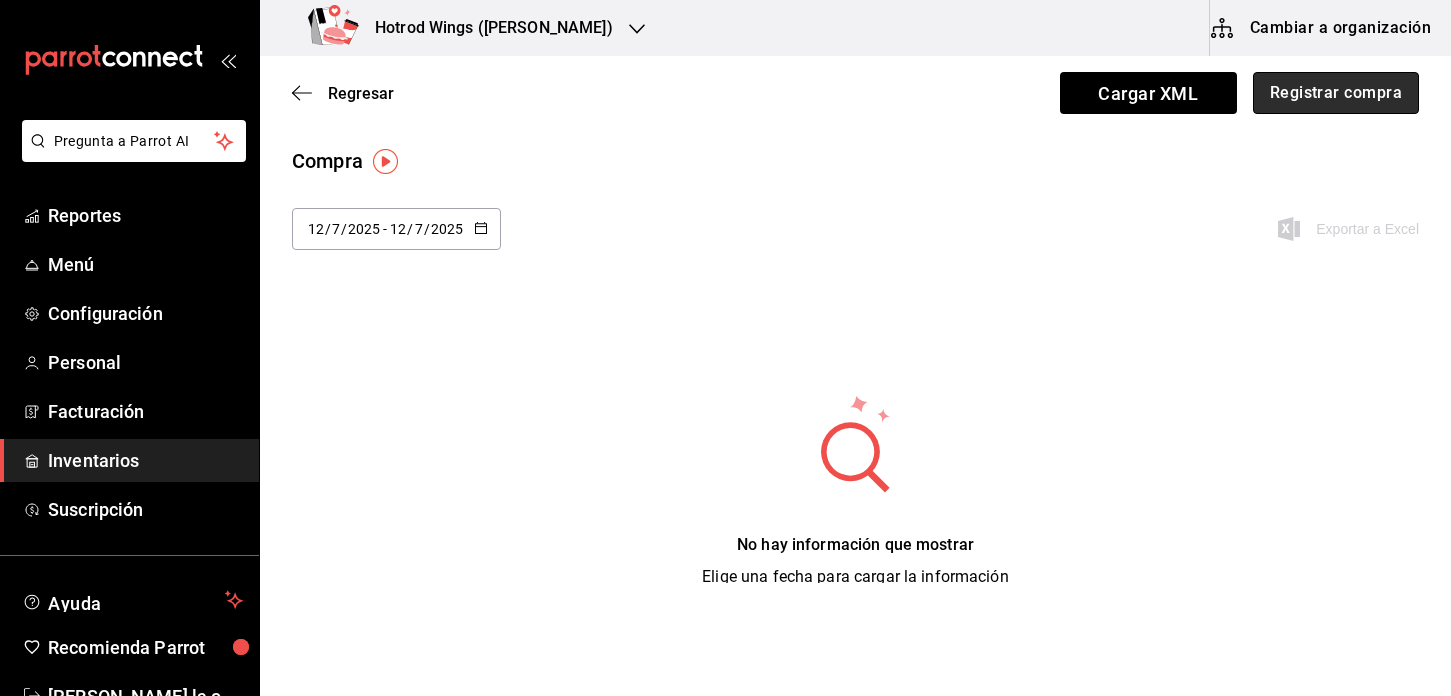 click on "Registrar compra" at bounding box center [1336, 93] 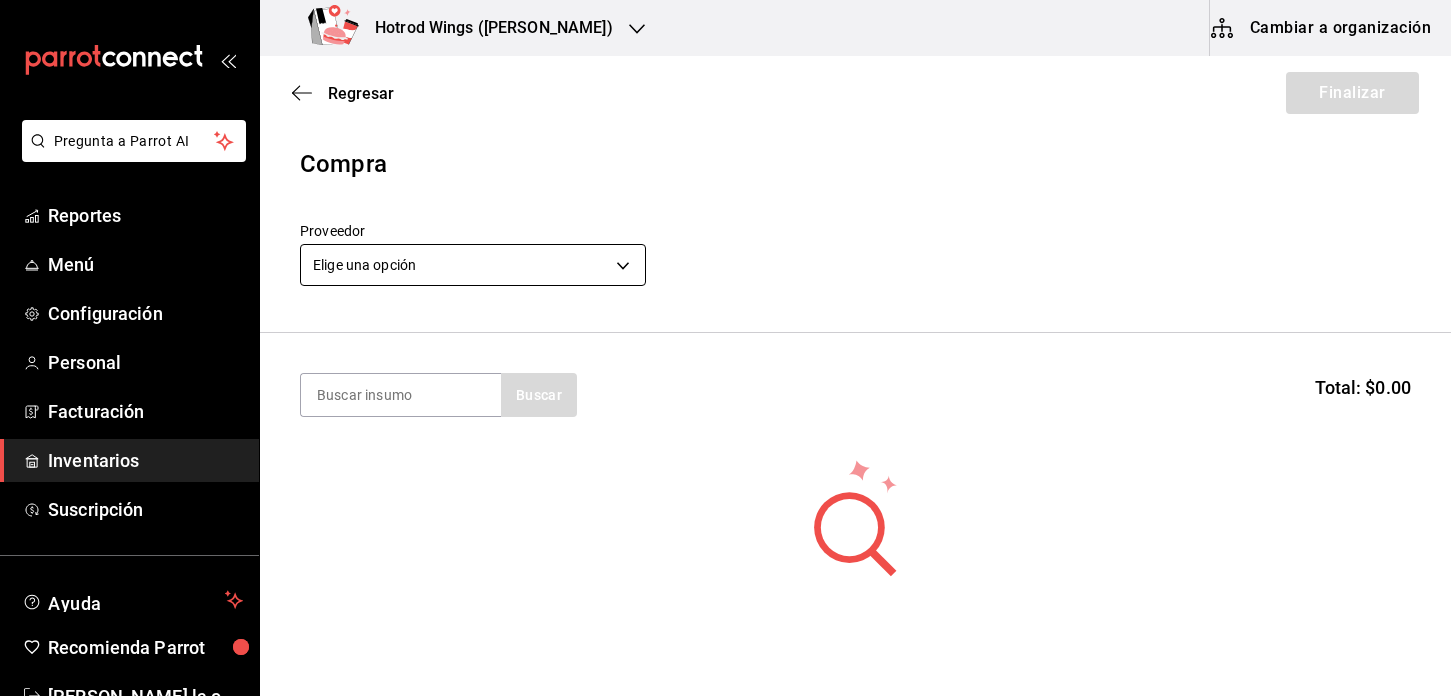 click on "Pregunta a Parrot AI Reportes   Menú   Configuración   Personal   Facturación   Inventarios   Suscripción   Ayuda Recomienda Parrot   Martha De la o   Sugerir nueva función   Hotrod Wings (Guillen) Cambiar a organización Regresar Finalizar Compra Proveedor Elige una opción default Buscar Total: $0.00 No hay insumos a mostrar. Busca un insumo para agregarlo a la lista GANA 1 MES GRATIS EN TU SUSCRIPCIÓN AQUÍ ¿Recuerdas cómo empezó tu restaurante?
Hoy puedes ayudar a un colega a tener el mismo cambio que tú viviste.
Recomienda Parrot directamente desde tu Portal Administrador.
Es fácil y rápido.
🎁 Por cada restaurante que se una, ganas 1 mes gratis. Ver video tutorial Ir a video Pregunta a Parrot AI Reportes   Menú   Configuración   Personal   Facturación   Inventarios   Suscripción   Ayuda Recomienda Parrot   Martha De la o   Sugerir nueva función   Editar Eliminar Visitar centro de ayuda (81) 2046 6363 soporte@parrotsoftware.io Visitar centro de ayuda (81) 2046 6363" at bounding box center (725, 291) 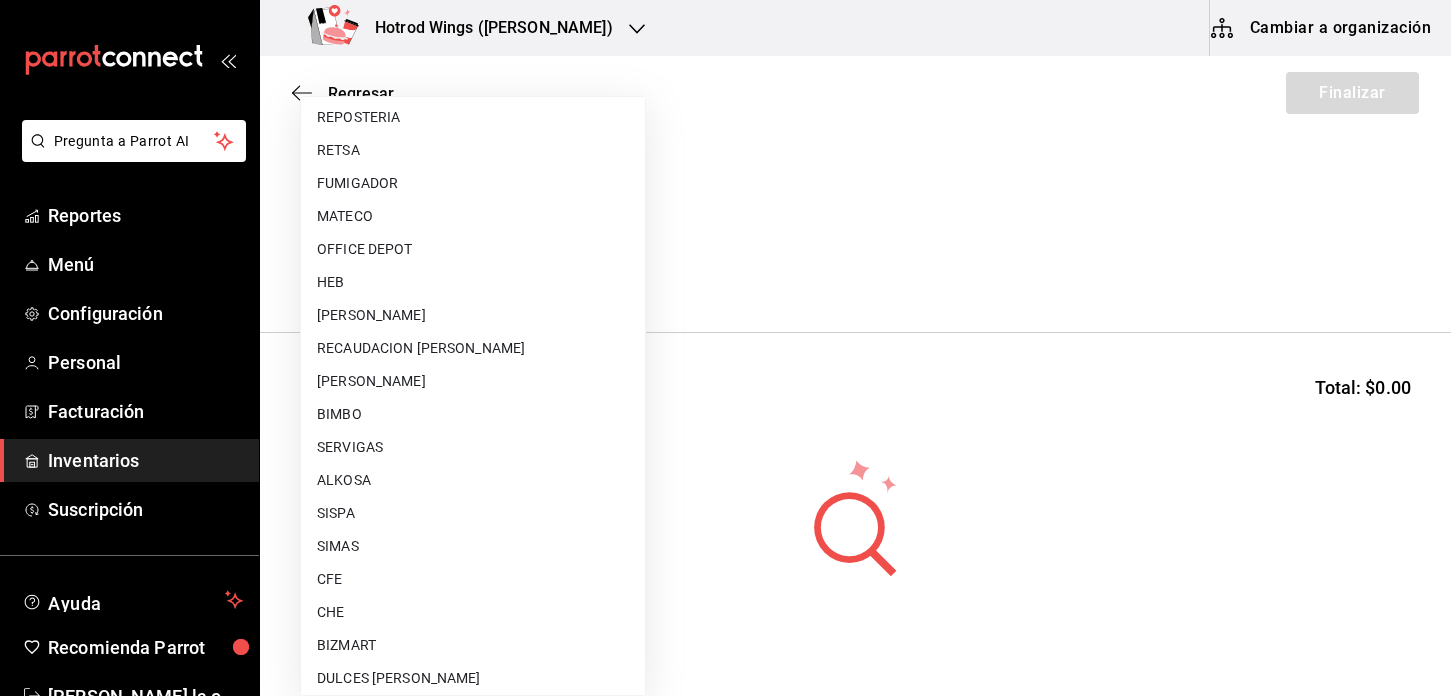 scroll, scrollTop: 500, scrollLeft: 0, axis: vertical 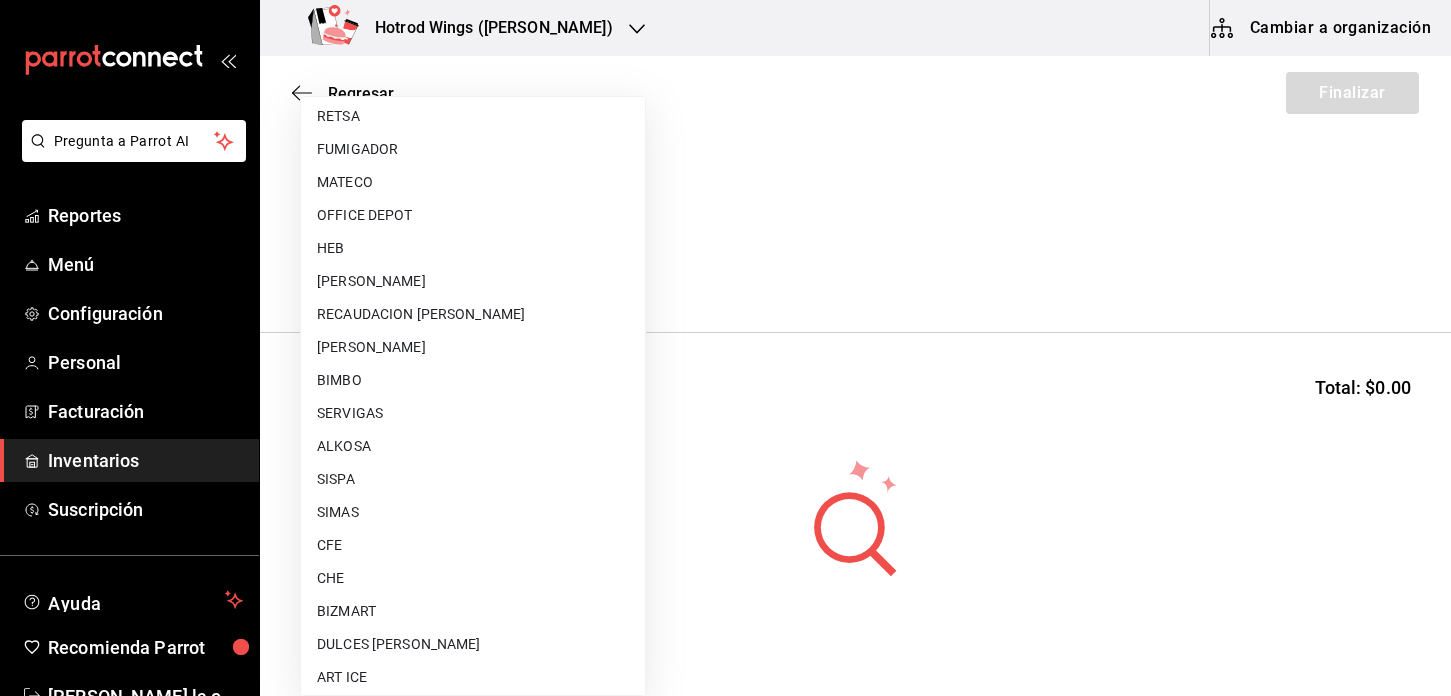 click on "[PERSON_NAME]" at bounding box center [473, 347] 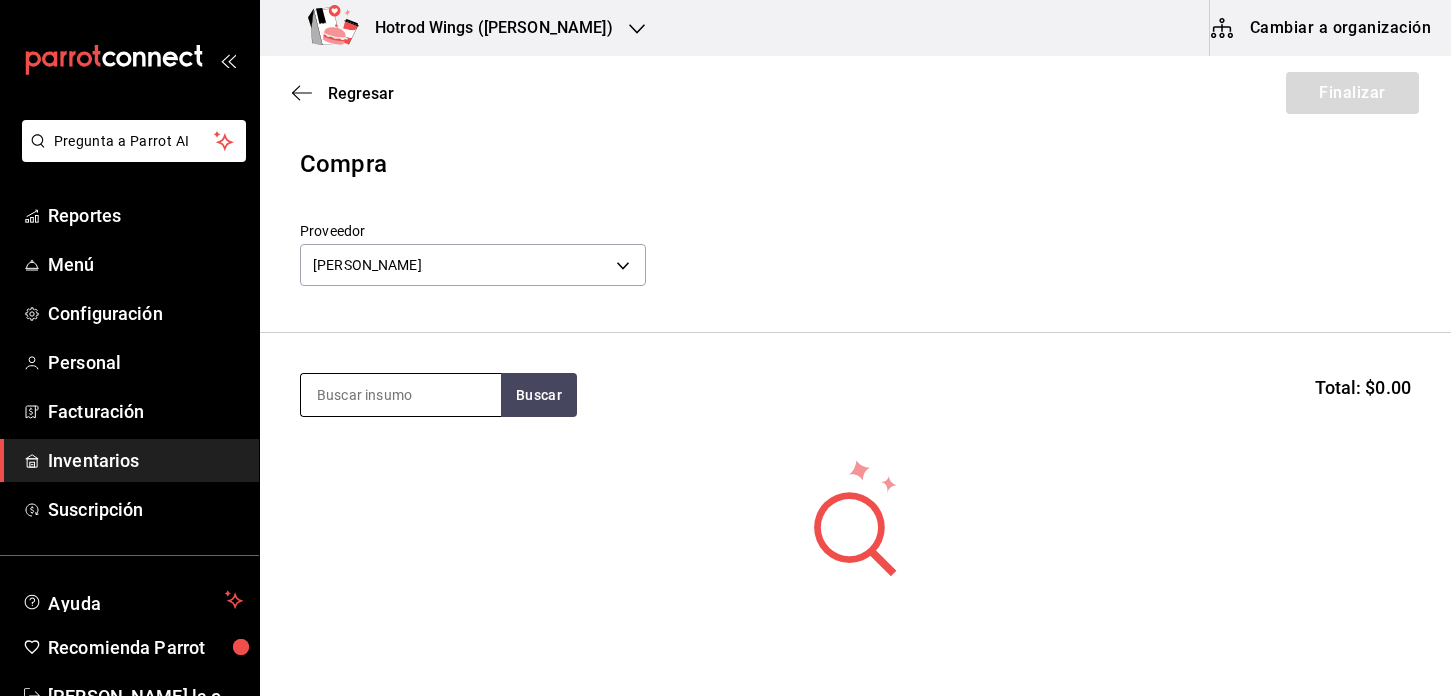 click at bounding box center [401, 395] 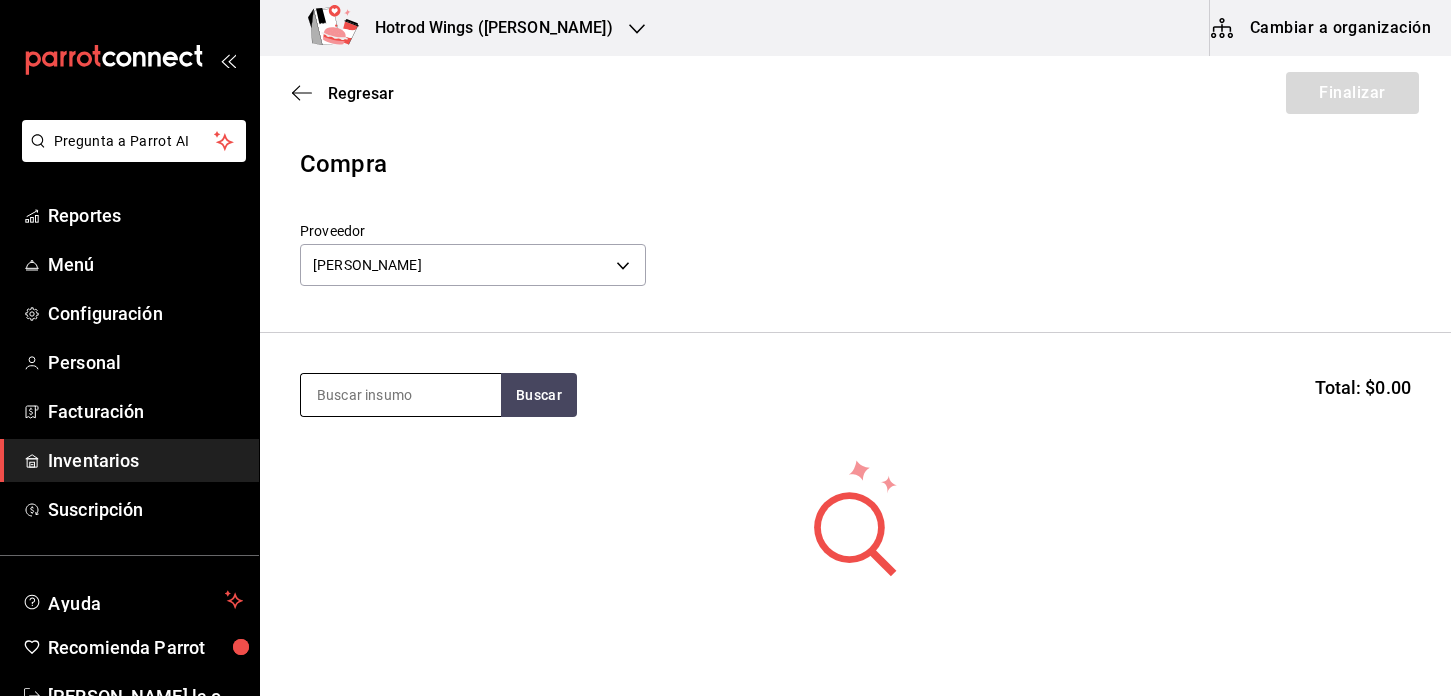 click at bounding box center [401, 395] 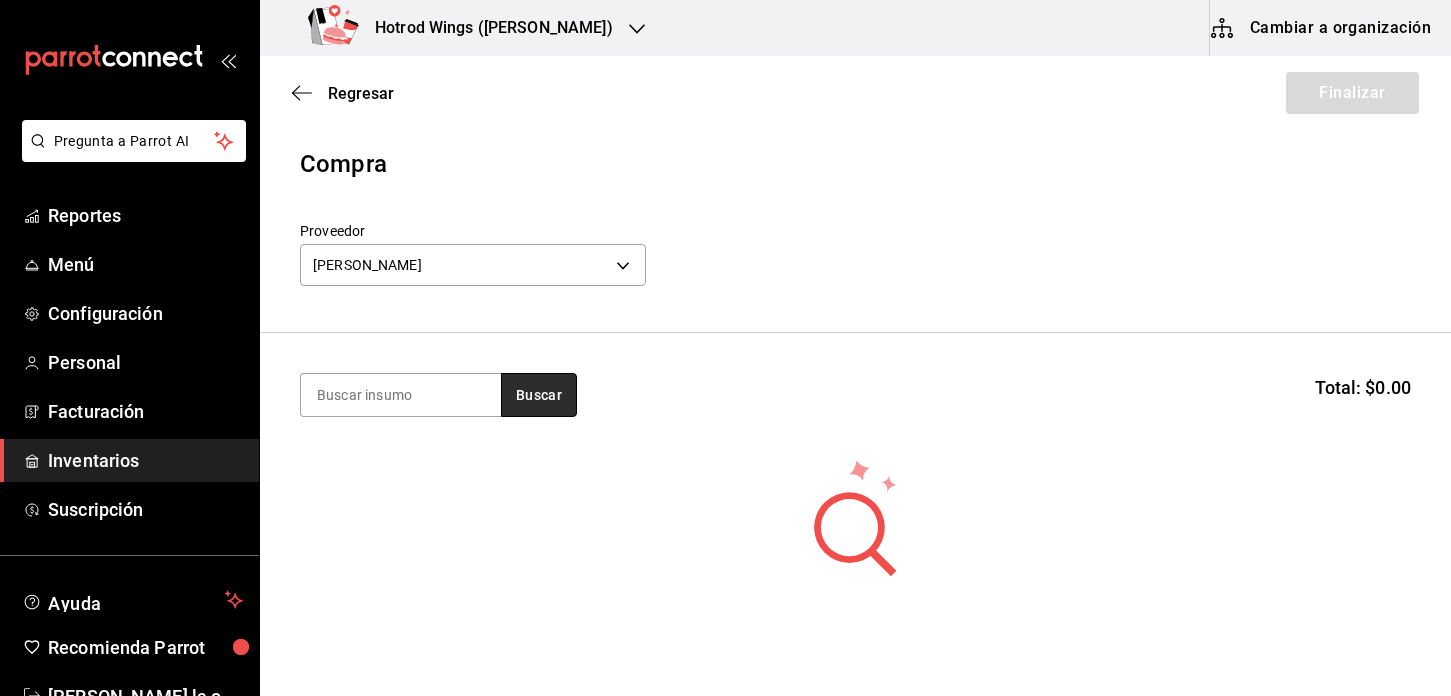 click on "Buscar" at bounding box center (539, 395) 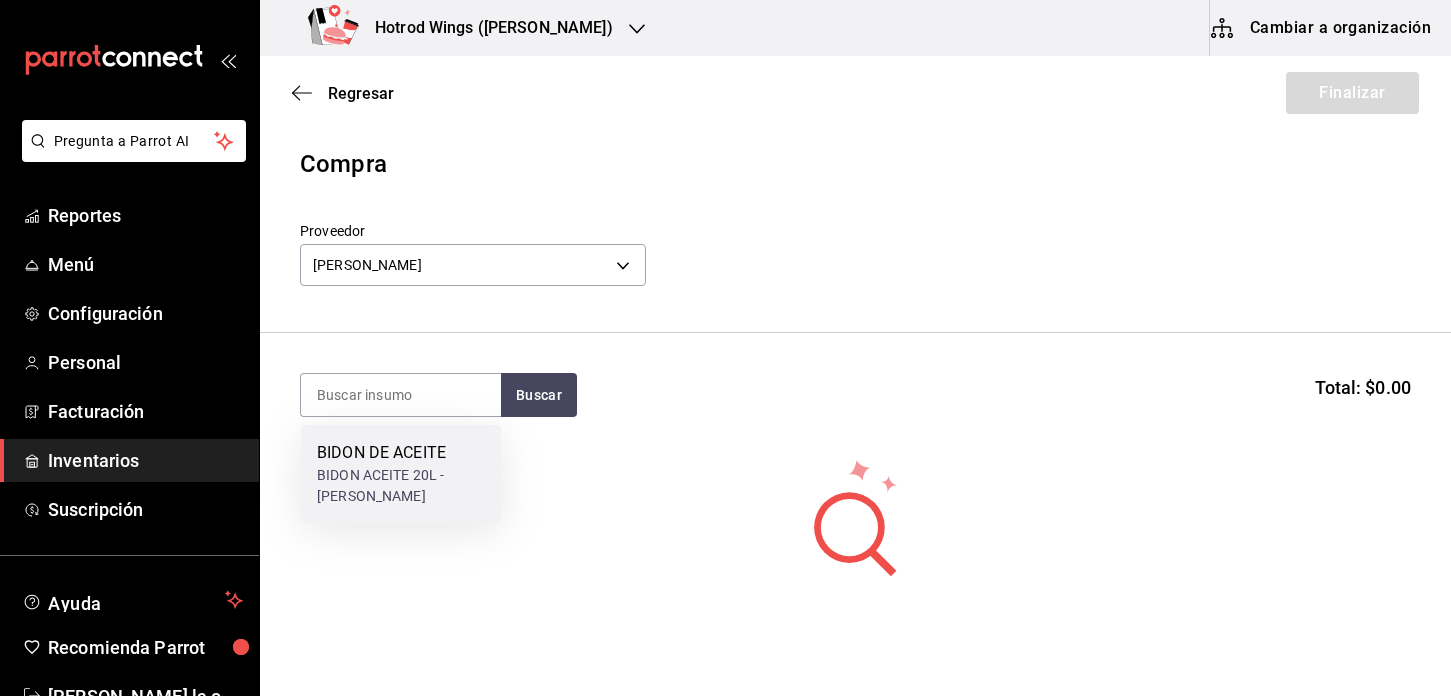 click on "BIDON ACEITE 20L - KRISTAL" at bounding box center (401, 486) 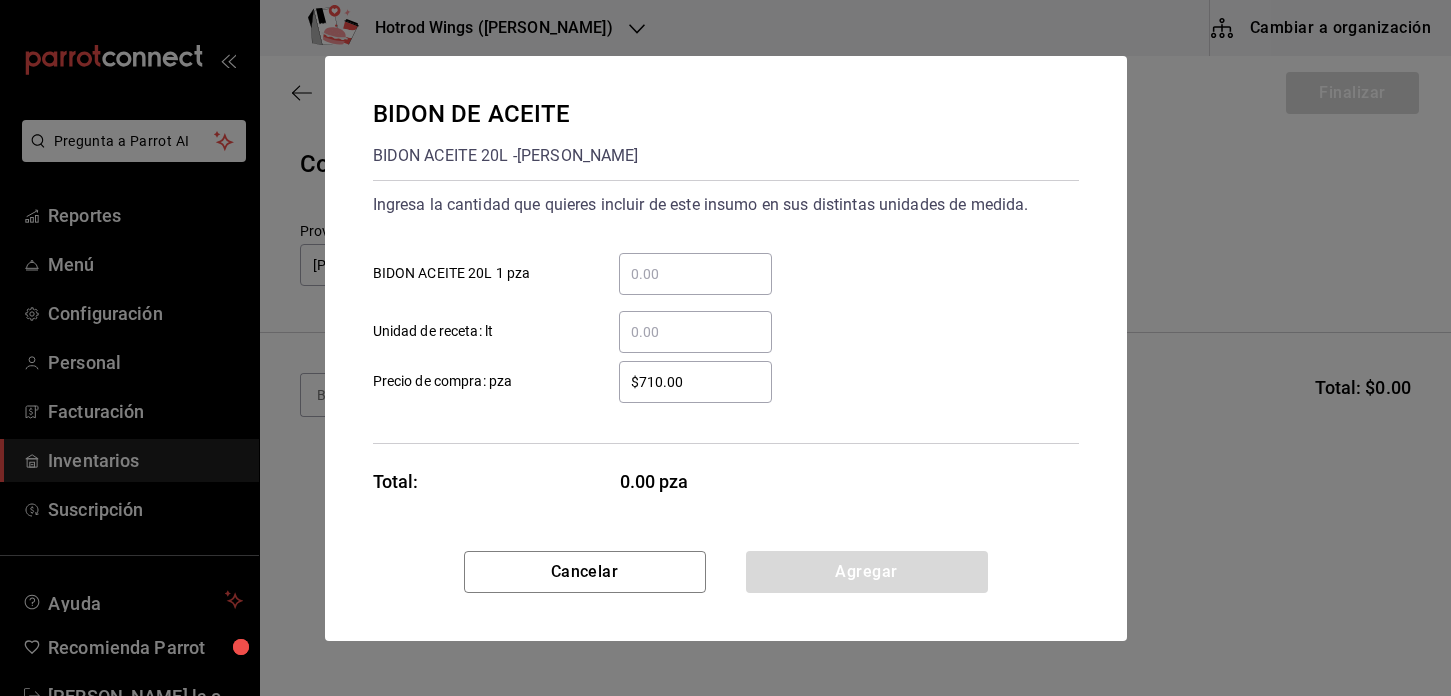 click on "​ BIDON ACEITE 20L 1 pza" at bounding box center [695, 274] 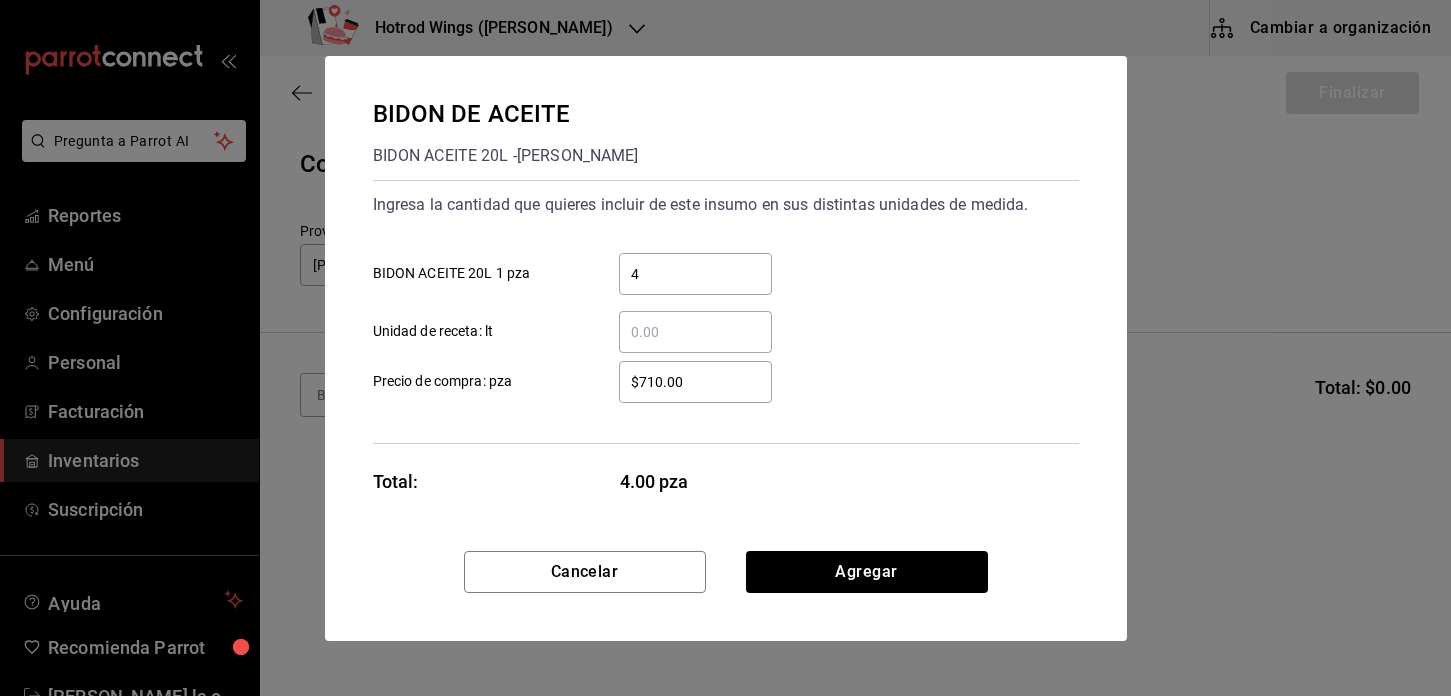 type on "4" 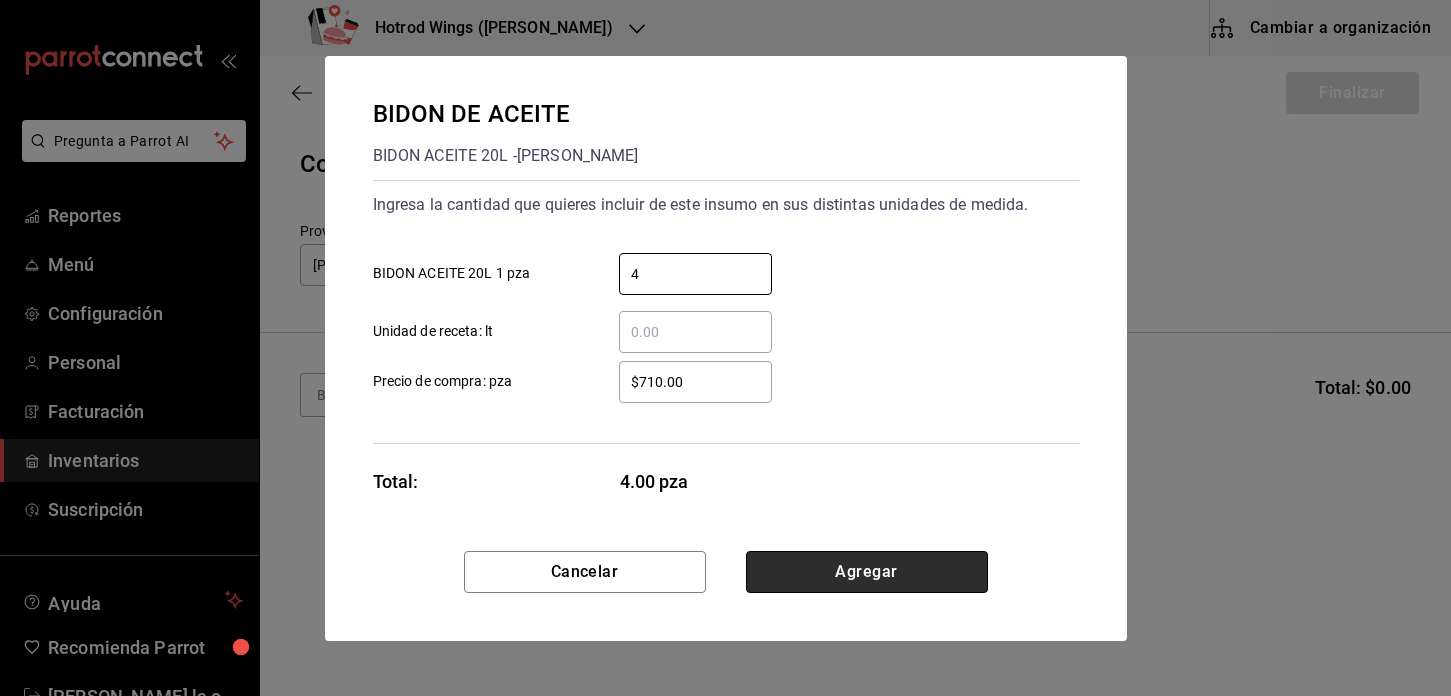 click on "Agregar" at bounding box center (867, 572) 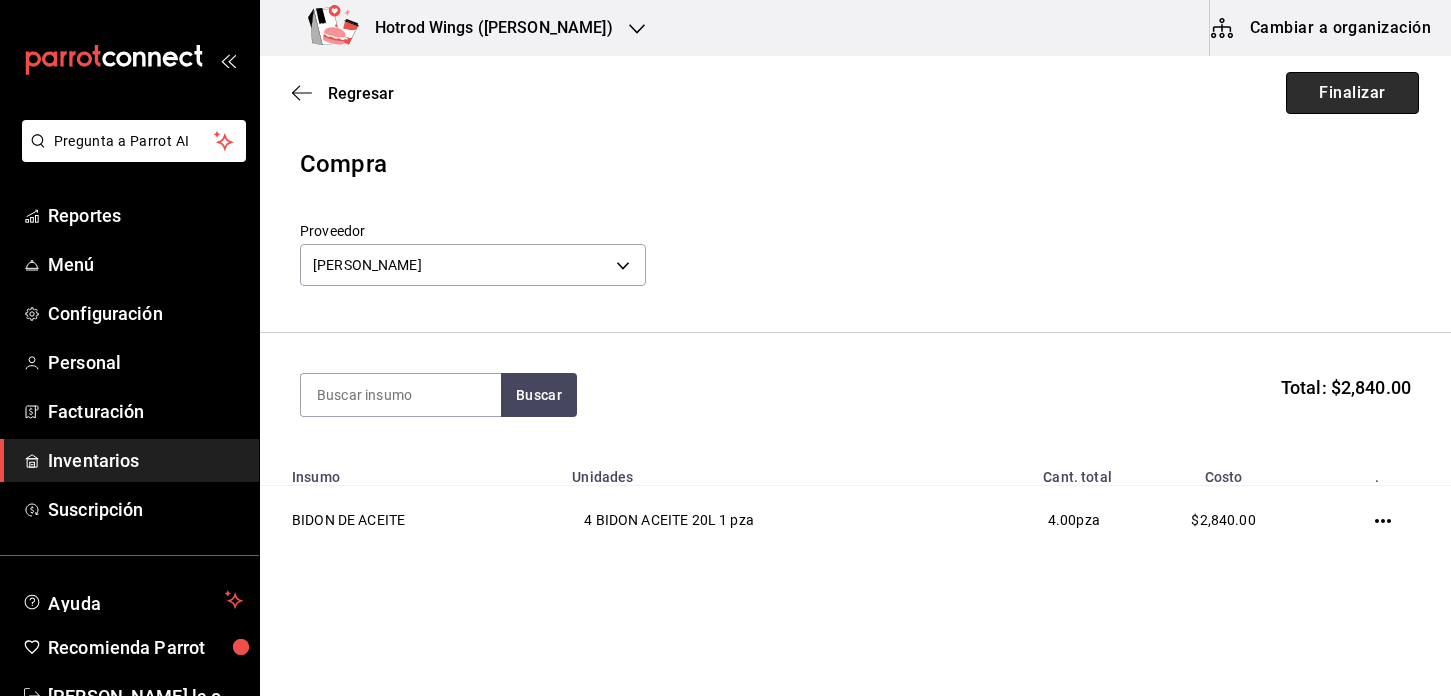 click on "Finalizar" at bounding box center (1352, 93) 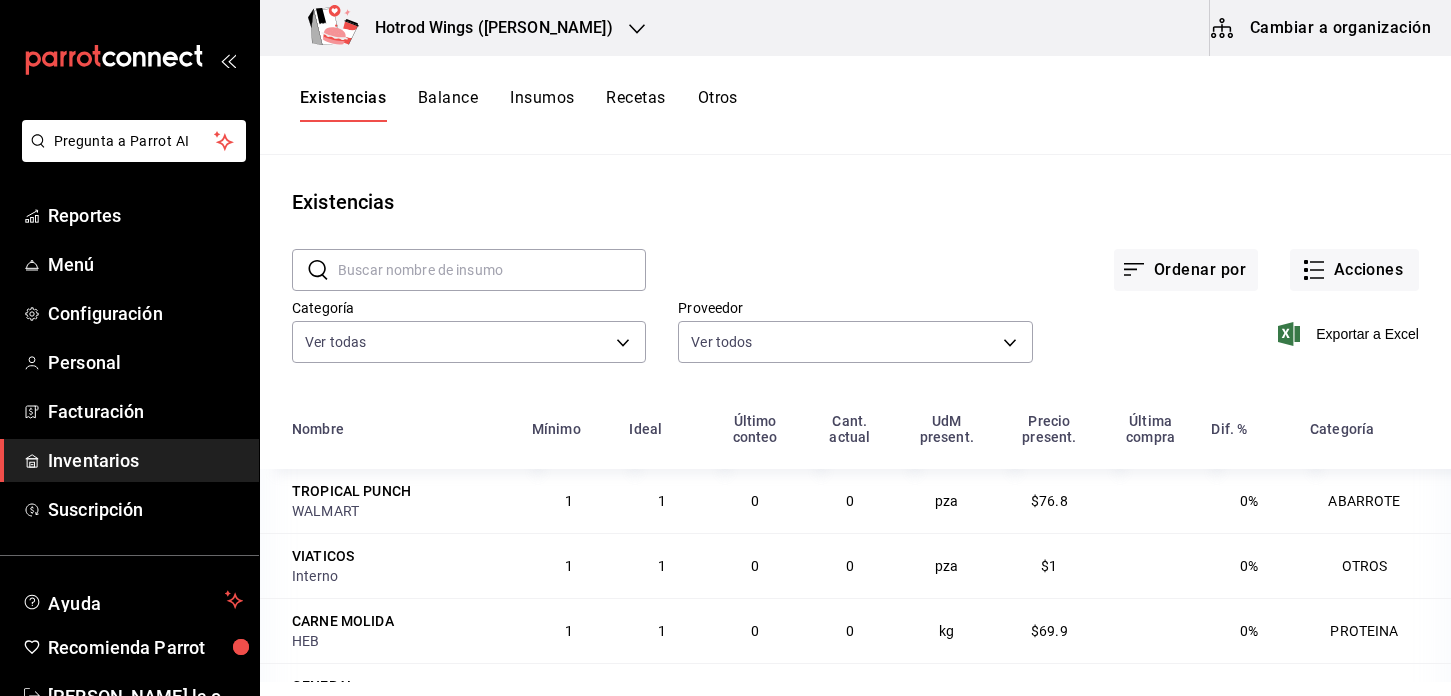 click at bounding box center [637, 28] 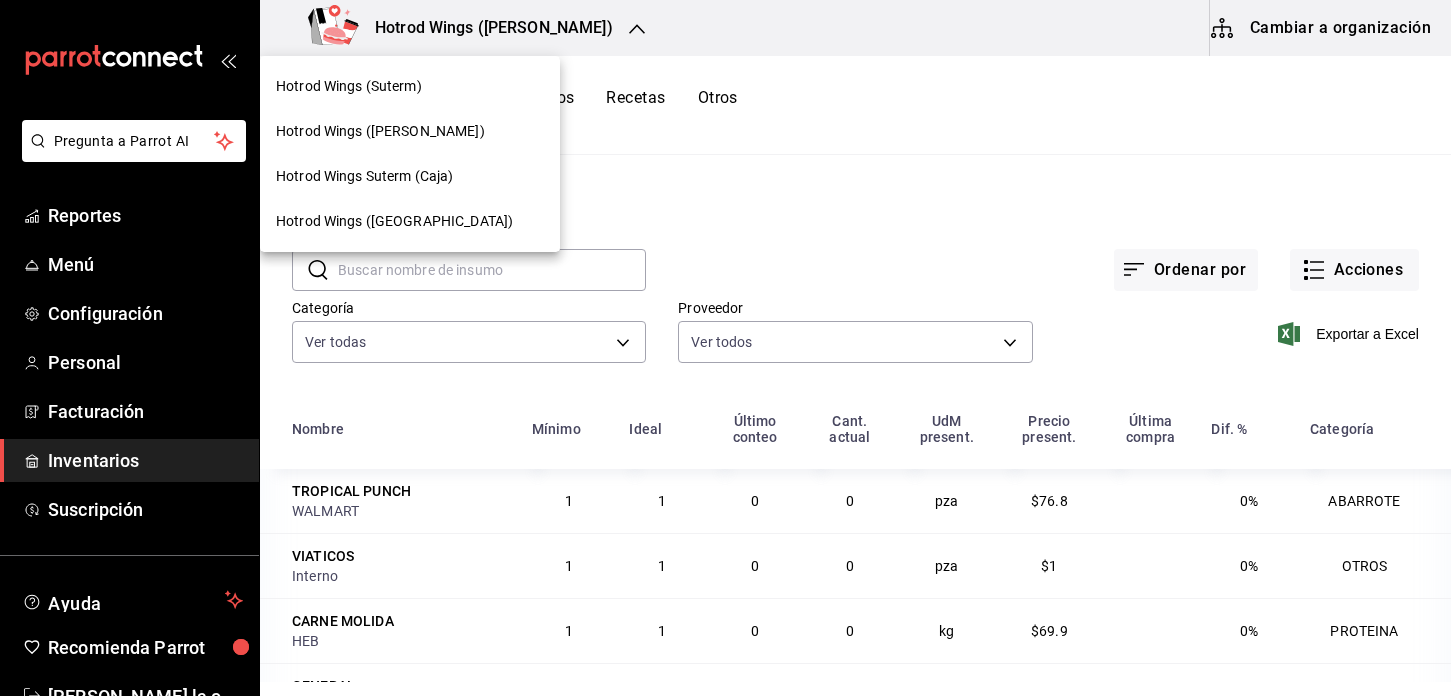 click on "Hotrod Wings (Suterm)" at bounding box center [410, 86] 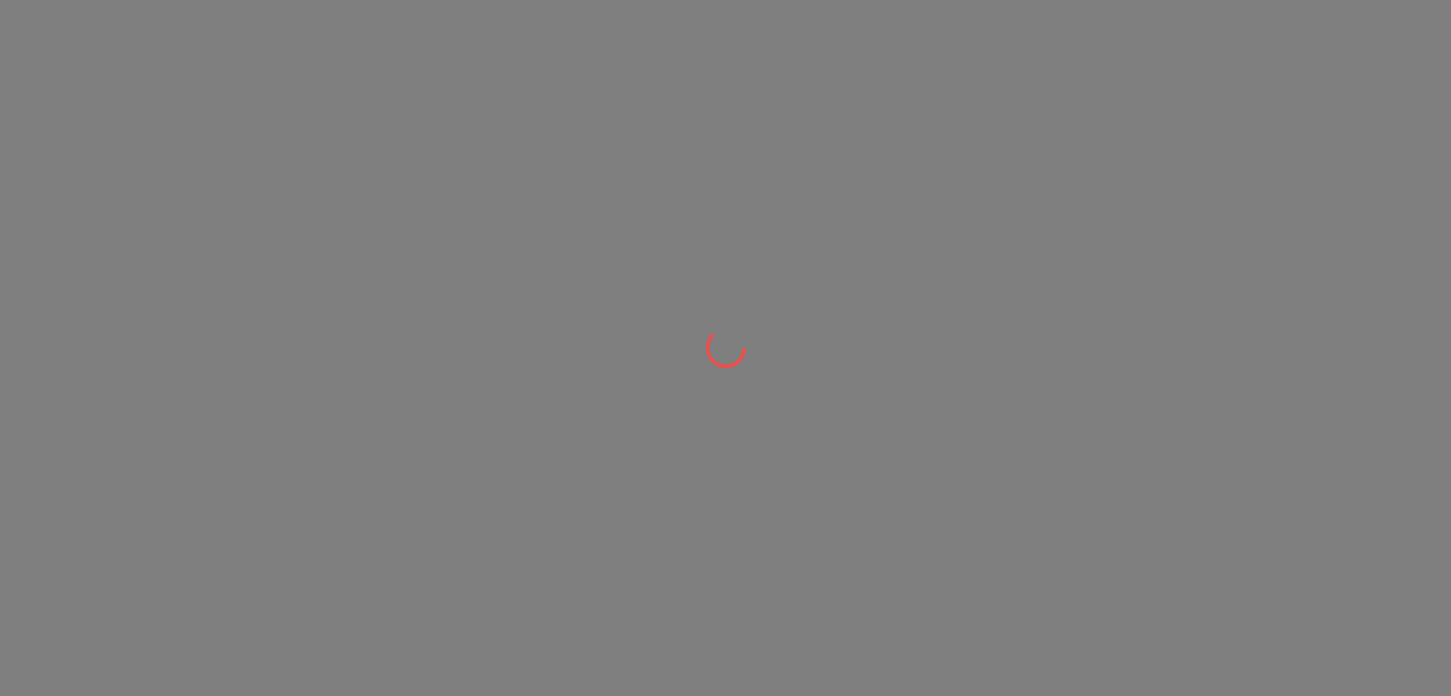 scroll, scrollTop: 0, scrollLeft: 0, axis: both 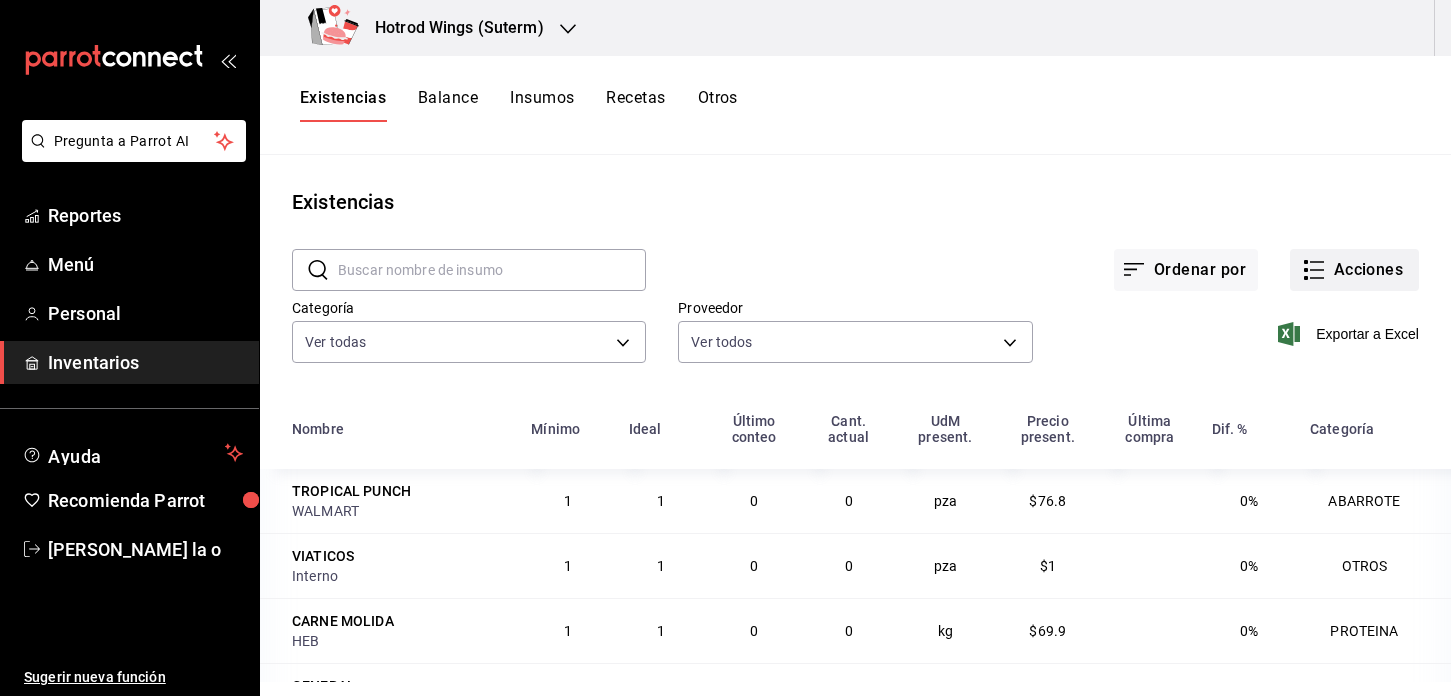 click on "Acciones" at bounding box center [1354, 270] 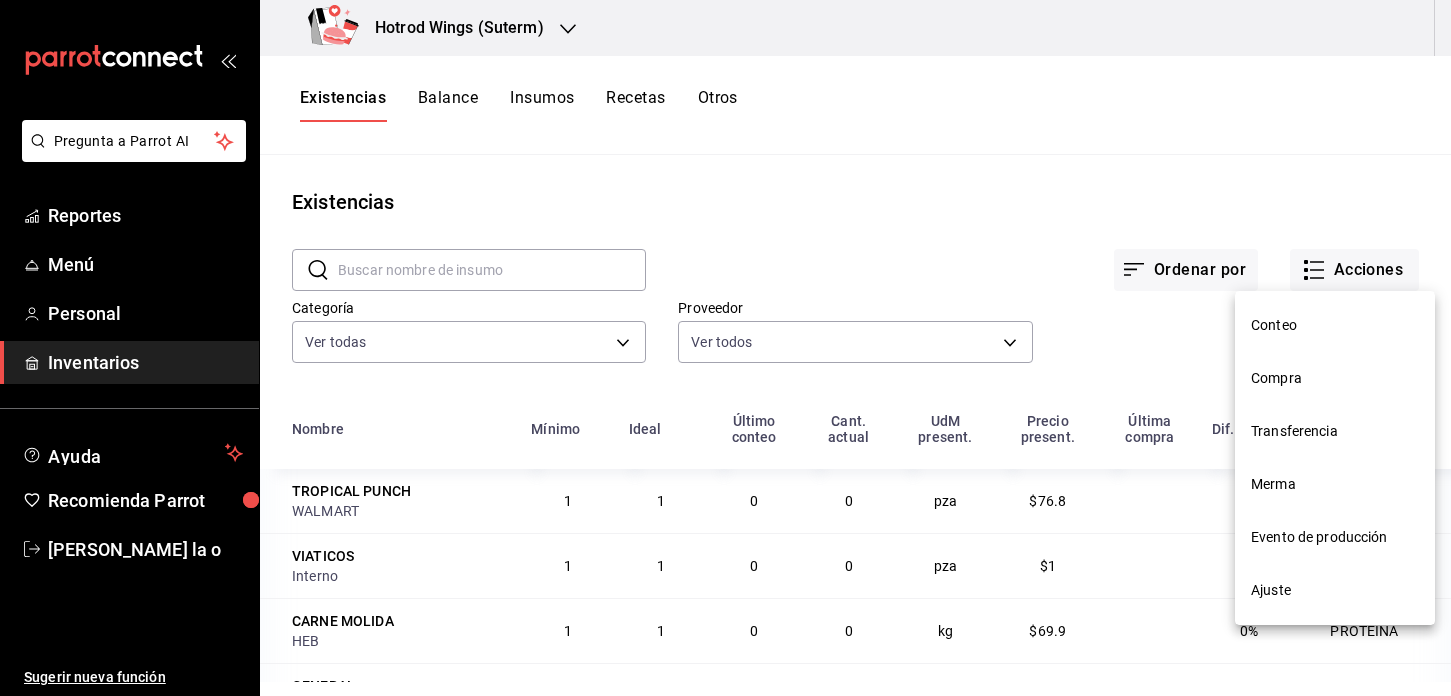 click on "Compra" at bounding box center [1335, 378] 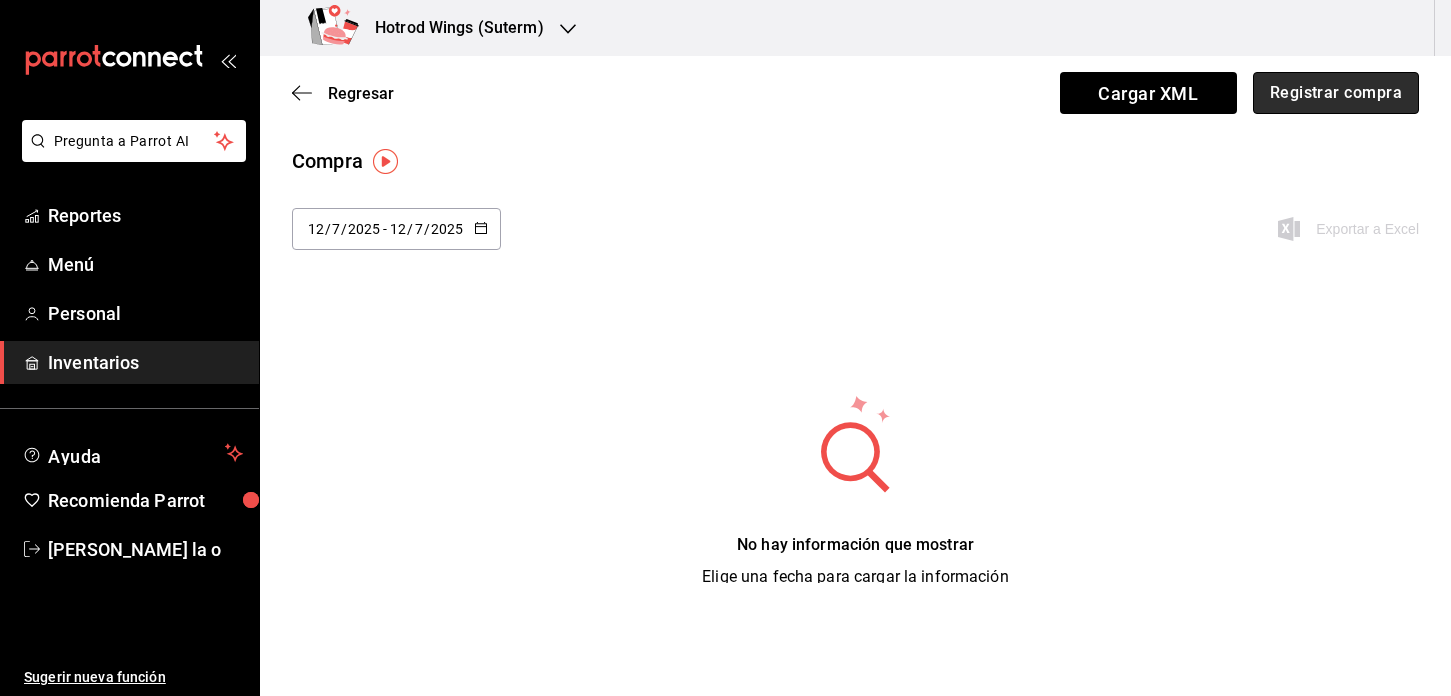 click on "Registrar compra" at bounding box center [1336, 93] 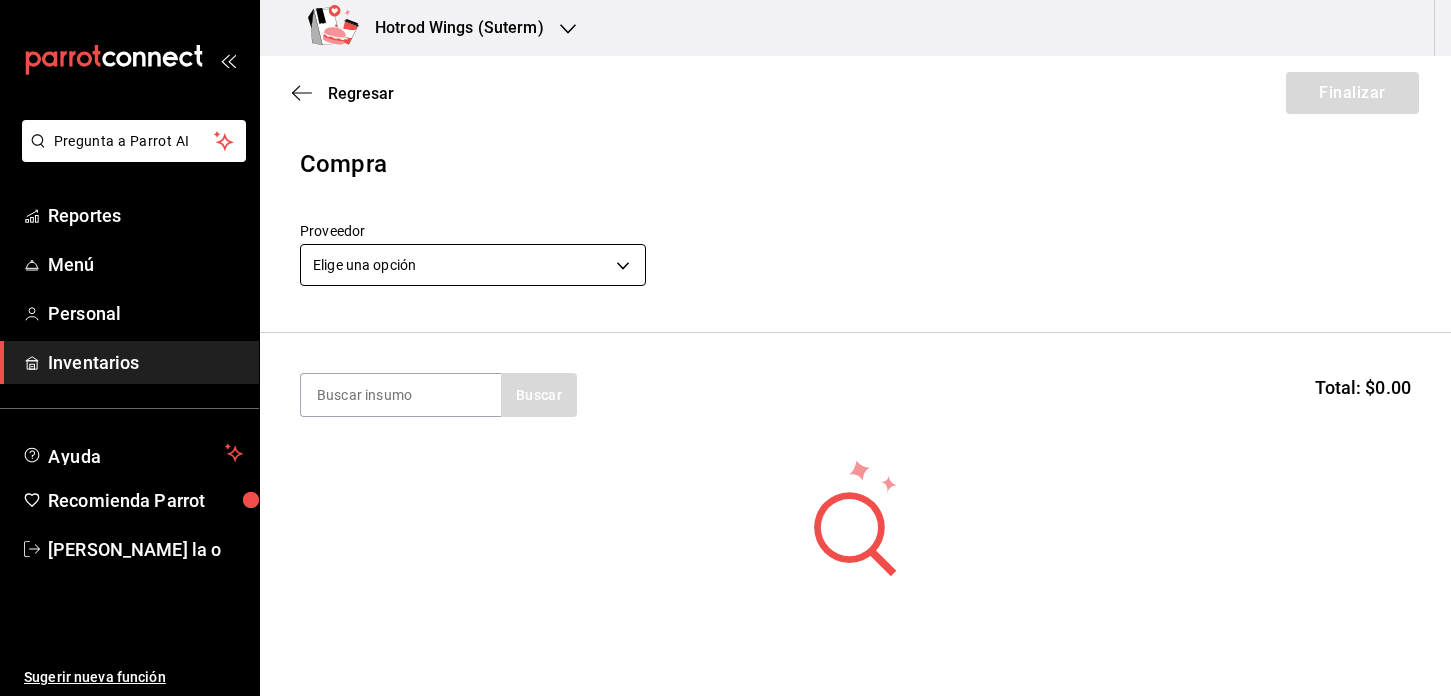 click on "Pregunta a Parrot AI Reportes   Menú   Personal   Inventarios   Ayuda Recomienda Parrot   Martha De la o   Sugerir nueva función   Hotrod Wings (Suterm) Regresar Finalizar Compra Proveedor Elige una opción default Buscar Total: $0.00 No hay insumos a mostrar. Busca un insumo para agregarlo a la lista Pregunta a Parrot AI Reportes   Menú   Personal   Inventarios   Ayuda Recomienda Parrot   Martha De la o   Sugerir nueva función   GANA 1 MES GRATIS EN TU SUSCRIPCIÓN AQUÍ ¿Recuerdas cómo empezó tu restaurante?
Hoy puedes ayudar a un colega a tener el mismo cambio que tú viviste.
Recomienda Parrot directamente desde tu Portal Administrador.
Es fácil y rápido.
🎁 Por cada restaurante que se una, ganas 1 mes gratis. Ver video tutorial Ir a video Editar Eliminar Visitar centro de ayuda (81) 2046 6363 soporte@parrotsoftware.io Visitar centro de ayuda (81) 2046 6363 soporte@parrotsoftware.io" at bounding box center [725, 291] 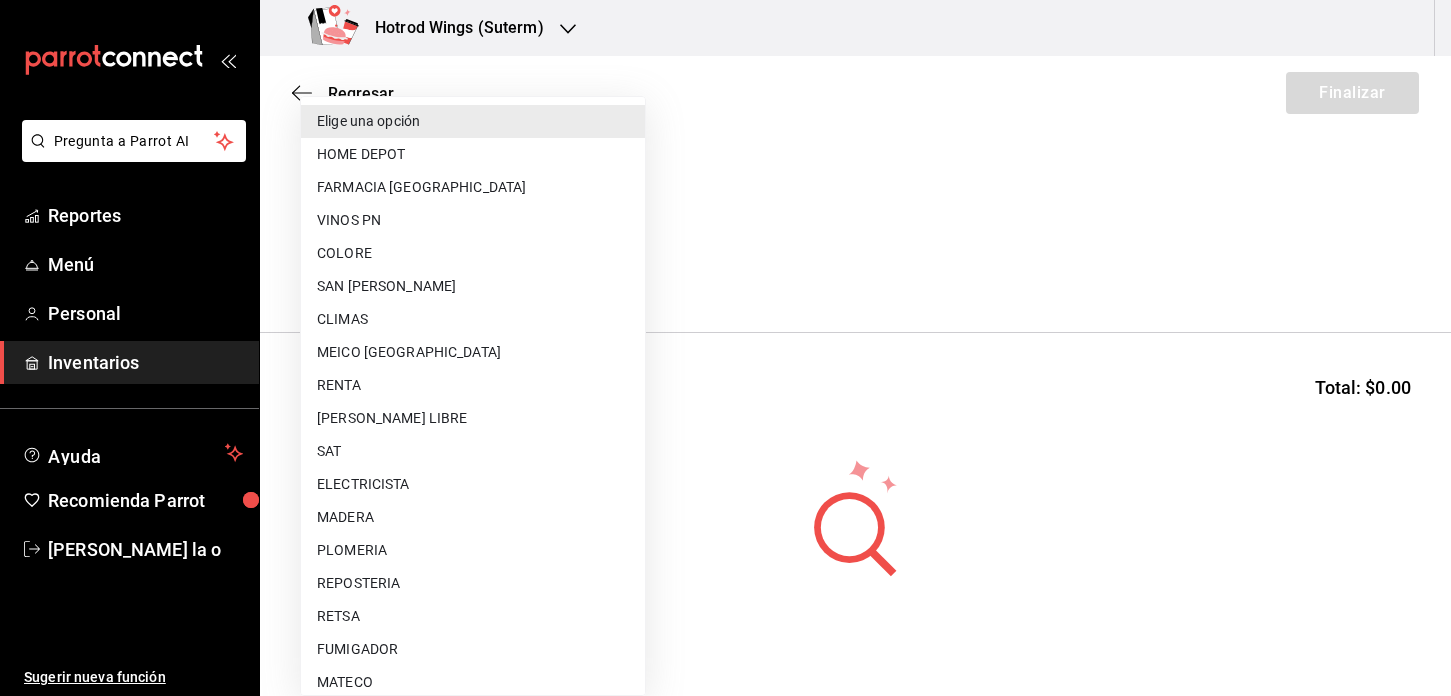 click on "MERCADO LIBRE" at bounding box center [473, 418] 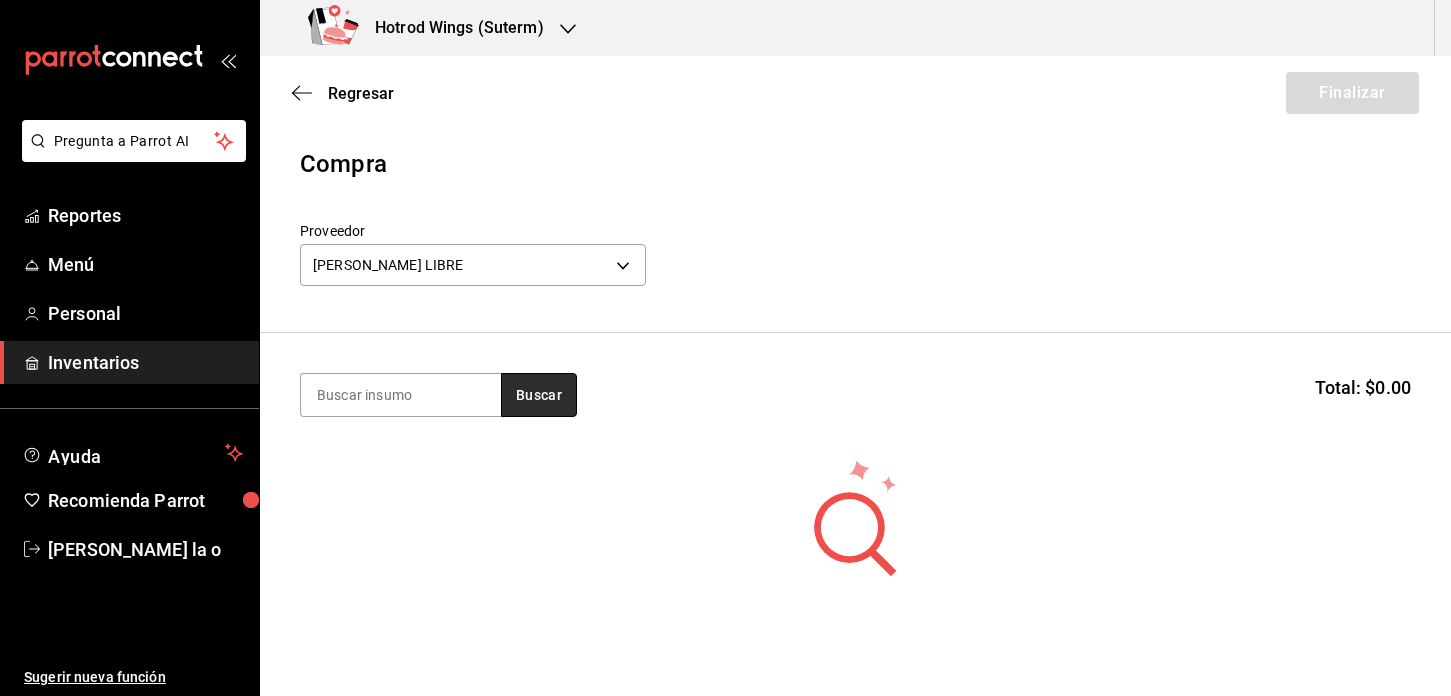 click on "Buscar" at bounding box center (539, 395) 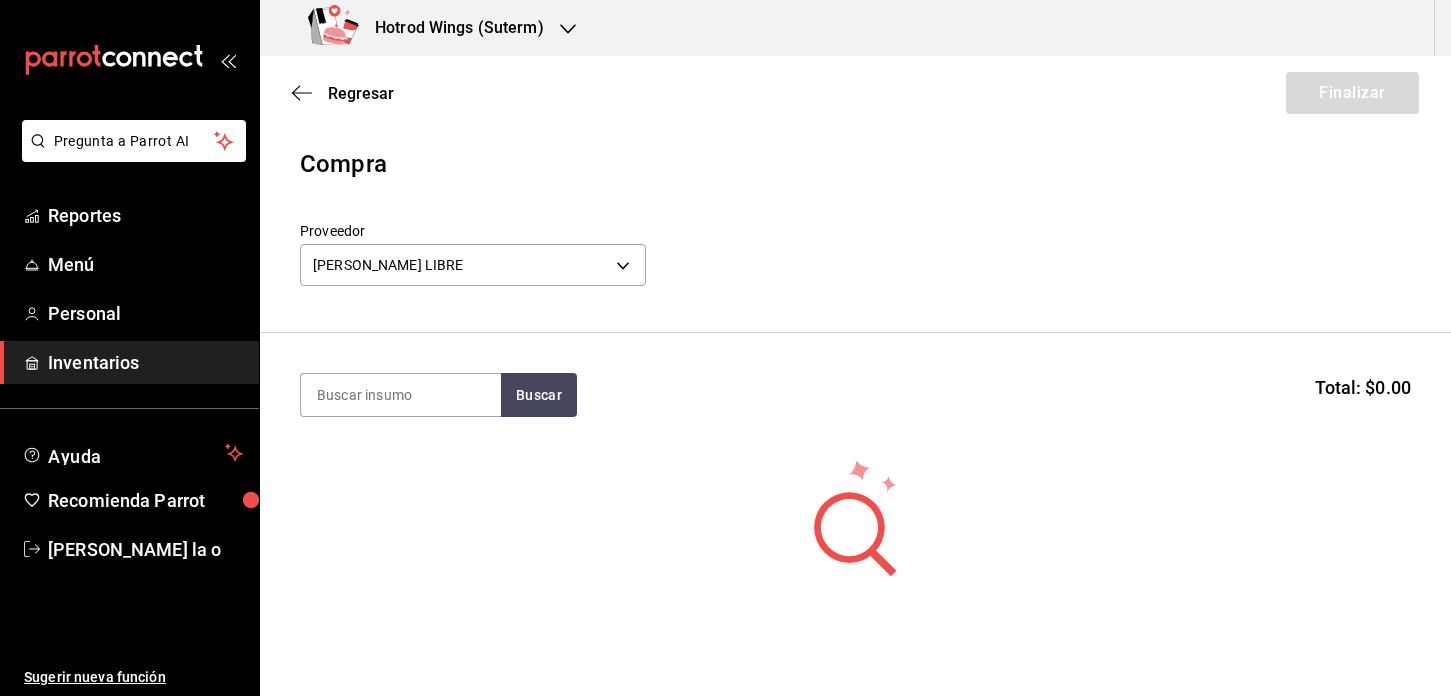 click 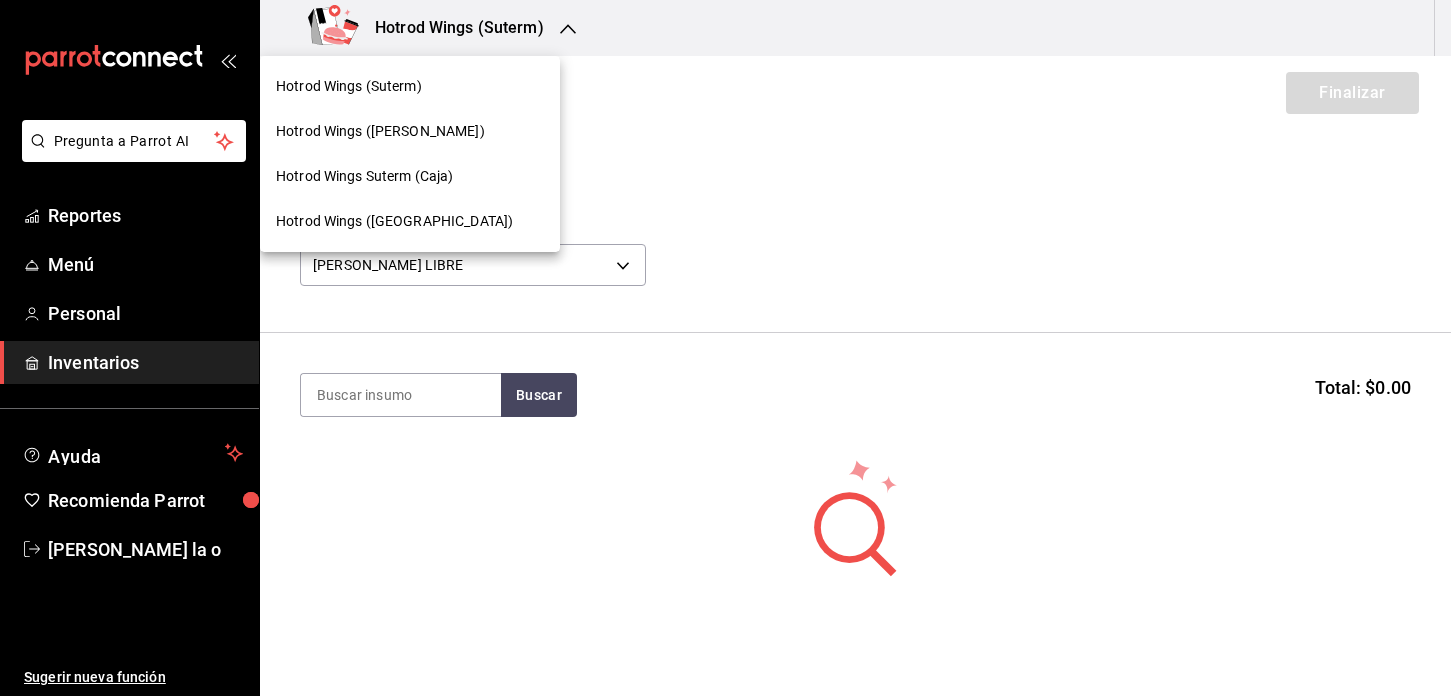 click on "Hotrod Wings ([PERSON_NAME])" at bounding box center (410, 131) 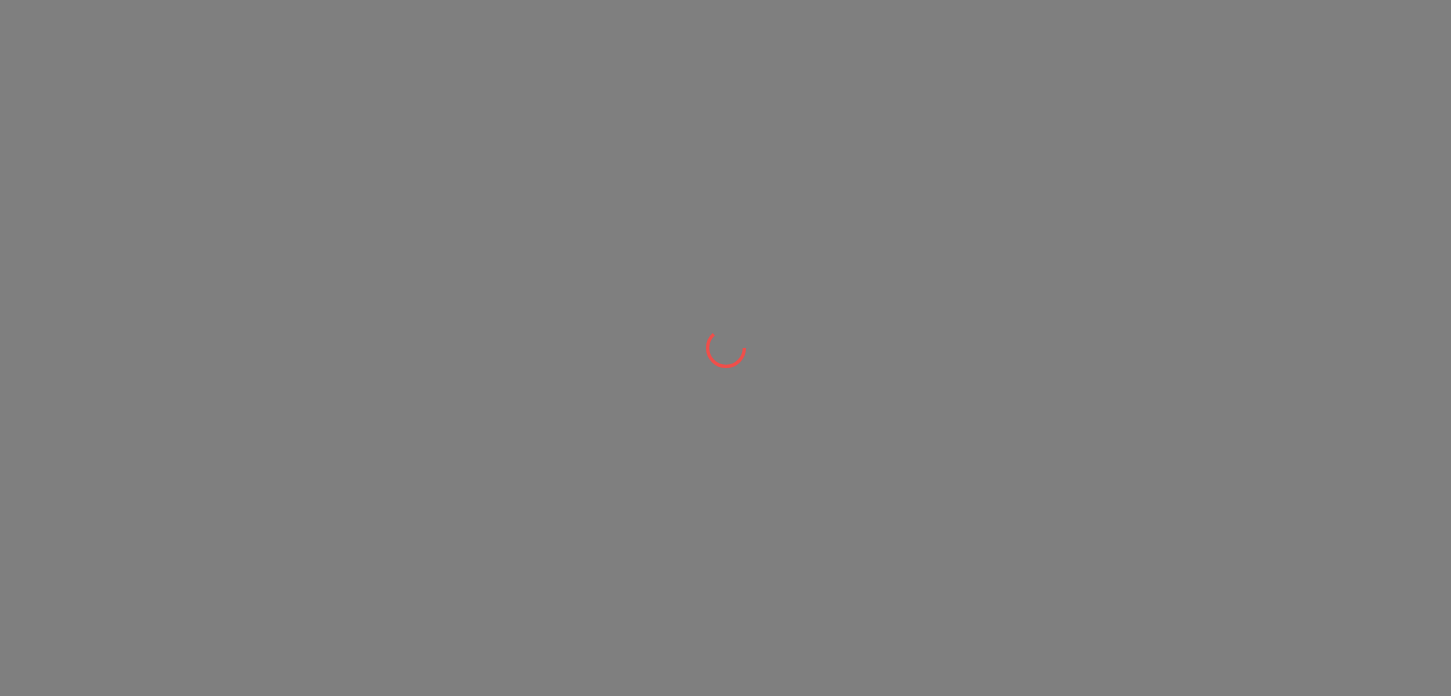 scroll, scrollTop: 0, scrollLeft: 0, axis: both 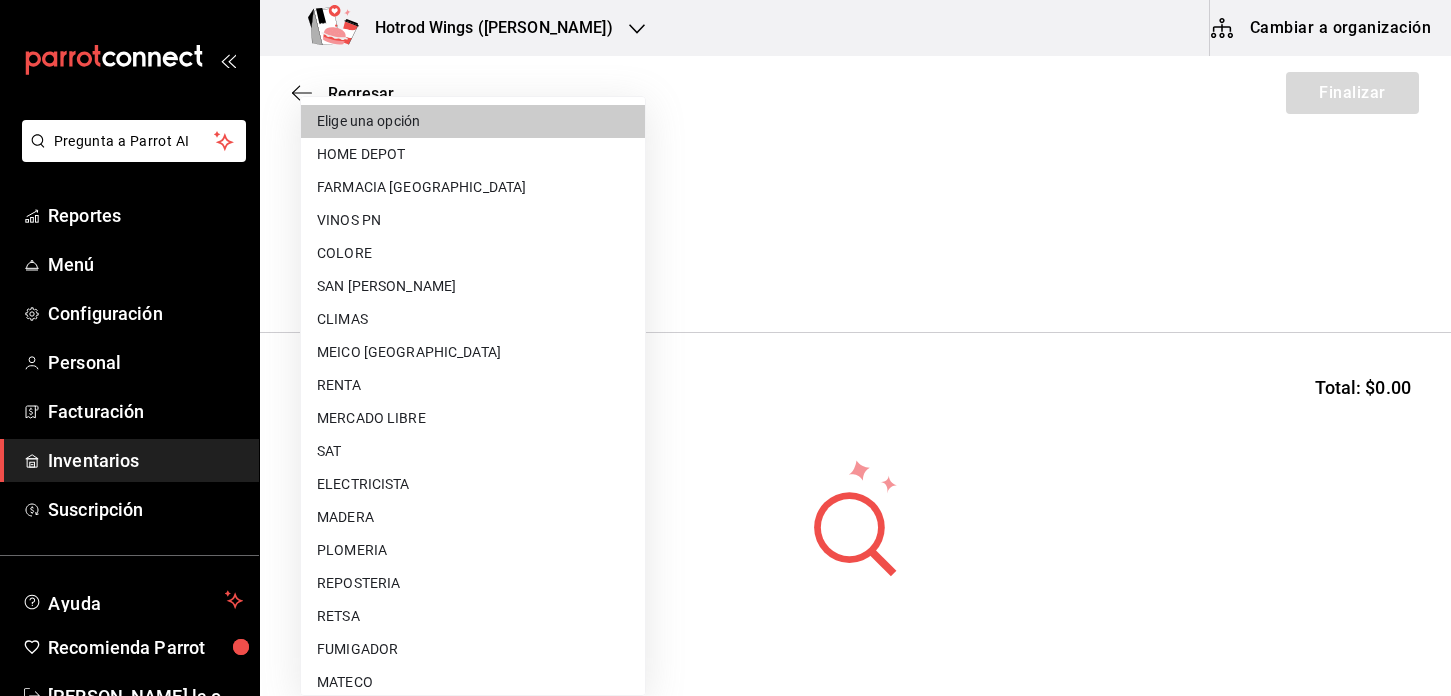 click on "Pregunta a Parrot AI Reportes   Menú   Configuración   Personal   Facturación   Inventarios   Suscripción   Ayuda Recomienda Parrot   [PERSON_NAME] De la o   Sugerir nueva función   Hotrod Wings ([PERSON_NAME]) Cambiar a organización Regresar Finalizar Compra Proveedor Elige una opción default Buscar Total: $0.00 No hay insumos a mostrar. Busca un insumo para agregarlo a la lista Pregunta a Parrot AI Reportes   Menú   Configuración   Personal   Facturación   Inventarios   Suscripción   Ayuda Recomienda Parrot   [PERSON_NAME] De la o   Sugerir nueva función   GANA 1 MES GRATIS EN TU SUSCRIPCIÓN AQUÍ ¿Recuerdas cómo empezó tu restaurante?
[DATE] puedes ayudar a un colega a tener el mismo cambio que tú viviste.
Recomienda Parrot directamente desde tu Portal Administrador.
Es fácil y rápido.
🎁 Por cada restaurante que se una, ganas 1 mes gratis. Ver video tutorial Ir a video Editar Eliminar Visitar centro de ayuda [PHONE_NUMBER] [EMAIL_ADDRESS][DOMAIN_NAME] Visitar centro de ayuda [PHONE_NUMBER] Elige una opción" at bounding box center (725, 291) 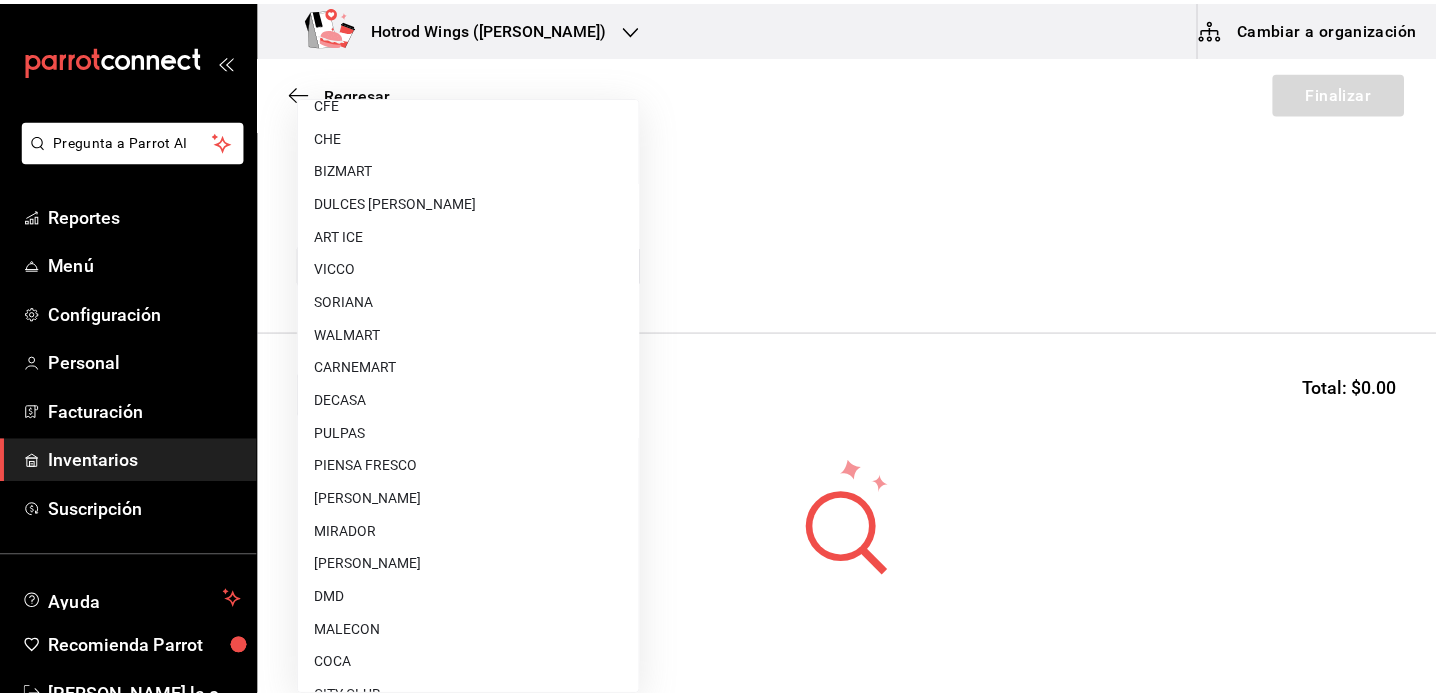 scroll, scrollTop: 1002, scrollLeft: 0, axis: vertical 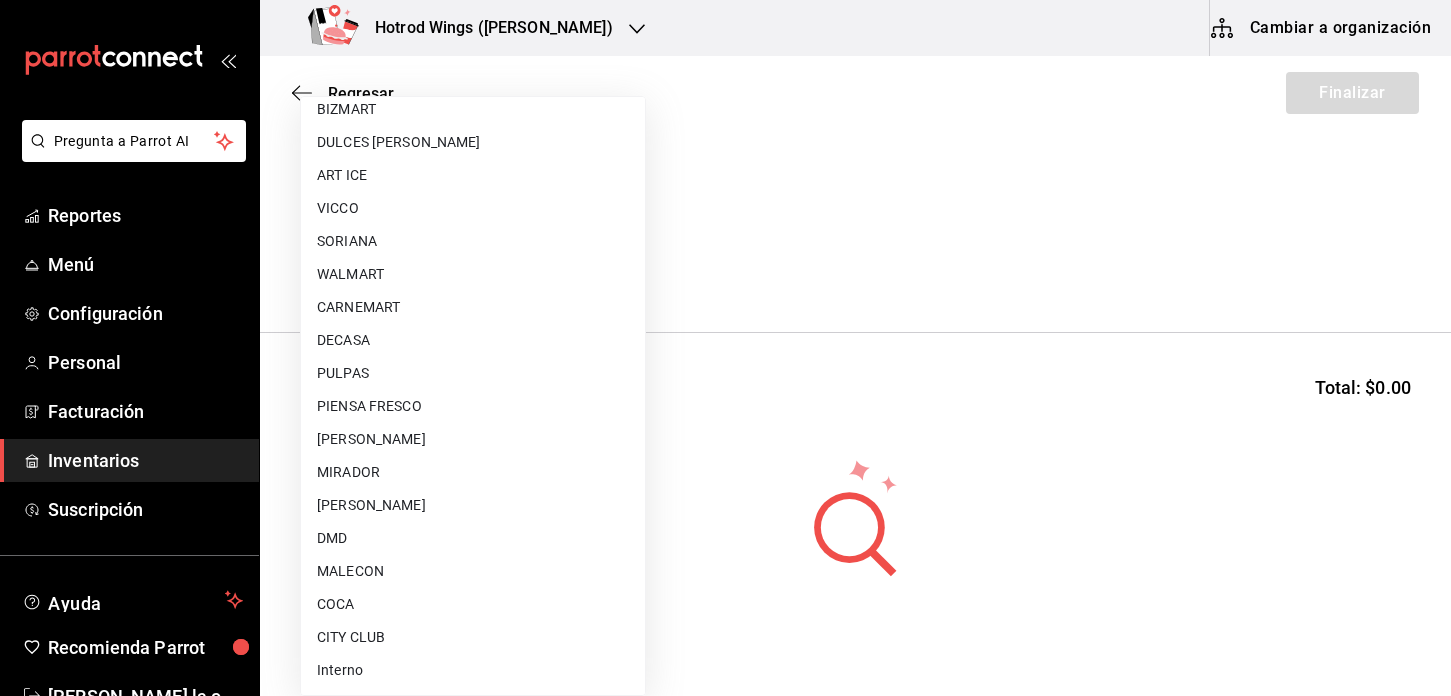 click on "MALECON" at bounding box center (473, 571) 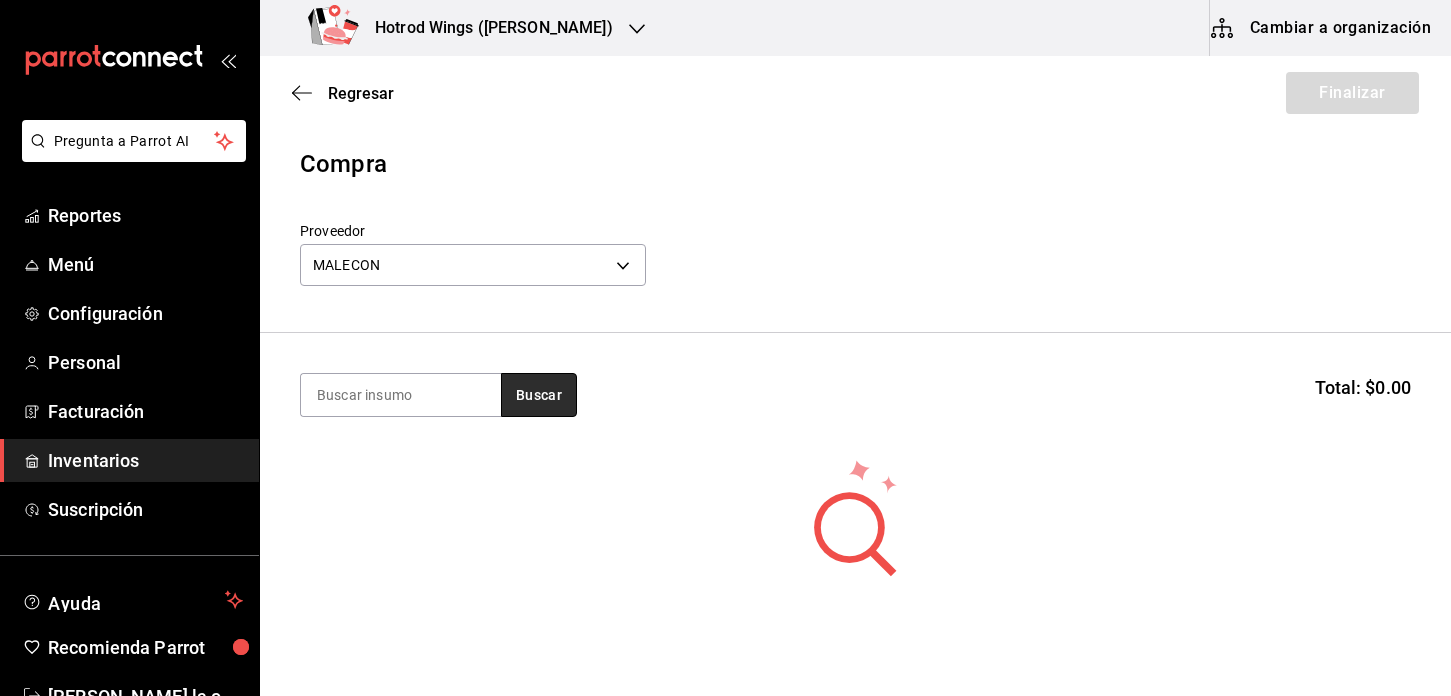 click on "Buscar" at bounding box center (539, 395) 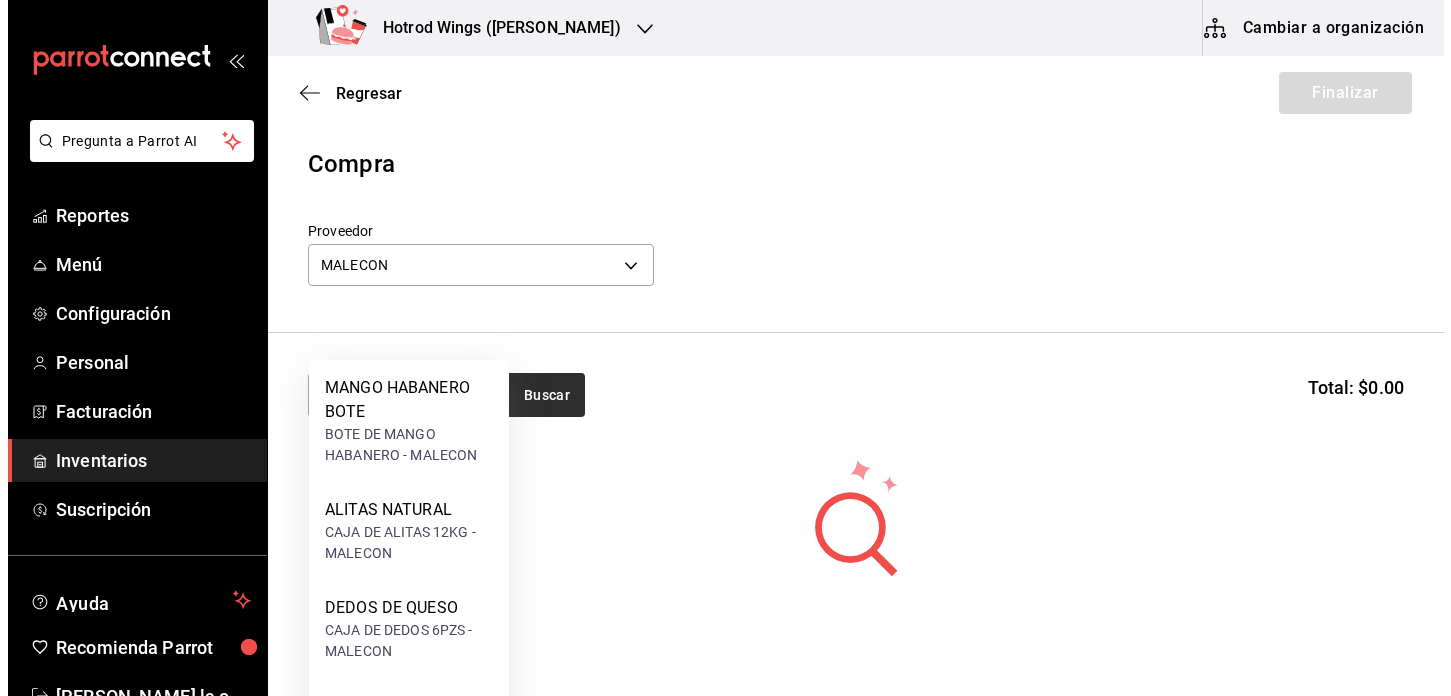 scroll, scrollTop: 100, scrollLeft: 0, axis: vertical 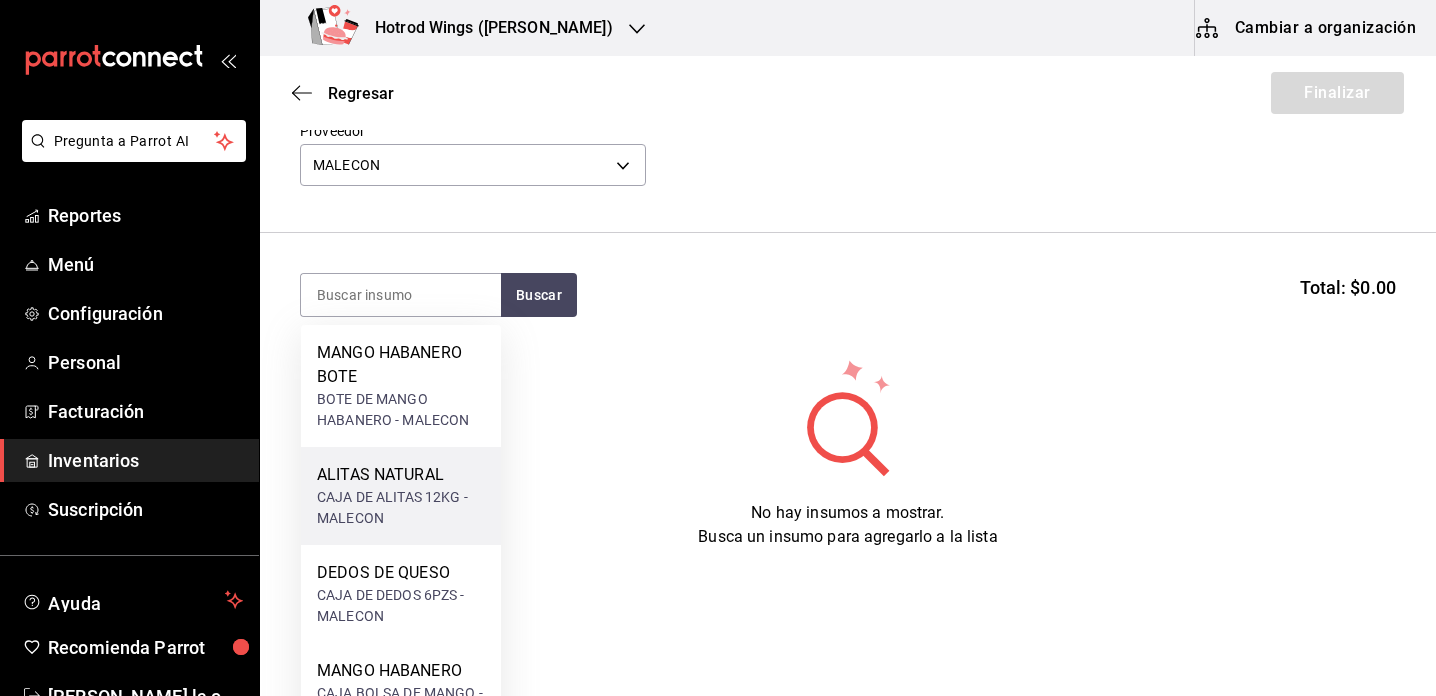click on "ALITAS NATURAL" at bounding box center [401, 475] 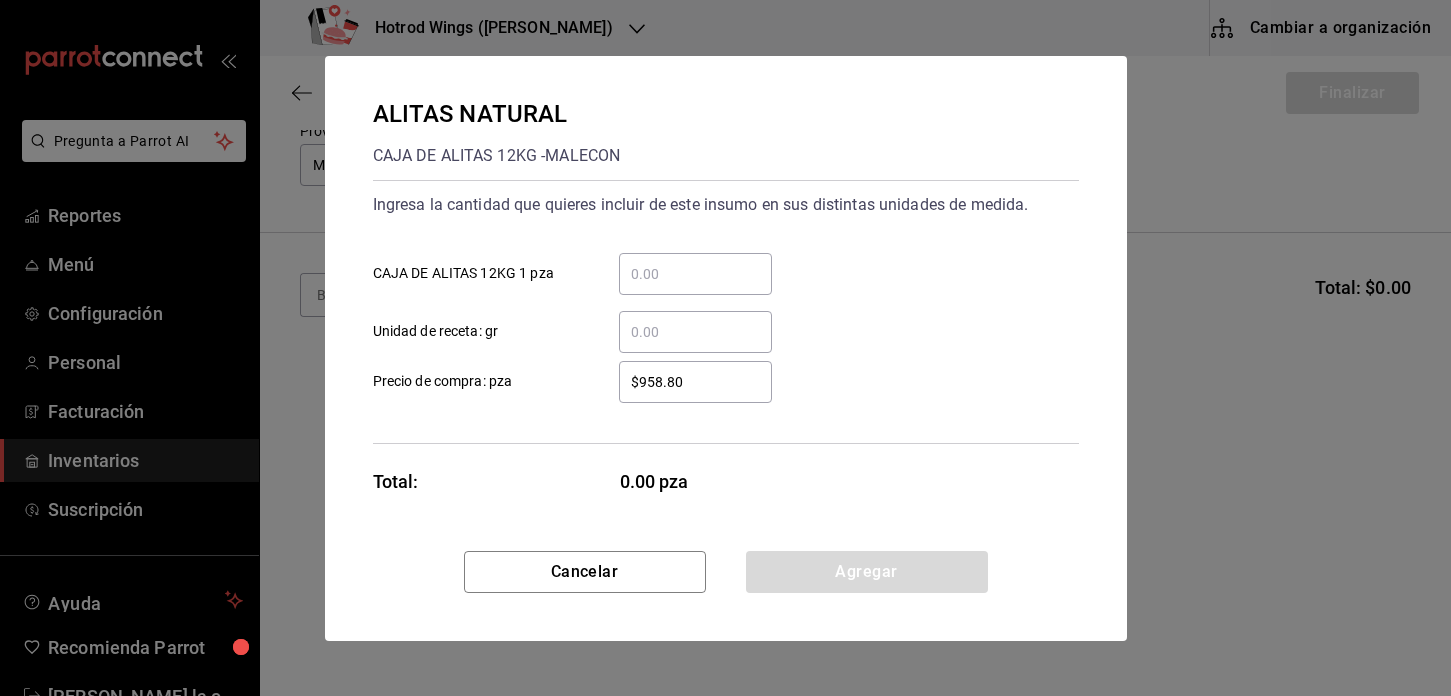 click on "​ CAJA DE ALITAS 12KG 1 pza" at bounding box center [695, 274] 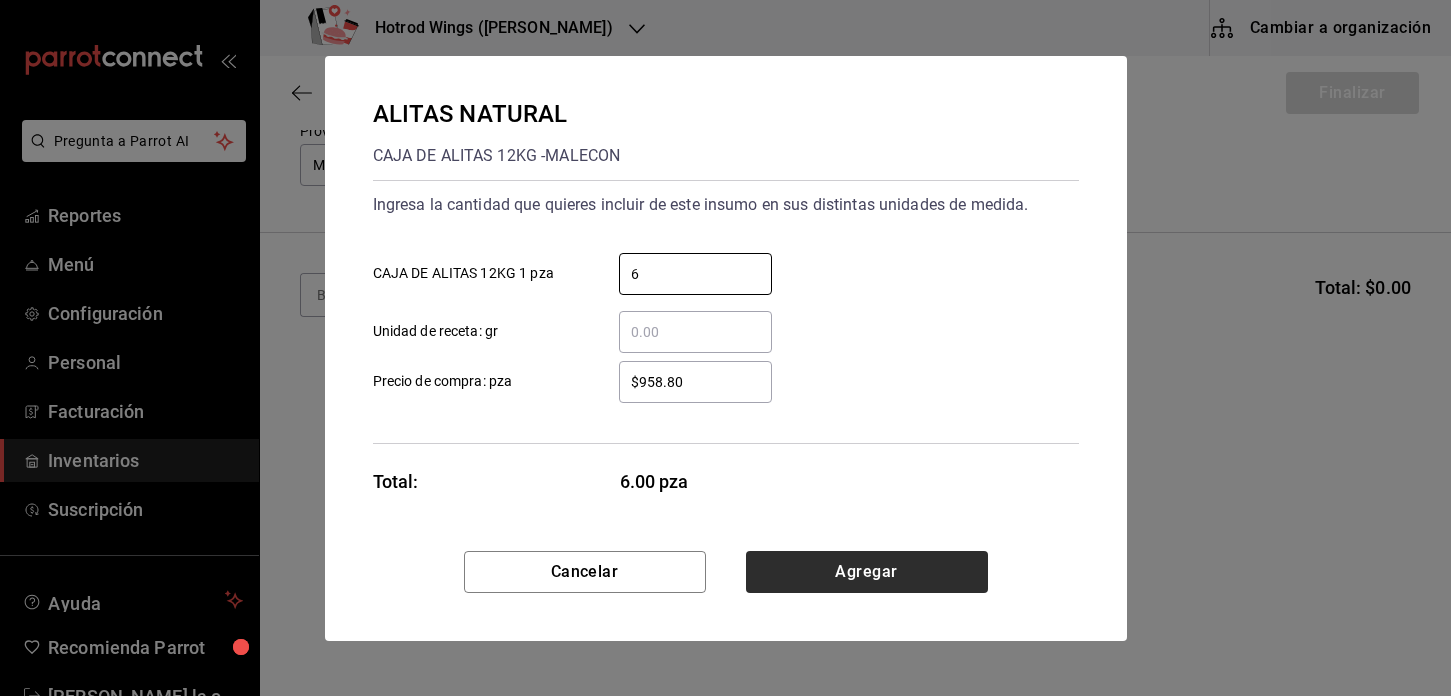 type on "6" 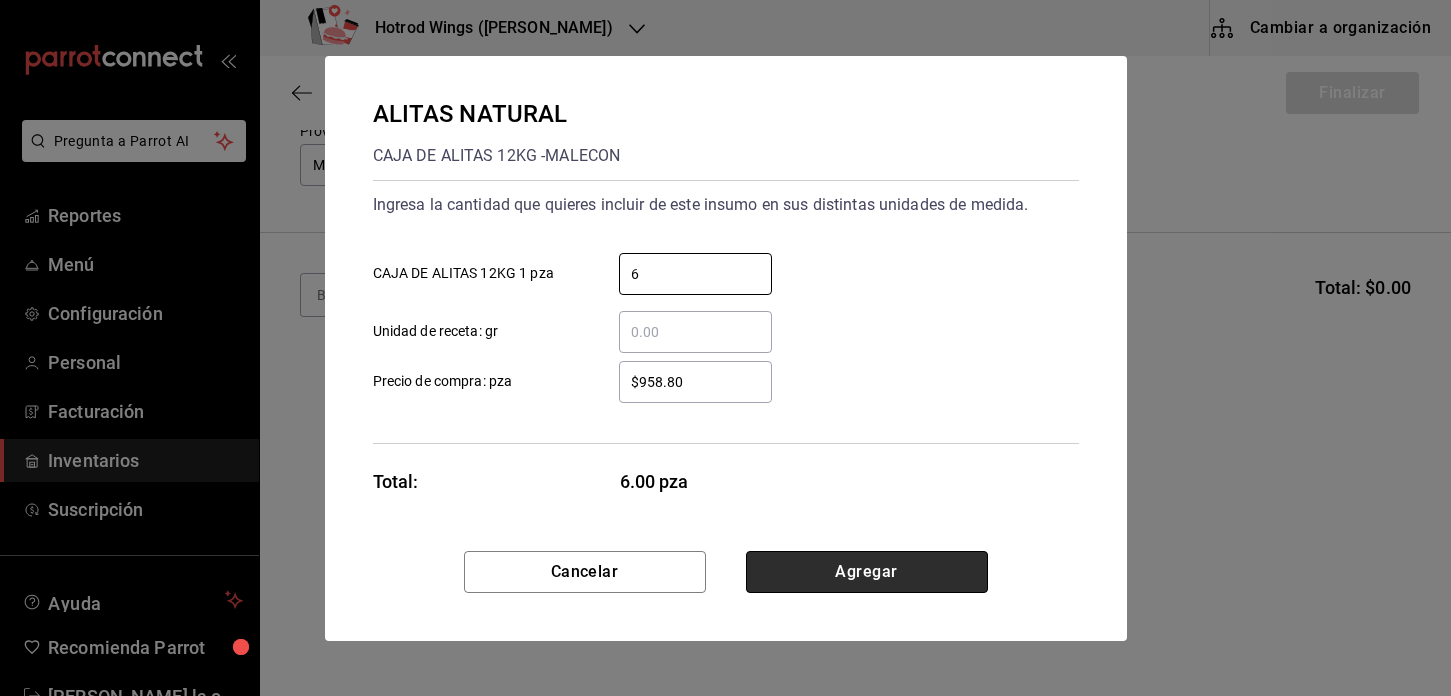click on "Agregar" at bounding box center [867, 572] 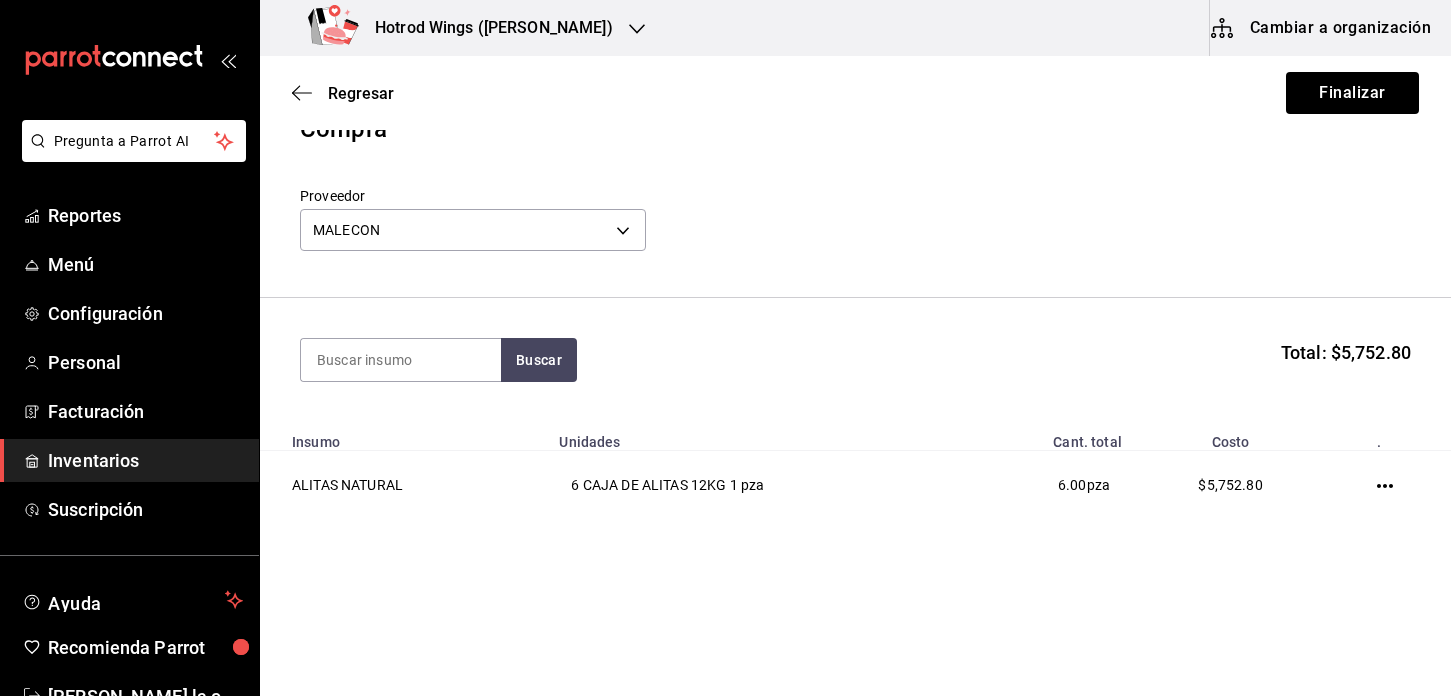 scroll, scrollTop: 36, scrollLeft: 0, axis: vertical 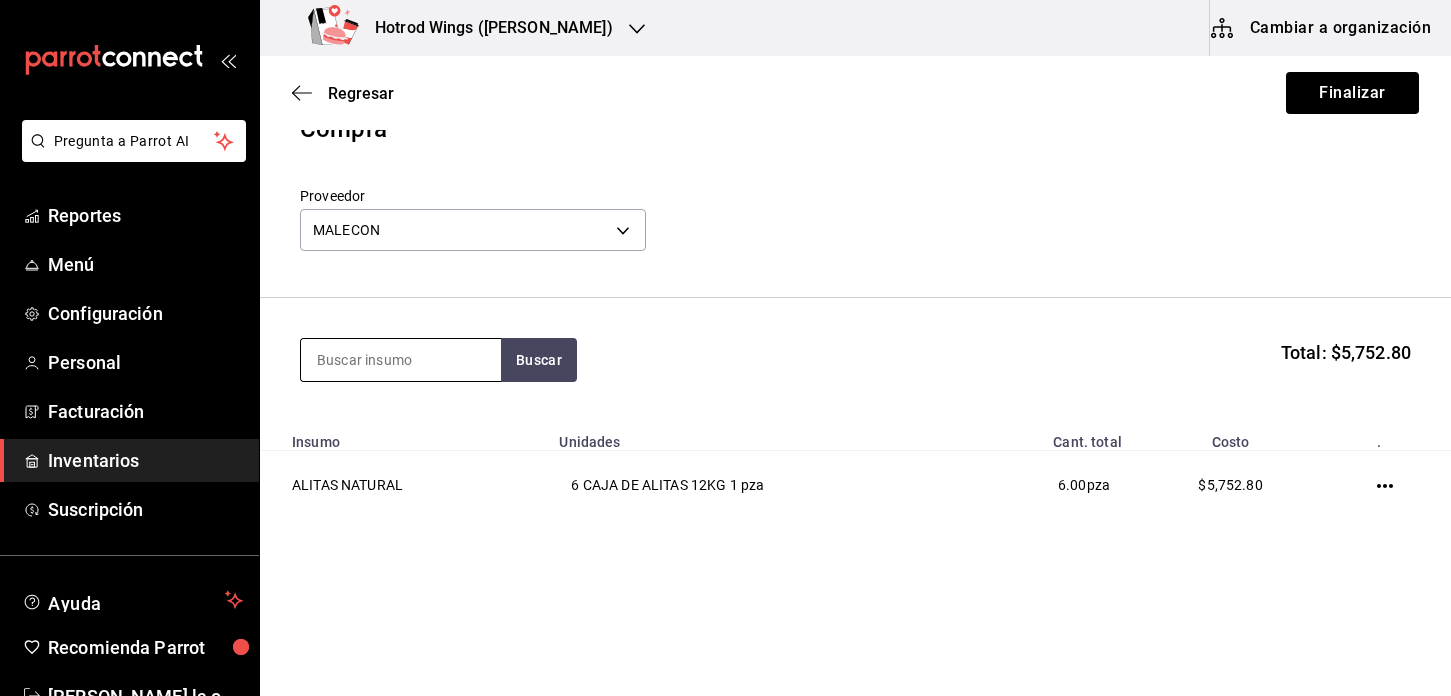 click at bounding box center (401, 360) 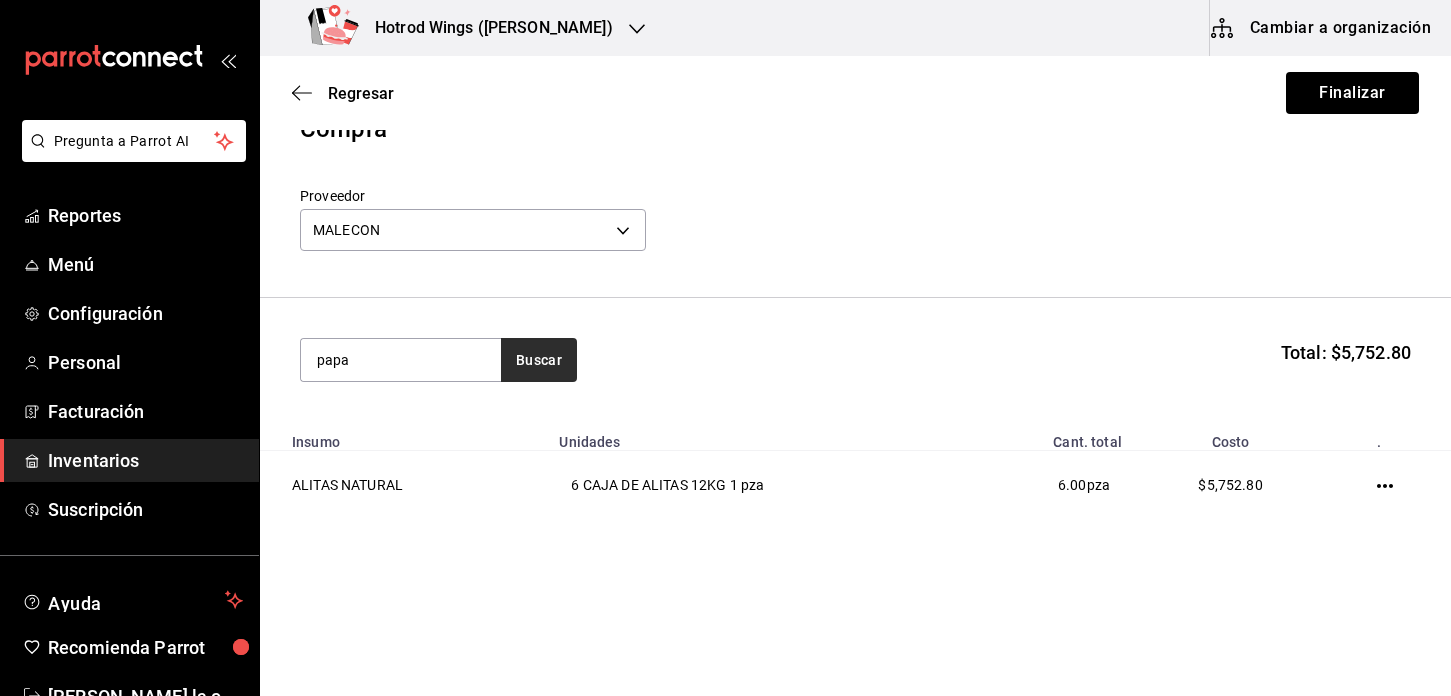 type on "papa" 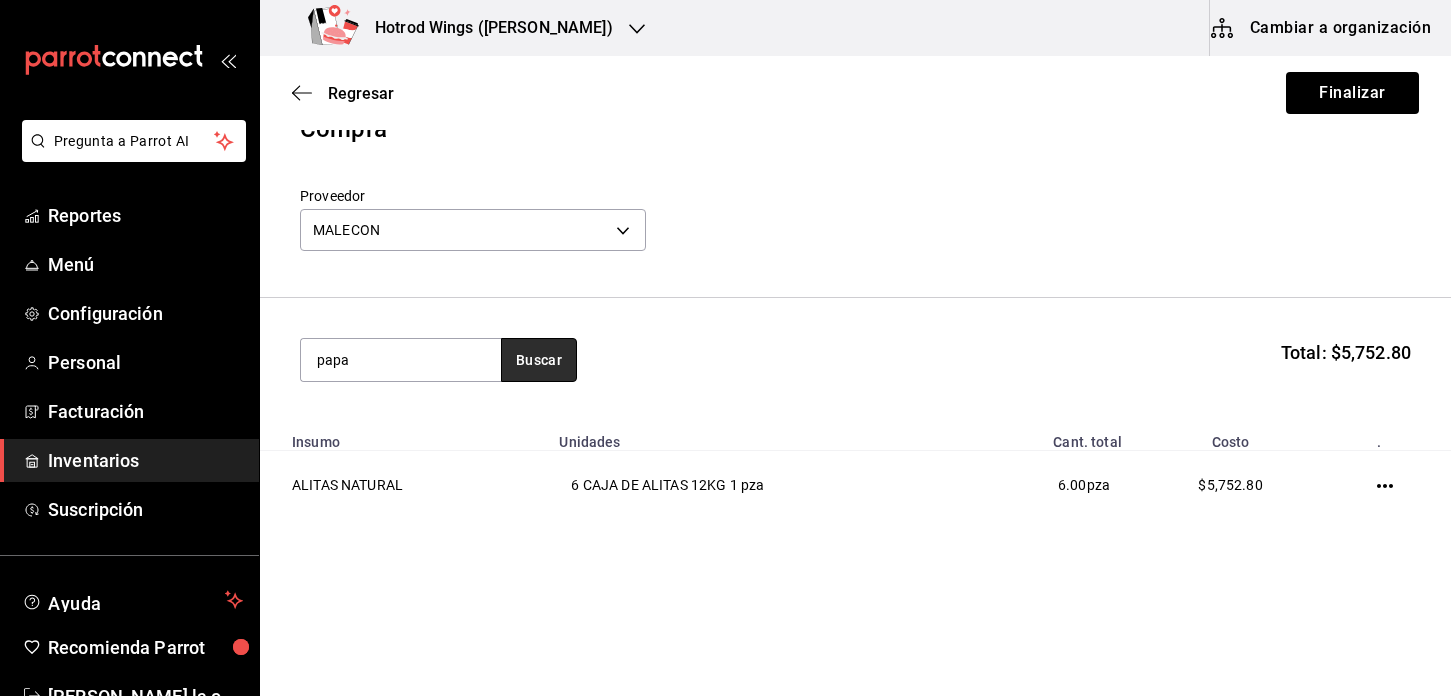 click on "Buscar" at bounding box center [539, 360] 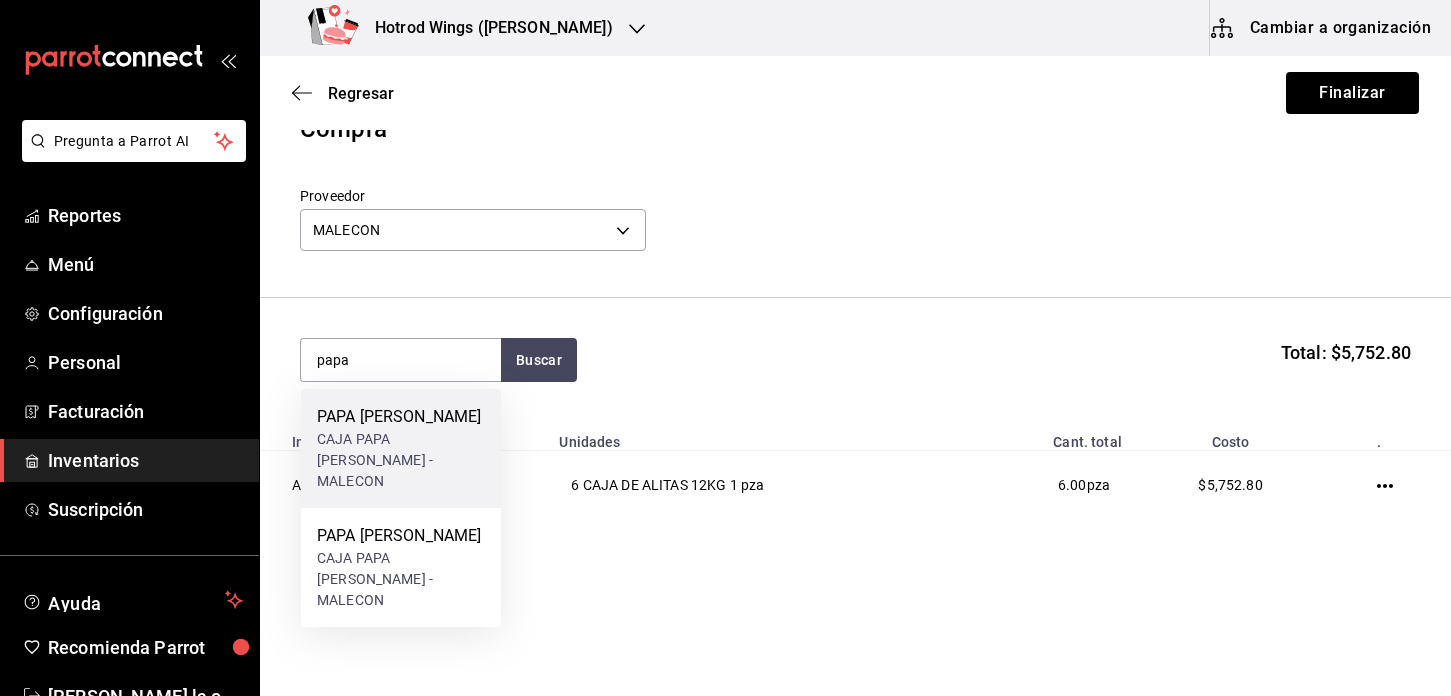click on "PAPA LISA CAVENDISH" at bounding box center [401, 417] 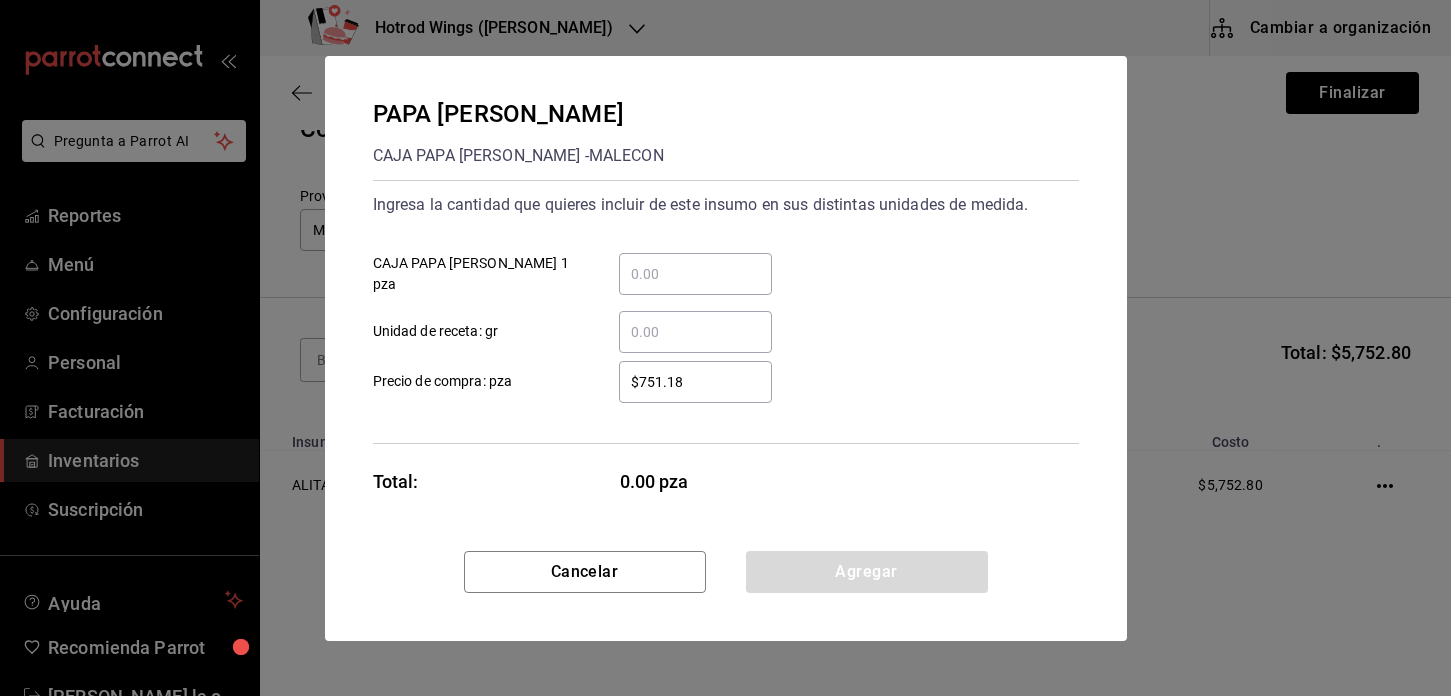 click on "​ CAJA PAPA LISA CAVENDISH 1 pza" at bounding box center [695, 274] 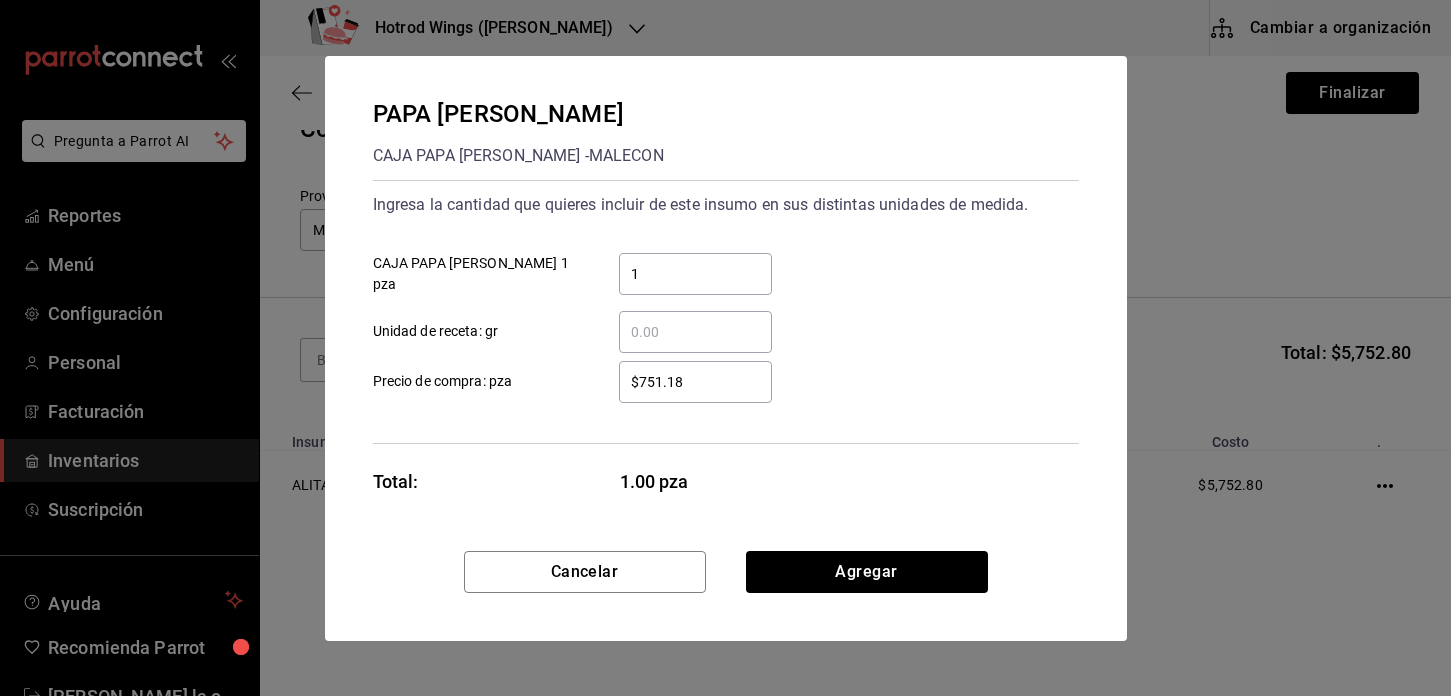 type on "1" 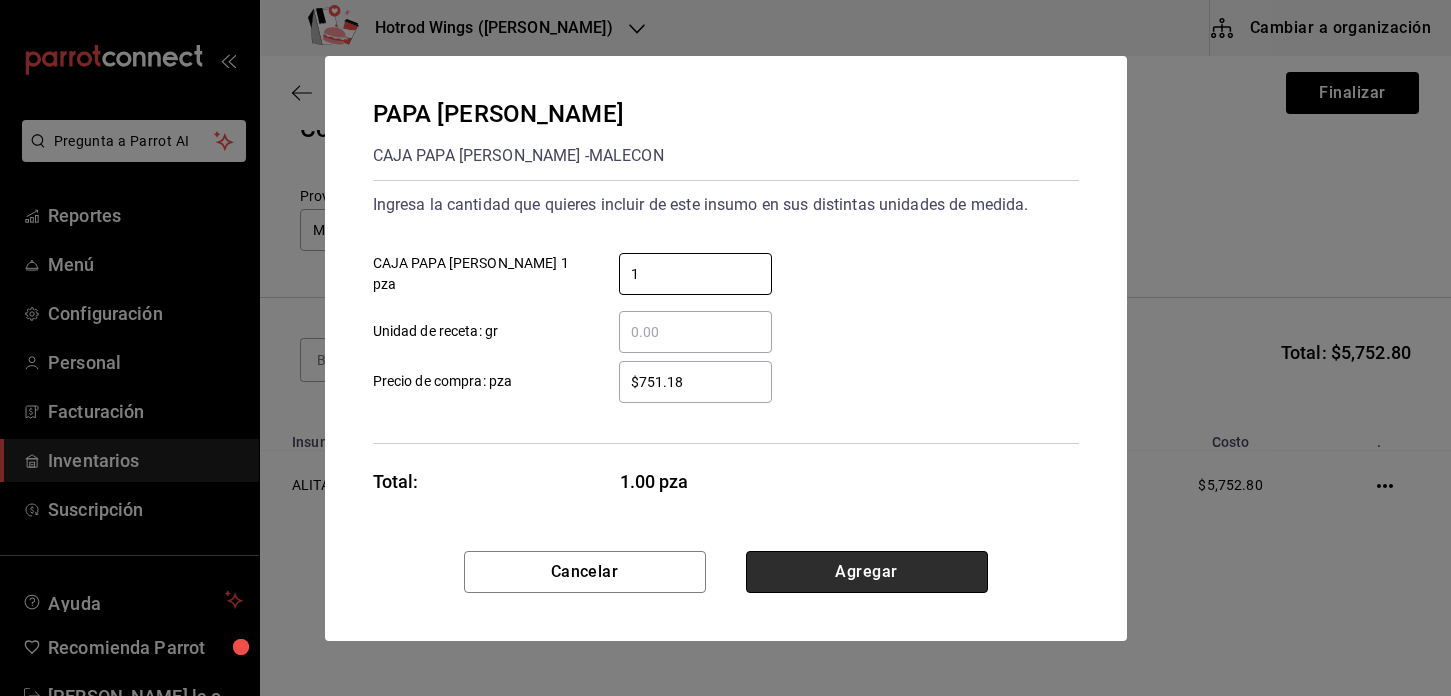 click on "Agregar" at bounding box center [867, 572] 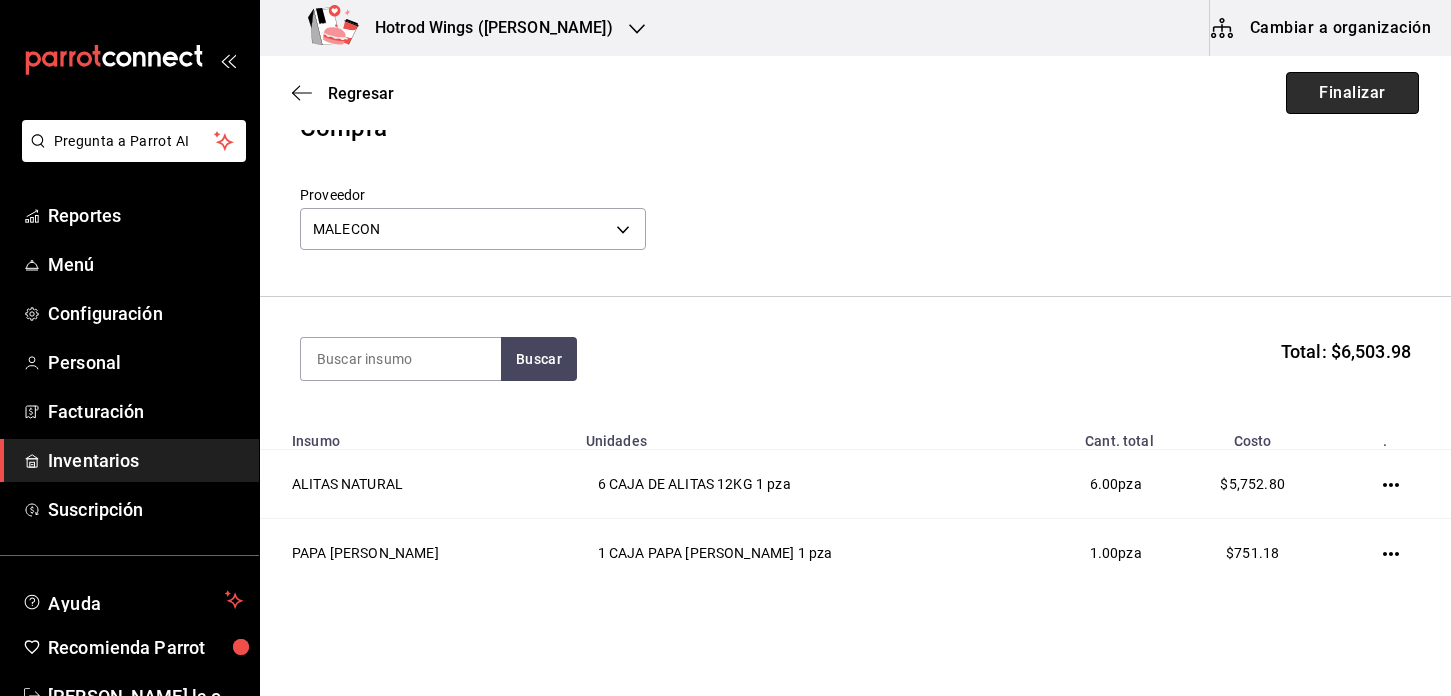 click on "Finalizar" at bounding box center (1352, 93) 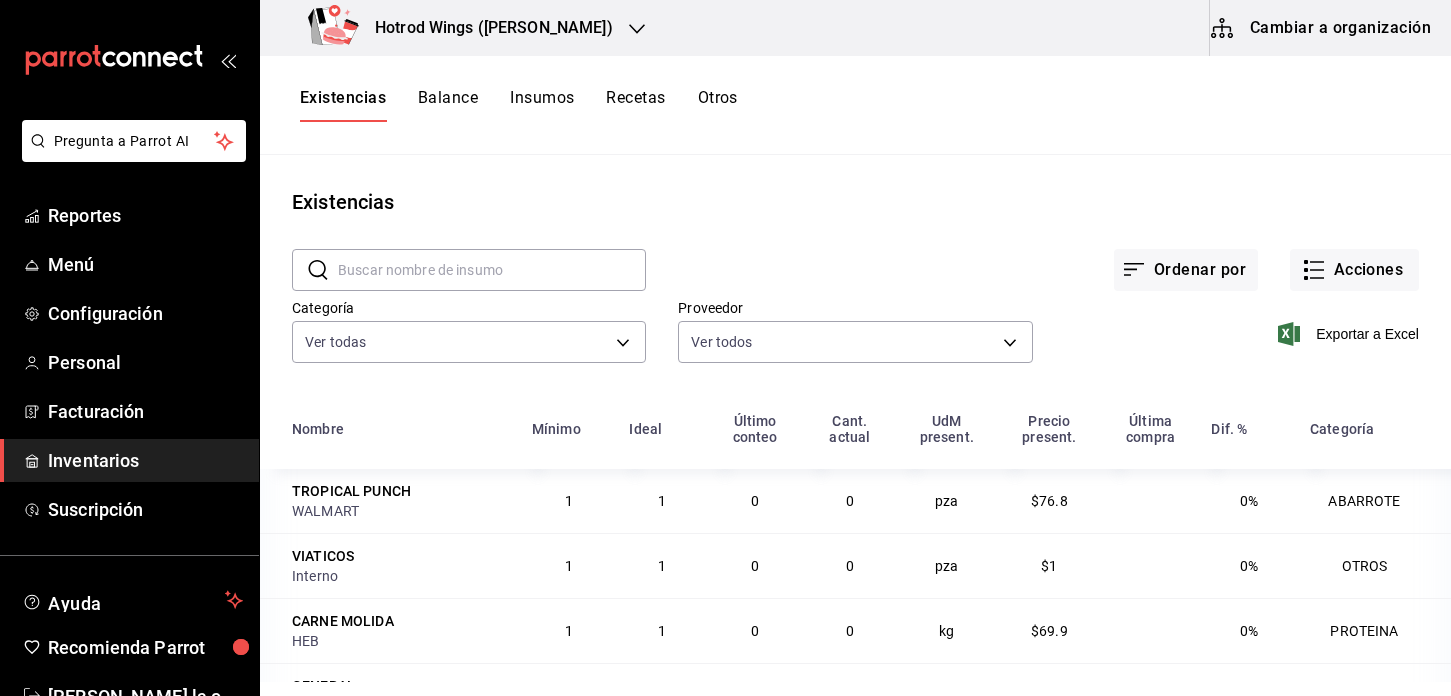 click on "Hotrod Wings ([PERSON_NAME])" at bounding box center (464, 28) 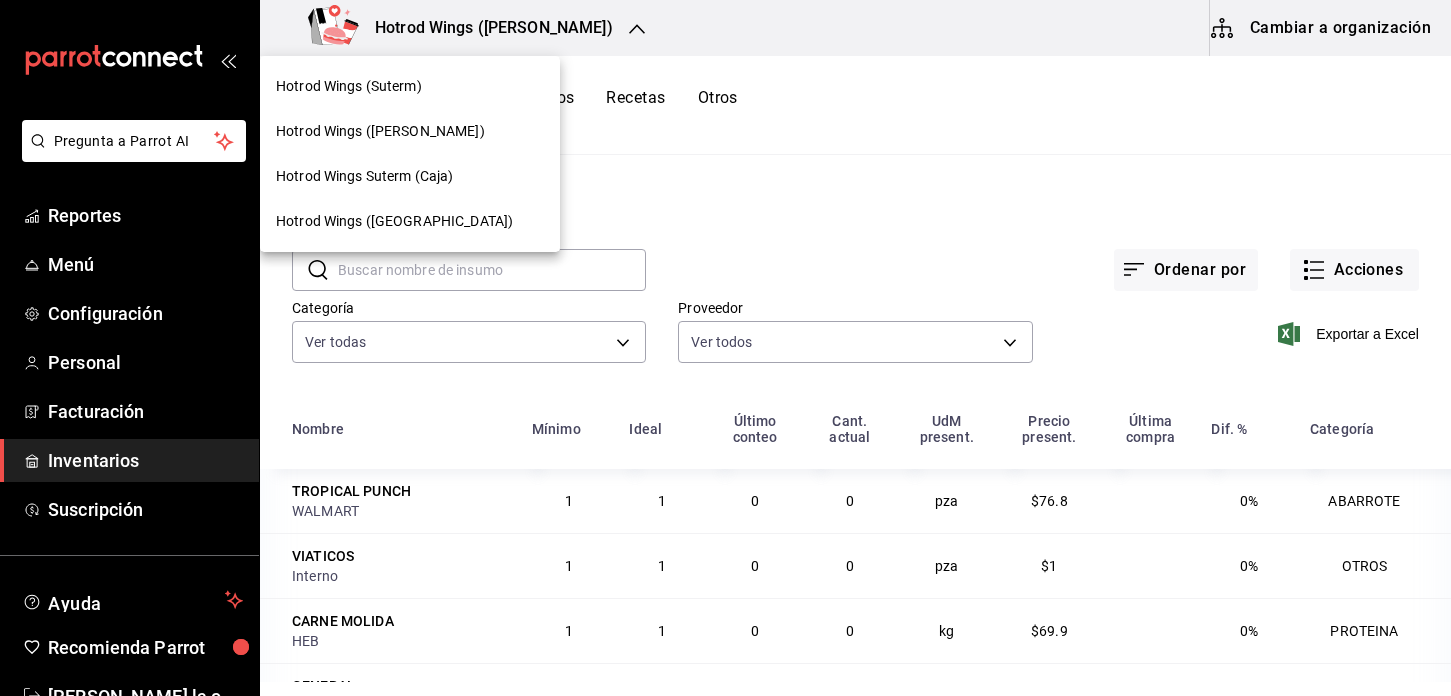 click on "Hotrod Wings (Suterm)" at bounding box center (410, 86) 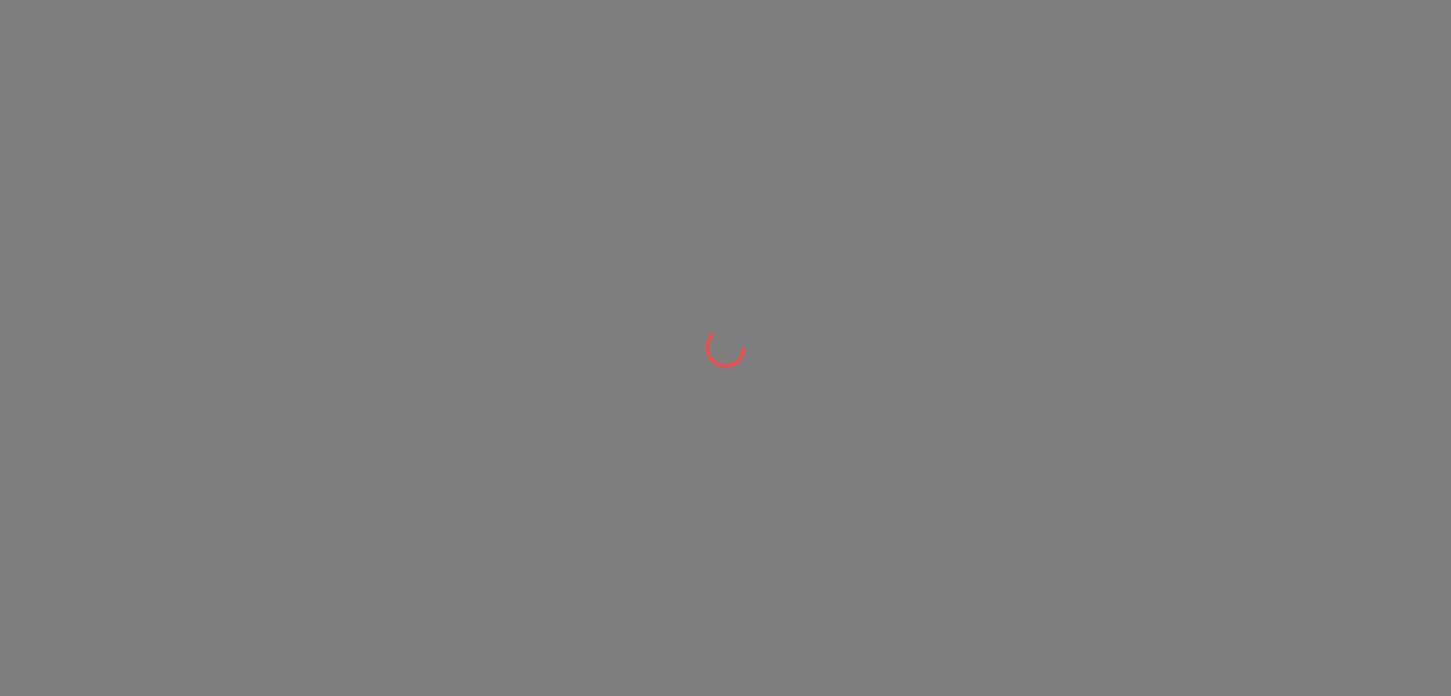 scroll, scrollTop: 0, scrollLeft: 0, axis: both 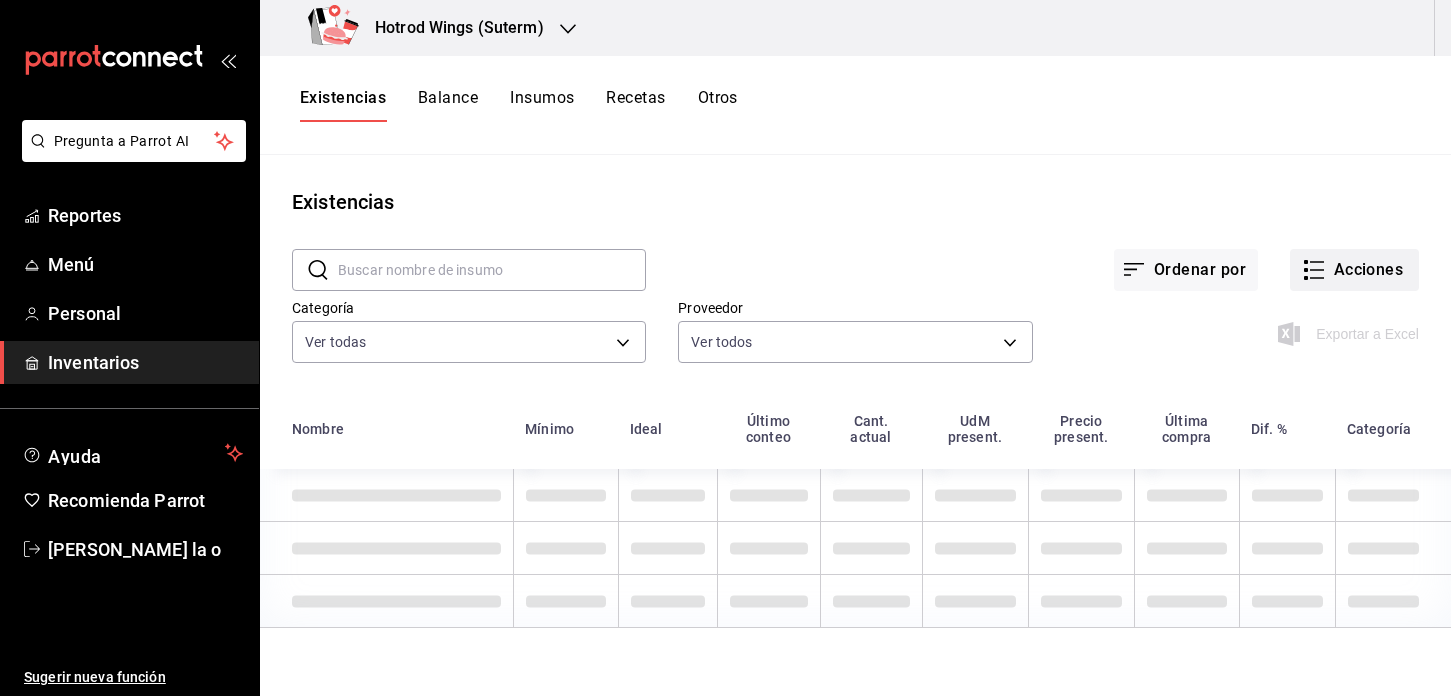 click on "Acciones" at bounding box center (1354, 270) 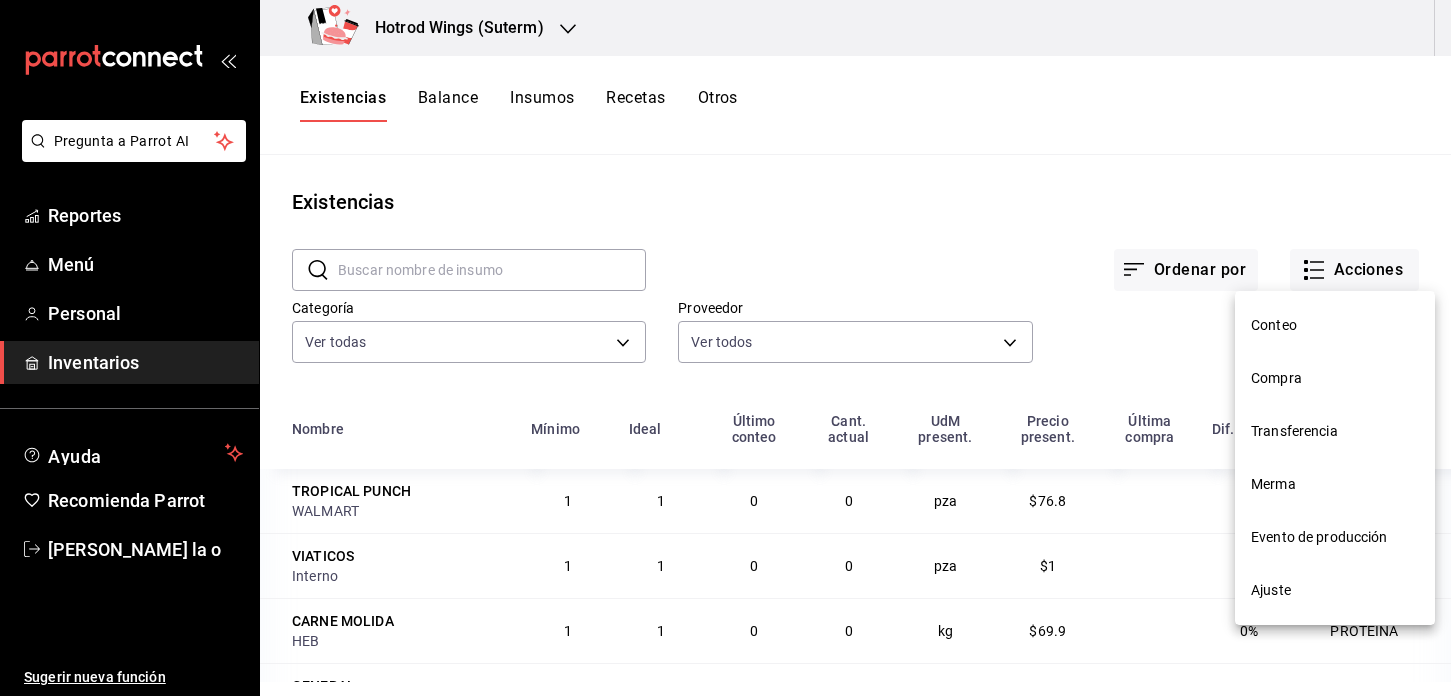 click on "Compra" at bounding box center (1335, 378) 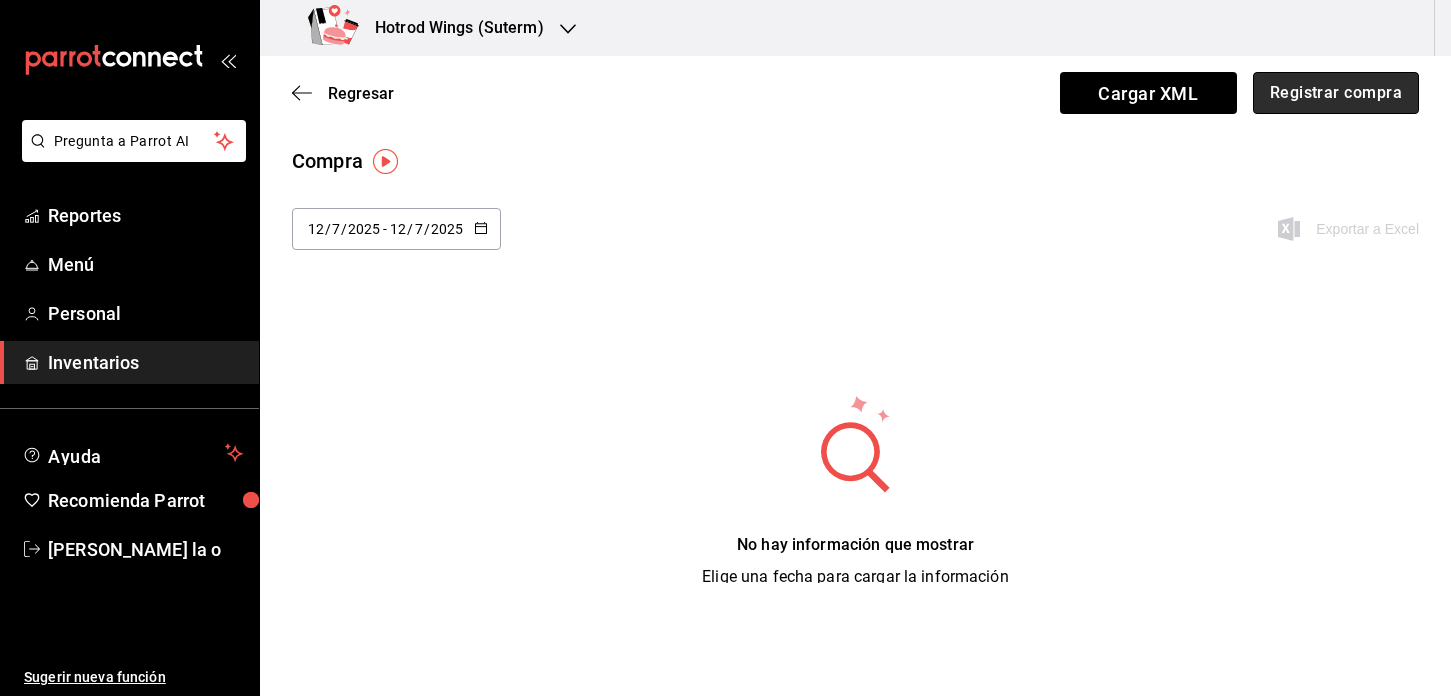 click on "Registrar compra" at bounding box center (1336, 93) 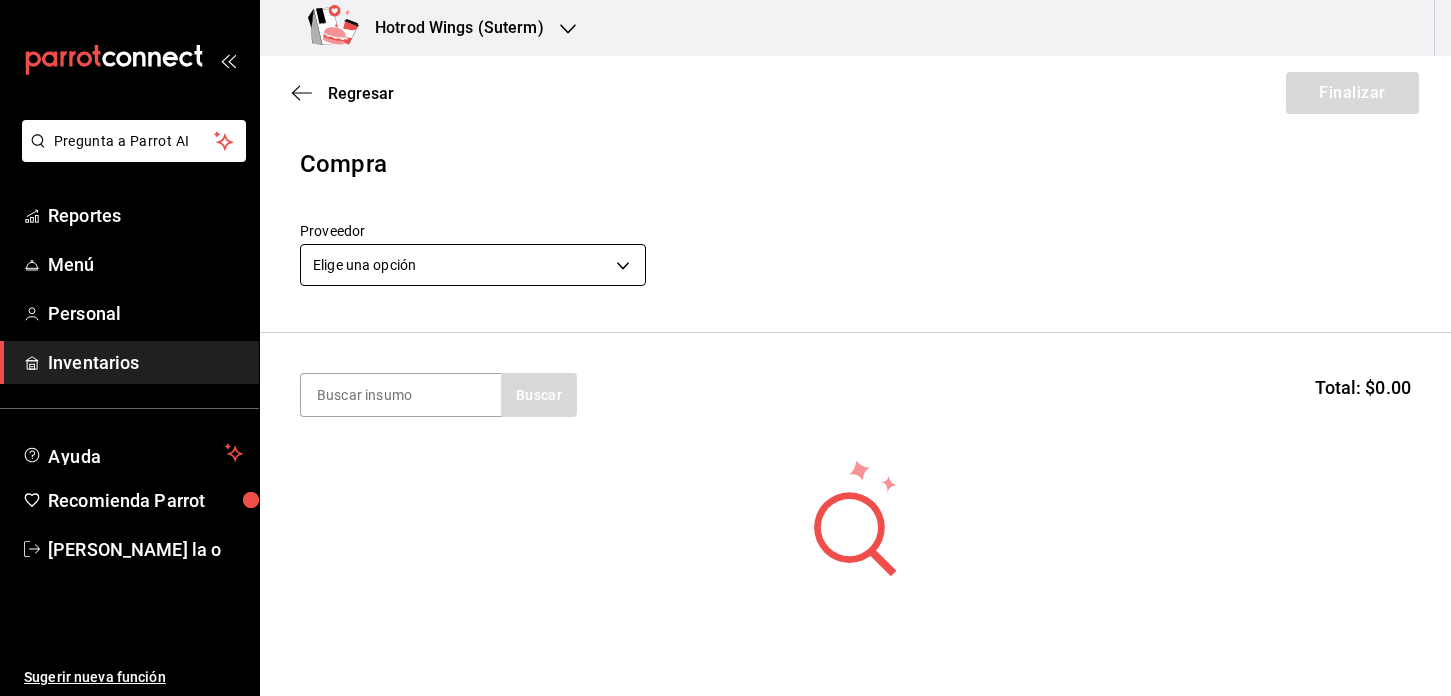 click on "Pregunta a Parrot AI Reportes   Menú   Personal   Inventarios   Ayuda Recomienda Parrot   Martha De la o   Sugerir nueva función   Hotrod Wings (Suterm) Regresar Finalizar Compra Proveedor Elige una opción default Buscar Total: $0.00 No hay insumos a mostrar. Busca un insumo para agregarlo a la lista Pregunta a Parrot AI Reportes   Menú   Personal   Inventarios   Ayuda Recomienda Parrot   Martha De la o   Sugerir nueva función   GANA 1 MES GRATIS EN TU SUSCRIPCIÓN AQUÍ ¿Recuerdas cómo empezó tu restaurante?
Hoy puedes ayudar a un colega a tener el mismo cambio que tú viviste.
Recomienda Parrot directamente desde tu Portal Administrador.
Es fácil y rápido.
🎁 Por cada restaurante que se una, ganas 1 mes gratis. Ver video tutorial Ir a video Editar Eliminar Visitar centro de ayuda (81) 2046 6363 soporte@parrotsoftware.io Visitar centro de ayuda (81) 2046 6363 soporte@parrotsoftware.io" at bounding box center [725, 291] 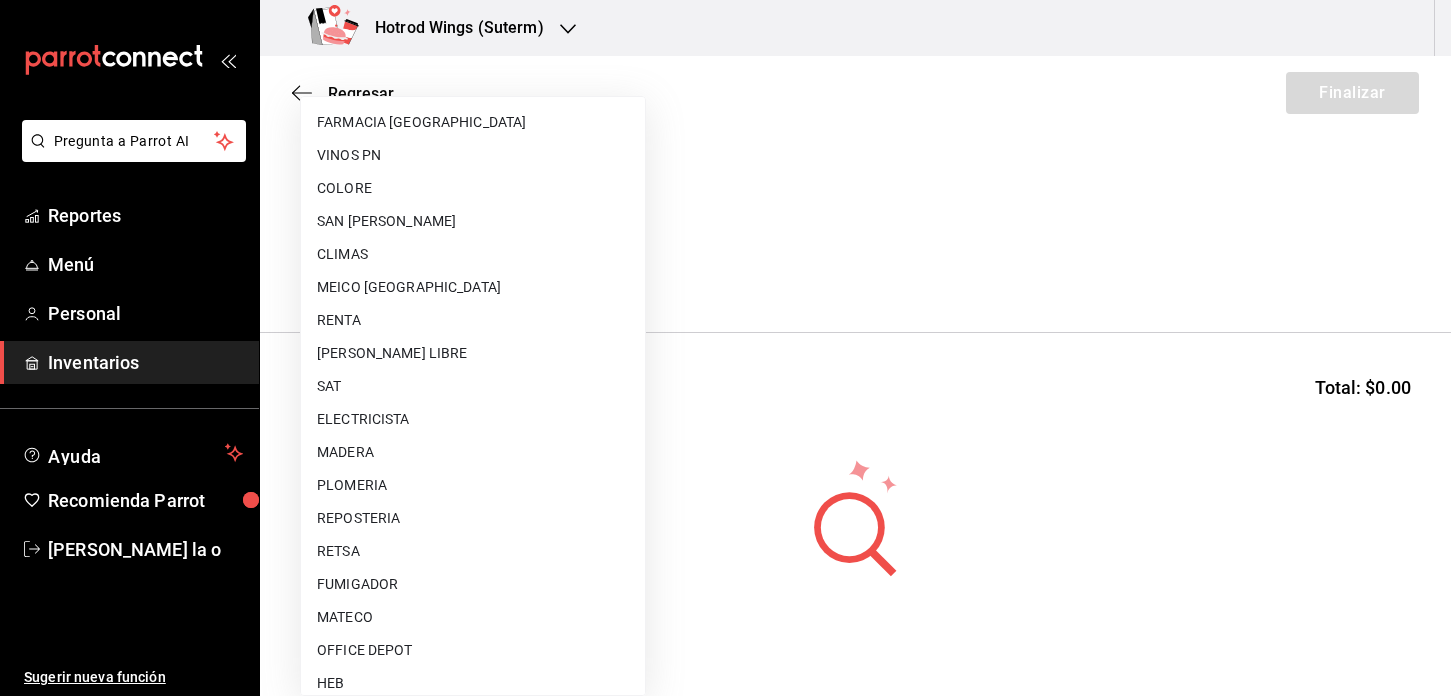 scroll, scrollTop: 100, scrollLeft: 0, axis: vertical 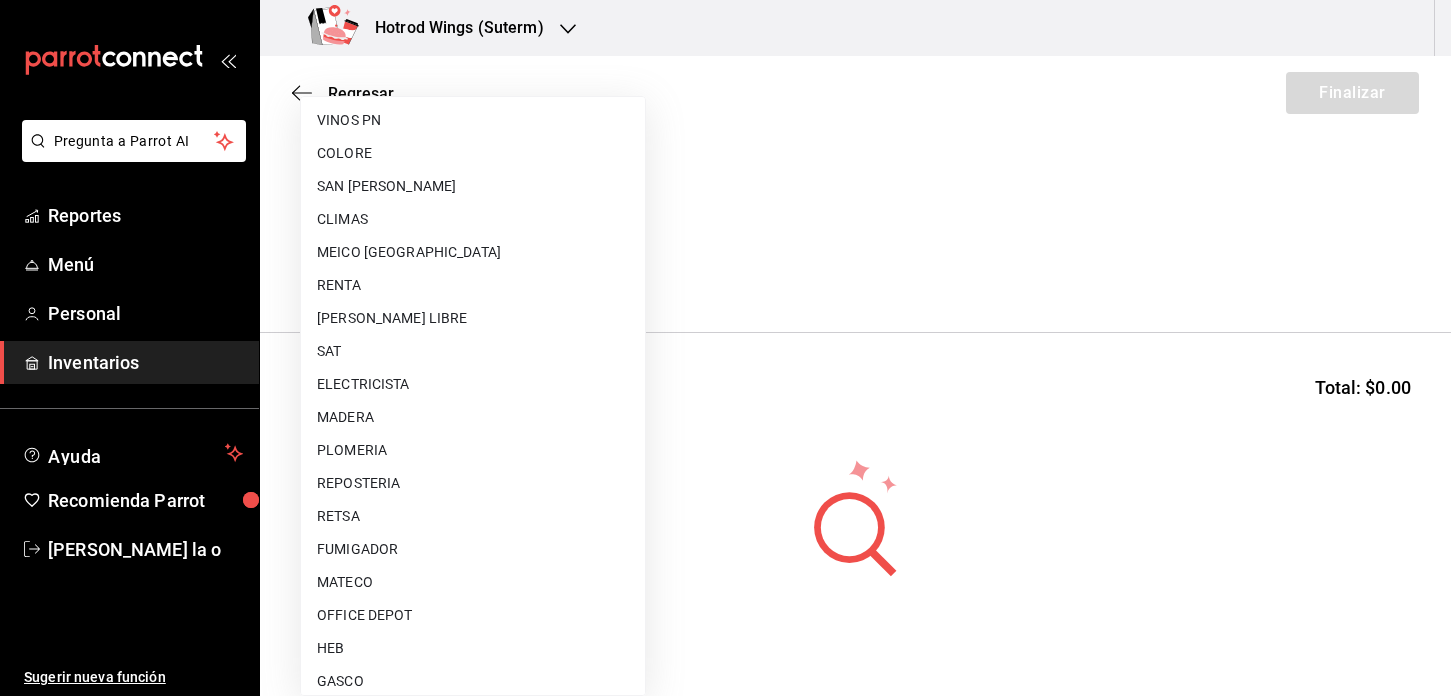 click on "PLOMERIA" at bounding box center [473, 450] 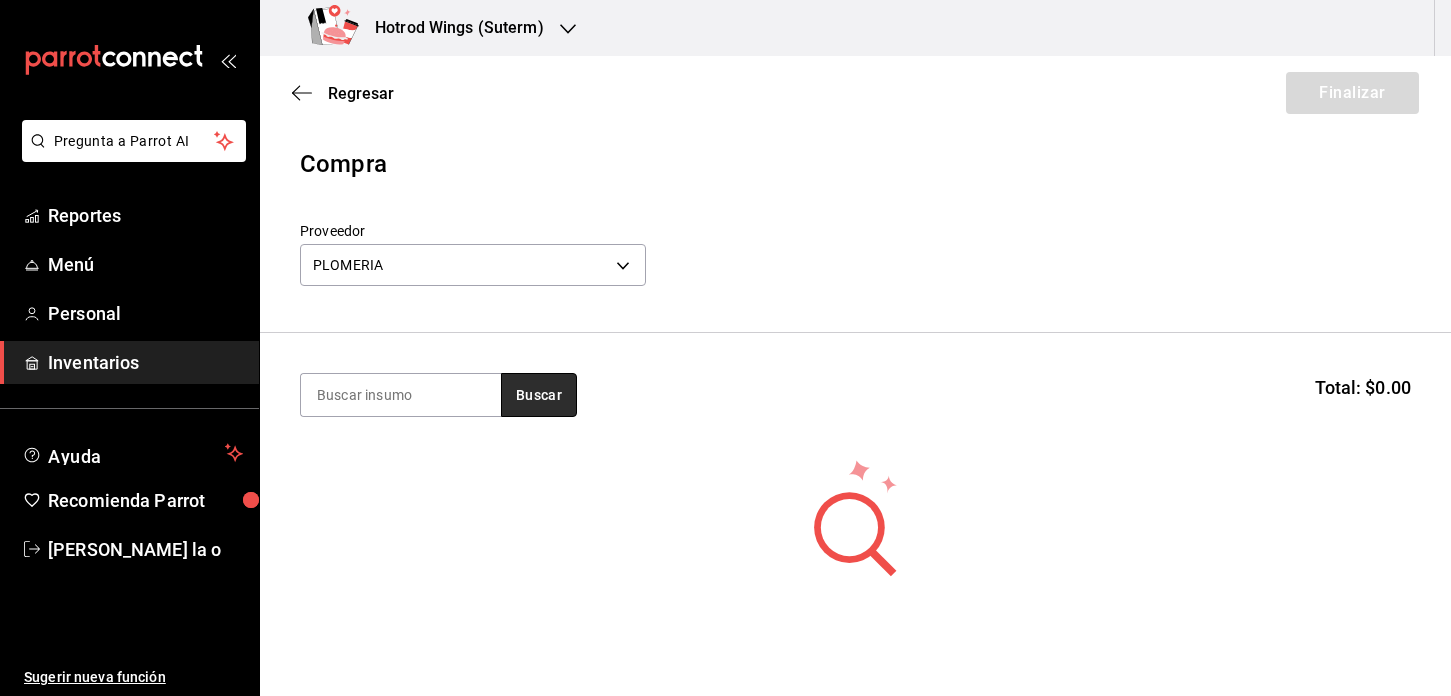 click on "Buscar" at bounding box center [539, 395] 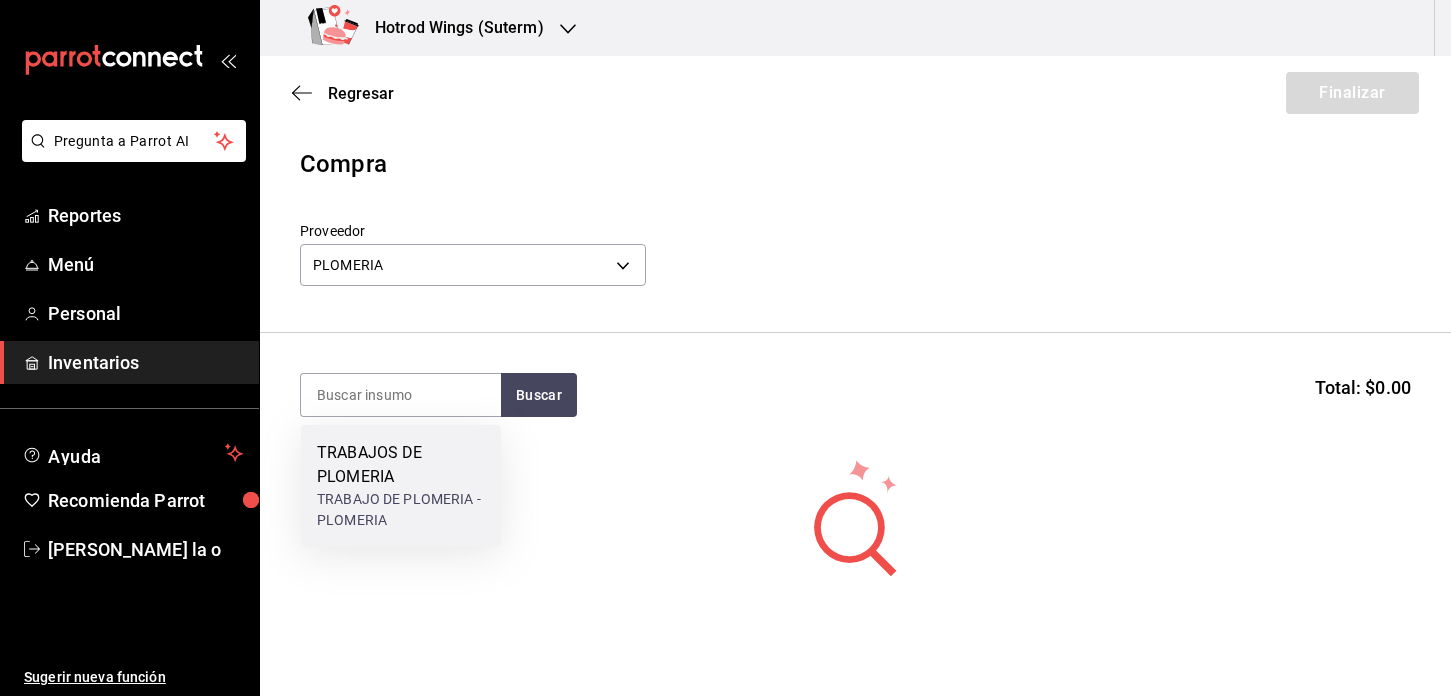 click on "TRABAJOS DE PLOMERIA" at bounding box center [401, 465] 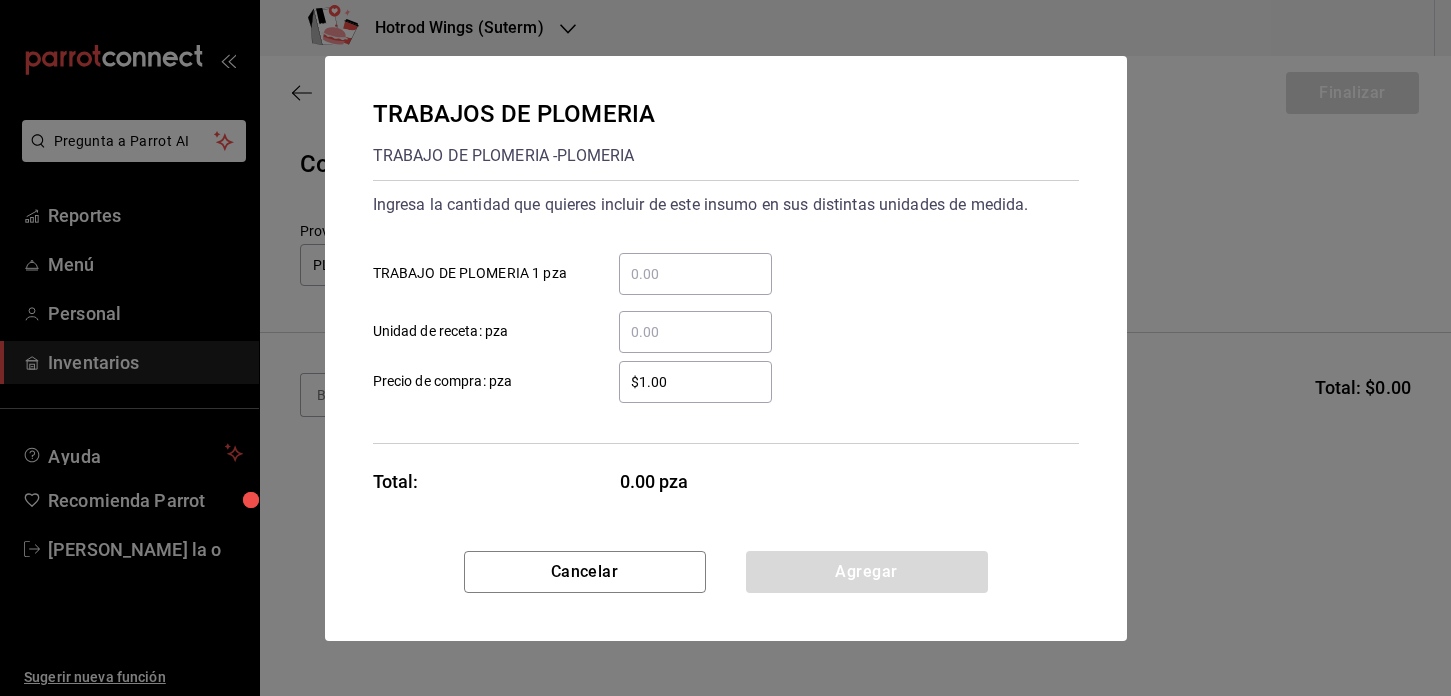 click on "​ TRABAJO DE PLOMERIA 1 pza" at bounding box center (695, 274) 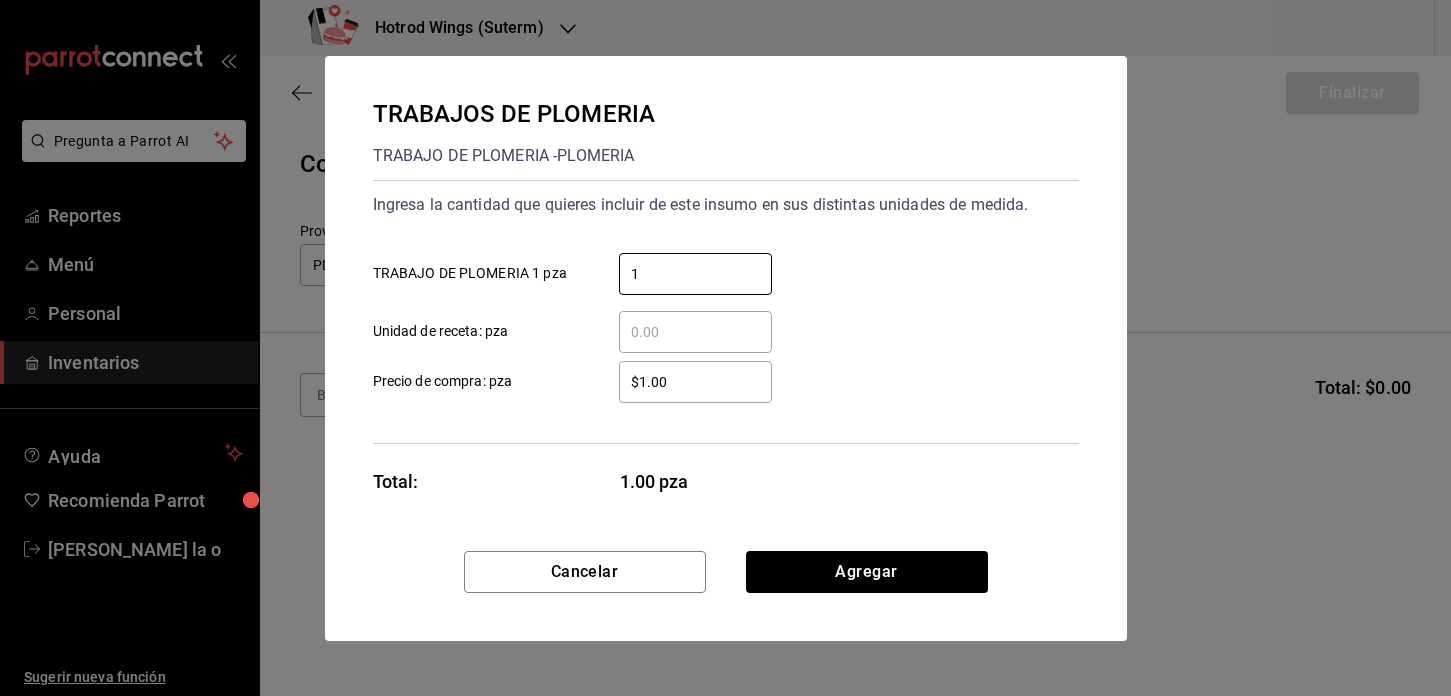 type on "1" 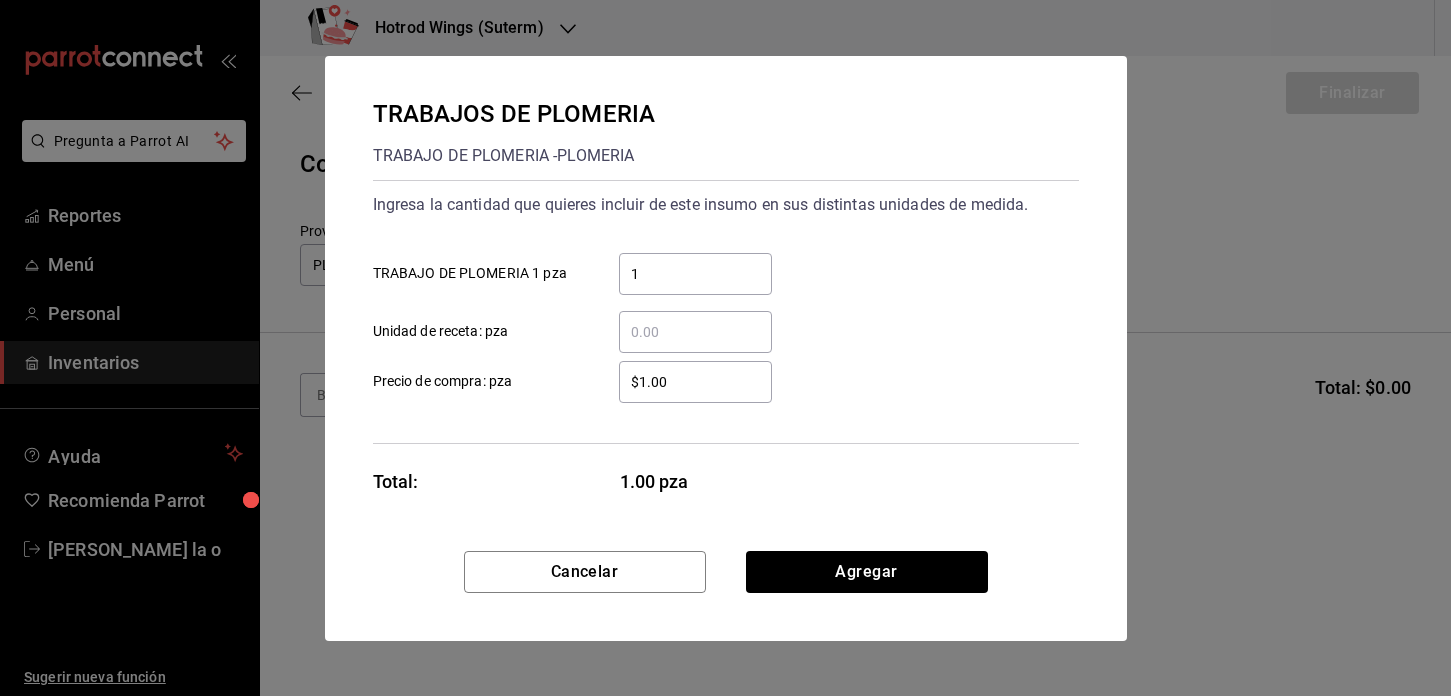 click on "$1.00" at bounding box center (695, 382) 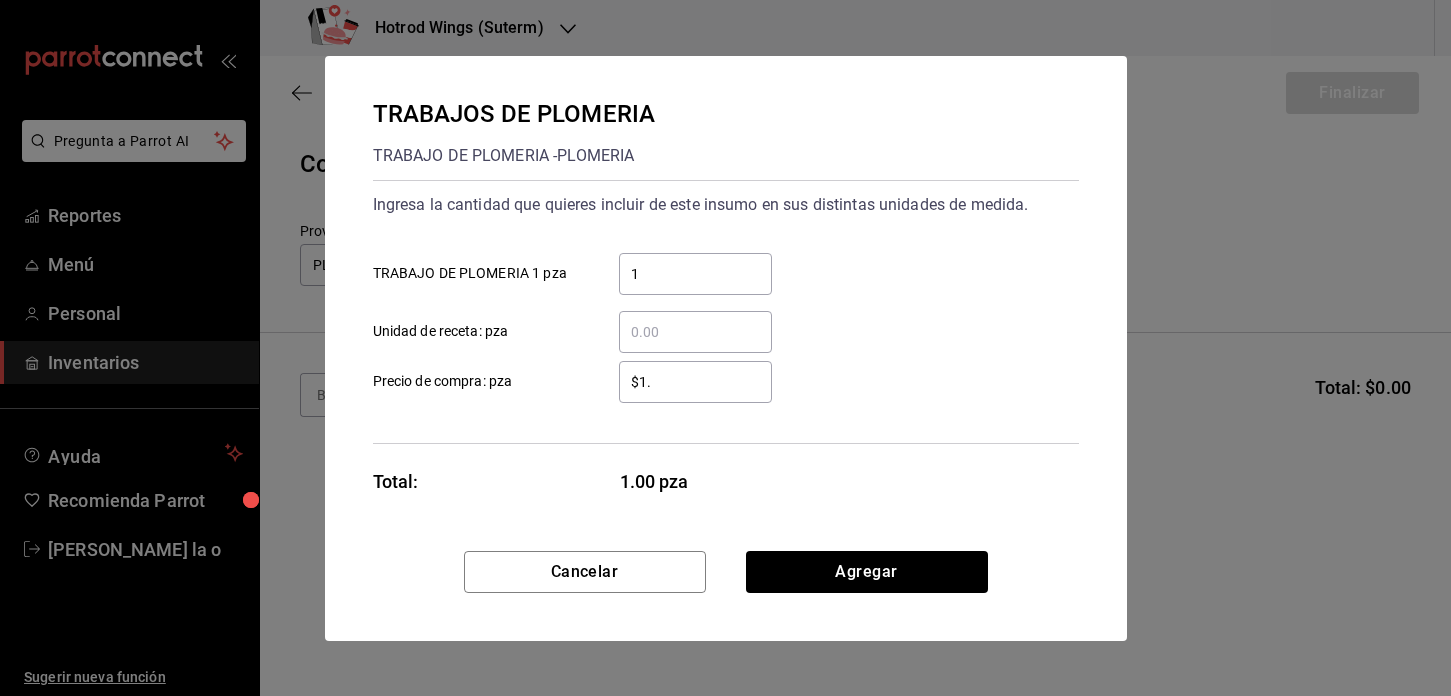type on "$1" 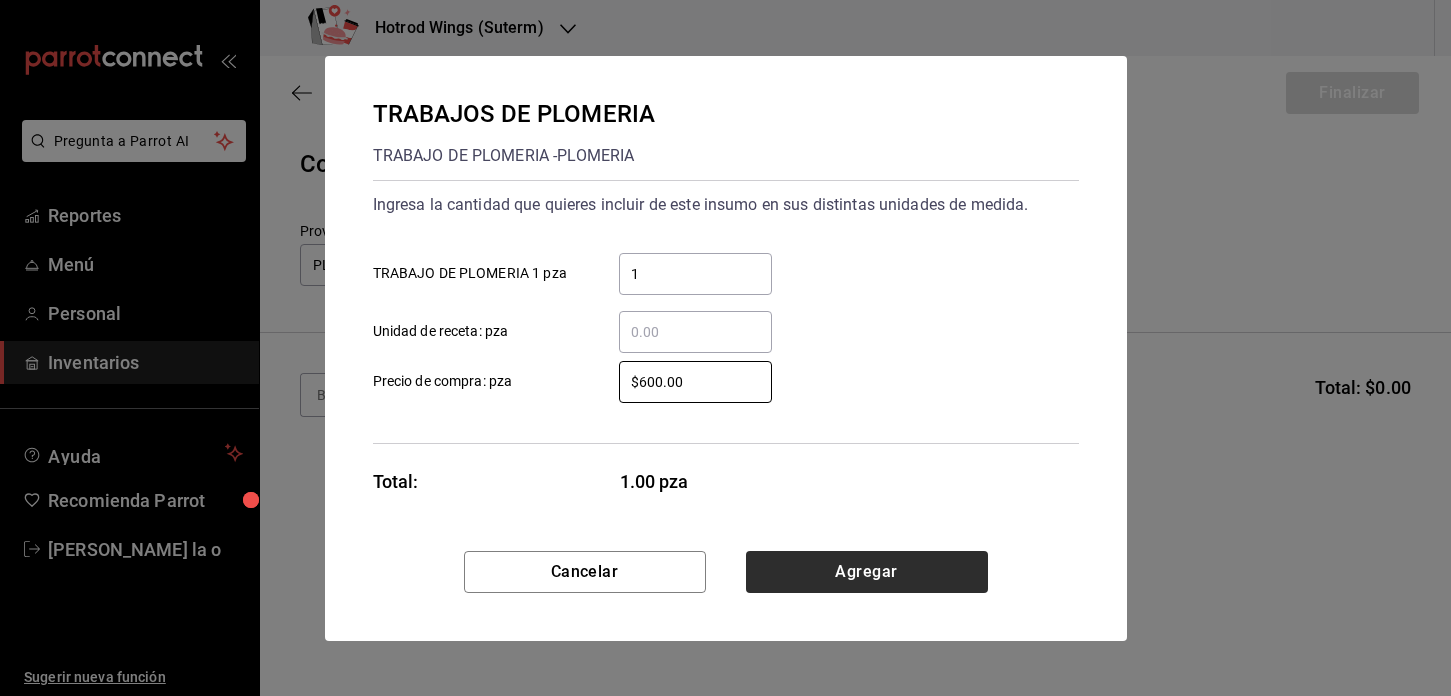 type on "$600.00" 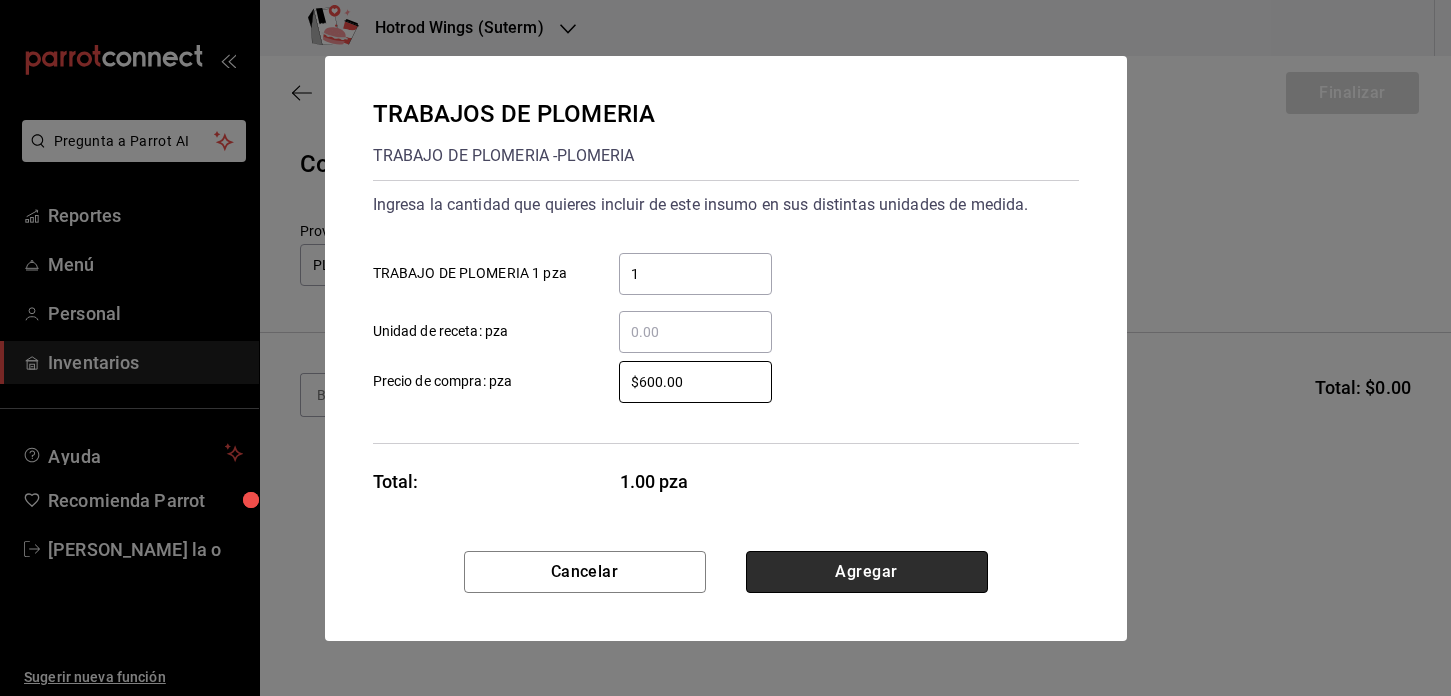 click on "Agregar" at bounding box center (867, 572) 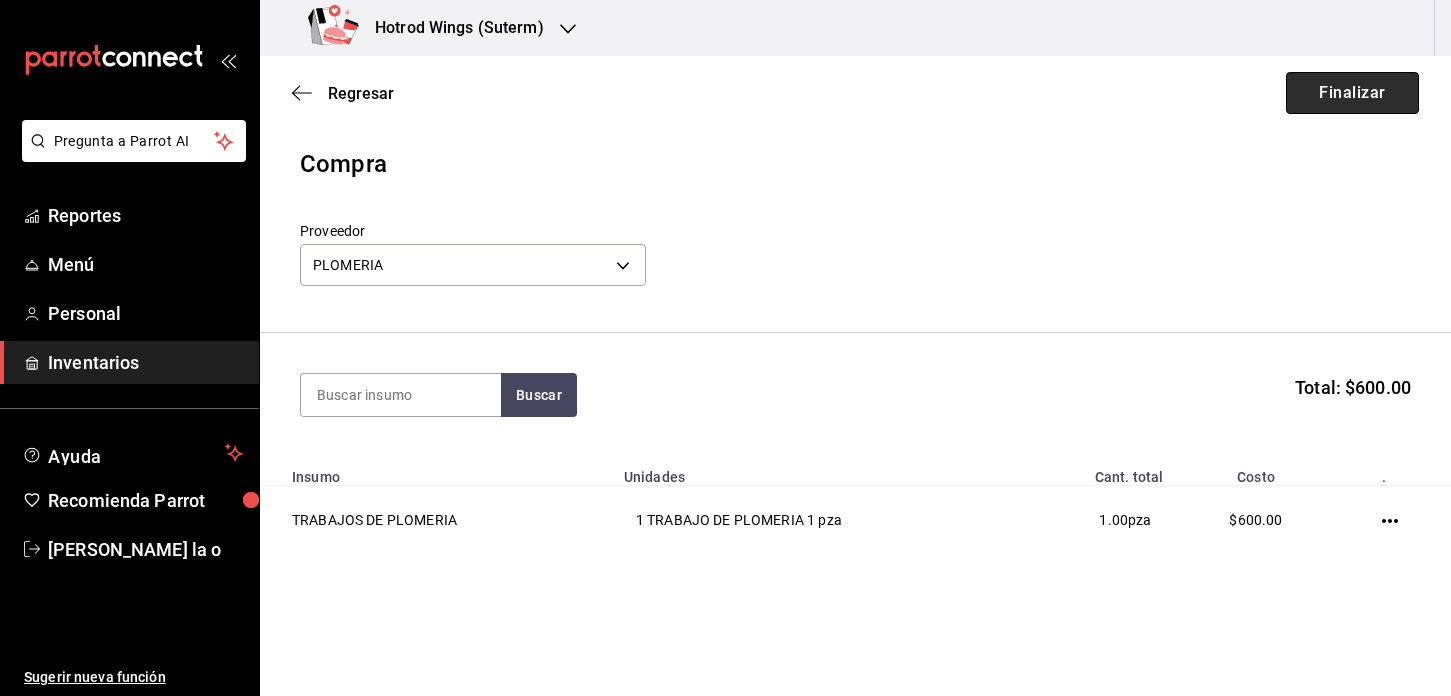 click on "Finalizar" at bounding box center [1352, 93] 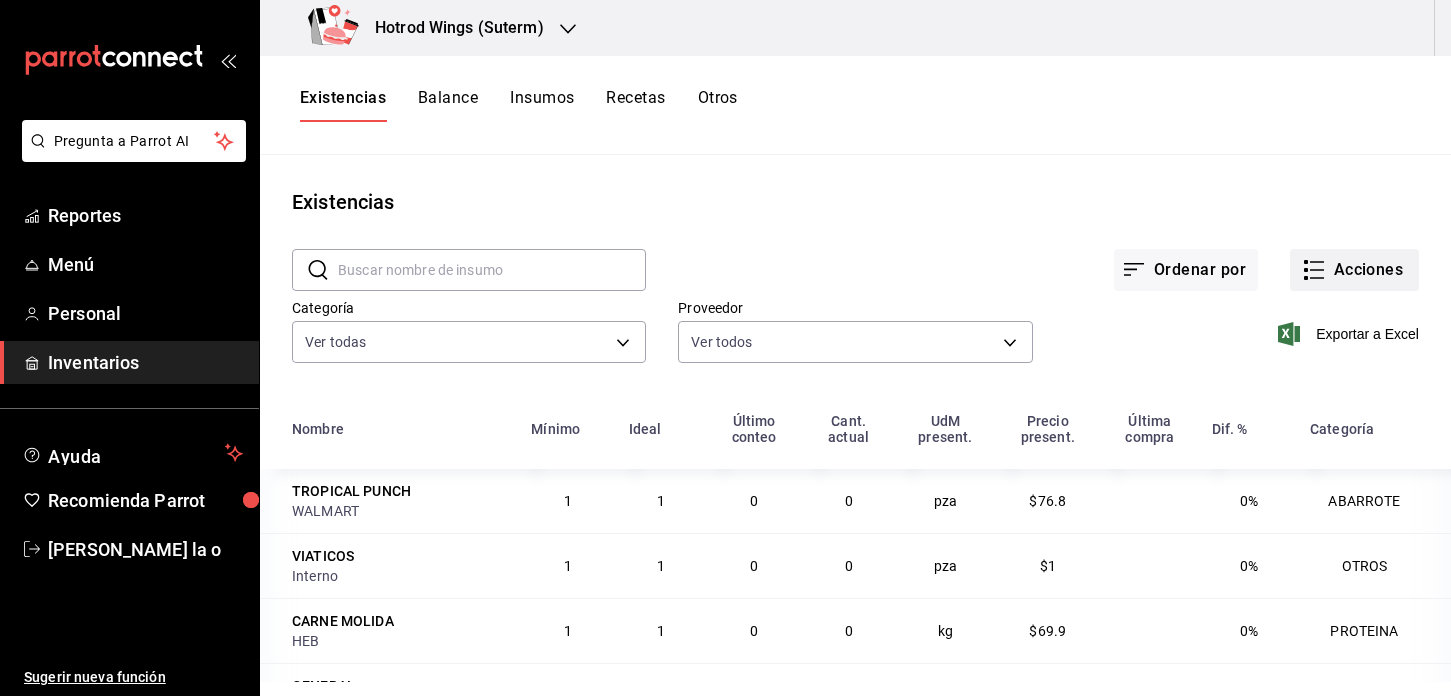click on "Acciones" at bounding box center (1354, 270) 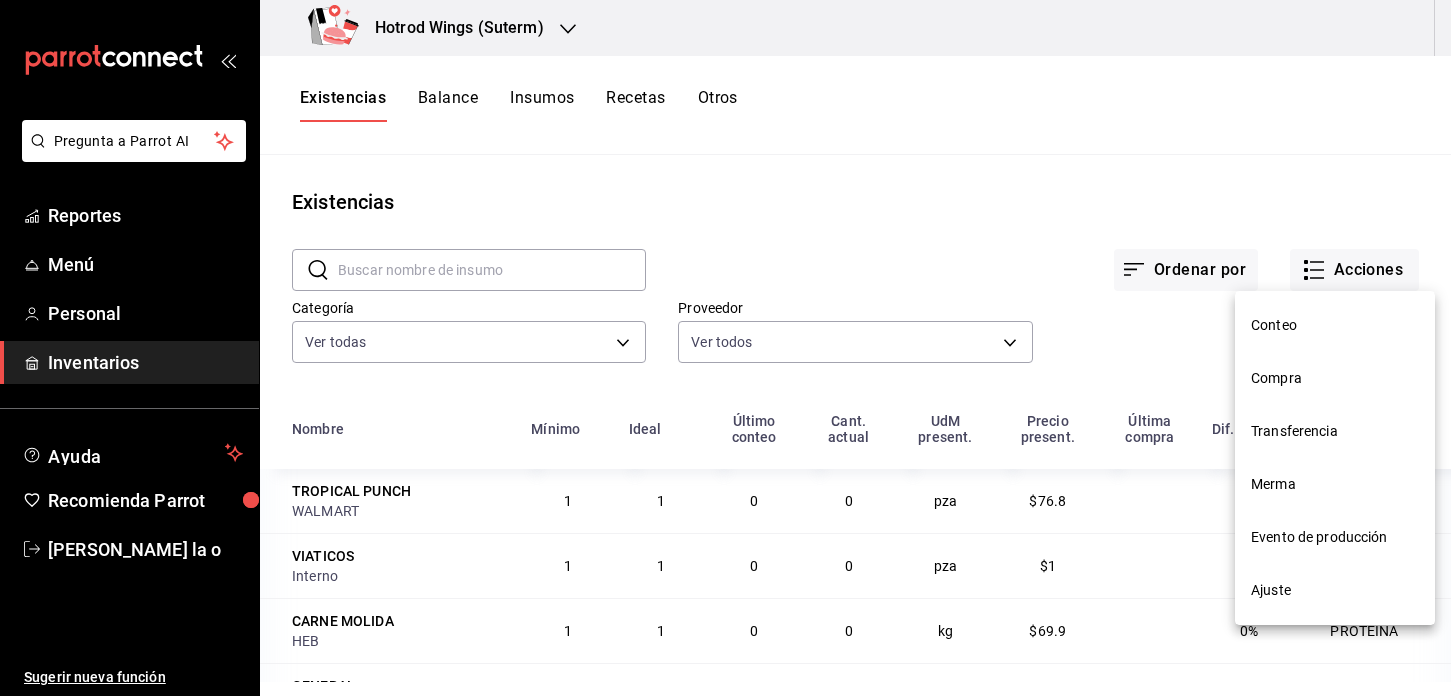 click on "Compra" at bounding box center [1335, 378] 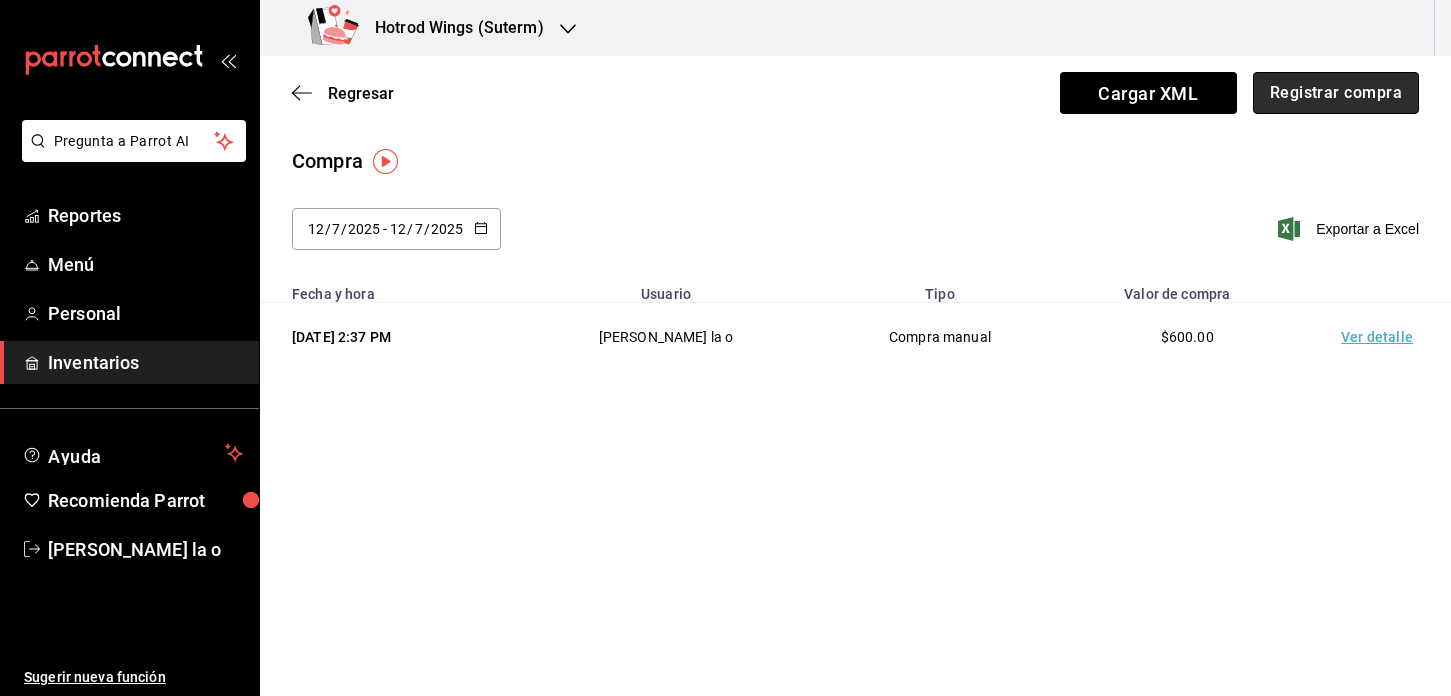 click on "Registrar compra" at bounding box center (1336, 93) 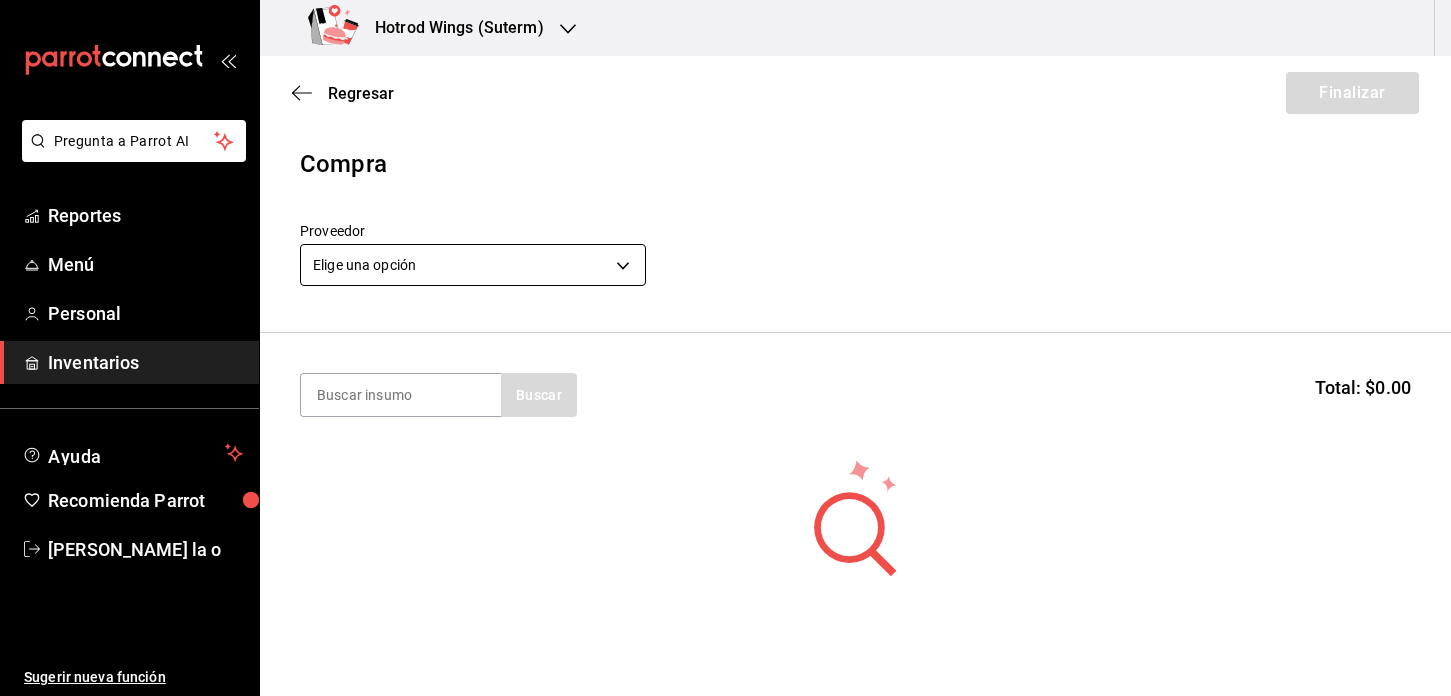 click on "Pregunta a Parrot AI Reportes   Menú   Personal   Inventarios   Ayuda Recomienda Parrot   Martha De la o   Sugerir nueva función   Hotrod Wings (Suterm) Regresar Finalizar Compra Proveedor Elige una opción default Buscar Total: $0.00 No hay insumos a mostrar. Busca un insumo para agregarlo a la lista Pregunta a Parrot AI Reportes   Menú   Personal   Inventarios   Ayuda Recomienda Parrot   Martha De la o   Sugerir nueva función   GANA 1 MES GRATIS EN TU SUSCRIPCIÓN AQUÍ ¿Recuerdas cómo empezó tu restaurante?
Hoy puedes ayudar a un colega a tener el mismo cambio que tú viviste.
Recomienda Parrot directamente desde tu Portal Administrador.
Es fácil y rápido.
🎁 Por cada restaurante que se una, ganas 1 mes gratis. Ver video tutorial Ir a video Editar Eliminar Visitar centro de ayuda (81) 2046 6363 soporte@parrotsoftware.io Visitar centro de ayuda (81) 2046 6363 soporte@parrotsoftware.io" at bounding box center [725, 291] 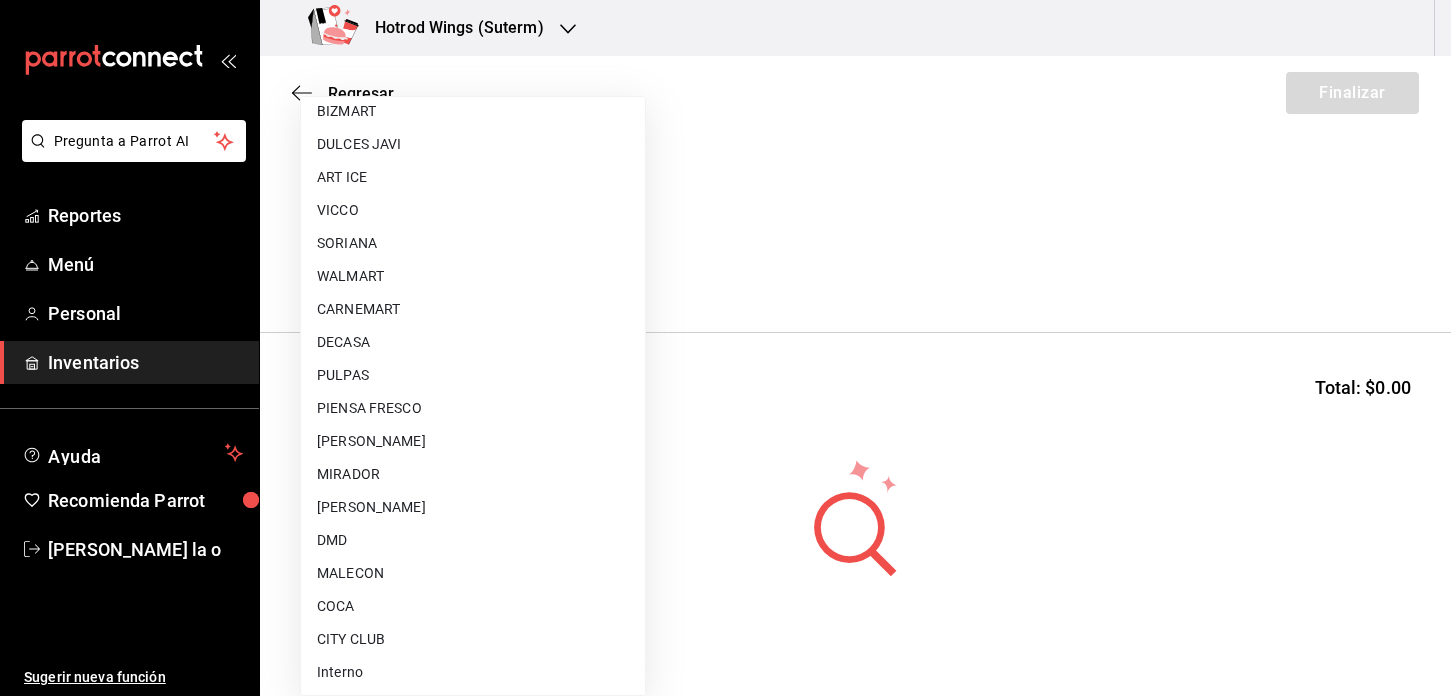 scroll, scrollTop: 1002, scrollLeft: 0, axis: vertical 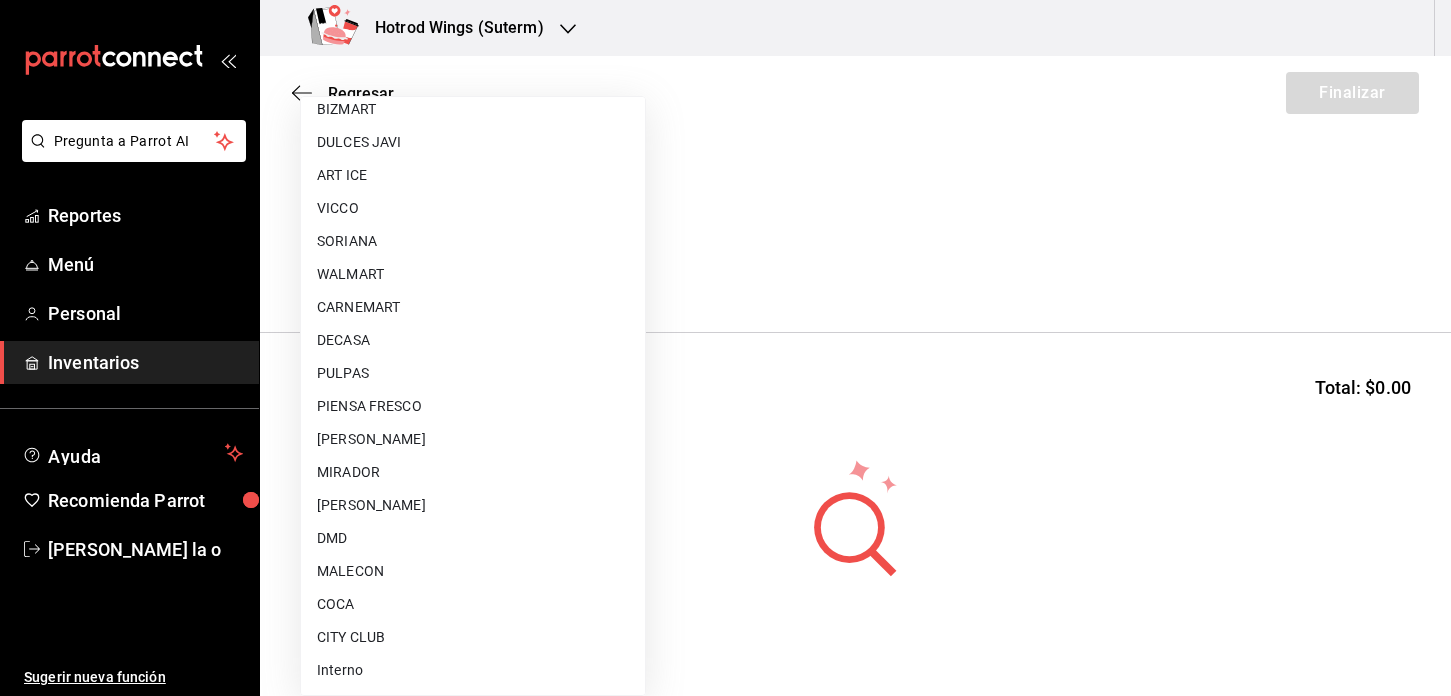 click on "CARNEMART" at bounding box center [473, 307] 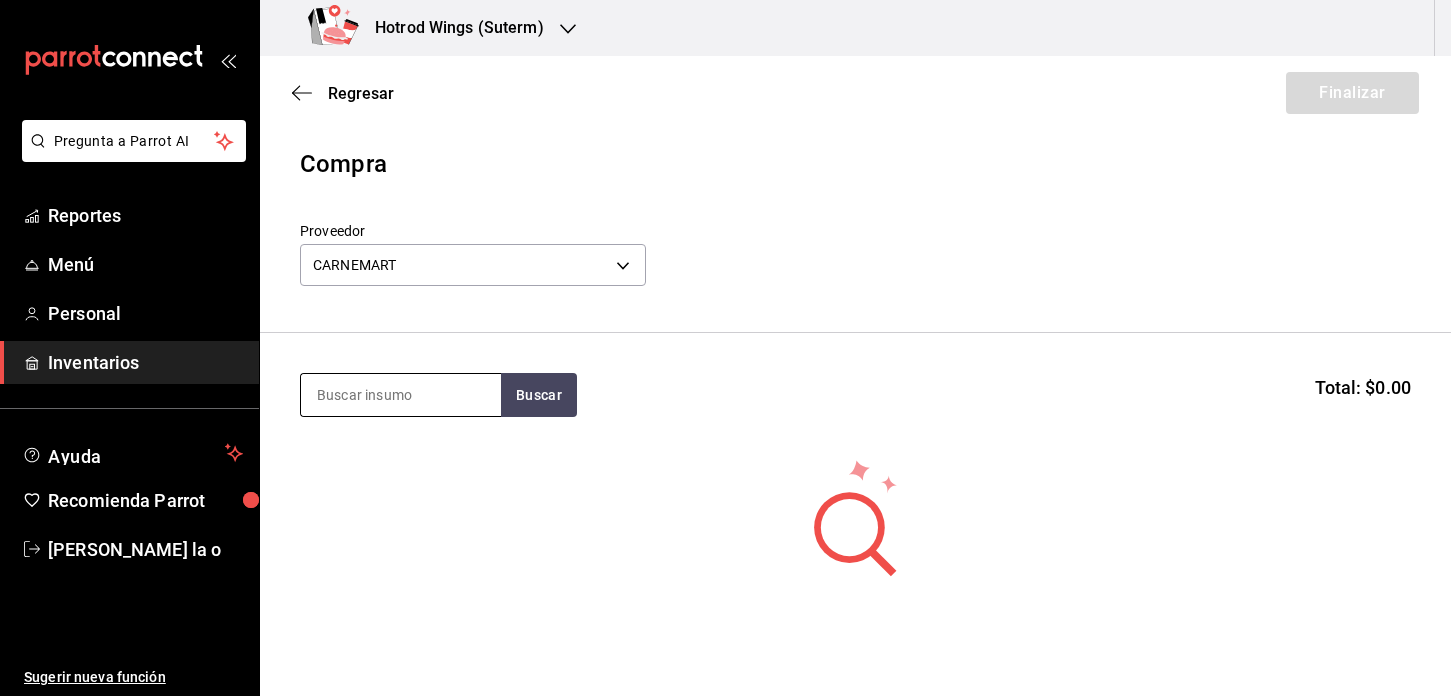click at bounding box center [401, 395] 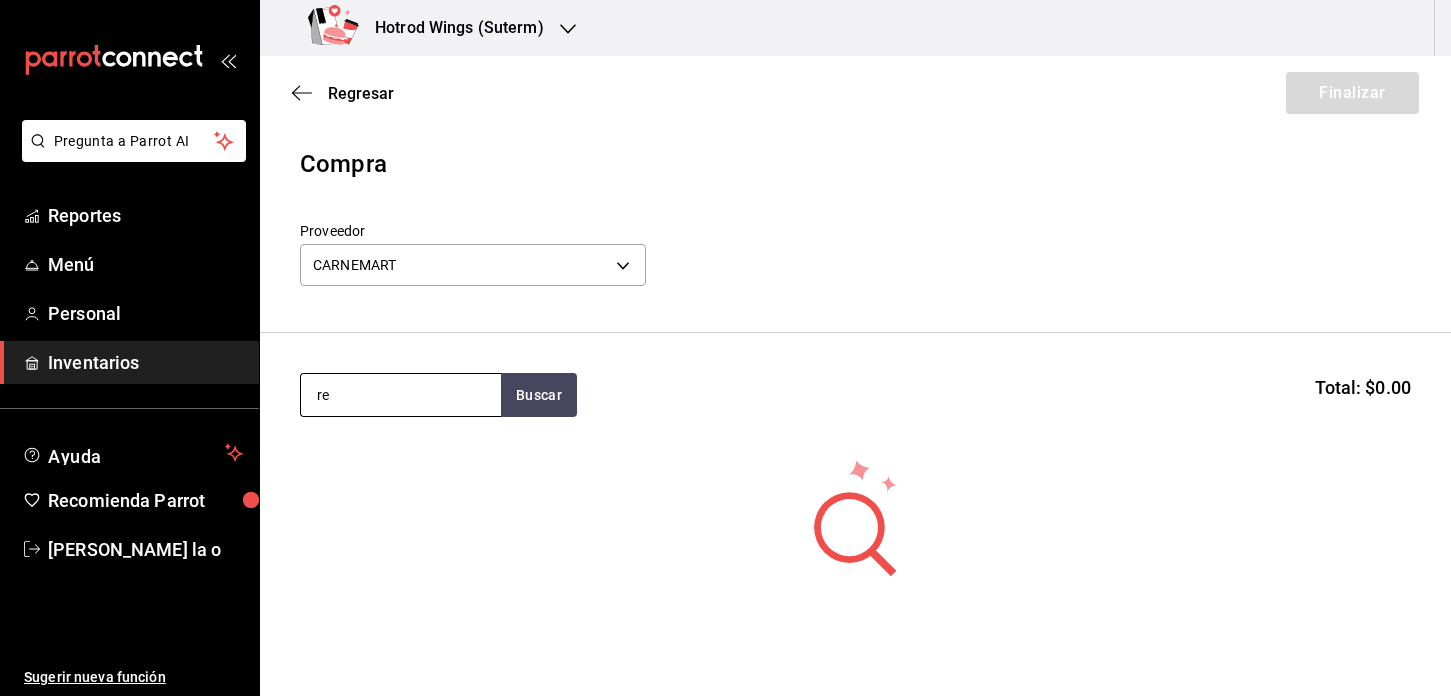 type on "r" 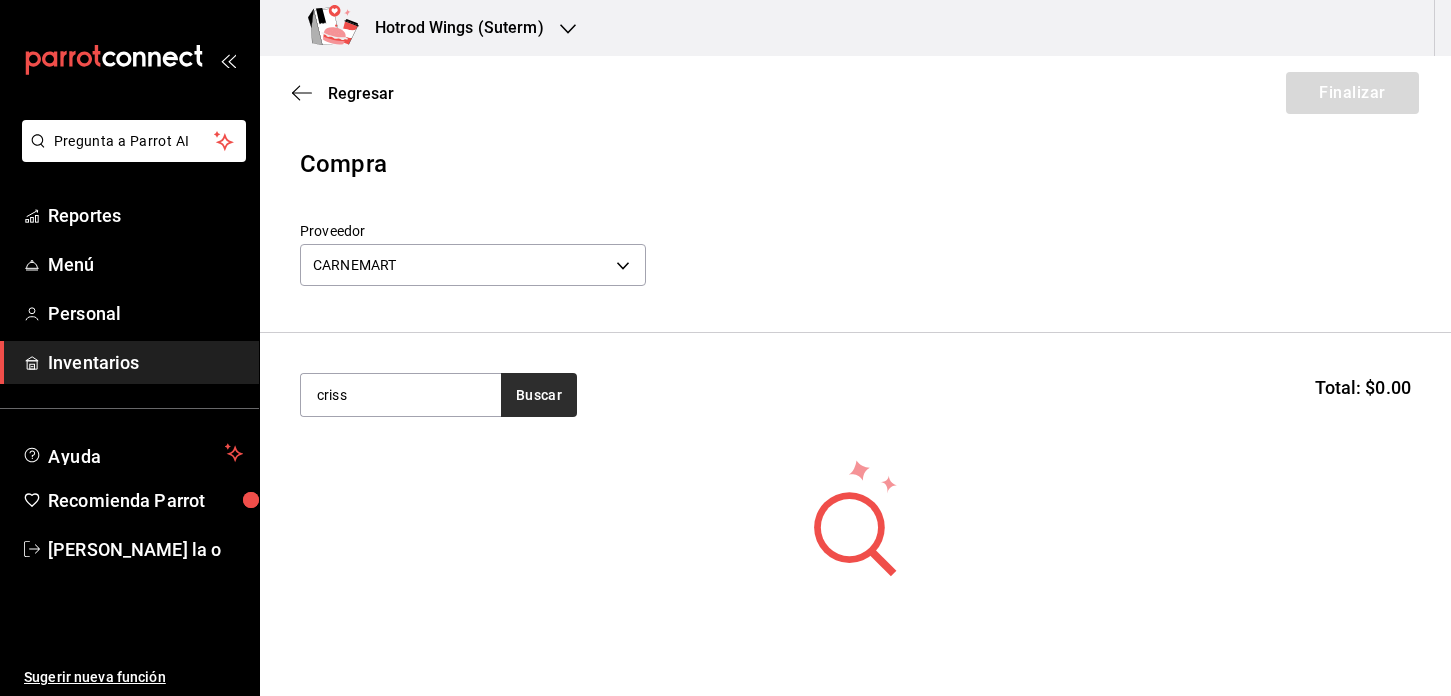 type on "criss" 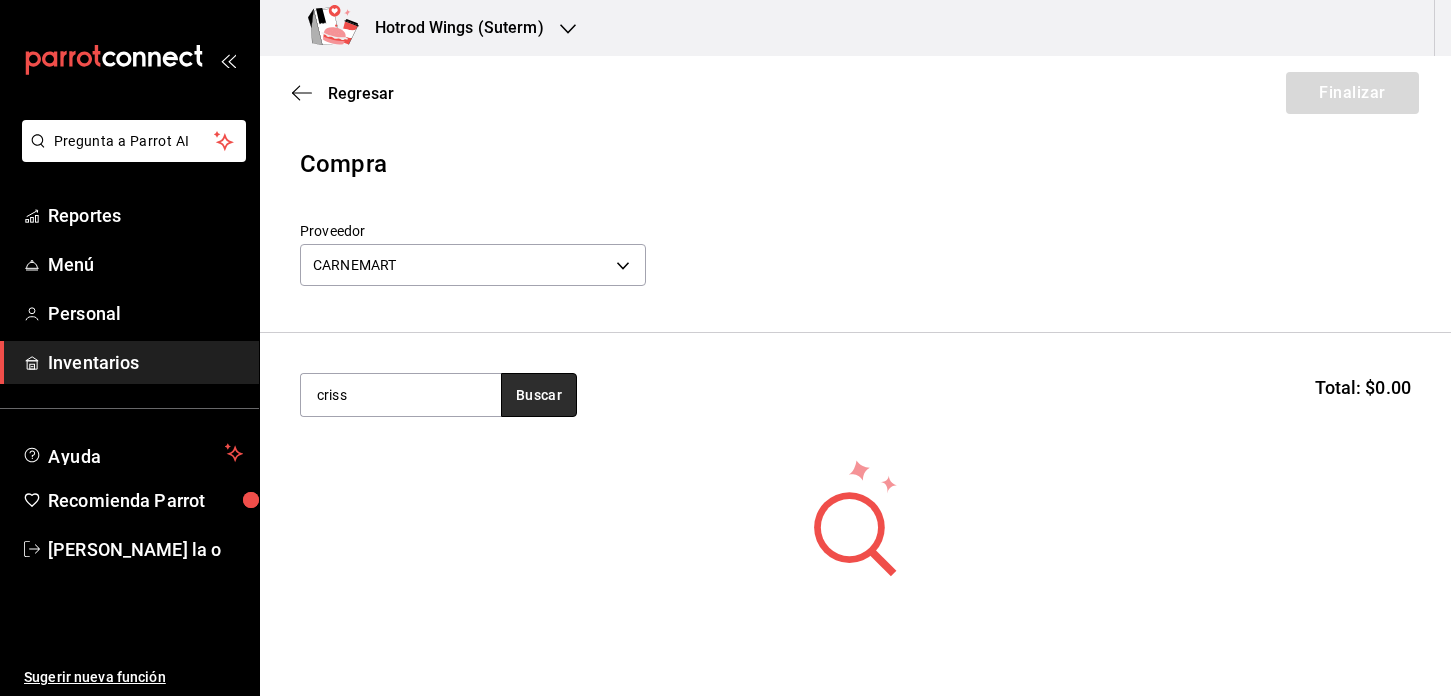 click on "Buscar" at bounding box center [539, 395] 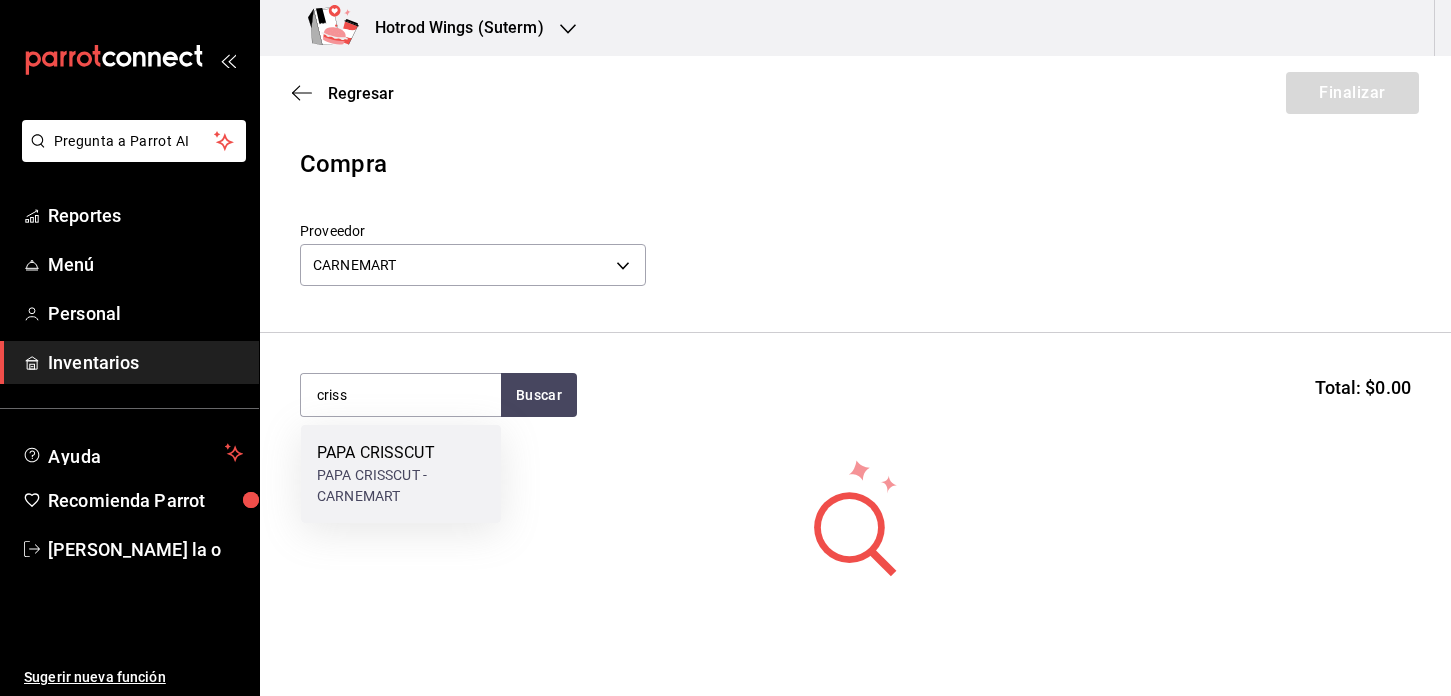 click on "PAPA CRISSCUT PAPA CRISSCUT - CARNEMART" at bounding box center (401, 474) 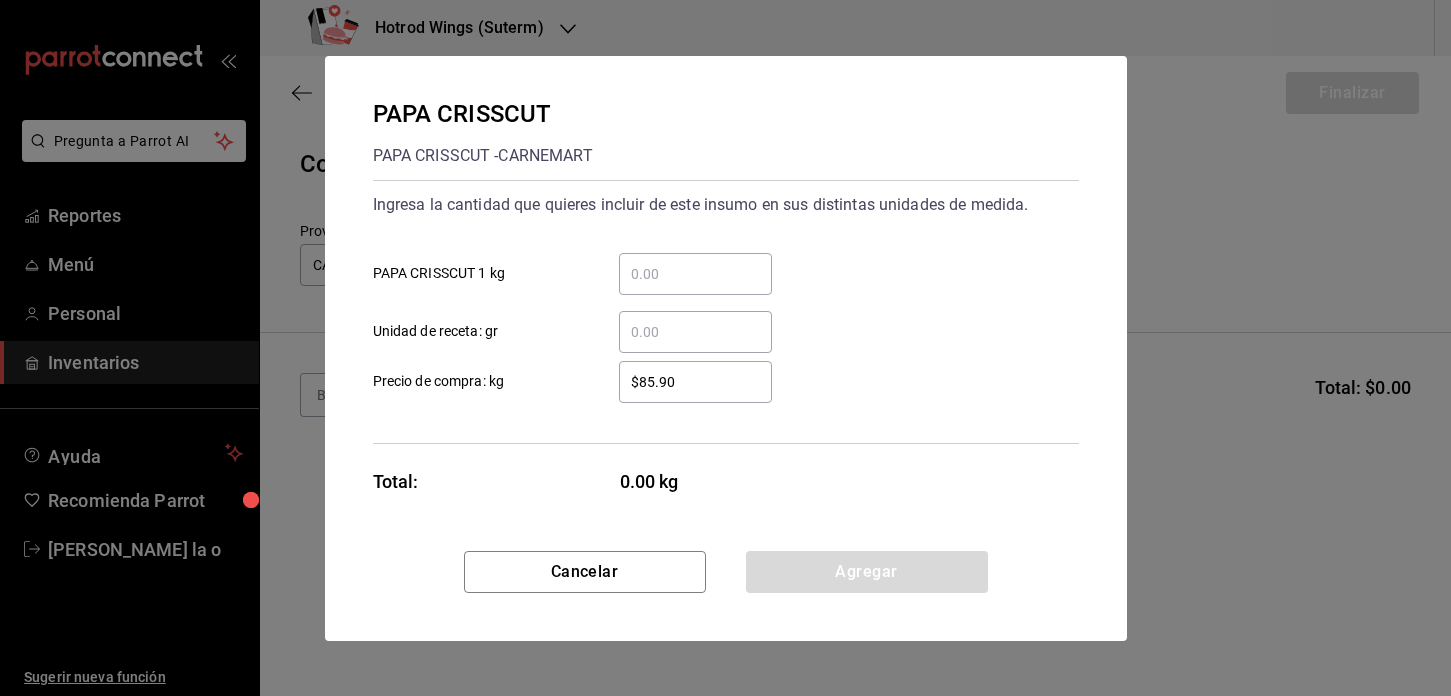 click on "​ PAPA CRISSCUT 1 kg" at bounding box center (695, 274) 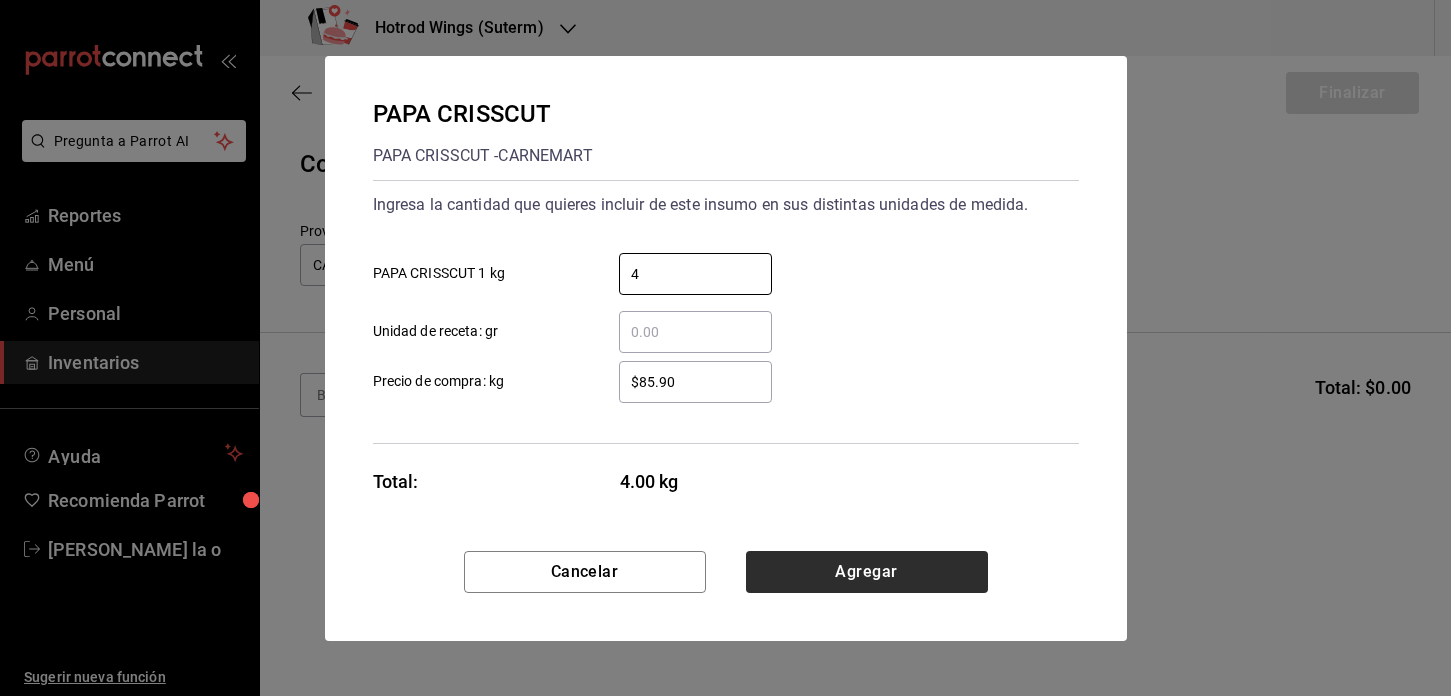 type on "4" 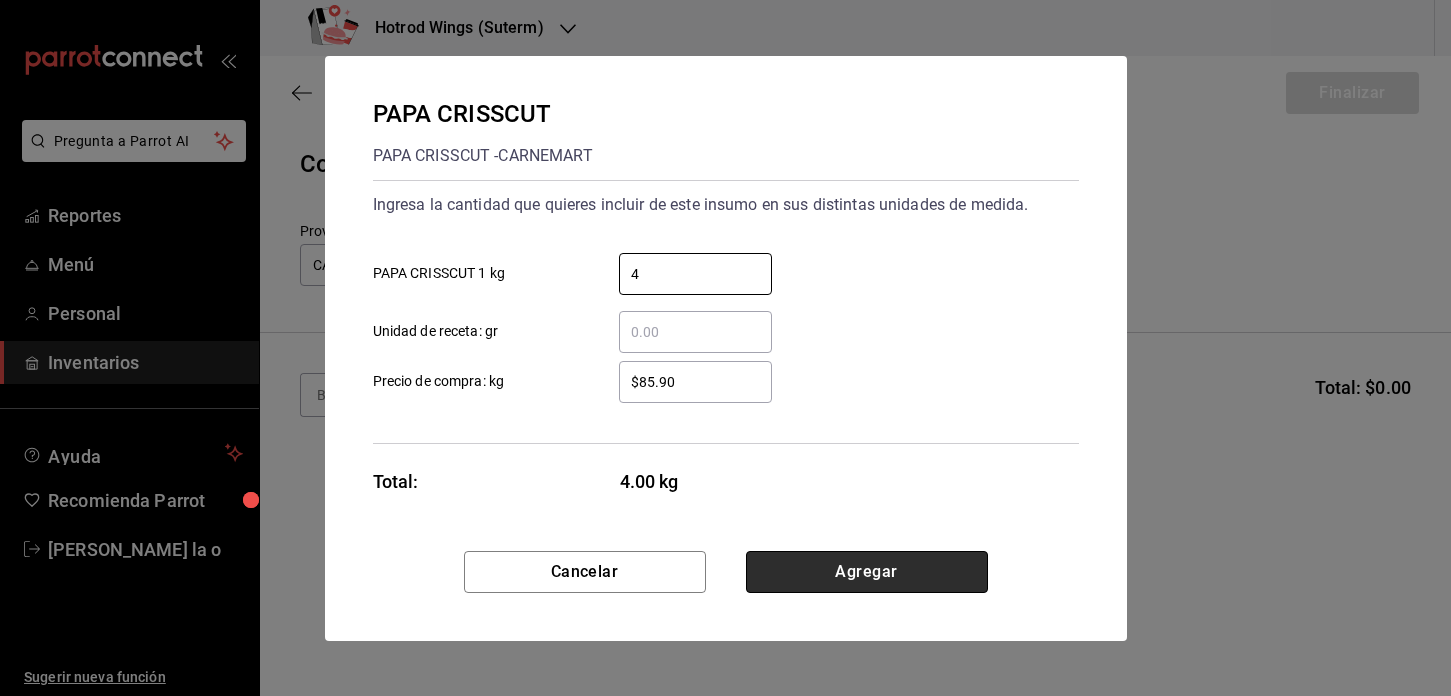 click on "Agregar" at bounding box center [867, 572] 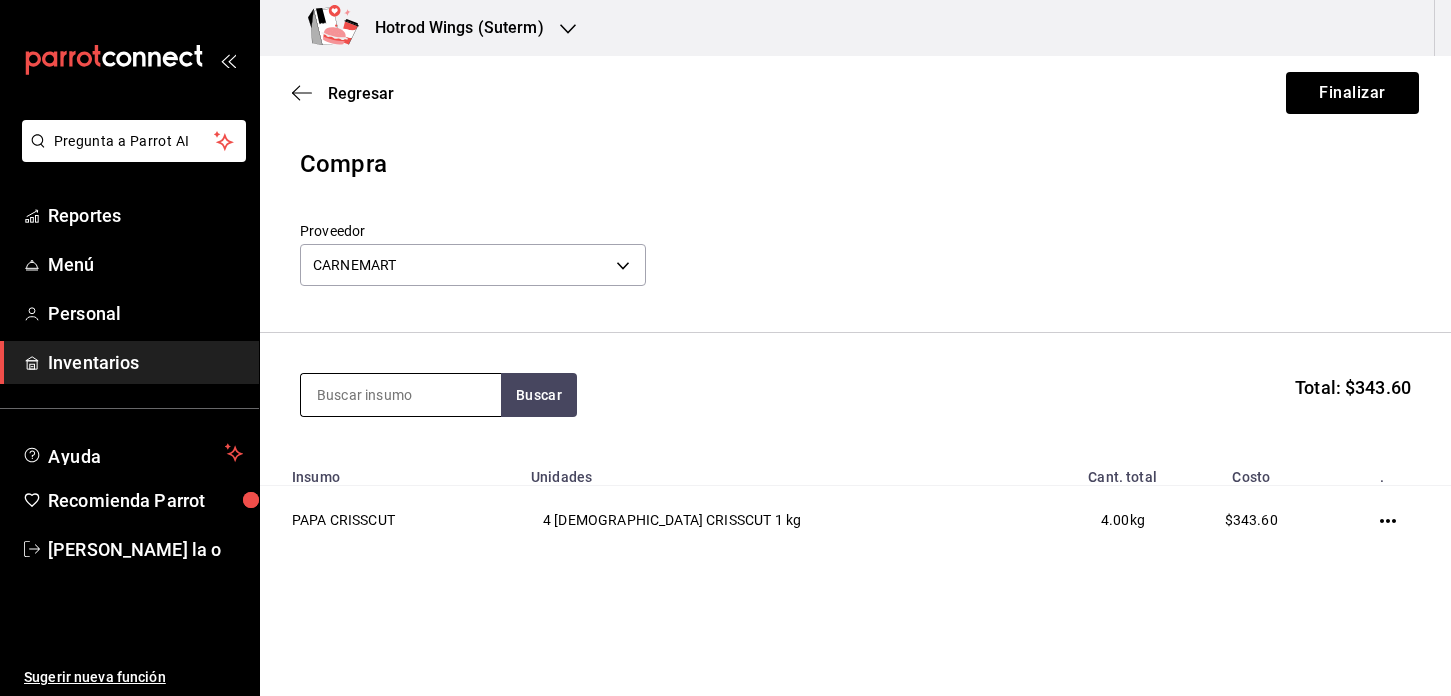 click at bounding box center [401, 395] 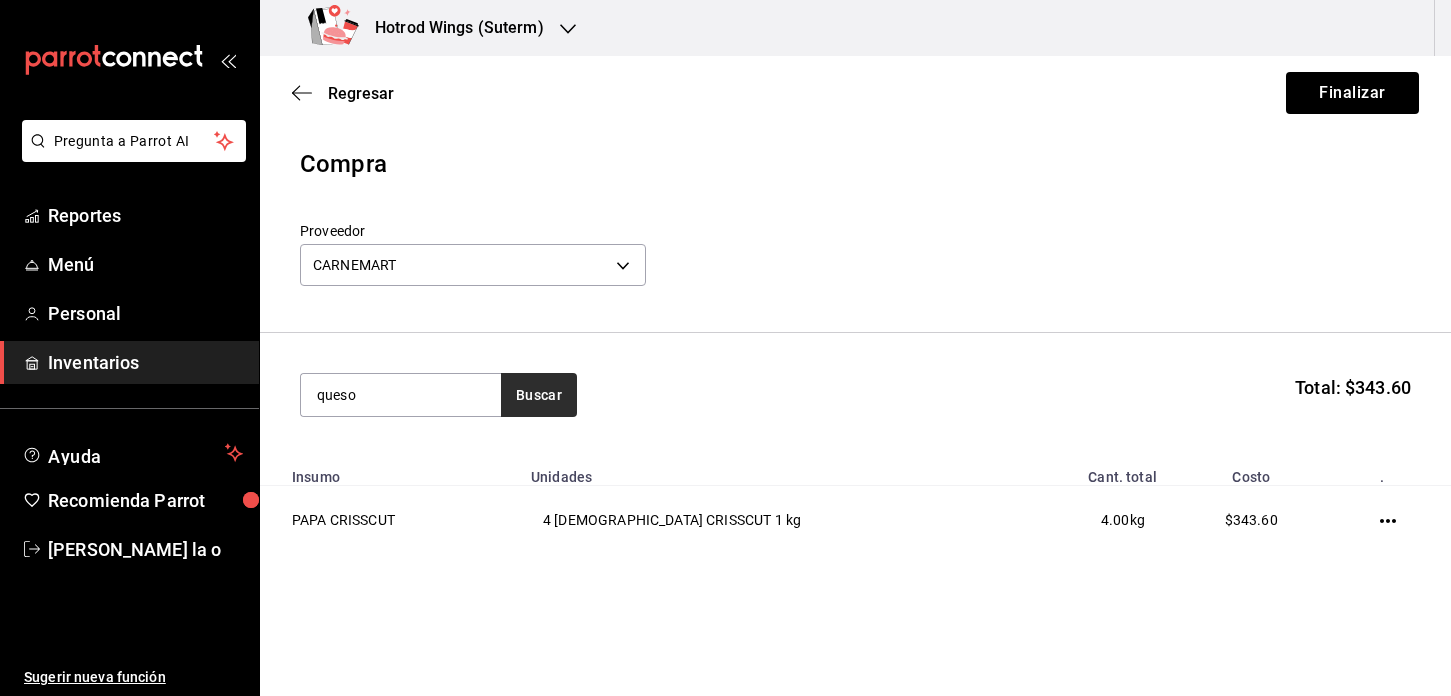 type on "queso" 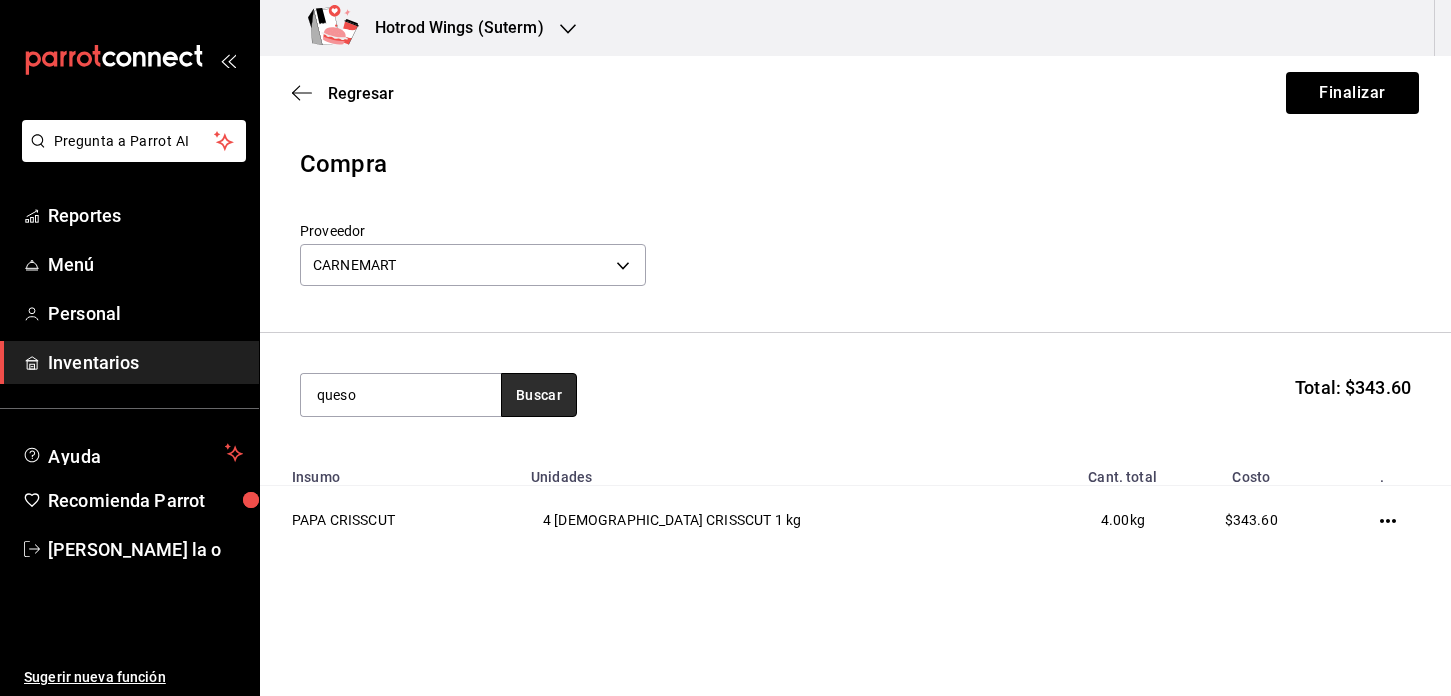 click on "Buscar" at bounding box center (539, 395) 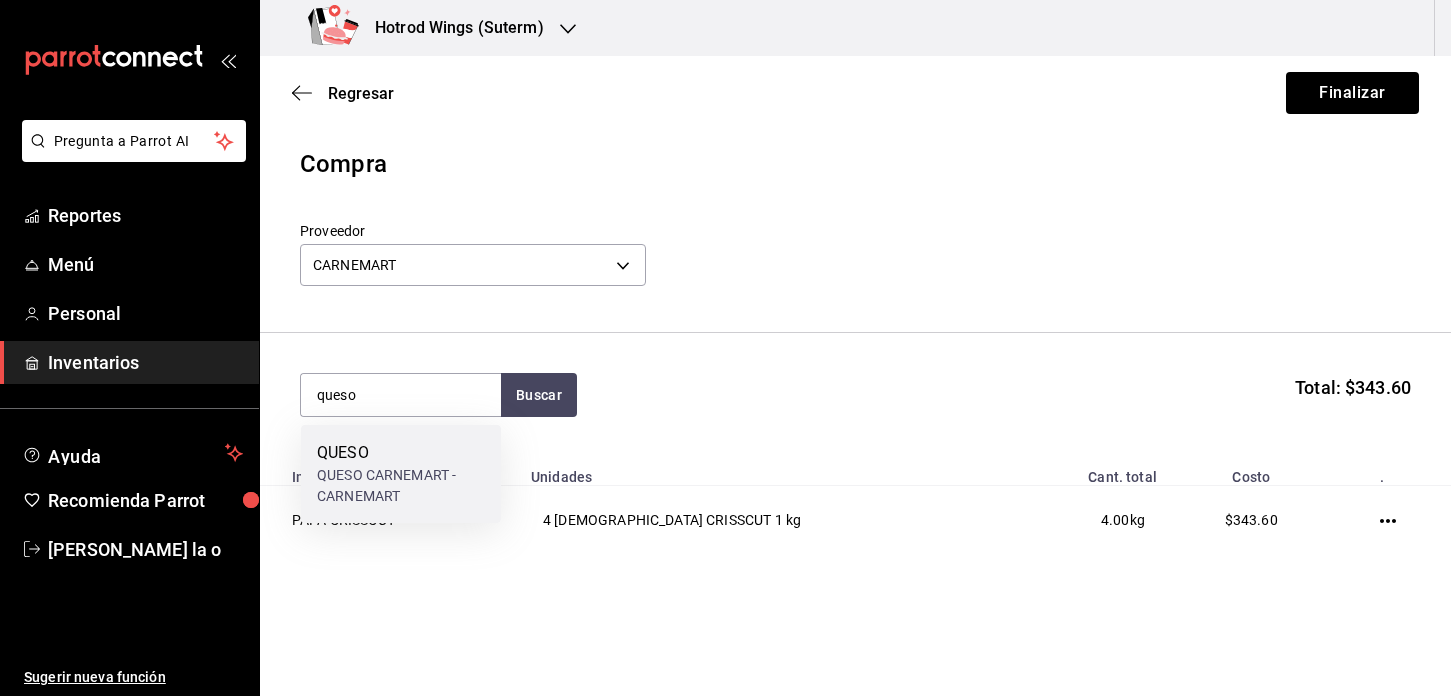 click on "QUESO CARNEMART - CARNEMART" at bounding box center (401, 486) 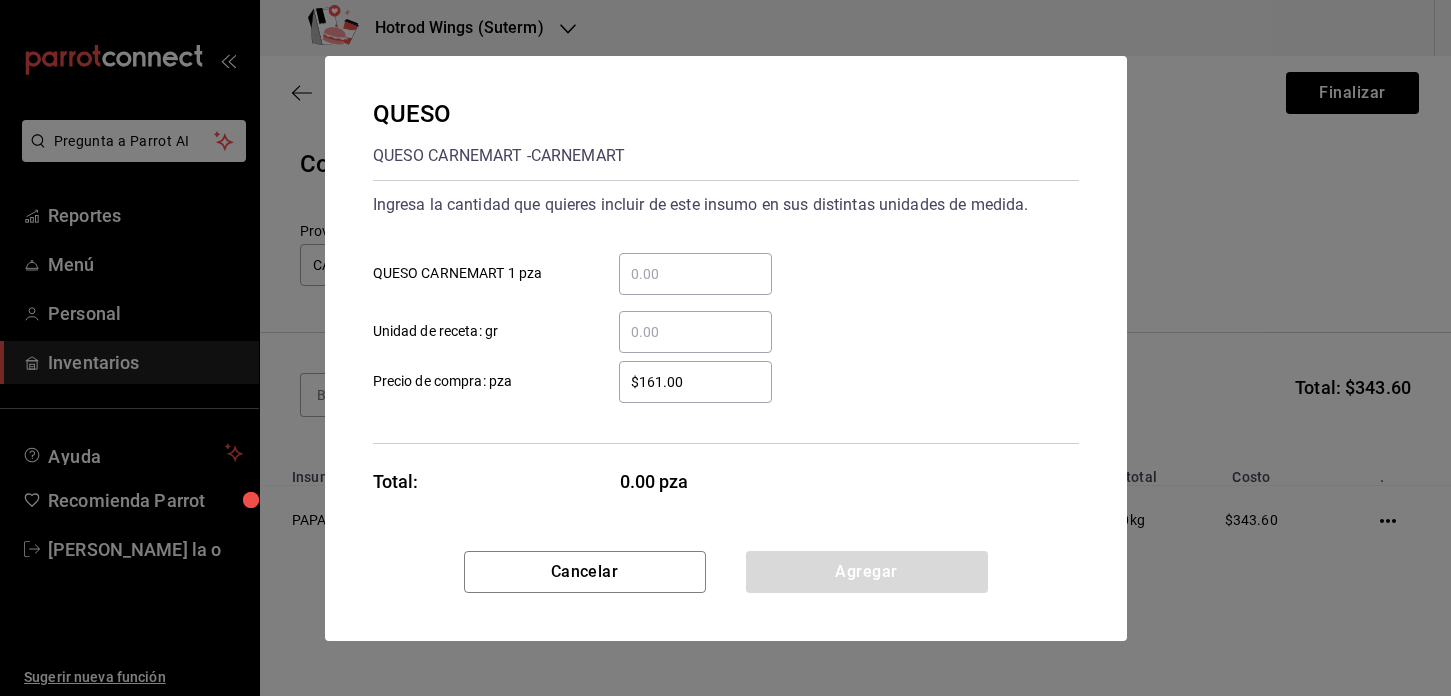 click on "​ QUESO CARNEMART 1 pza" at bounding box center (695, 274) 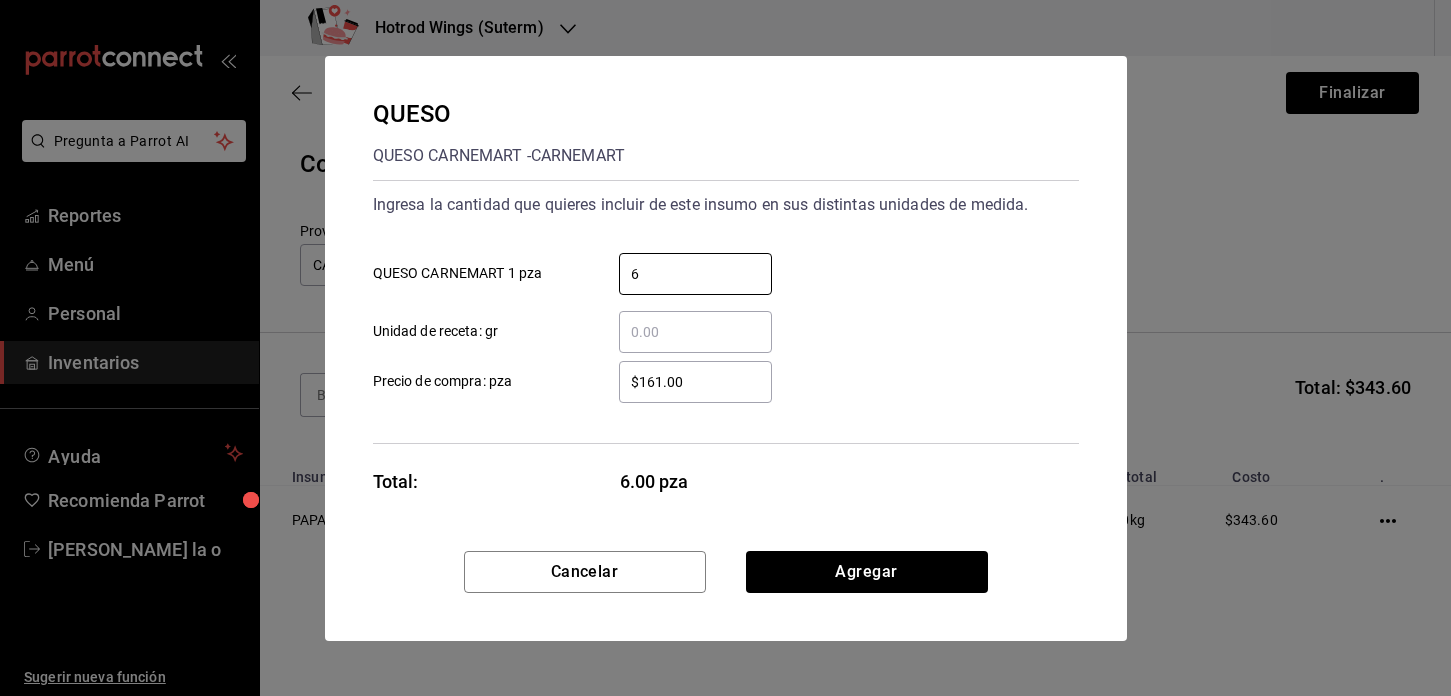 type on "6" 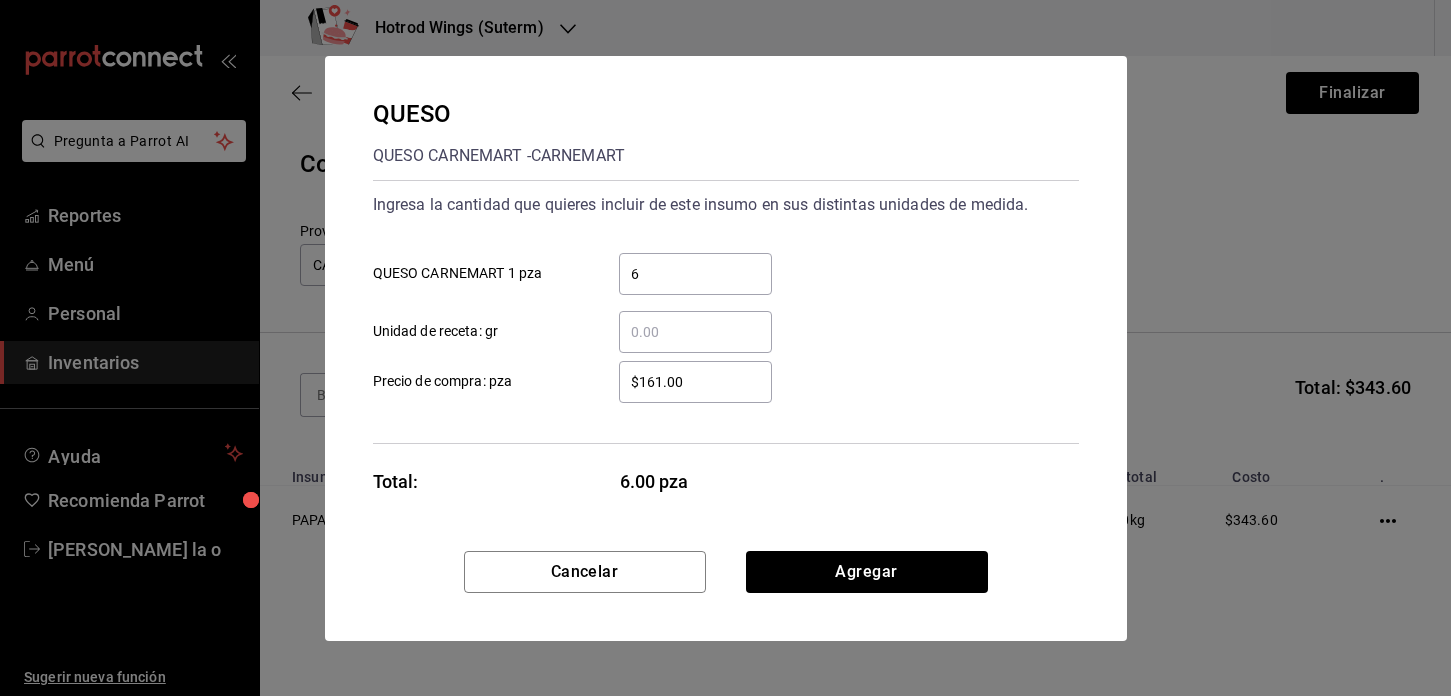 click on "$161.00" at bounding box center [695, 382] 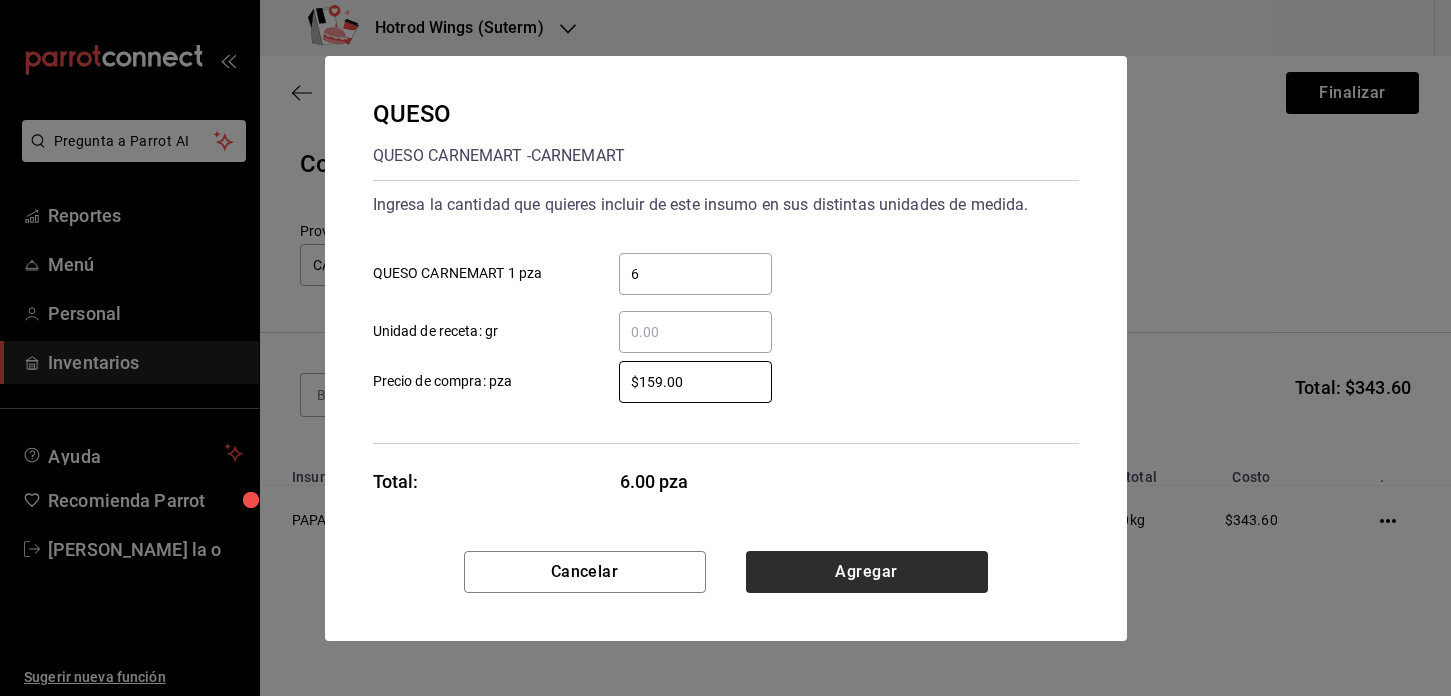 type on "$159.00" 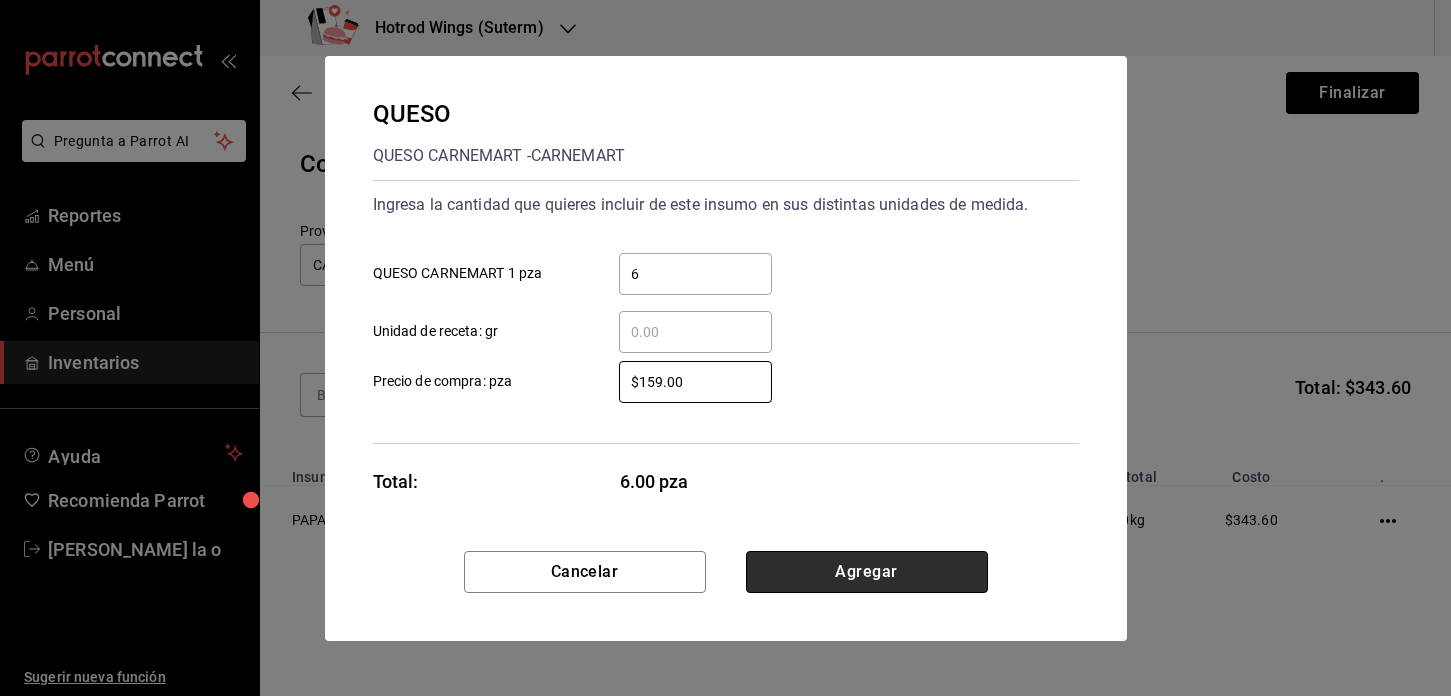 click on "Agregar" at bounding box center (867, 572) 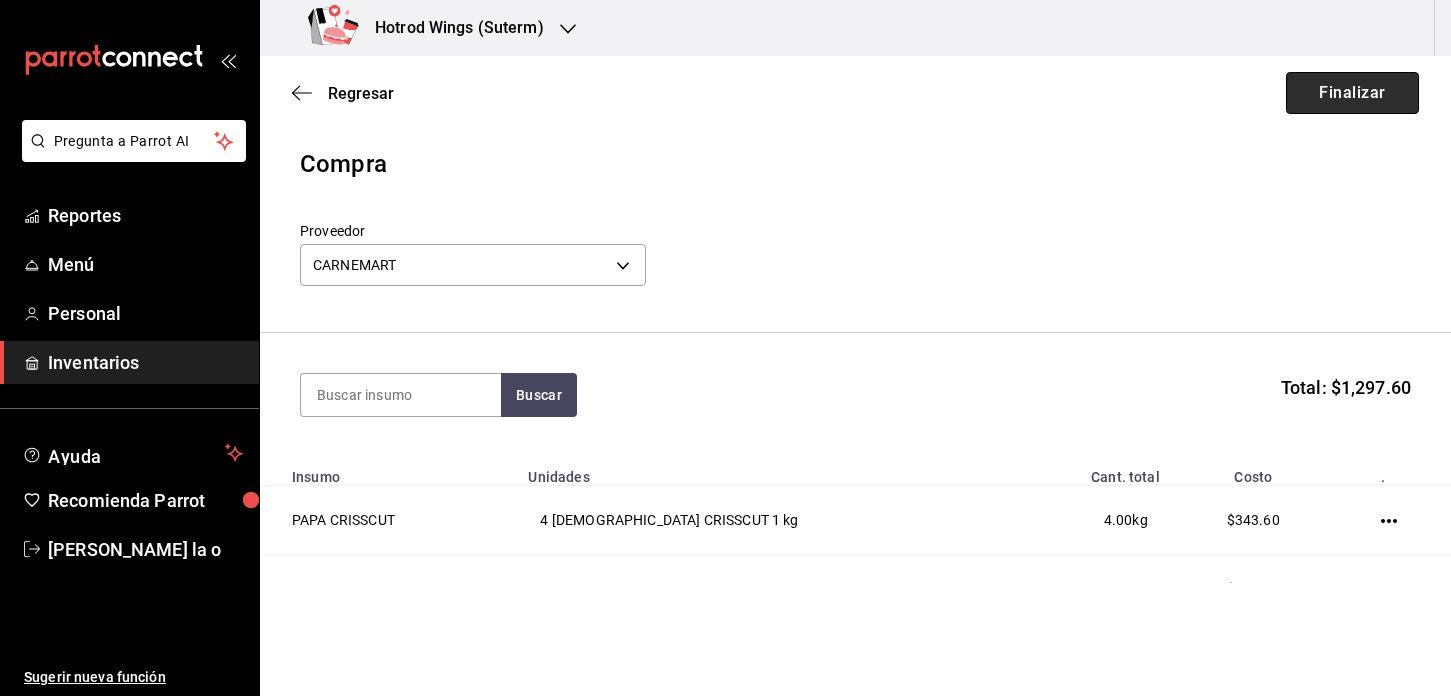 click on "Finalizar" at bounding box center [1352, 93] 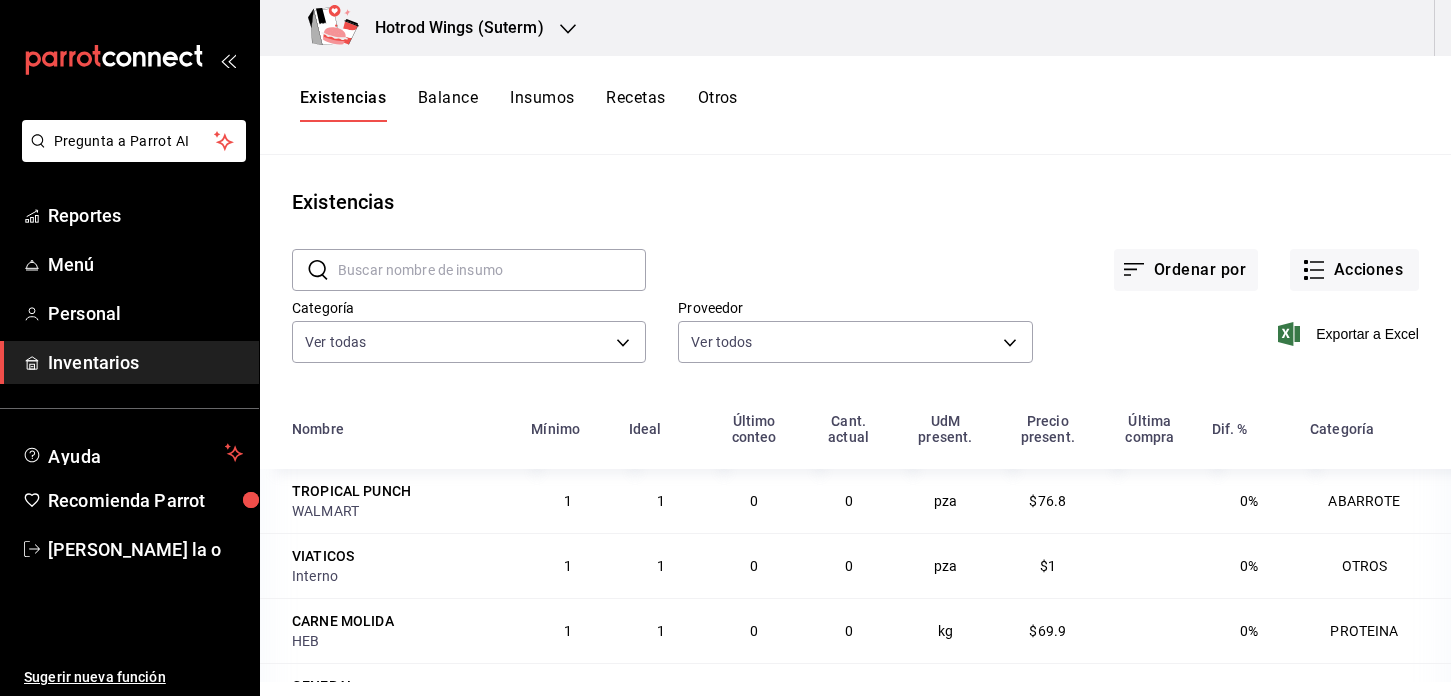 click 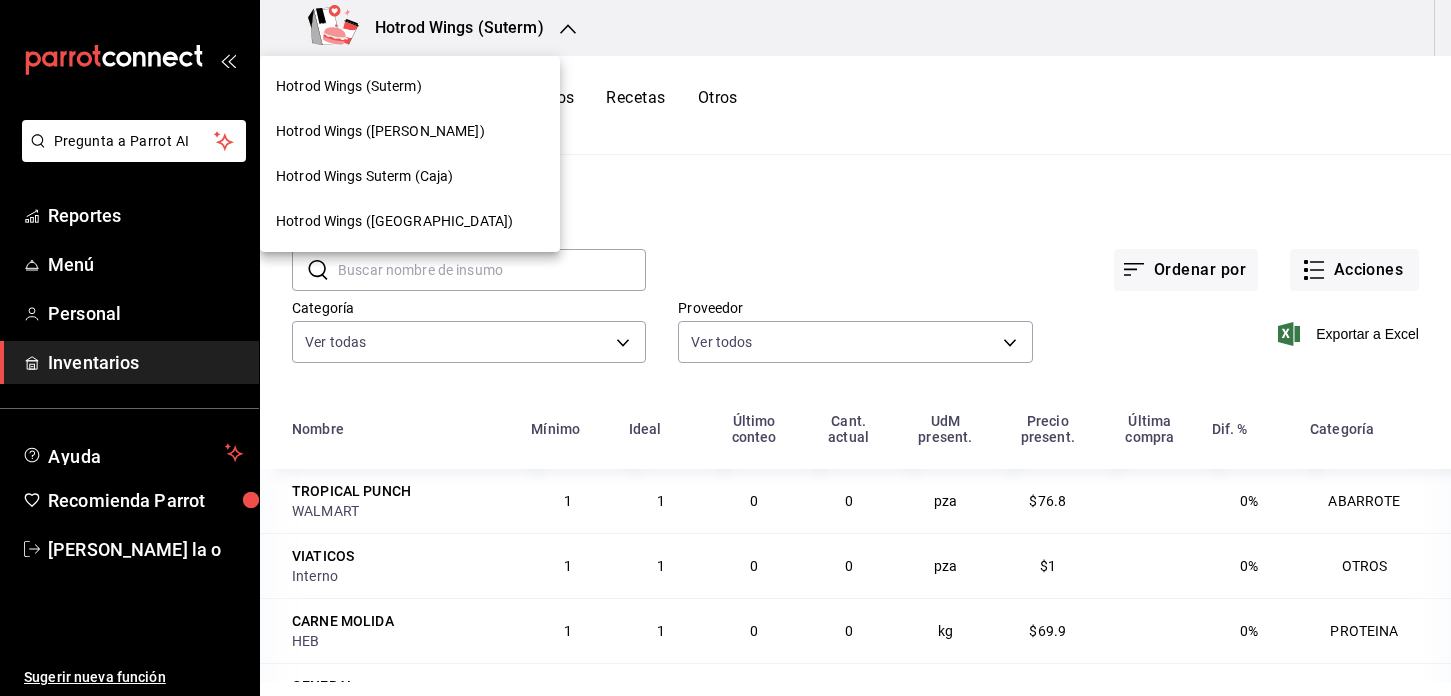 click on "Hotrod Wings ([PERSON_NAME])" at bounding box center (380, 131) 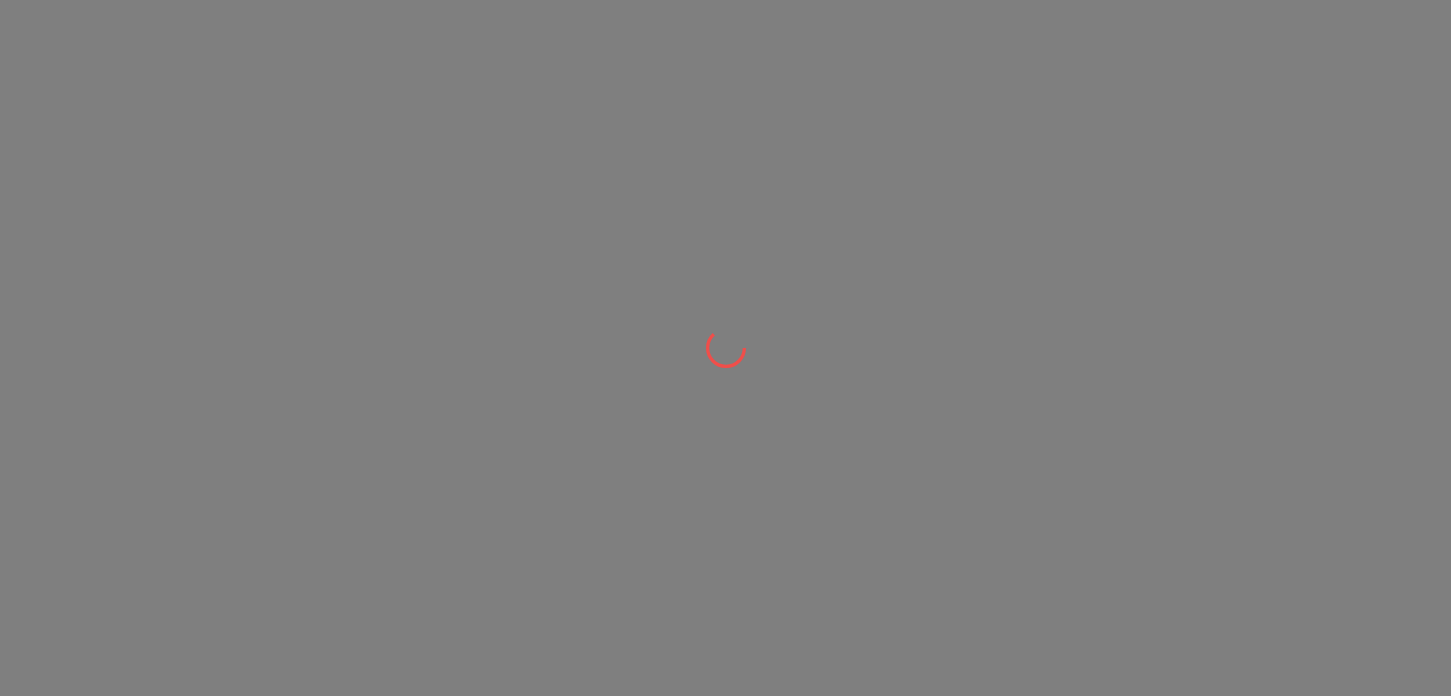 scroll, scrollTop: 0, scrollLeft: 0, axis: both 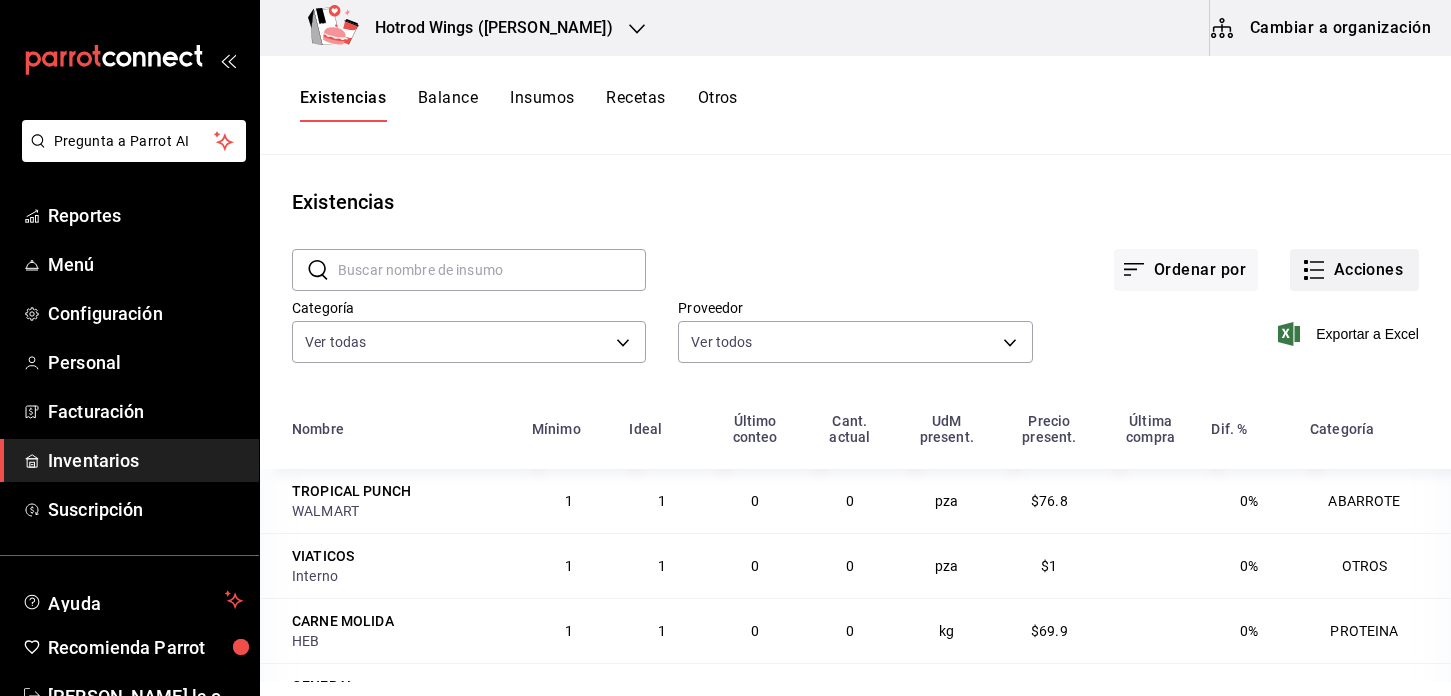click on "Acciones" at bounding box center [1354, 270] 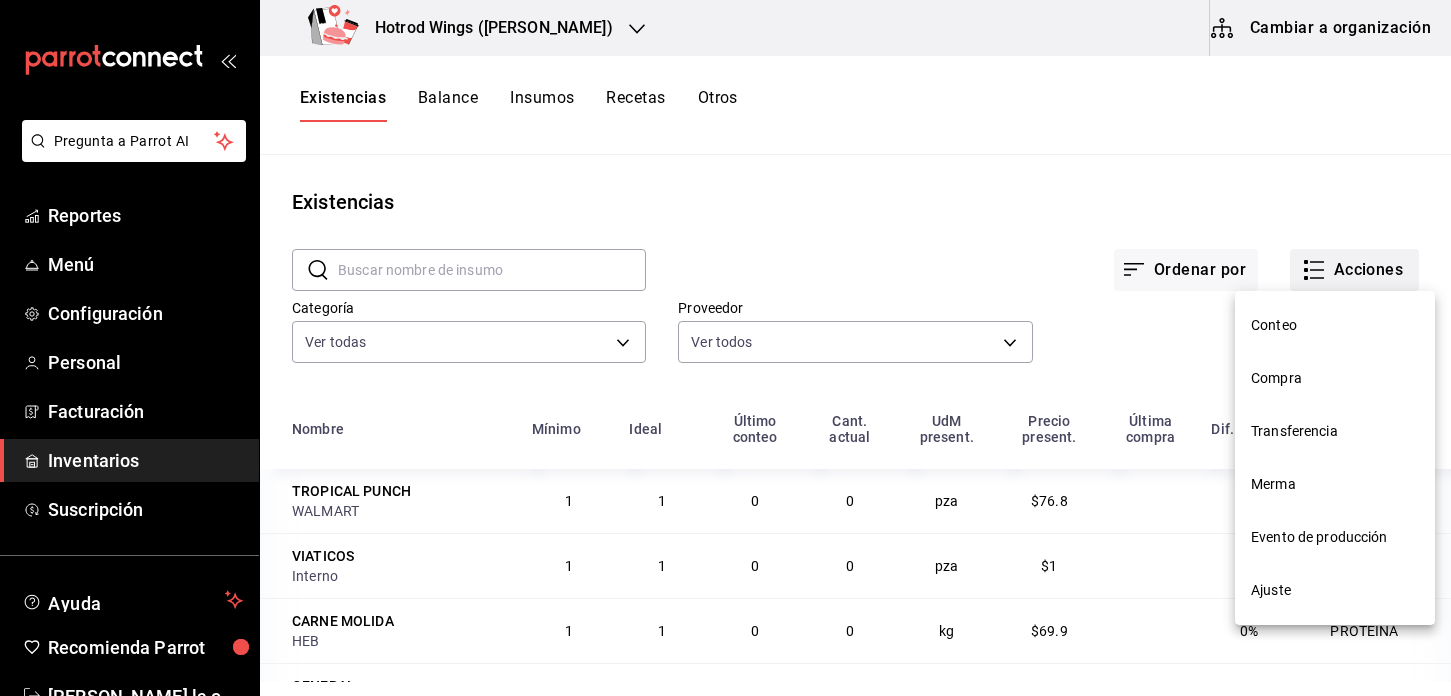 click at bounding box center (725, 348) 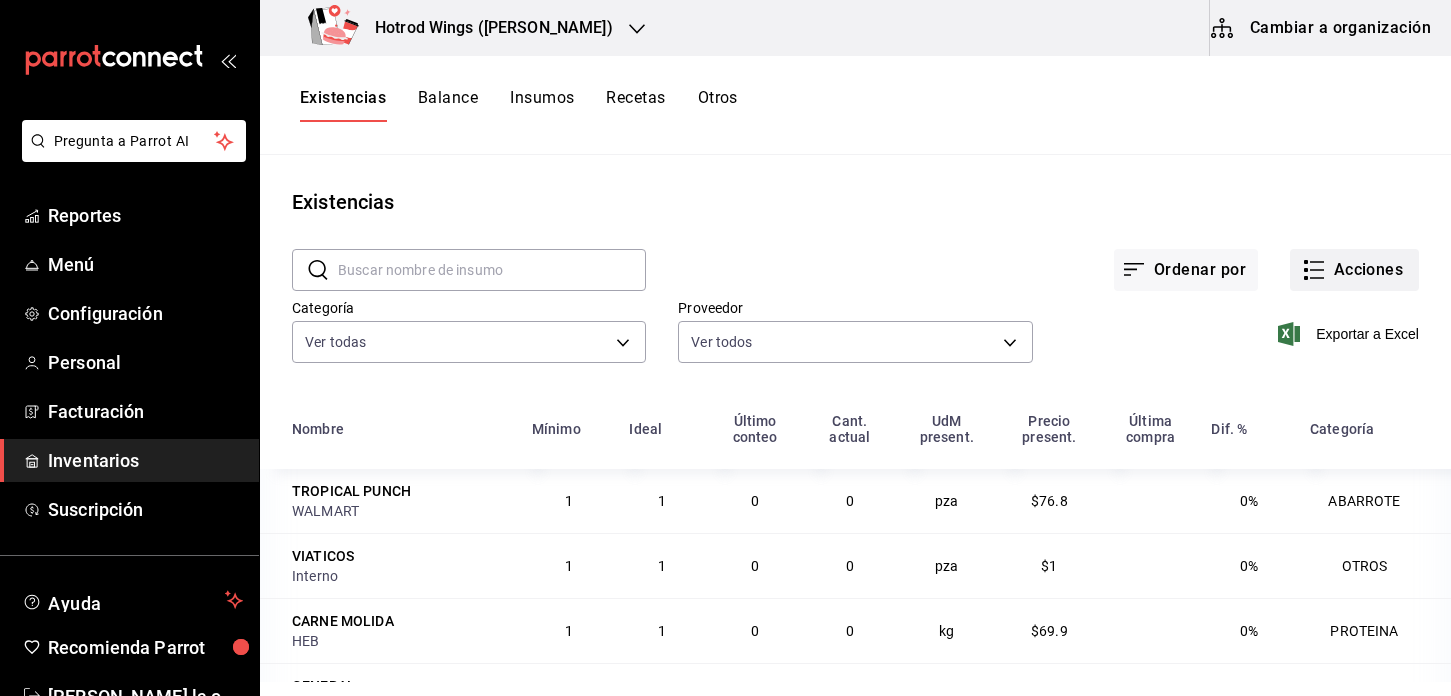 click on "Acciones" at bounding box center [1354, 270] 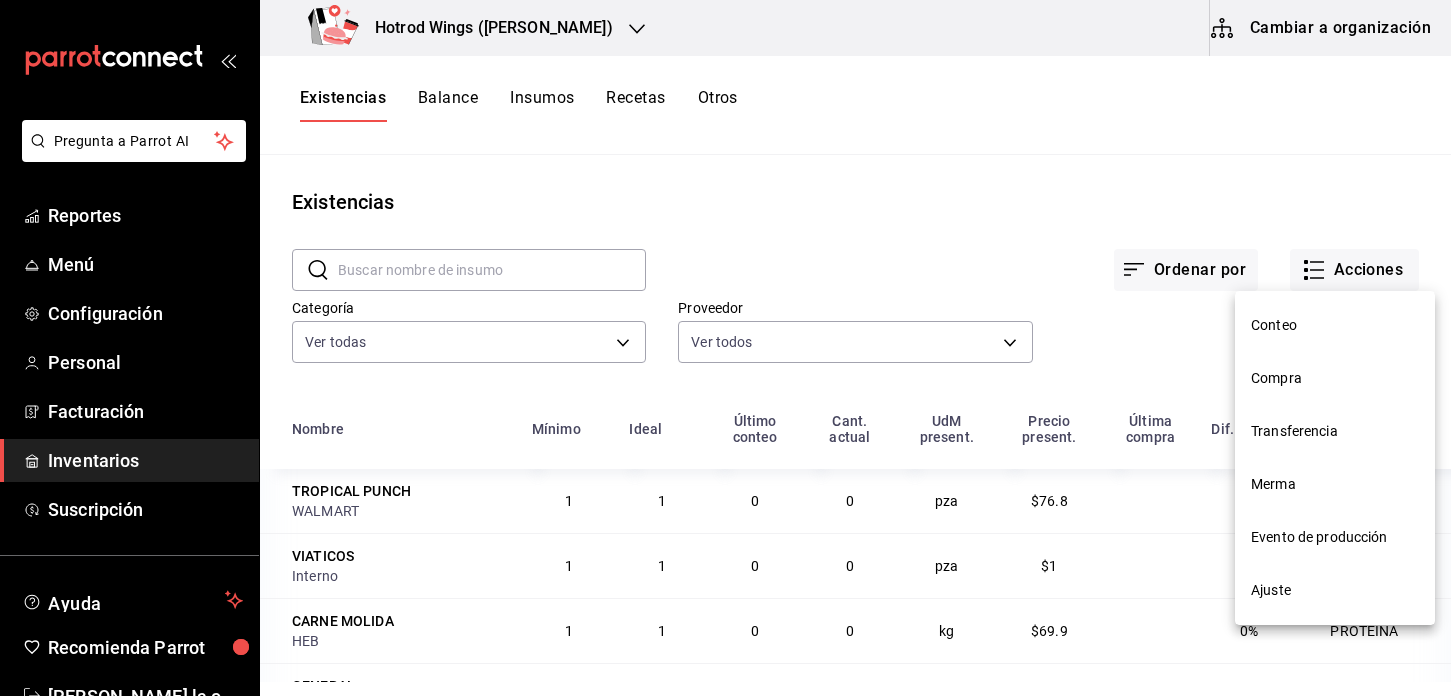 click on "Compra" at bounding box center [1335, 378] 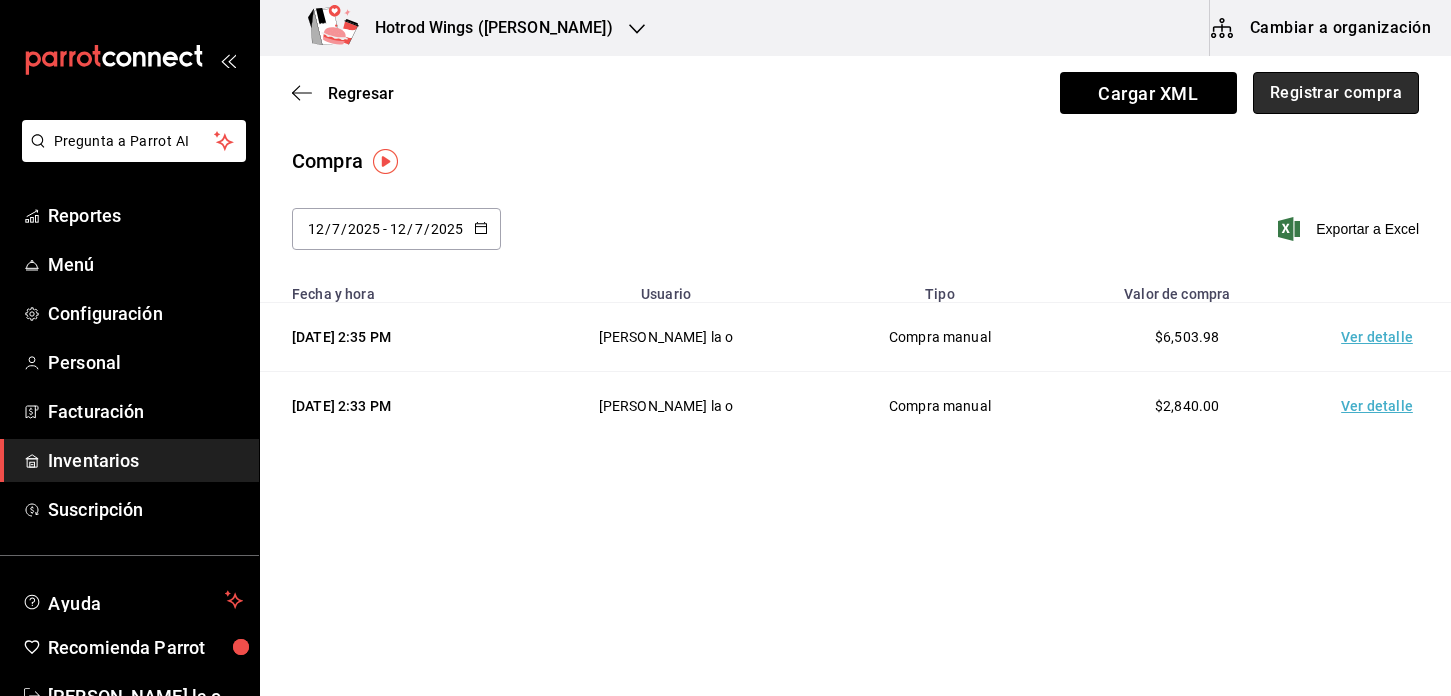 click on "Registrar compra" at bounding box center [1336, 93] 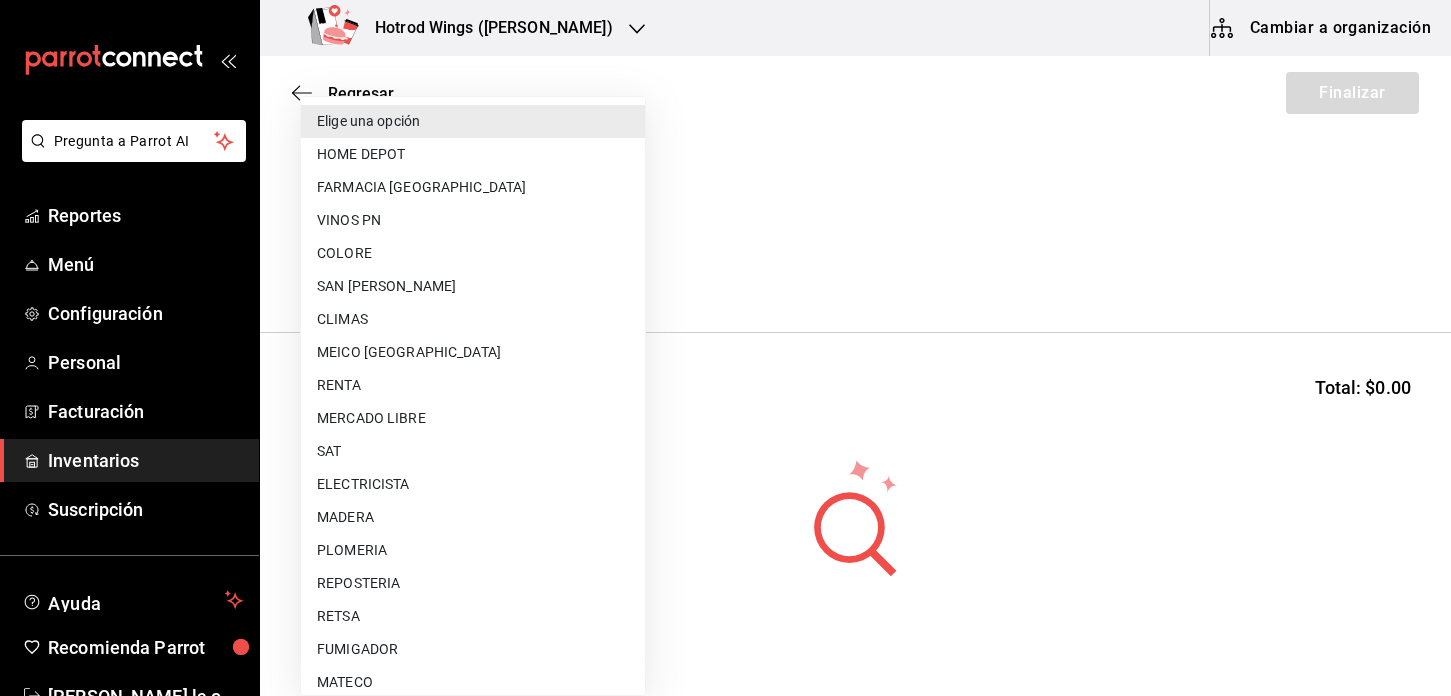 click on "Pregunta a Parrot AI Reportes   Menú   Configuración   Personal   Facturación   Inventarios   Suscripción   Ayuda Recomienda Parrot   [PERSON_NAME] De la o   Sugerir nueva función   Hotrod Wings ([PERSON_NAME]) Cambiar a organización Regresar Finalizar Compra Proveedor Elige una opción default Buscar Total: $0.00 No hay insumos a mostrar. Busca un insumo para agregarlo a la lista Pregunta a Parrot AI Reportes   Menú   Configuración   Personal   Facturación   Inventarios   Suscripción   Ayuda Recomienda Parrot   [PERSON_NAME] De la o   Sugerir nueva función   GANA 1 MES GRATIS EN TU SUSCRIPCIÓN AQUÍ ¿Recuerdas cómo empezó tu restaurante?
[DATE] puedes ayudar a un colega a tener el mismo cambio que tú viviste.
Recomienda Parrot directamente desde tu Portal Administrador.
Es fácil y rápido.
🎁 Por cada restaurante que se una, ganas 1 mes gratis. Ver video tutorial Ir a video Editar Eliminar Visitar centro de ayuda [PHONE_NUMBER] [EMAIL_ADDRESS][DOMAIN_NAME] Visitar centro de ayuda [PHONE_NUMBER] Elige una opción" at bounding box center [725, 291] 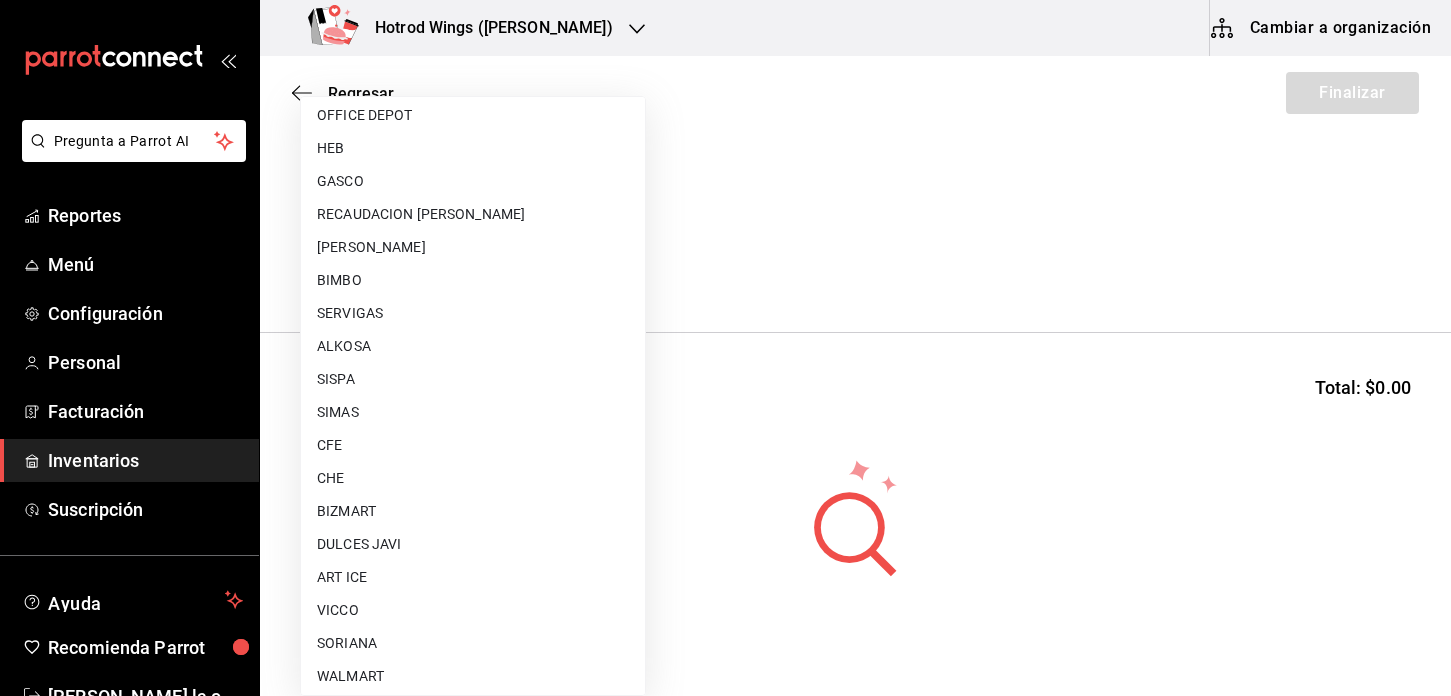 scroll, scrollTop: 700, scrollLeft: 0, axis: vertical 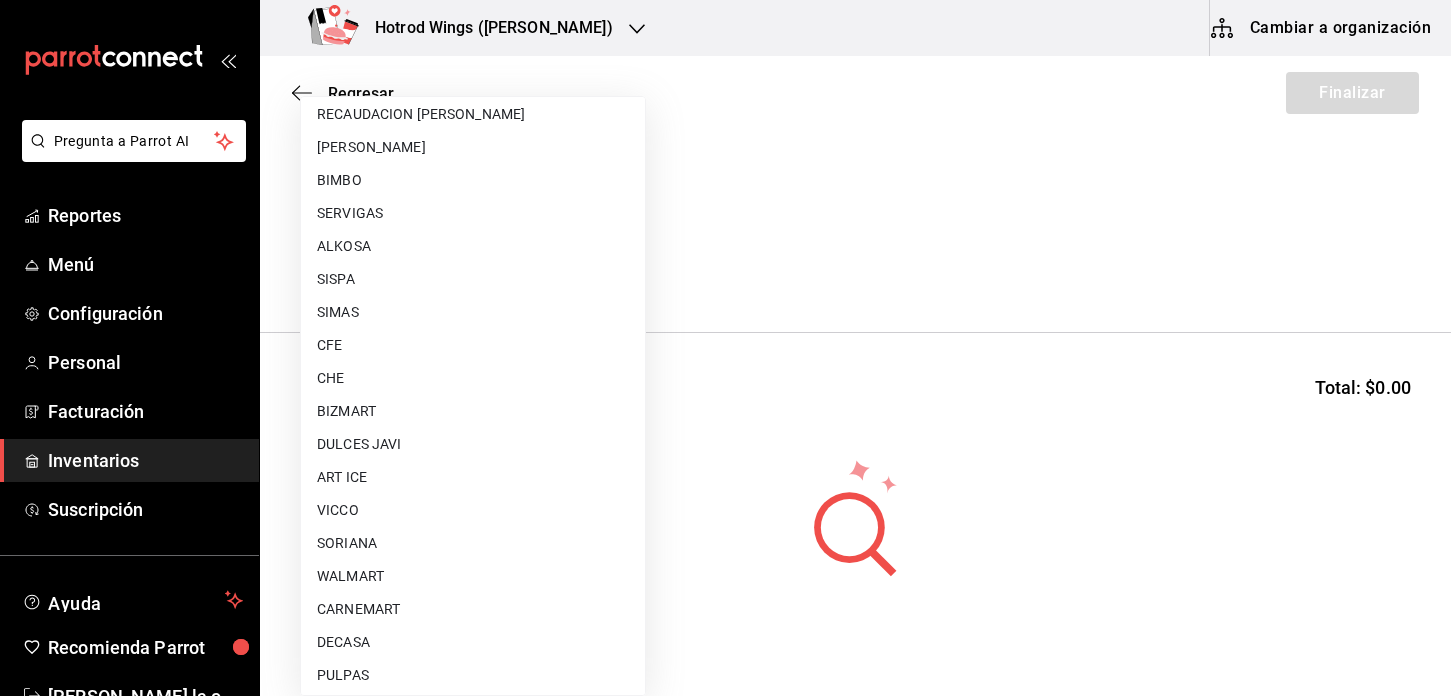 click on "CARNEMART" at bounding box center [473, 609] 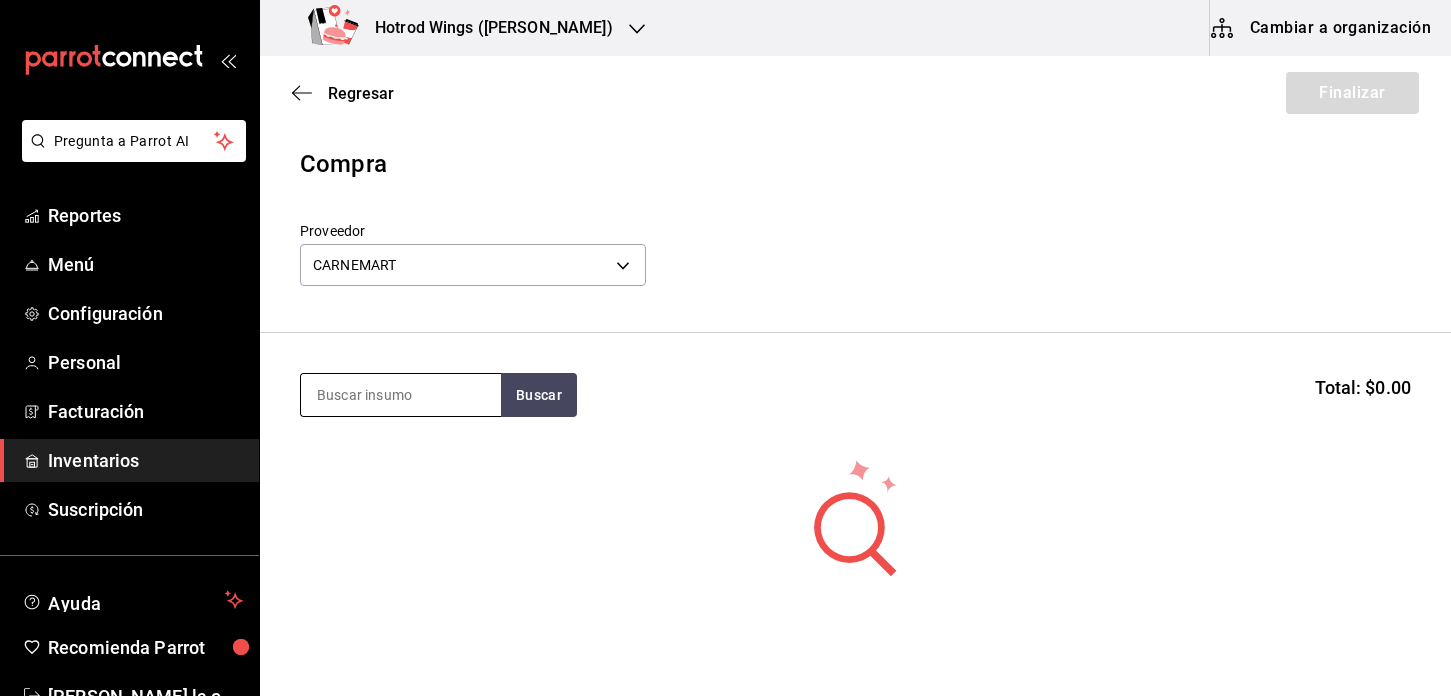 click at bounding box center (401, 395) 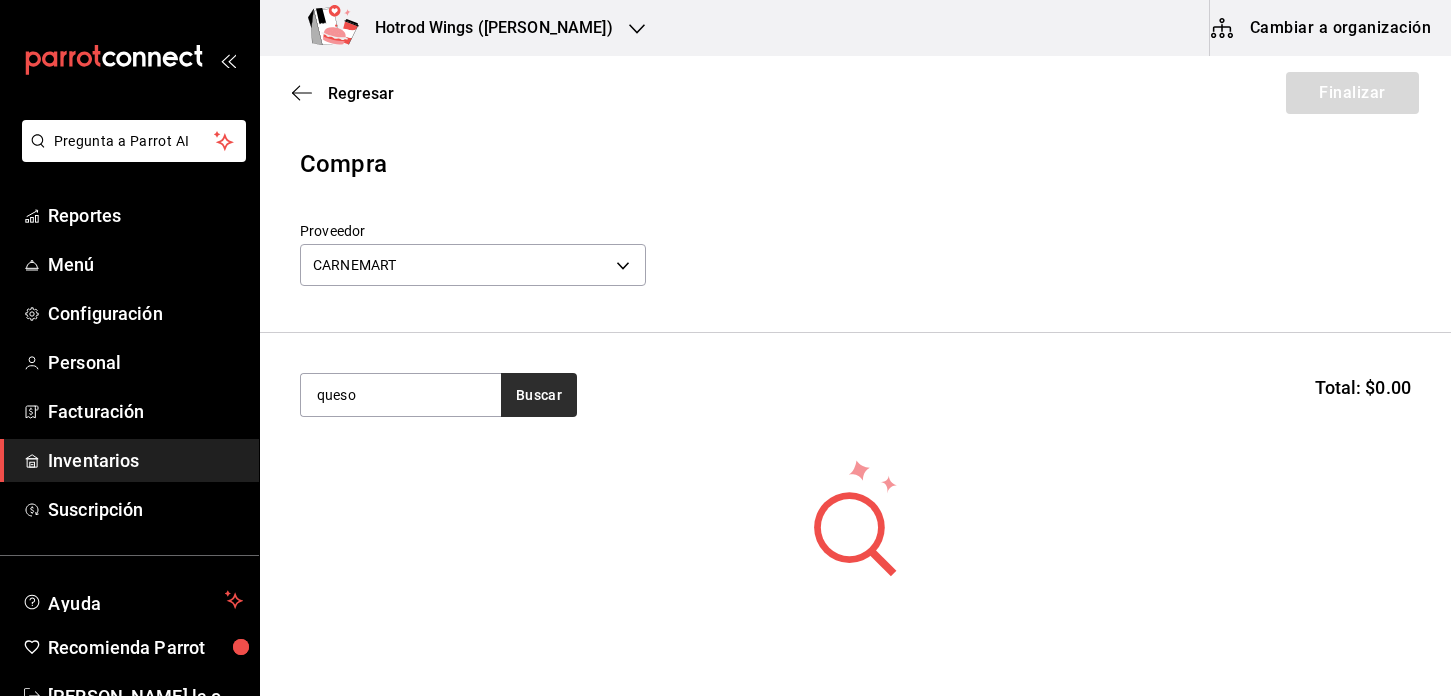 type on "queso" 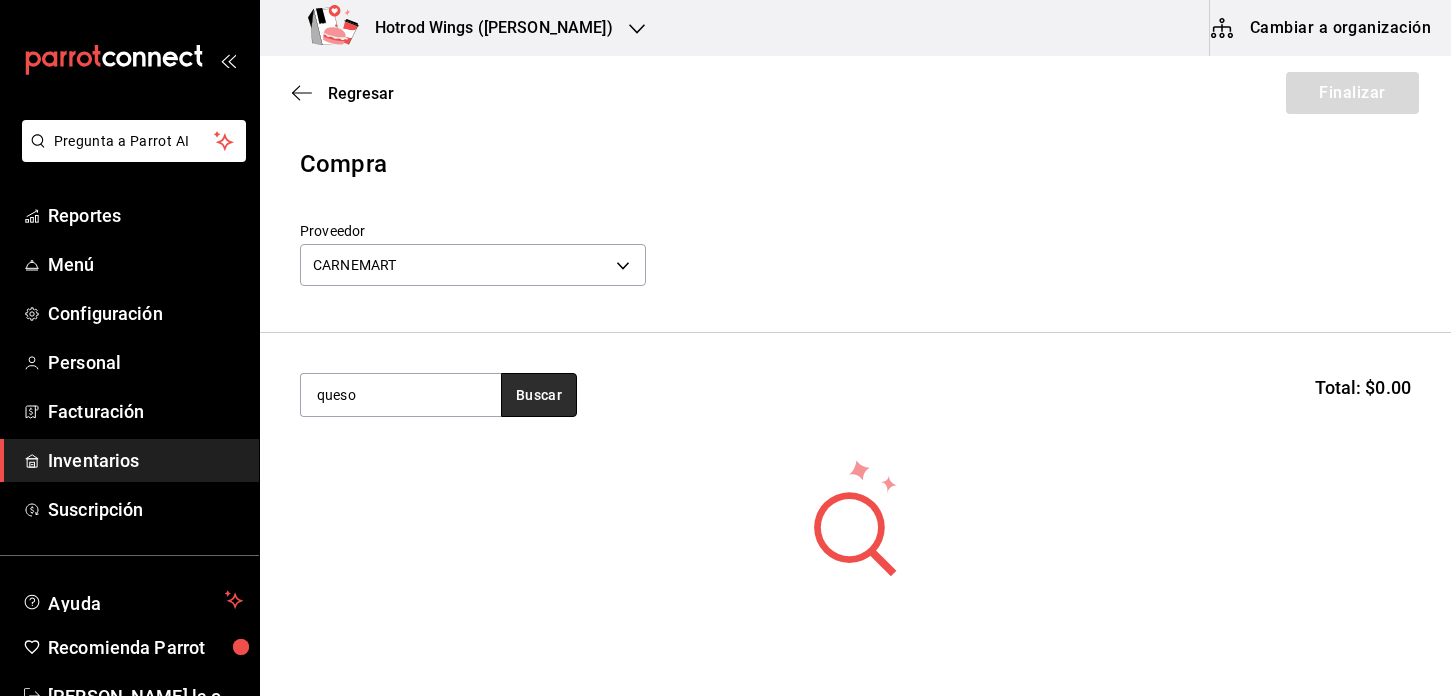 click on "Buscar" at bounding box center [539, 395] 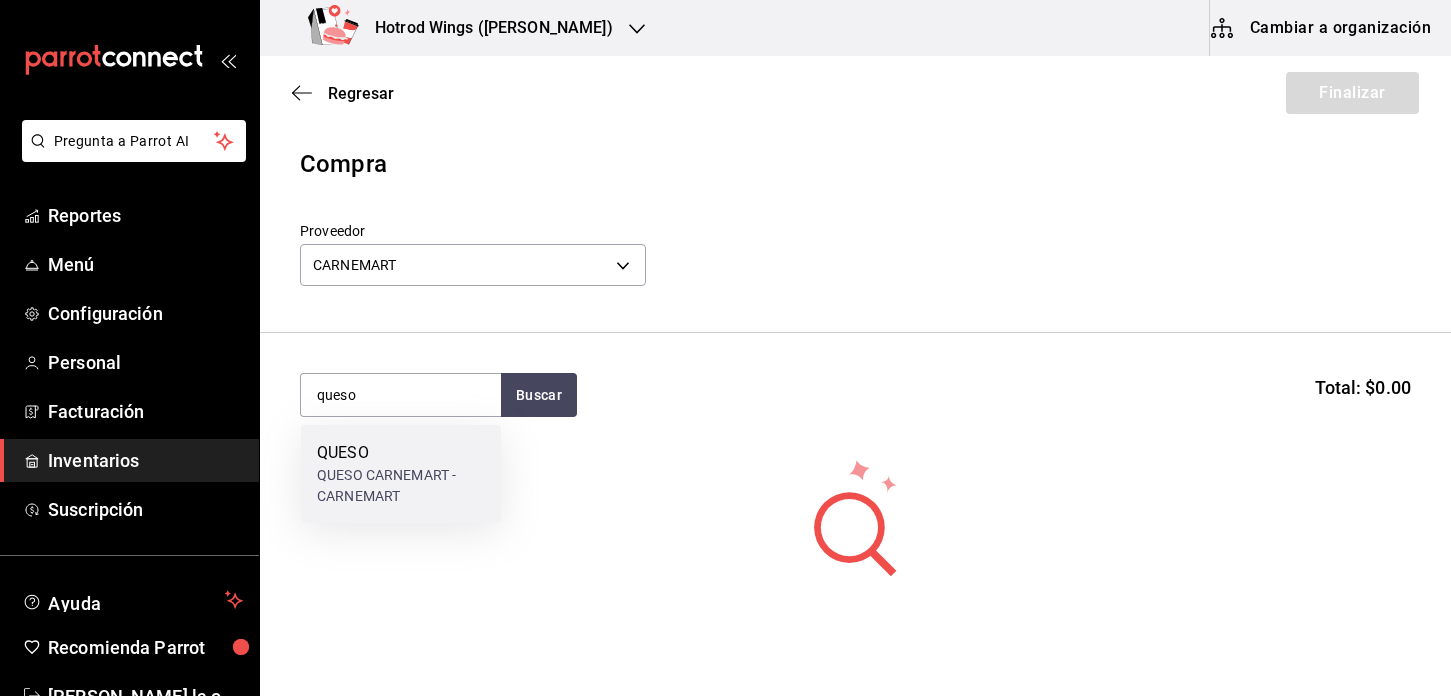 click on "QUESO CARNEMART - CARNEMART" at bounding box center [401, 486] 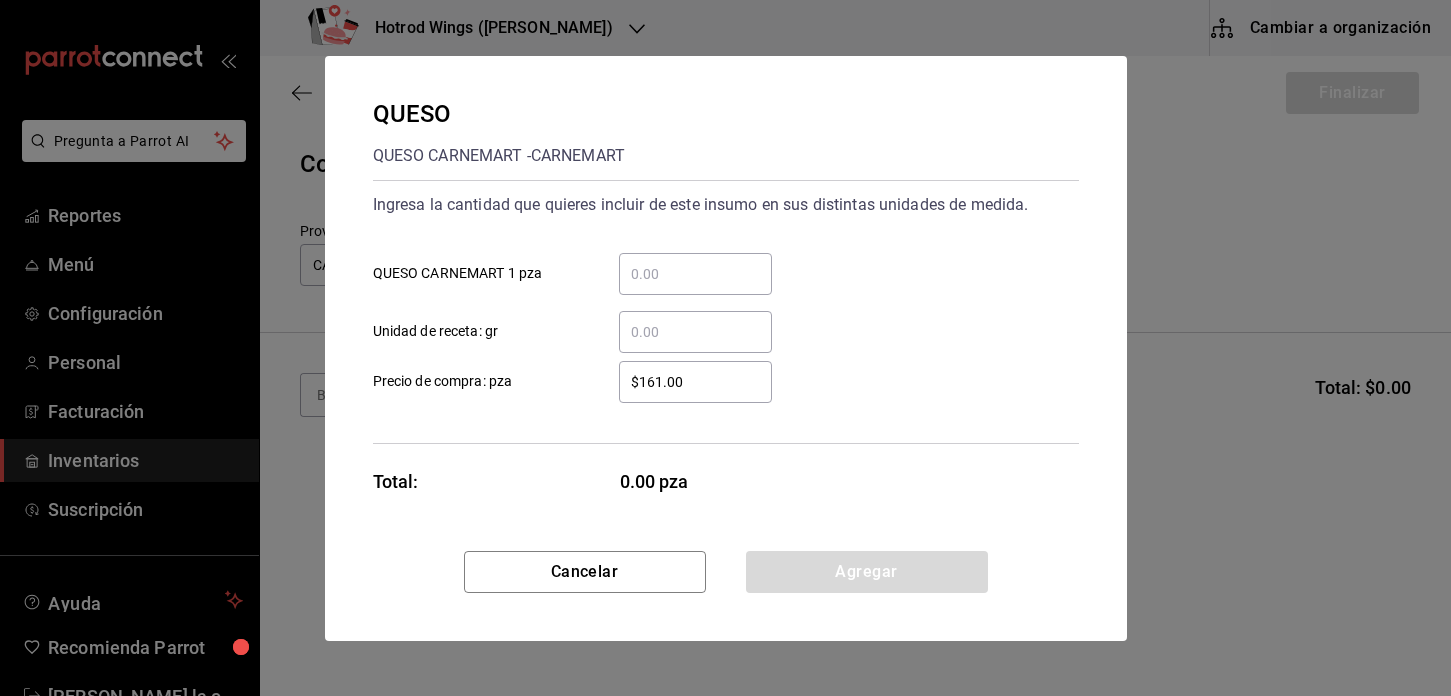 click on "​" at bounding box center [695, 274] 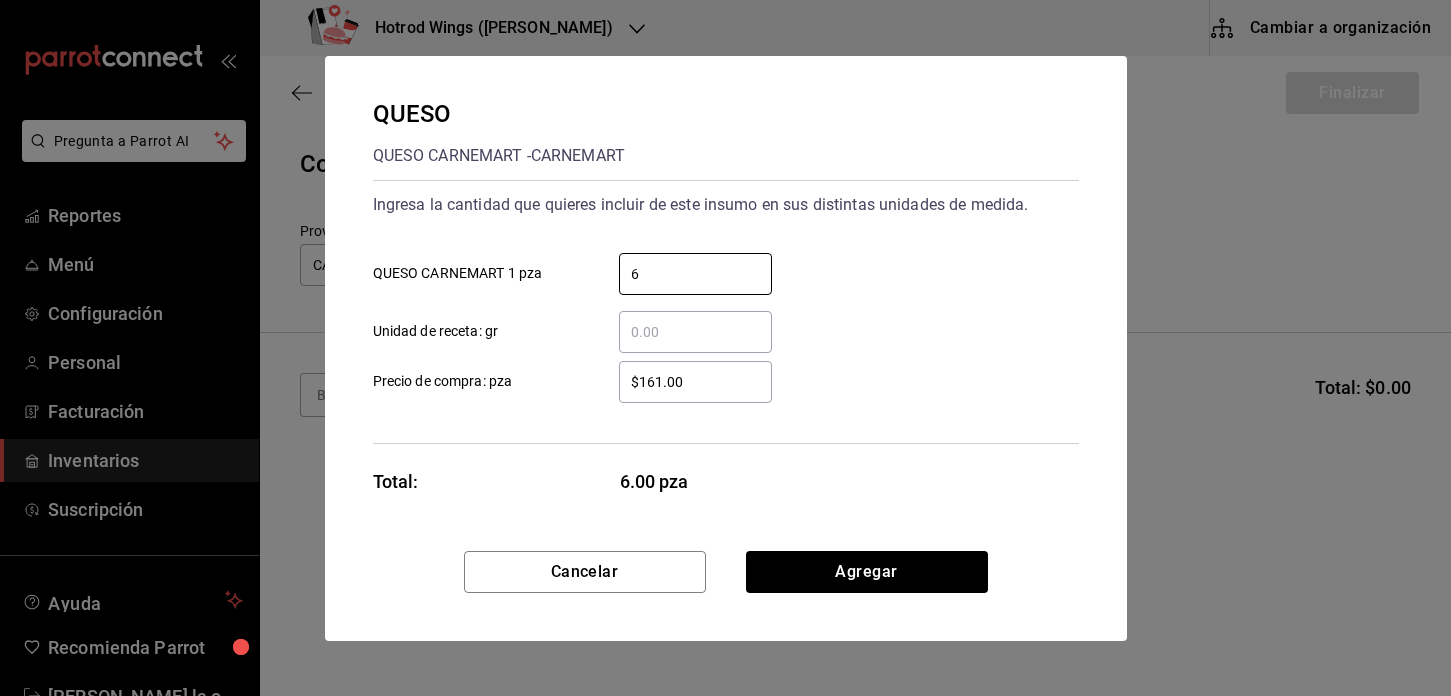 type on "6" 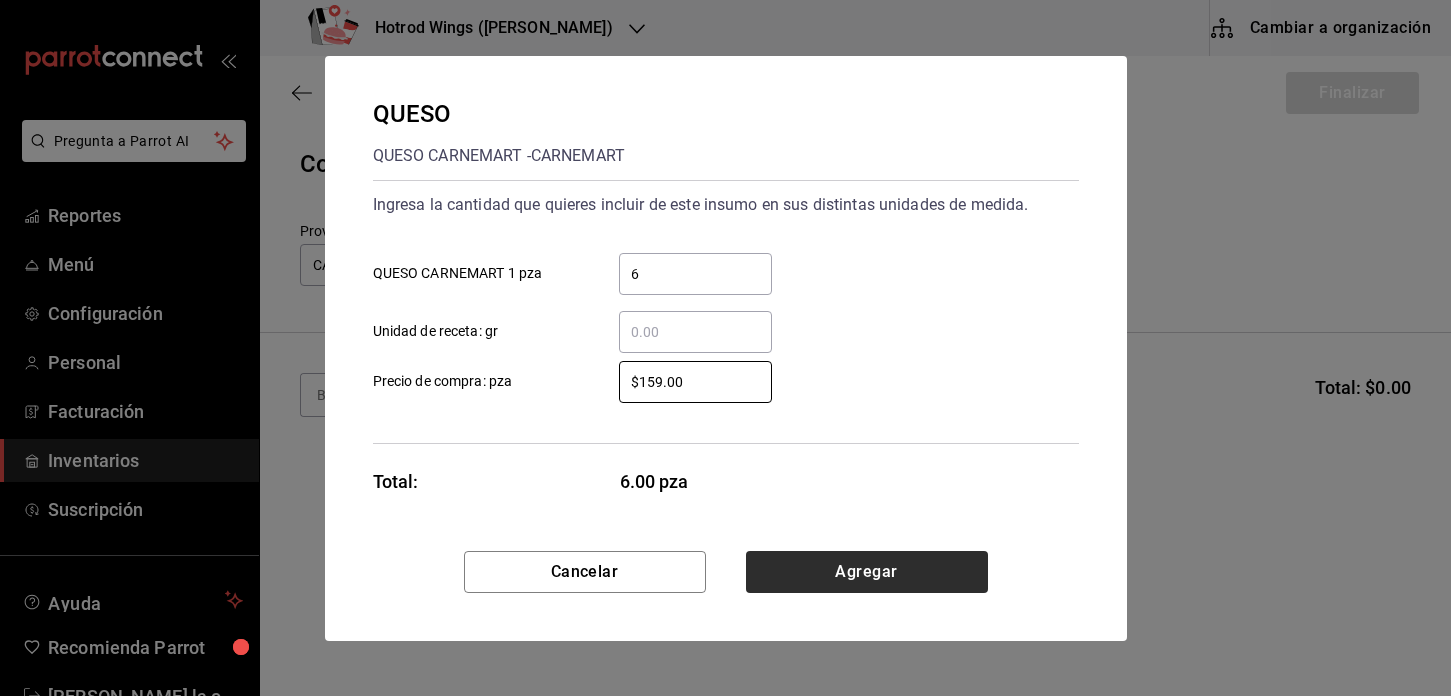 type on "$159.00" 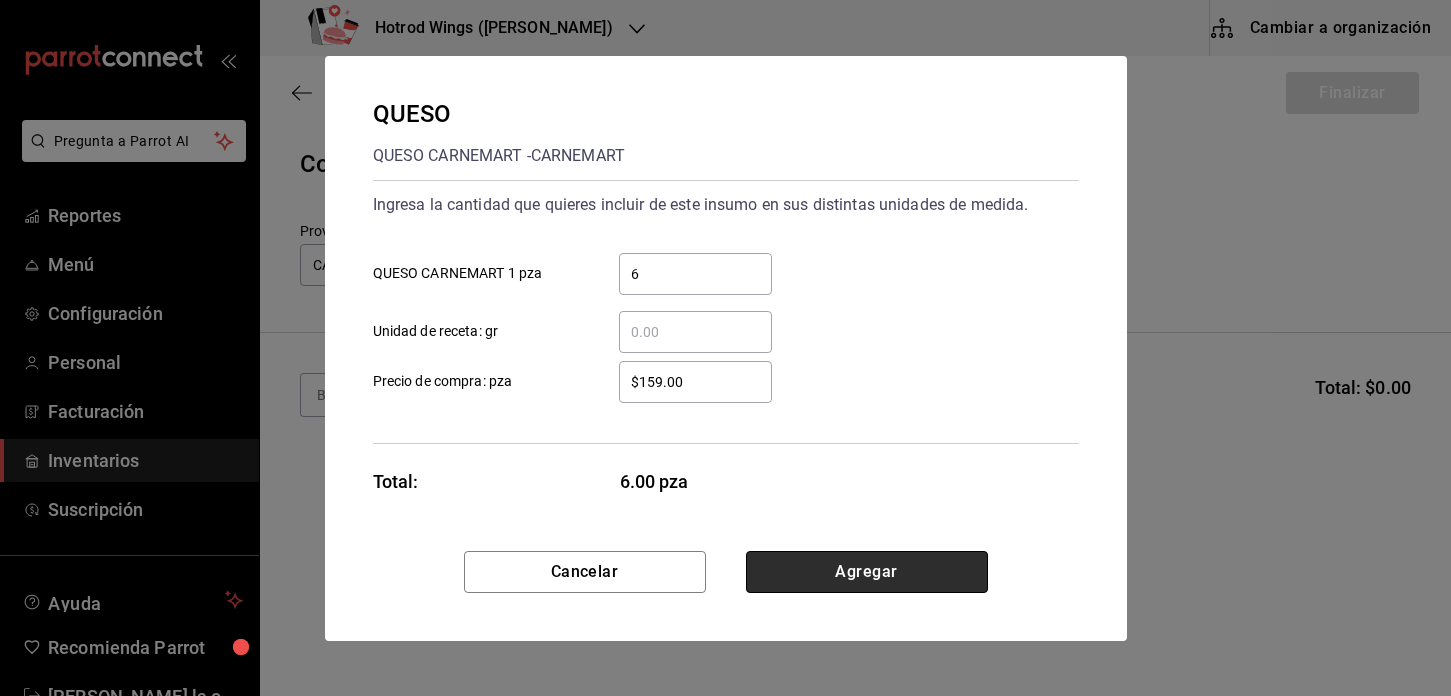 click on "Agregar" at bounding box center [867, 572] 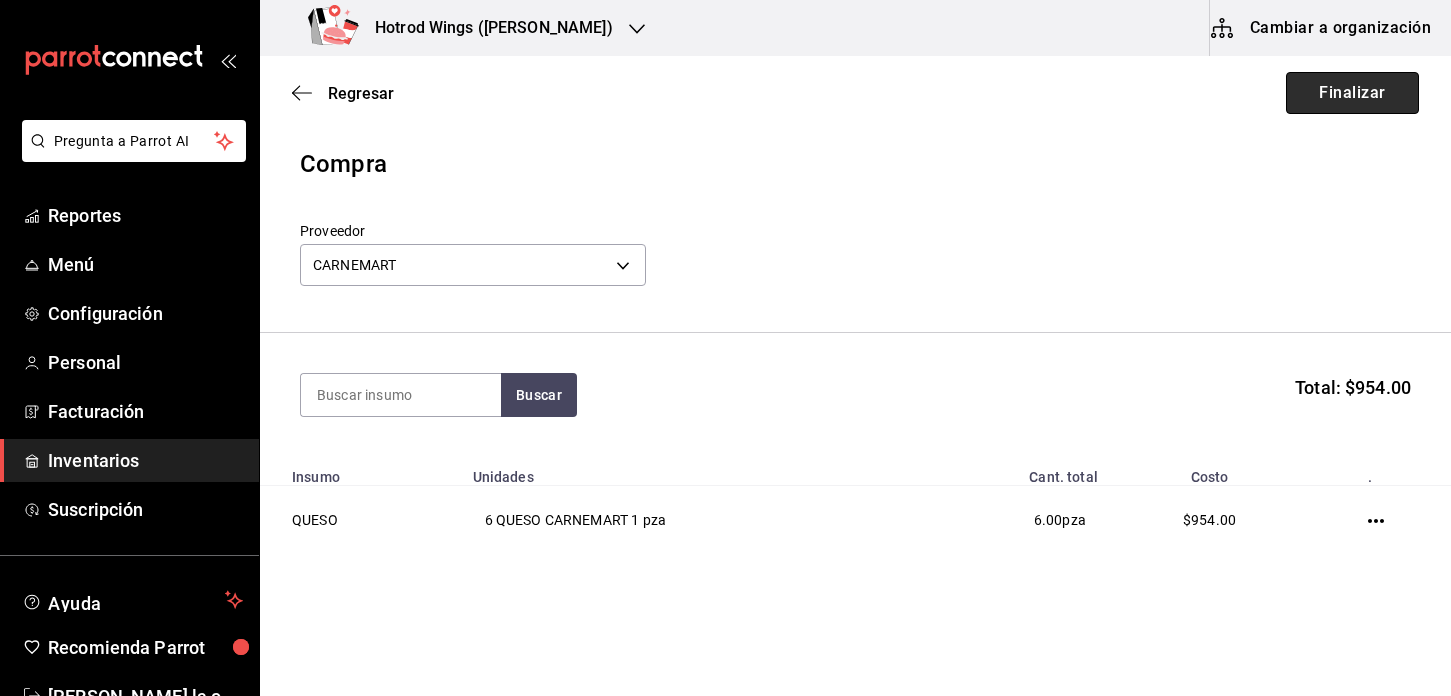 click on "Finalizar" at bounding box center [1352, 93] 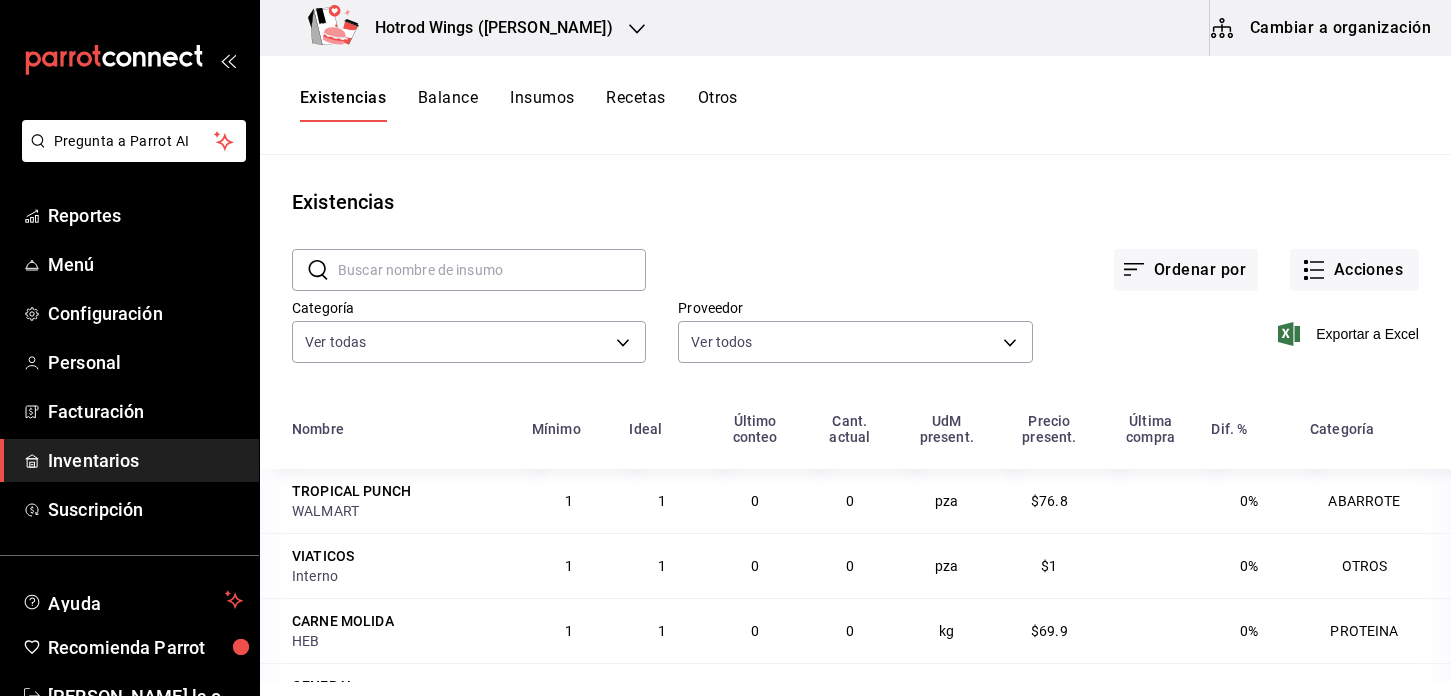 click 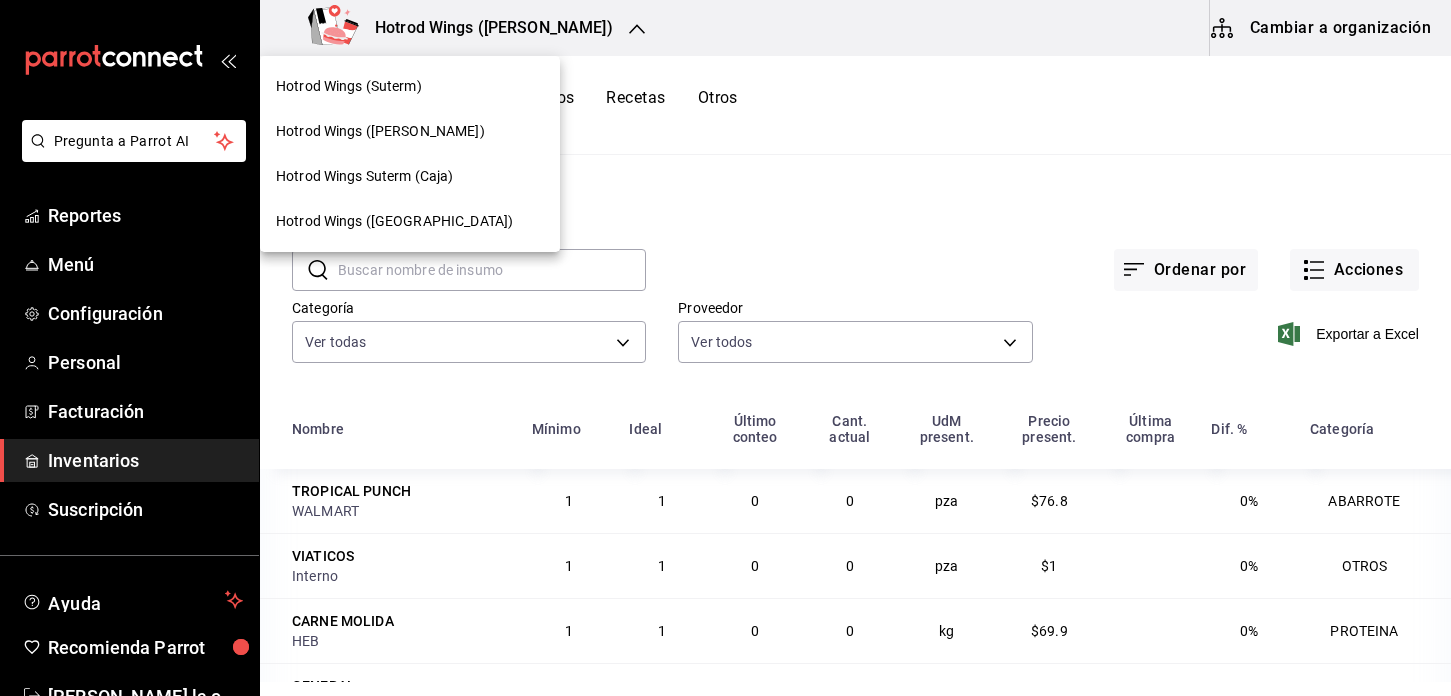 click on "Hotrod Wings (Suterm)" at bounding box center (410, 86) 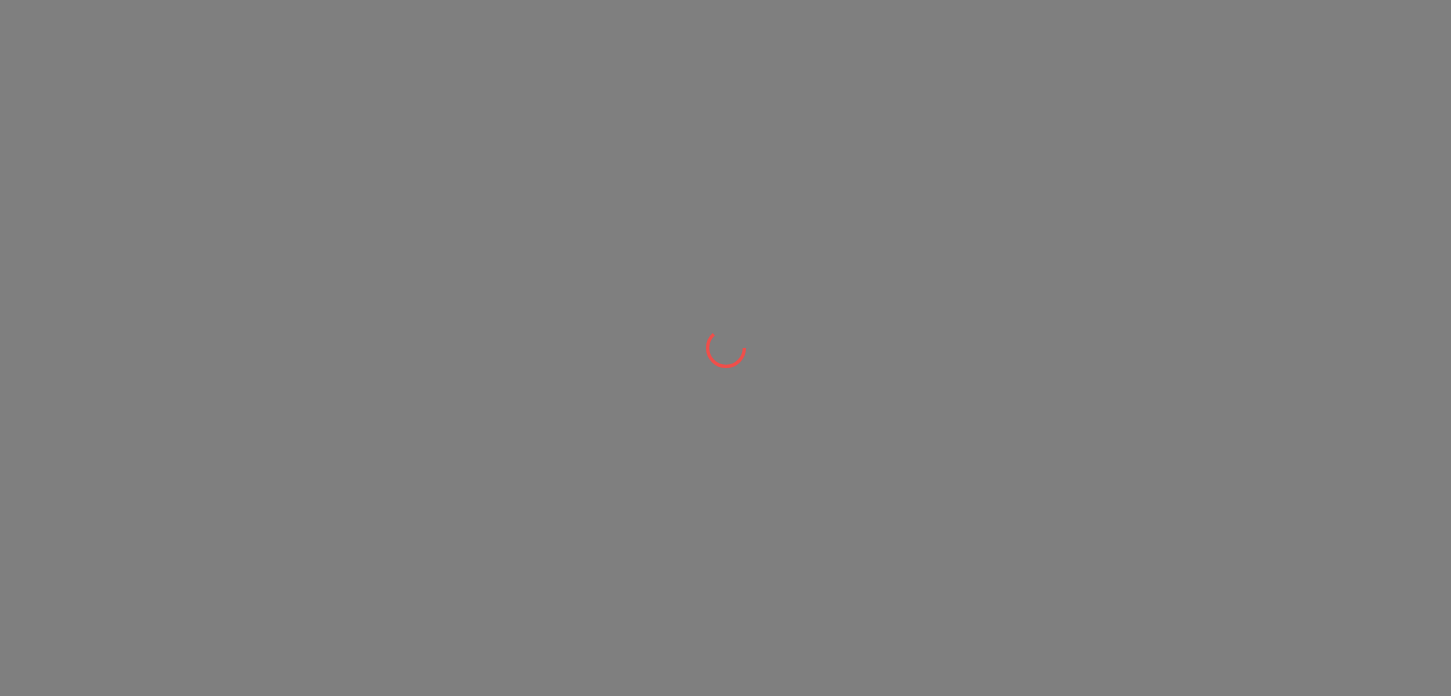 scroll, scrollTop: 0, scrollLeft: 0, axis: both 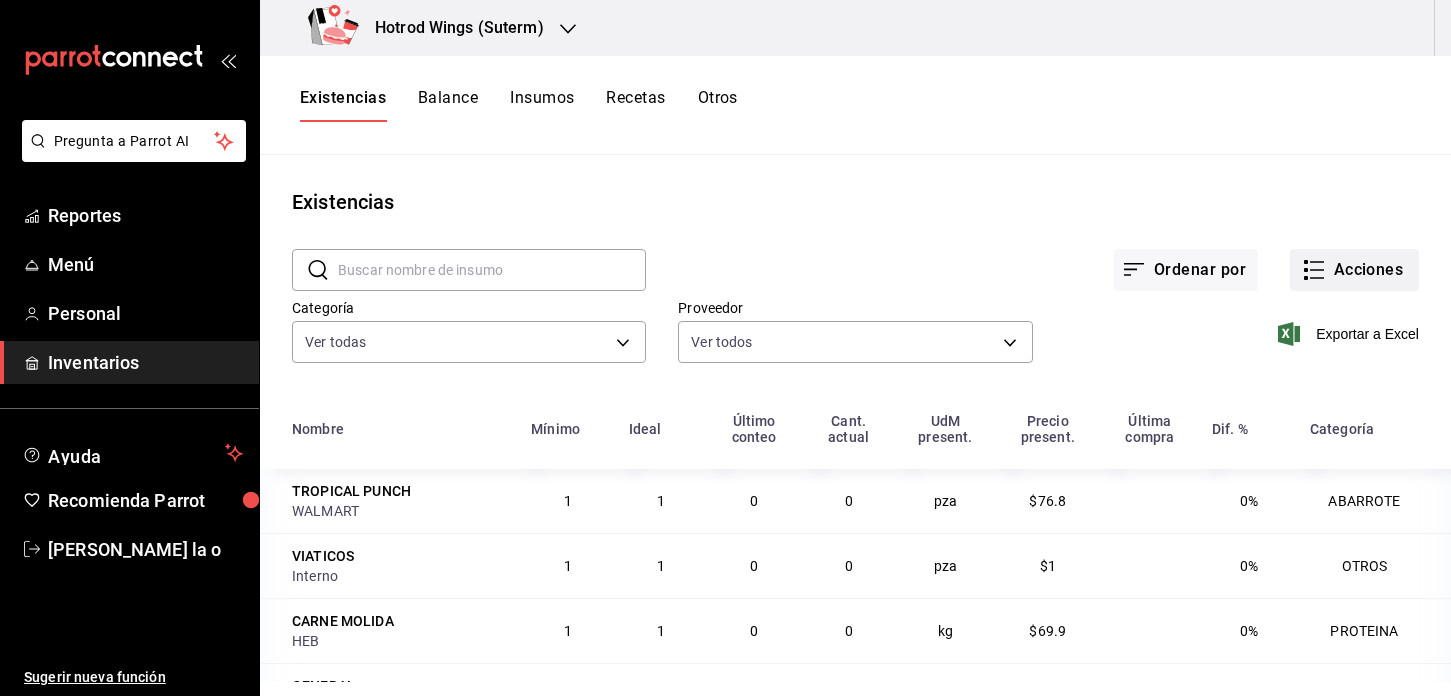 click on "Acciones" at bounding box center (1354, 270) 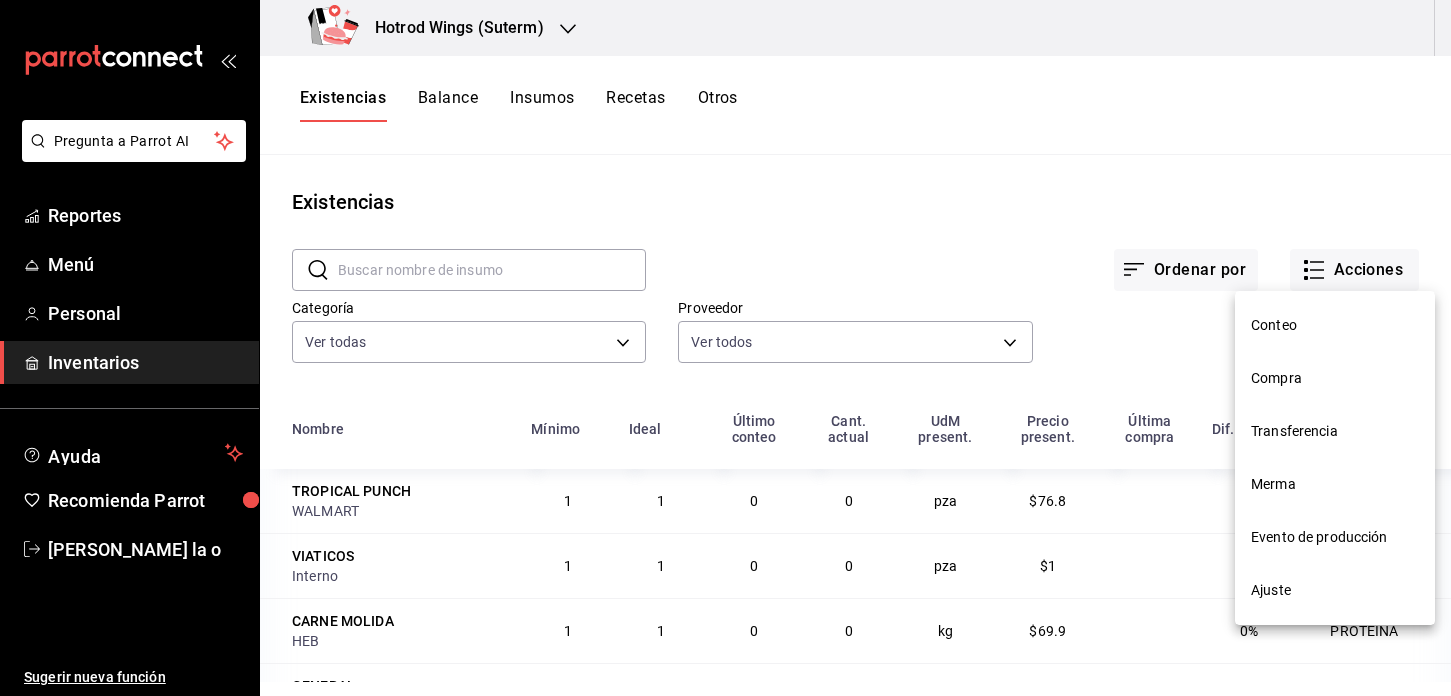click on "Compra" at bounding box center (1335, 378) 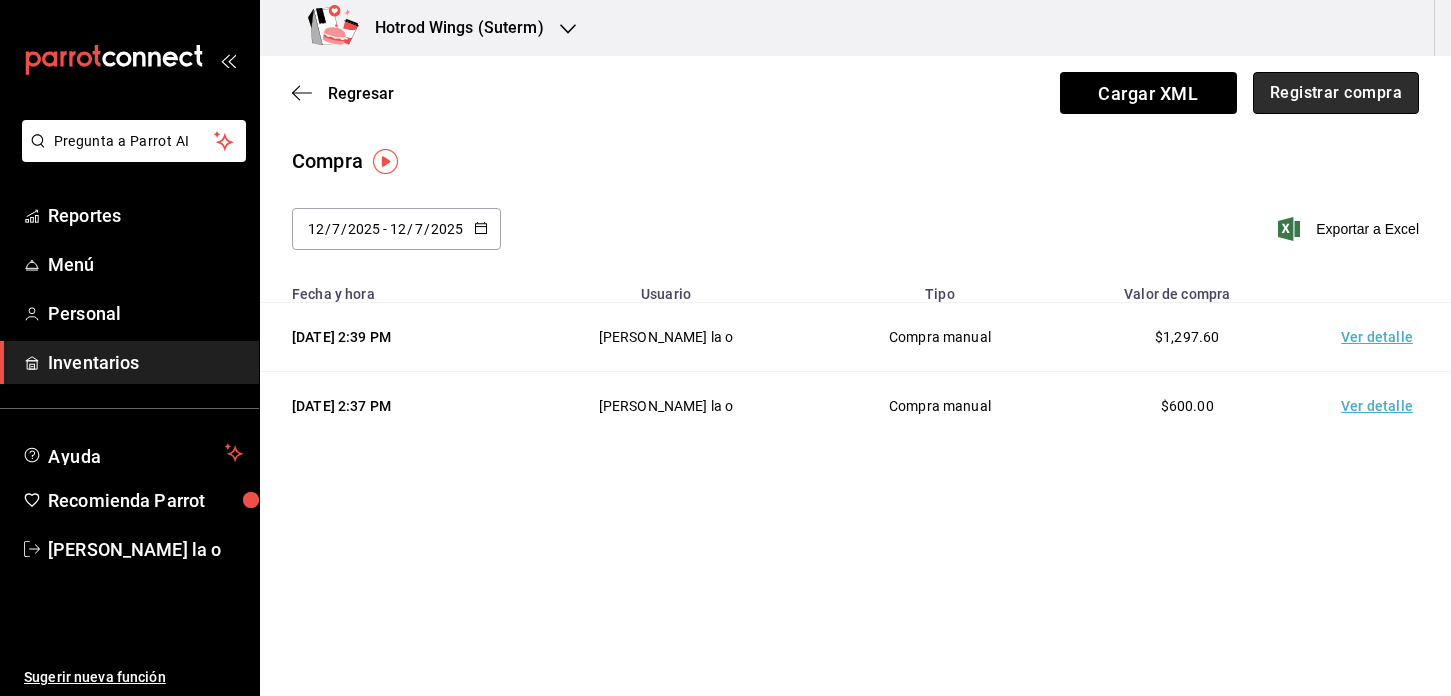 click on "Registrar compra" at bounding box center [1336, 93] 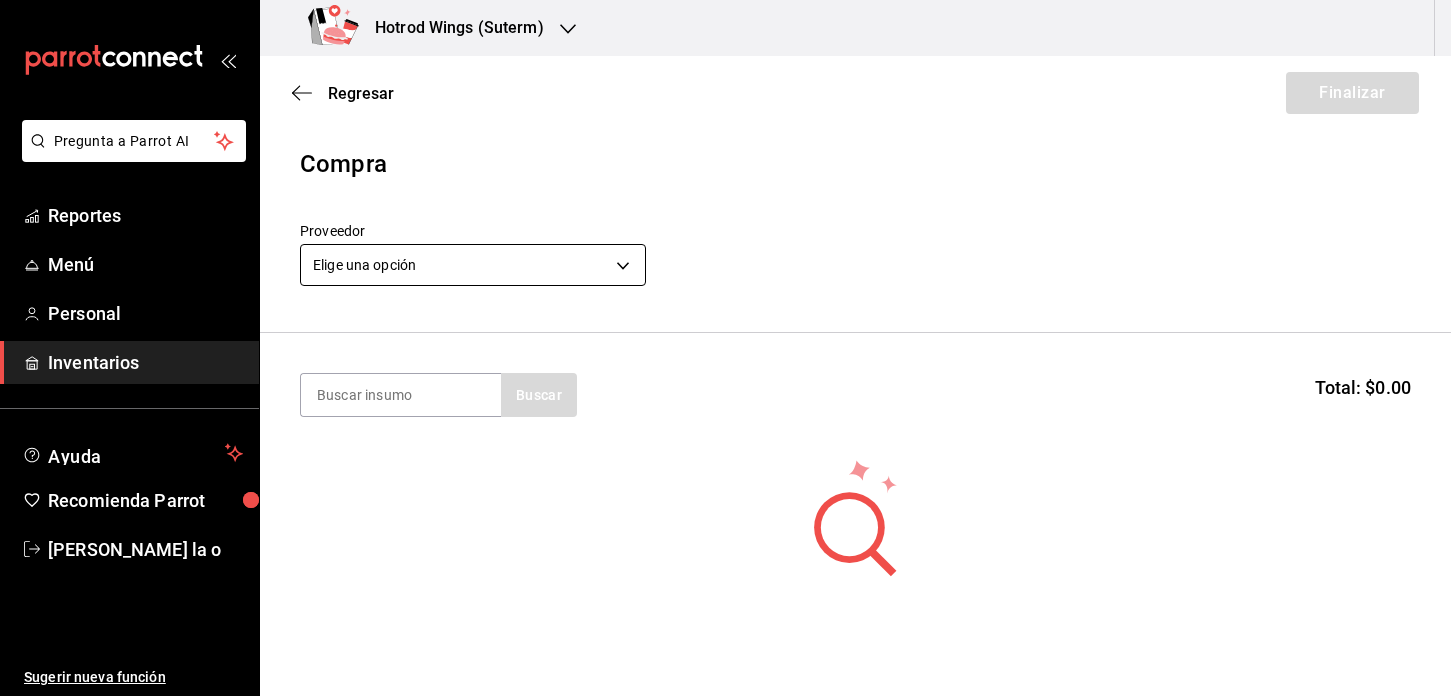 click on "Pregunta a Parrot AI Reportes   Menú   Personal   Inventarios   Ayuda Recomienda Parrot   Martha De la o   Sugerir nueva función   Hotrod Wings (Suterm) Regresar Finalizar Compra Proveedor Elige una opción default Buscar Total: $0.00 No hay insumos a mostrar. Busca un insumo para agregarlo a la lista Pregunta a Parrot AI Reportes   Menú   Personal   Inventarios   Ayuda Recomienda Parrot   Martha De la o   Sugerir nueva función   GANA 1 MES GRATIS EN TU SUSCRIPCIÓN AQUÍ ¿Recuerdas cómo empezó tu restaurante?
Hoy puedes ayudar a un colega a tener el mismo cambio que tú viviste.
Recomienda Parrot directamente desde tu Portal Administrador.
Es fácil y rápido.
🎁 Por cada restaurante que se una, ganas 1 mes gratis. Ver video tutorial Ir a video Editar Eliminar Visitar centro de ayuda (81) 2046 6363 soporte@parrotsoftware.io Visitar centro de ayuda (81) 2046 6363 soporte@parrotsoftware.io" at bounding box center [725, 291] 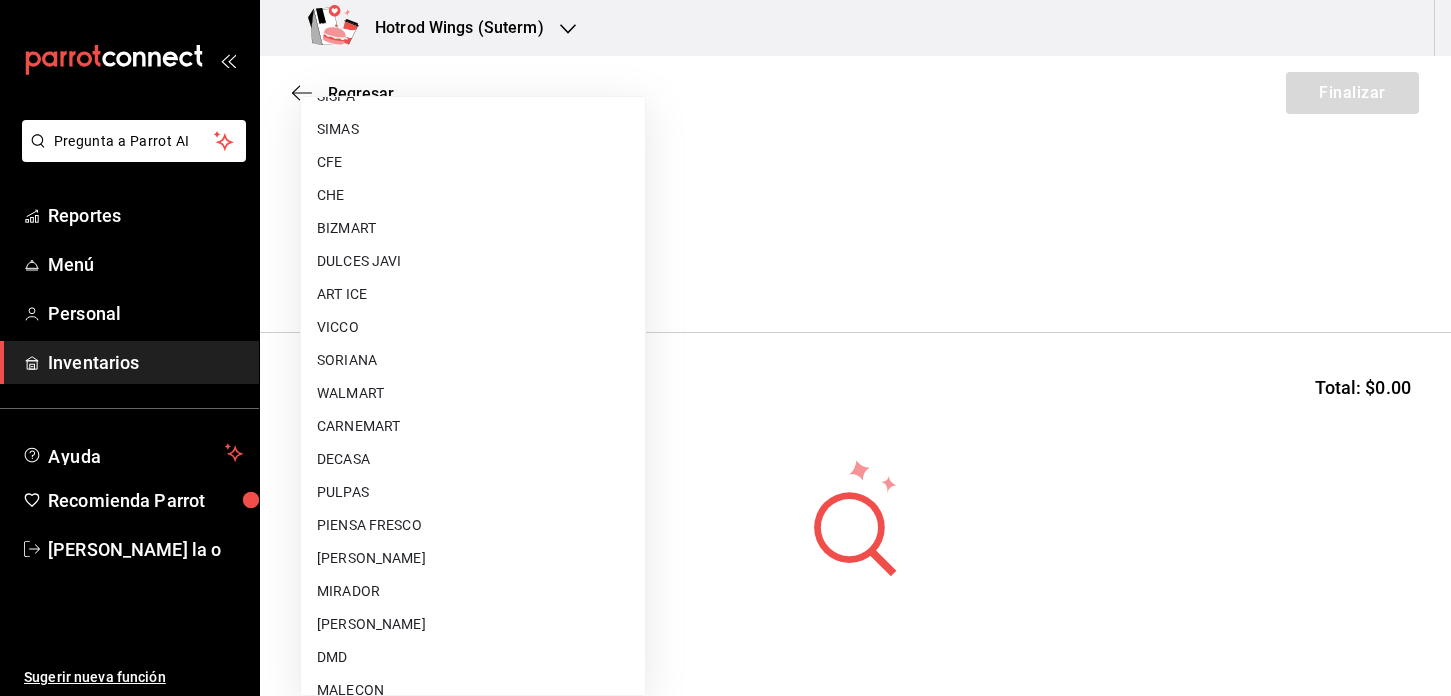 scroll, scrollTop: 802, scrollLeft: 0, axis: vertical 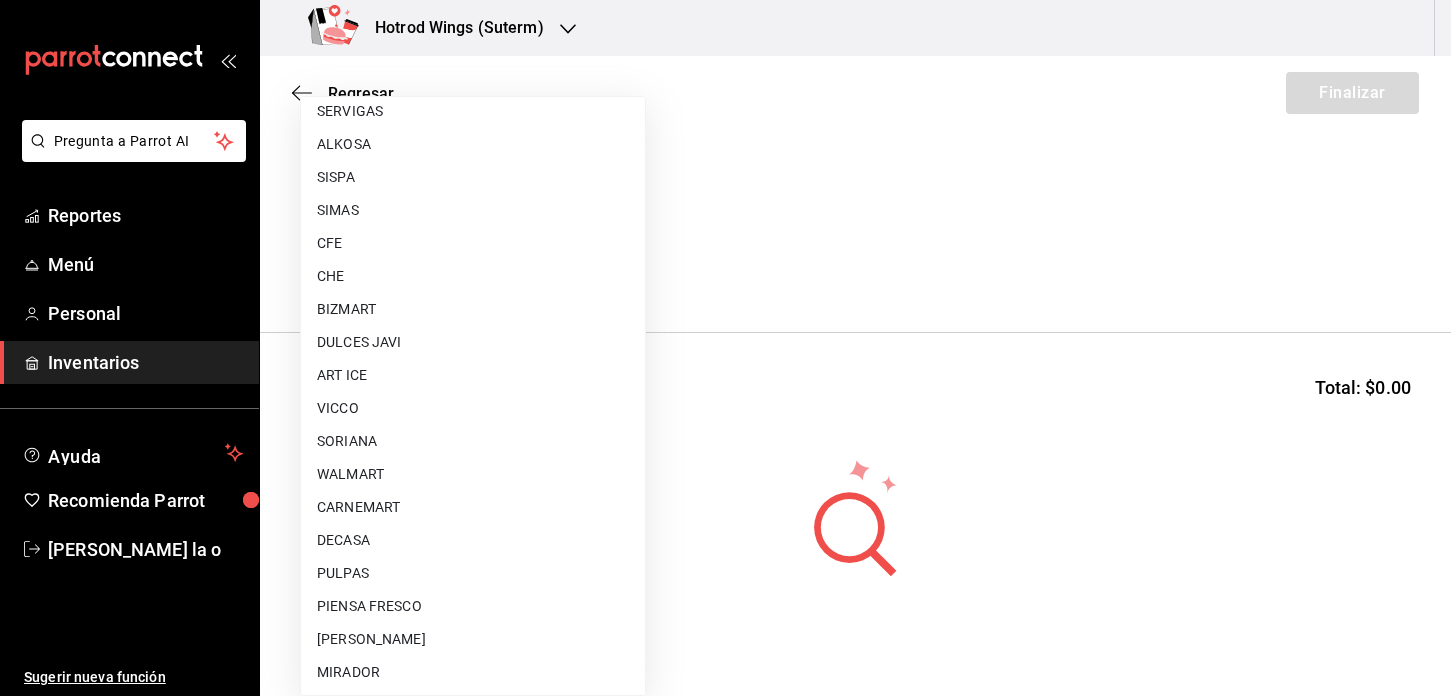 click on "ART ICE" at bounding box center [473, 375] 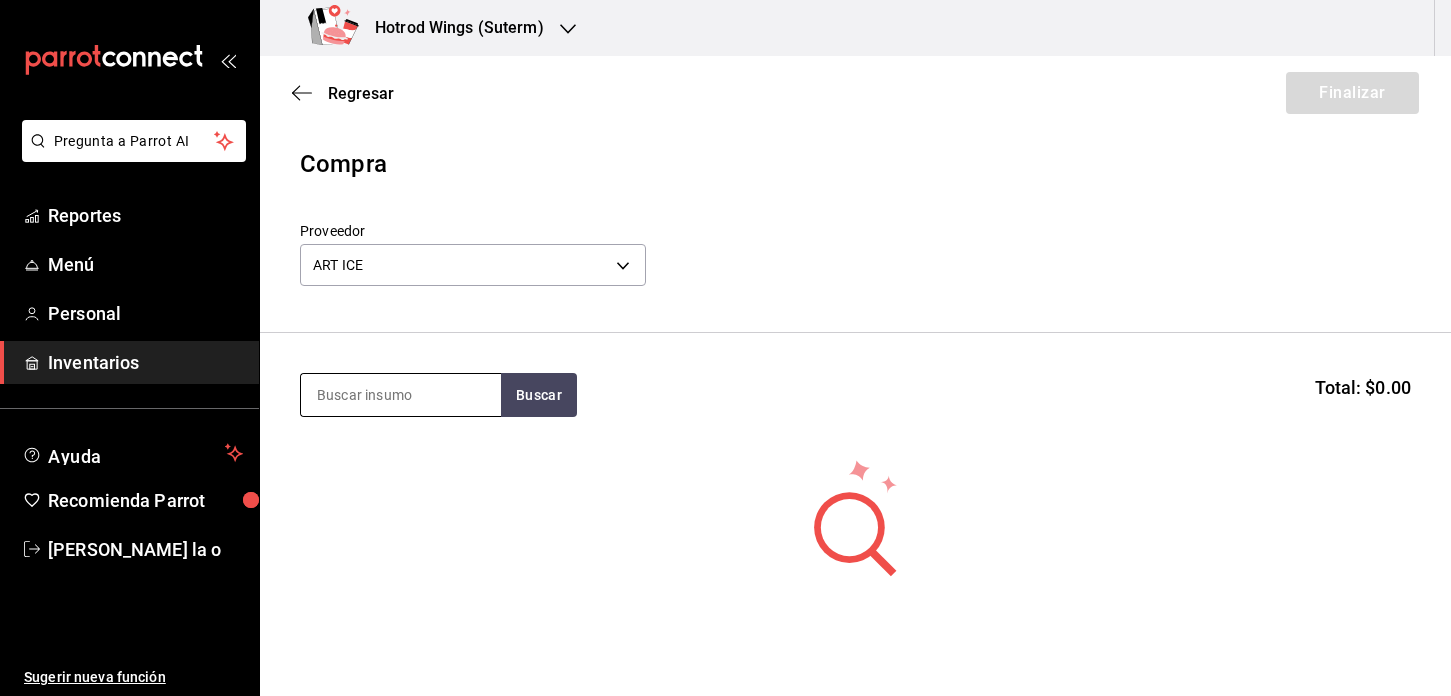 click at bounding box center [401, 395] 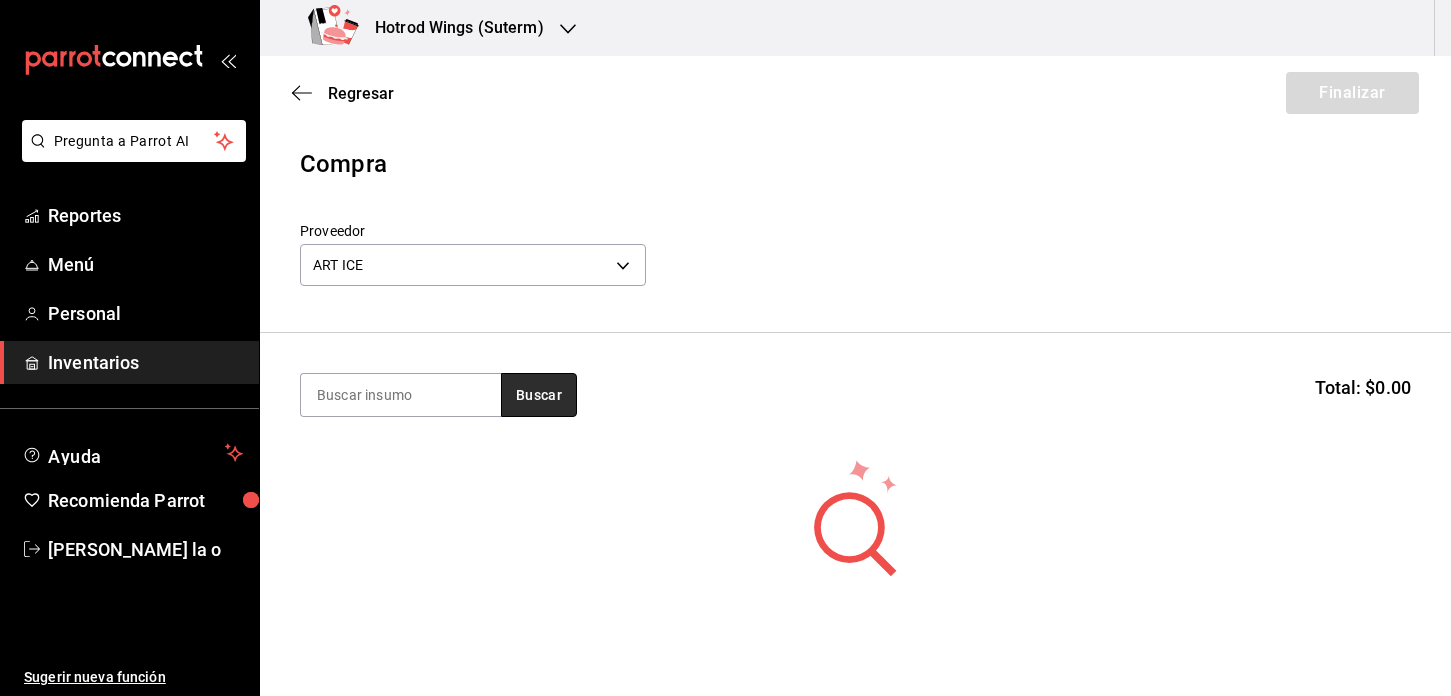 click on "Buscar" at bounding box center (539, 395) 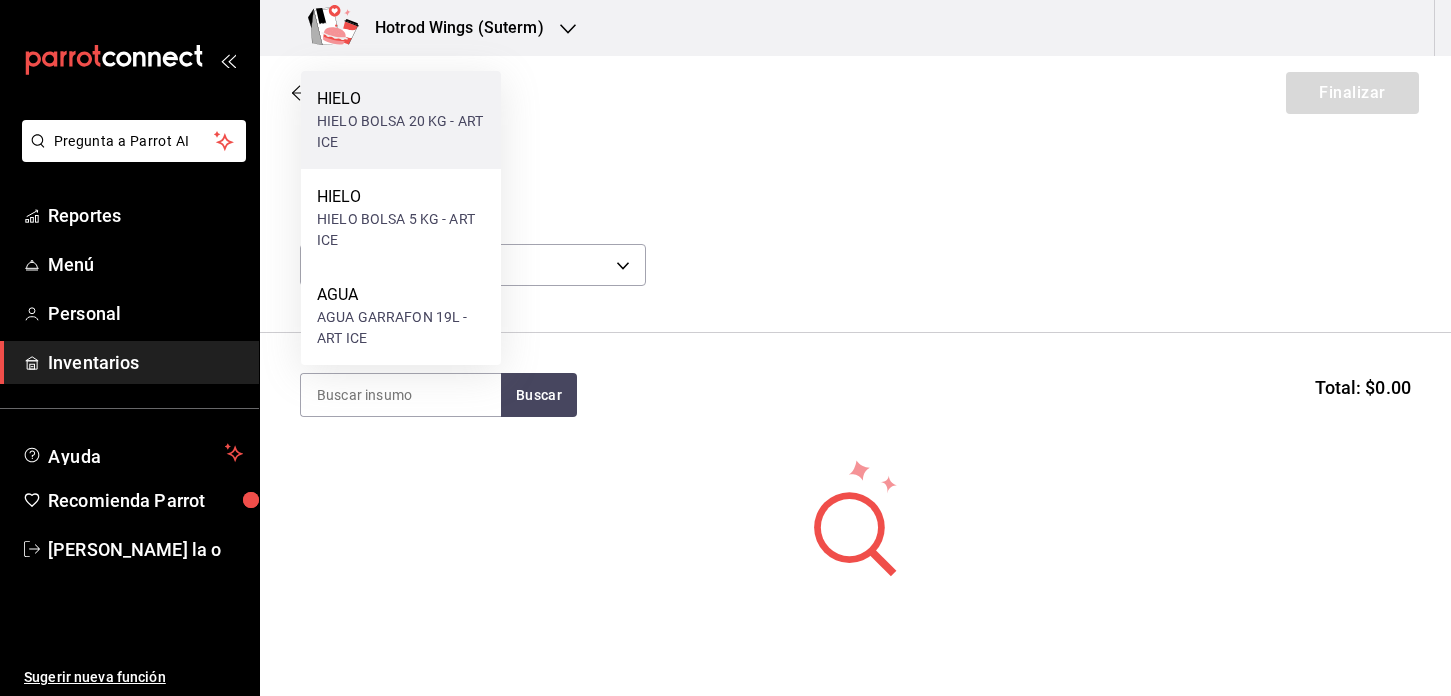 click on "HIELO BOLSA 20 KG - ART ICE" at bounding box center (401, 132) 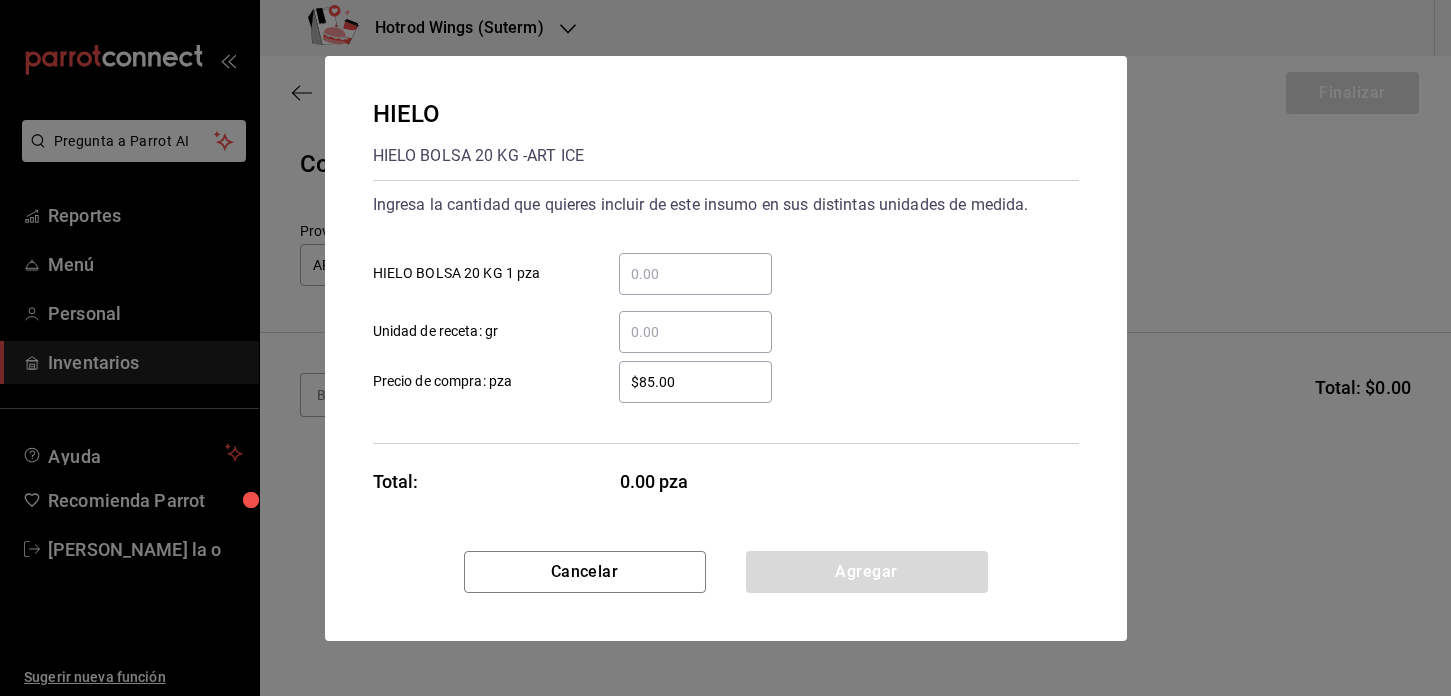 click on "​ HIELO BOLSA 20 KG 1 pza" at bounding box center (695, 274) 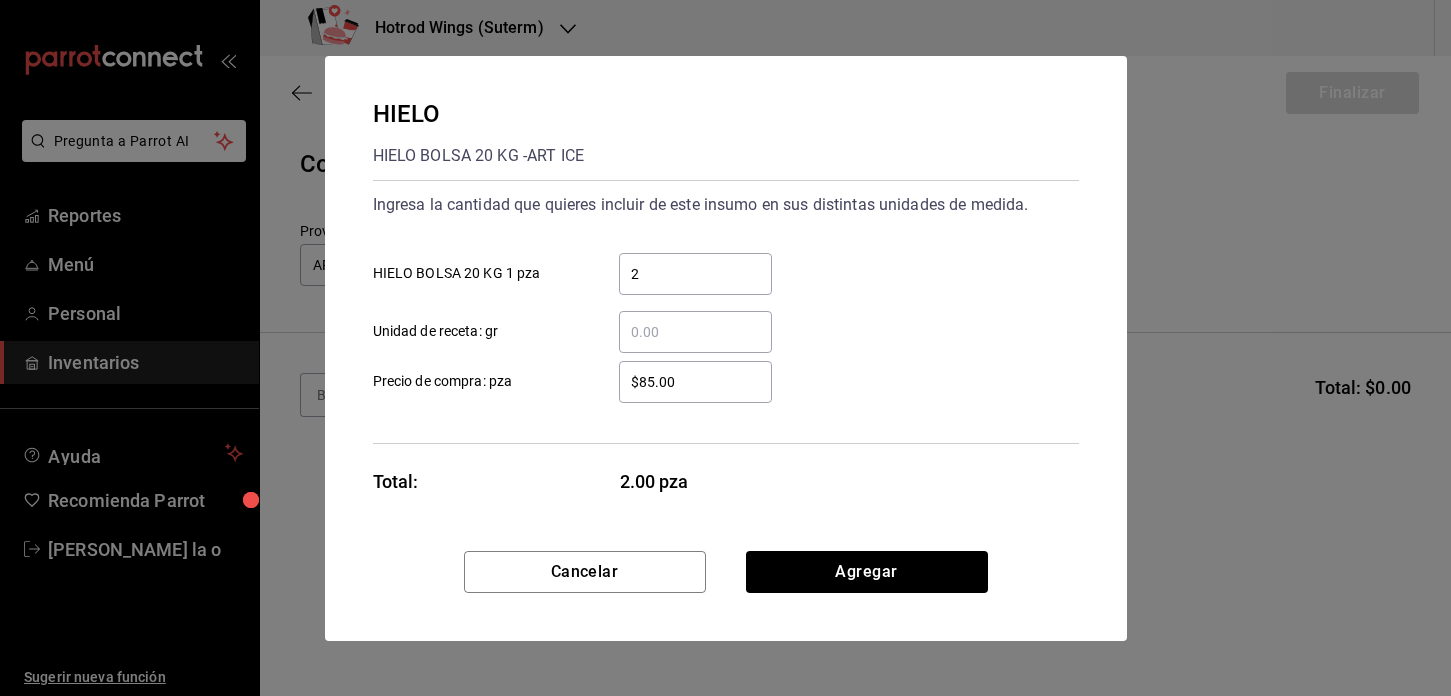 type on "2" 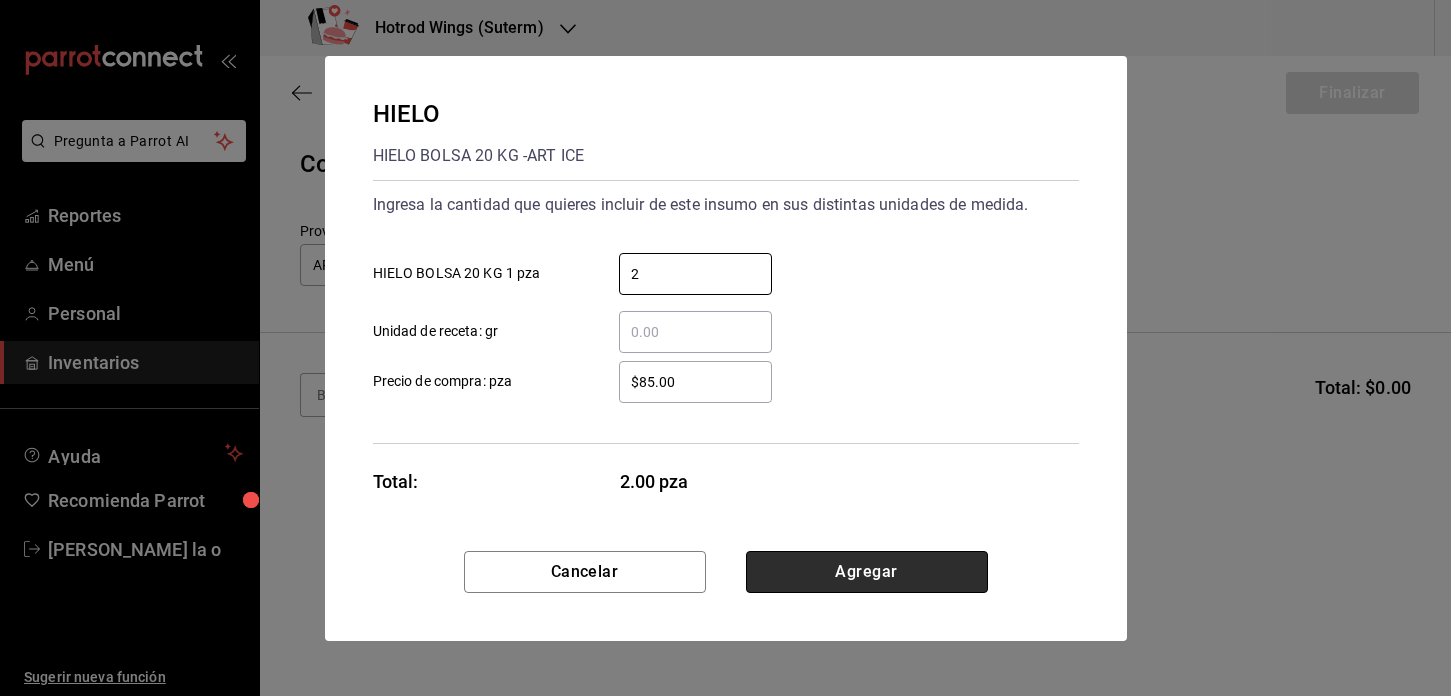 click on "Agregar" at bounding box center [867, 572] 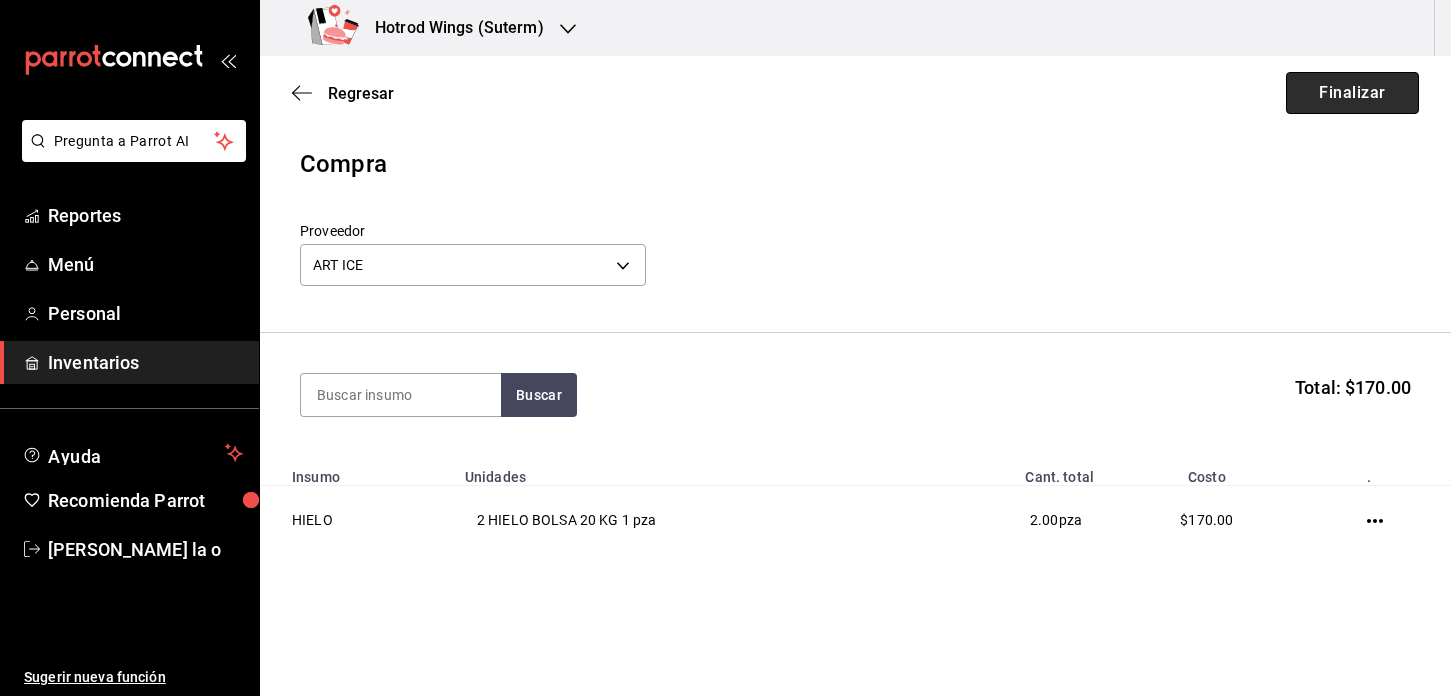 click on "Finalizar" at bounding box center (1352, 93) 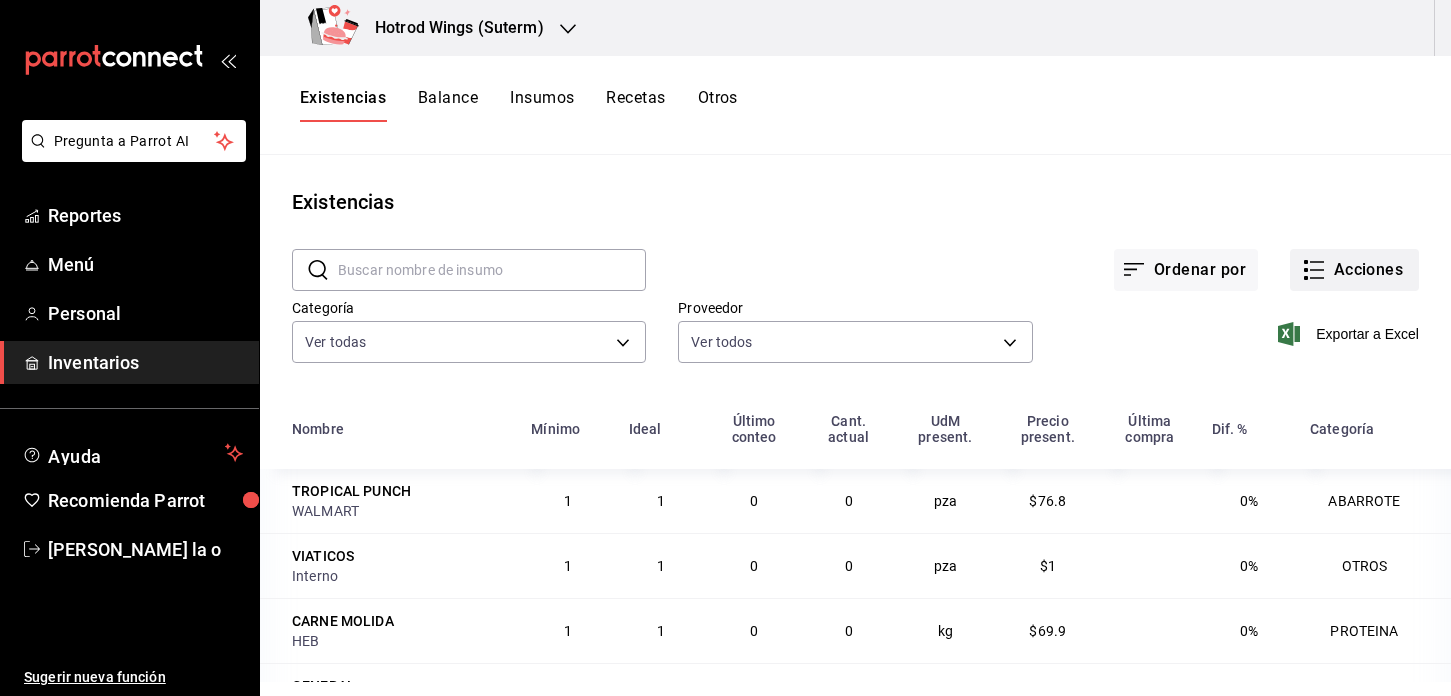 click on "Acciones" at bounding box center [1354, 270] 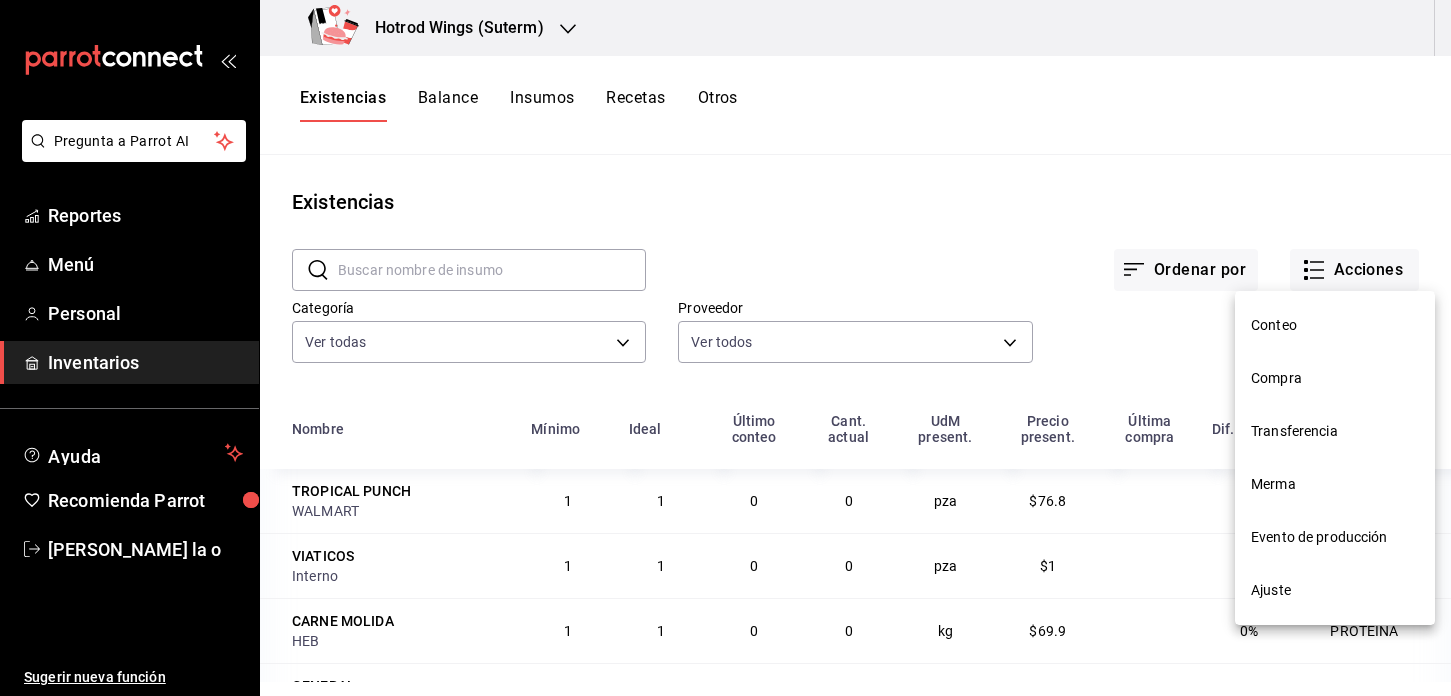 click on "Compra" at bounding box center [1335, 378] 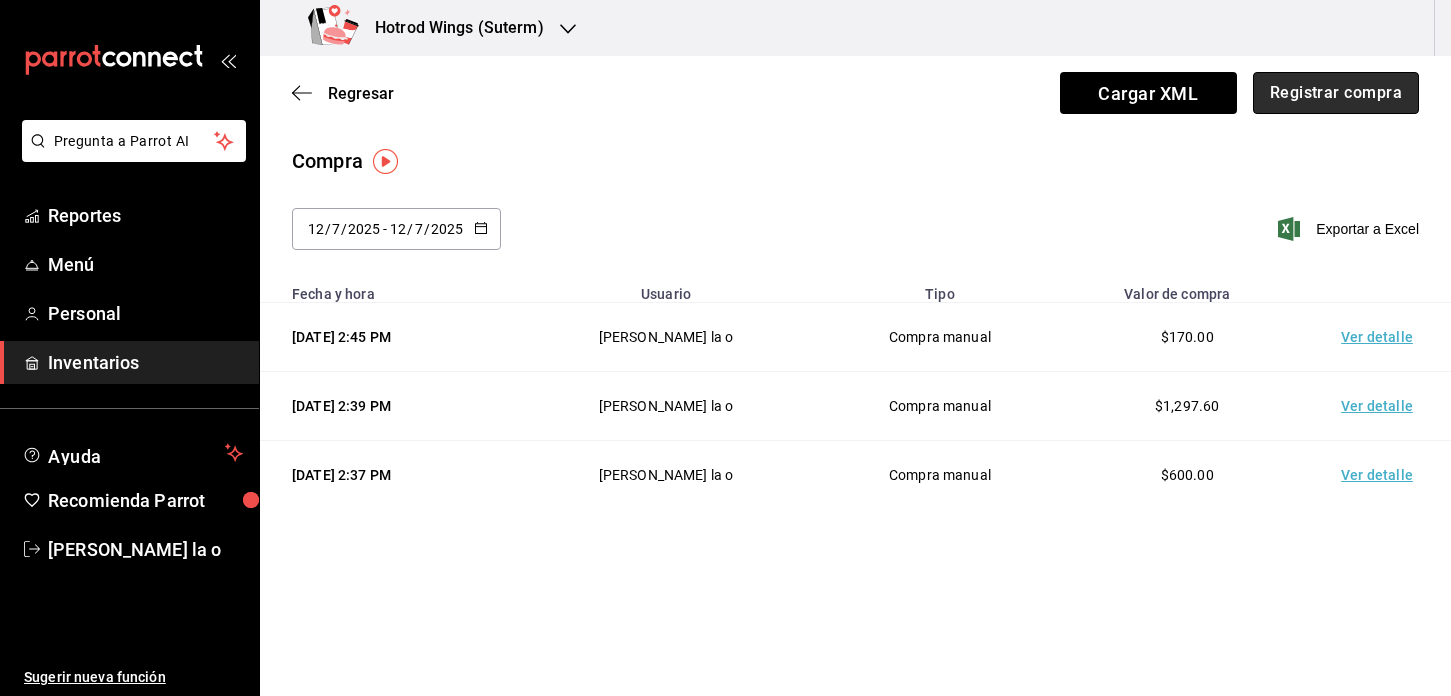 click on "Registrar compra" at bounding box center (1336, 93) 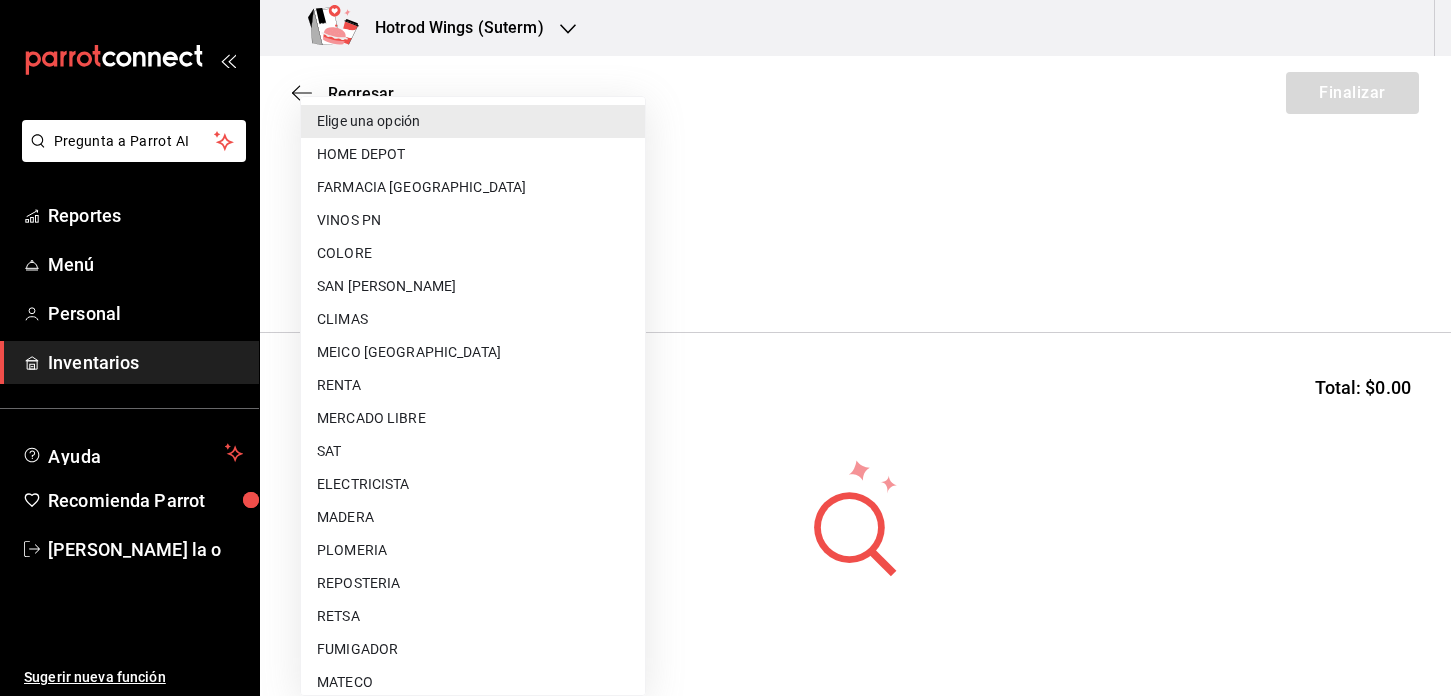 click on "Pregunta a Parrot AI Reportes   Menú   Personal   Inventarios   Ayuda Recomienda Parrot   Martha De la o   Sugerir nueva función   Hotrod Wings (Suterm) Regresar Finalizar Compra Proveedor Elige una opción default Buscar Total: $0.00 No hay insumos a mostrar. Busca un insumo para agregarlo a la lista Pregunta a Parrot AI Reportes   Menú   Personal   Inventarios   Ayuda Recomienda Parrot   Martha De la o   Sugerir nueva función   GANA 1 MES GRATIS EN TU SUSCRIPCIÓN AQUÍ ¿Recuerdas cómo empezó tu restaurante?
Hoy puedes ayudar a un colega a tener el mismo cambio que tú viviste.
Recomienda Parrot directamente desde tu Portal Administrador.
Es fácil y rápido.
🎁 Por cada restaurante que se una, ganas 1 mes gratis. Ver video tutorial Ir a video Editar Eliminar Visitar centro de ayuda (81) 2046 6363 soporte@parrotsoftware.io Visitar centro de ayuda (81) 2046 6363 soporte@parrotsoftware.io Elige una opción HOME DEPOT FARMACIA GUADALAJARA VINOS PN COLORE SAN MARTIN CLIMAS MEICO CHINA RENTA SAT HEB" at bounding box center (725, 291) 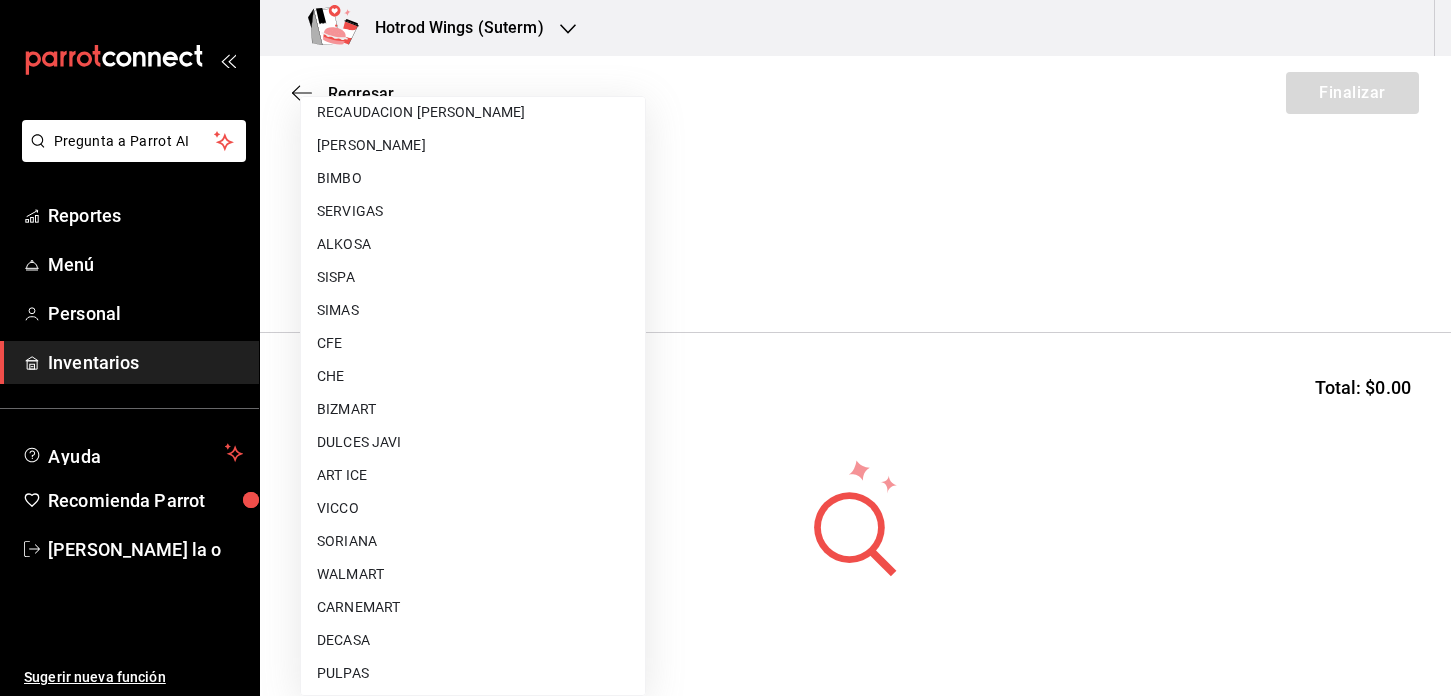 scroll, scrollTop: 602, scrollLeft: 0, axis: vertical 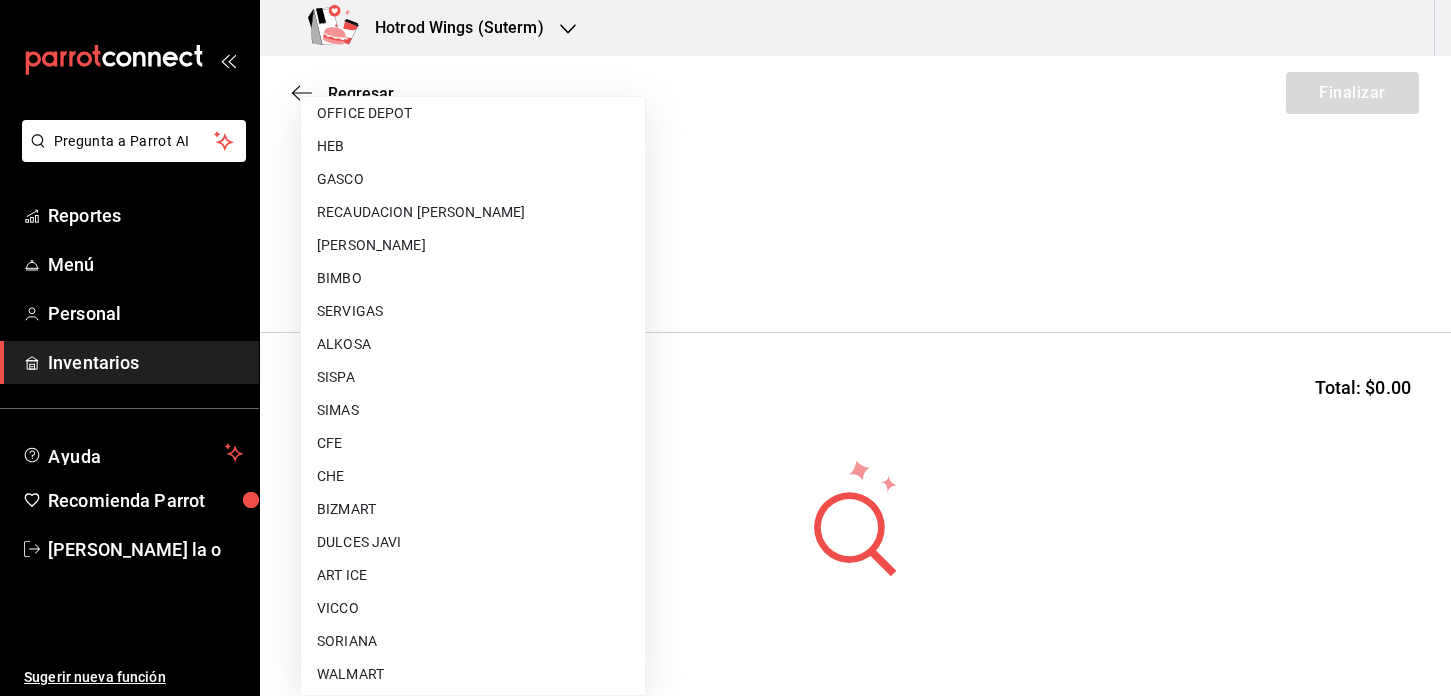 click on "SERVIGAS" at bounding box center [473, 311] 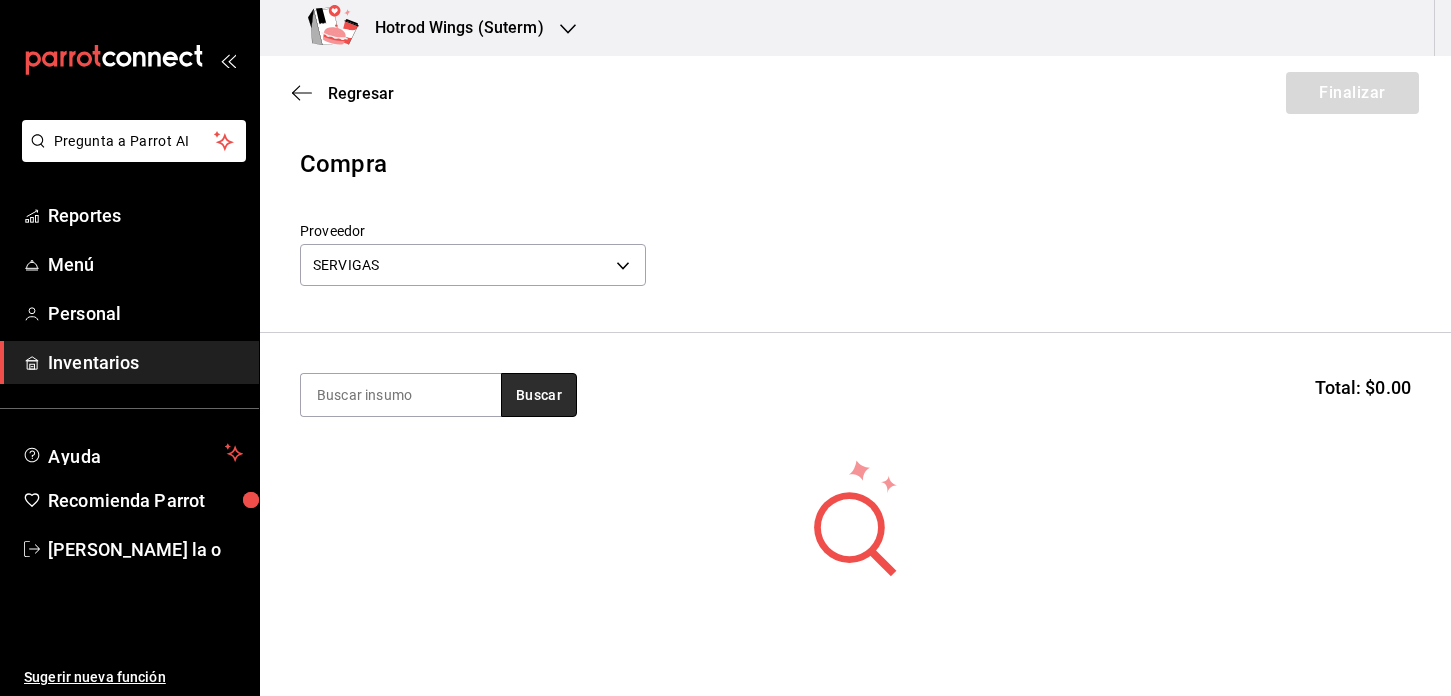 click on "Buscar" at bounding box center (539, 395) 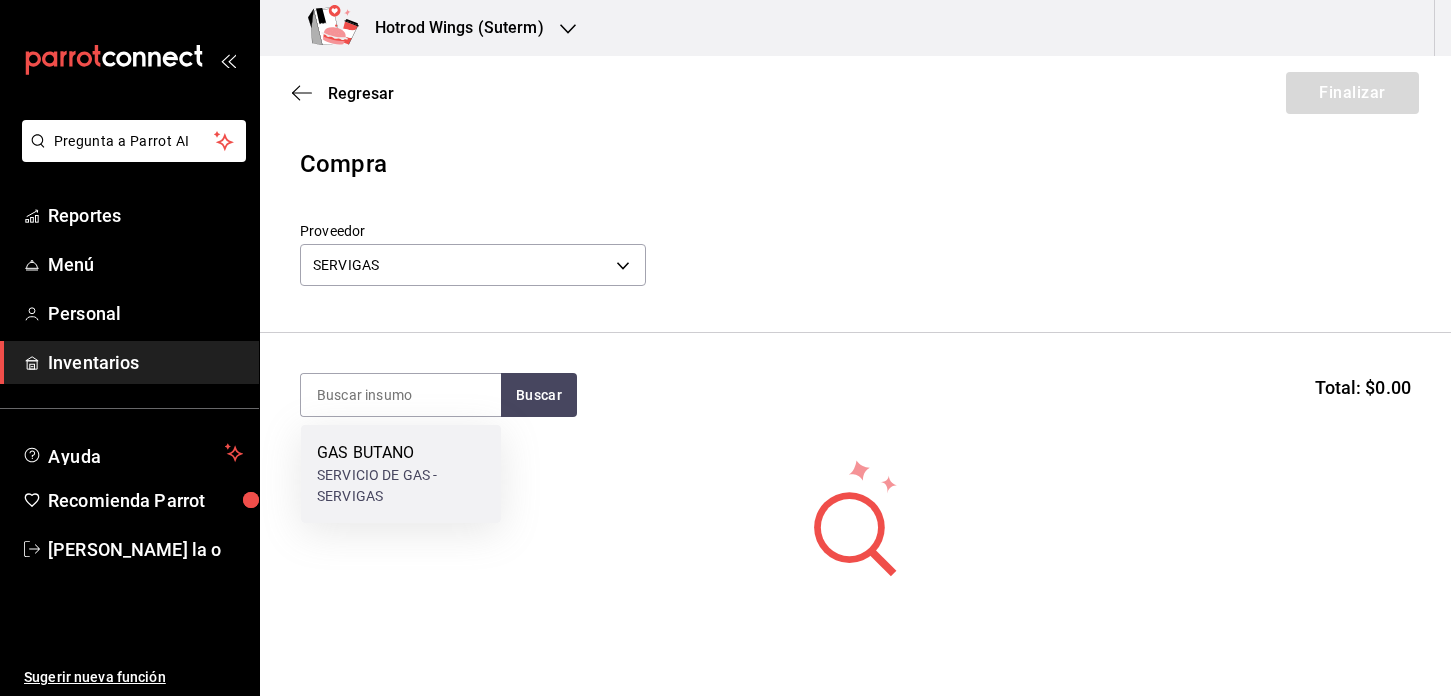 click on "GAS BUTANO" at bounding box center (401, 453) 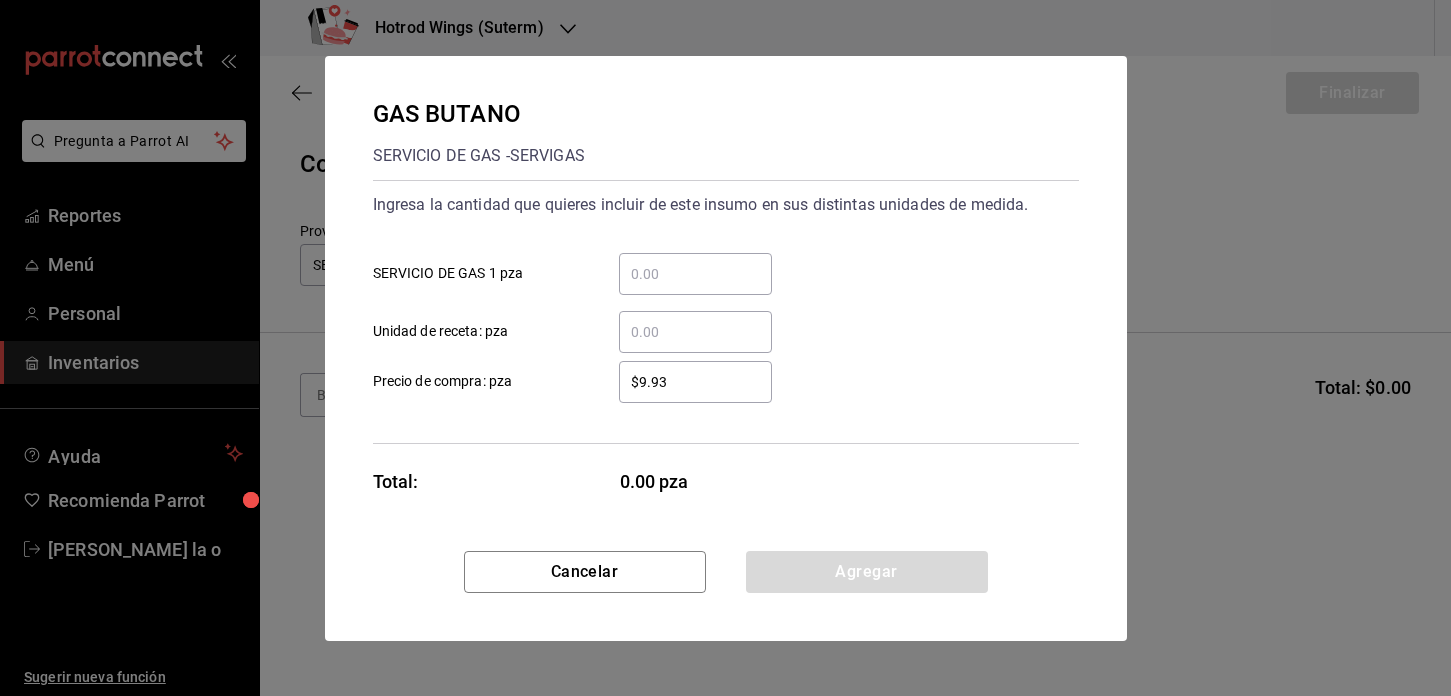 click on "​ SERVICIO DE GAS 1 pza" at bounding box center [695, 274] 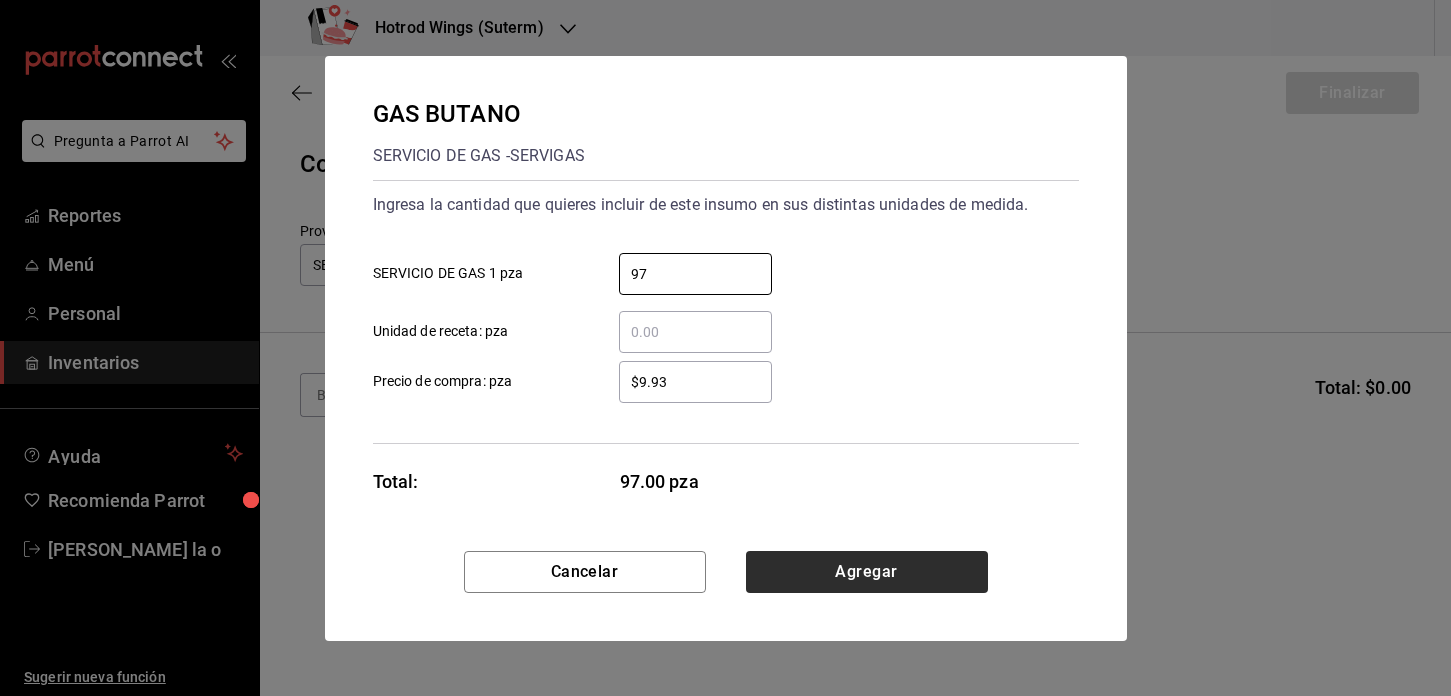 type on "97" 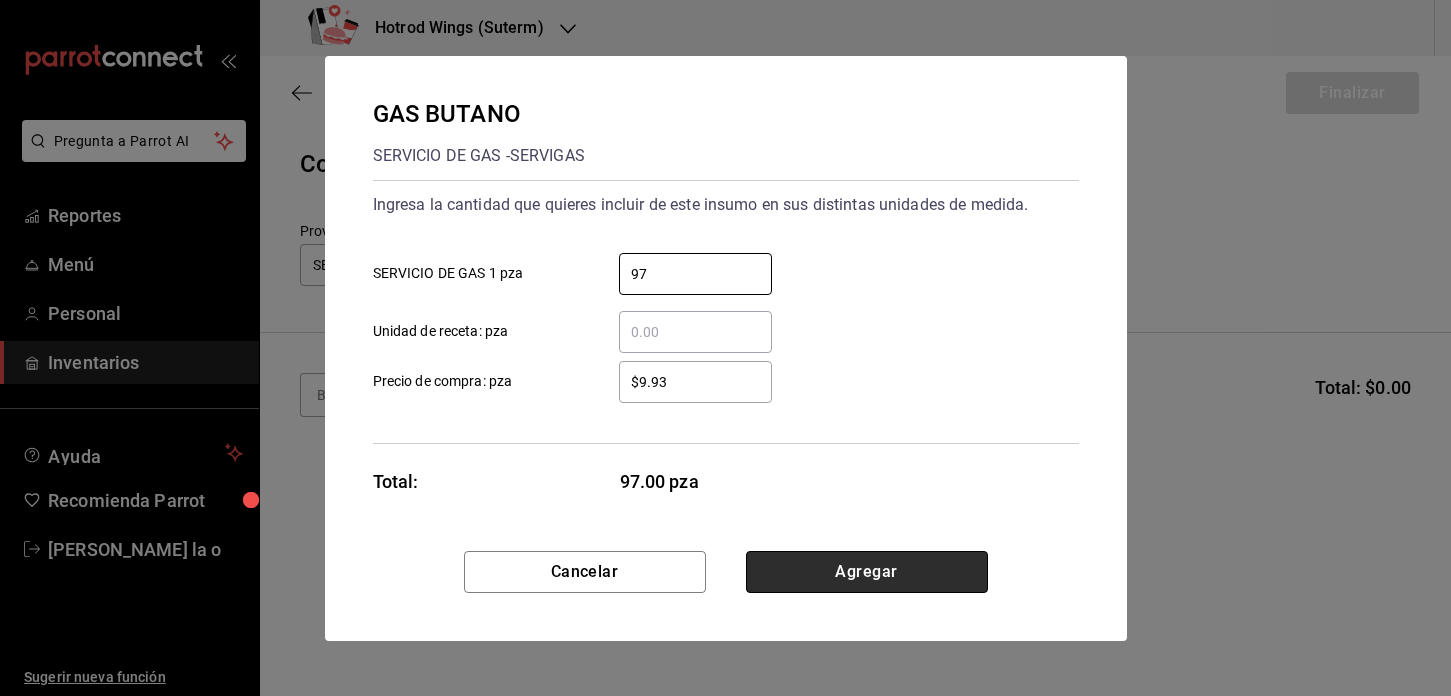 click on "Agregar" at bounding box center (867, 572) 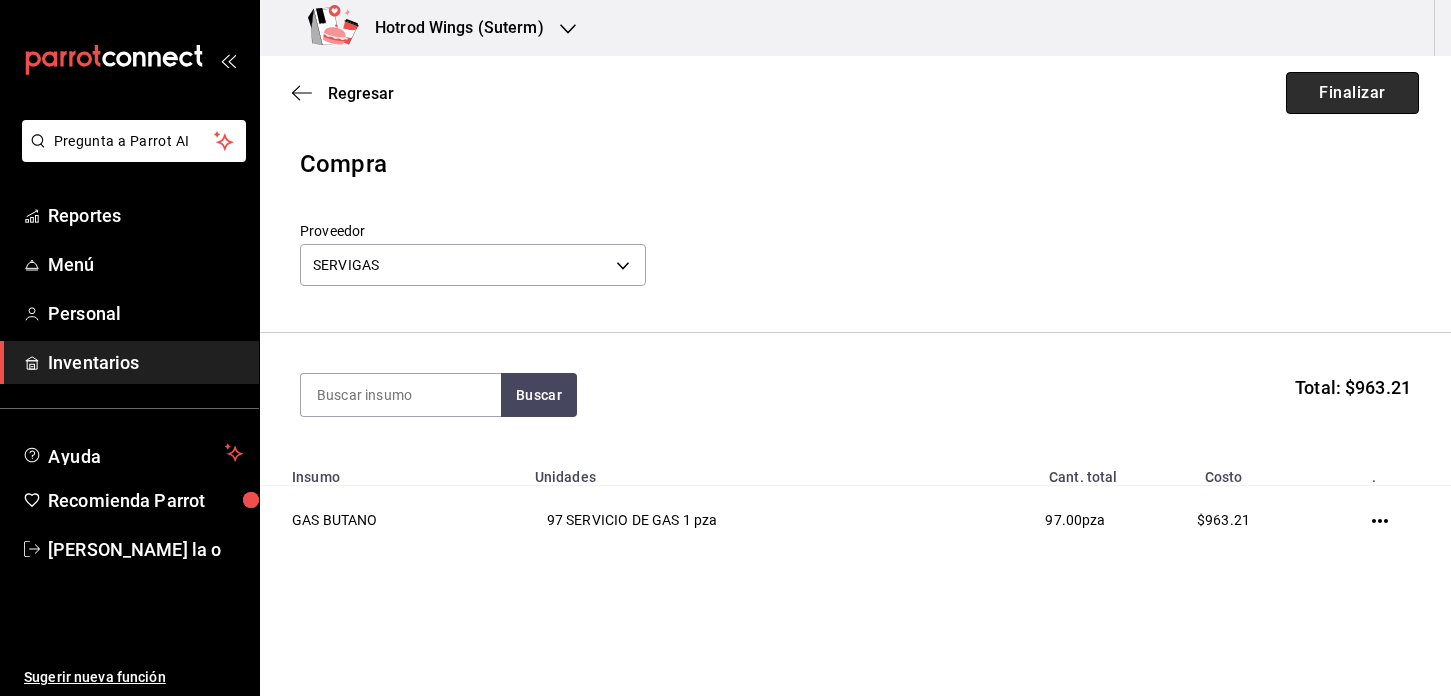 click on "Finalizar" at bounding box center [1352, 93] 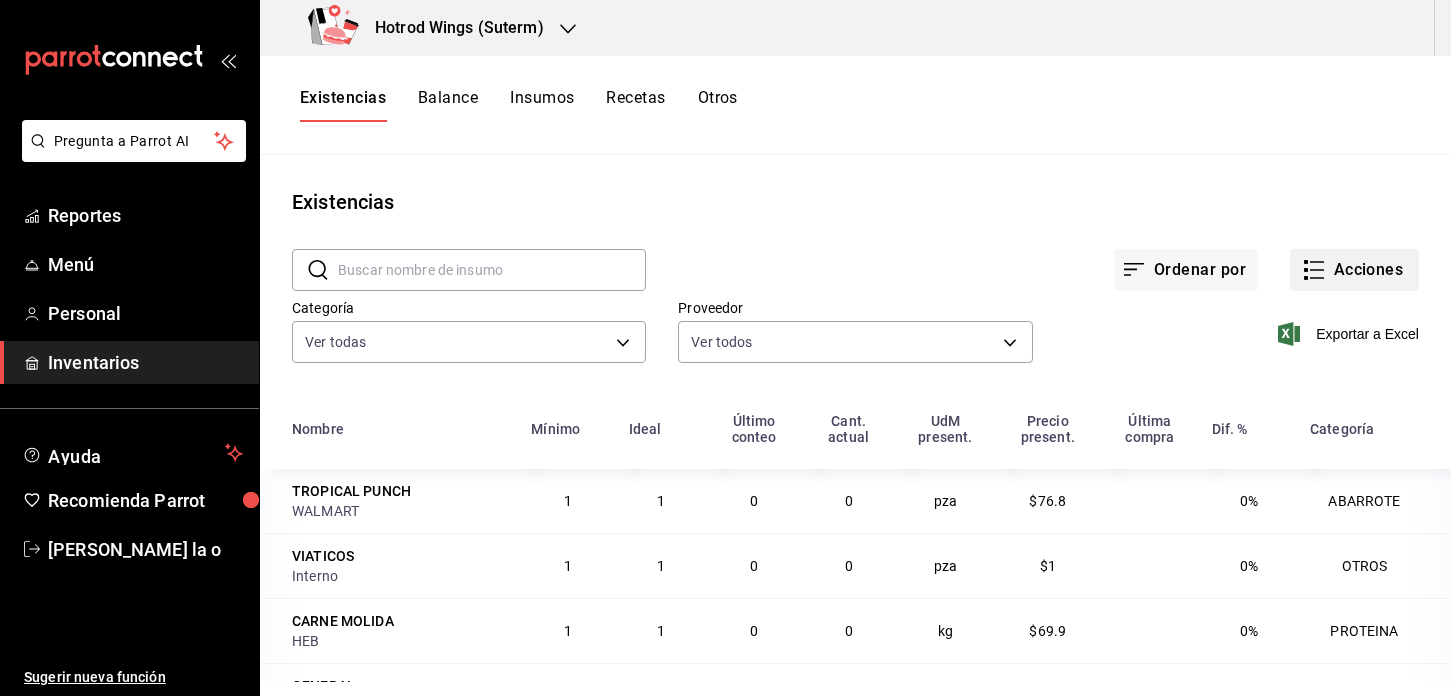 click on "Acciones" at bounding box center [1354, 270] 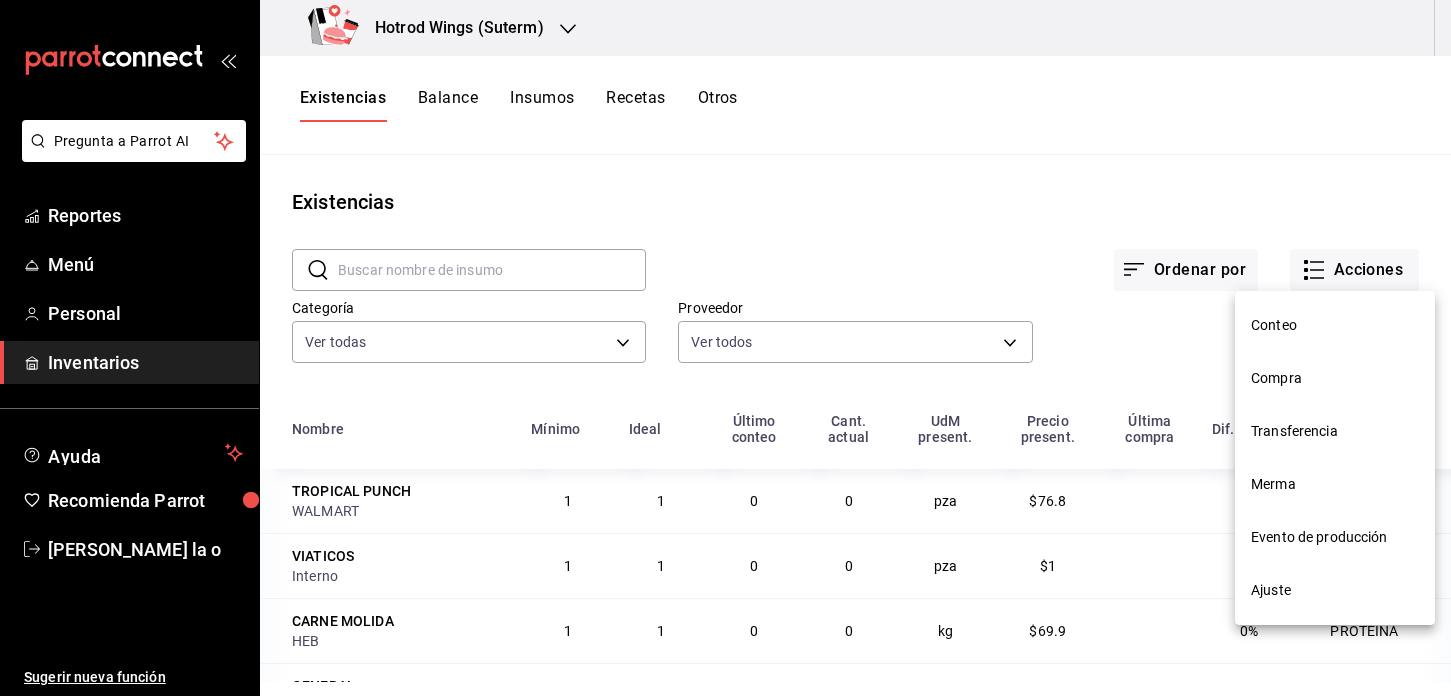 click on "Compra" at bounding box center (1335, 378) 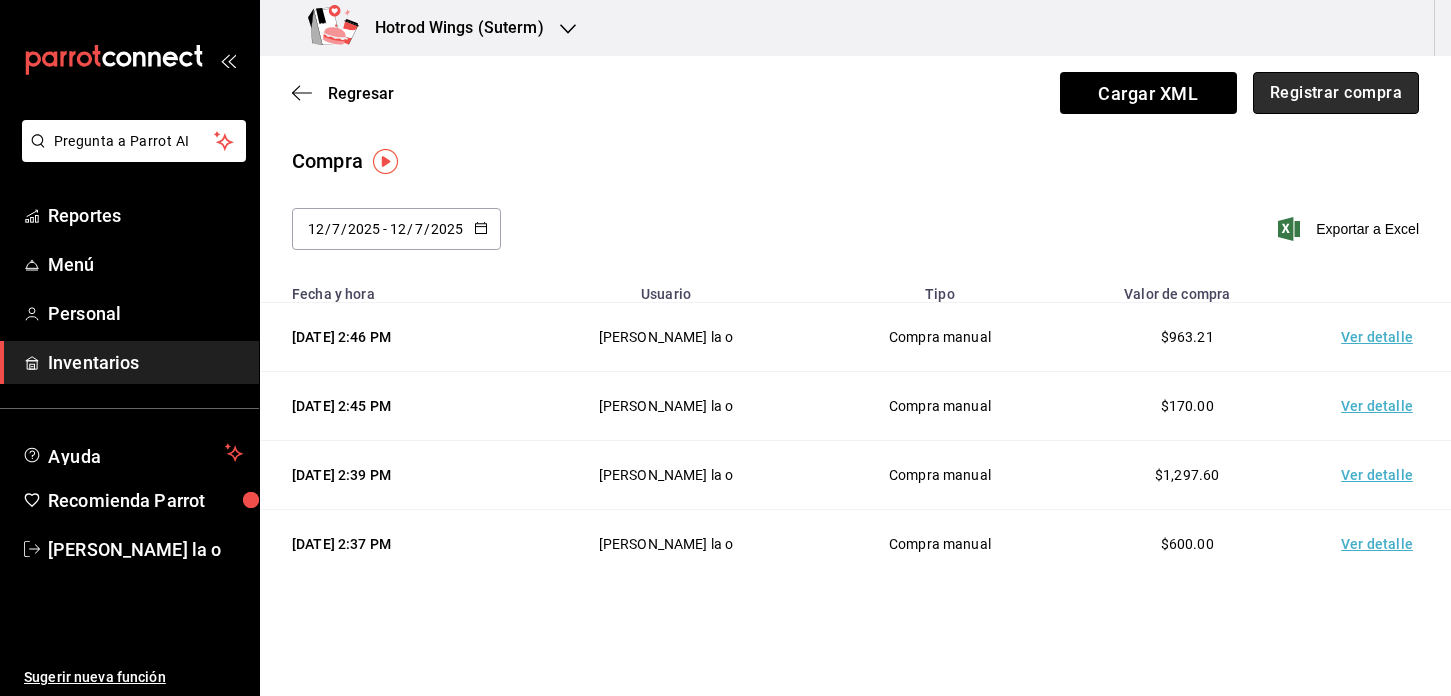 click on "Registrar compra" at bounding box center (1336, 93) 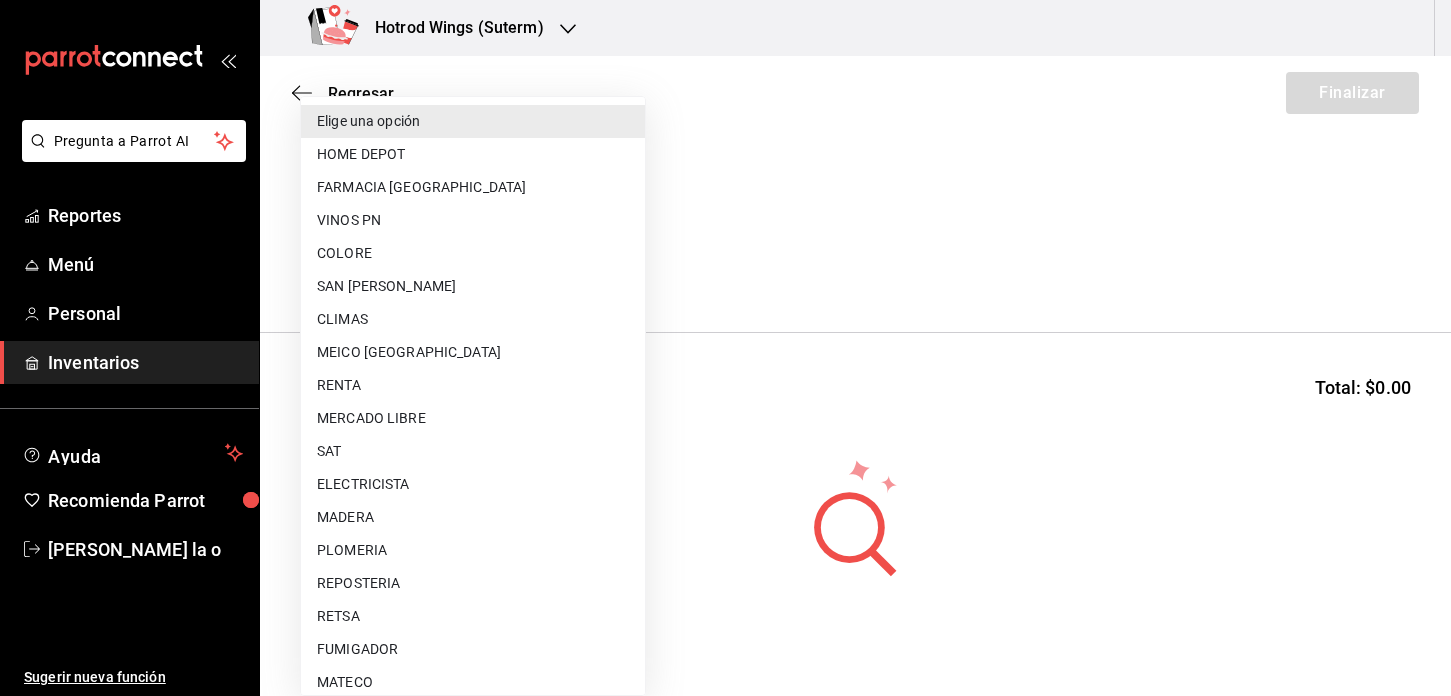 click on "Pregunta a Parrot AI Reportes   Menú   Personal   Inventarios   Ayuda Recomienda Parrot   [PERSON_NAME] De la o   Sugerir nueva función   Hotrod Wings (Suterm) Regresar Finalizar Compra Proveedor Elige una opción default Buscar Total: $0.00 No hay insumos a mostrar. Busca un insumo para agregarlo a la lista Pregunta a Parrot AI Reportes   Menú   Personal   Inventarios   Ayuda Recomienda Parrot   [PERSON_NAME] De la o   Sugerir nueva función   GANA 1 MES GRATIS EN TU SUSCRIPCIÓN AQUÍ ¿Recuerdas cómo empezó tu restaurante?
[PERSON_NAME] puedes ayudar a un colega a tener el mismo cambio que tú viviste.
Recomienda Parrot directamente desde tu Portal Administrador.
Es fácil y rápido.
🎁 Por cada restaurante que se una, ganas 1 mes gratis. Ver video tutorial Ir a video Editar Eliminar Visitar centro de ayuda [PHONE_NUMBER] [EMAIL_ADDRESS][DOMAIN_NAME] Visitar centro de ayuda [PHONE_NUMBER] [EMAIL_ADDRESS][DOMAIN_NAME] Elige una opción HOME DEPOT FARMACIA GUADALAJARA VINOS PN COLORE SAN [PERSON_NAME] MEICO CHINA RENTA SAT HEB" at bounding box center [725, 291] 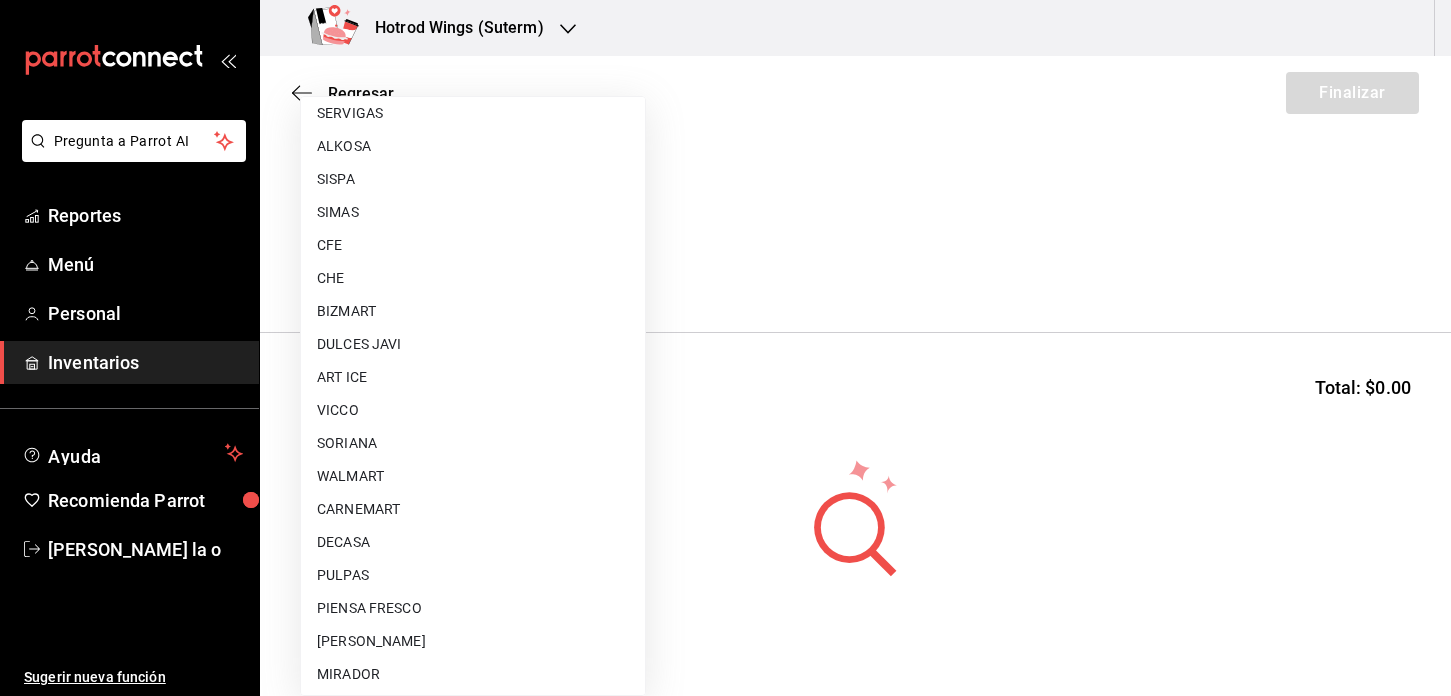 scroll, scrollTop: 900, scrollLeft: 0, axis: vertical 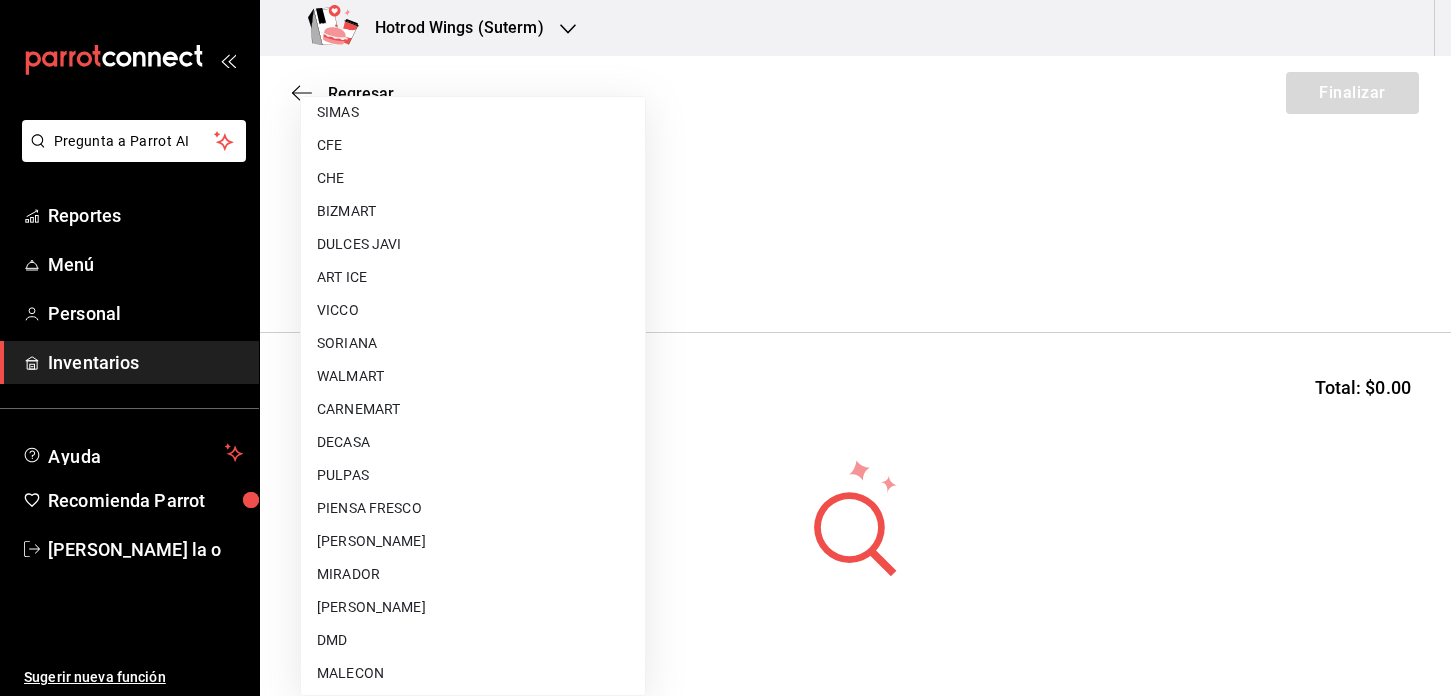 click on "[PERSON_NAME]" at bounding box center (473, 607) 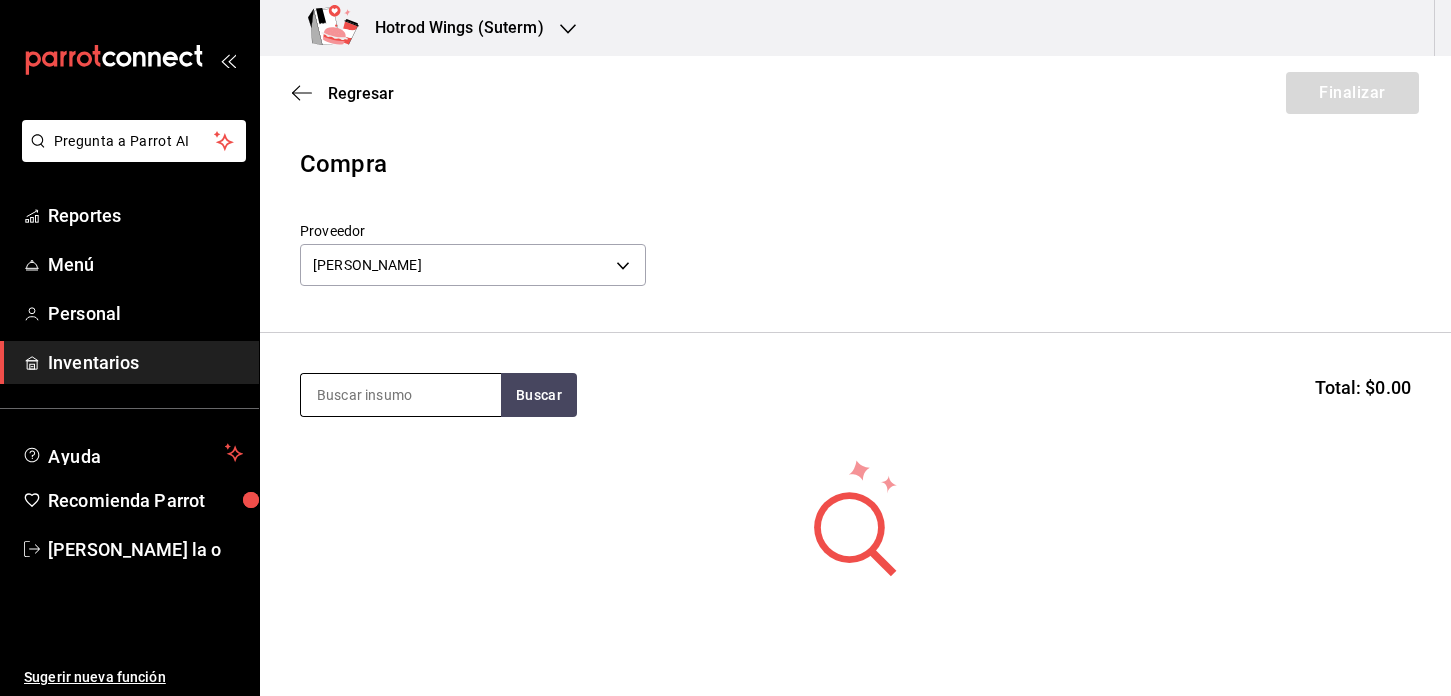 click at bounding box center (401, 395) 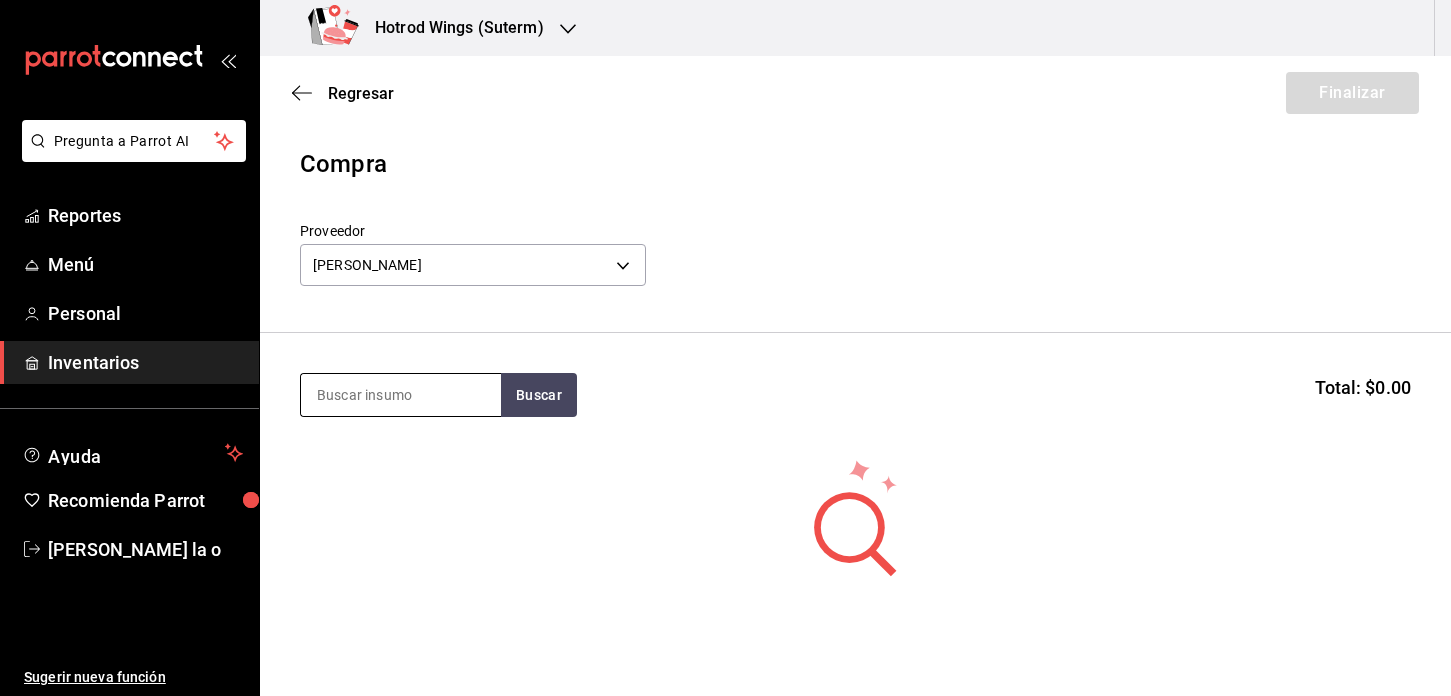 click at bounding box center [401, 395] 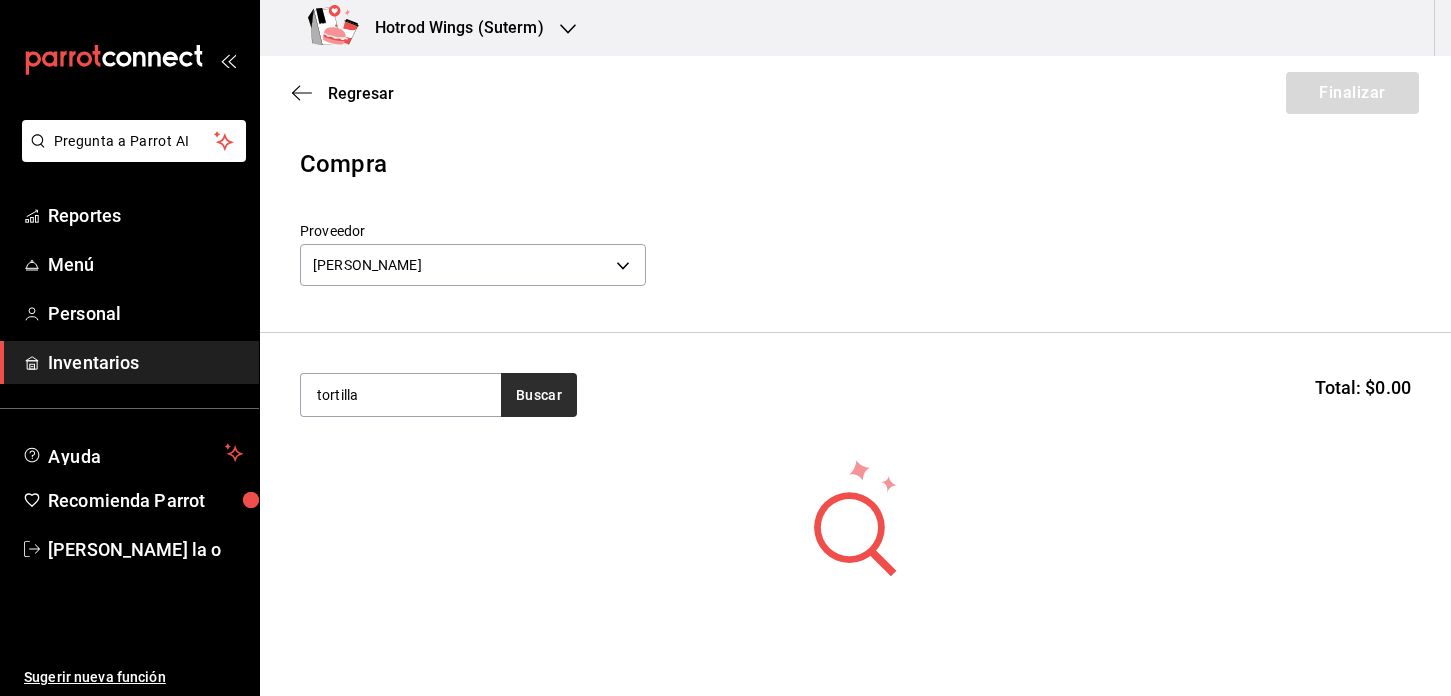 type on "tortilla" 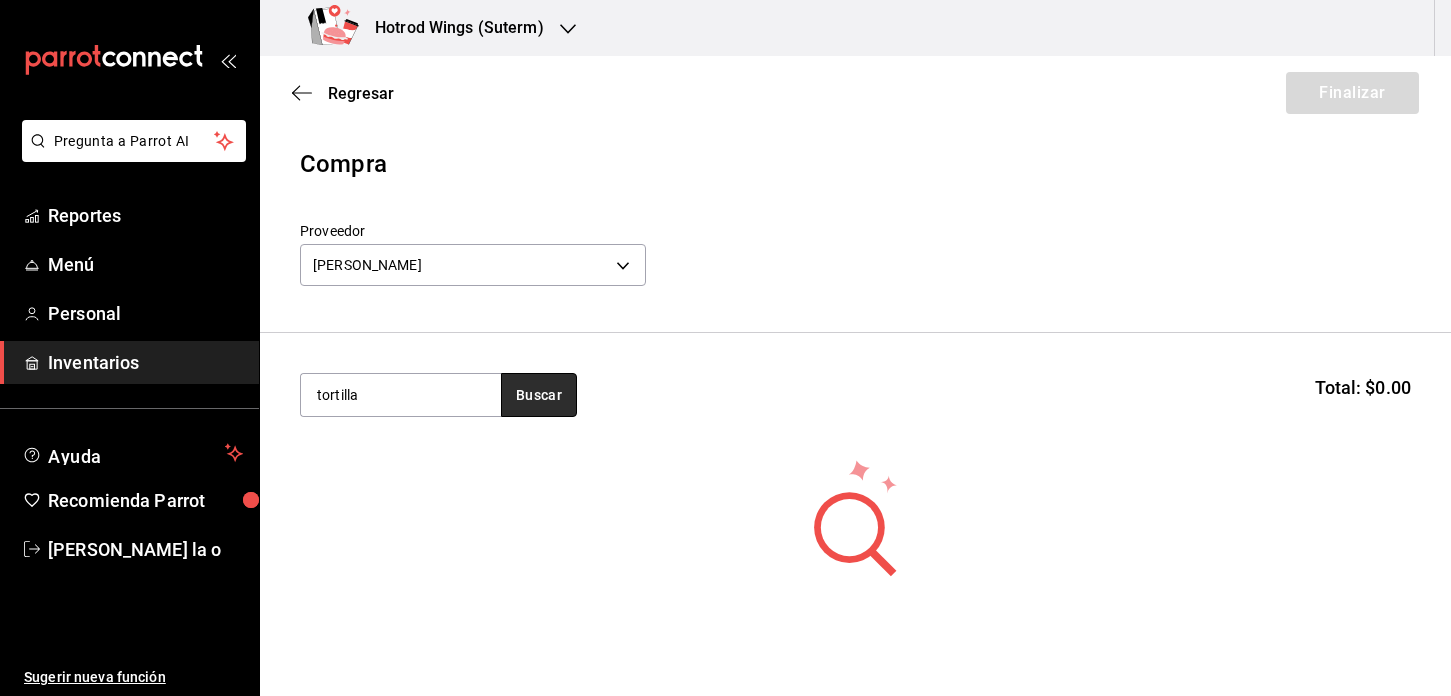 click on "Buscar" at bounding box center (539, 395) 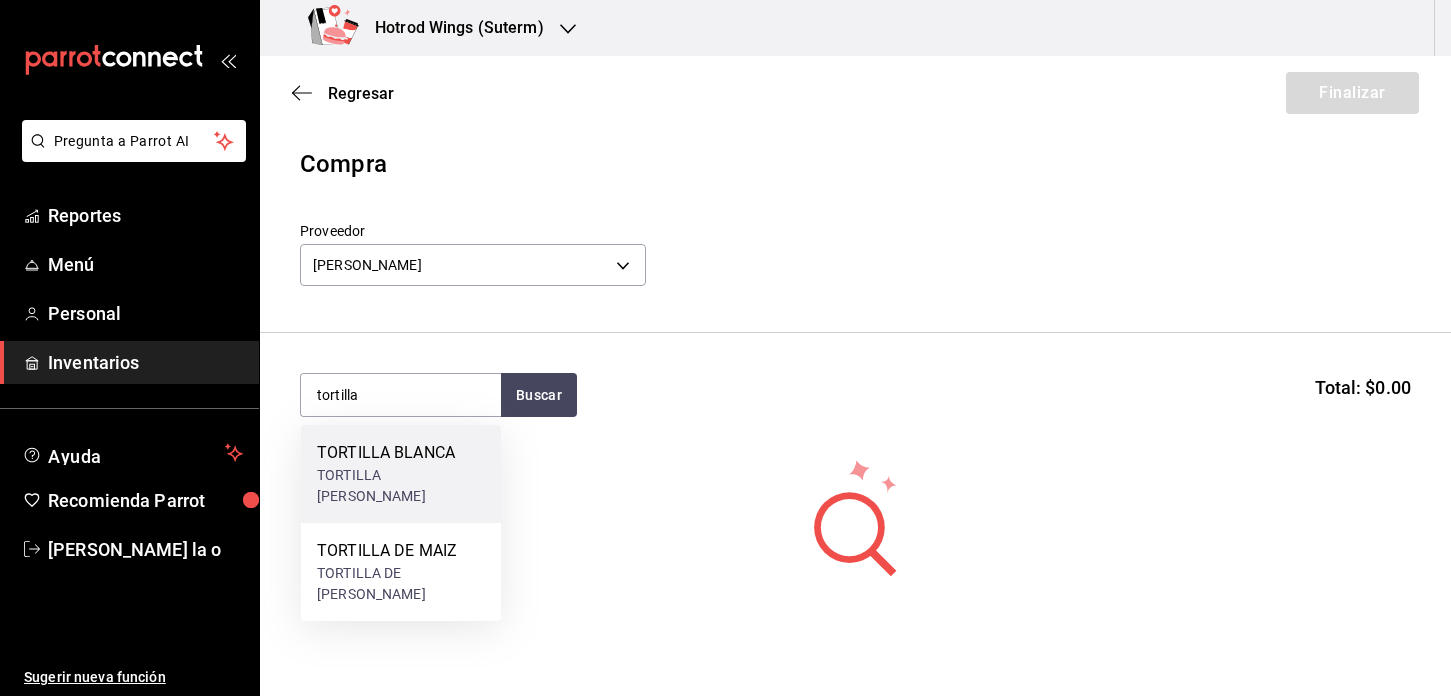 click on "TORTILLA BLANCA" at bounding box center (401, 453) 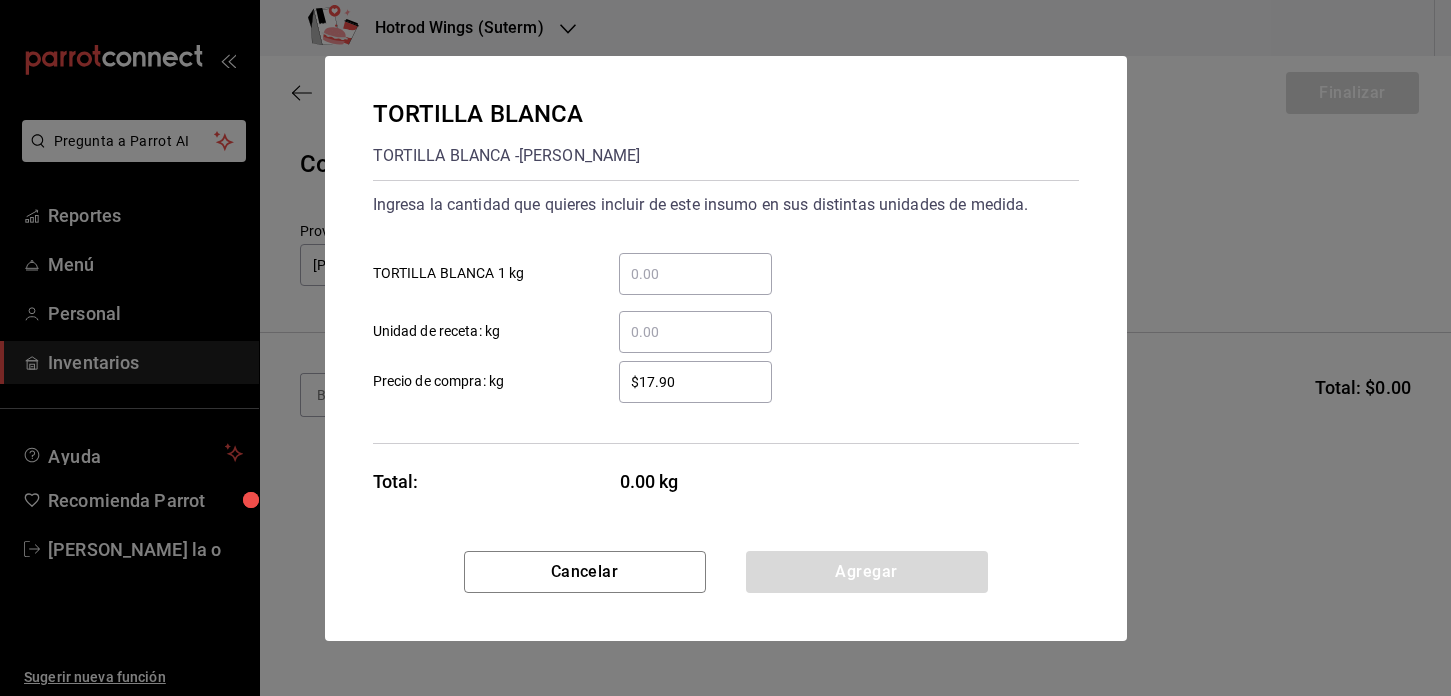 click on "​ TORTILLA BLANCA 1 kg" at bounding box center [695, 274] 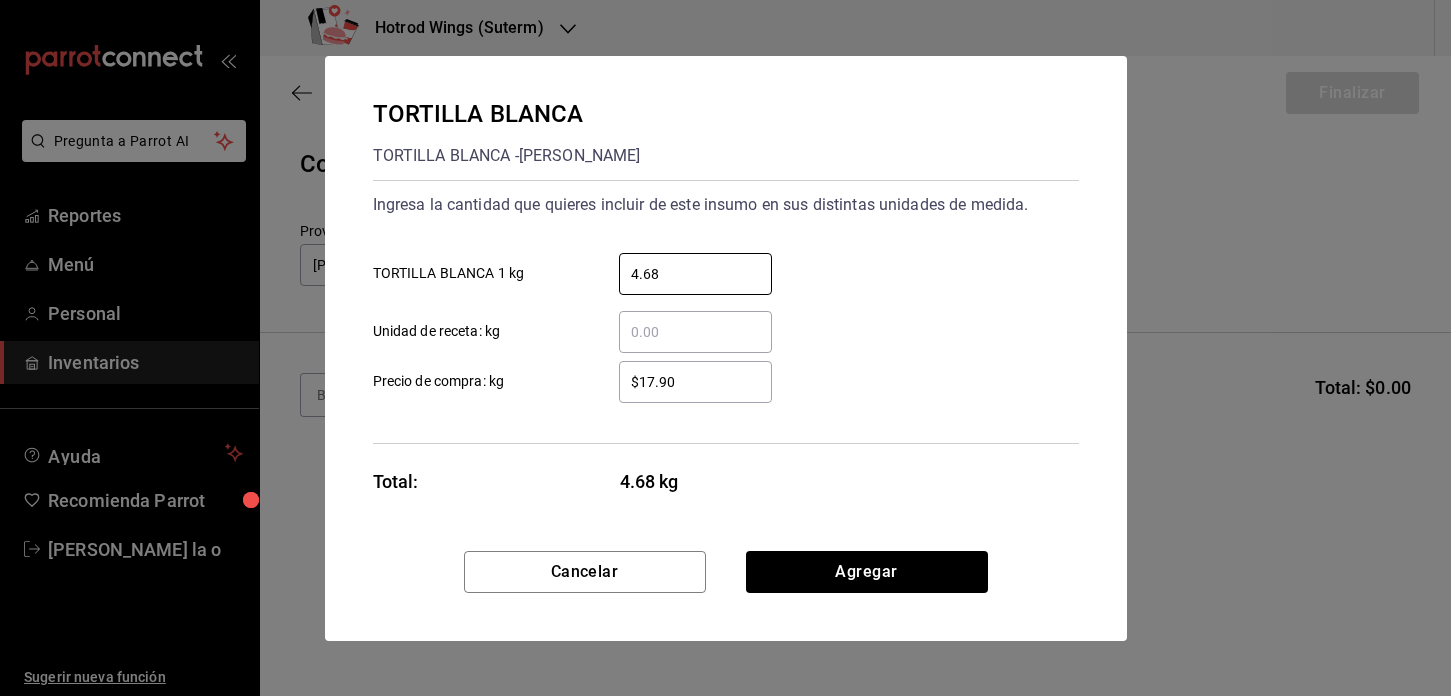 type on "4.68" 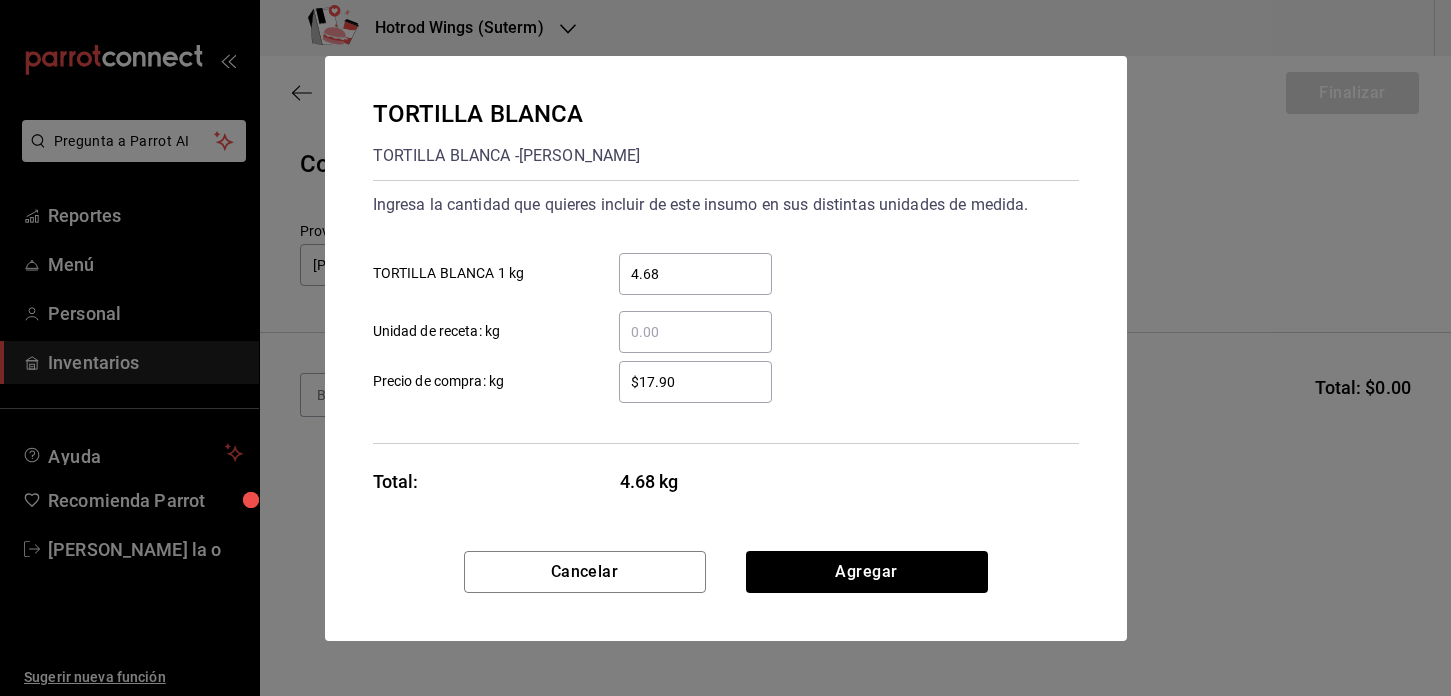 click on "Cancelar Agregar" at bounding box center (726, 596) 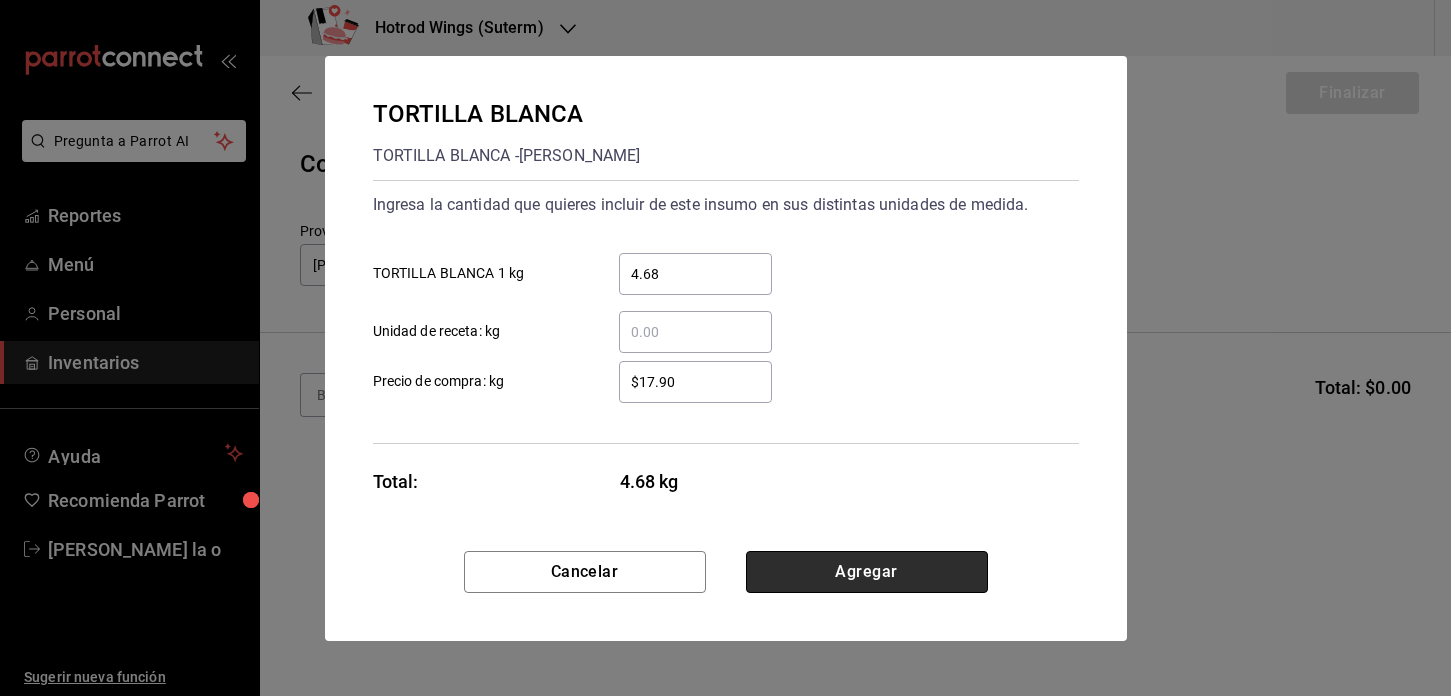 click on "Agregar" at bounding box center (867, 572) 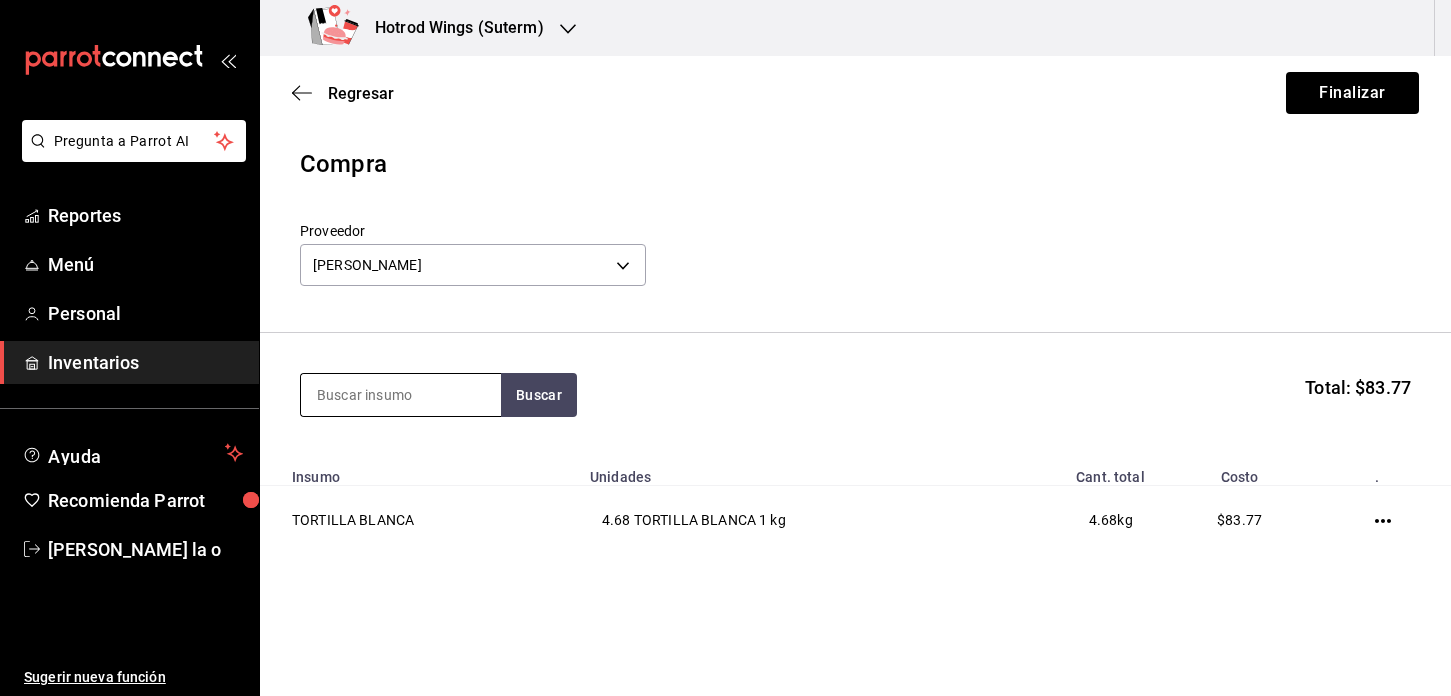click at bounding box center [401, 395] 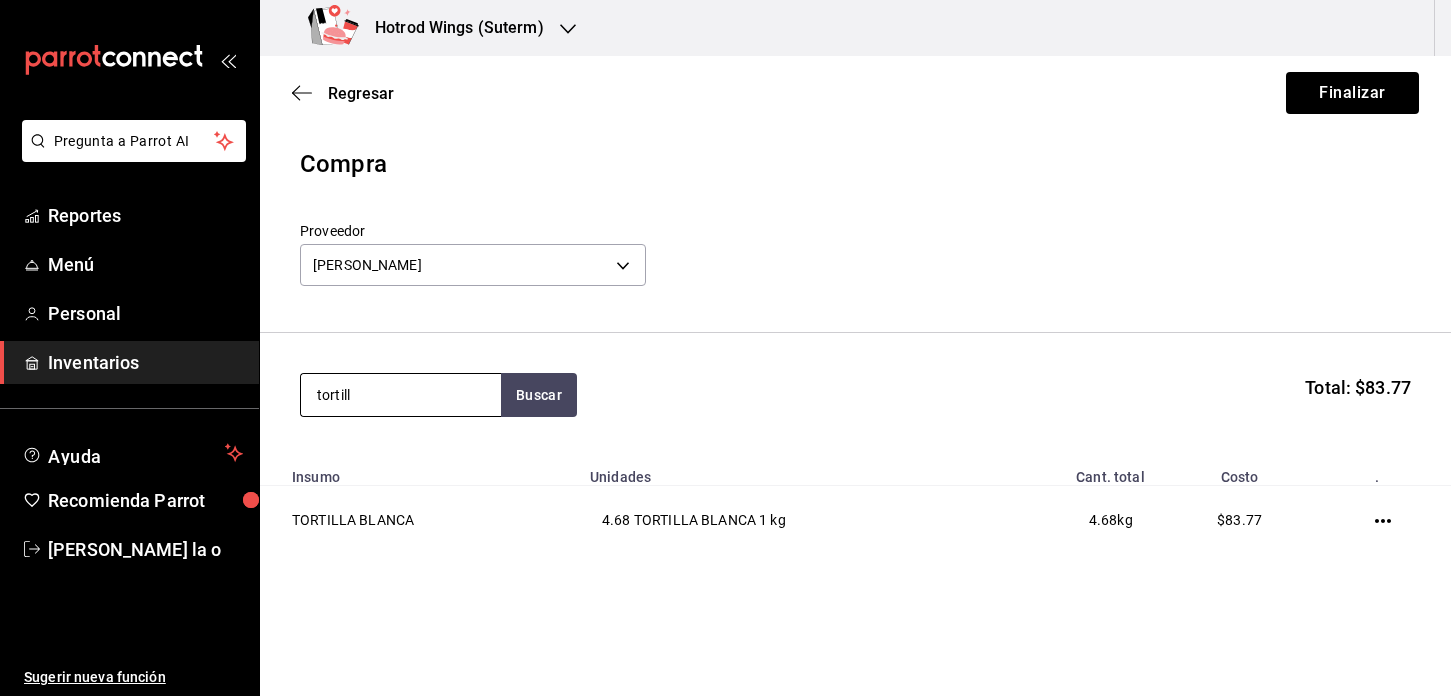 type on "tortilla" 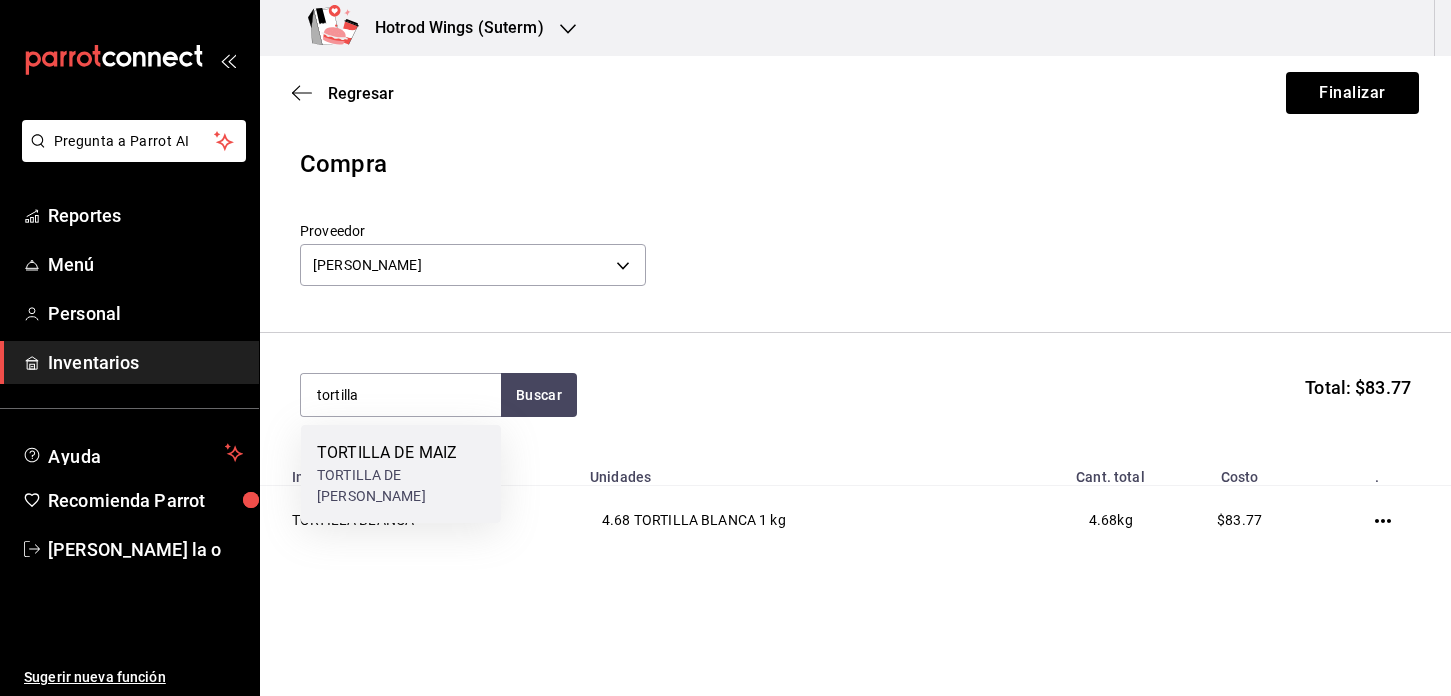 click on "TORTILLA DE MAIZ - GUTIERREZ" at bounding box center [401, 486] 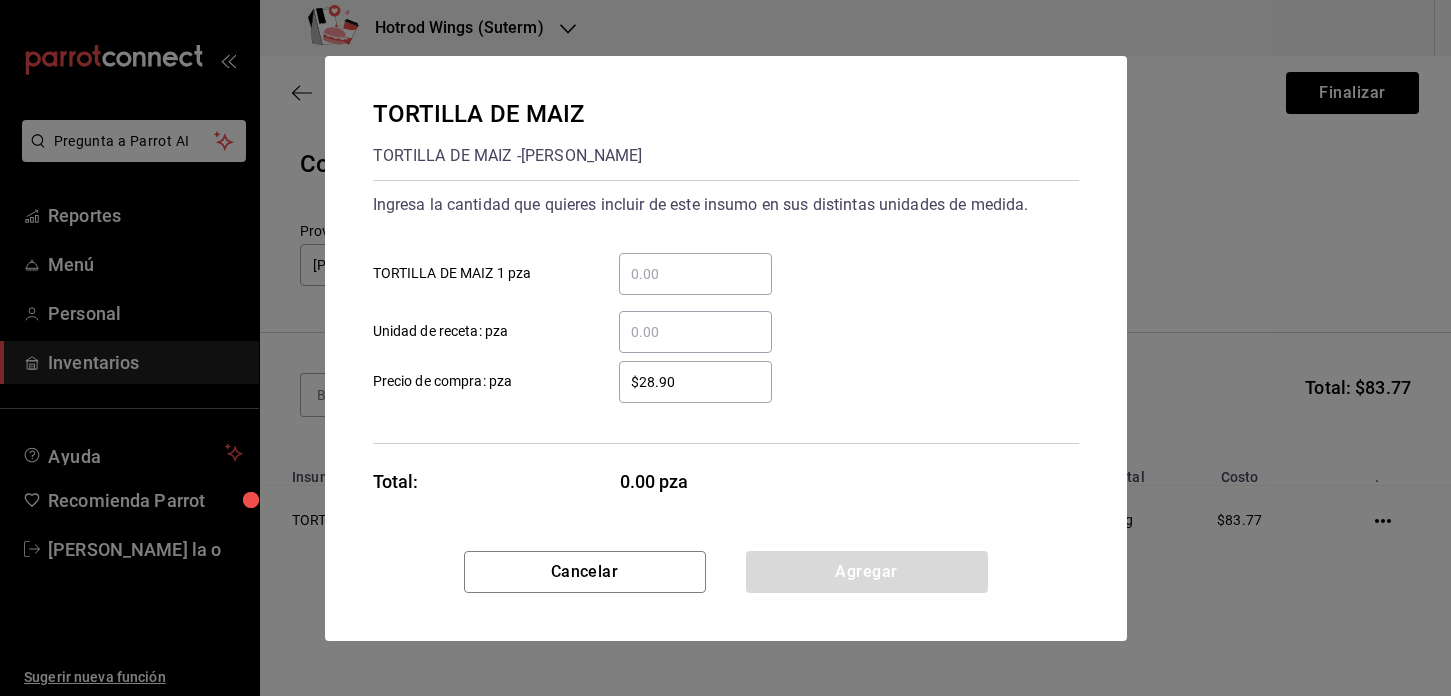 click on "​ TORTILLA DE MAIZ 1 pza" at bounding box center [695, 274] 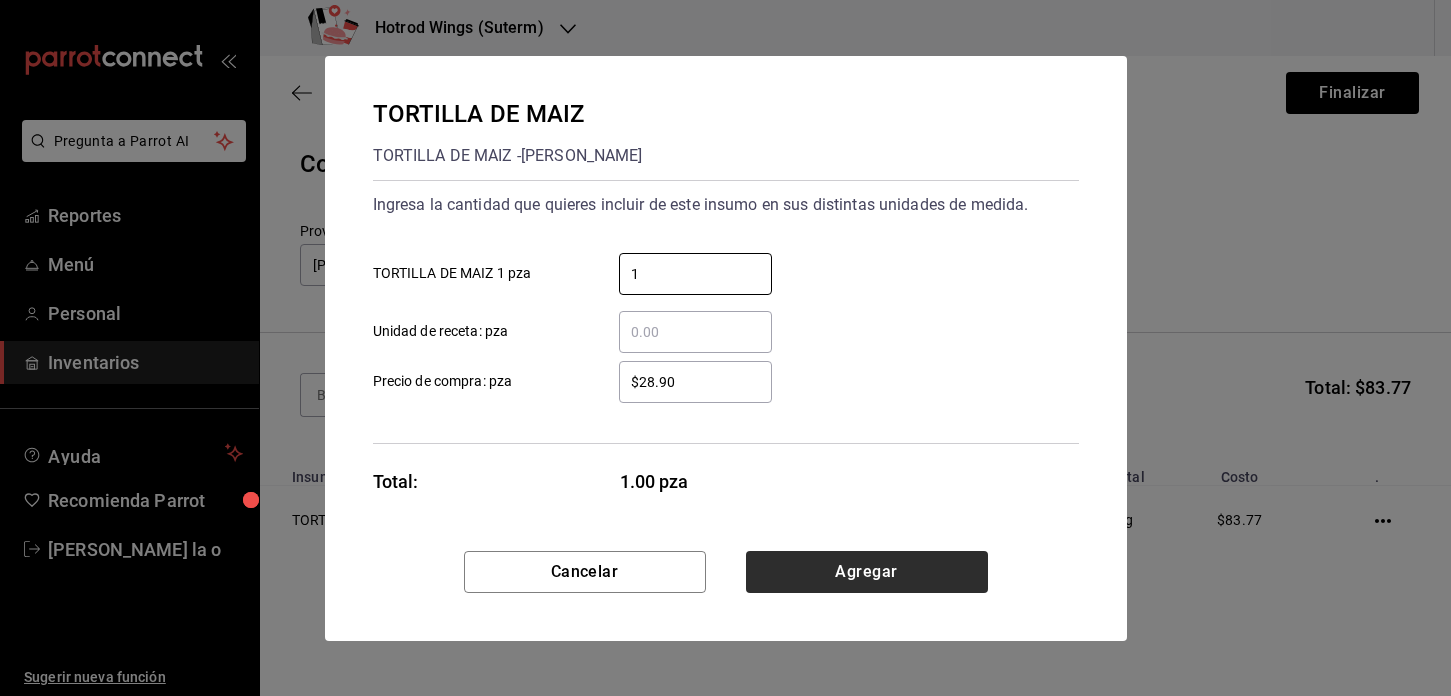 type on "1" 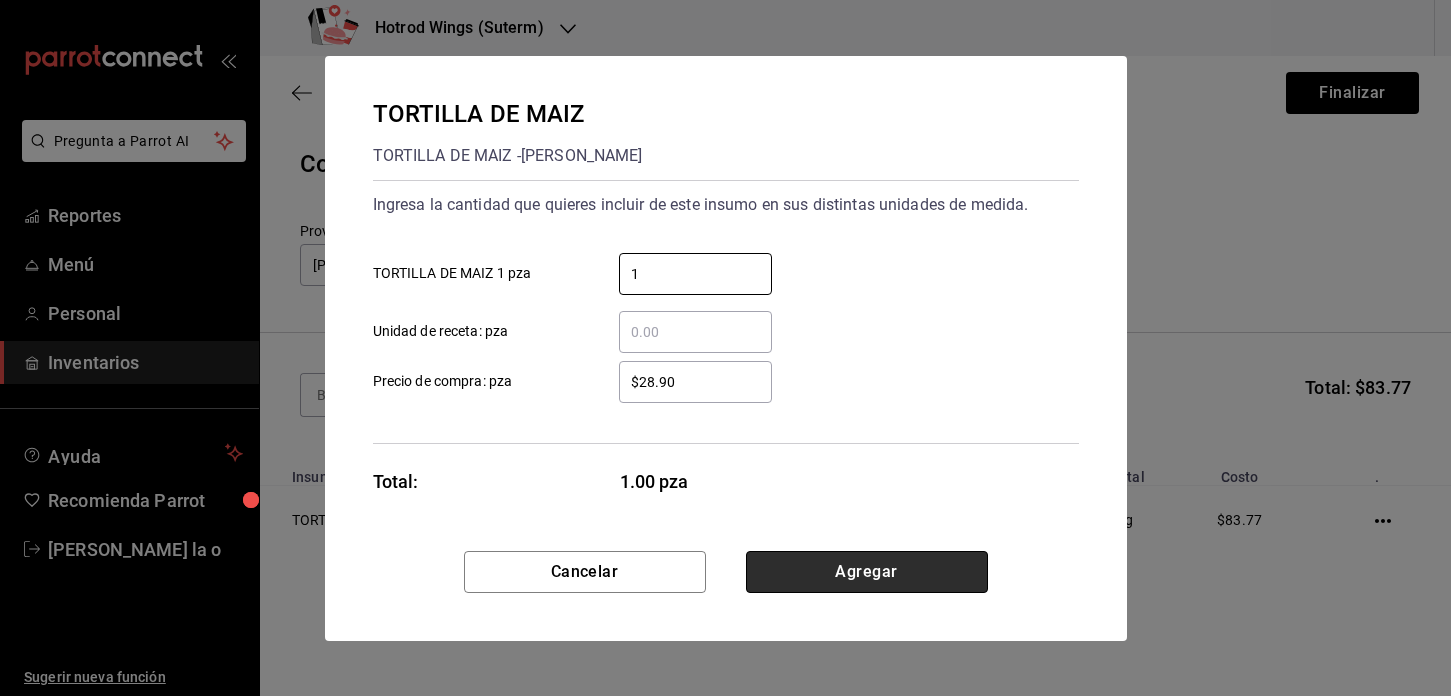 click on "Agregar" at bounding box center [867, 572] 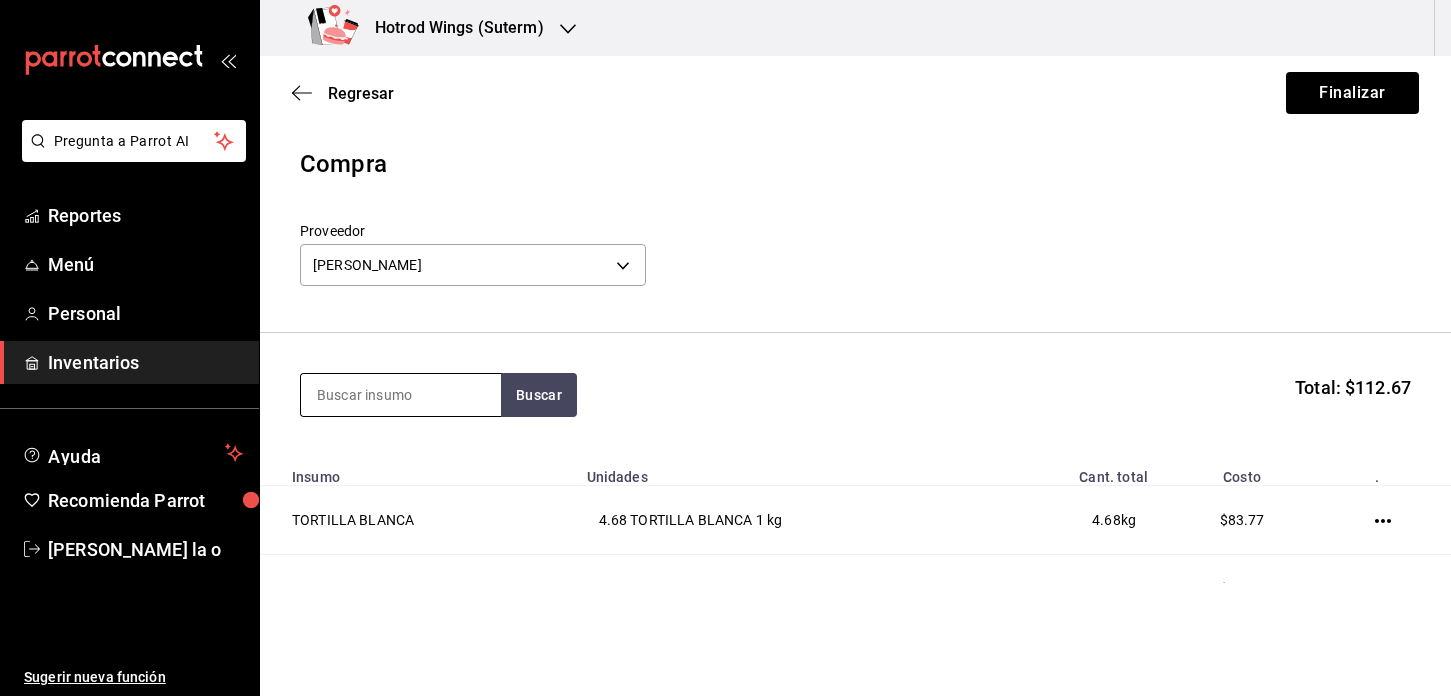 click at bounding box center [401, 395] 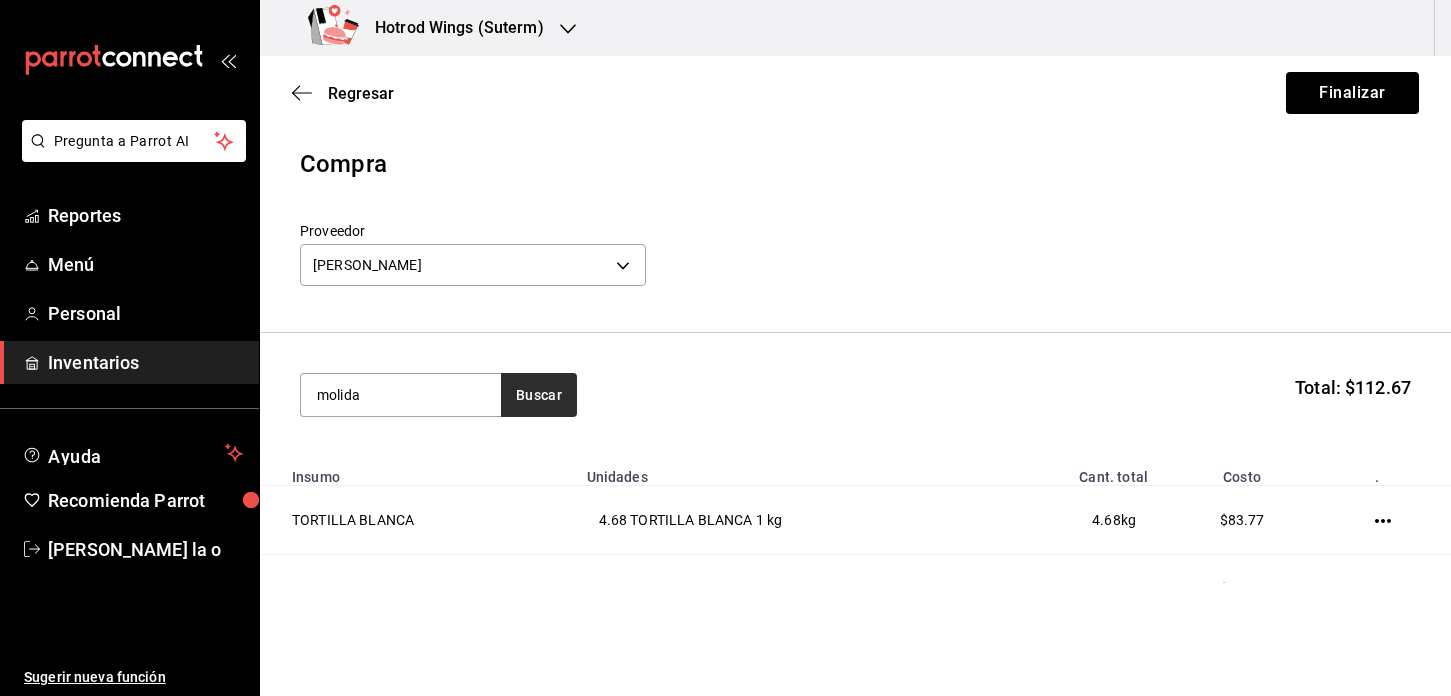 type on "molida" 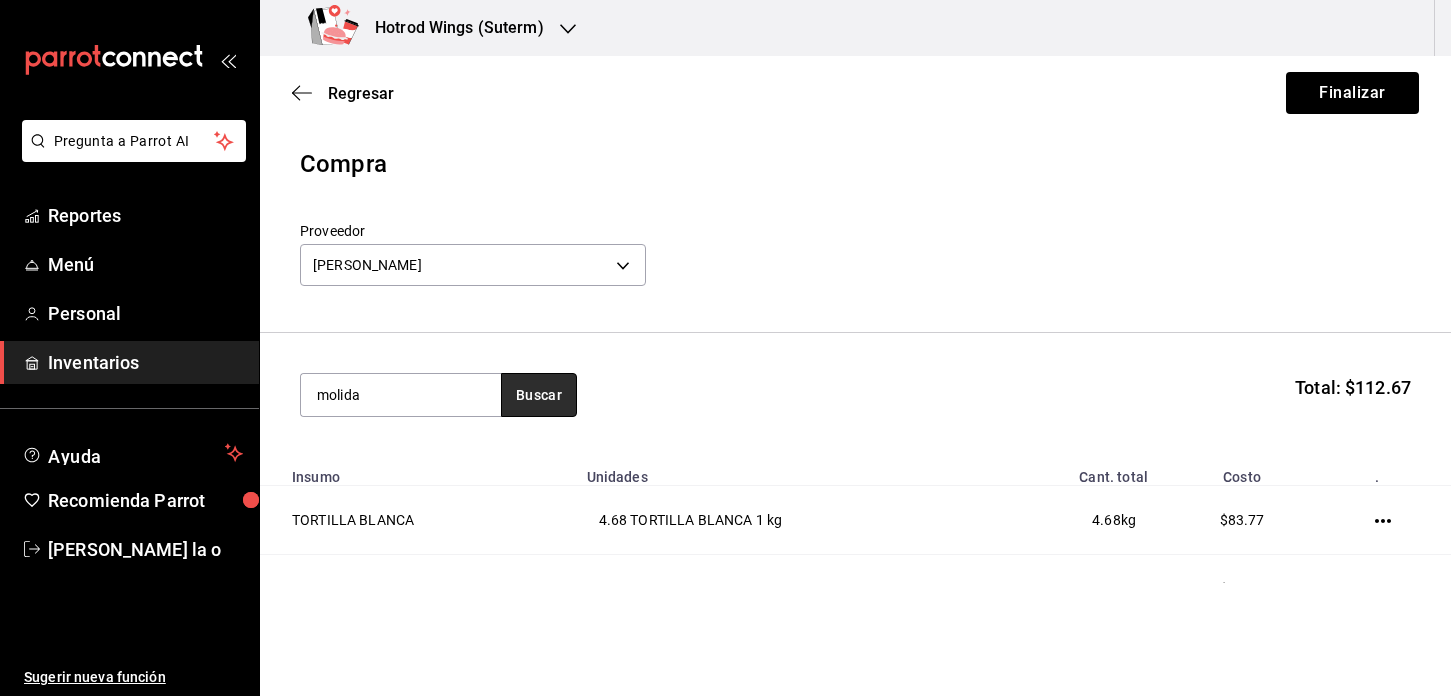 click on "Buscar" at bounding box center (539, 395) 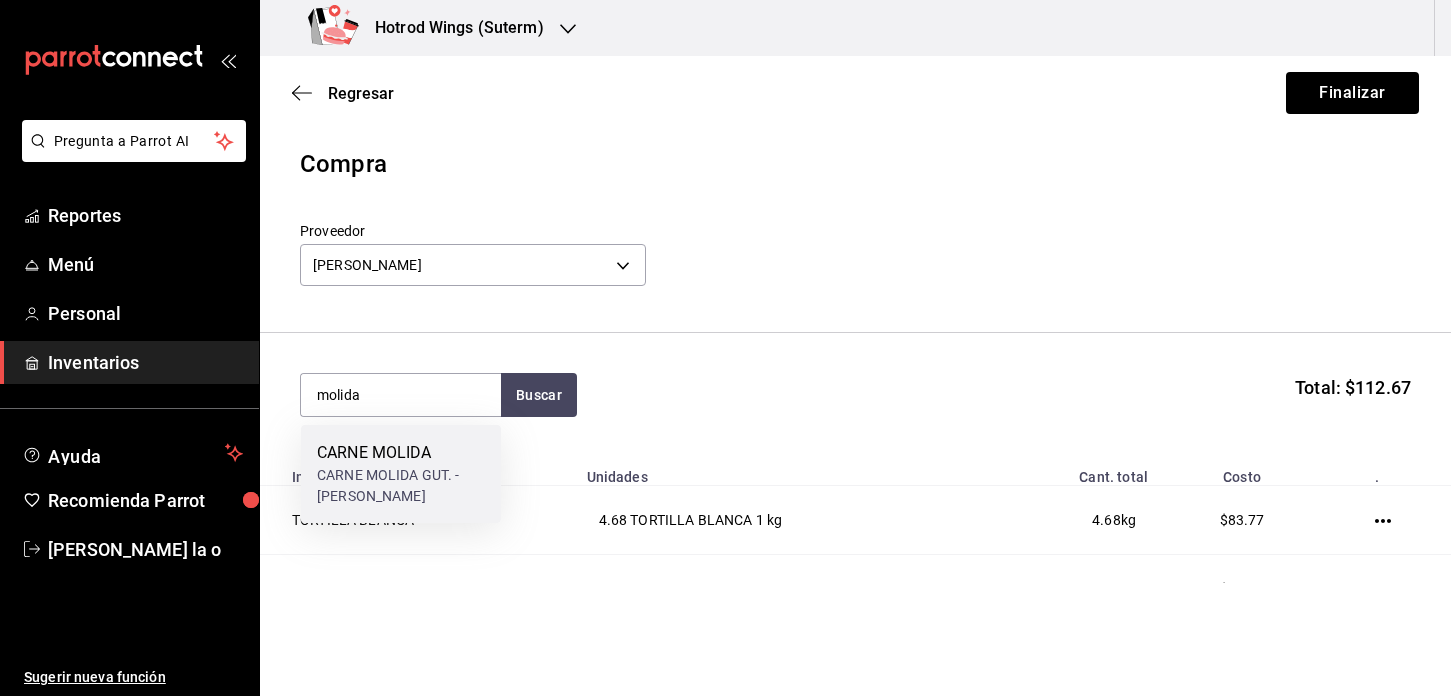 click on "CARNE MOLIDA CARNE MOLIDA GUT. - GUTIERREZ" at bounding box center (401, 474) 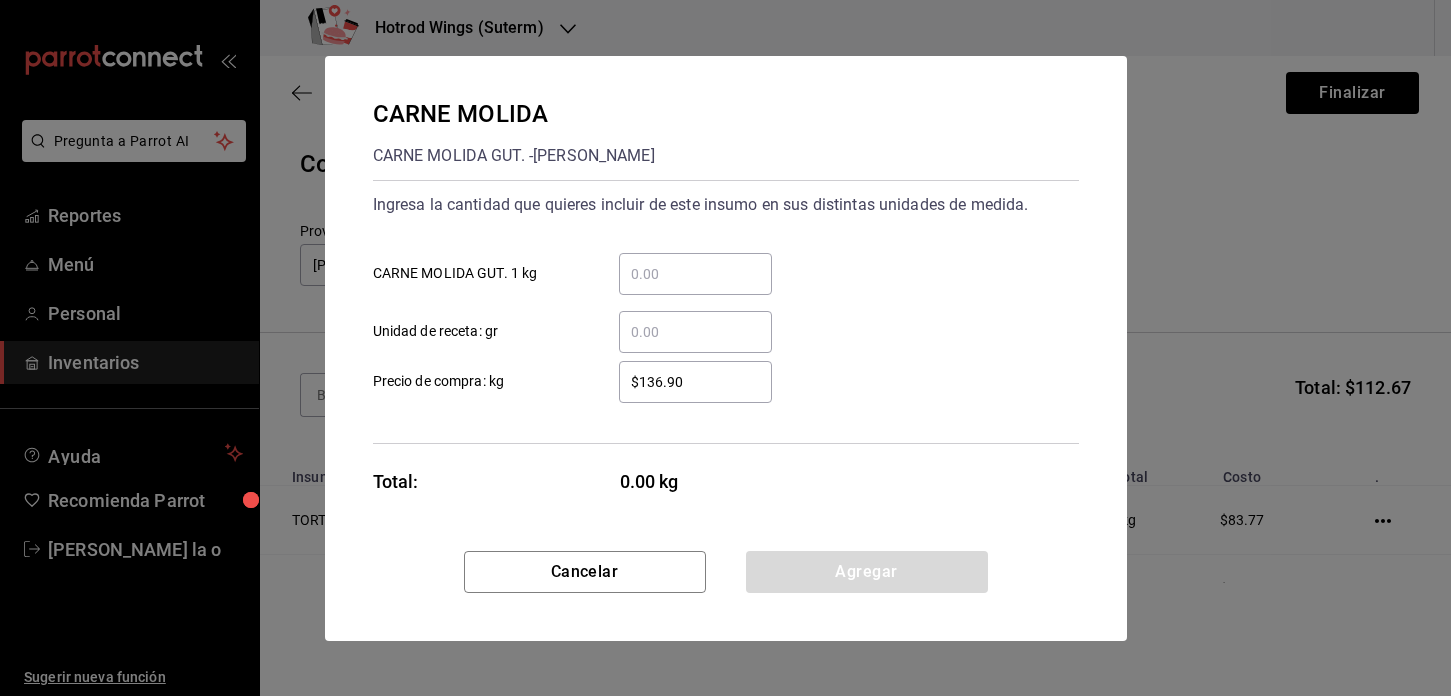 click on "​ CARNE MOLIDA GUT. 1 kg" at bounding box center (695, 274) 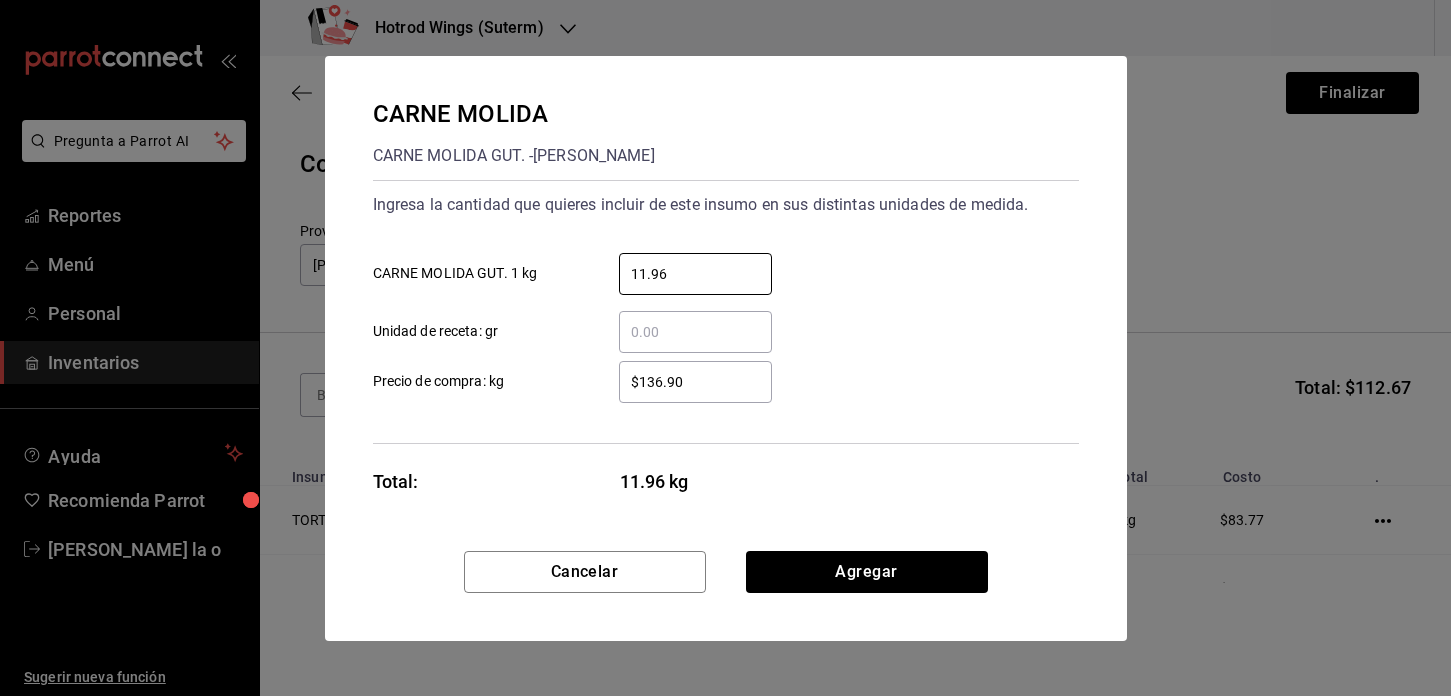 type on "11.96" 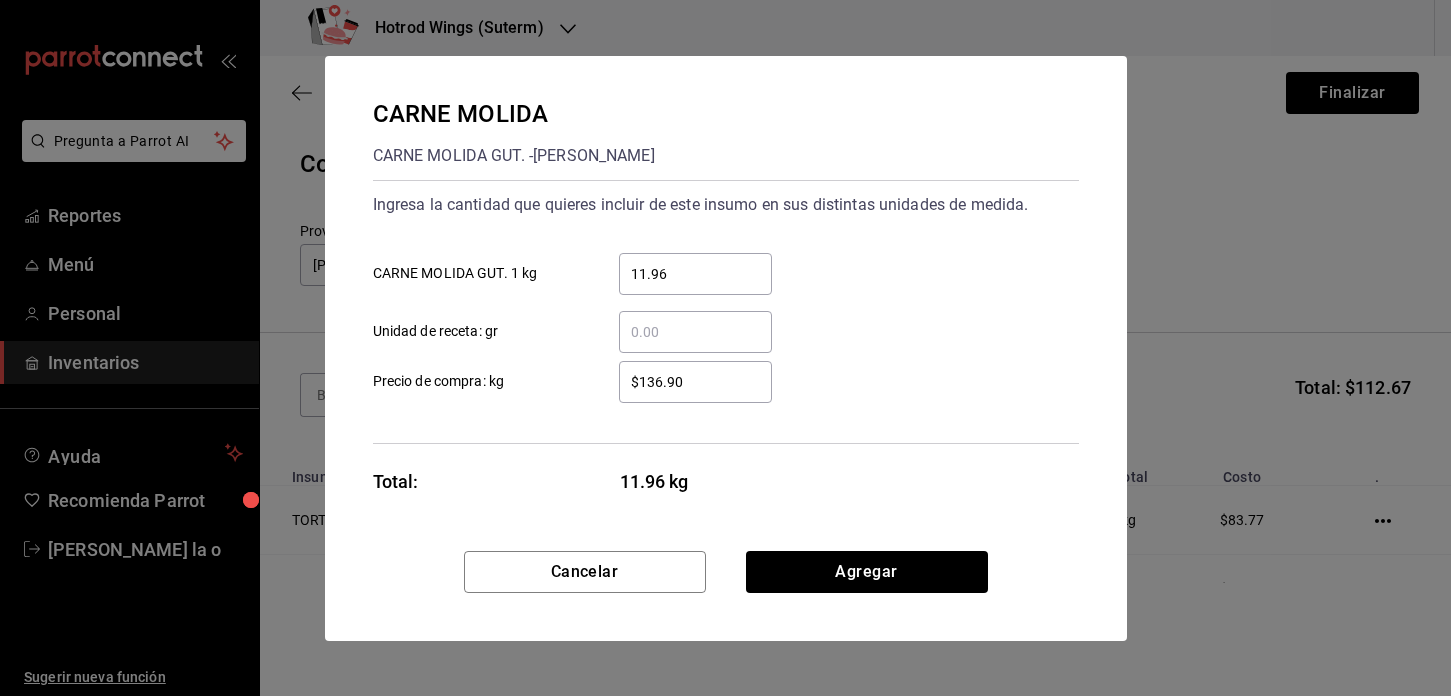 click on "$136.90" at bounding box center [695, 382] 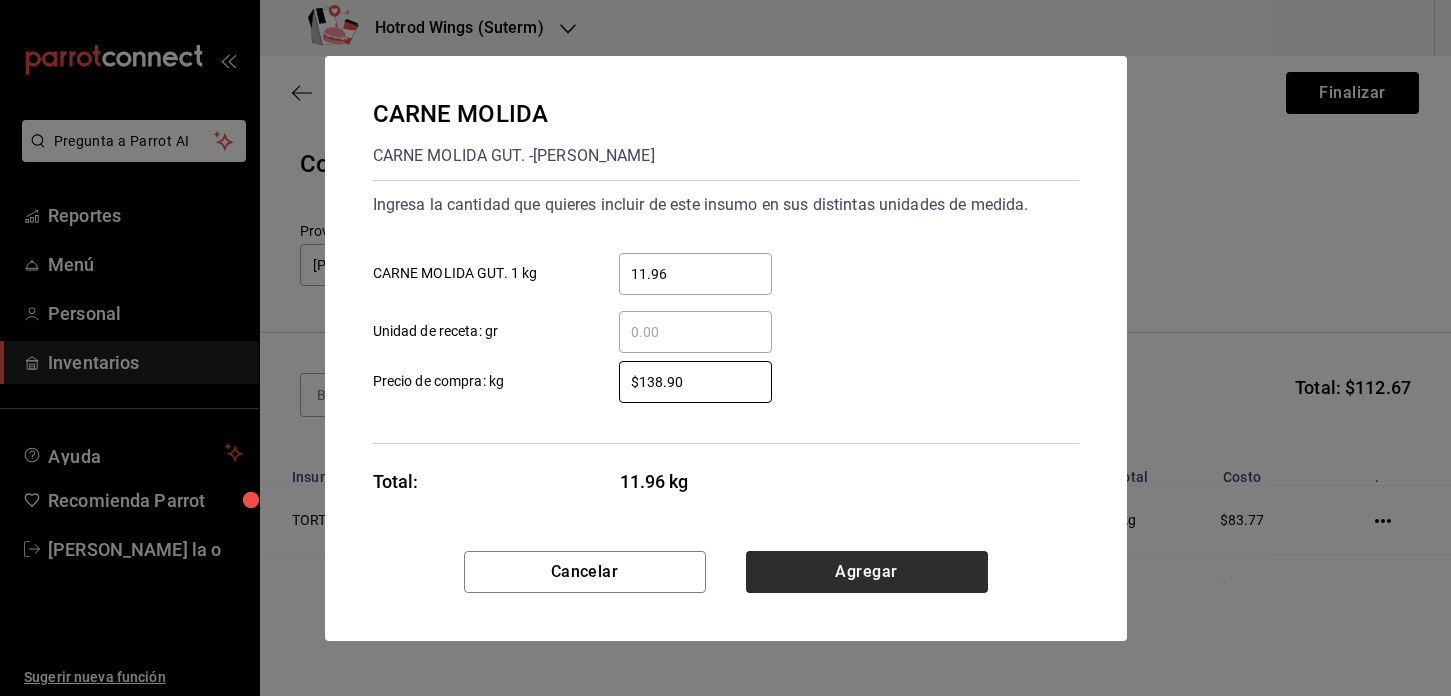 type on "$138.90" 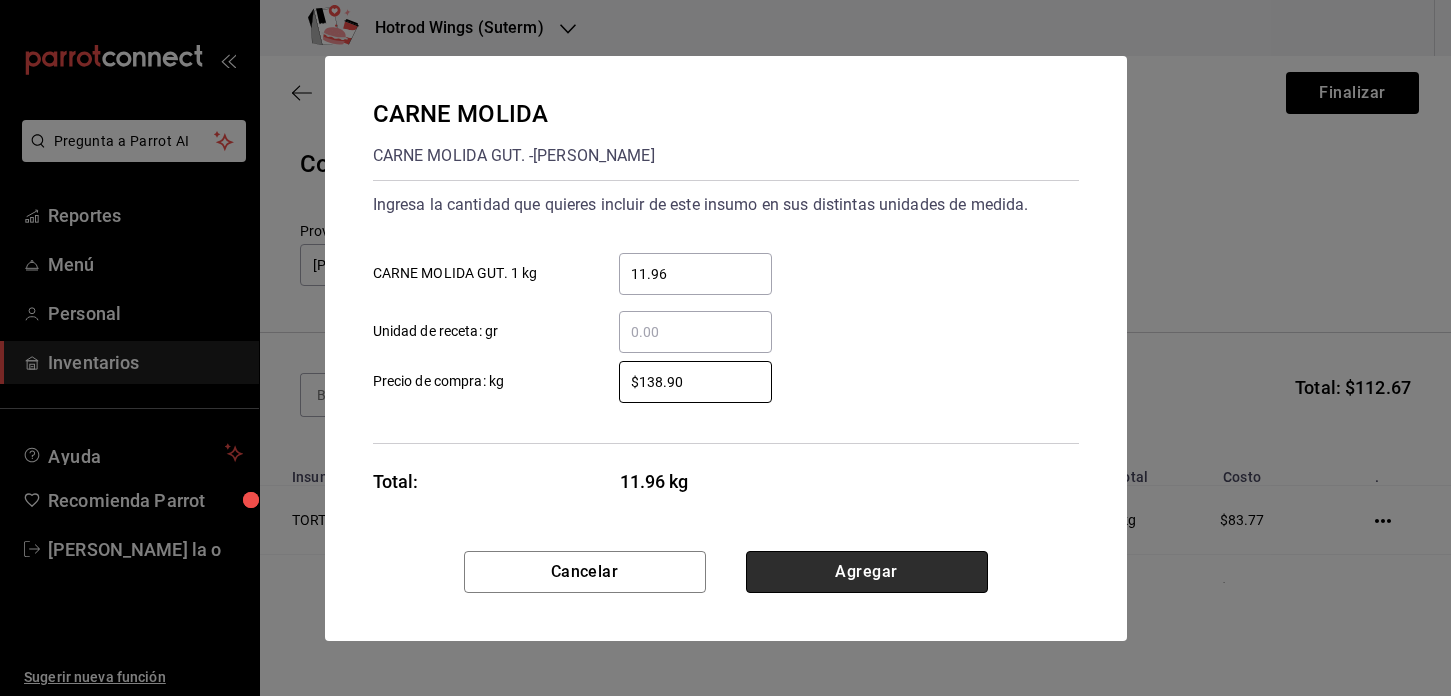 click on "Agregar" at bounding box center (867, 572) 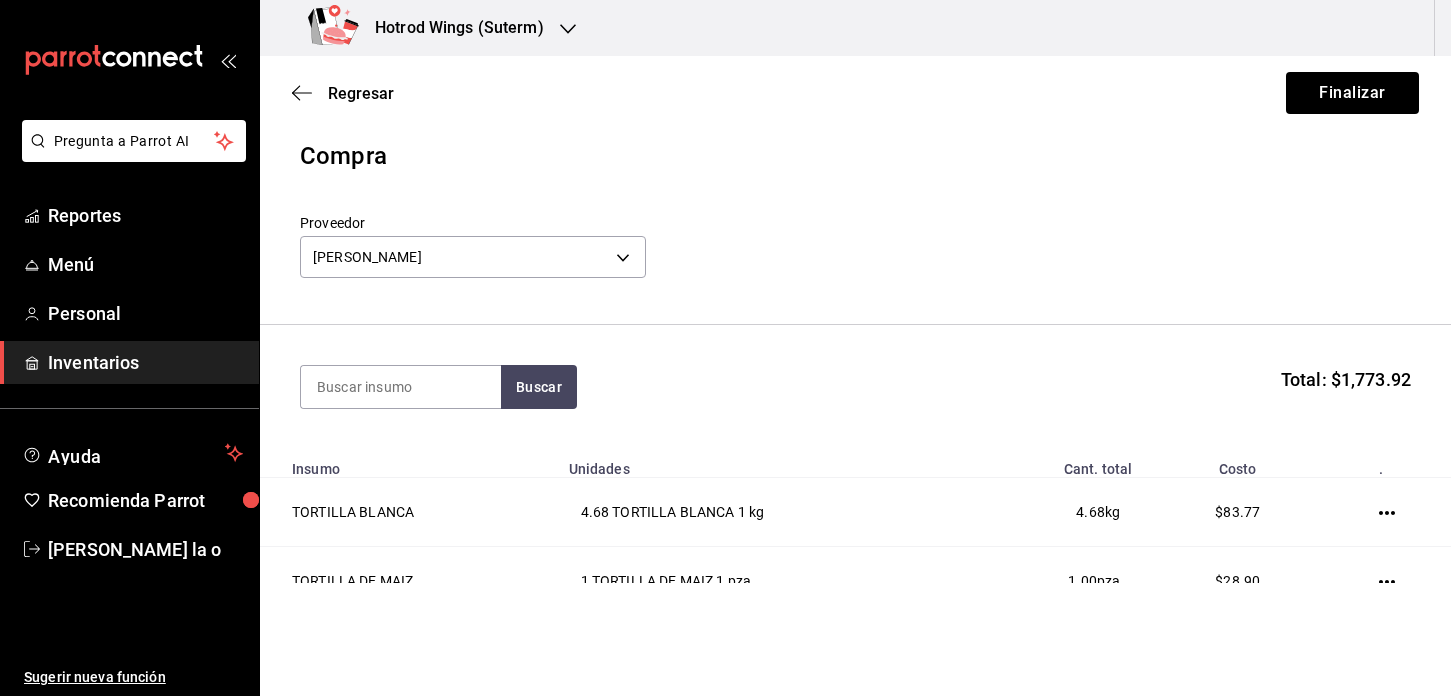 scroll, scrollTop: 0, scrollLeft: 0, axis: both 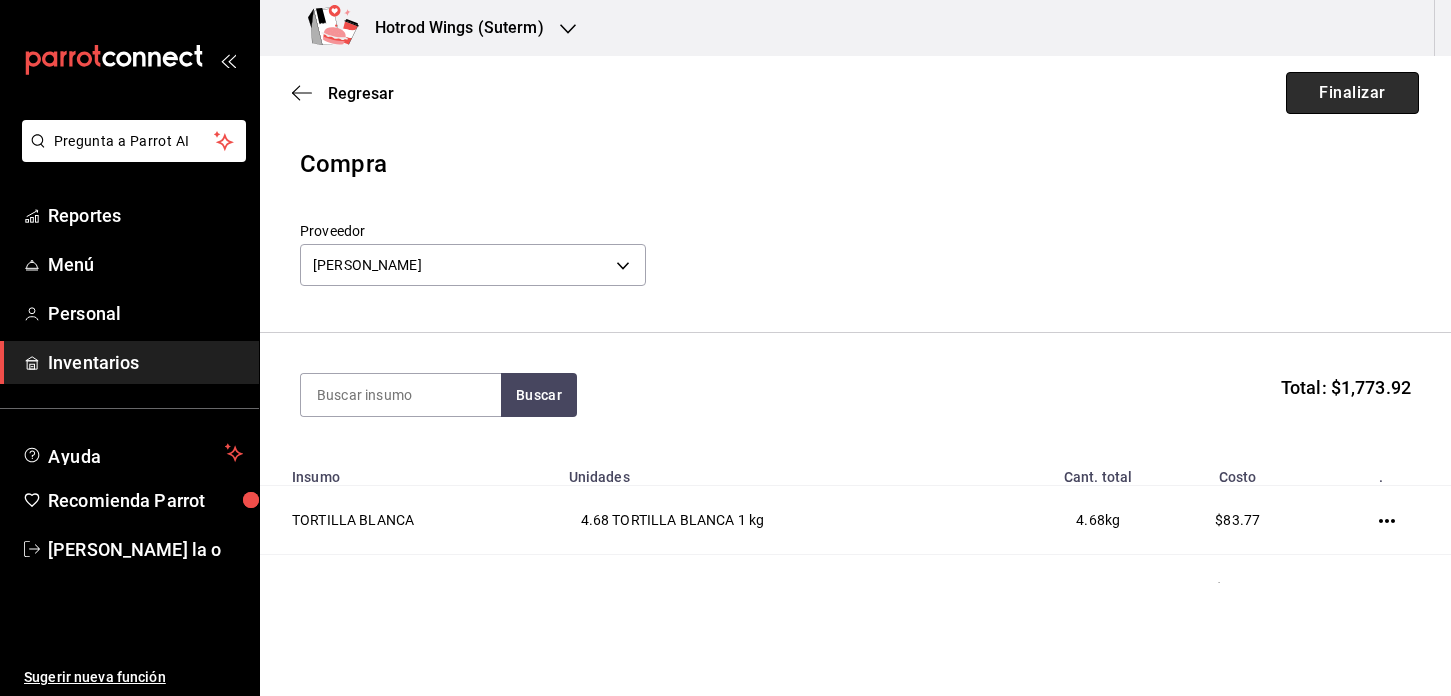 click on "Finalizar" at bounding box center (1352, 93) 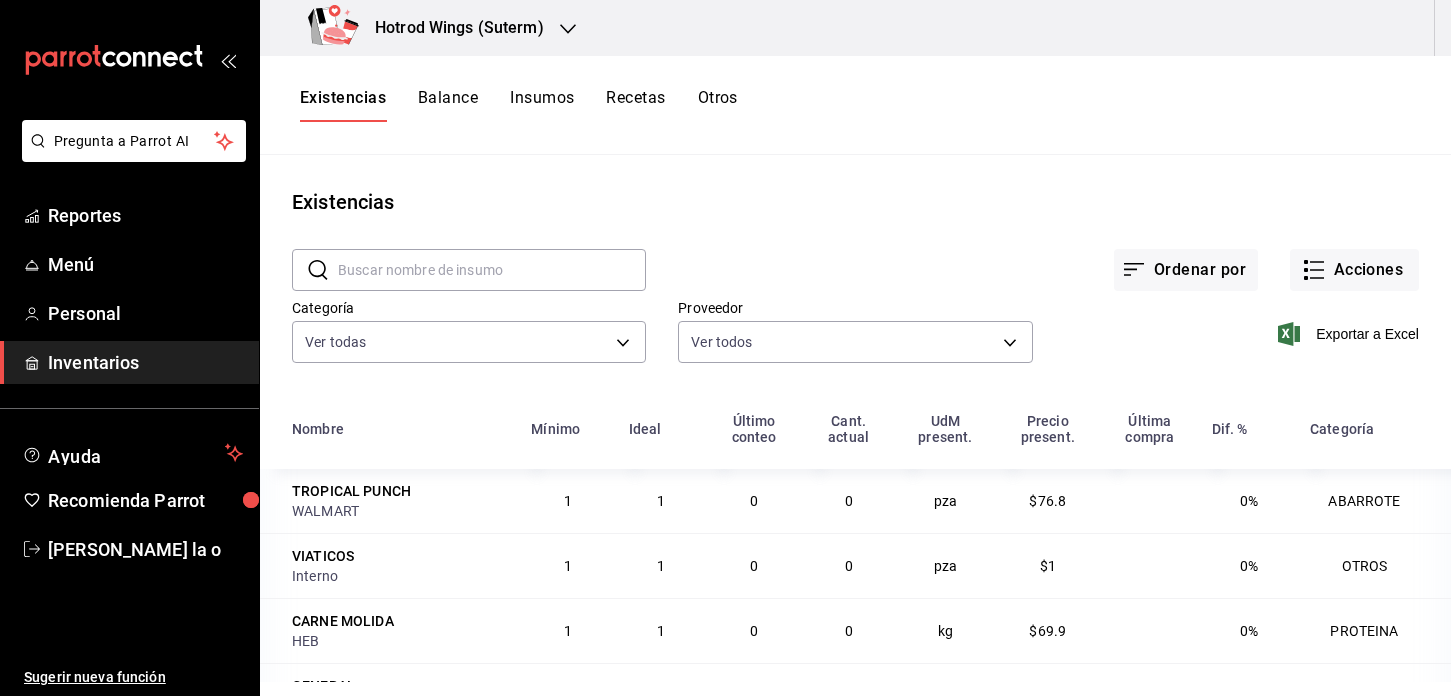 click 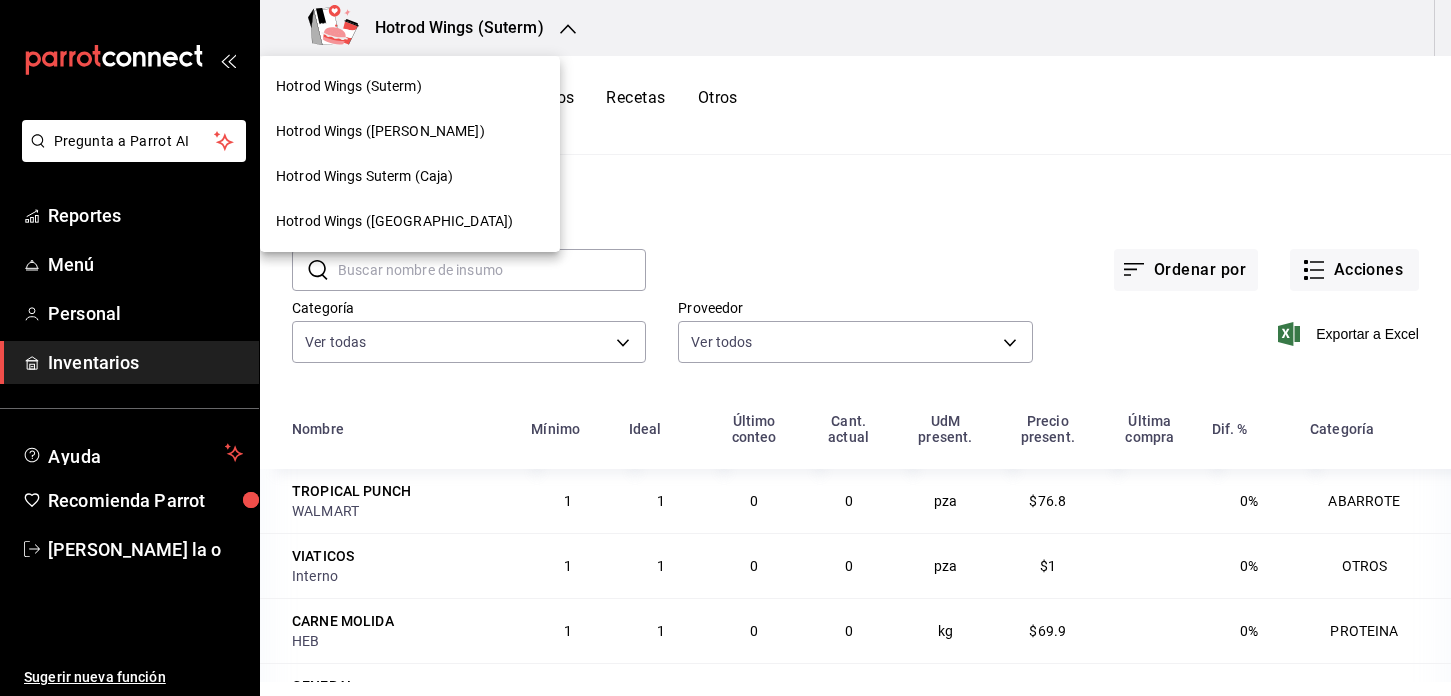 click on "Hotrod Wings ([PERSON_NAME])" at bounding box center [380, 131] 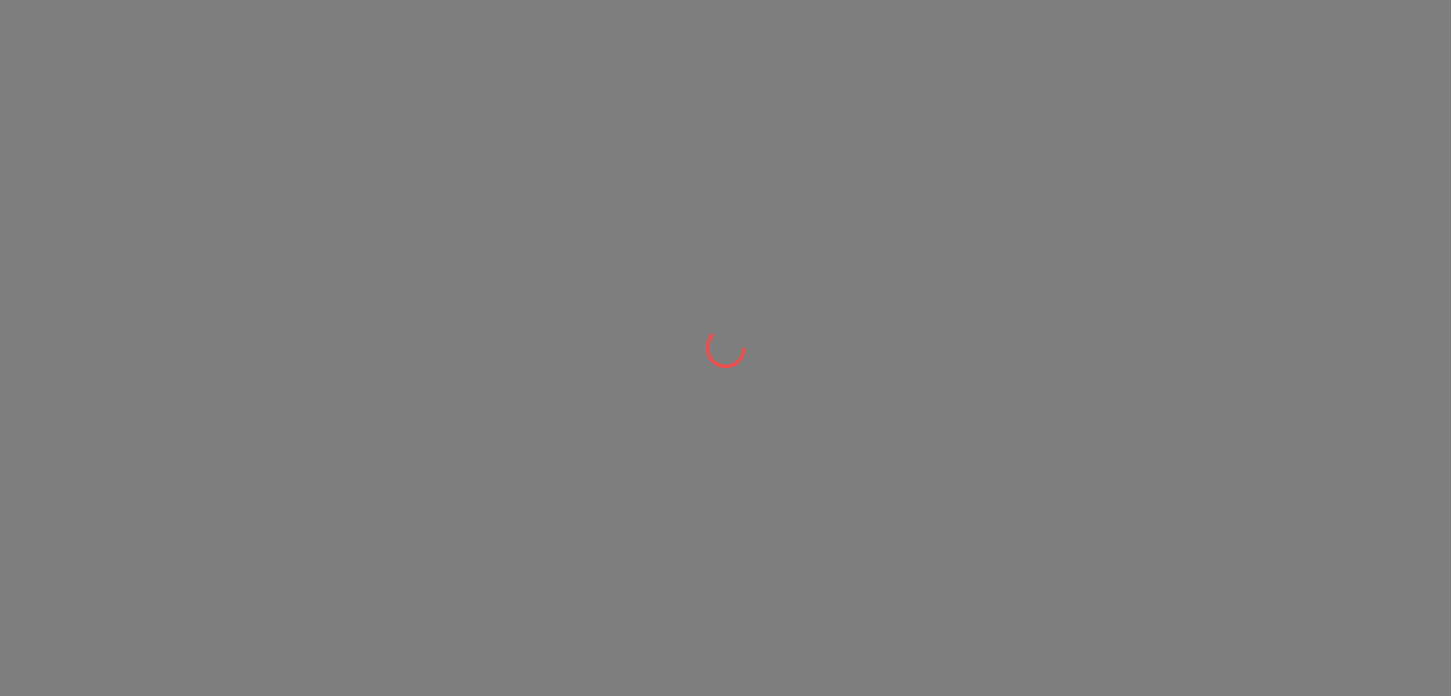 scroll, scrollTop: 0, scrollLeft: 0, axis: both 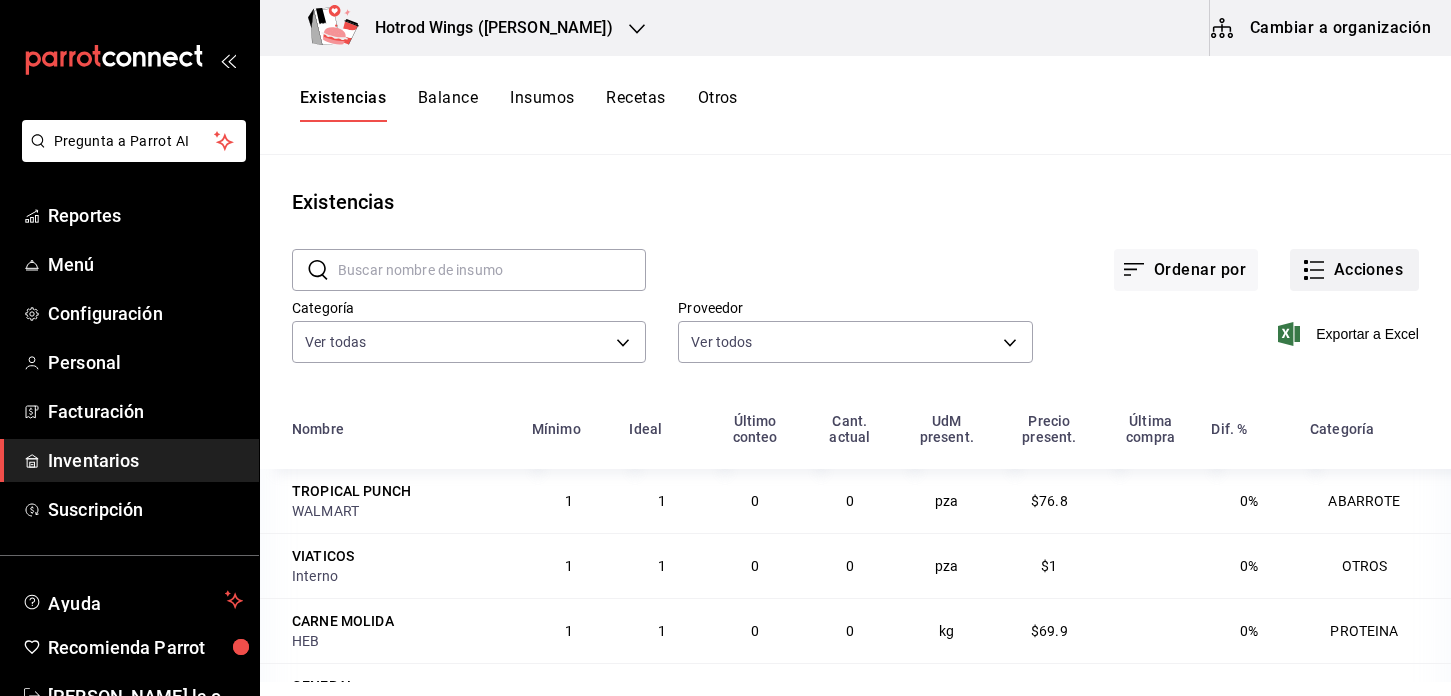 click on "Acciones" at bounding box center (1354, 270) 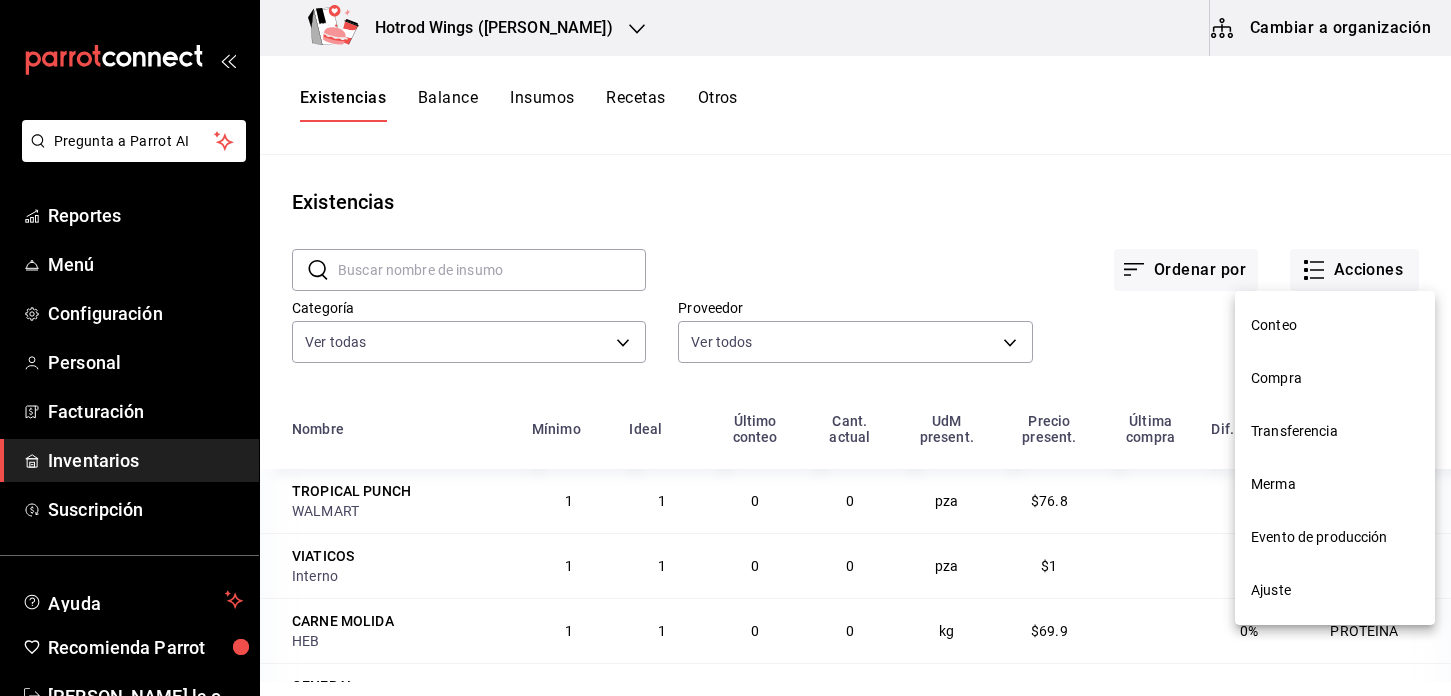 click on "Compra" at bounding box center (1335, 378) 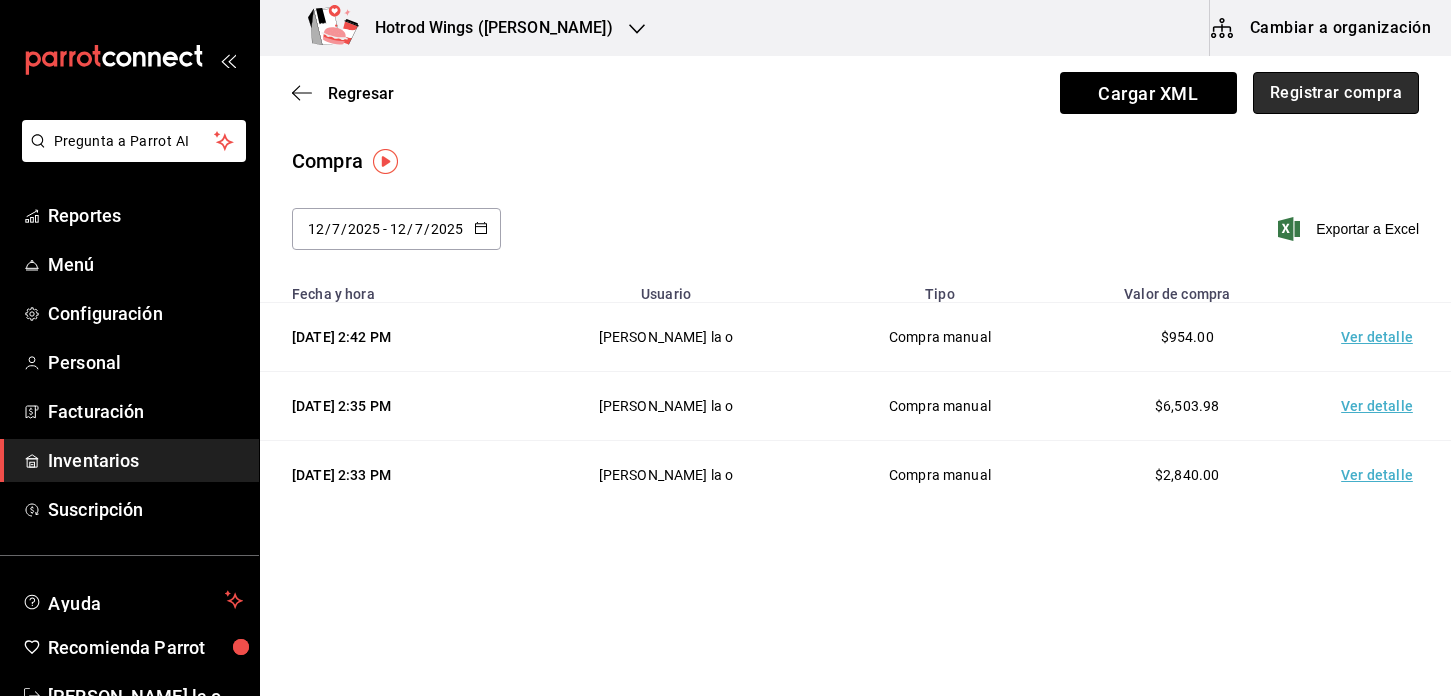 click on "Registrar compra" at bounding box center (1336, 93) 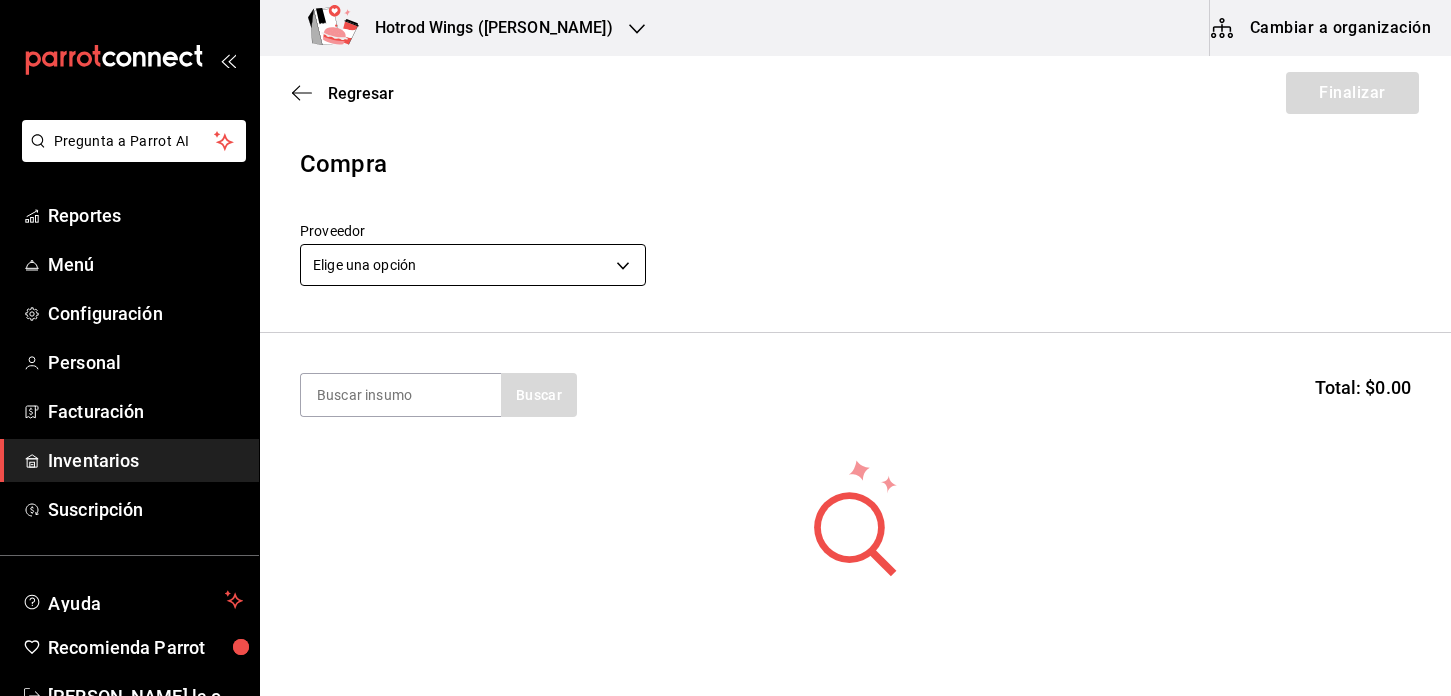 click on "Pregunta a Parrot AI Reportes   Menú   Configuración   Personal   Facturación   Inventarios   Suscripción   Ayuda Recomienda Parrot   Martha De la o   Sugerir nueva función   Hotrod Wings (Guillen) Cambiar a organización Regresar Finalizar Compra Proveedor Elige una opción default Buscar Total: $0.00 No hay insumos a mostrar. Busca un insumo para agregarlo a la lista Pregunta a Parrot AI Reportes   Menú   Configuración   Personal   Facturación   Inventarios   Suscripción   Ayuda Recomienda Parrot   Martha De la o   Sugerir nueva función   GANA 1 MES GRATIS EN TU SUSCRIPCIÓN AQUÍ ¿Recuerdas cómo empezó tu restaurante?
Hoy puedes ayudar a un colega a tener el mismo cambio que tú viviste.
Recomienda Parrot directamente desde tu Portal Administrador.
Es fácil y rápido.
🎁 Por cada restaurante que se una, ganas 1 mes gratis. Ver video tutorial Ir a video Editar Eliminar Visitar centro de ayuda (81) 2046 6363 soporte@parrotsoftware.io Visitar centro de ayuda (81) 2046 6363" at bounding box center [725, 291] 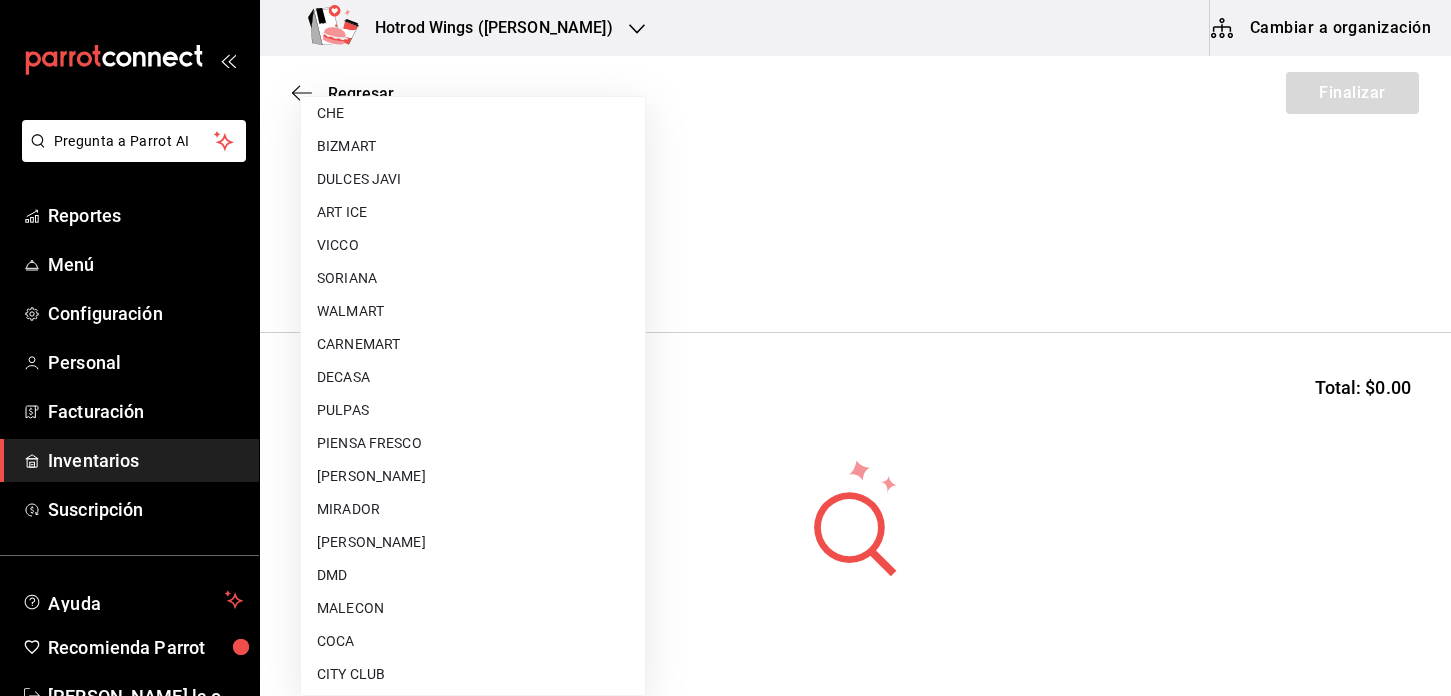 scroll, scrollTop: 1000, scrollLeft: 0, axis: vertical 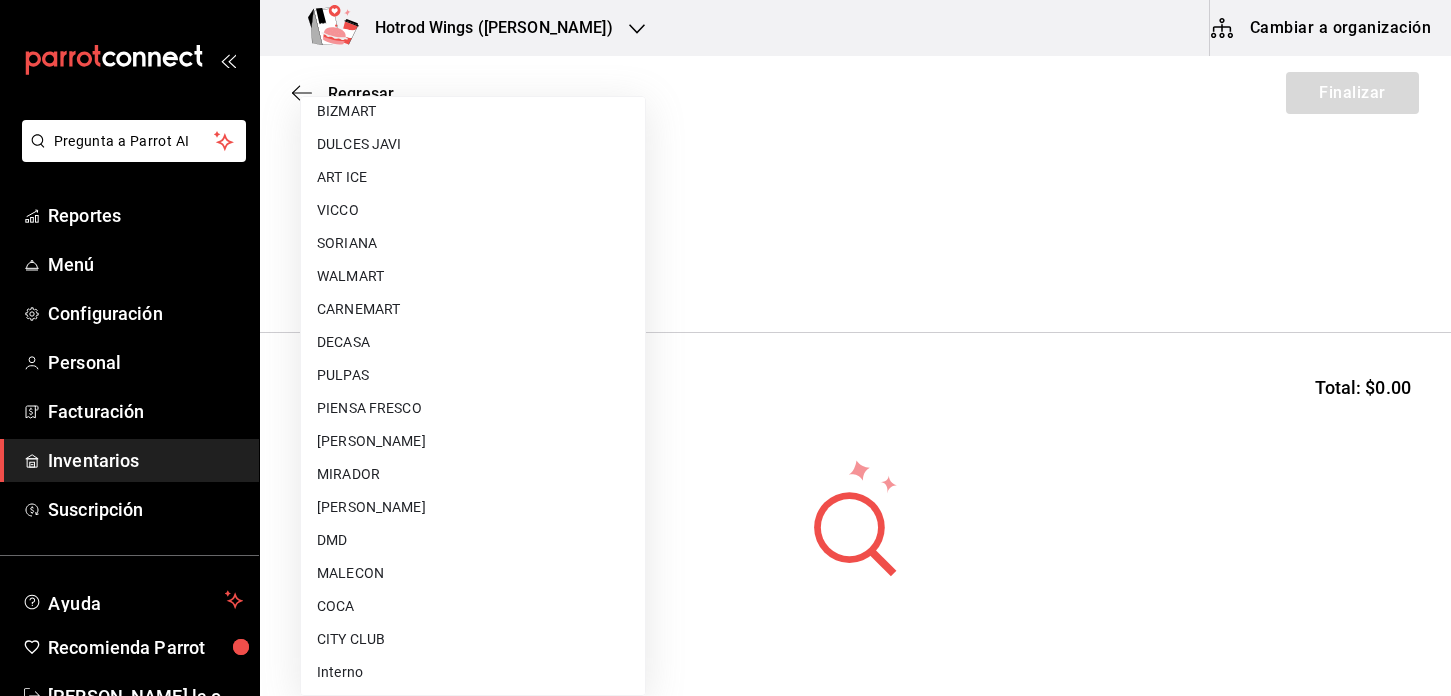 click on "[PERSON_NAME]" at bounding box center (473, 507) 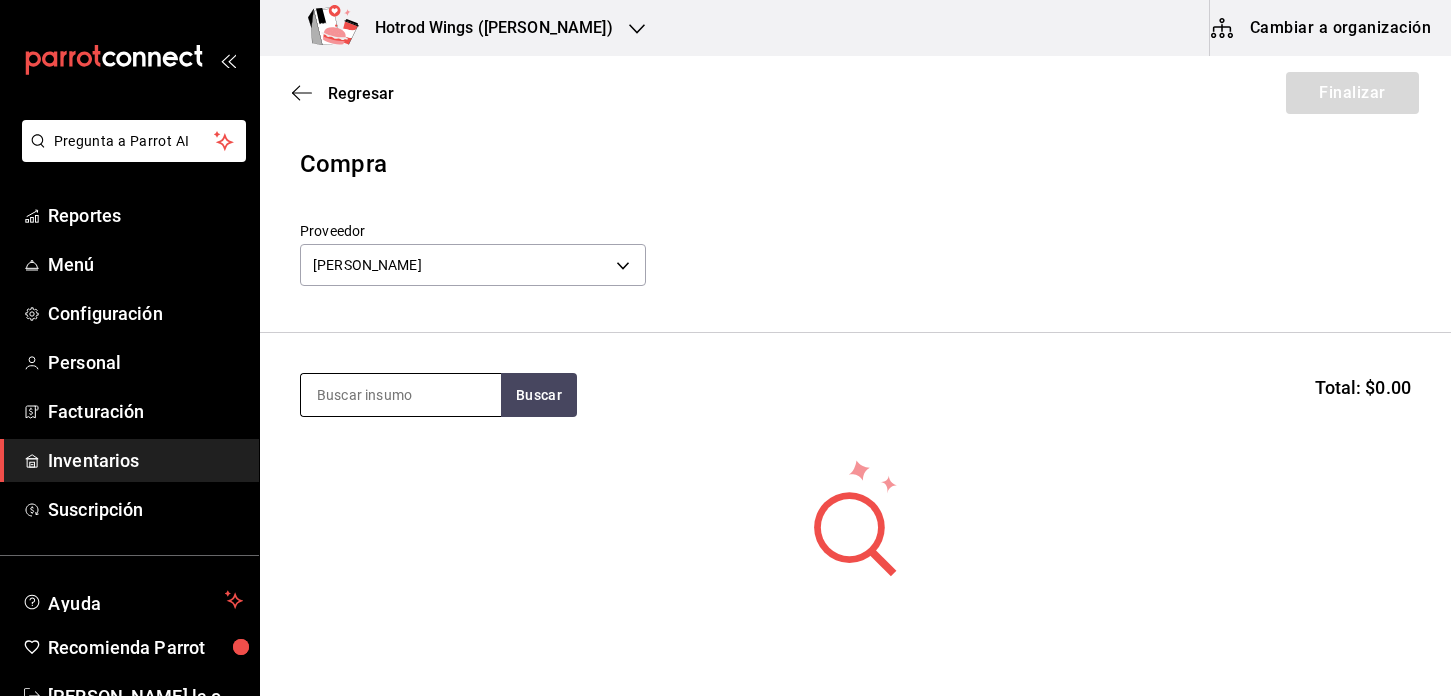click at bounding box center [401, 395] 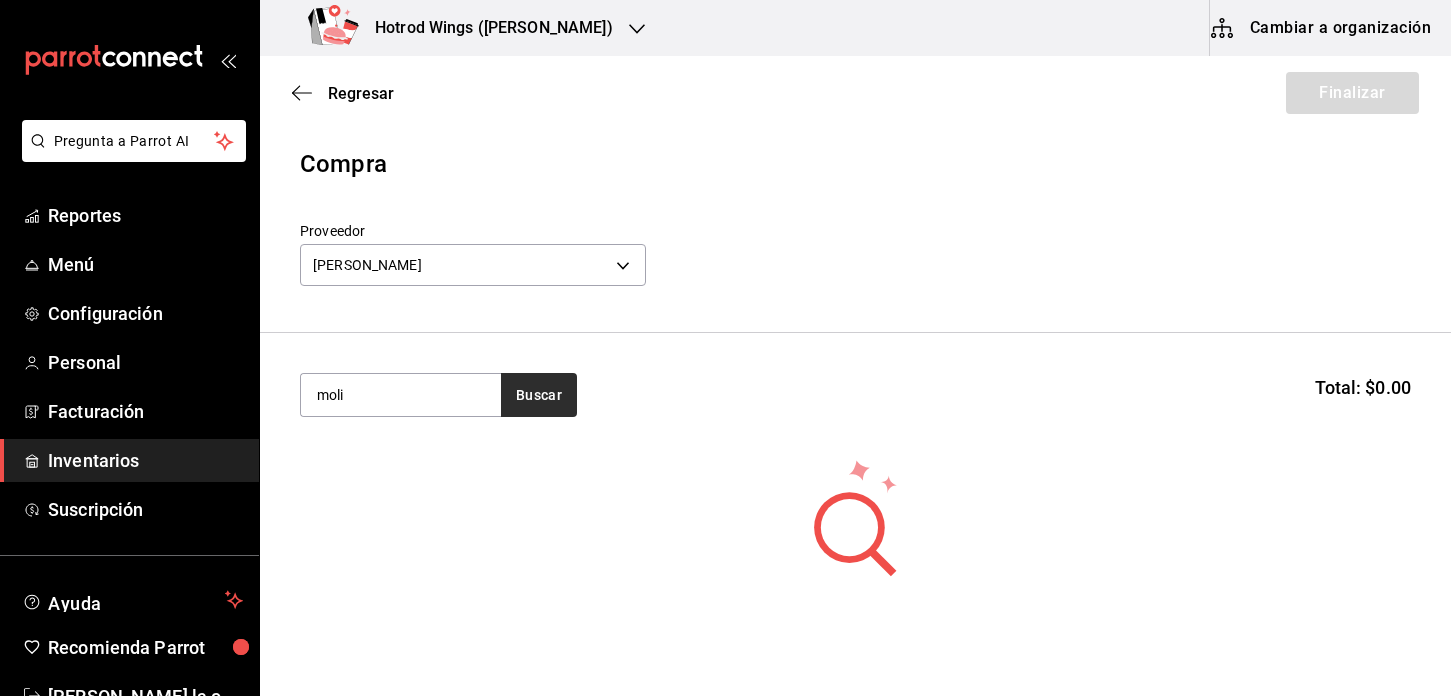type on "moli" 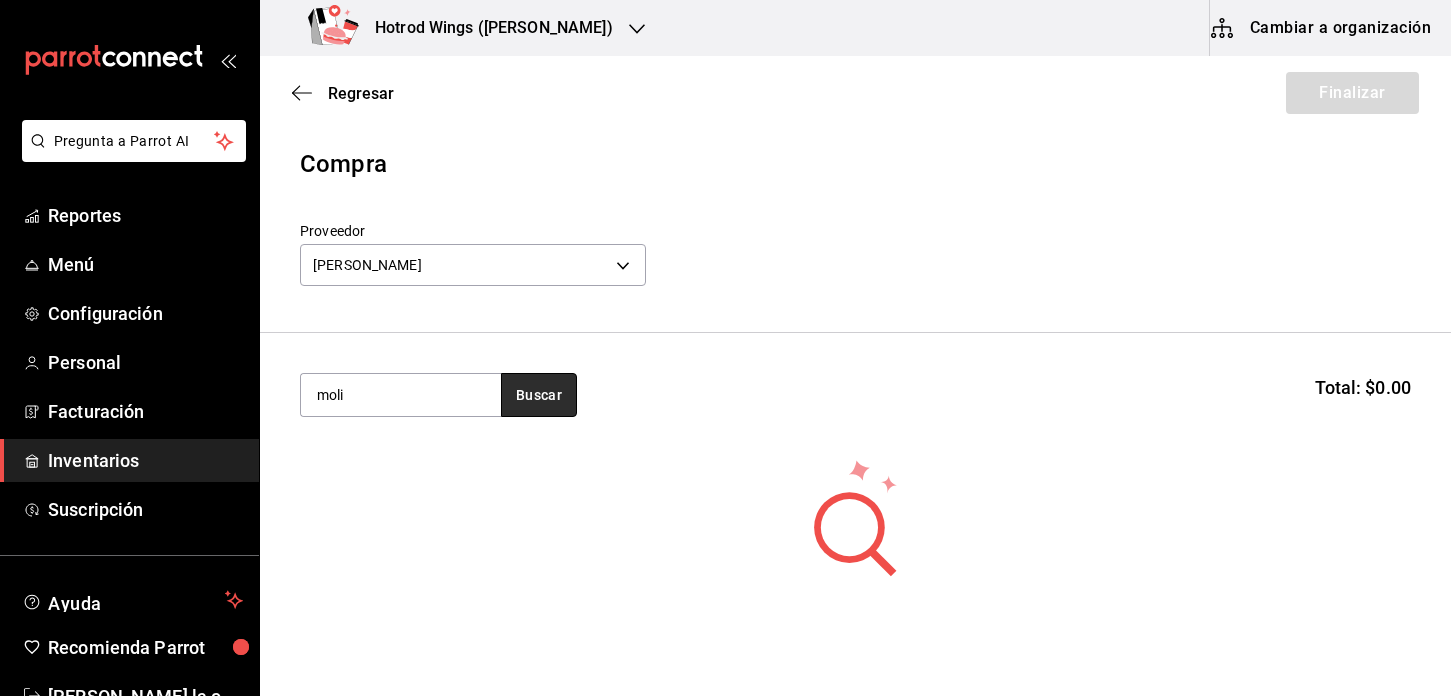 click on "Buscar" at bounding box center [539, 395] 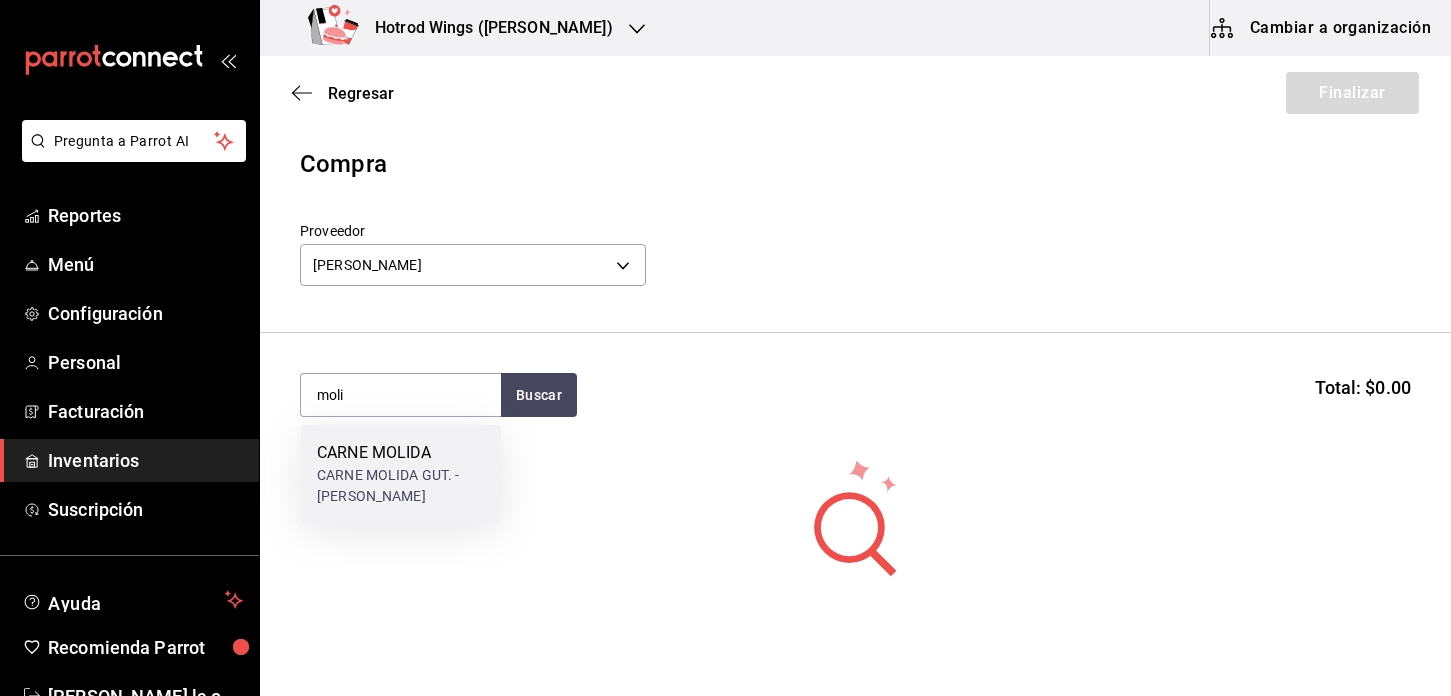 click on "CARNE MOLIDA GUT. - GUTIERREZ" at bounding box center (401, 486) 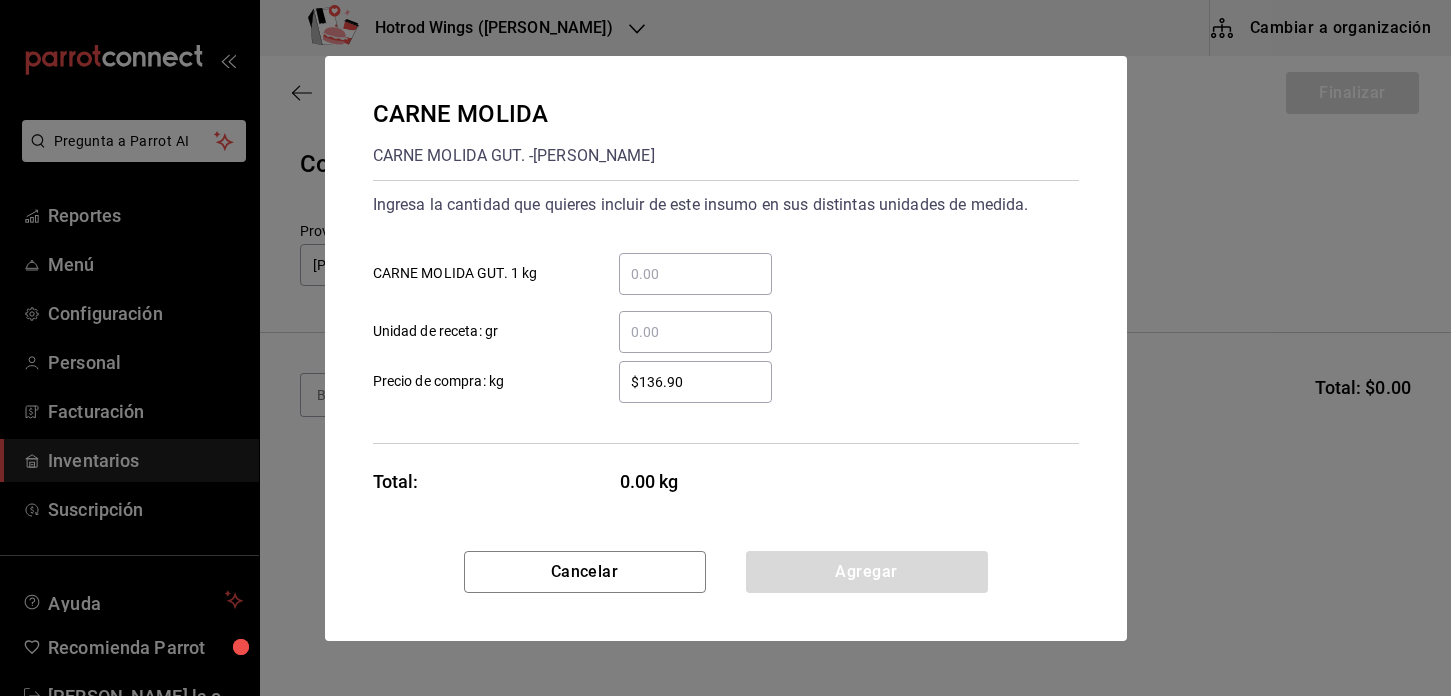 click on "​ CARNE MOLIDA GUT. 1 kg" at bounding box center [695, 274] 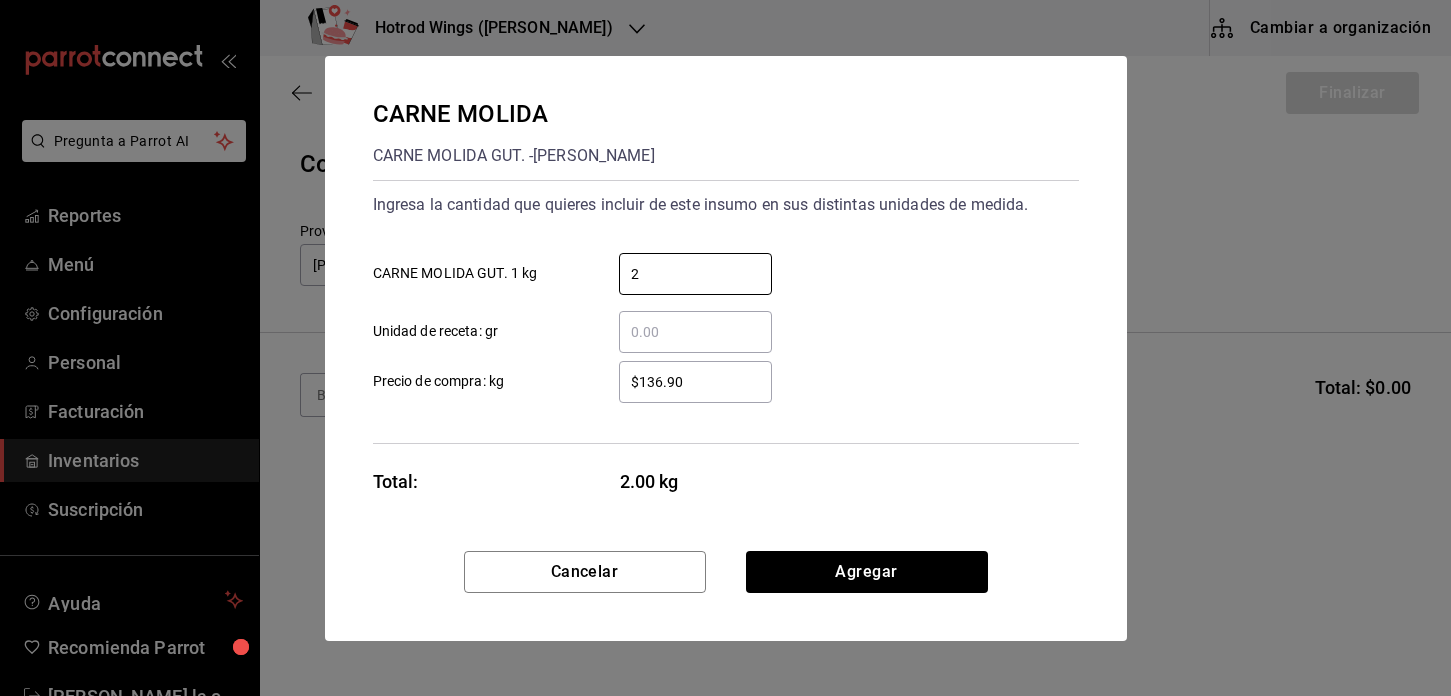 type on "2" 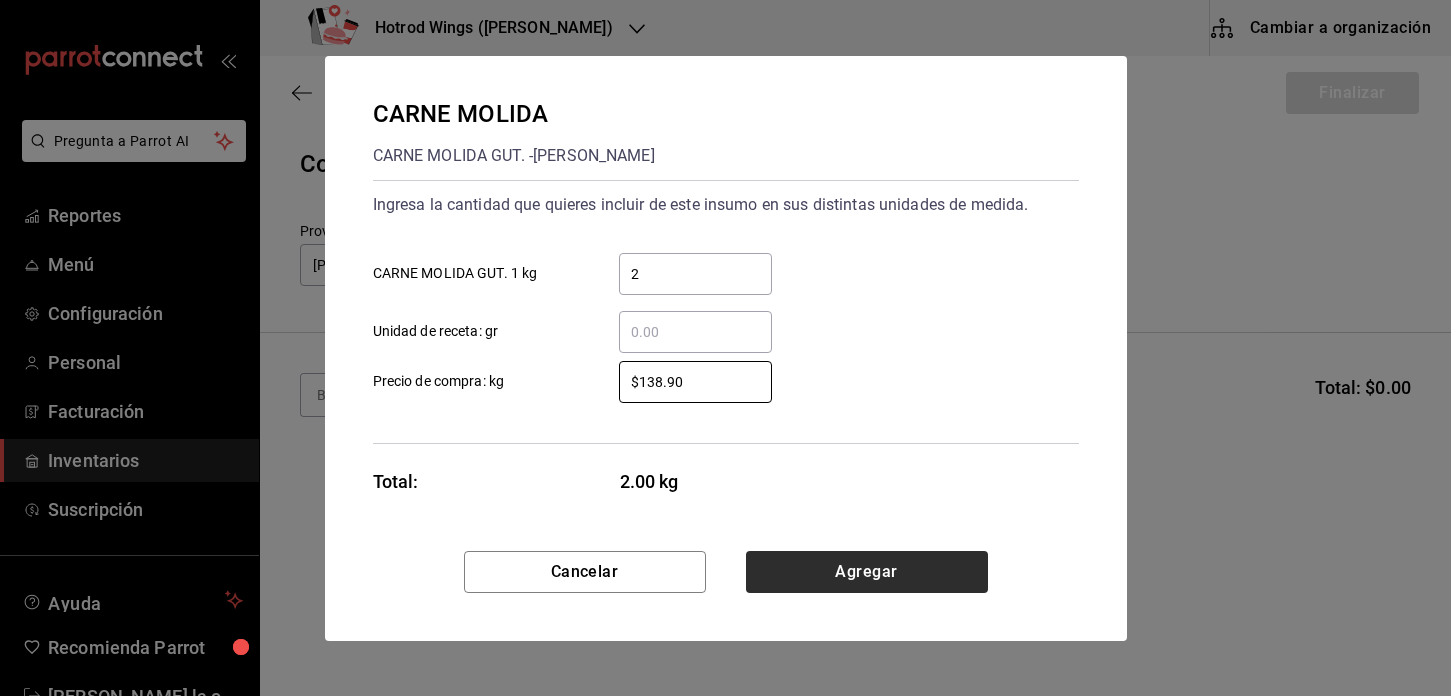 type on "$138.90" 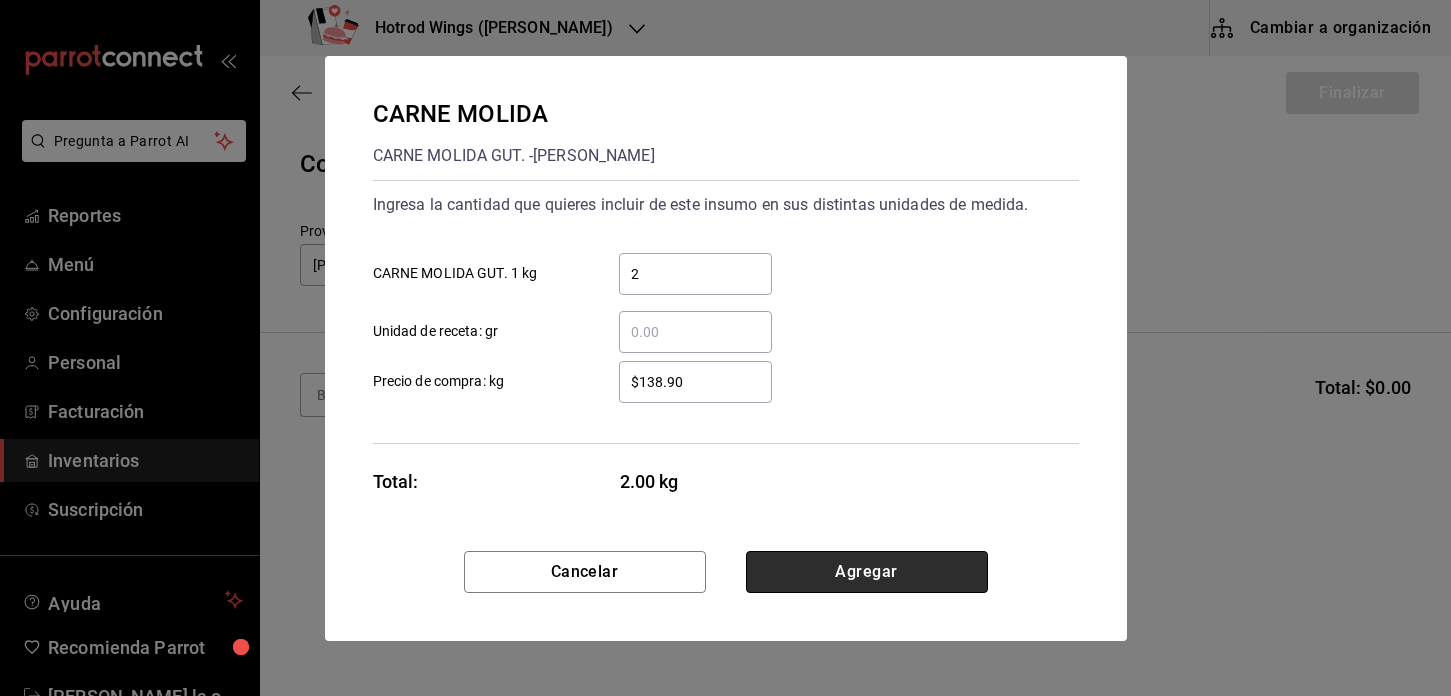 click on "Agregar" at bounding box center [867, 572] 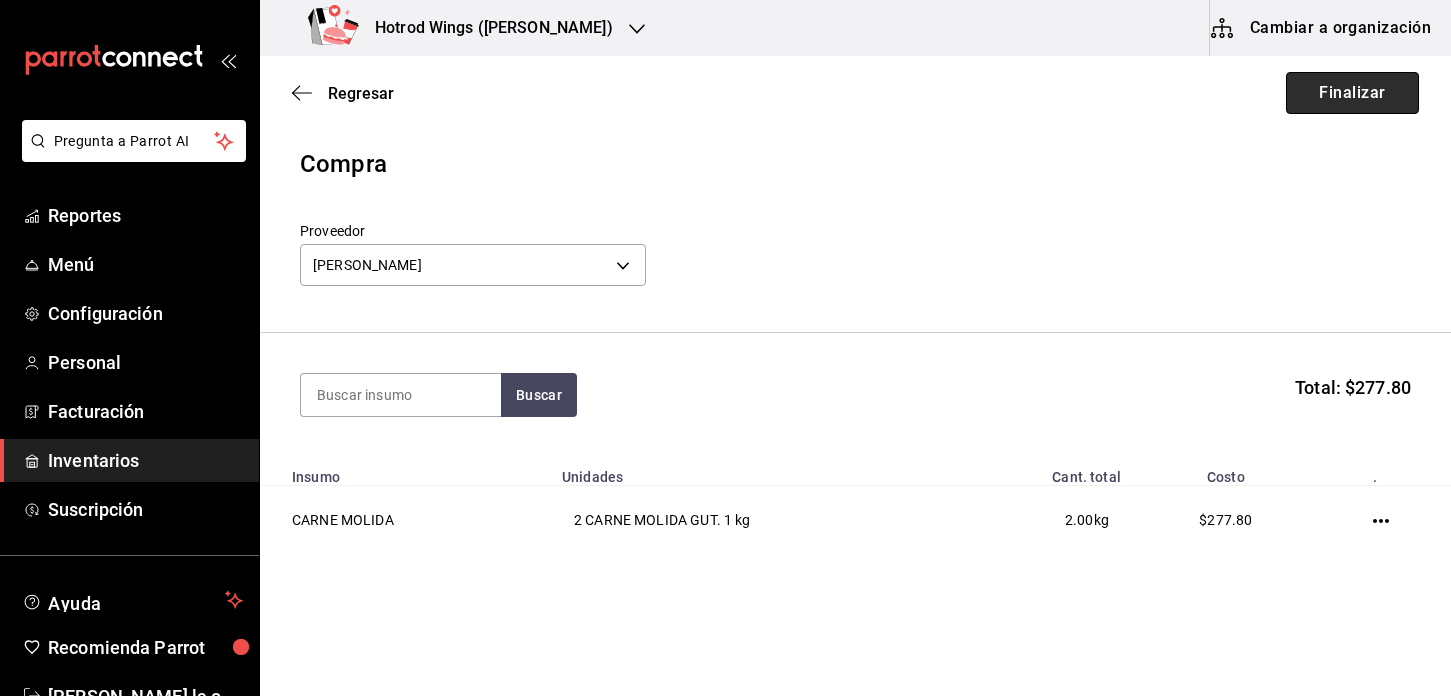 click on "Finalizar" at bounding box center [1352, 93] 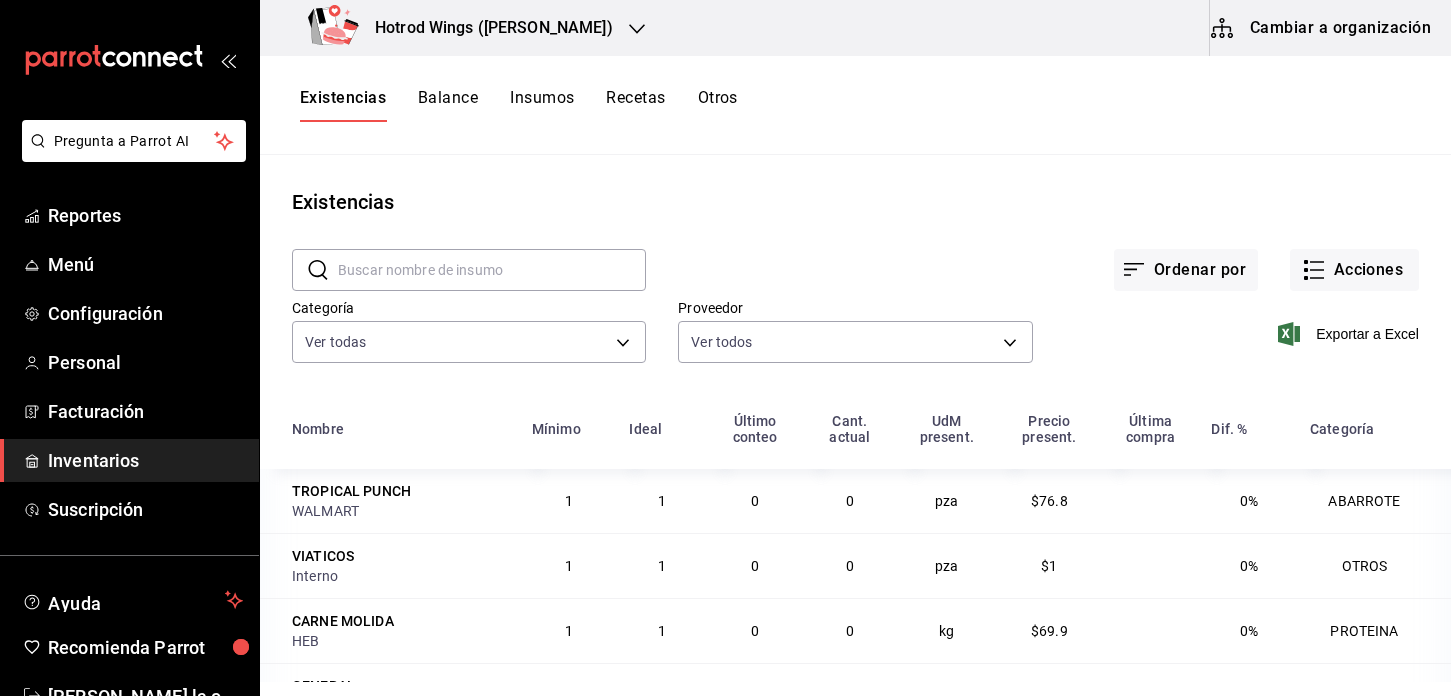 click 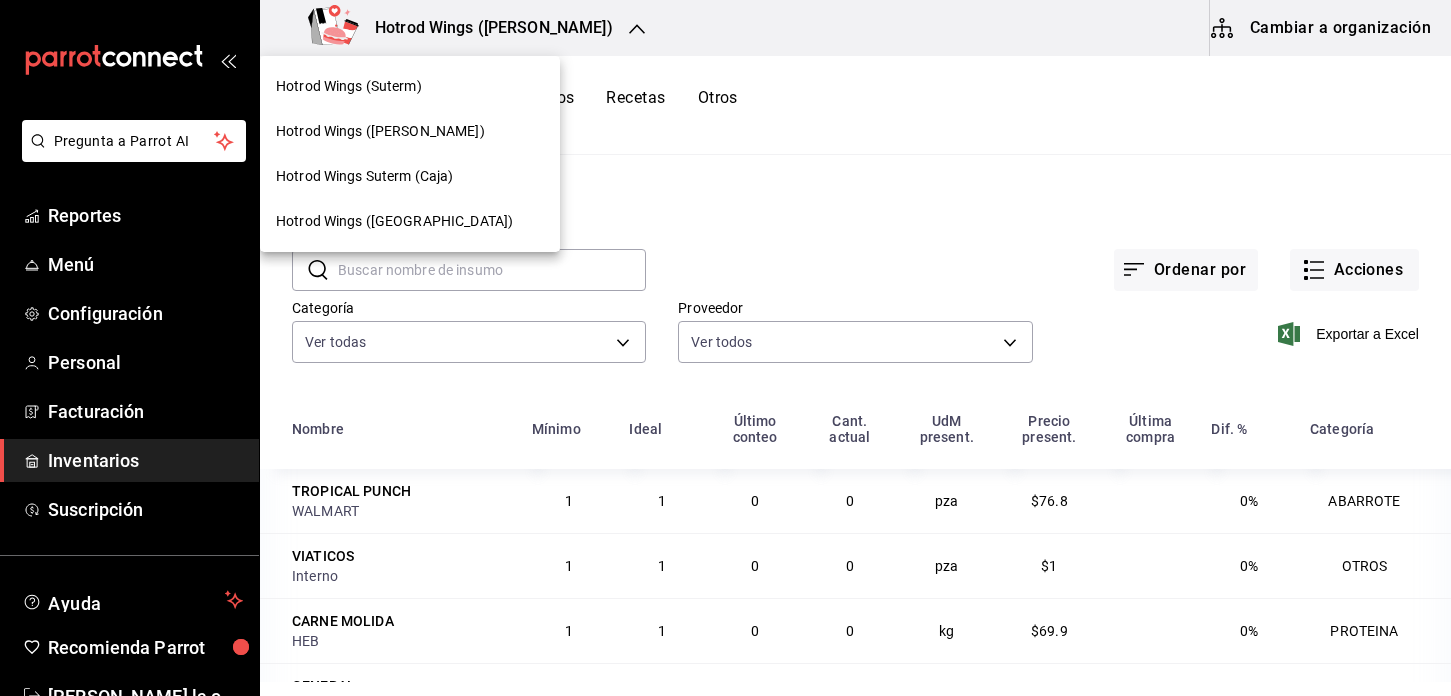 click on "Hotrod Wings (Suterm)" at bounding box center [349, 86] 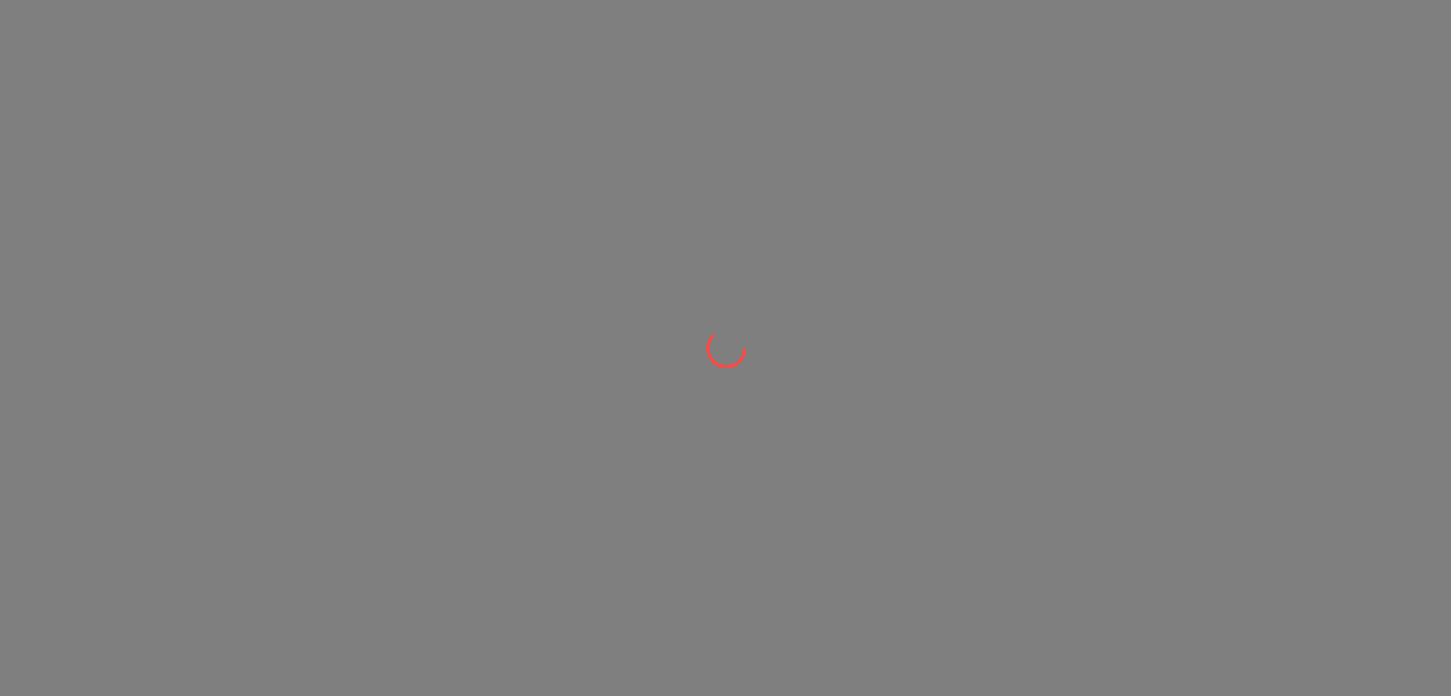 scroll, scrollTop: 0, scrollLeft: 0, axis: both 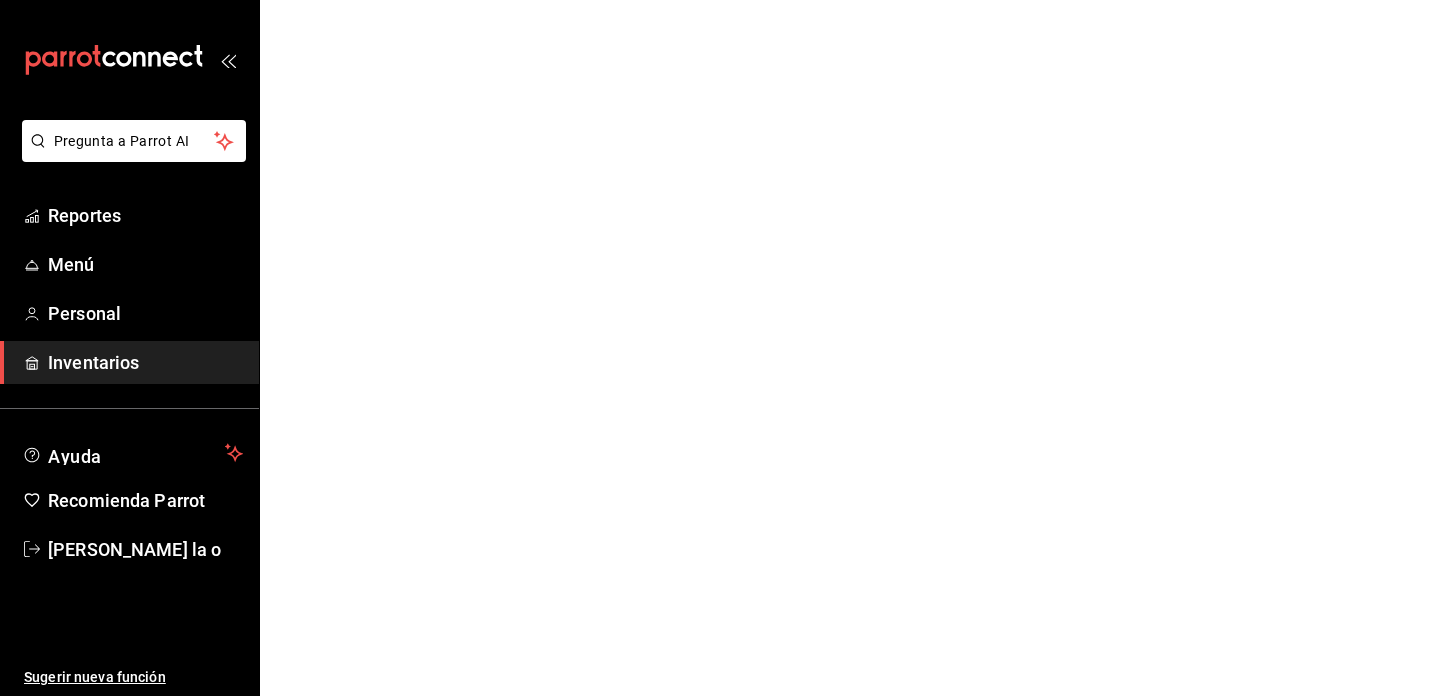 click on "Pregunta a Parrot AI Reportes   Menú   Personal   Inventarios   Ayuda Recomienda Parrot   [PERSON_NAME] De la o   Sugerir nueva función   Pregunta a Parrot AI Reportes   Menú   Personal   Inventarios   Ayuda Recomienda Parrot   [PERSON_NAME] De la o   Sugerir nueva función   Visitar centro de ayuda [PHONE_NUMBER] [EMAIL_ADDRESS][DOMAIN_NAME] Visitar centro de ayuda [PHONE_NUMBER] [EMAIL_ADDRESS][DOMAIN_NAME]" at bounding box center (725, 0) 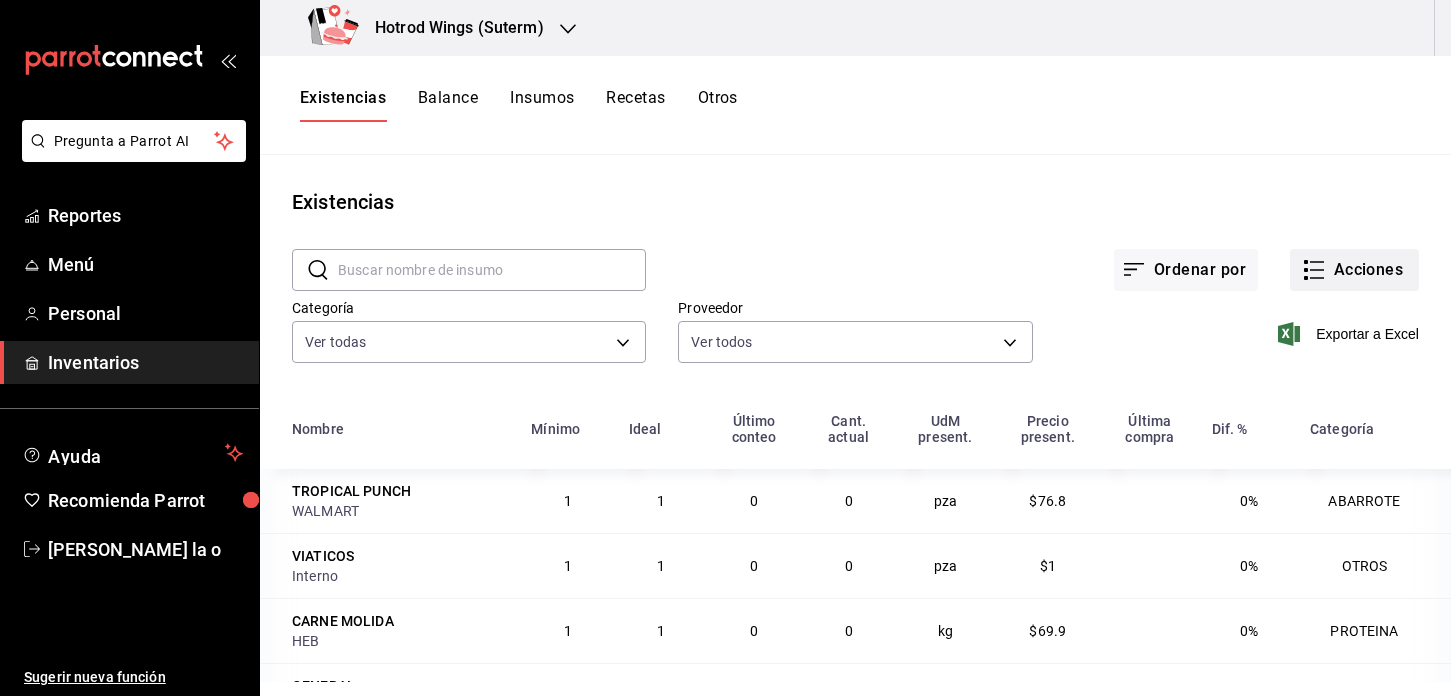 click on "Acciones" at bounding box center [1354, 270] 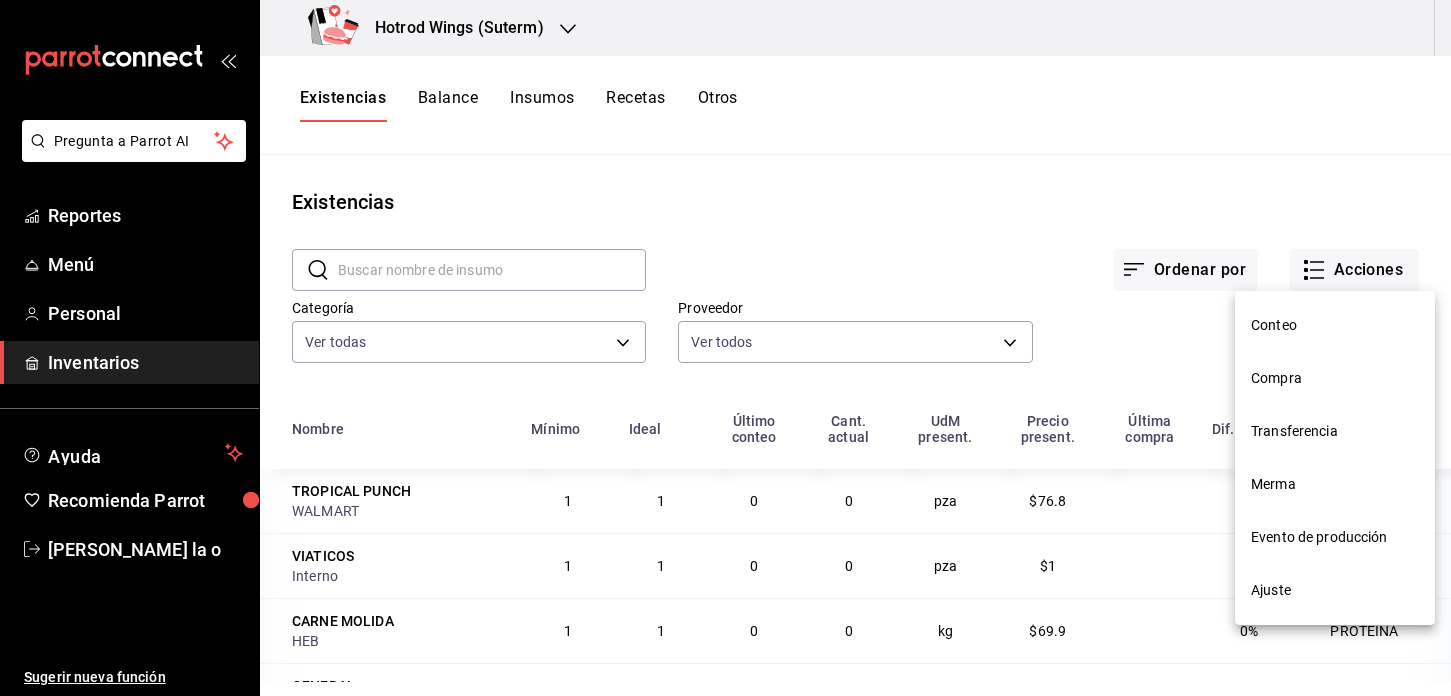 click on "Compra" at bounding box center (1335, 378) 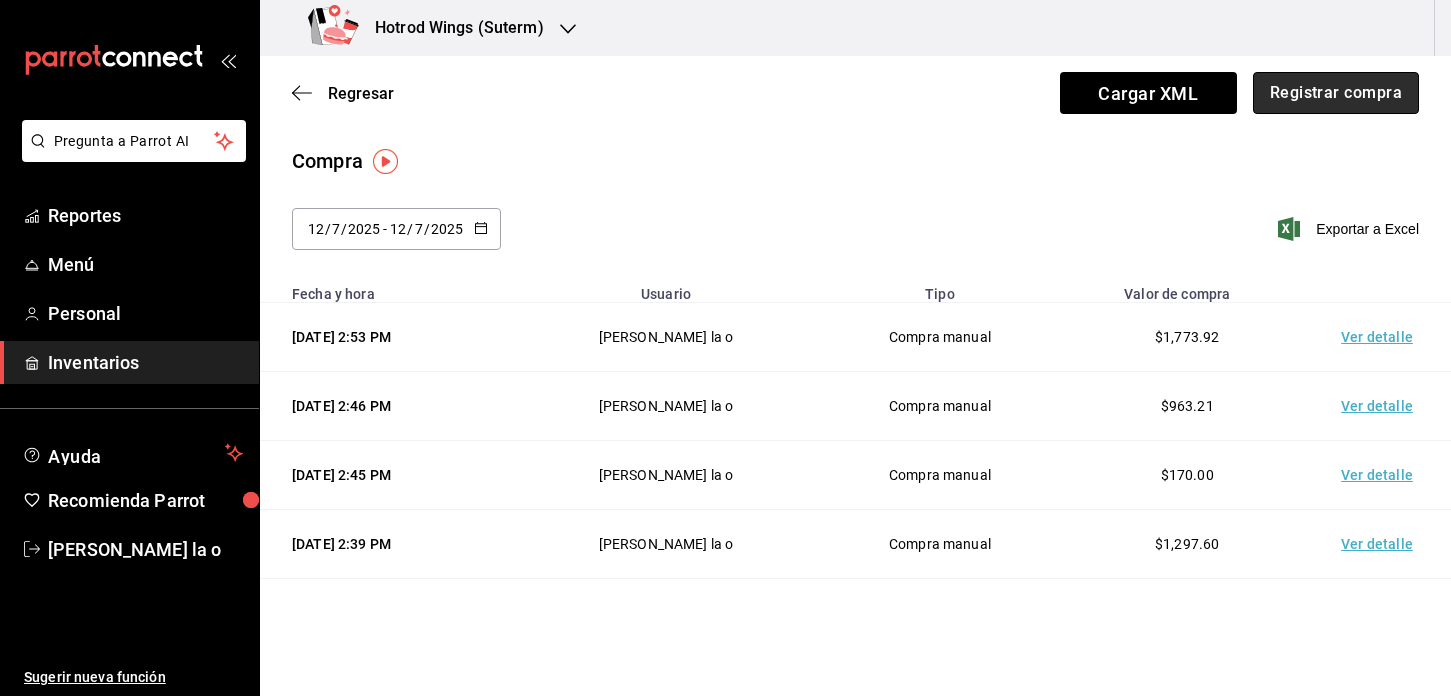 click on "Registrar compra" at bounding box center [1336, 93] 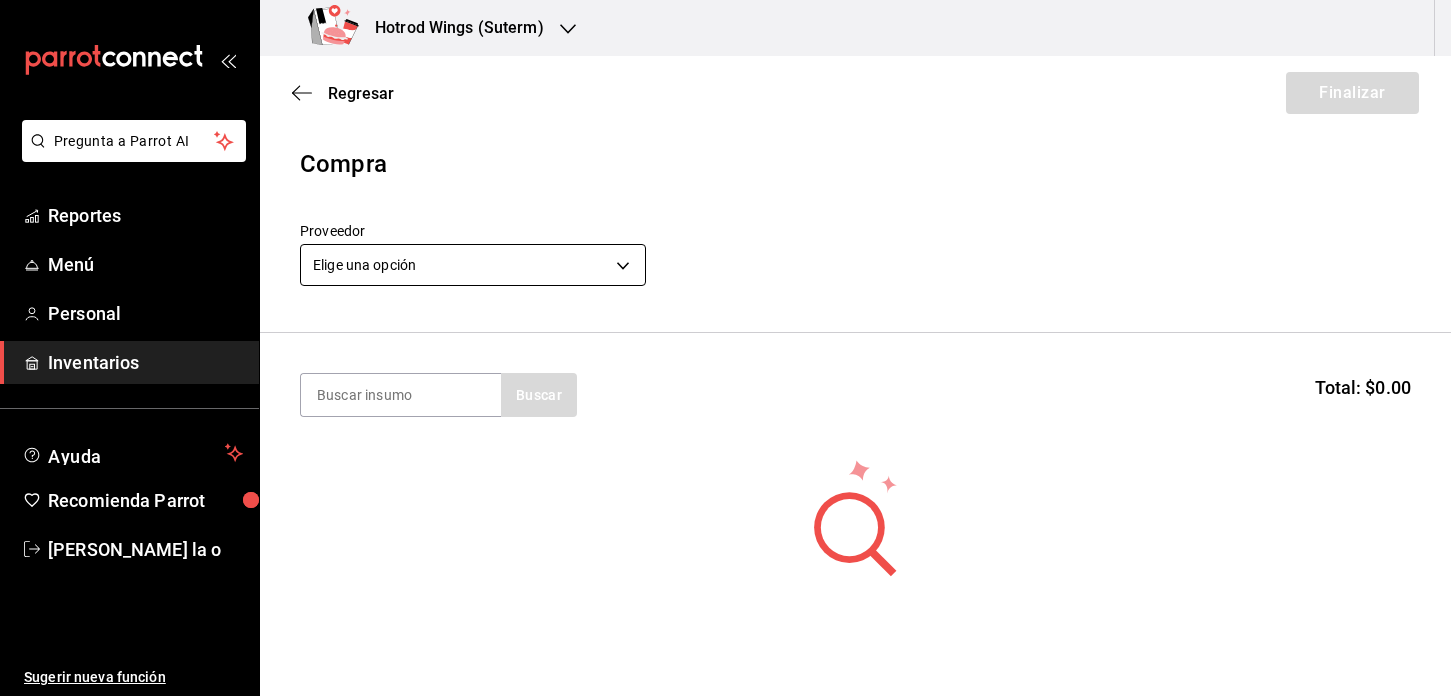 click on "Pregunta a Parrot AI Reportes   Menú   Personal   Inventarios   Ayuda Recomienda Parrot   [PERSON_NAME] De la o   Sugerir nueva función   Hotrod Wings (Suterm) Regresar Finalizar Compra Proveedor Elige una opción default Buscar Total: $0.00 No hay insumos a mostrar. Busca un insumo para agregarlo a la lista Pregunta a Parrot AI Reportes   Menú   Personal   Inventarios   Ayuda Recomienda Parrot   [PERSON_NAME] De la o   Sugerir nueva función   GANA 1 MES GRATIS EN TU SUSCRIPCIÓN AQUÍ ¿Recuerdas cómo empezó tu restaurante?
[DATE] puedes ayudar a un colega a tener el mismo cambio que tú viviste.
Recomienda Parrot directamente desde tu Portal Administrador.
Es fácil y rápido.
🎁 Por cada restaurante que se una, ganas 1 mes gratis. Ver video tutorial Ir a video Editar Eliminar Visitar centro de ayuda [PHONE_NUMBER] [EMAIL_ADDRESS][DOMAIN_NAME] Visitar centro de ayuda [PHONE_NUMBER] [EMAIL_ADDRESS][DOMAIN_NAME]" at bounding box center [725, 291] 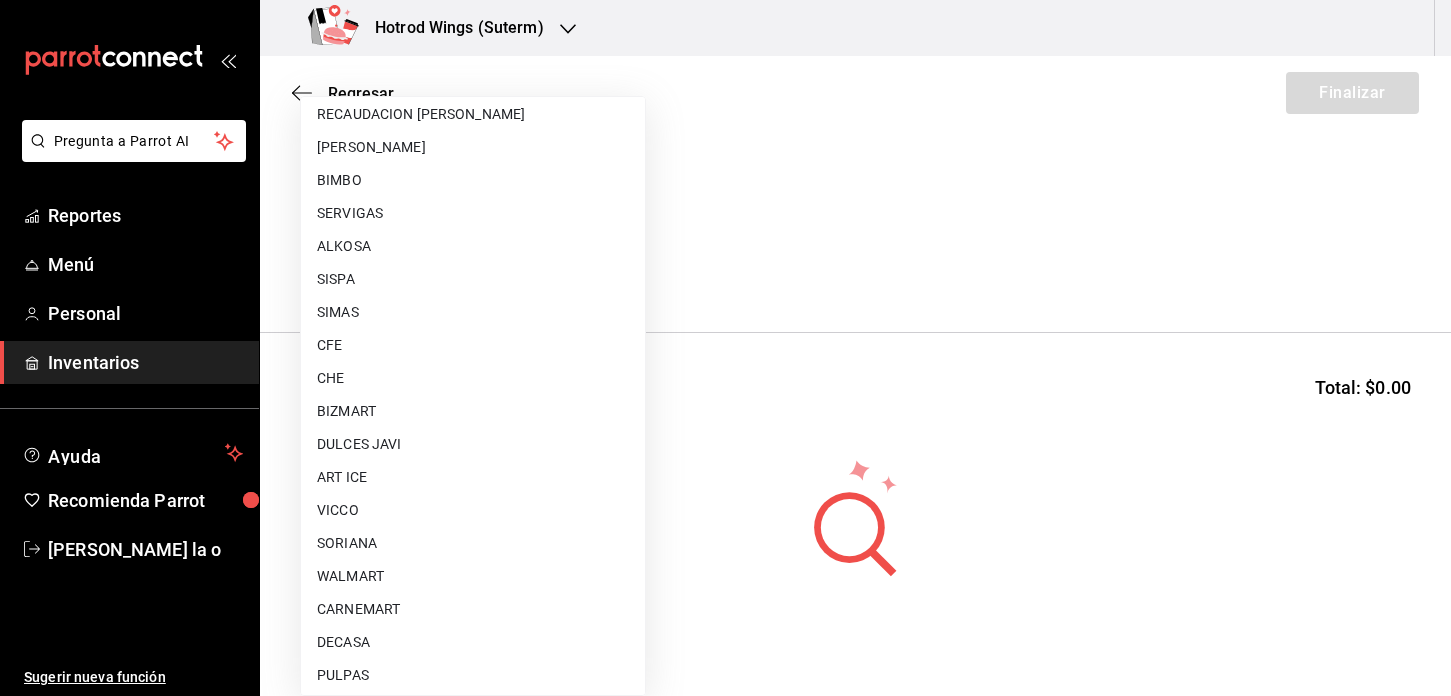scroll, scrollTop: 800, scrollLeft: 0, axis: vertical 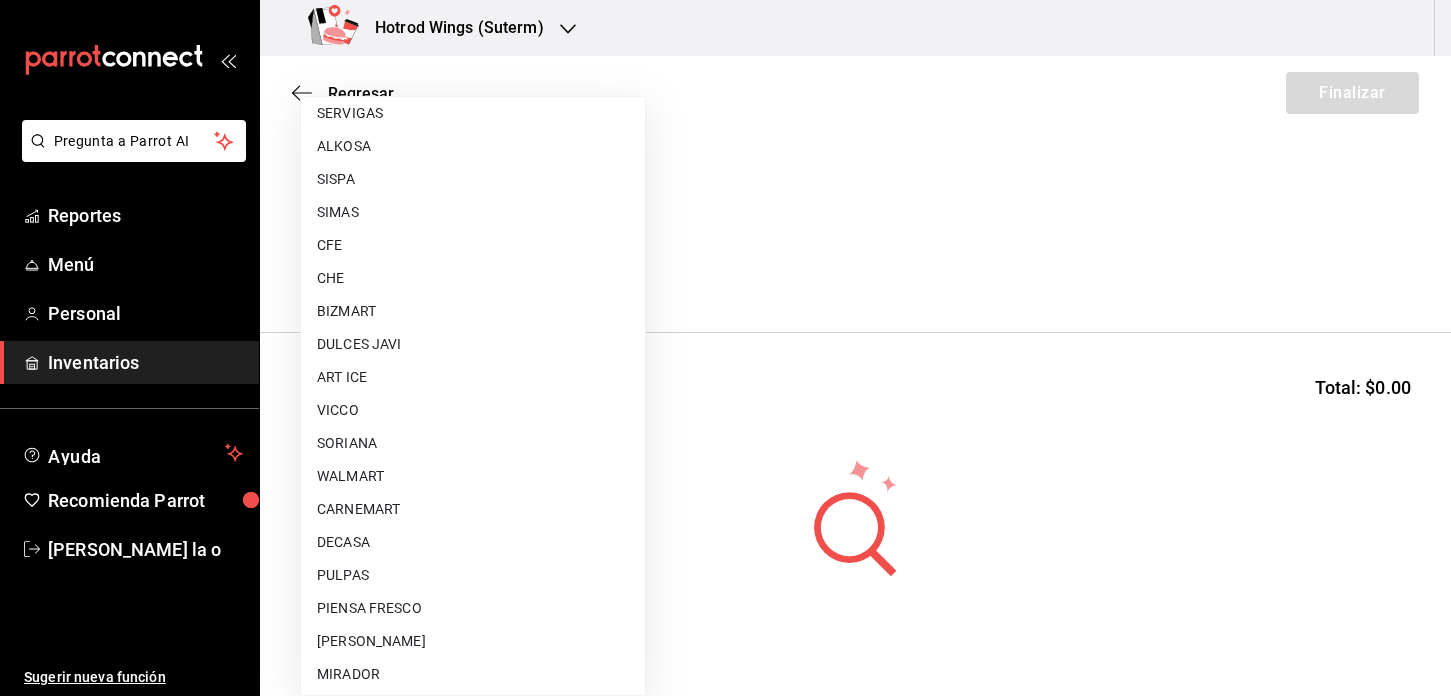 click on "SORIANA" at bounding box center [473, 443] 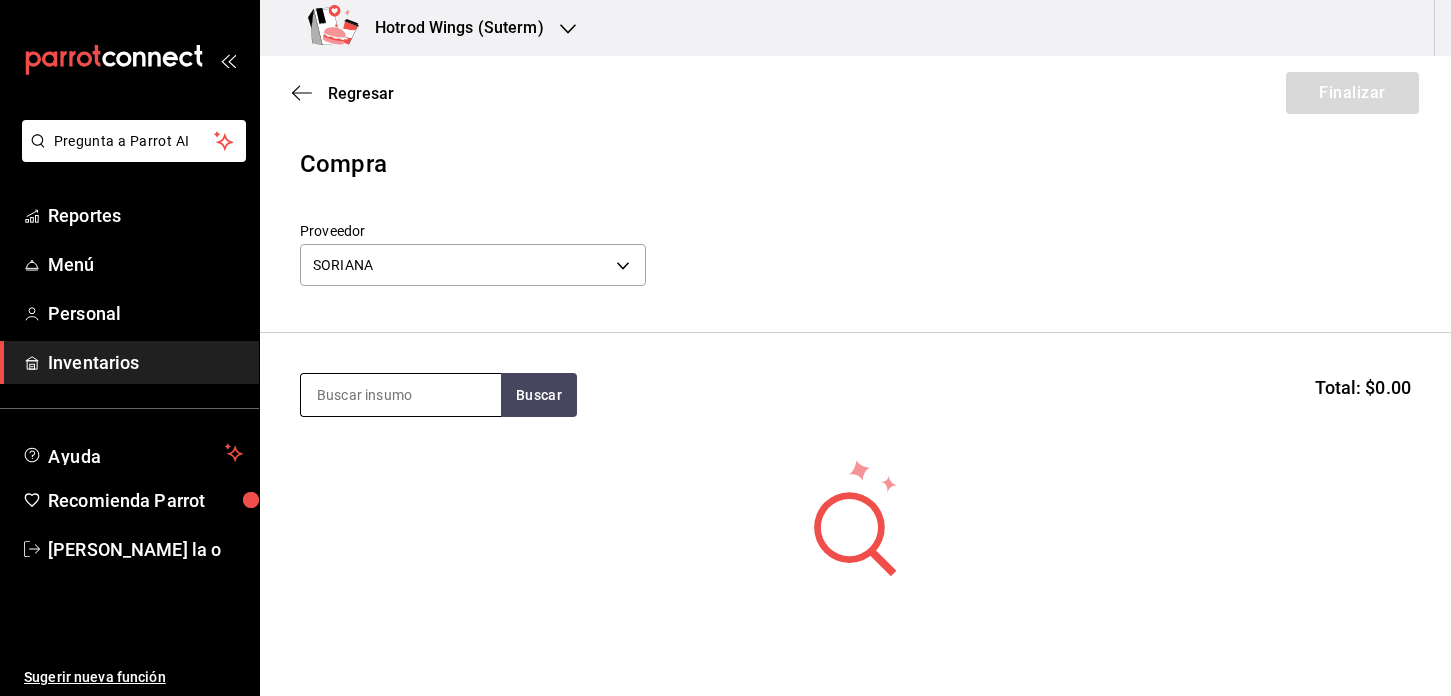 click at bounding box center (401, 395) 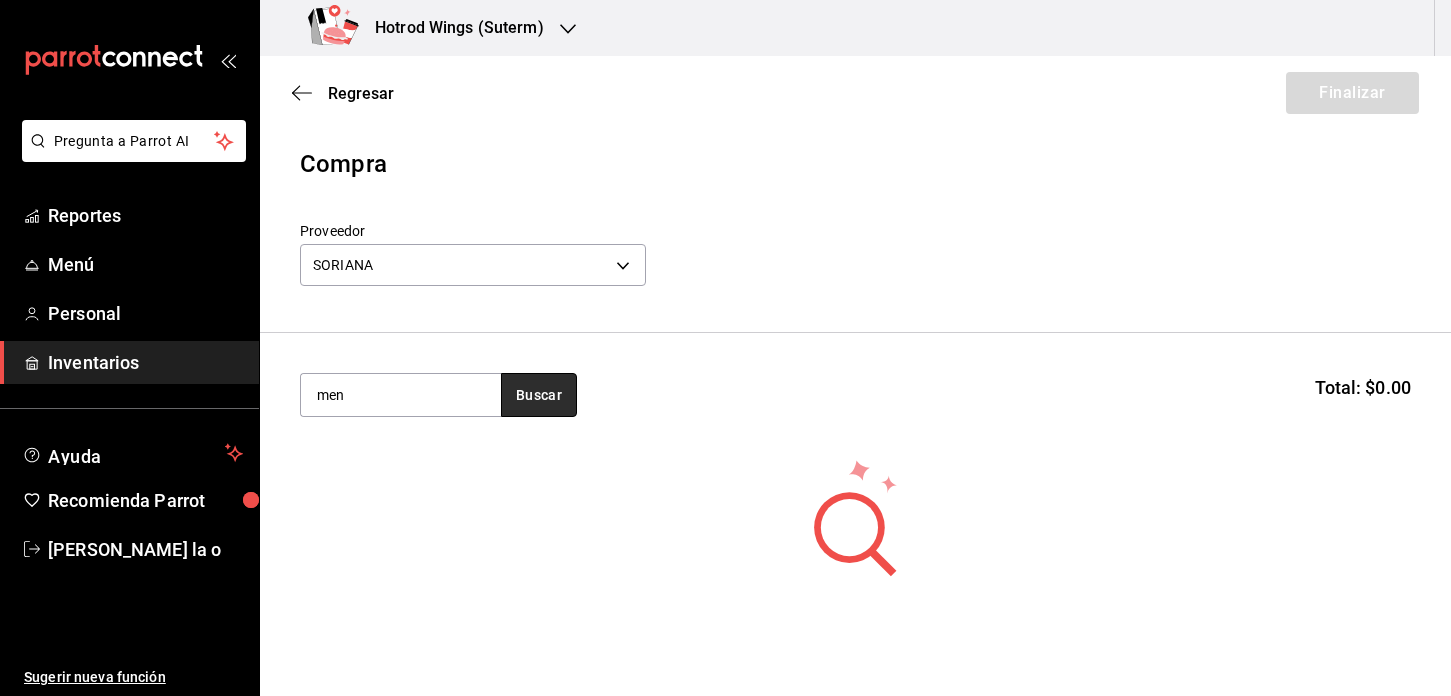 click on "Buscar" at bounding box center (539, 395) 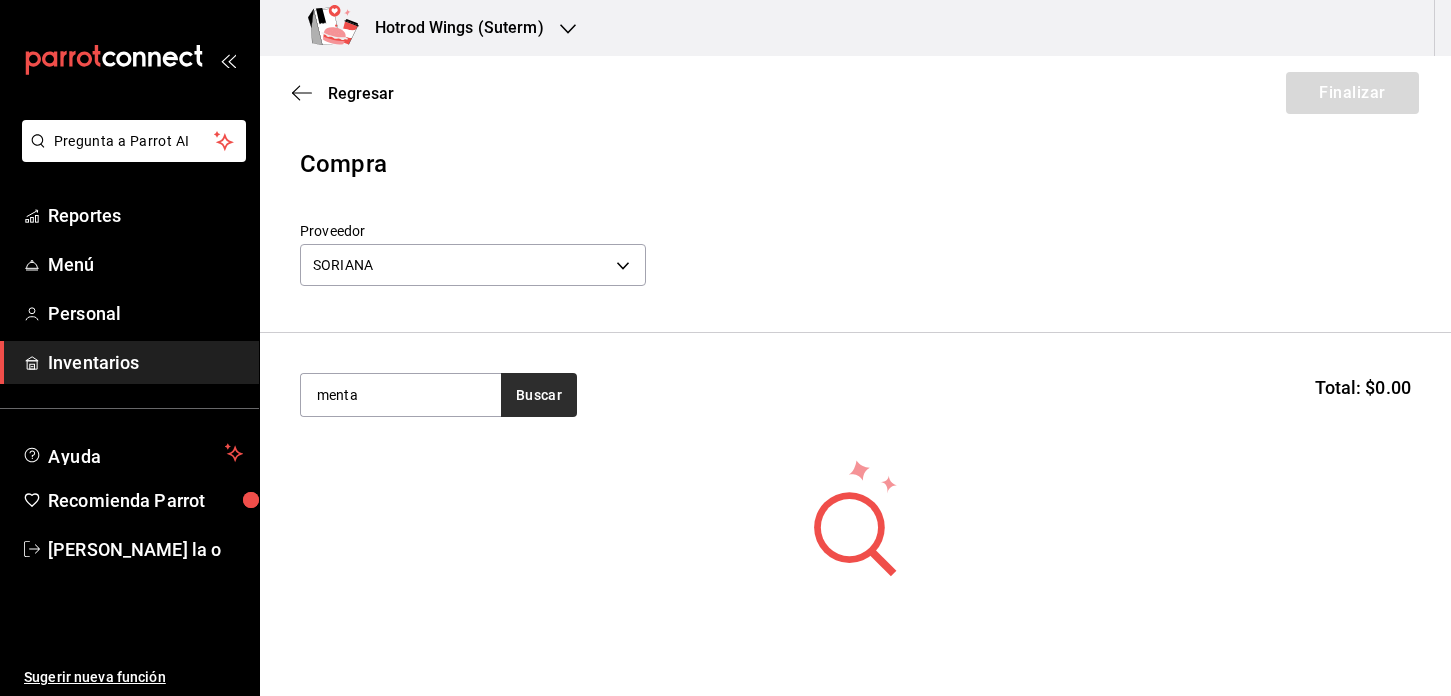 type on "menta" 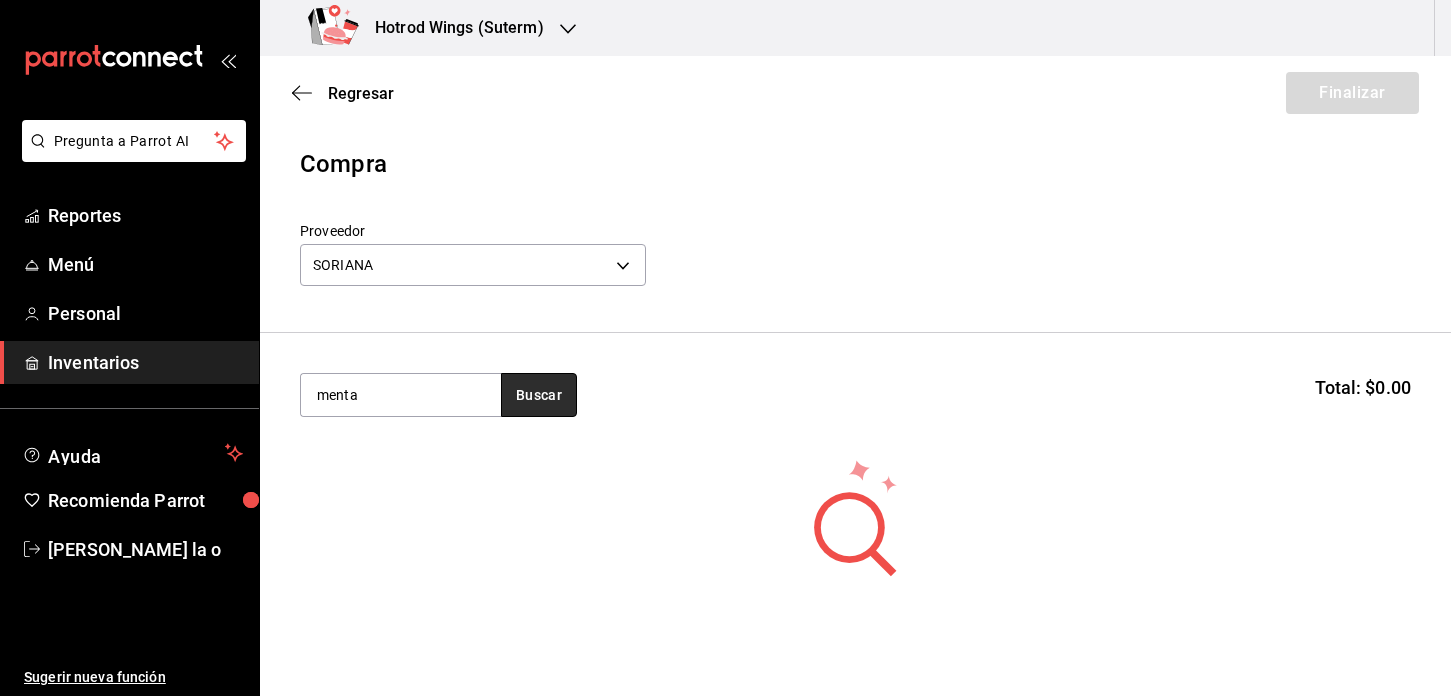 click on "Buscar" at bounding box center [539, 395] 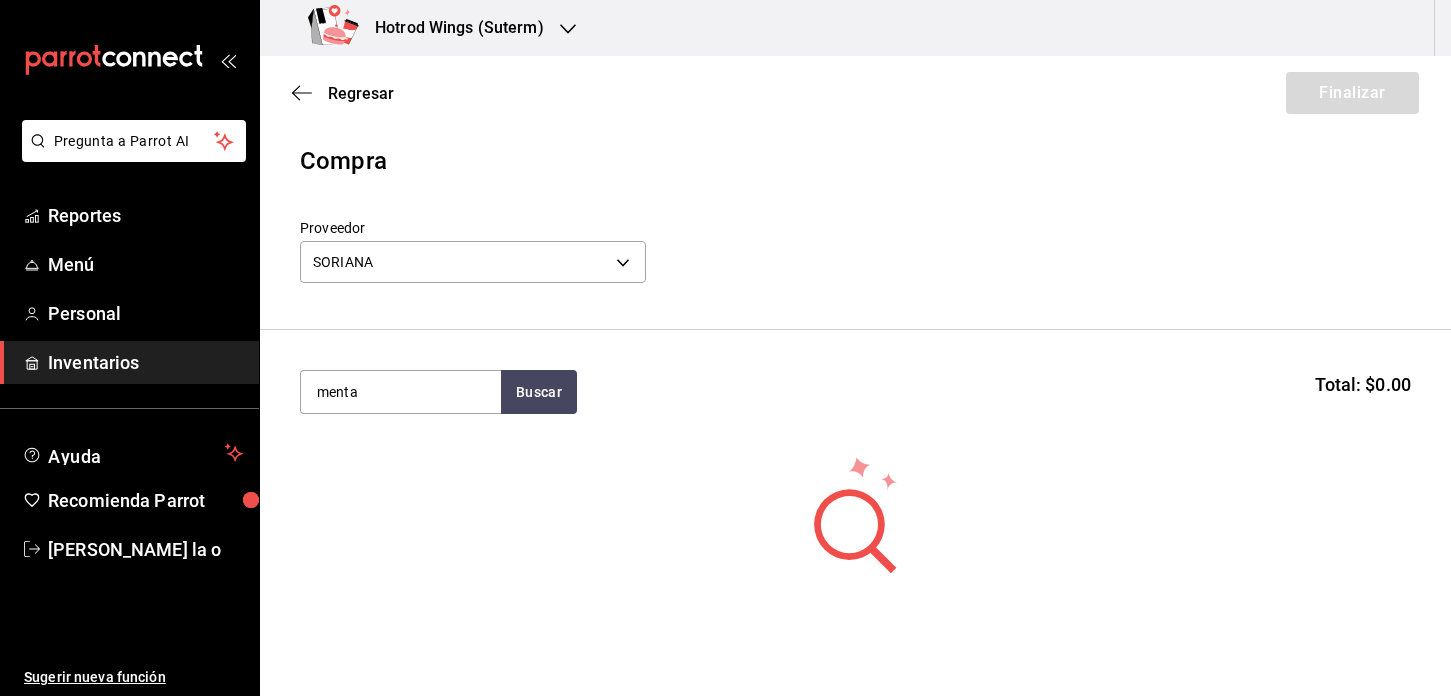 scroll, scrollTop: 0, scrollLeft: 0, axis: both 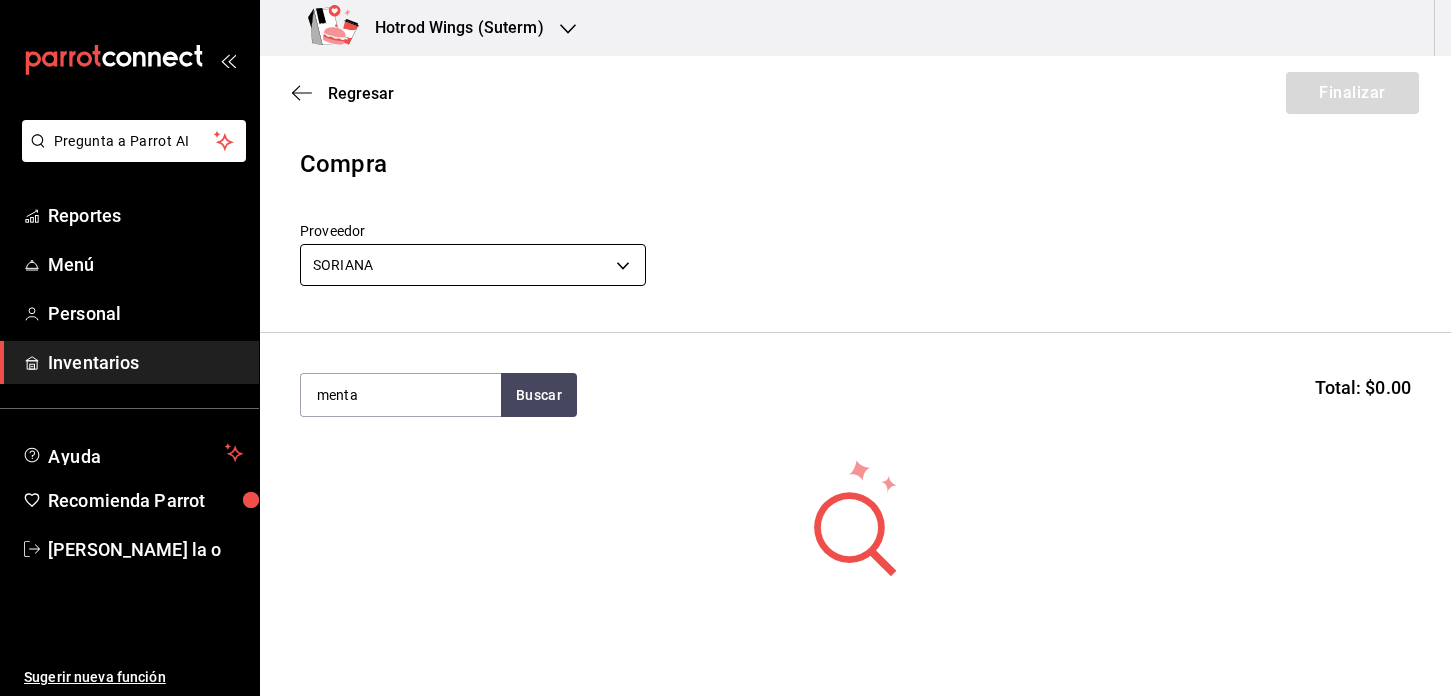 click on "Pregunta a Parrot AI Reportes   Menú   Personal   Inventarios   Ayuda Recomienda Parrot   [PERSON_NAME] De la o   Sugerir nueva función   Hotrod Wings (Suterm) Regresar Finalizar Compra Proveedor SORIANA ea826034-cbfa-46df-8613-bbb272f89c41 menta Buscar Total: $0.00 No hay insumos a mostrar. Busca un insumo para agregarlo a la lista Pregunta a Parrot AI Reportes   Menú   Personal   Inventarios   Ayuda Recomienda Parrot   [PERSON_NAME] De la o   Sugerir nueva función   GANA 1 MES GRATIS EN TU SUSCRIPCIÓN AQUÍ ¿Recuerdas cómo empezó tu restaurante?
[DATE] puedes ayudar a un colega a tener el mismo cambio que tú viviste.
Recomienda Parrot directamente desde tu Portal Administrador.
Es fácil y rápido.
🎁 Por cada restaurante que se una, ganas 1 mes gratis. Ver video tutorial Ir a video Editar Eliminar Visitar centro de ayuda [PHONE_NUMBER] [EMAIL_ADDRESS][DOMAIN_NAME] Visitar centro de ayuda [PHONE_NUMBER] [EMAIL_ADDRESS][DOMAIN_NAME]" at bounding box center [725, 291] 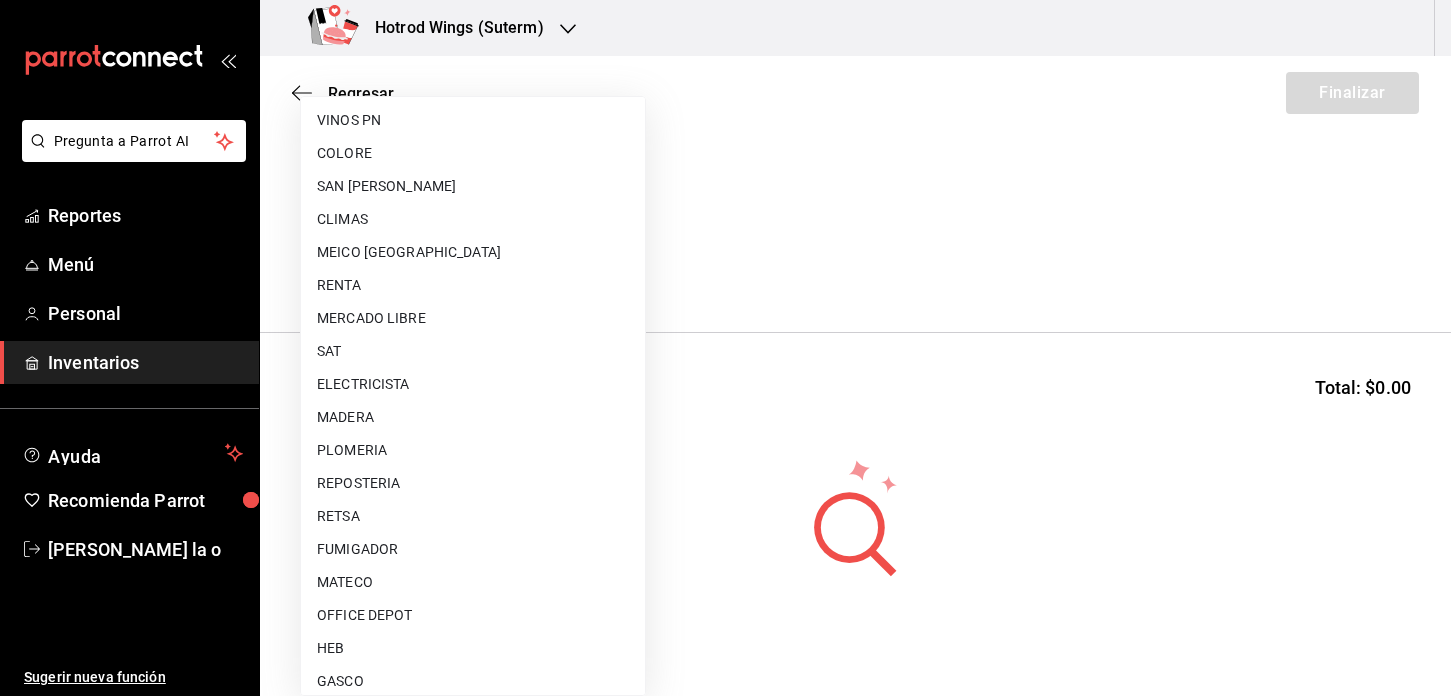 scroll, scrollTop: 200, scrollLeft: 0, axis: vertical 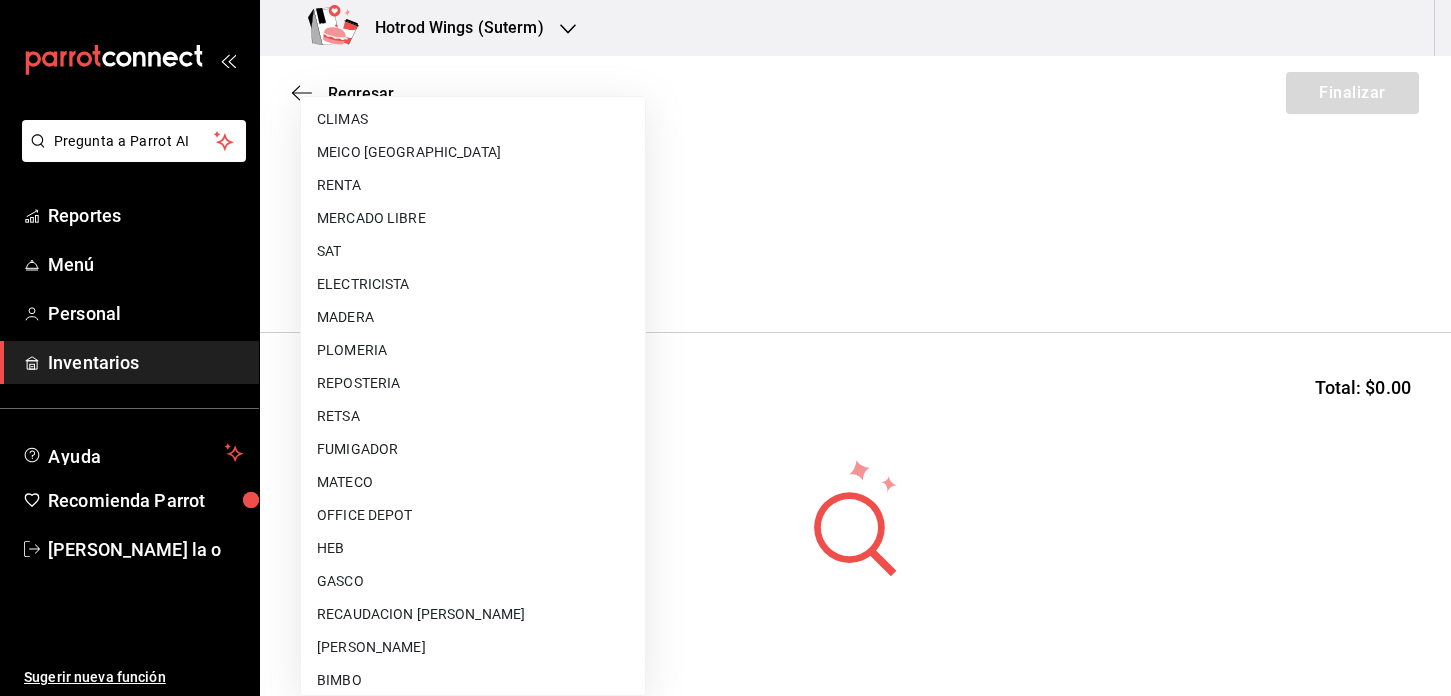 click on "MATECO" at bounding box center (473, 482) 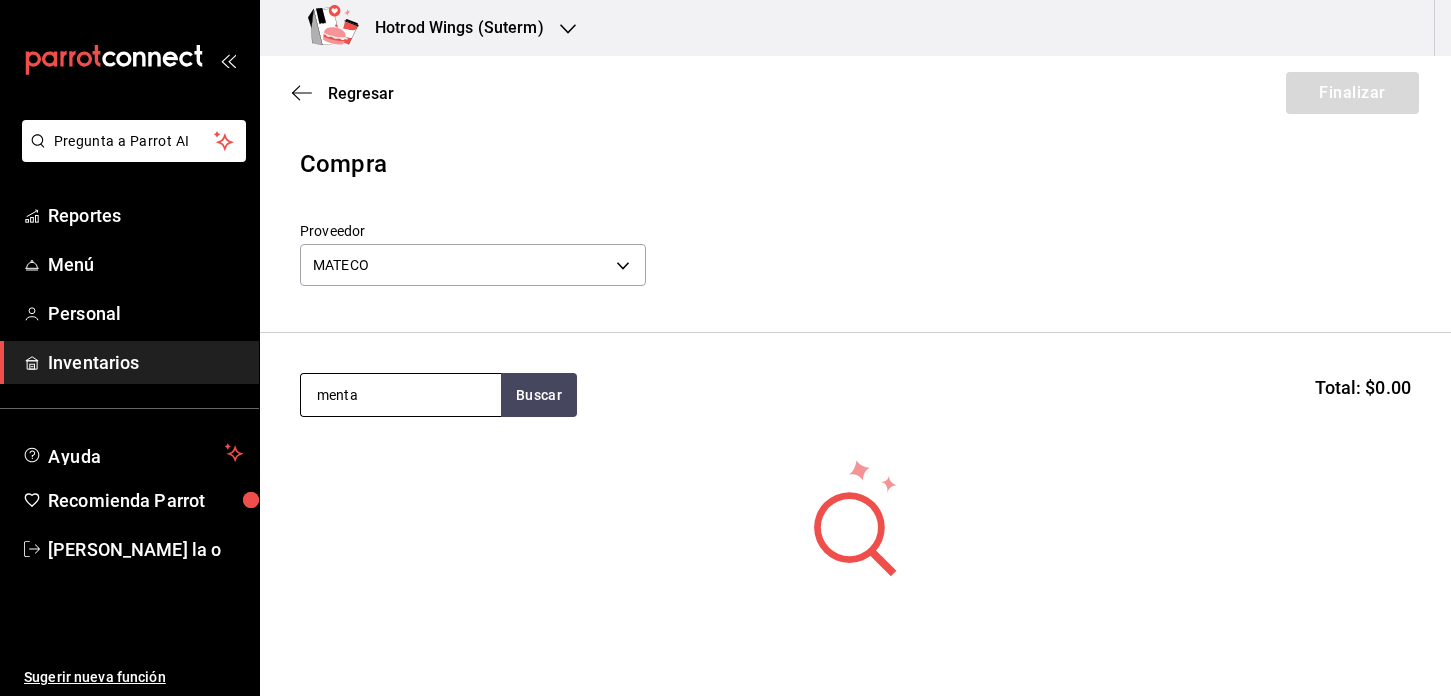 click on "menta" at bounding box center [401, 395] 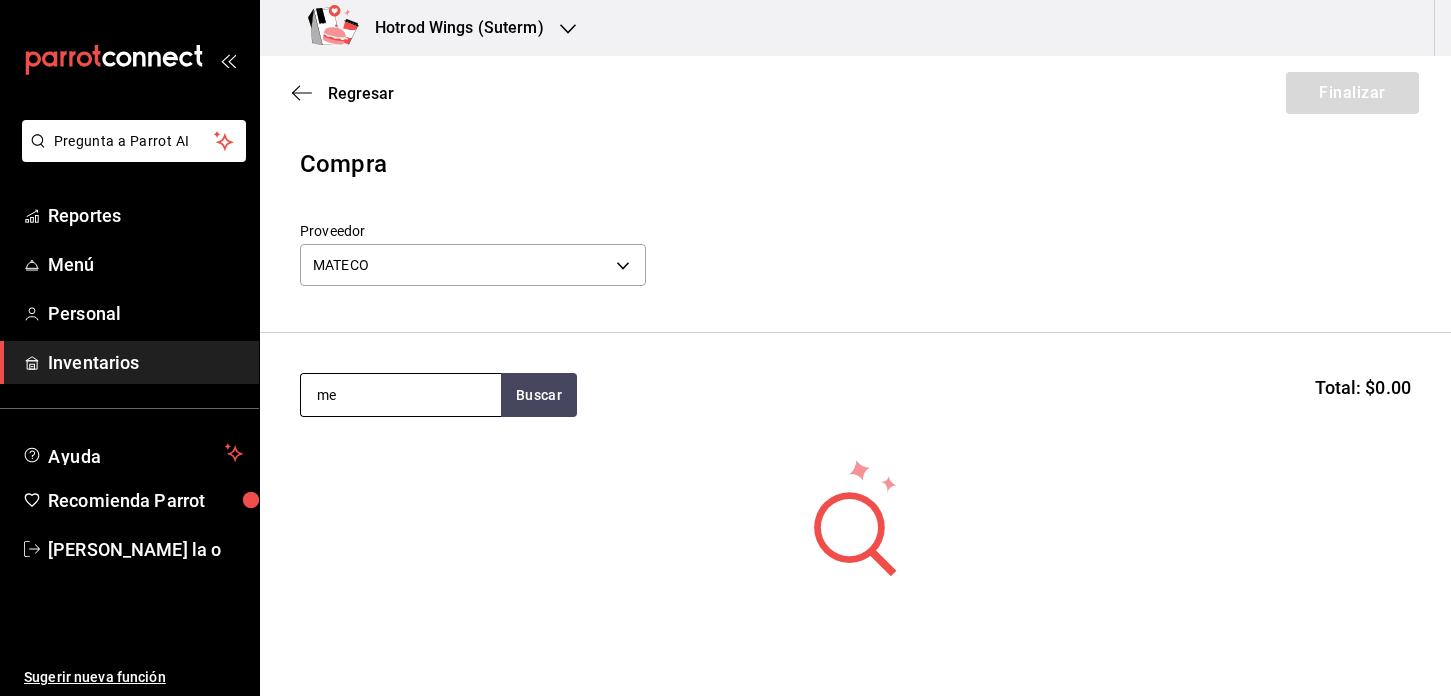 type on "m" 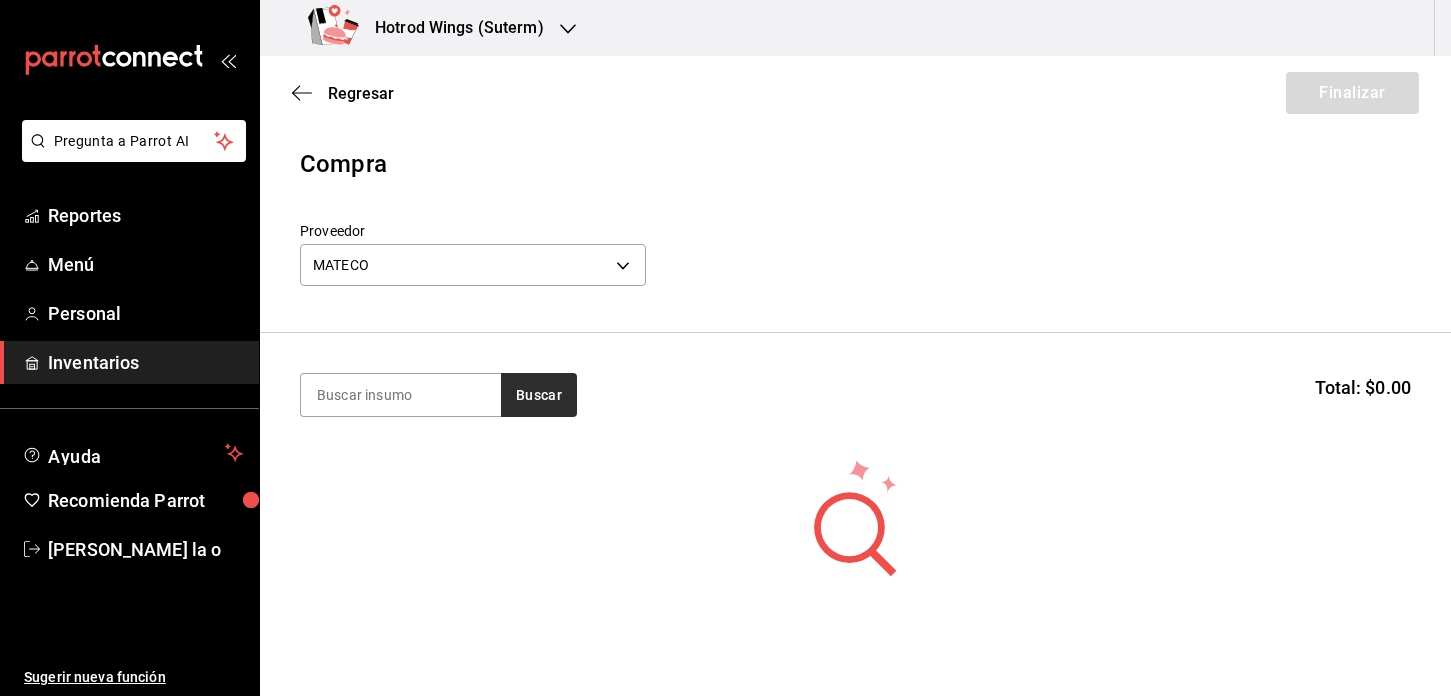 type 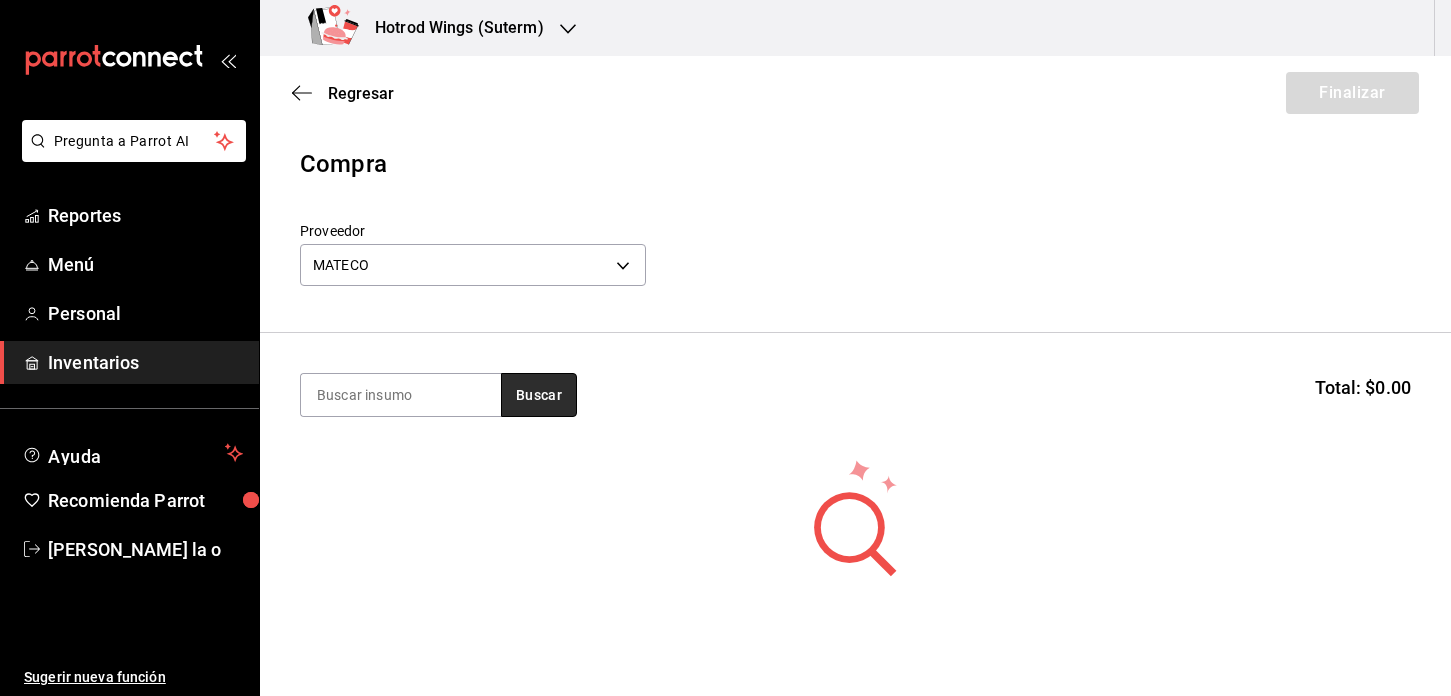 click on "Buscar" at bounding box center (539, 395) 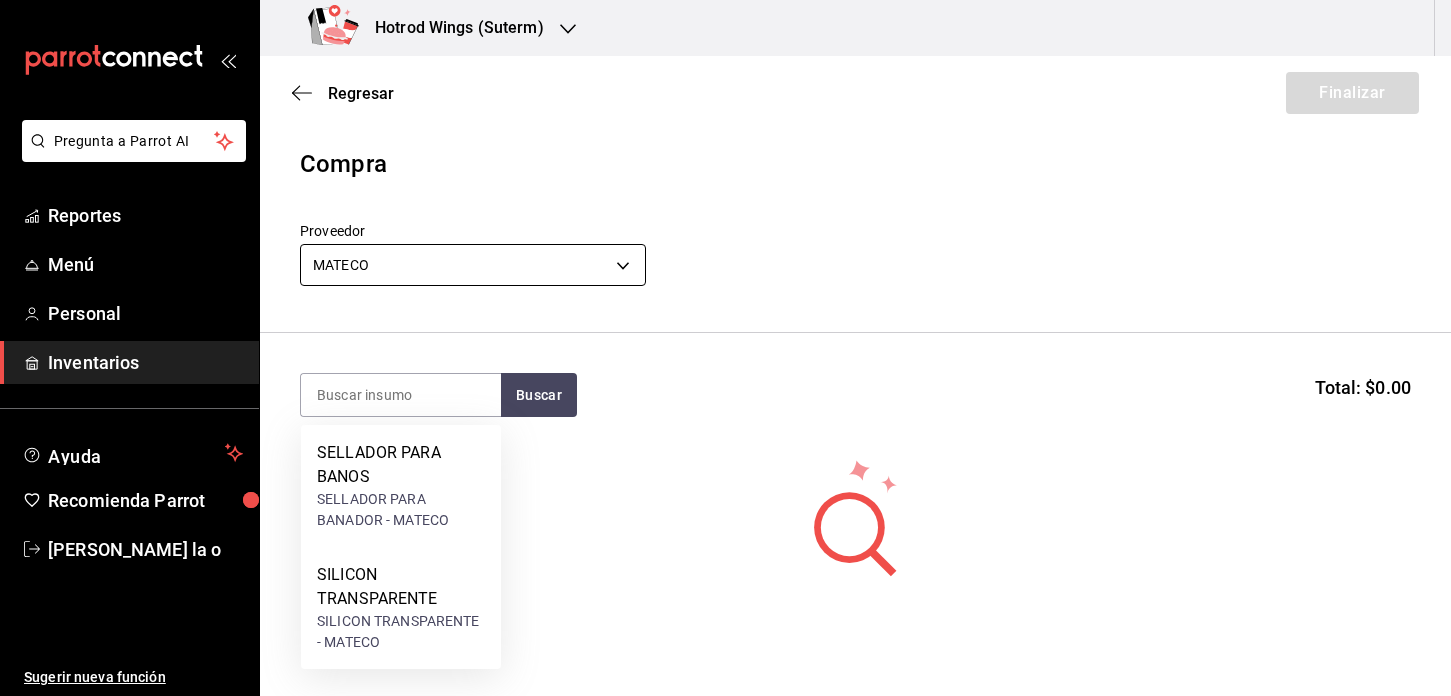 click on "Pregunta a Parrot AI Reportes   Menú   Personal   Inventarios   Ayuda Recomienda Parrot   Martha De la o   Sugerir nueva función   Hotrod Wings (Suterm) Regresar Finalizar Compra Proveedor MATECO 6ac4e91e-6ee1-42a9-bfcb-ac77091e7463 Buscar Total: $0.00 No hay insumos a mostrar. Busca un insumo para agregarlo a la lista Pregunta a Parrot AI Reportes   Menú   Personal   Inventarios   Ayuda Recomienda Parrot   Martha De la o   Sugerir nueva función   GANA 1 MES GRATIS EN TU SUSCRIPCIÓN AQUÍ ¿Recuerdas cómo empezó tu restaurante?
Hoy puedes ayudar a un colega a tener el mismo cambio que tú viviste.
Recomienda Parrot directamente desde tu Portal Administrador.
Es fácil y rápido.
🎁 Por cada restaurante que se una, ganas 1 mes gratis. Ver video tutorial Ir a video Editar Eliminar Visitar centro de ayuda (81) 2046 6363 soporte@parrotsoftware.io Visitar centro de ayuda (81) 2046 6363 soporte@parrotsoftware.io SELLADOR PARA BANOS SELLADOR PARA BANADOR - MATECO SILICON TRANSPARENTE" at bounding box center (725, 291) 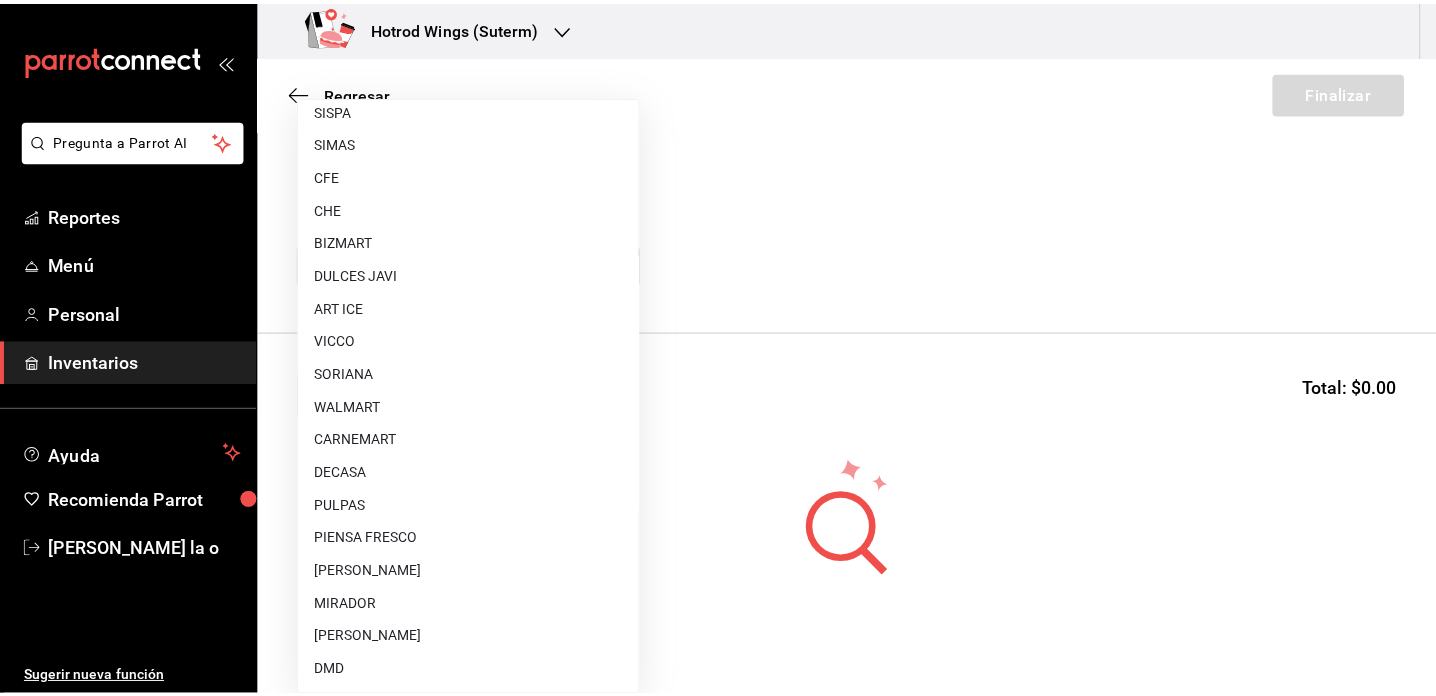scroll, scrollTop: 900, scrollLeft: 0, axis: vertical 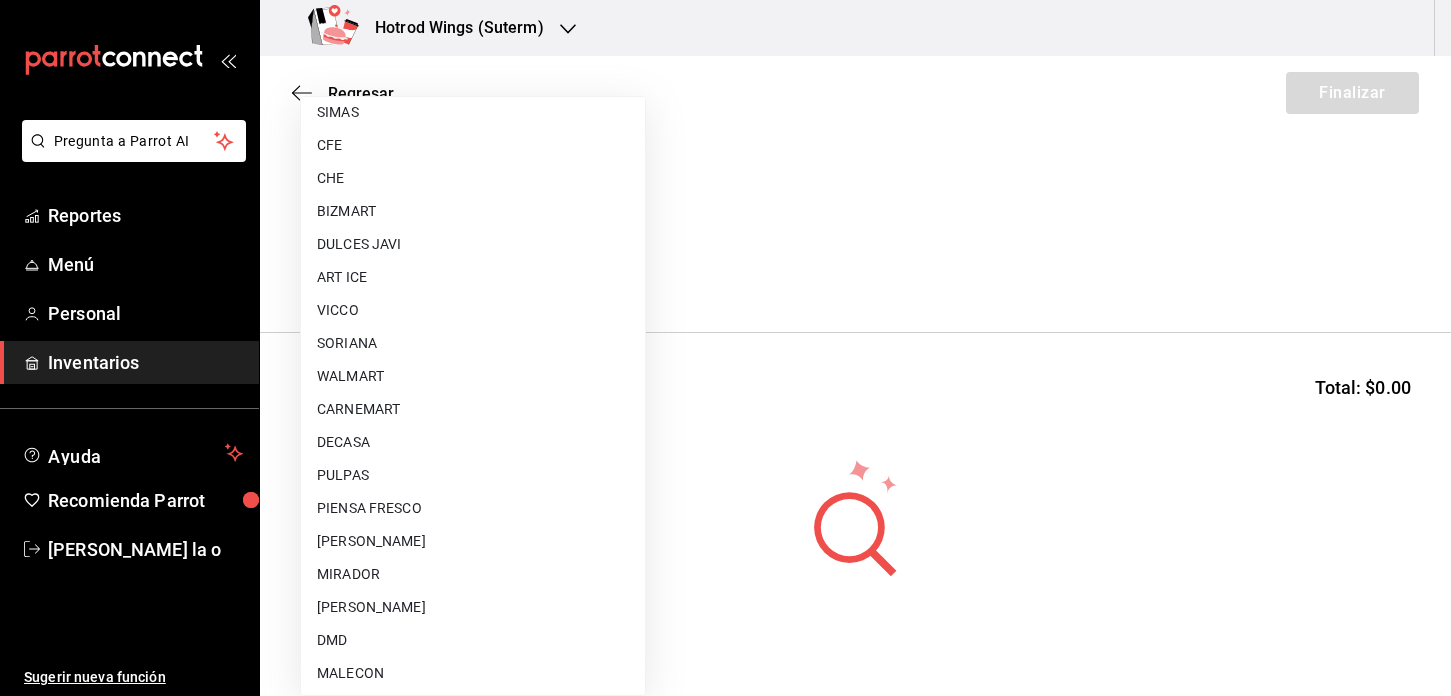 click on "SORIANA" at bounding box center (473, 343) 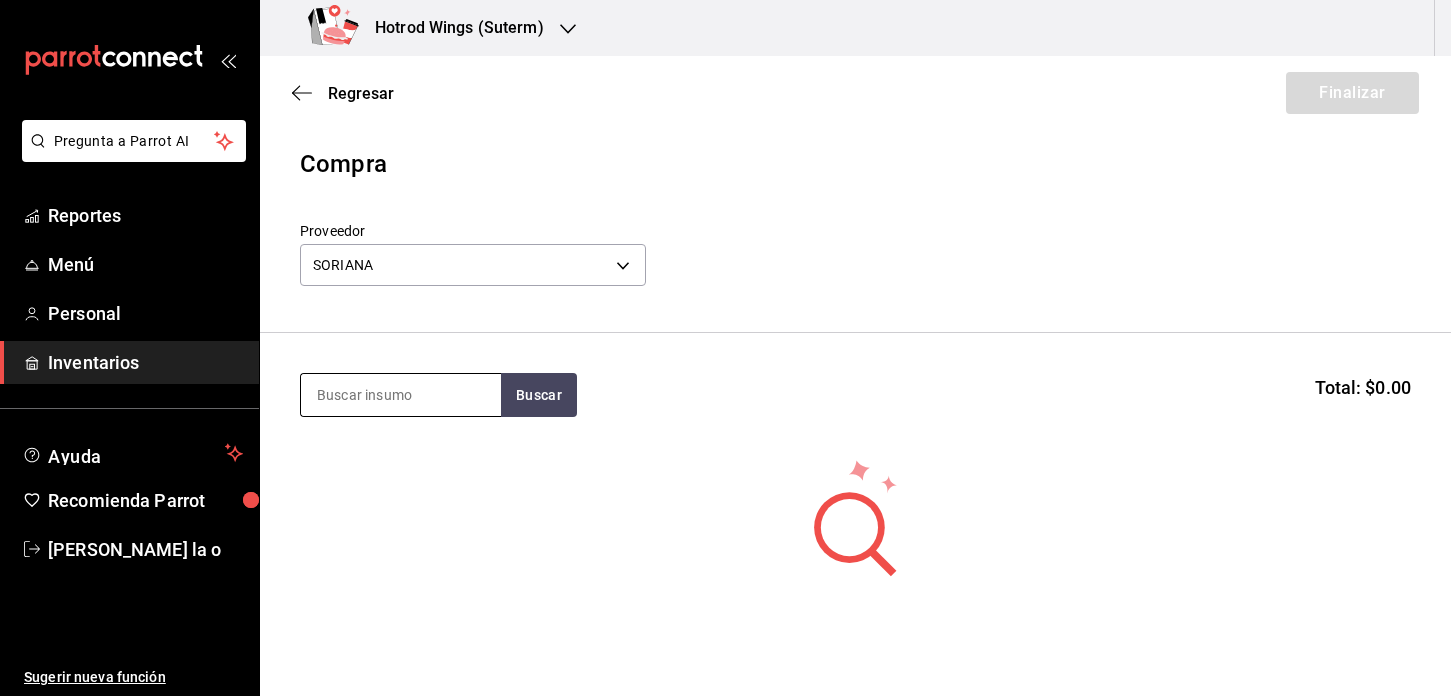 click at bounding box center [401, 395] 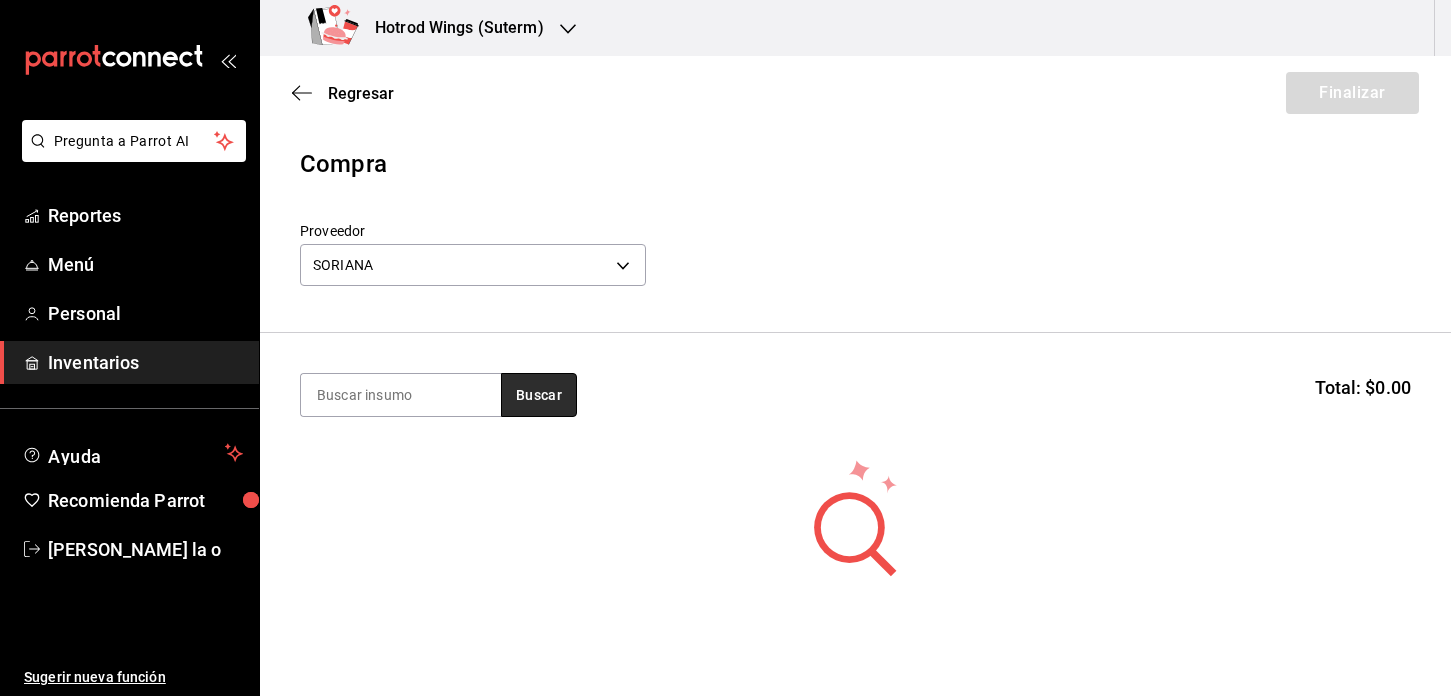 click on "Buscar" at bounding box center (539, 395) 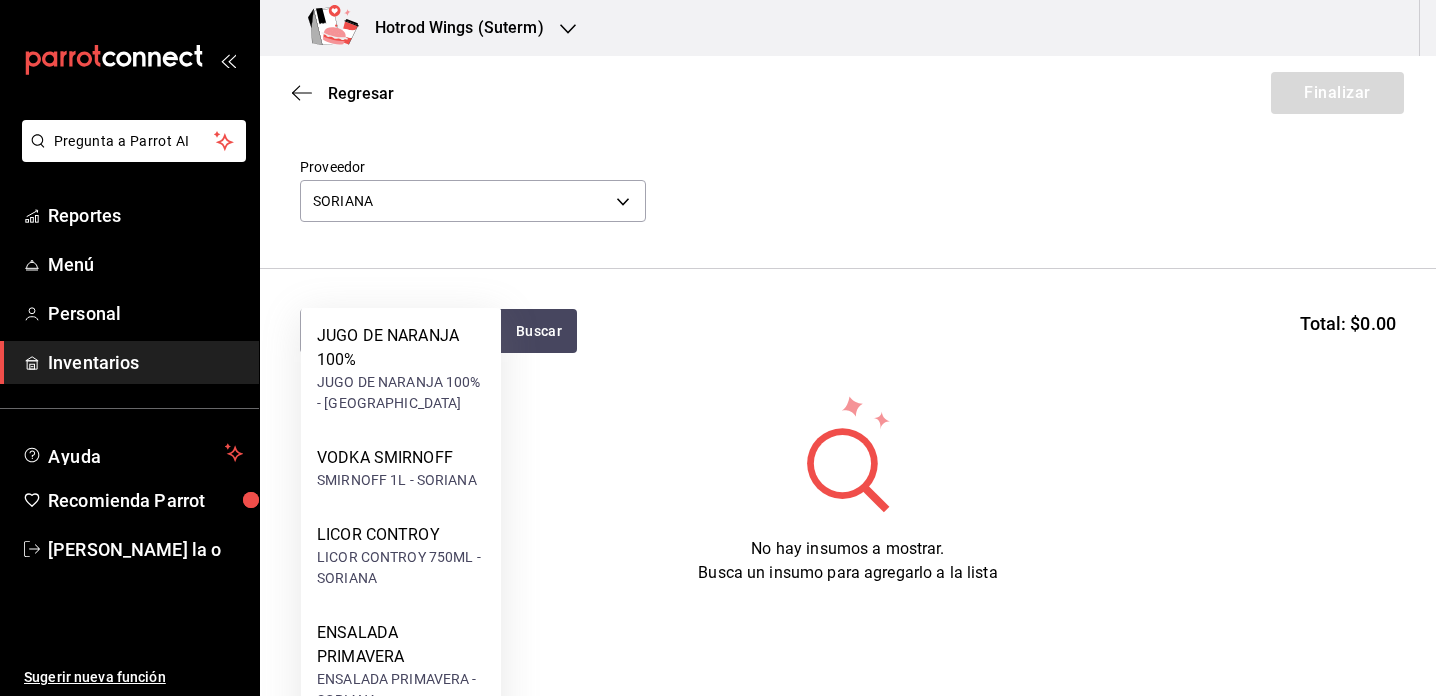 scroll, scrollTop: 130, scrollLeft: 0, axis: vertical 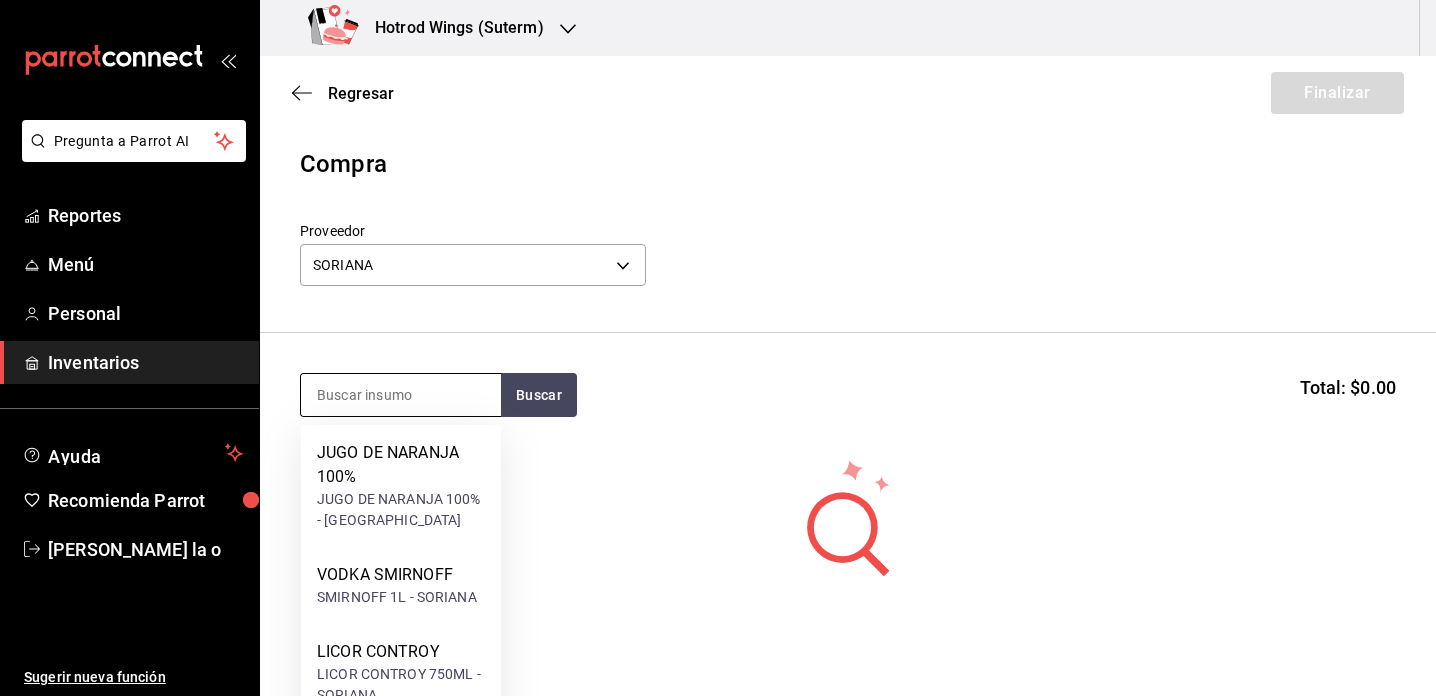 click at bounding box center [401, 395] 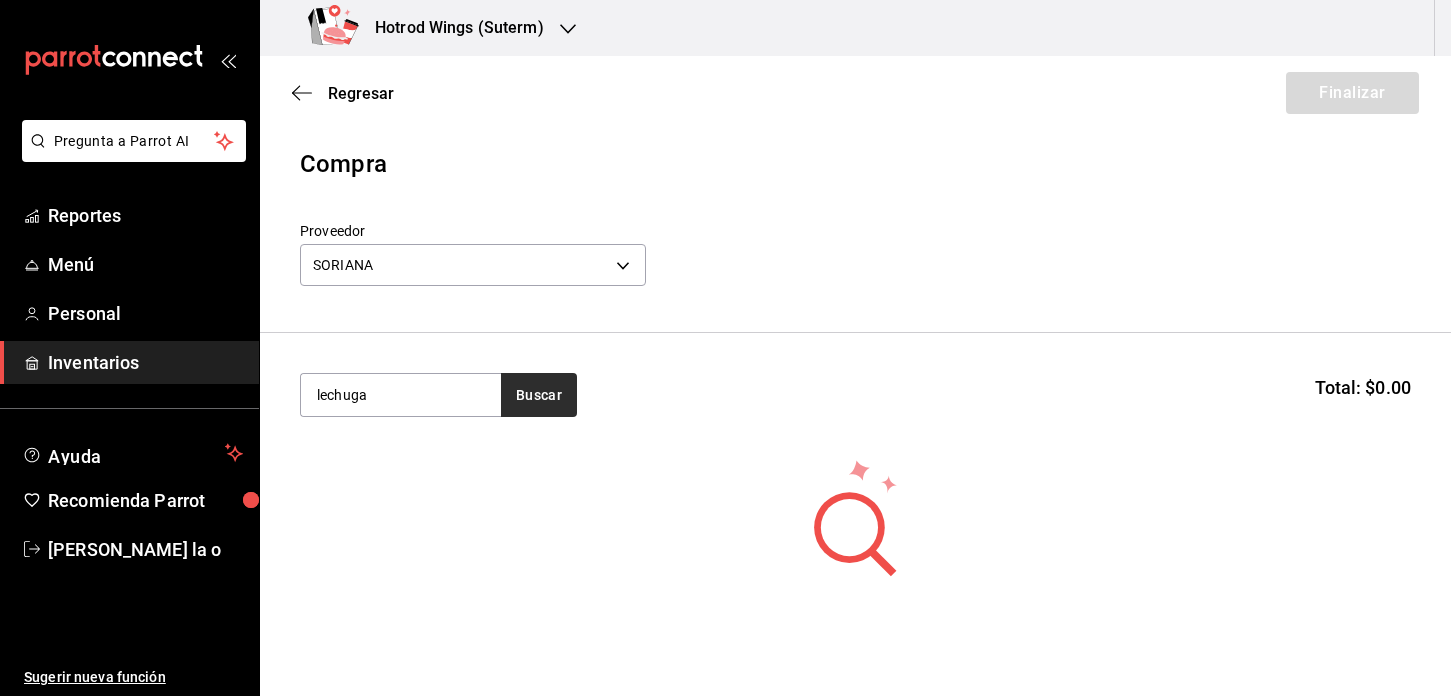 type on "lechuga" 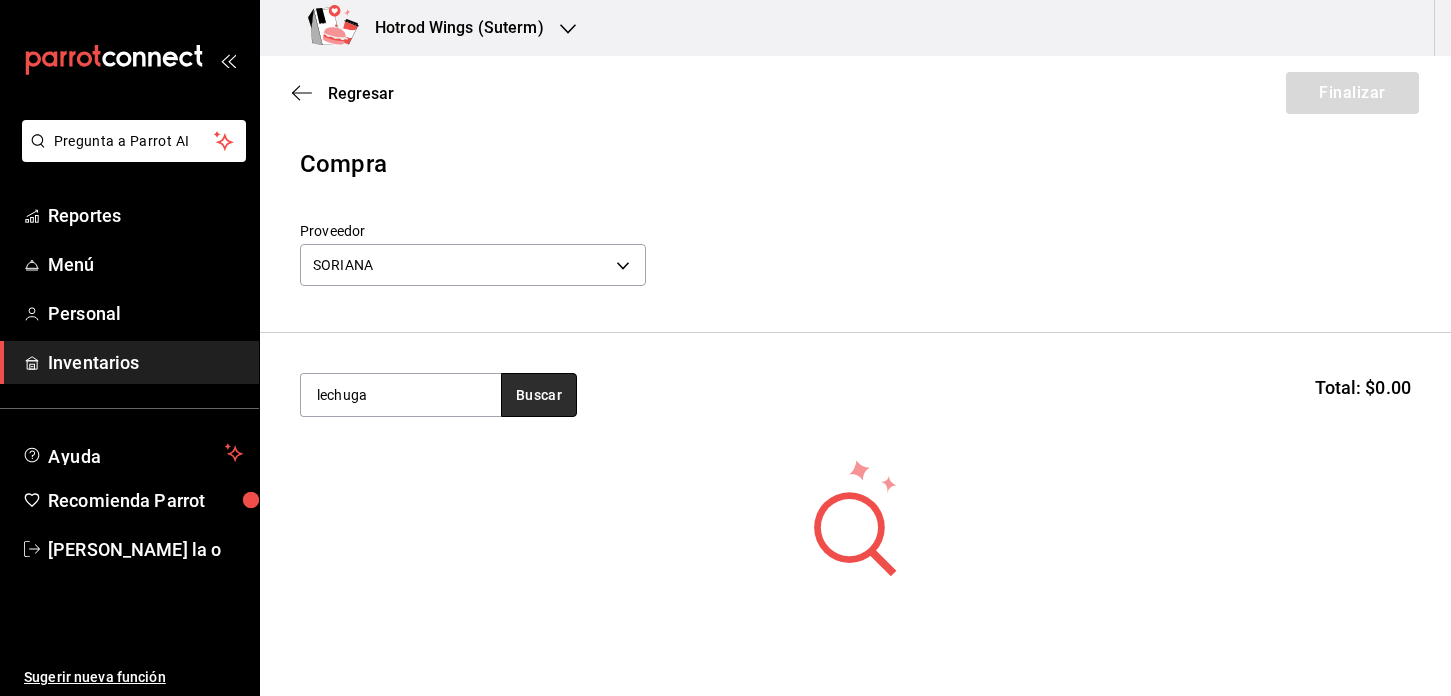 click on "Buscar" at bounding box center [539, 395] 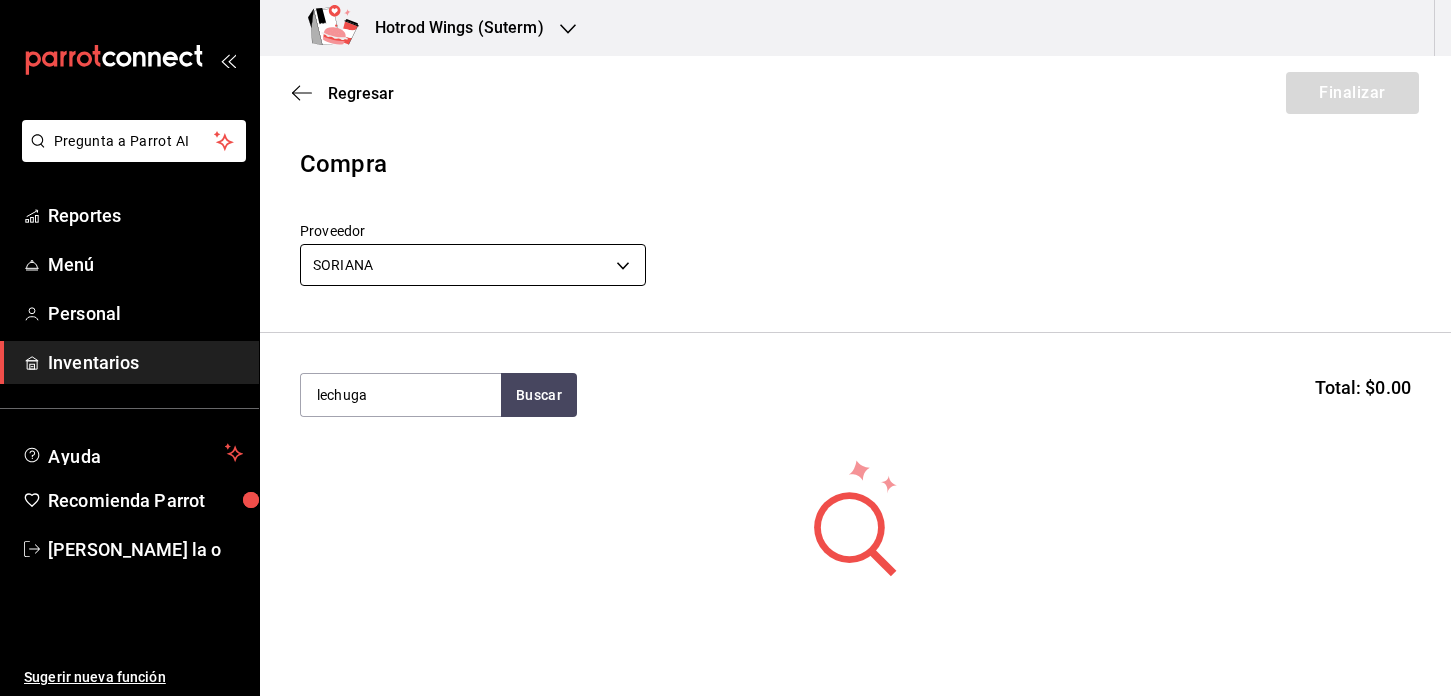 click on "Pregunta a Parrot AI Reportes   Menú   Personal   Inventarios   Ayuda Recomienda Parrot   Martha De la o   Sugerir nueva función   Hotrod Wings (Suterm) Regresar Finalizar Compra Proveedor SORIANA ea826034-cbfa-46df-8613-bbb272f89c41 lechuga Buscar Total: $0.00 No hay insumos a mostrar. Busca un insumo para agregarlo a la lista Pregunta a Parrot AI Reportes   Menú   Personal   Inventarios   Ayuda Recomienda Parrot   Martha De la o   Sugerir nueva función   GANA 1 MES GRATIS EN TU SUSCRIPCIÓN AQUÍ ¿Recuerdas cómo empezó tu restaurante?
Hoy puedes ayudar a un colega a tener el mismo cambio que tú viviste.
Recomienda Parrot directamente desde tu Portal Administrador.
Es fácil y rápido.
🎁 Por cada restaurante que se una, ganas 1 mes gratis. Ver video tutorial Ir a video Editar Eliminar Visitar centro de ayuda (81) 2046 6363 soporte@parrotsoftware.io Visitar centro de ayuda (81) 2046 6363 soporte@parrotsoftware.io" at bounding box center (725, 291) 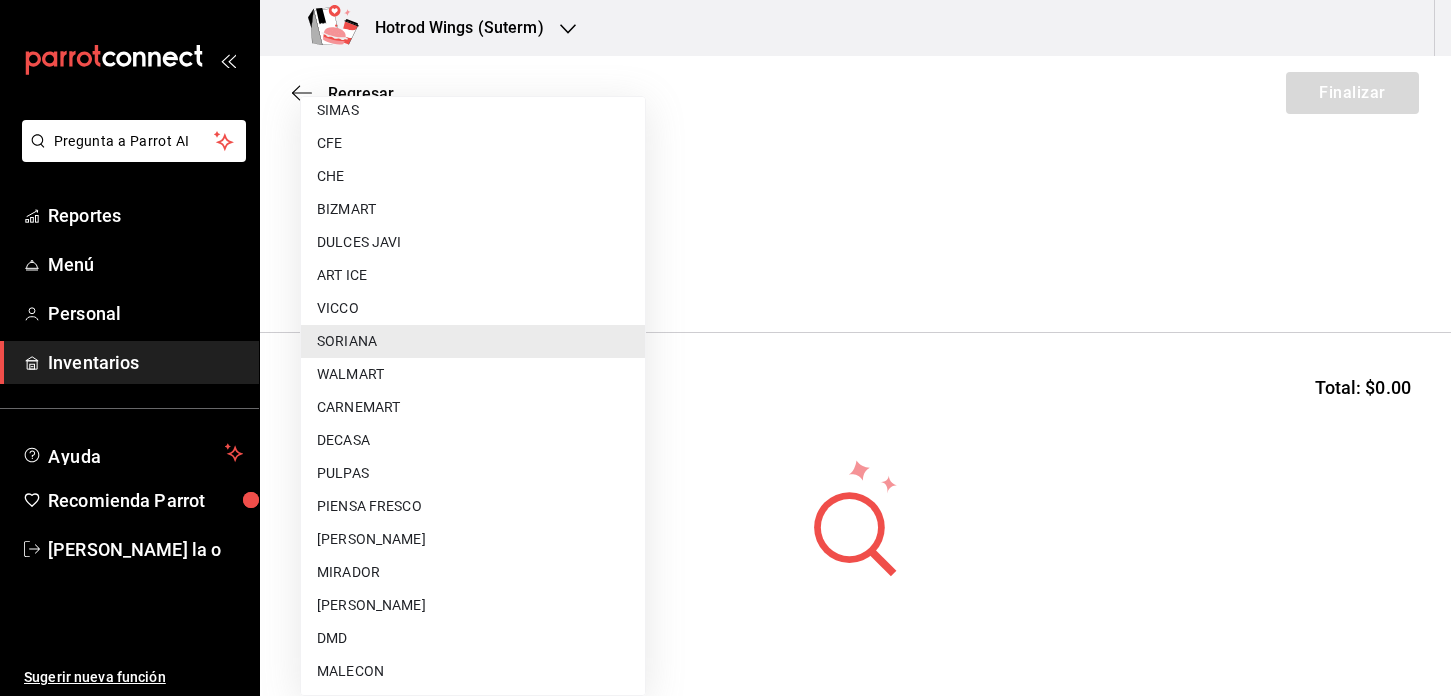 scroll, scrollTop: 1002, scrollLeft: 0, axis: vertical 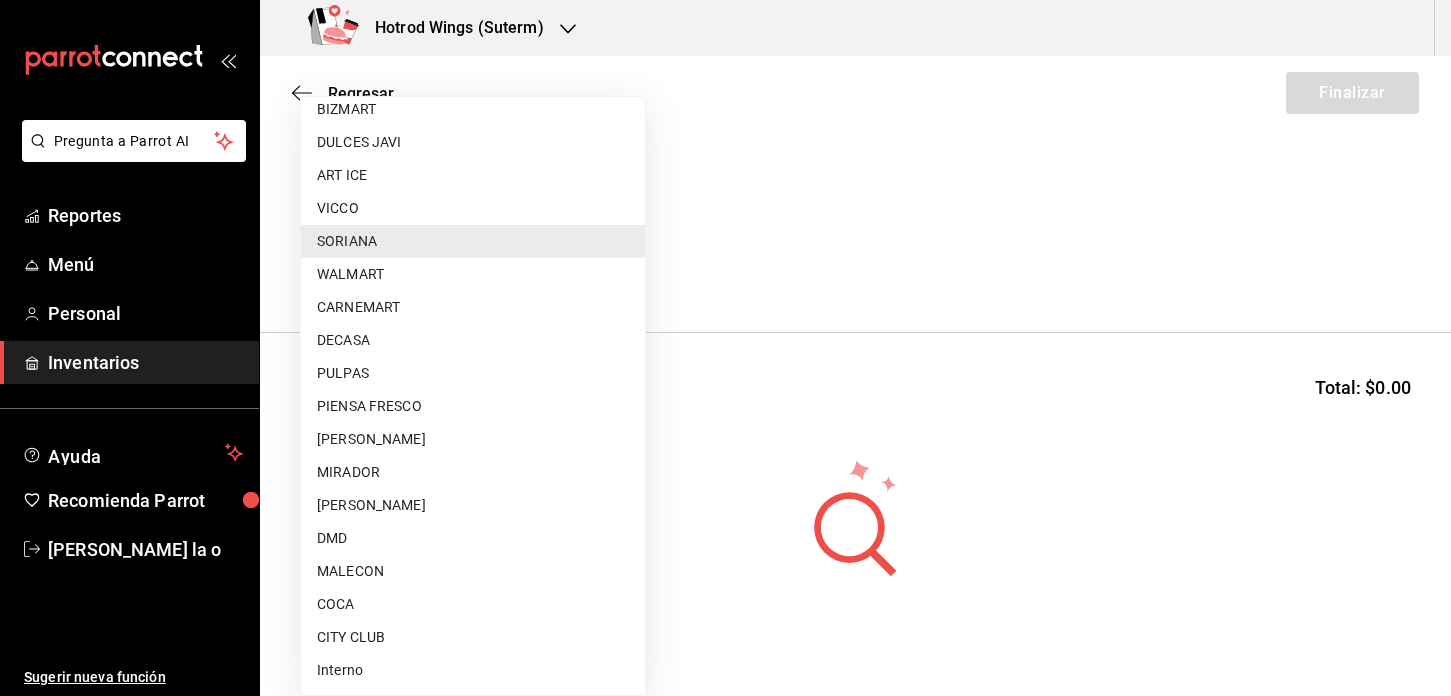 click on "PIENSA FRESCO" at bounding box center (473, 406) 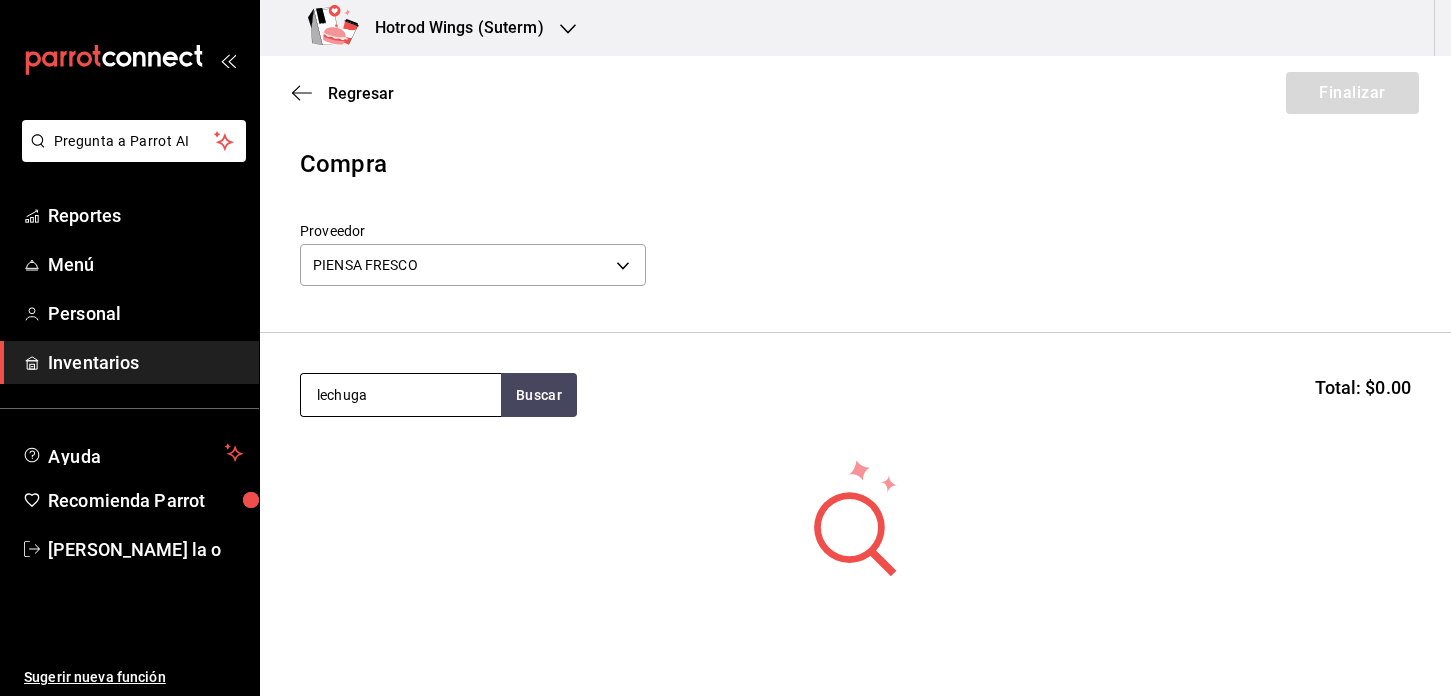 click on "lechuga" at bounding box center [401, 395] 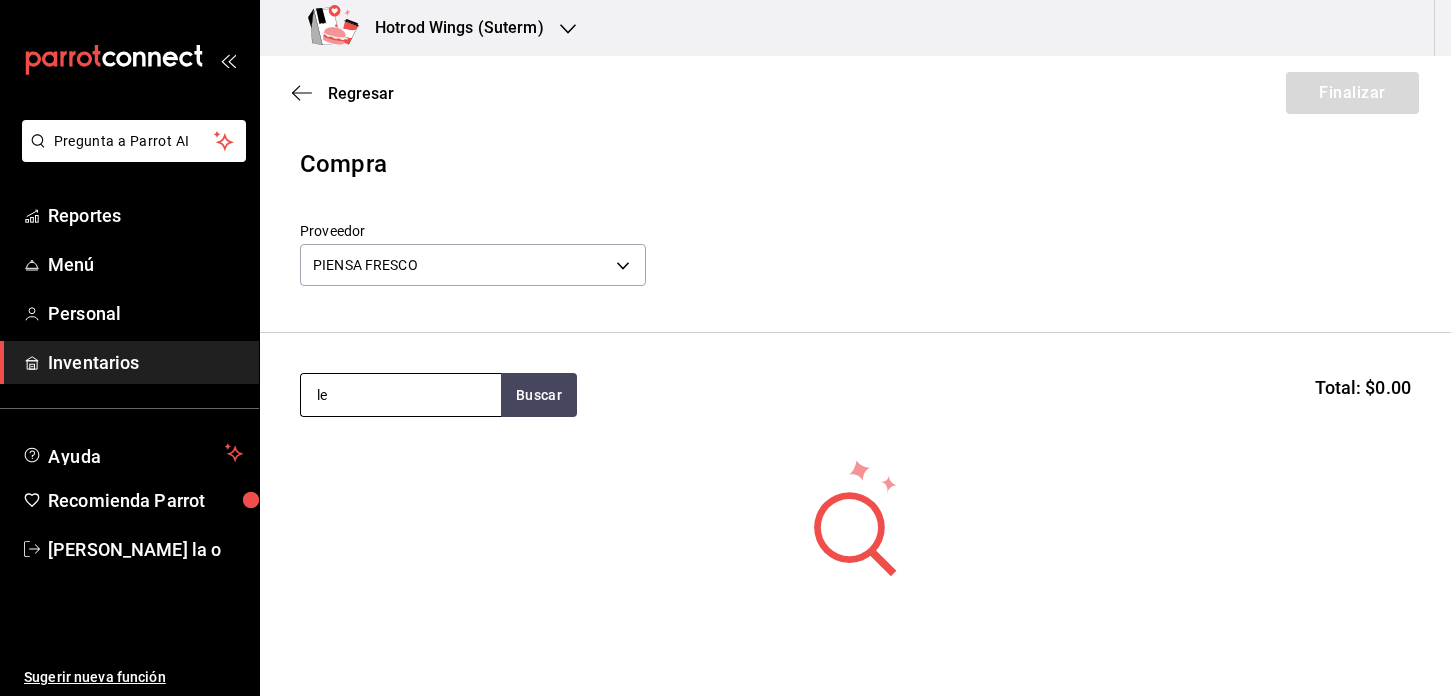 type on "l" 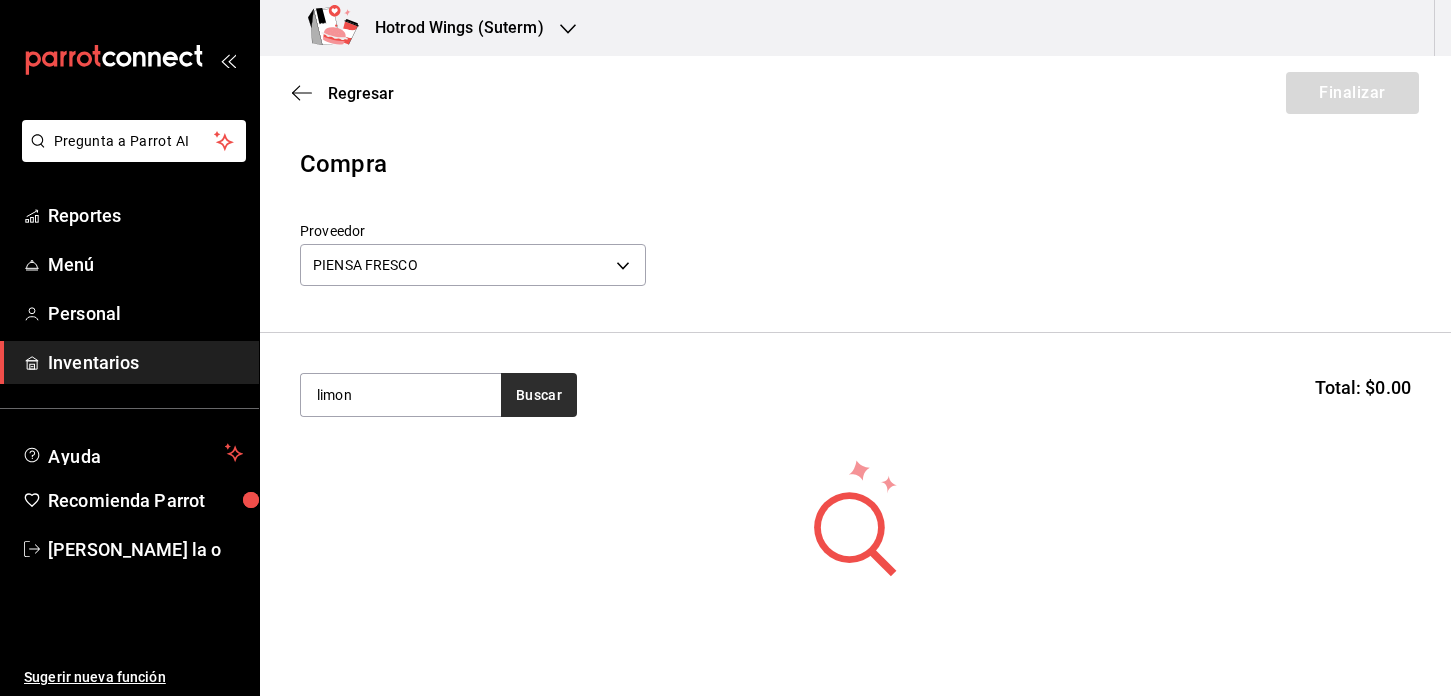 type on "limon" 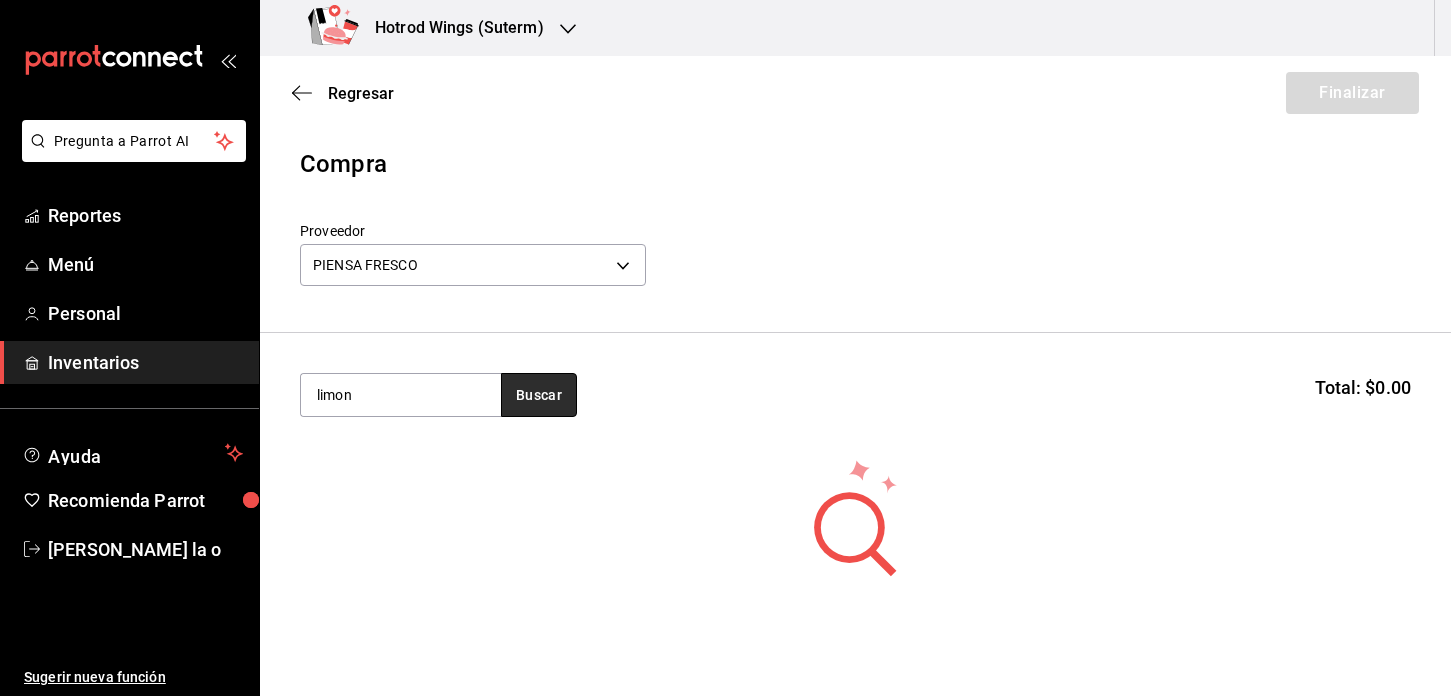 click on "Buscar" at bounding box center [539, 395] 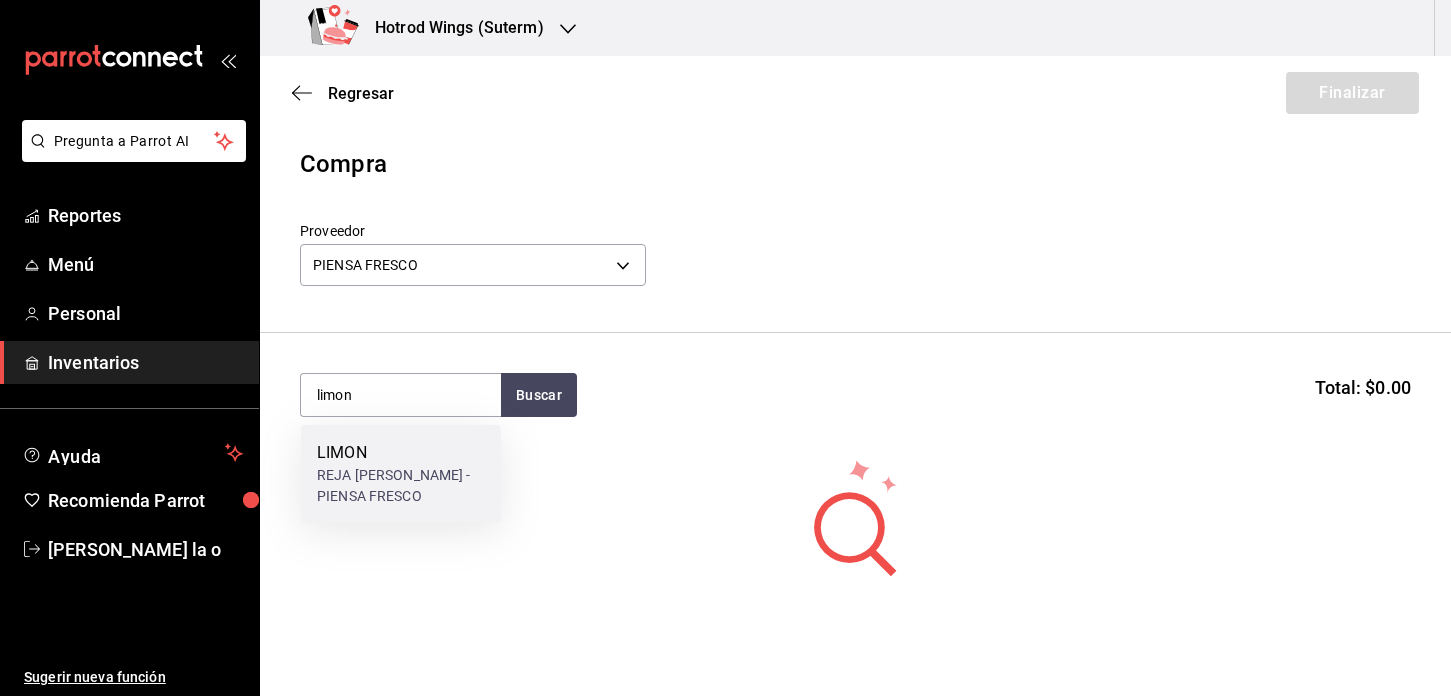click on "REJA DE LIMON - PIENSA FRESCO" at bounding box center [401, 486] 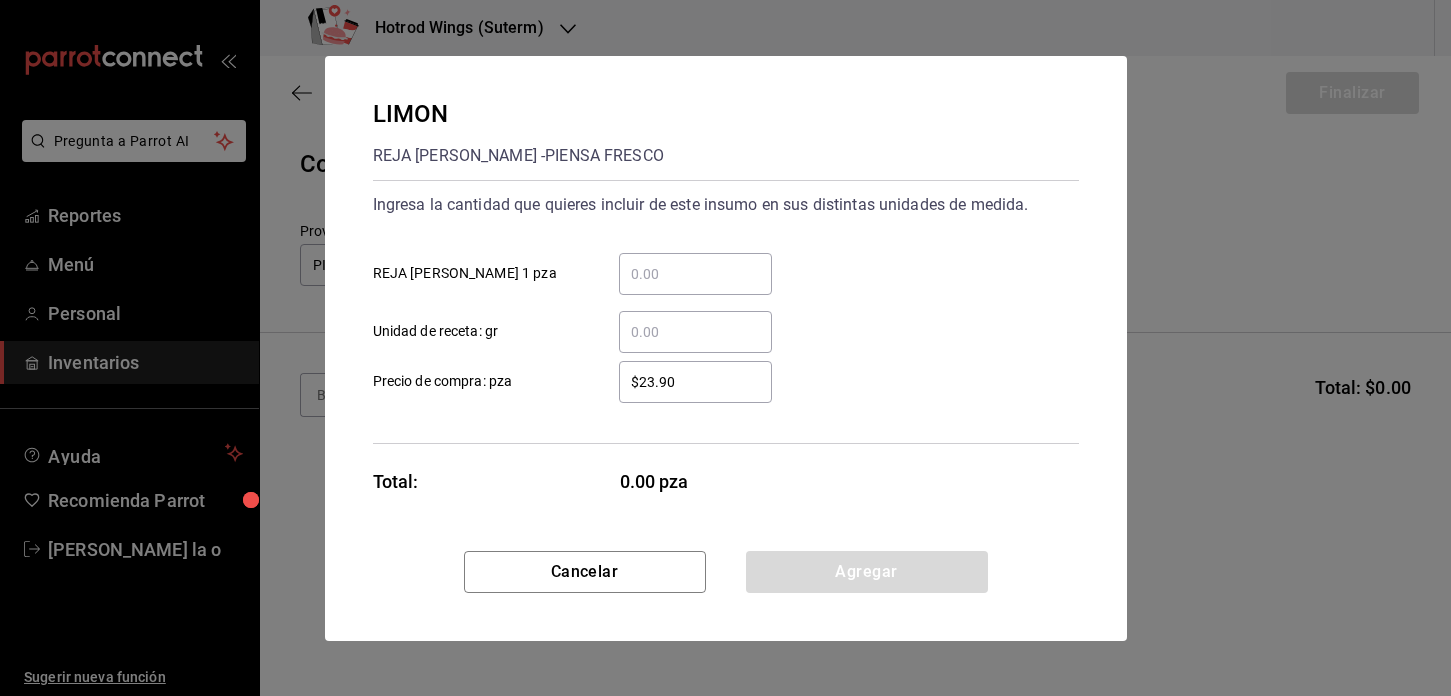 click on "​ REJA DE LIMON 1 pza" at bounding box center (695, 274) 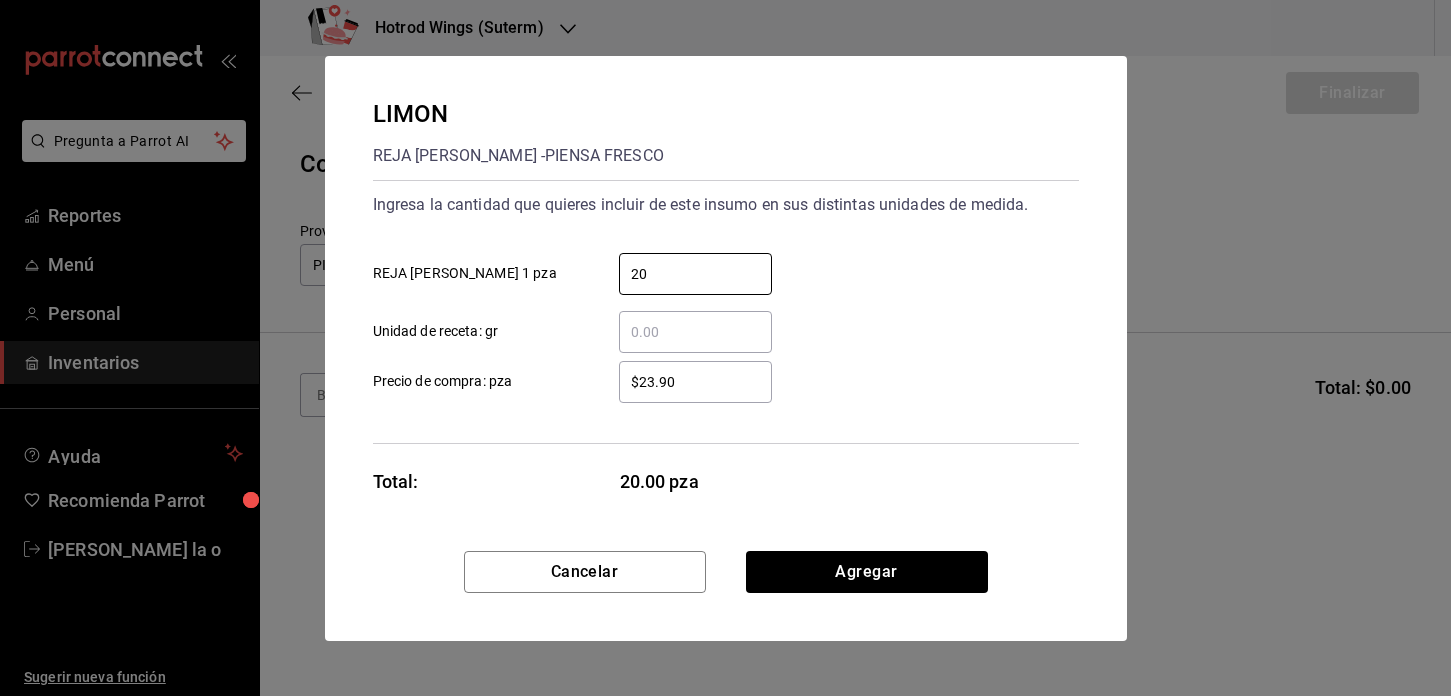 type on "20" 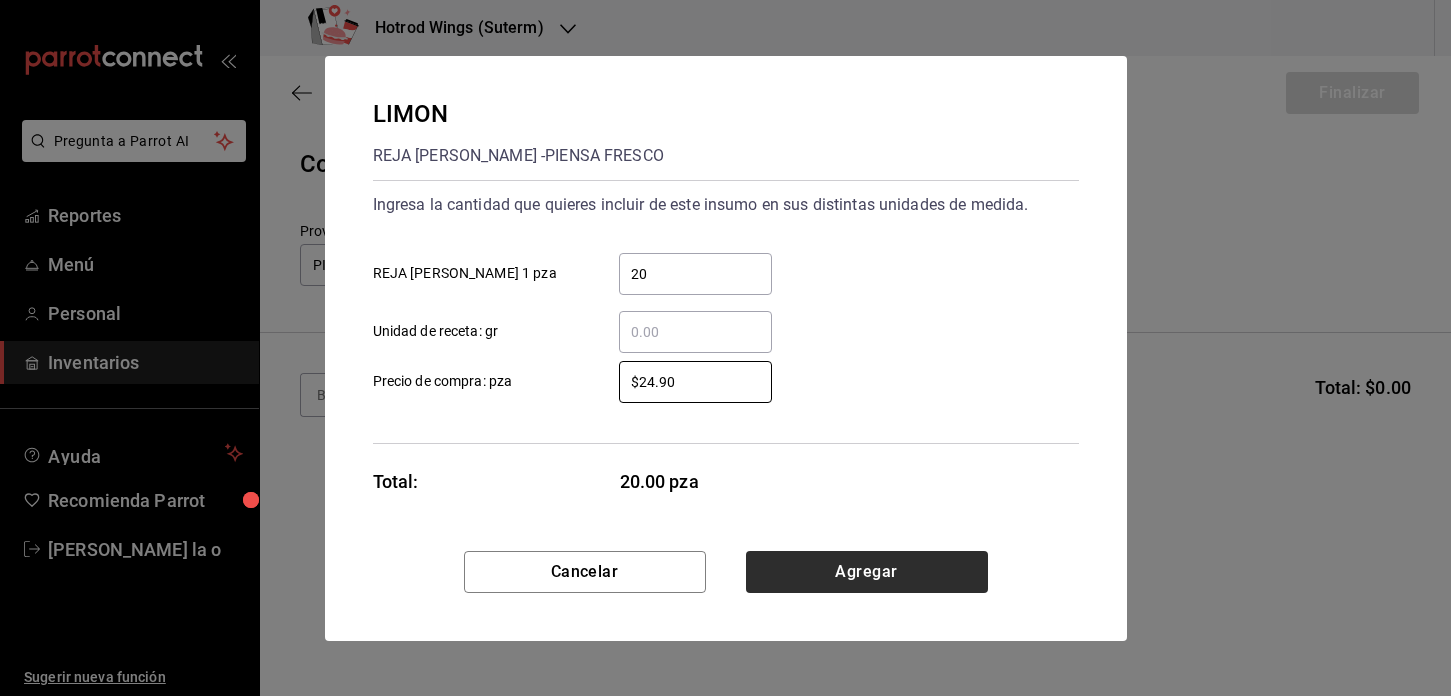 type on "$24.90" 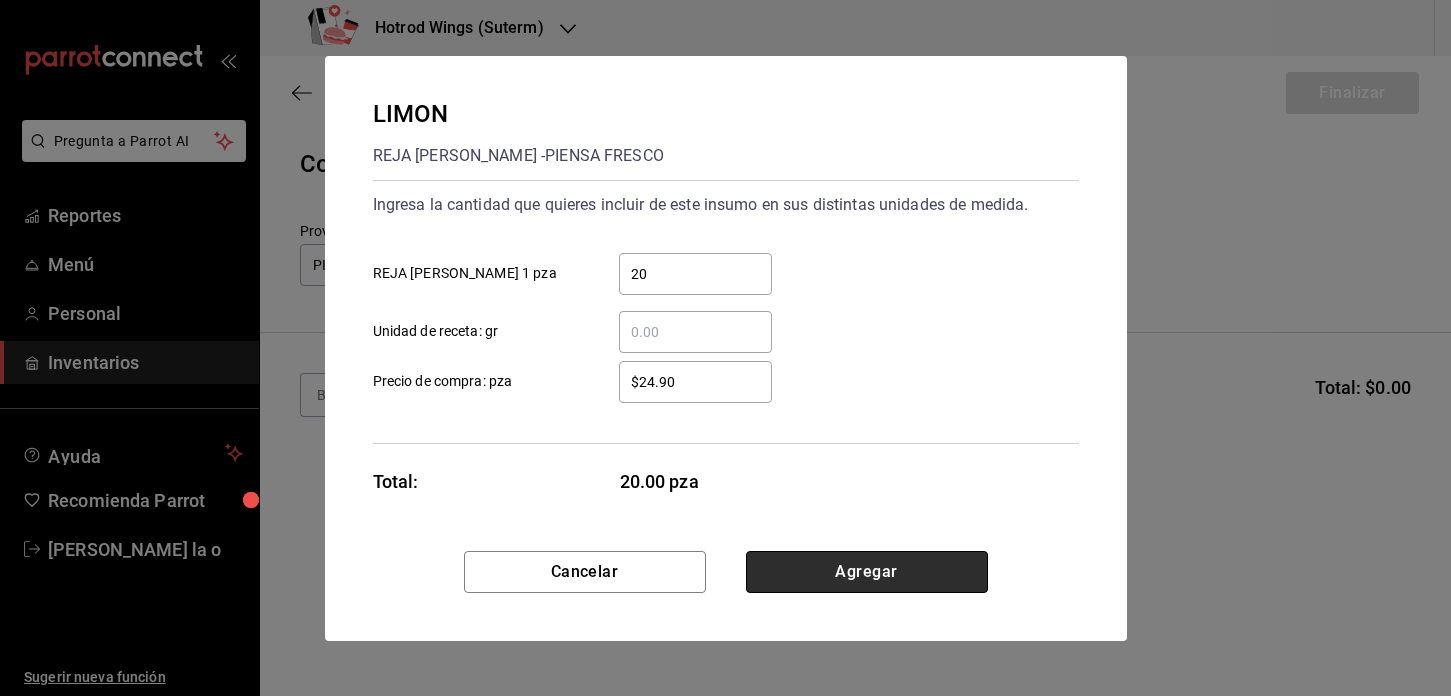 click on "Agregar" at bounding box center [867, 572] 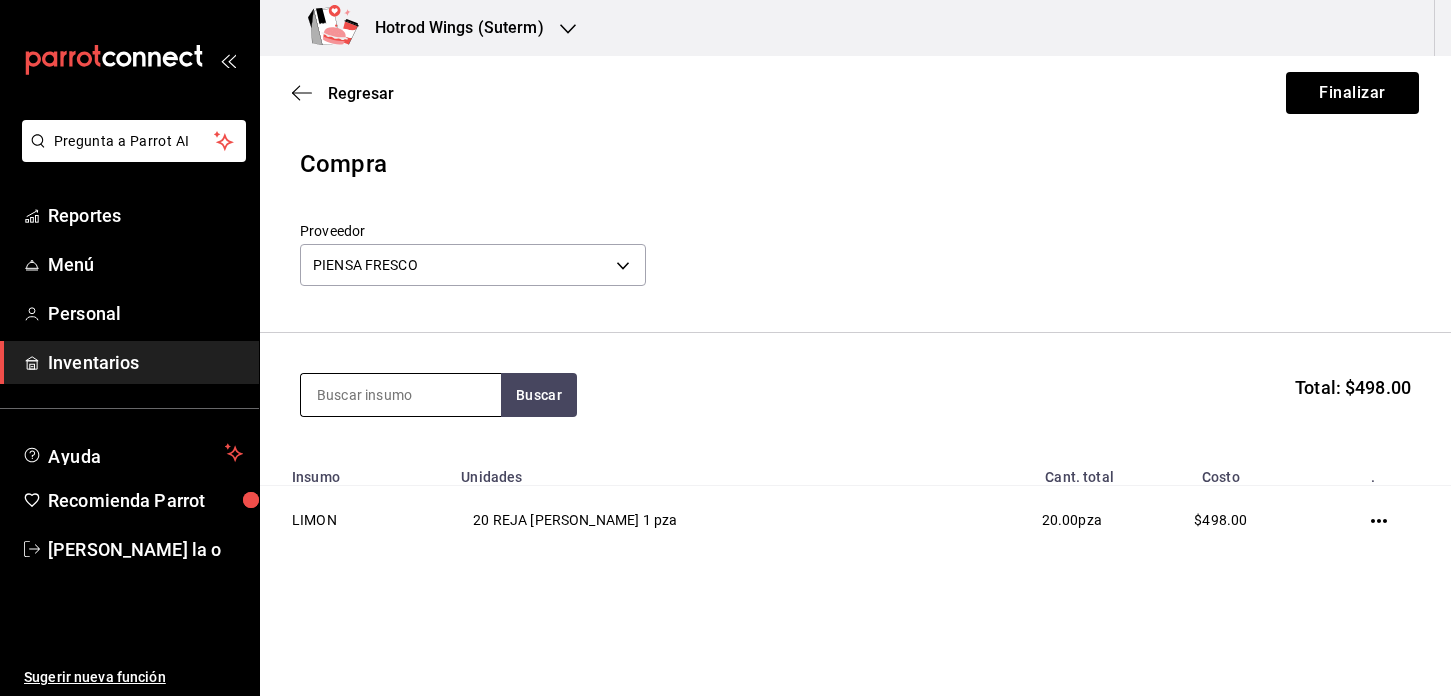 click at bounding box center [401, 395] 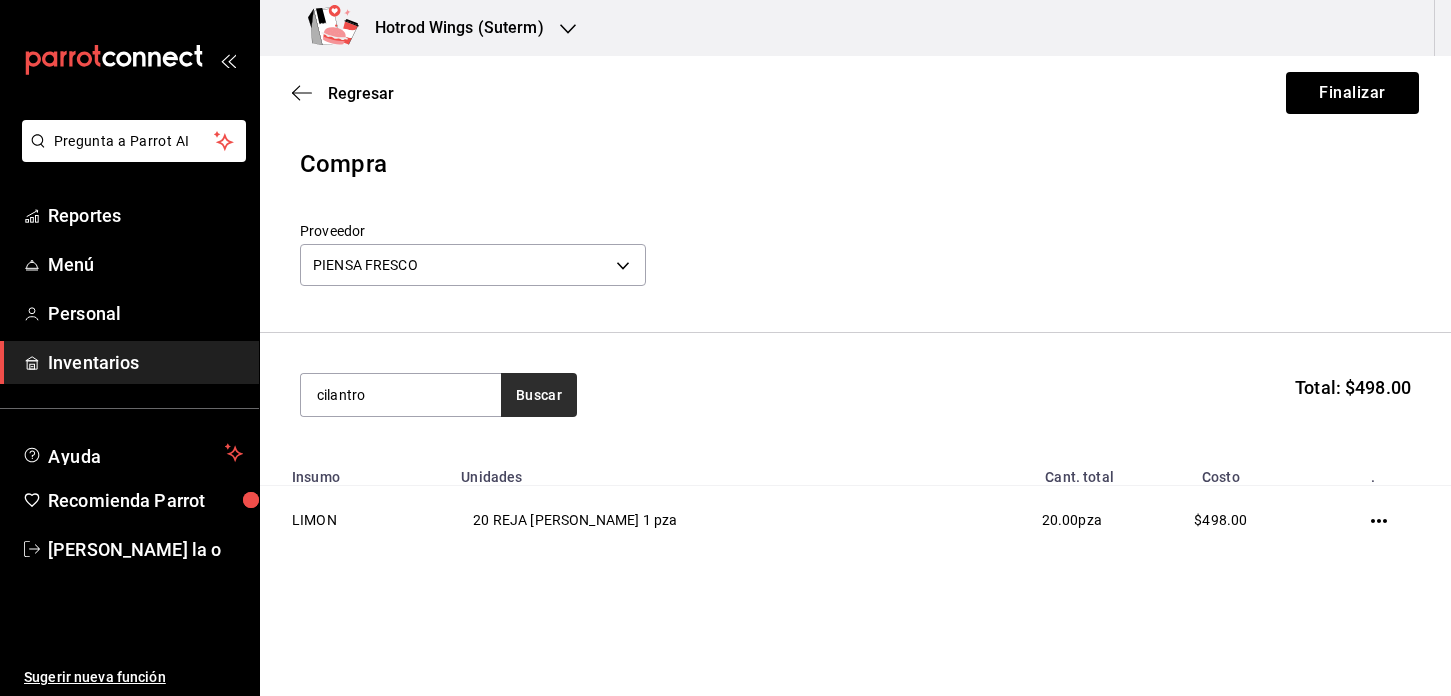 type on "cilantro" 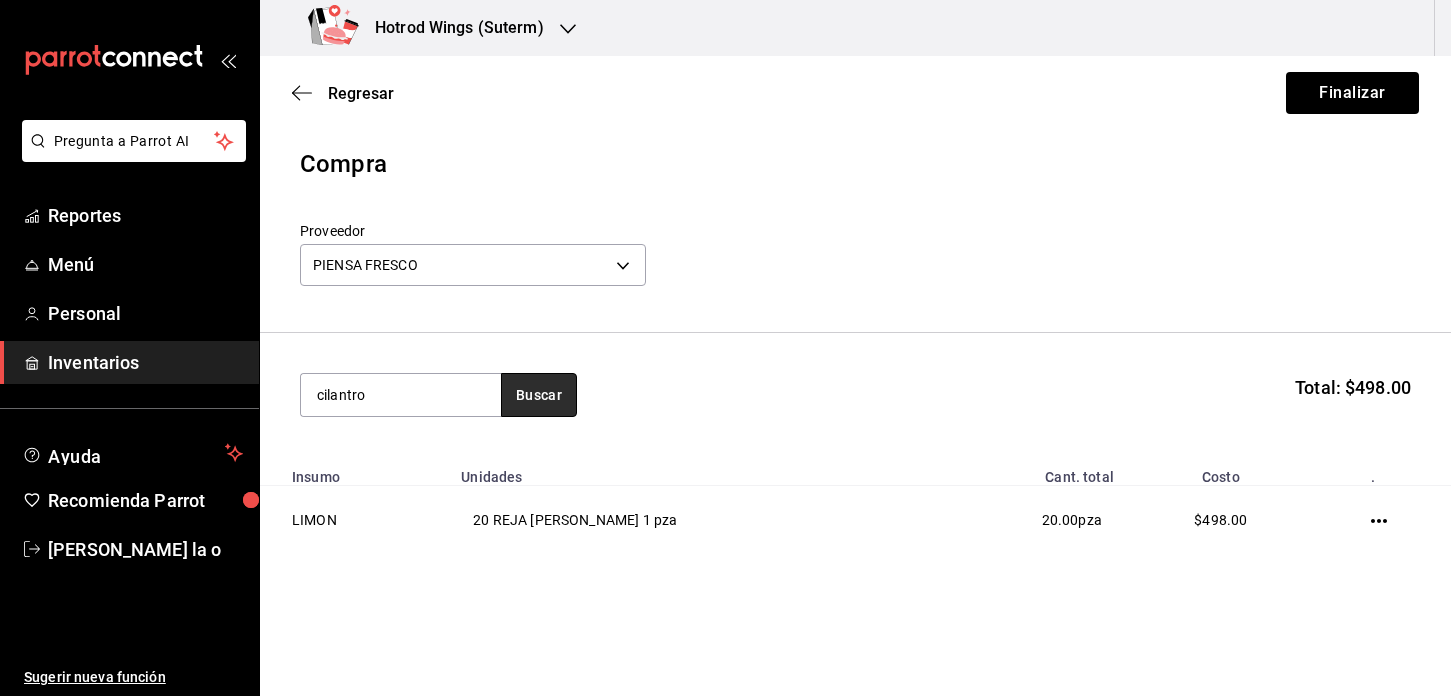click on "Buscar" at bounding box center [539, 395] 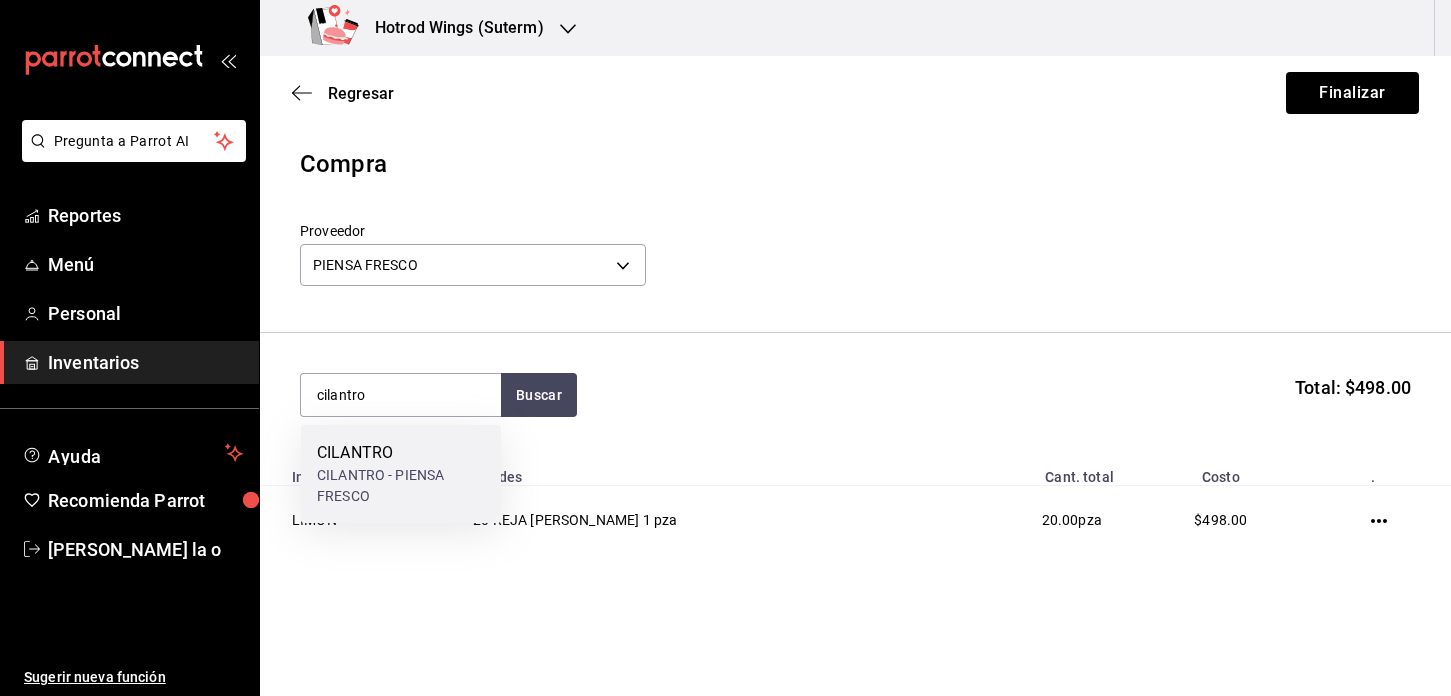 click on "CILANTRO" at bounding box center (401, 453) 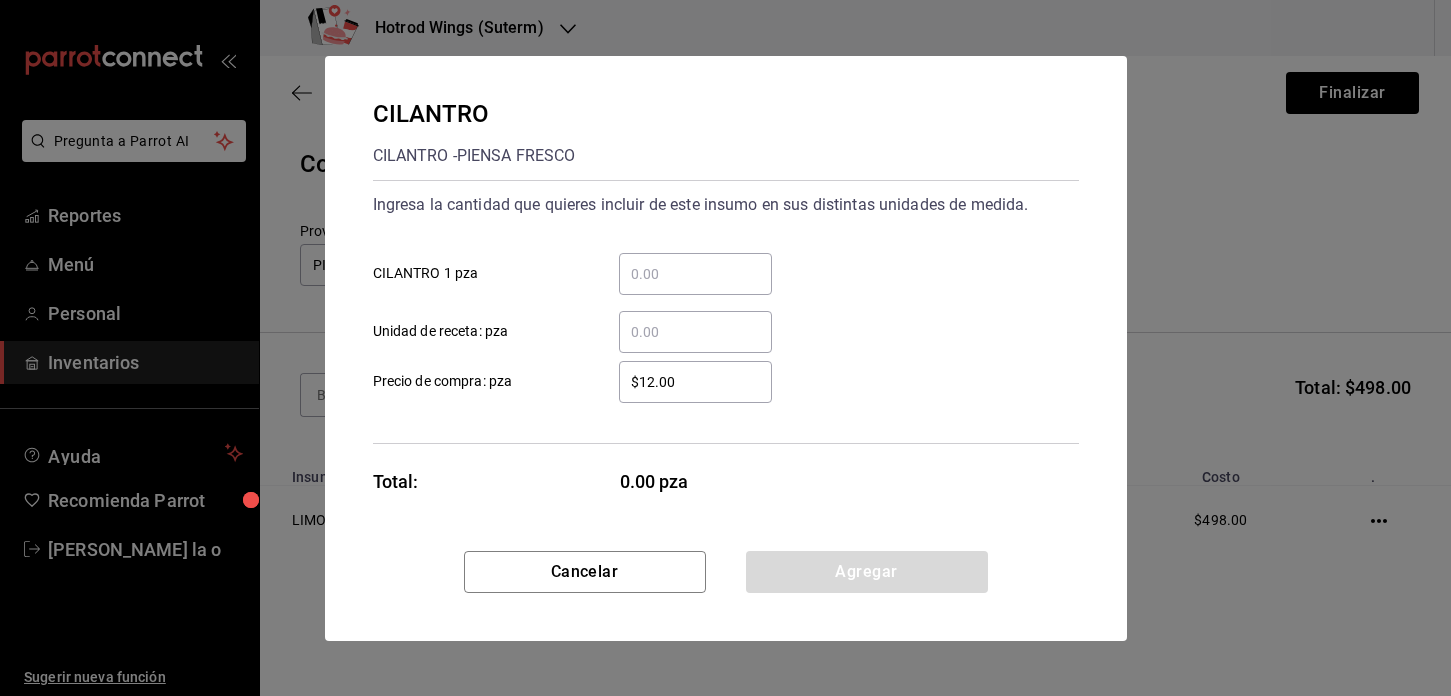 click on "​" at bounding box center (695, 274) 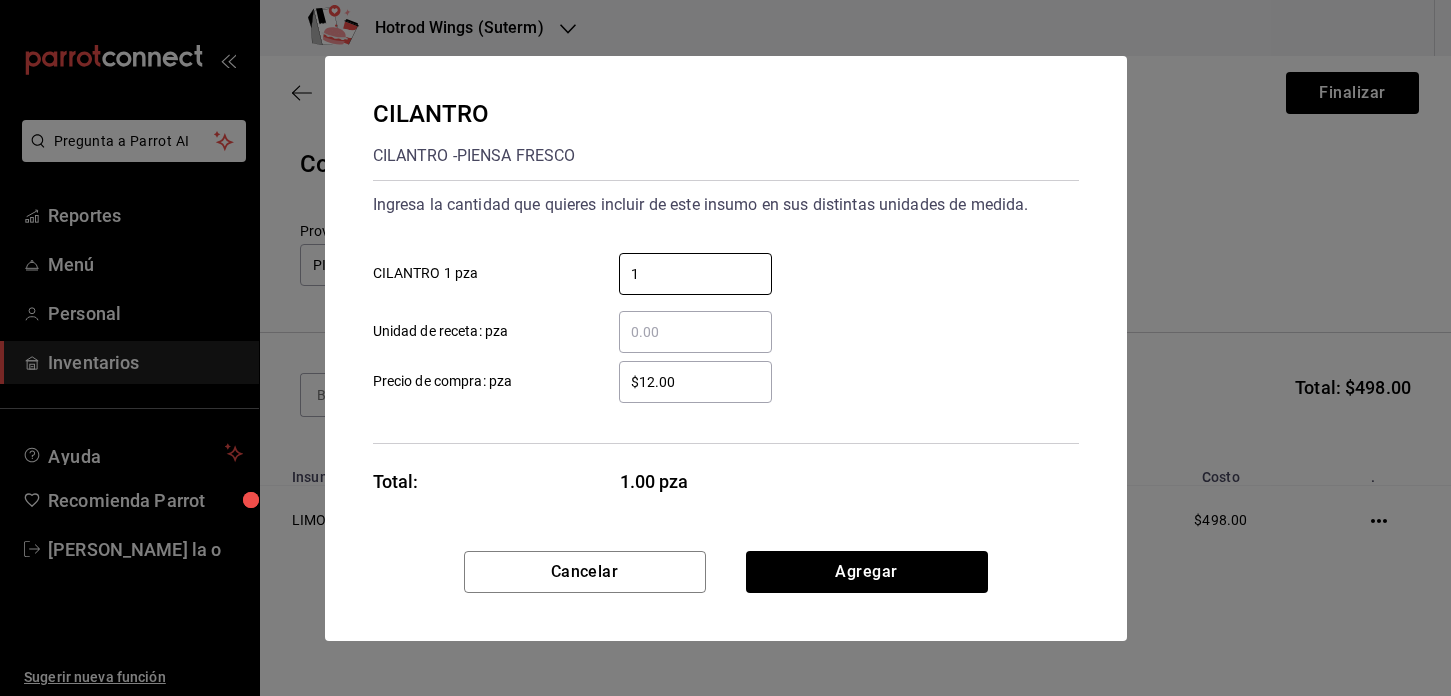 type on "1" 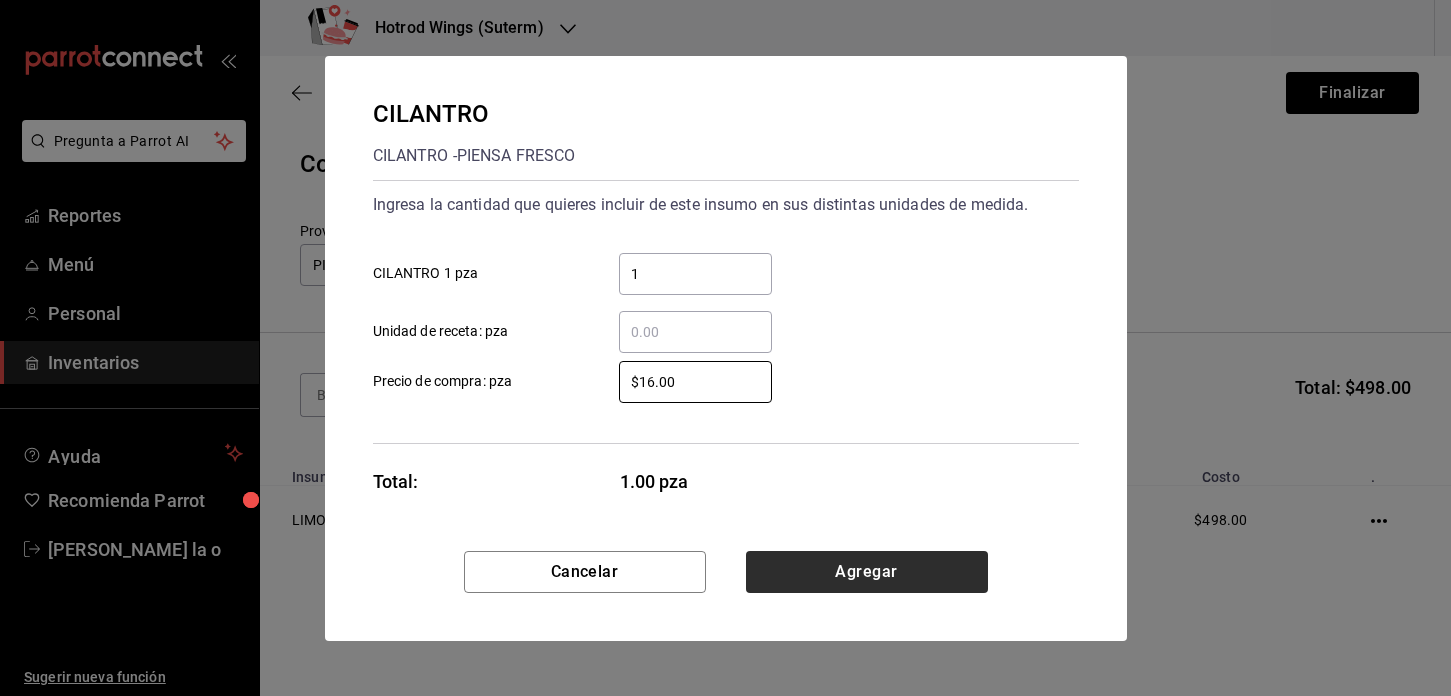 type on "$16.00" 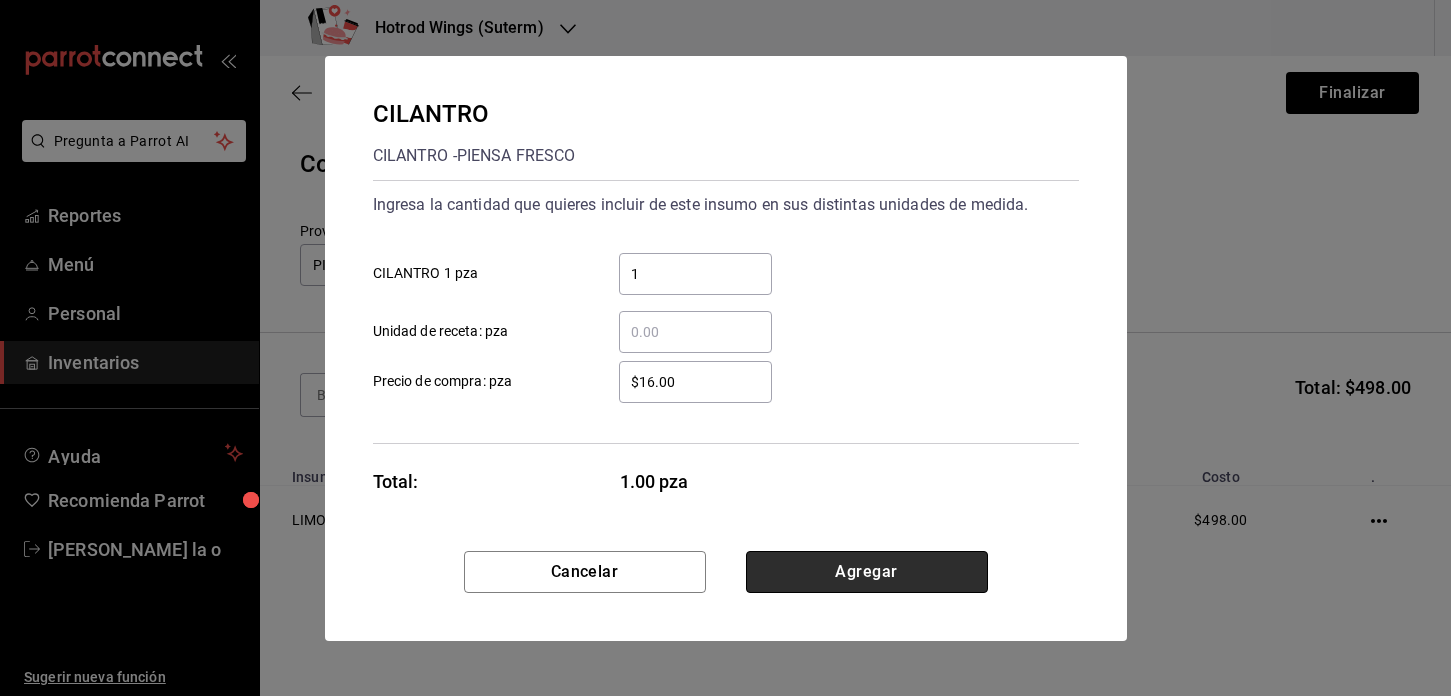 click on "Agregar" at bounding box center [867, 572] 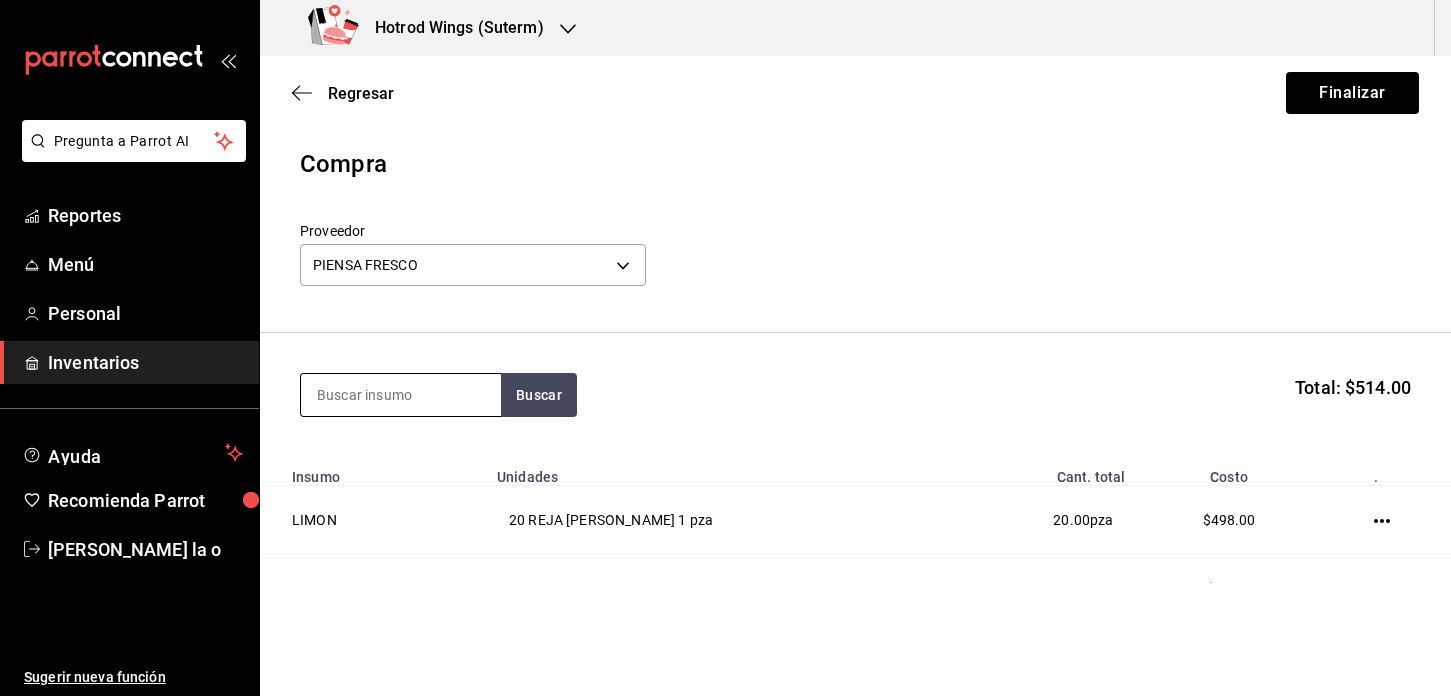 click at bounding box center [401, 395] 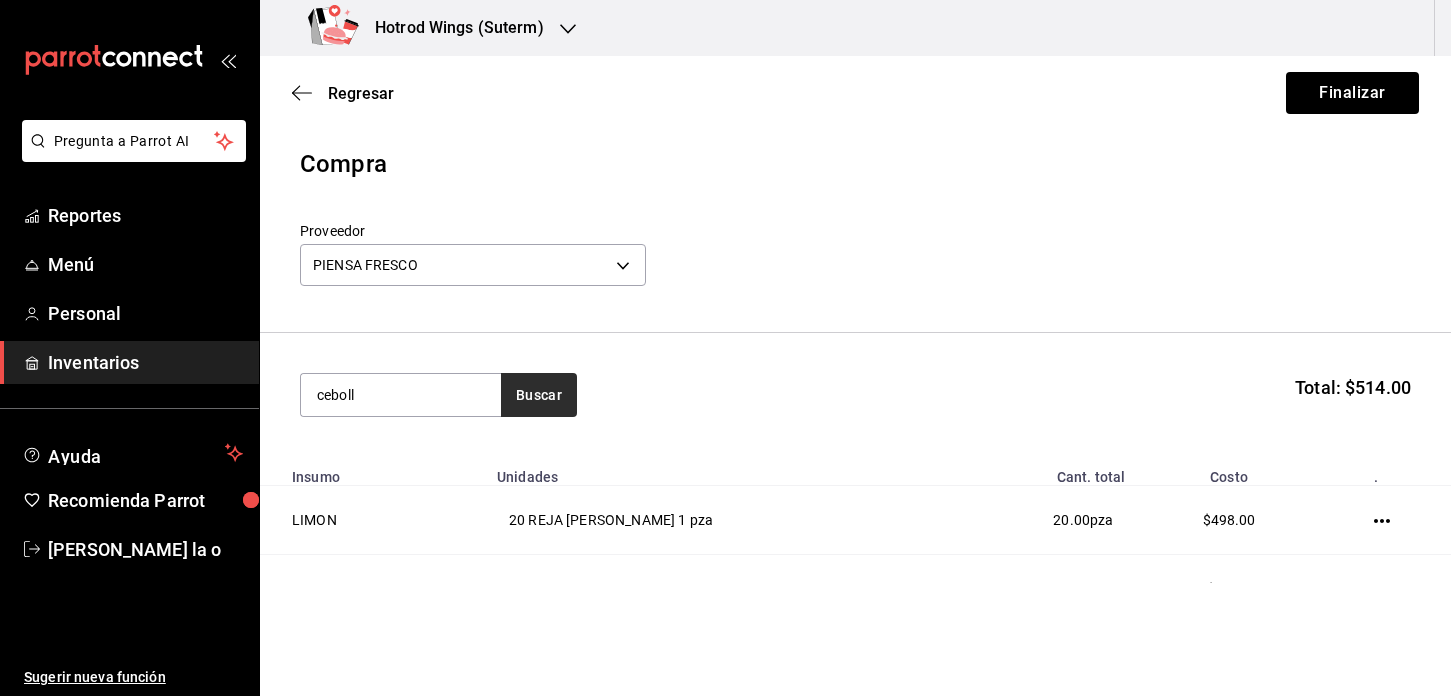 type on "ceboll" 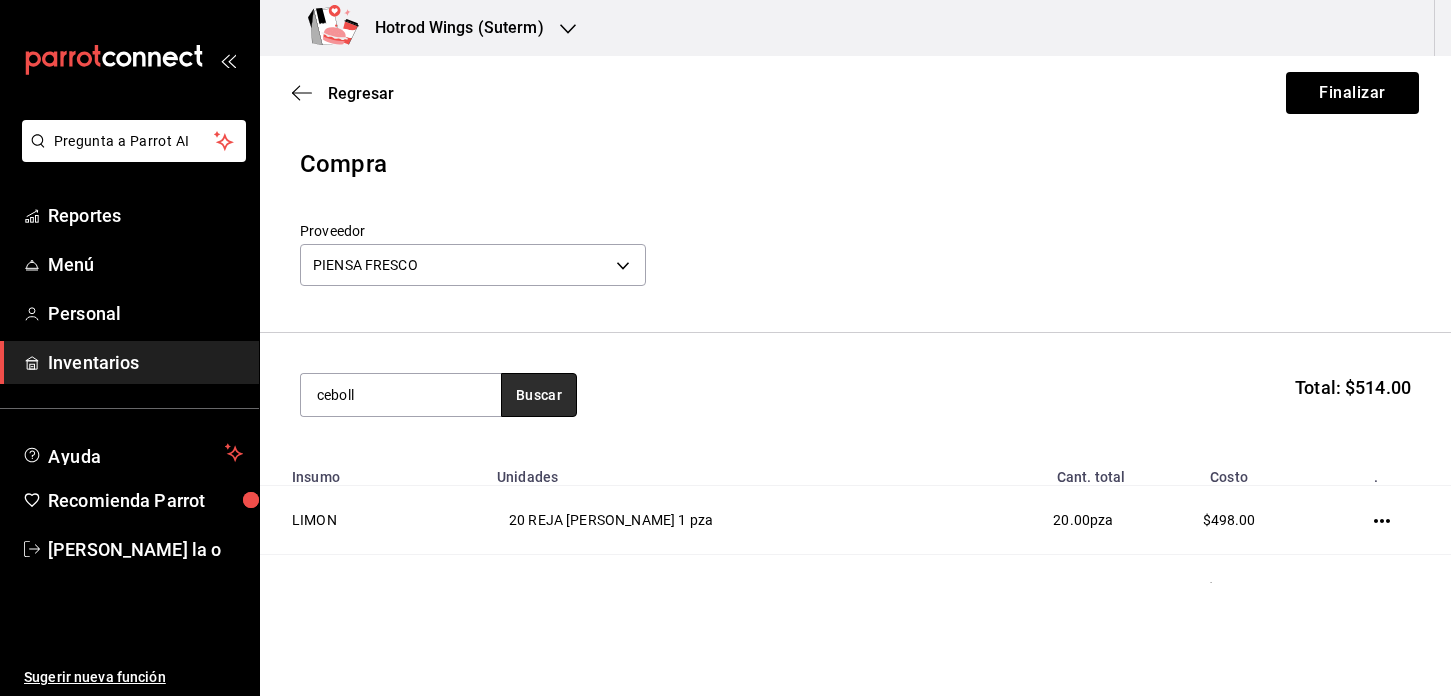 click on "Buscar" at bounding box center [539, 395] 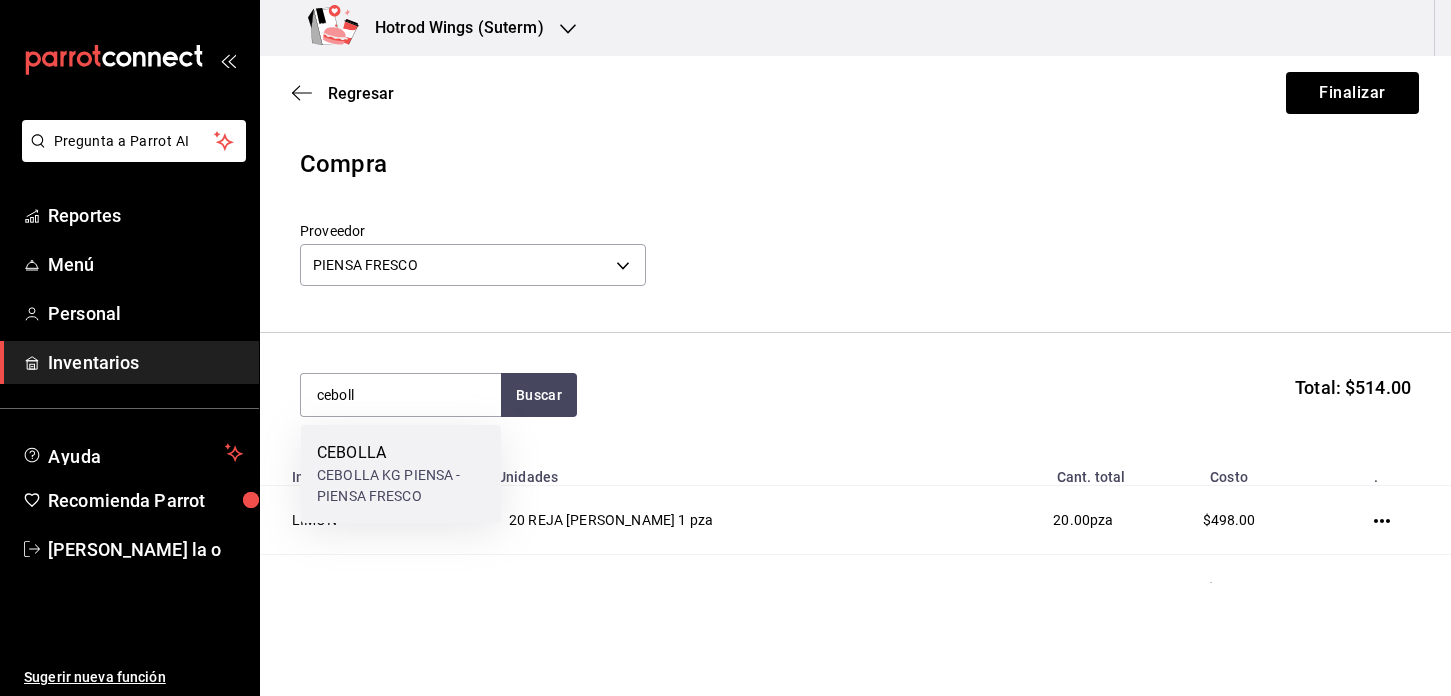 click on "CEBOLLA KG PIENSA - PIENSA FRESCO" at bounding box center (401, 486) 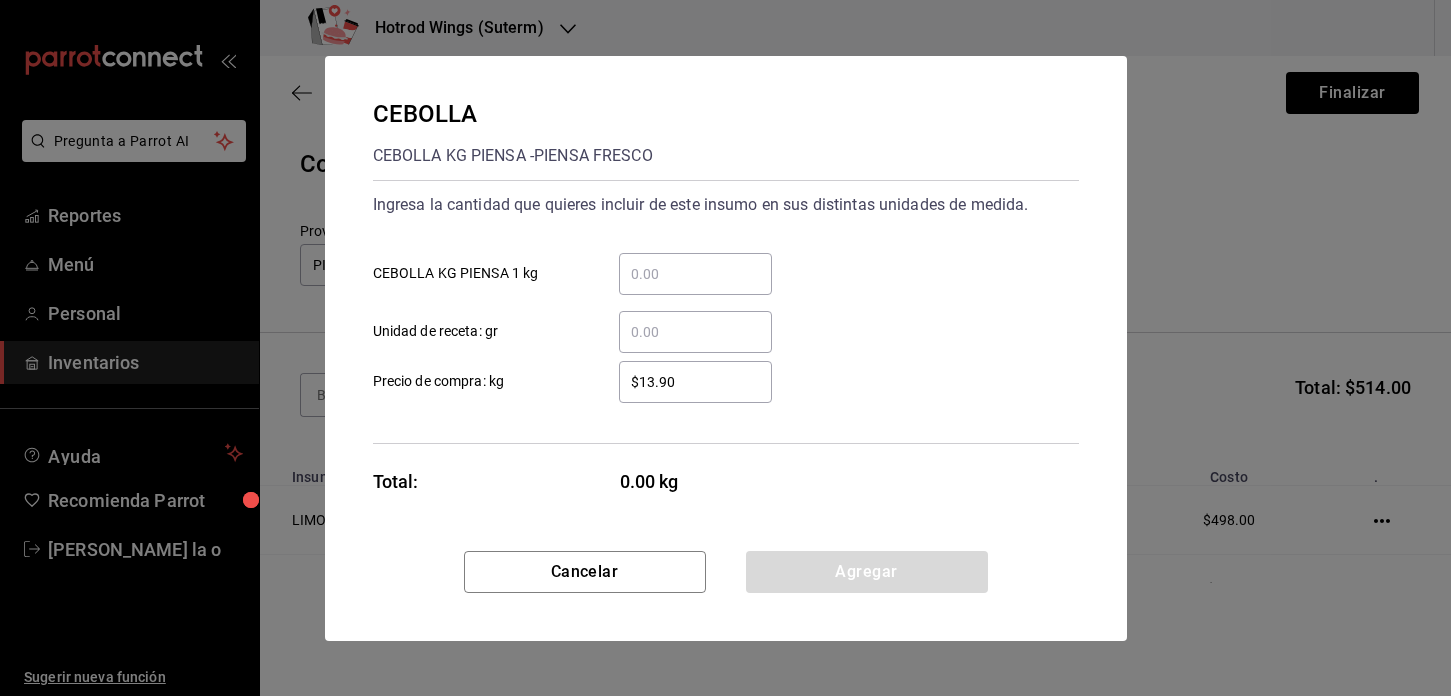 click on "​ CEBOLLA KG PIENSA 1 kg" at bounding box center [695, 274] 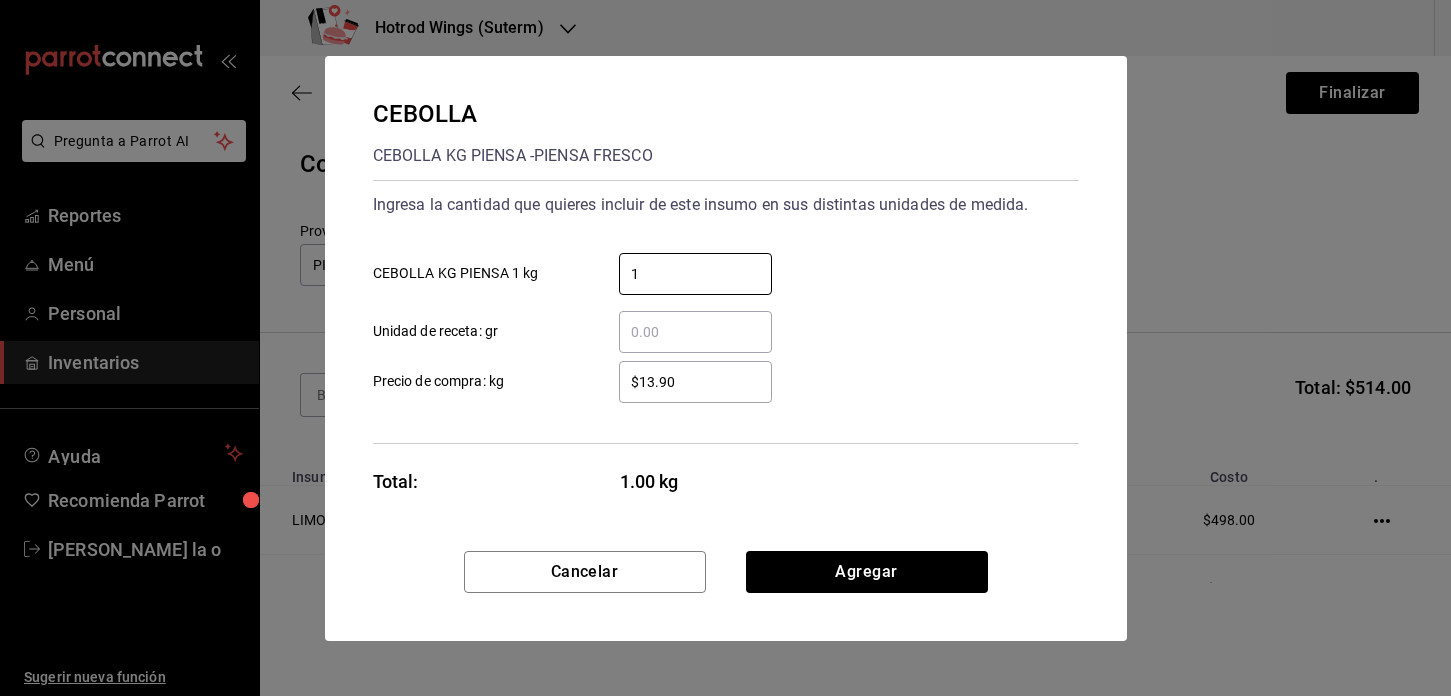 type on "1" 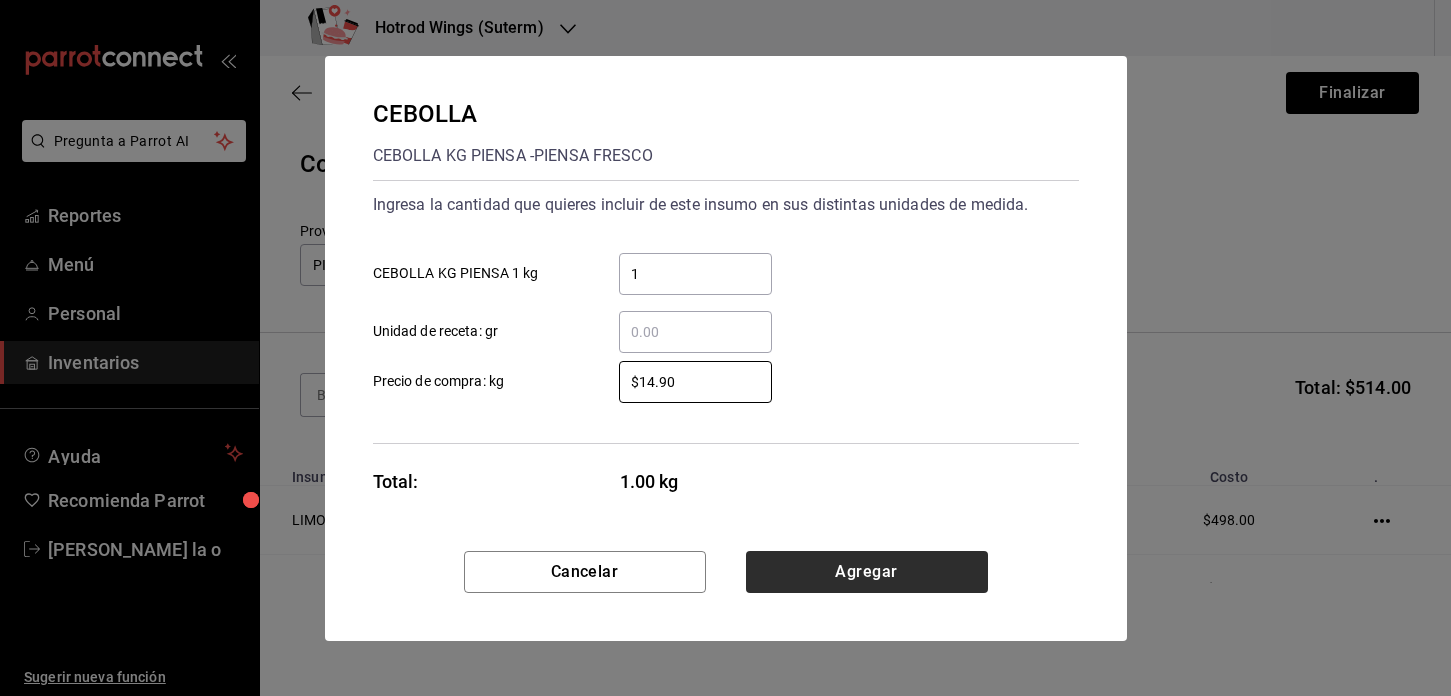type on "$14.90" 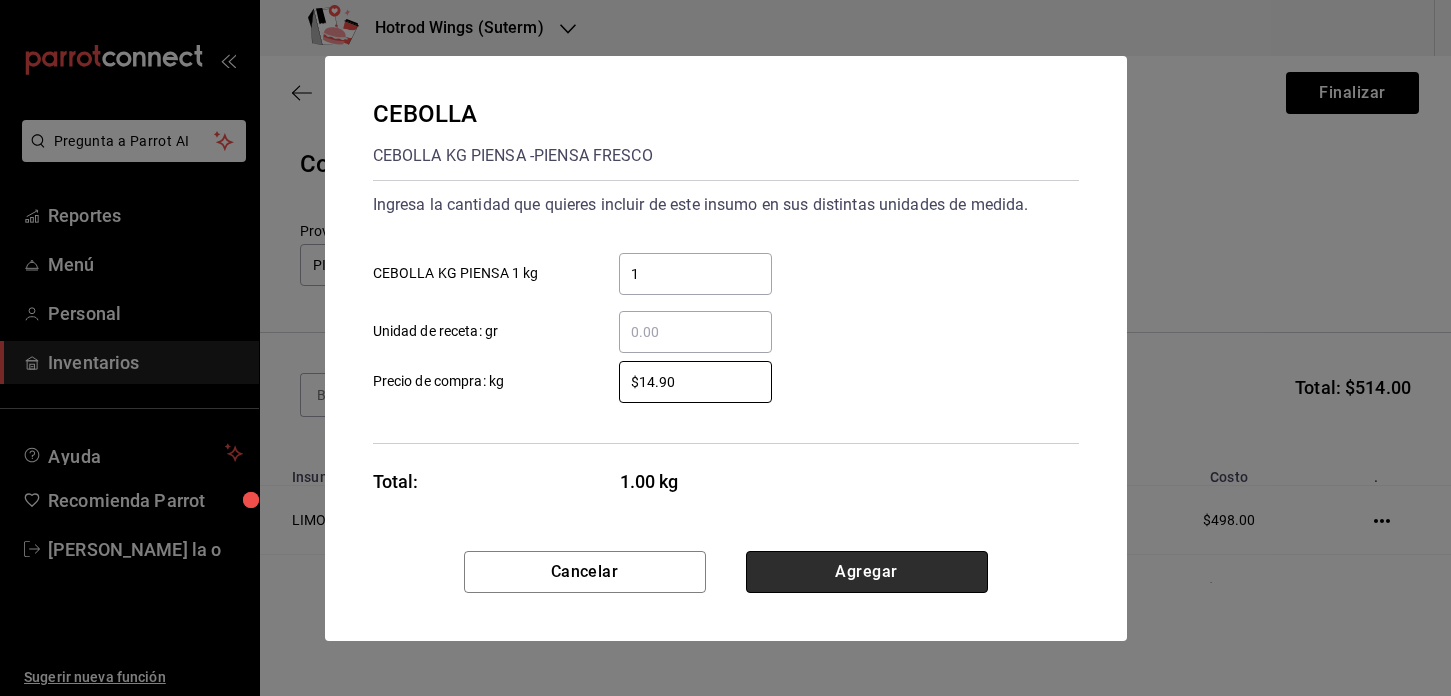 click on "Agregar" at bounding box center (867, 572) 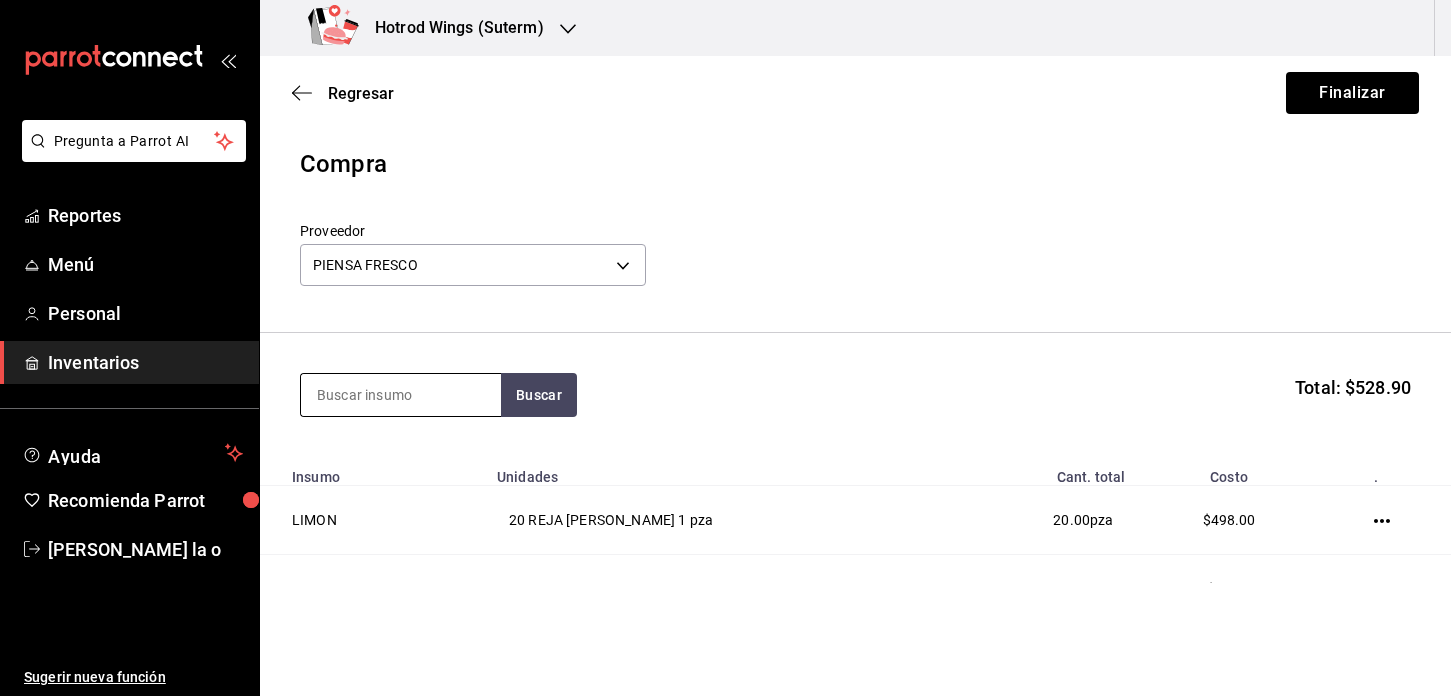 click at bounding box center (401, 395) 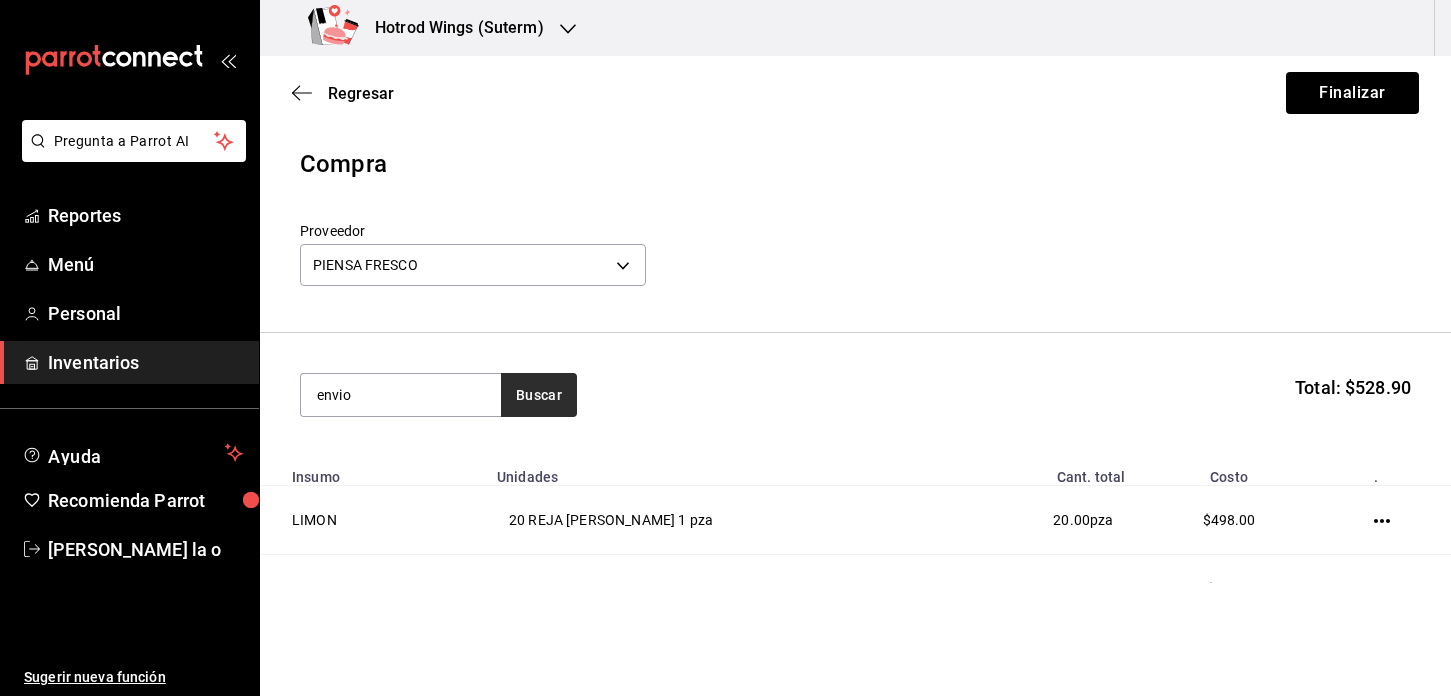 type on "envio" 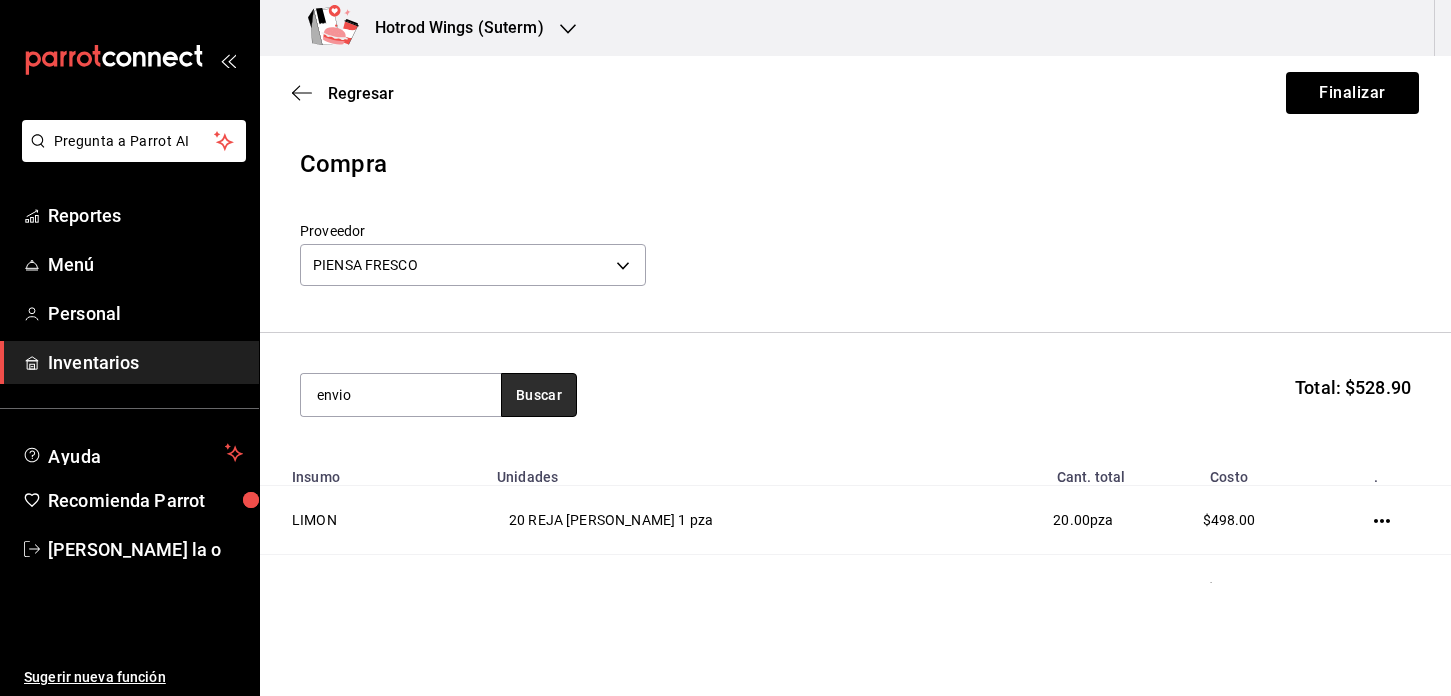 click on "Buscar" at bounding box center (539, 395) 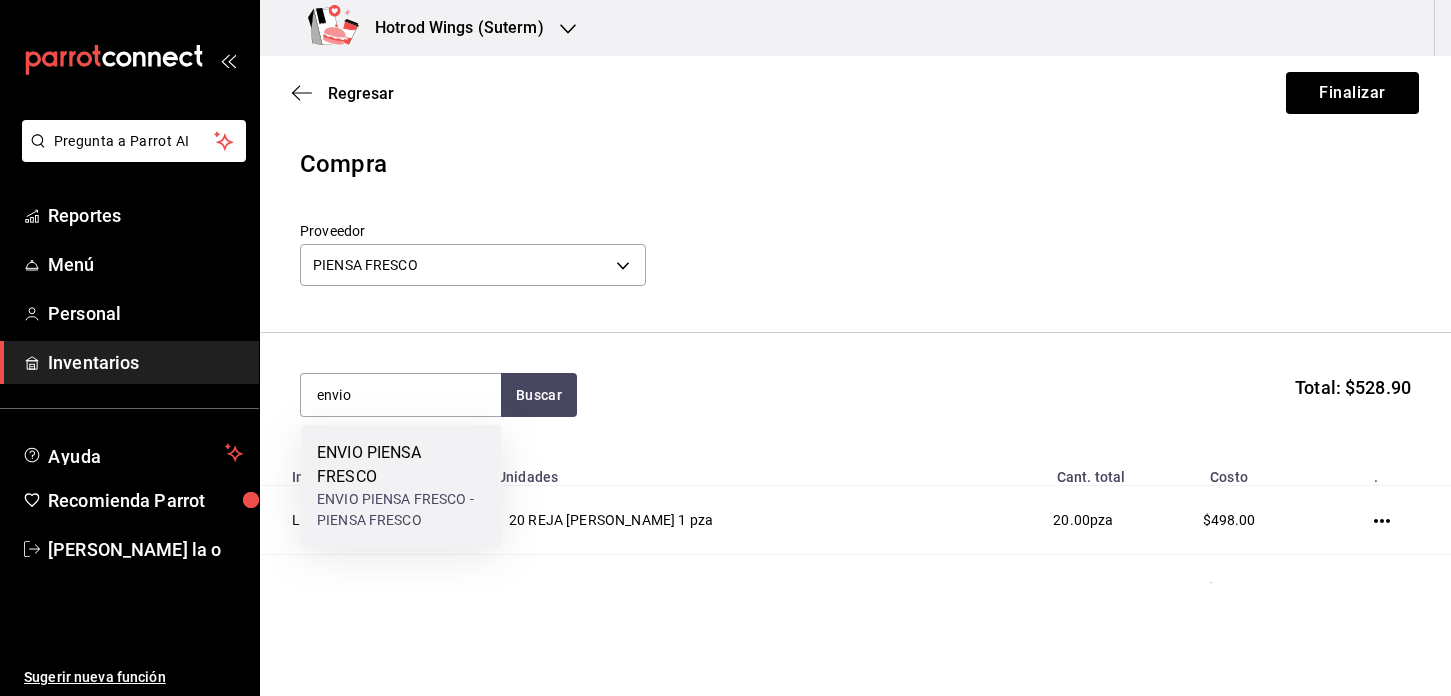 click on "ENVIO PIENSA FRESCO" at bounding box center [401, 465] 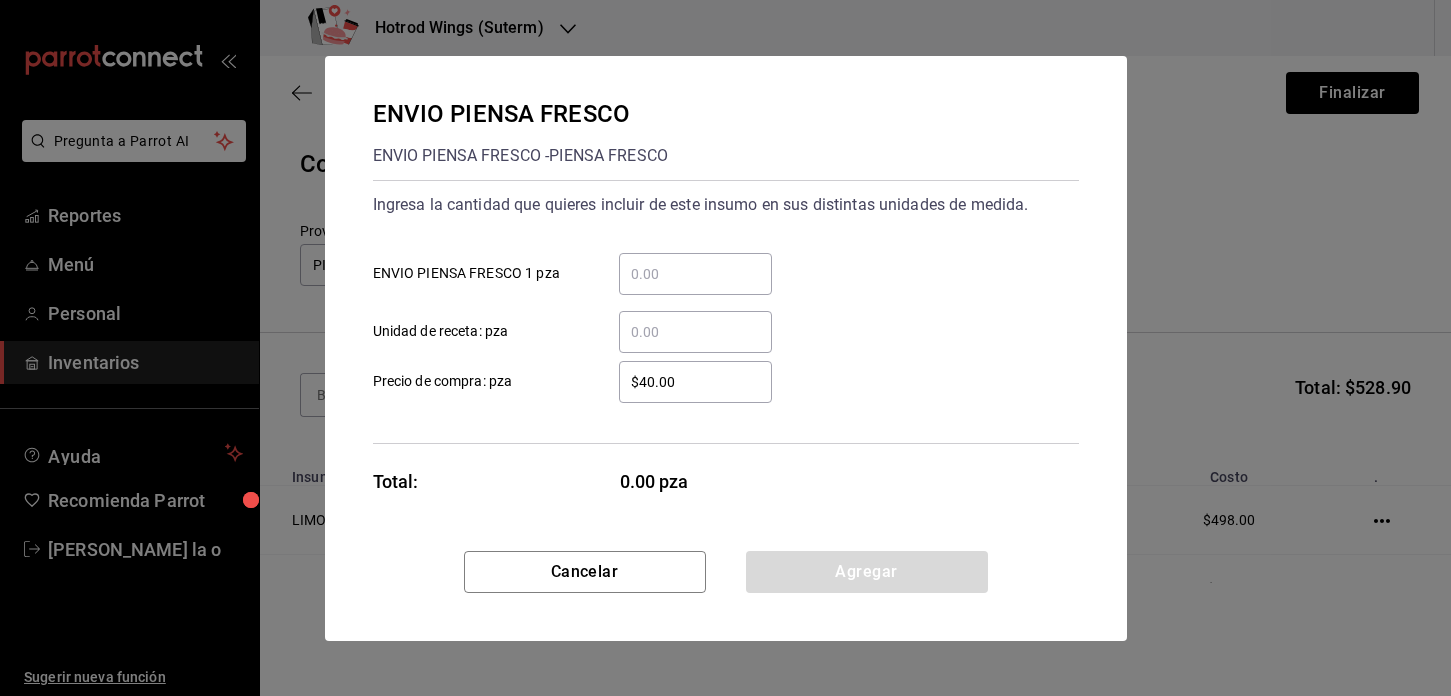 click on "​ ENVIO PIENSA FRESCO 1 pza" at bounding box center [695, 274] 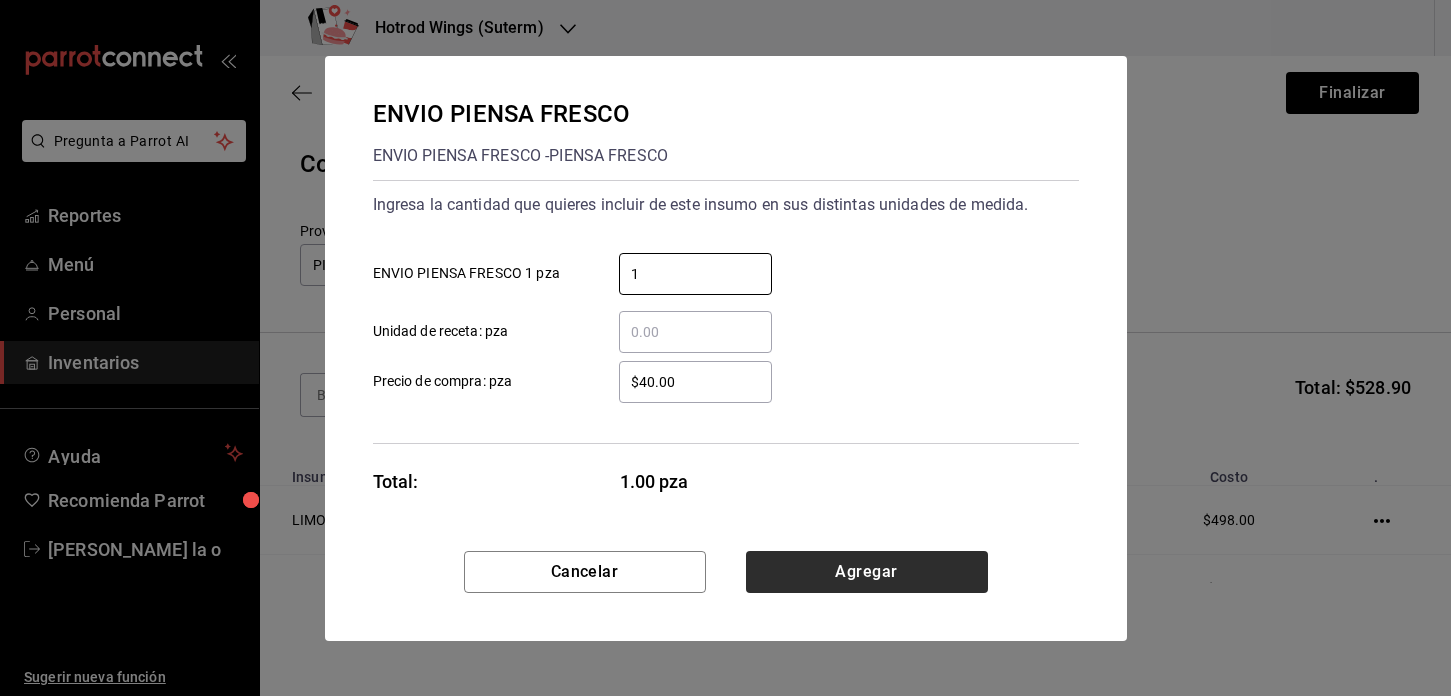 type on "1" 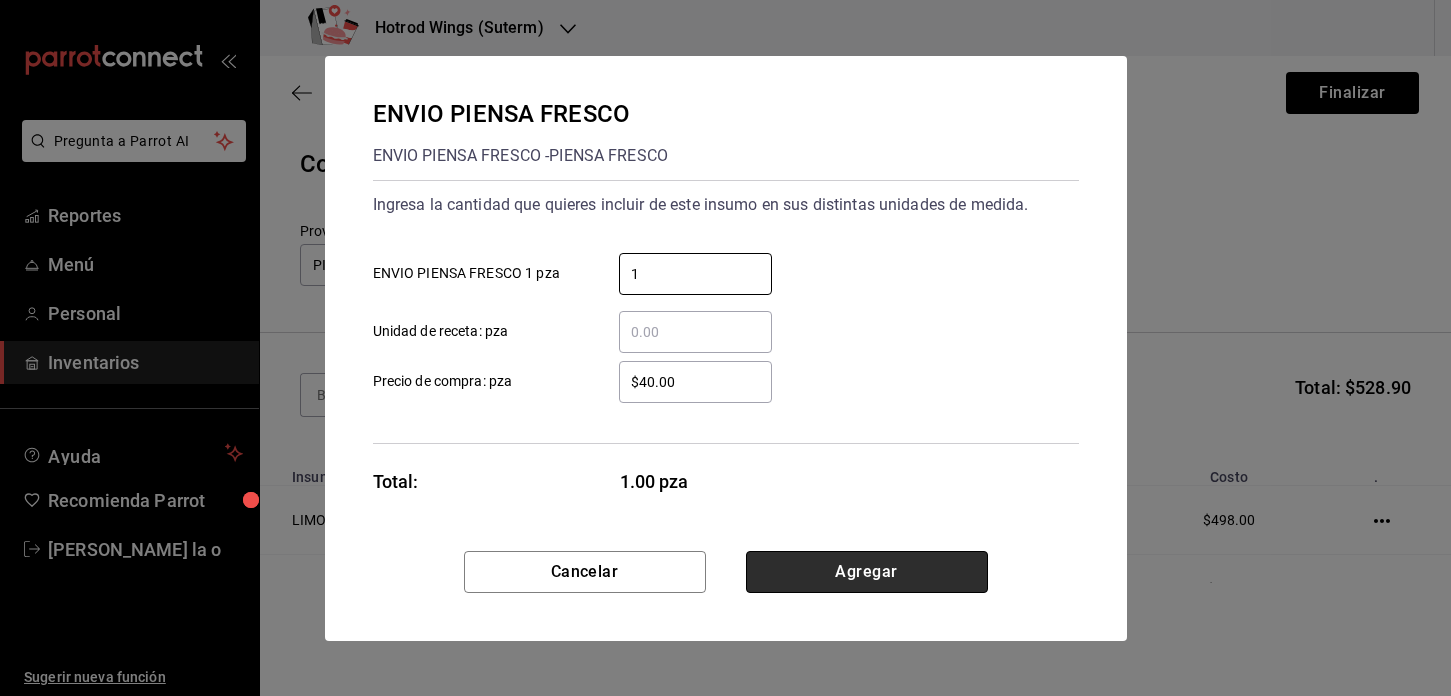 click on "Agregar" at bounding box center (867, 572) 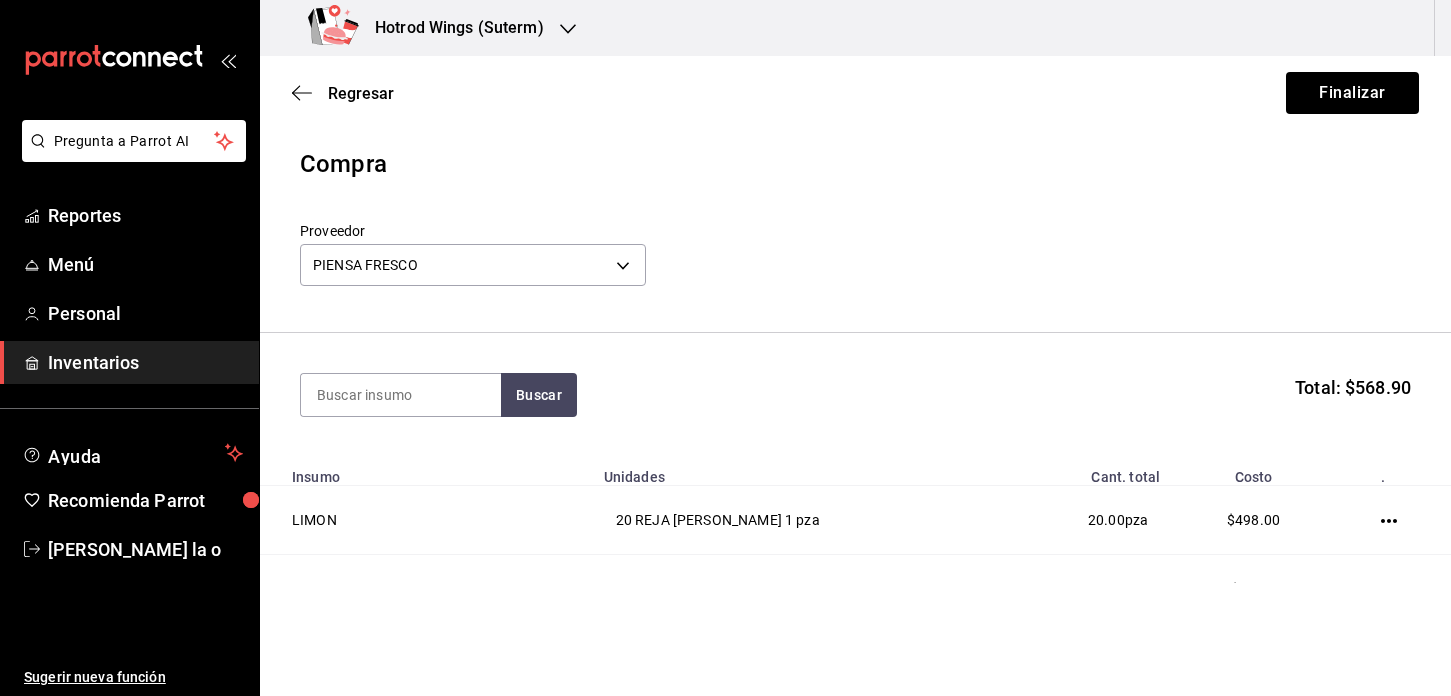 click on "Regresar Finalizar" at bounding box center (855, 93) 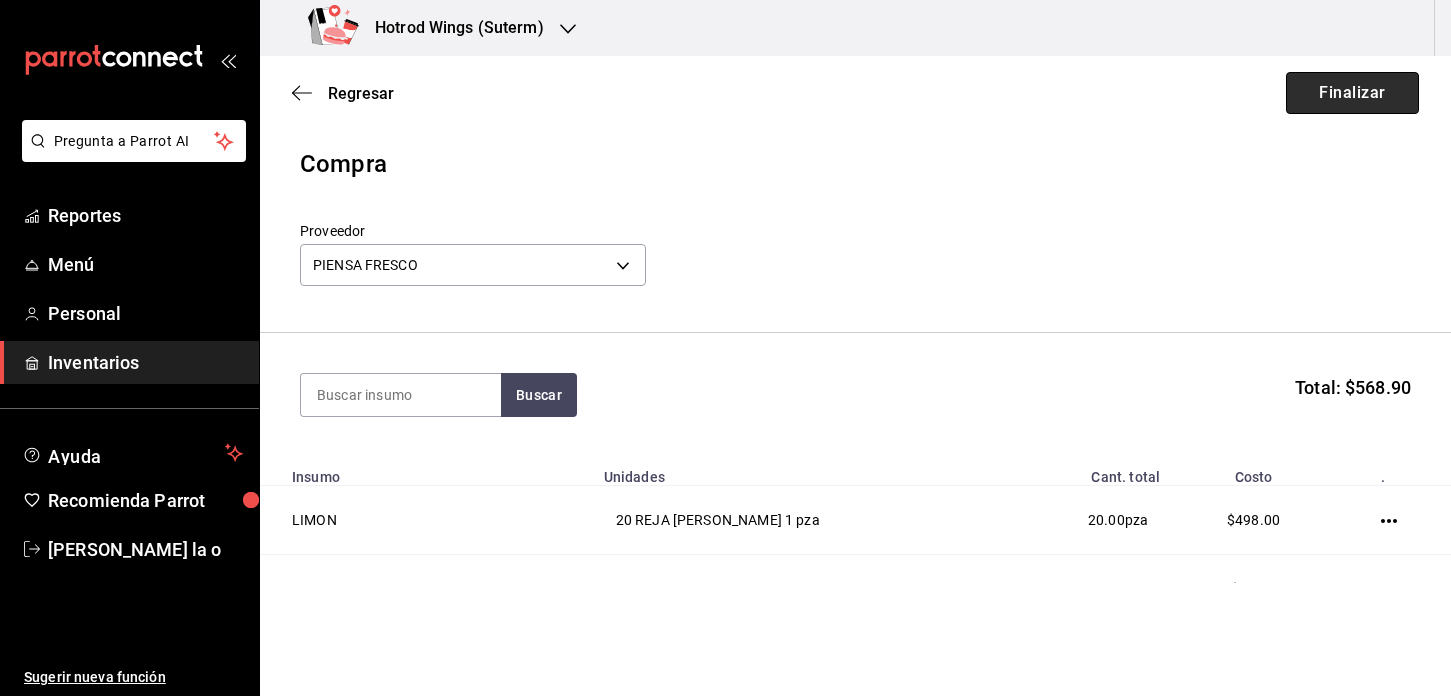click on "Finalizar" at bounding box center [1352, 93] 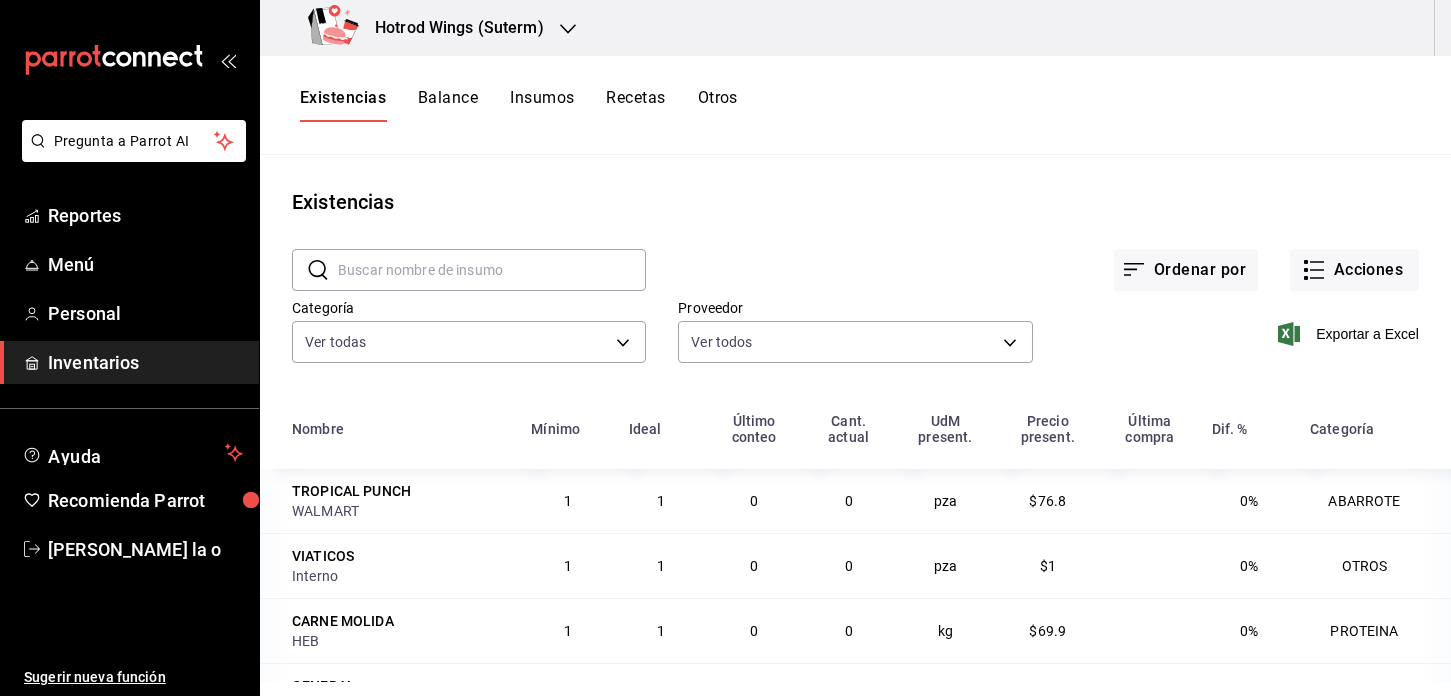 click 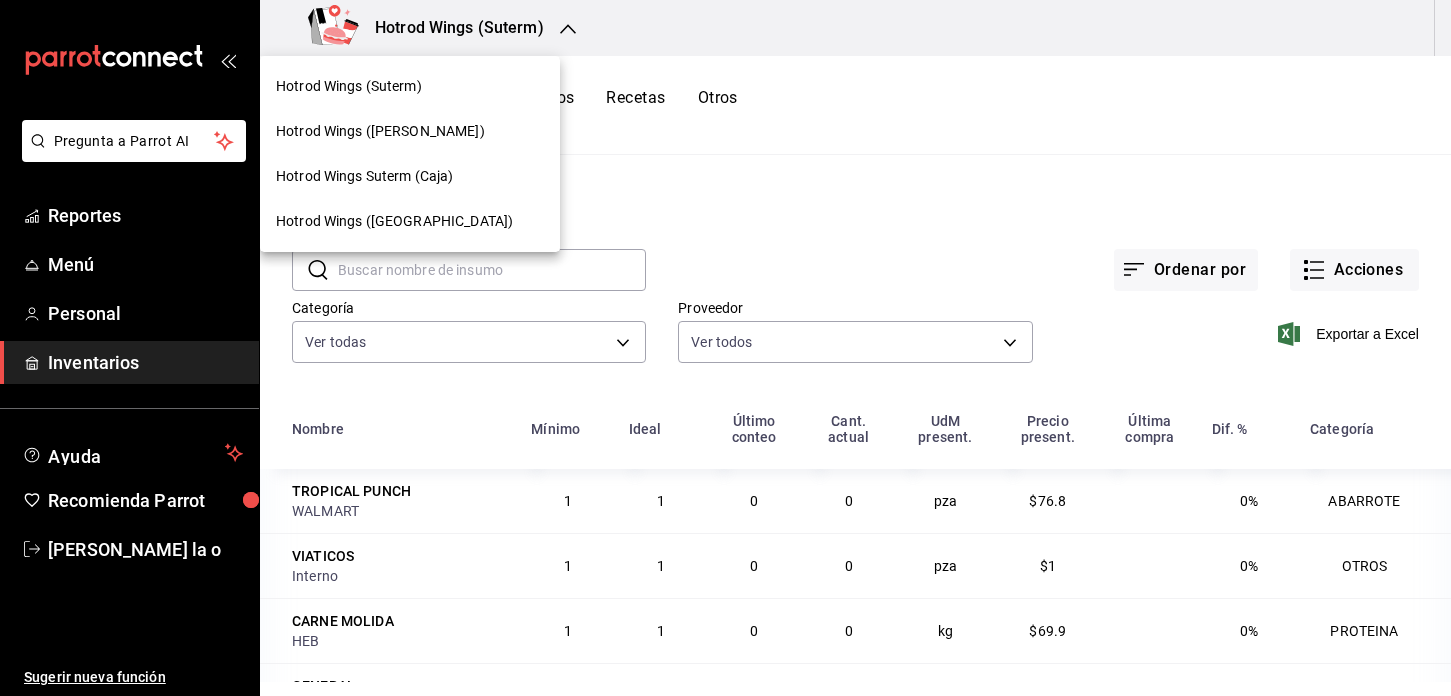 click on "Hotrod Wings ([PERSON_NAME])" at bounding box center [380, 131] 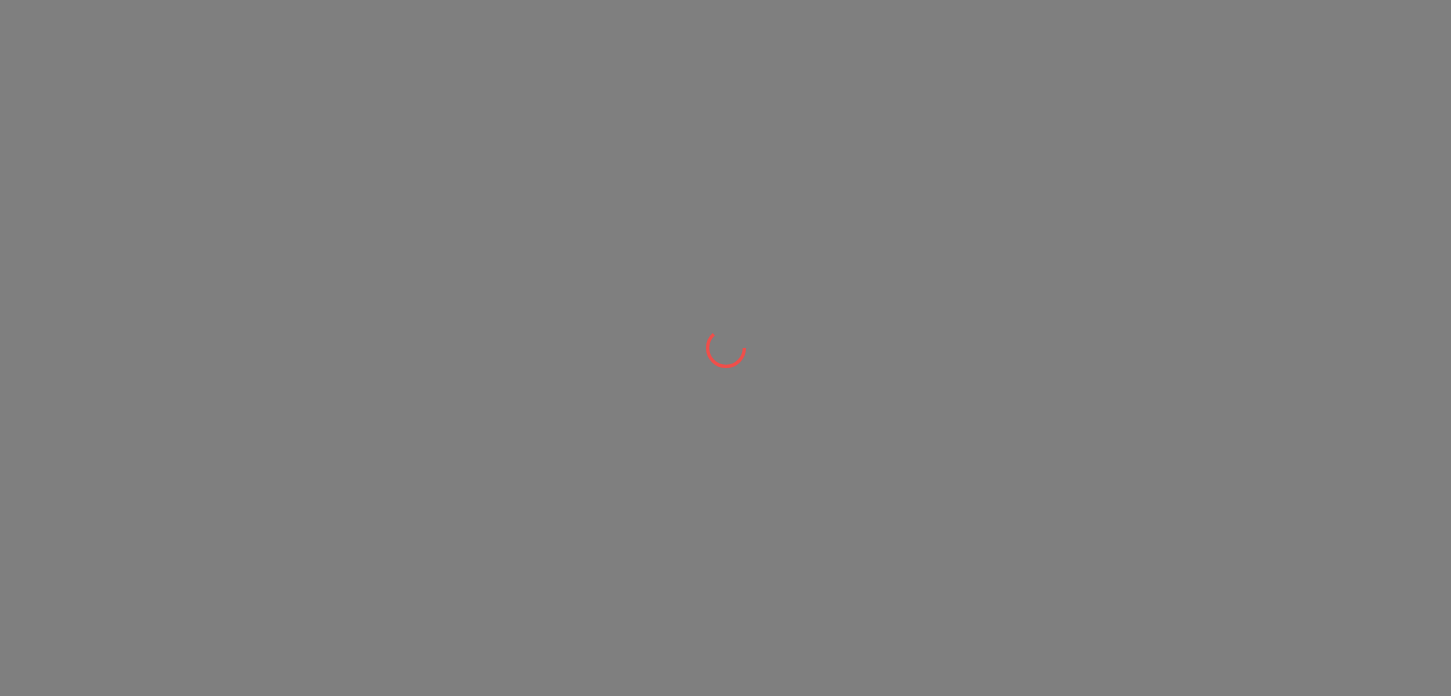 scroll, scrollTop: 0, scrollLeft: 0, axis: both 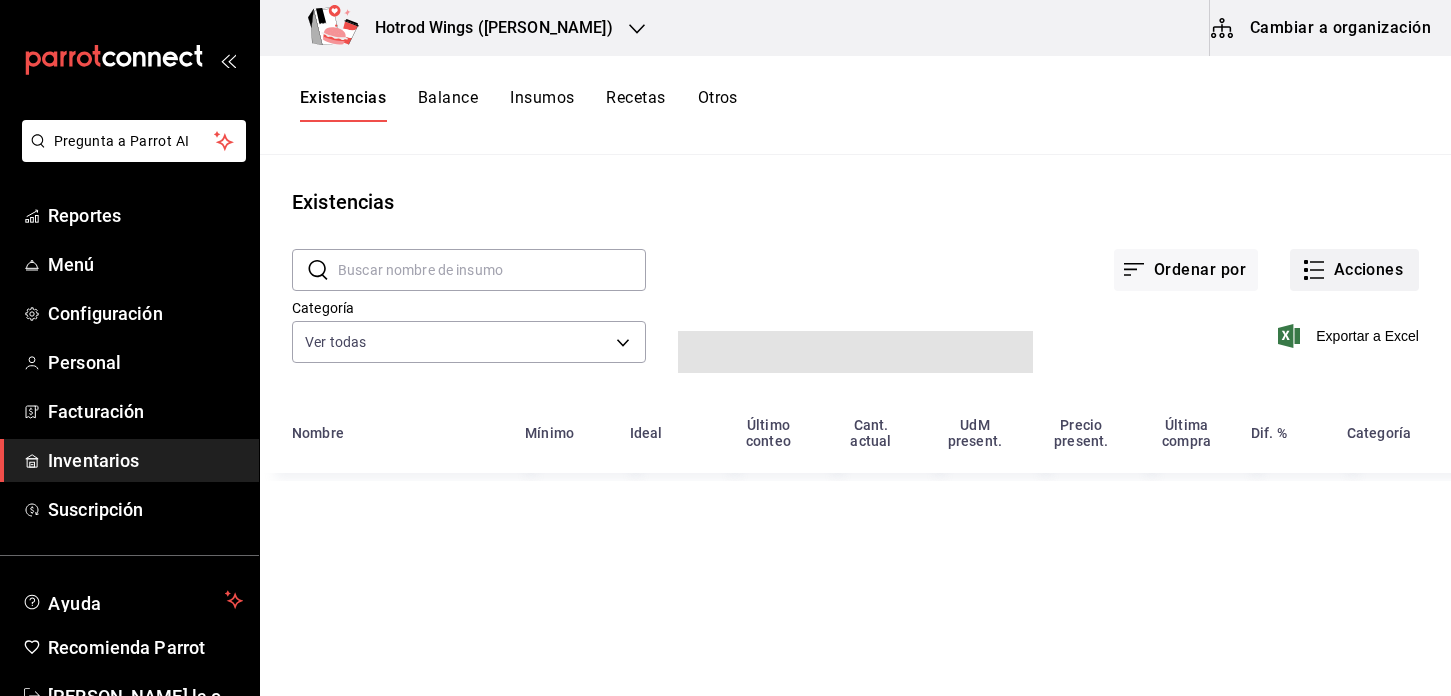 click on "Acciones" at bounding box center (1354, 270) 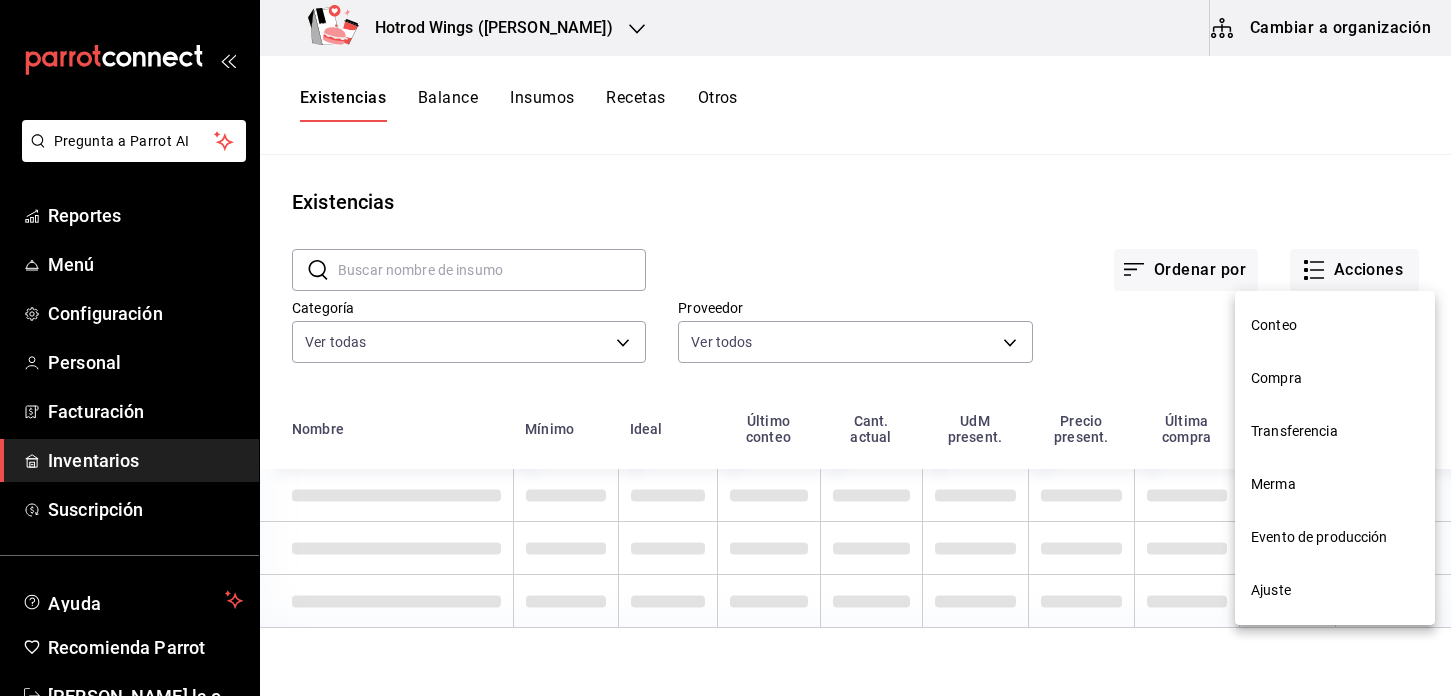 click on "Compra" at bounding box center (1335, 378) 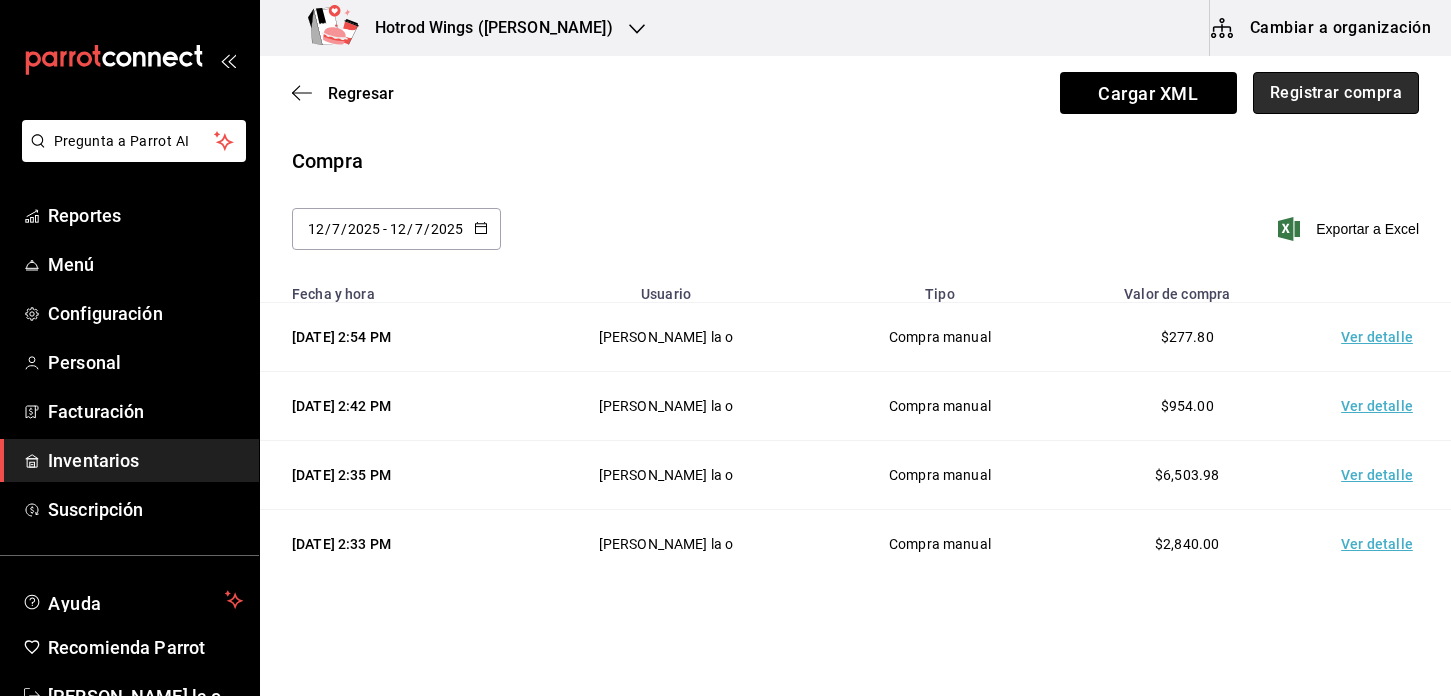 click on "Registrar compra" at bounding box center [1336, 93] 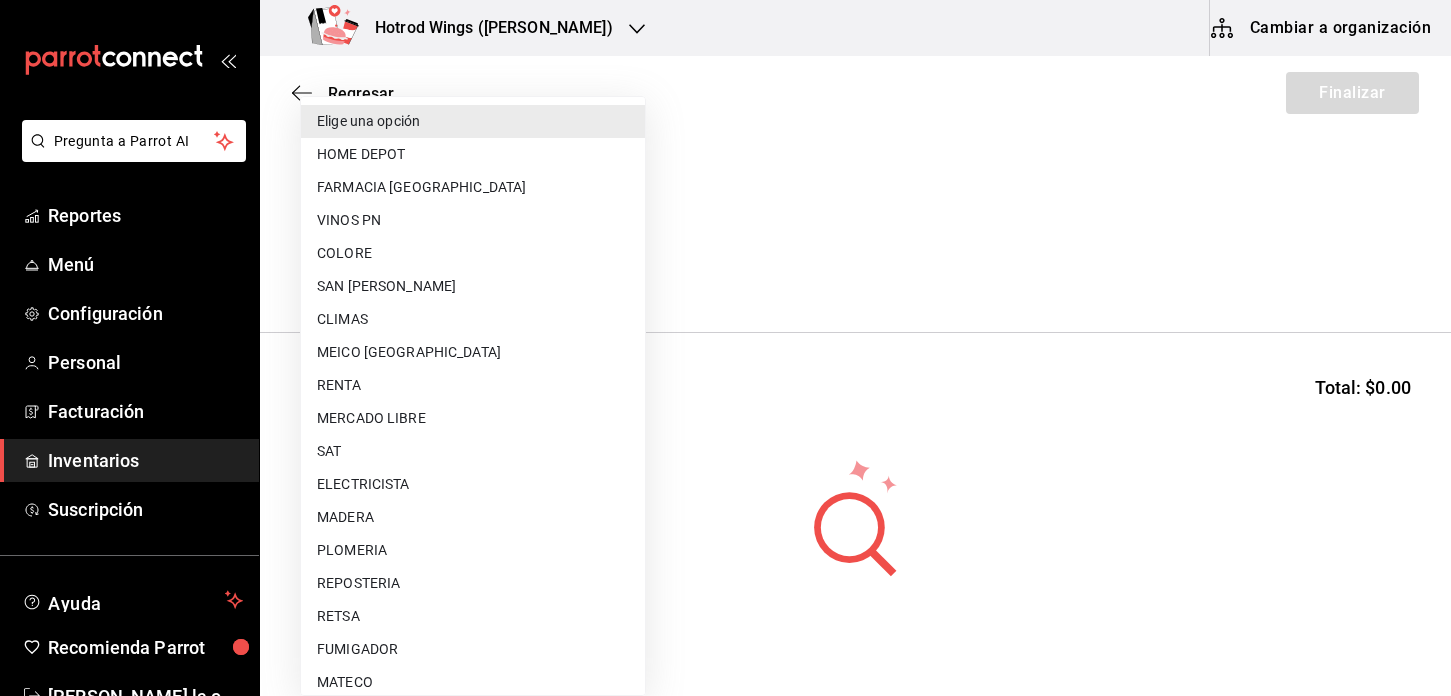 click on "Pregunta a Parrot AI Reportes   Menú   Configuración   Personal   Facturación   Inventarios   Suscripción   Ayuda Recomienda Parrot   [PERSON_NAME] De la o   Sugerir nueva función   Hotrod Wings ([PERSON_NAME]) Cambiar a organización Regresar Finalizar Compra Proveedor Elige una opción default Buscar Total: $0.00 No hay insumos a mostrar. Busca un insumo para agregarlo a la lista Pregunta a Parrot AI Reportes   Menú   Configuración   Personal   Facturación   Inventarios   Suscripción   Ayuda Recomienda Parrot   [PERSON_NAME] De la o   Sugerir nueva función   GANA 1 MES GRATIS EN TU SUSCRIPCIÓN AQUÍ ¿Recuerdas cómo empezó tu restaurante?
[DATE] puedes ayudar a un colega a tener el mismo cambio que tú viviste.
Recomienda Parrot directamente desde tu Portal Administrador.
Es fácil y rápido.
🎁 Por cada restaurante que se una, ganas 1 mes gratis. Ver video tutorial Ir a video Editar Eliminar Visitar centro de ayuda [PHONE_NUMBER] [EMAIL_ADDRESS][DOMAIN_NAME] Visitar centro de ayuda [PHONE_NUMBER] Elige una opción" at bounding box center [725, 291] 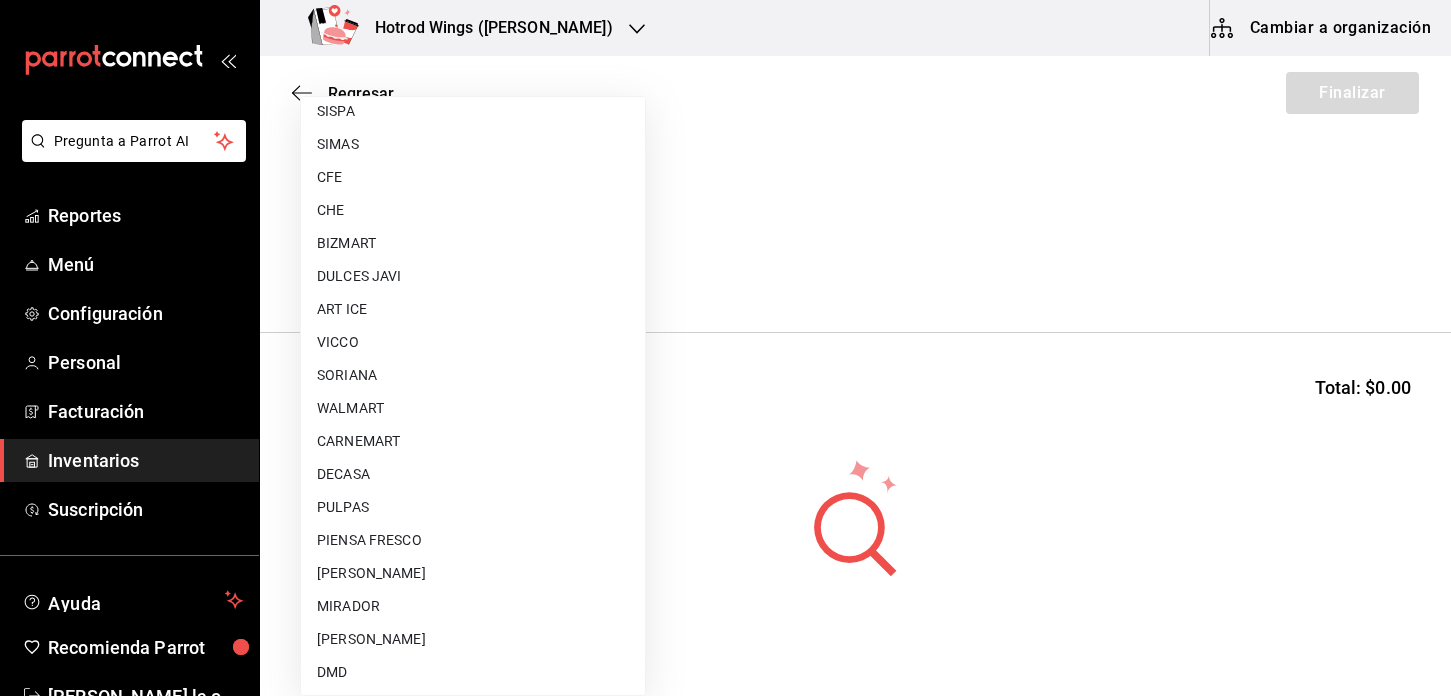scroll, scrollTop: 900, scrollLeft: 0, axis: vertical 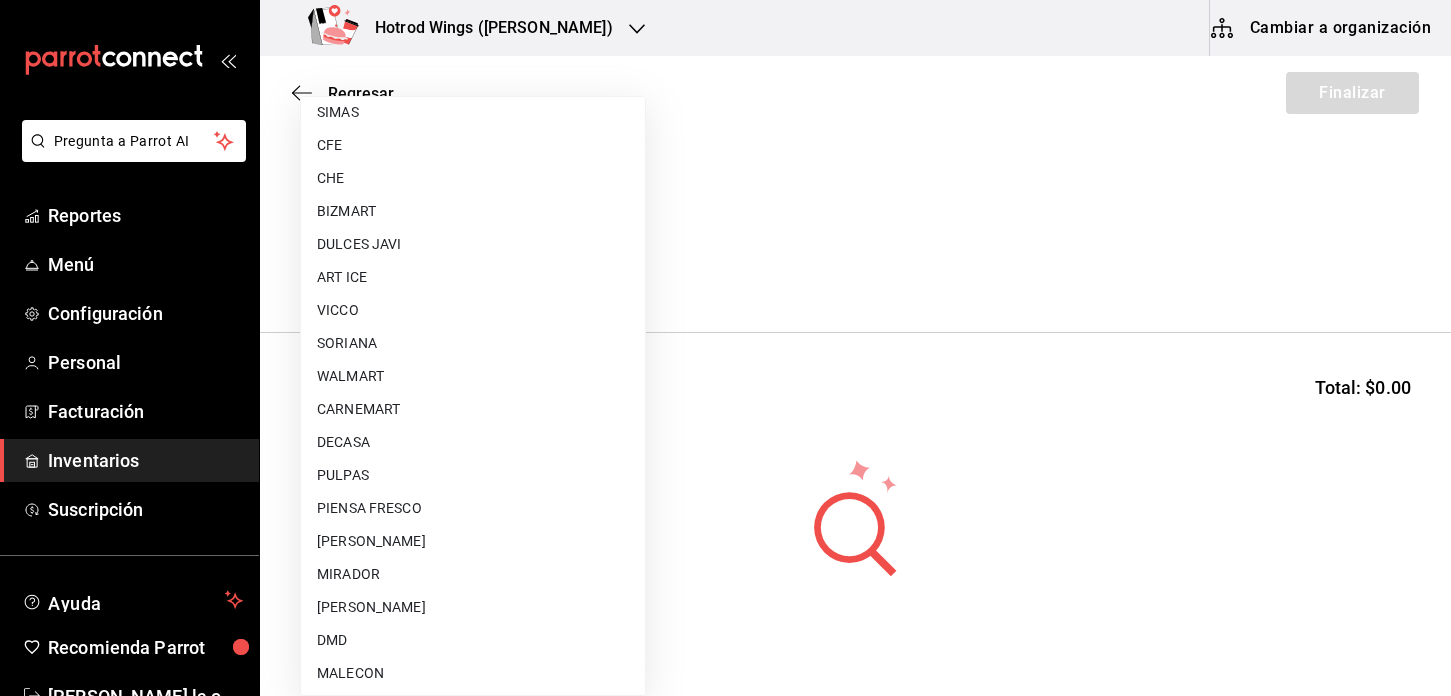 click on "PIENSA FRESCO" at bounding box center [473, 508] 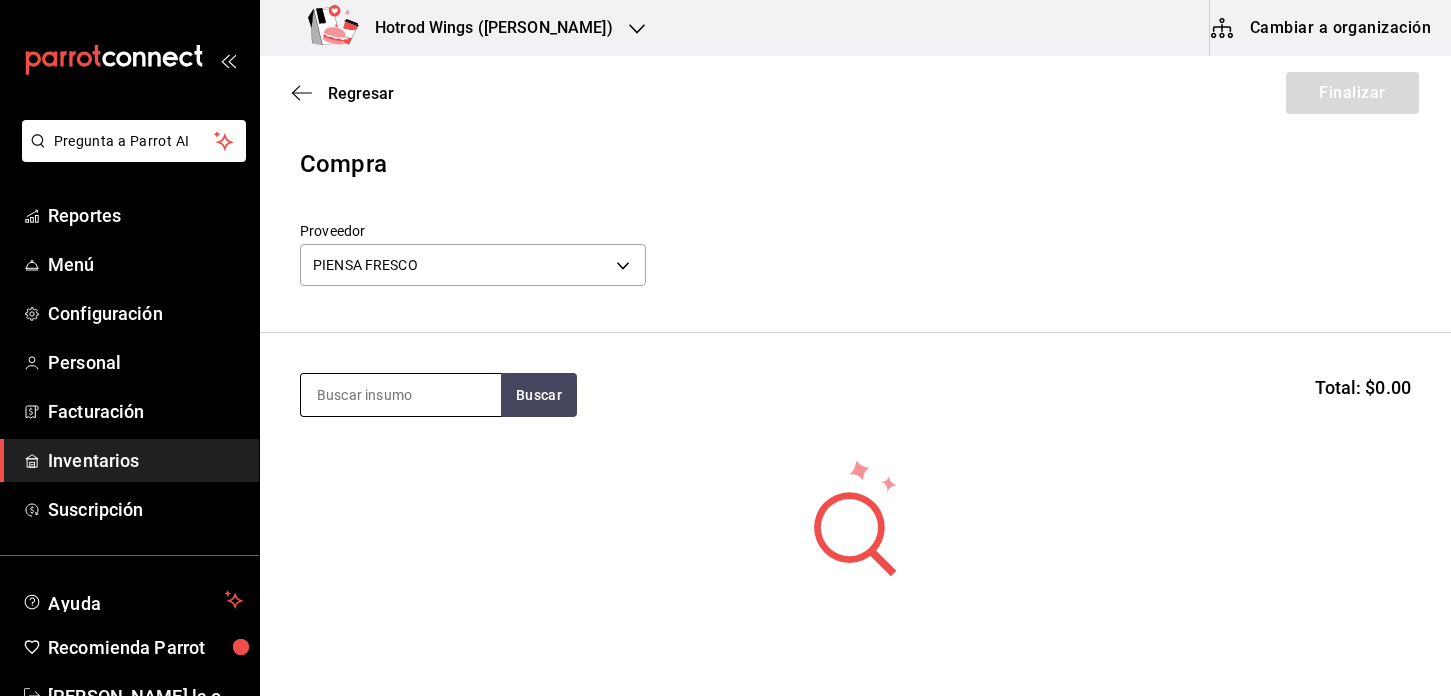 click at bounding box center [401, 395] 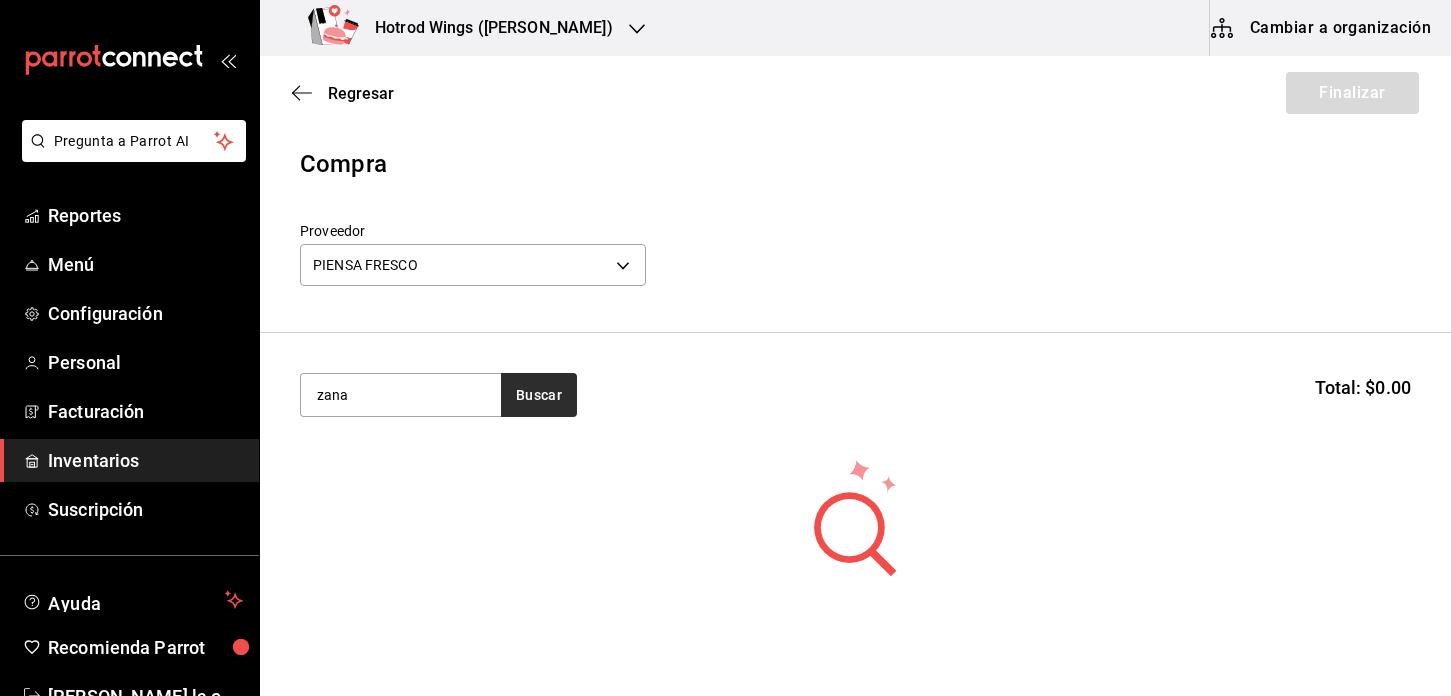 type on "zana" 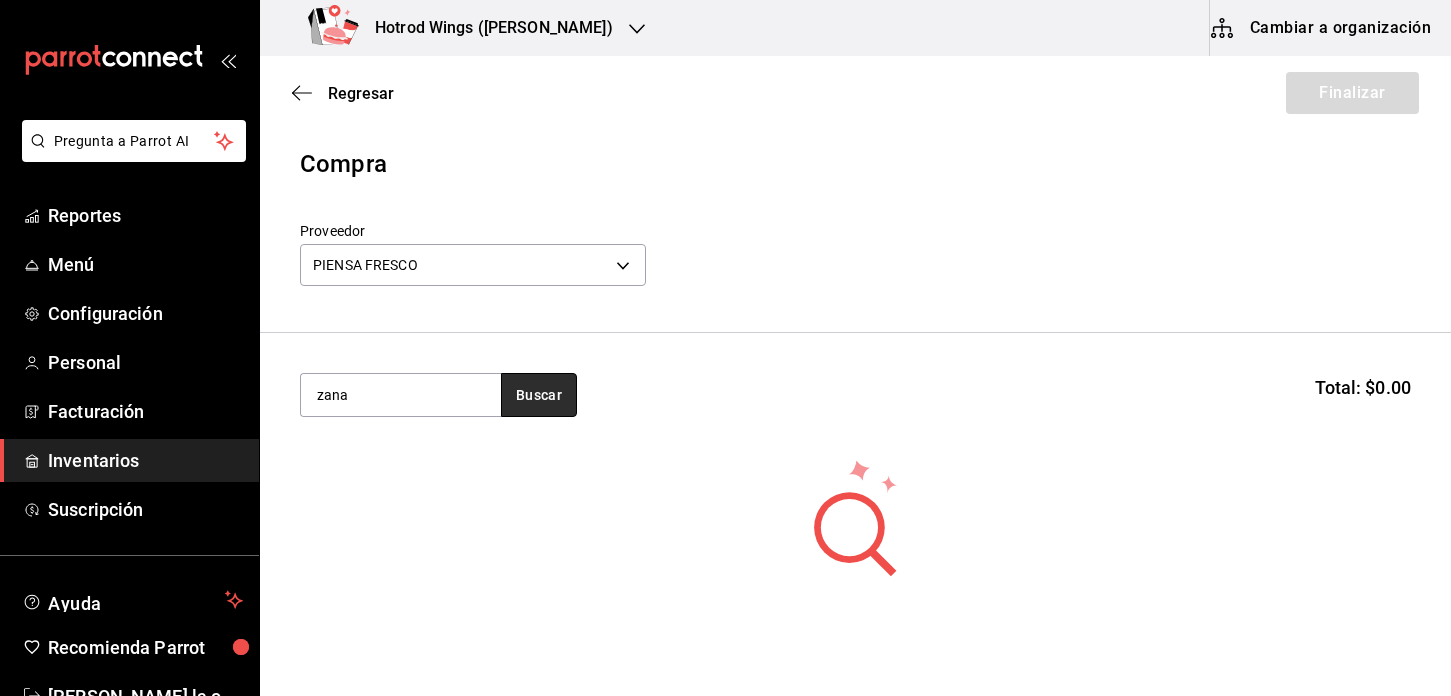 click on "Buscar" at bounding box center [539, 395] 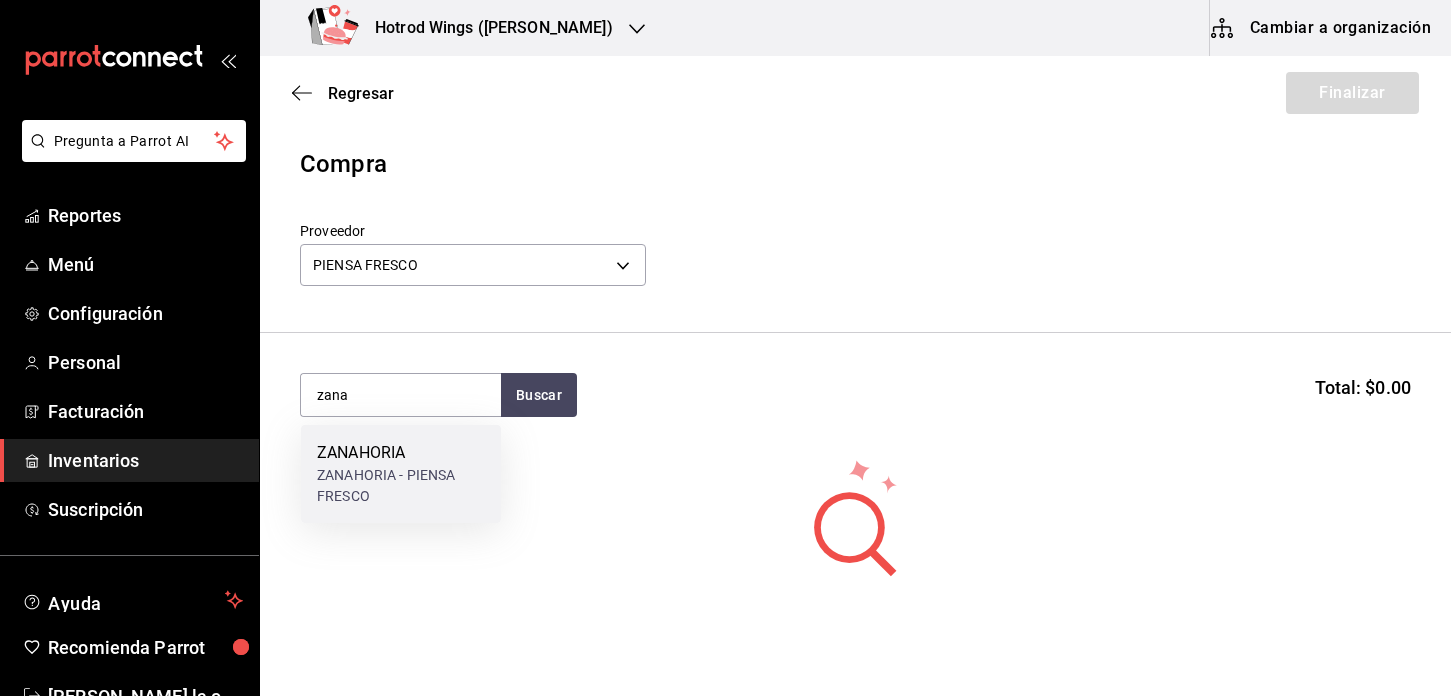 click on "ZANAHORIA - PIENSA FRESCO" at bounding box center [401, 486] 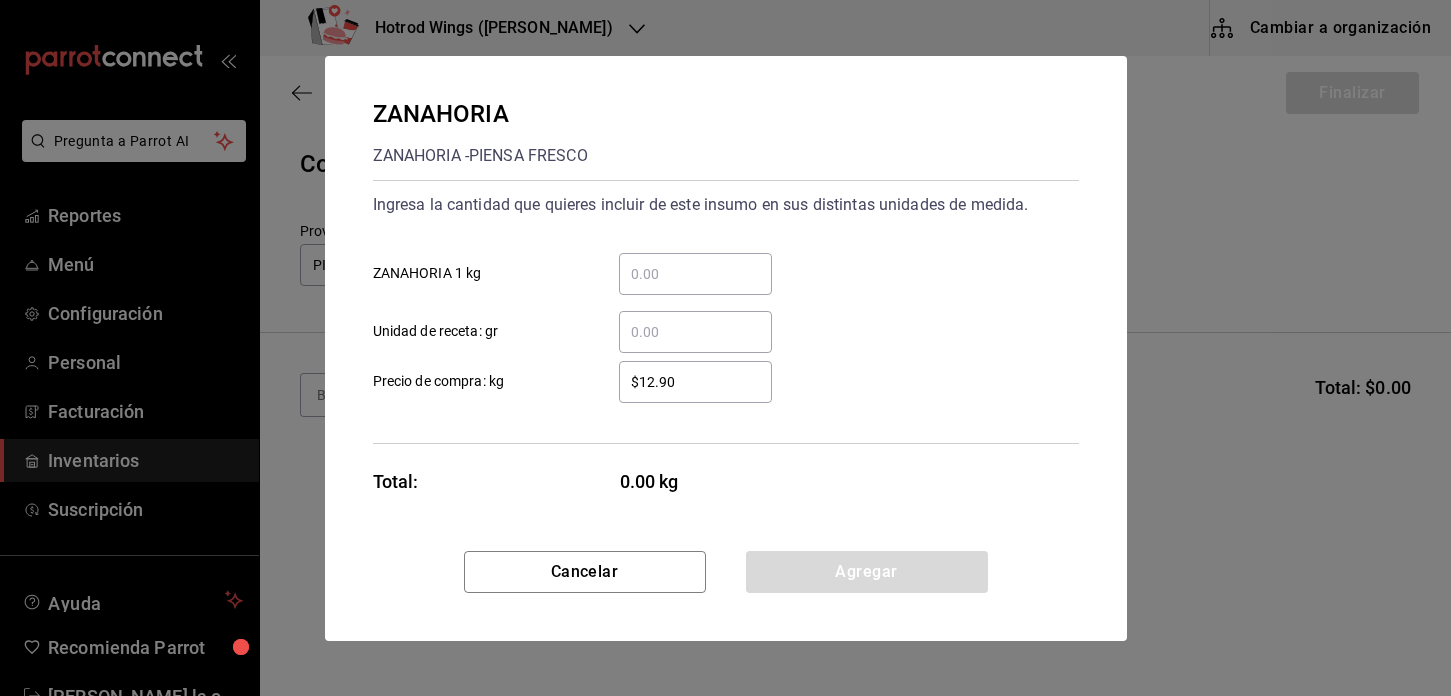 click on "​ ZANAHORIA 1 kg" at bounding box center [695, 274] 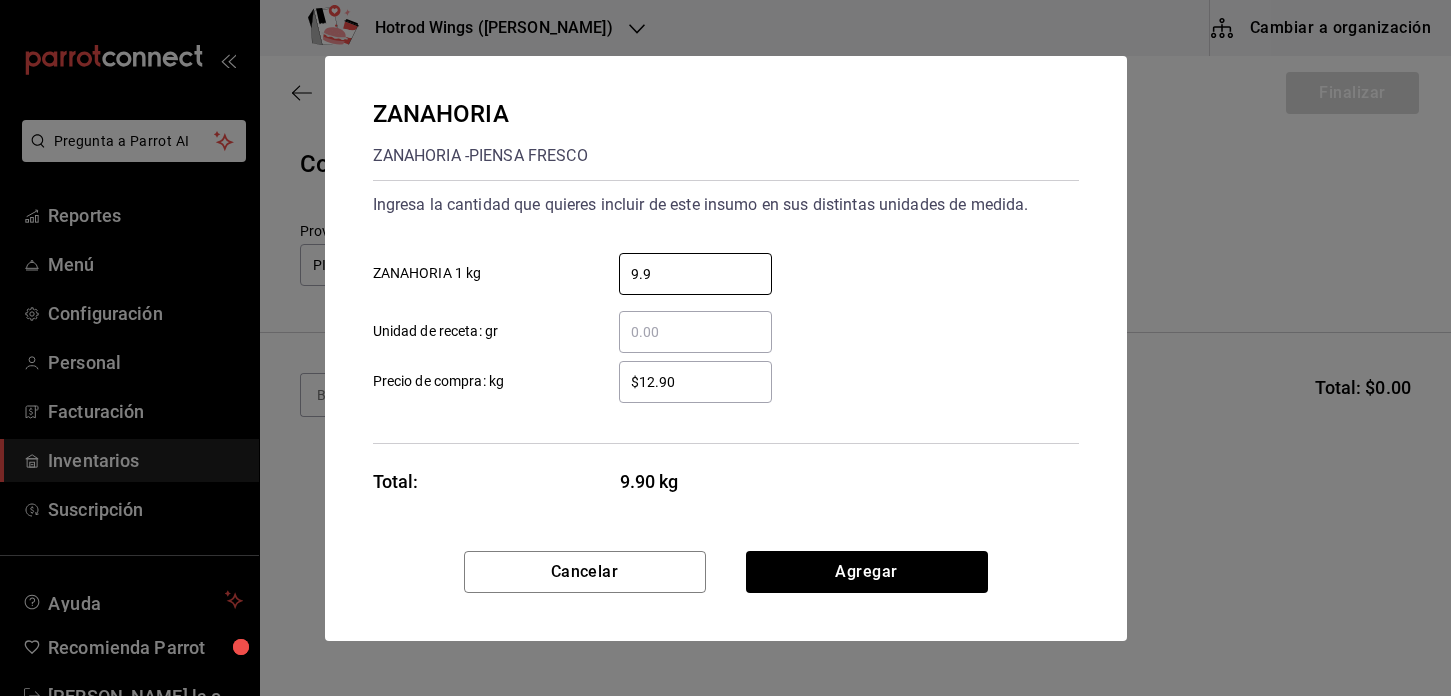 type on "9.9" 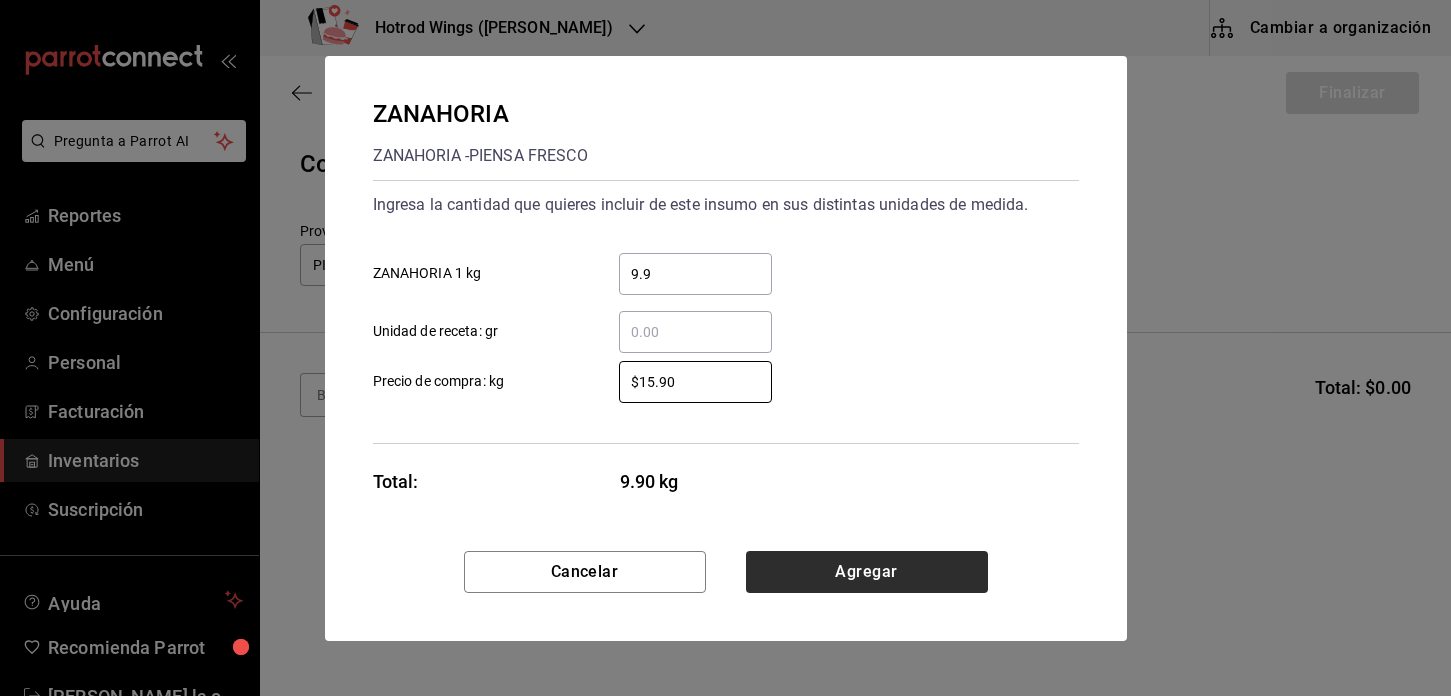 type on "$15.90" 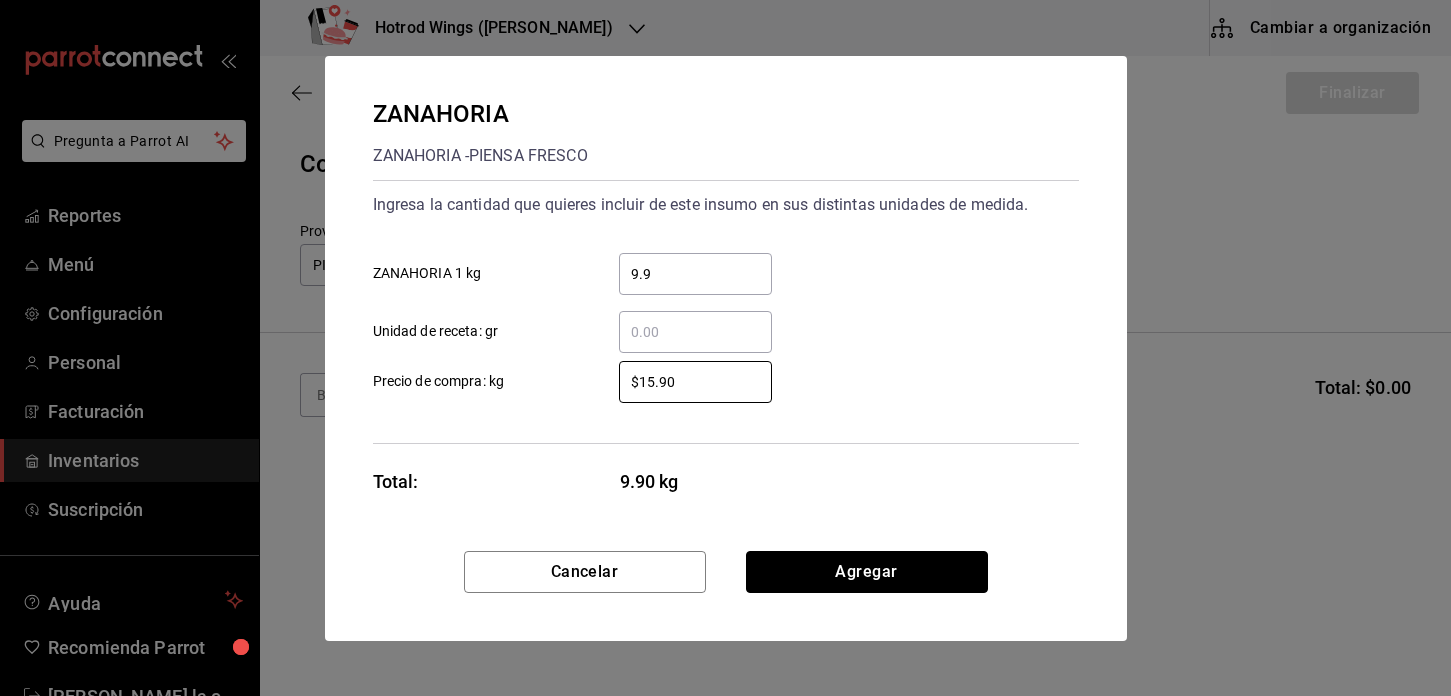 click on "Agregar" at bounding box center (867, 572) 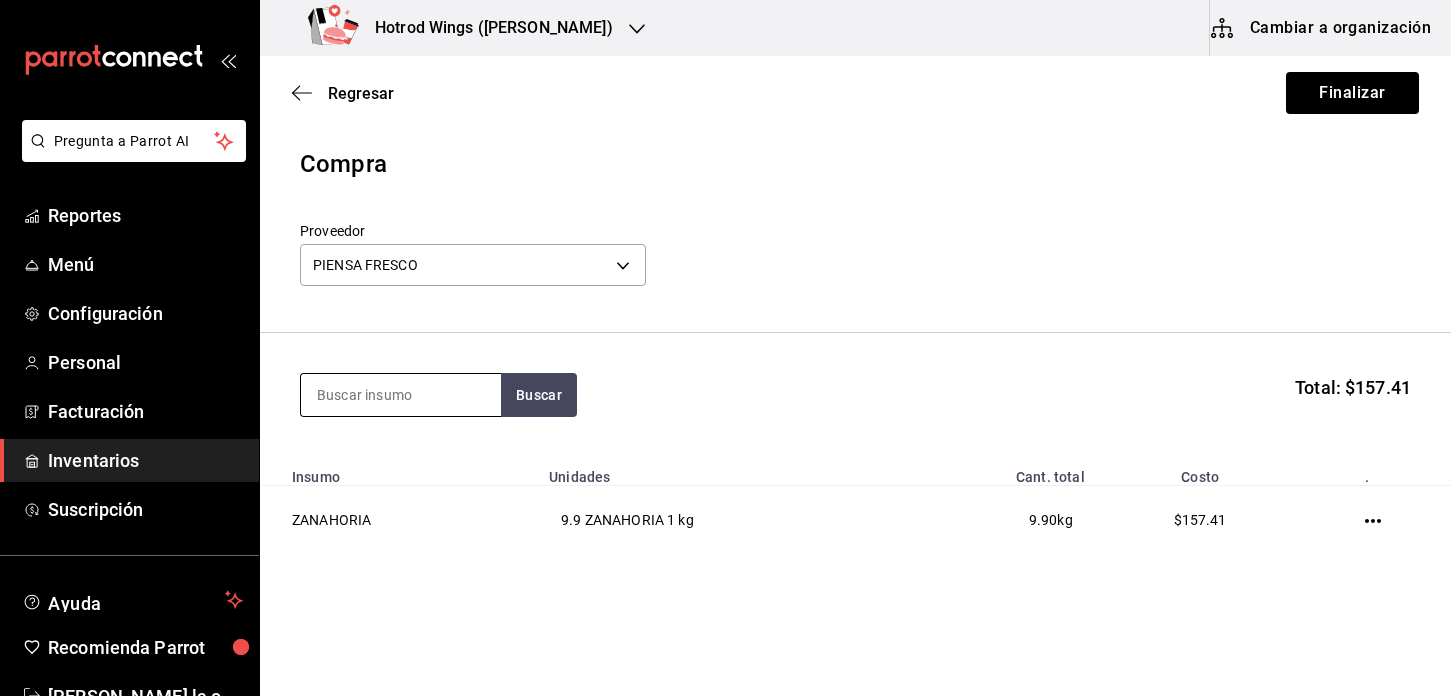 click at bounding box center [401, 395] 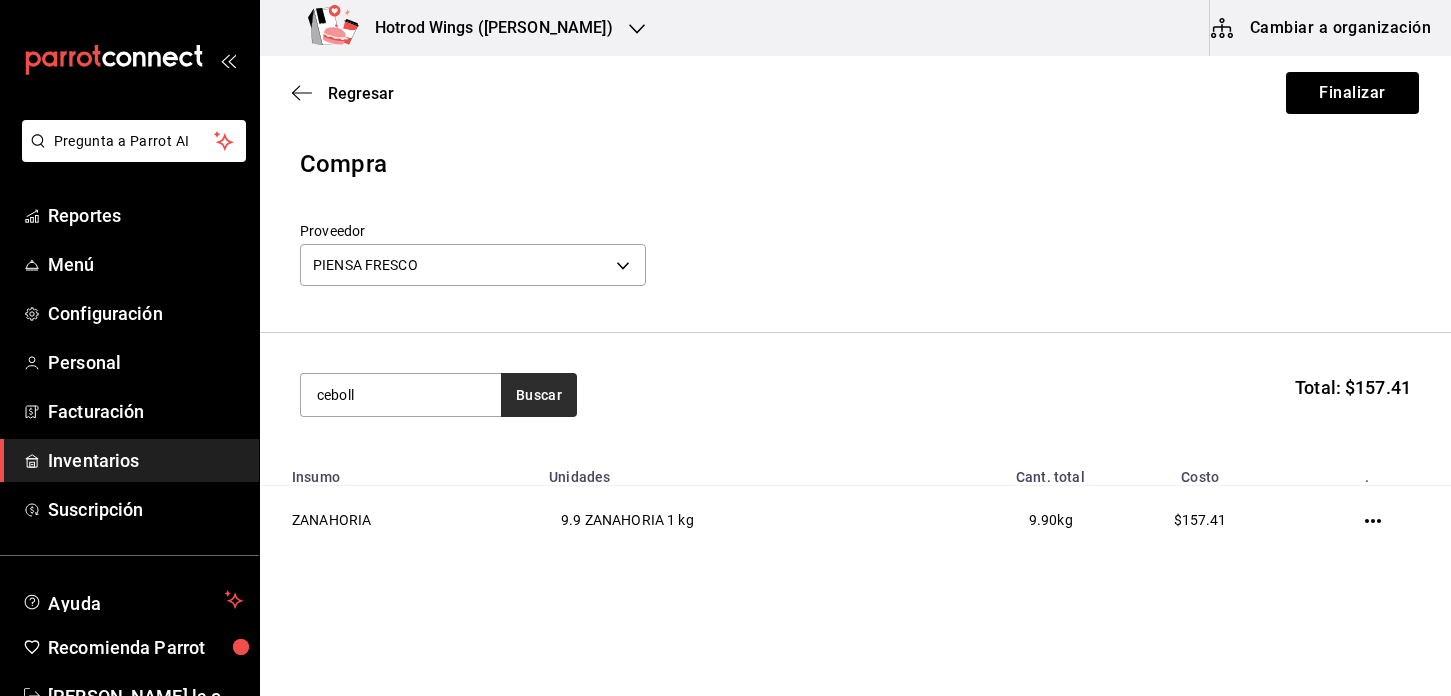 type on "ceboll" 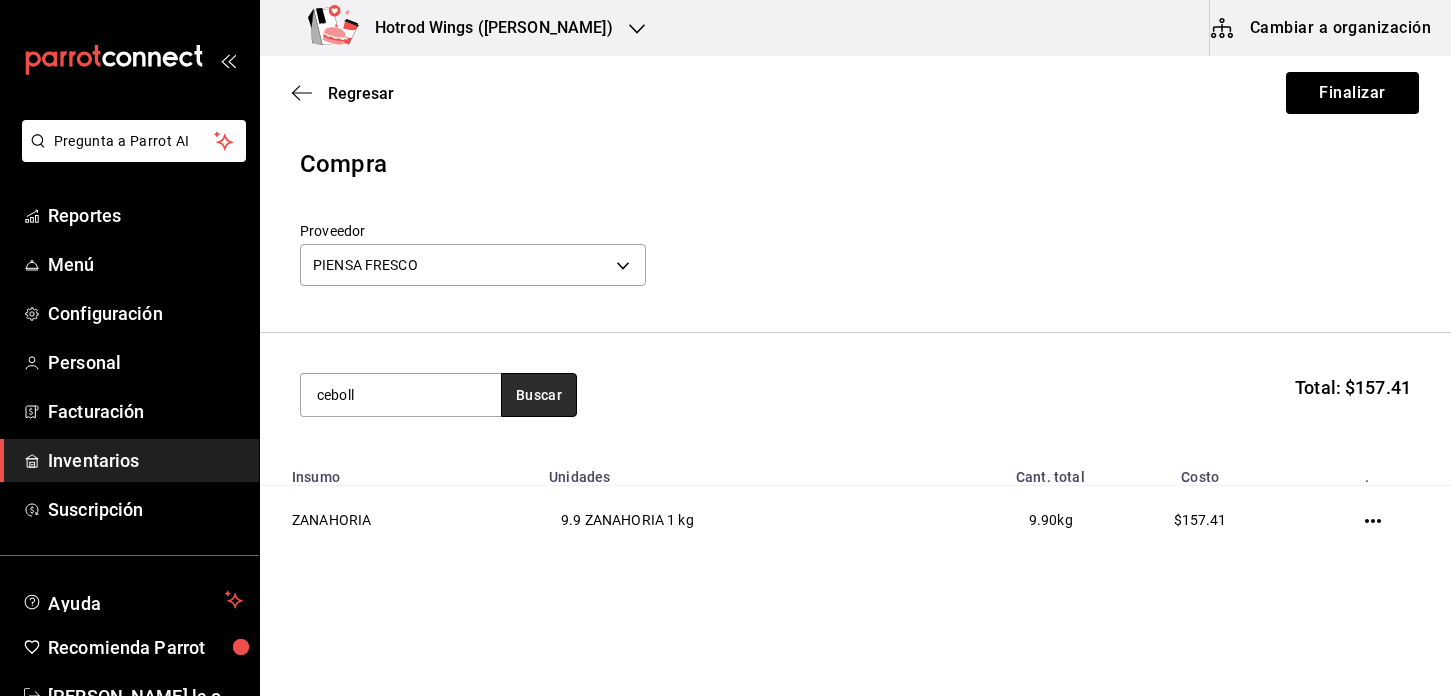 click on "Buscar" at bounding box center (539, 395) 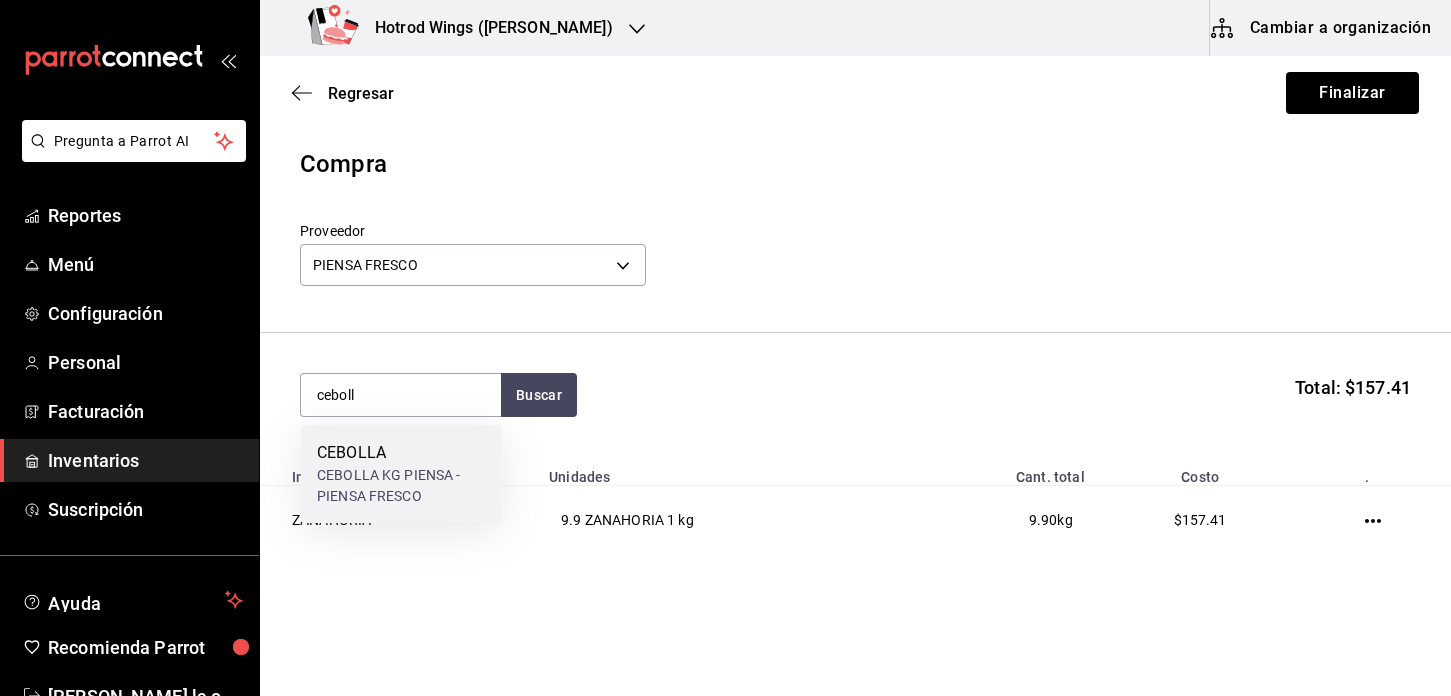 click on "CEBOLLA KG PIENSA - PIENSA FRESCO" at bounding box center [401, 486] 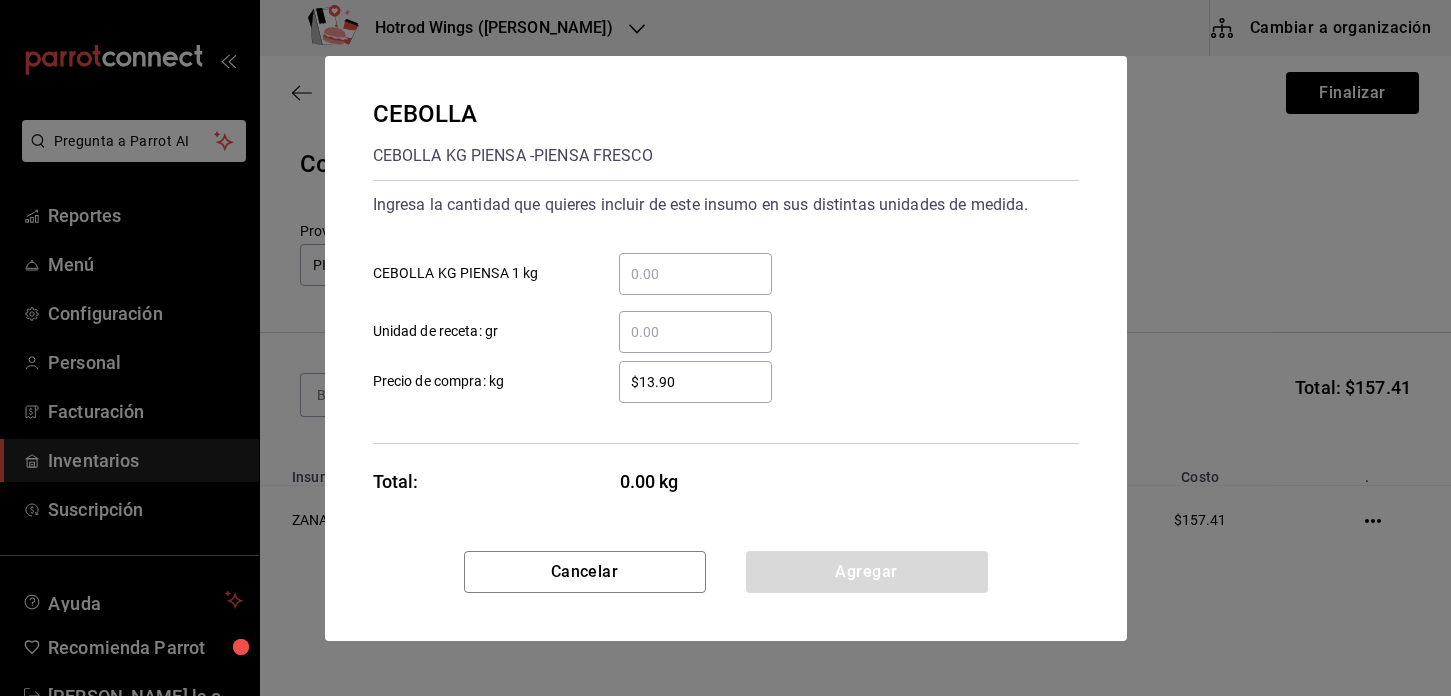 click on "​ CEBOLLA KG PIENSA 1 kg" at bounding box center [695, 274] 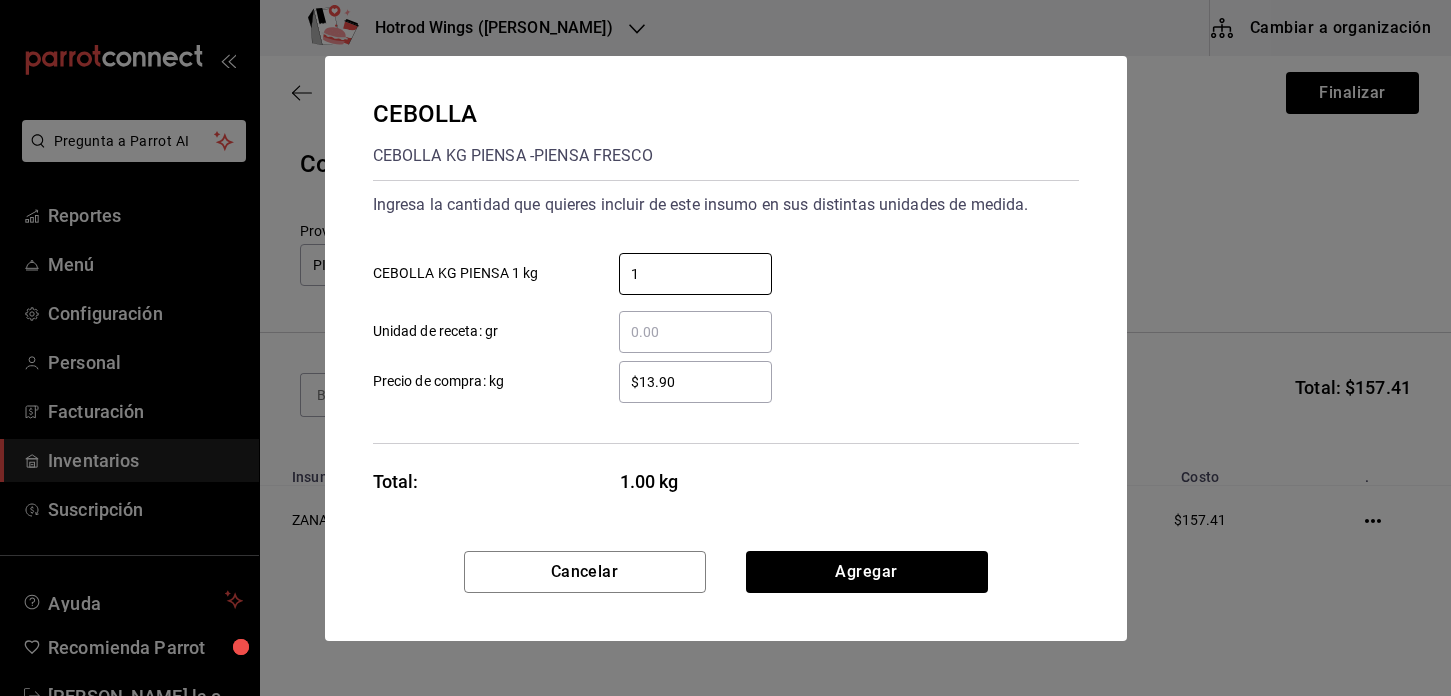 type on "1" 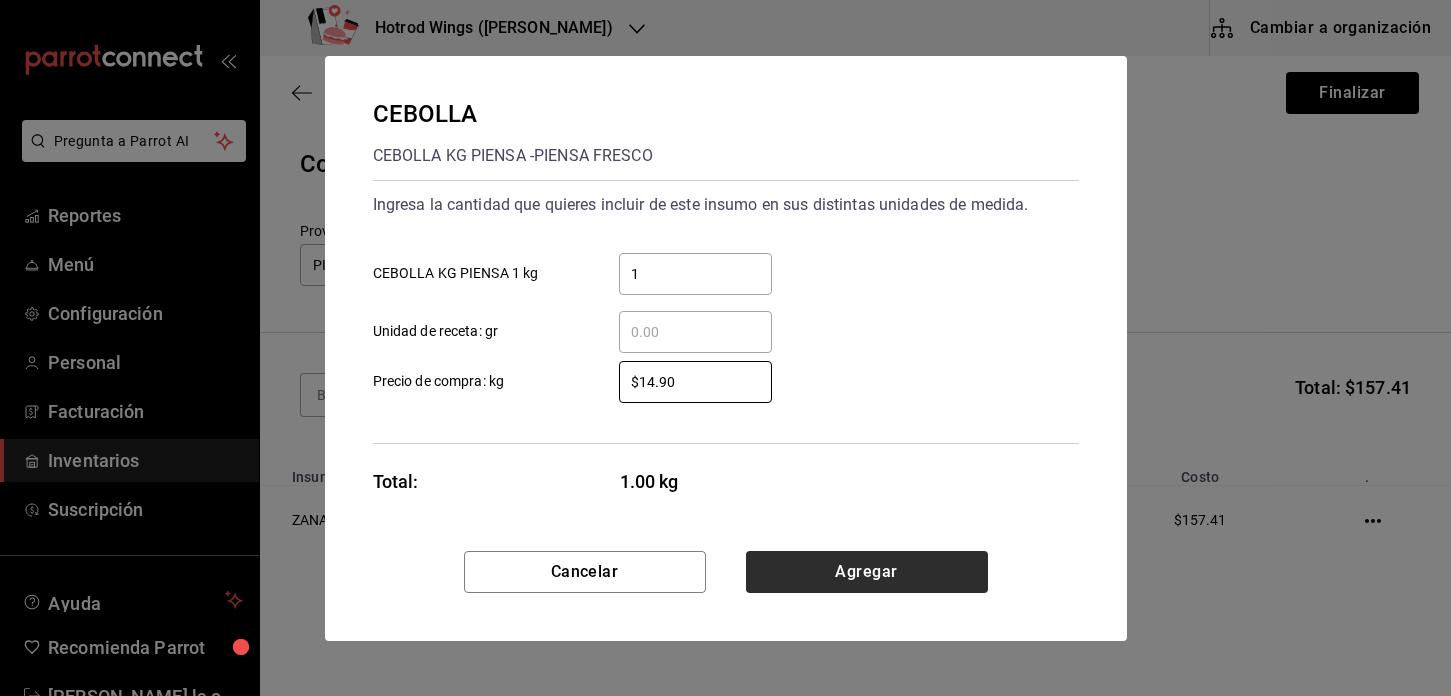 type on "$14.90" 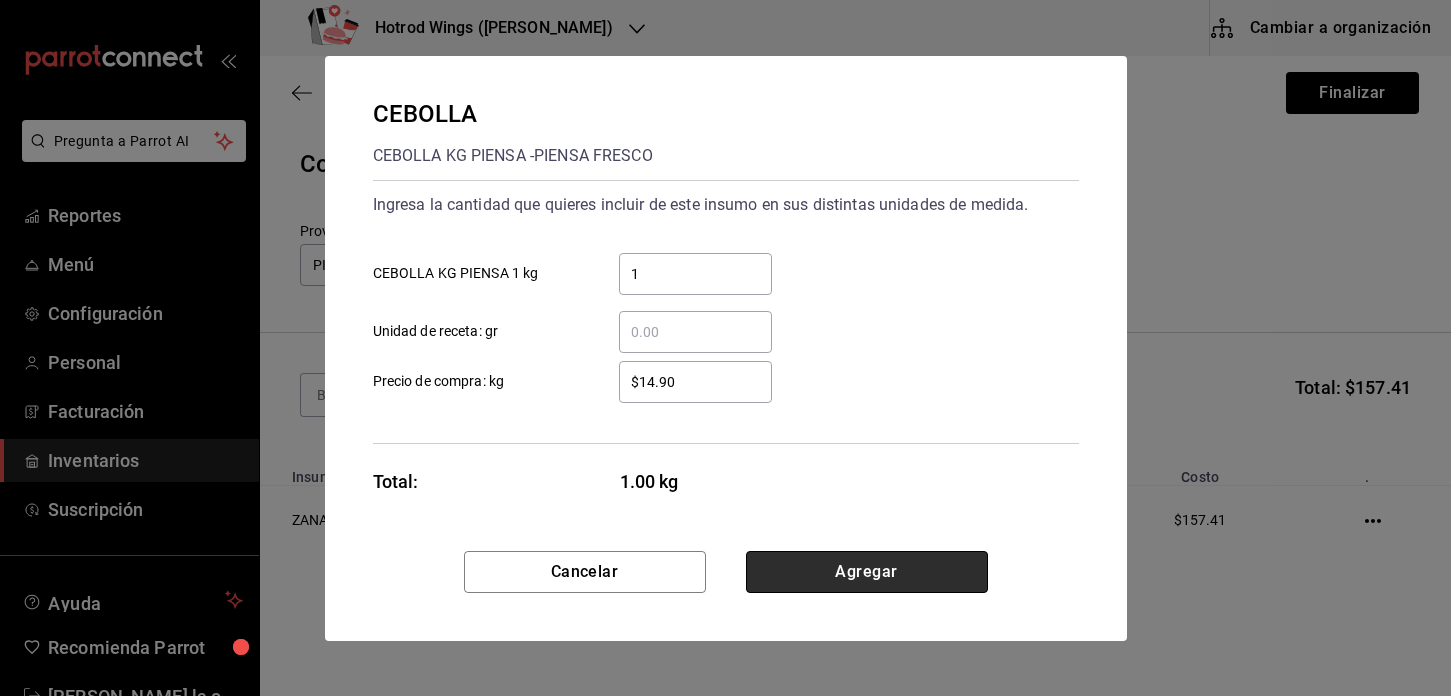 click on "Agregar" at bounding box center [867, 572] 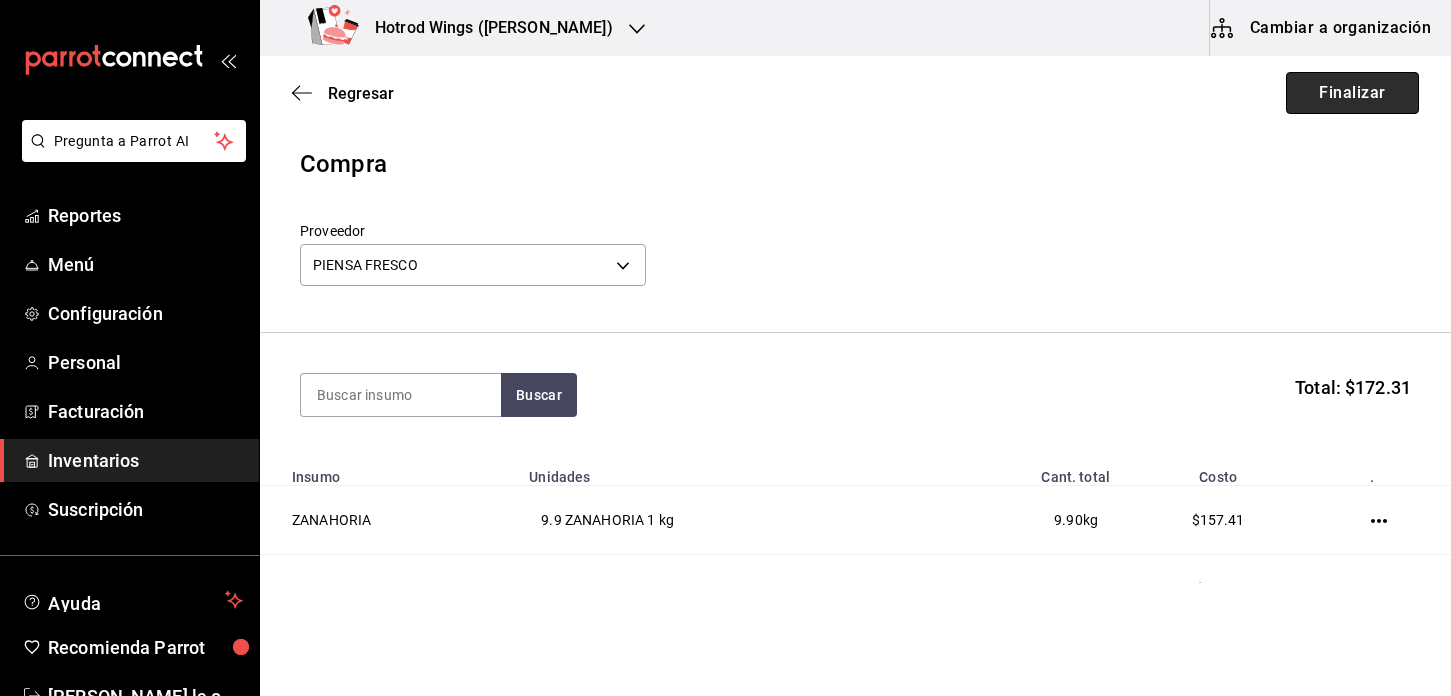 click on "Finalizar" at bounding box center (1352, 93) 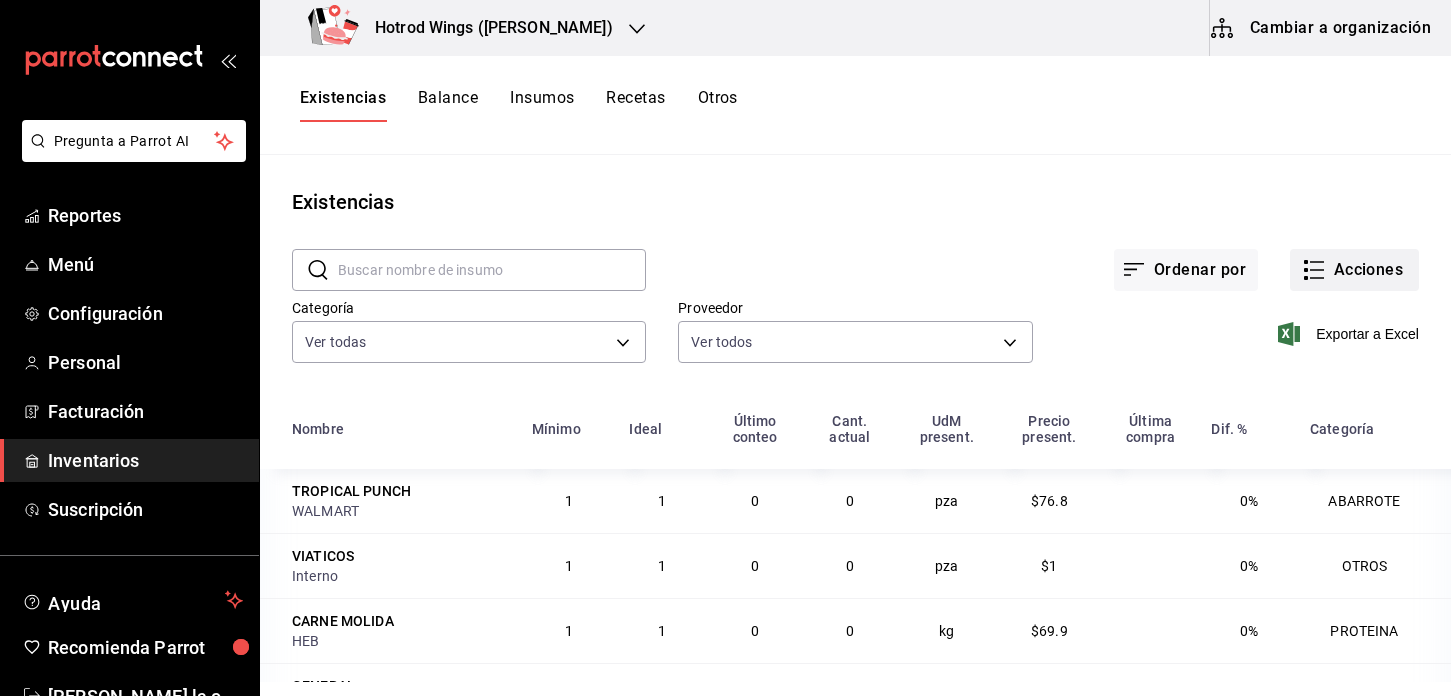 click on "Acciones" at bounding box center [1354, 270] 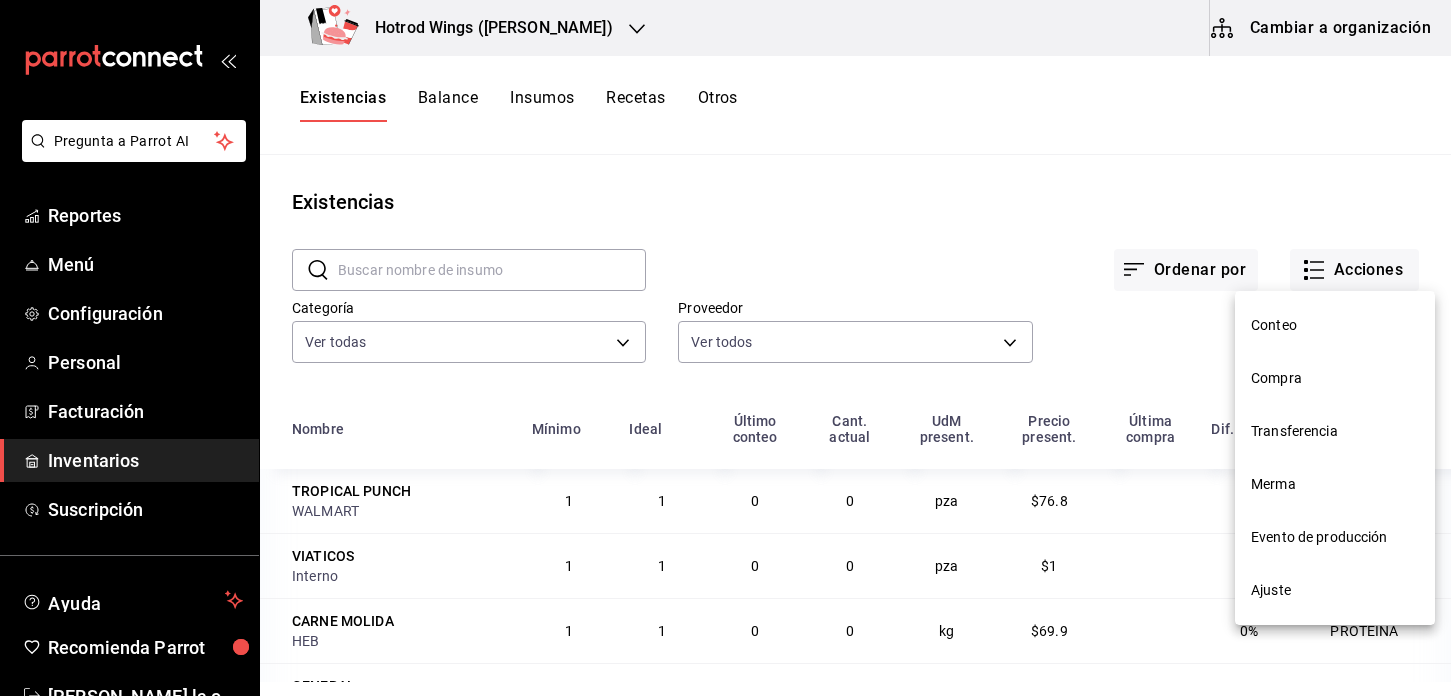 click on "Compra" at bounding box center (1335, 378) 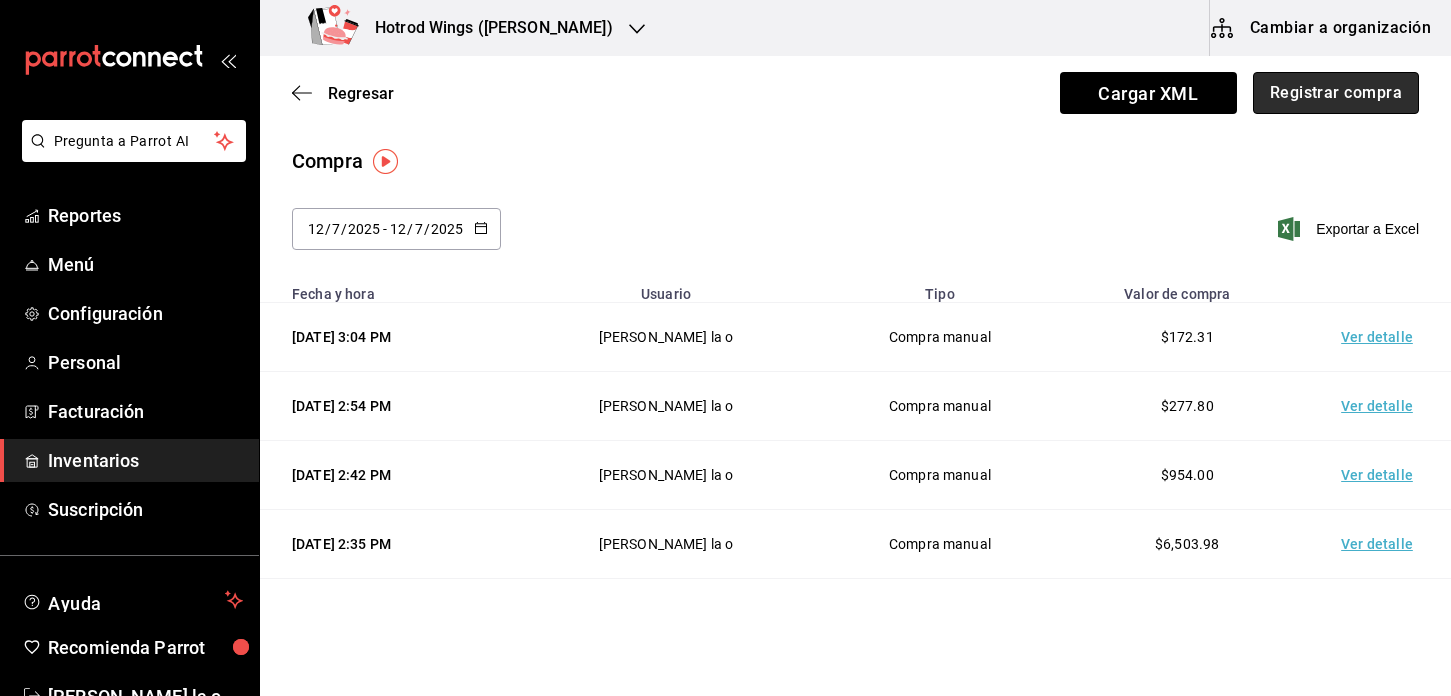click on "Registrar compra" at bounding box center (1336, 93) 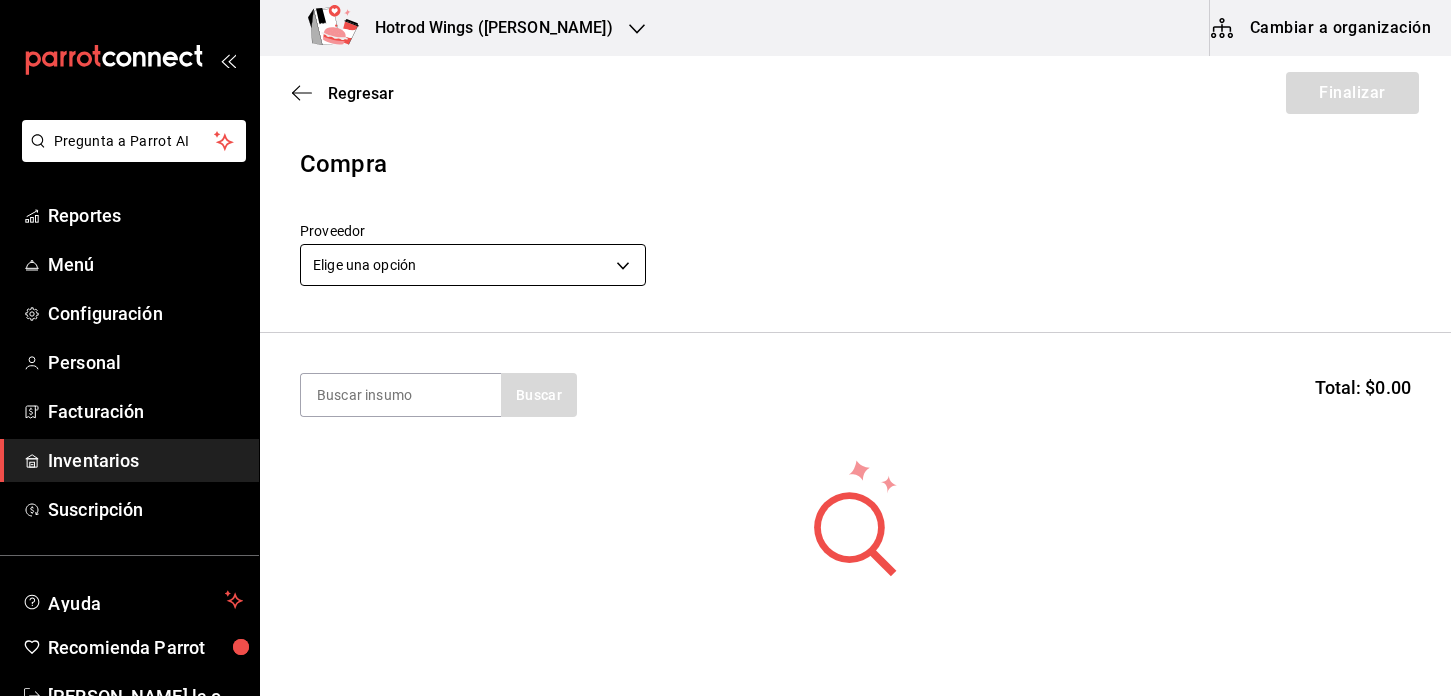 click on "Pregunta a Parrot AI Reportes   Menú   Configuración   Personal   Facturación   Inventarios   Suscripción   Ayuda Recomienda Parrot   Martha De la o   Sugerir nueva función   Hotrod Wings (Guillen) Cambiar a organización Regresar Finalizar Compra Proveedor Elige una opción default Buscar Total: $0.00 No hay insumos a mostrar. Busca un insumo para agregarlo a la lista Pregunta a Parrot AI Reportes   Menú   Configuración   Personal   Facturación   Inventarios   Suscripción   Ayuda Recomienda Parrot   Martha De la o   Sugerir nueva función   GANA 1 MES GRATIS EN TU SUSCRIPCIÓN AQUÍ ¿Recuerdas cómo empezó tu restaurante?
Hoy puedes ayudar a un colega a tener el mismo cambio que tú viviste.
Recomienda Parrot directamente desde tu Portal Administrador.
Es fácil y rápido.
🎁 Por cada restaurante que se una, ganas 1 mes gratis. Ver video tutorial Ir a video Editar Eliminar Visitar centro de ayuda (81) 2046 6363 soporte@parrotsoftware.io Visitar centro de ayuda (81) 2046 6363" at bounding box center [725, 291] 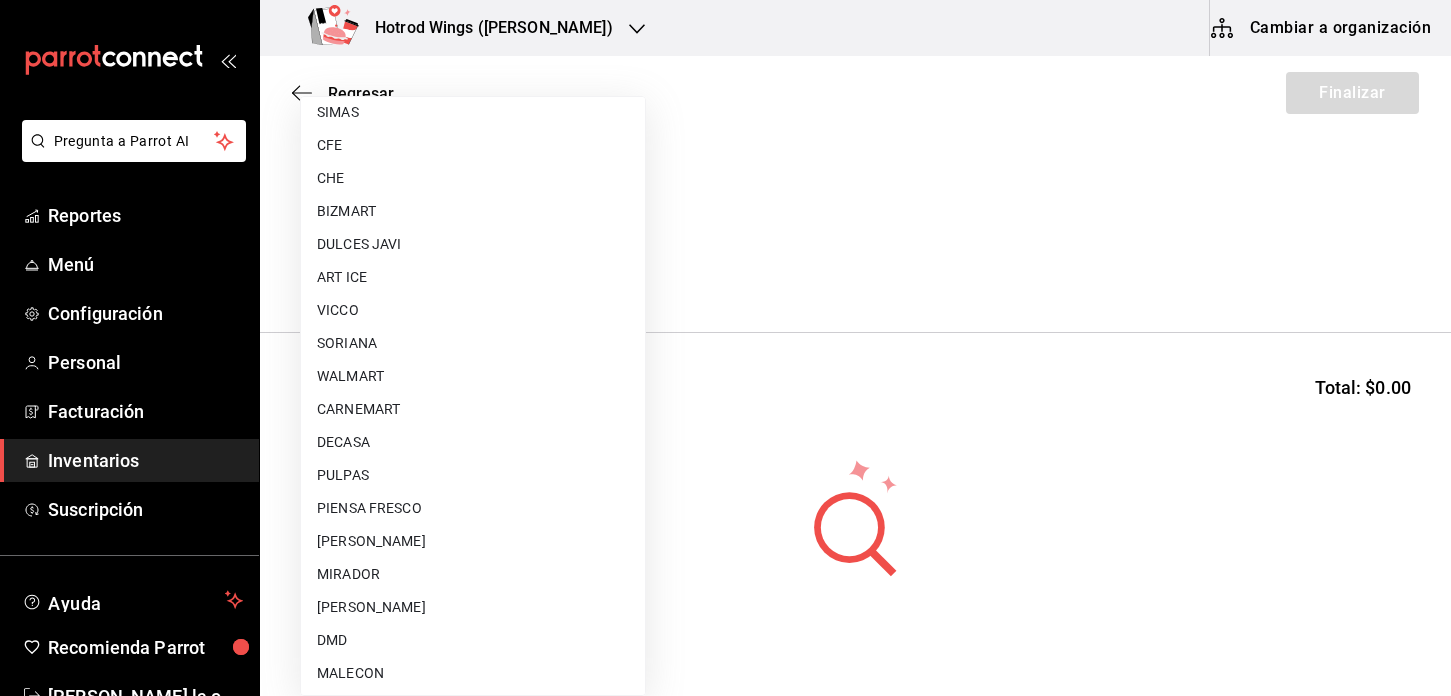 scroll, scrollTop: 1002, scrollLeft: 0, axis: vertical 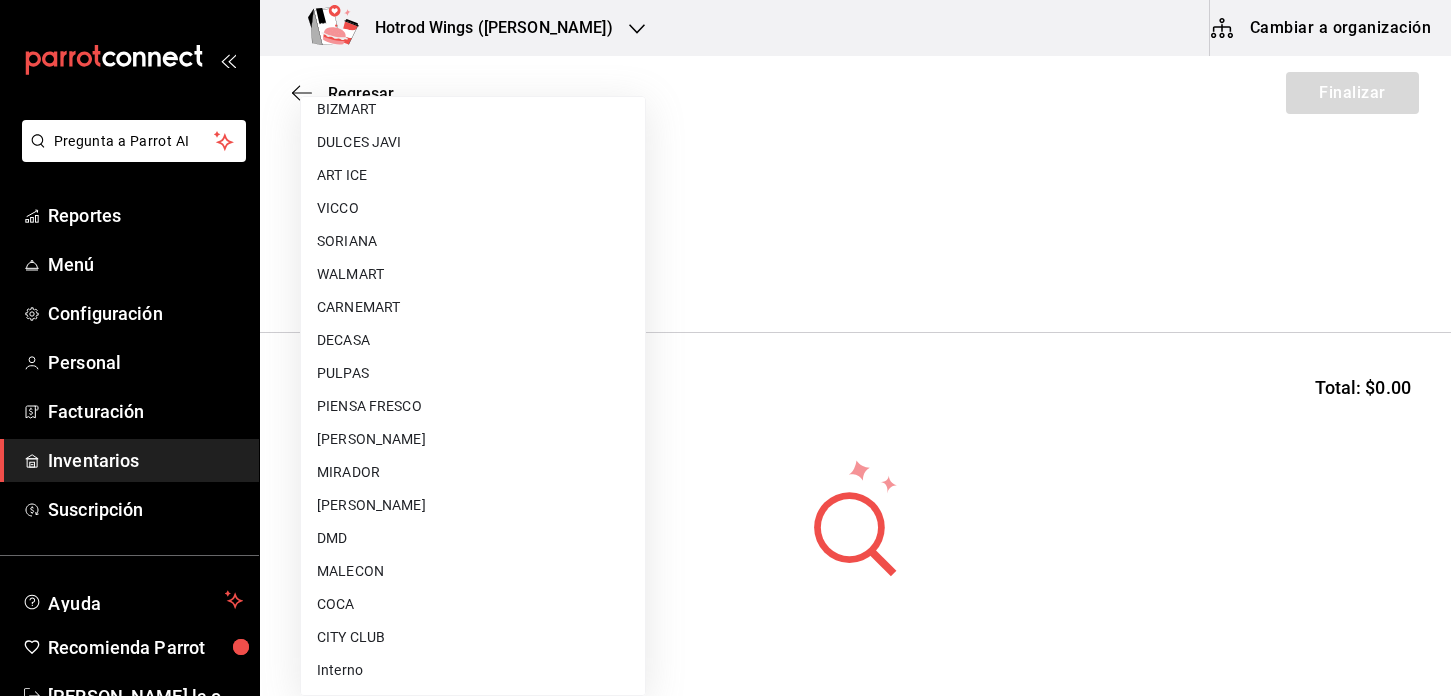 click on "CITY CLUB" at bounding box center [473, 637] 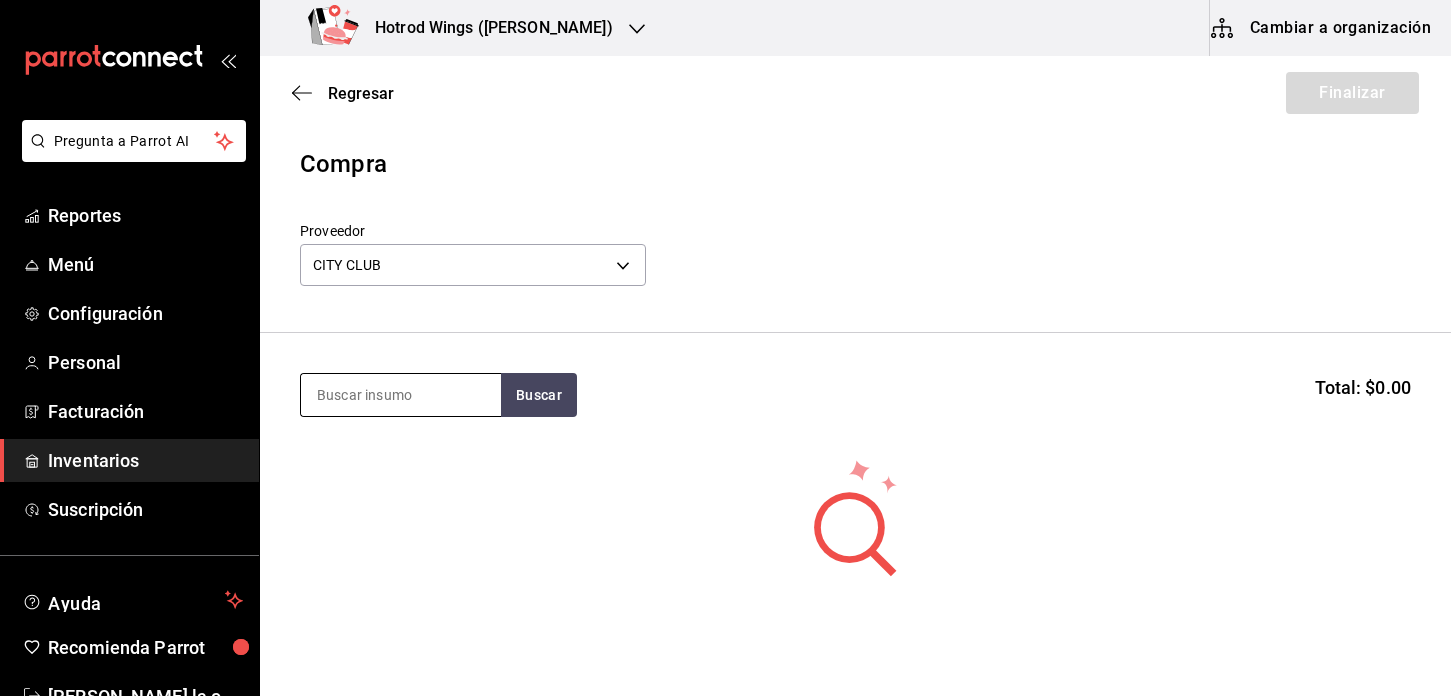 click at bounding box center (401, 395) 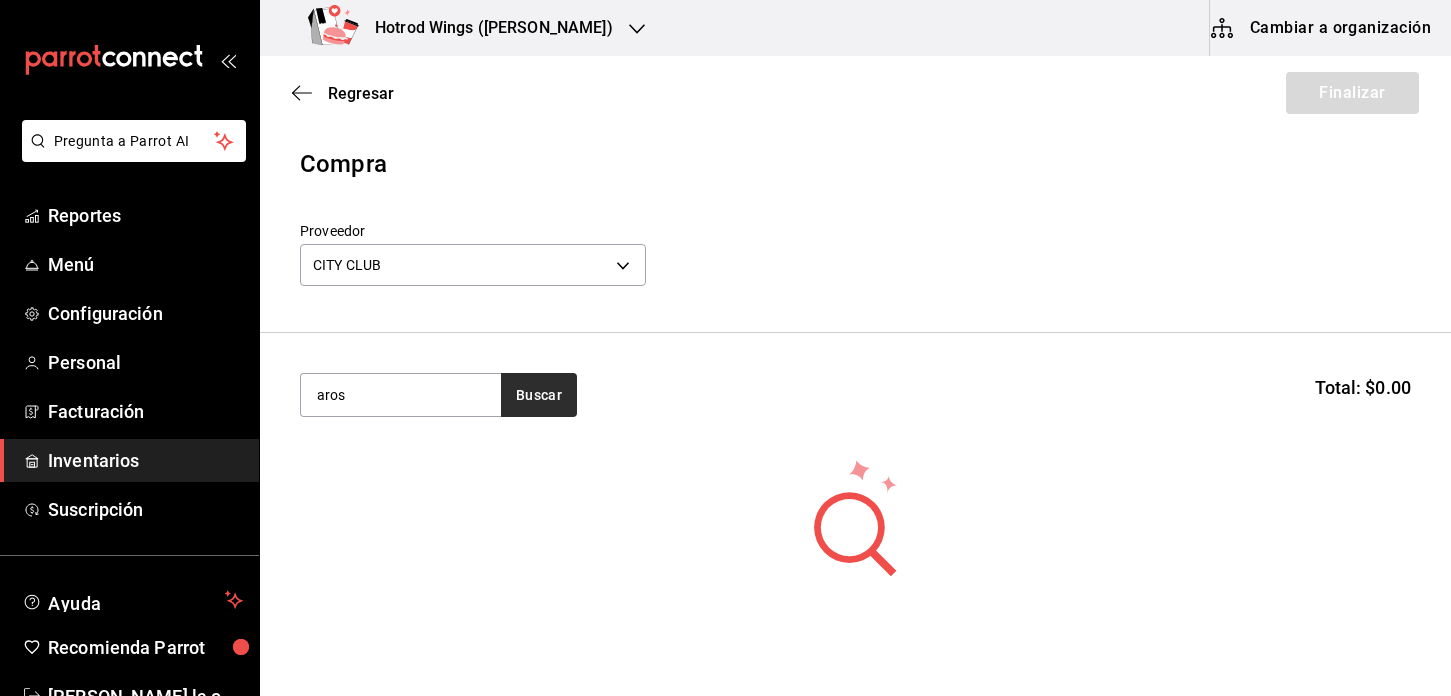 type on "aros" 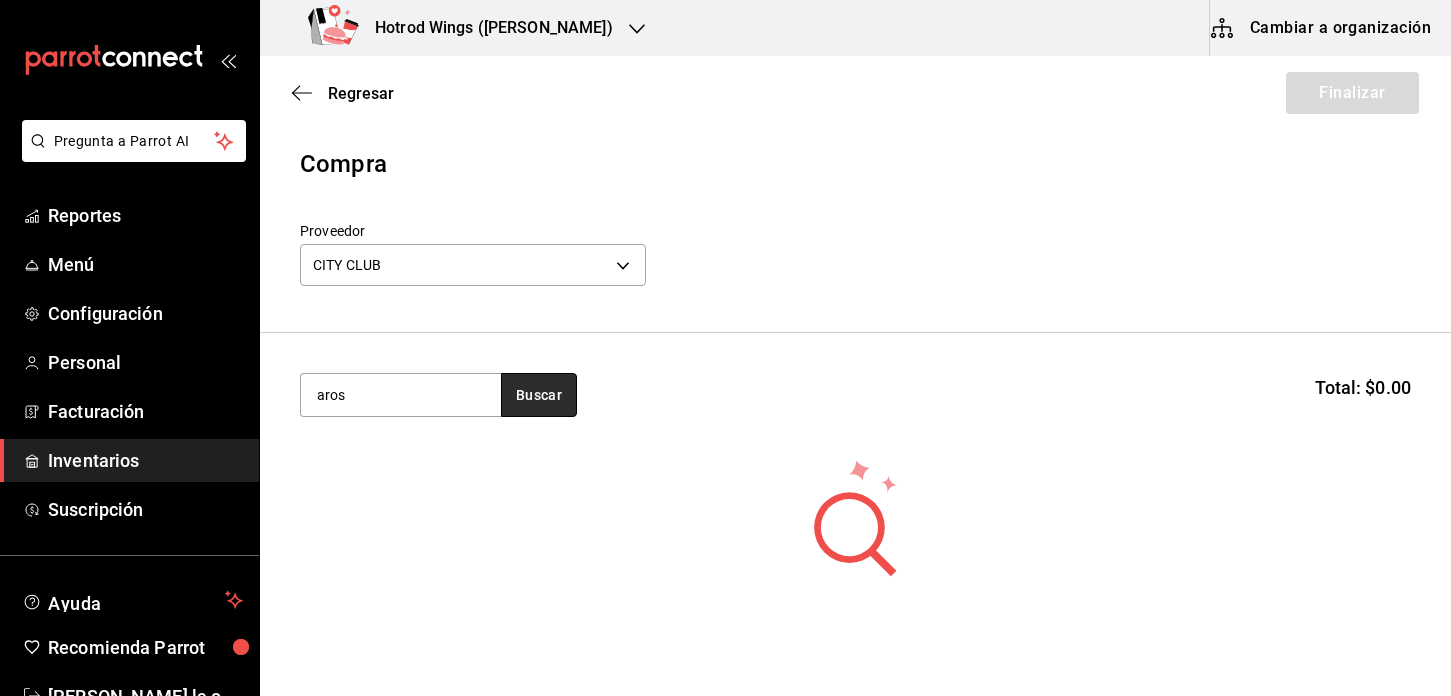 click on "Buscar" at bounding box center [539, 395] 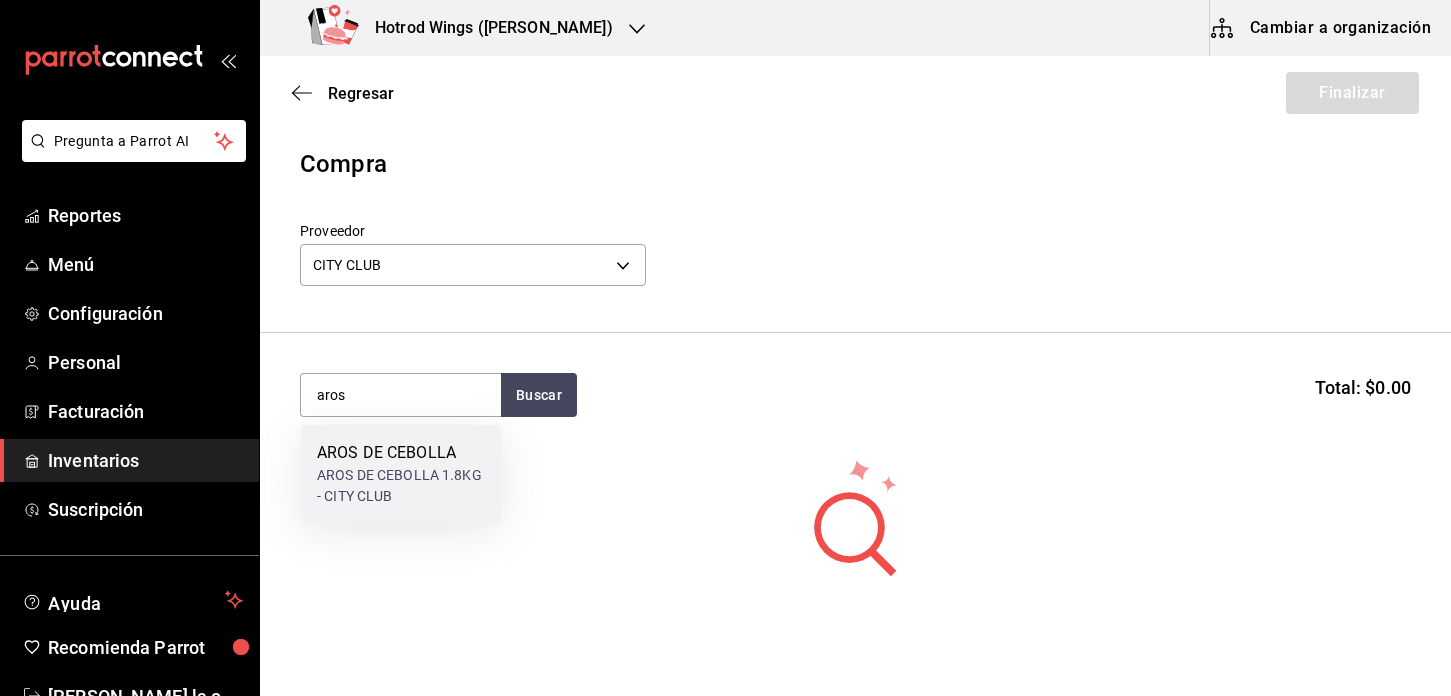click on "AROS DE CEBOLLA" at bounding box center [401, 453] 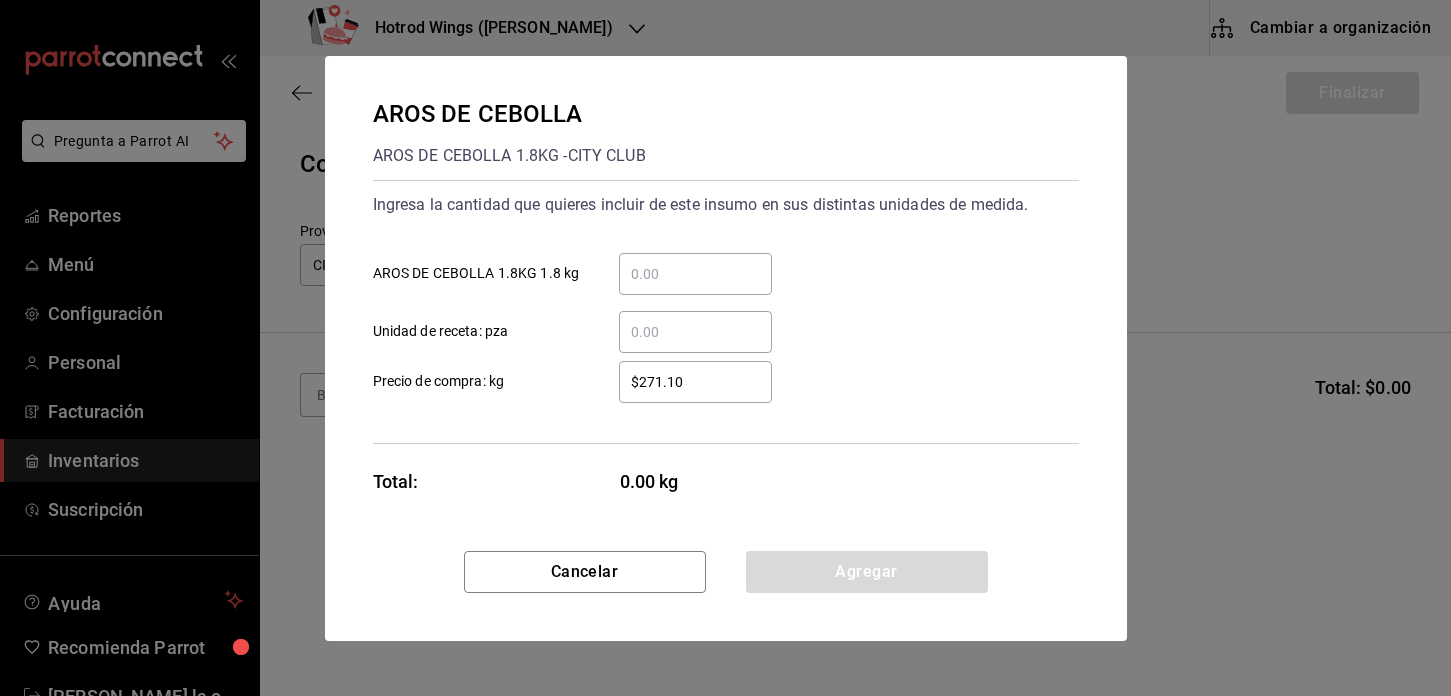 click on "​ AROS DE CEBOLLA 1.8KG 1.8 kg" at bounding box center [695, 274] 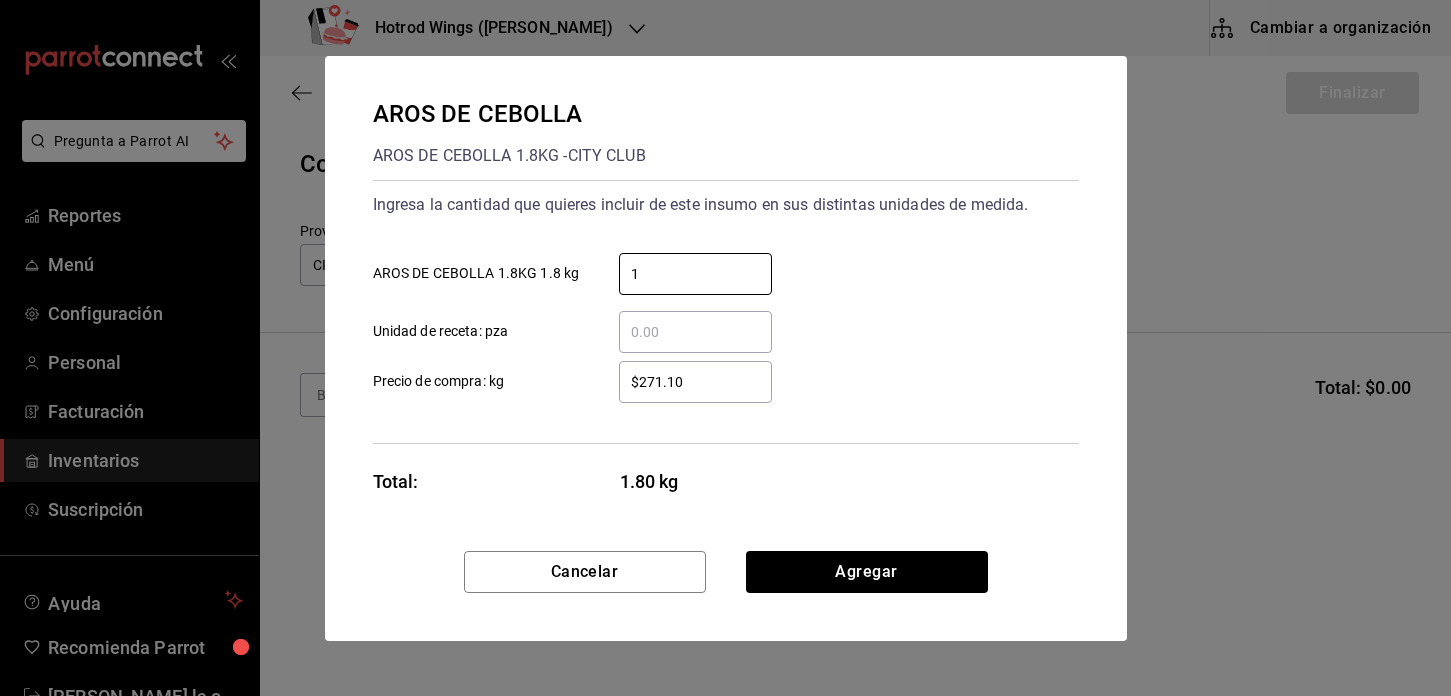 type on "1" 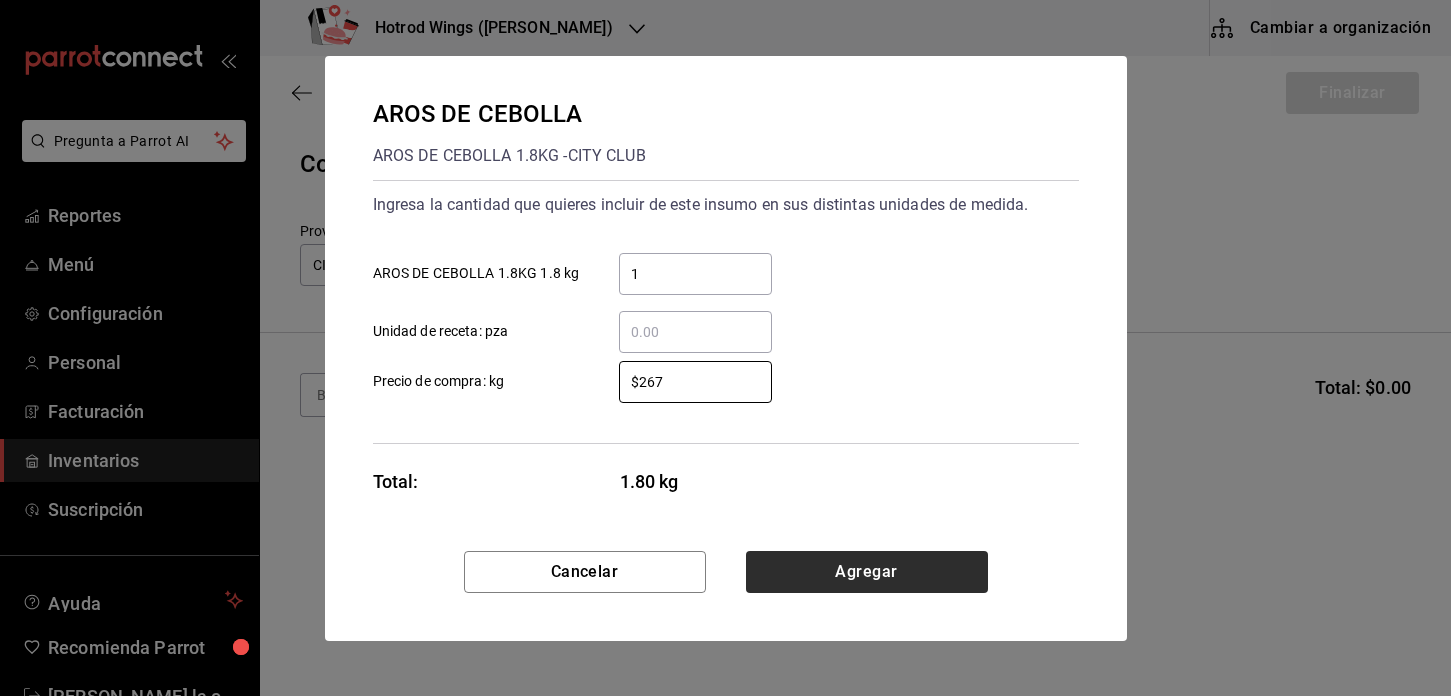 type on "$267" 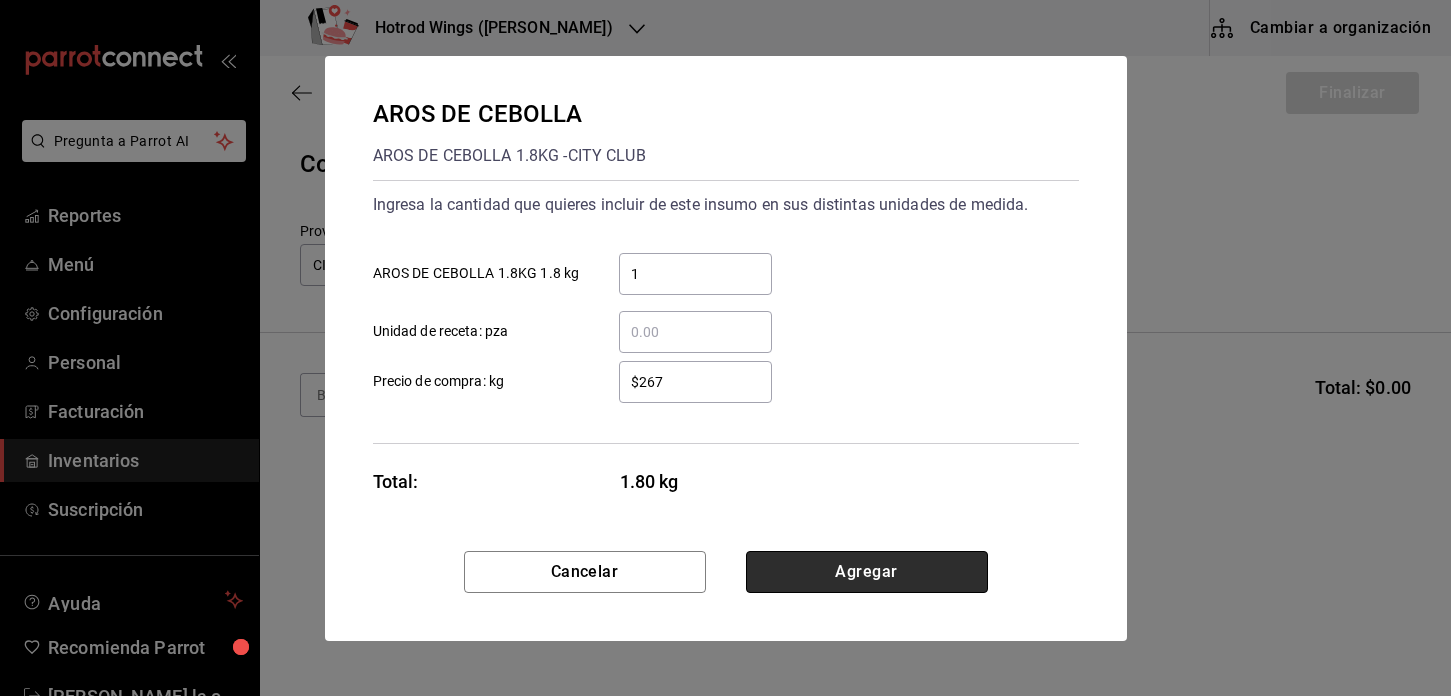 click on "Agregar" at bounding box center [867, 572] 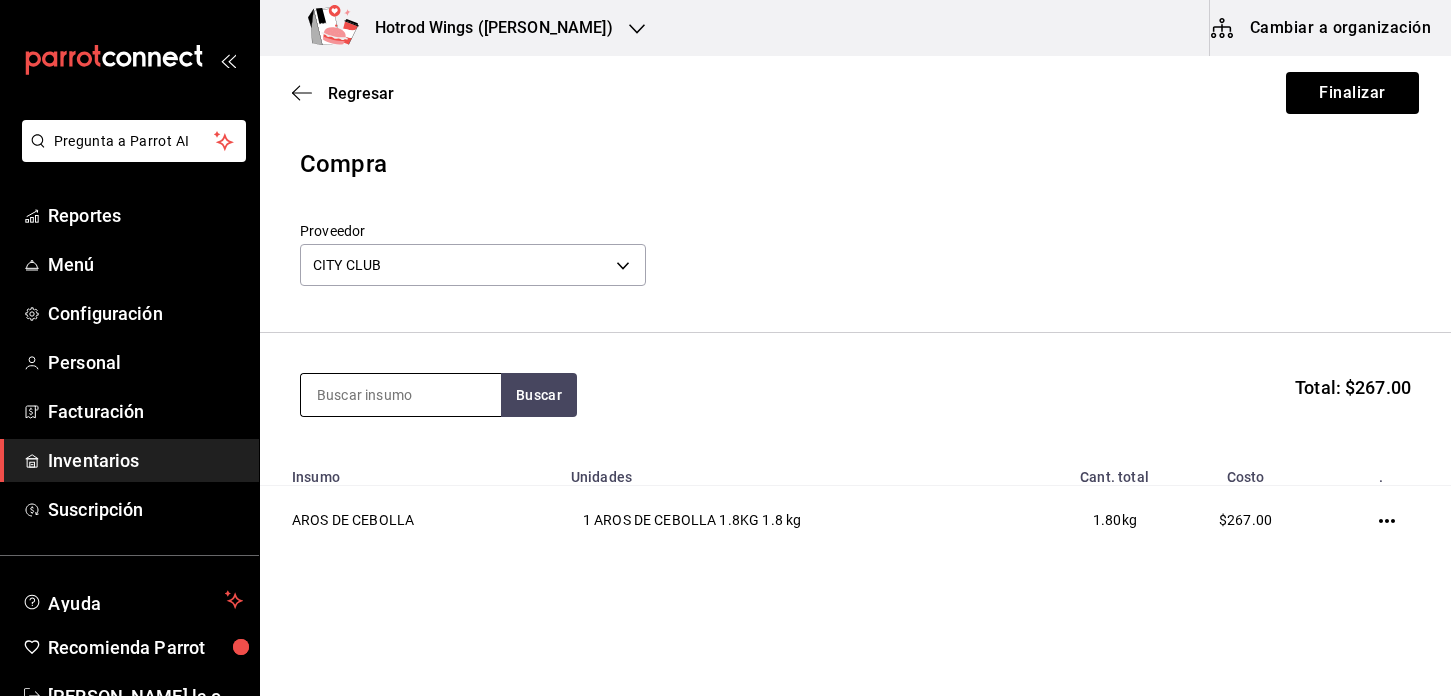 click at bounding box center [401, 395] 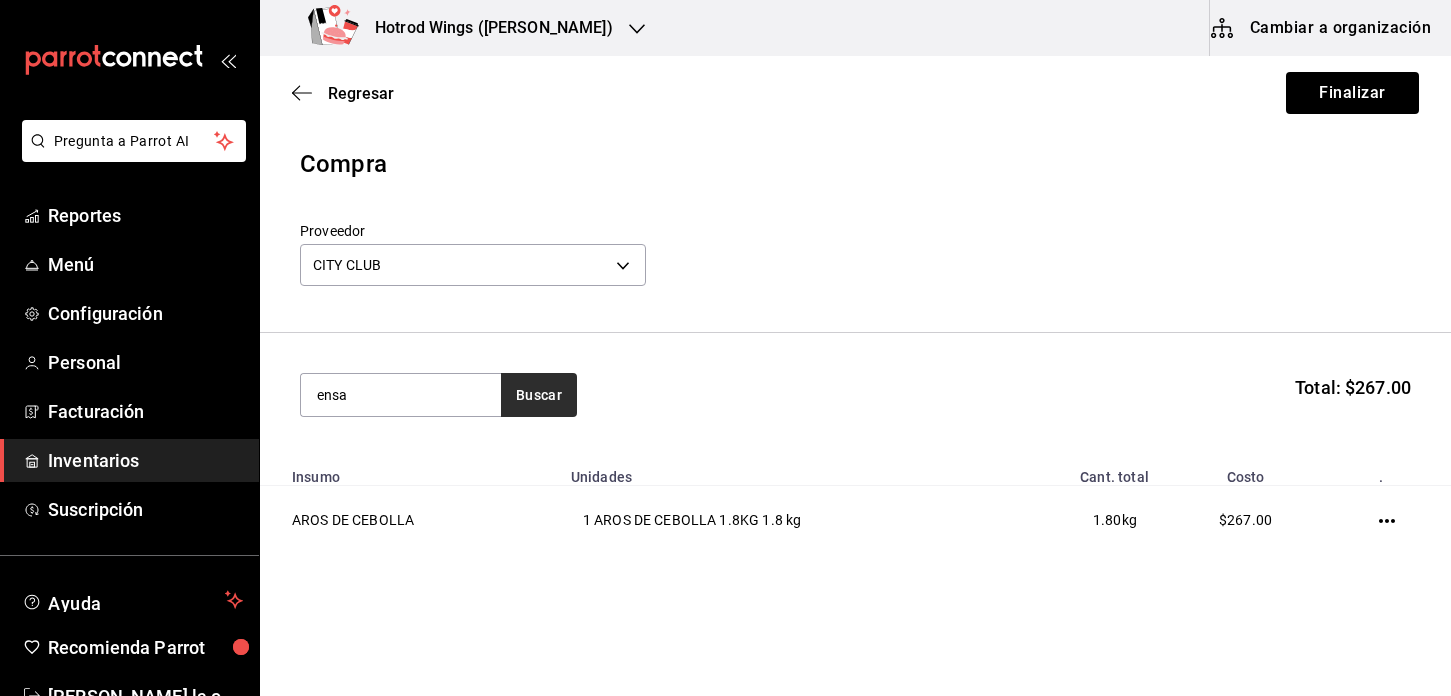 type on "ensa" 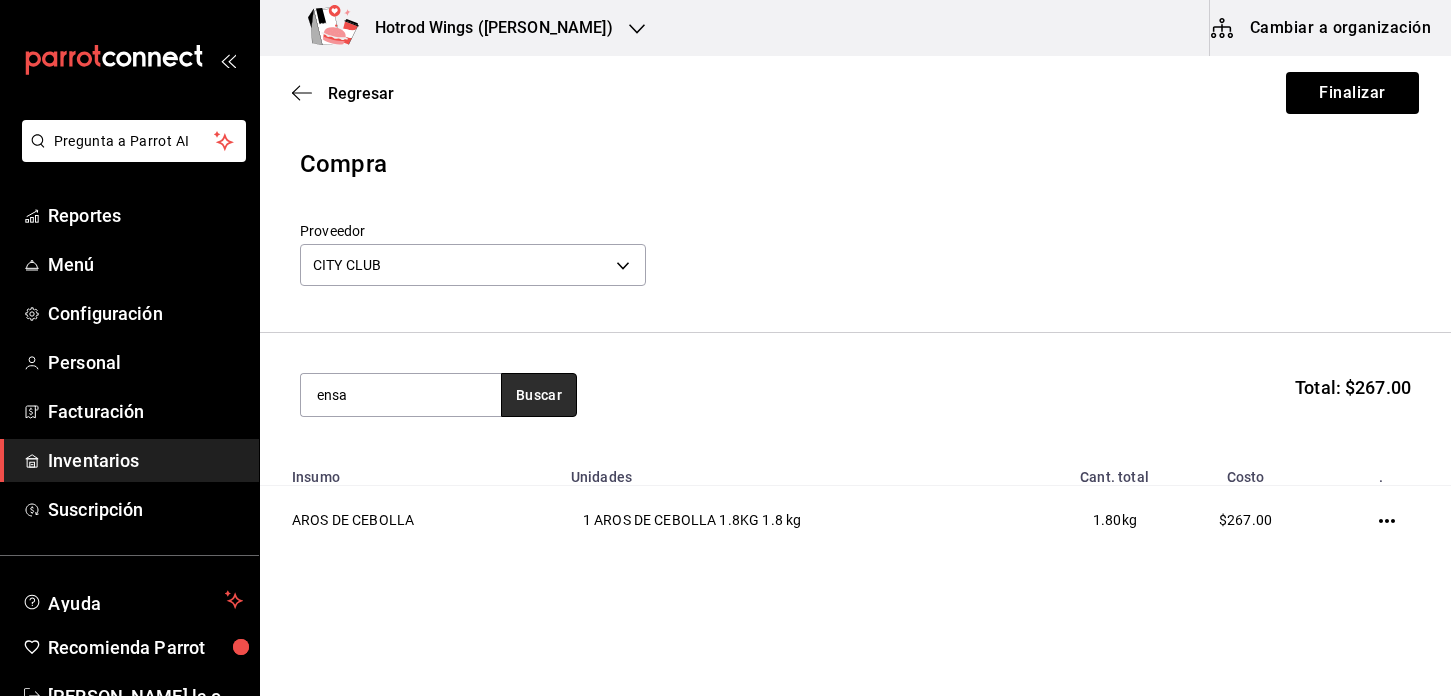 click on "Buscar" at bounding box center (539, 395) 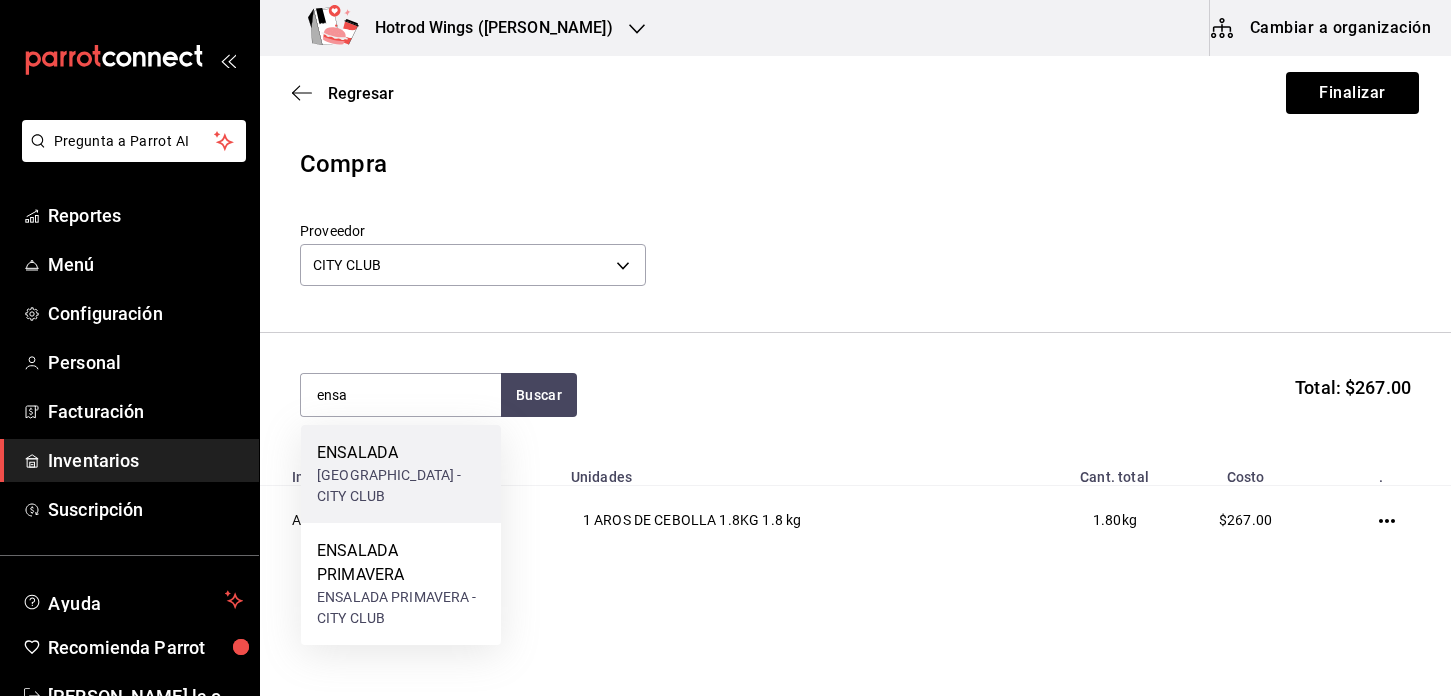 click on "ENSALADA CITY - CITY CLUB" at bounding box center (401, 486) 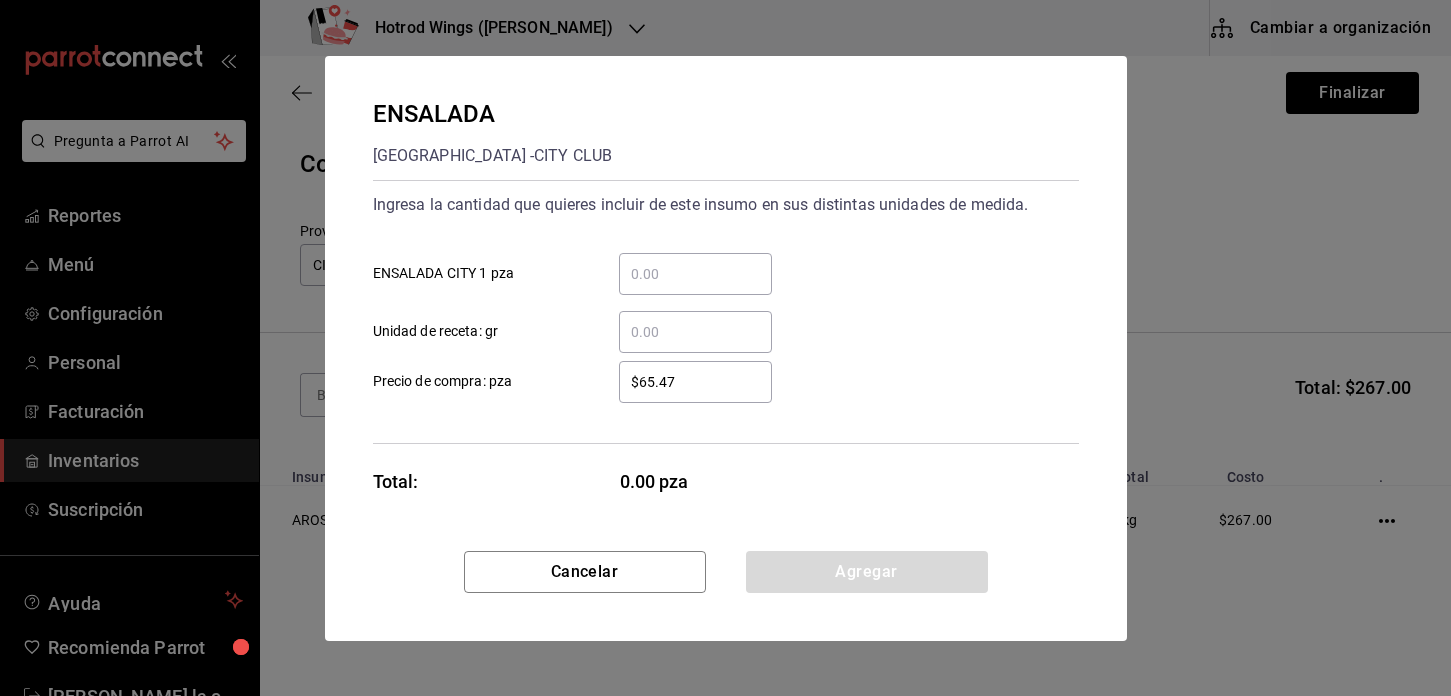 click on "​ ENSALADA CITY 1 pza" at bounding box center (695, 274) 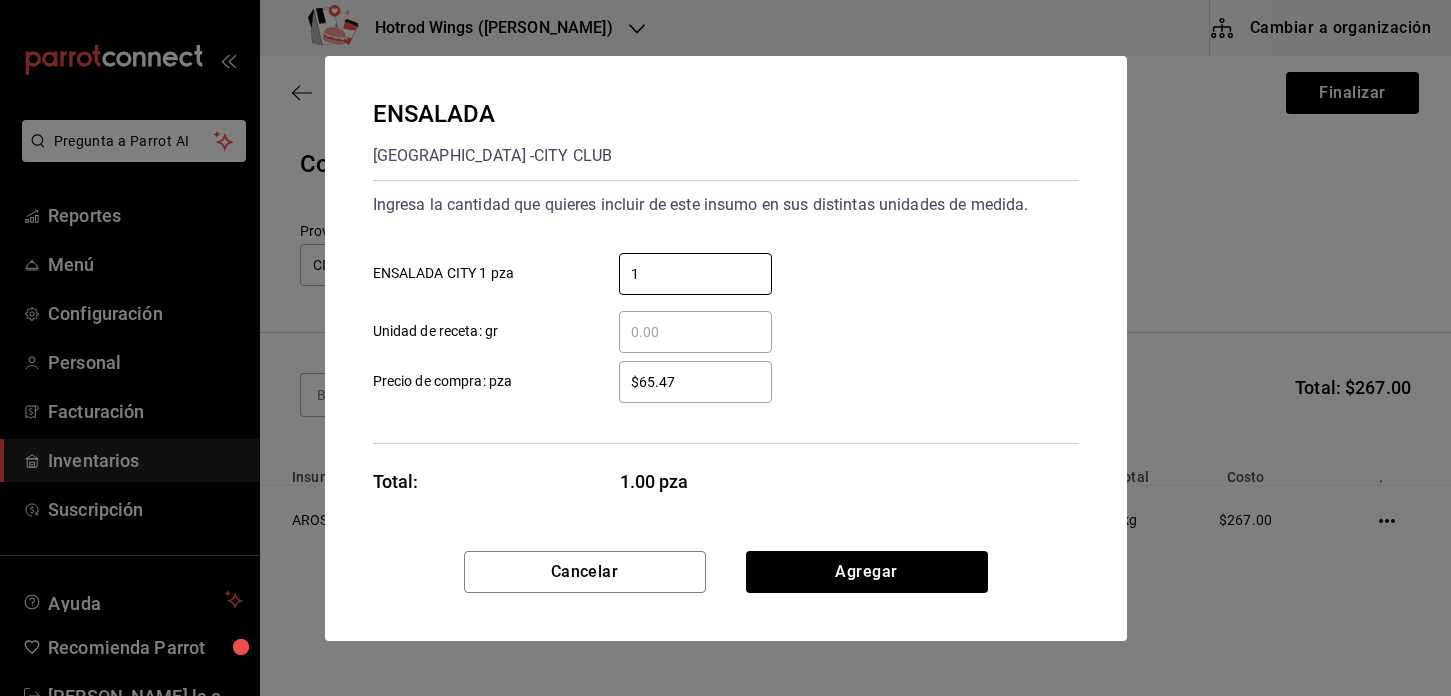 type on "1" 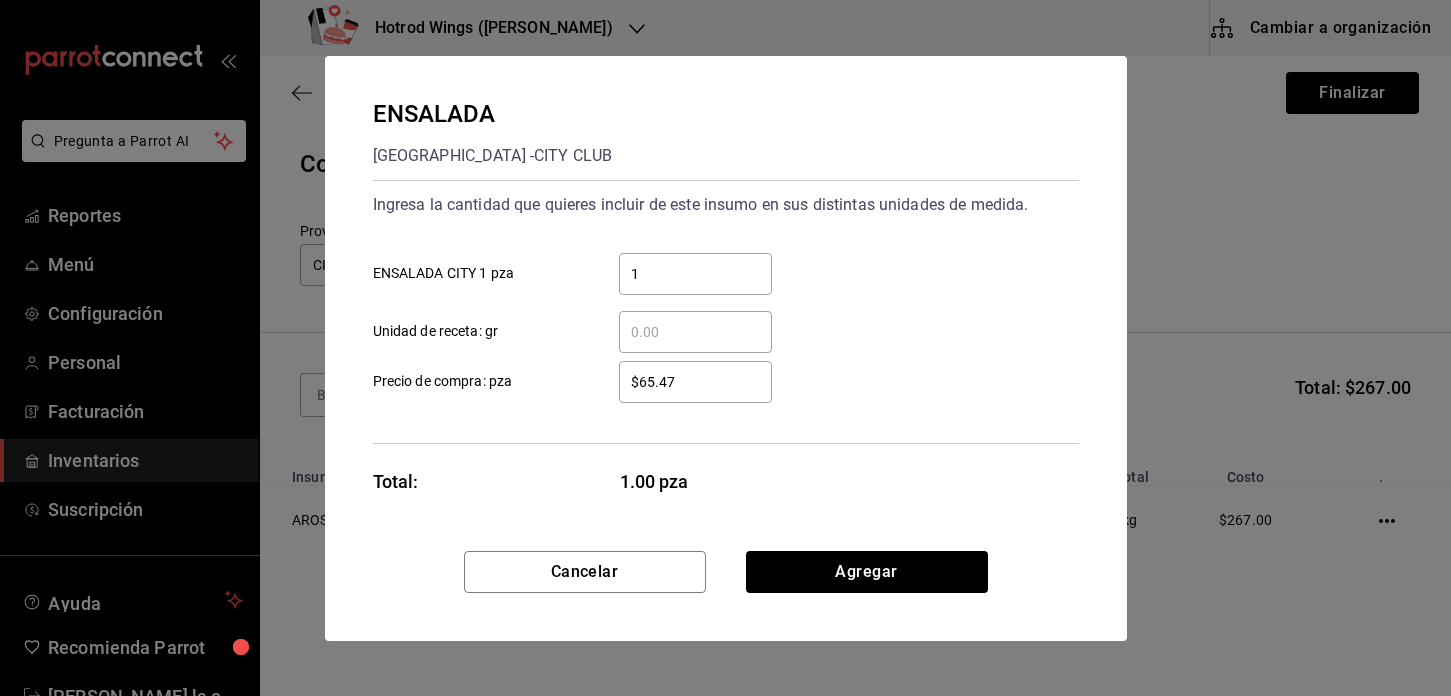 click on "$65.47" at bounding box center (695, 382) 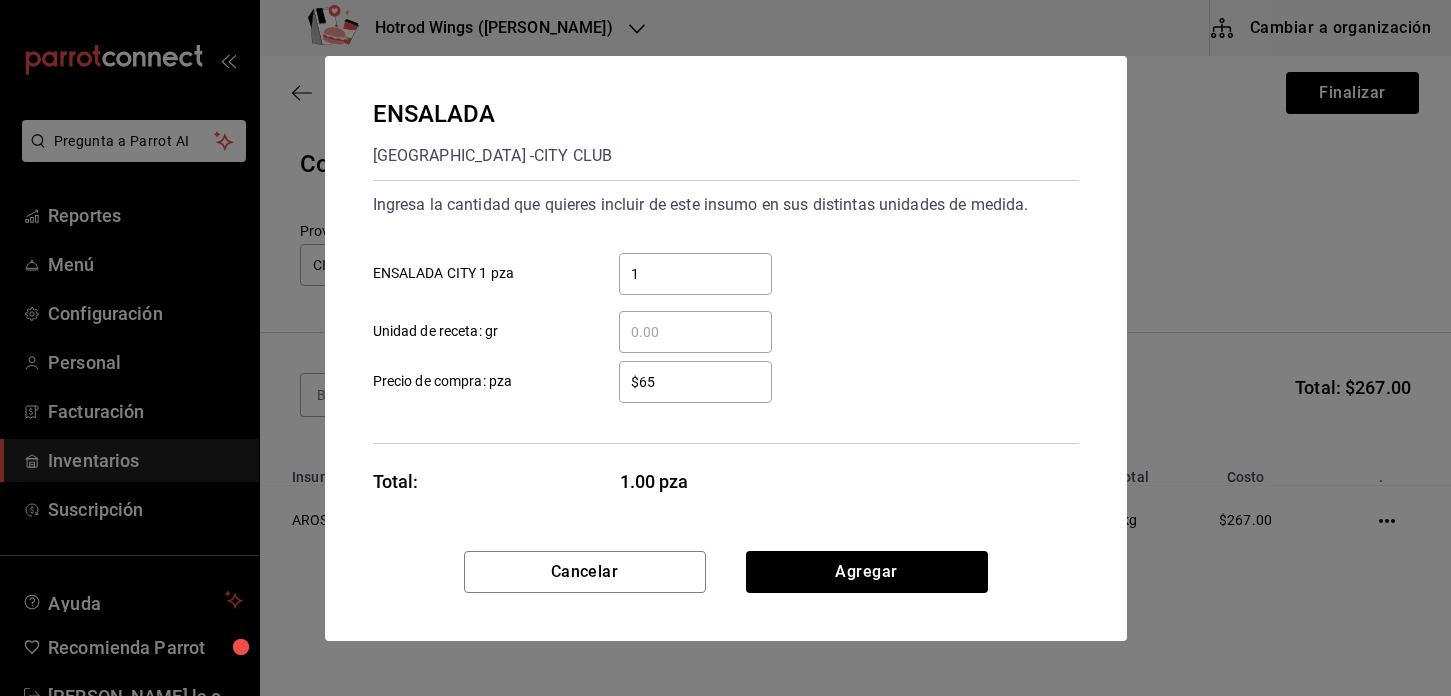 type on "$6" 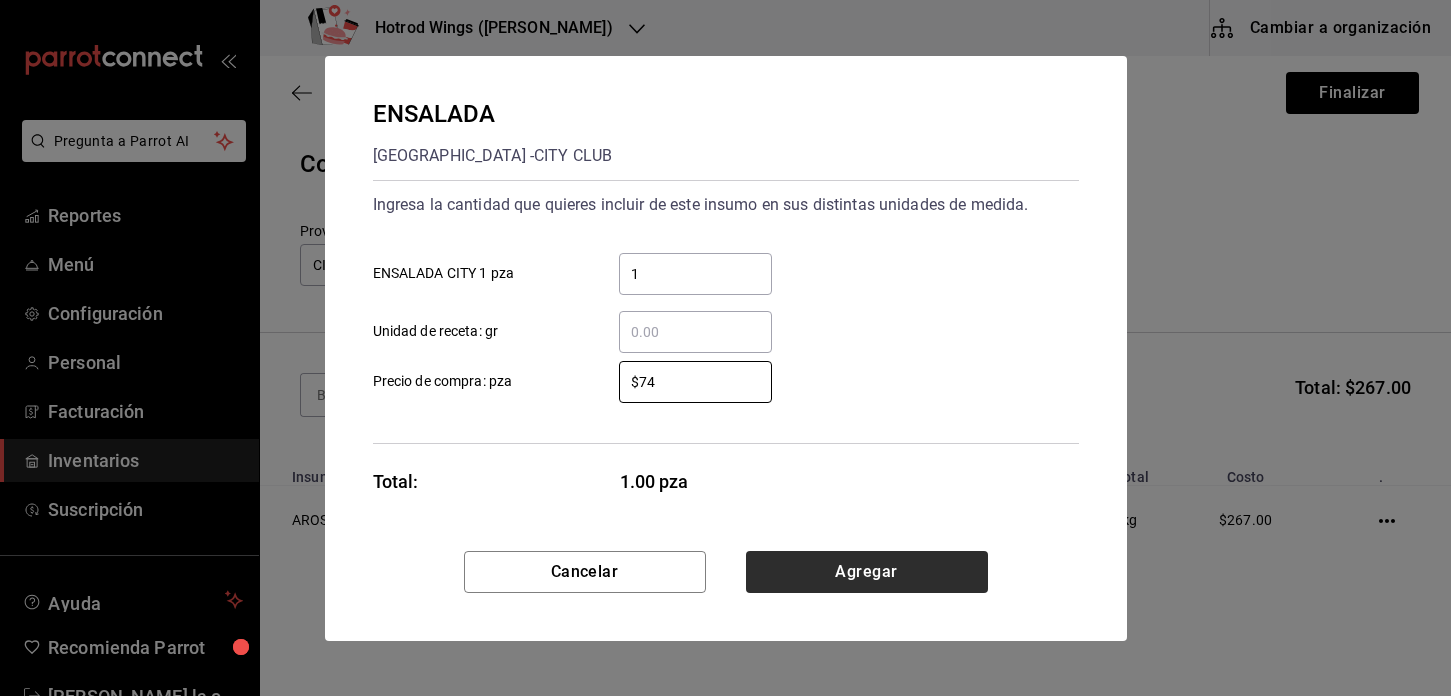 type on "$74" 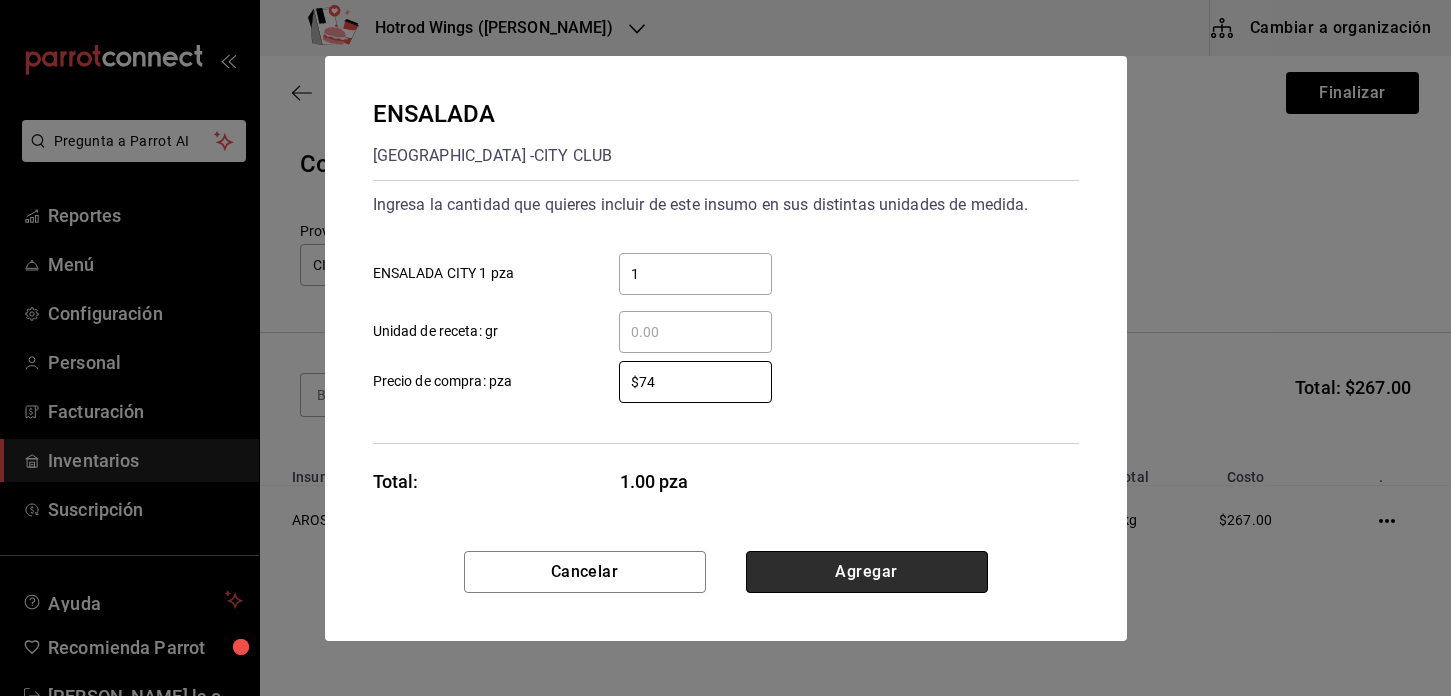 click on "Agregar" at bounding box center [867, 572] 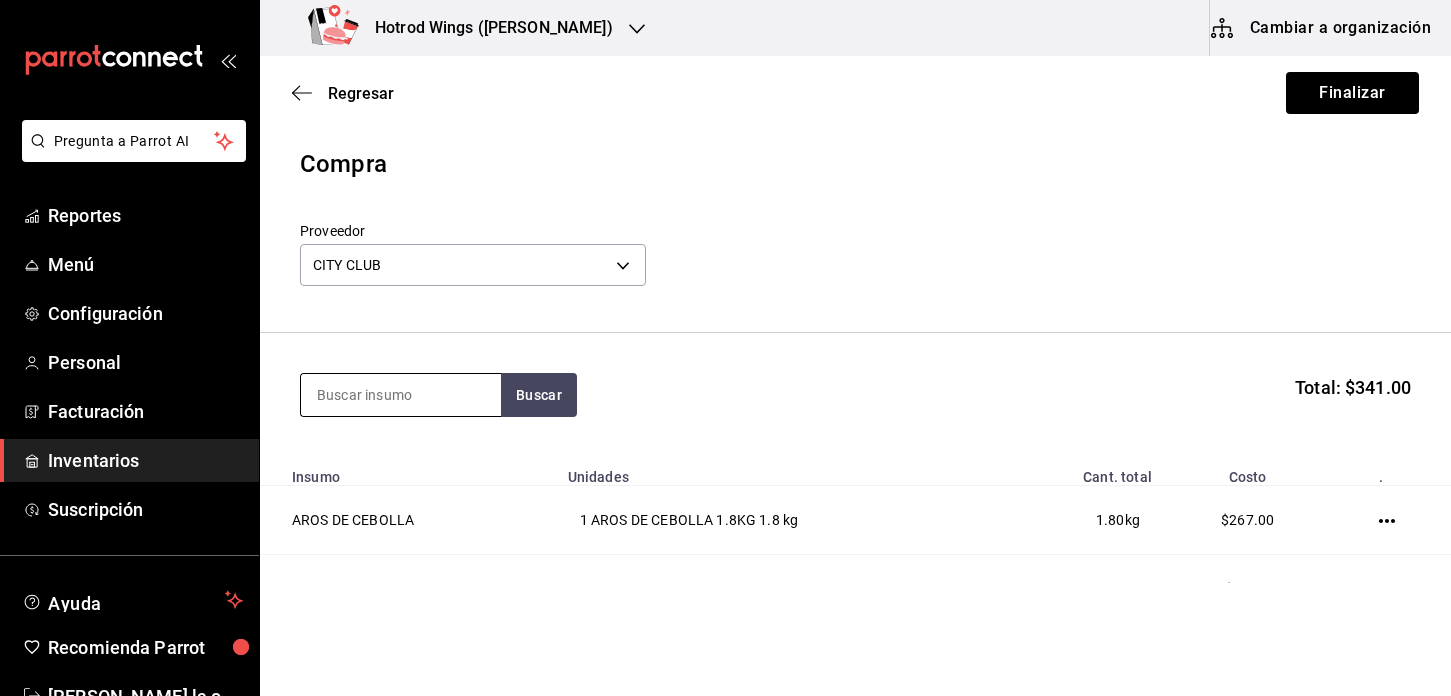 click at bounding box center [401, 395] 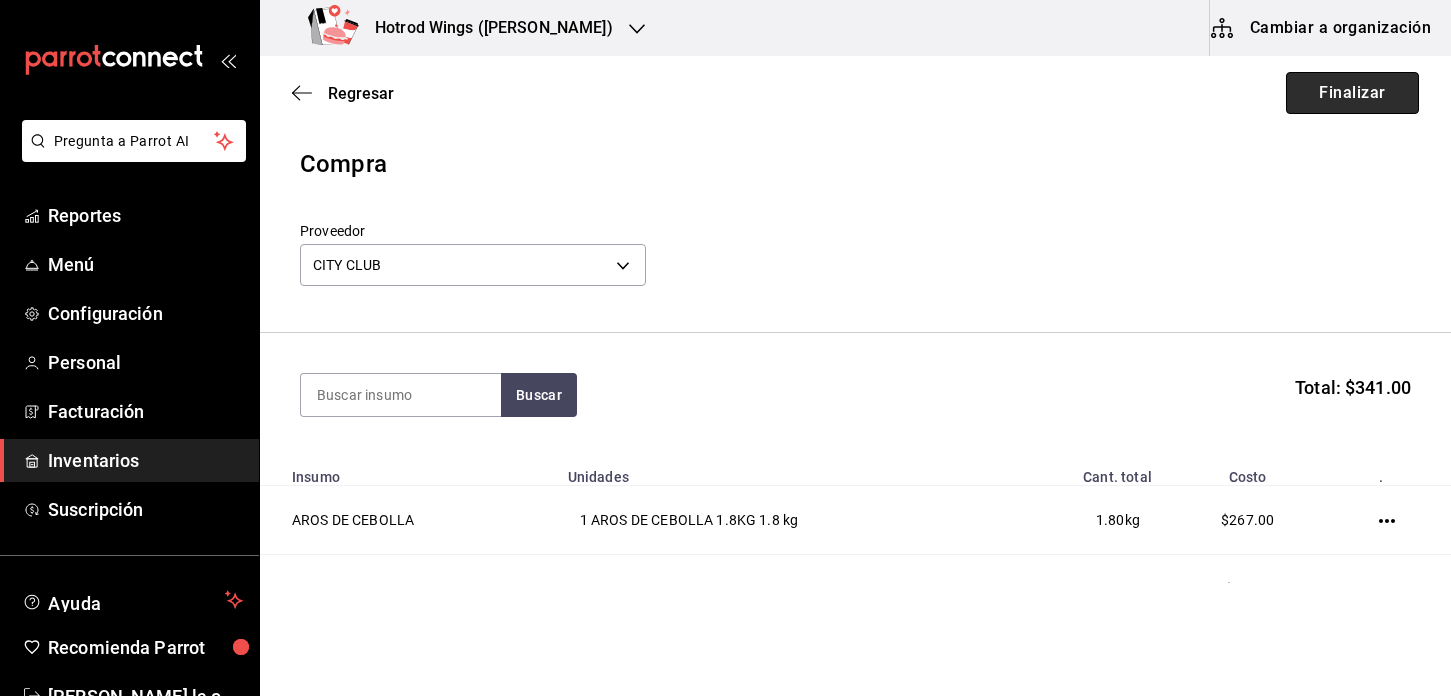 click on "Finalizar" at bounding box center (1352, 93) 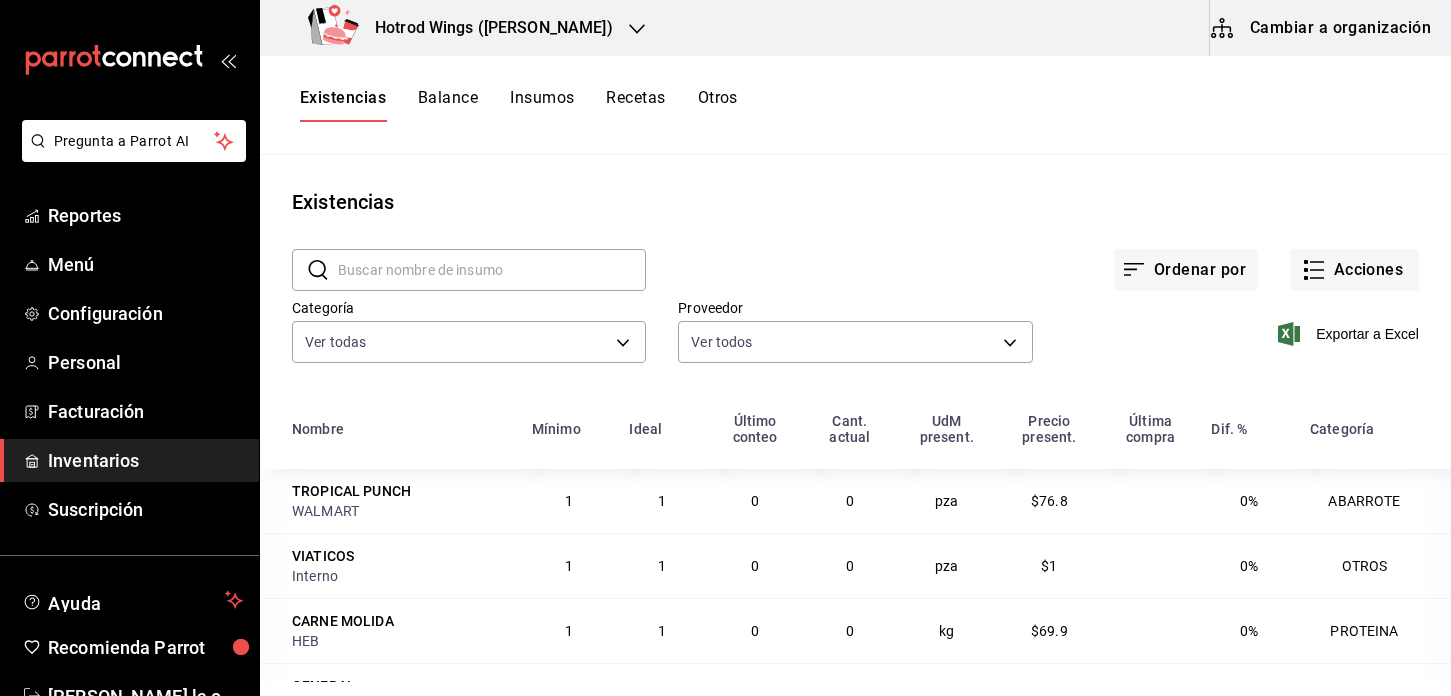 click 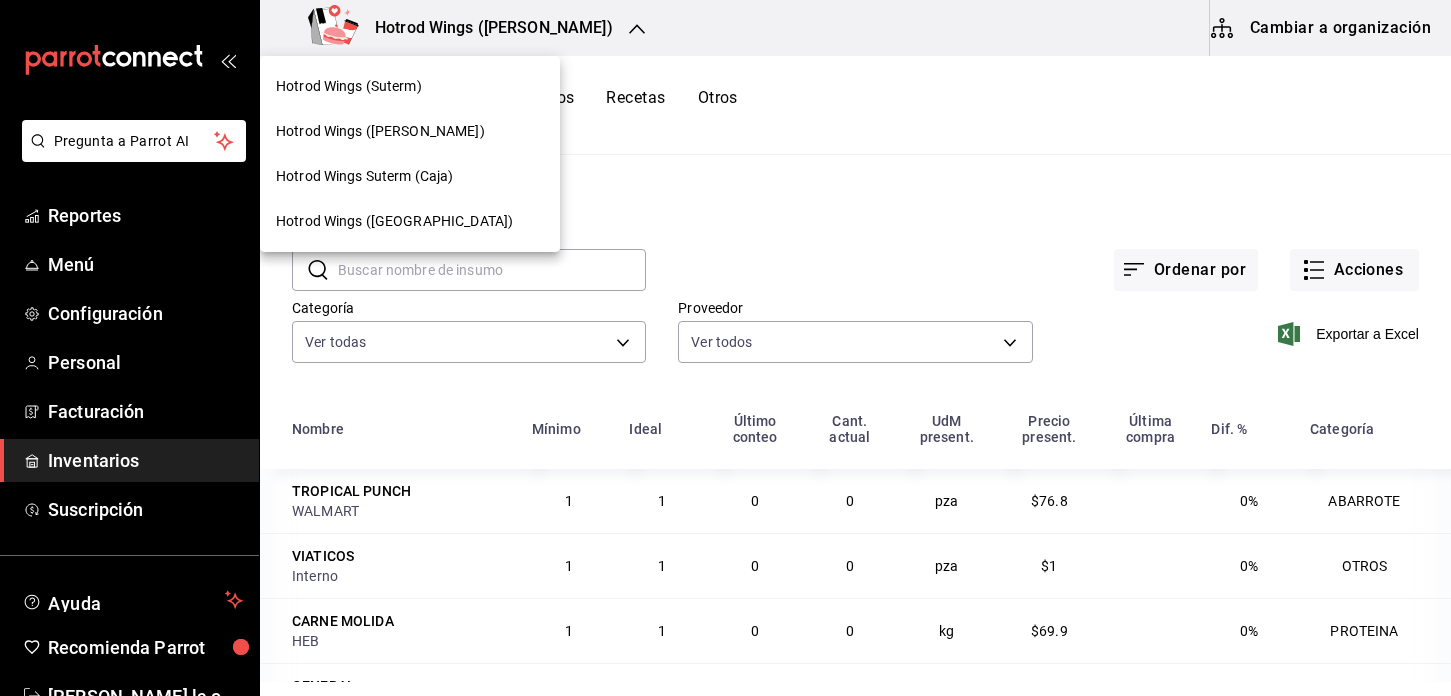 click on "Hotrod Wings (Suterm)" at bounding box center (410, 86) 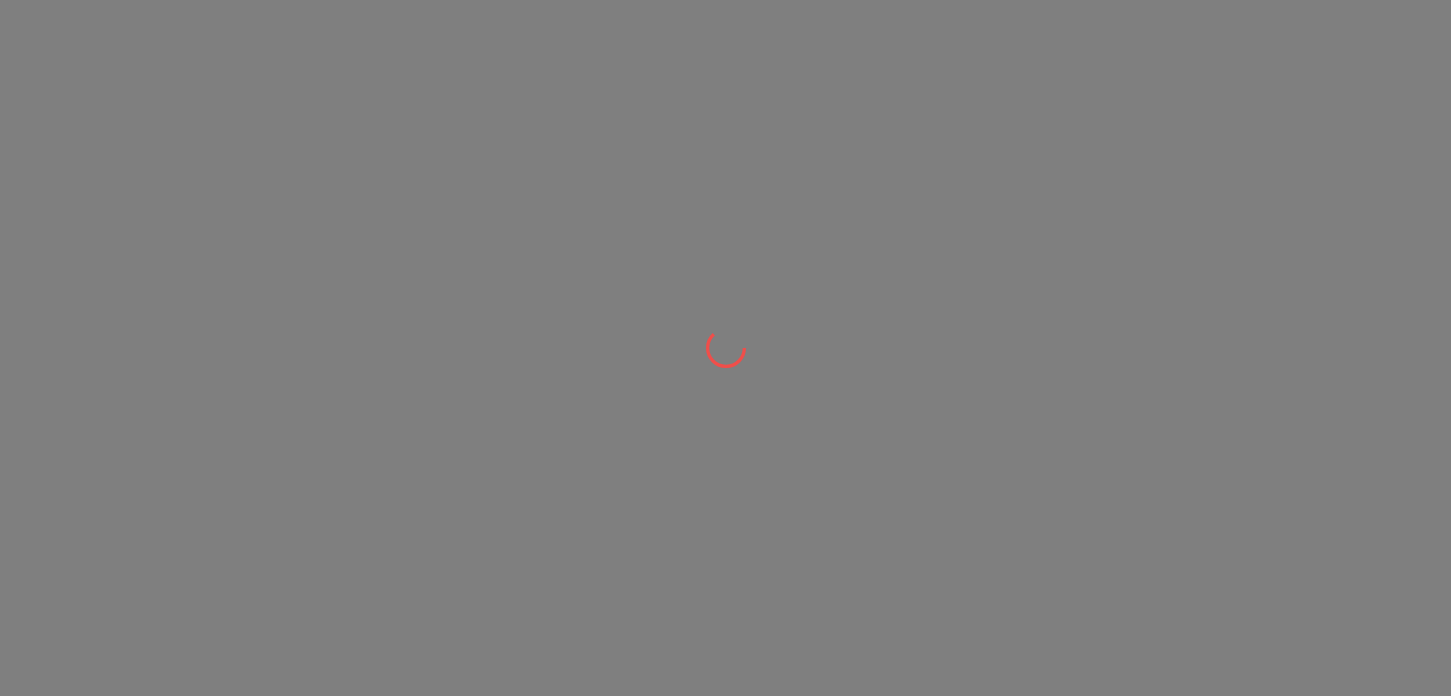 scroll, scrollTop: 0, scrollLeft: 0, axis: both 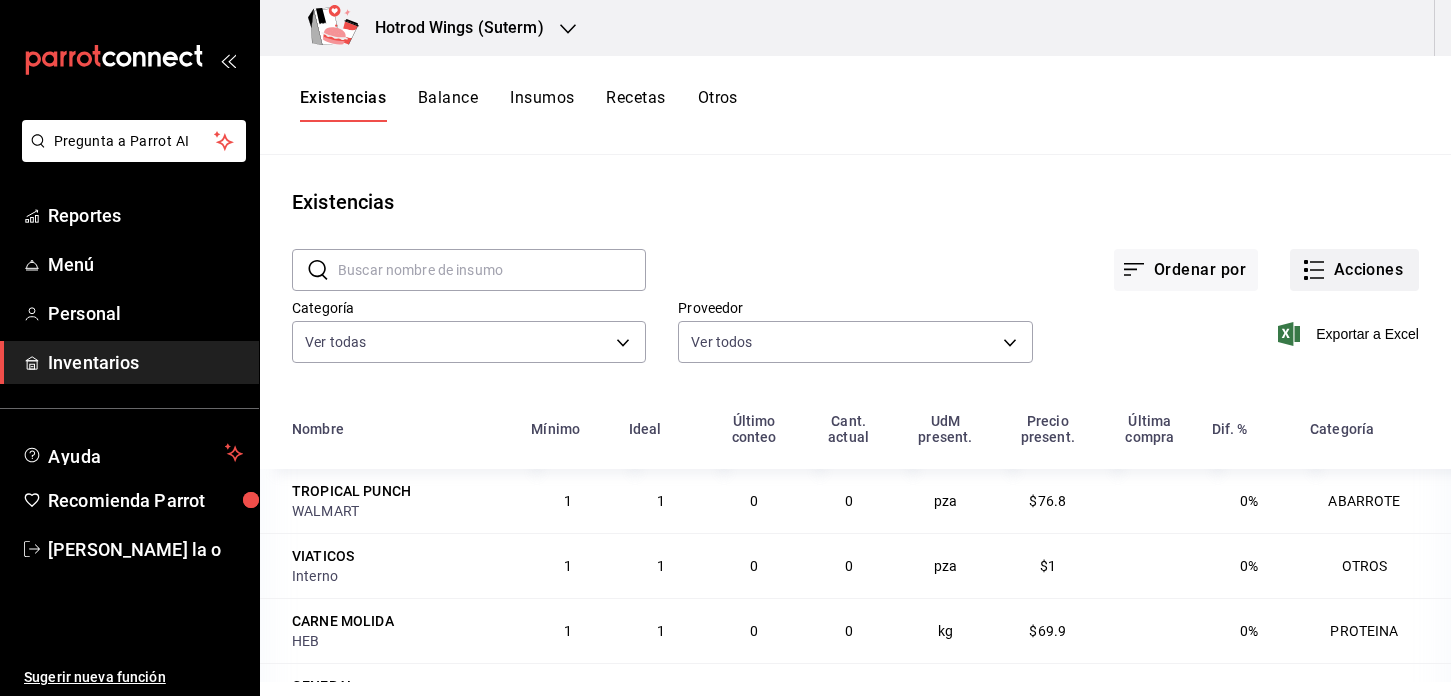 click on "Acciones" at bounding box center (1354, 270) 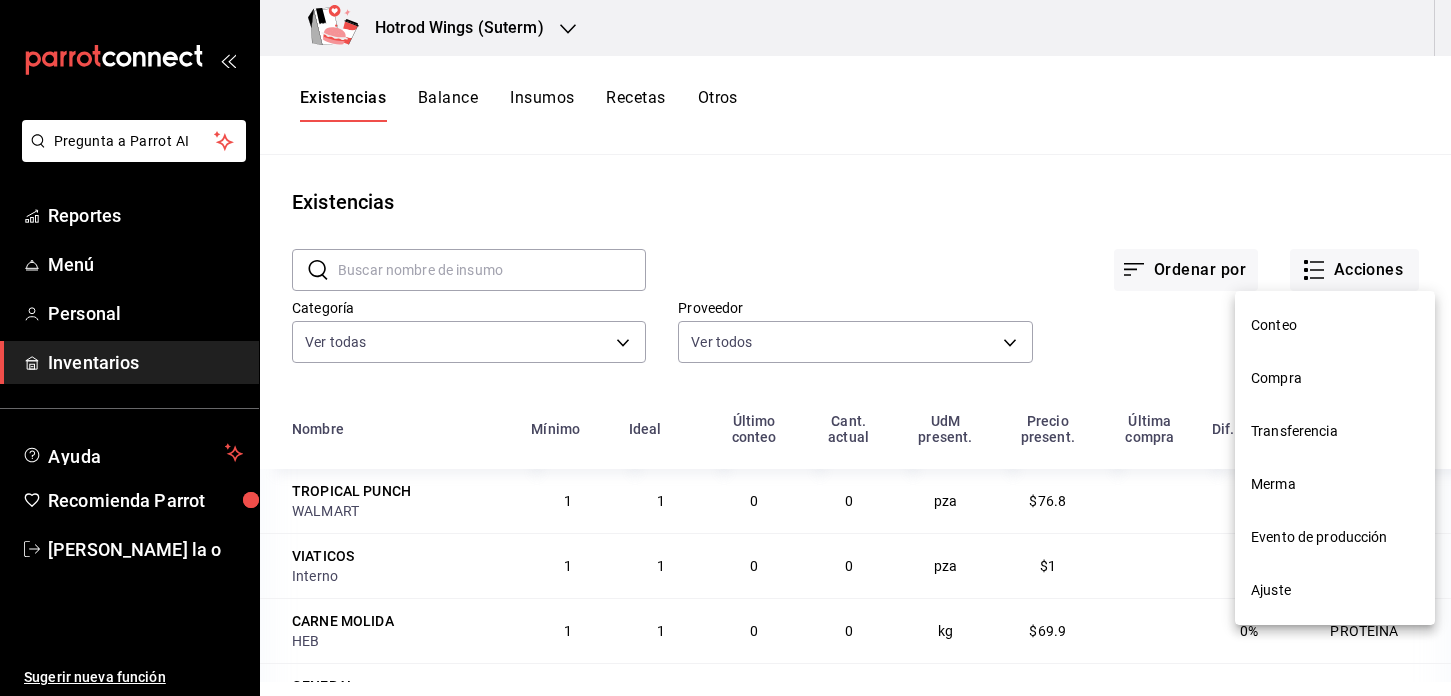 click on "Compra" at bounding box center (1335, 378) 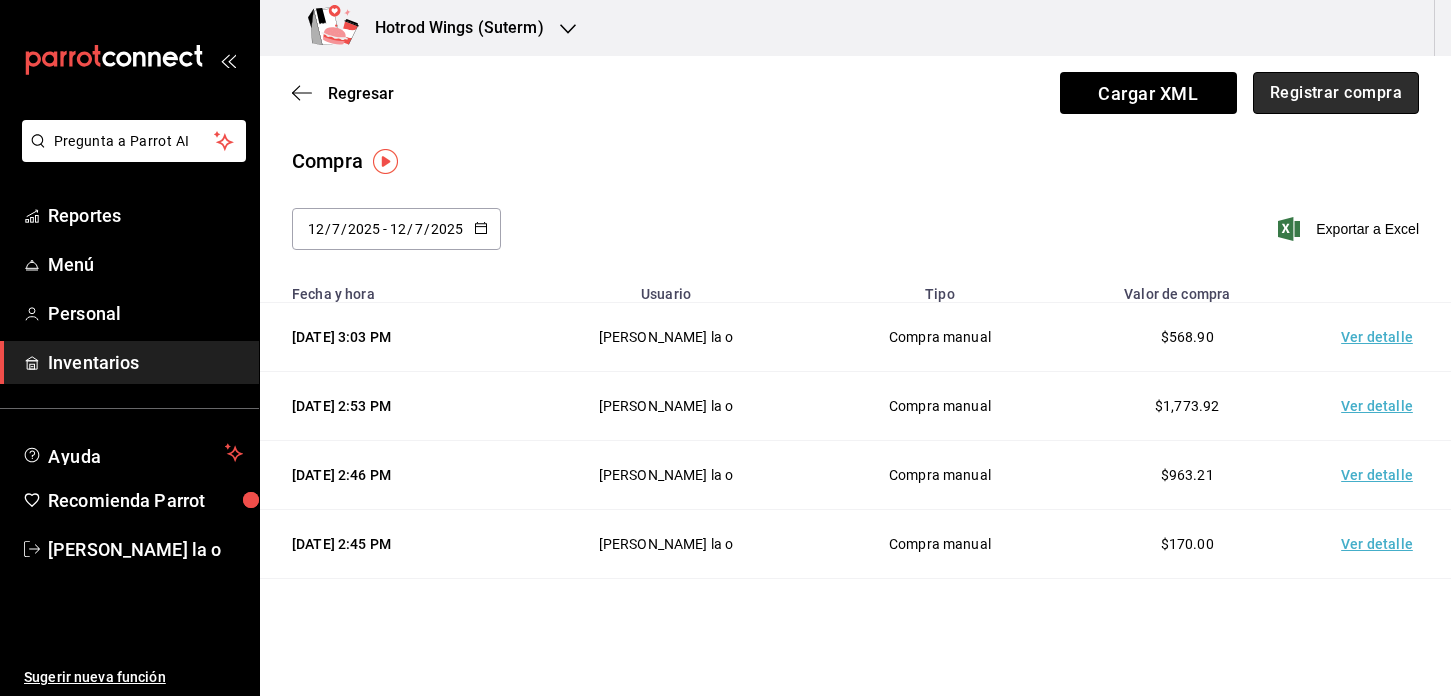 click on "Registrar compra" at bounding box center [1336, 93] 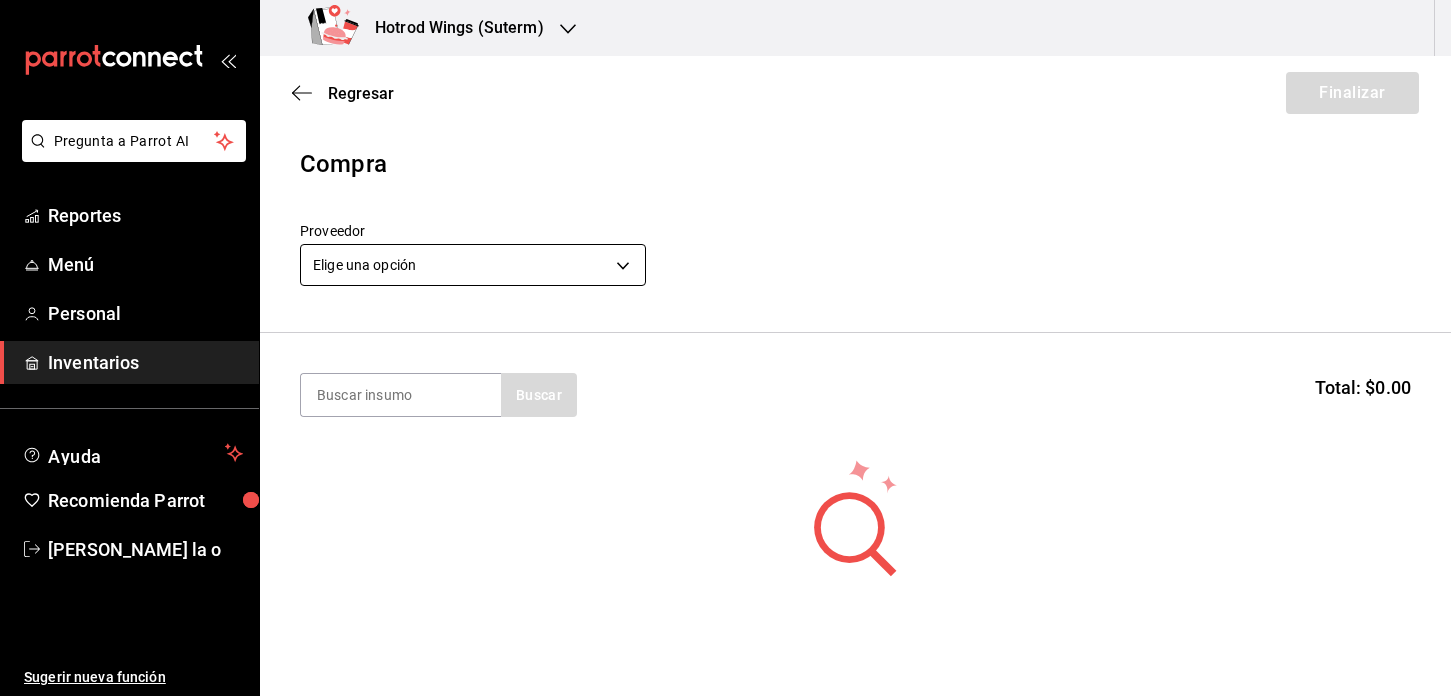 click on "Pregunta a Parrot AI Reportes   Menú   Personal   Inventarios   Ayuda Recomienda Parrot   [PERSON_NAME] De la o   Sugerir nueva función   Hotrod Wings (Suterm) Regresar Finalizar Compra Proveedor Elige una opción default Buscar Total: $0.00 No hay insumos a mostrar. Busca un insumo para agregarlo a la lista Pregunta a Parrot AI Reportes   Menú   Personal   Inventarios   Ayuda Recomienda Parrot   [PERSON_NAME] De la o   Sugerir nueva función   GANA 1 MES GRATIS EN TU SUSCRIPCIÓN AQUÍ ¿Recuerdas cómo empezó tu restaurante?
[PERSON_NAME] puedes ayudar a un colega a tener el mismo cambio que tú viviste.
Recomienda Parrot directamente desde tu Portal Administrador.
Es fácil y rápido.
🎁 Por cada restaurante que se una, ganas 1 mes gratis. Ver video tutorial Ir a video Editar Eliminar Visitar centro de ayuda [PHONE_NUMBER] [EMAIL_ADDRESS][DOMAIN_NAME] Visitar centro de ayuda [PHONE_NUMBER] [EMAIL_ADDRESS][DOMAIN_NAME]" at bounding box center (725, 291) 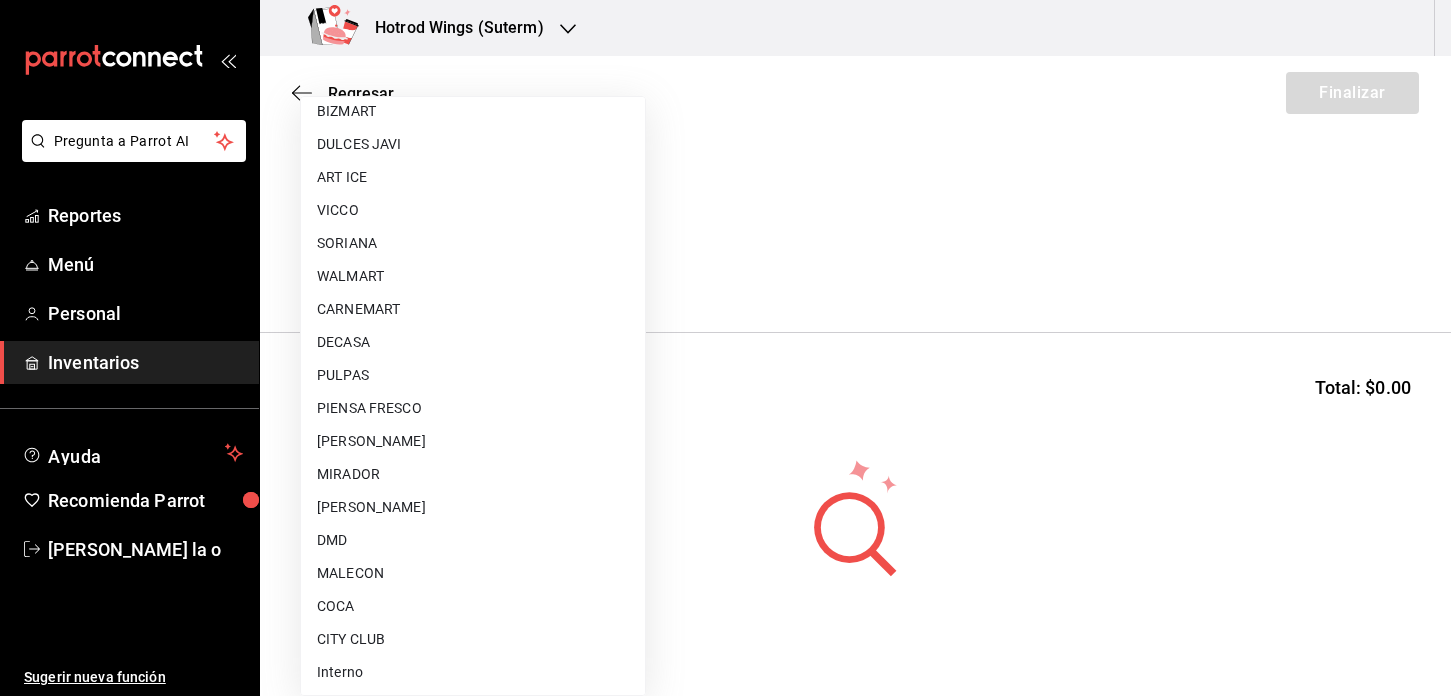 scroll, scrollTop: 1002, scrollLeft: 0, axis: vertical 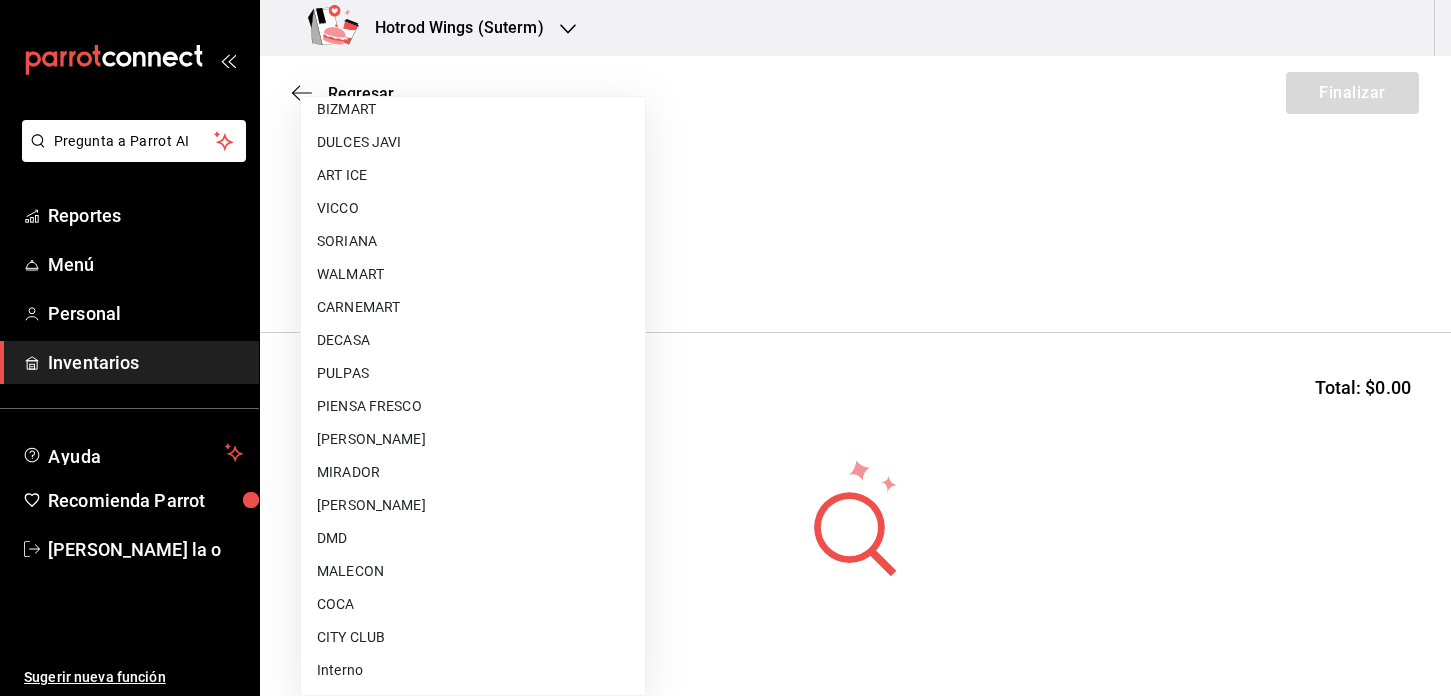 click on "CITY CLUB" at bounding box center (473, 637) 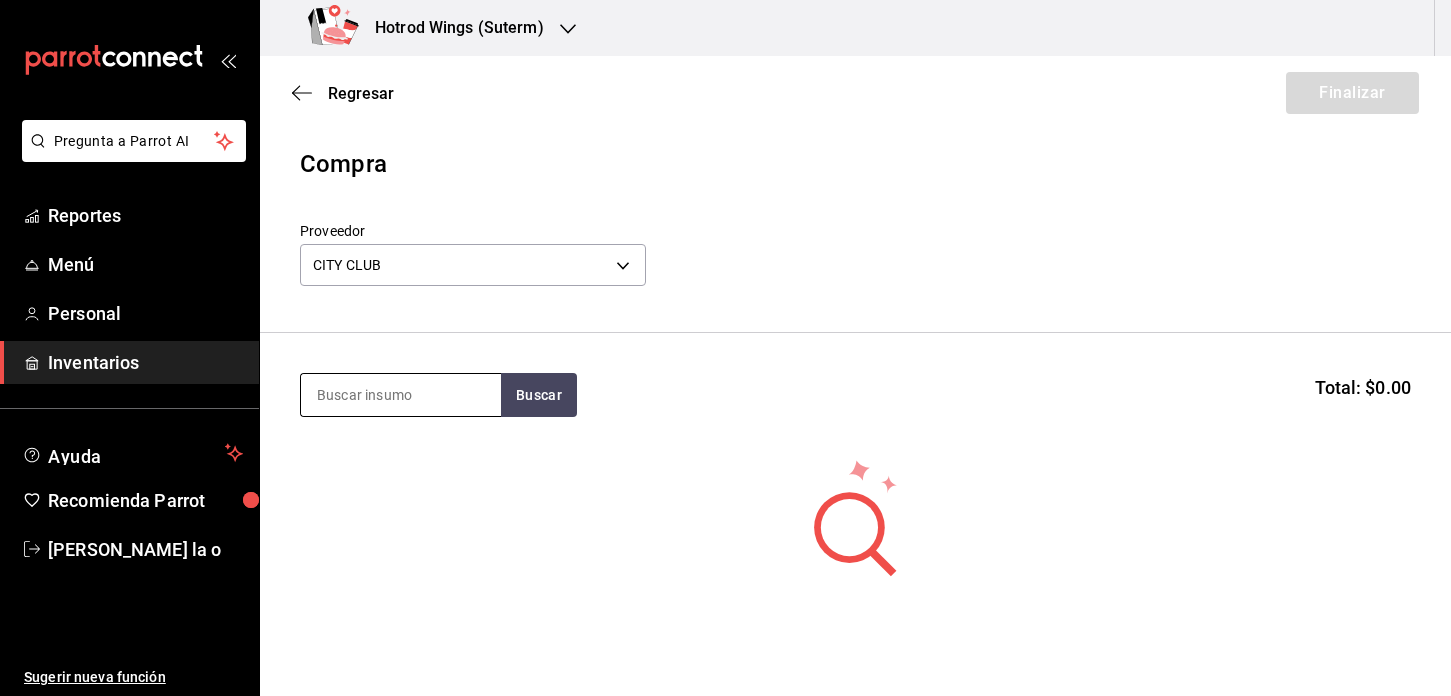 drag, startPoint x: 329, startPoint y: 407, endPoint x: 326, endPoint y: 392, distance: 15.297058 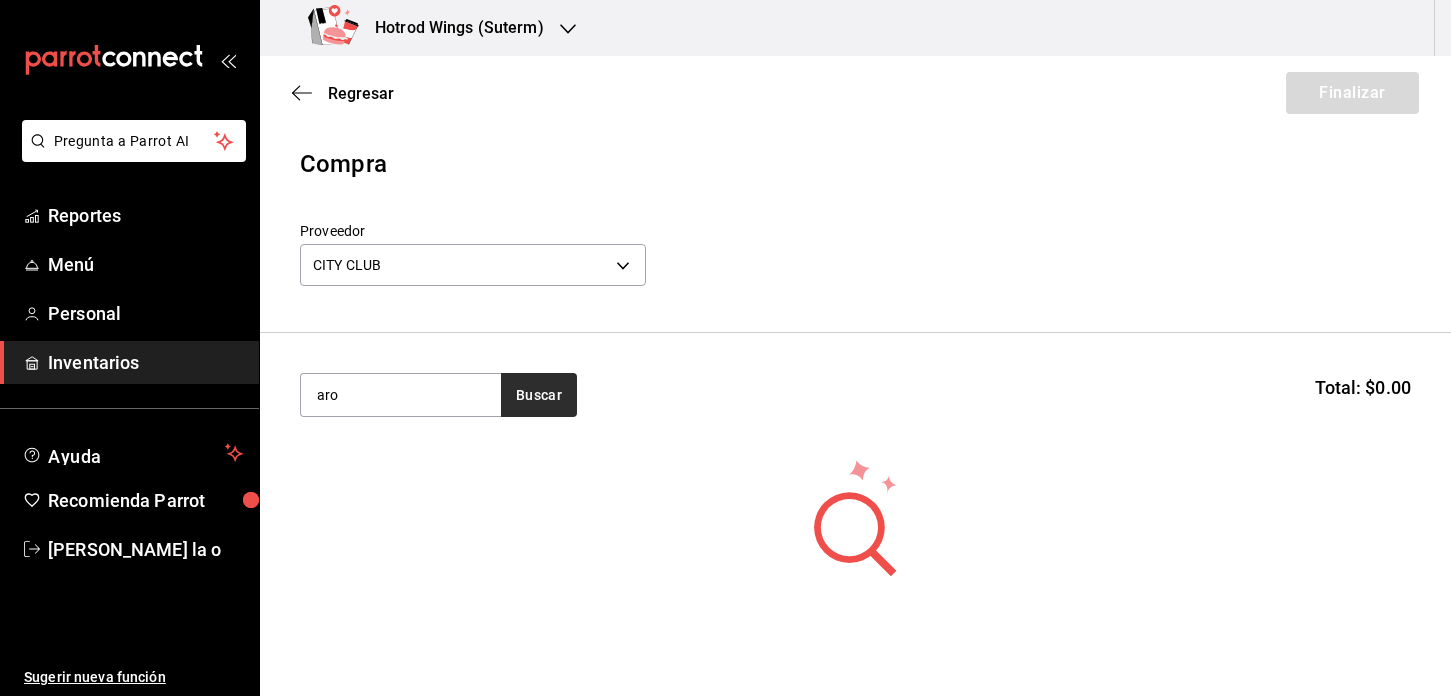 type on "aro" 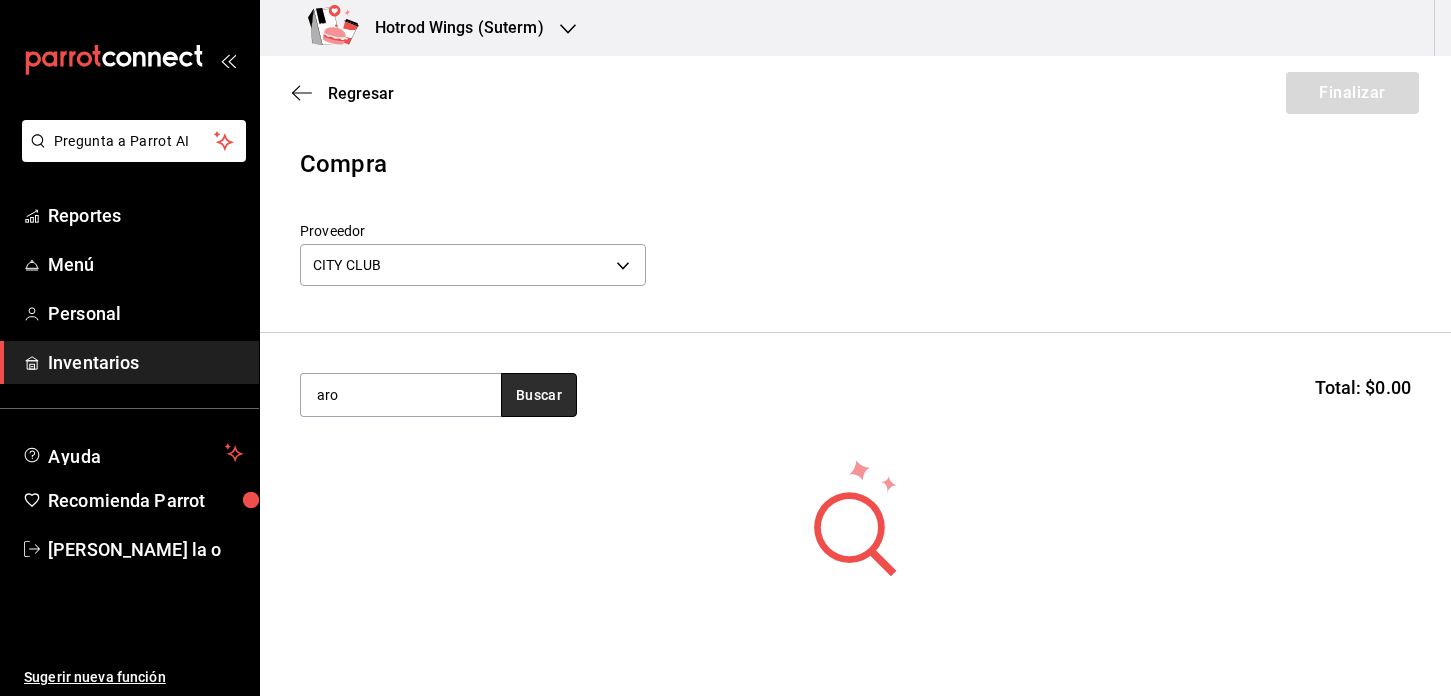 click on "Buscar" at bounding box center [539, 395] 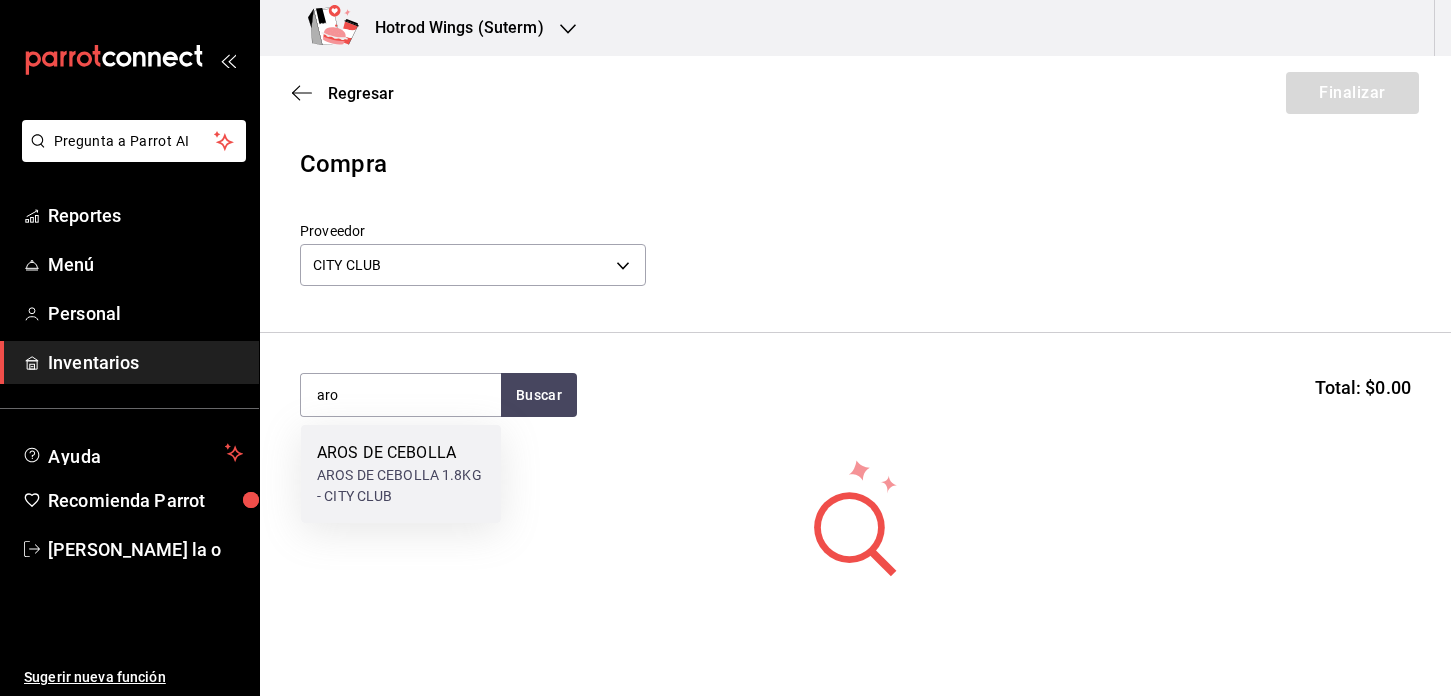 click on "AROS DE CEBOLLA" at bounding box center (401, 453) 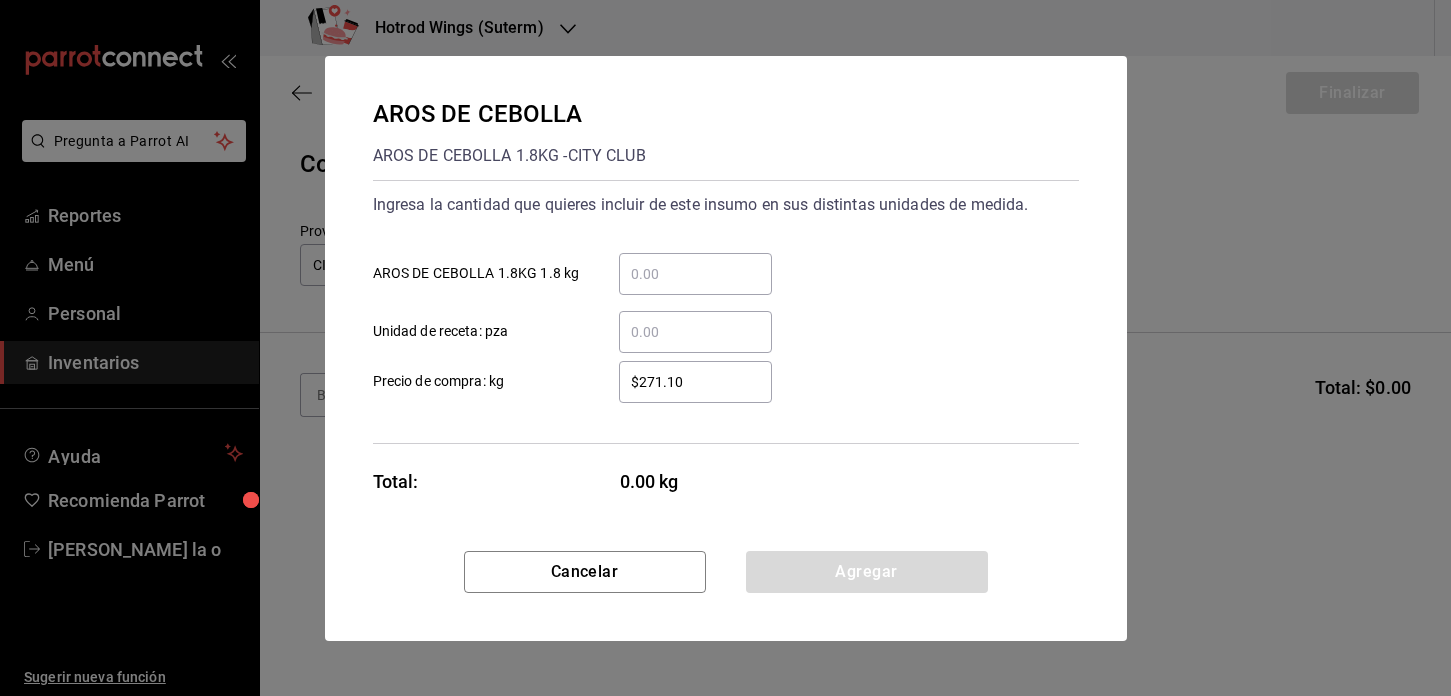 click on "​ AROS DE CEBOLLA 1.8KG 1.8 kg" at bounding box center [695, 274] 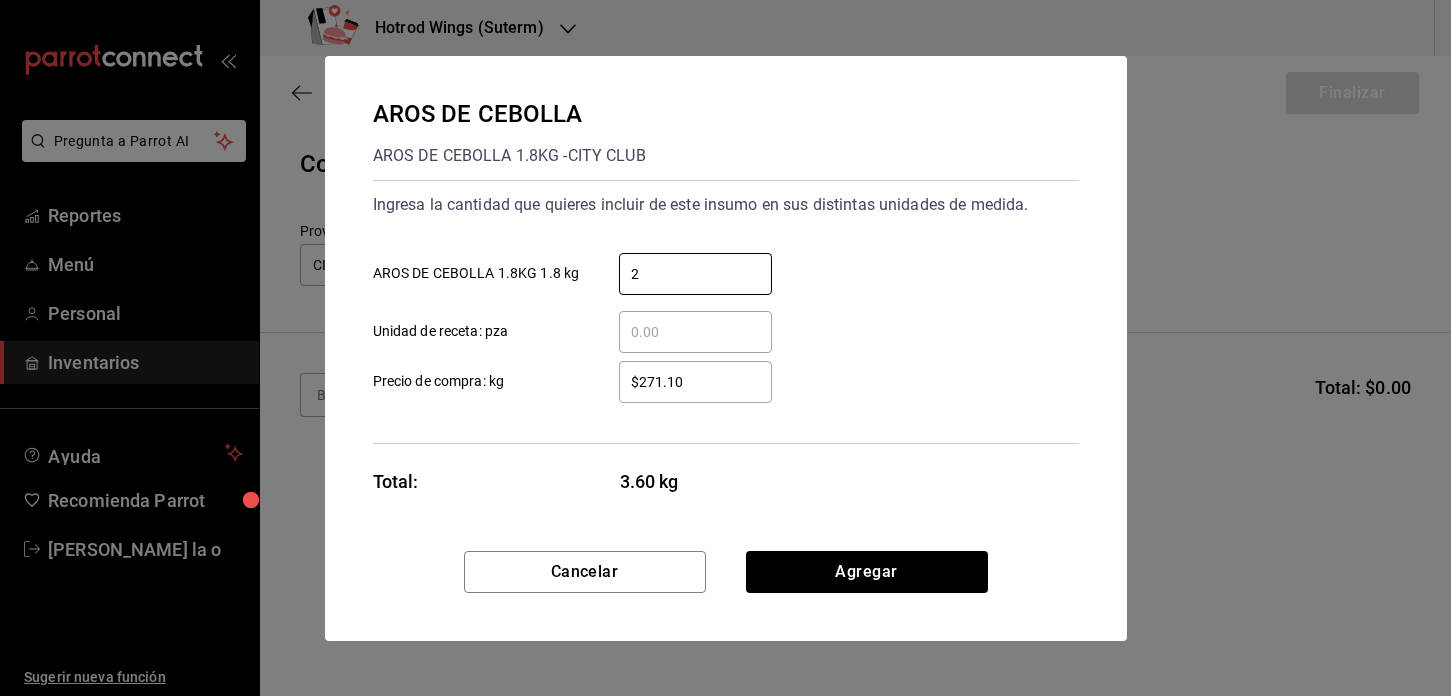 type on "2" 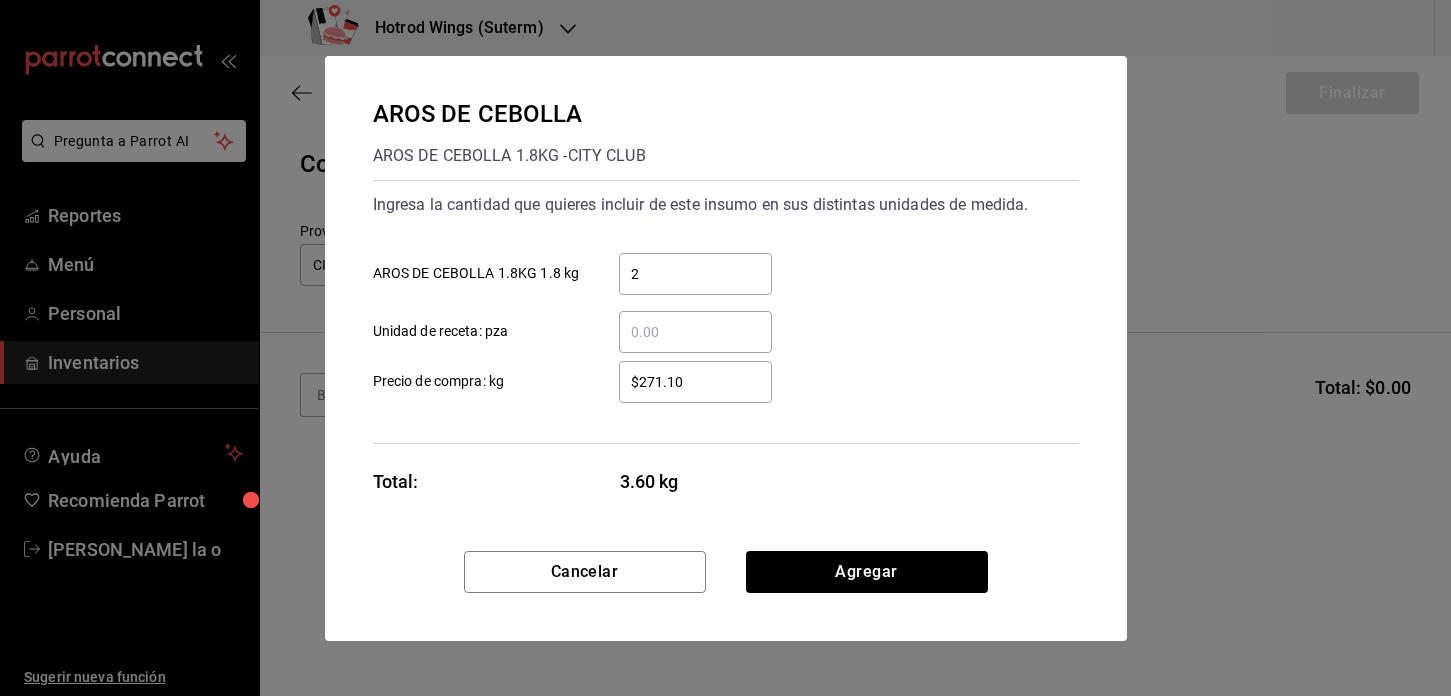 click on "$271.10" at bounding box center (695, 382) 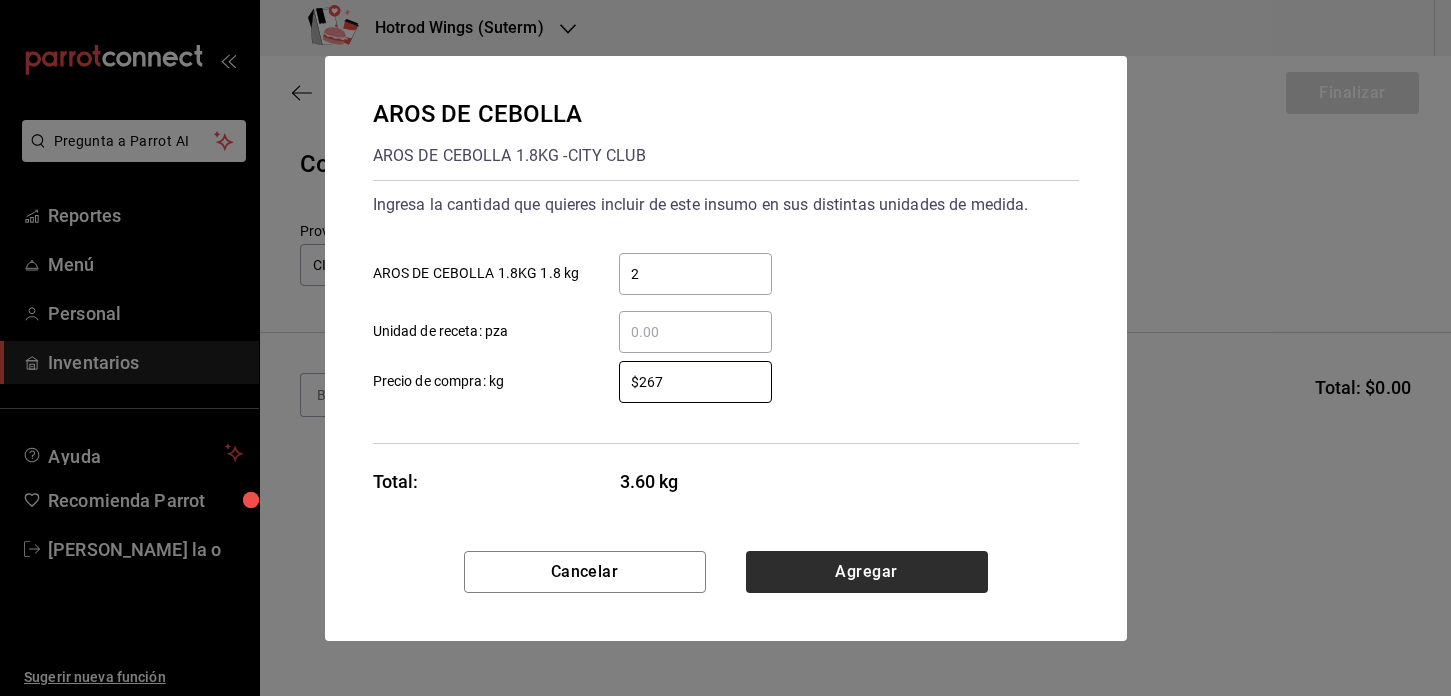 type on "$267" 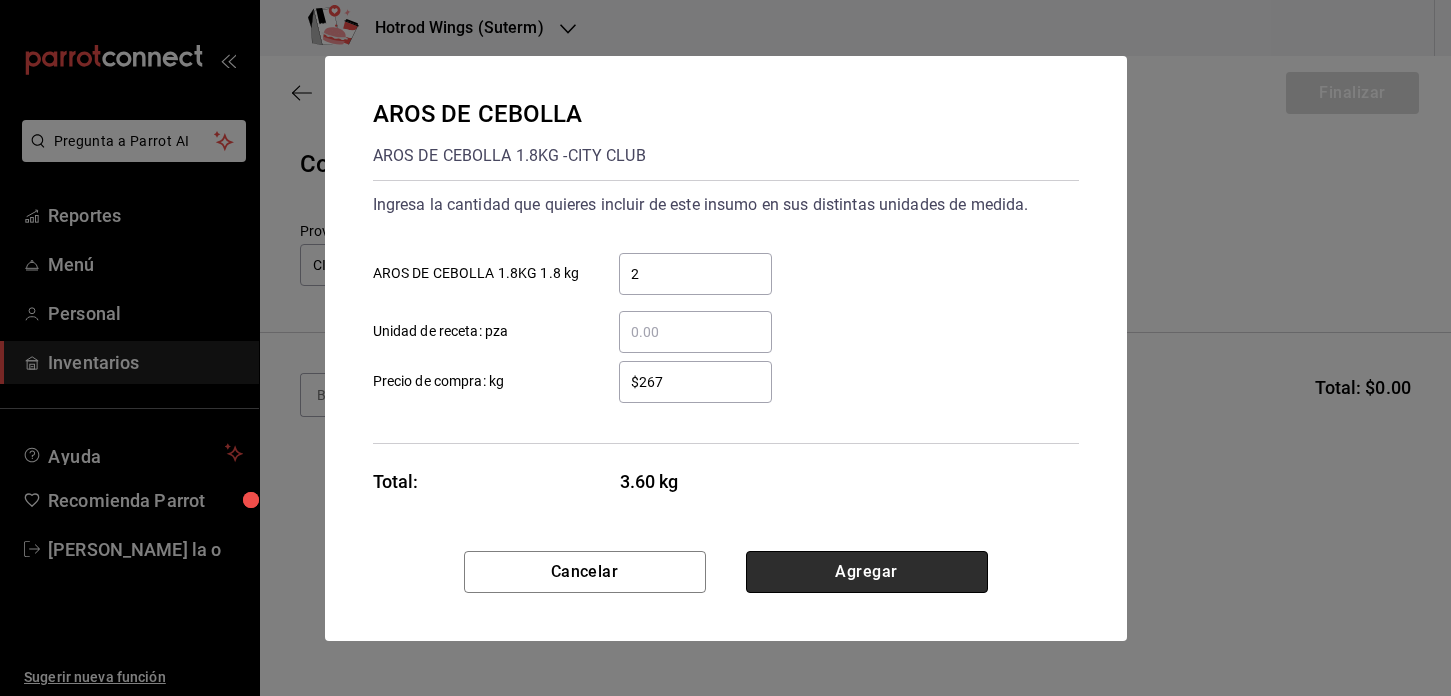 click on "Agregar" at bounding box center [867, 572] 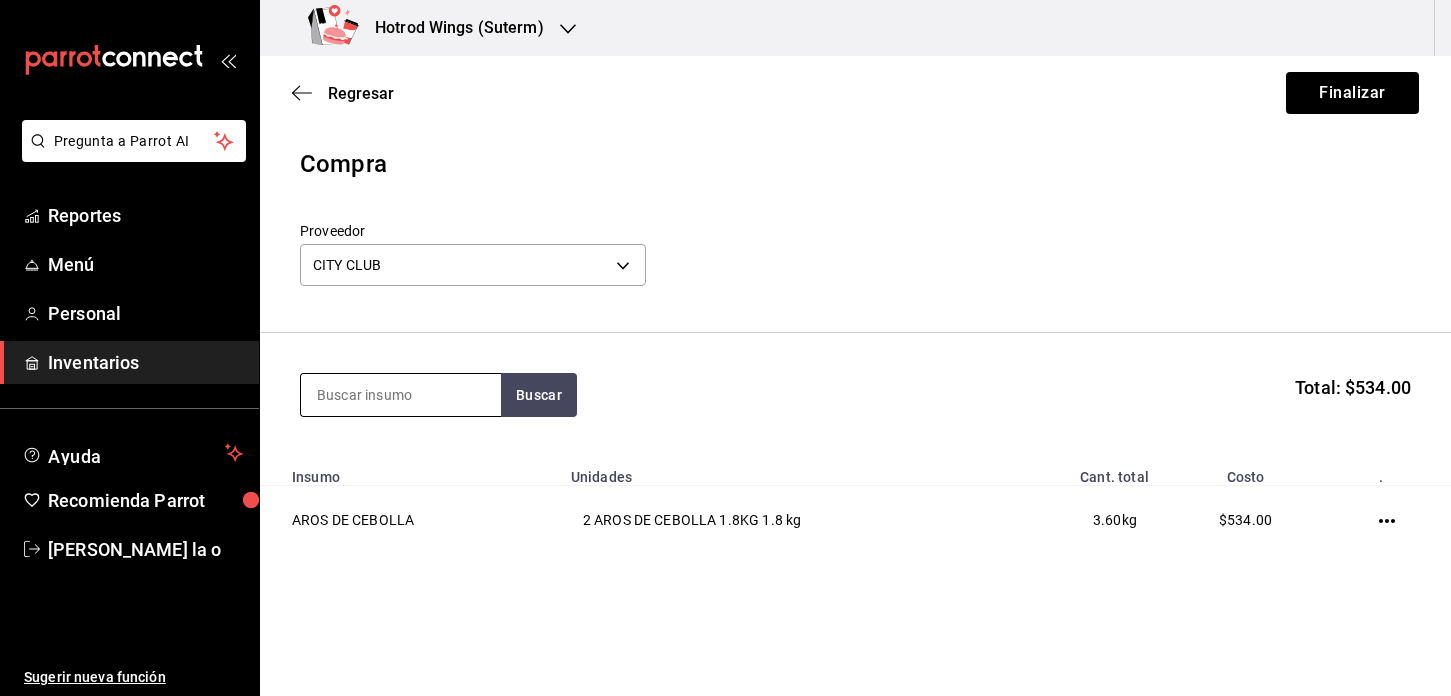 click at bounding box center (401, 395) 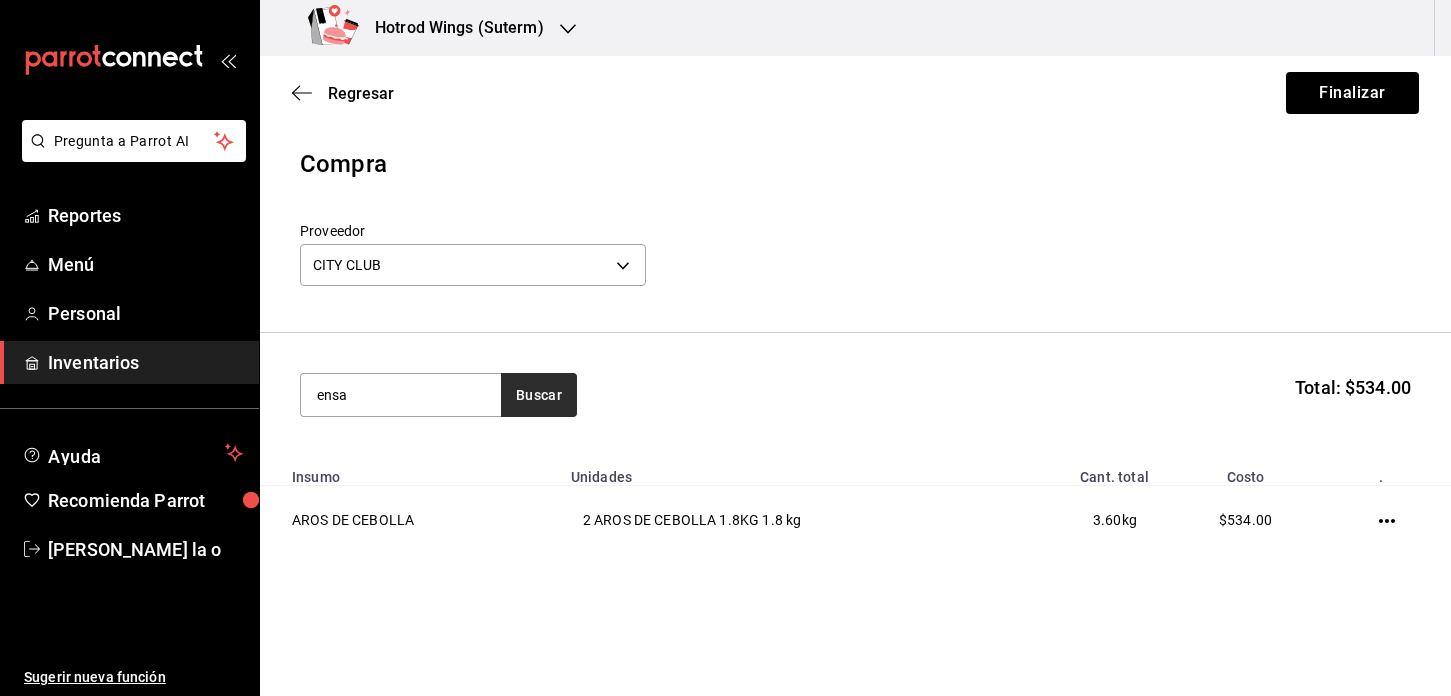 type on "ensa" 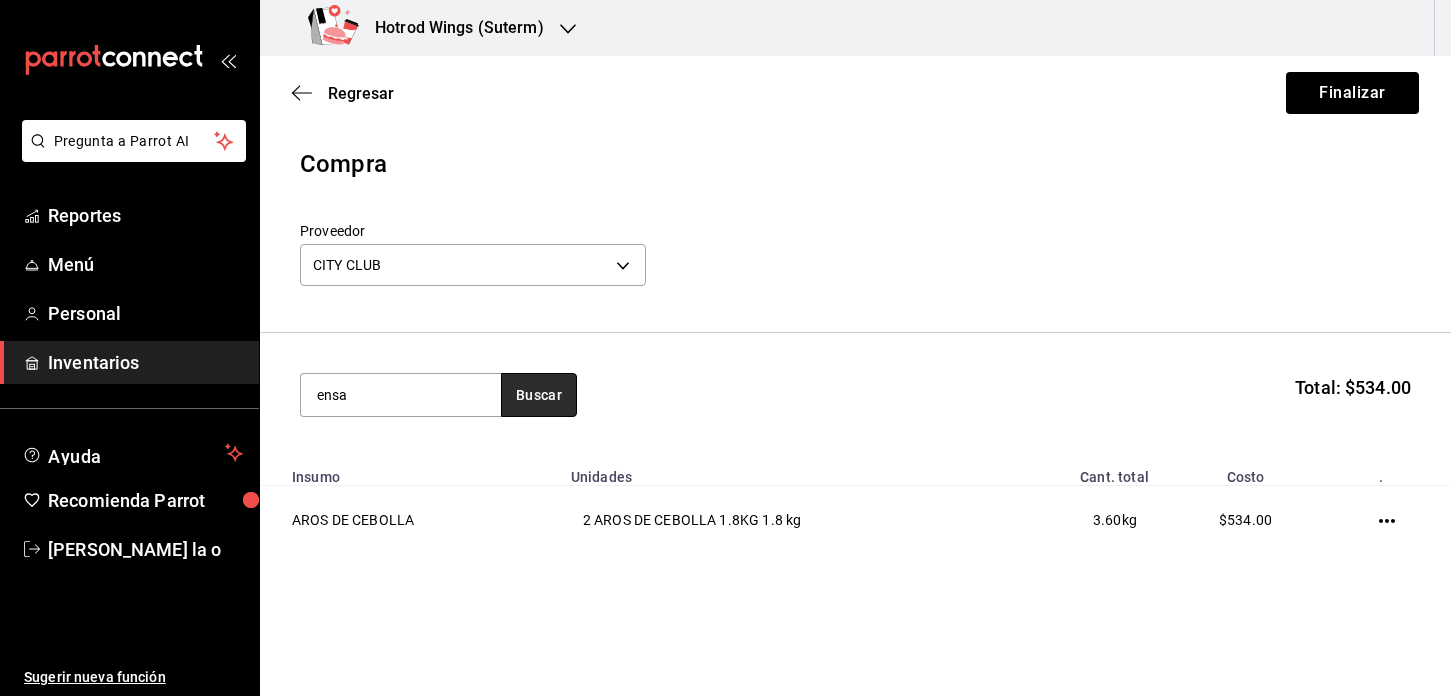 click on "Buscar" at bounding box center (539, 395) 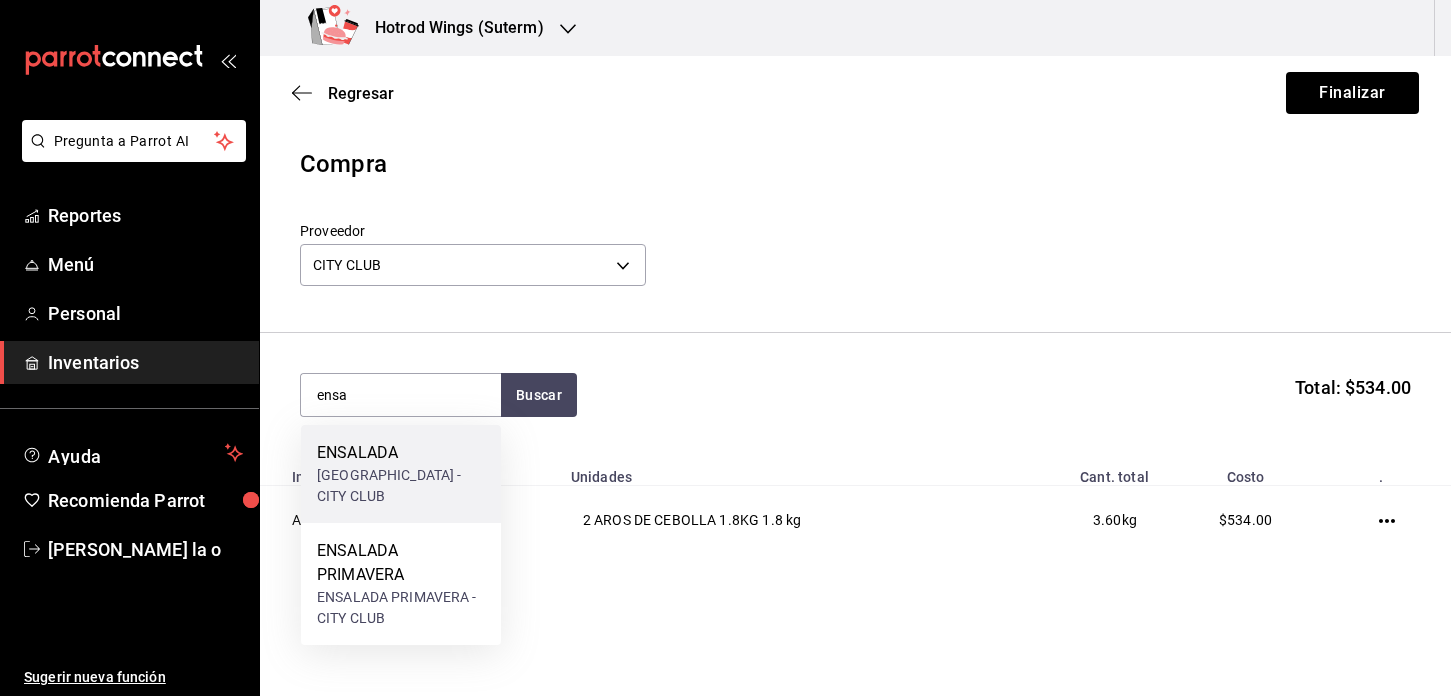 click on "[GEOGRAPHIC_DATA] - CITY CLUB" at bounding box center (401, 486) 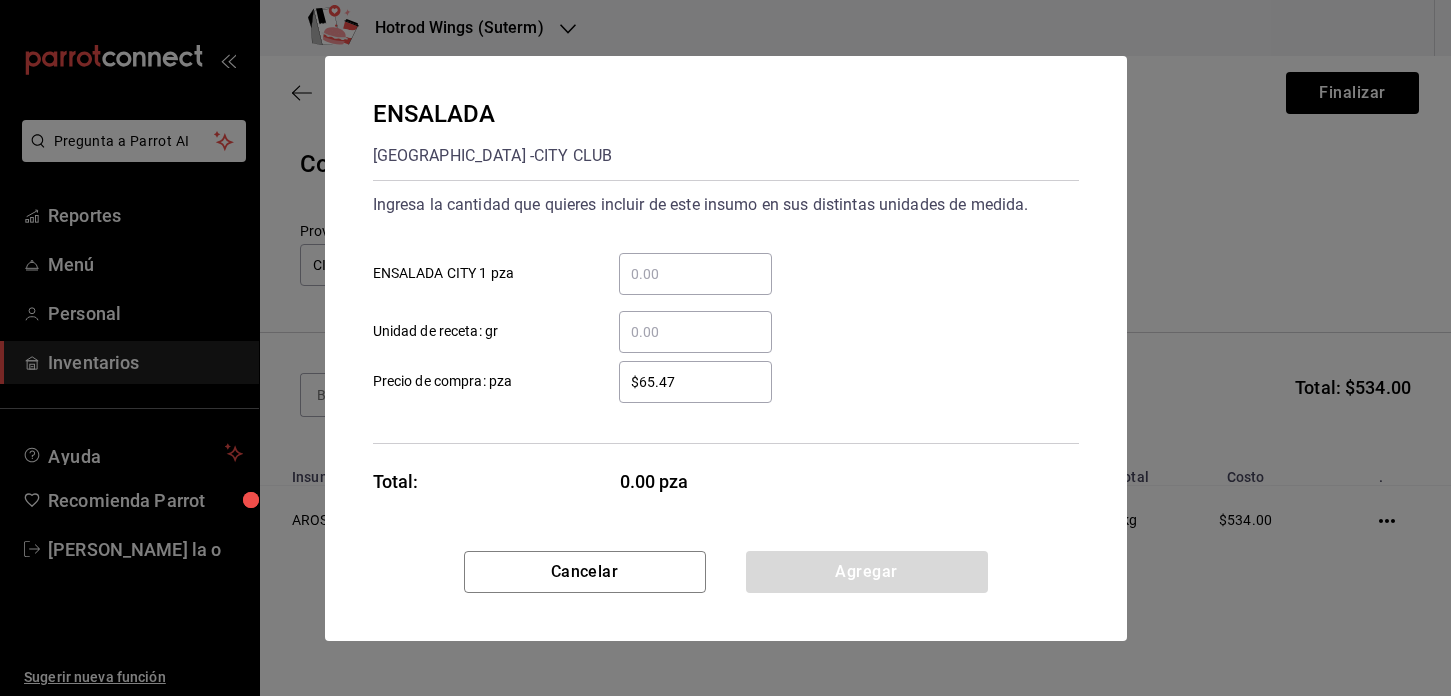 click on "​ ENSALADA CITY 1 pza" at bounding box center [695, 274] 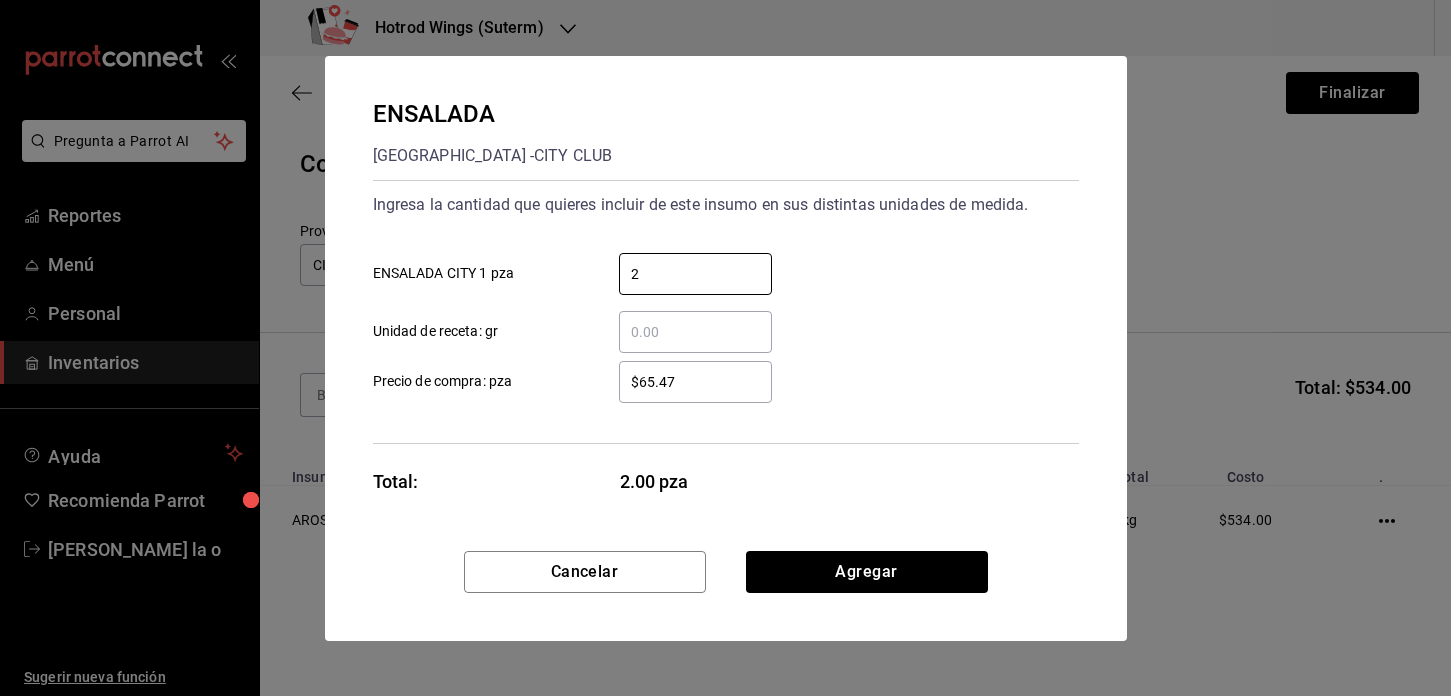 type on "2" 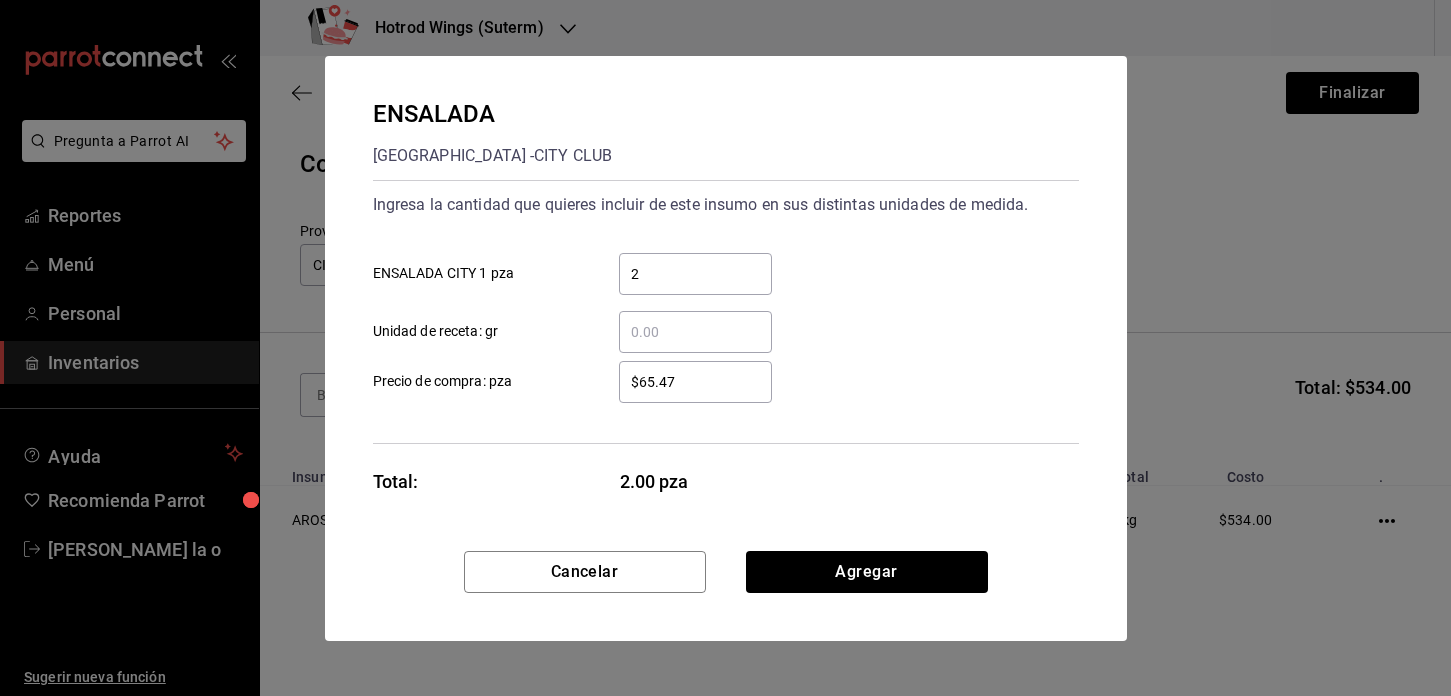 click on "$65.47" at bounding box center [695, 382] 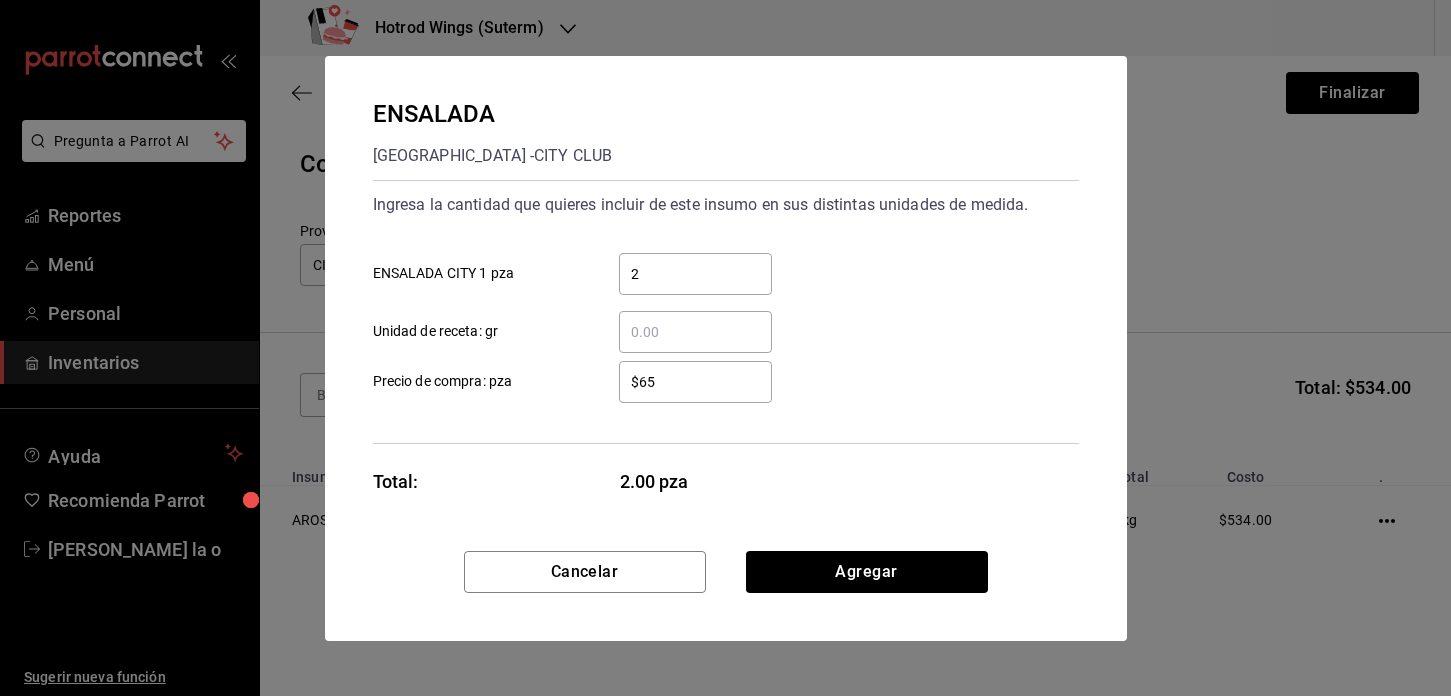 type on "$6" 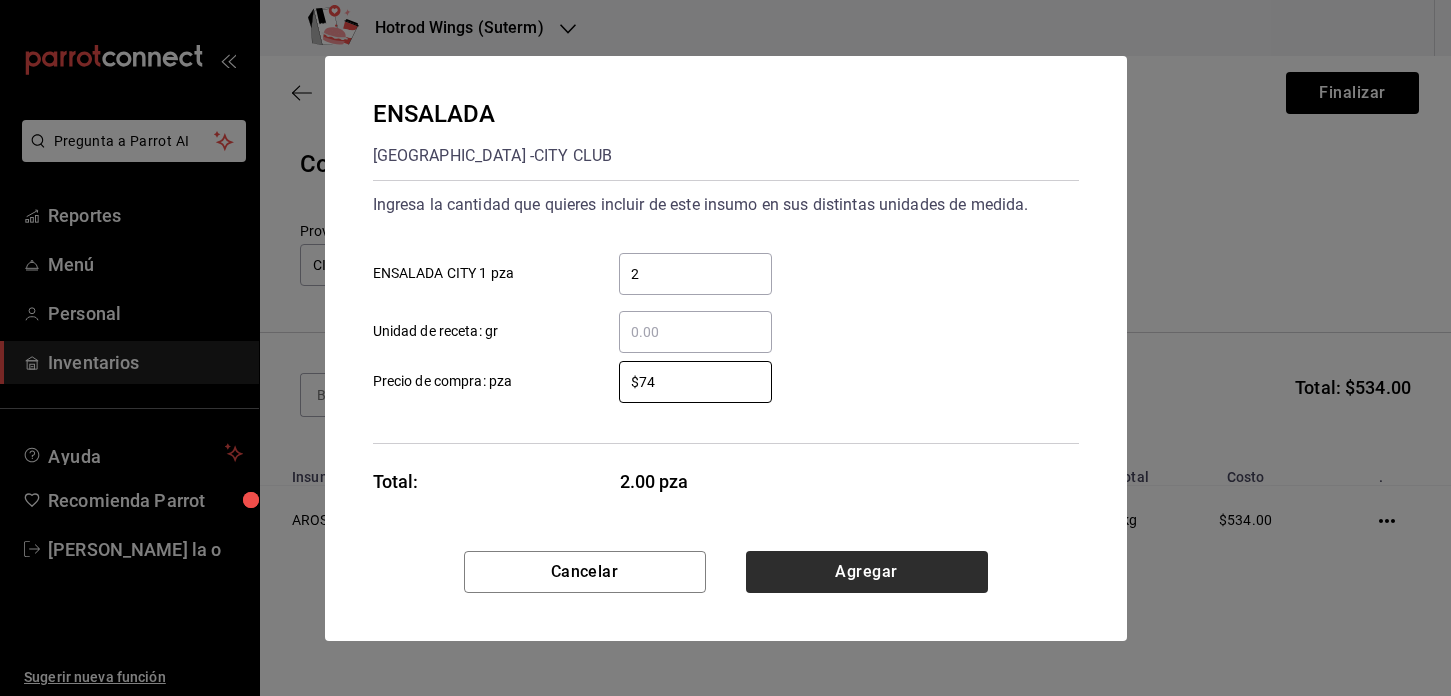 type on "$74" 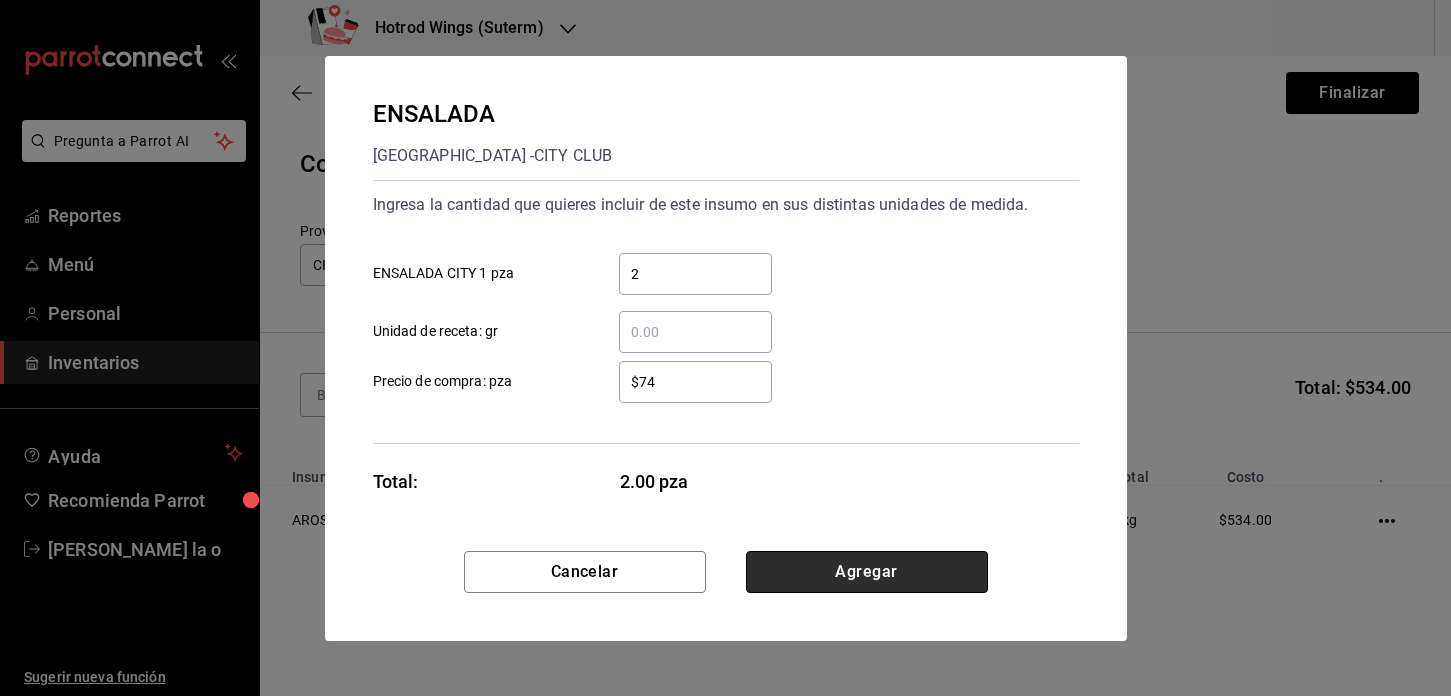 click on "Agregar" at bounding box center [867, 572] 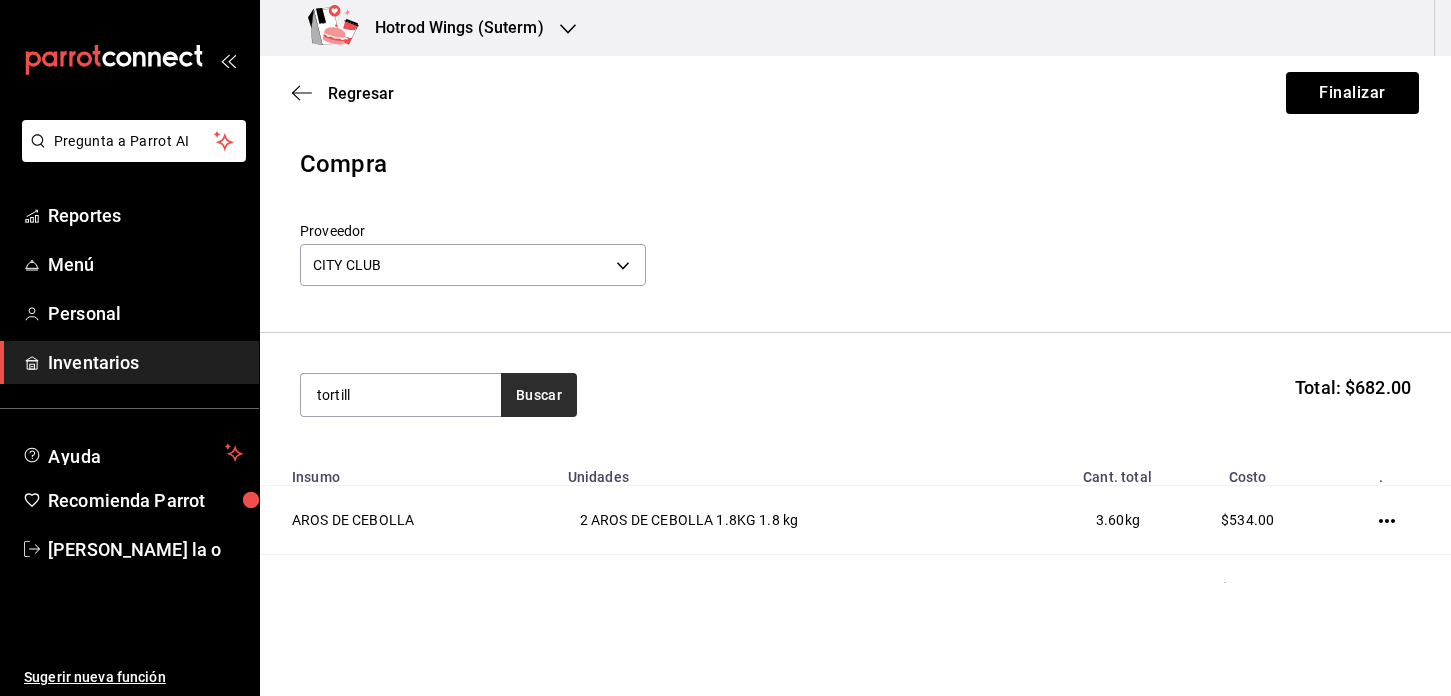 type on "tortill" 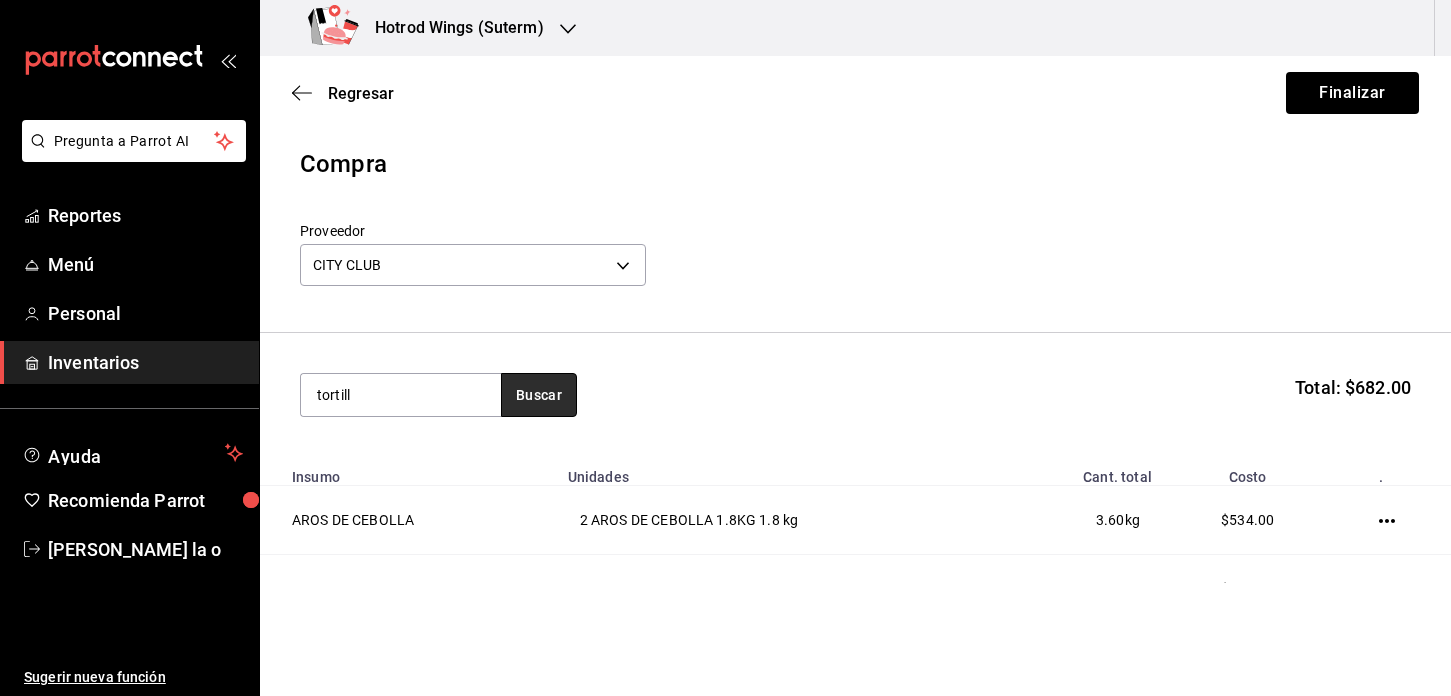 click on "Buscar" at bounding box center [539, 395] 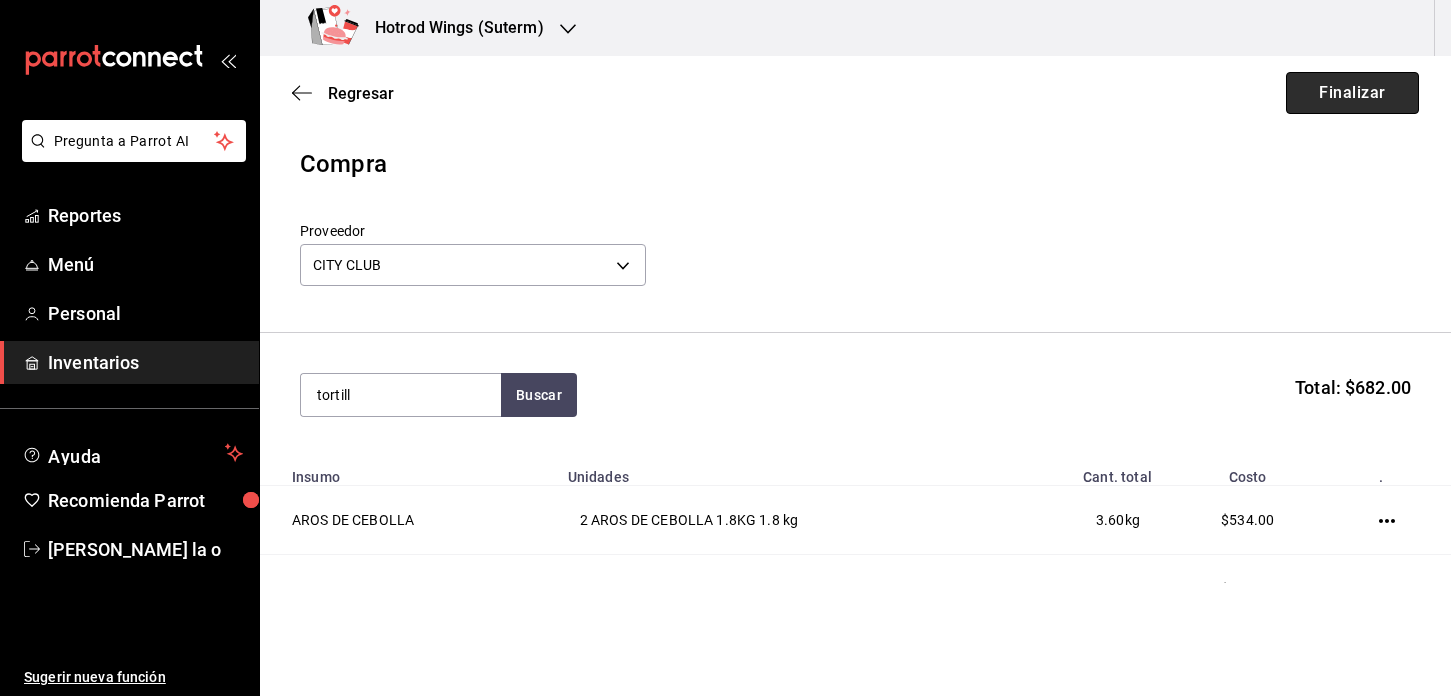 click on "Finalizar" at bounding box center (1352, 93) 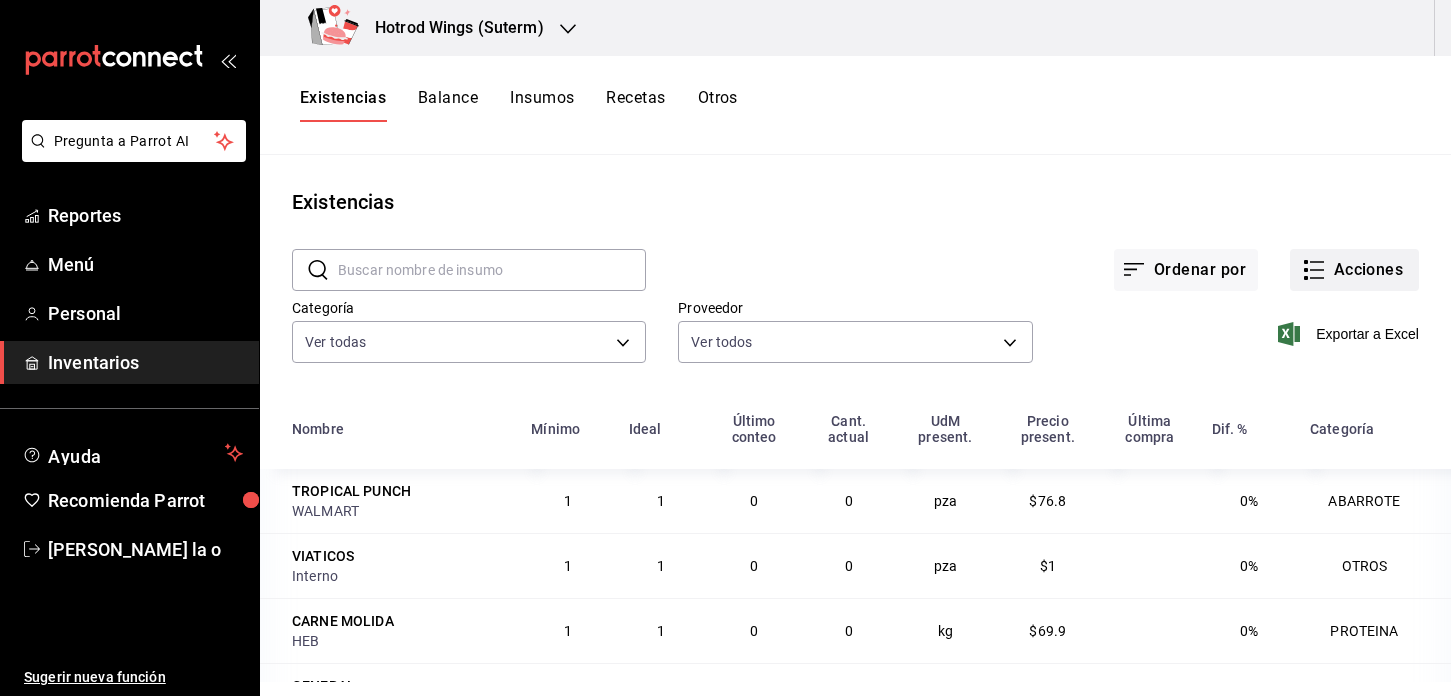 click on "Acciones" at bounding box center [1354, 270] 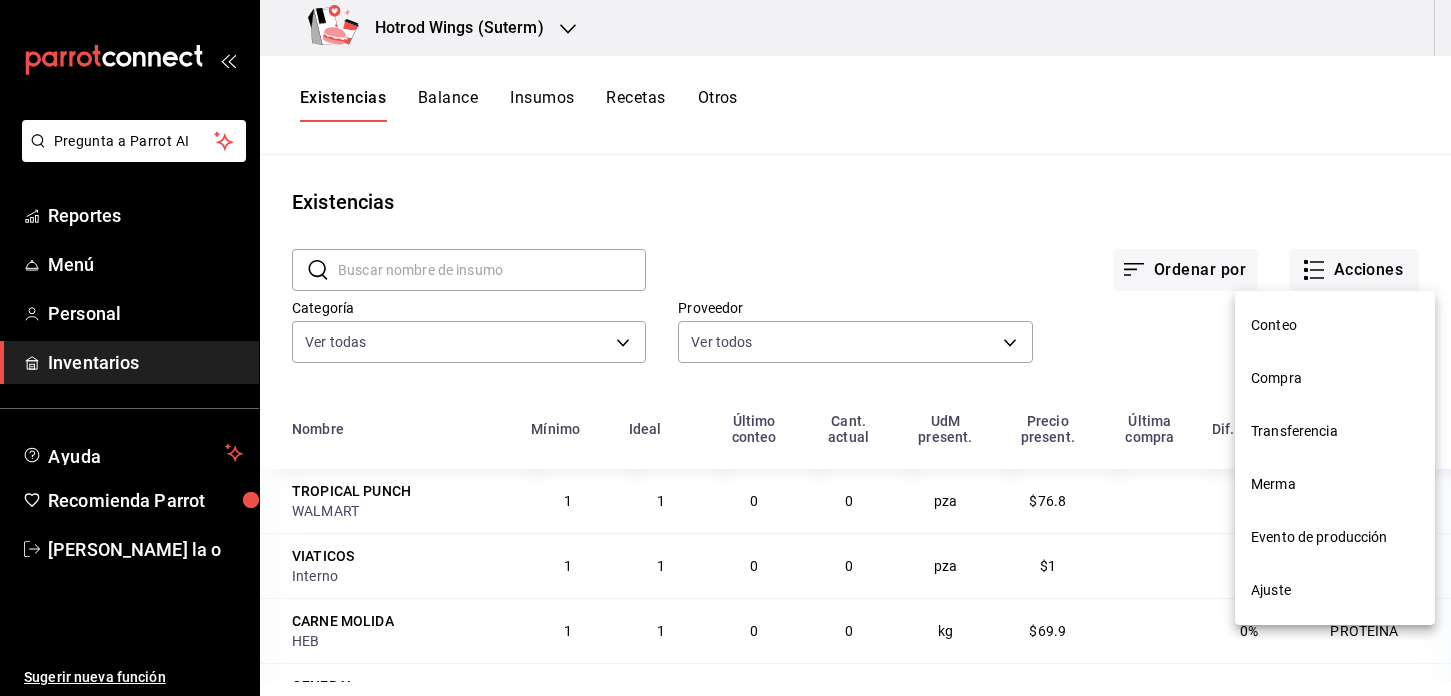 click on "Compra" at bounding box center [1335, 378] 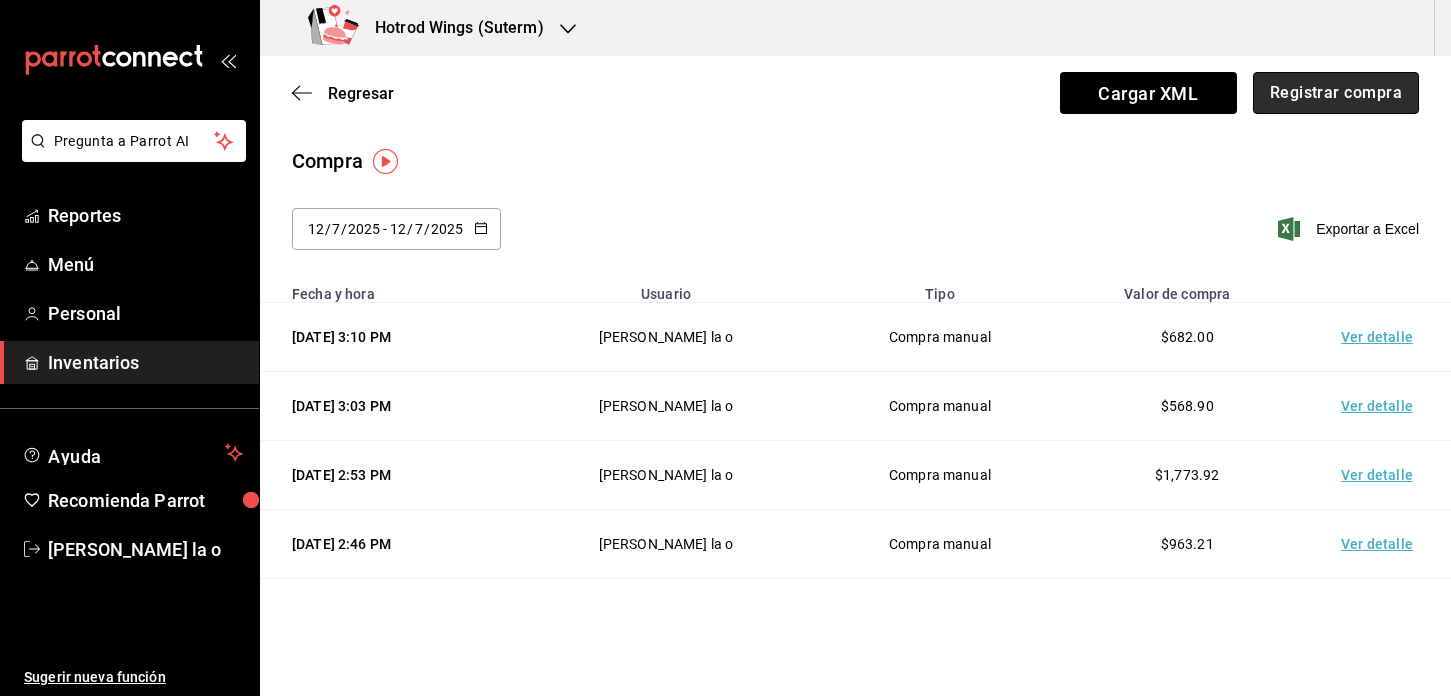 click on "Registrar compra" at bounding box center [1336, 93] 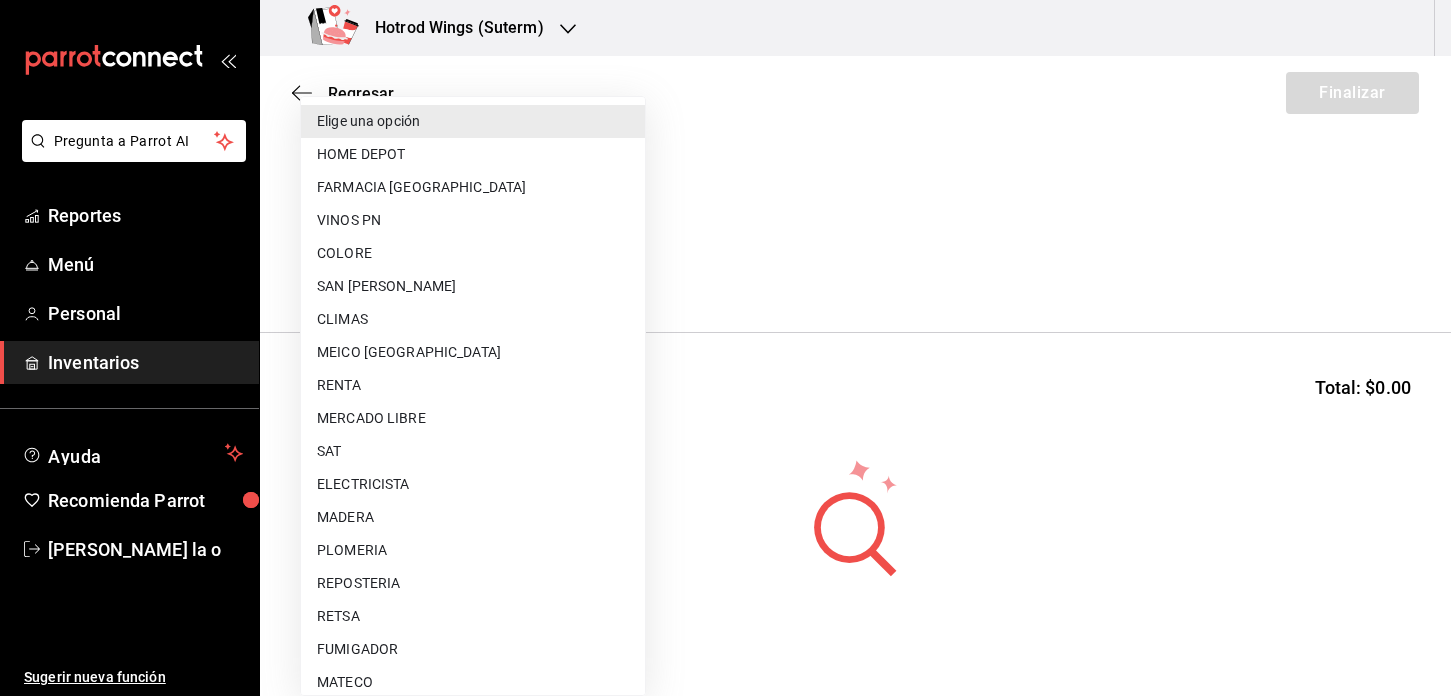 click on "Pregunta a Parrot AI Reportes   Menú   Personal   Inventarios   Ayuda Recomienda Parrot   Martha De la o   Sugerir nueva función   Hotrod Wings (Suterm) Regresar Finalizar Compra Proveedor Elige una opción default Buscar Total: $0.00 No hay insumos a mostrar. Busca un insumo para agregarlo a la lista Pregunta a Parrot AI Reportes   Menú   Personal   Inventarios   Ayuda Recomienda Parrot   Martha De la o   Sugerir nueva función   GANA 1 MES GRATIS EN TU SUSCRIPCIÓN AQUÍ ¿Recuerdas cómo empezó tu restaurante?
Hoy puedes ayudar a un colega a tener el mismo cambio que tú viviste.
Recomienda Parrot directamente desde tu Portal Administrador.
Es fácil y rápido.
🎁 Por cada restaurante que se una, ganas 1 mes gratis. Ver video tutorial Ir a video Editar Eliminar Visitar centro de ayuda (81) 2046 6363 soporte@parrotsoftware.io Visitar centro de ayuda (81) 2046 6363 soporte@parrotsoftware.io Elige una opción HOME DEPOT FARMACIA GUADALAJARA VINOS PN COLORE SAN MARTIN CLIMAS MEICO CHINA RENTA SAT HEB" at bounding box center (725, 291) 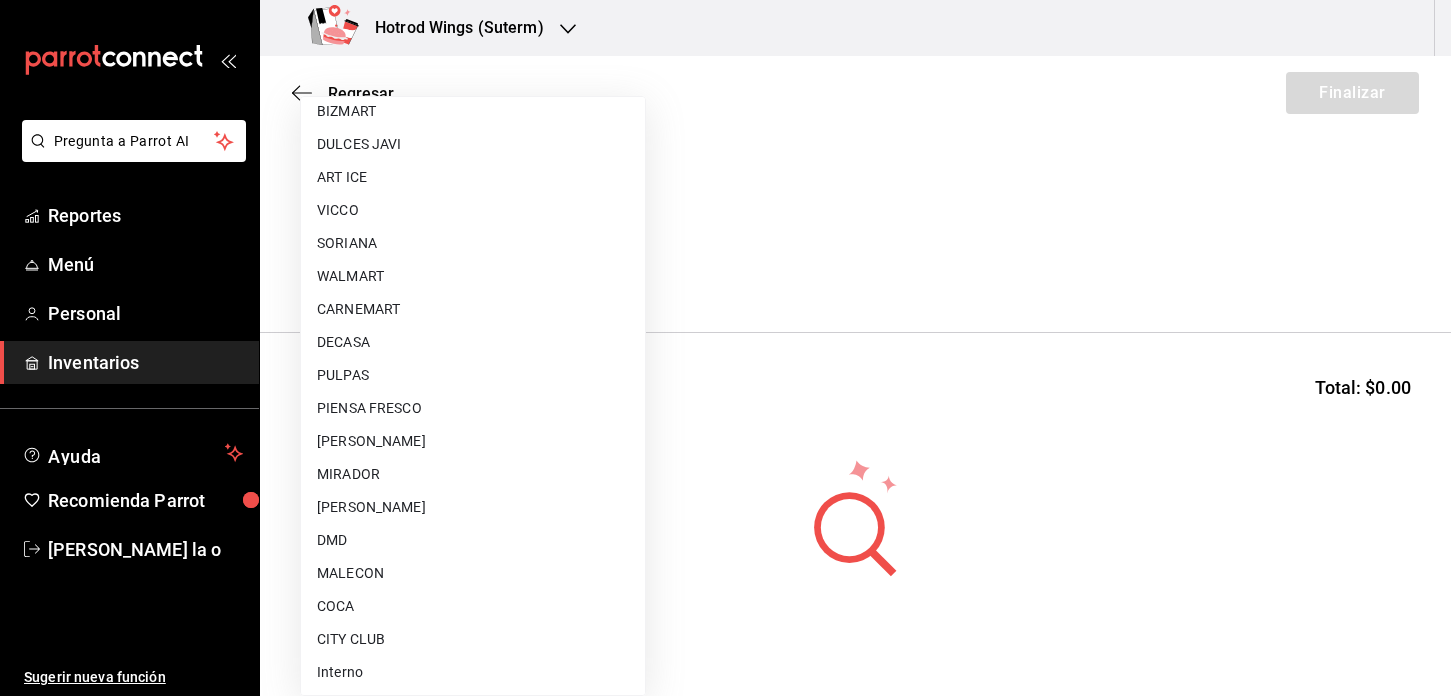 scroll, scrollTop: 1002, scrollLeft: 0, axis: vertical 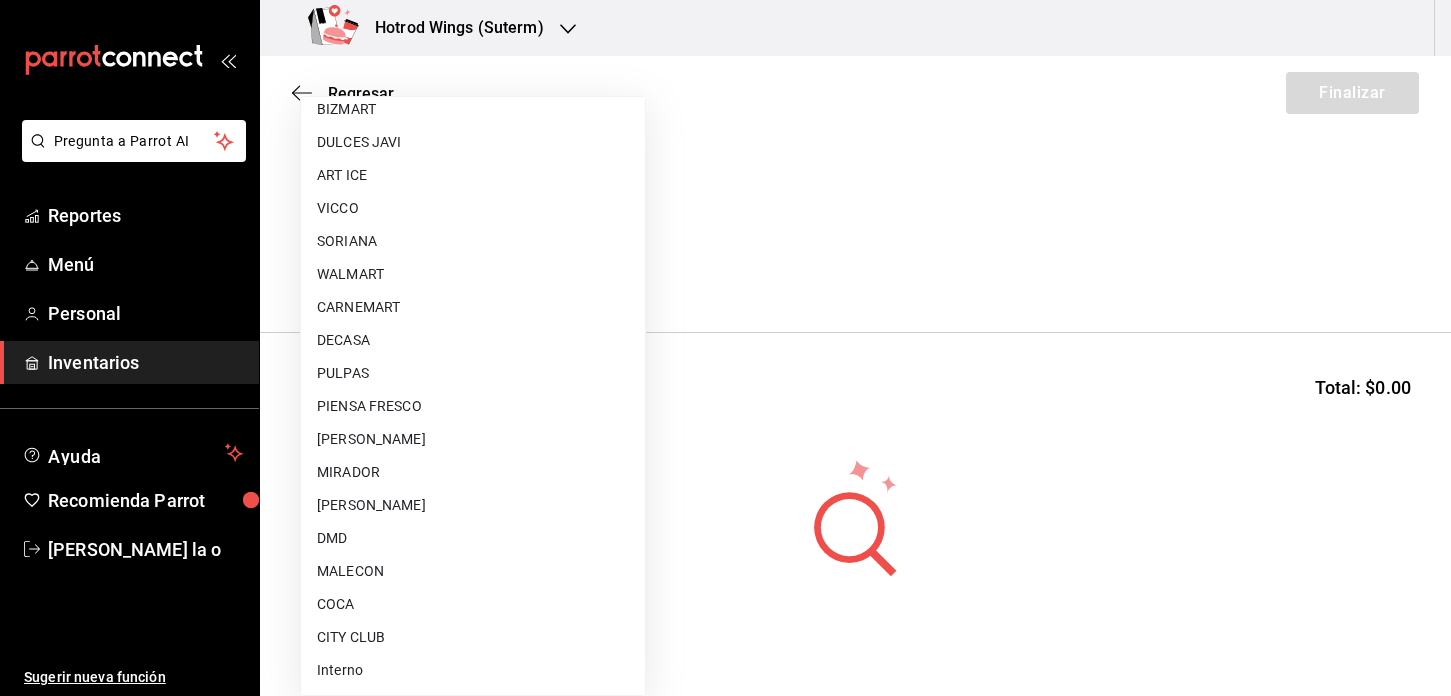 click on "CITY CLUB" at bounding box center [473, 637] 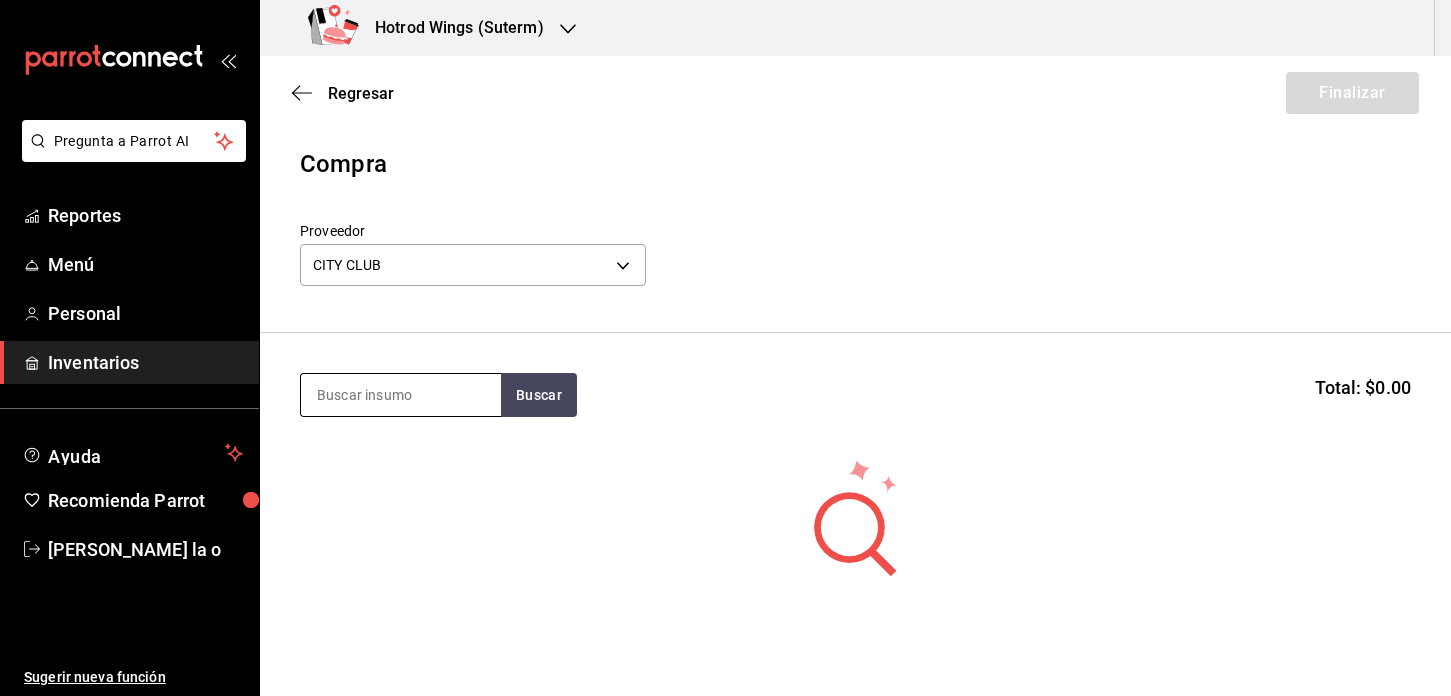 click at bounding box center [401, 395] 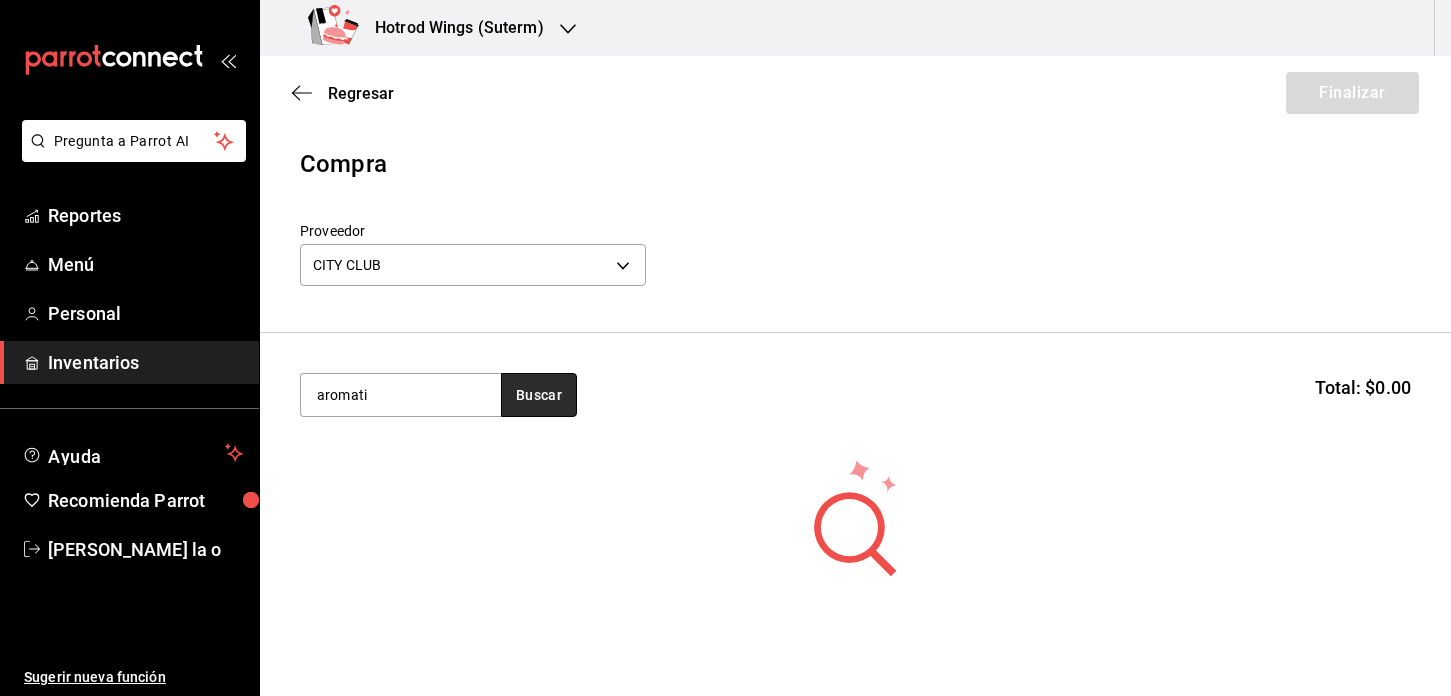 click on "Buscar" at bounding box center (539, 395) 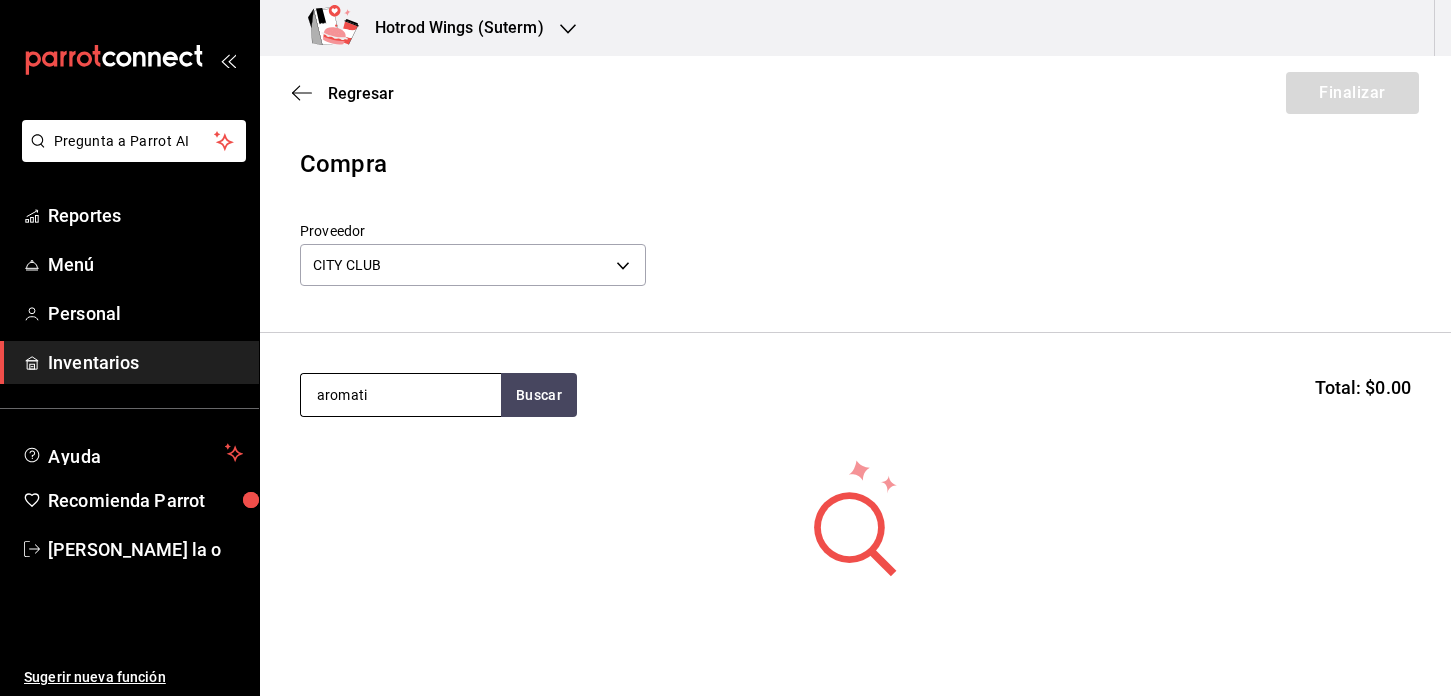 click on "aromati" at bounding box center (401, 395) 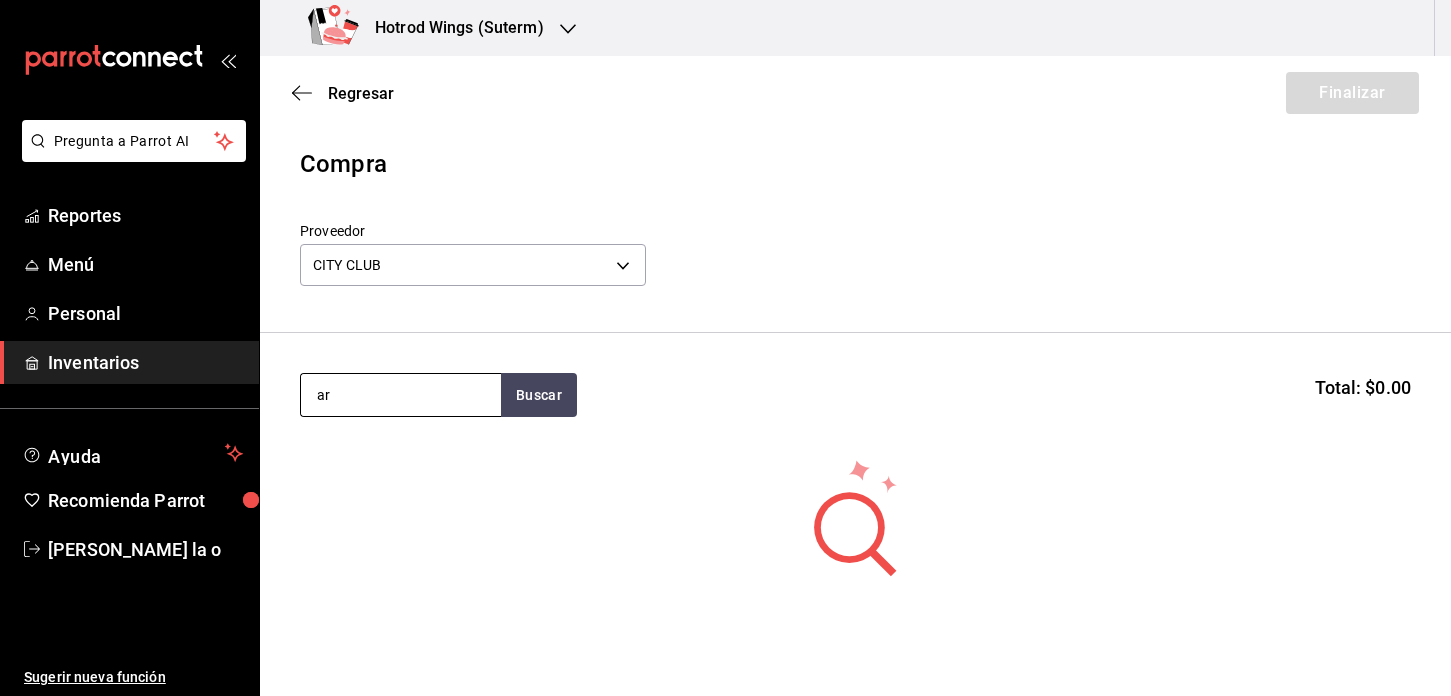 type on "a" 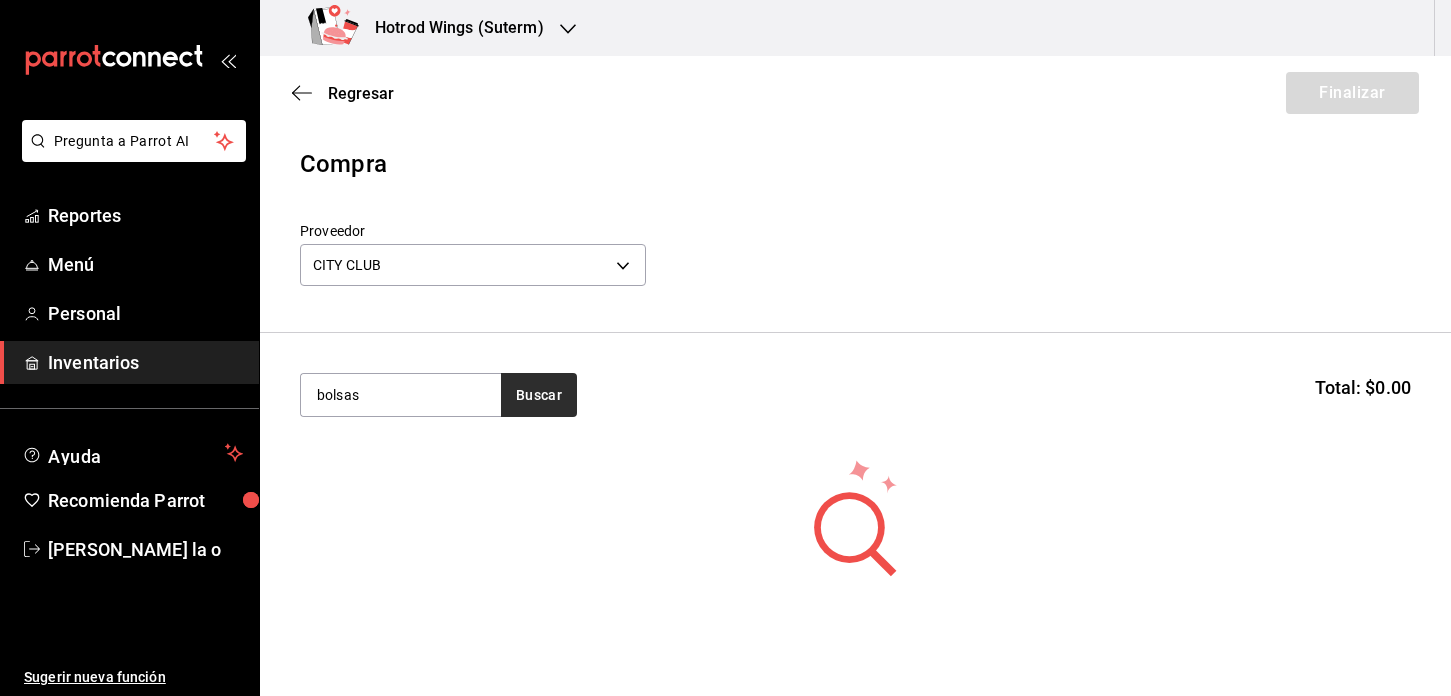 type on "bolsas" 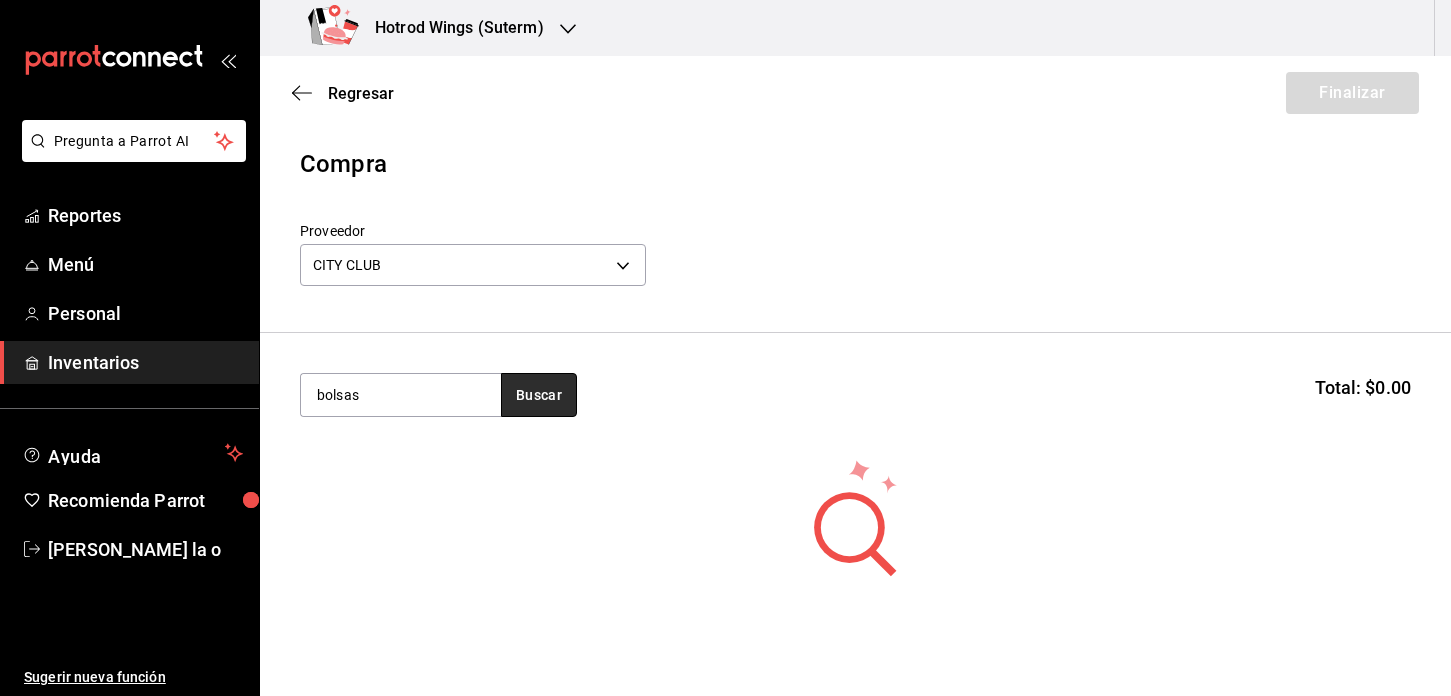 click on "Buscar" at bounding box center [539, 395] 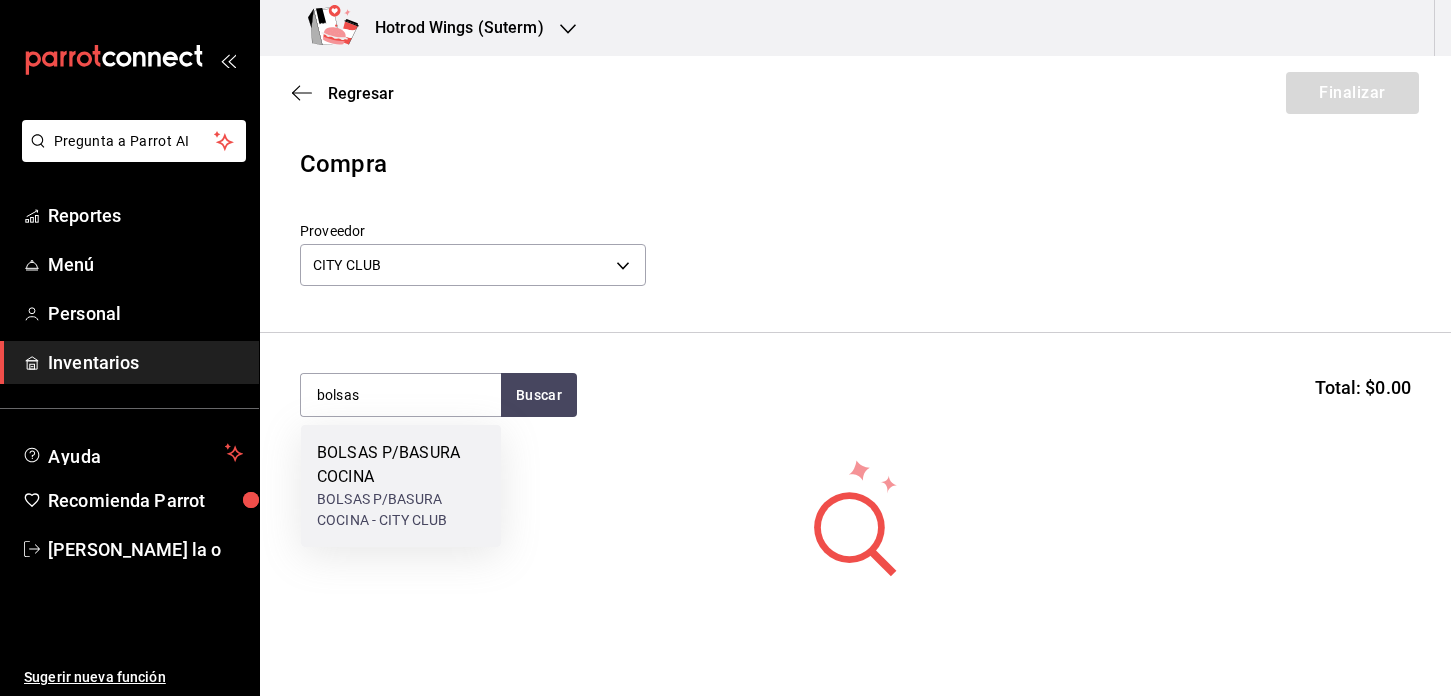 click on "BOLSAS P/BASURA COCINA" at bounding box center (401, 465) 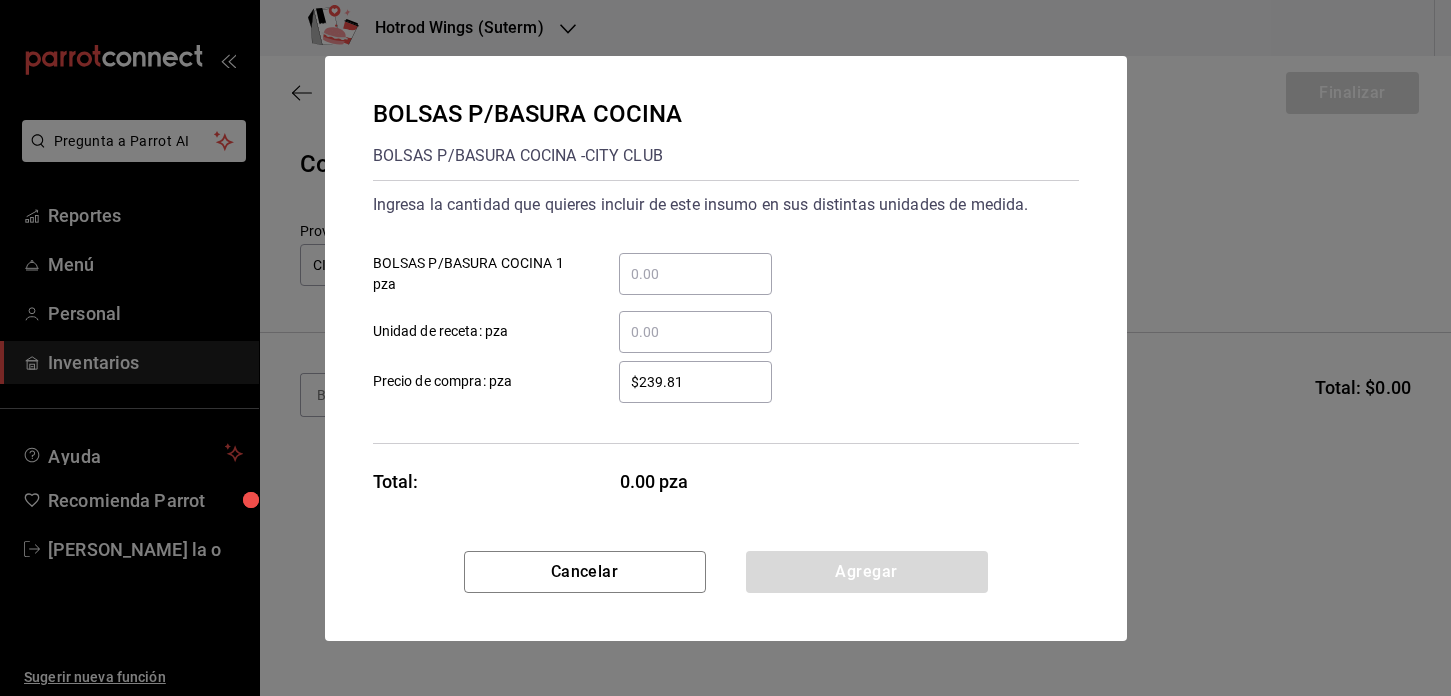 click on "​ BOLSAS P/BASURA COCINA 1 pza" at bounding box center [695, 274] 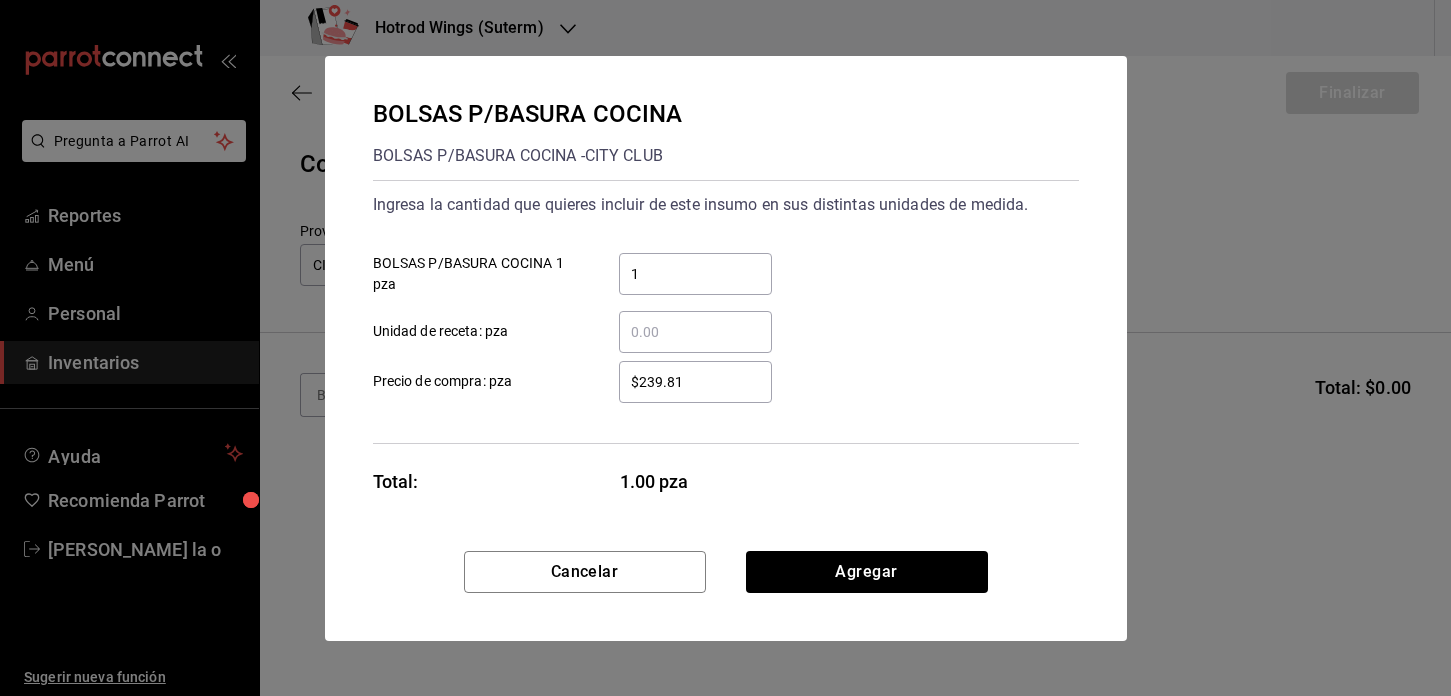 type on "1" 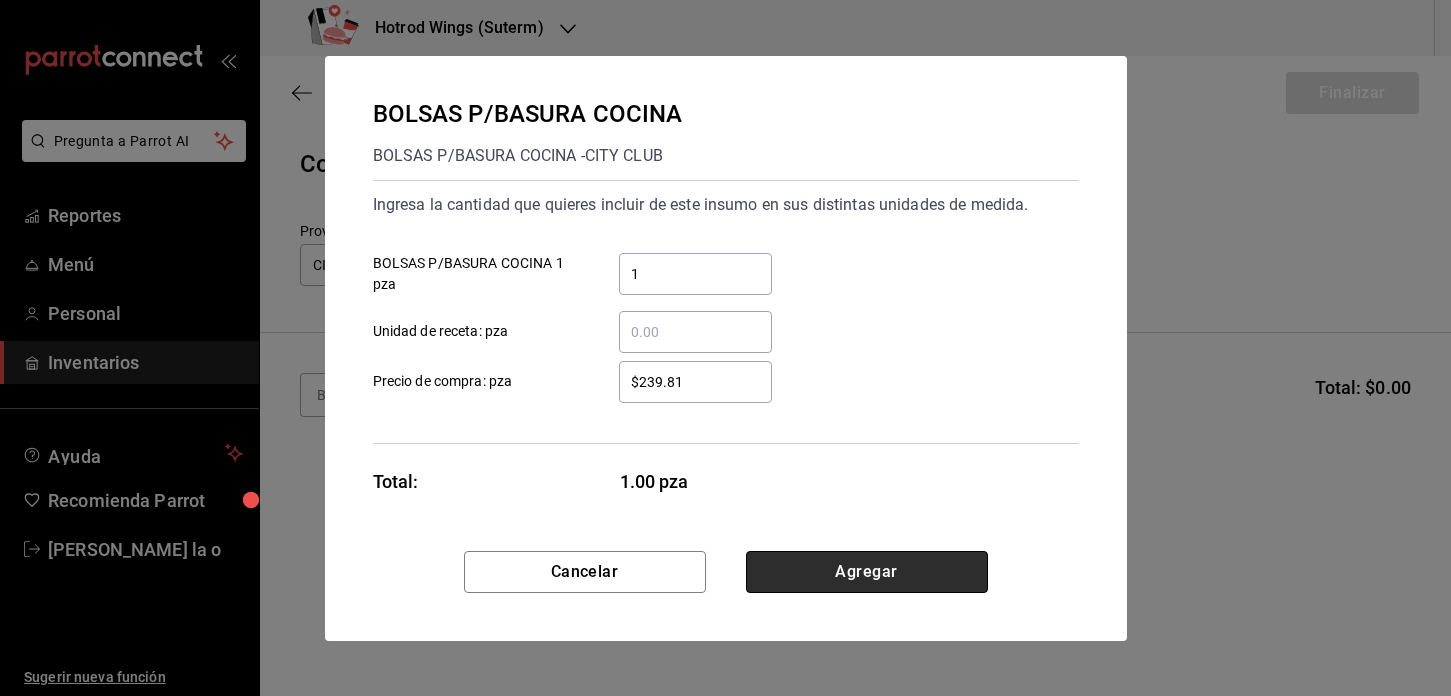 click on "Agregar" at bounding box center [867, 572] 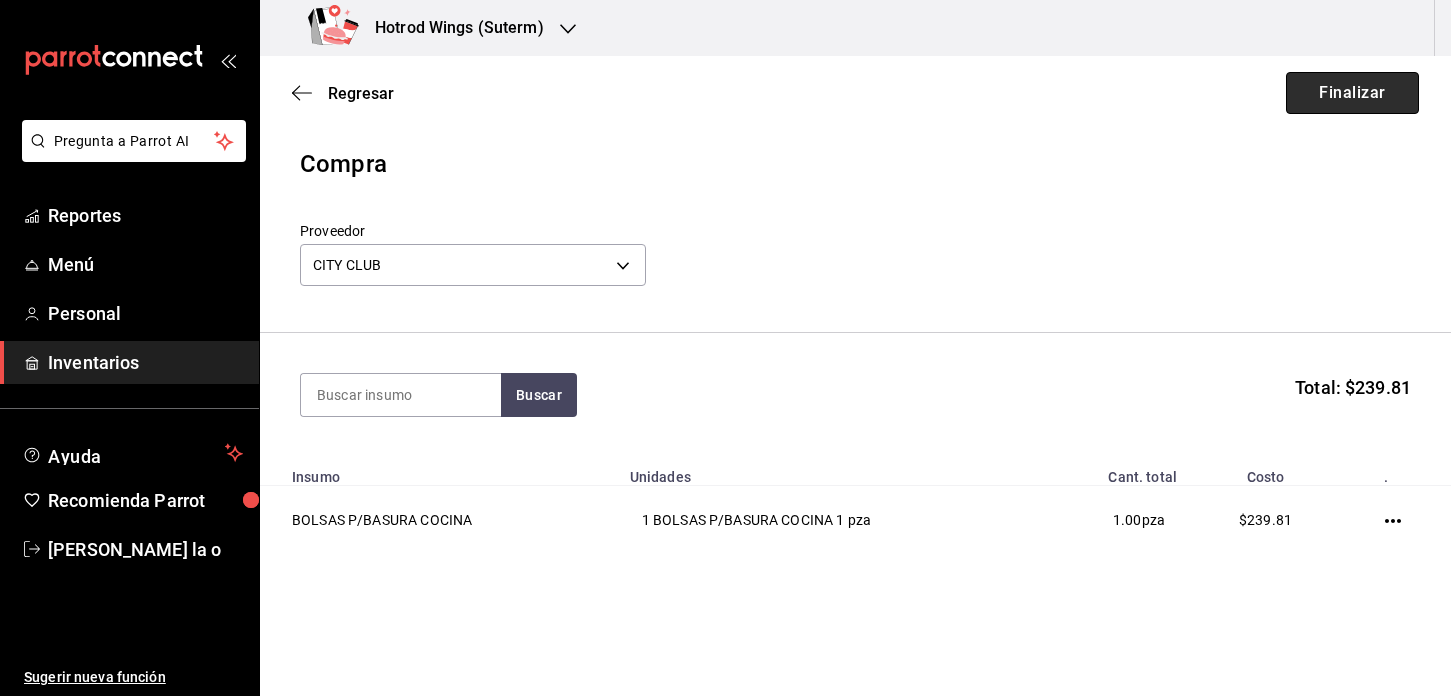 click on "Finalizar" at bounding box center (1352, 93) 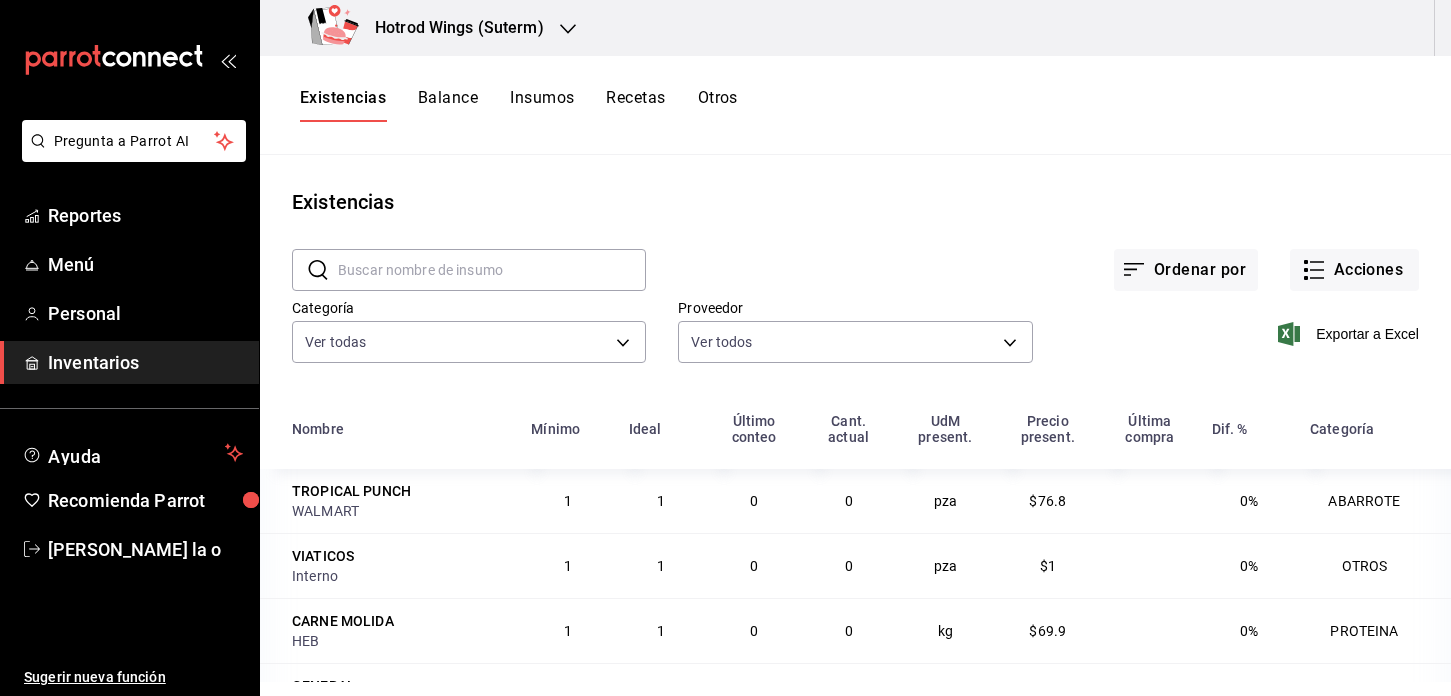 click on "Existencias Balance Insumos Recetas Otros" at bounding box center (855, 105) 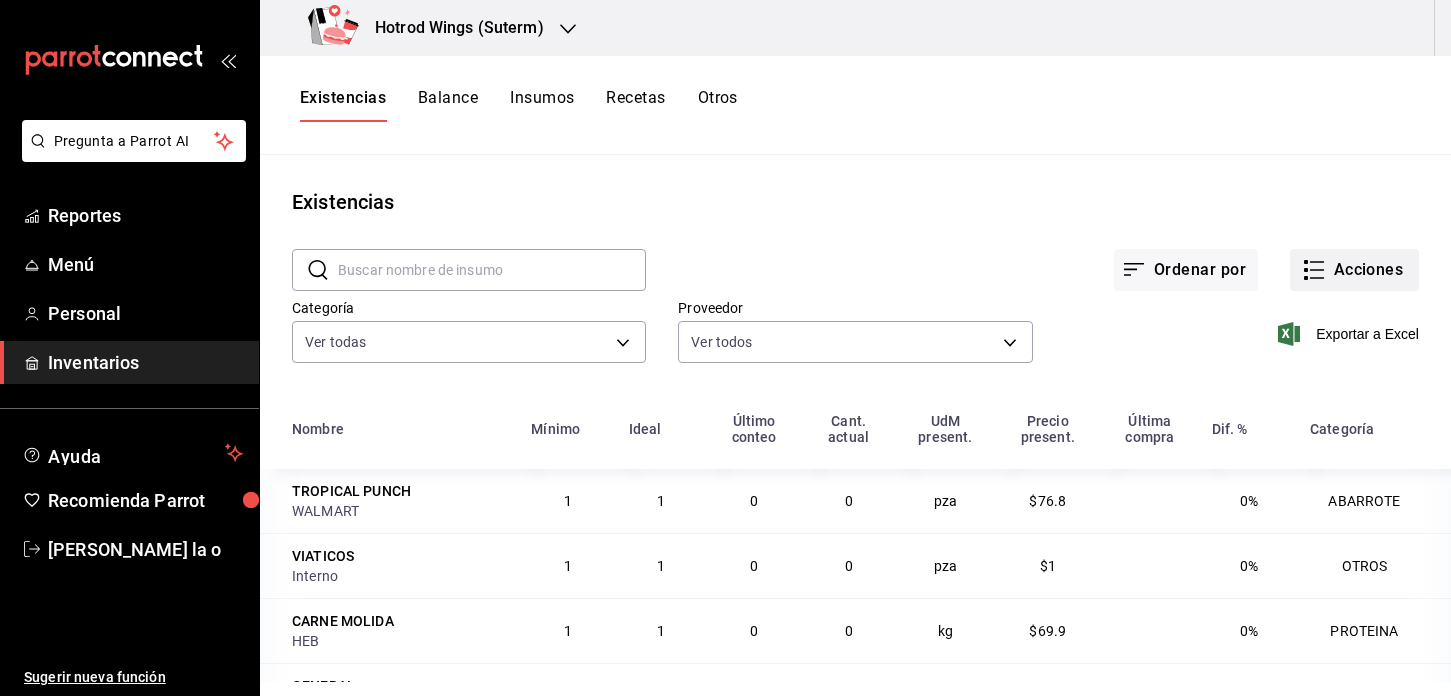 click on "Acciones" at bounding box center (1354, 270) 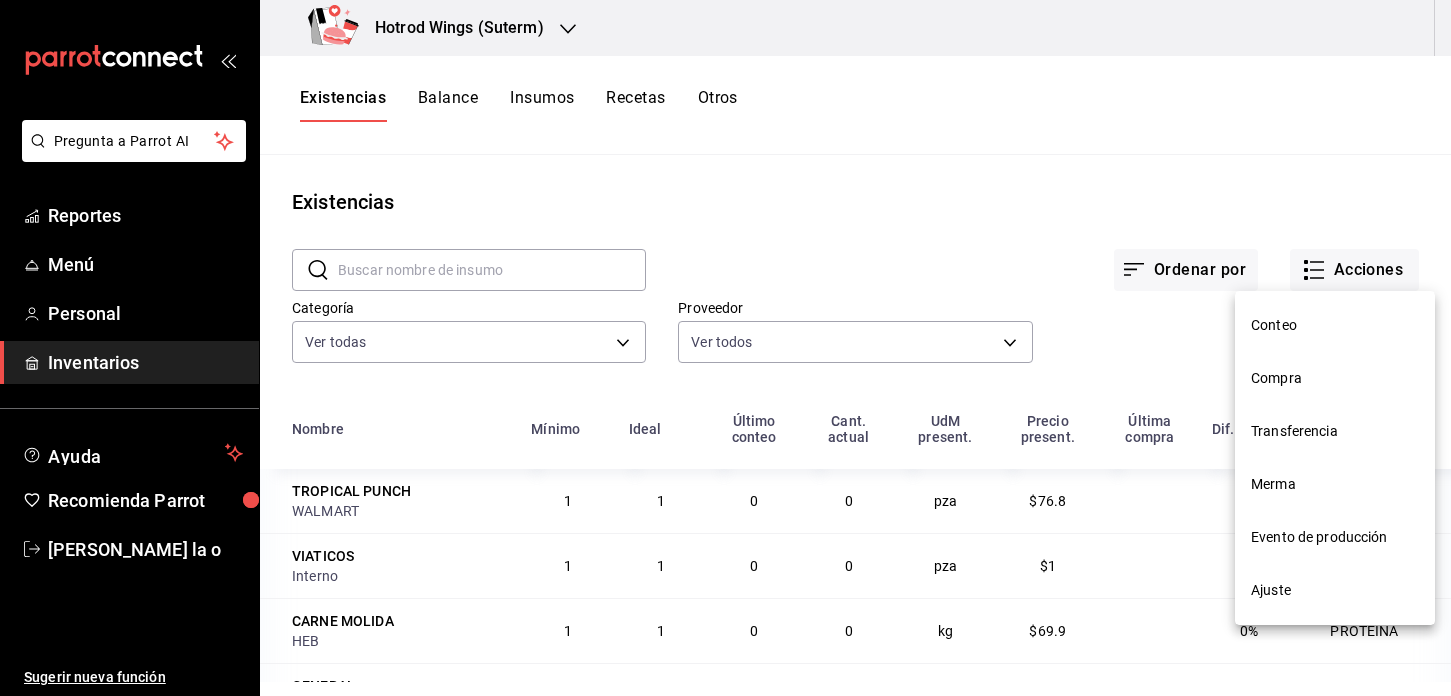 click on "Compra" at bounding box center (1335, 378) 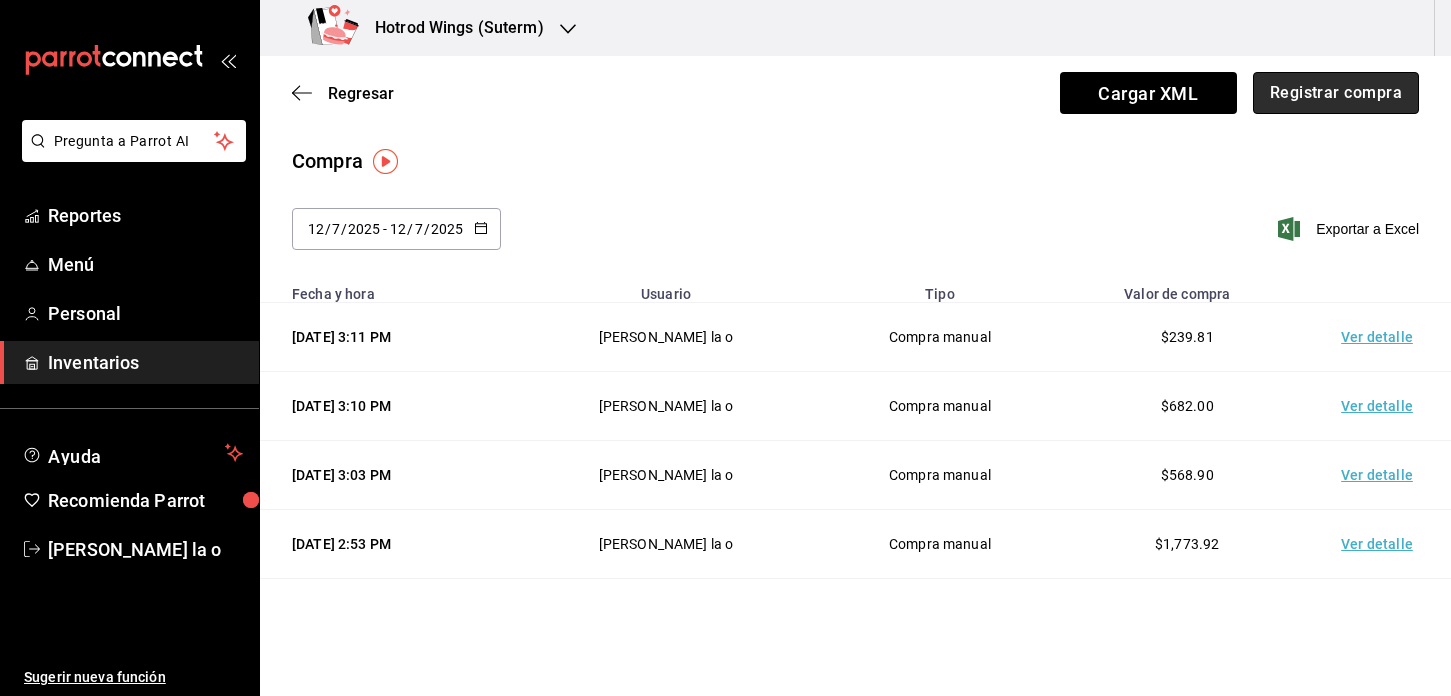 click on "Registrar compra" at bounding box center [1336, 93] 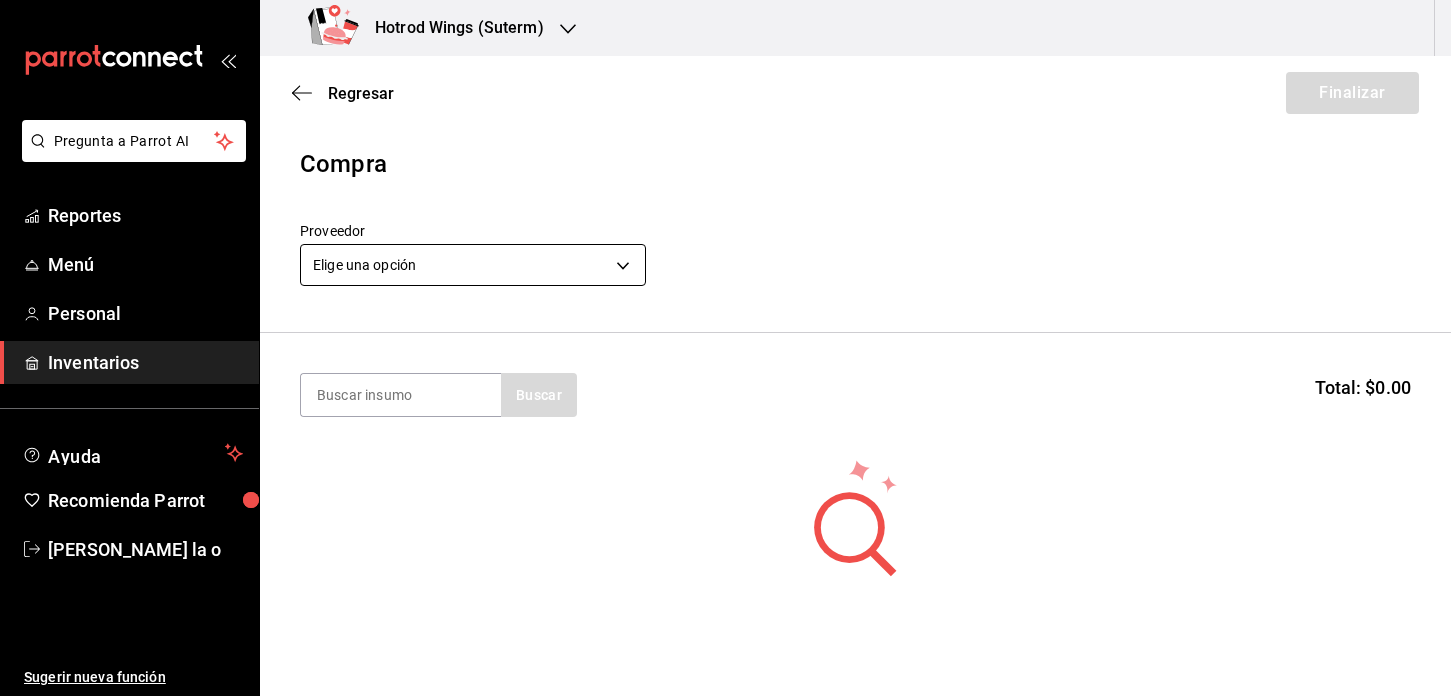click on "Pregunta a Parrot AI Reportes   Menú   Personal   Inventarios   Ayuda Recomienda Parrot   Martha De la o   Sugerir nueva función   Hotrod Wings (Suterm) Regresar Finalizar Compra Proveedor Elige una opción default Buscar Total: $0.00 No hay insumos a mostrar. Busca un insumo para agregarlo a la lista Pregunta a Parrot AI Reportes   Menú   Personal   Inventarios   Ayuda Recomienda Parrot   Martha De la o   Sugerir nueva función   GANA 1 MES GRATIS EN TU SUSCRIPCIÓN AQUÍ ¿Recuerdas cómo empezó tu restaurante?
Hoy puedes ayudar a un colega a tener el mismo cambio que tú viviste.
Recomienda Parrot directamente desde tu Portal Administrador.
Es fácil y rápido.
🎁 Por cada restaurante que se una, ganas 1 mes gratis. Ver video tutorial Ir a video Editar Eliminar Visitar centro de ayuda (81) 2046 6363 soporte@parrotsoftware.io Visitar centro de ayuda (81) 2046 6363 soporte@parrotsoftware.io" at bounding box center [725, 291] 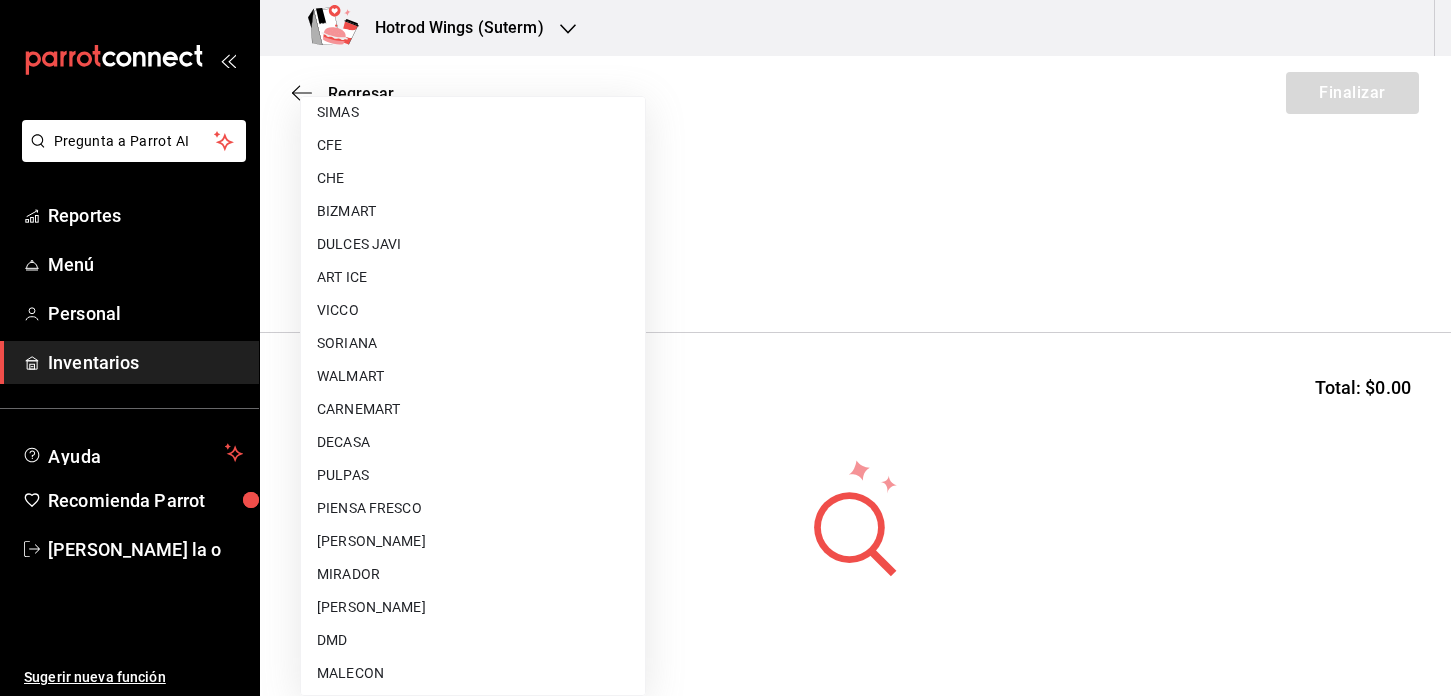 scroll, scrollTop: 1000, scrollLeft: 0, axis: vertical 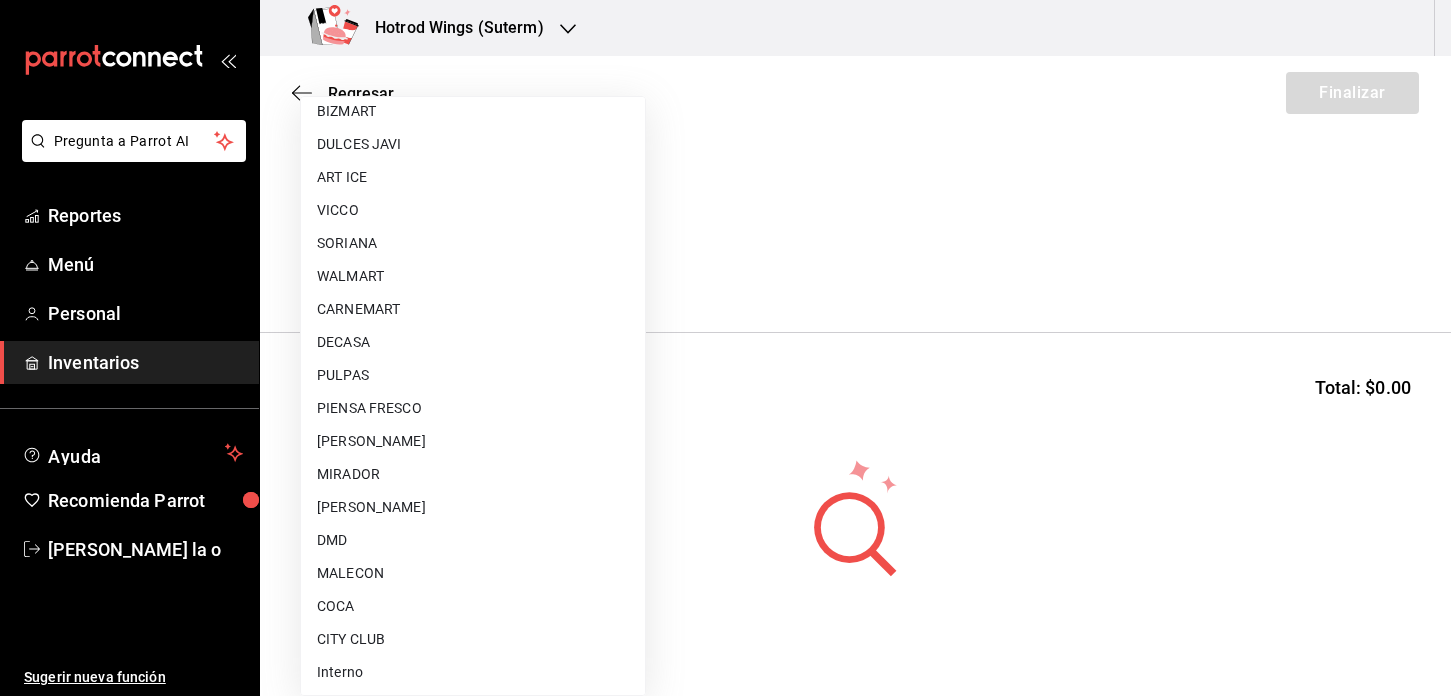 click on "[PERSON_NAME]" at bounding box center (473, 441) 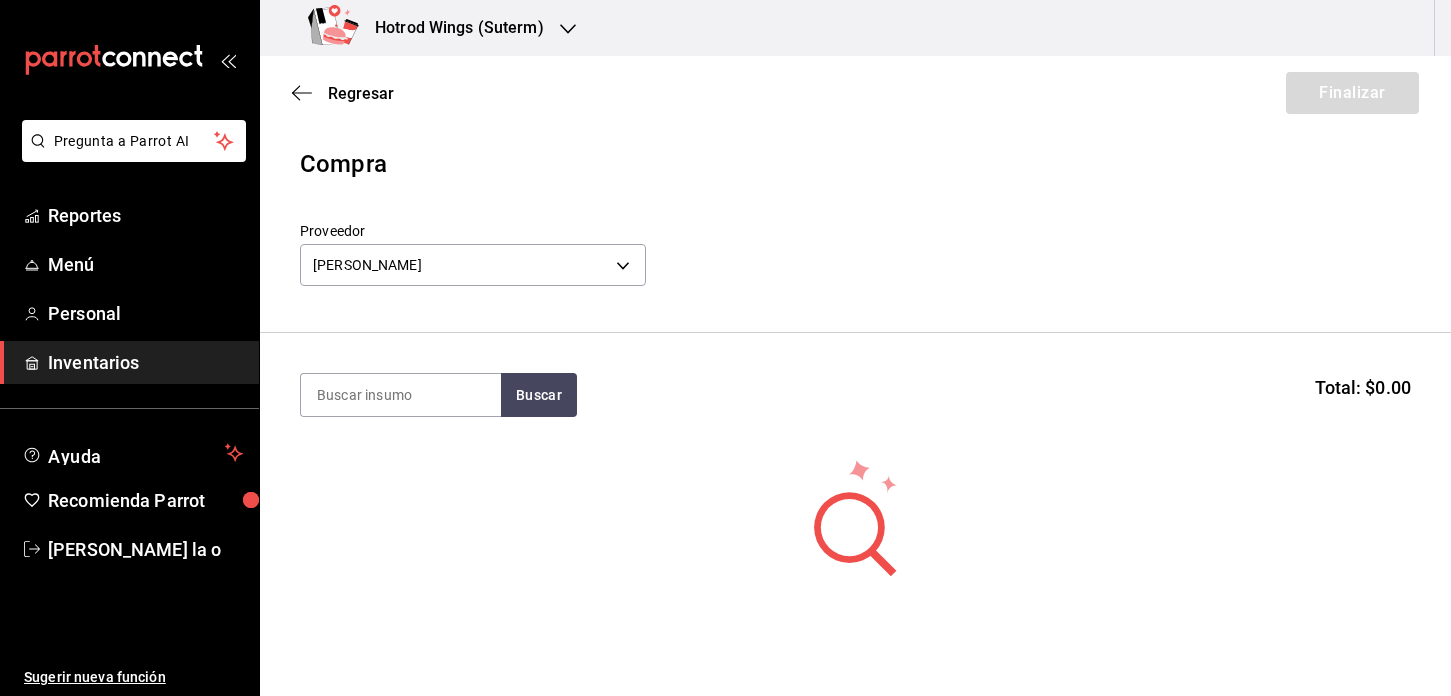 click on "Buscar Total: $0.00" at bounding box center (855, 395) 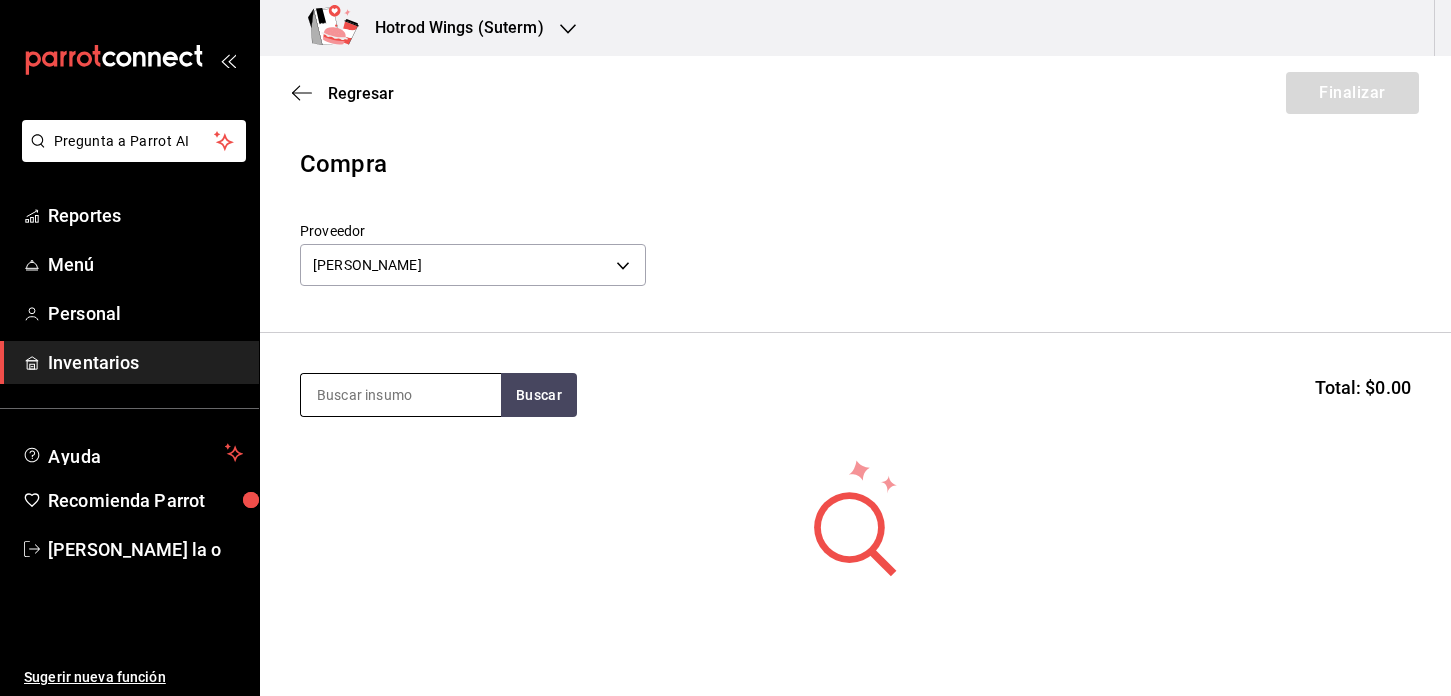 click at bounding box center (401, 395) 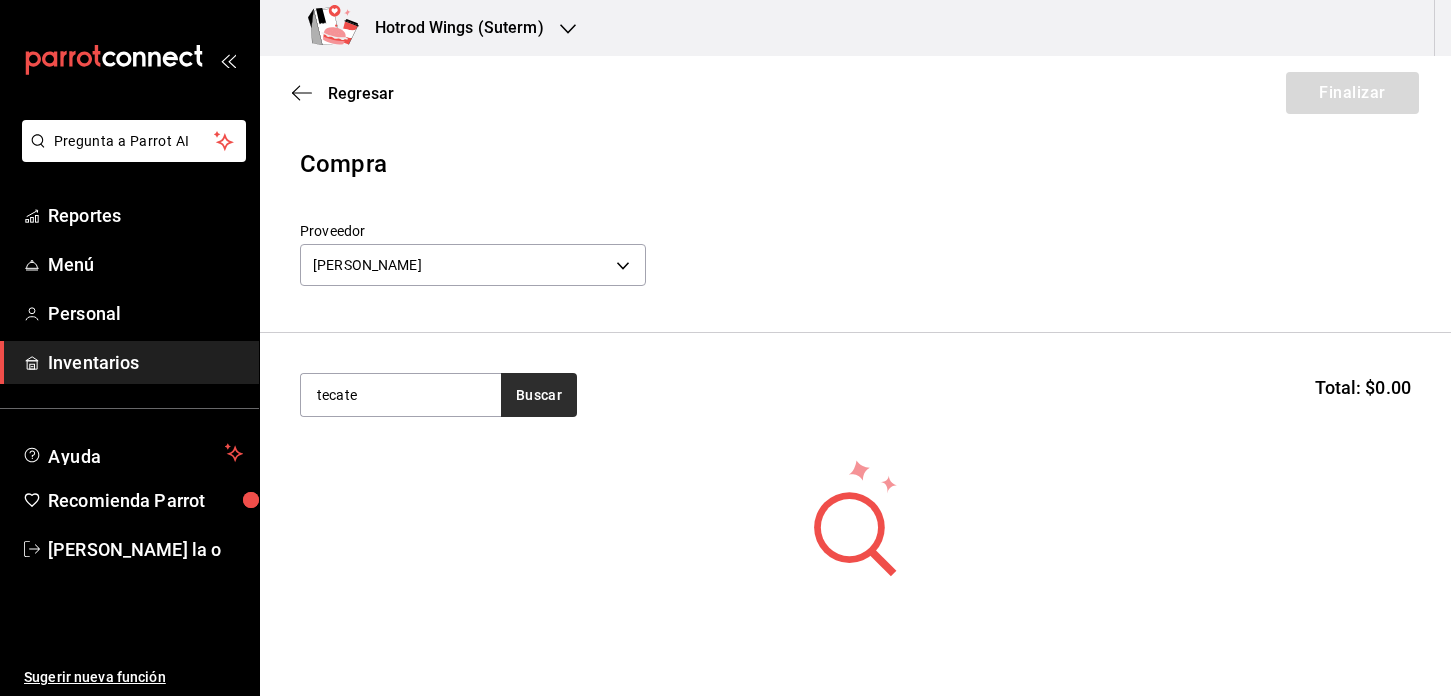 type on "tecate" 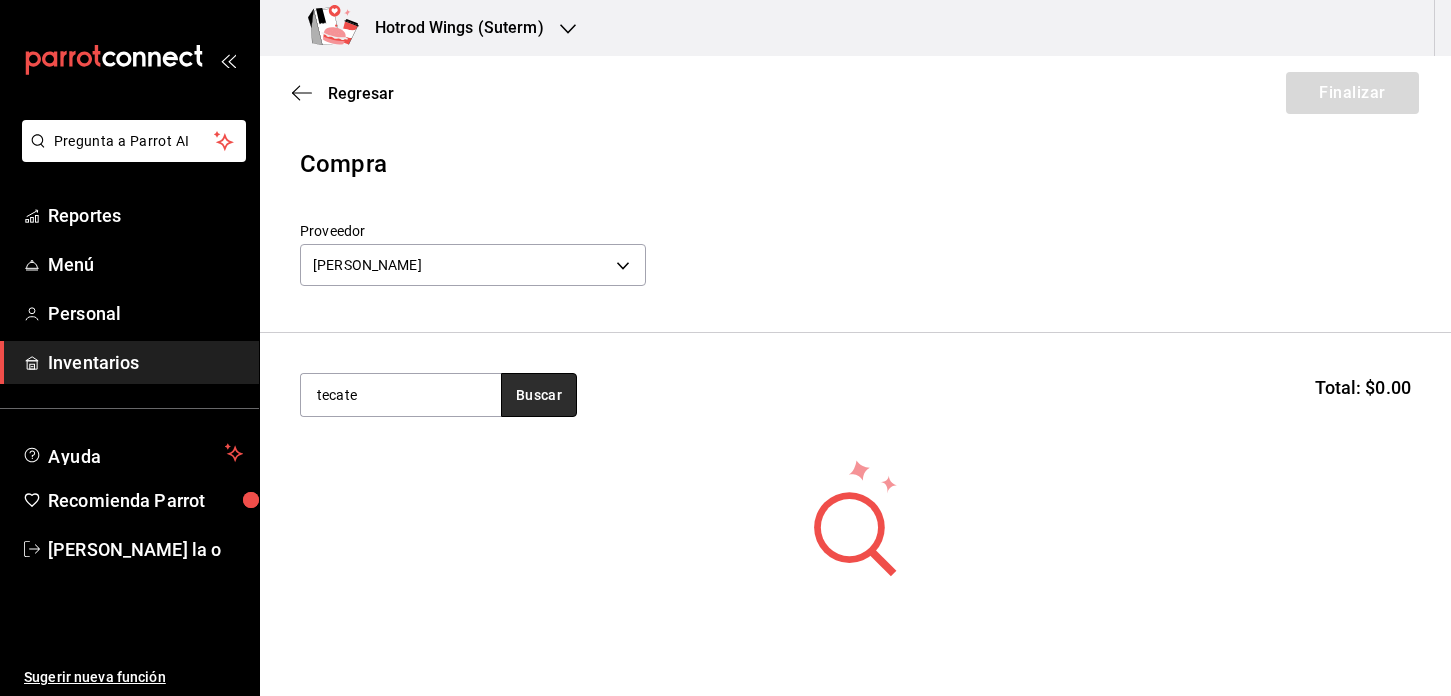 click on "Buscar" at bounding box center (539, 395) 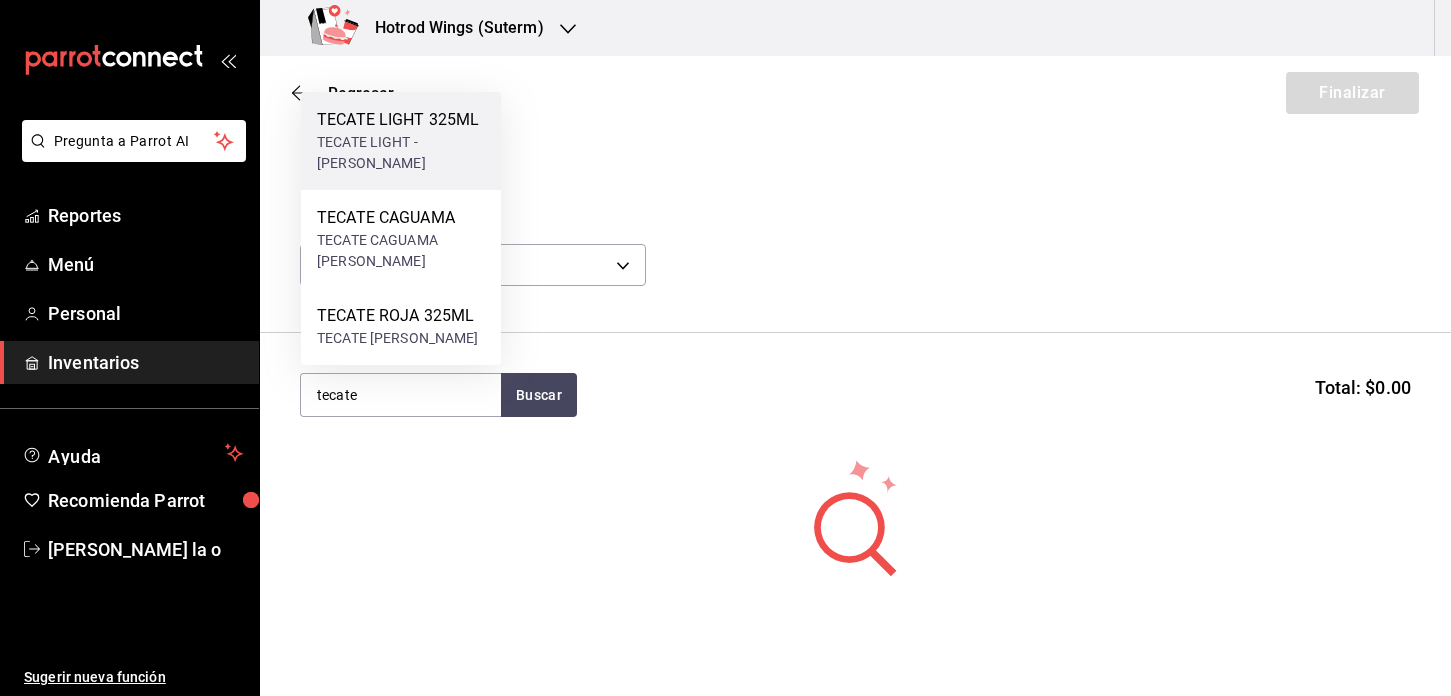 click on "TECATE LIGHT - MOCTEZUMA" at bounding box center [401, 153] 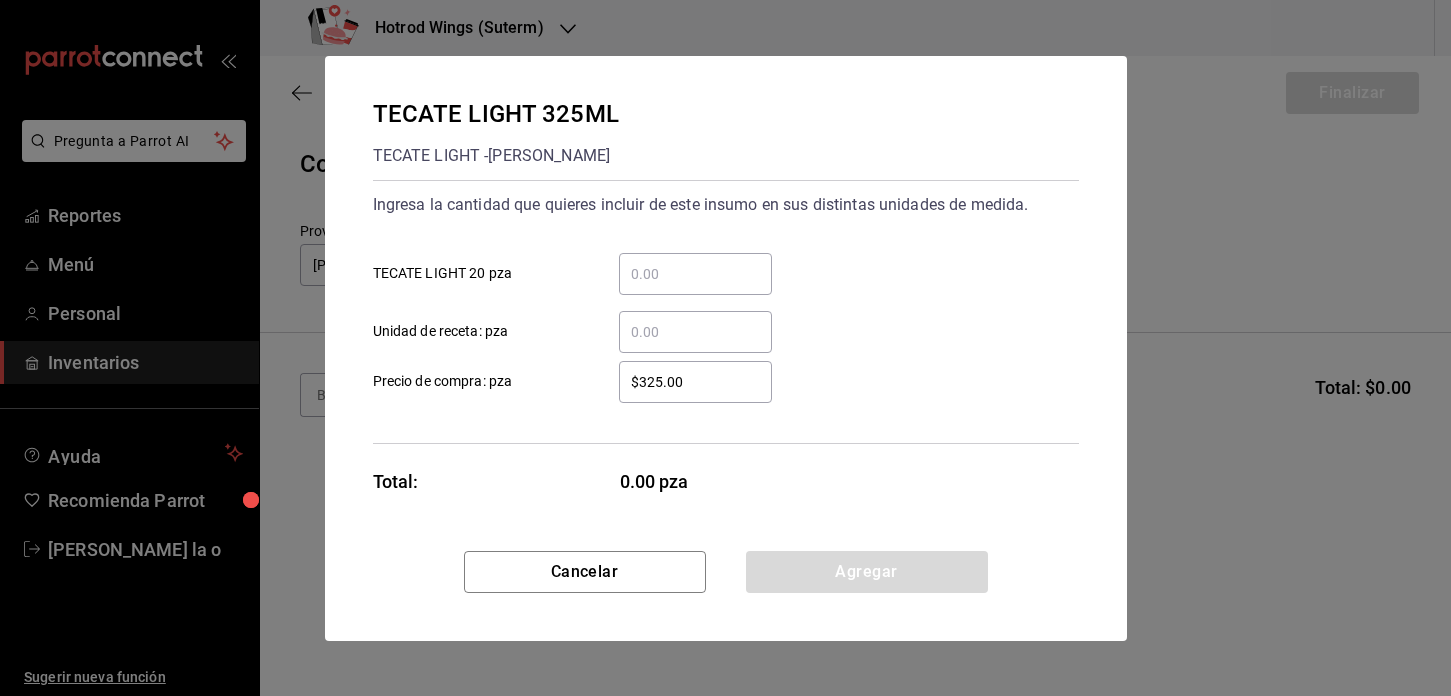 click on "​ TECATE LIGHT 20 pza" at bounding box center [695, 274] 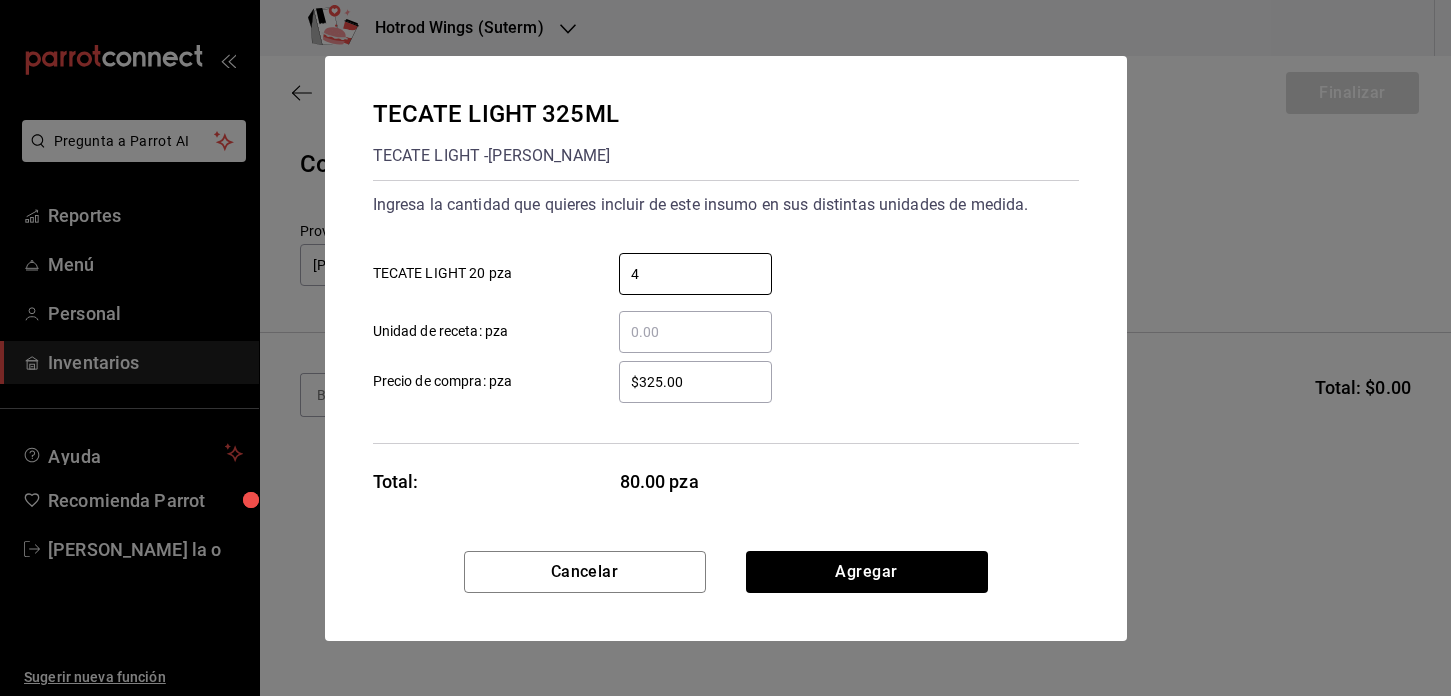 type on "4" 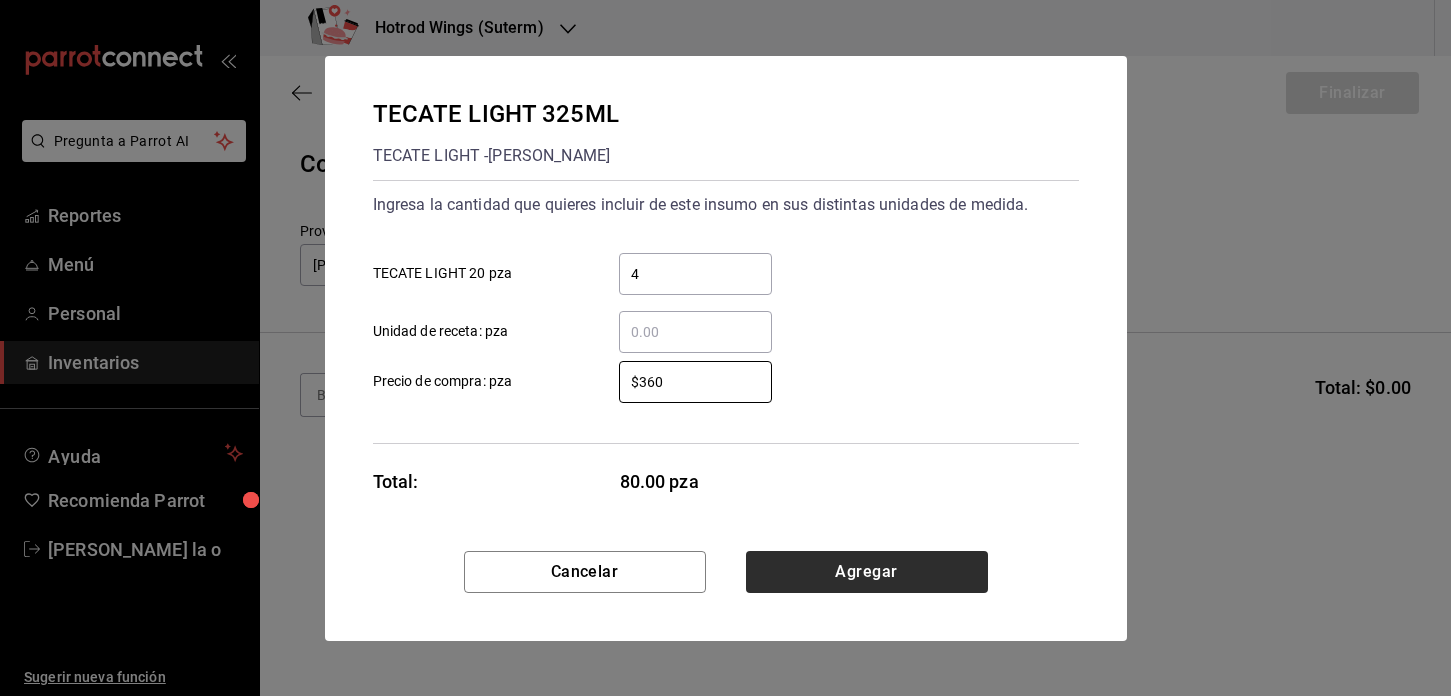 type on "$360" 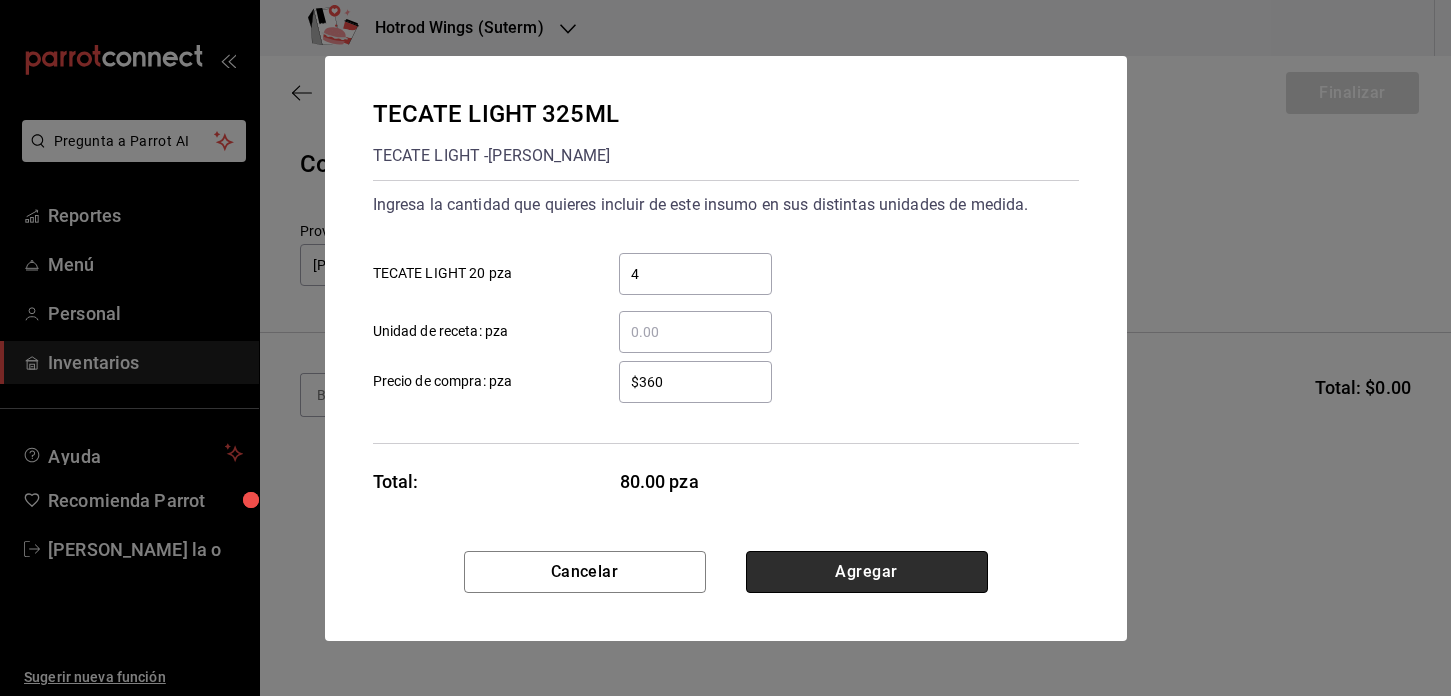 click on "Agregar" at bounding box center (867, 572) 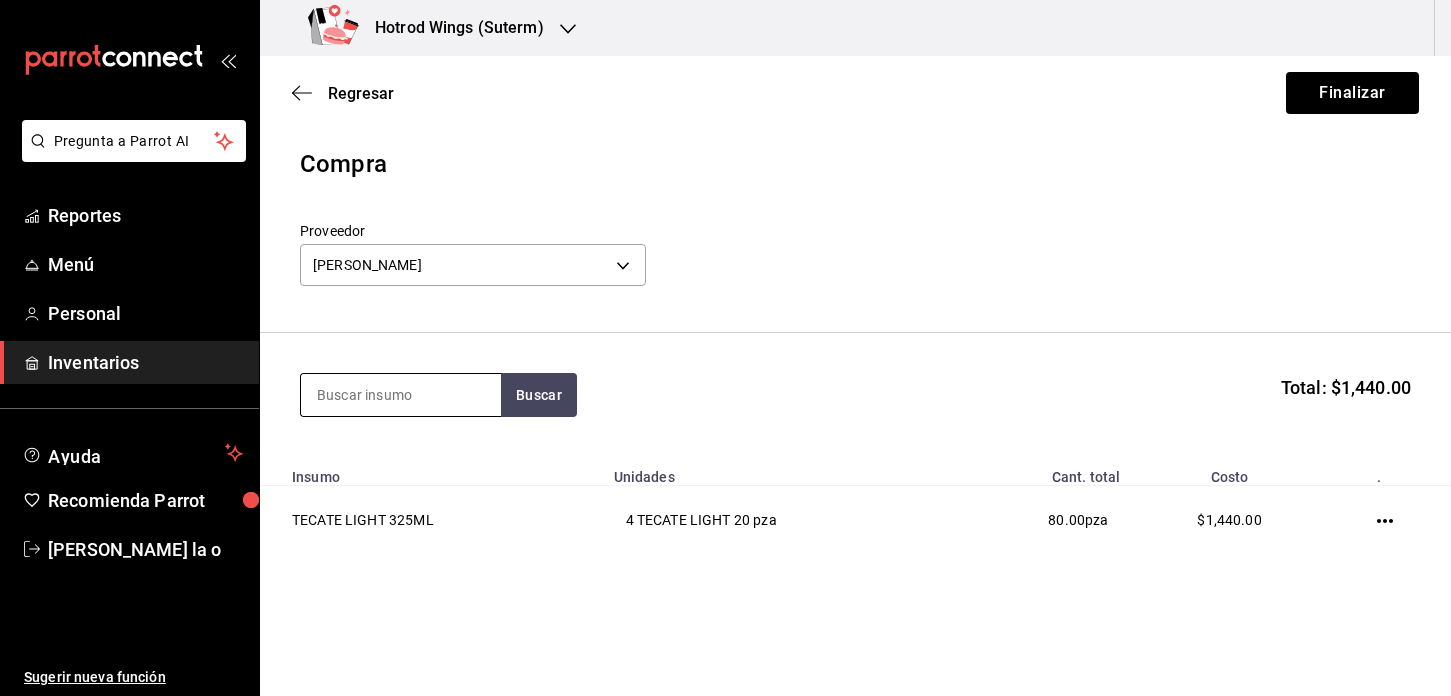 click at bounding box center [401, 395] 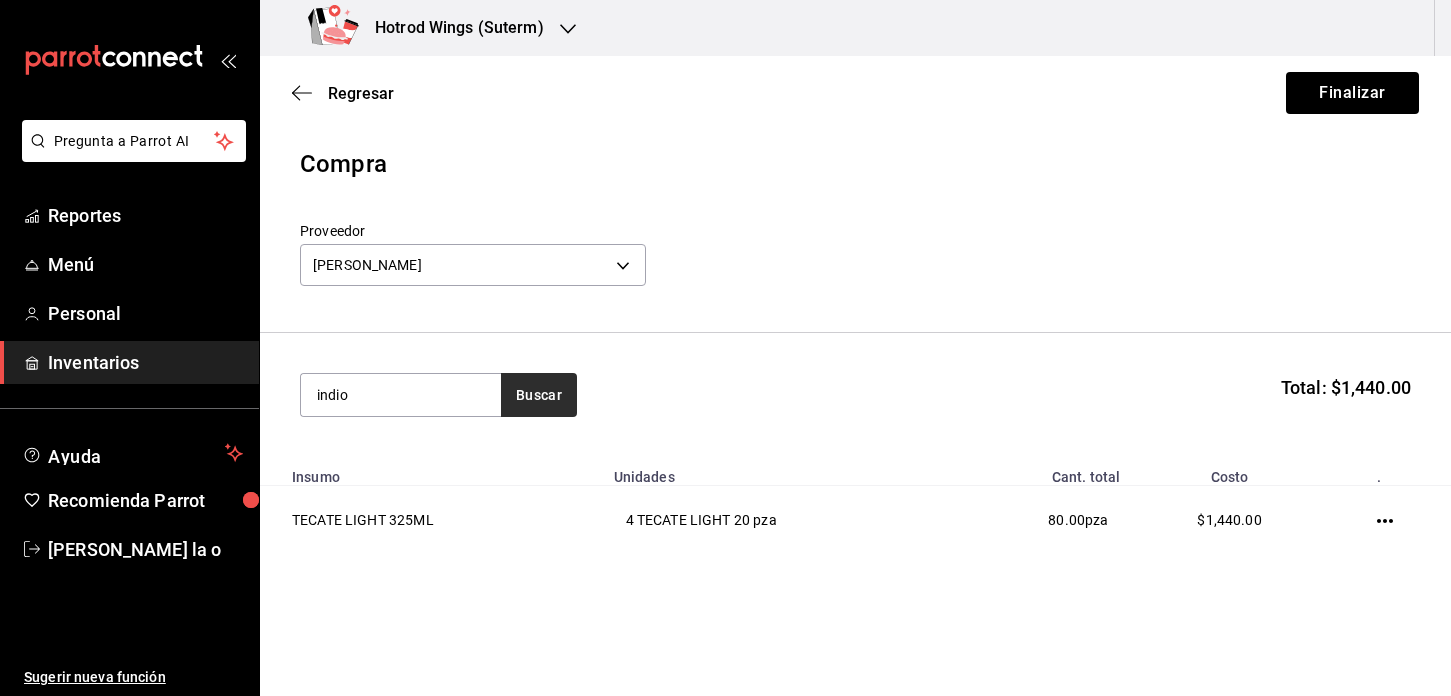 type on "indio" 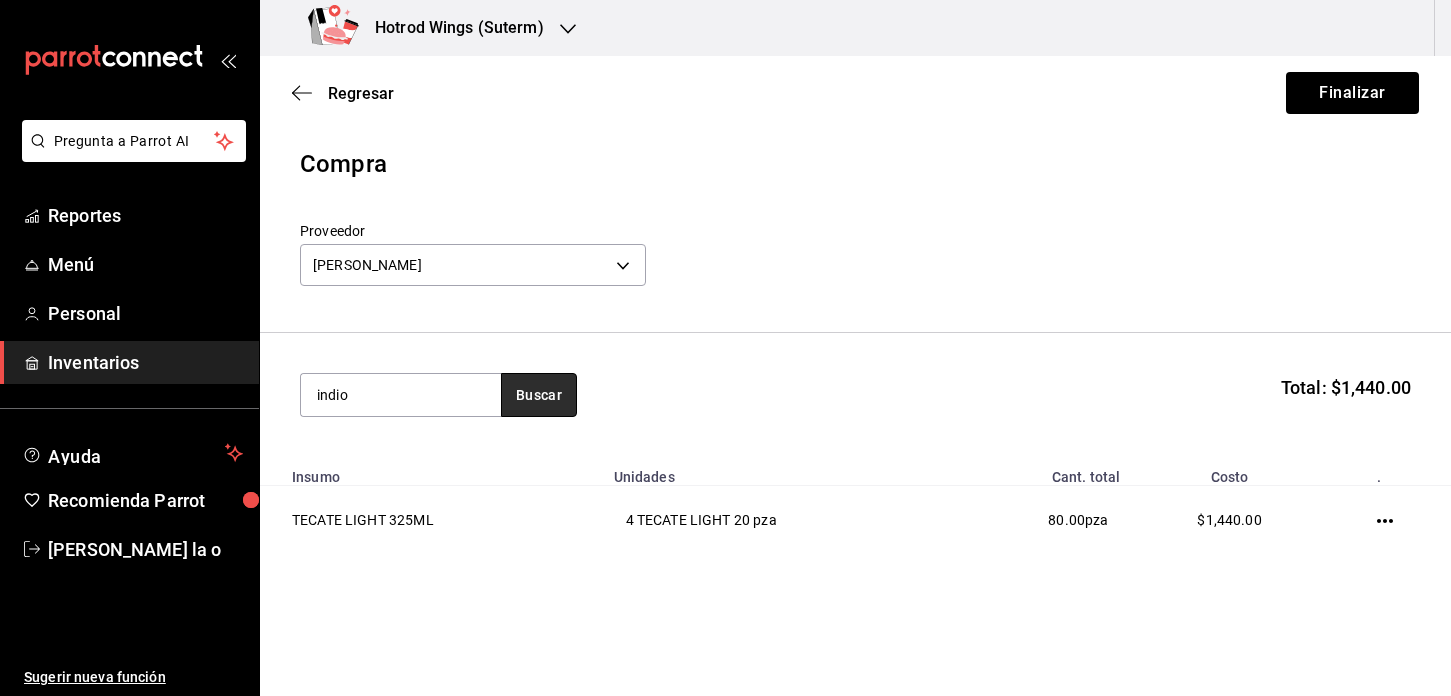click on "Buscar" at bounding box center [539, 395] 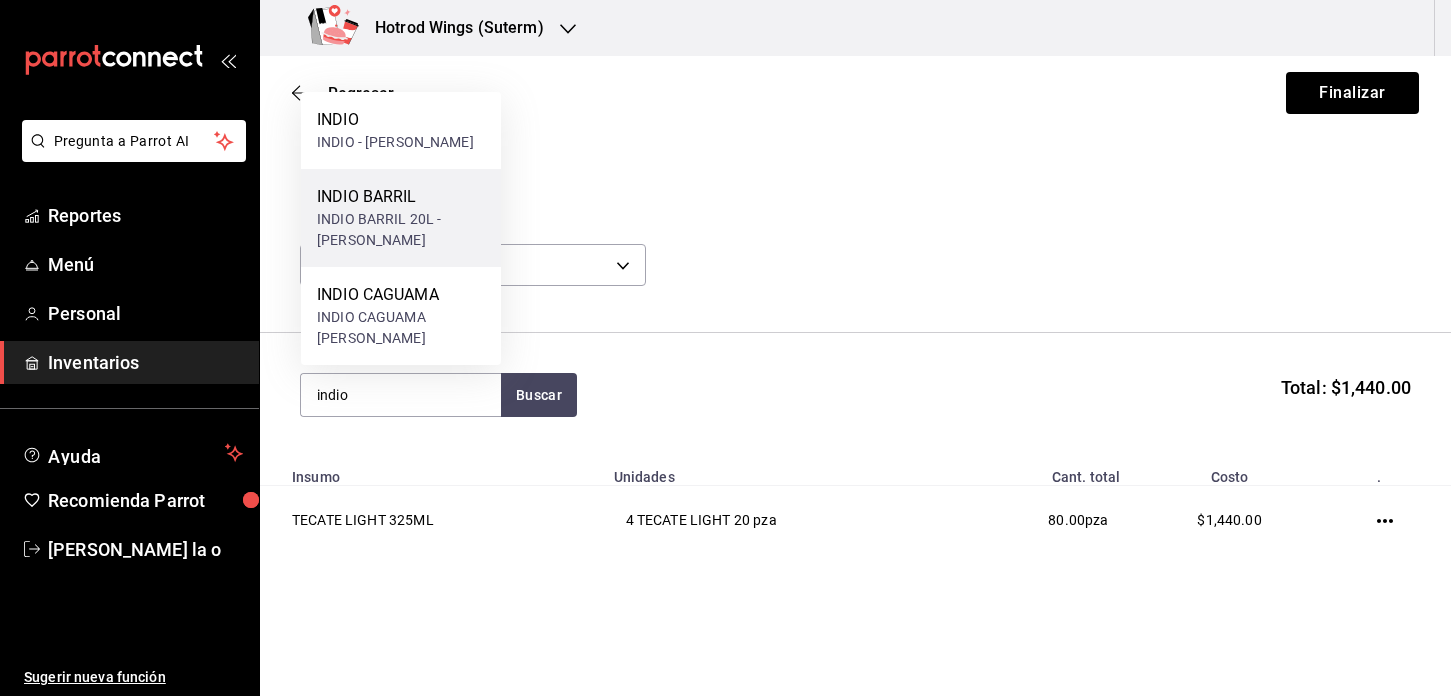 click on "INDIO BARRIL 20L - MOCTEZUMA" at bounding box center (401, 230) 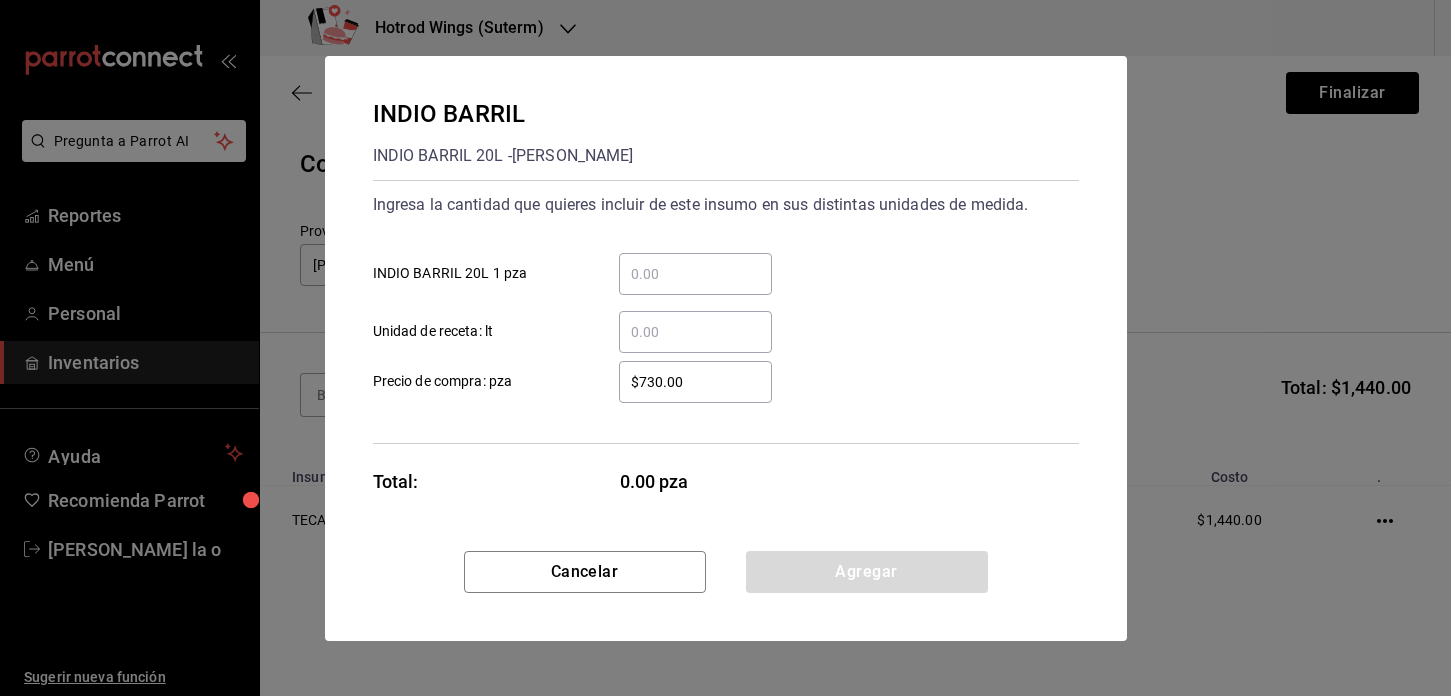 click on "​ INDIO BARRIL 20L 1 pza" at bounding box center [695, 274] 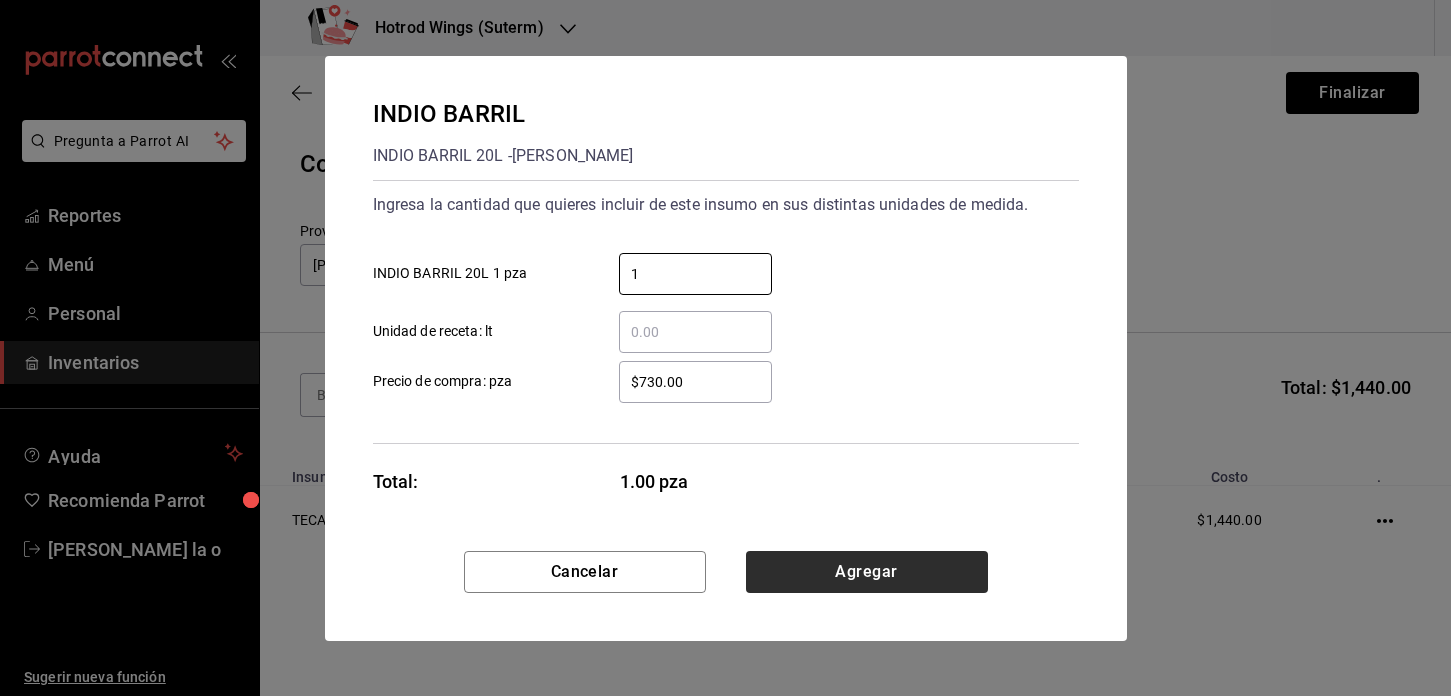 type on "1" 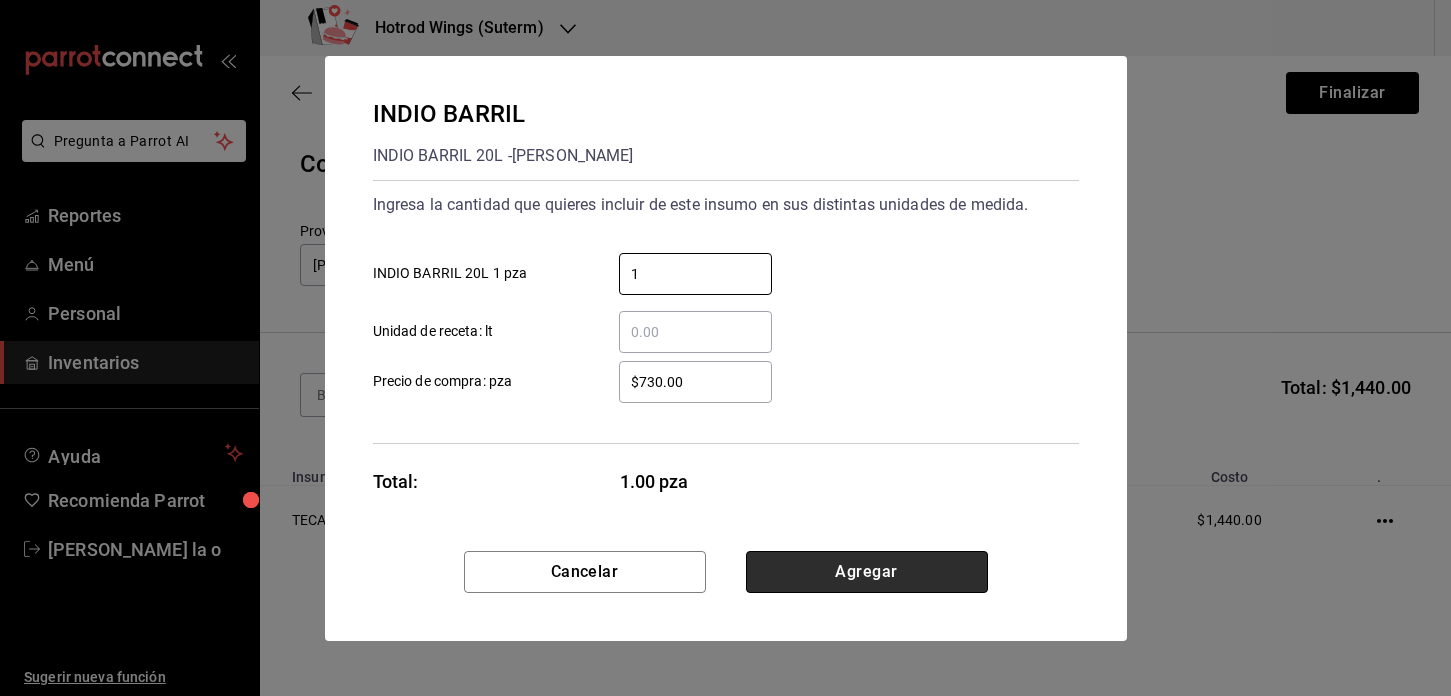 click on "Agregar" at bounding box center (867, 572) 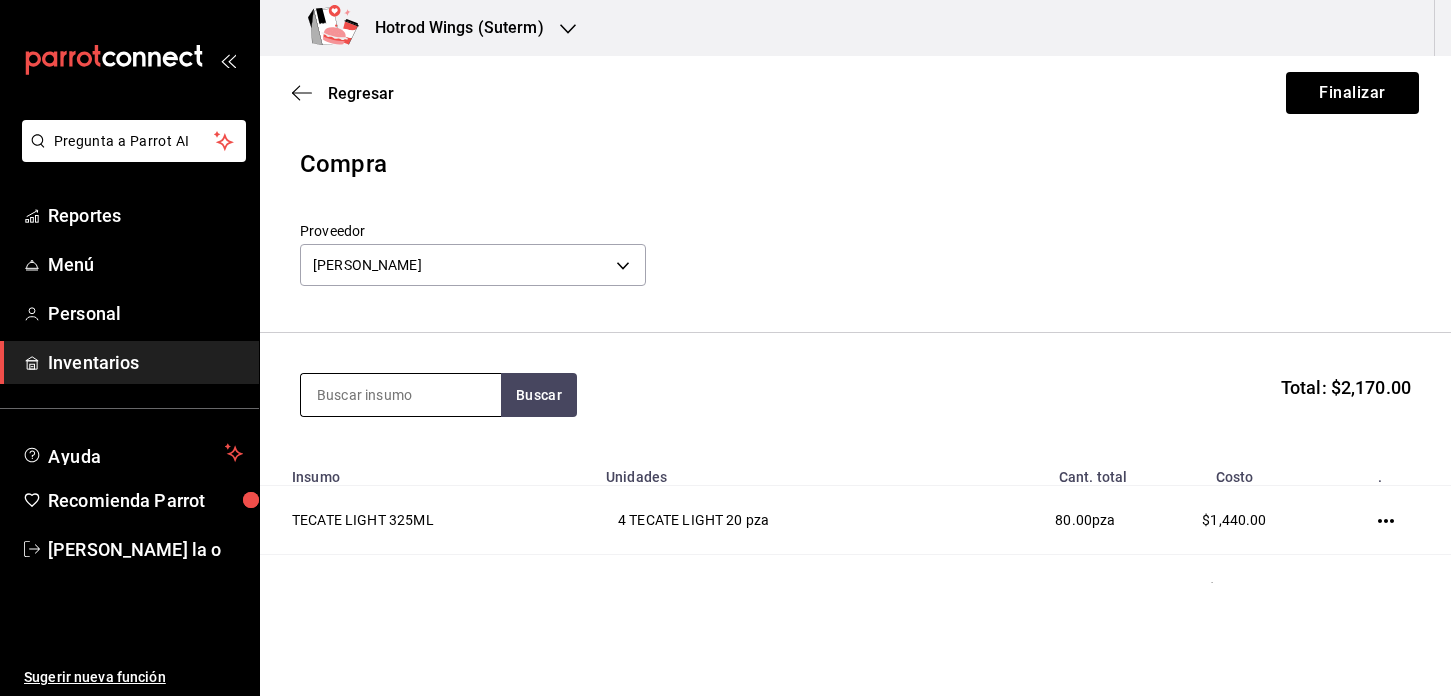click at bounding box center [401, 395] 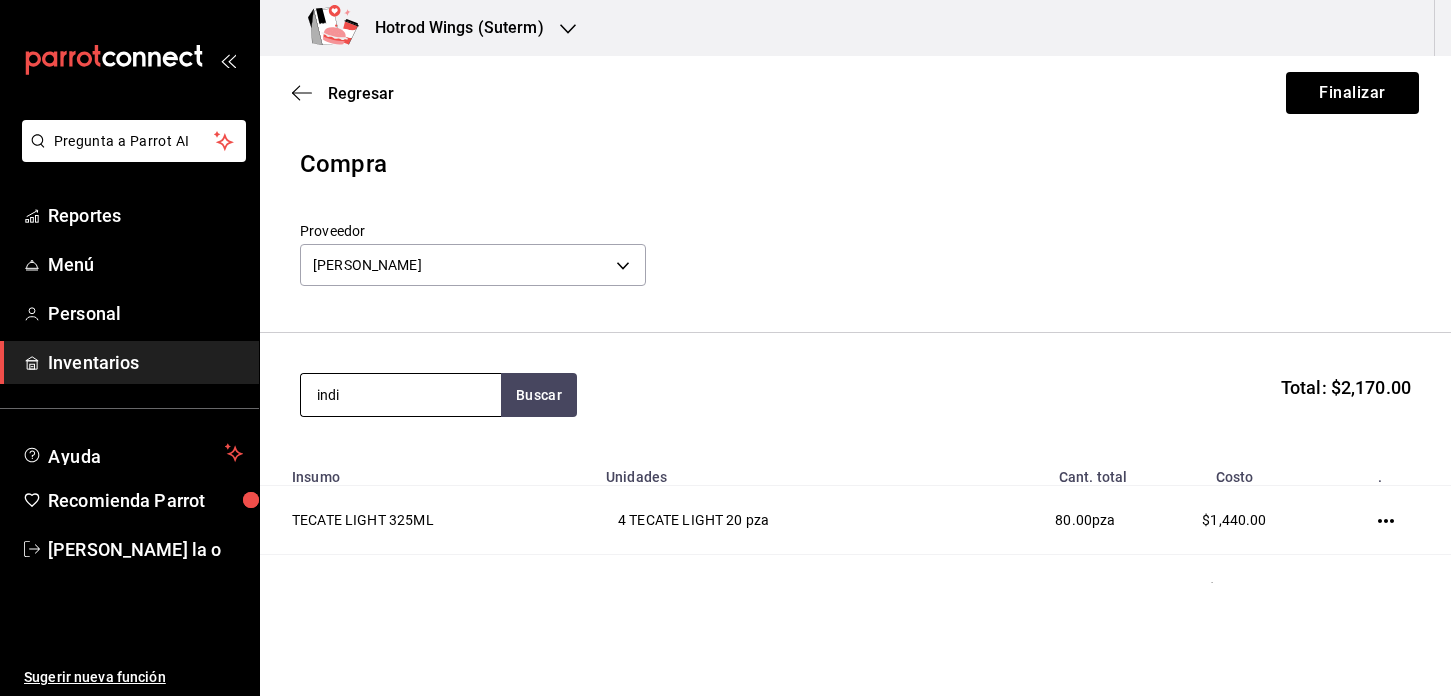 type on "indio" 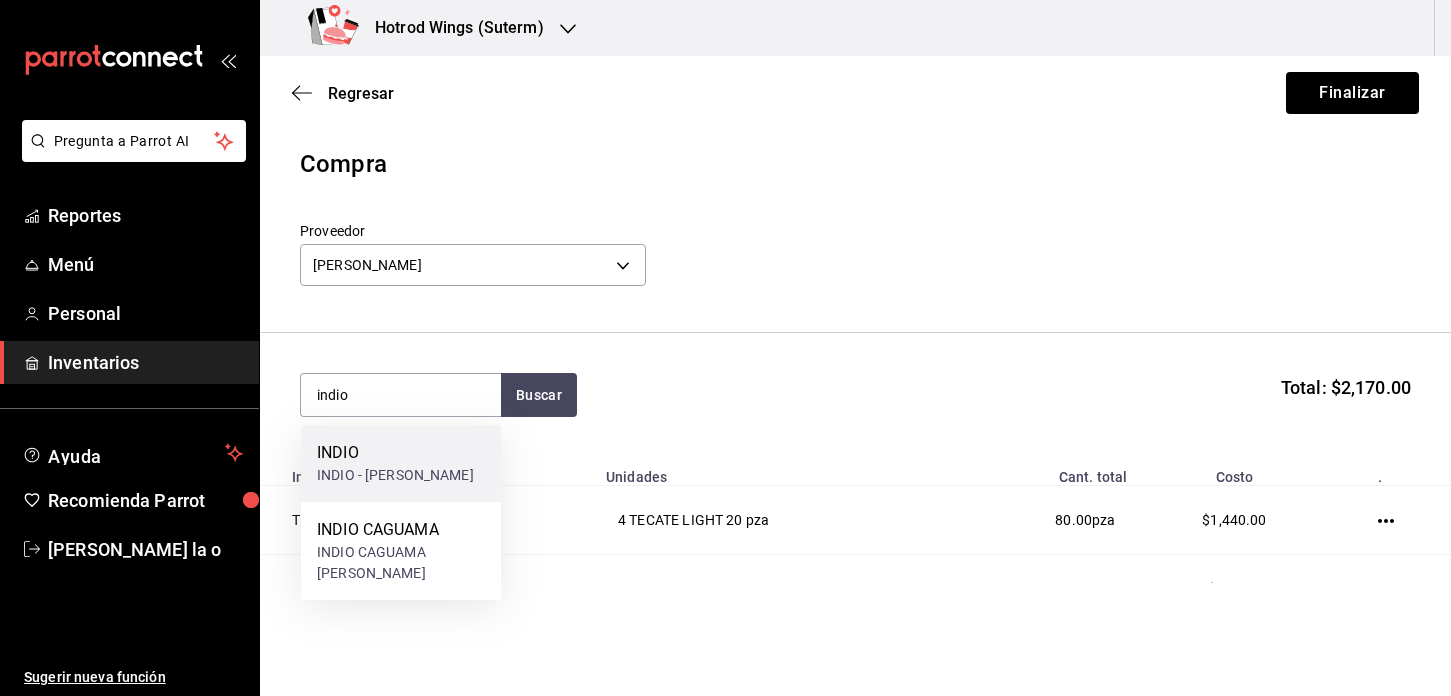 click on "INDIO" at bounding box center [395, 453] 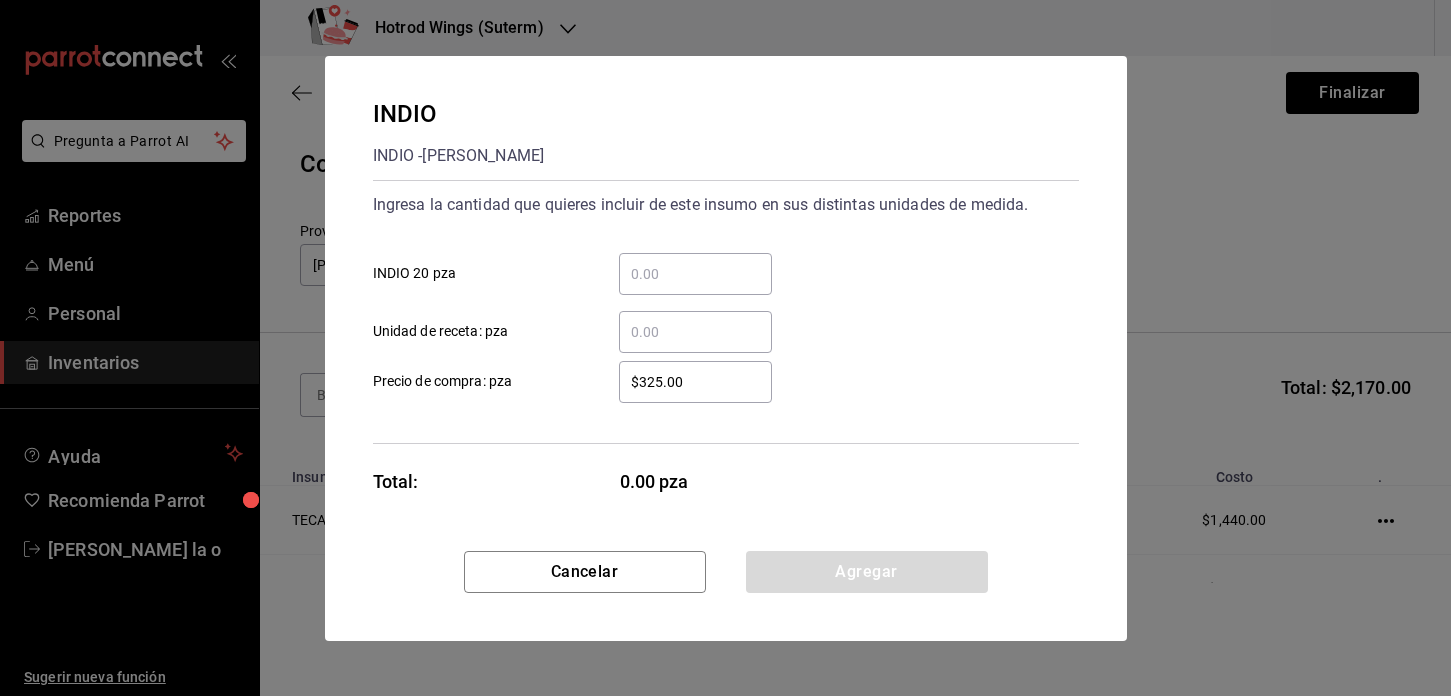 click on "​ INDIO 20 pza" at bounding box center [695, 274] 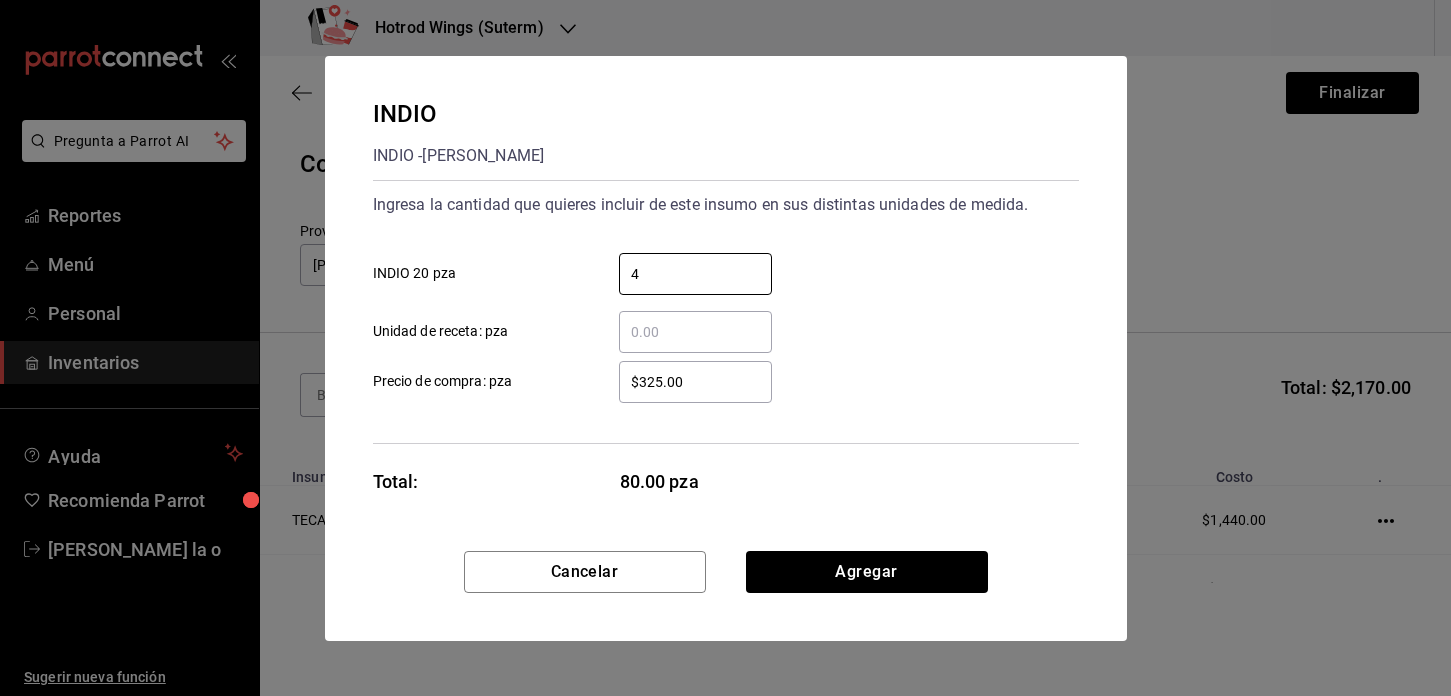 type on "4" 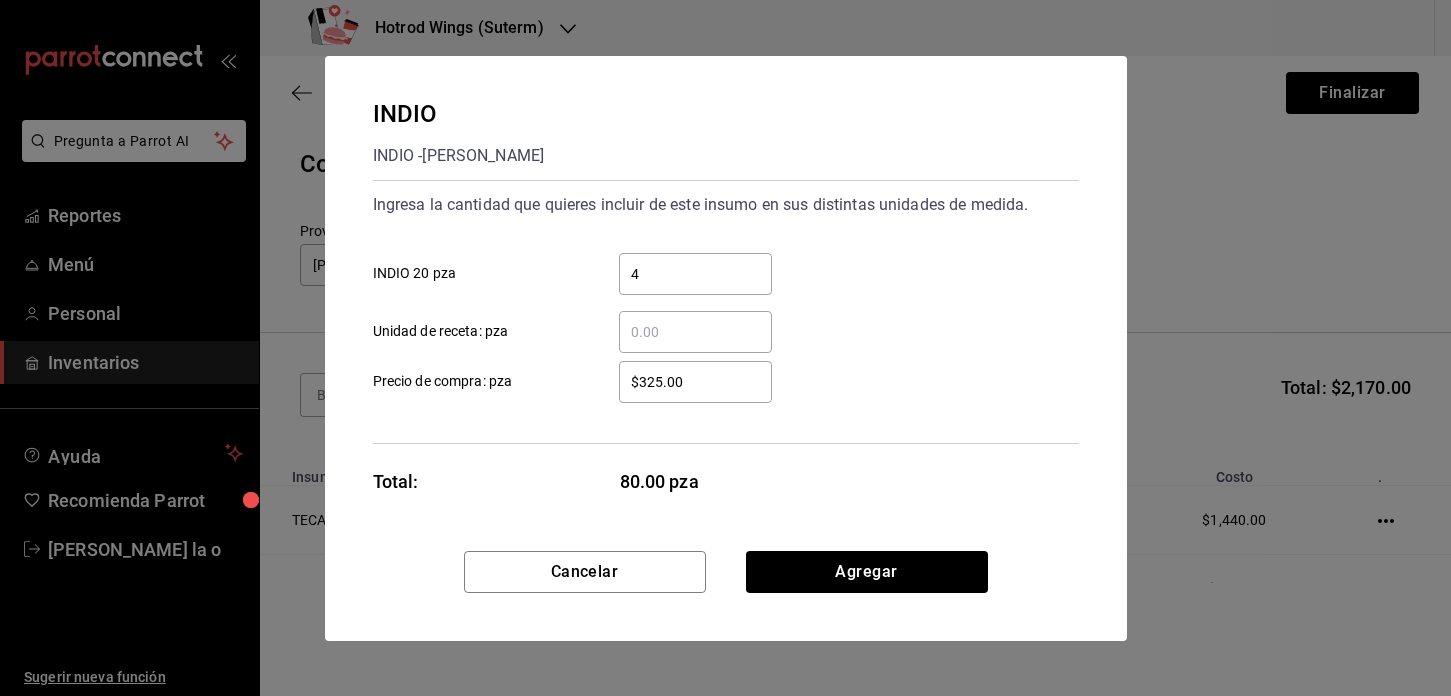 click on "$325.00" at bounding box center [695, 382] 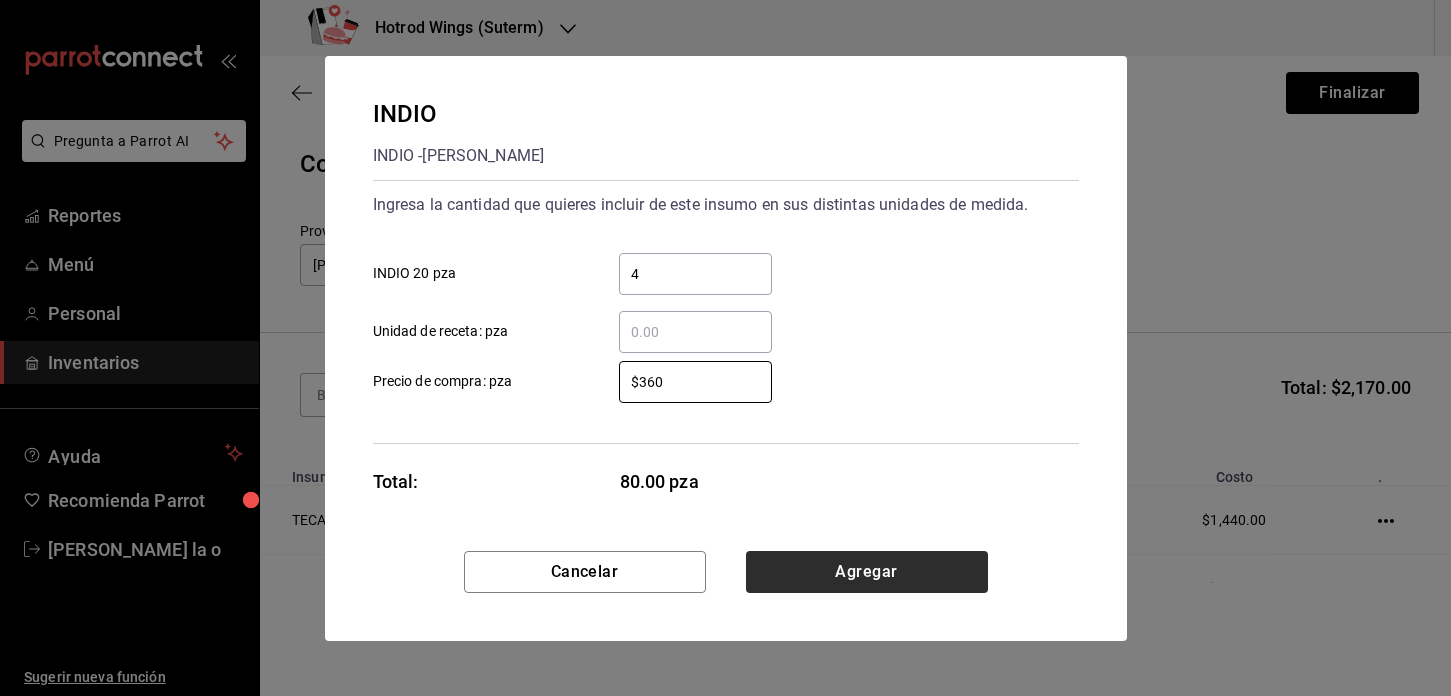 type on "$360" 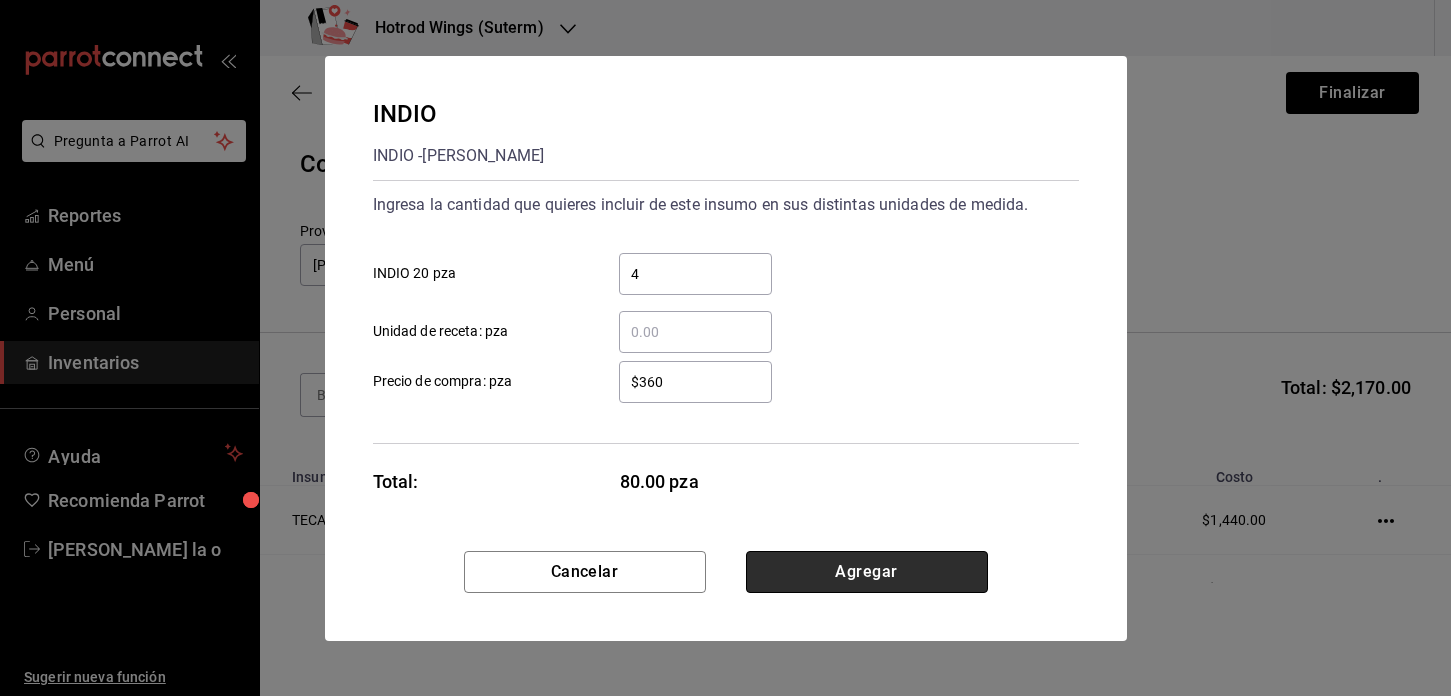 click on "Agregar" at bounding box center [867, 572] 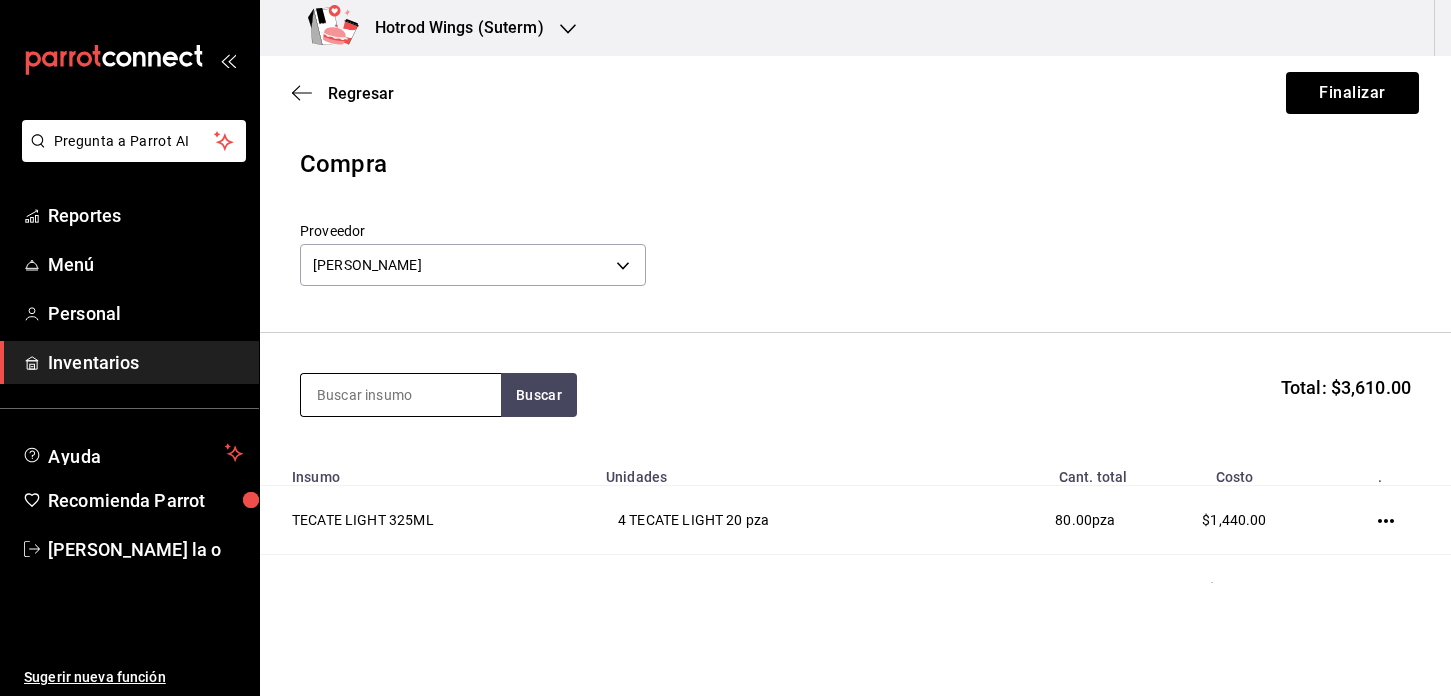 click at bounding box center (401, 395) 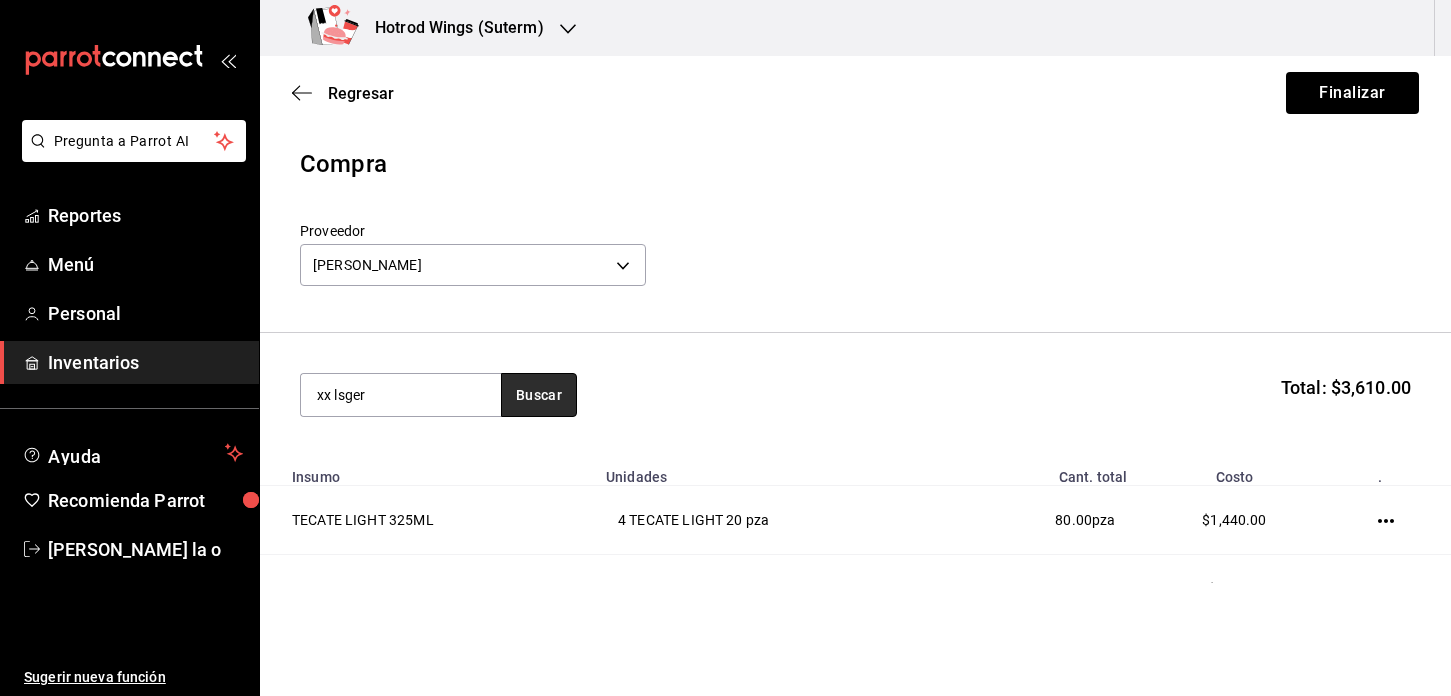click on "Buscar" at bounding box center [539, 395] 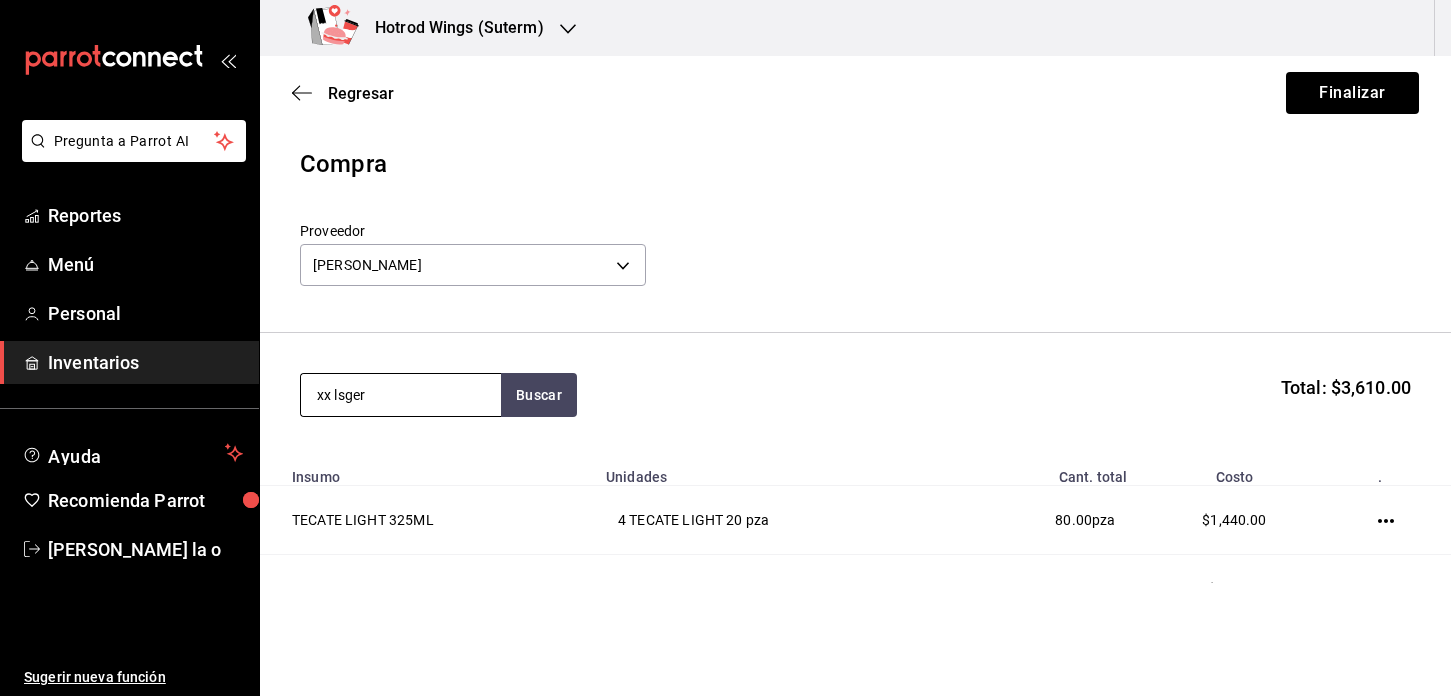 click on "xx lsger" at bounding box center (401, 395) 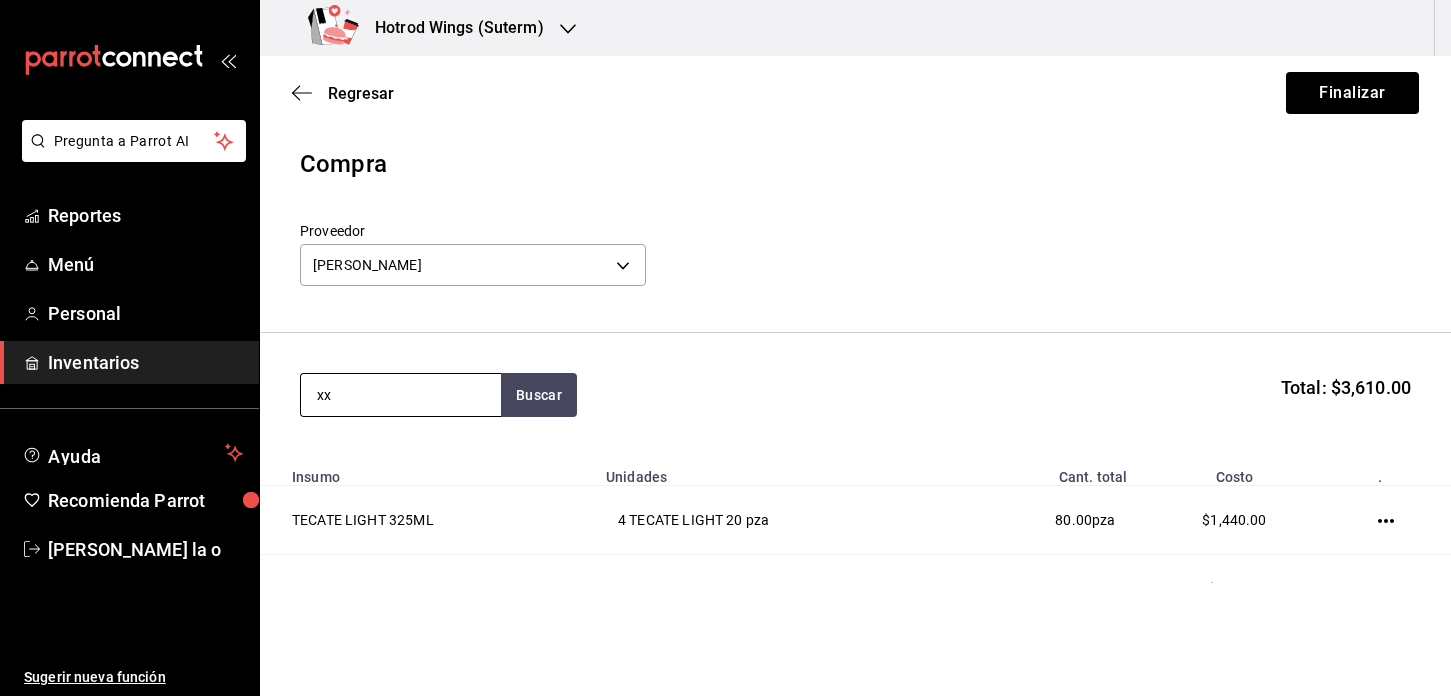 type on "x" 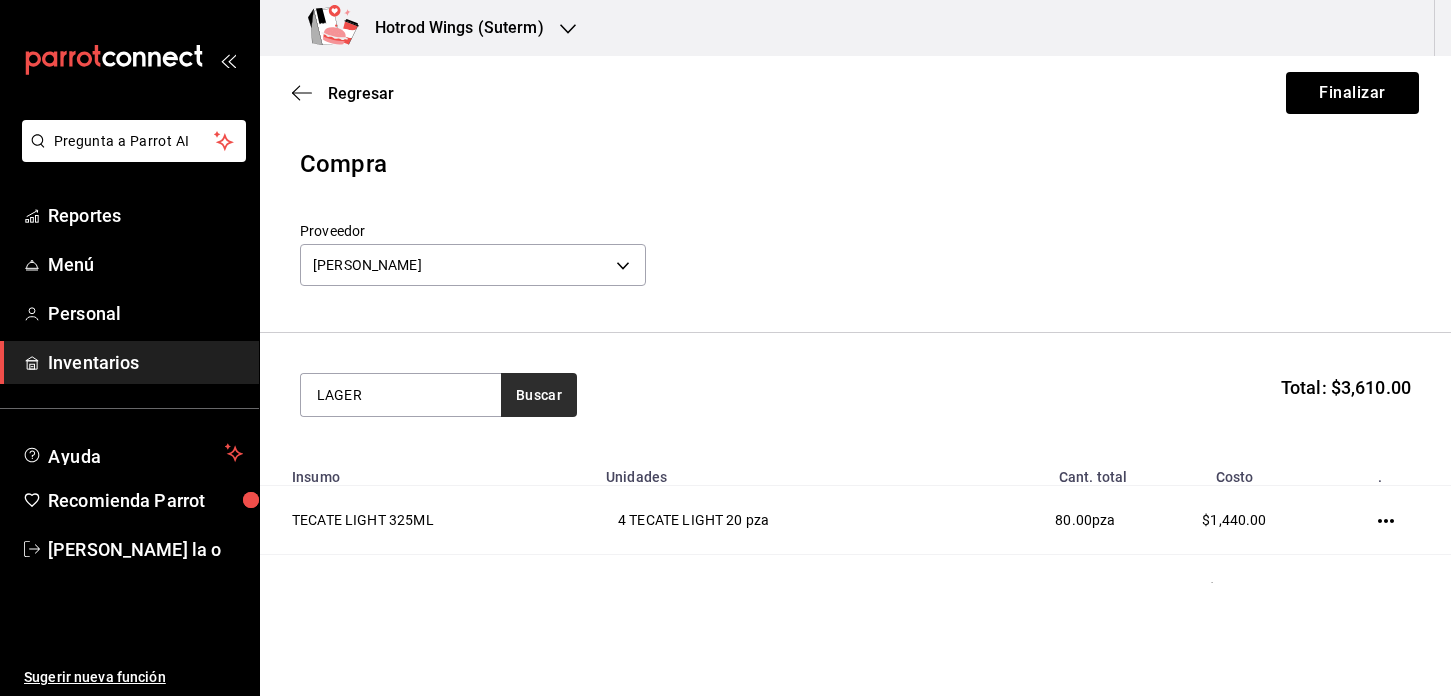 type on "LAGER" 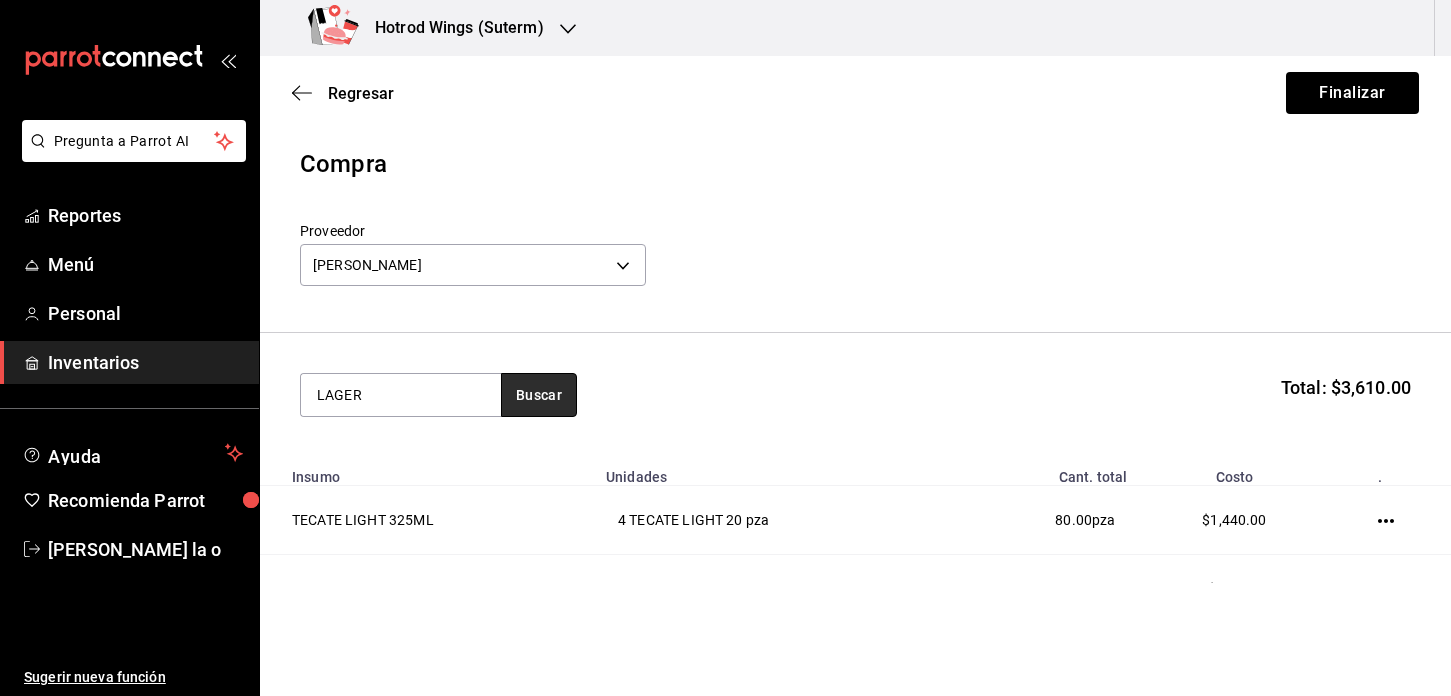 click on "Buscar" at bounding box center [539, 395] 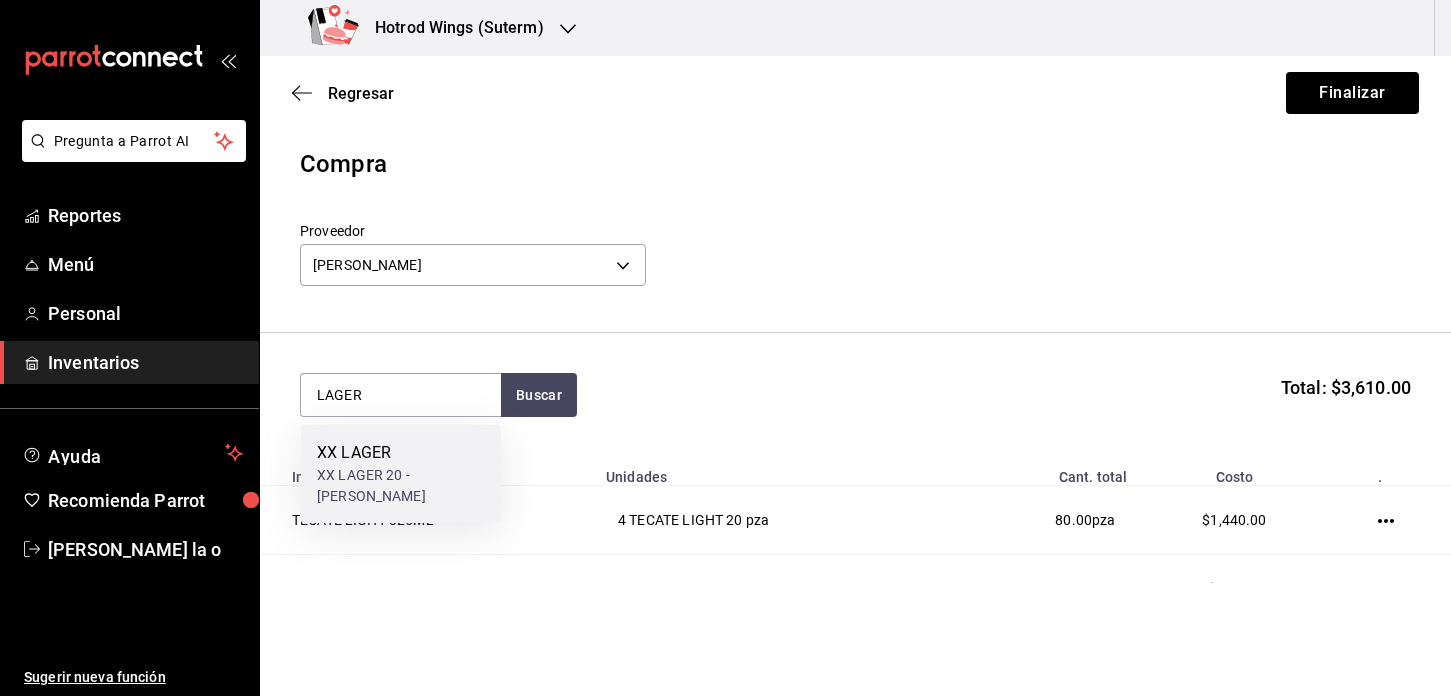 click on "XX LAGER 20 - MOCTEZUMA" at bounding box center (401, 486) 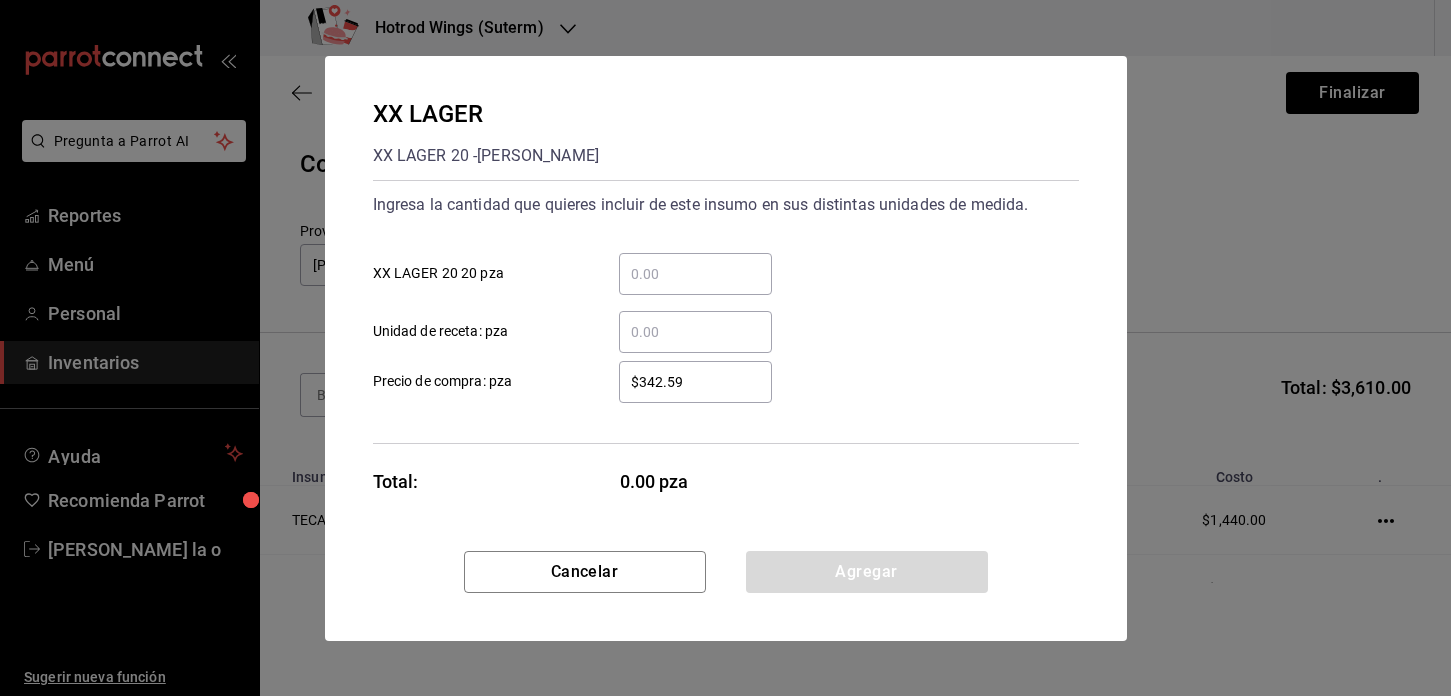 click on "​ XX LAGER 20 20 pza" at bounding box center [695, 274] 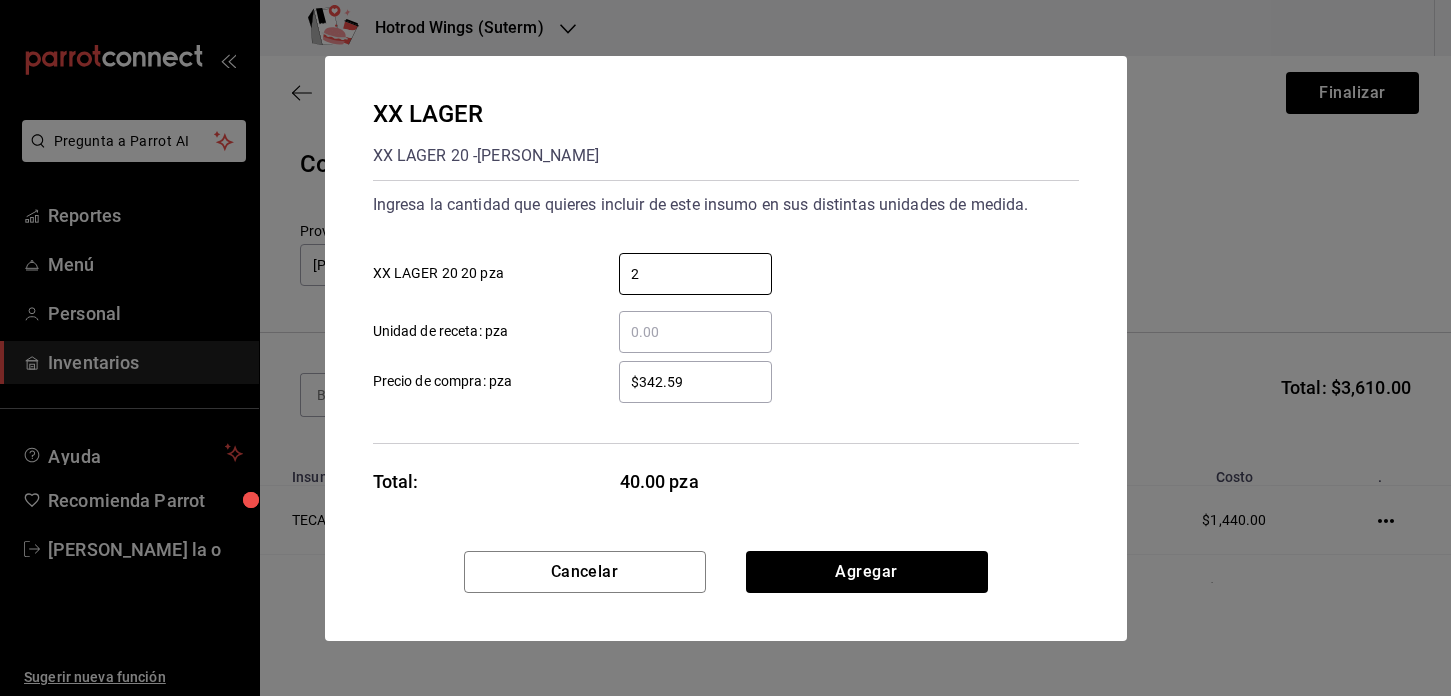 type on "2" 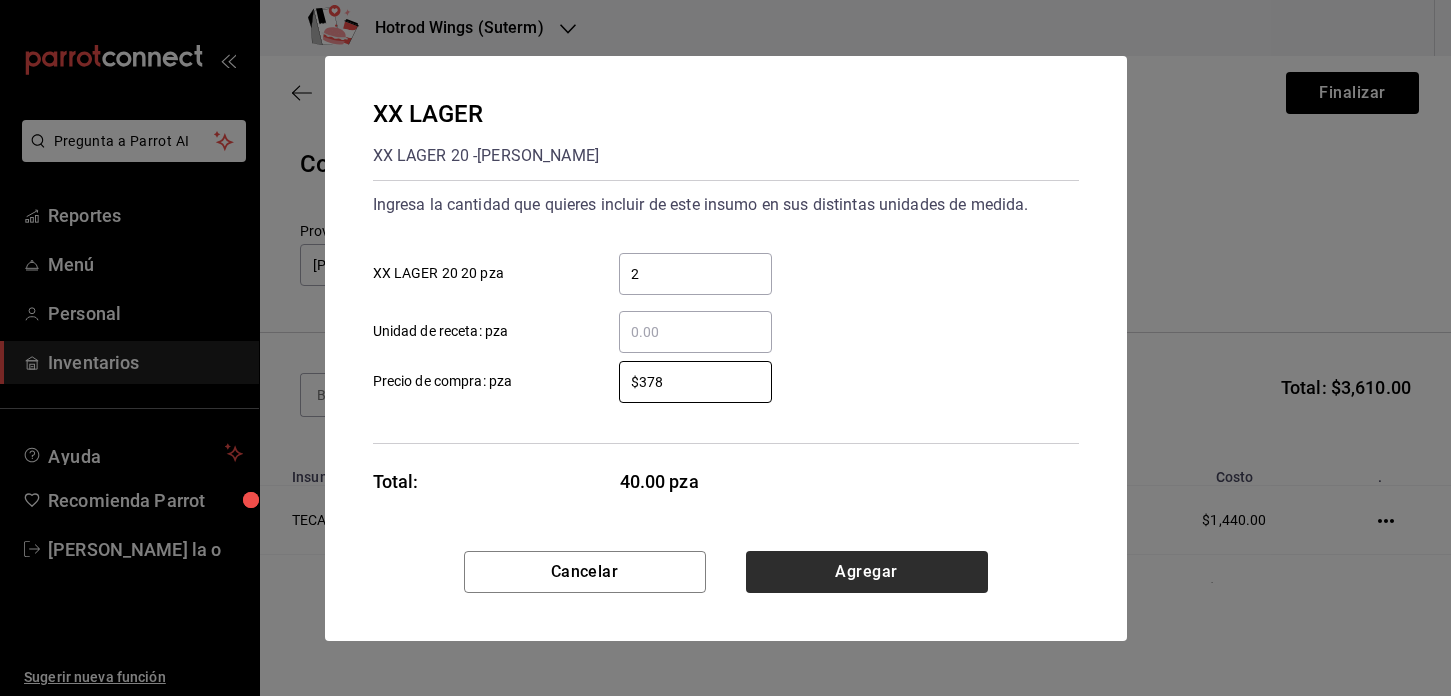 type on "$378" 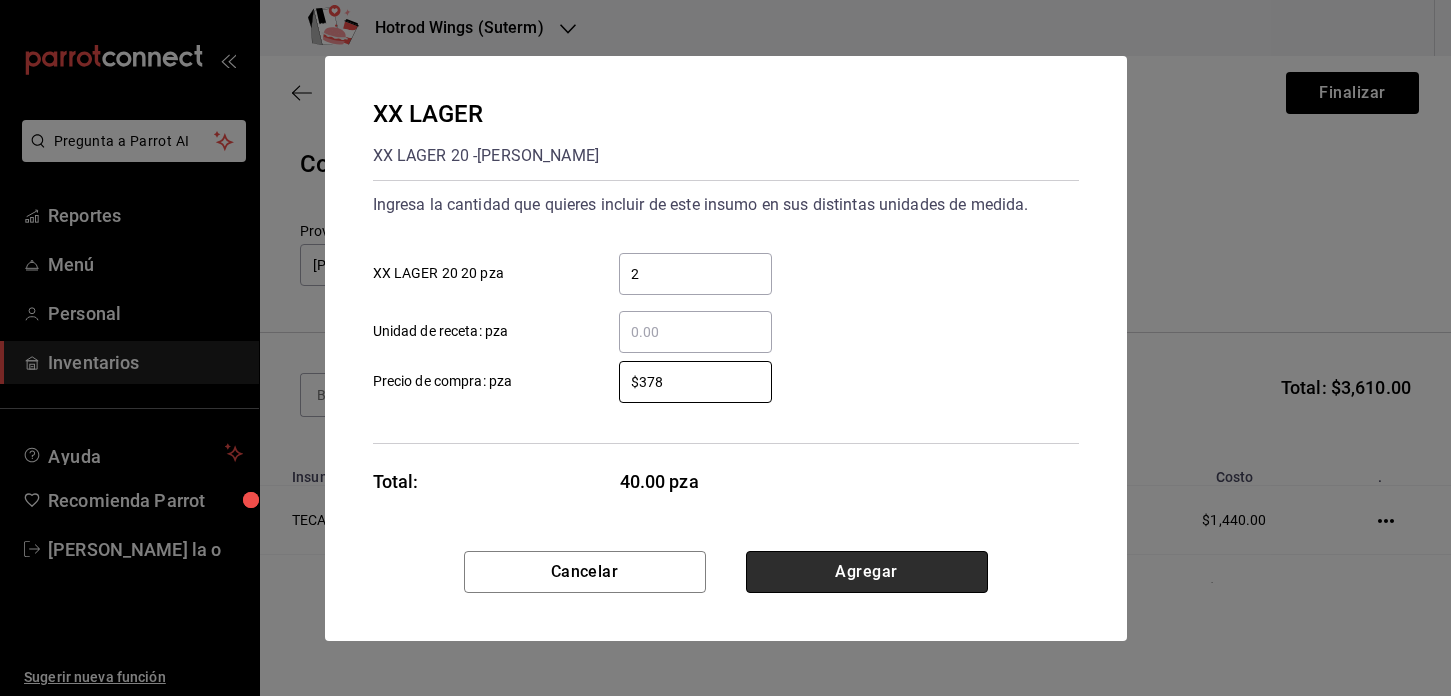 click on "Agregar" at bounding box center [867, 572] 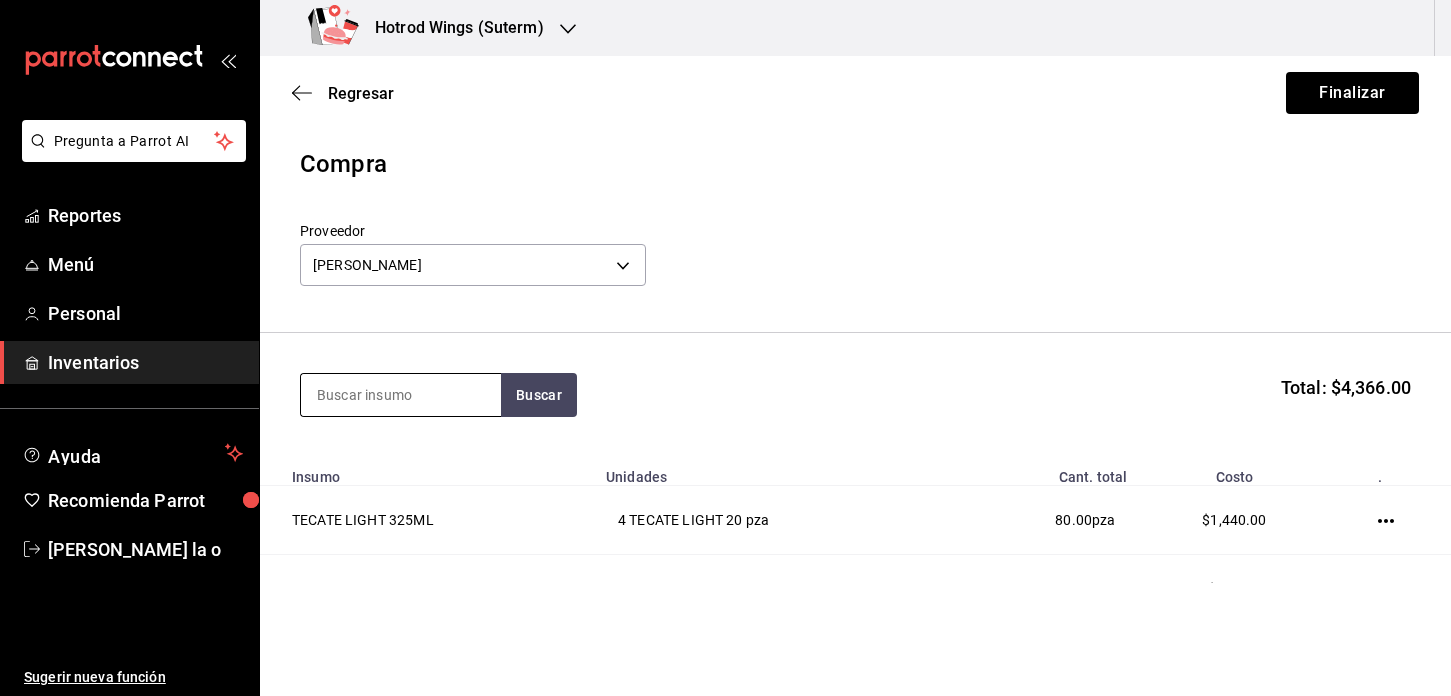 click at bounding box center [401, 395] 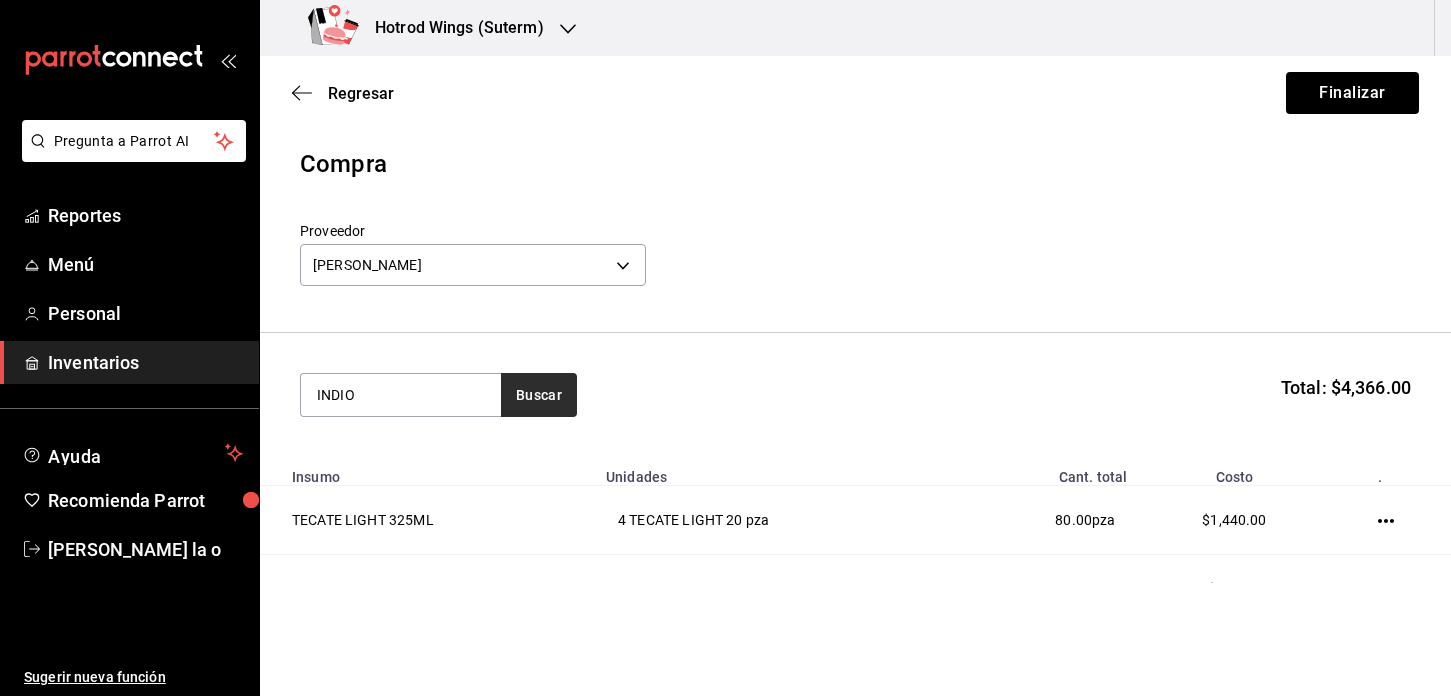 type on "INDIO" 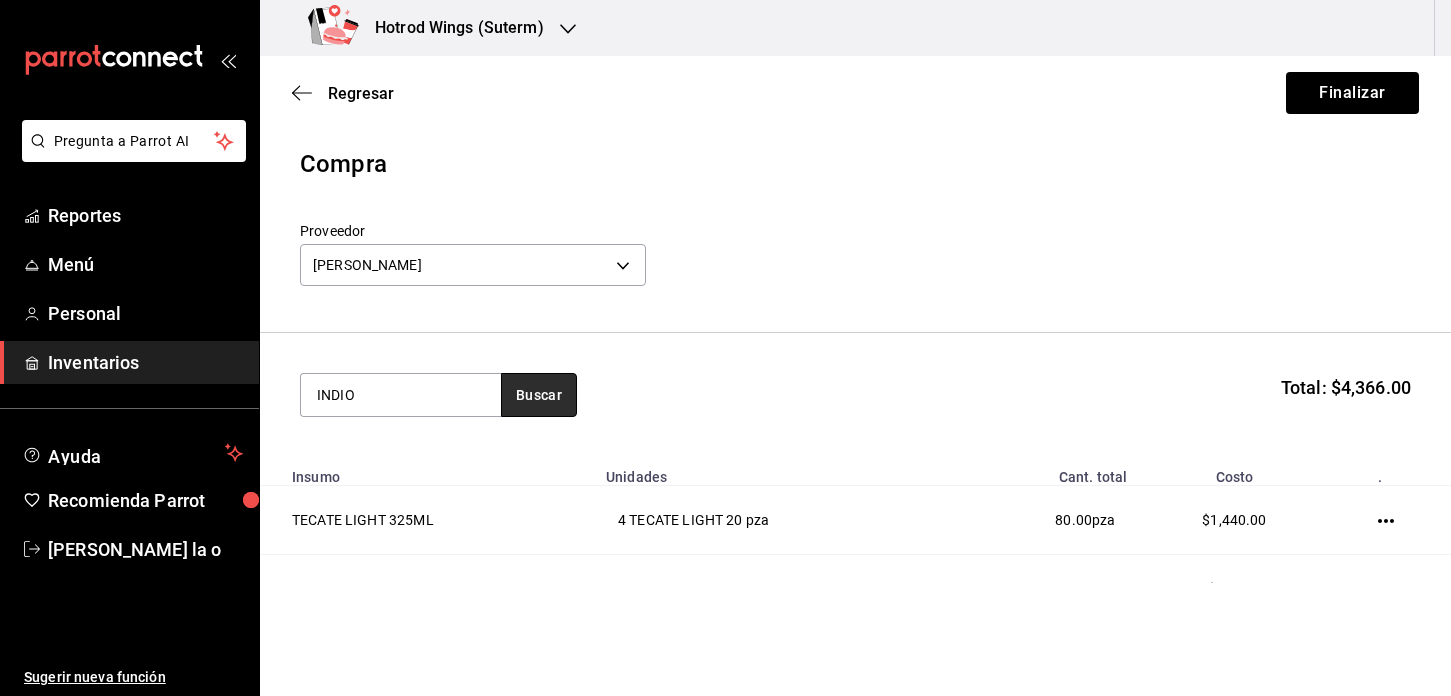 click on "Buscar" at bounding box center (539, 395) 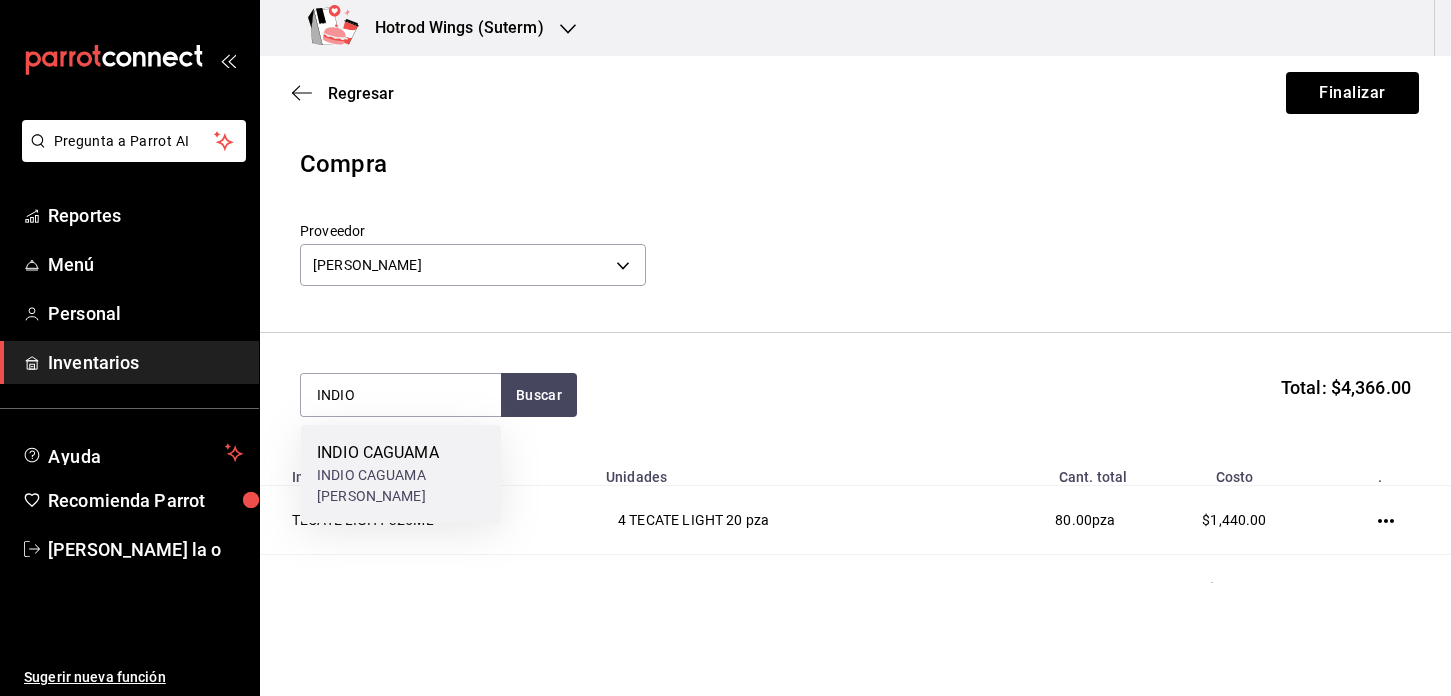 click on "INDIO CAGUAMA CARTON - MOCTEZUMA" at bounding box center [401, 486] 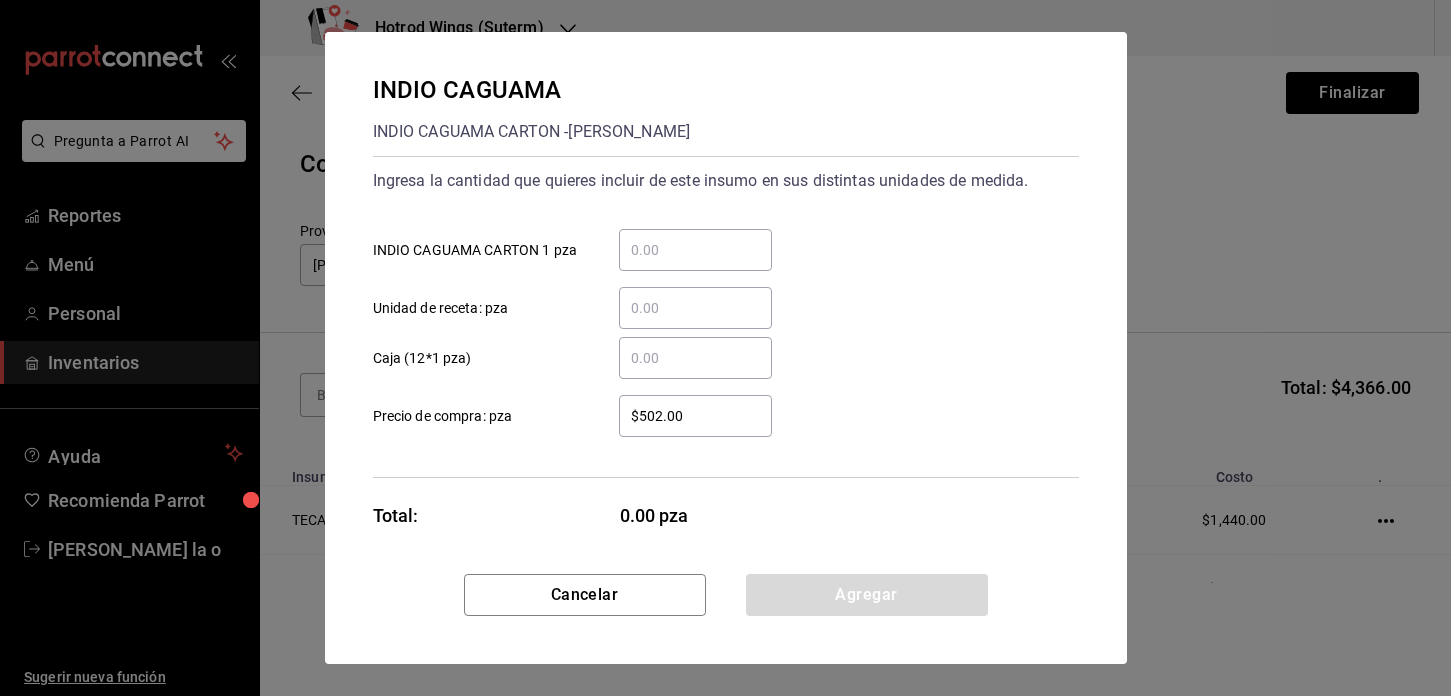 click on "​ INDIO CAGUAMA CARTON 1 pza" at bounding box center [695, 250] 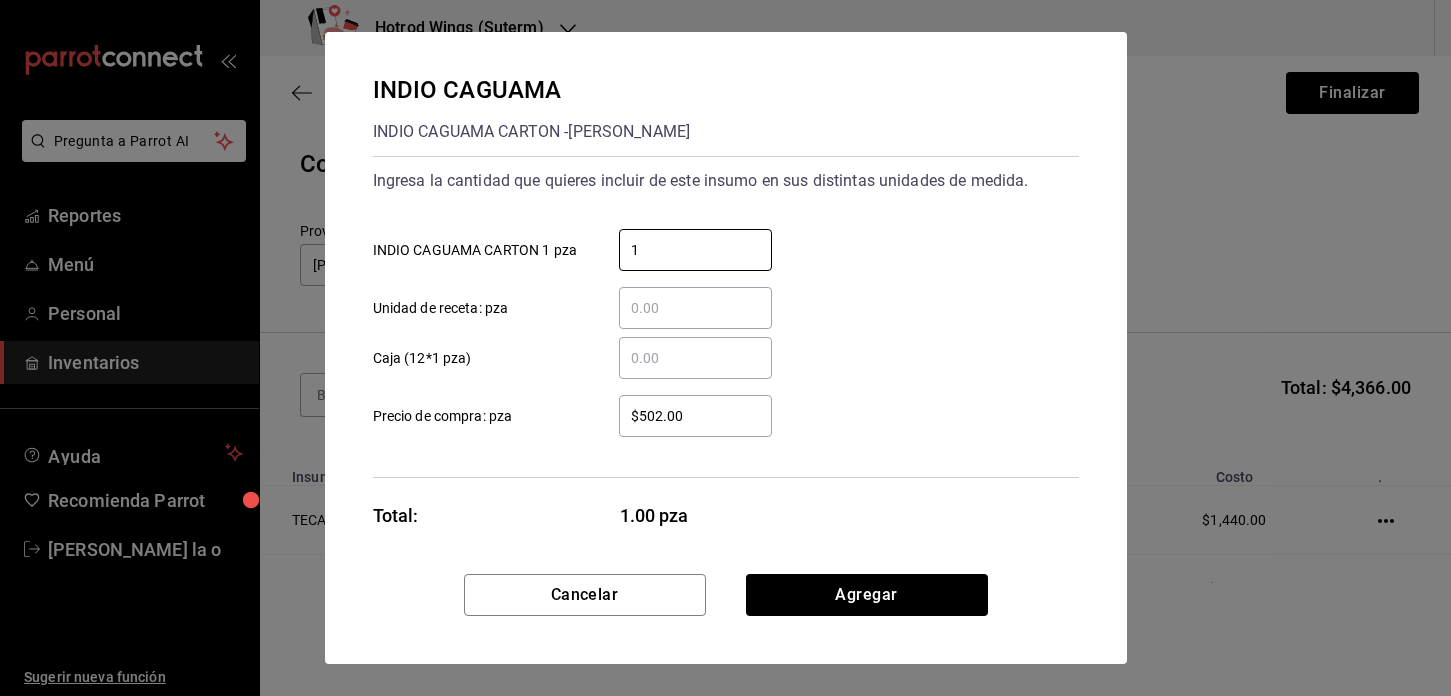 type on "1" 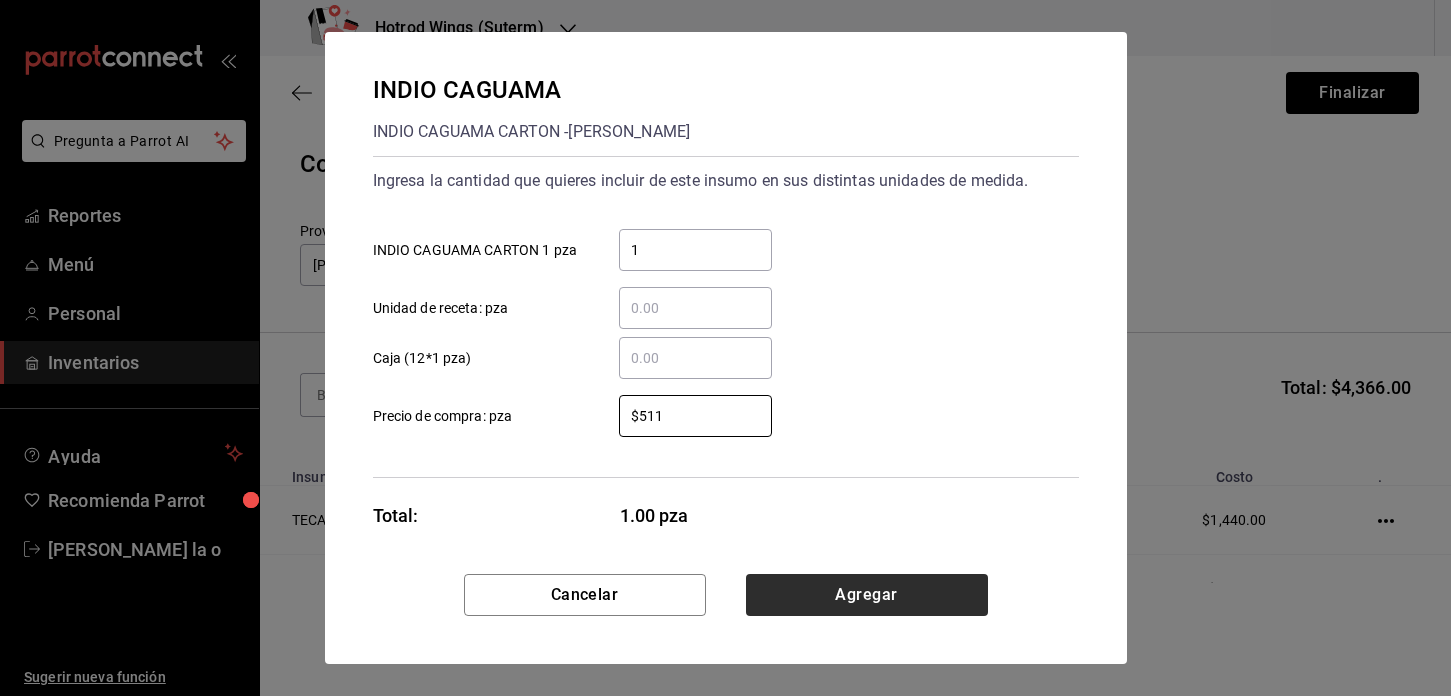 type on "$511" 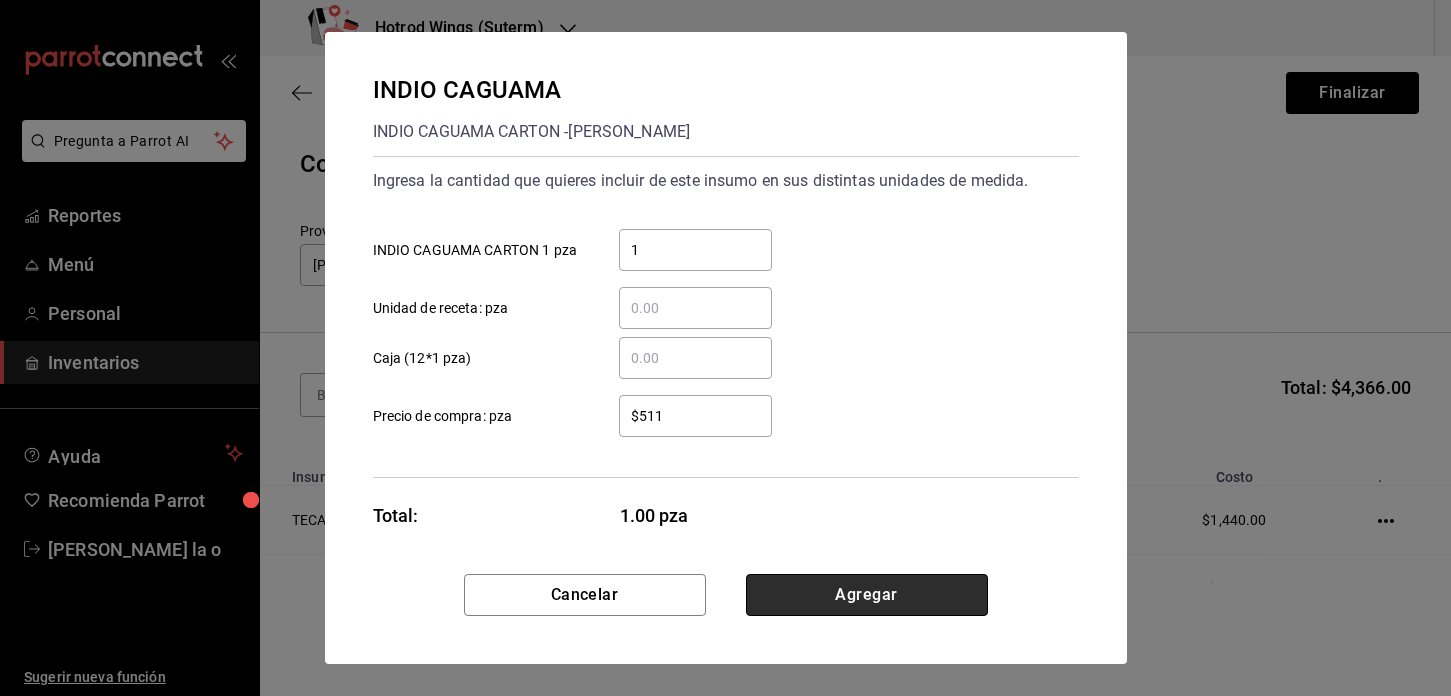 click on "Agregar" at bounding box center [867, 595] 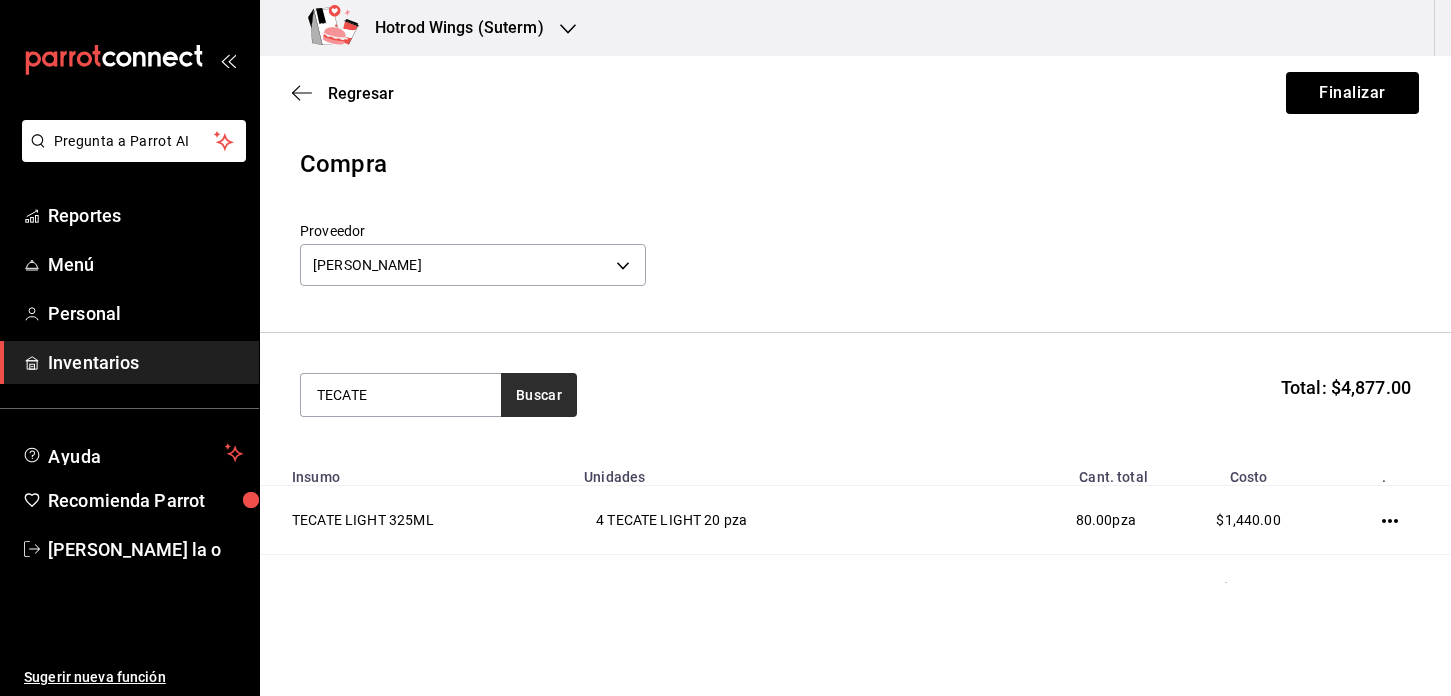 type on "TECATE" 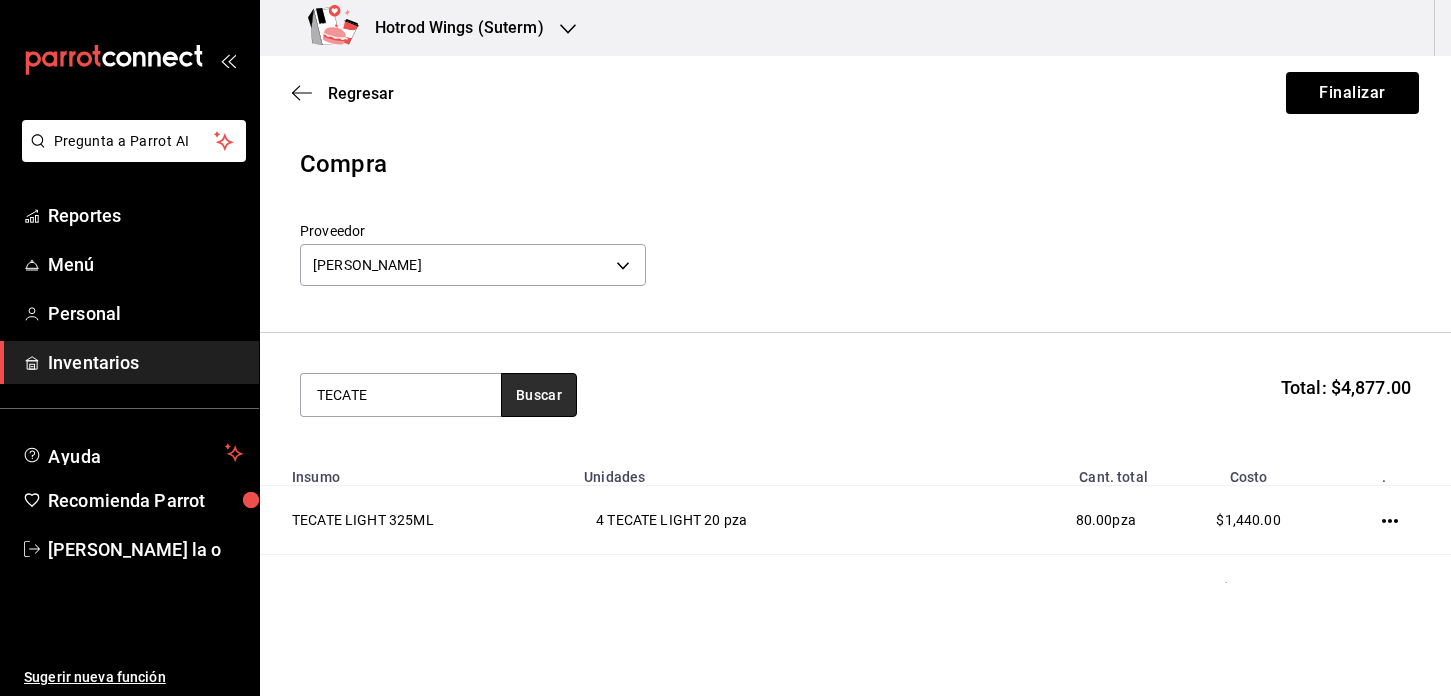 click on "Buscar" at bounding box center [539, 395] 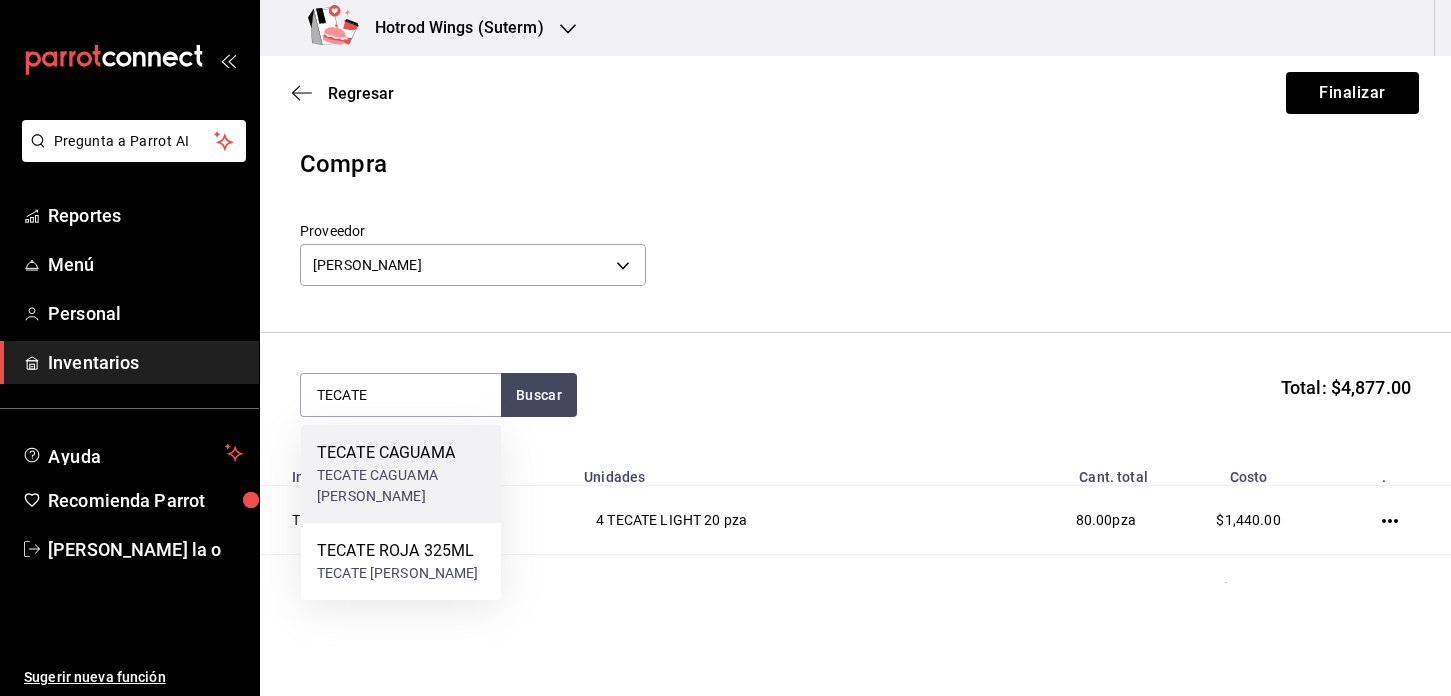 click on "TECATE CAGUAMA" at bounding box center (401, 453) 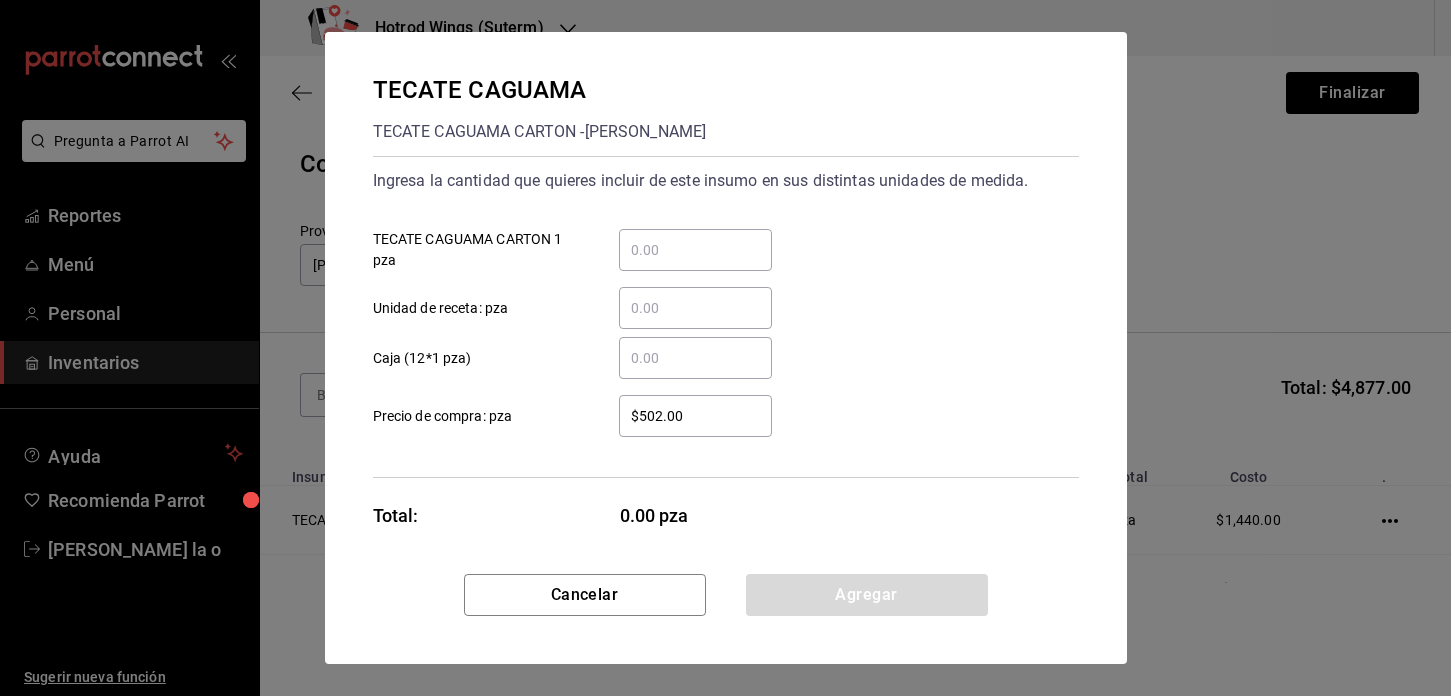 click on "​ TECATE CAGUAMA CARTON 1 pza" at bounding box center [695, 250] 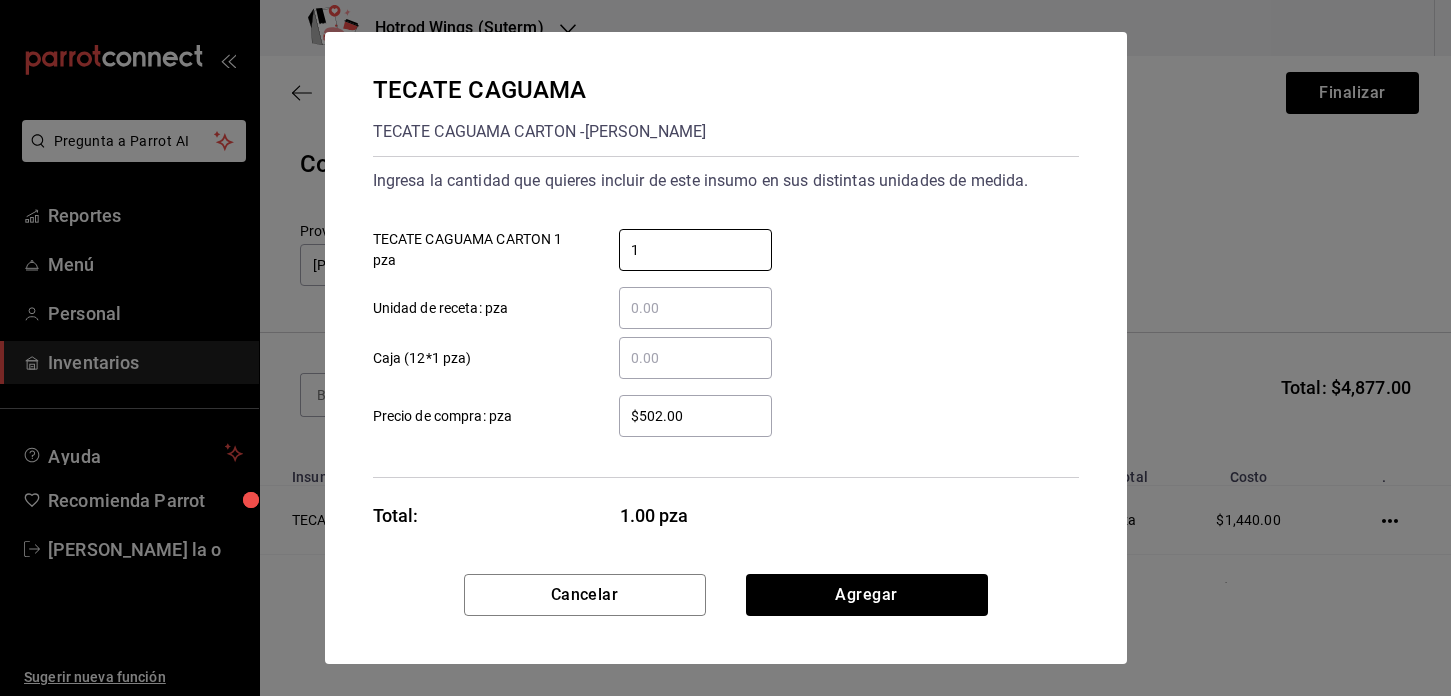 type on "1" 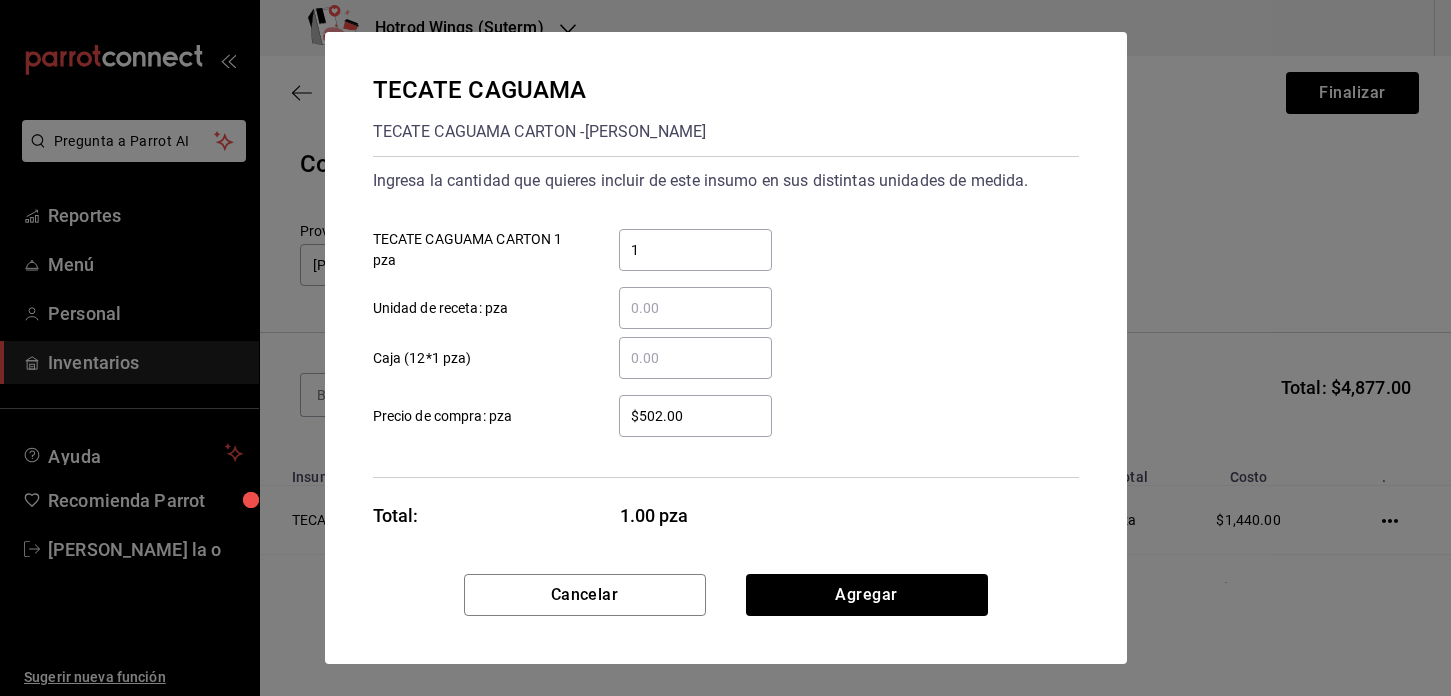 click on "$502.00" at bounding box center [695, 416] 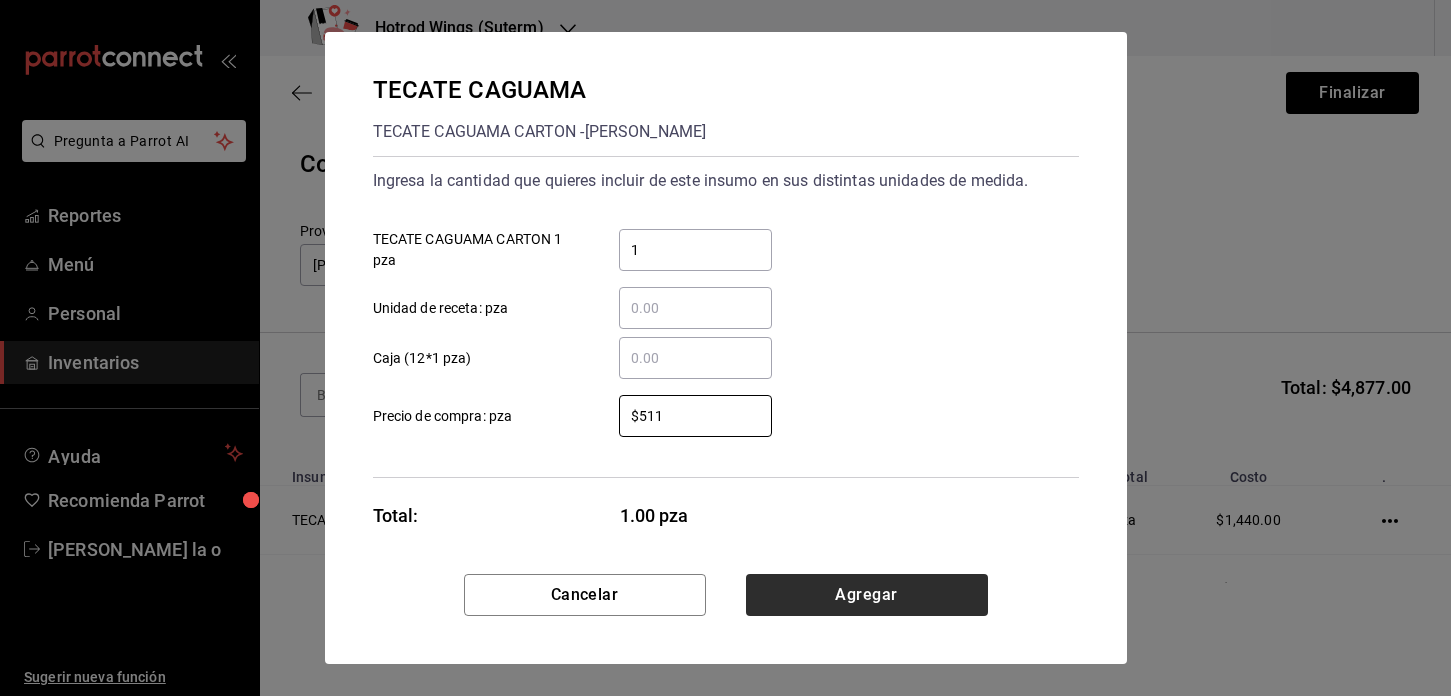 type on "$511" 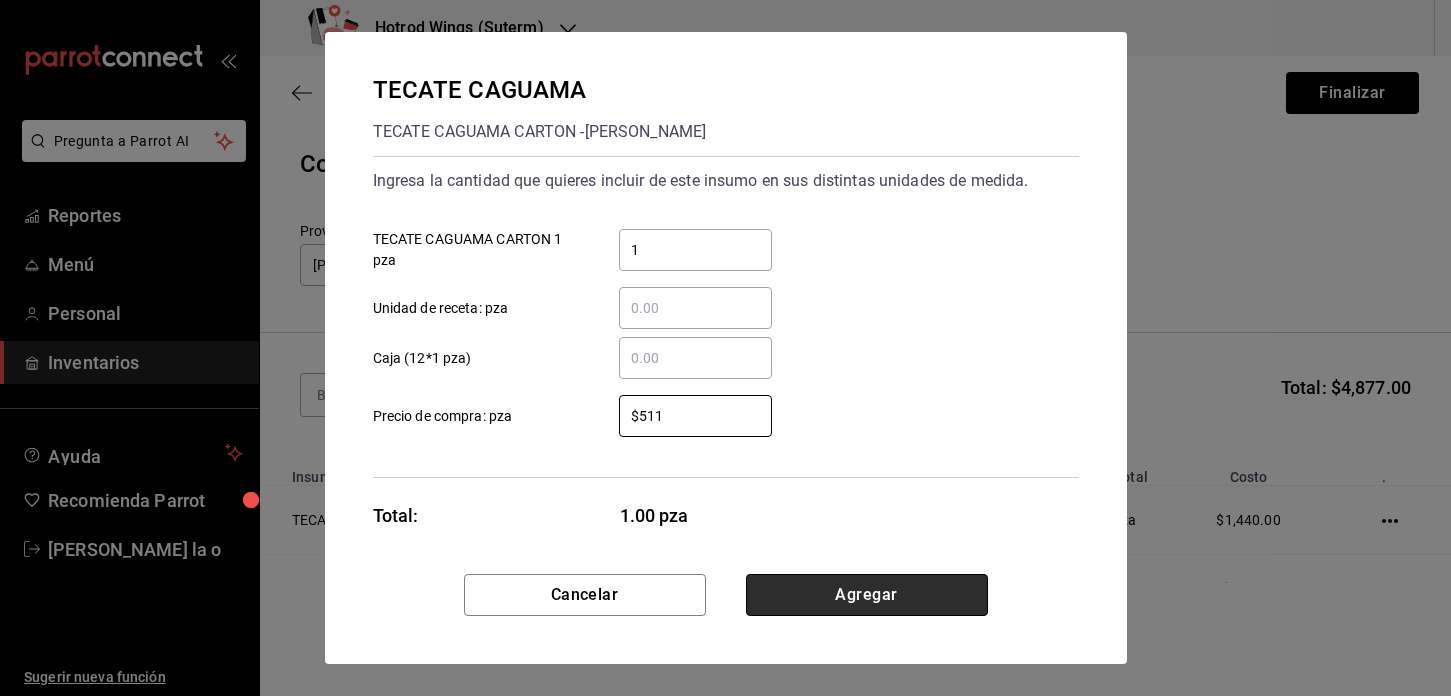 click on "Agregar" at bounding box center [867, 595] 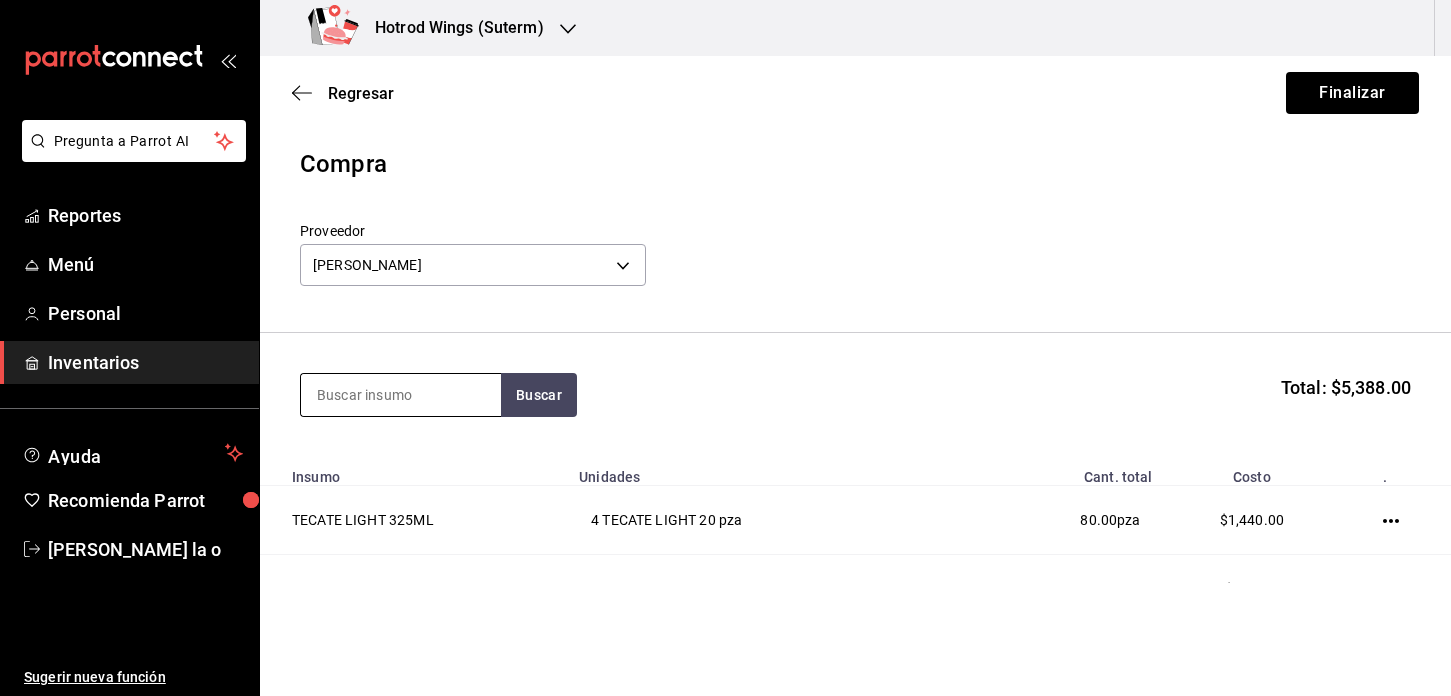 click at bounding box center [401, 395] 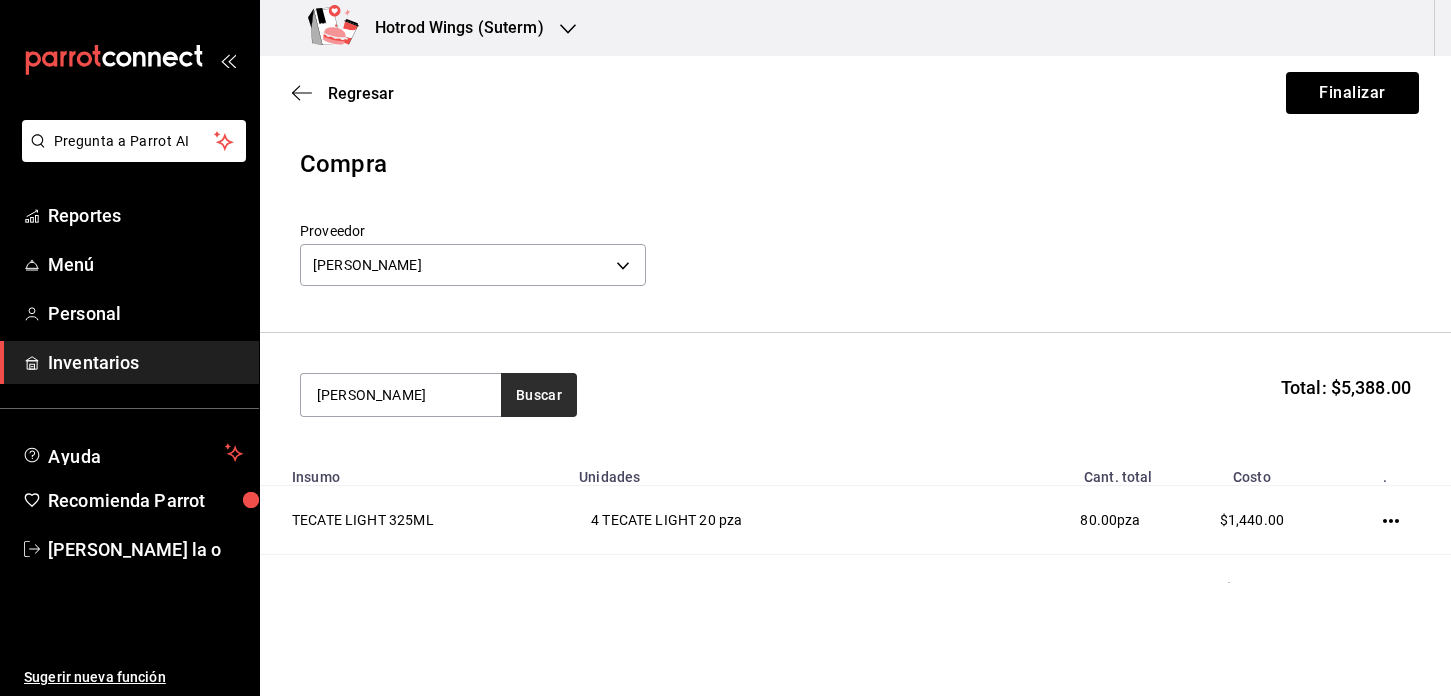 type on "CARTA BLANCA" 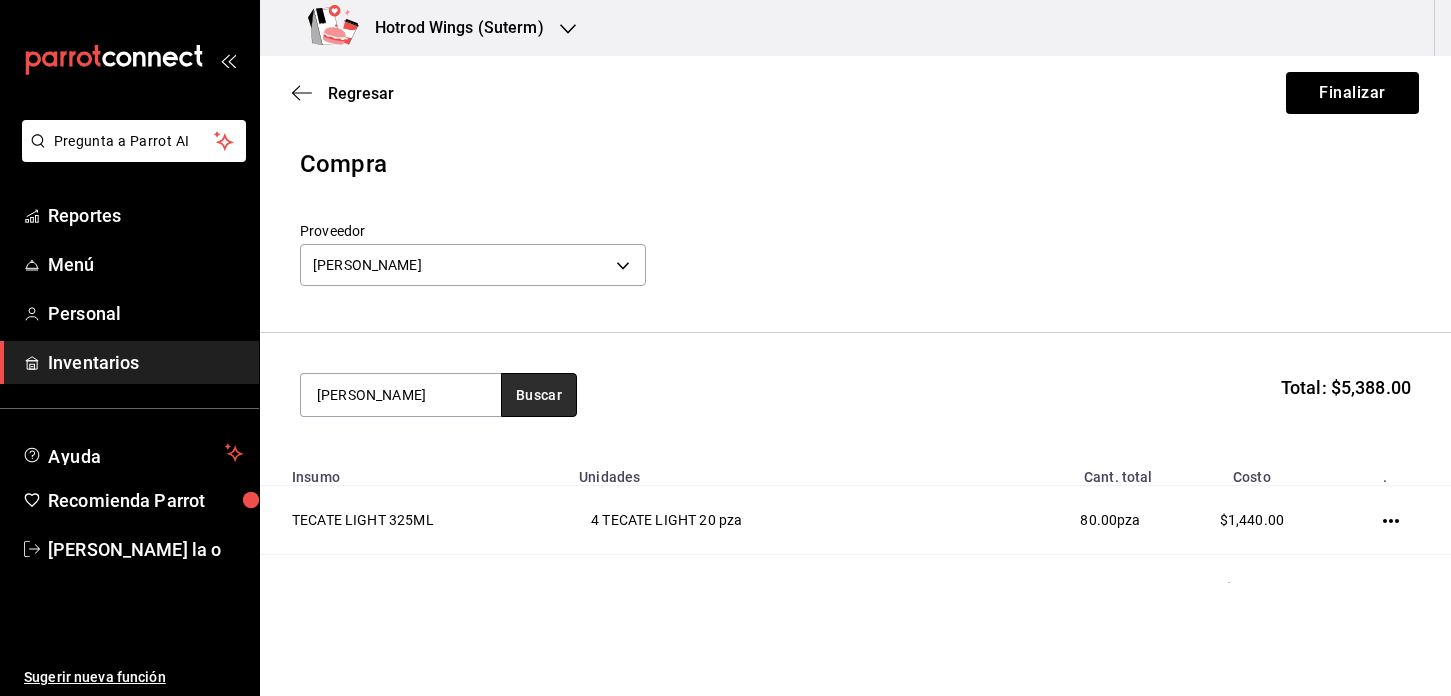 click on "Buscar" at bounding box center [539, 395] 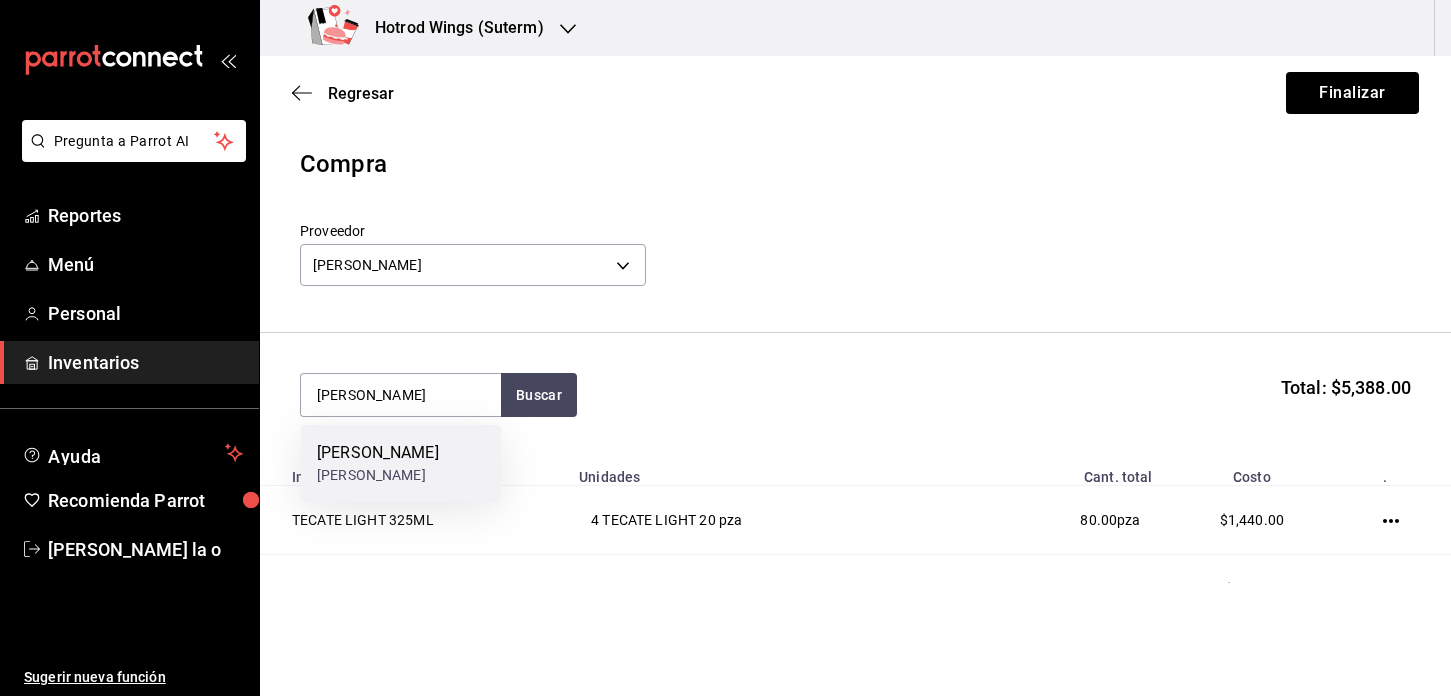 click on "CARTA BLANCA" at bounding box center [378, 453] 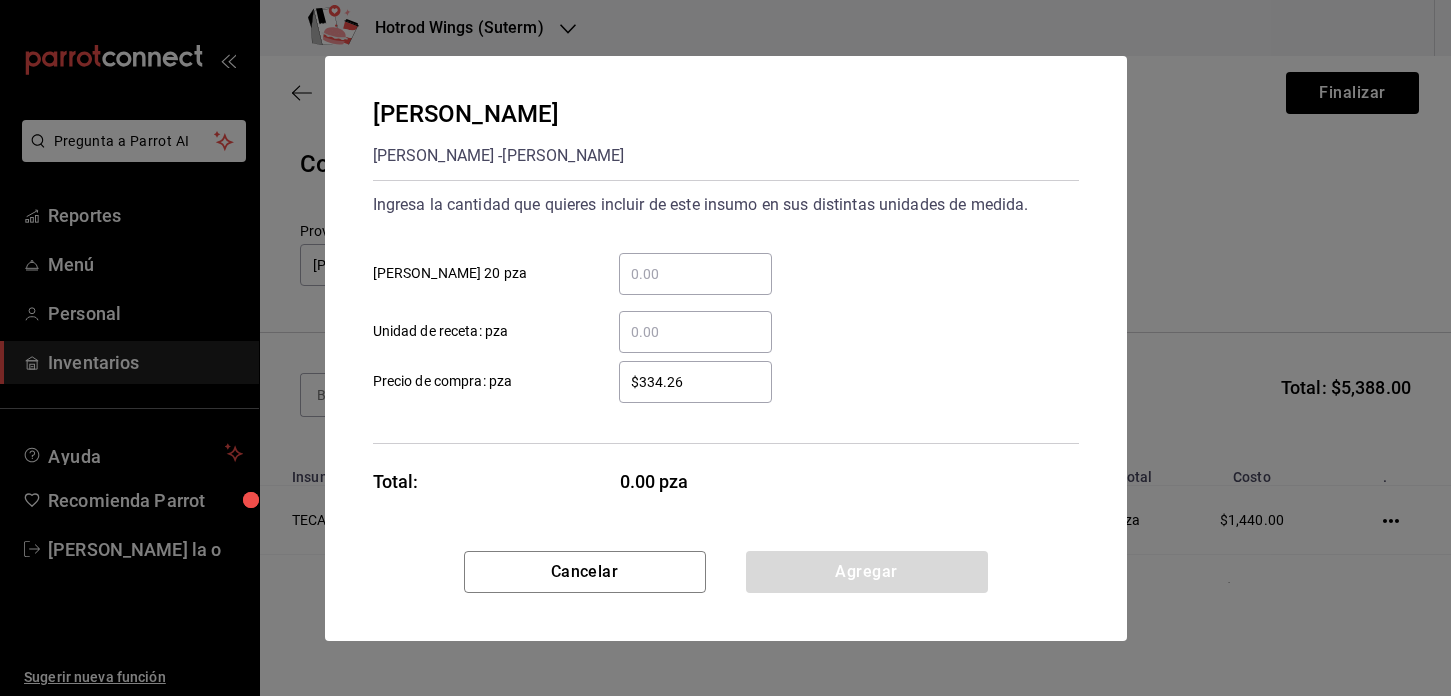 click on "​ CARTA BLANCA 20 pza" at bounding box center (695, 274) 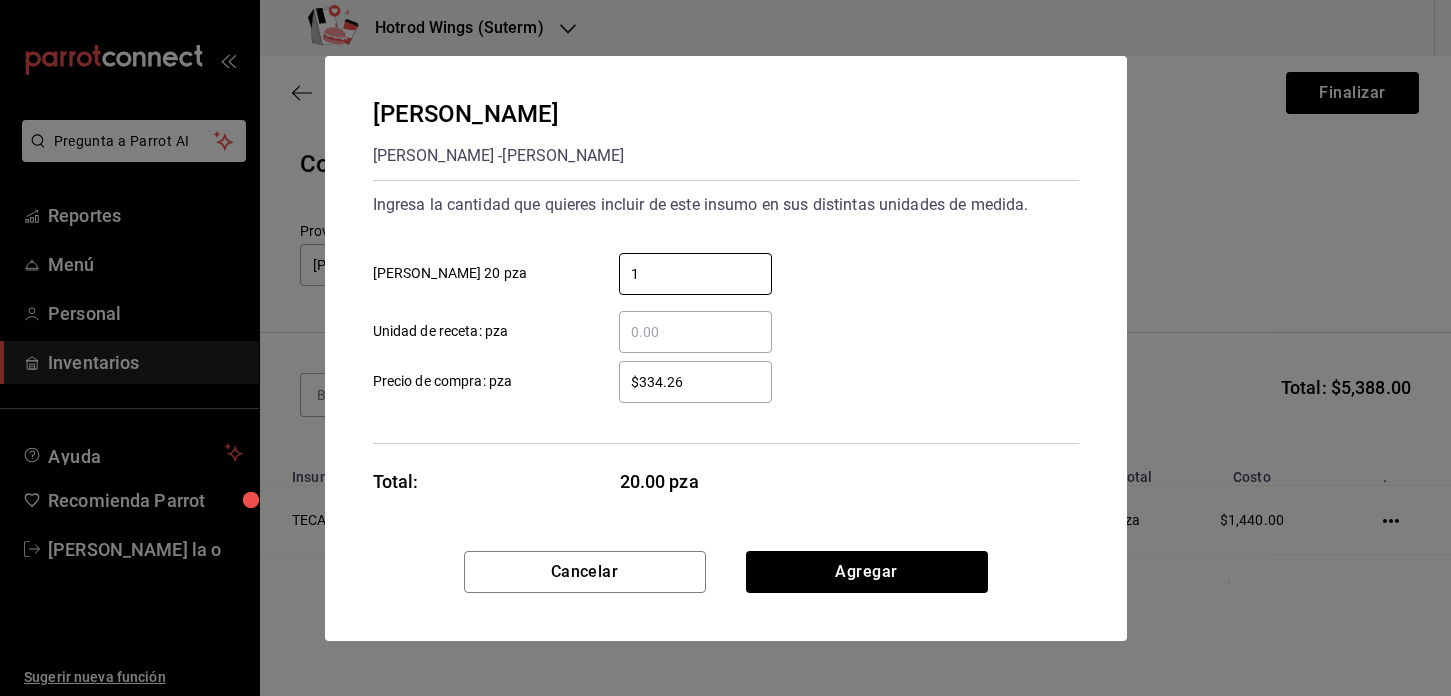 type on "1" 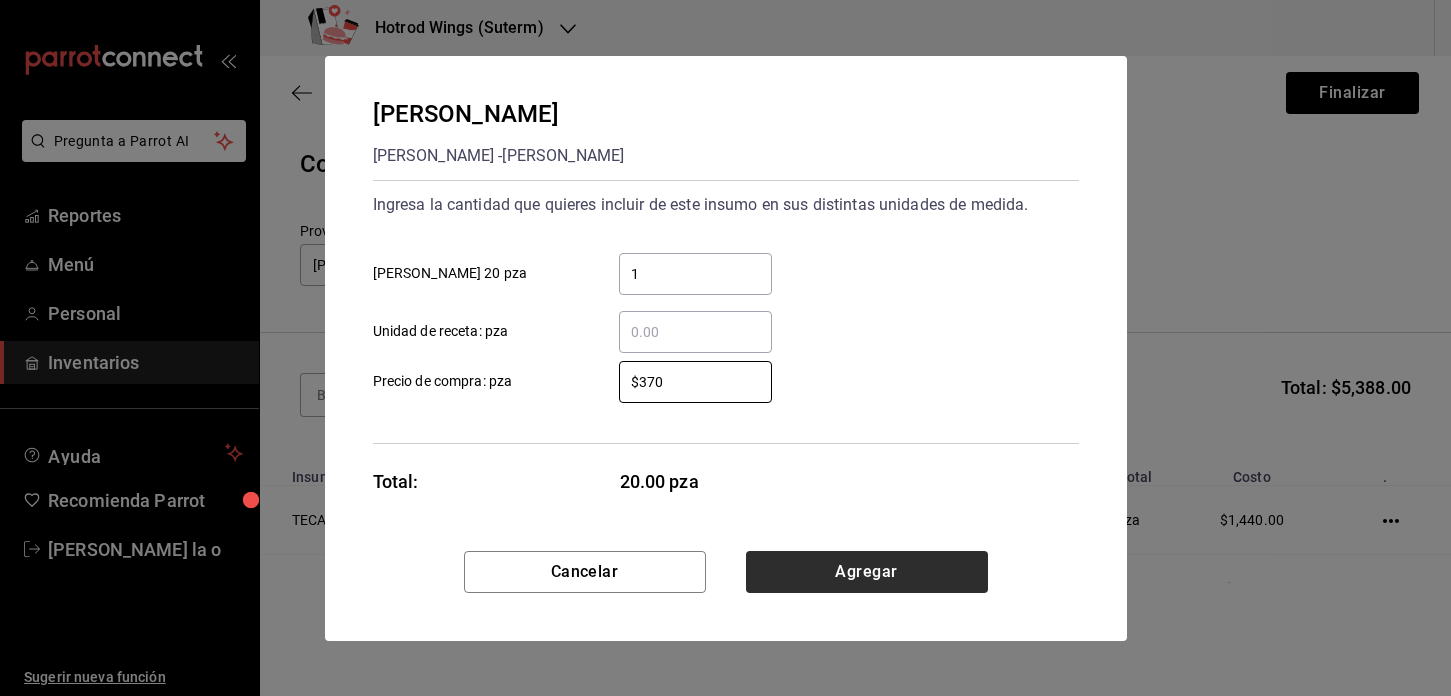type on "$370" 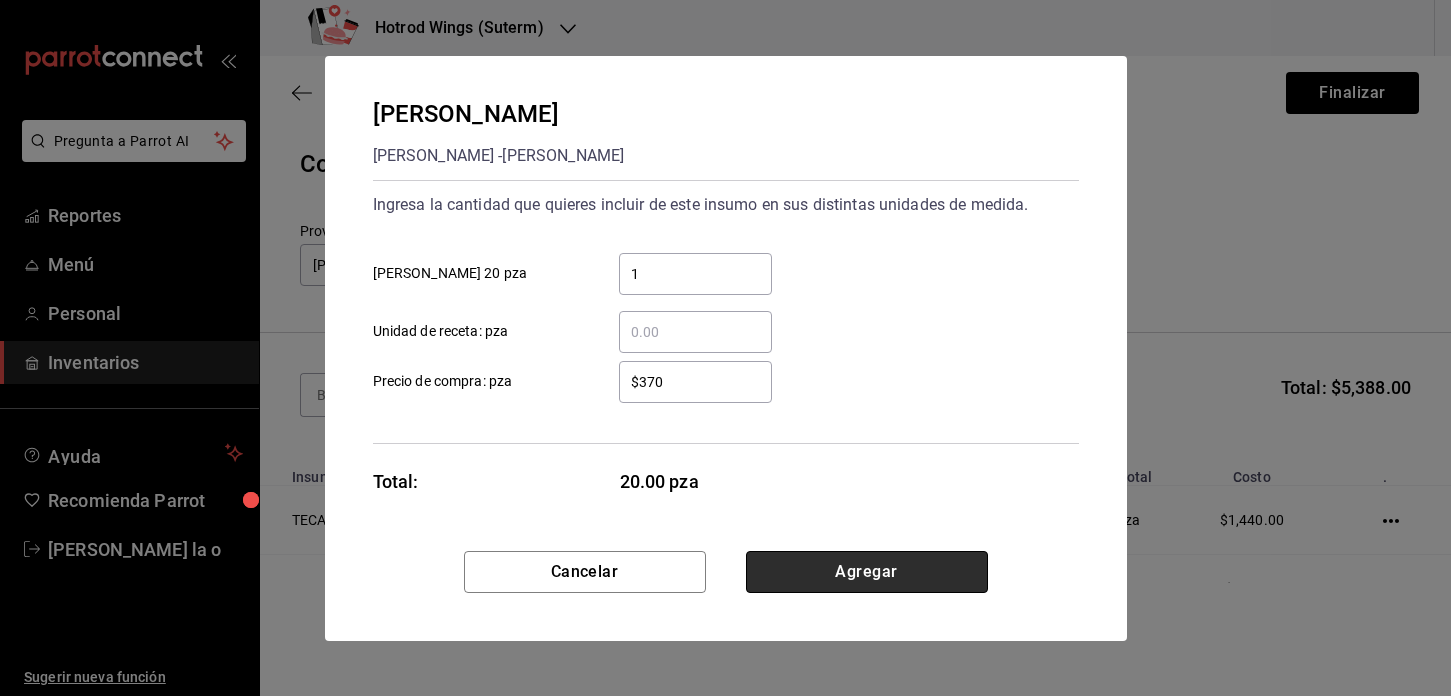 click on "Agregar" at bounding box center (867, 572) 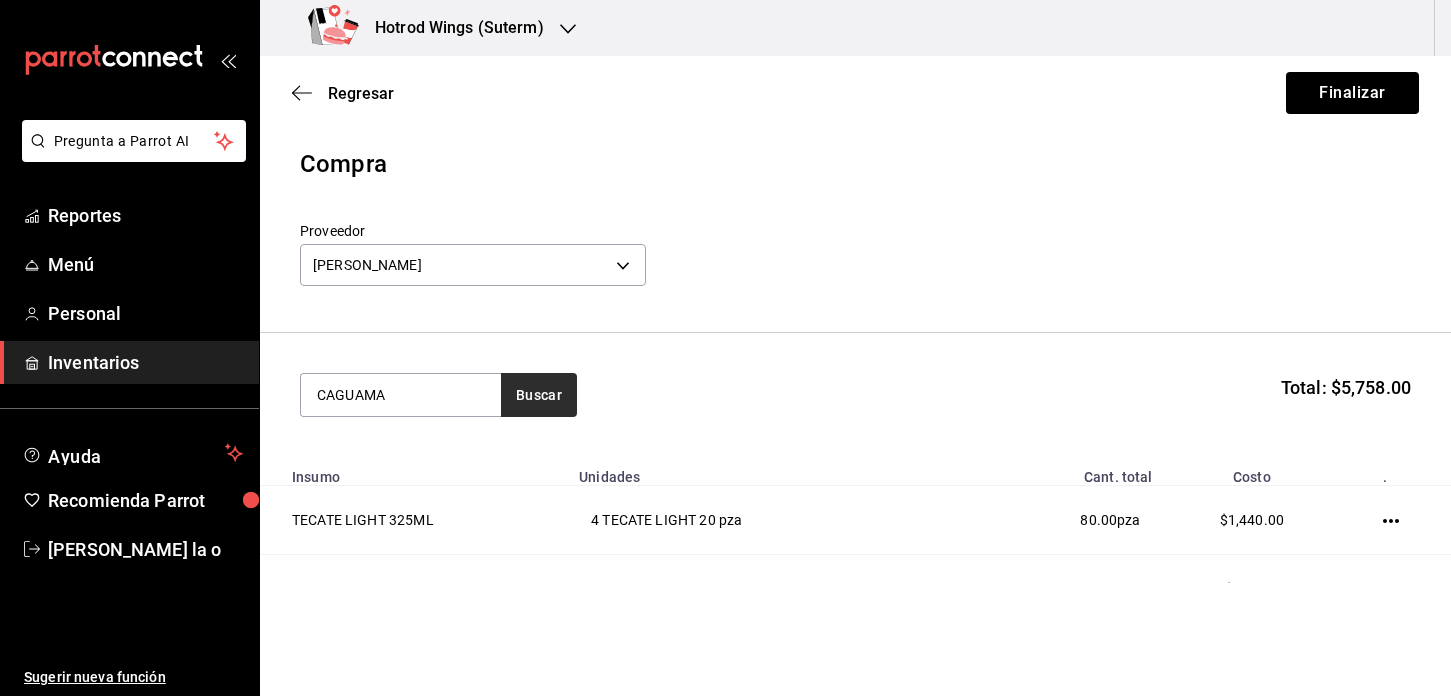 type on "CAGUAMA" 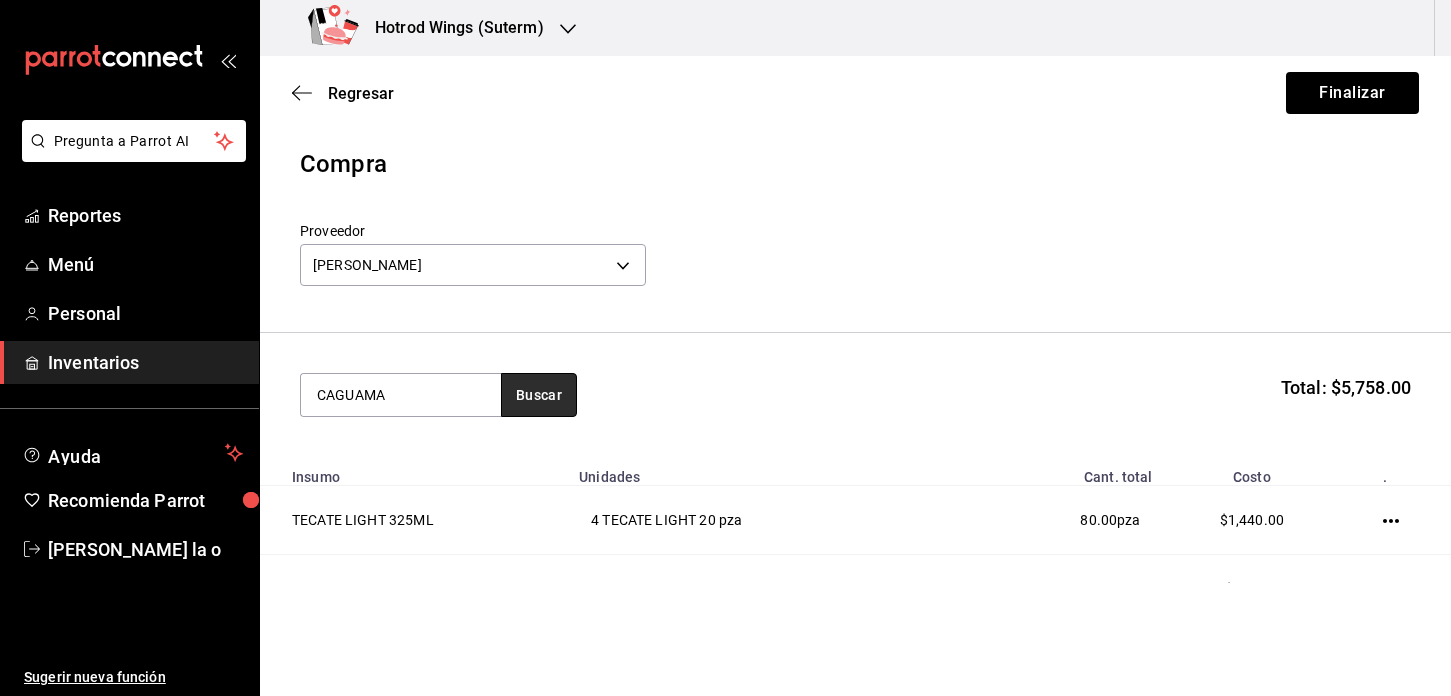 click on "Buscar" at bounding box center (539, 395) 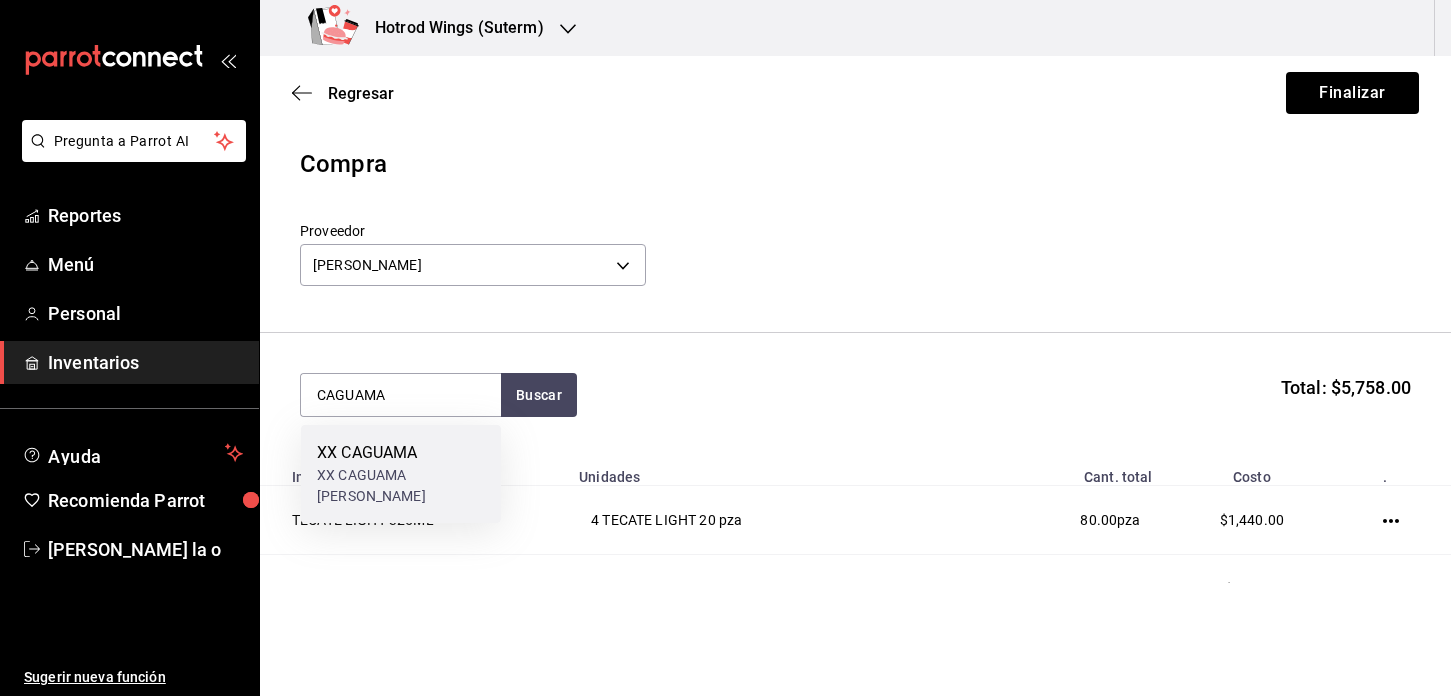 click on "XX CAGUAMA CARTON - MOCTEZUMA" at bounding box center (401, 486) 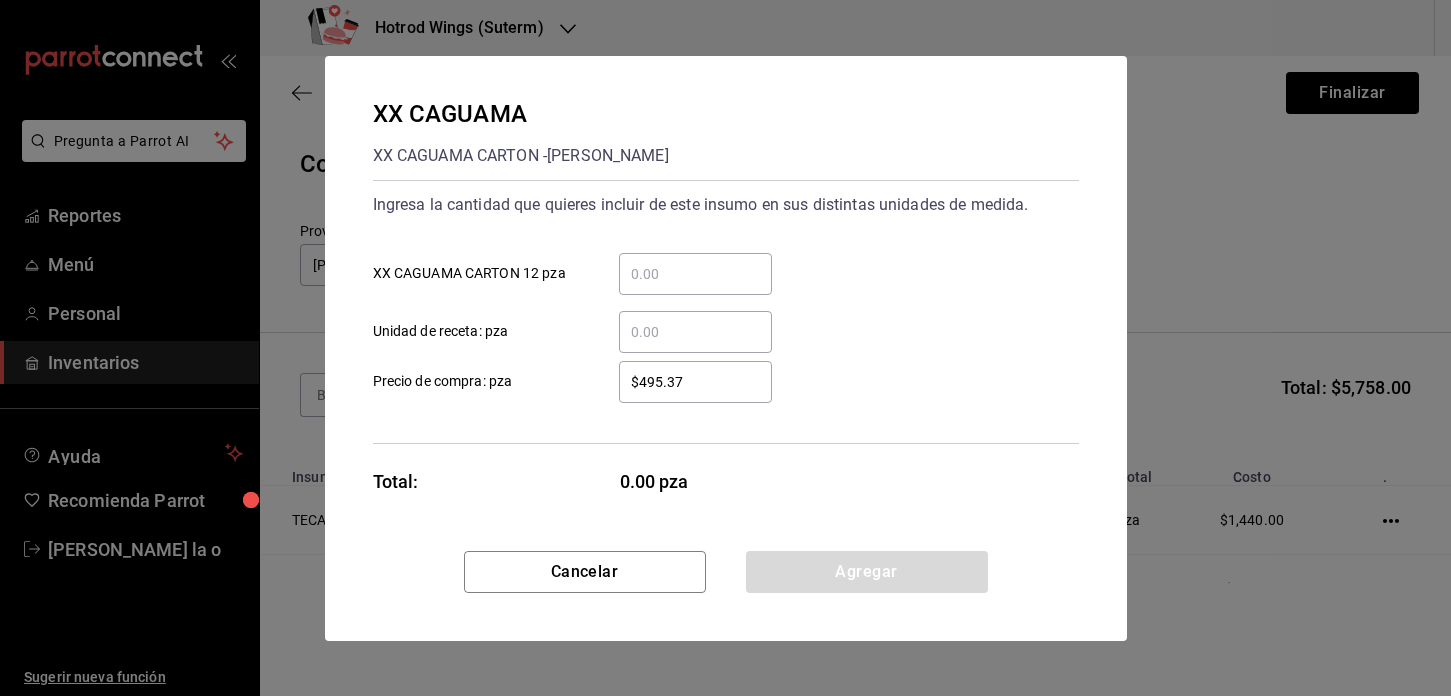 click on "​ XX CAGUAMA CARTON 12 pza" at bounding box center [695, 274] 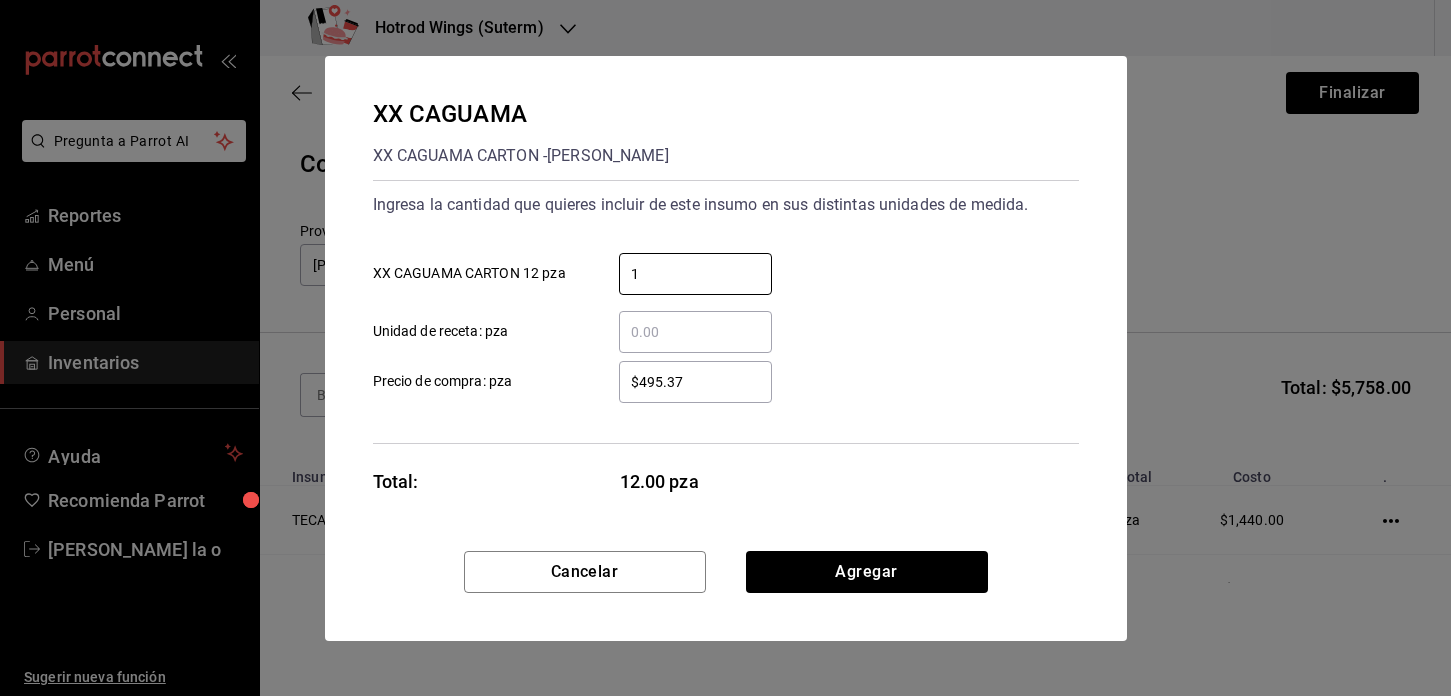 type on "1" 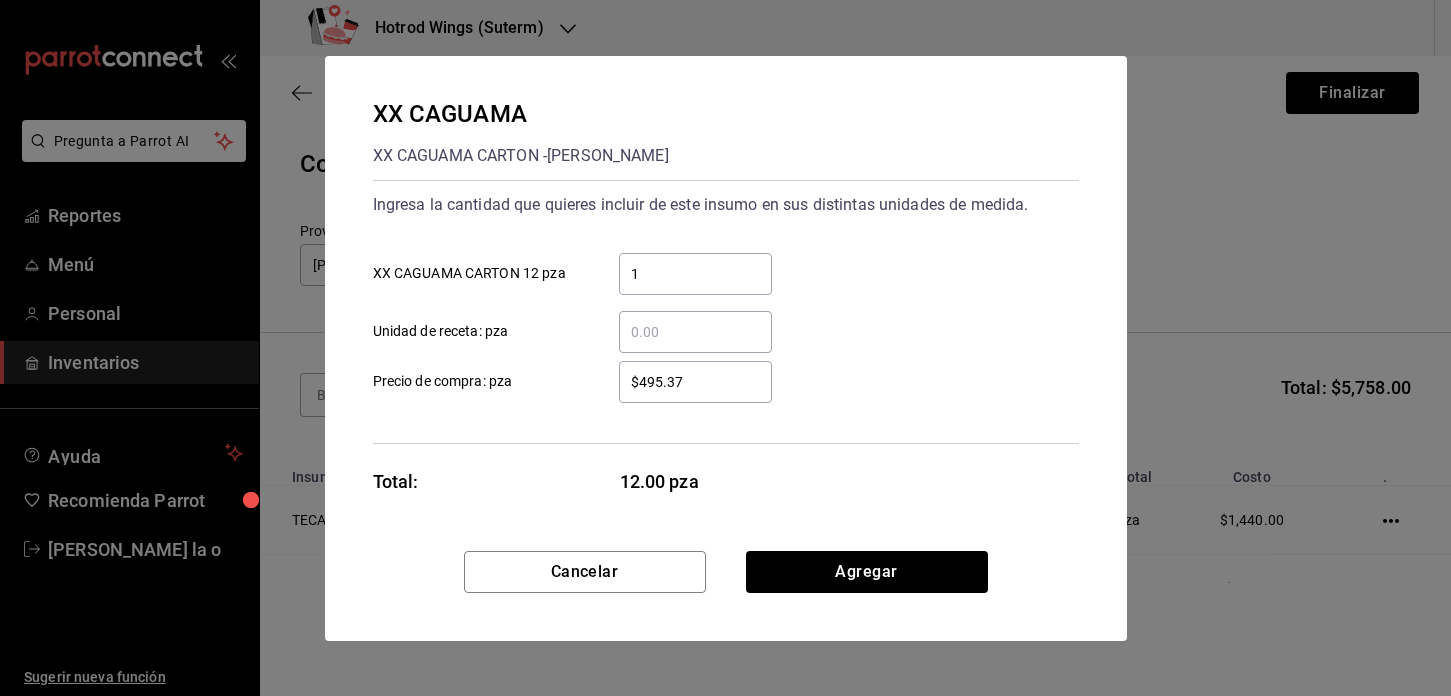 click on "$495.37" at bounding box center [695, 382] 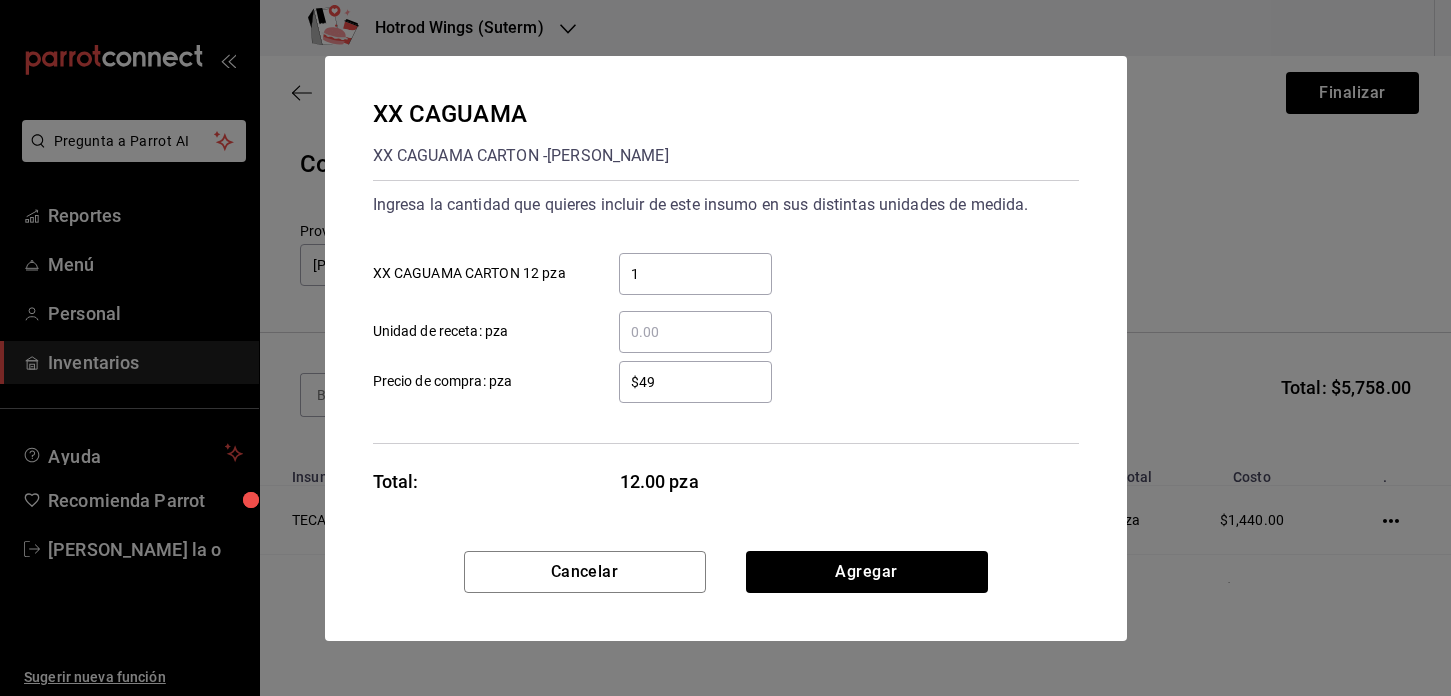 type on "$4" 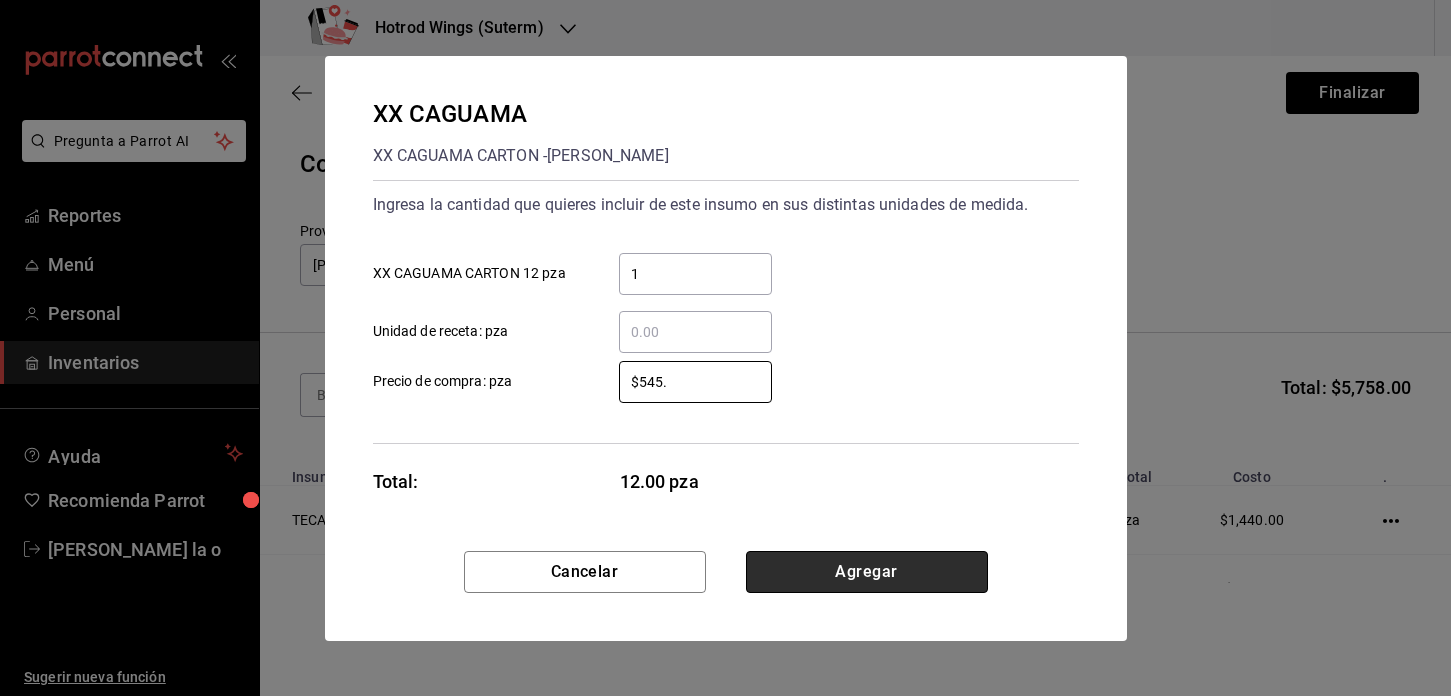 type on "$545" 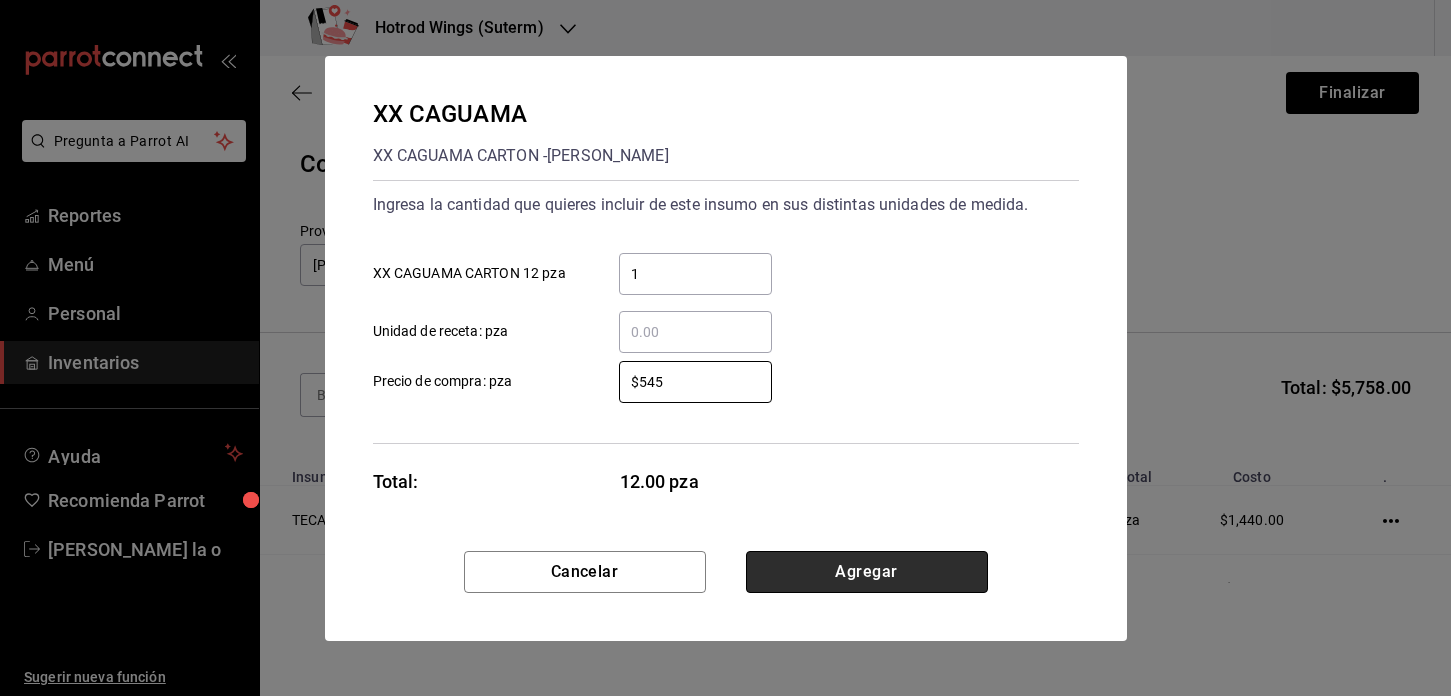 click on "Agregar" at bounding box center (867, 572) 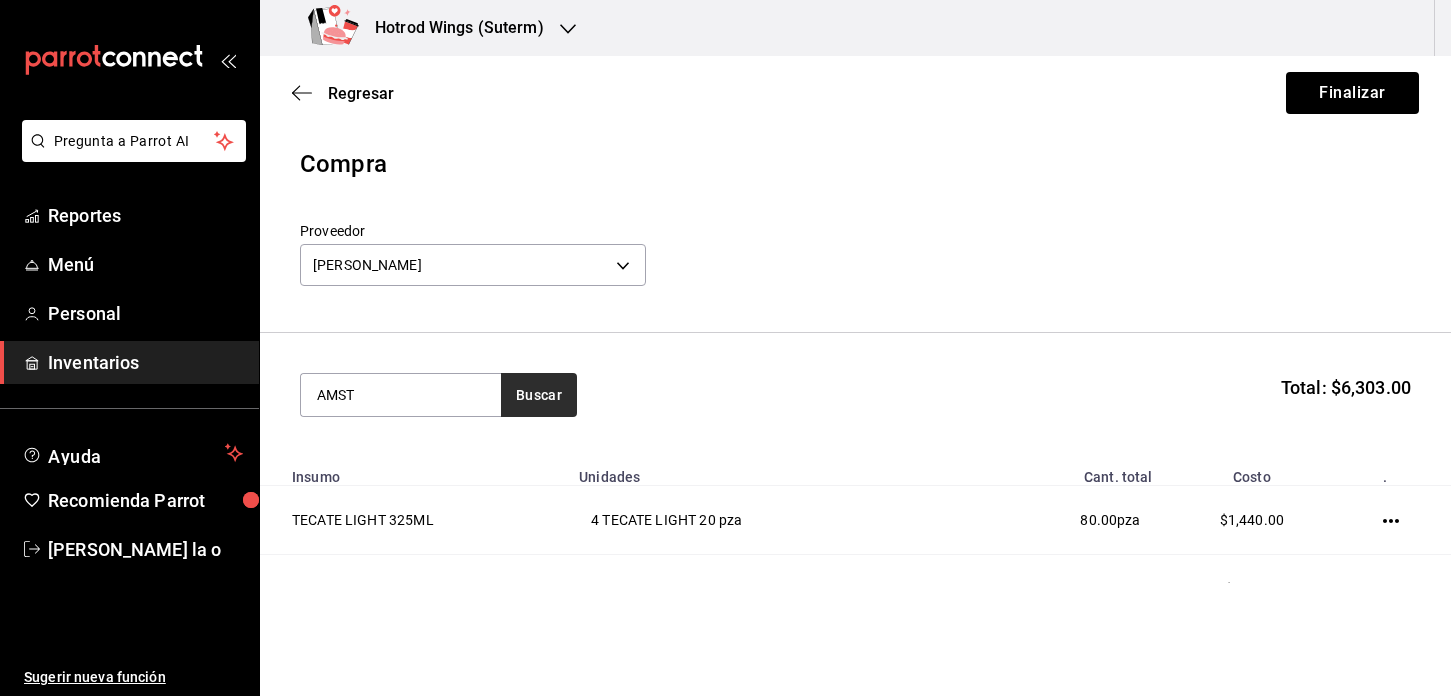 type on "AMST" 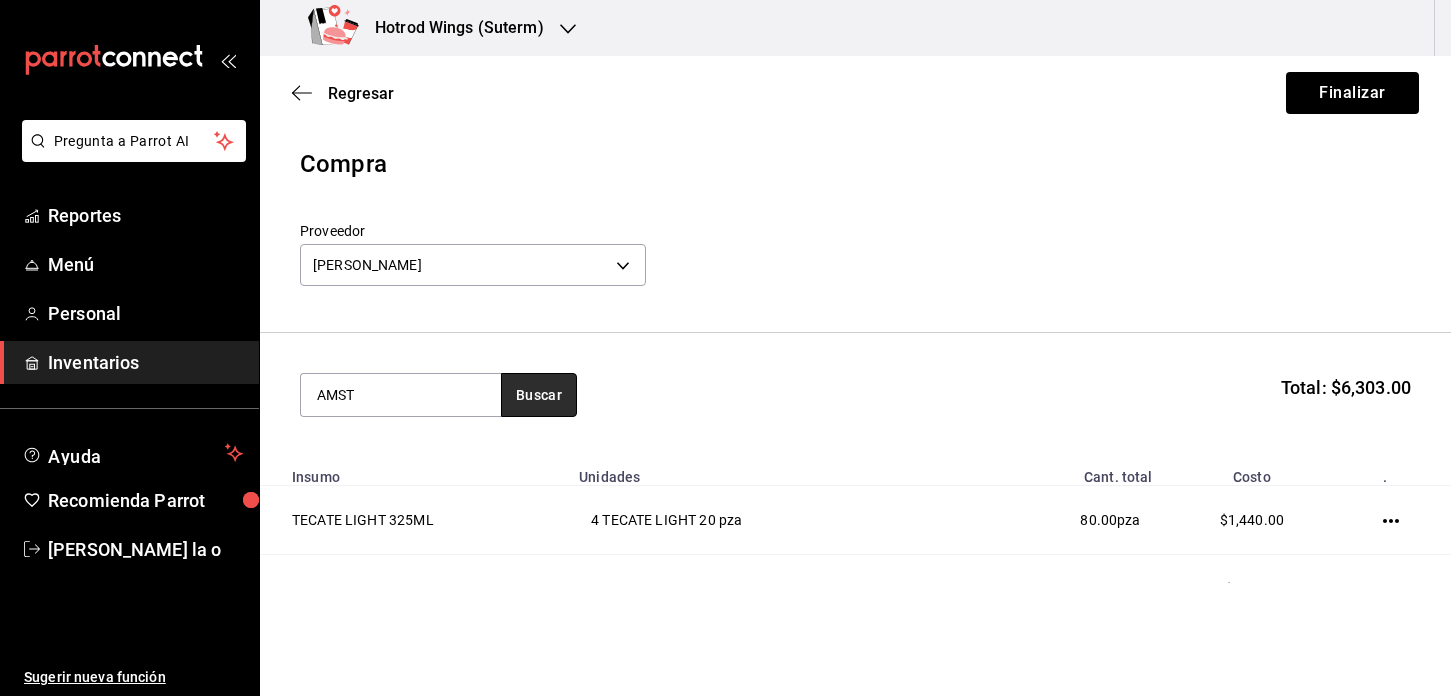 click on "Buscar" at bounding box center [539, 395] 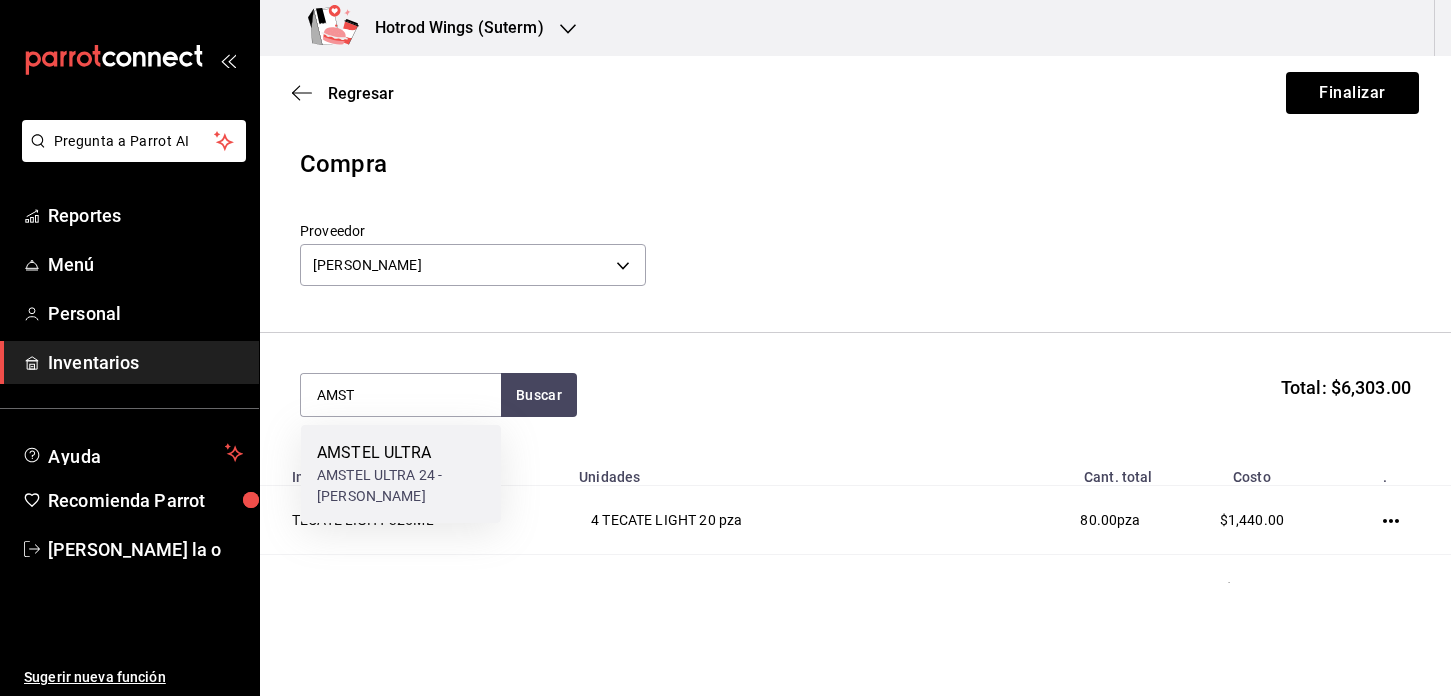click on "AMSTEL ULTRA 24 - [PERSON_NAME]" at bounding box center [401, 486] 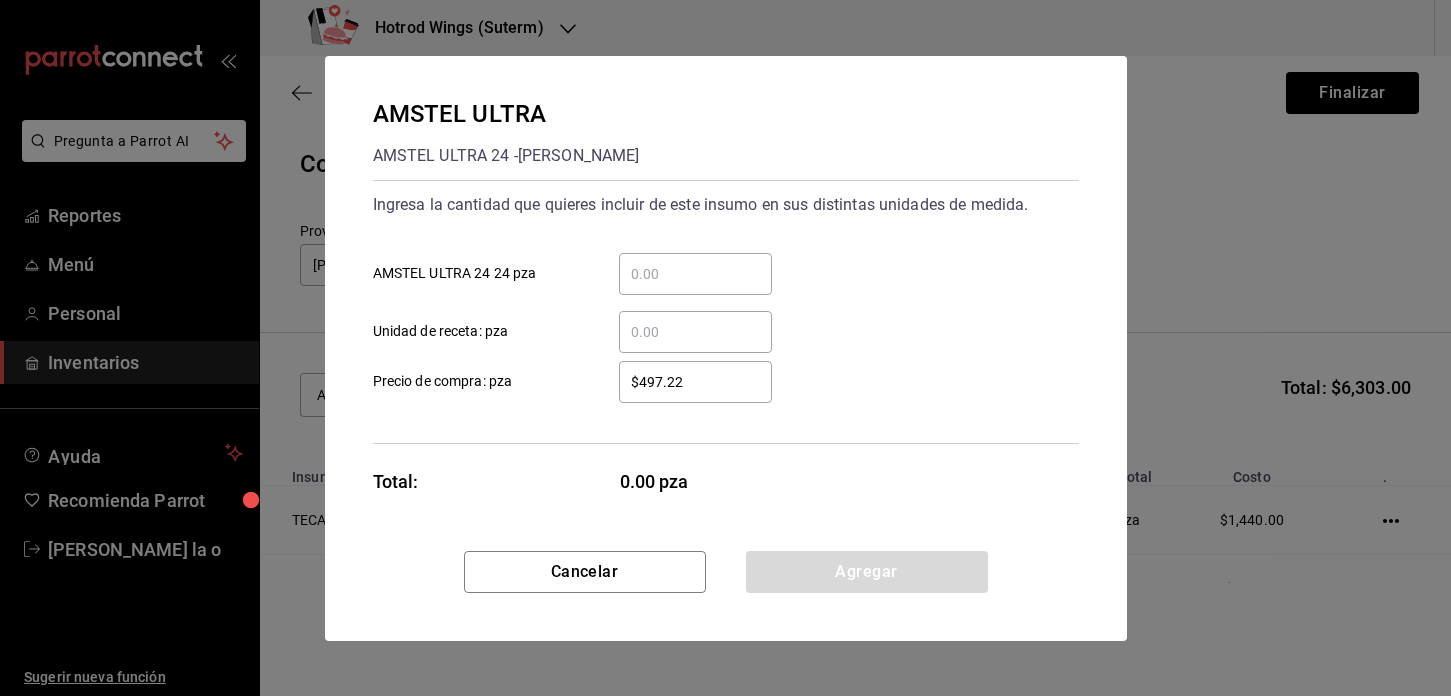 type 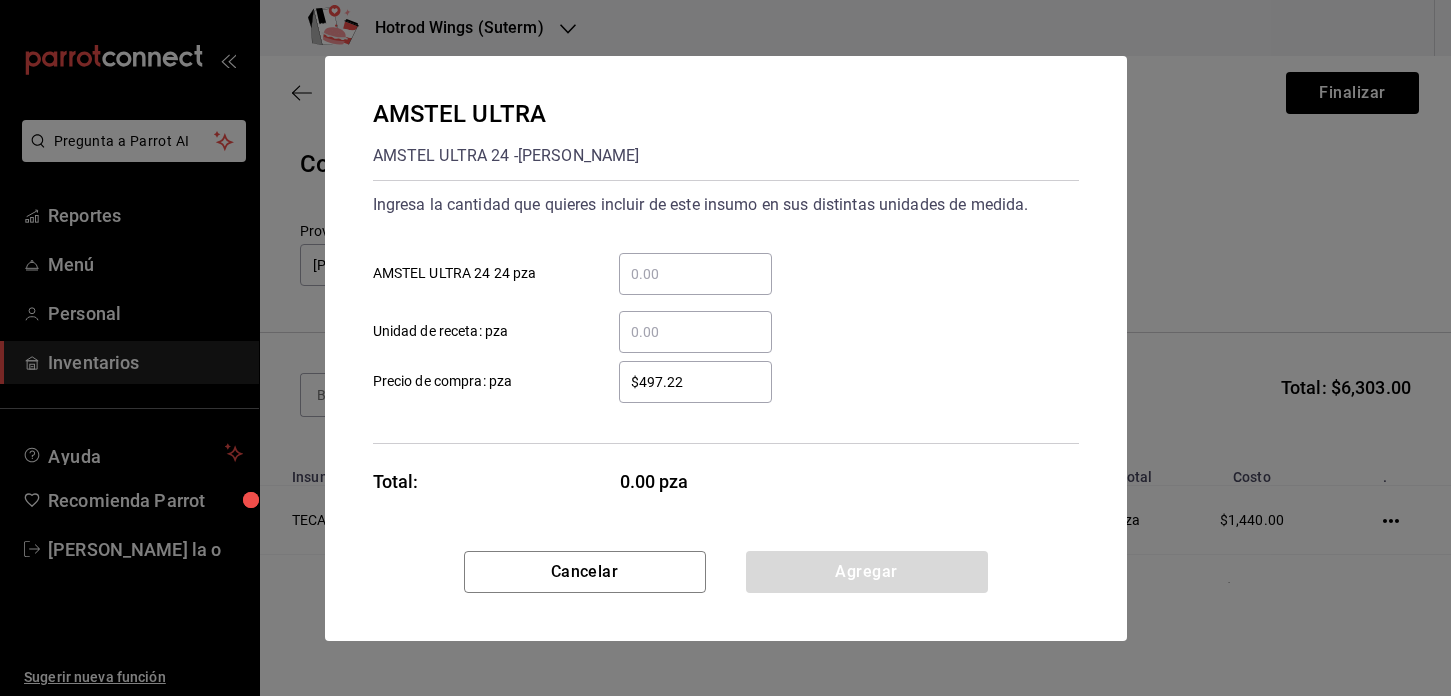 click on "​ AMSTEL ULTRA 24 24 pza" at bounding box center [695, 274] 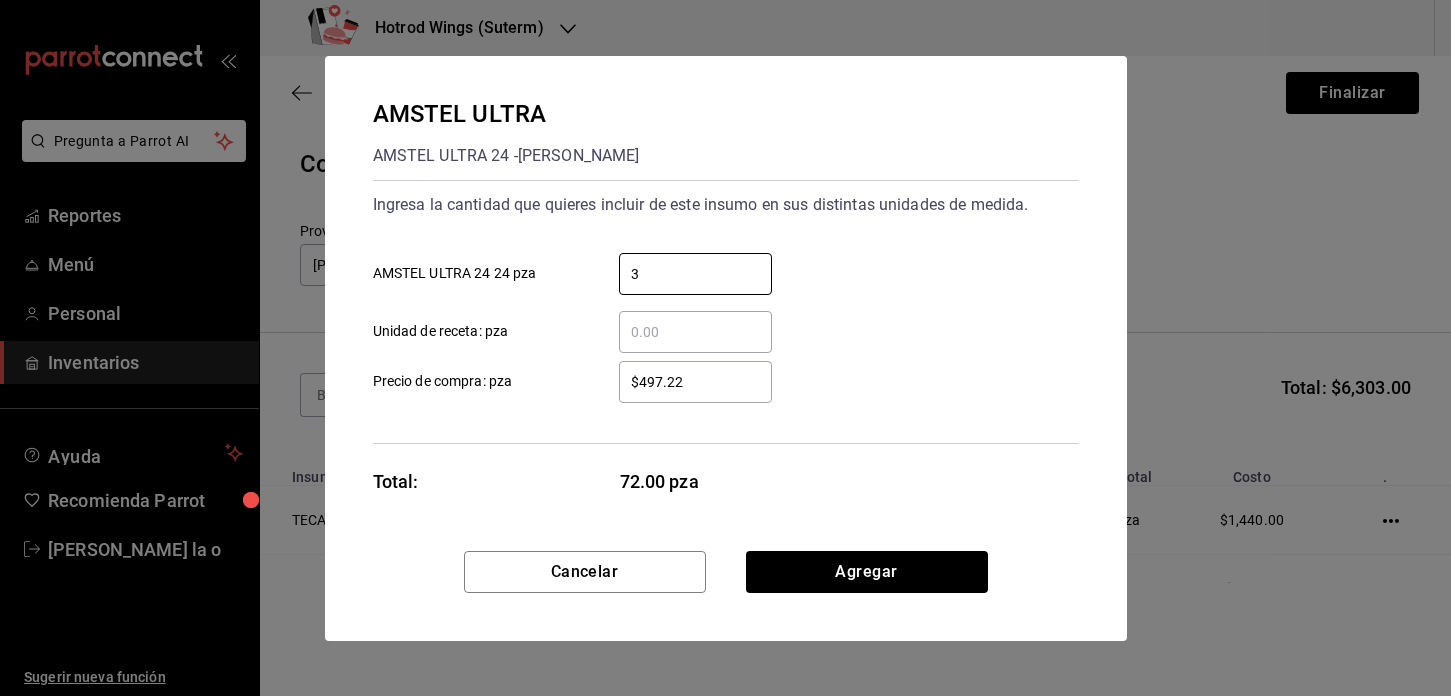 type on "3" 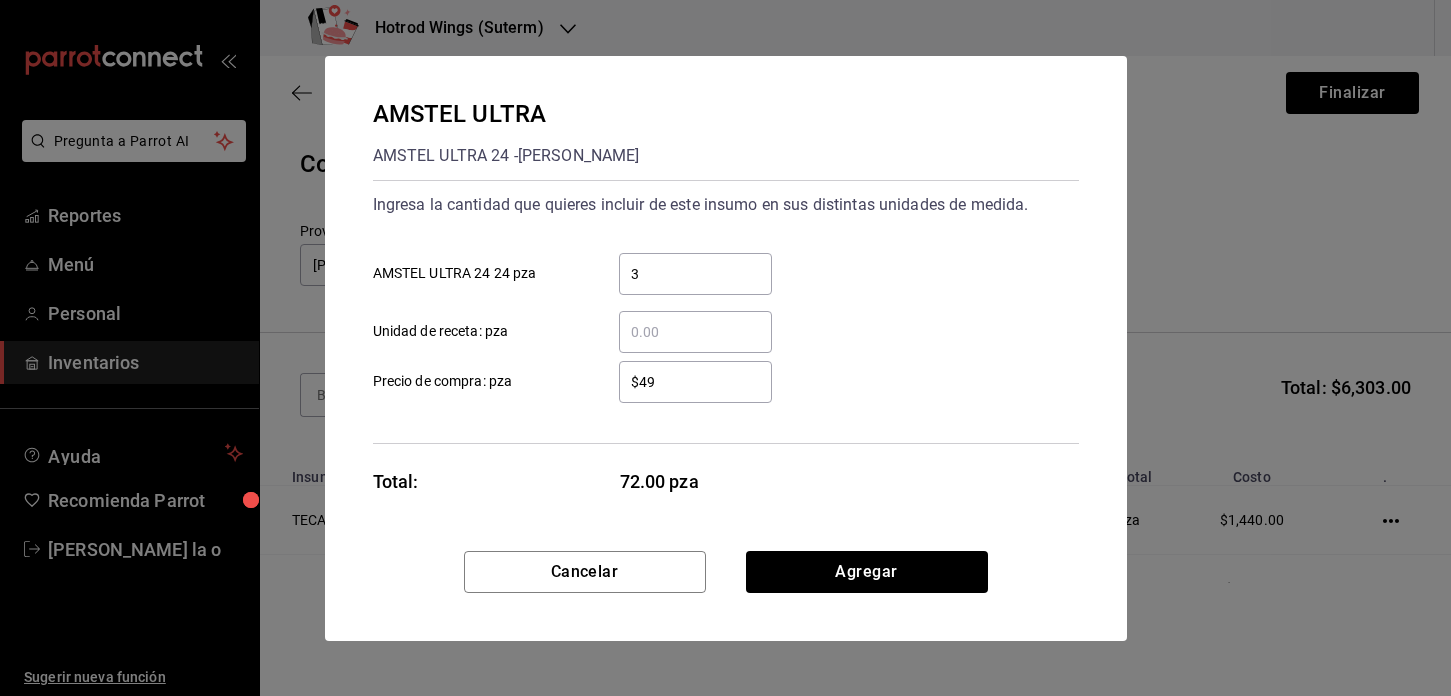 type on "$4" 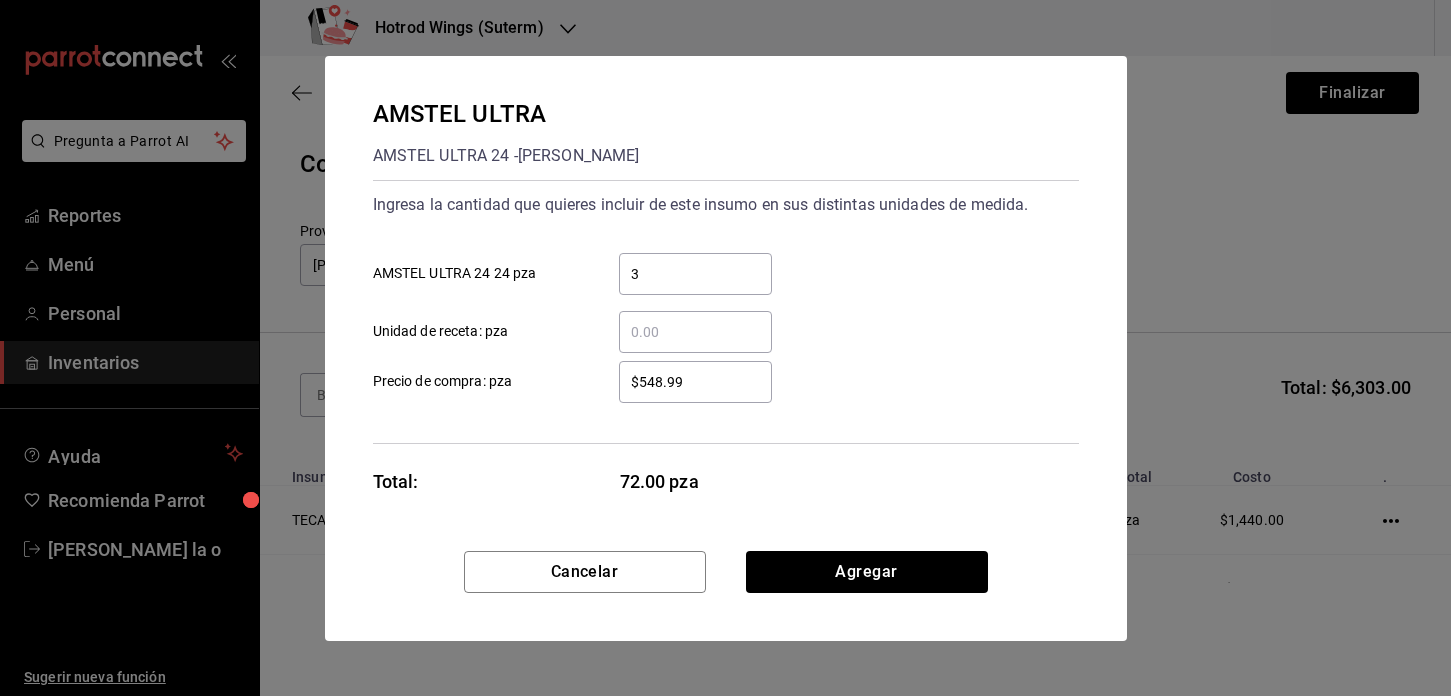 type on "$548.99" 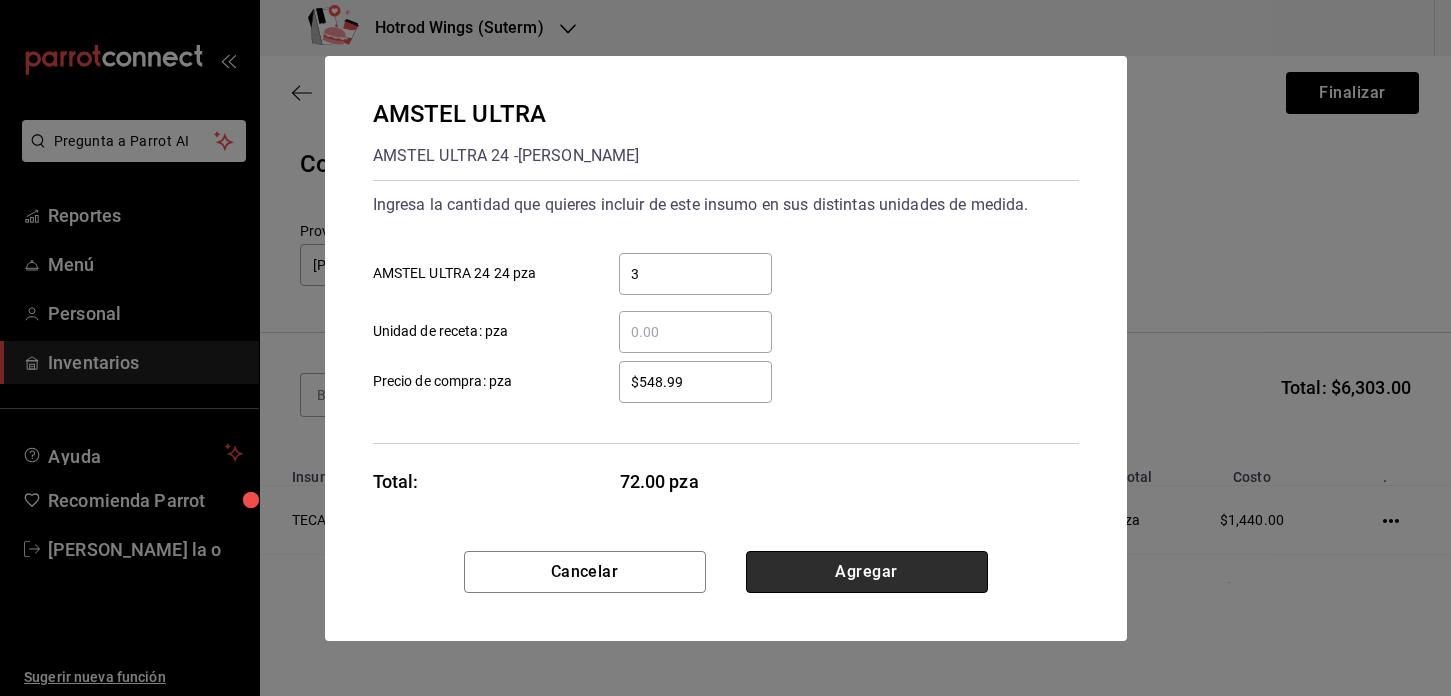 click on "Agregar" at bounding box center (867, 572) 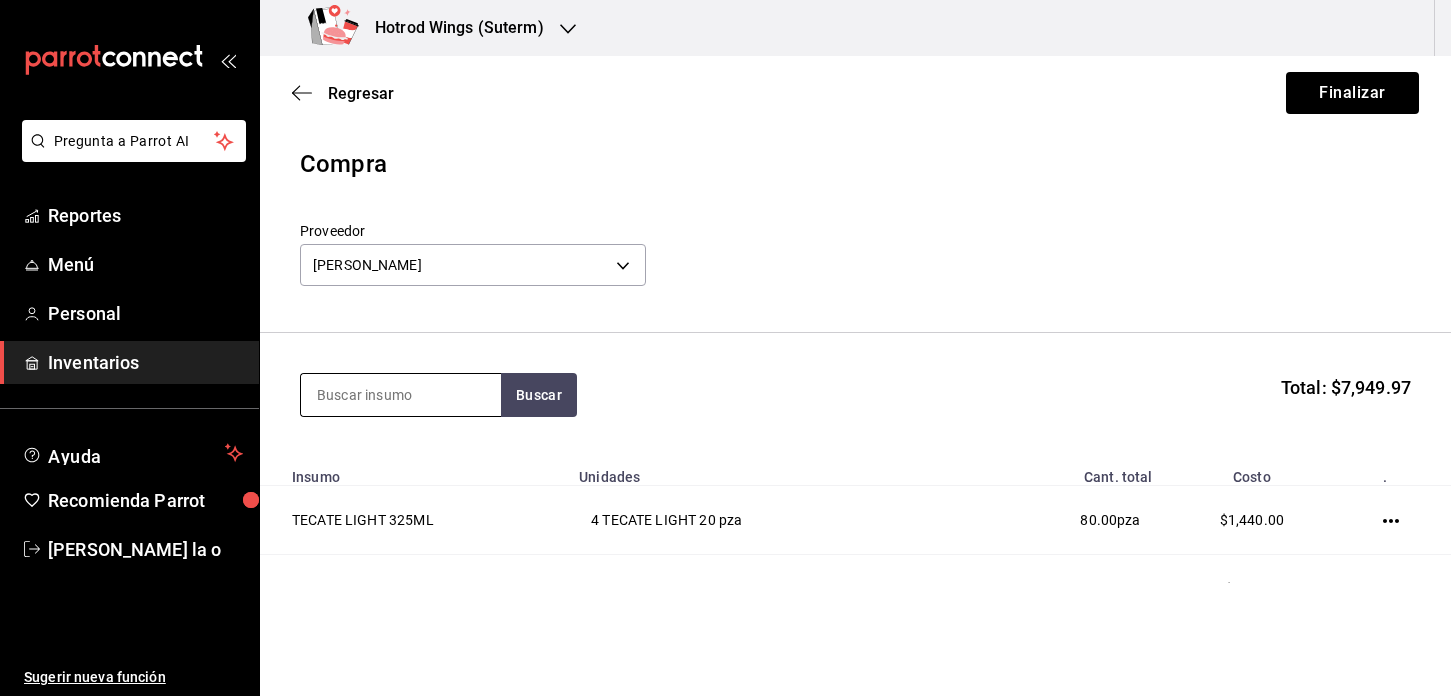 click at bounding box center [401, 395] 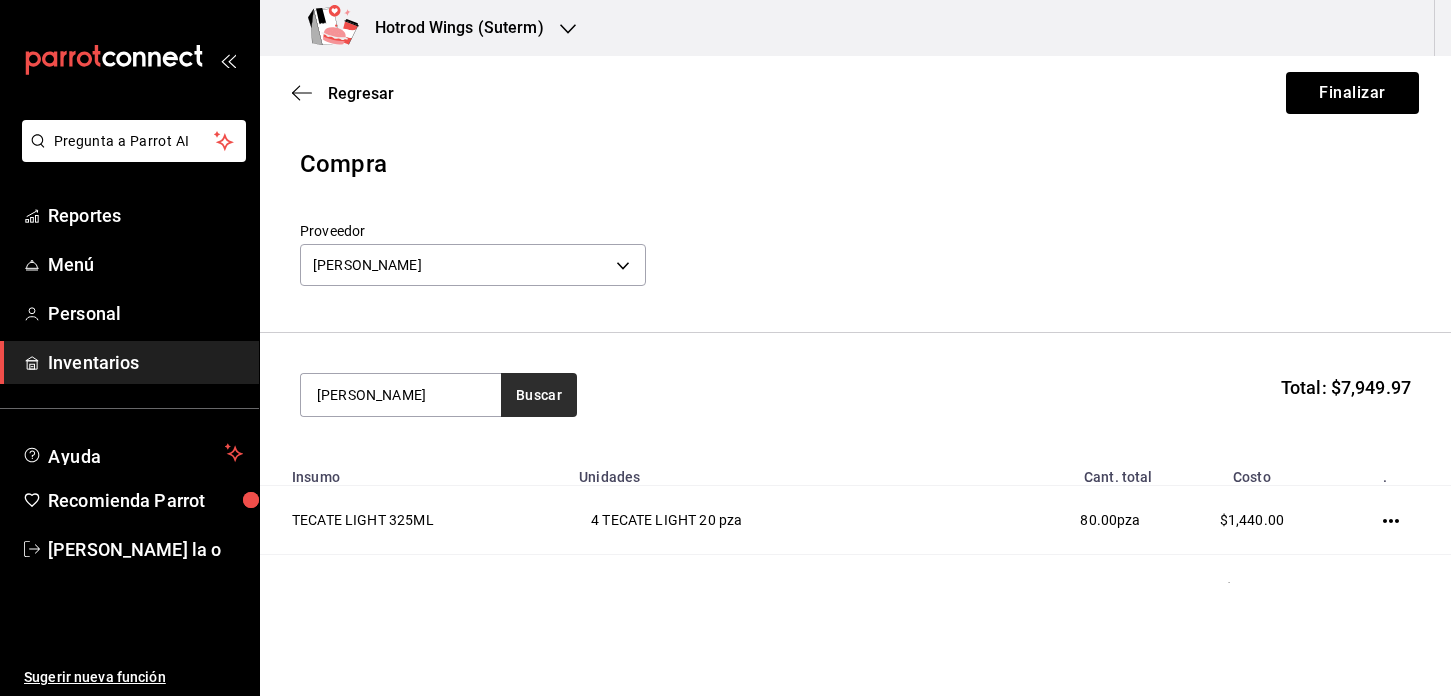 type on "MILLER" 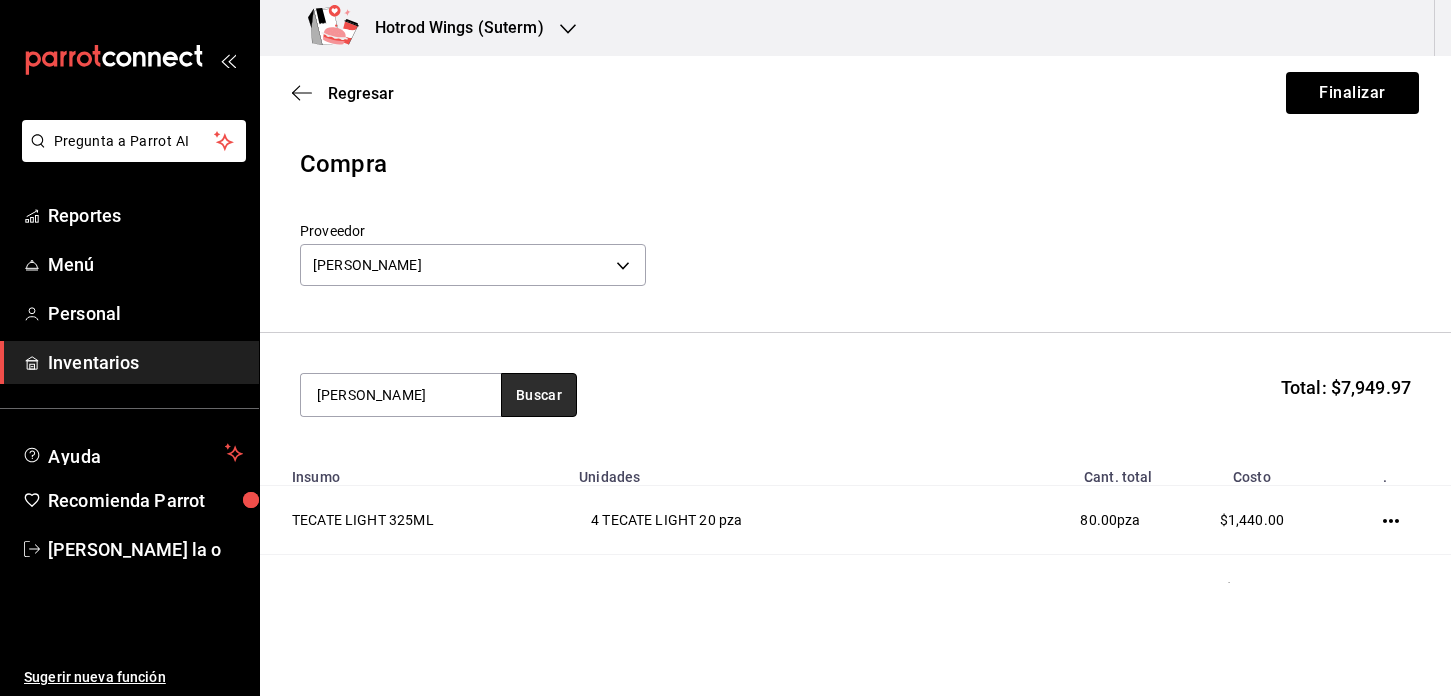 click on "Buscar" at bounding box center [539, 395] 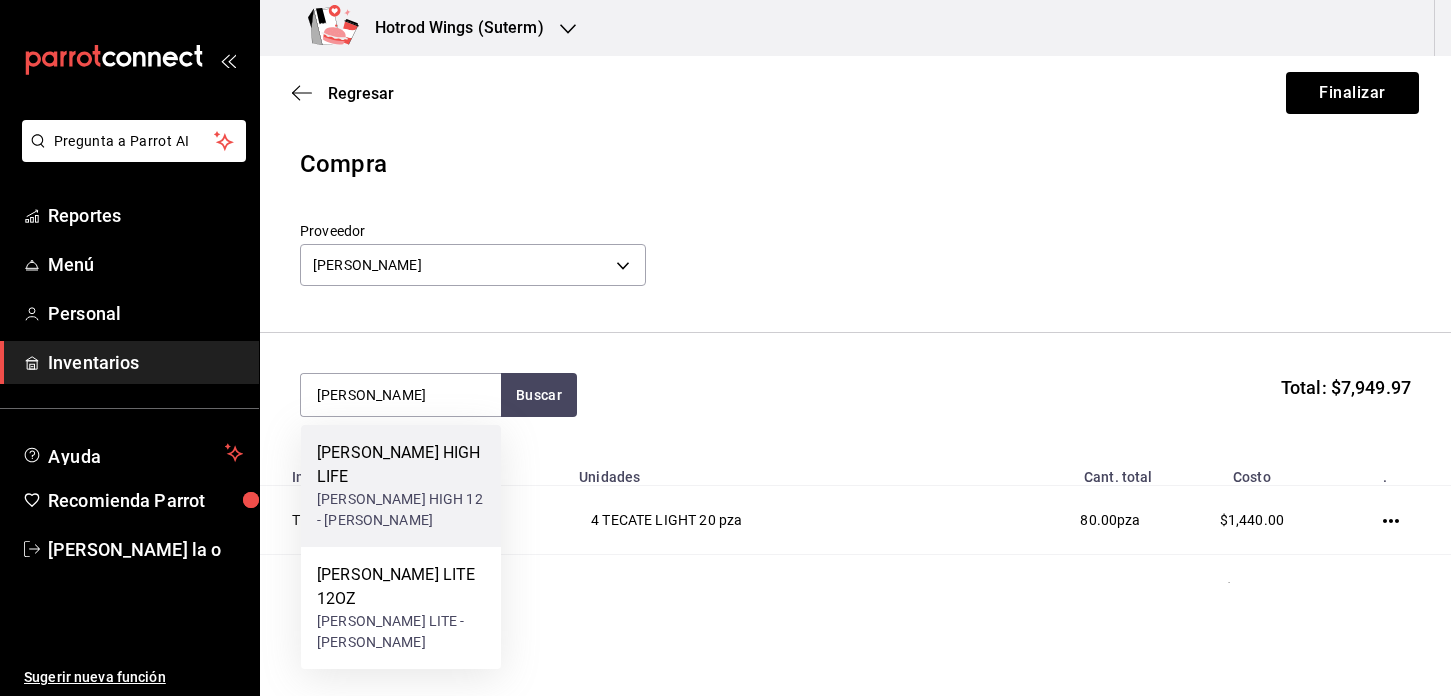 click on "MILLER HIGH LIFE" at bounding box center (401, 465) 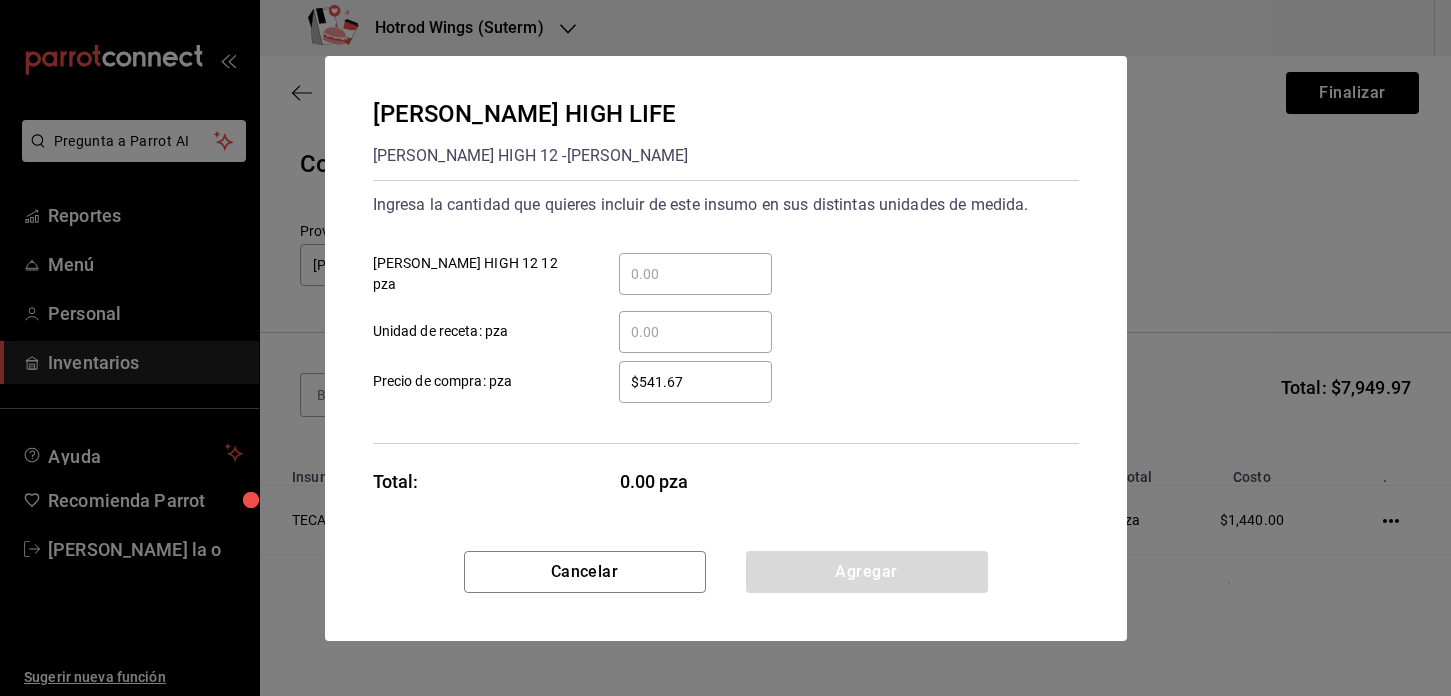 click on "​ MILLER HIGH 12 12 pza" at bounding box center (695, 274) 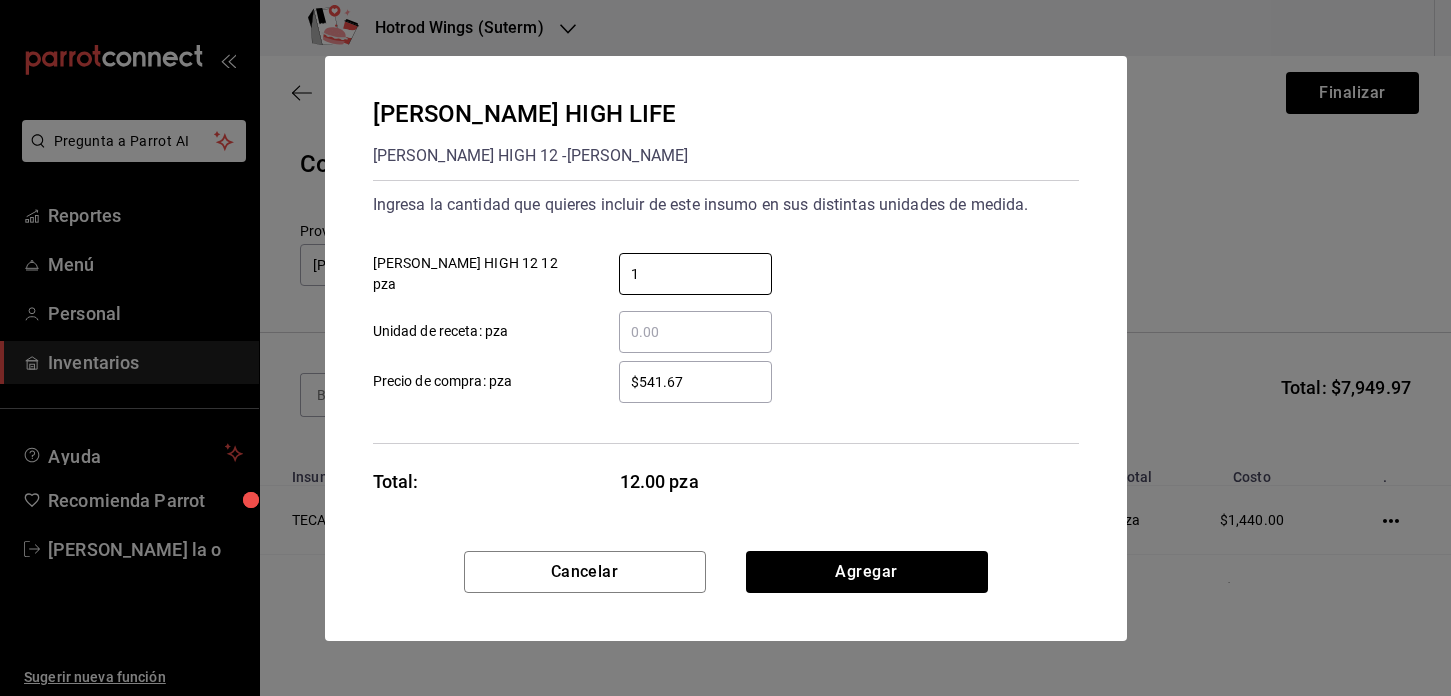 type on "1" 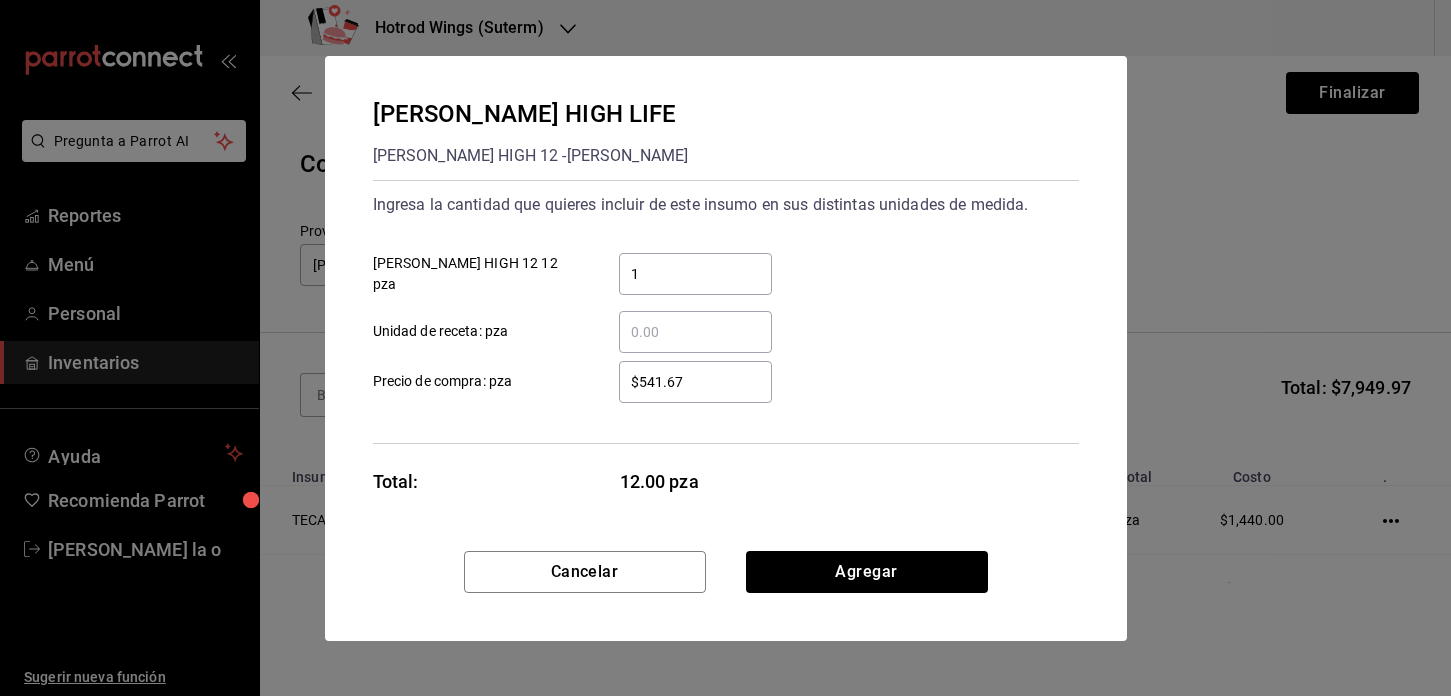 click on "$541.67" at bounding box center [695, 382] 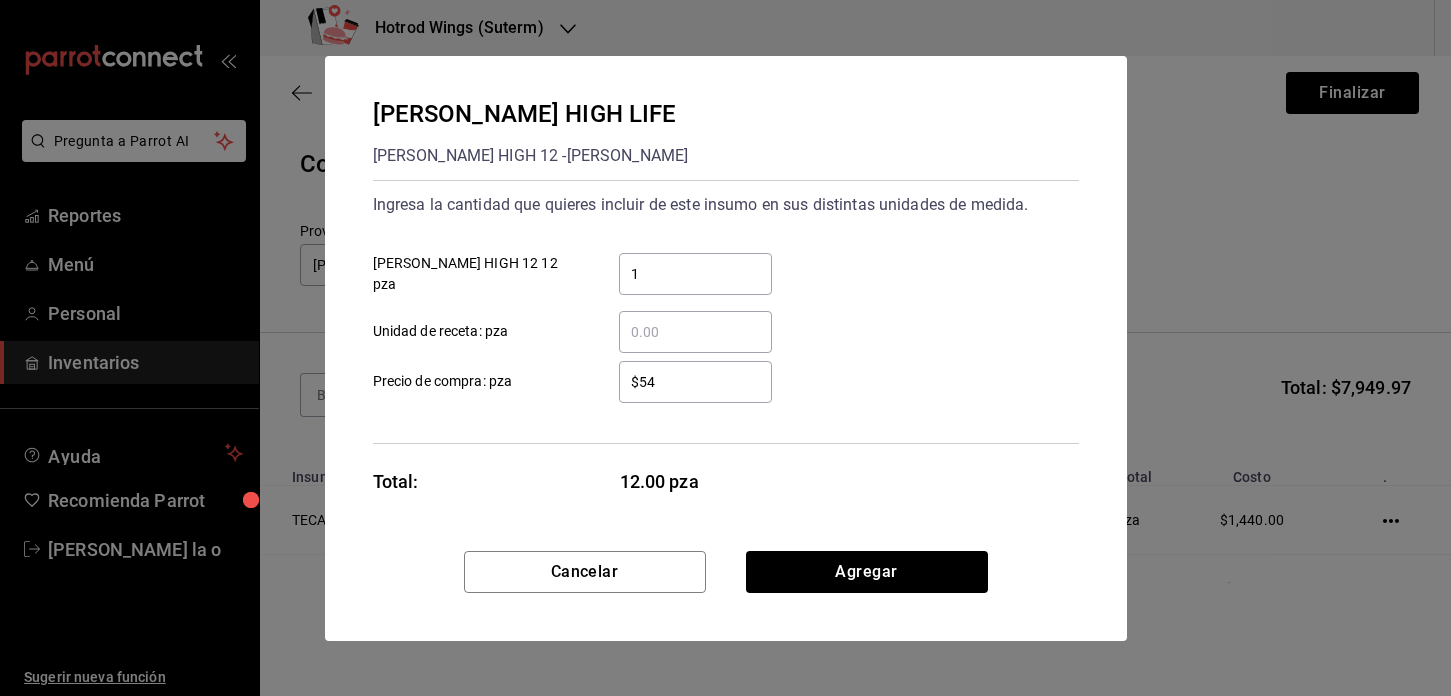 type on "$5" 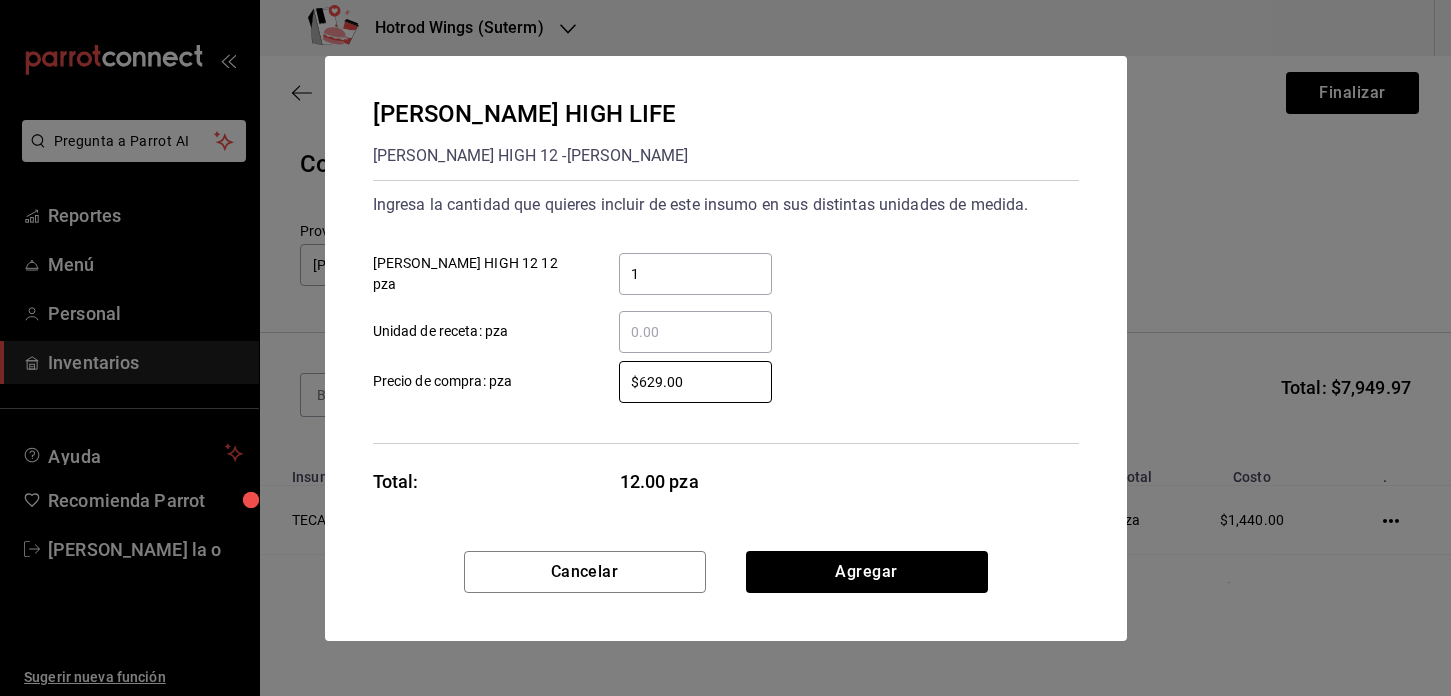 type on "$629.00" 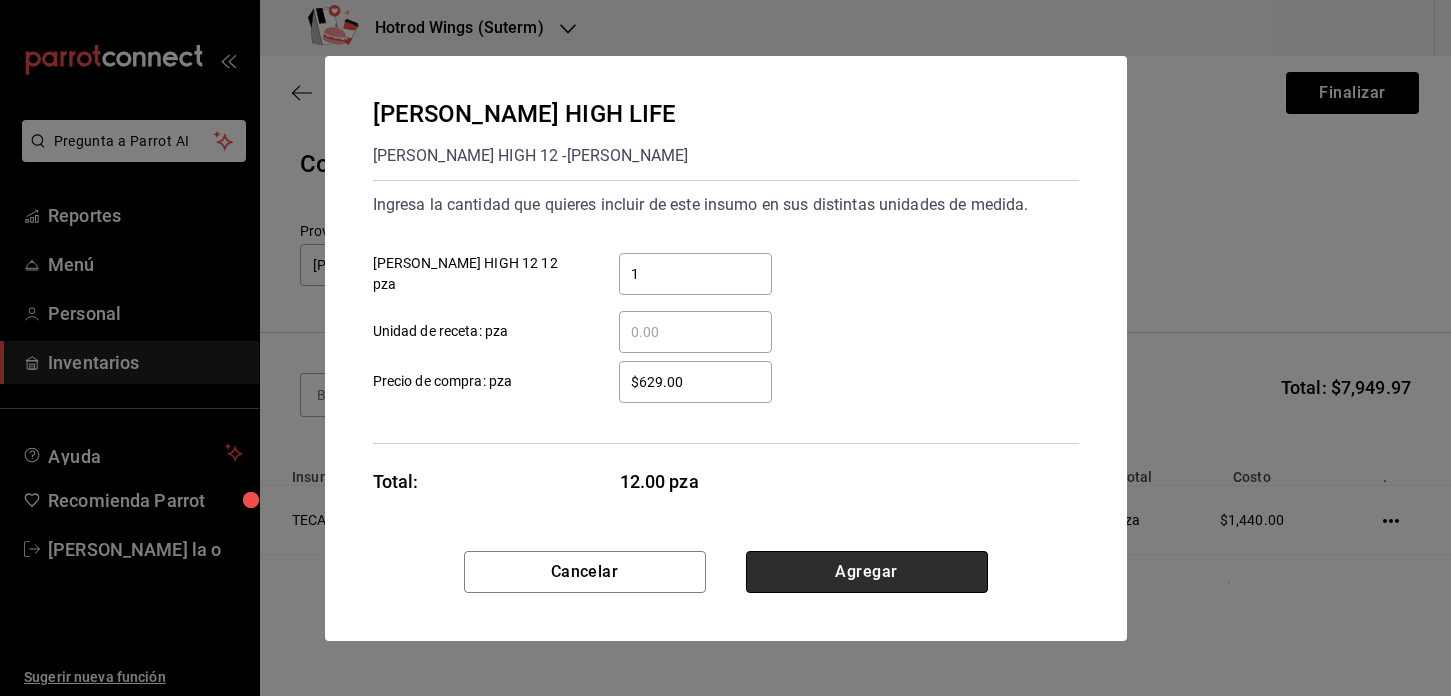 click on "Agregar" at bounding box center (867, 572) 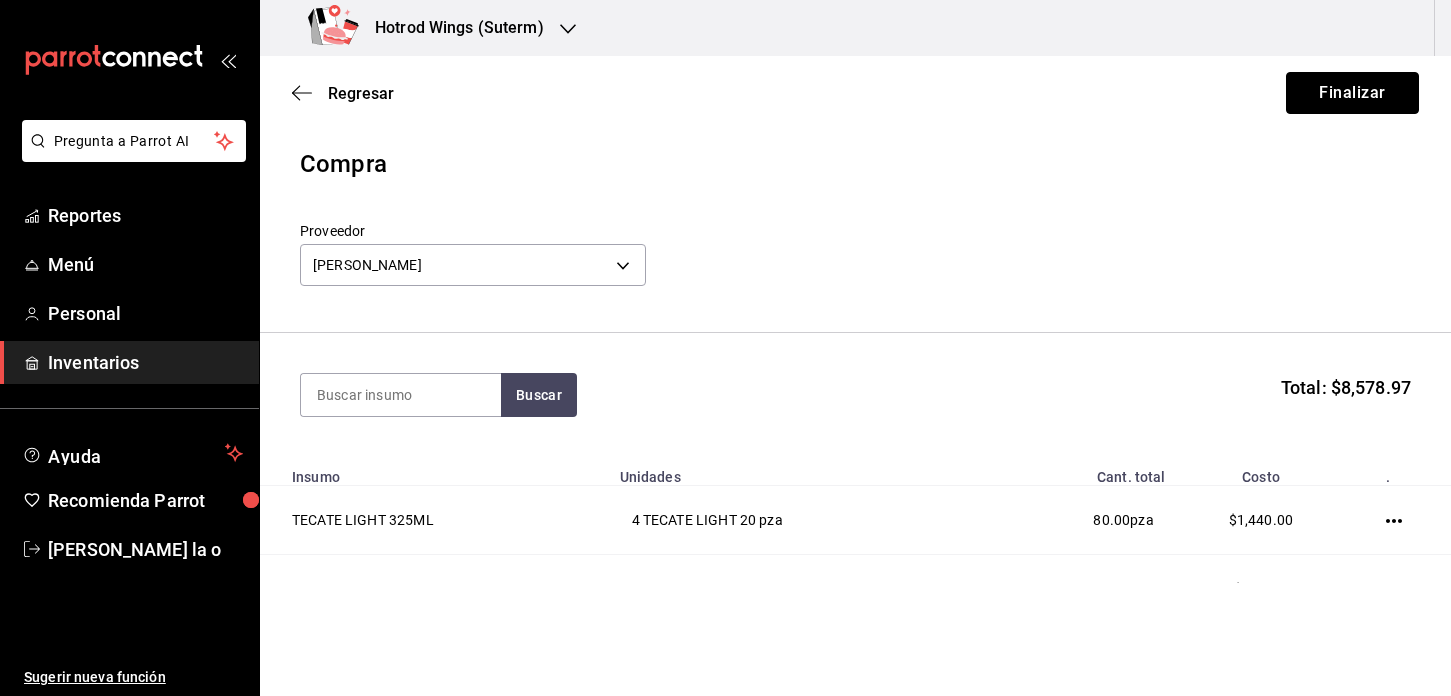 click on "Finalizar" at bounding box center (1352, 93) 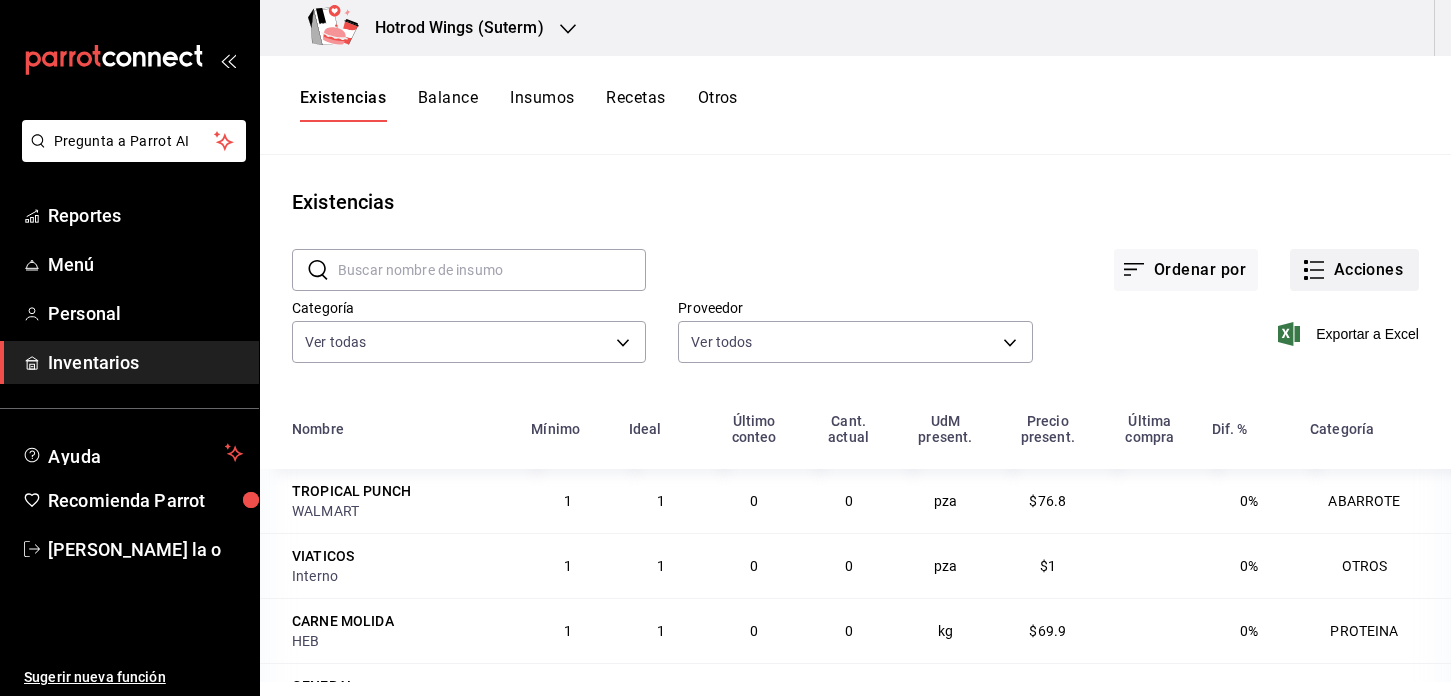 click on "Acciones" at bounding box center (1354, 270) 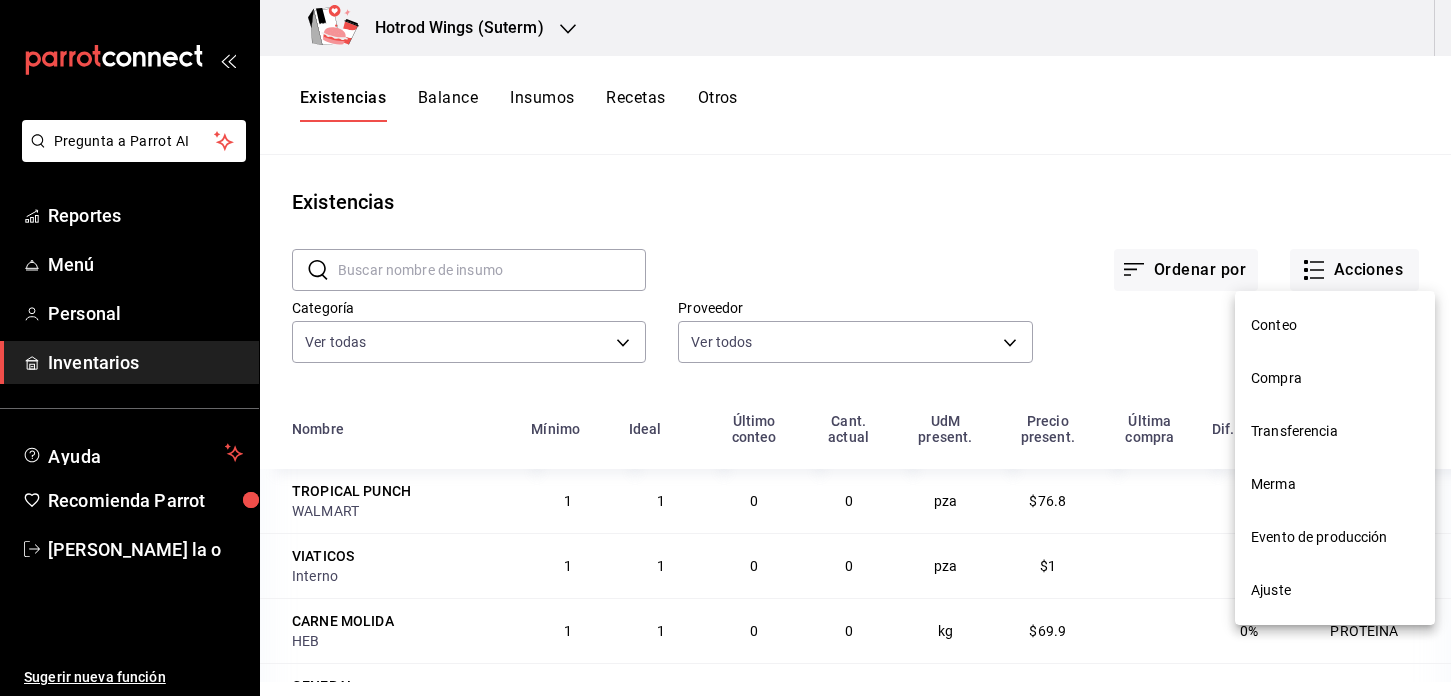 click on "Compra" at bounding box center (1335, 378) 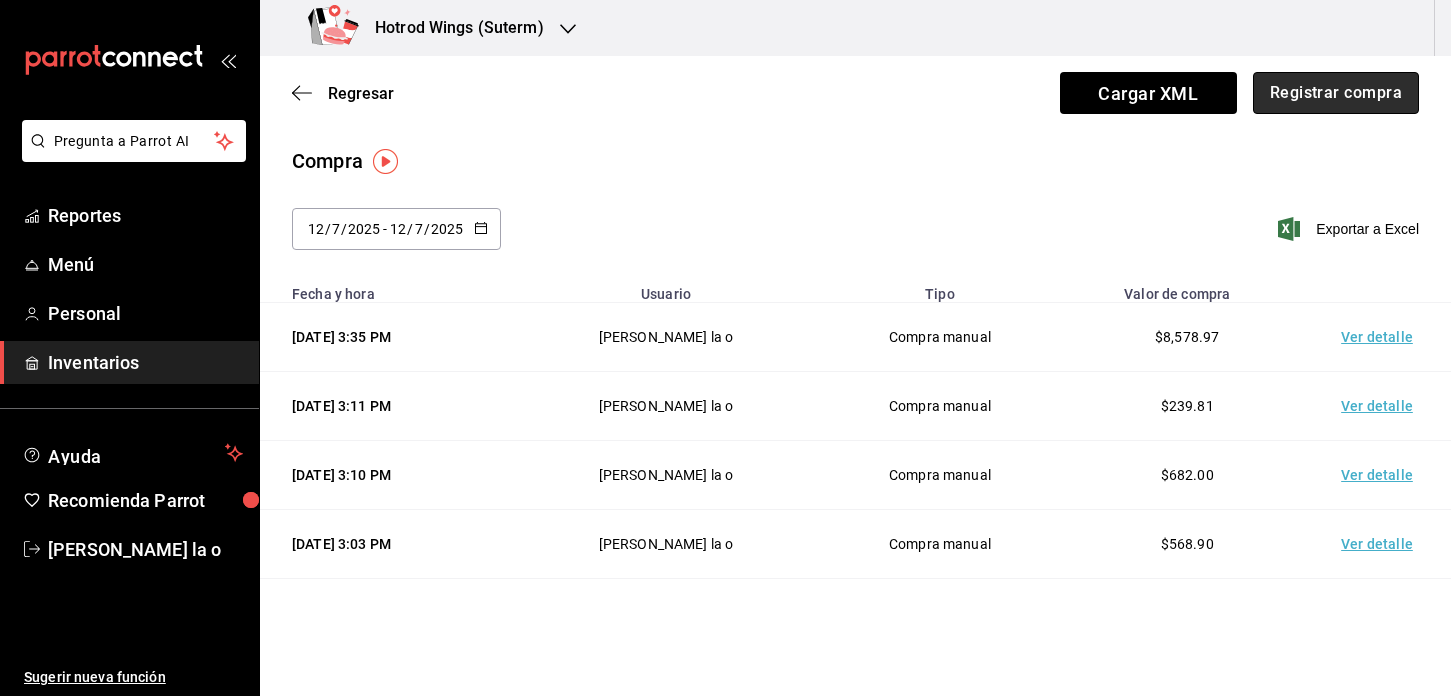 click on "Registrar compra" at bounding box center [1336, 93] 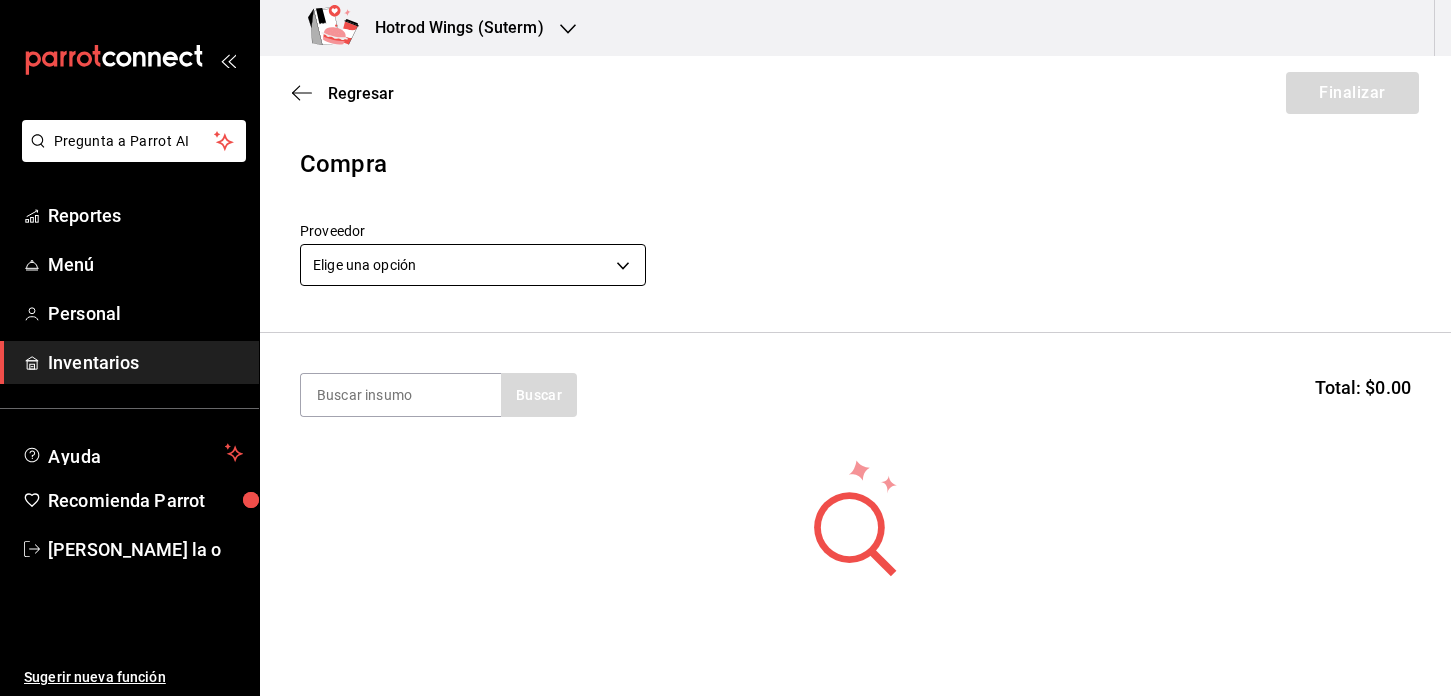 click on "Pregunta a Parrot AI Reportes   Menú   Personal   Inventarios   Ayuda Recomienda Parrot   [PERSON_NAME] De la o   Sugerir nueva función   Hotrod Wings (Suterm) Regresar Finalizar Compra Proveedor Elige una opción default Buscar Total: $0.00 No hay insumos a mostrar. Busca un insumo para agregarlo a la lista Pregunta a Parrot AI Reportes   Menú   Personal   Inventarios   Ayuda Recomienda Parrot   [PERSON_NAME] De la o   Sugerir nueva función   GANA 1 MES GRATIS EN TU SUSCRIPCIÓN AQUÍ ¿Recuerdas cómo empezó tu restaurante?
[DATE] puedes ayudar a un colega a tener el mismo cambio que tú viviste.
Recomienda Parrot directamente desde tu Portal Administrador.
Es fácil y rápido.
🎁 Por cada restaurante que se una, ganas 1 mes gratis. Ver video tutorial Ir a video Editar Eliminar Visitar centro de ayuda [PHONE_NUMBER] [EMAIL_ADDRESS][DOMAIN_NAME] Visitar centro de ayuda [PHONE_NUMBER] [EMAIL_ADDRESS][DOMAIN_NAME]" at bounding box center [725, 291] 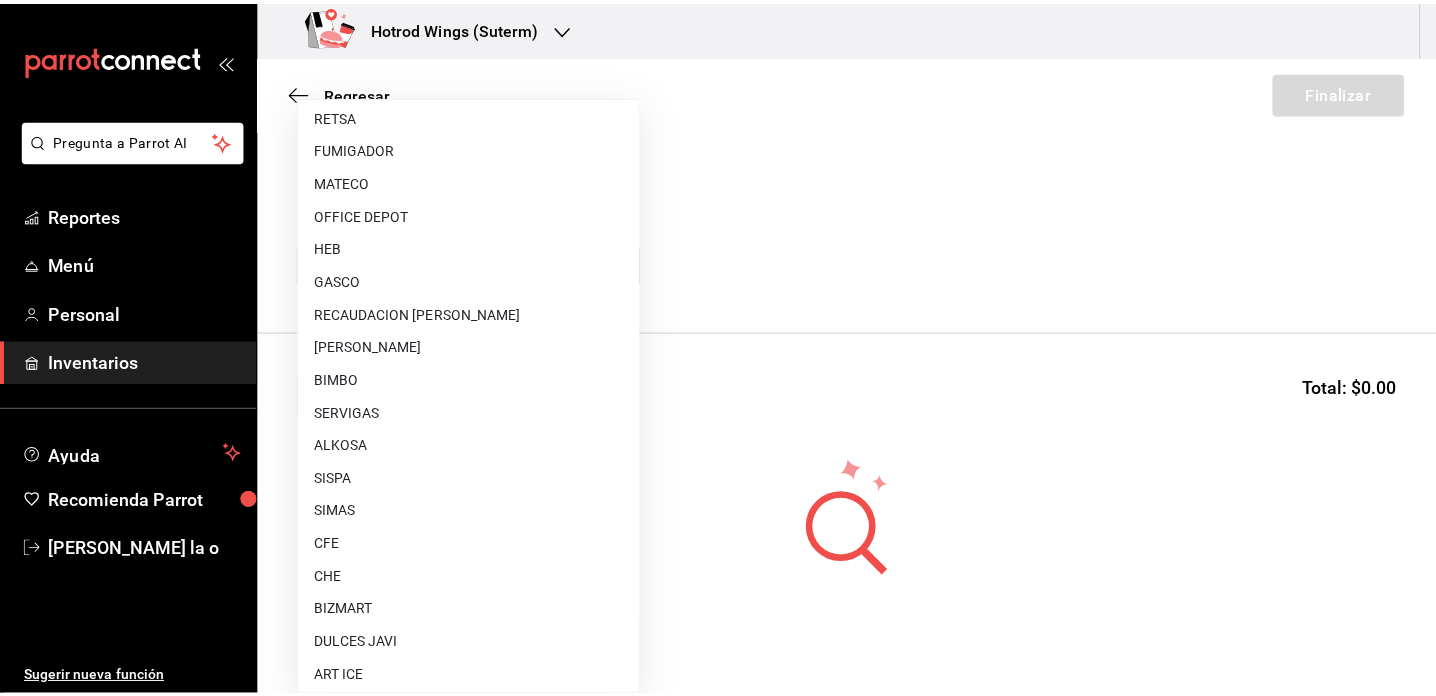 scroll, scrollTop: 600, scrollLeft: 0, axis: vertical 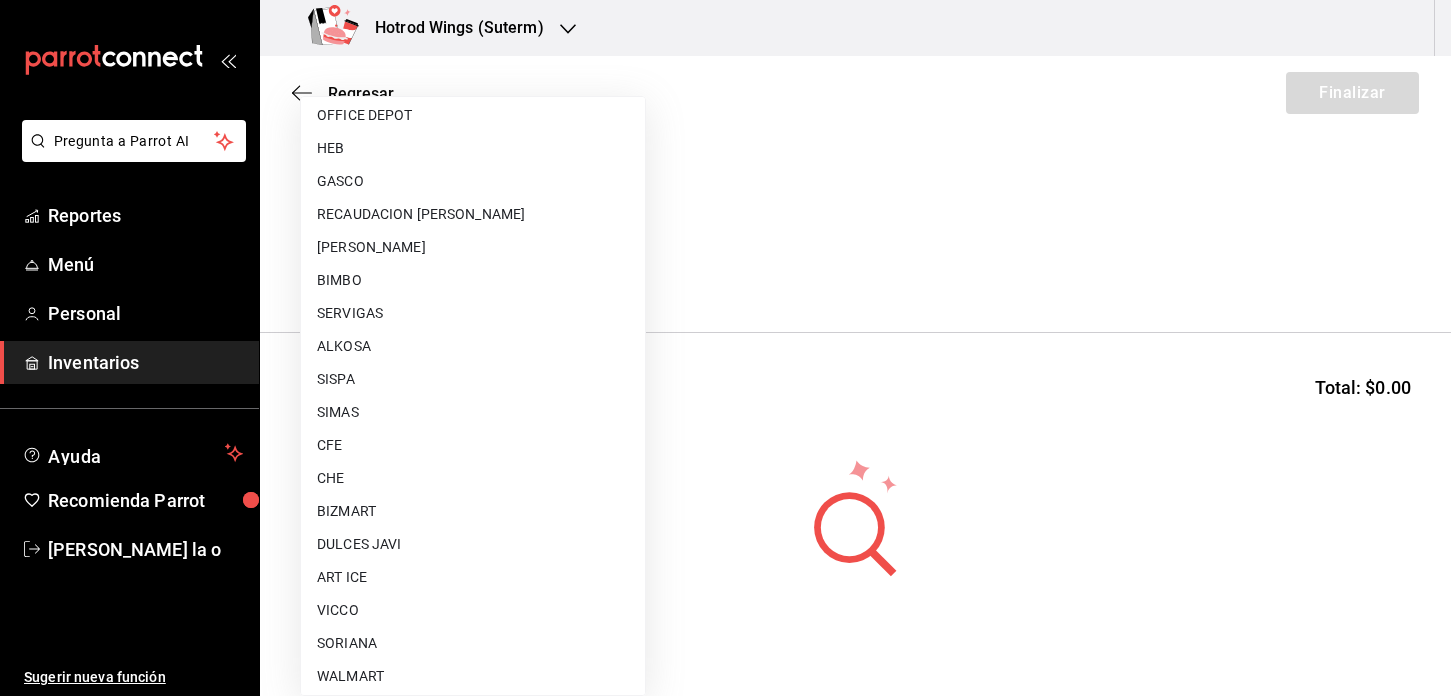 click on "CHE" at bounding box center [473, 478] 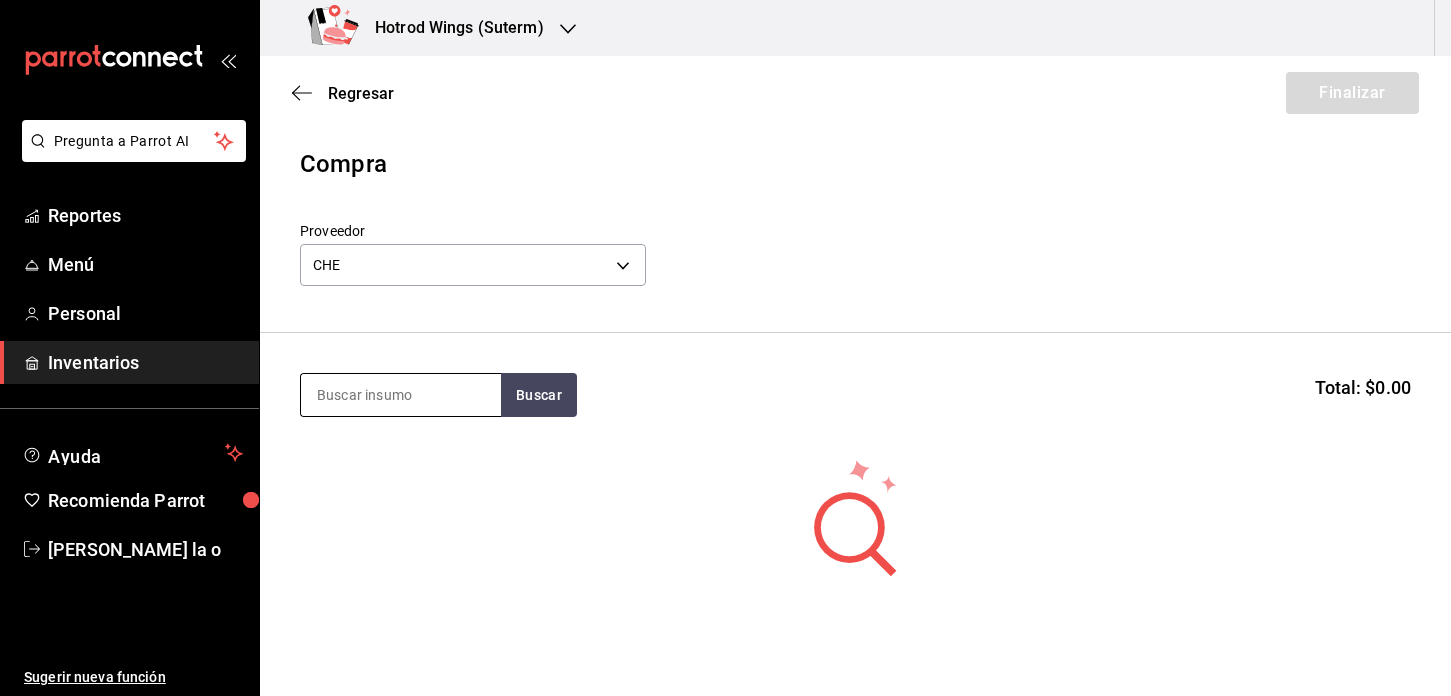 click at bounding box center (401, 395) 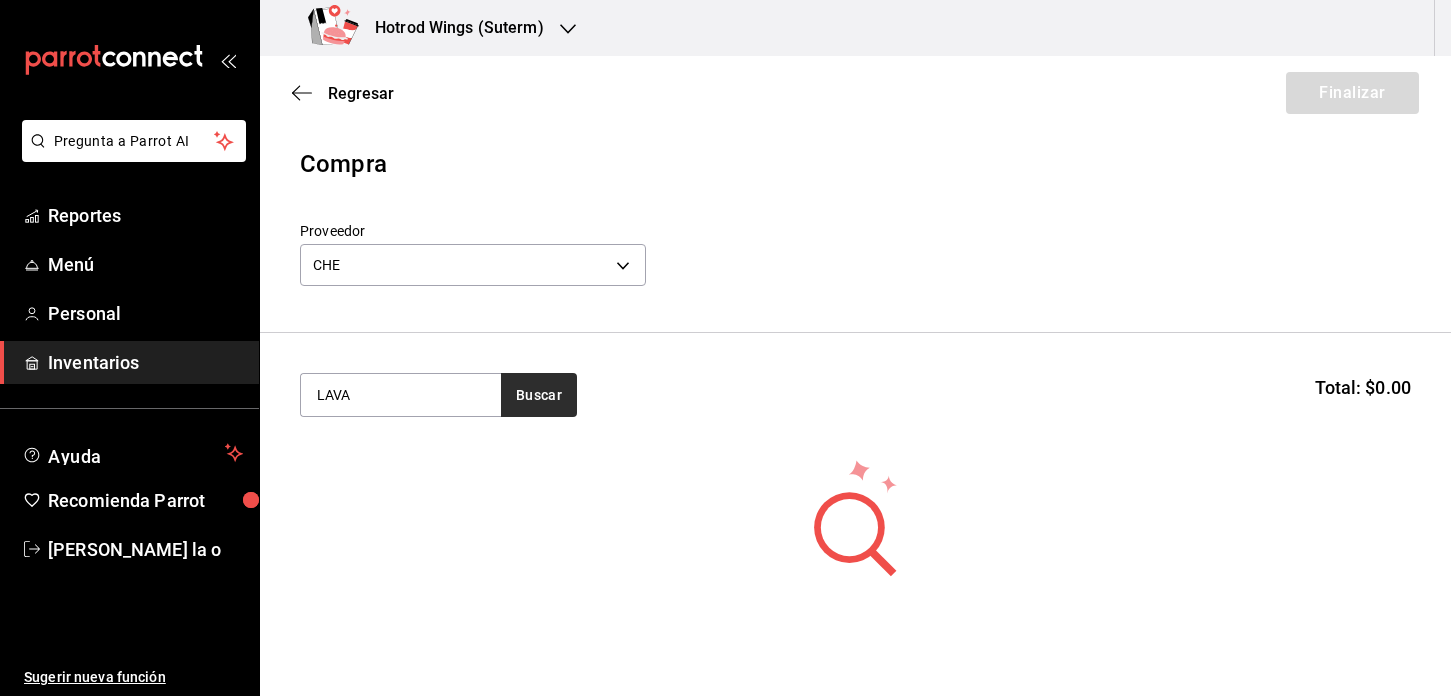 type on "LAVA" 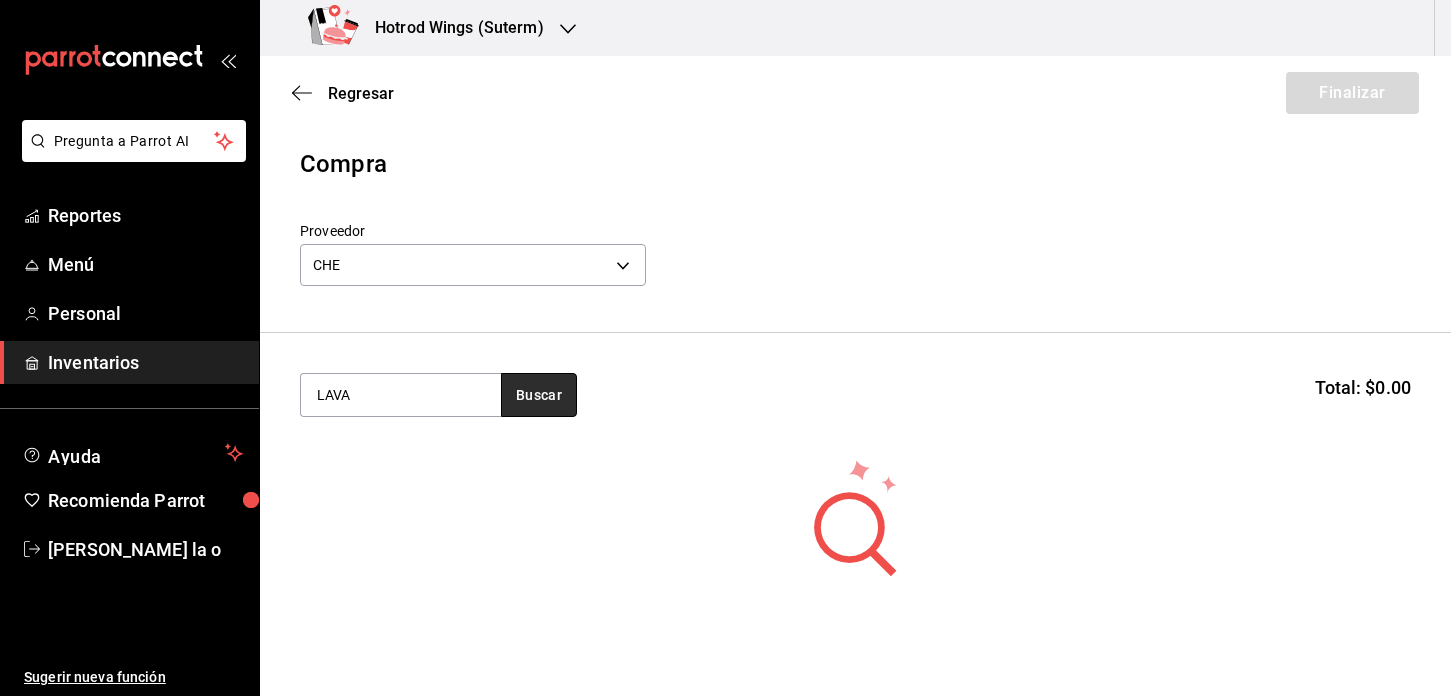 click on "Buscar" at bounding box center (539, 395) 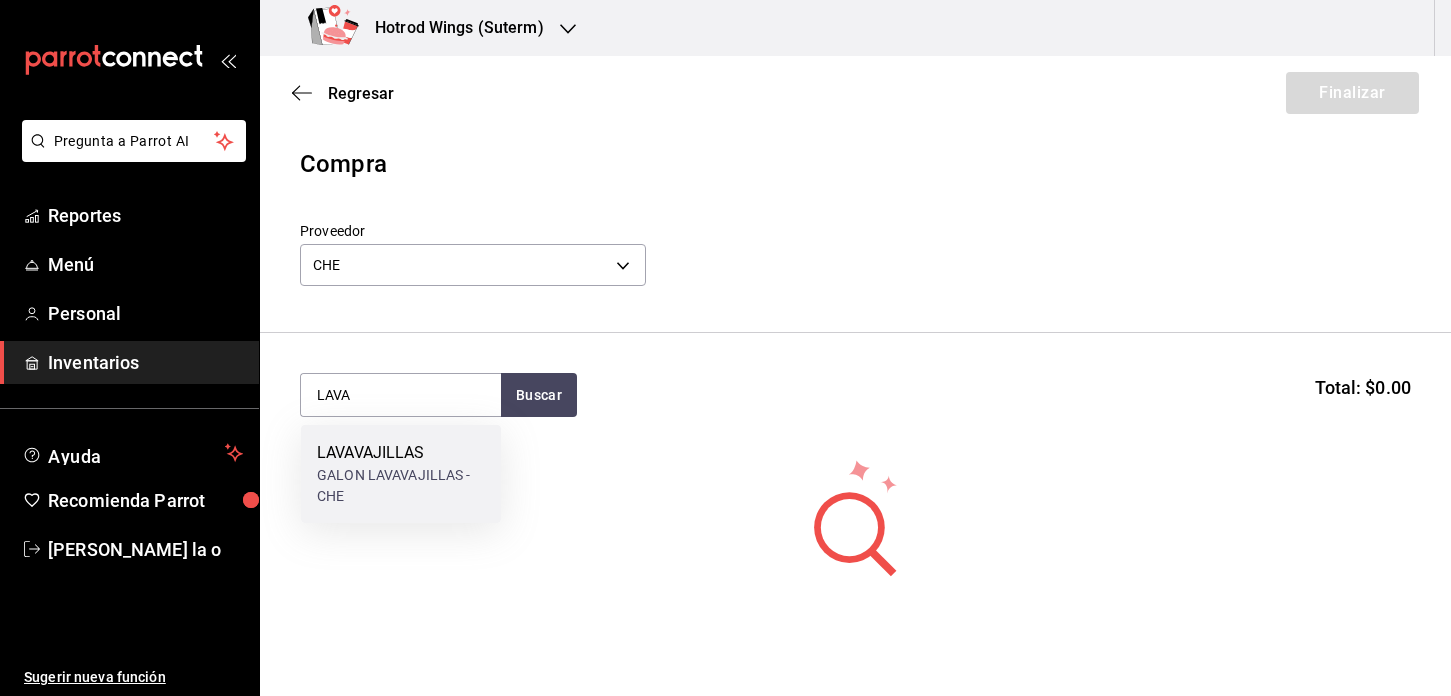click on "GALON LAVAVAJILLAS - CHE" at bounding box center [401, 486] 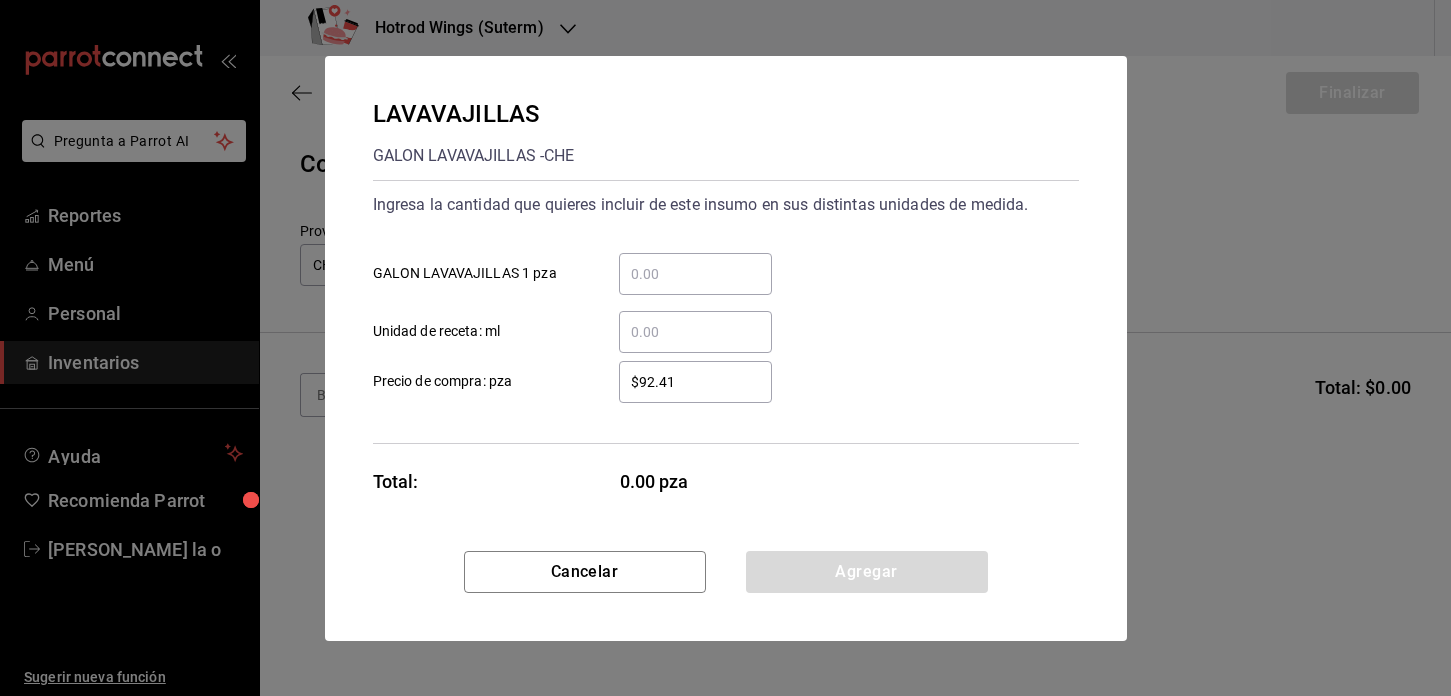 click on "​" at bounding box center (695, 274) 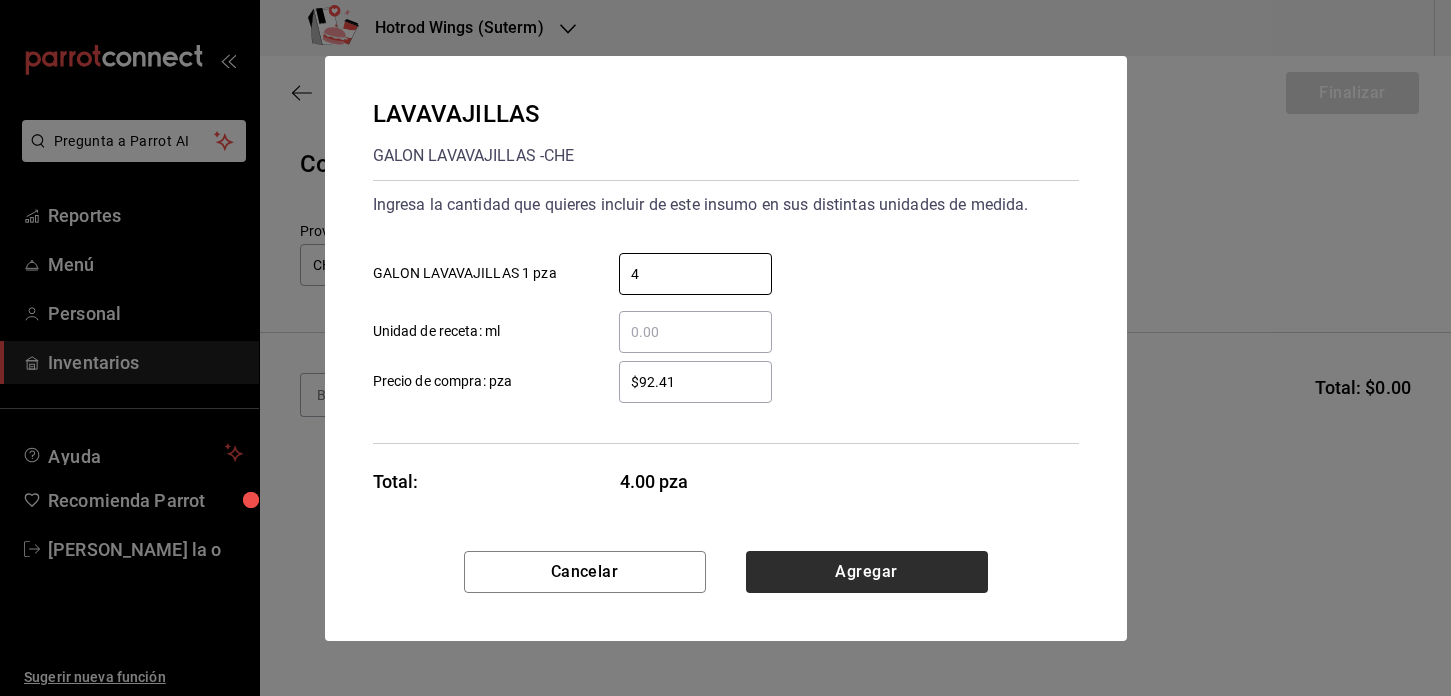 type on "4" 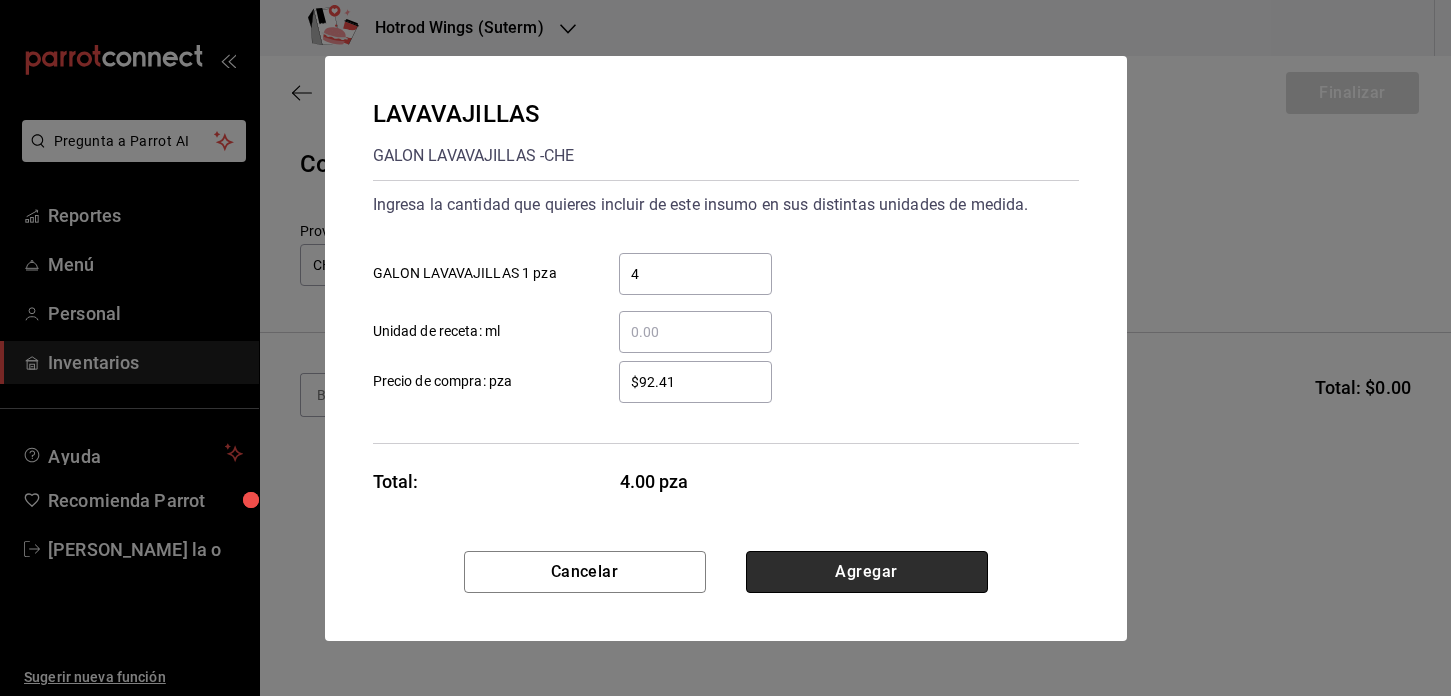 click on "Agregar" at bounding box center [867, 572] 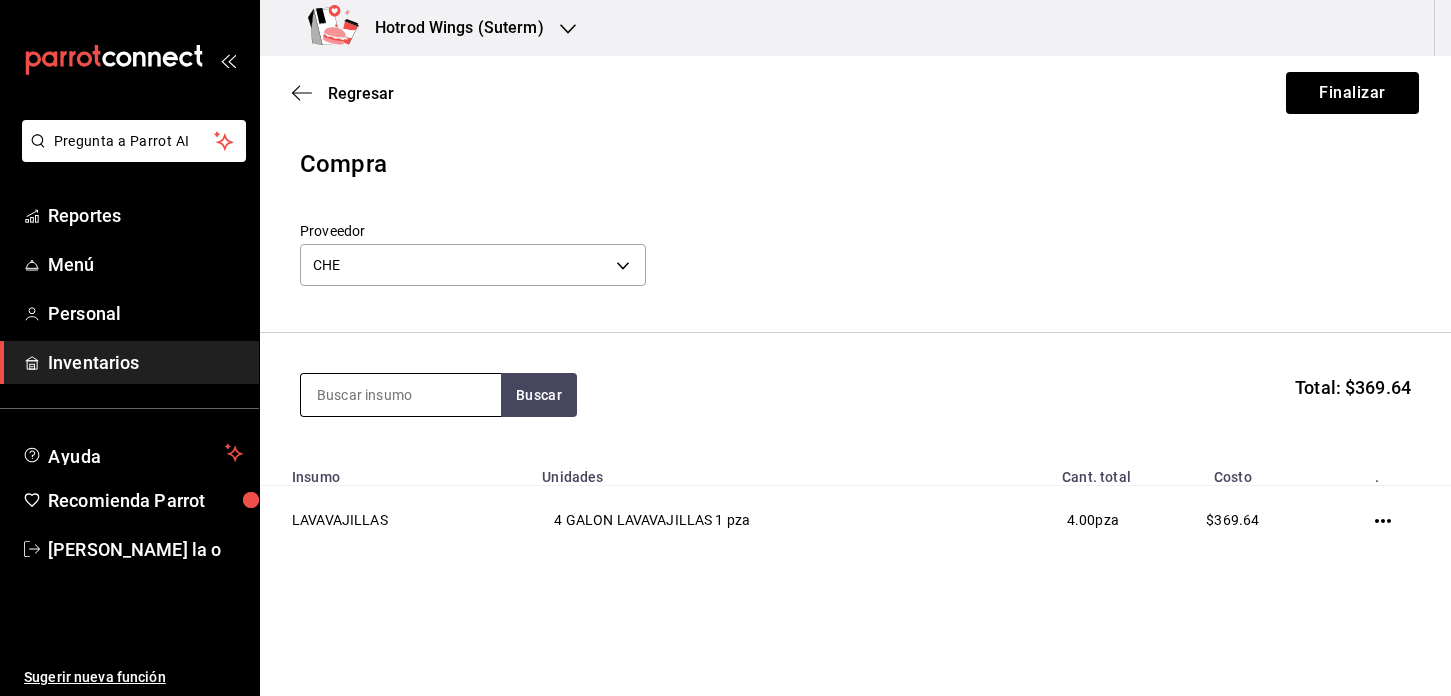 click at bounding box center (401, 395) 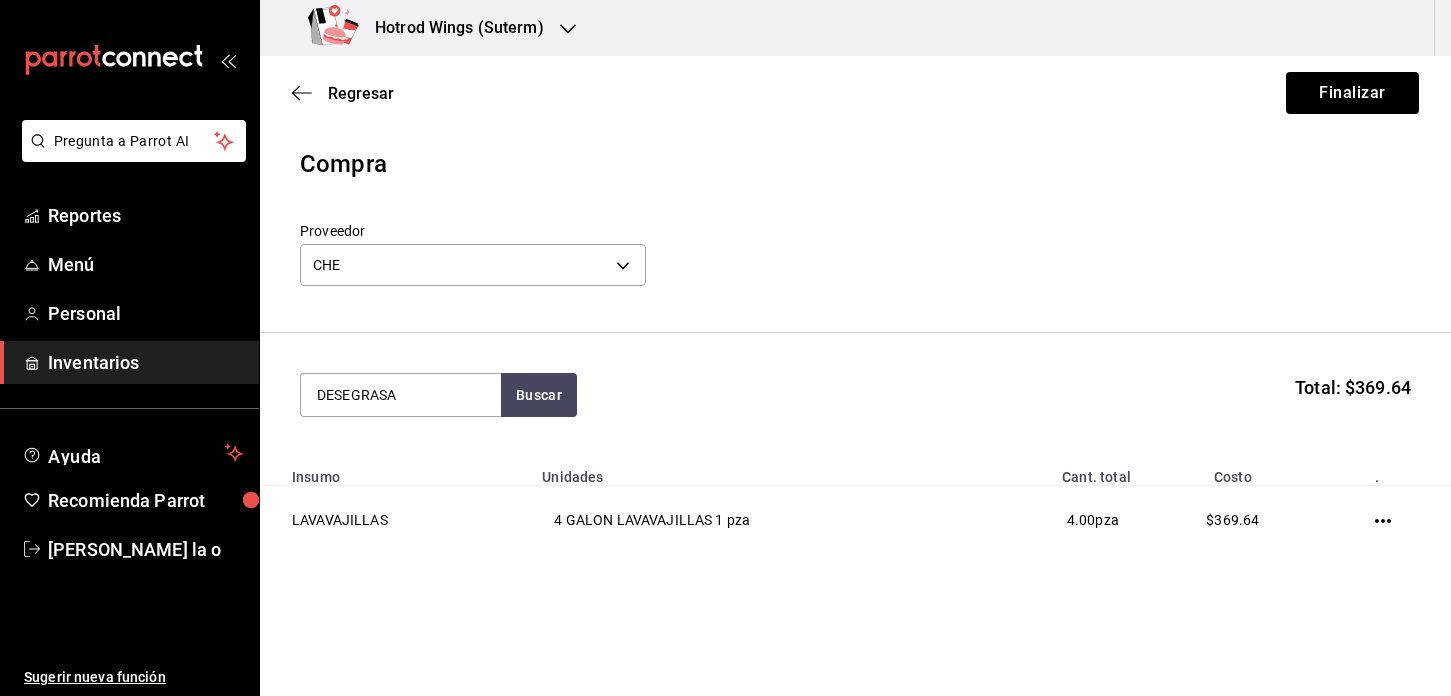 drag, startPoint x: 520, startPoint y: 191, endPoint x: 1070, endPoint y: 146, distance: 551.8378 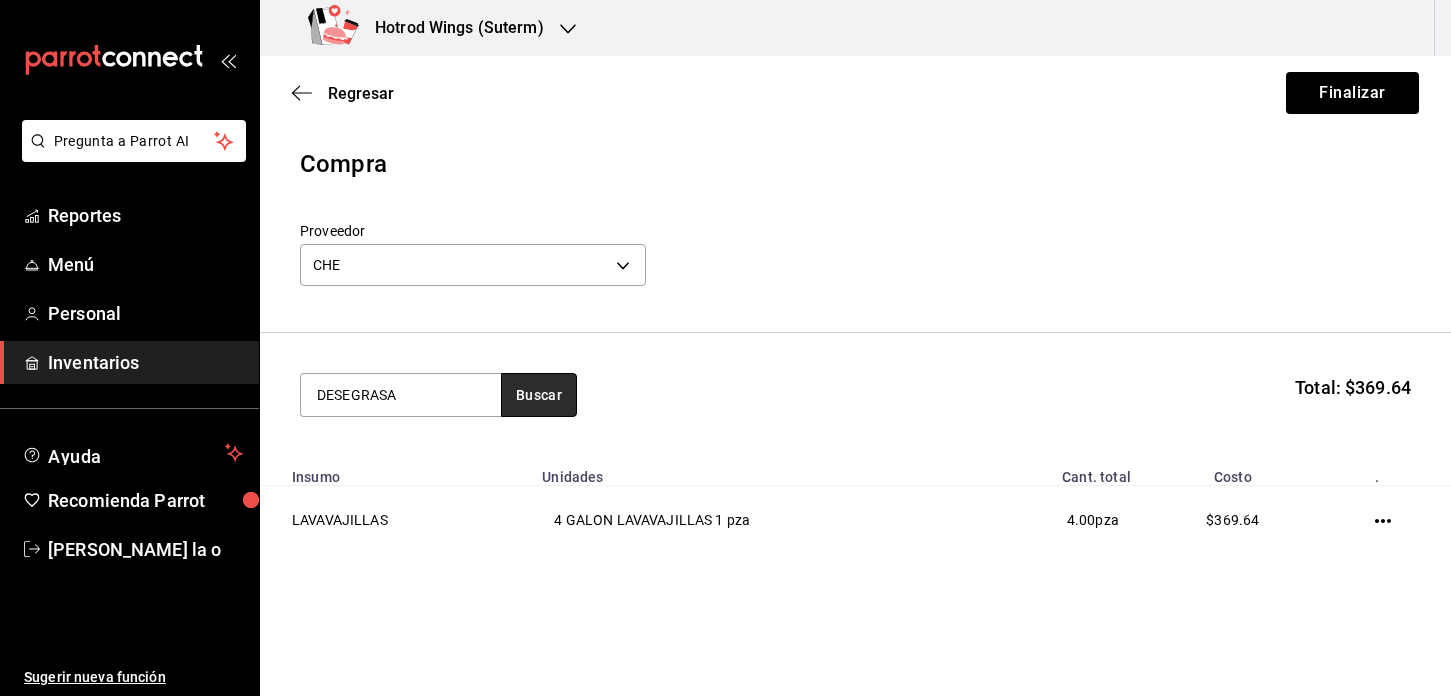 click on "Buscar" at bounding box center (539, 395) 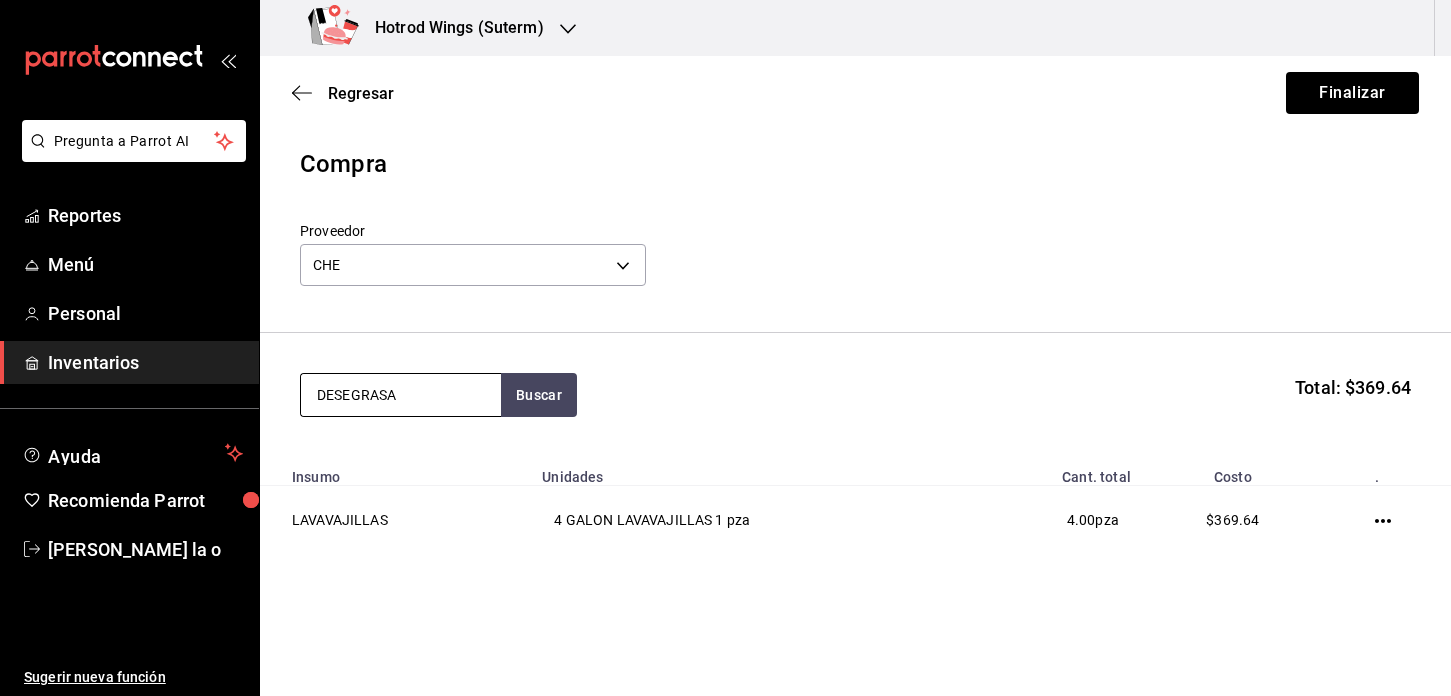 click on "DESEGRASA" at bounding box center [401, 395] 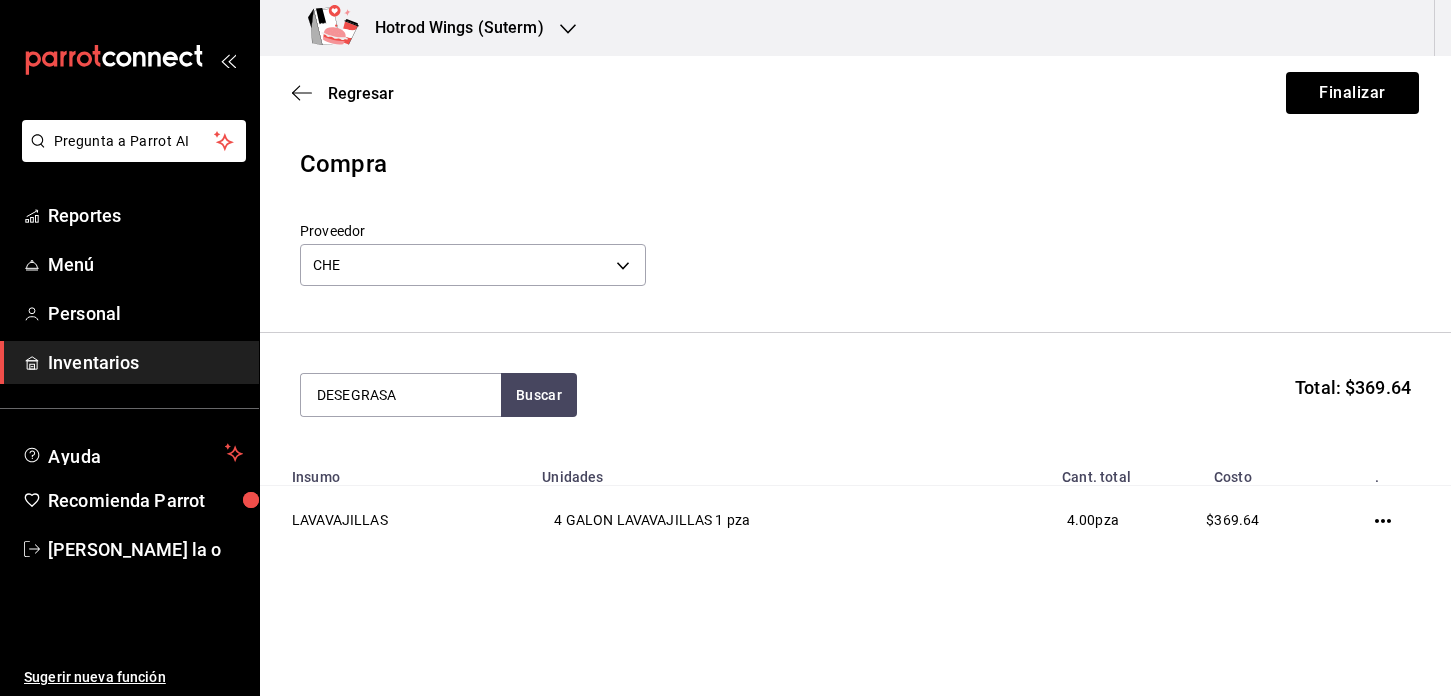 click on "DESEGRASA Buscar Total: $369.64" at bounding box center (855, 395) 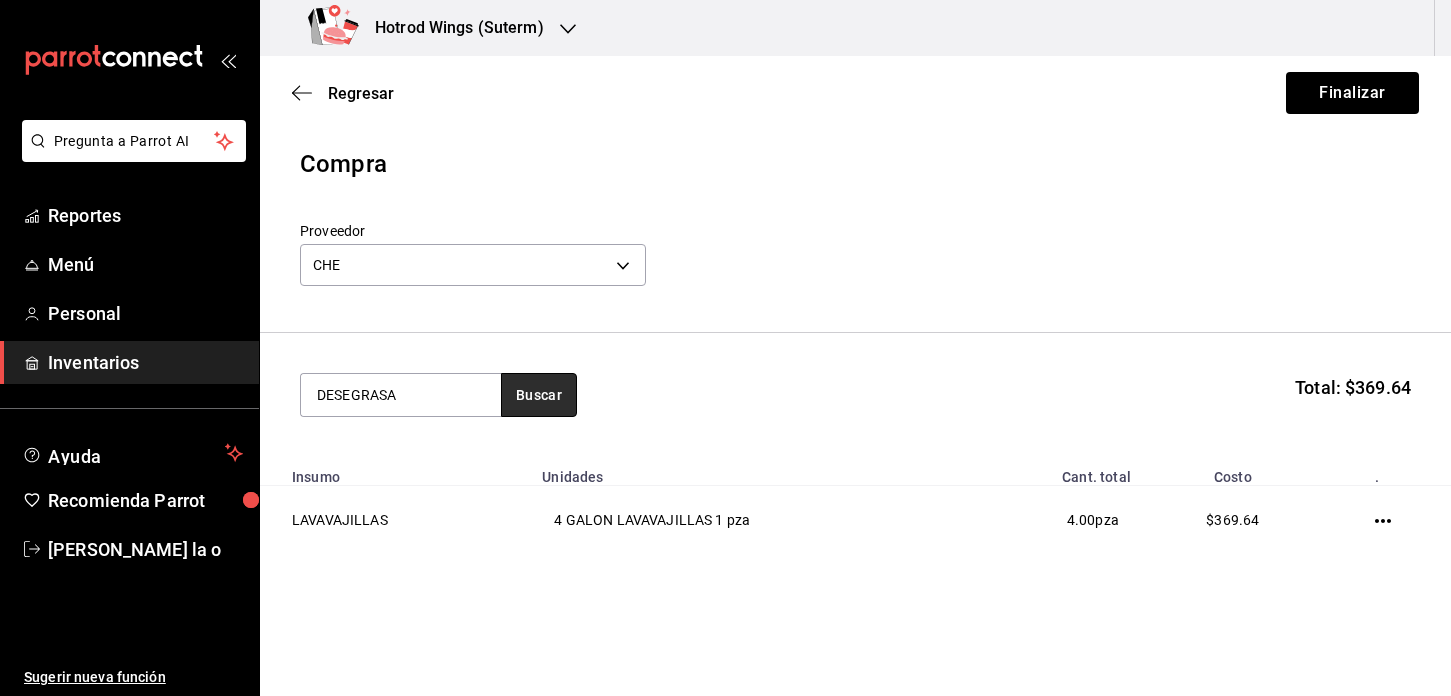 click on "Buscar" at bounding box center [539, 395] 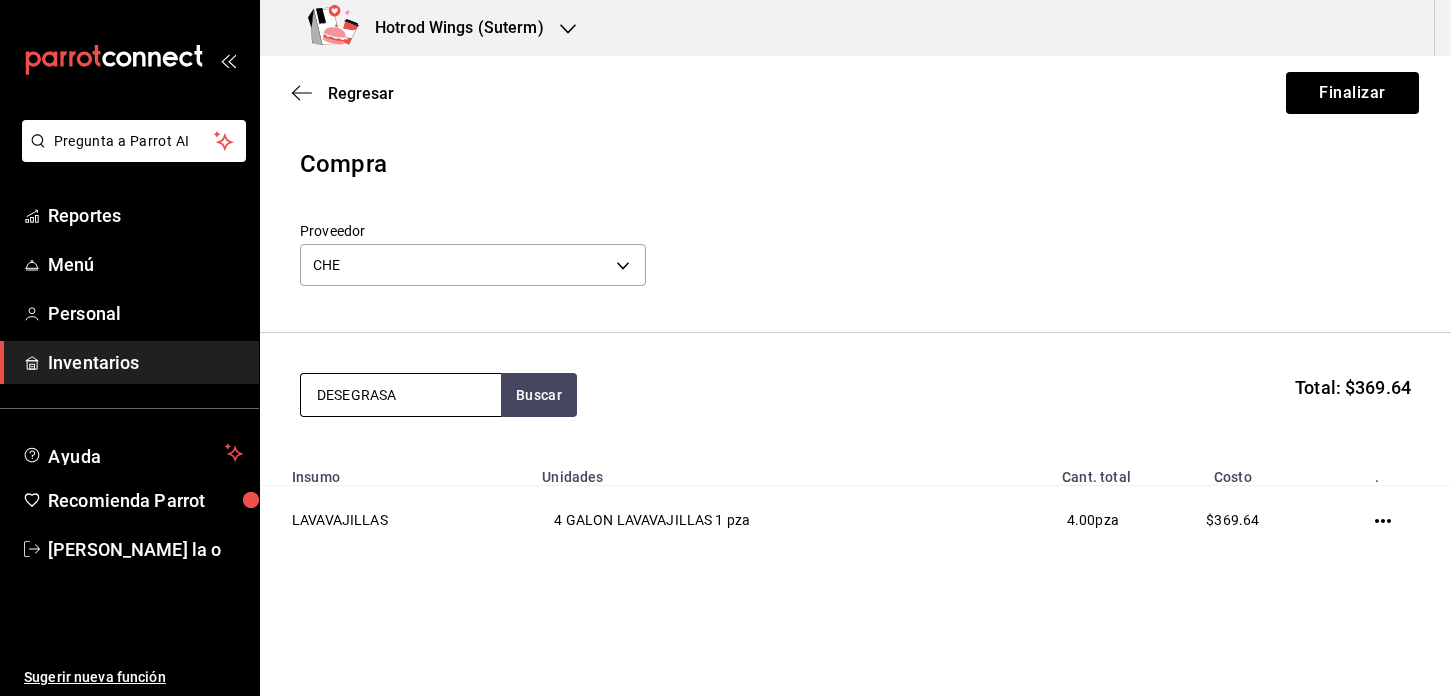 click on "DESEGRASA" at bounding box center [401, 395] 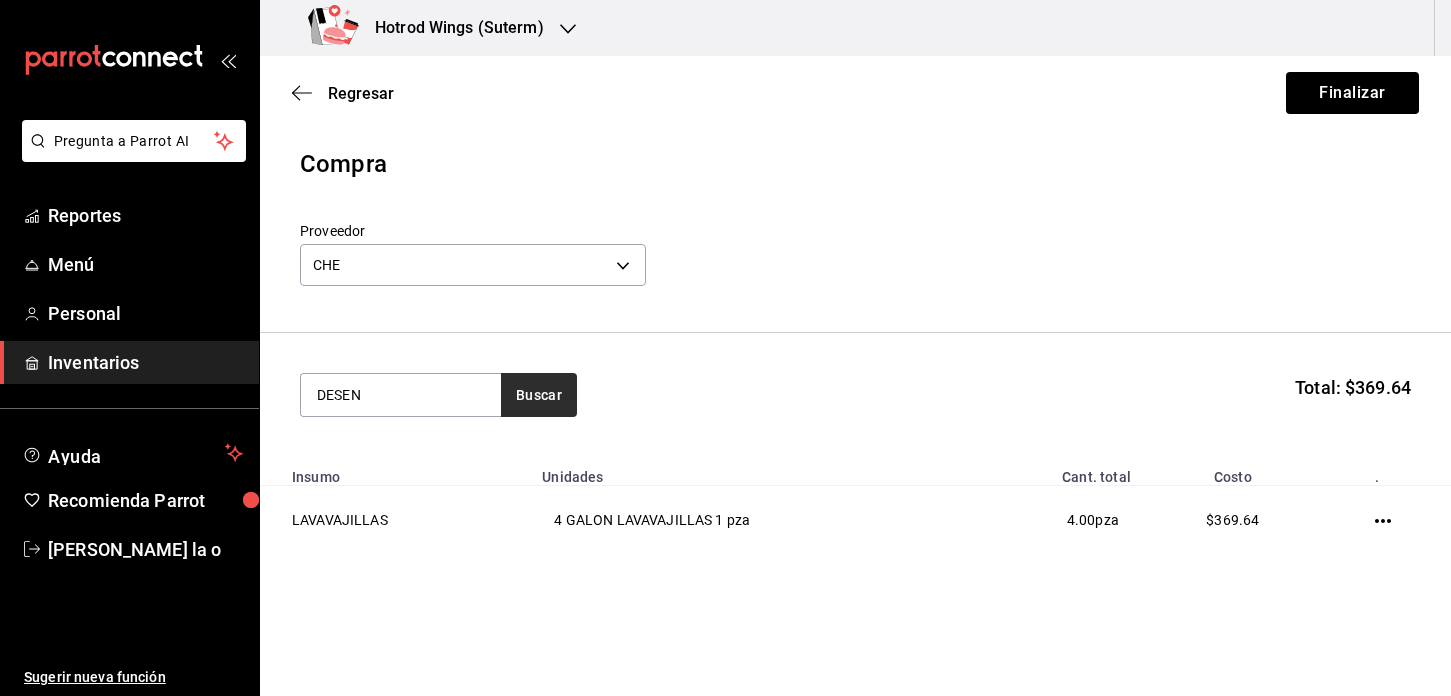 type on "DESEN" 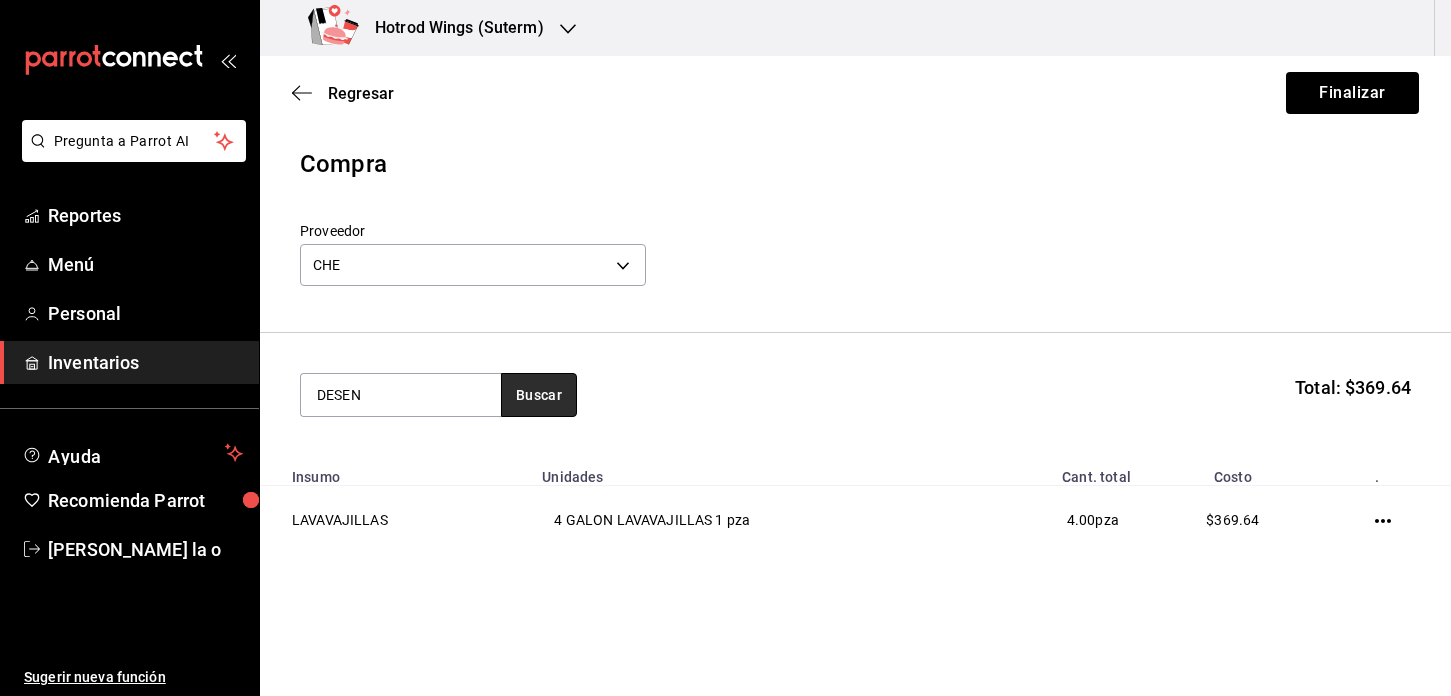 click on "Buscar" at bounding box center [539, 395] 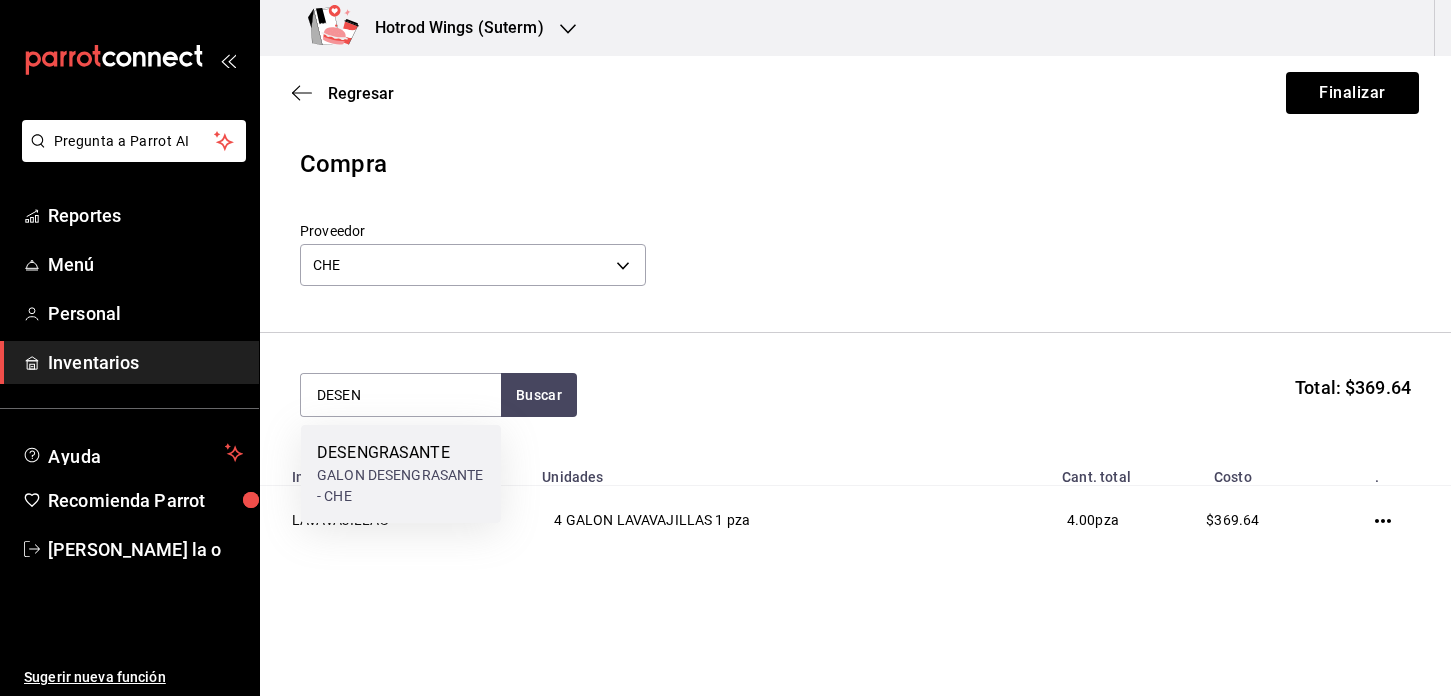 click on "GALON DESENGRASANTE - CHE" at bounding box center (401, 486) 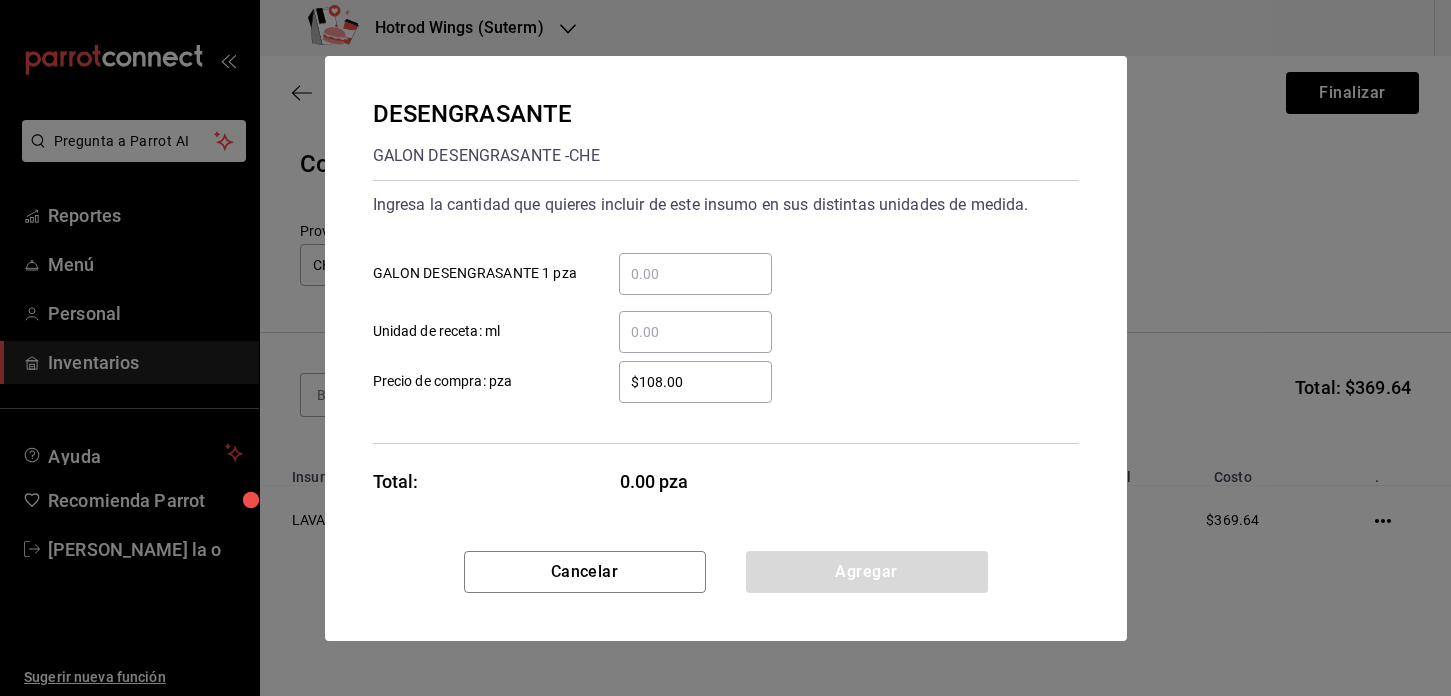 click on "​ GALON DESENGRASANTE 1 pza" at bounding box center (695, 274) 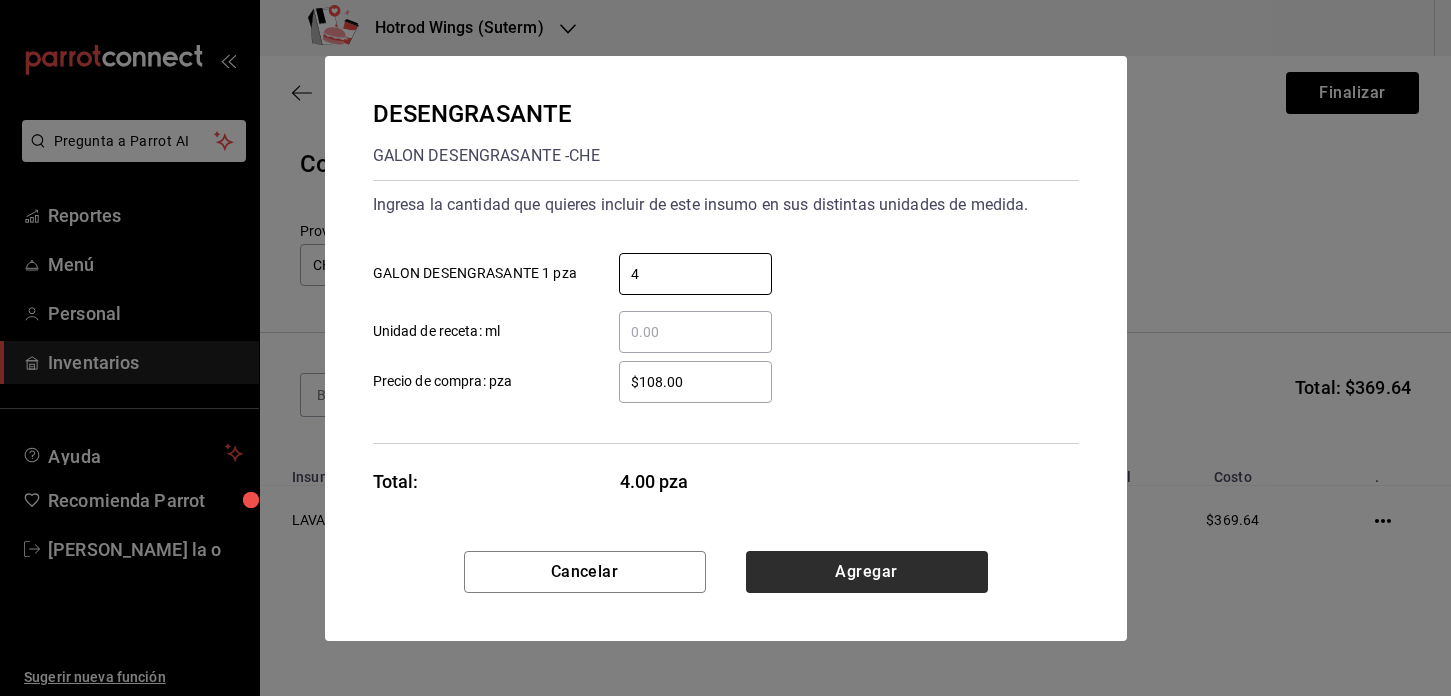 type on "4" 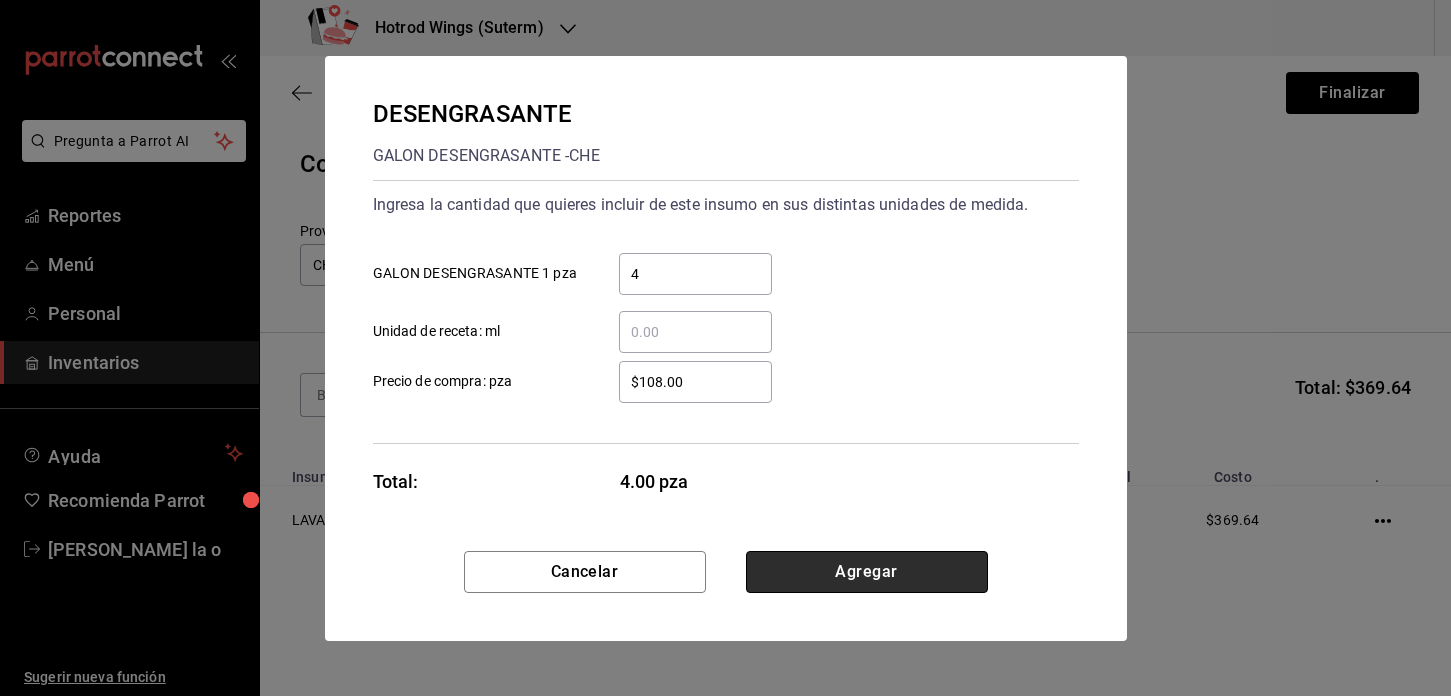 click on "Agregar" at bounding box center (867, 572) 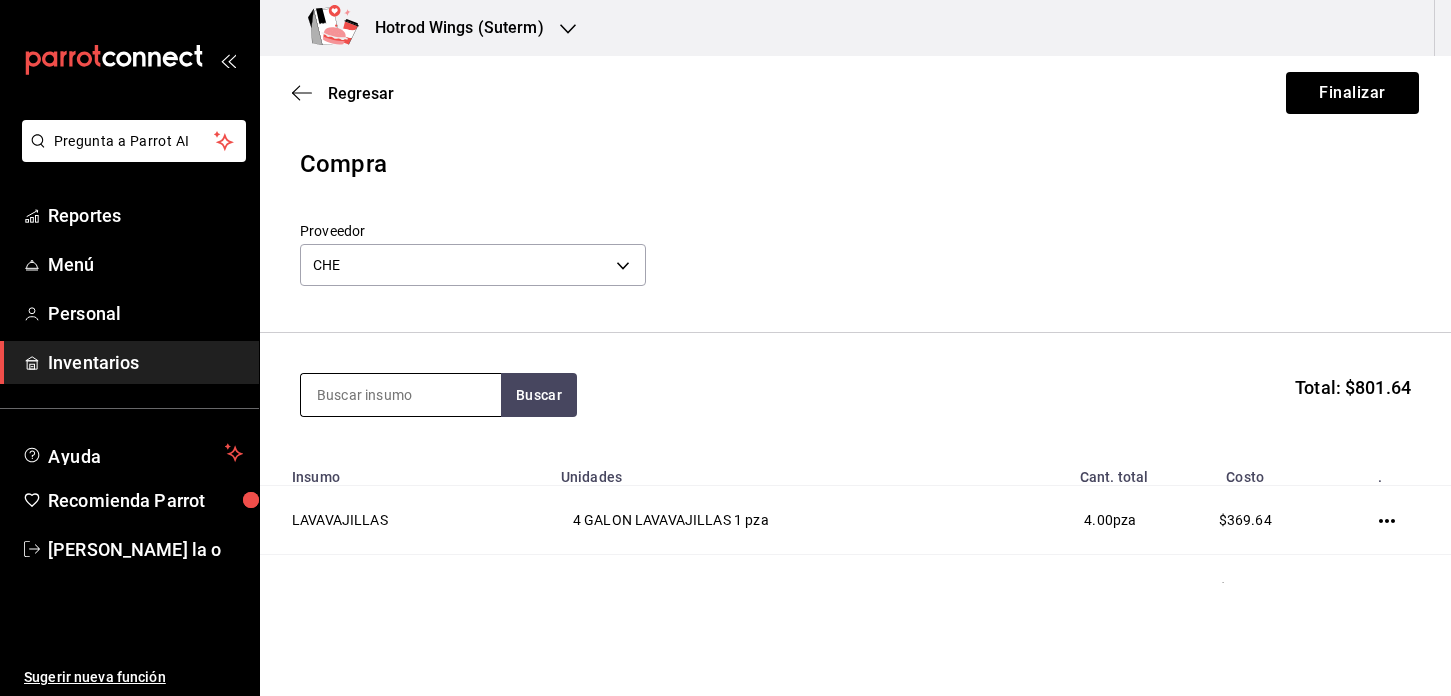click at bounding box center [401, 395] 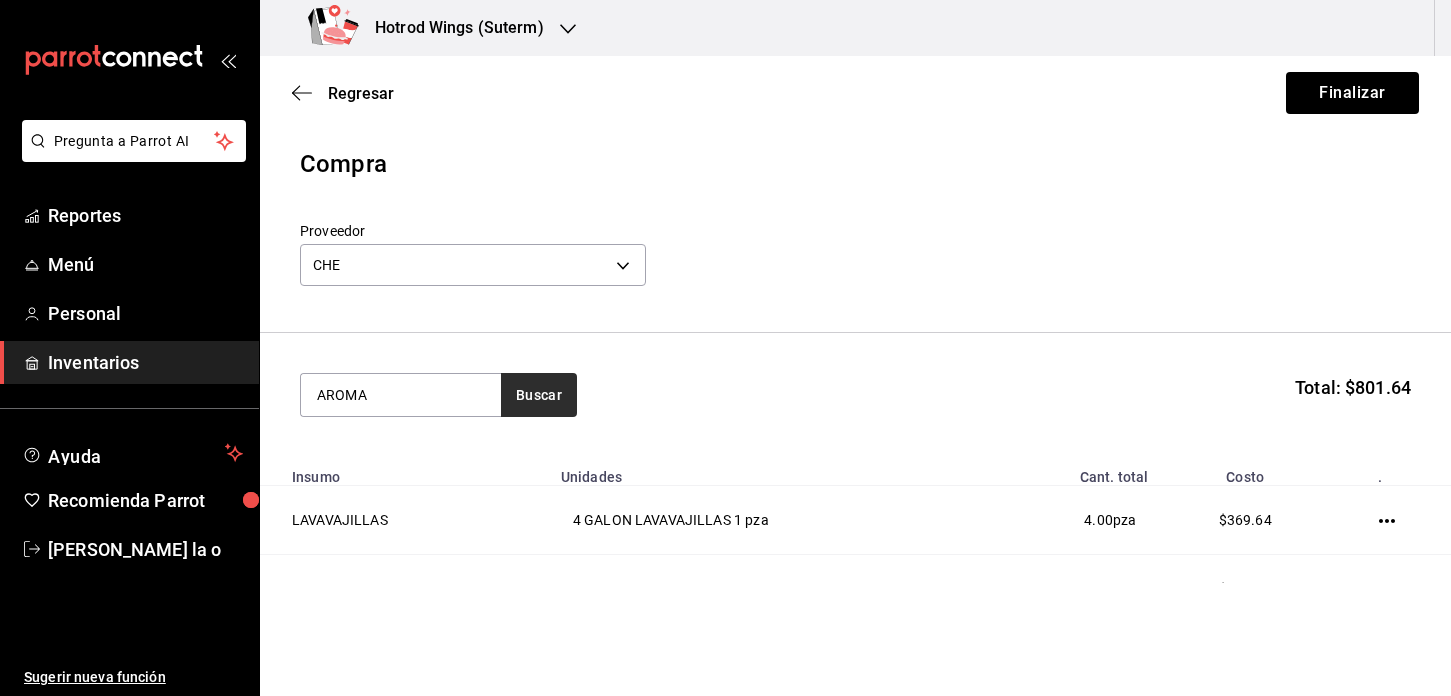 type on "AROMA" 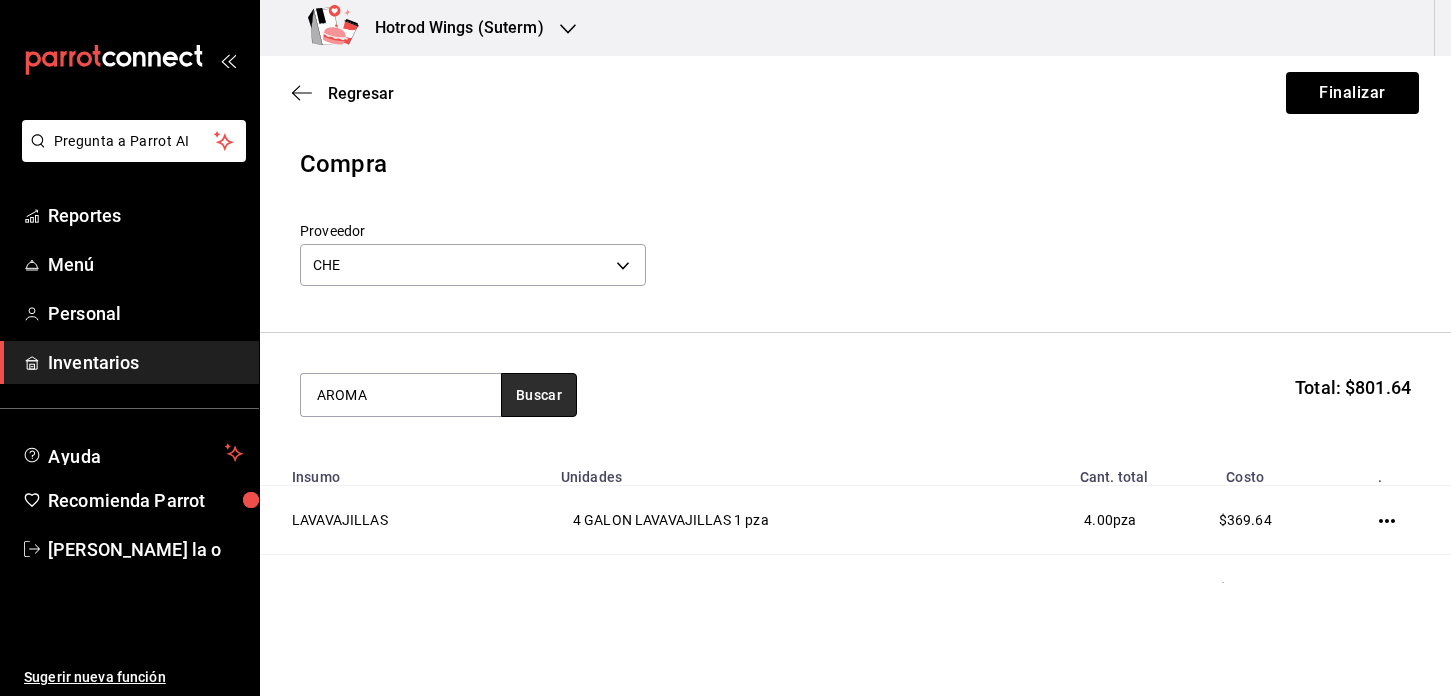 click on "Buscar" at bounding box center [539, 395] 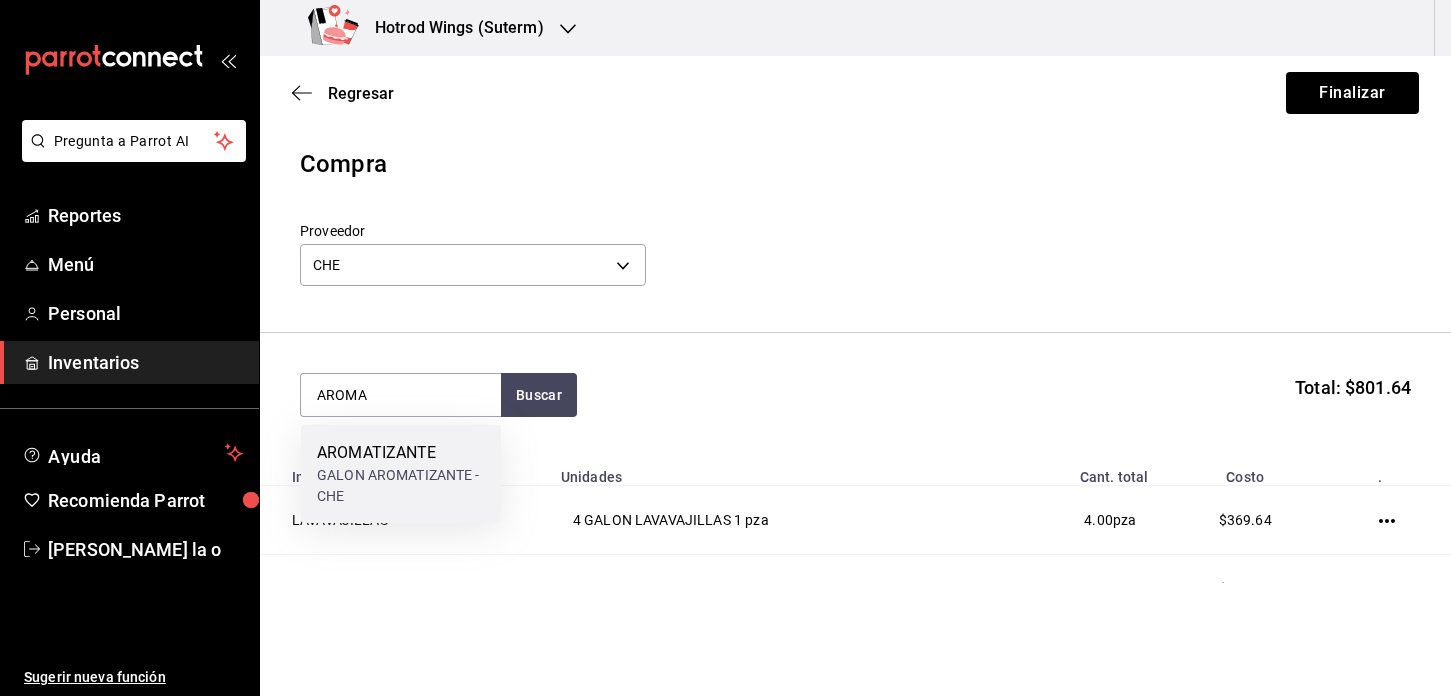 click on "AROMATIZANTE" at bounding box center [401, 453] 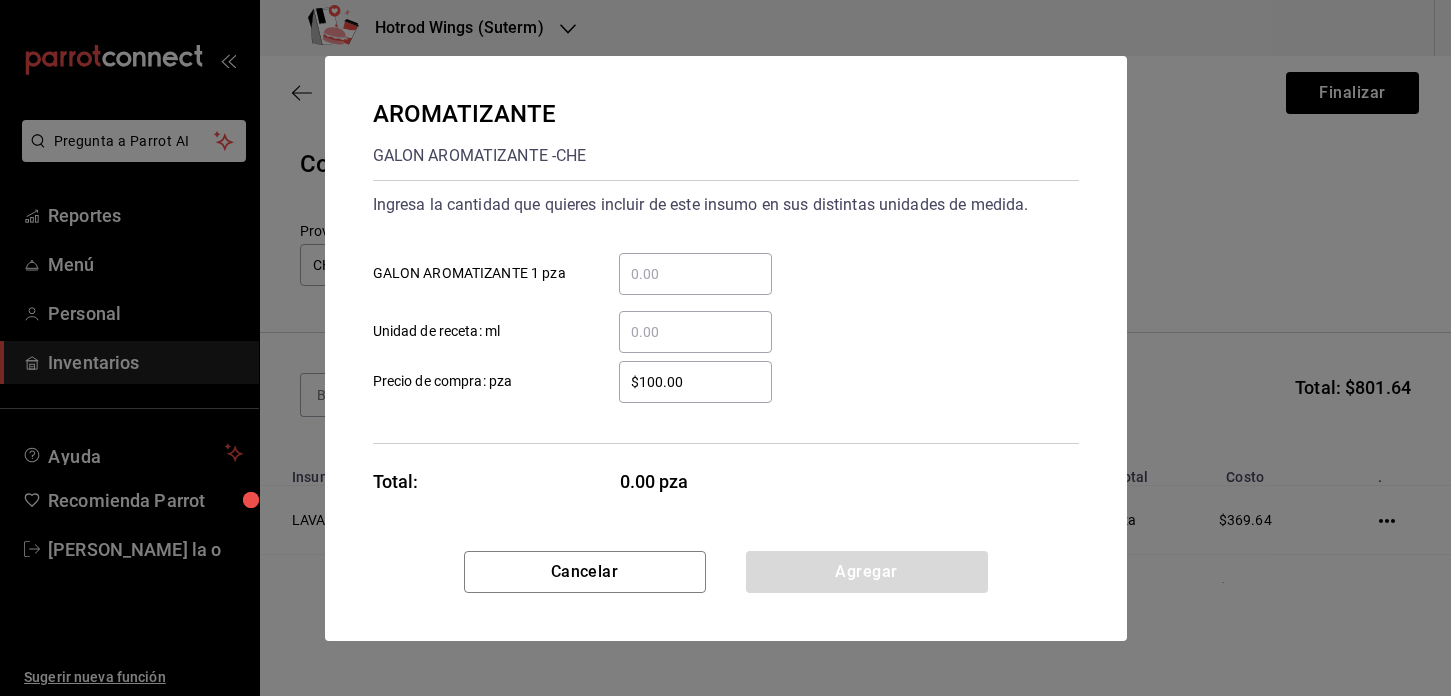 click on "​" at bounding box center [695, 274] 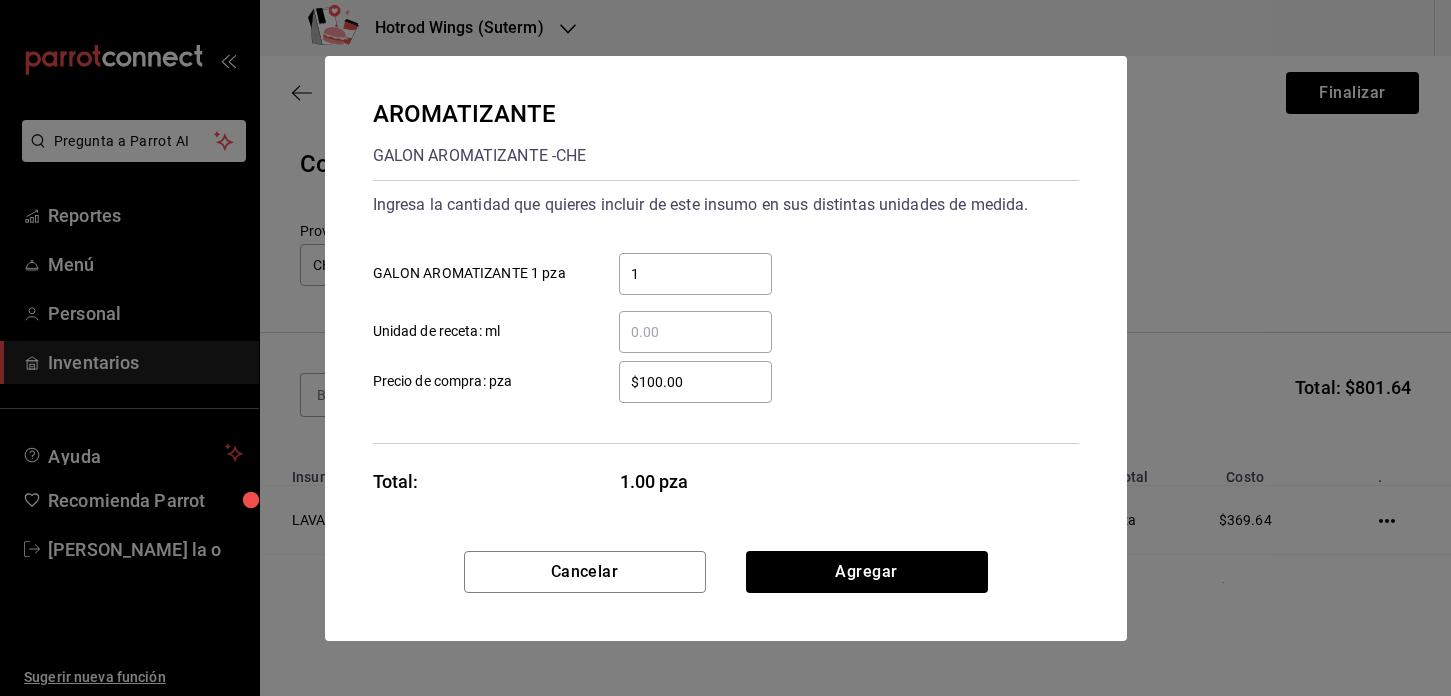 type on "1" 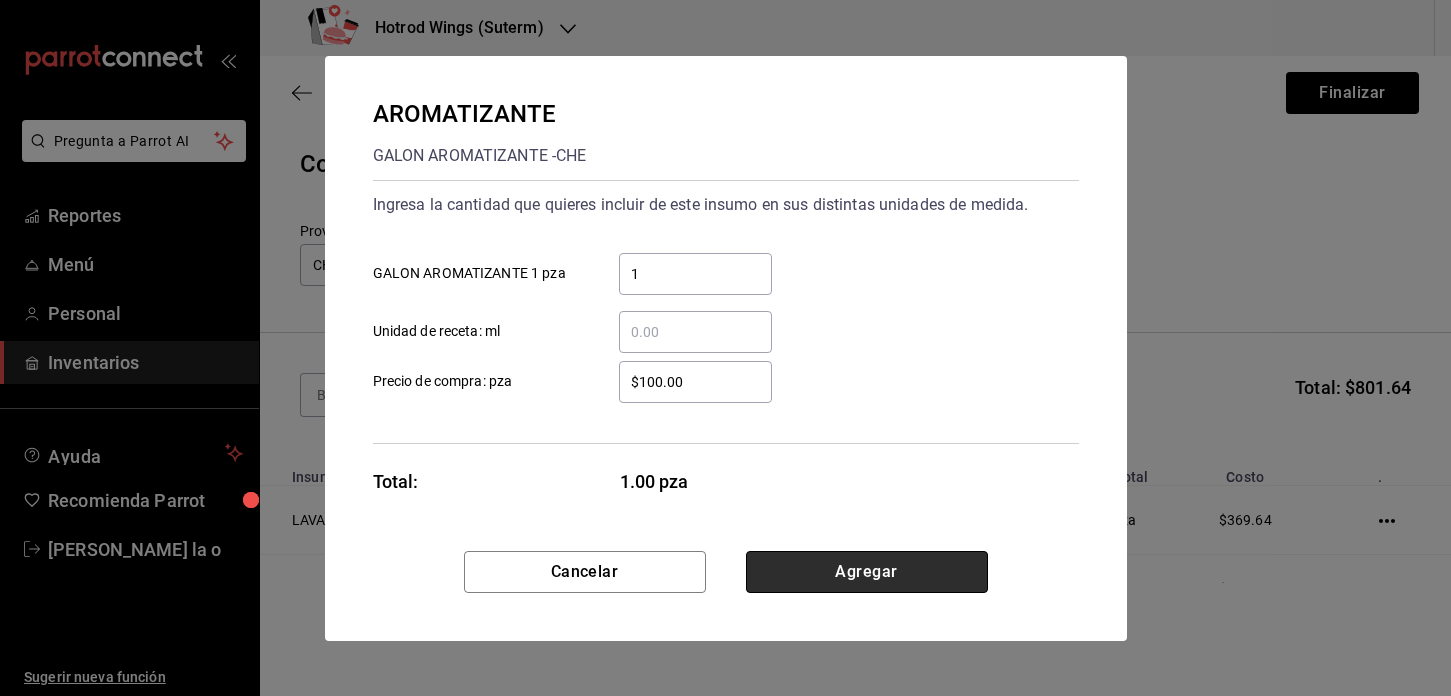 click on "Agregar" at bounding box center (867, 572) 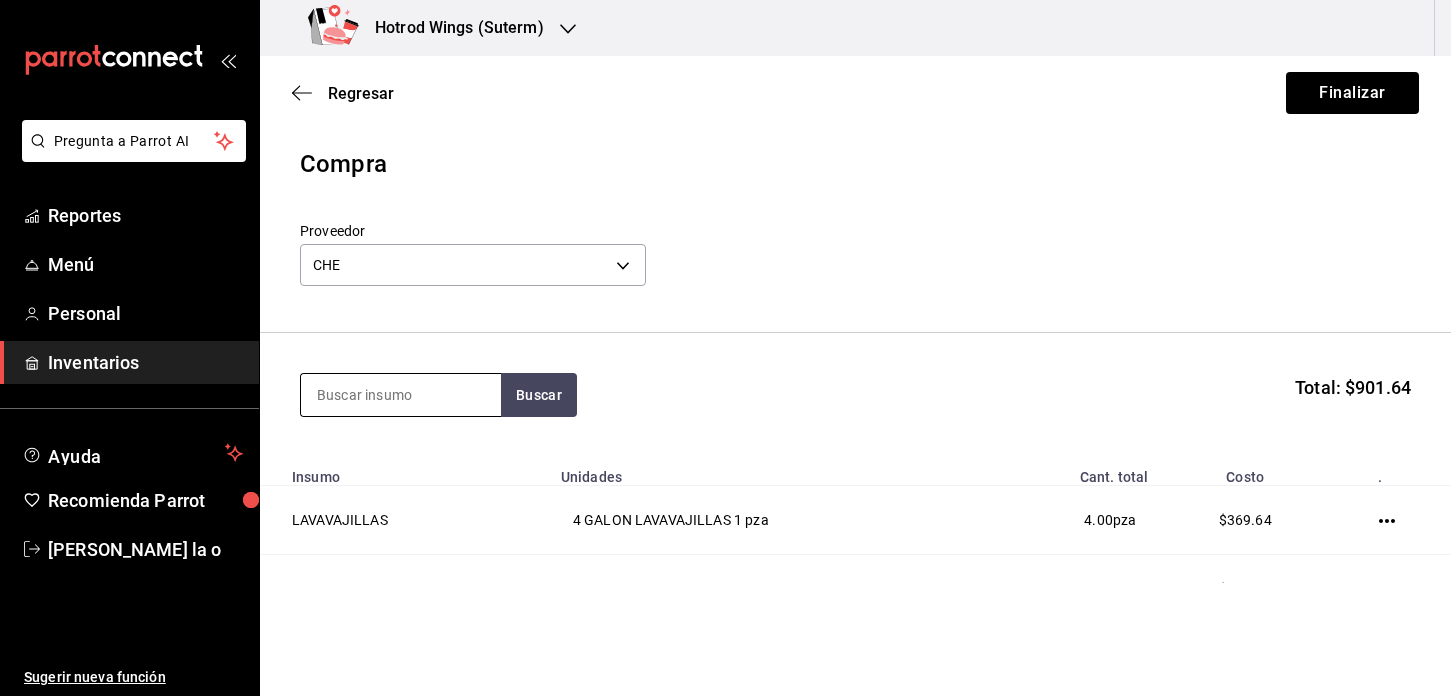 click at bounding box center [401, 395] 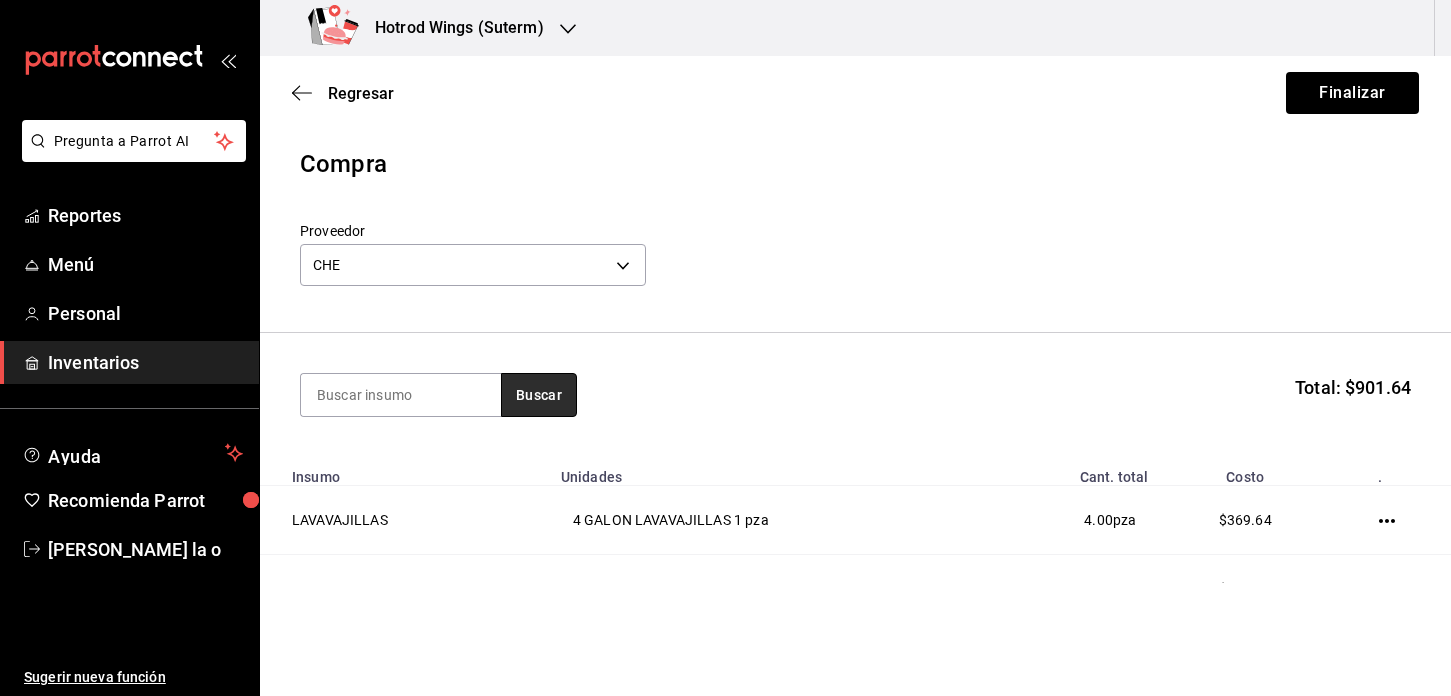 click on "Buscar" at bounding box center (539, 395) 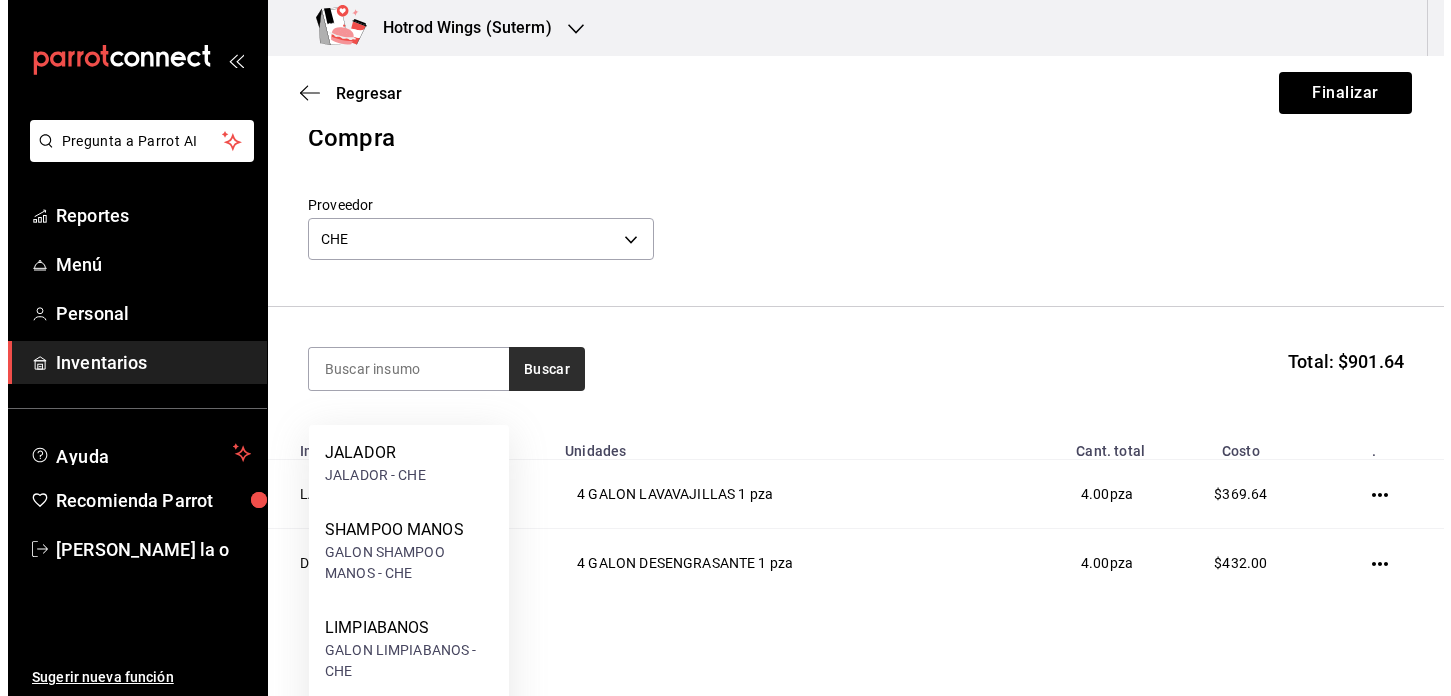 scroll, scrollTop: 0, scrollLeft: 0, axis: both 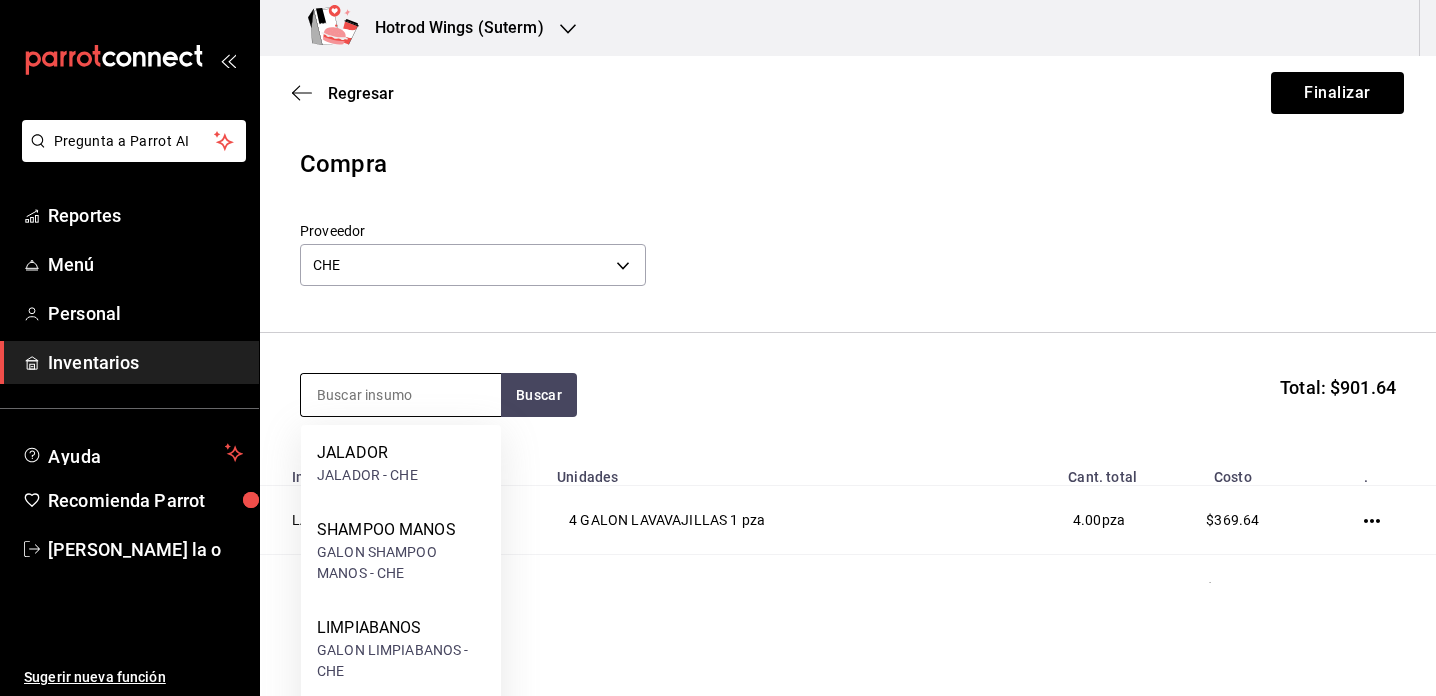 click at bounding box center [401, 395] 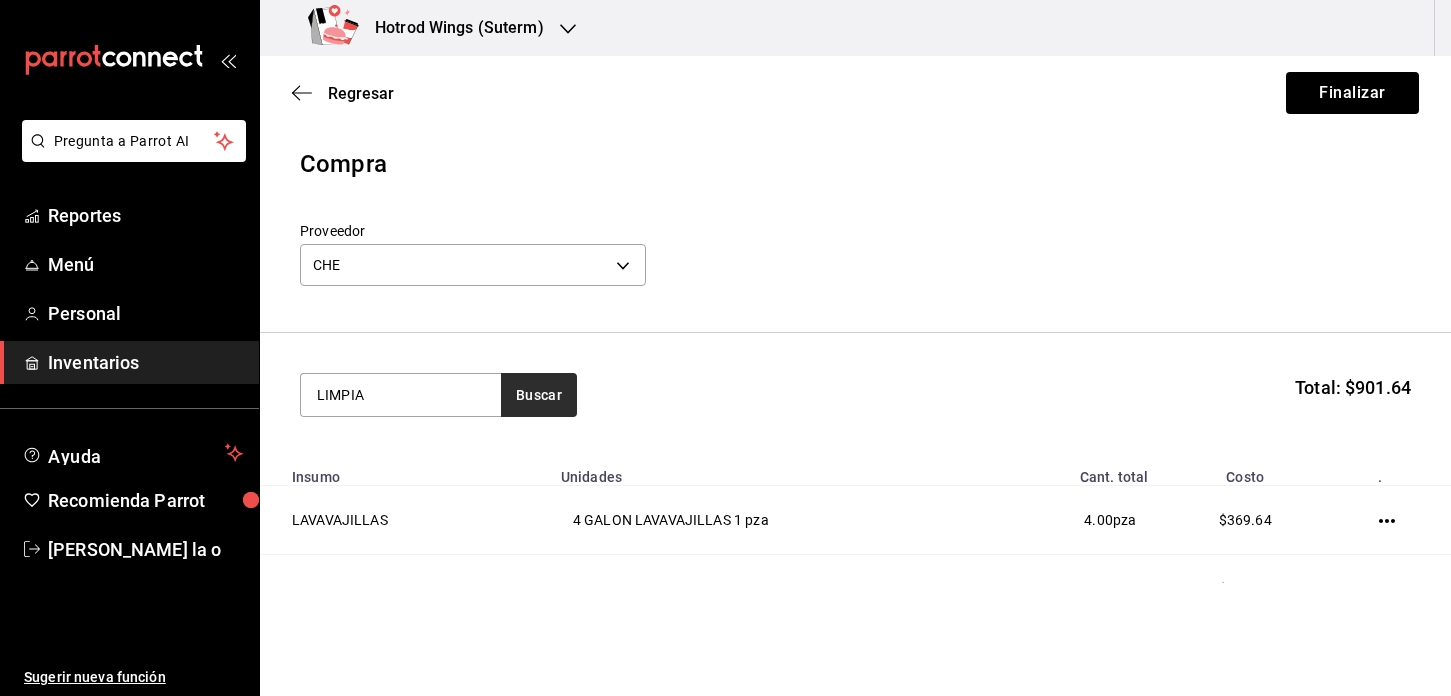 type on "LIMPIA" 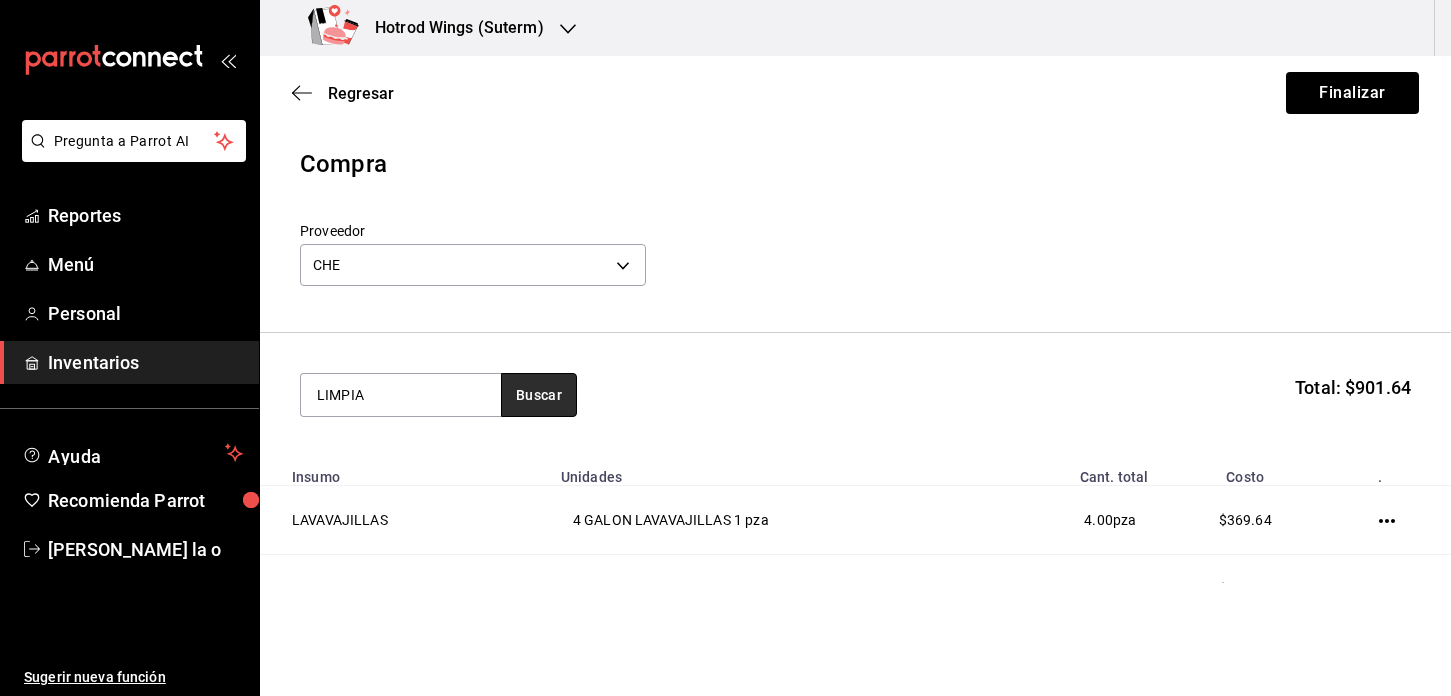 click on "Buscar" at bounding box center (539, 395) 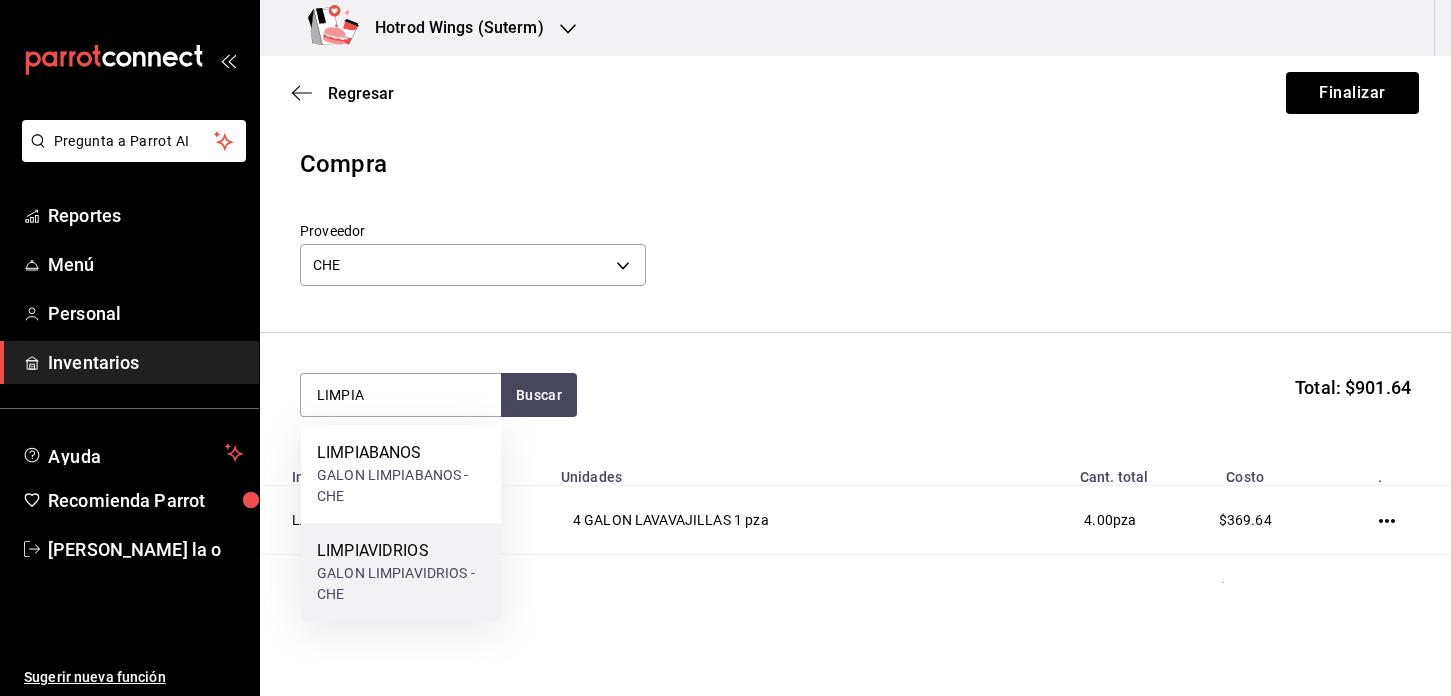 click on "LIMPIAVIDRIOS" at bounding box center (401, 551) 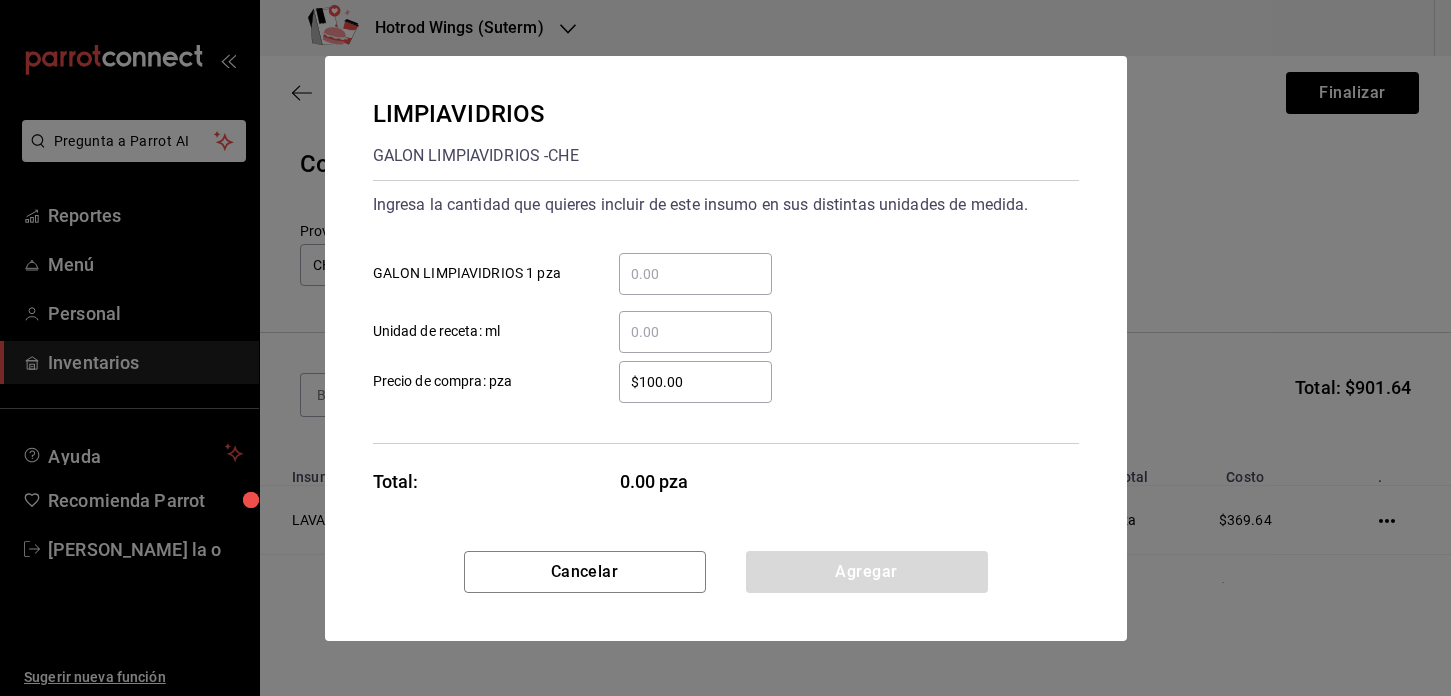 click on "​" at bounding box center (679, 274) 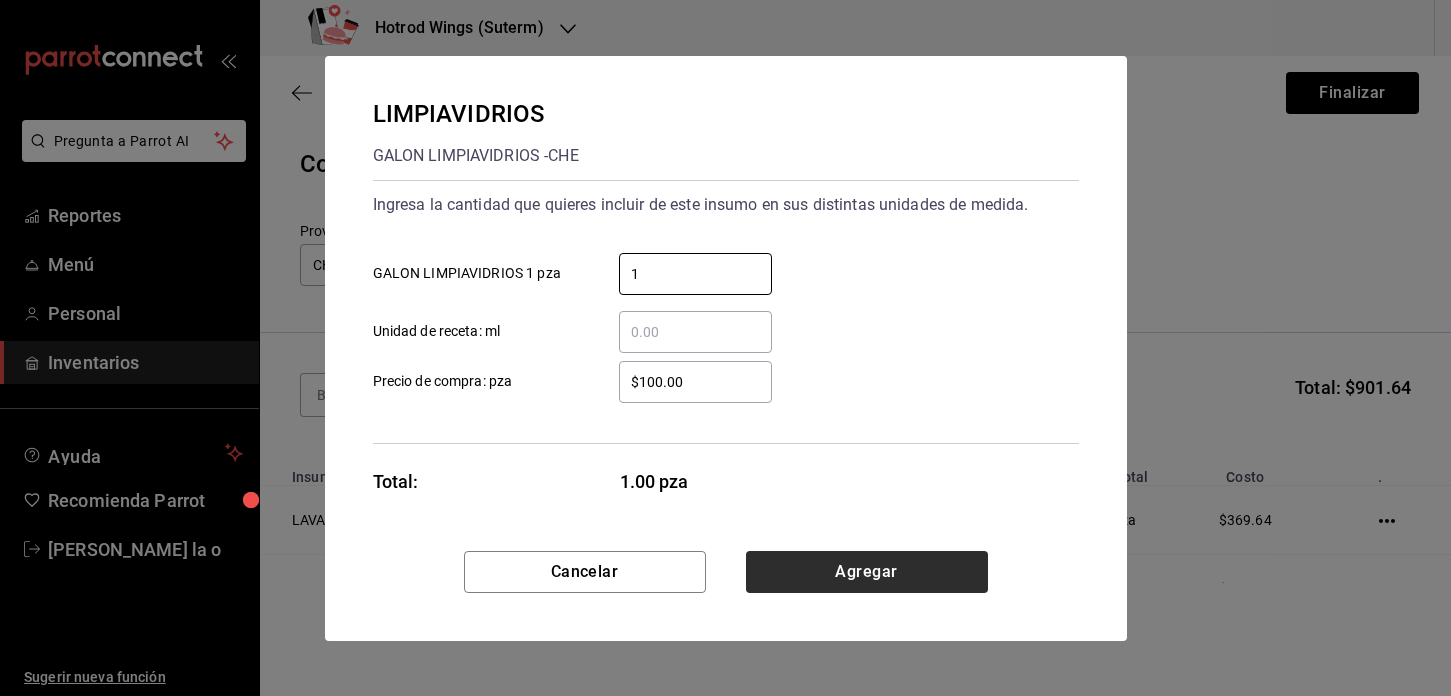 type on "1" 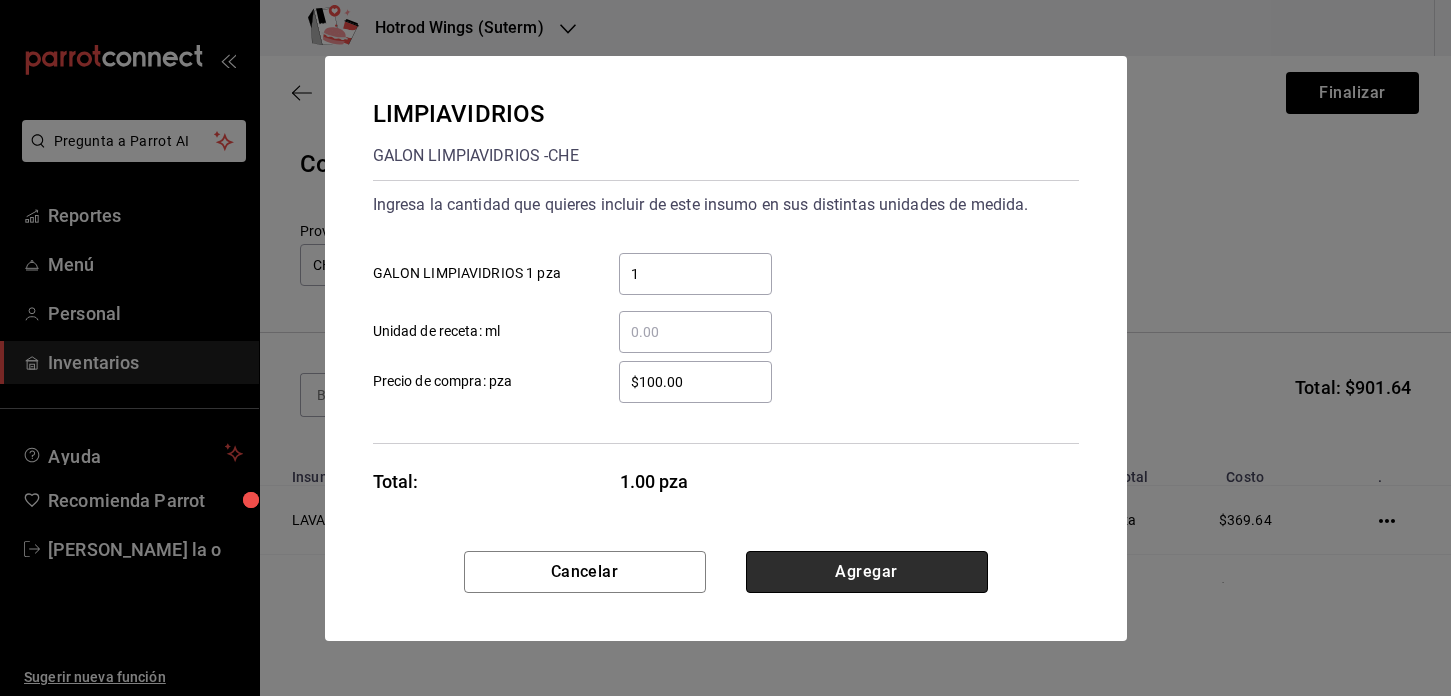 click on "Agregar" at bounding box center (867, 572) 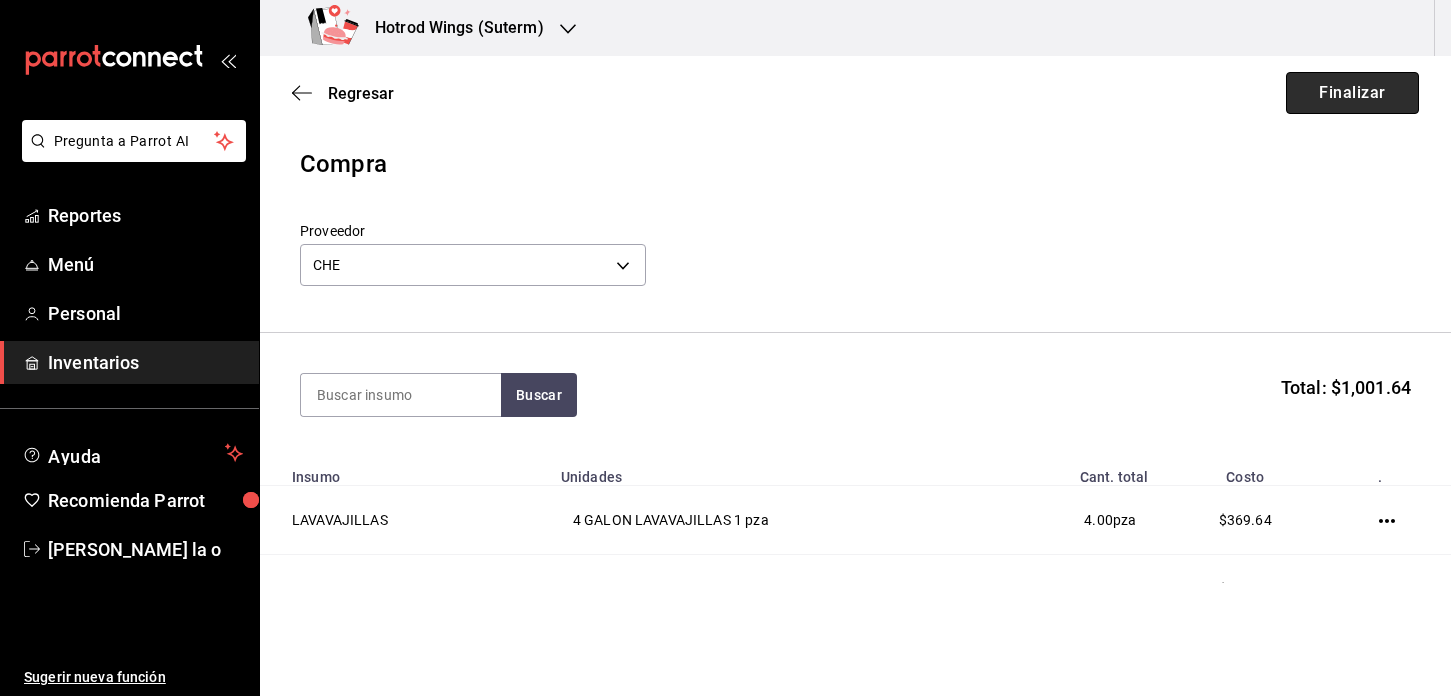 click on "Finalizar" at bounding box center [1352, 93] 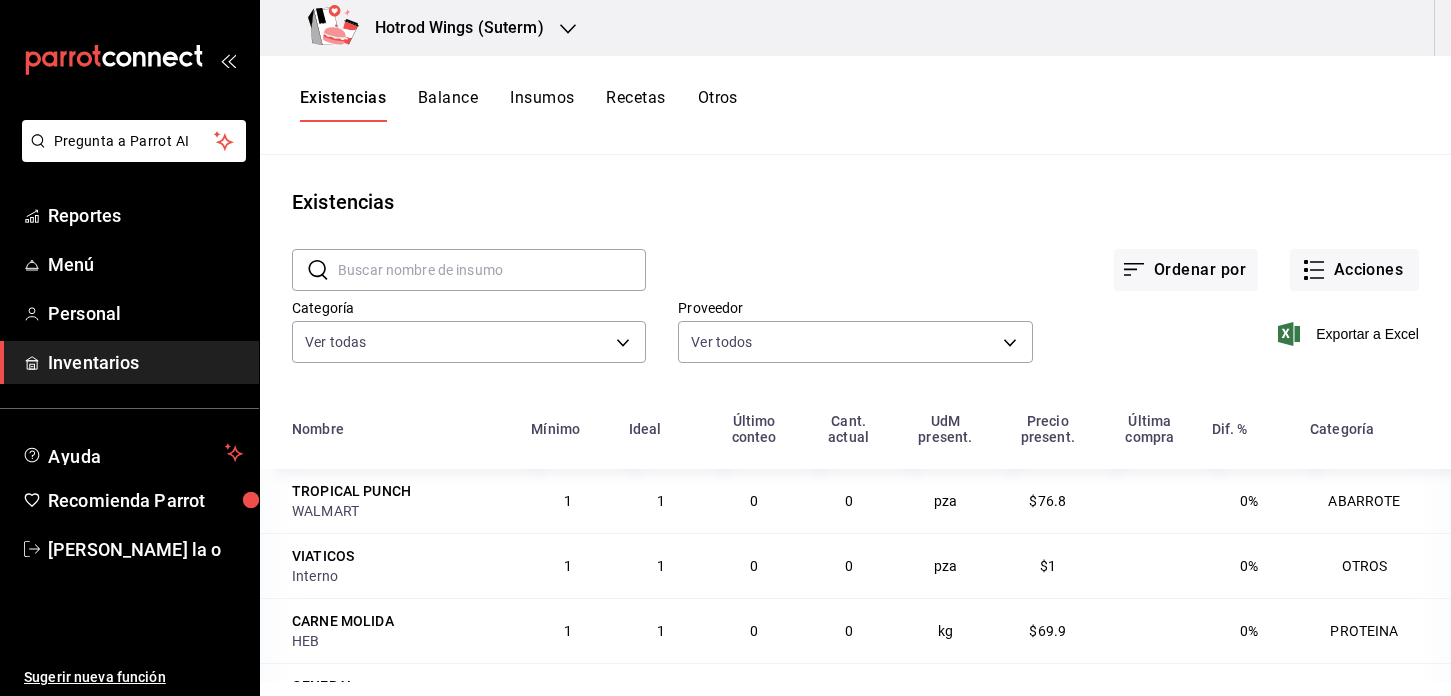 click 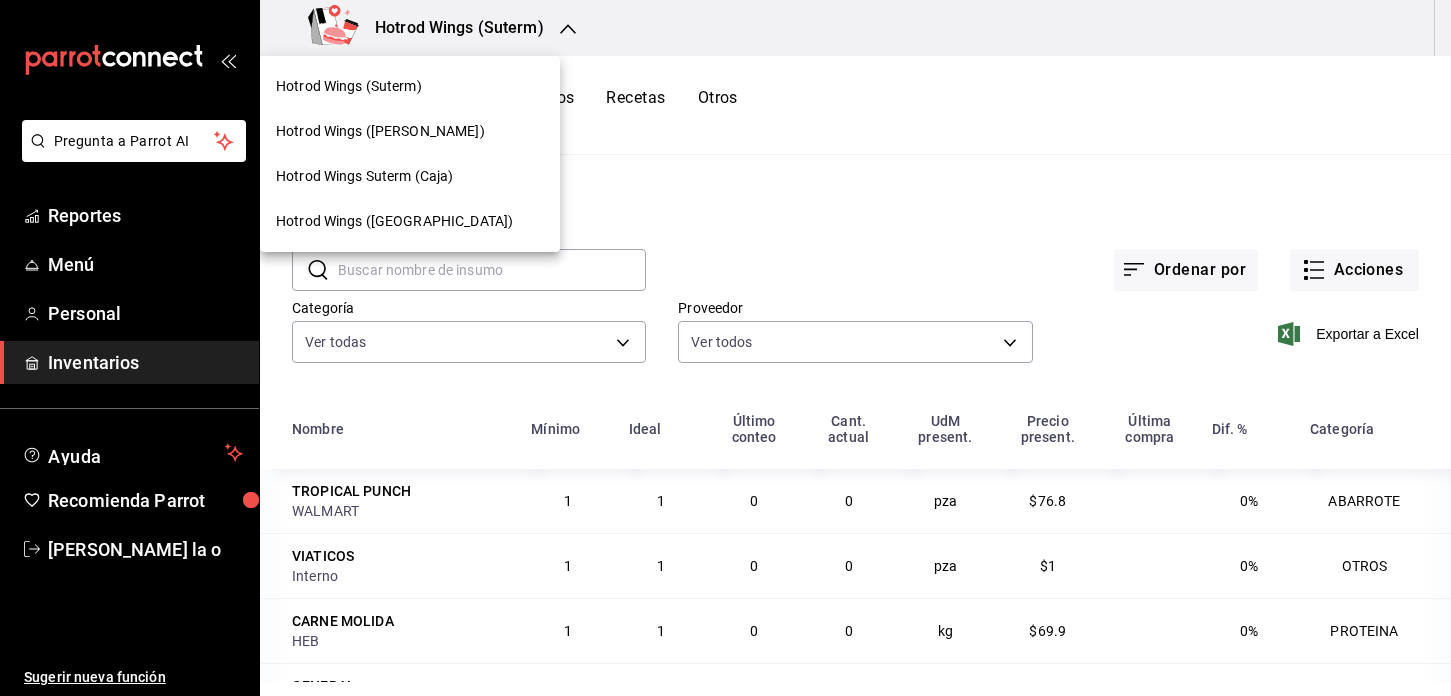 click on "Hotrod Wings (Guillen)" at bounding box center [410, 131] 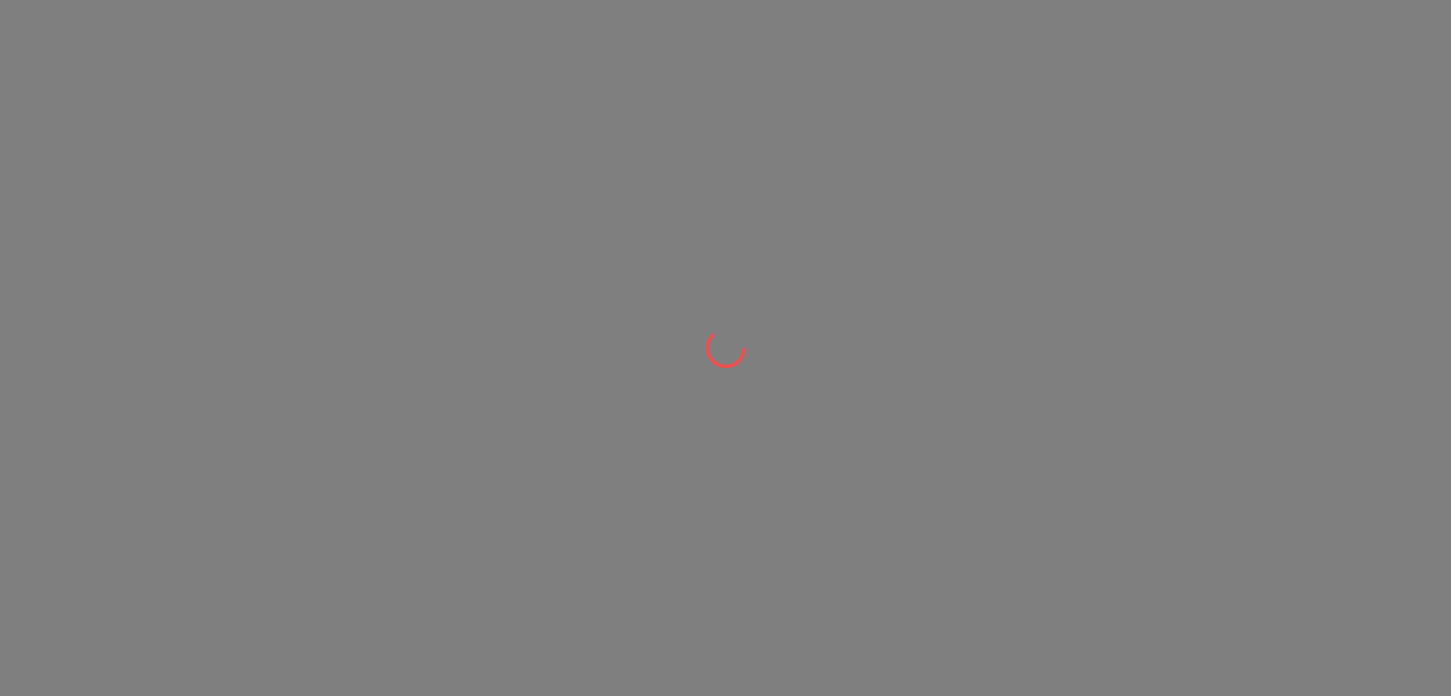 scroll, scrollTop: 0, scrollLeft: 0, axis: both 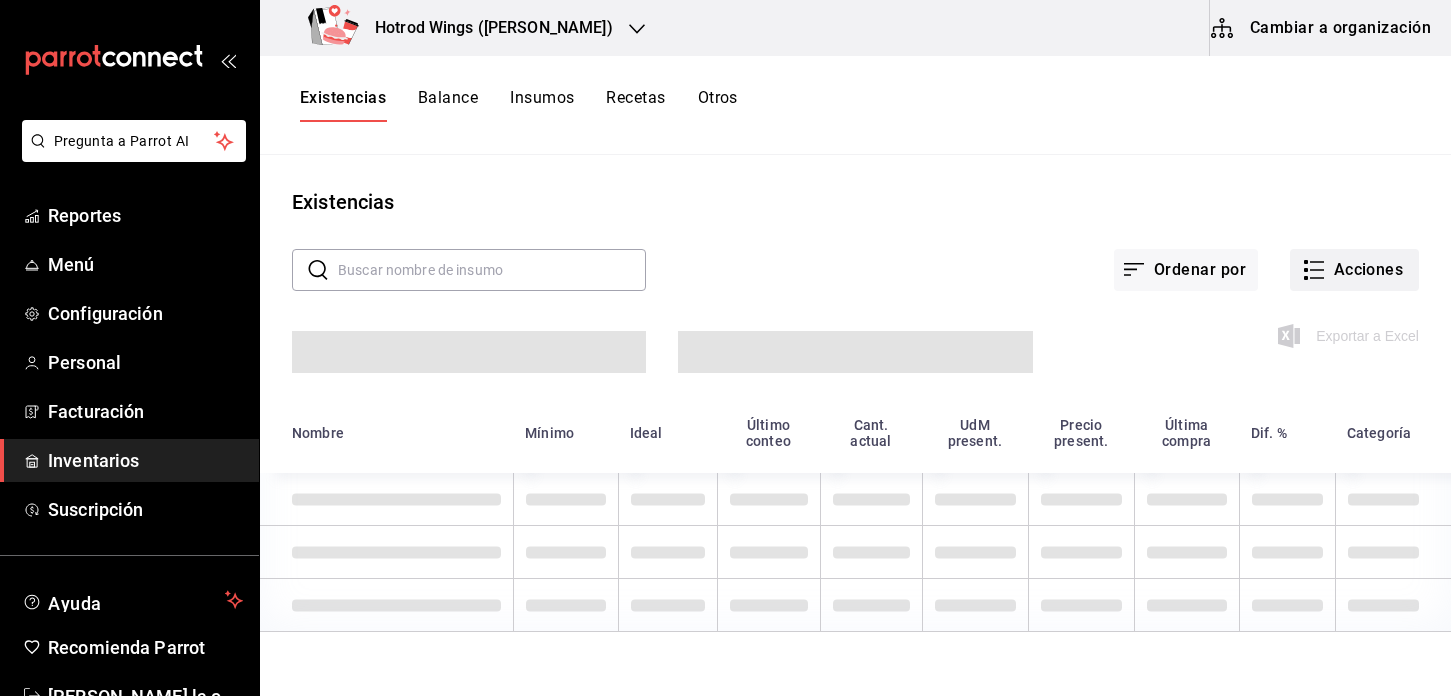 click on "Acciones" at bounding box center (1354, 270) 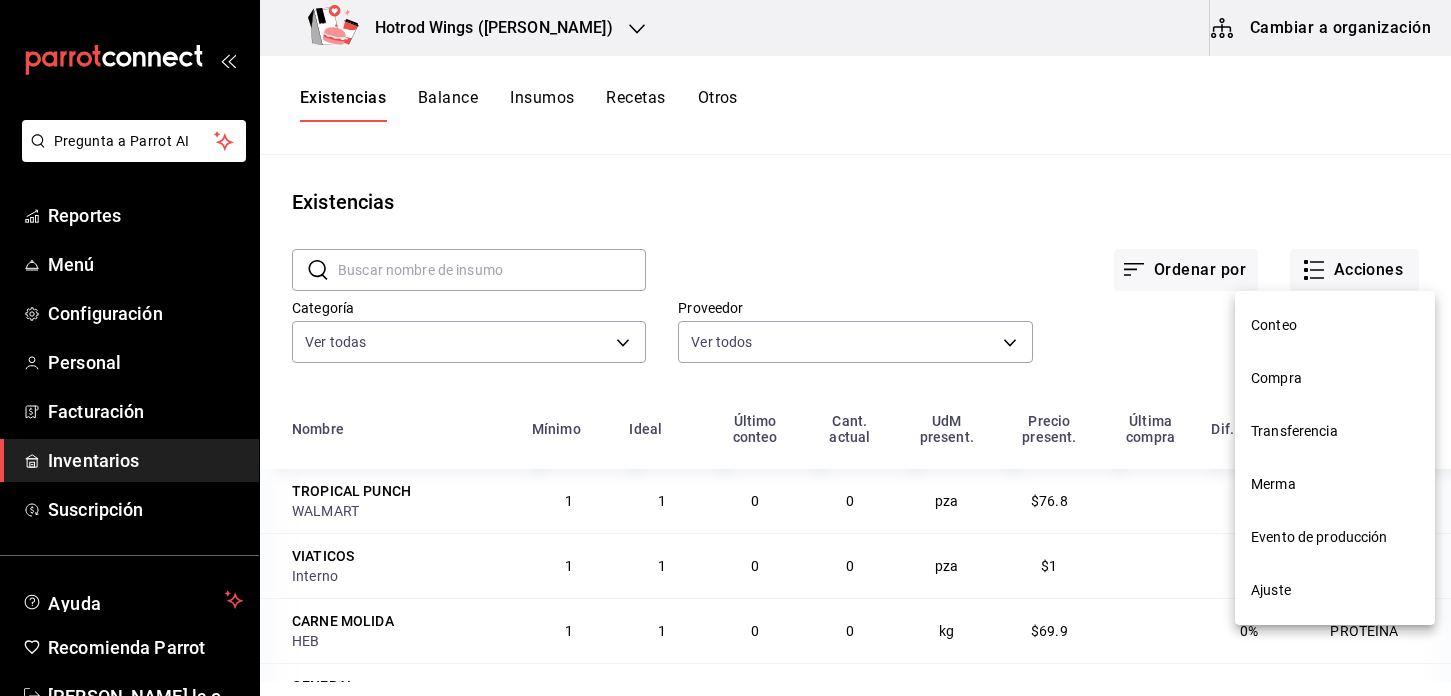 click on "Compra" at bounding box center (1335, 378) 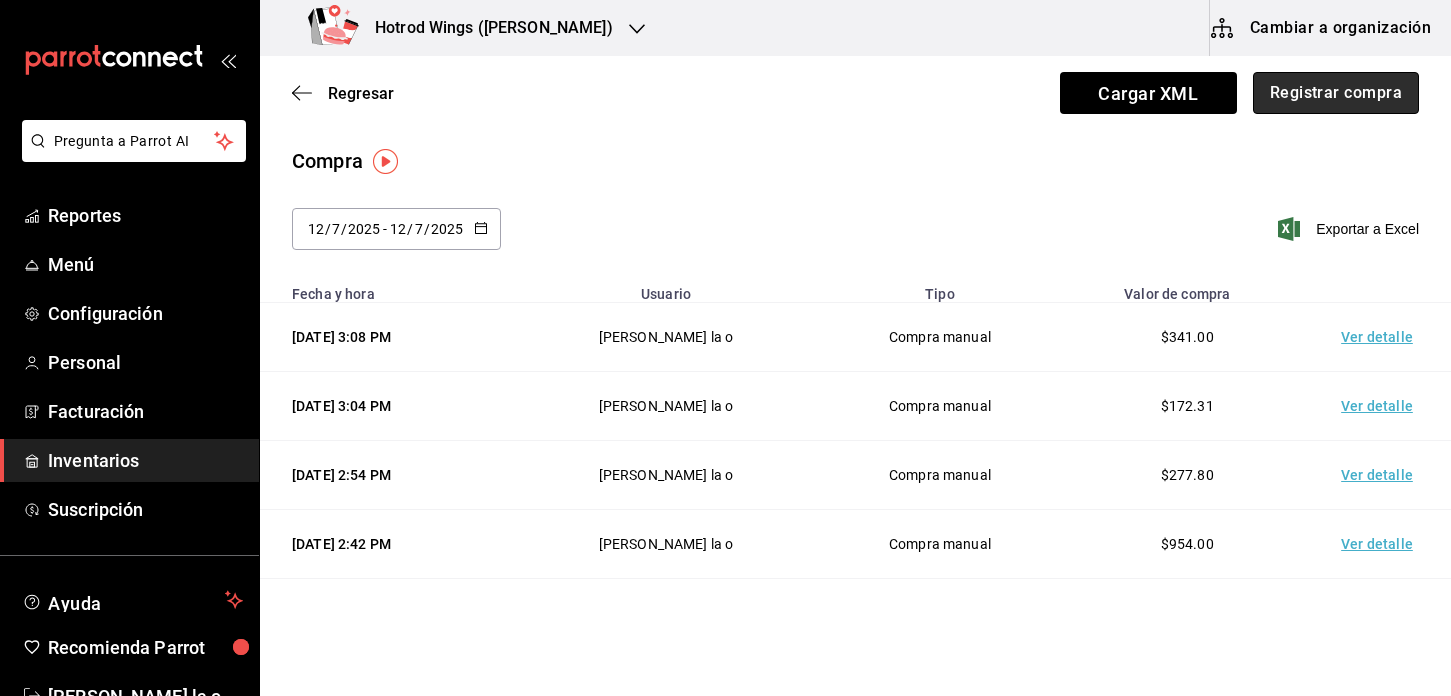 click on "Registrar compra" at bounding box center (1336, 93) 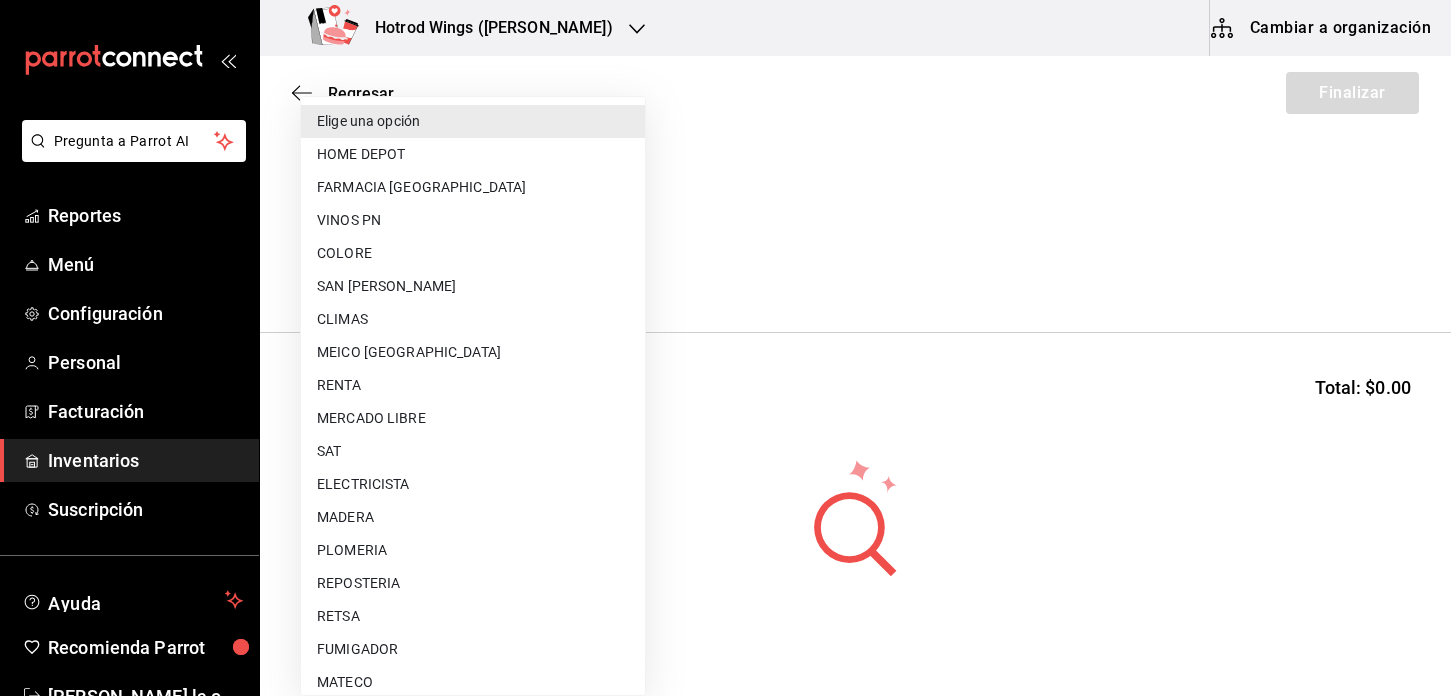 click on "Pregunta a Parrot AI Reportes   Menú   Configuración   Personal   Facturación   Inventarios   Suscripción   Ayuda Recomienda Parrot   Martha De la o   Sugerir nueva función   Hotrod Wings (Guillen) Cambiar a organización Regresar Finalizar Compra Proveedor Elige una opción default Buscar Total: $0.00 No hay insumos a mostrar. Busca un insumo para agregarlo a la lista Pregunta a Parrot AI Reportes   Menú   Configuración   Personal   Facturación   Inventarios   Suscripción   Ayuda Recomienda Parrot   Martha De la o   Sugerir nueva función   GANA 1 MES GRATIS EN TU SUSCRIPCIÓN AQUÍ ¿Recuerdas cómo empezó tu restaurante?
Hoy puedes ayudar a un colega a tener el mismo cambio que tú viviste.
Recomienda Parrot directamente desde tu Portal Administrador.
Es fácil y rápido.
🎁 Por cada restaurante que se una, ganas 1 mes gratis. Ver video tutorial Ir a video Editar Eliminar Visitar centro de ayuda (81) 2046 6363 soporte@parrotsoftware.io Visitar centro de ayuda (81) 2046 6363 Elige una opción" at bounding box center [725, 291] 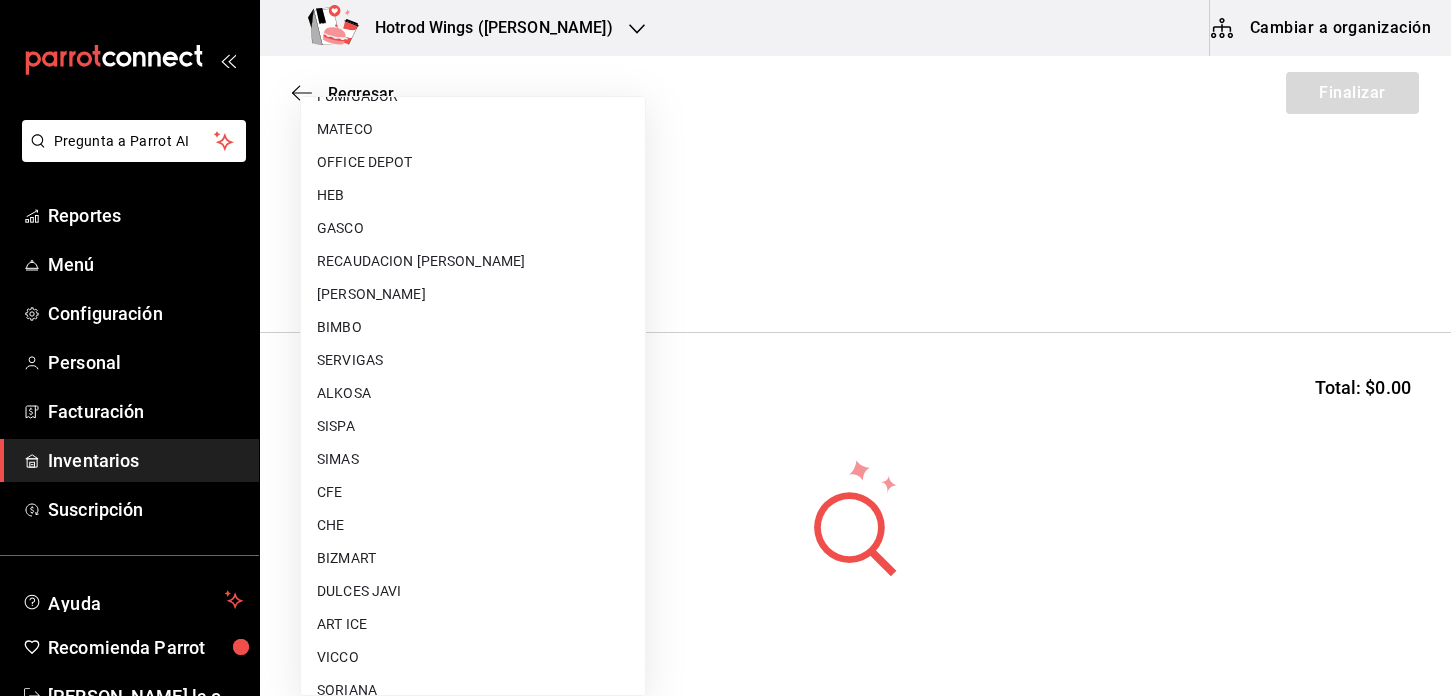 scroll, scrollTop: 600, scrollLeft: 0, axis: vertical 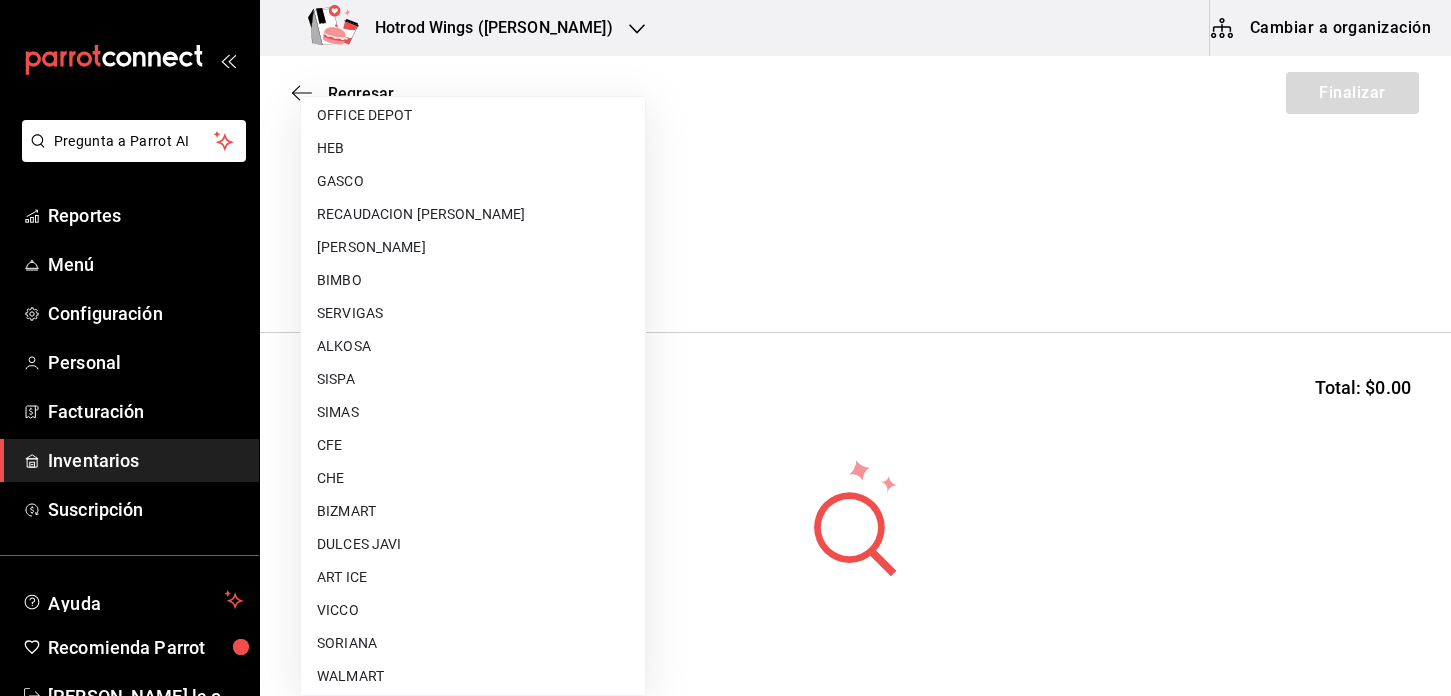 click on "CHE" at bounding box center [473, 478] 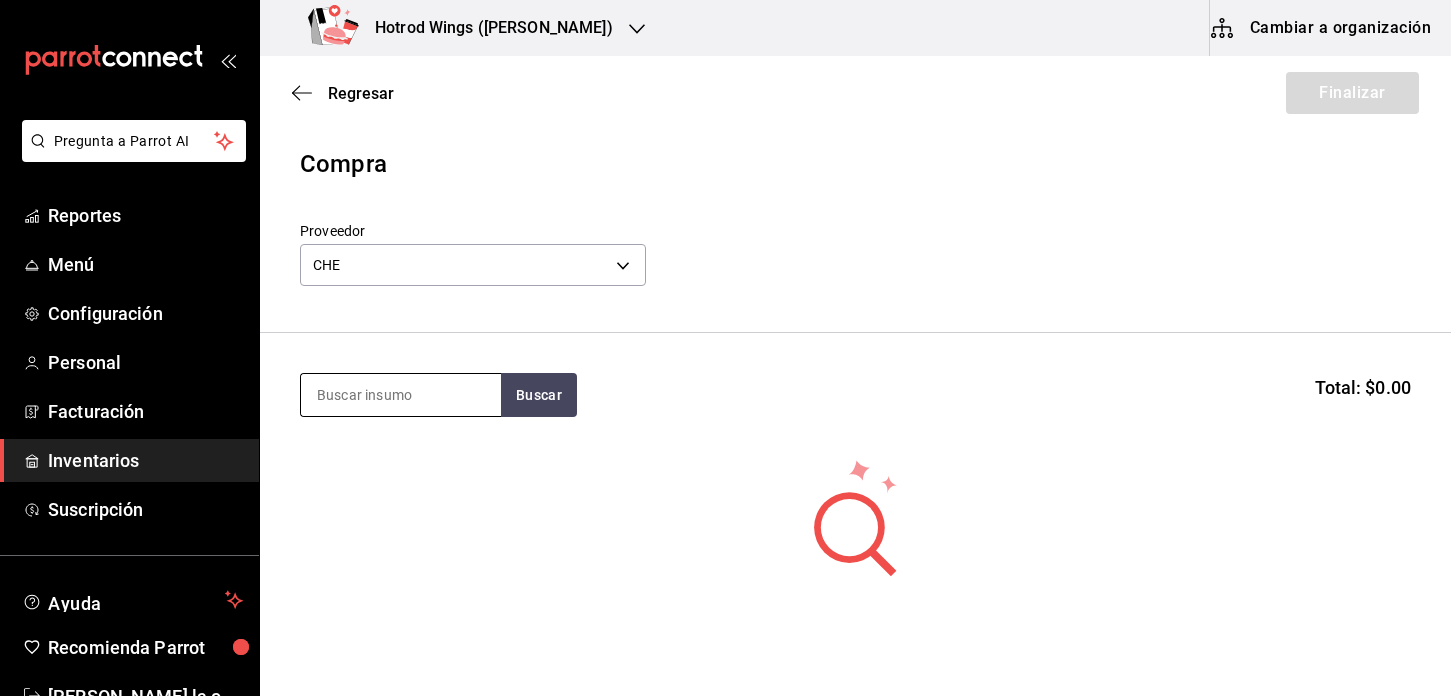 click at bounding box center (401, 395) 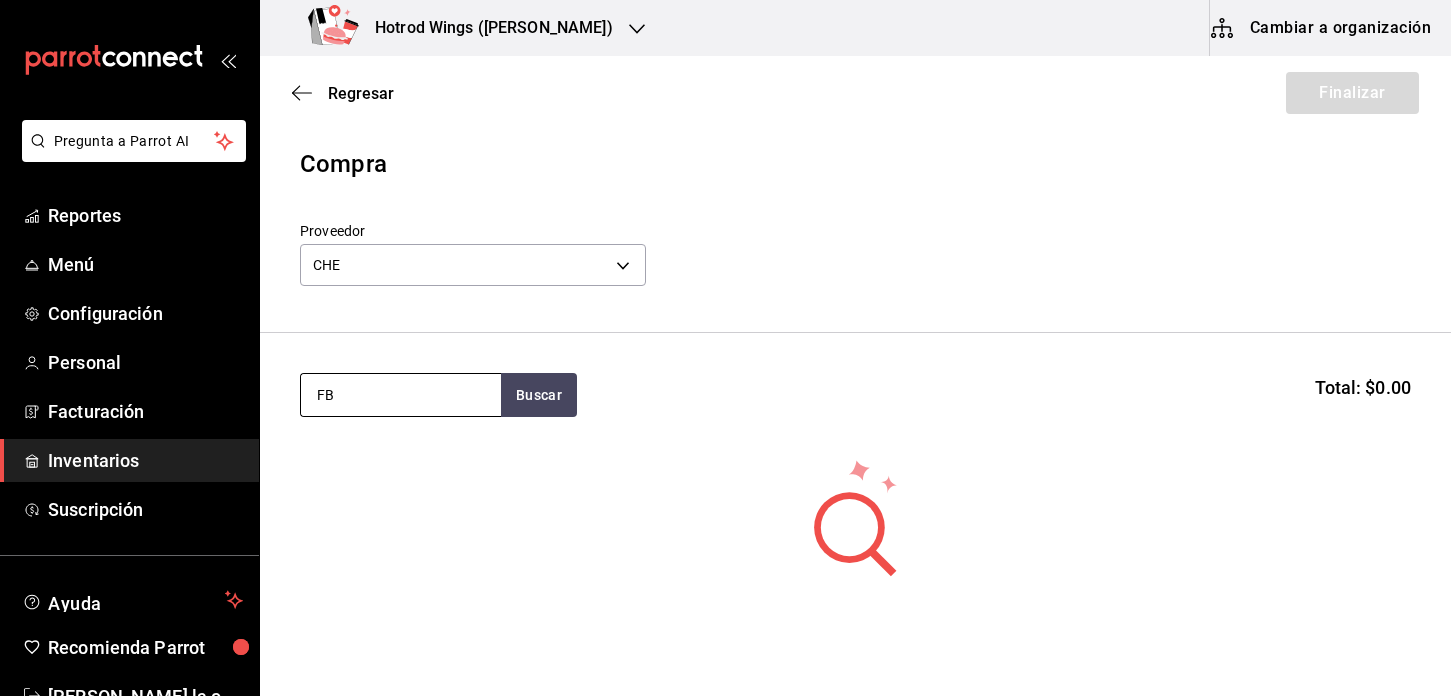 type on "F" 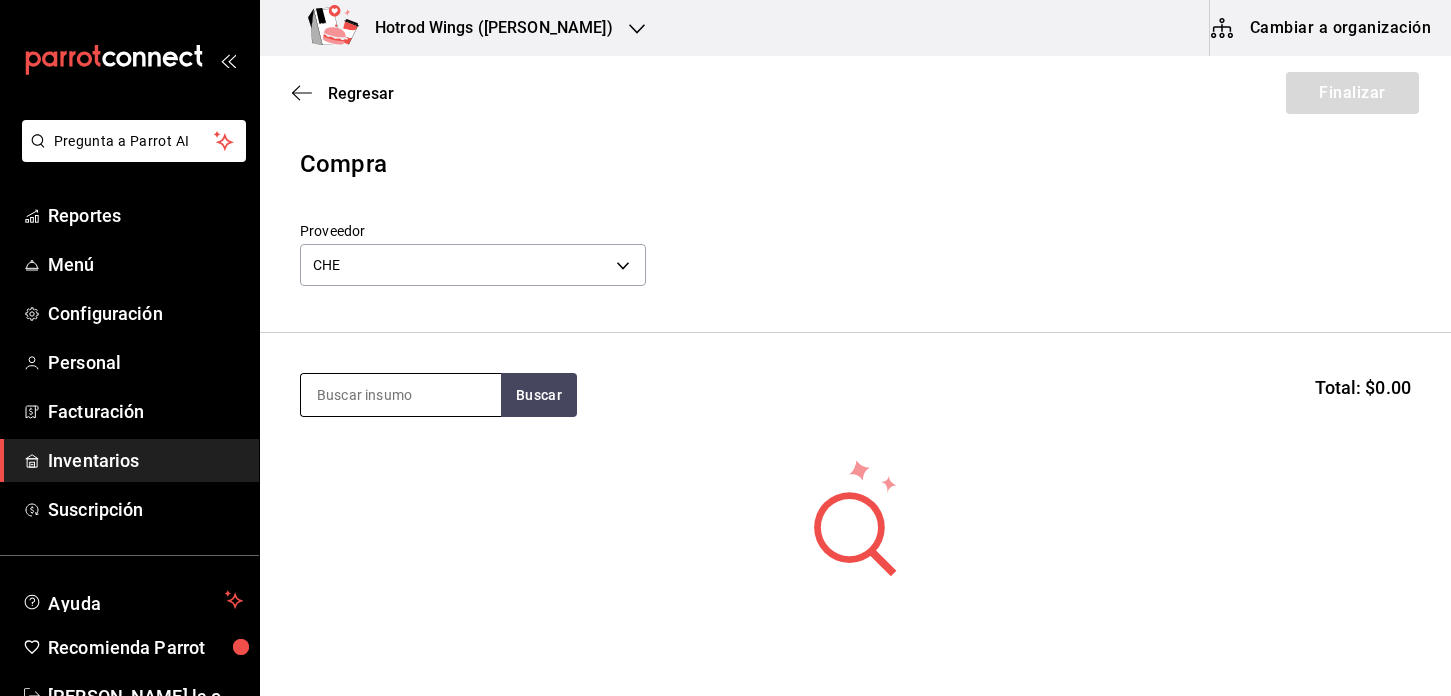 type on "A" 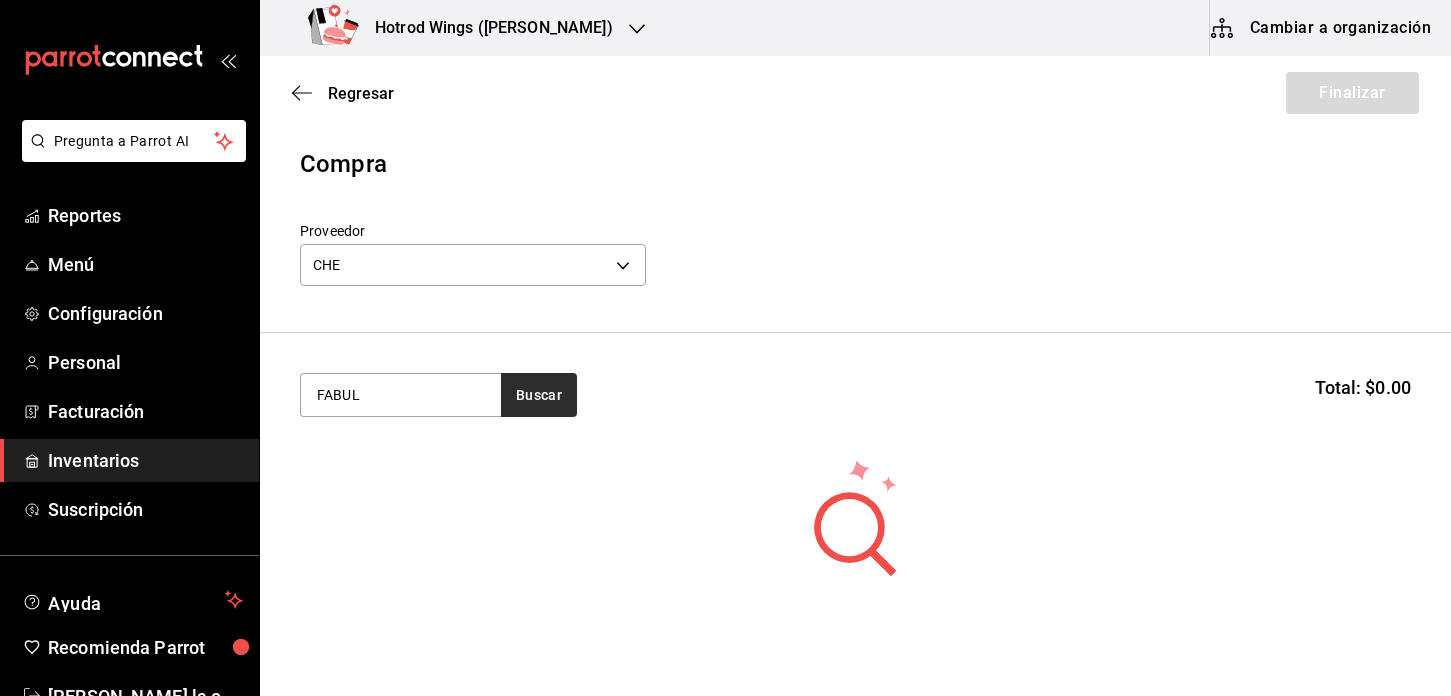 type on "FABUL" 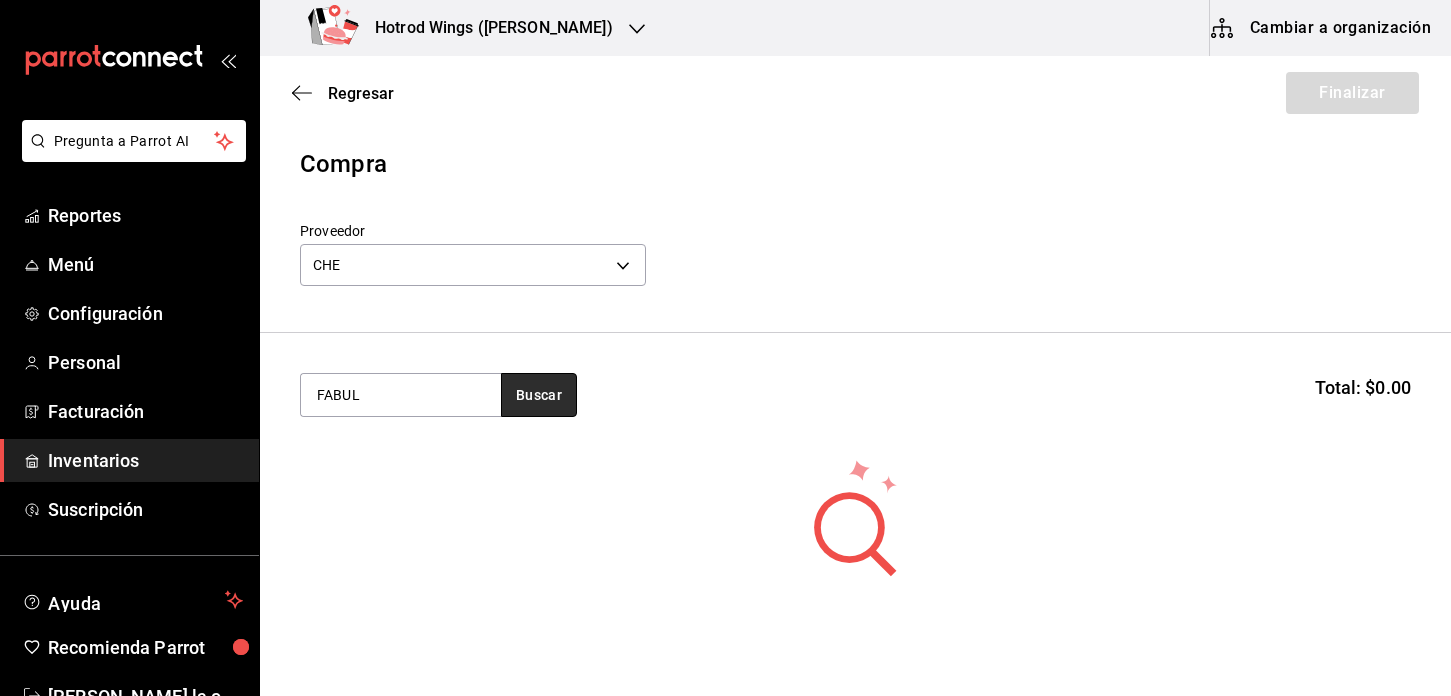 click on "Buscar" at bounding box center [539, 395] 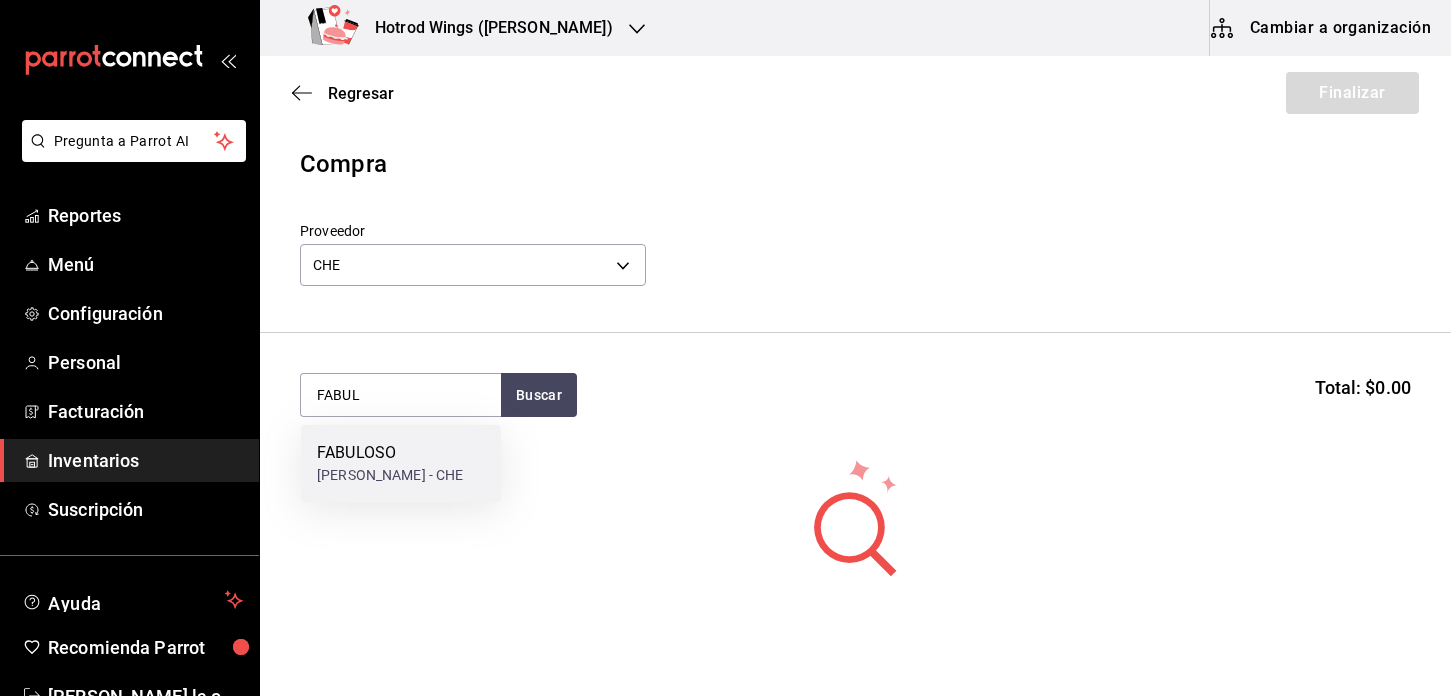 click on "FABULOSO GALON FABULOSO - CHE" at bounding box center (401, 463) 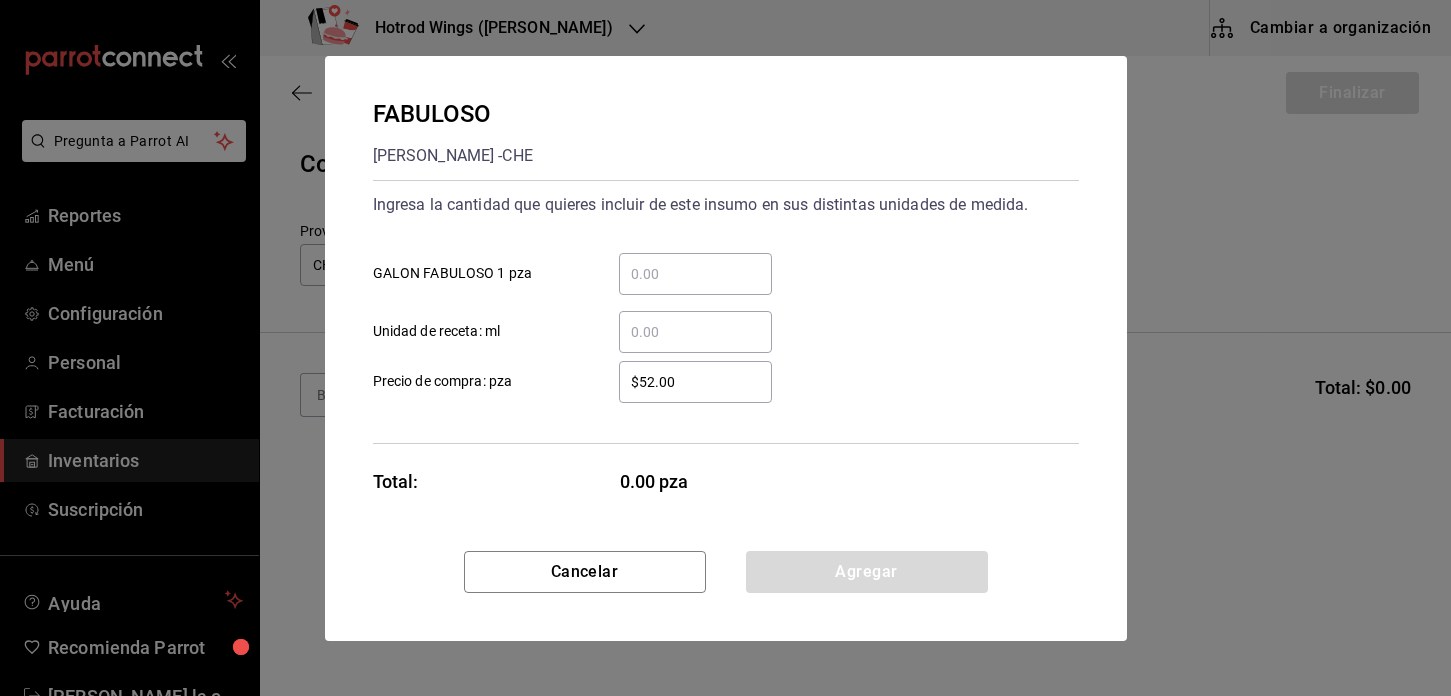click on "FABULOSO   GALON FABULOSO -  CHE Ingresa la cantidad que quieres incluir de este insumo en sus distintas unidades de medida. ​ GALON FABULOSO 1 pza ​ Unidad de receta: ml $52.00 ​ Precio de compra: pza Total: 0.00 pza" at bounding box center [726, 303] 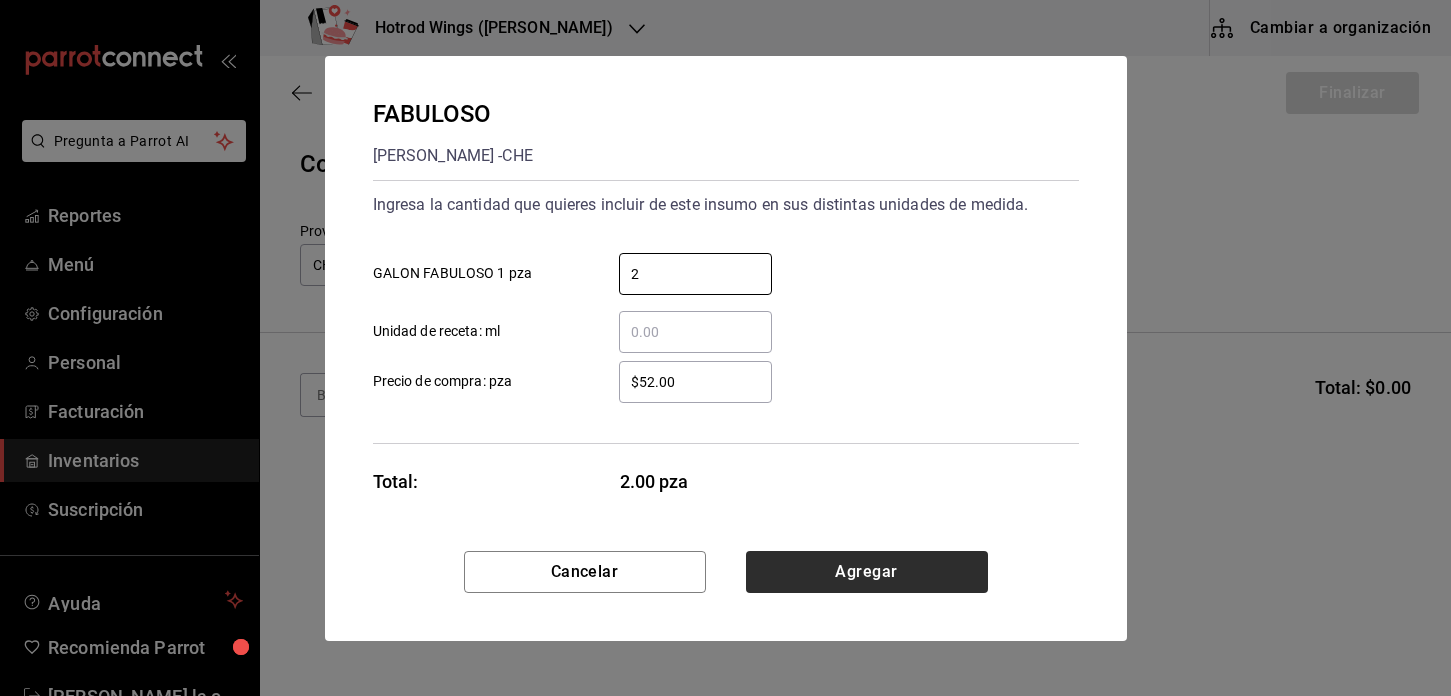 type on "2" 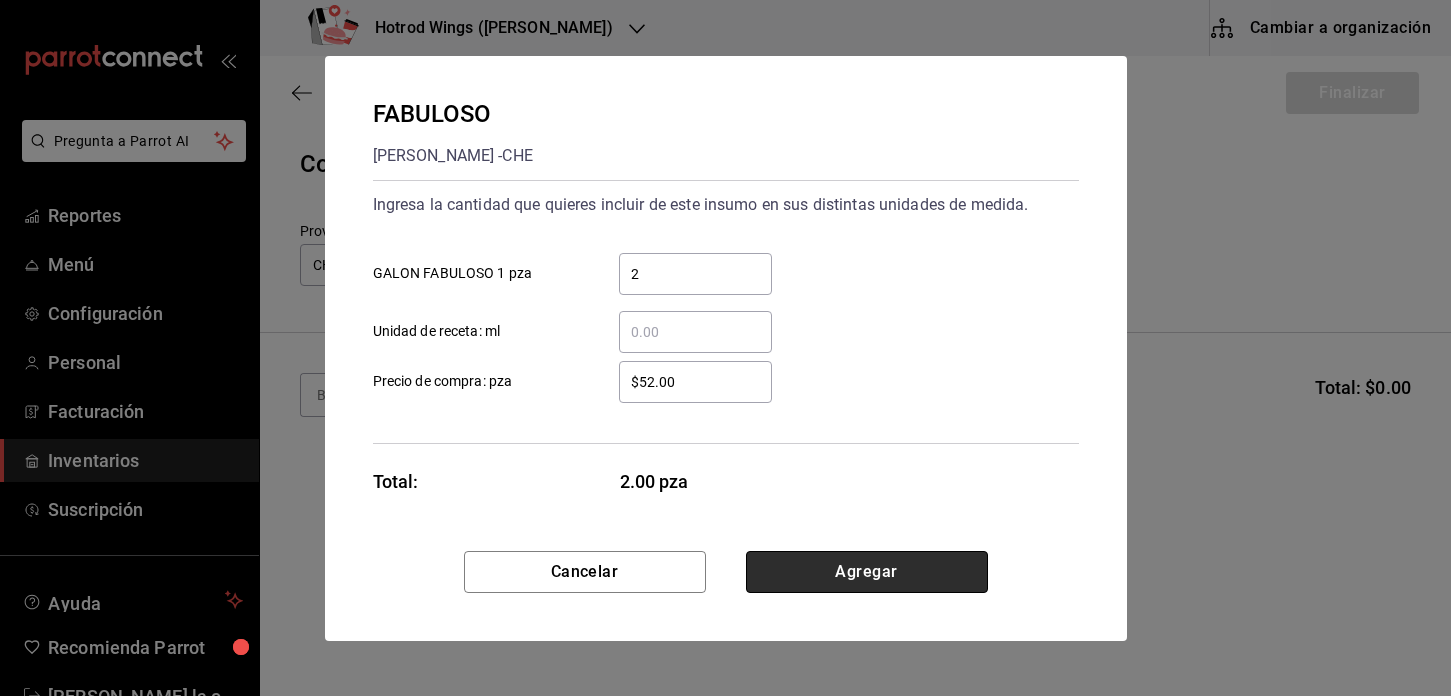 click on "Agregar" at bounding box center (867, 572) 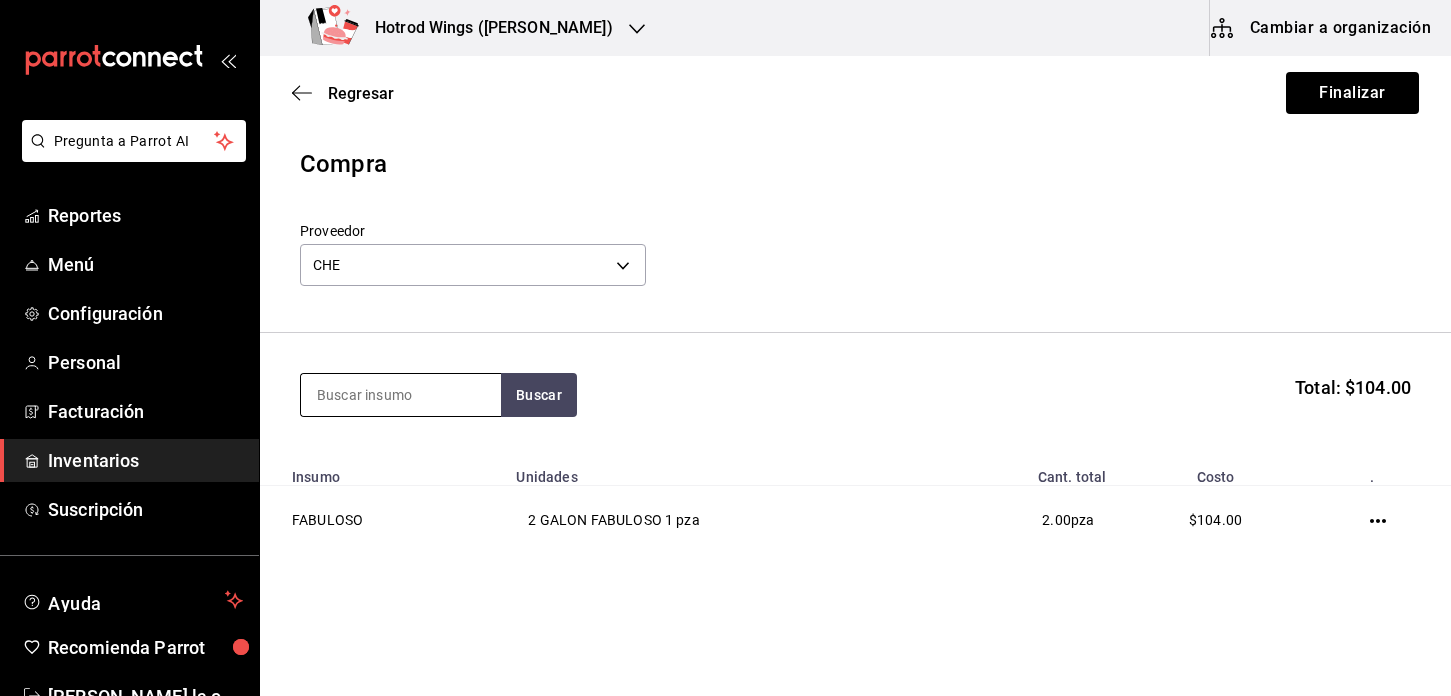 click at bounding box center (401, 395) 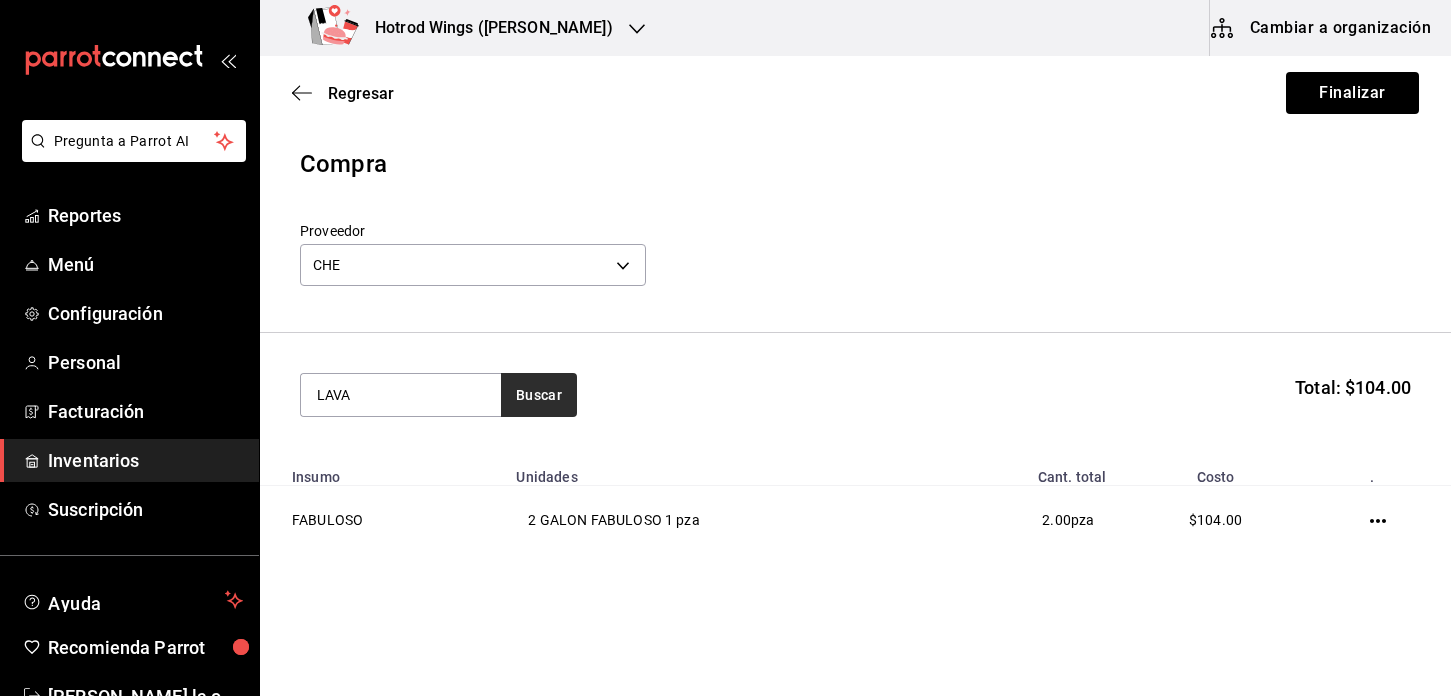 type on "LAVA" 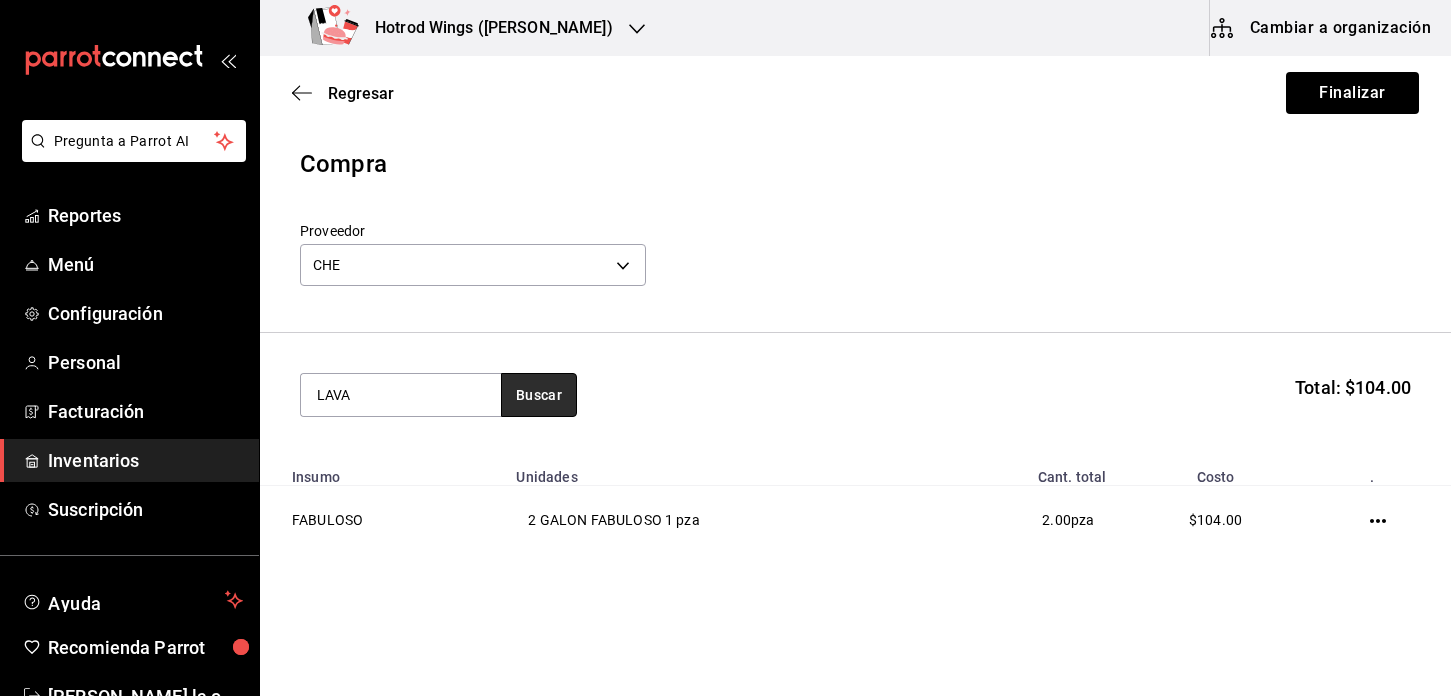 click on "Buscar" at bounding box center [539, 395] 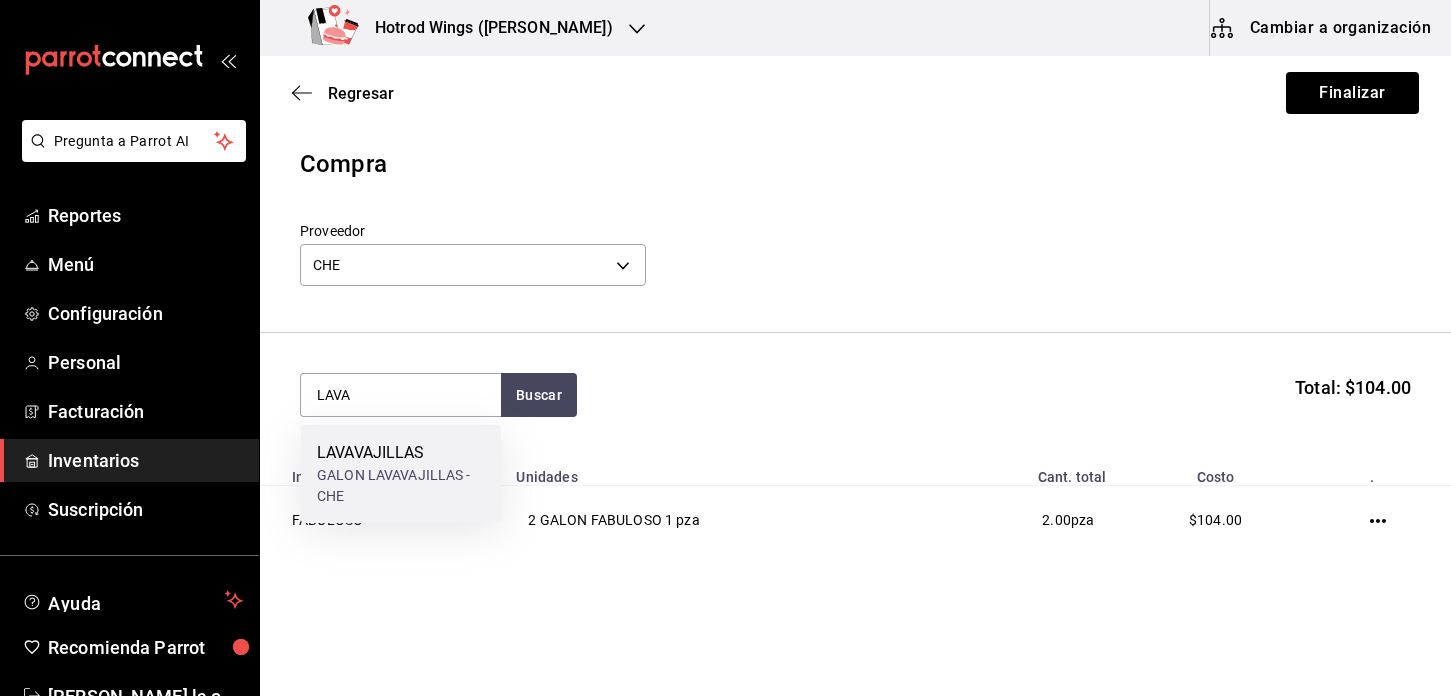 click on "GALON LAVAVAJILLAS - CHE" at bounding box center (401, 486) 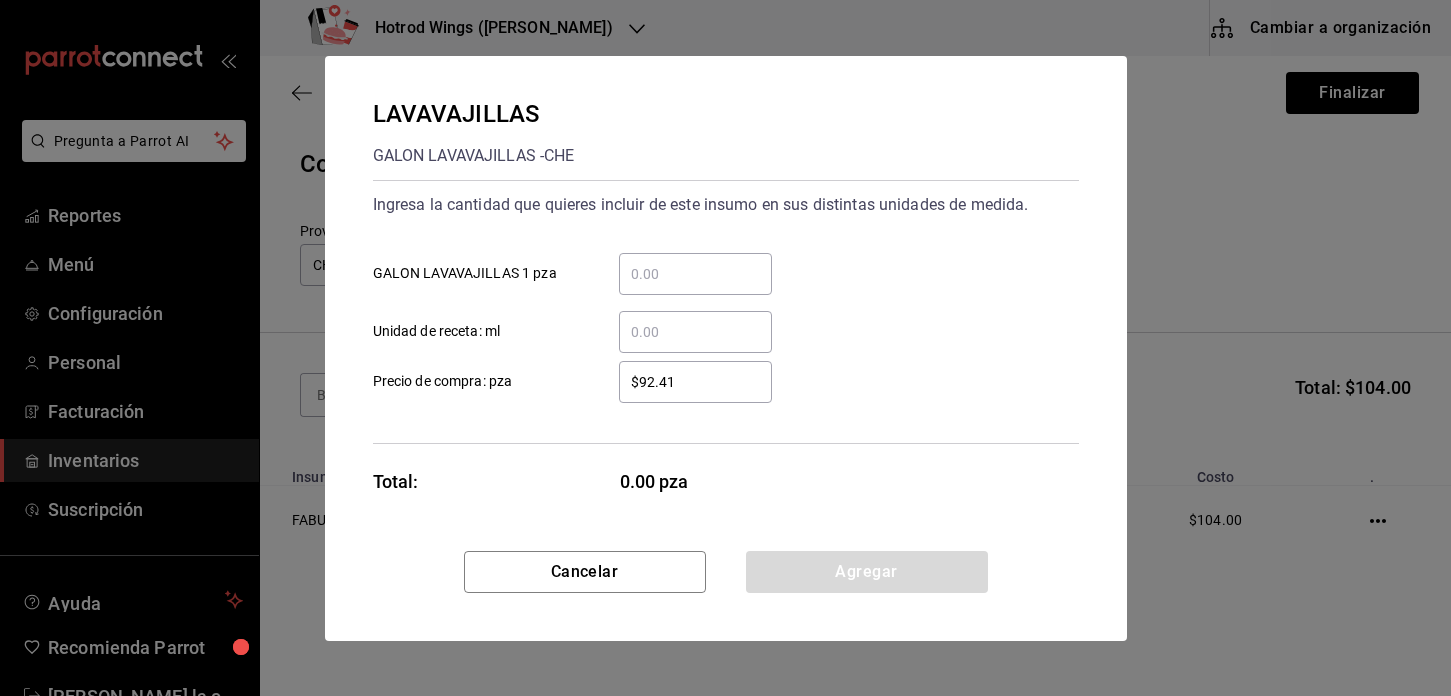 click on "​ Unidad de receta: ml" at bounding box center (695, 332) 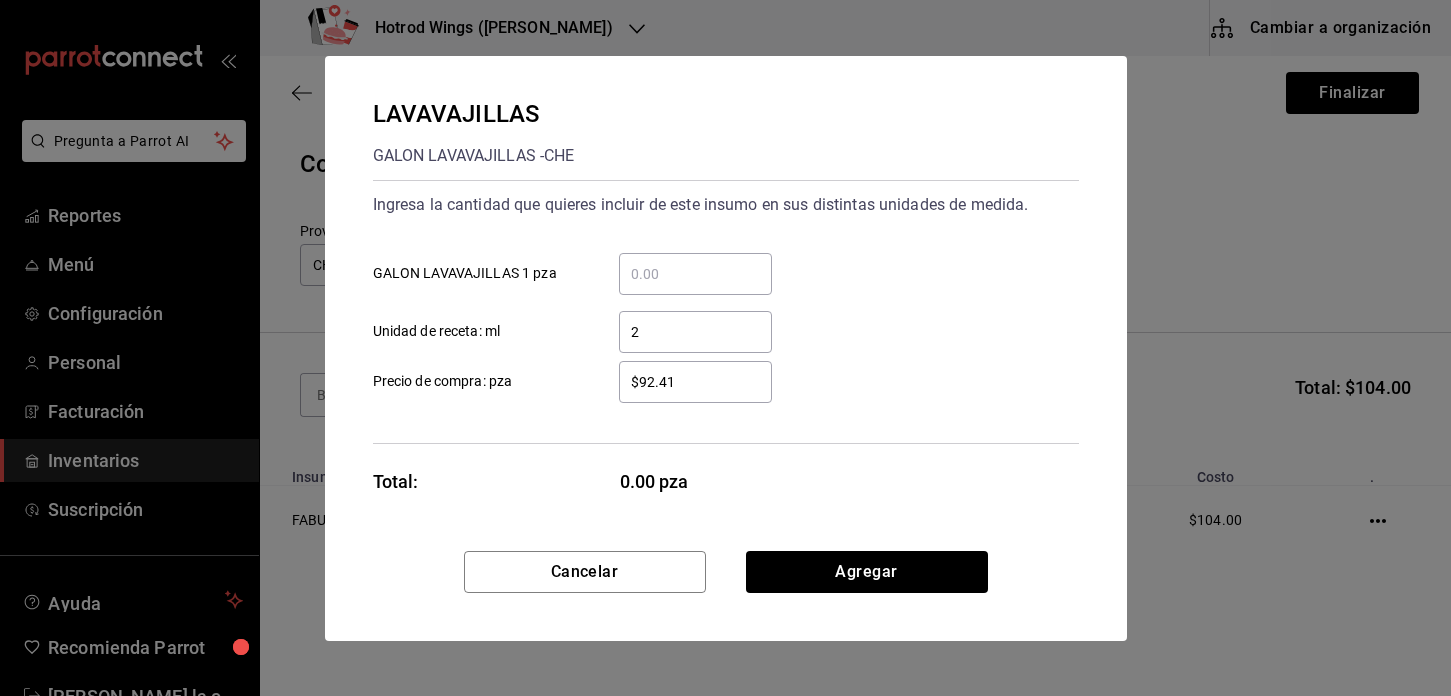 type 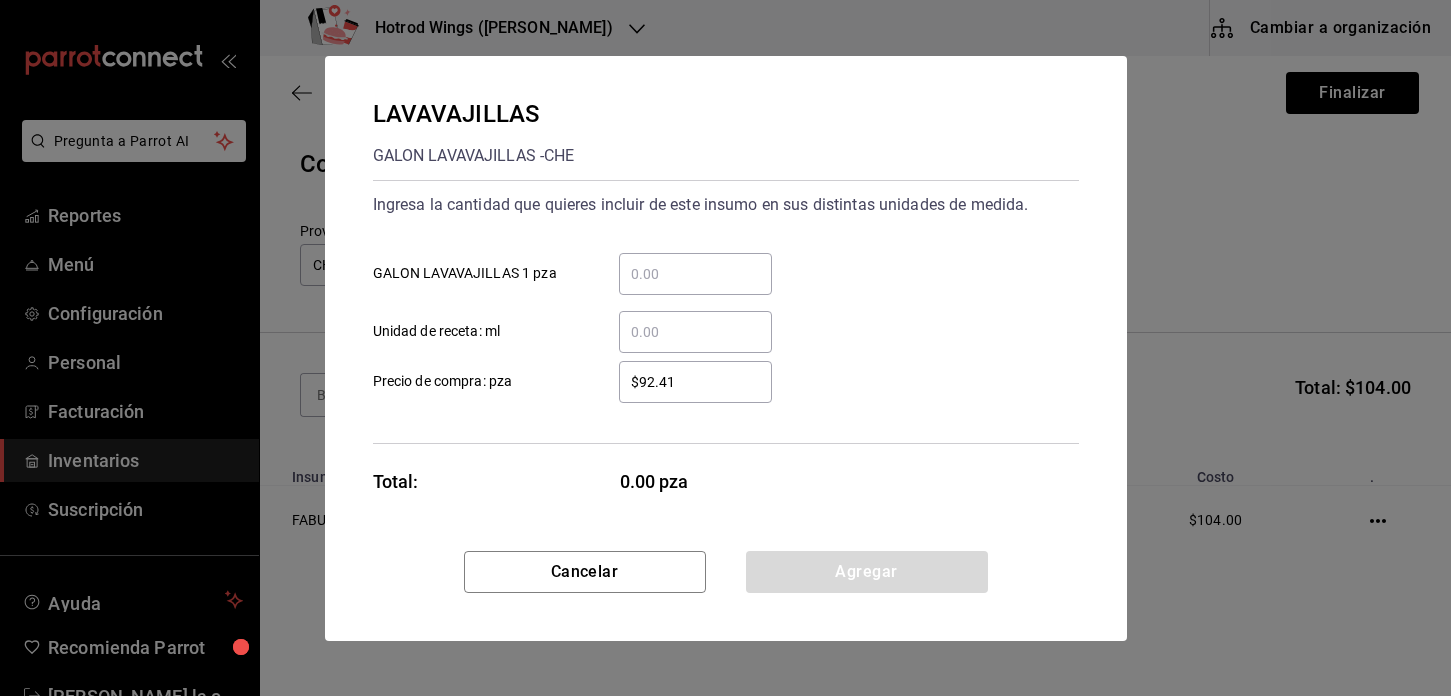 click on "​ GALON LAVAVAJILLAS 1 pza" at bounding box center [695, 274] 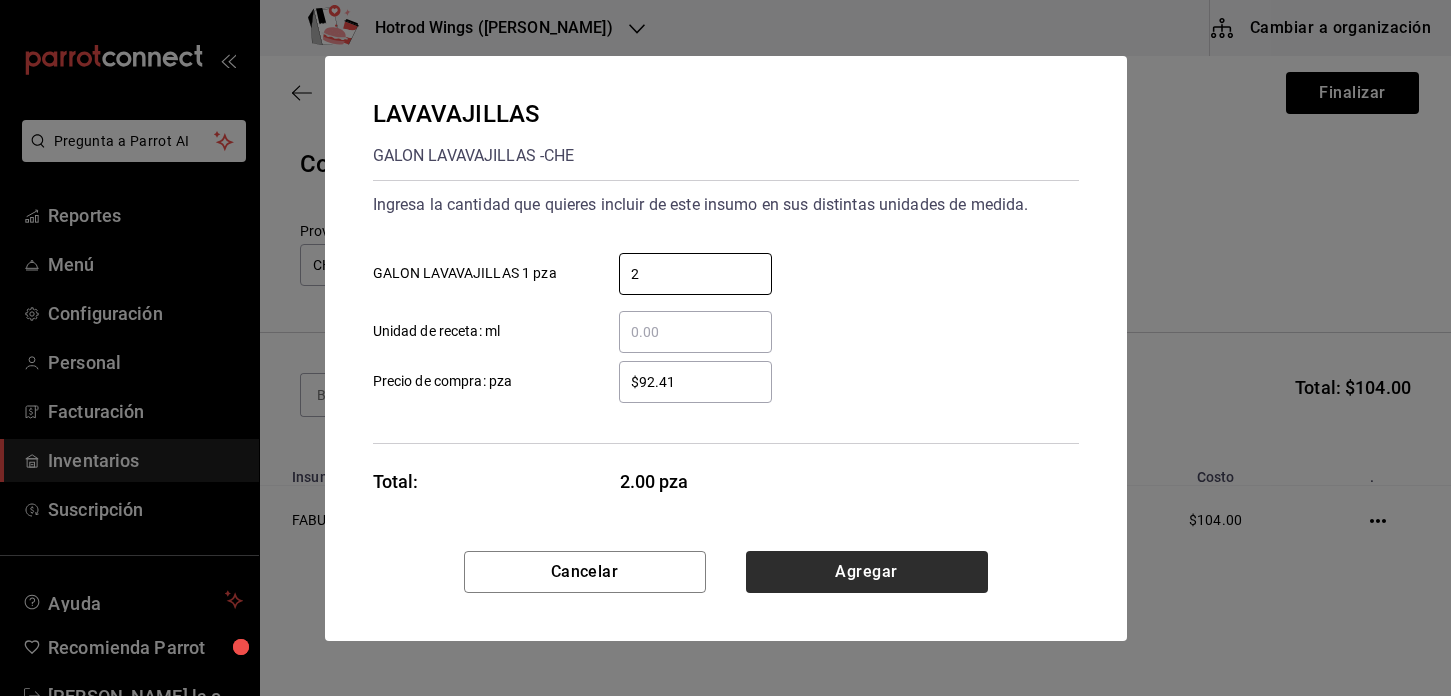 type on "2" 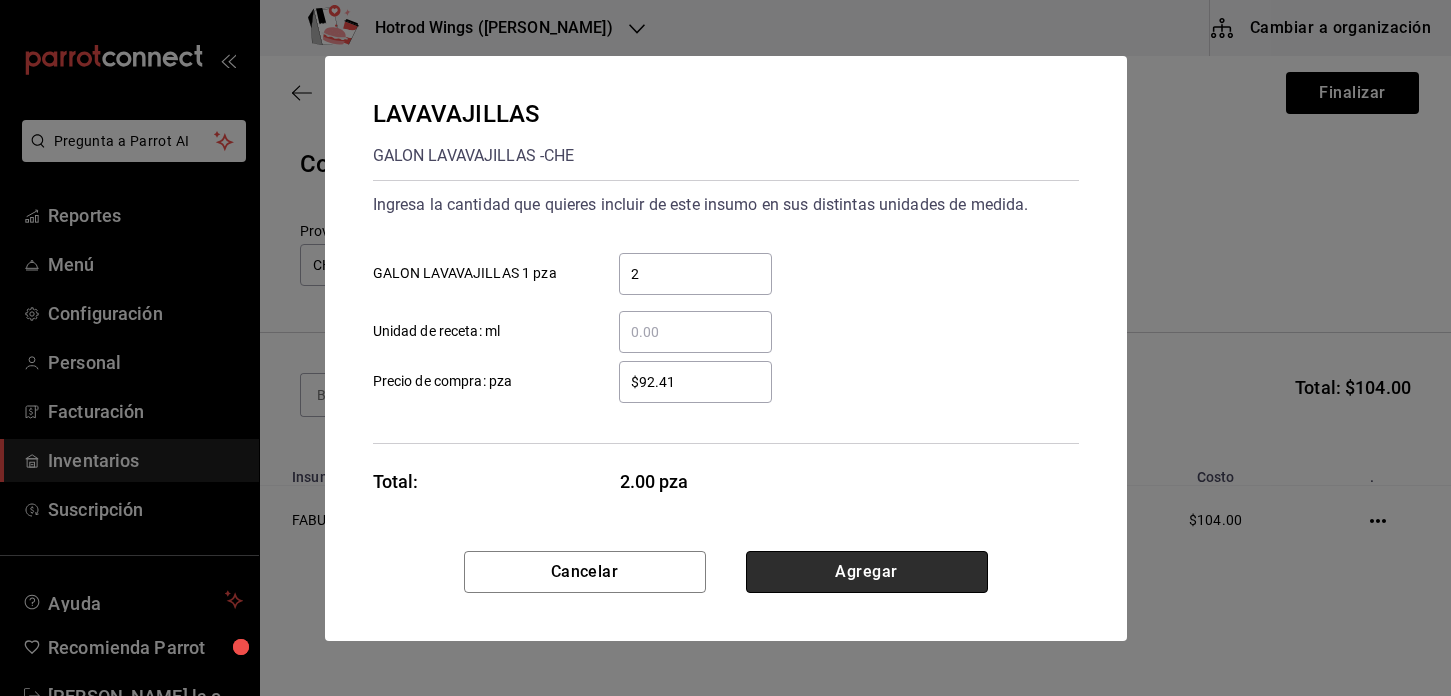 click on "Agregar" at bounding box center (867, 572) 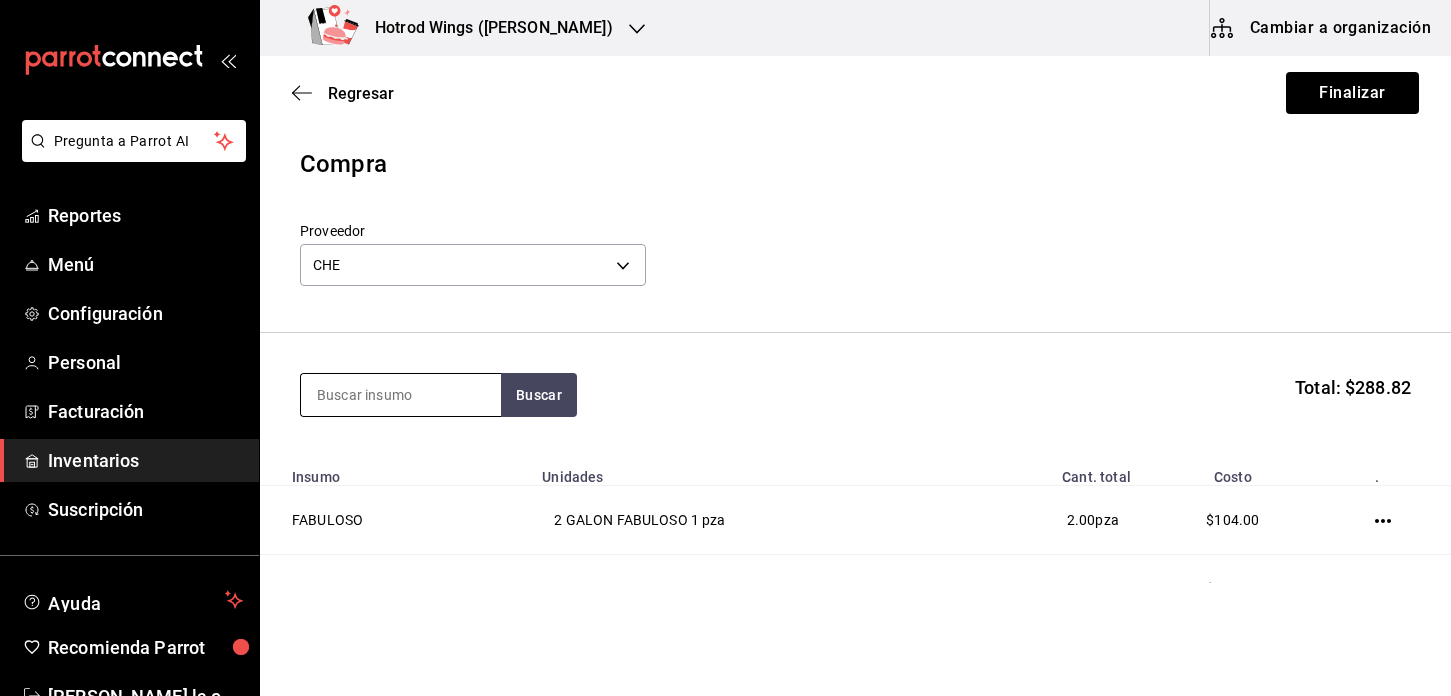 click at bounding box center (401, 395) 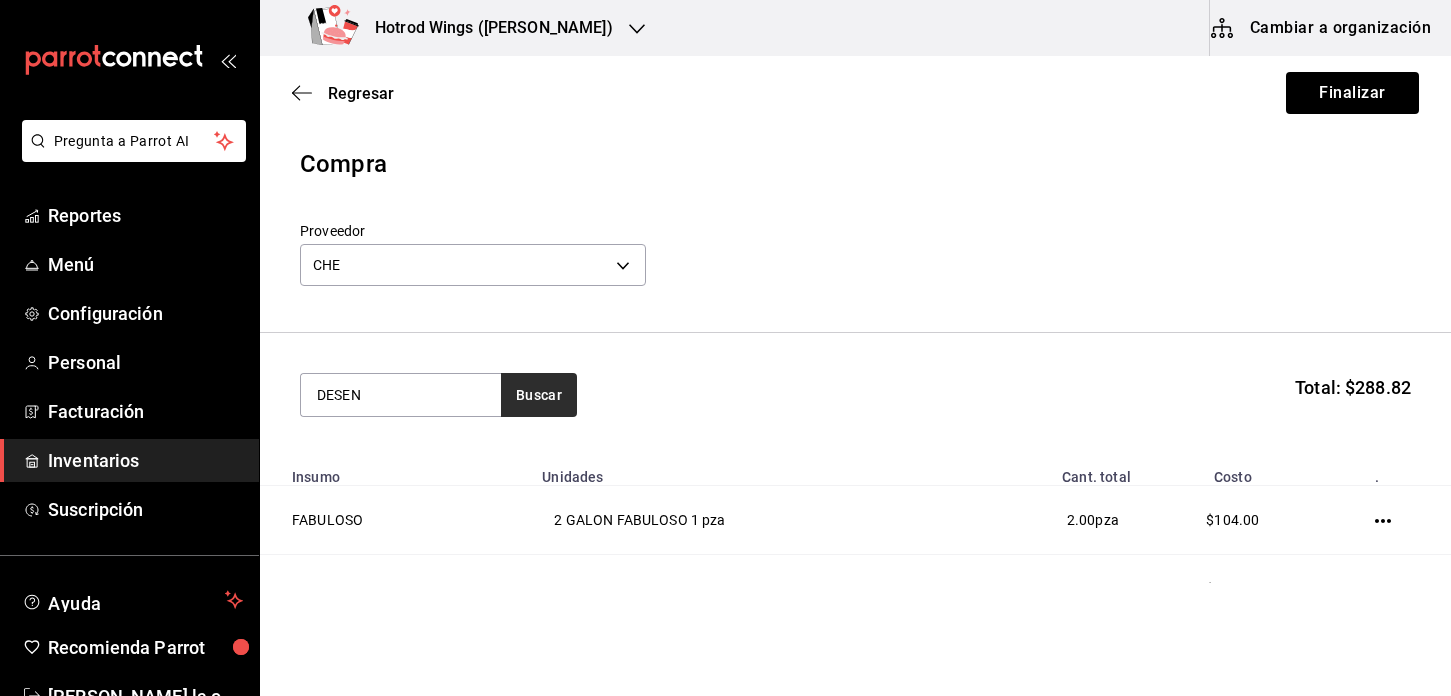 type on "DESEN" 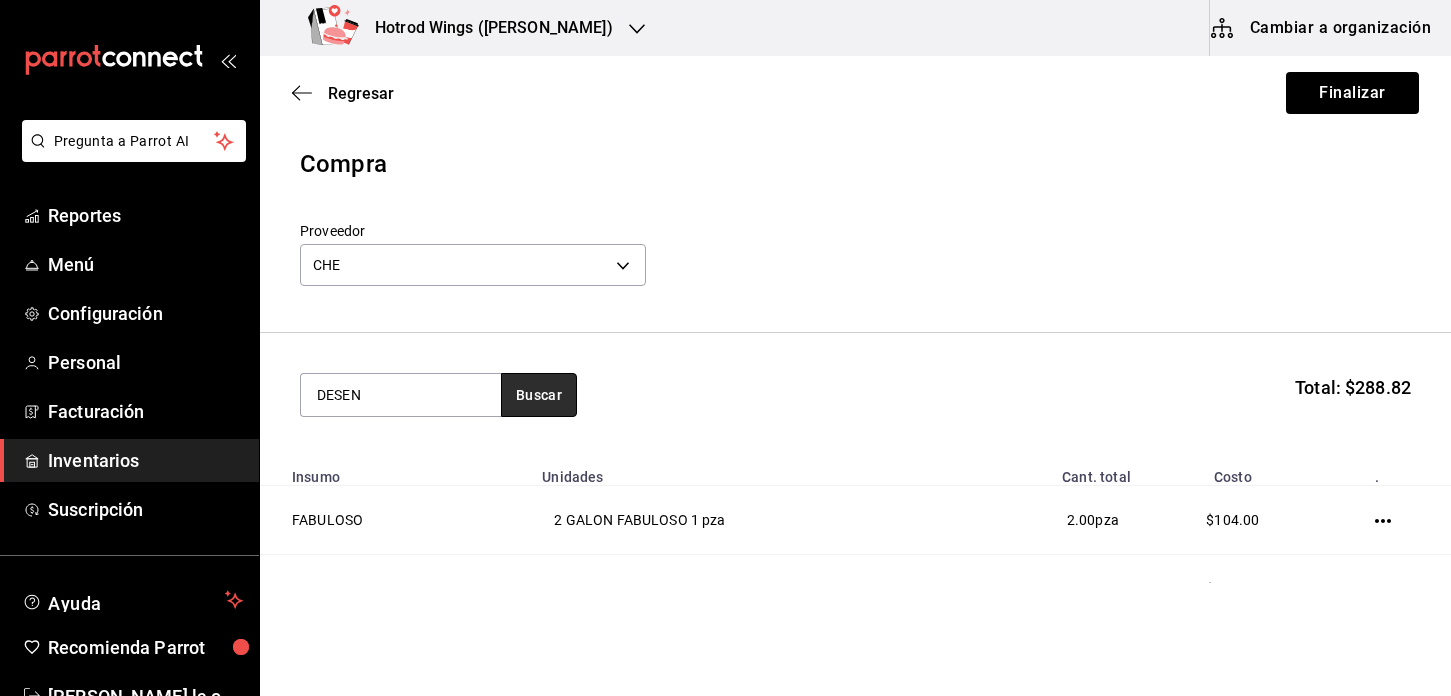 click on "Buscar" at bounding box center (539, 395) 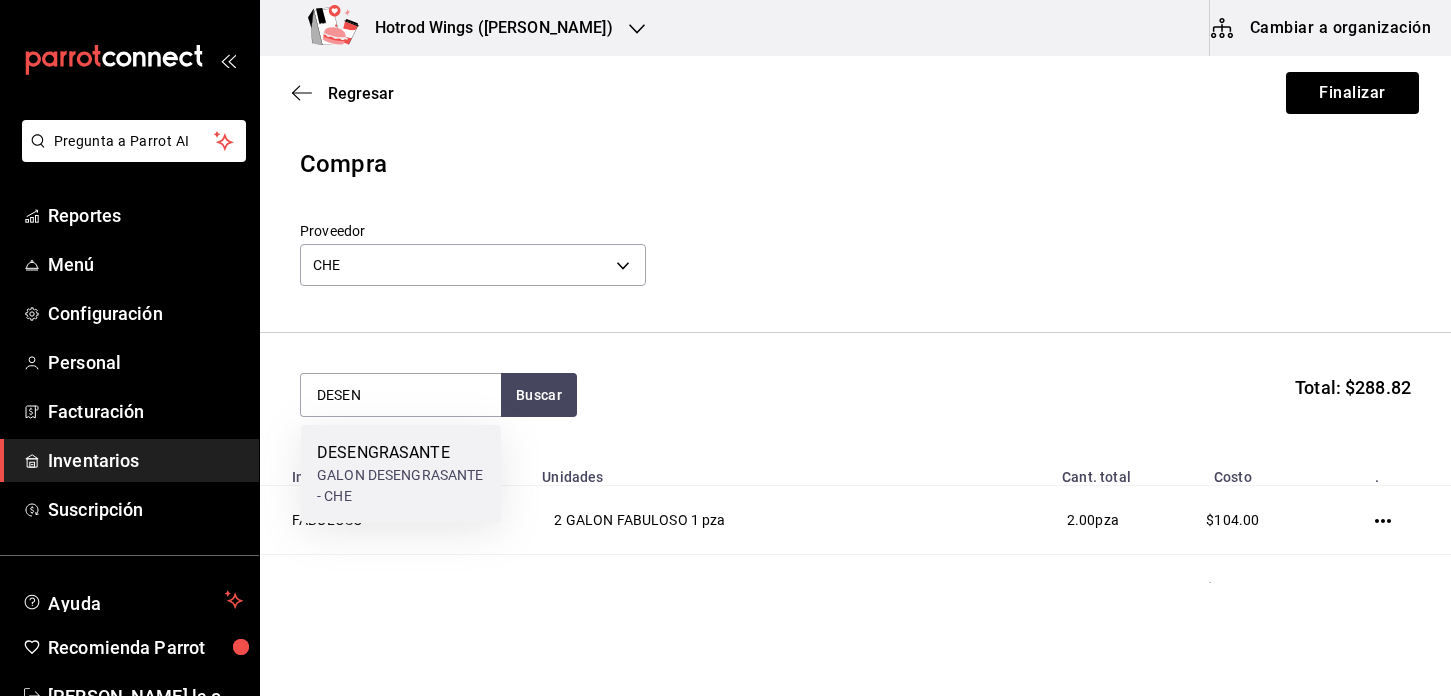click on "DESENGRASANTE" at bounding box center [401, 453] 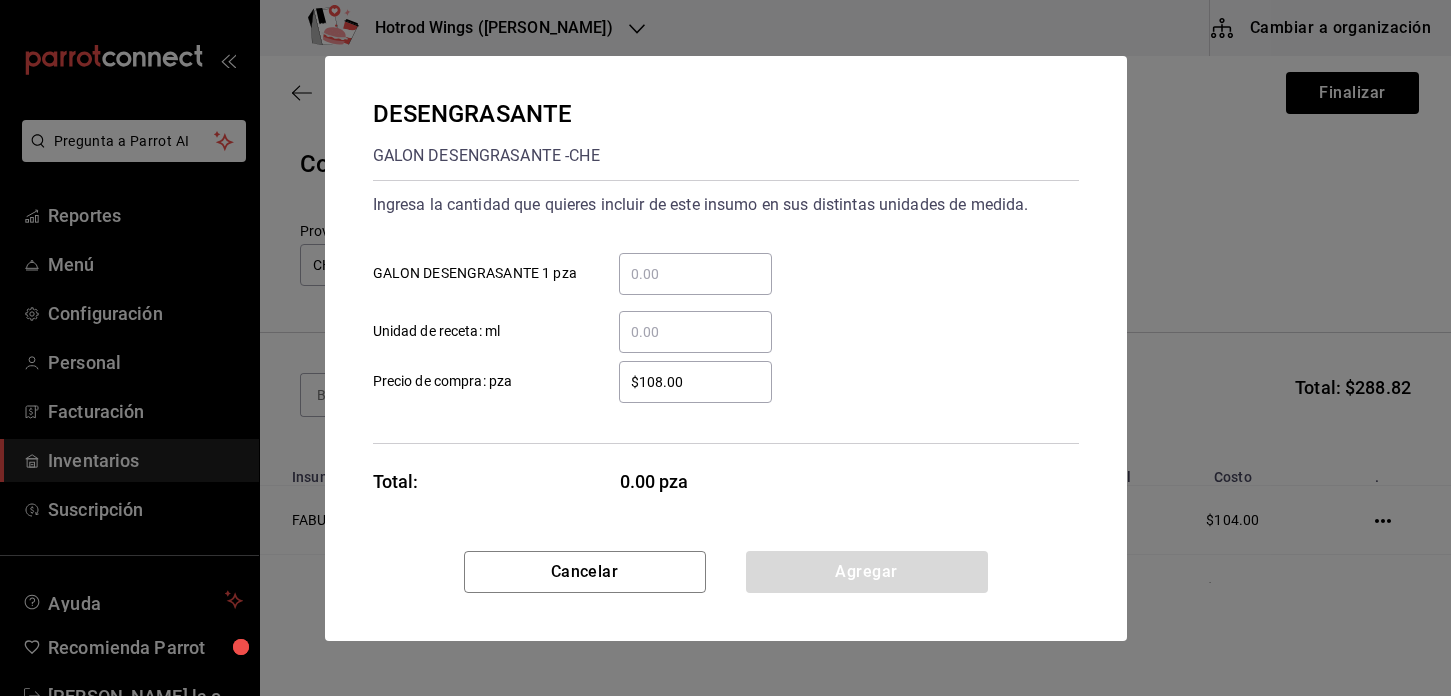 click on "​ GALON DESENGRASANTE 1 pza" at bounding box center [695, 274] 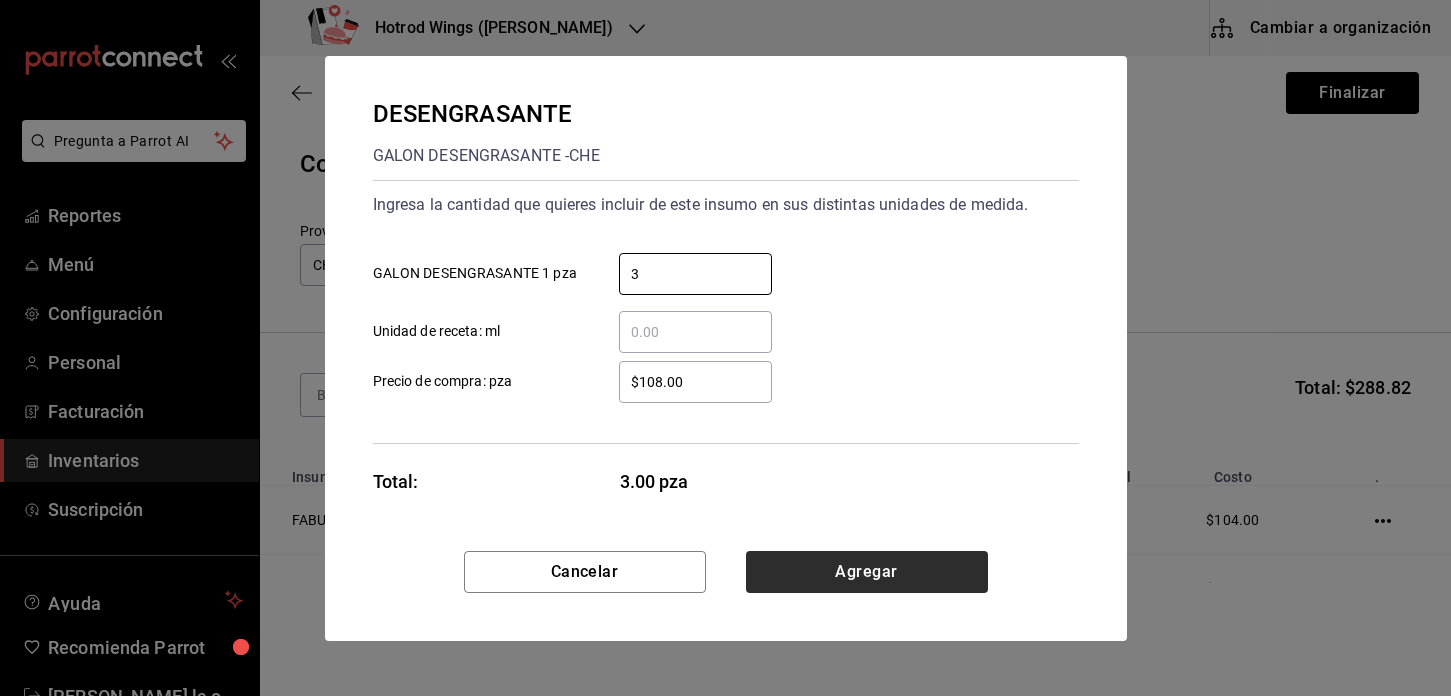 type on "3" 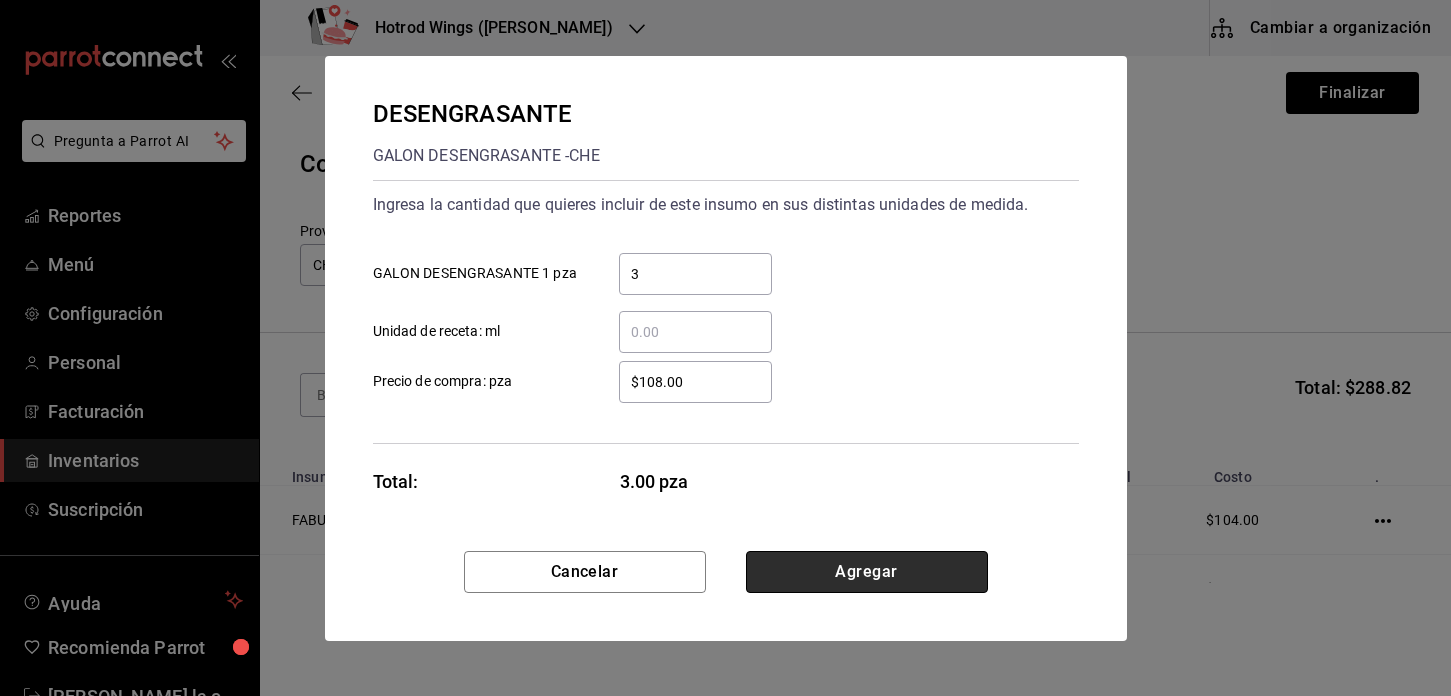 click on "Agregar" at bounding box center (867, 572) 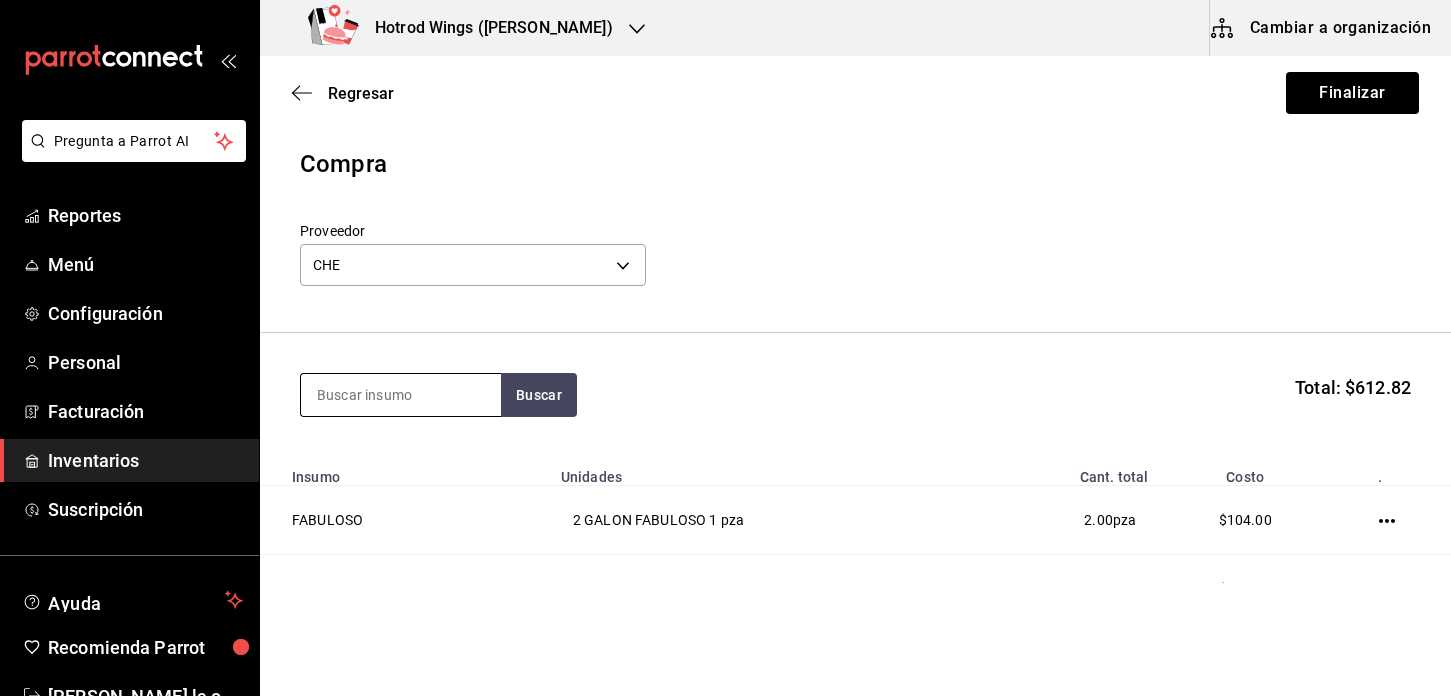 click at bounding box center [401, 395] 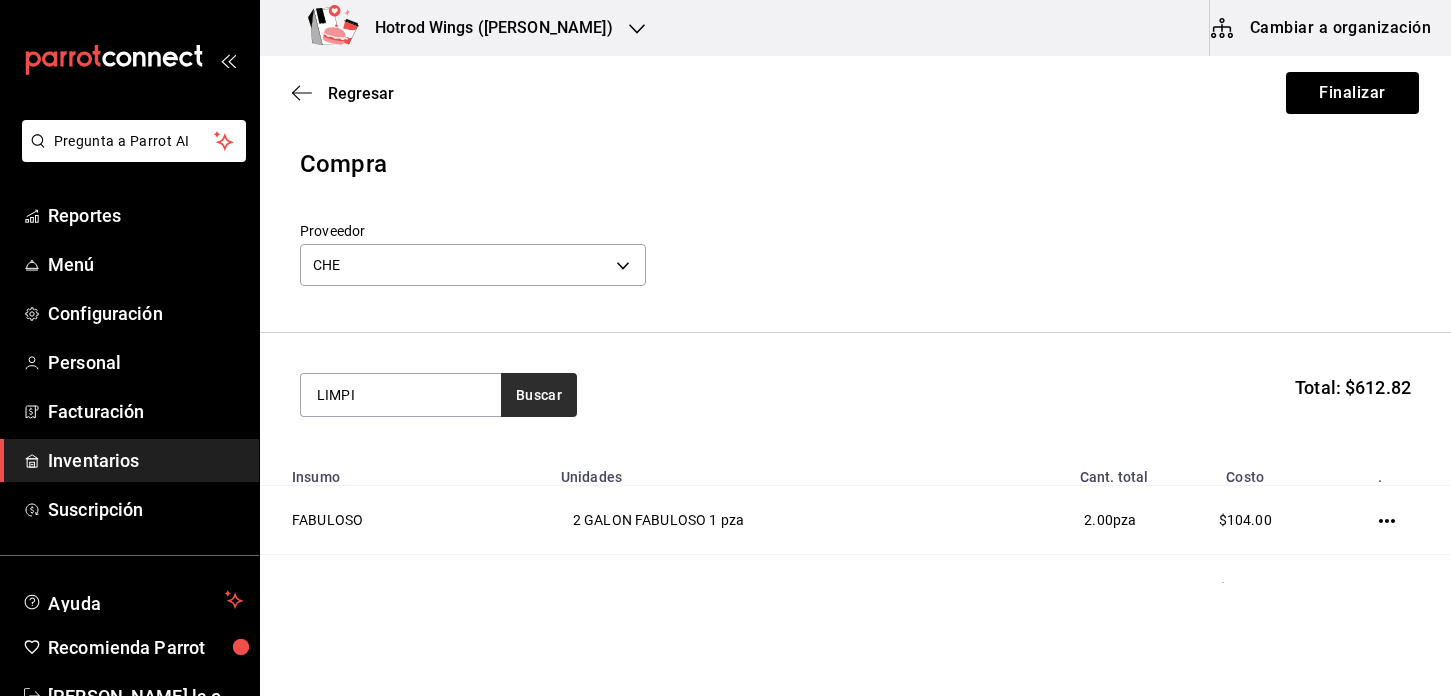 type on "LIMPI" 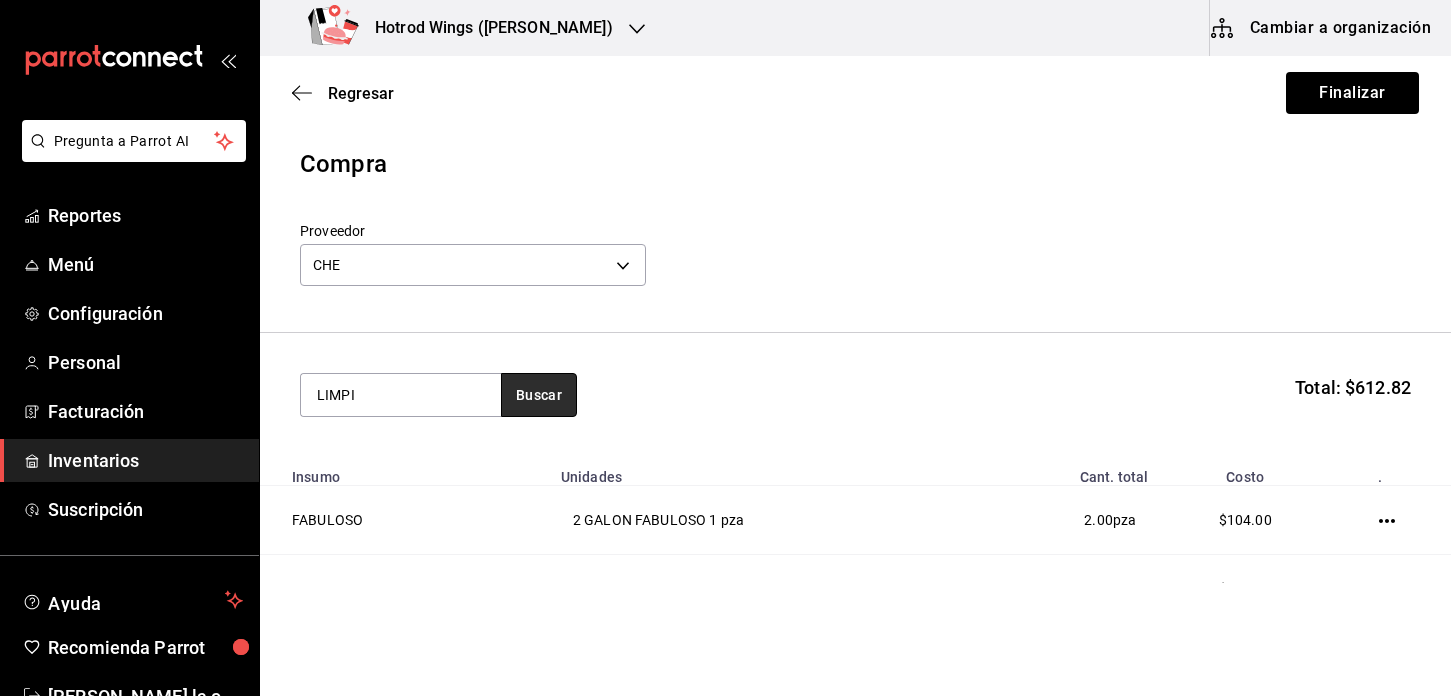 click on "Buscar" at bounding box center (539, 395) 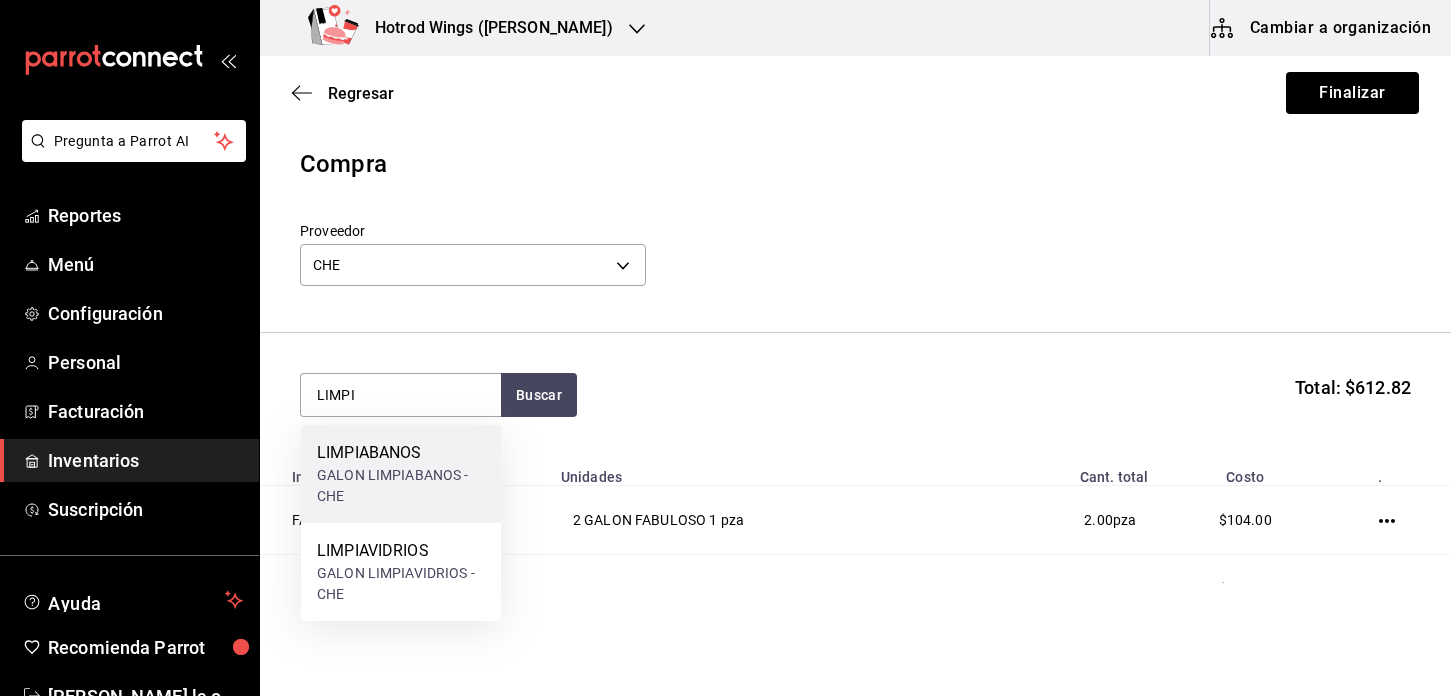 click on "GALON LIMPIABANOS - CHE" at bounding box center [401, 486] 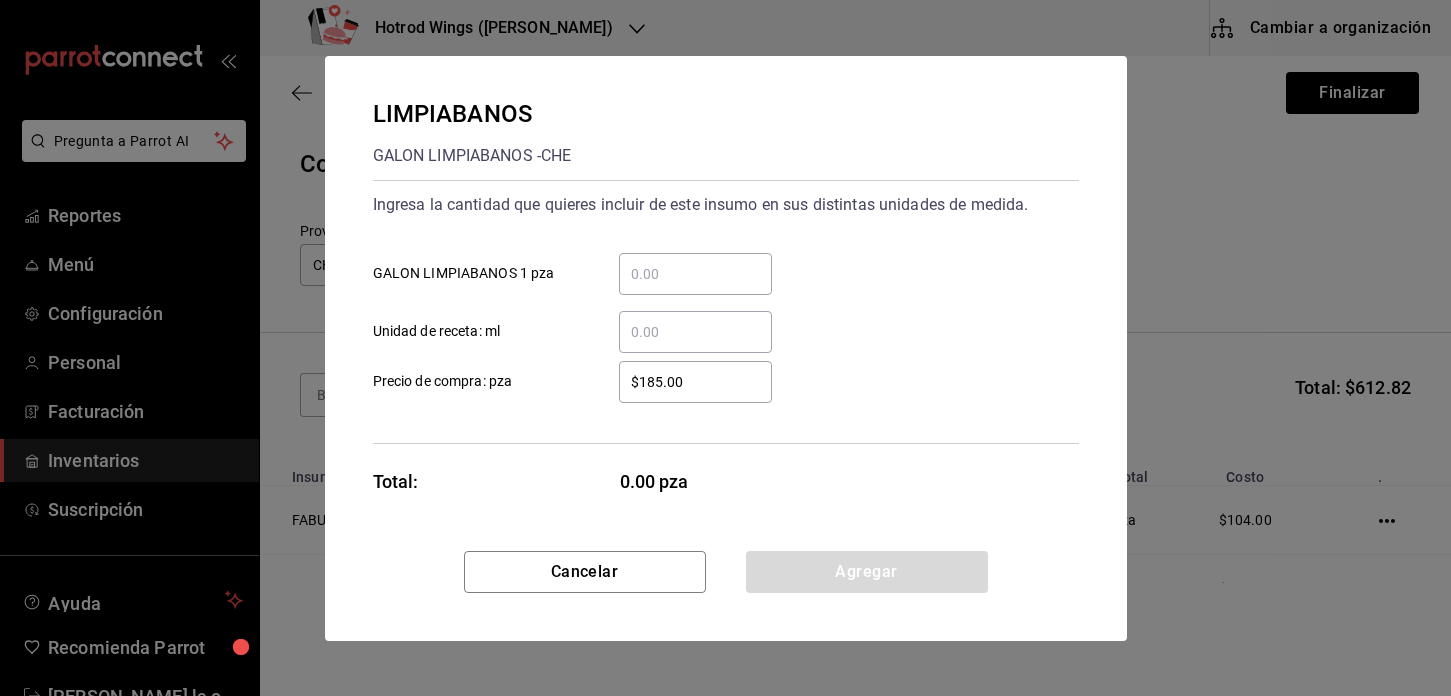 click on "​ GALON LIMPIABANOS 1 pza" at bounding box center (695, 274) 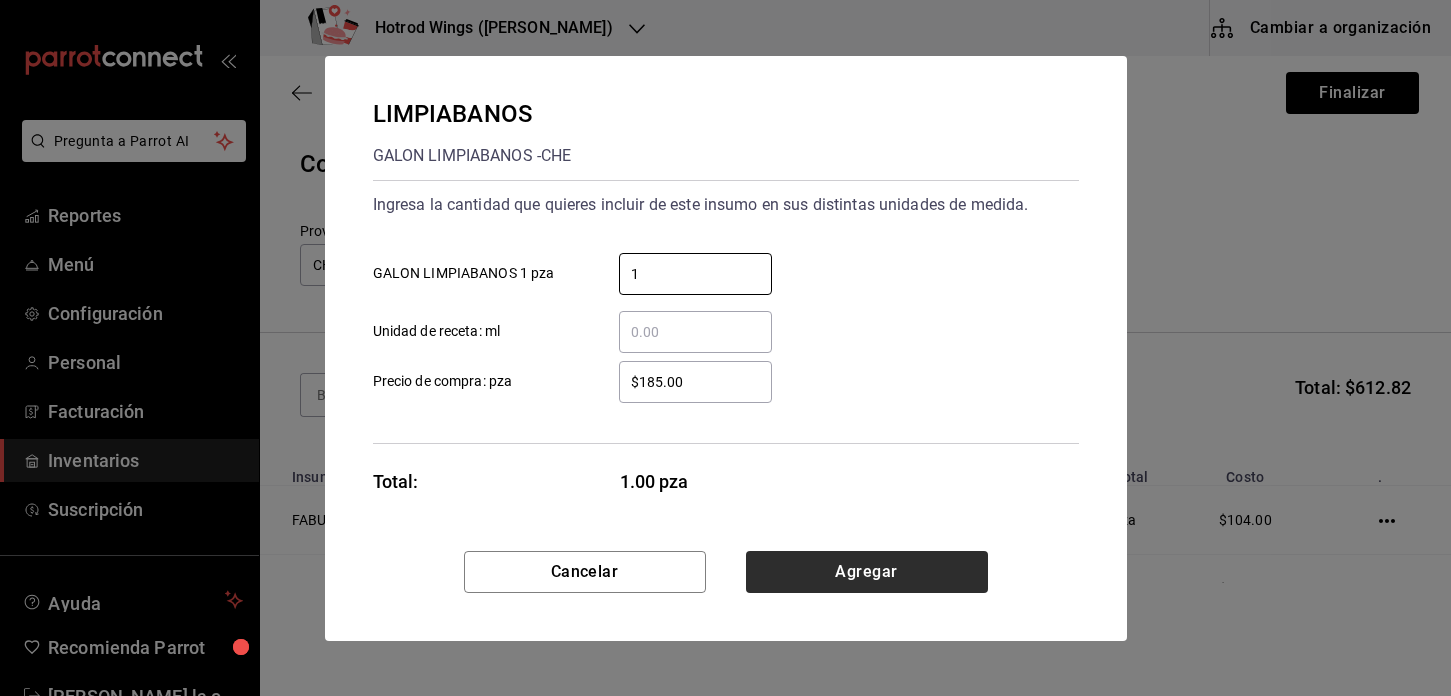 type on "1" 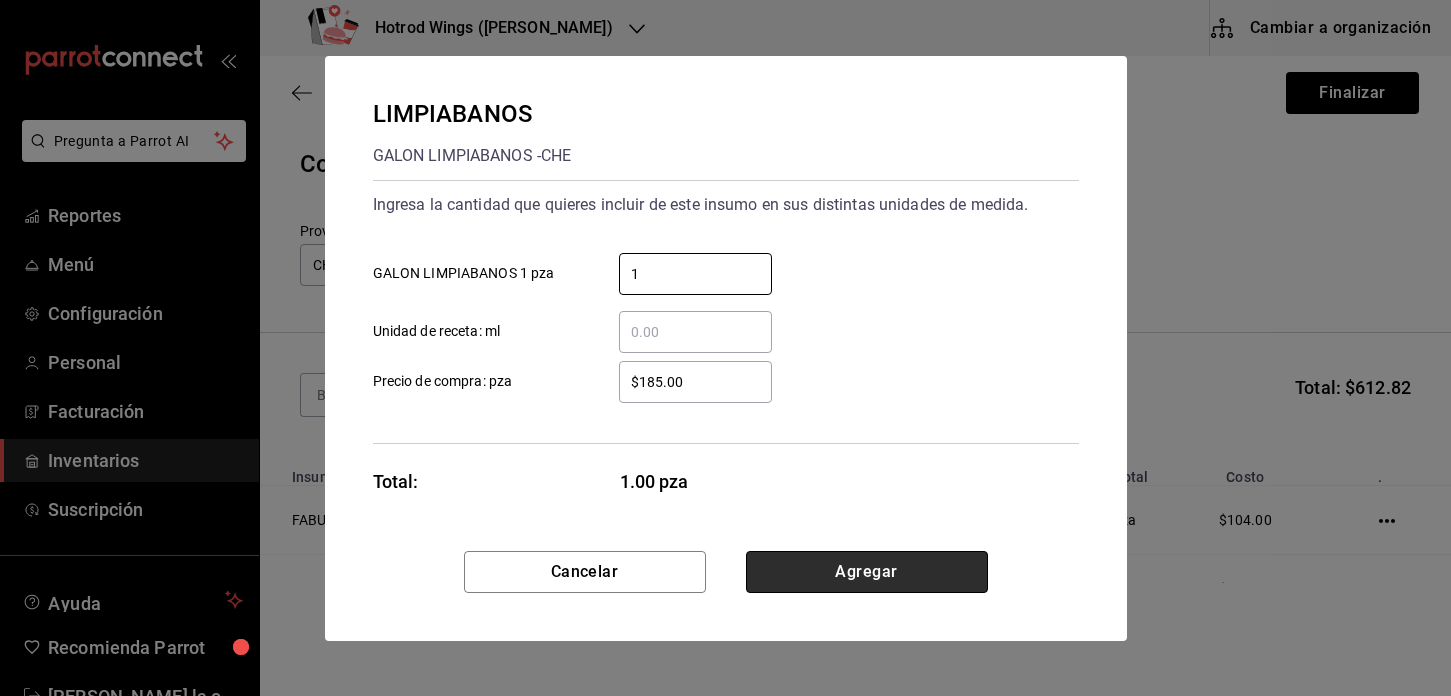 click on "Agregar" at bounding box center (867, 572) 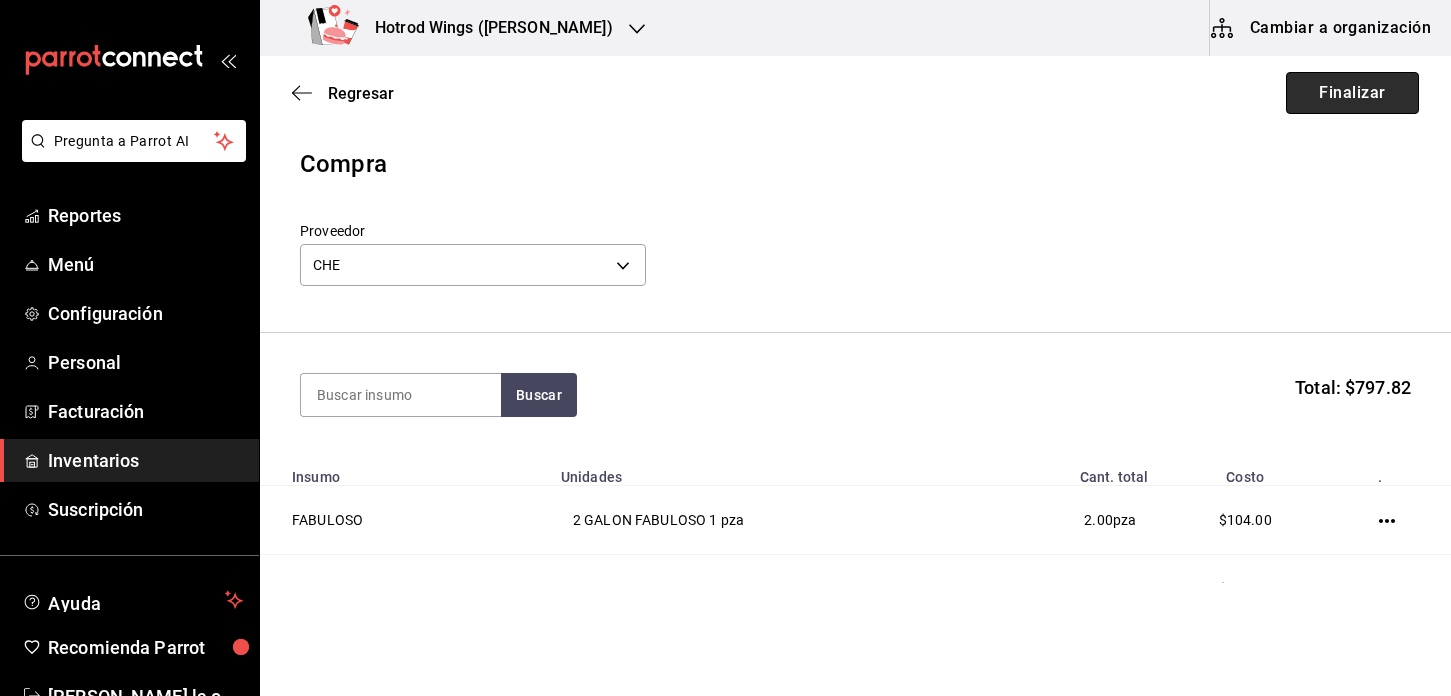 click on "Finalizar" at bounding box center (1352, 93) 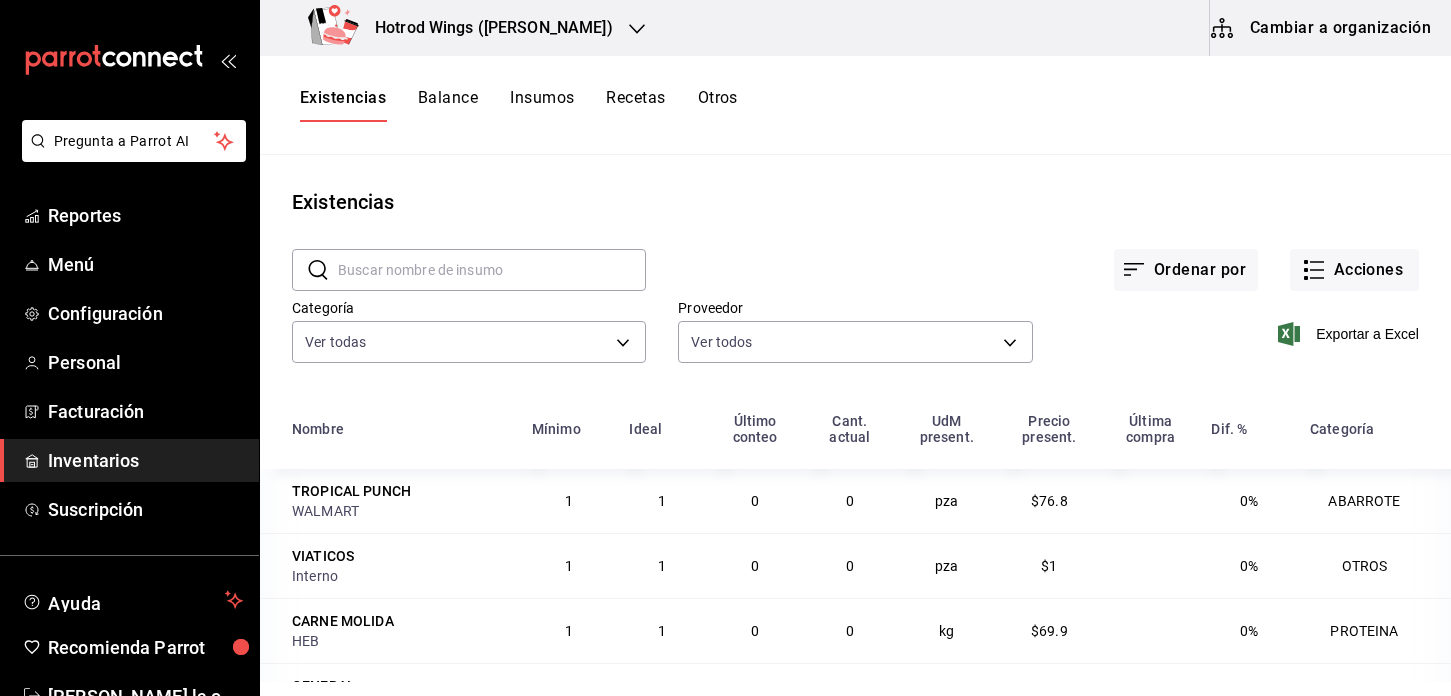 click 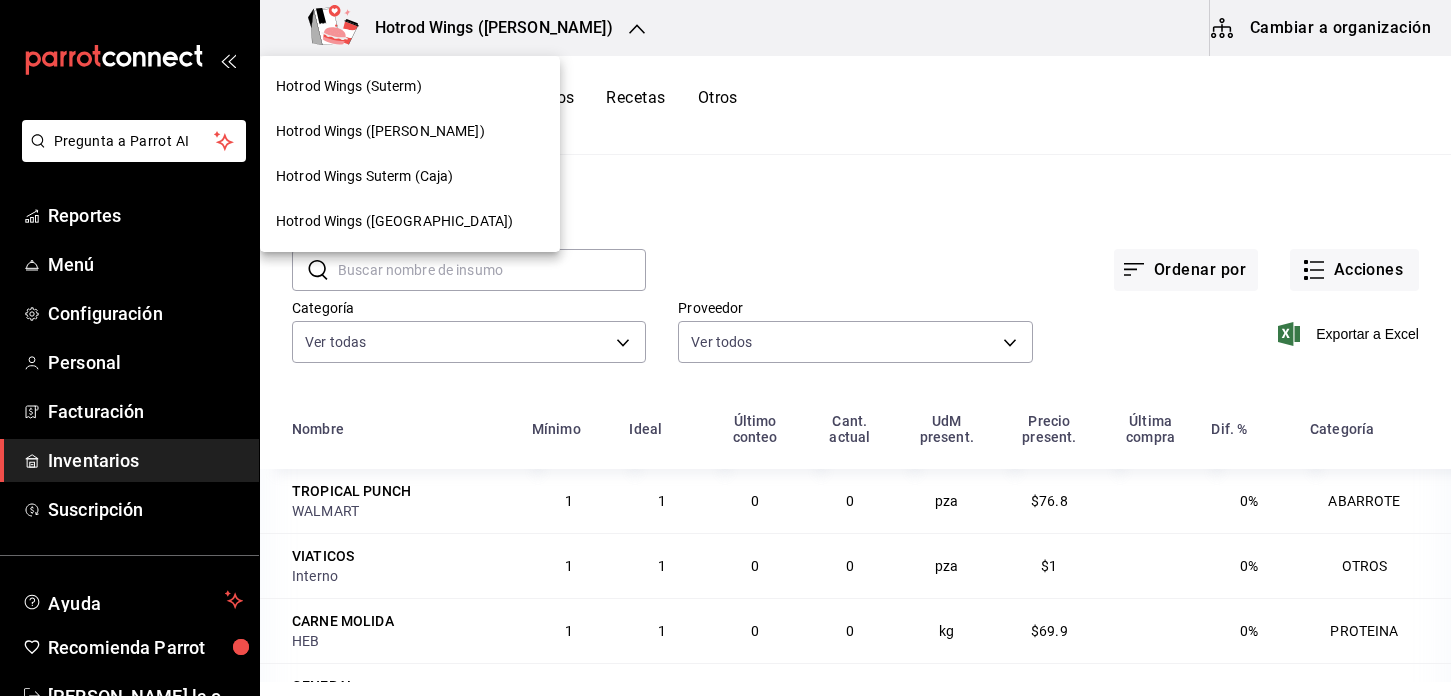 click on "Hotrod Wings (Suterm)" at bounding box center [410, 86] 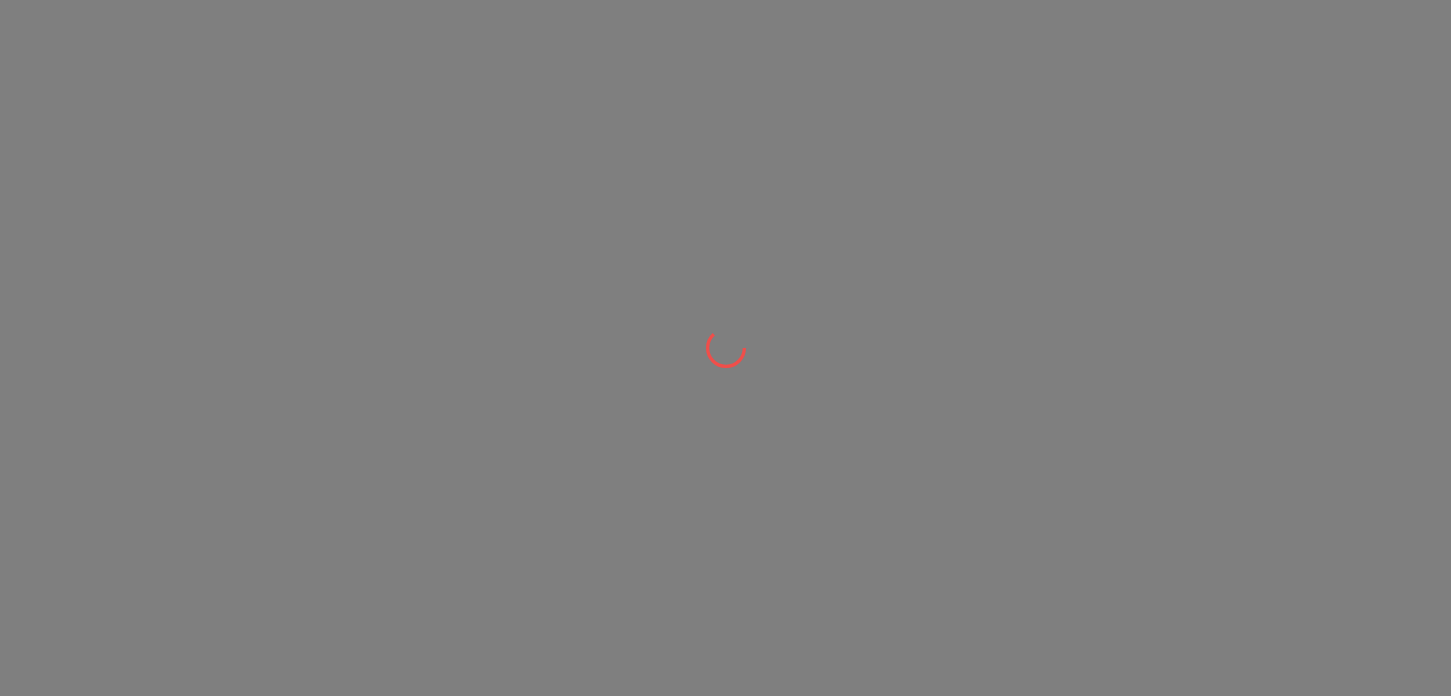 scroll, scrollTop: 0, scrollLeft: 0, axis: both 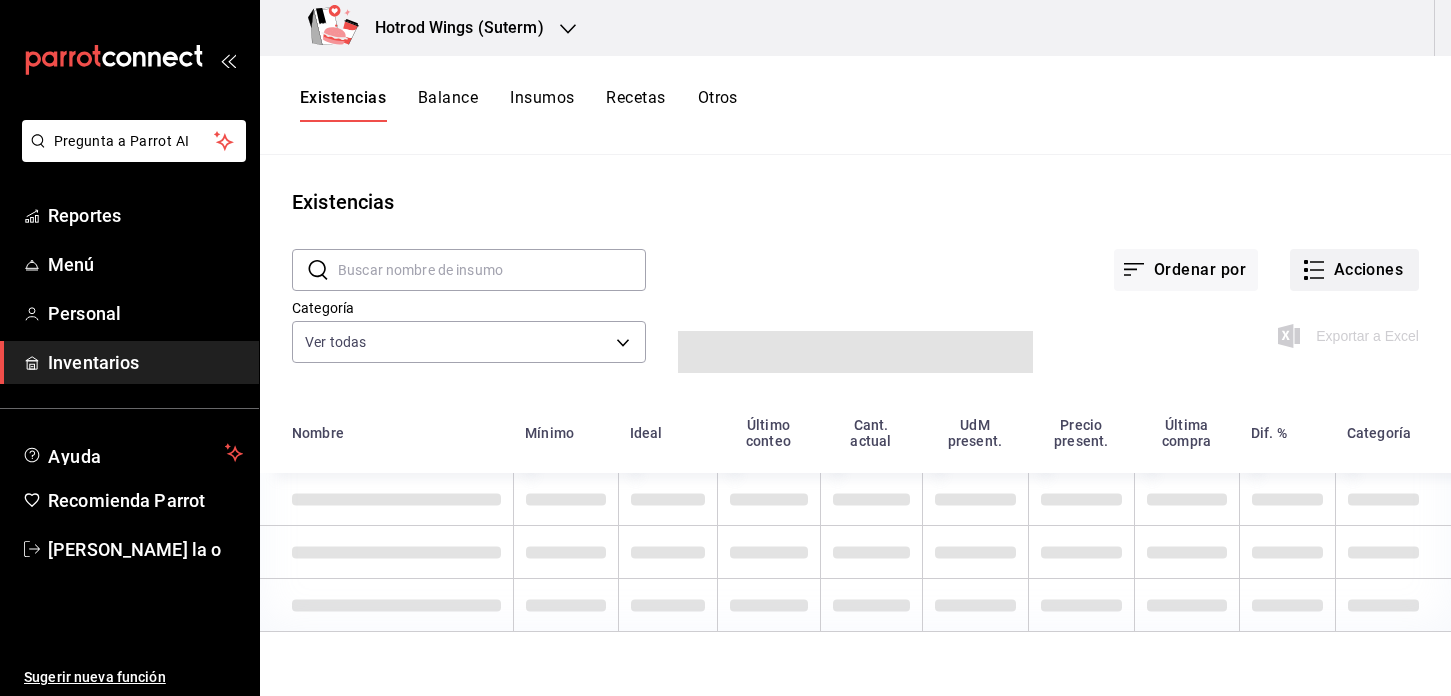 click on "Acciones" at bounding box center (1354, 270) 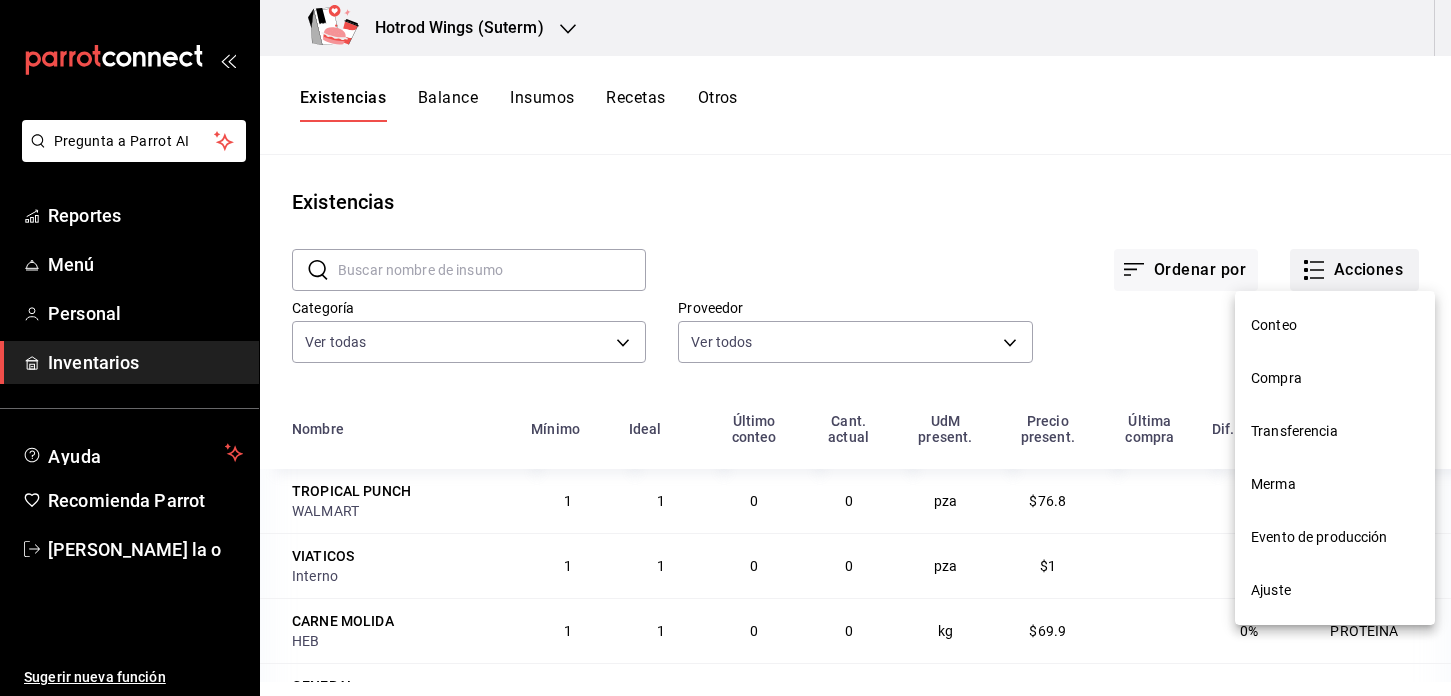 type on "7f3f38b1-24a2-4771-b4f0-7c1e78d59344,dff00c0a-fe25-4e31-aee1-c09d13eb4d66,6ec3b3e1-a4ab-4481-af16-2b13d346870c,9cc6fe73-78ed-4f35-bd38-c88e22801b09,1a85017b-0309-401c-b89c-b167a2df8d0c,0d20a3c1-61d3-4fde-8137-bda4c5fc7f56,eb824317-3b8c-41ef-9813-46edefaafb1b,e6a5c087-5130-47ac-ae5b-0dc90b7588c5,7f720fef-ae90-43e2-8ce2-eb3d2e42a2ce,f095ef77-8483-467d-a607-d527f423a67c,cf364481-49d9-470b-bf18-4b06b794f3c7,0c6f34ff-a580-4ce3-9d10-deef31a8f4af,b473ec79-b74d-457d-a27b-0b123354277d,9ed45fc2-0efd-4d38-9053-87ee8ae2db0f,c0be4b20-0c99-4780-8b1b-d7333e38514d,98162e28-dc19-4958-b80c-517b72e37a2c,6ac4e91e-6ee1-42a9-bfcb-ac77091e7463,a9db36bd-a4b4-40b0-98d8-daaf291c8a4a,85248193-6654-4893-9fdc-06dd31cd8c16,8f10cf9b-bf99-4684-be9a-f98b02501773,ebb85cbe-1894-4020-90a7-7fcb2d08d384,8c48d0b0-0bf6-44ee-8dba-0830e95a0ceb,04cac25e-4c91-43dd-8013-81e31d9743aa,cfb56cc7-5142-4fd3-9c18-594a56f2780a,cc37360c-f55f-40e6-abd9-e0f998cf54c0,6f02f0ed-b166-4081-99ad-08bfb8ebb40b,4b0f4db7-661b-4c6b-b98b-66a92cf651d7,19f94ab8-3a18-496c-9dc..." 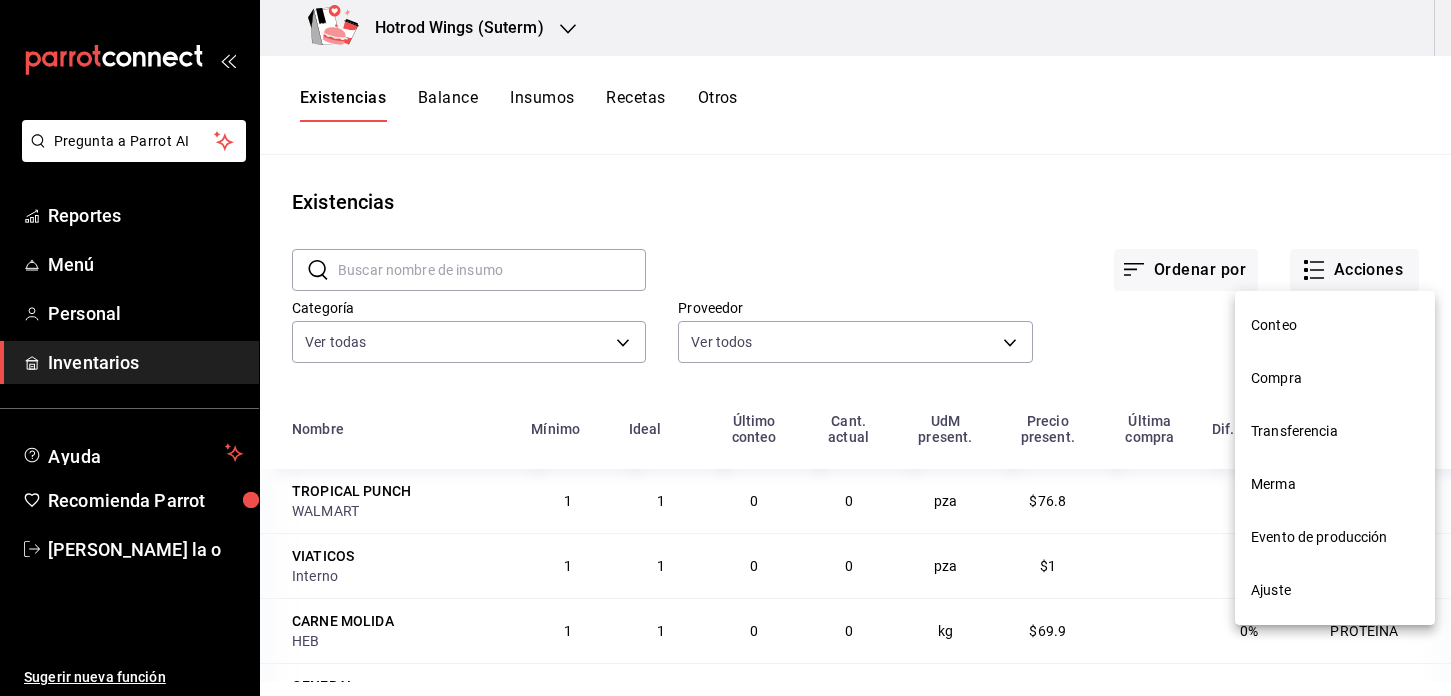 click on "Compra" at bounding box center [1335, 378] 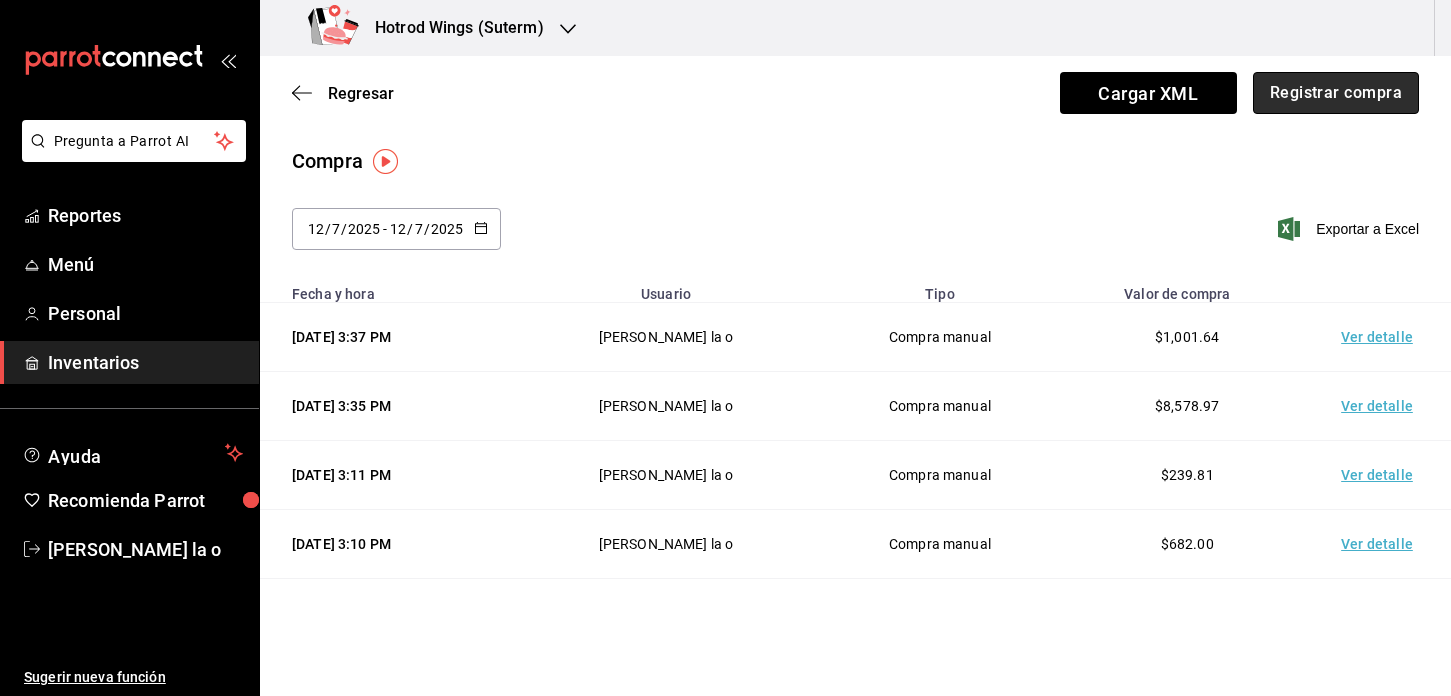 click on "Registrar compra" at bounding box center (1336, 93) 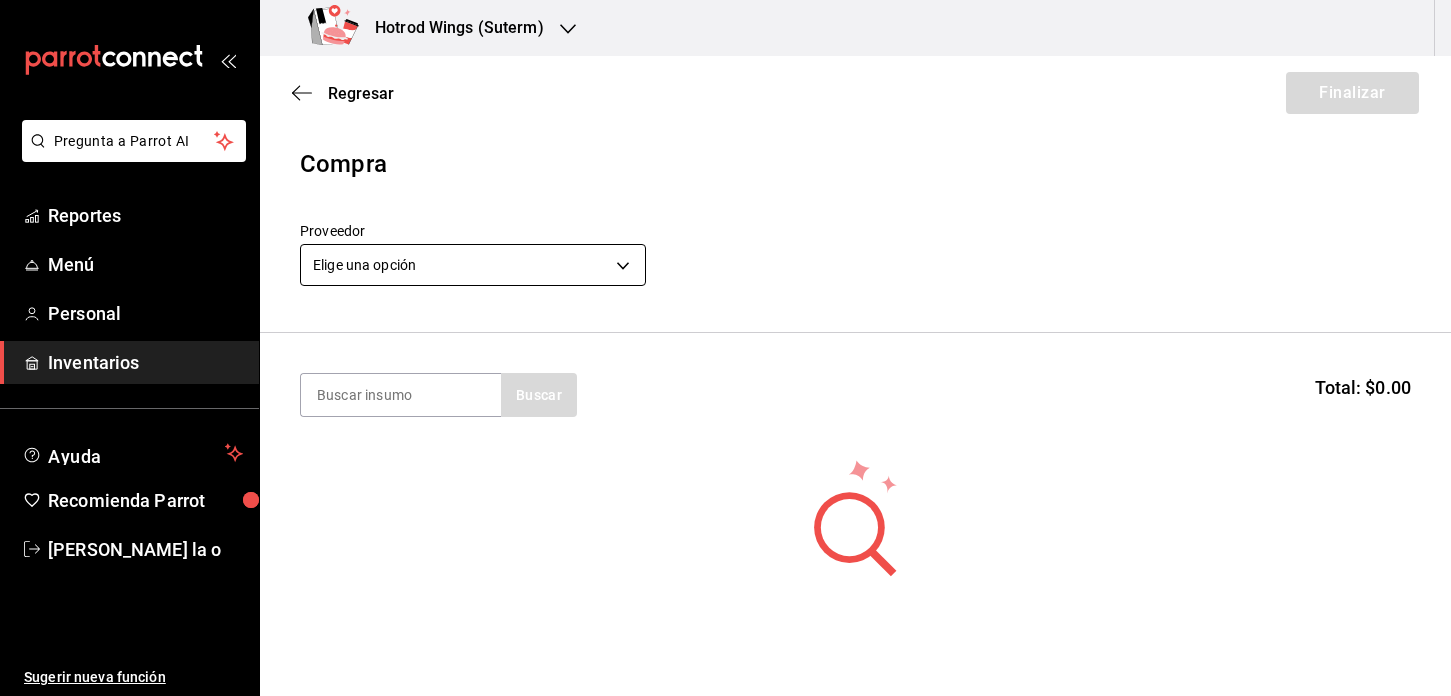 click on "Pregunta a Parrot AI Reportes   Menú   Personal   Inventarios   Ayuda Recomienda Parrot   [PERSON_NAME] De la o   Sugerir nueva función   Hotrod Wings (Suterm) Regresar Finalizar Compra Proveedor Elige una opción default Buscar Total: $0.00 No hay insumos a mostrar. Busca un insumo para agregarlo a la lista Pregunta a Parrot AI Reportes   Menú   Personal   Inventarios   Ayuda Recomienda Parrot   [PERSON_NAME] De la o   Sugerir nueva función   GANA 1 MES GRATIS EN TU SUSCRIPCIÓN AQUÍ ¿Recuerdas cómo empezó tu restaurante?
[DATE] puedes ayudar a un colega a tener el mismo cambio que tú viviste.
Recomienda Parrot directamente desde tu Portal Administrador.
Es fácil y rápido.
🎁 Por cada restaurante que se una, ganas 1 mes gratis. Ver video tutorial Ir a video Editar Eliminar Visitar centro de ayuda [PHONE_NUMBER] [EMAIL_ADDRESS][DOMAIN_NAME] Visitar centro de ayuda [PHONE_NUMBER] [EMAIL_ADDRESS][DOMAIN_NAME]" at bounding box center (725, 291) 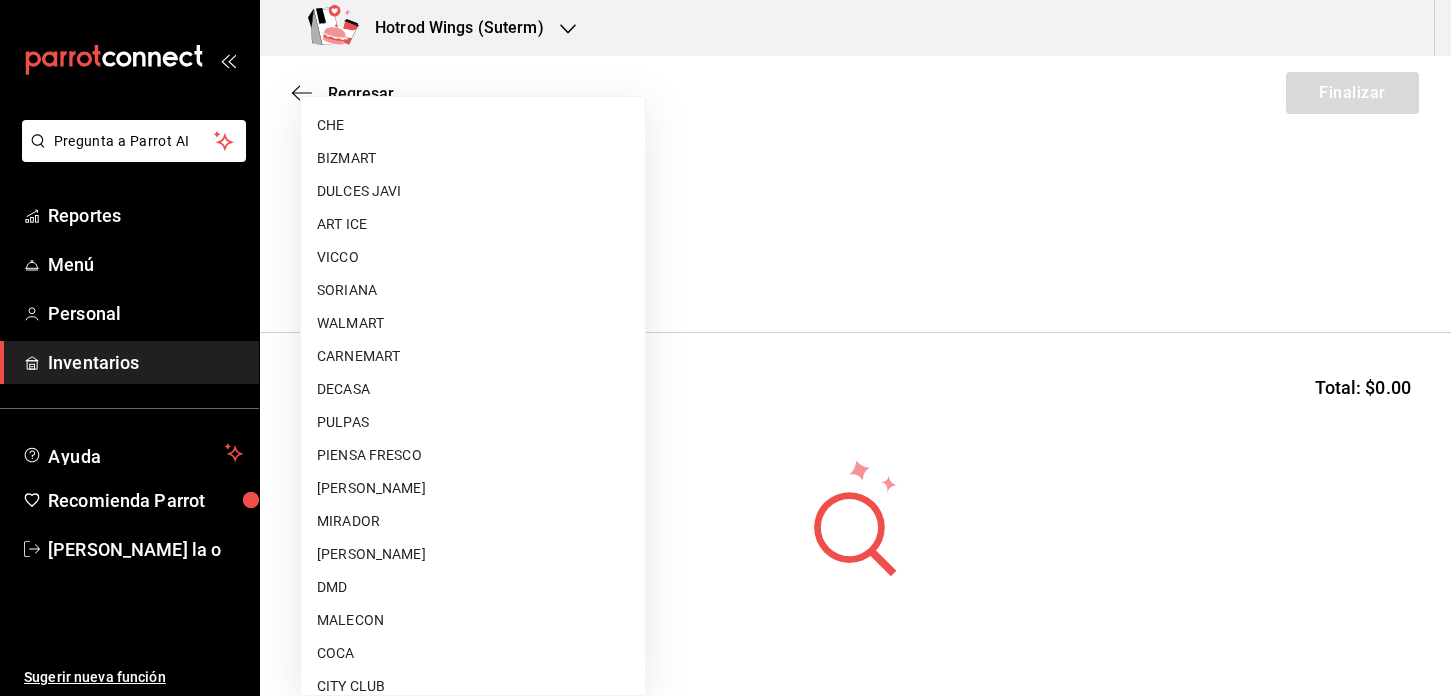 scroll, scrollTop: 1002, scrollLeft: 0, axis: vertical 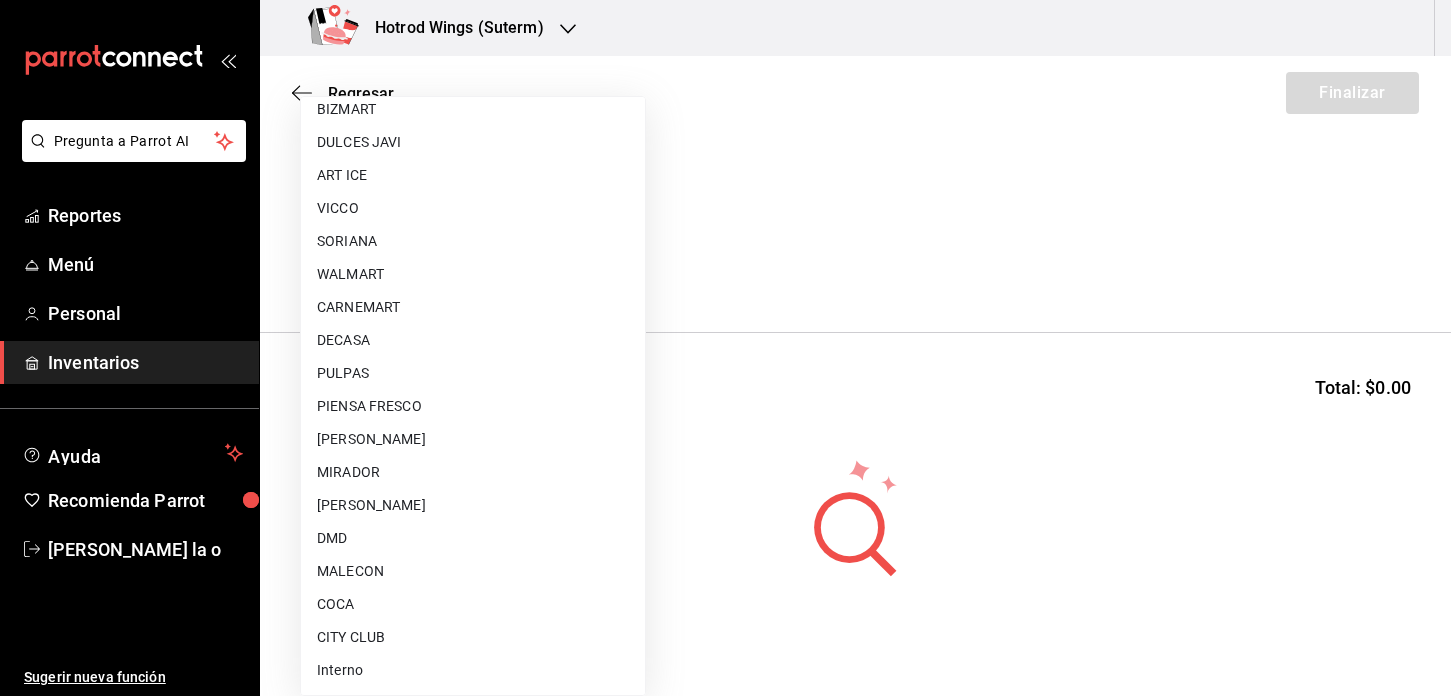 click on "MALECON" at bounding box center [473, 571] 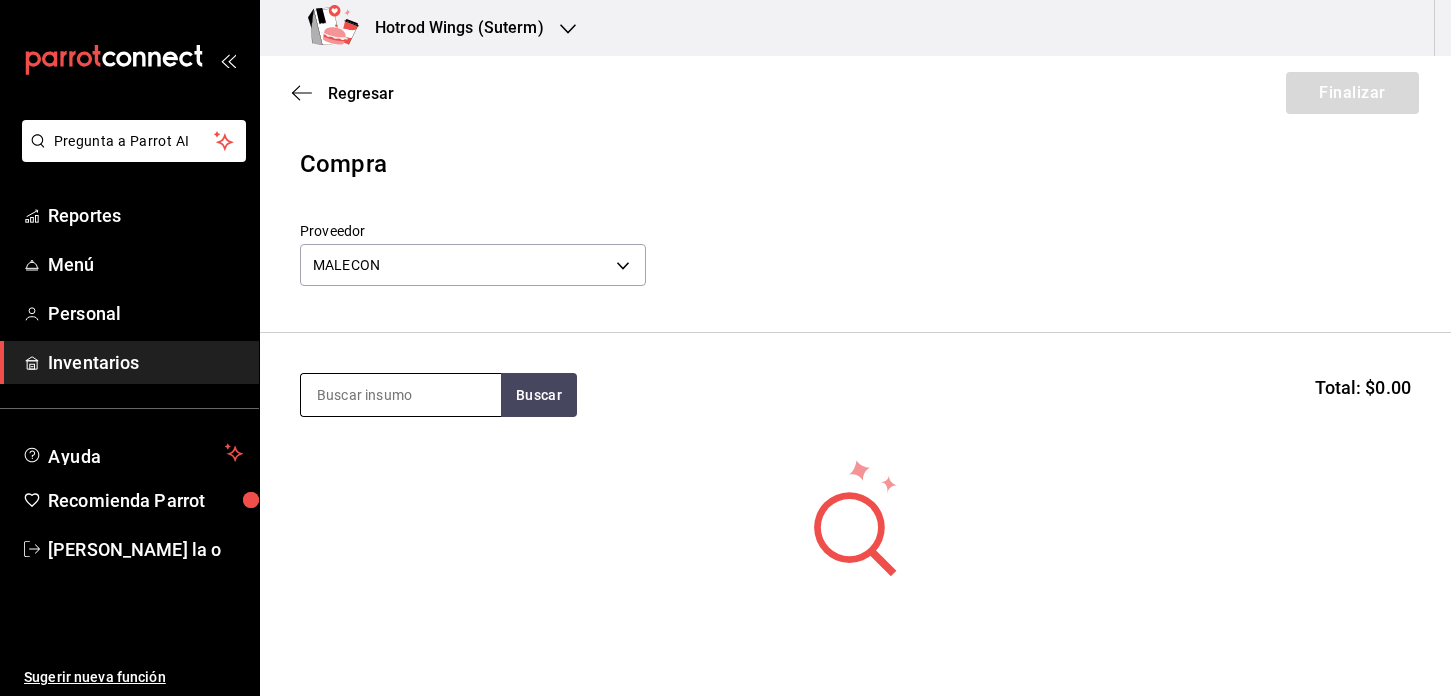 click at bounding box center [401, 395] 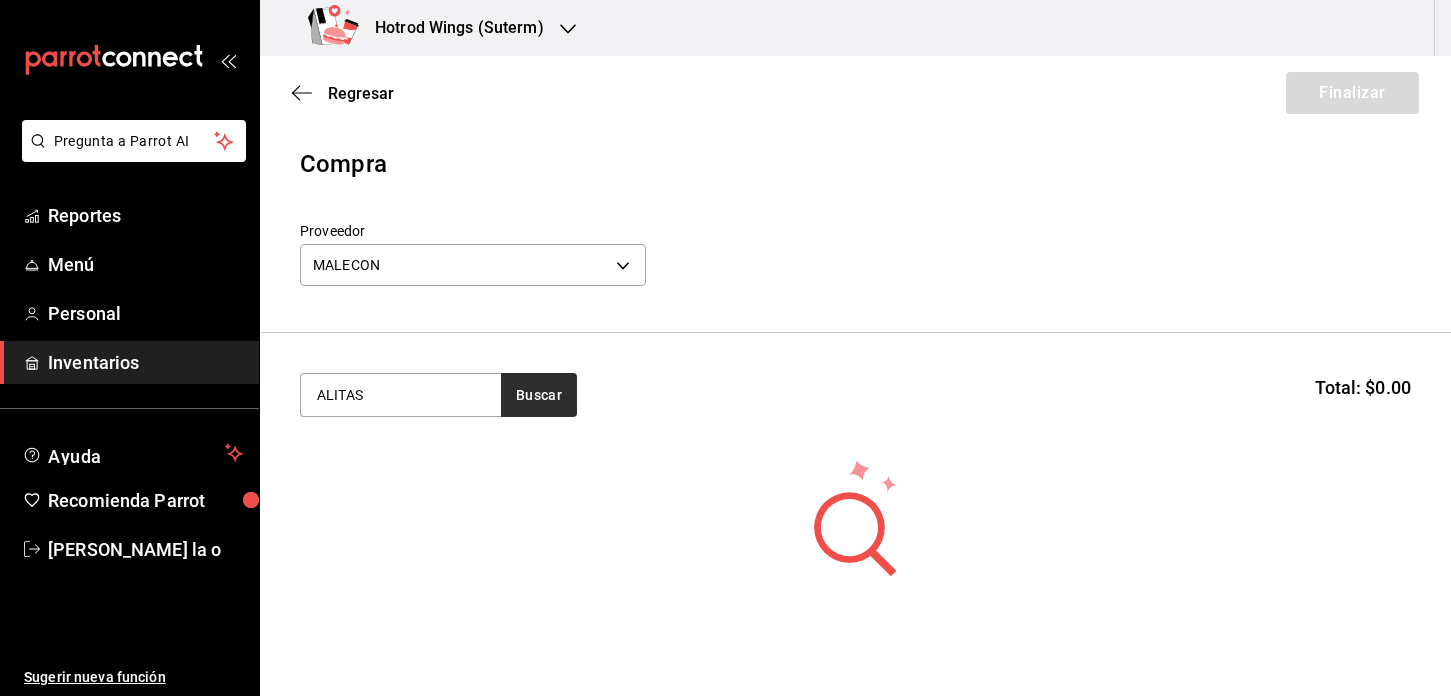 type on "ALITAS" 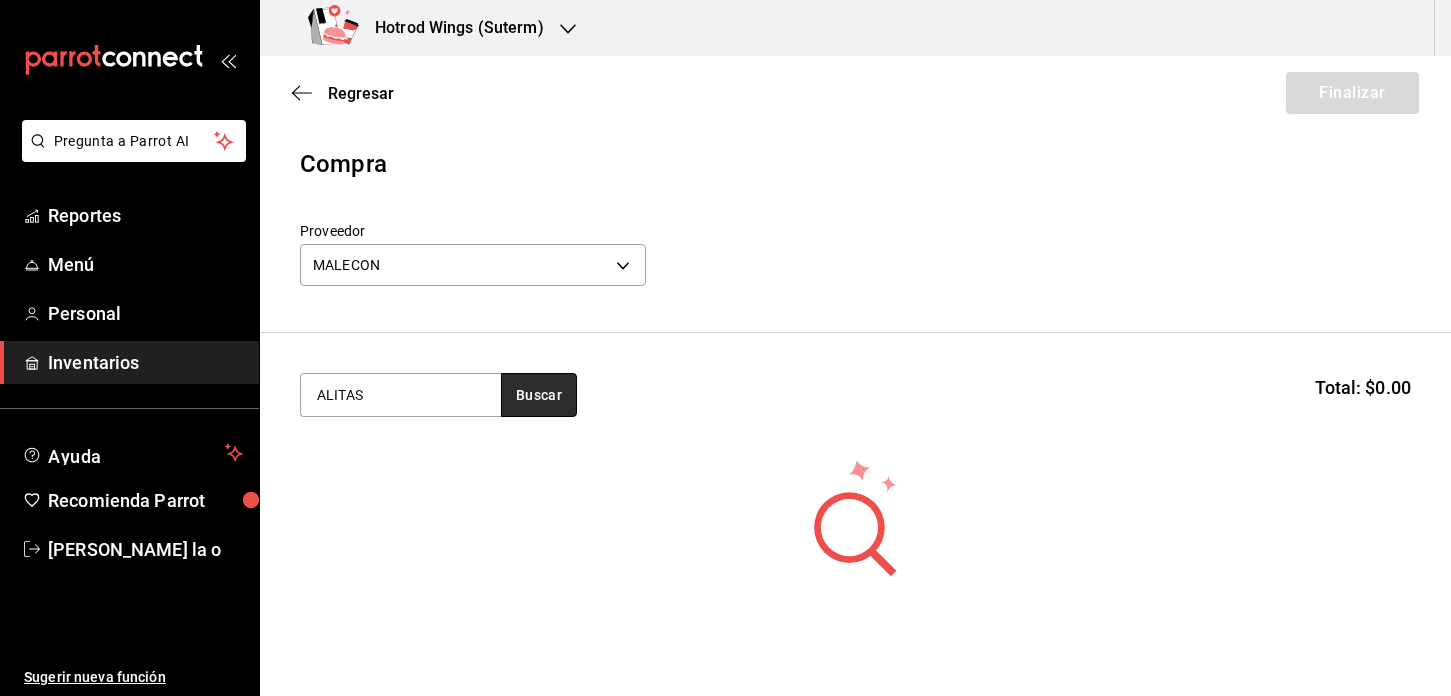click on "Buscar" at bounding box center [539, 395] 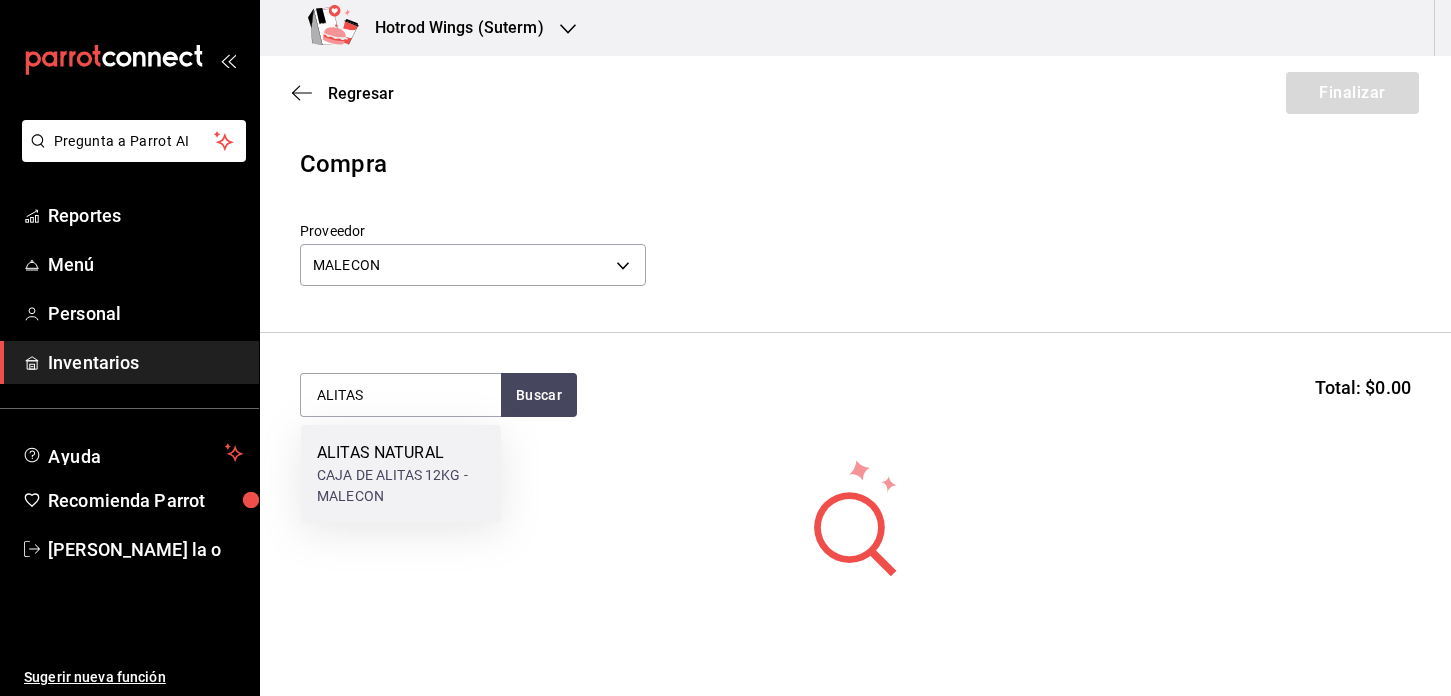 click on "ALITAS NATURAL" at bounding box center (401, 453) 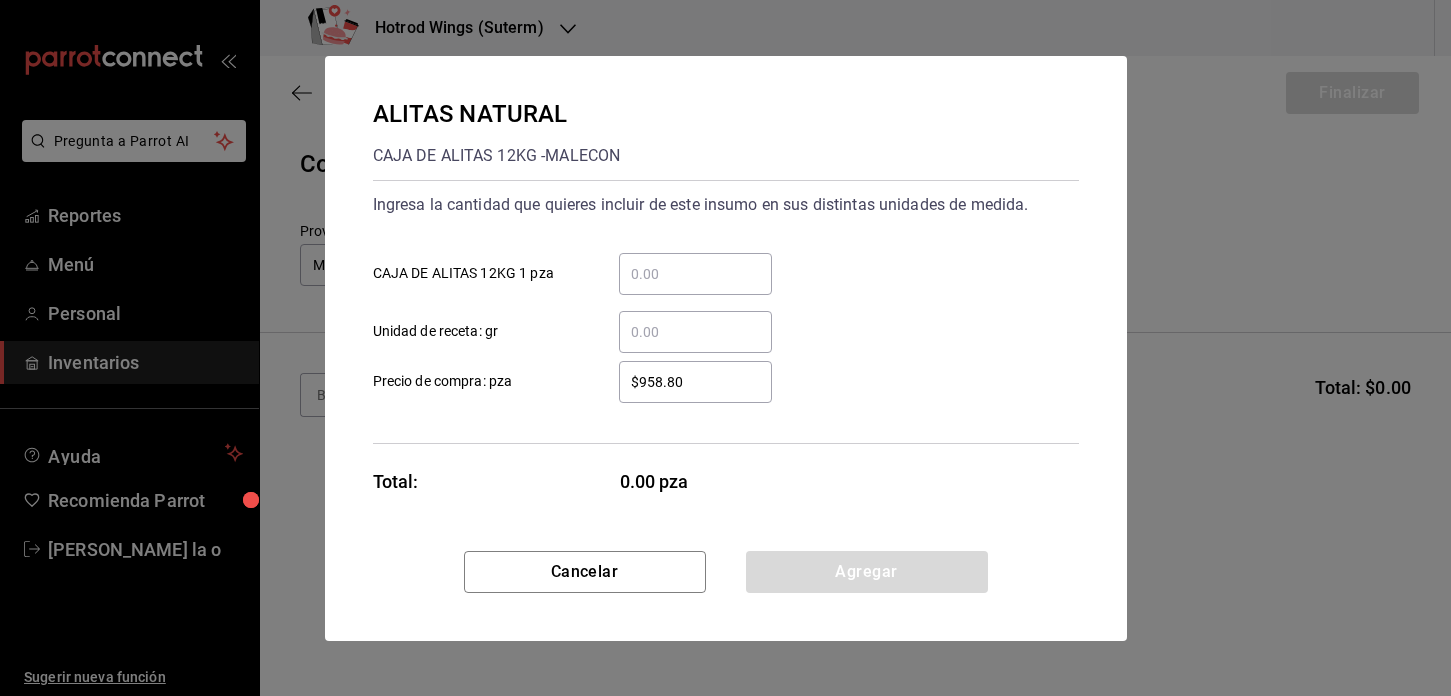 click on "​ CAJA DE ALITAS 12KG 1 pza" at bounding box center [695, 274] 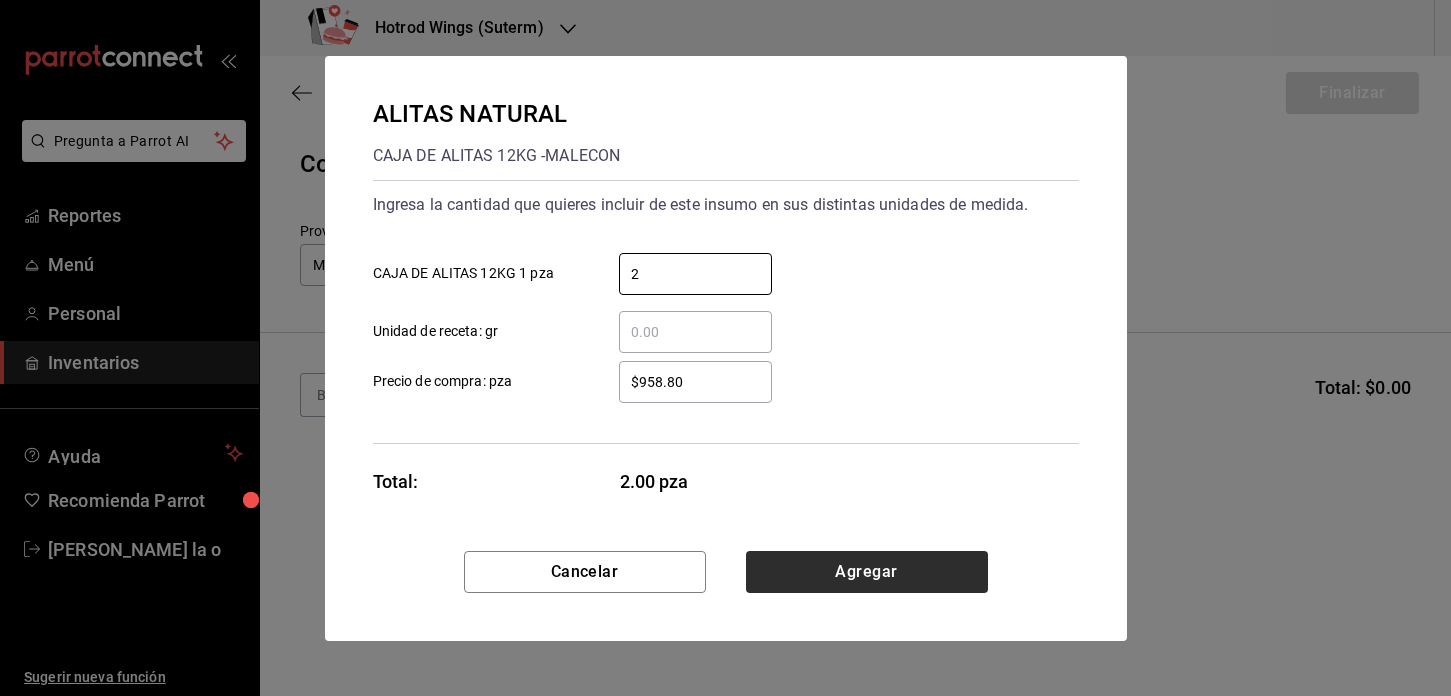 type on "2" 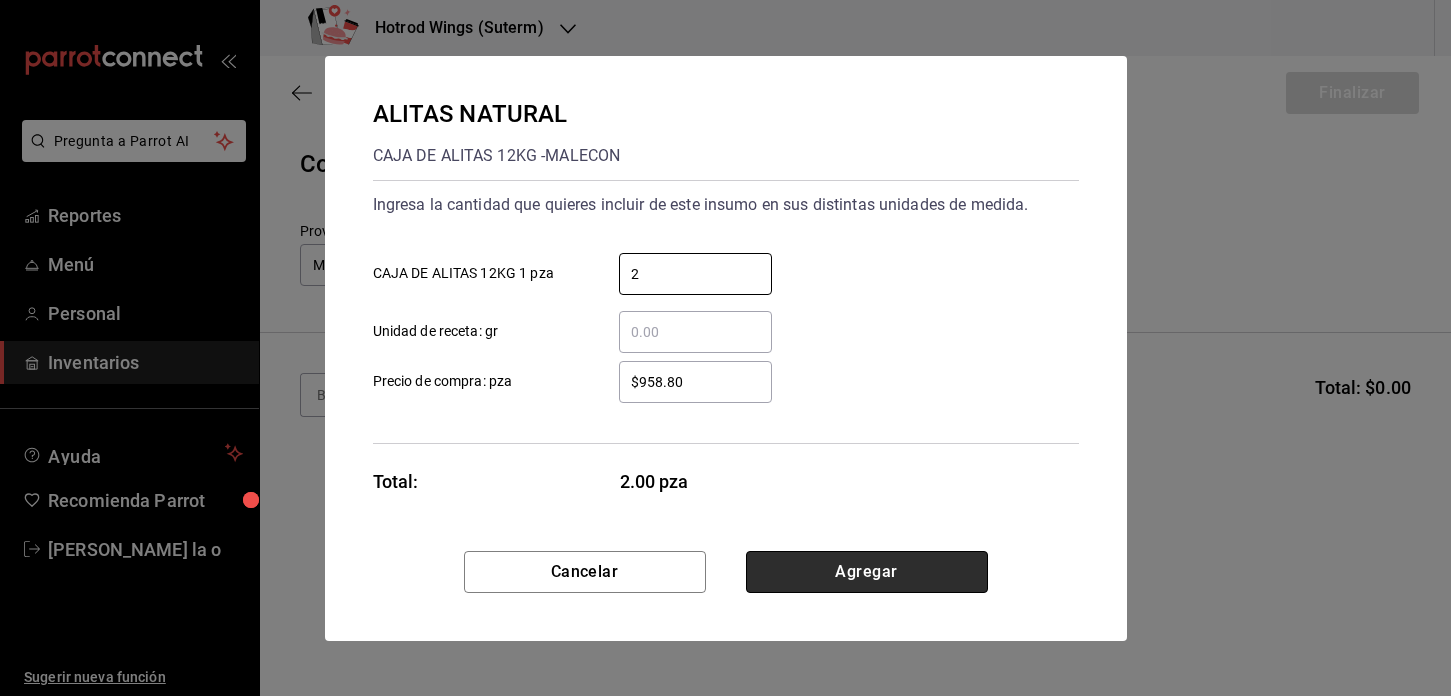 click on "Agregar" at bounding box center (867, 572) 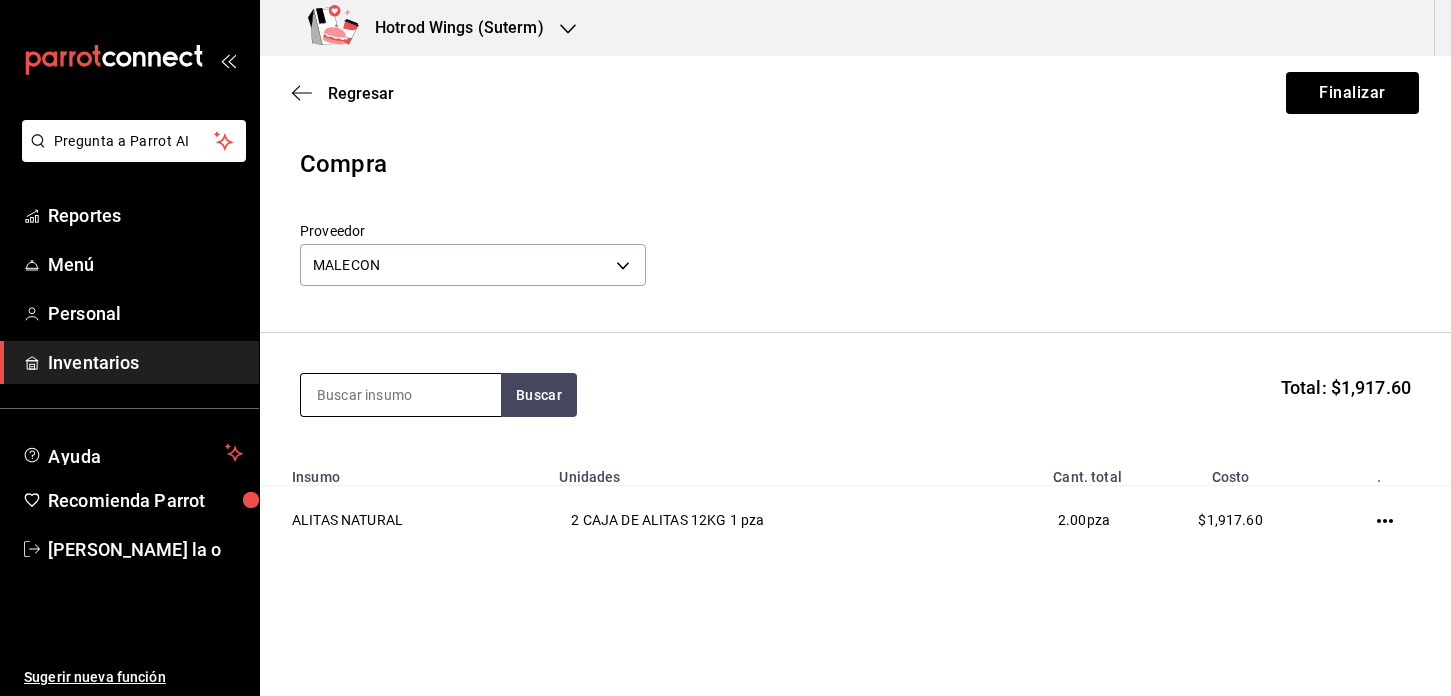 click at bounding box center (401, 395) 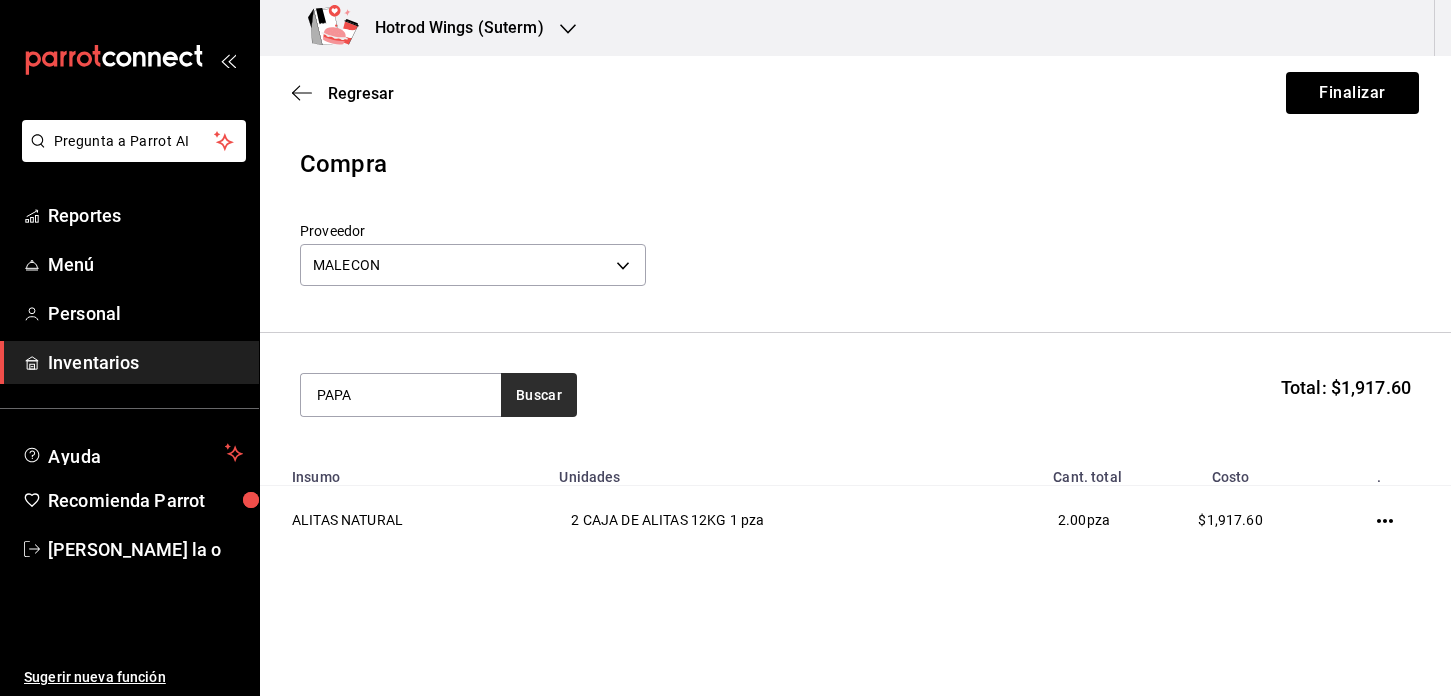 type on "PAPA" 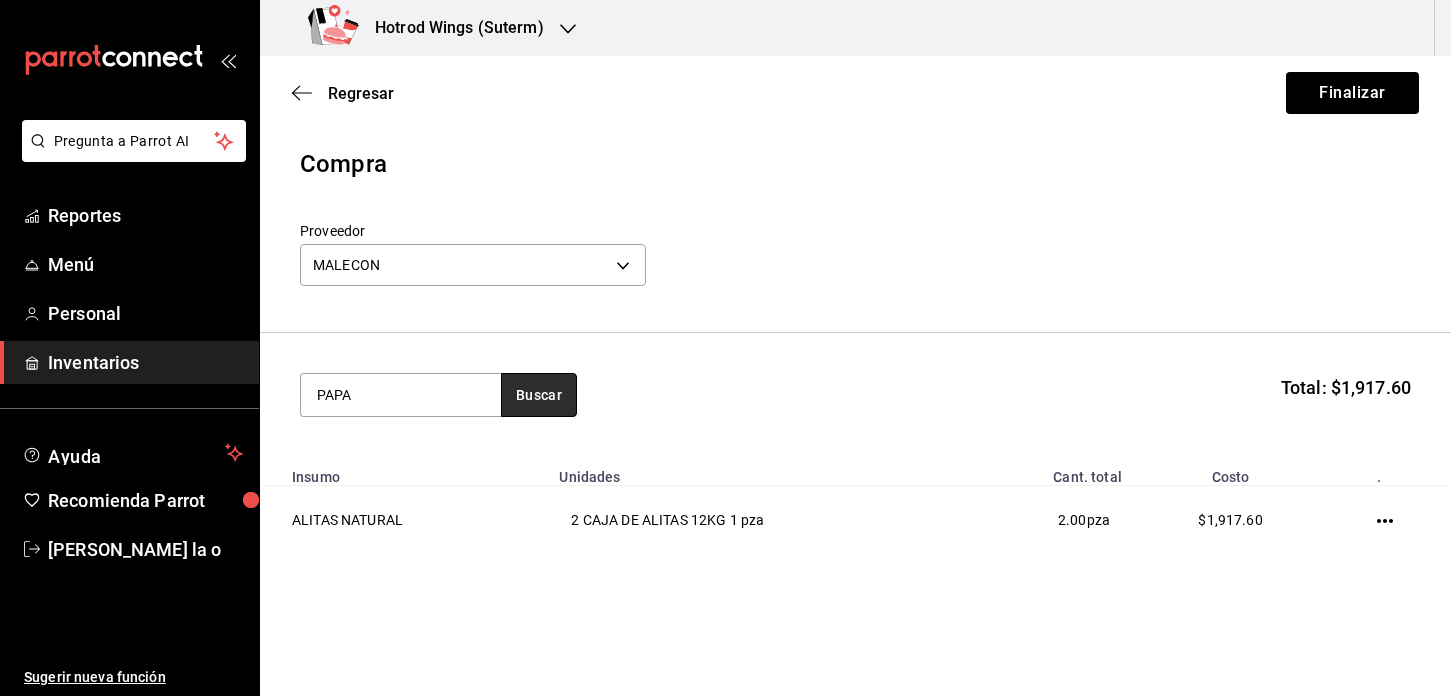 click on "Buscar" at bounding box center (539, 395) 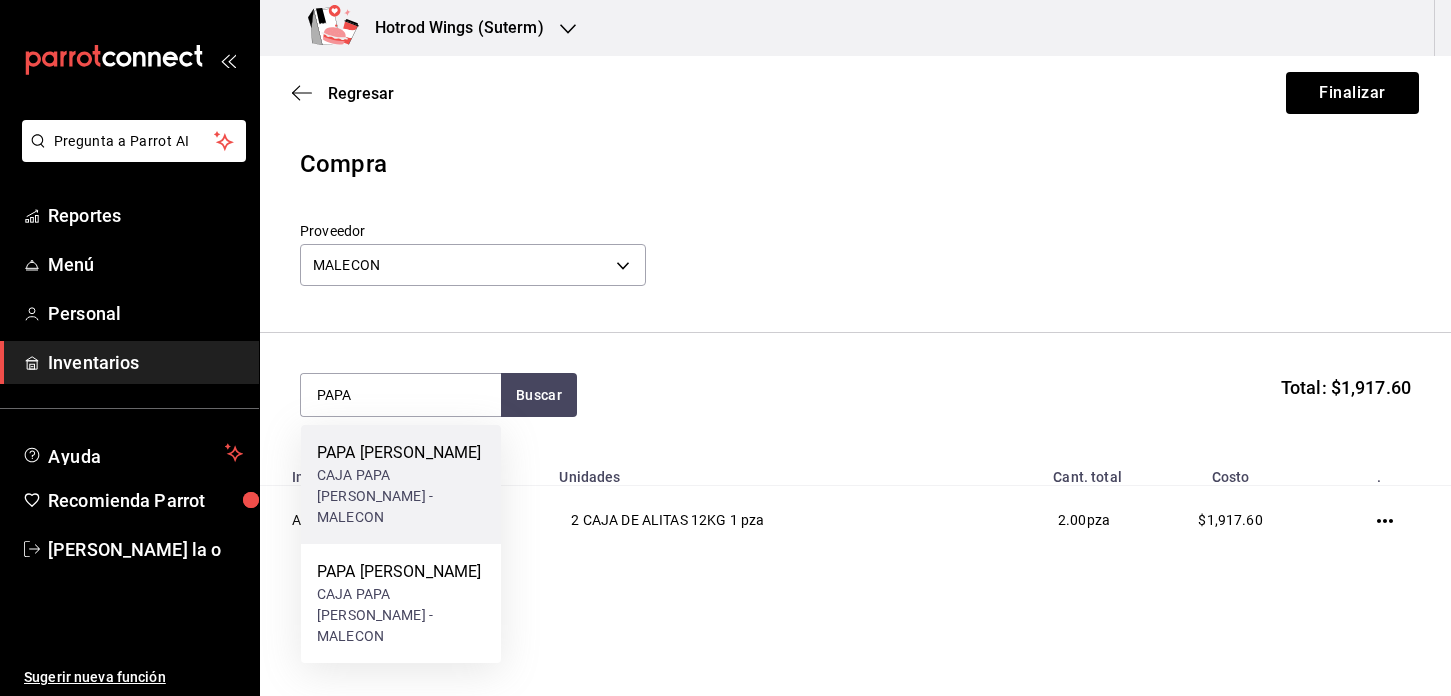 click on "CAJA PAPA LISA CAVENDISH - MALECON" at bounding box center (401, 496) 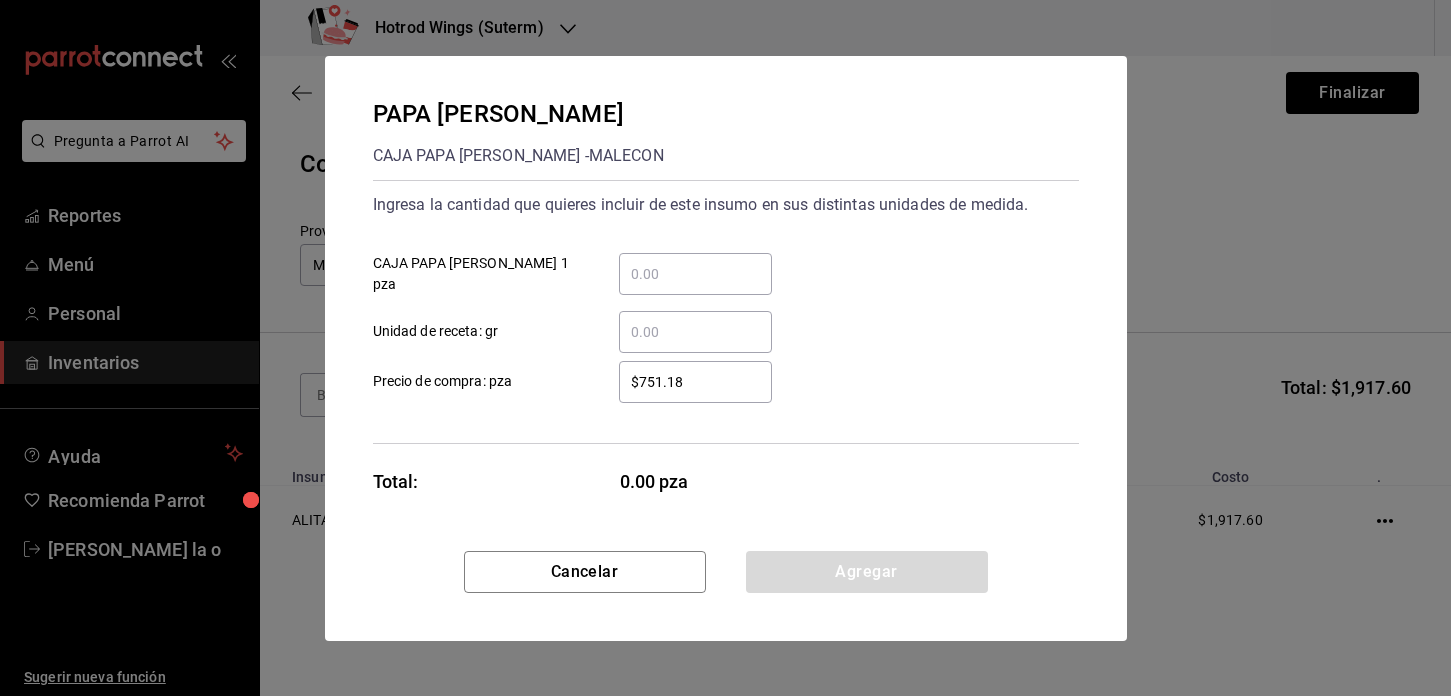 click on "​ CAJA PAPA LISA CAVENDISH 1 pza" at bounding box center (695, 274) 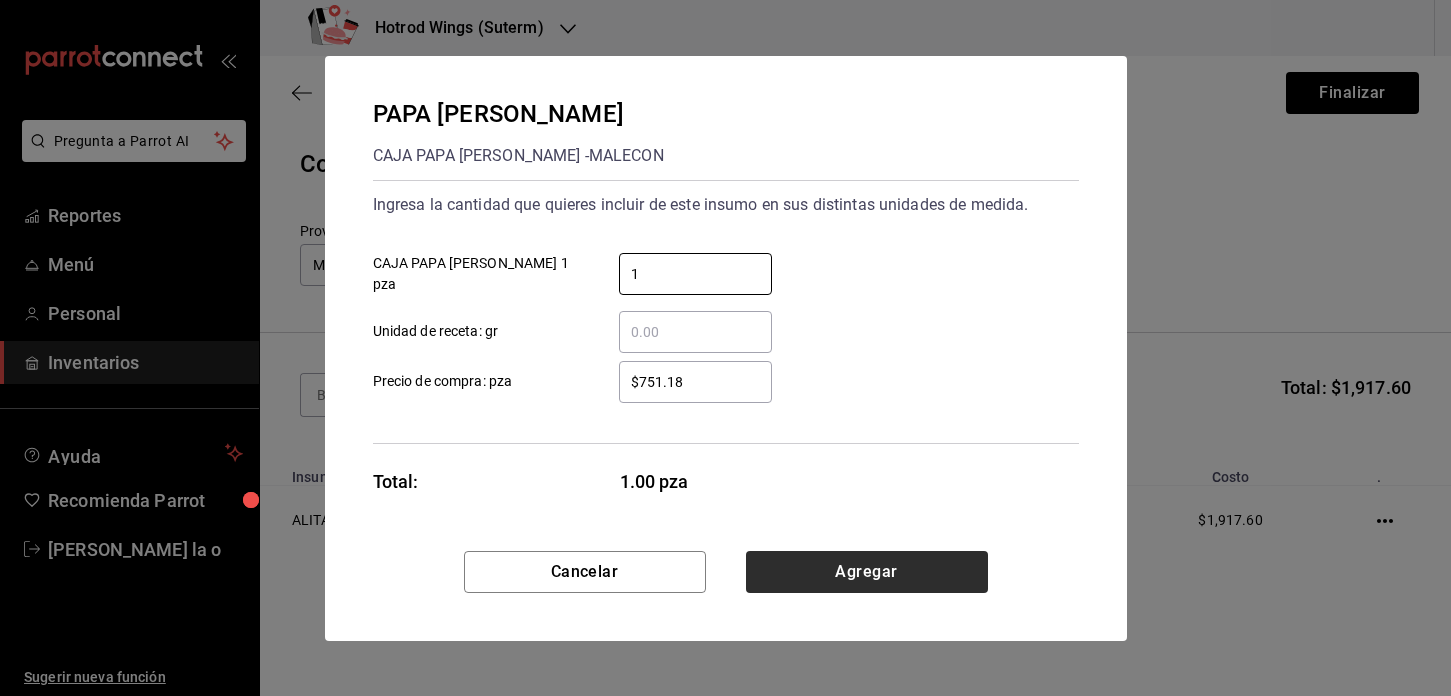 type on "1" 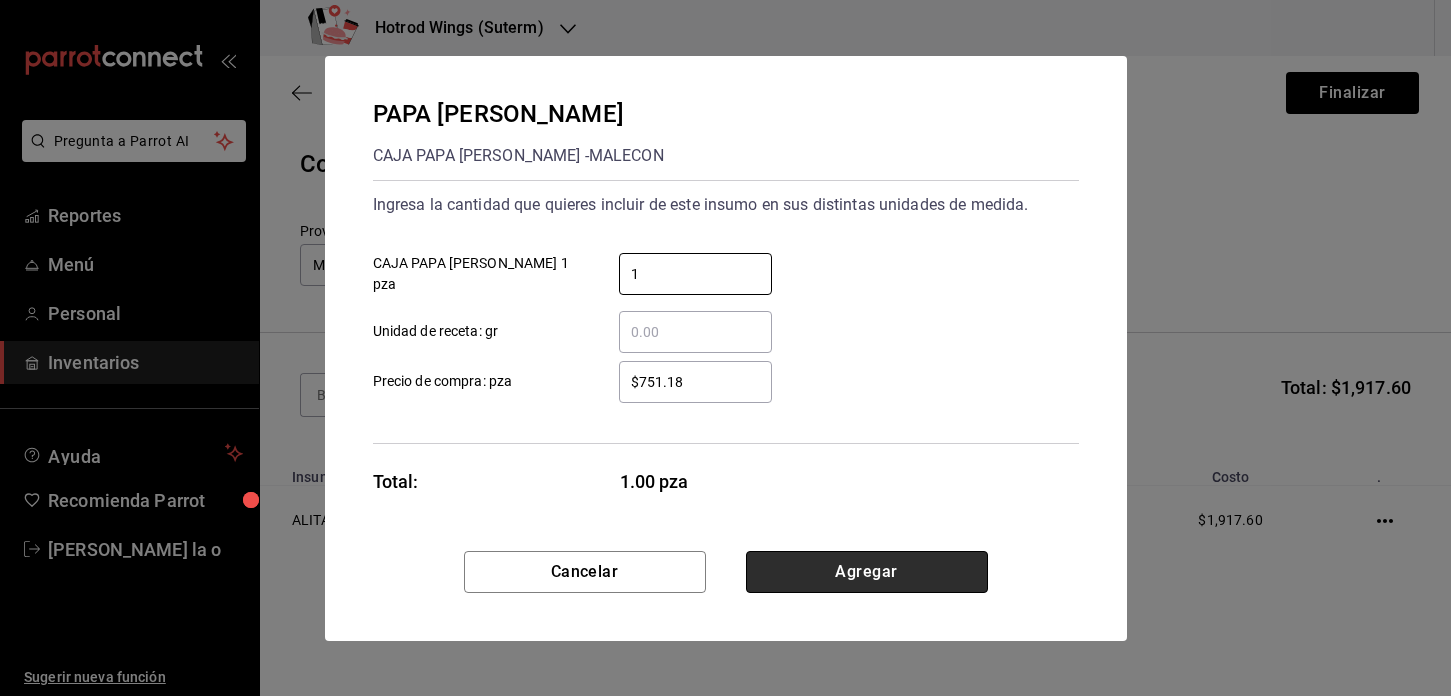 click on "Agregar" at bounding box center (867, 572) 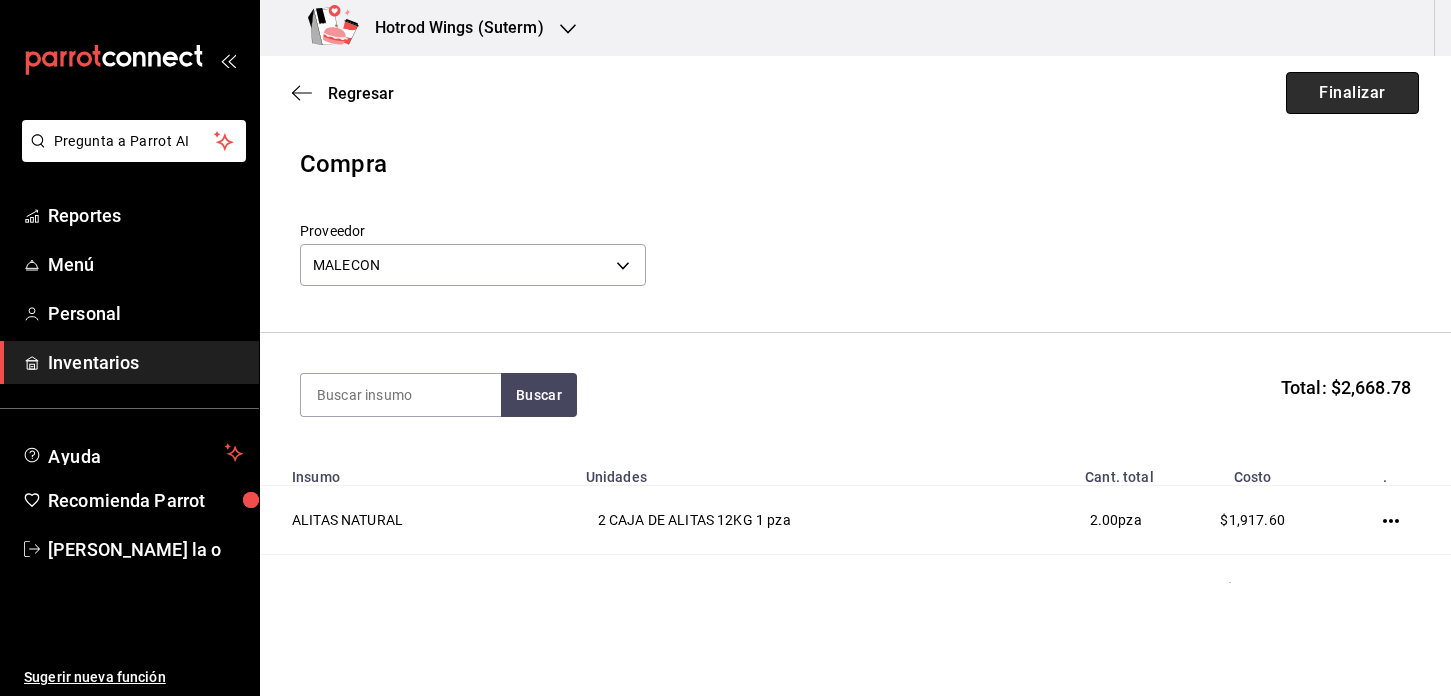 click on "Finalizar" at bounding box center (1352, 93) 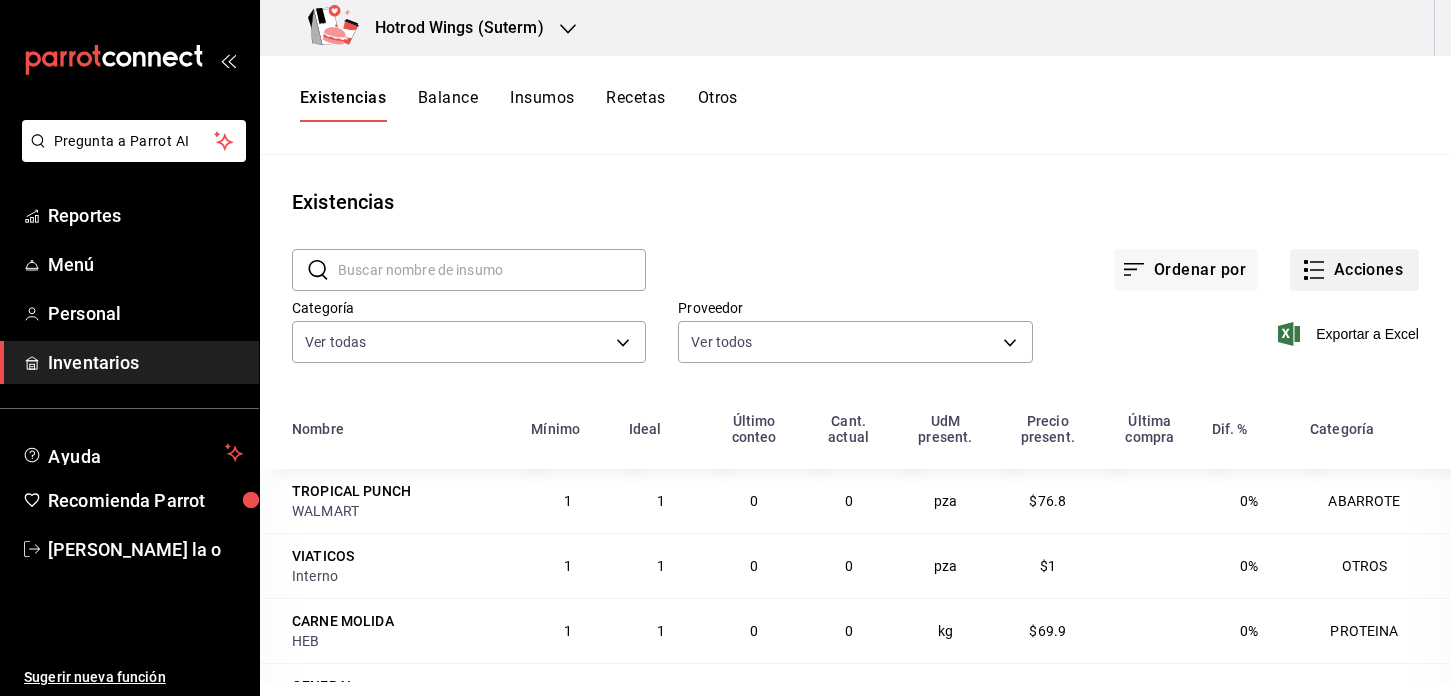 click on "Acciones" at bounding box center (1354, 270) 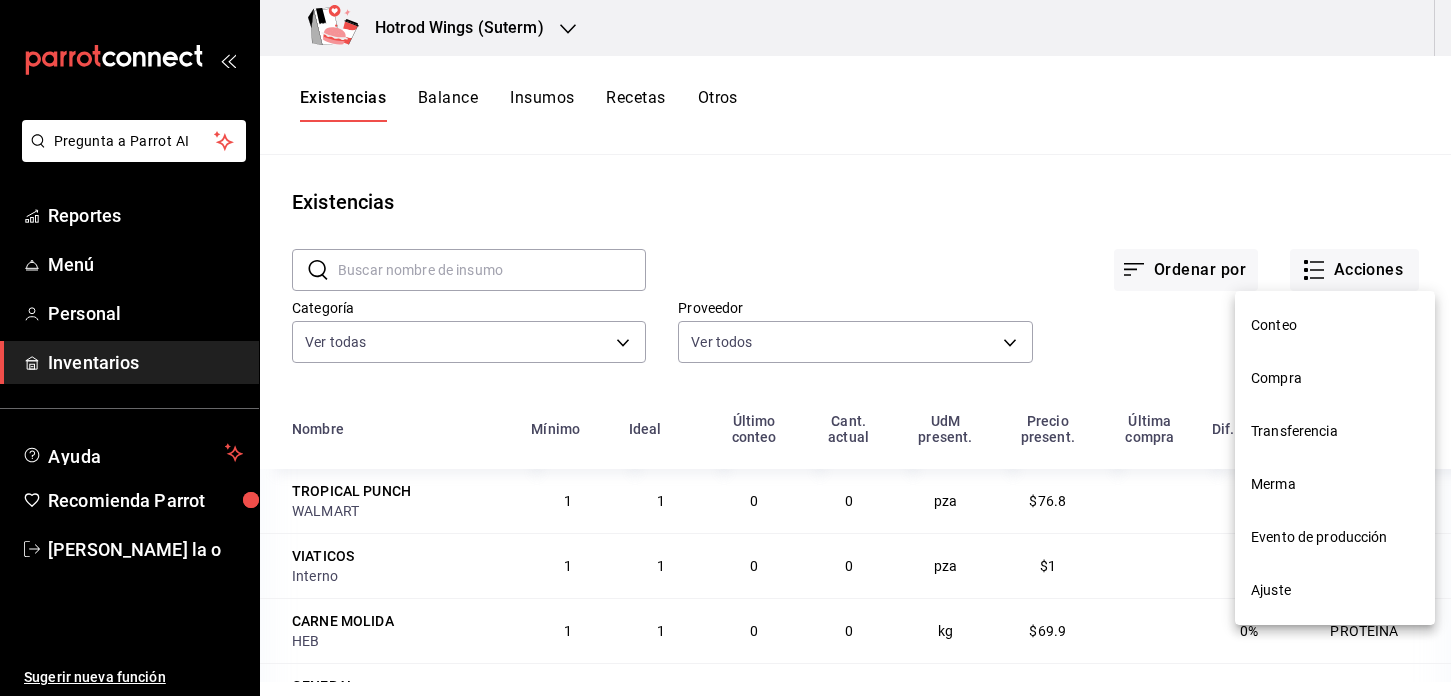 click on "Compra" at bounding box center (1335, 378) 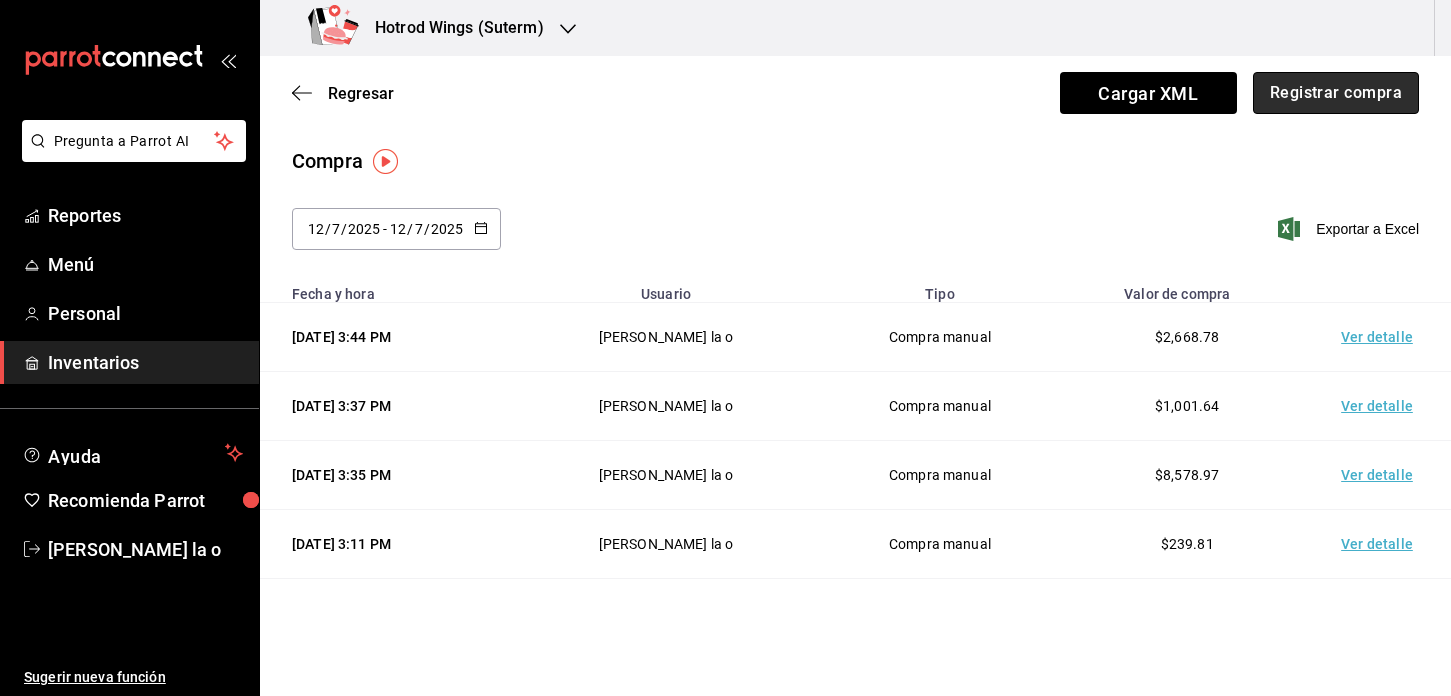 click on "Registrar compra" at bounding box center [1336, 93] 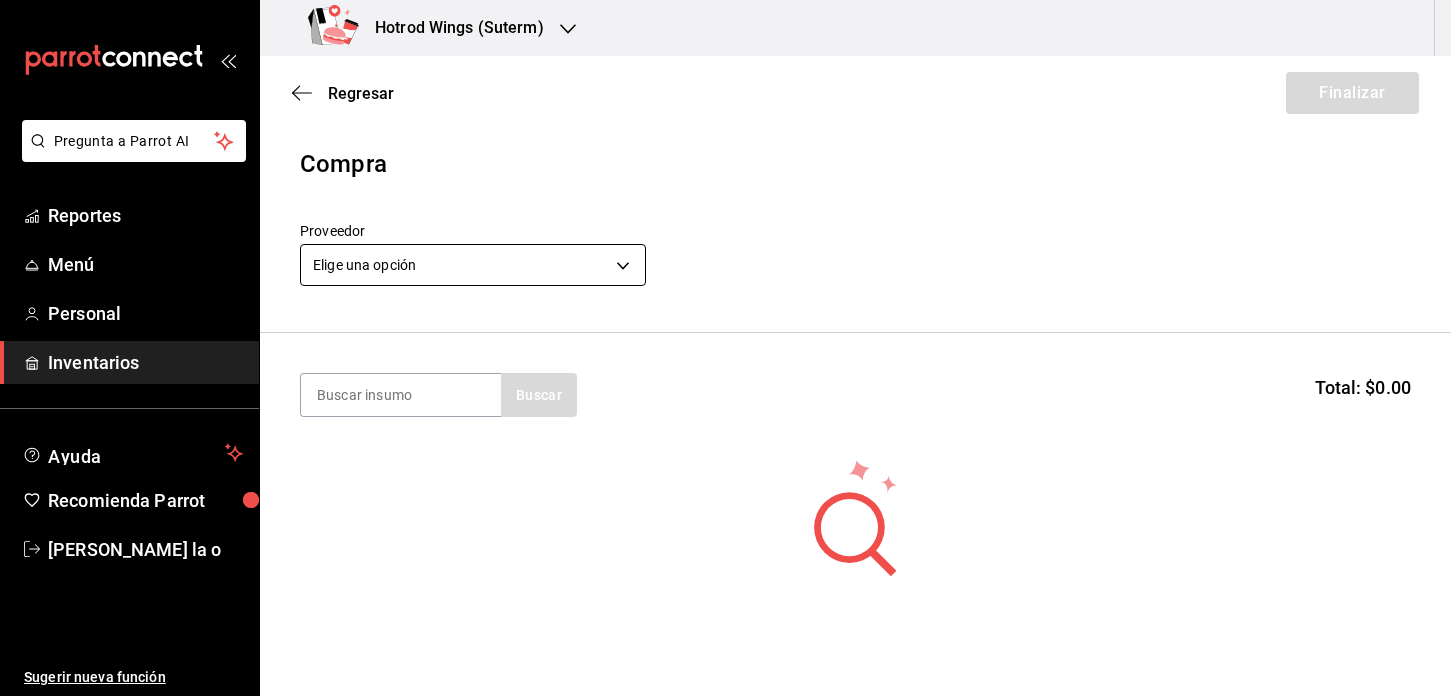 click on "Pregunta a Parrot AI Reportes   Menú   Personal   Inventarios   Ayuda Recomienda Parrot   [PERSON_NAME] De la o   Sugerir nueva función   Hotrod Wings (Suterm) Regresar Finalizar Compra Proveedor Elige una opción default Buscar Total: $0.00 No hay insumos a mostrar. Busca un insumo para agregarlo a la lista Pregunta a Parrot AI Reportes   Menú   Personal   Inventarios   Ayuda Recomienda Parrot   [PERSON_NAME] De la o   Sugerir nueva función   GANA 1 MES GRATIS EN TU SUSCRIPCIÓN AQUÍ ¿Recuerdas cómo empezó tu restaurante?
[DATE] puedes ayudar a un colega a tener el mismo cambio que tú viviste.
Recomienda Parrot directamente desde tu Portal Administrador.
Es fácil y rápido.
🎁 Por cada restaurante que se una, ganas 1 mes gratis. Ver video tutorial Ir a video Editar Eliminar Visitar centro de ayuda [PHONE_NUMBER] [EMAIL_ADDRESS][DOMAIN_NAME] Visitar centro de ayuda [PHONE_NUMBER] [EMAIL_ADDRESS][DOMAIN_NAME]" at bounding box center (725, 291) 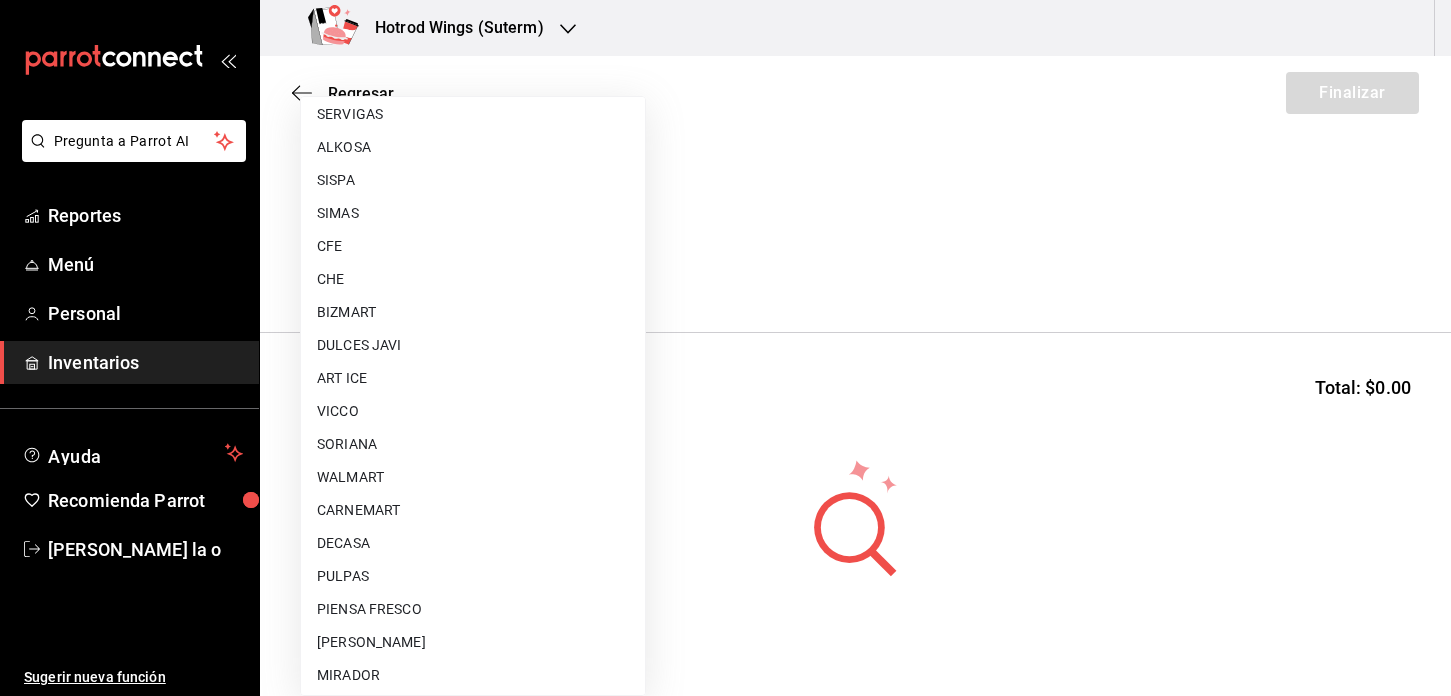scroll, scrollTop: 800, scrollLeft: 0, axis: vertical 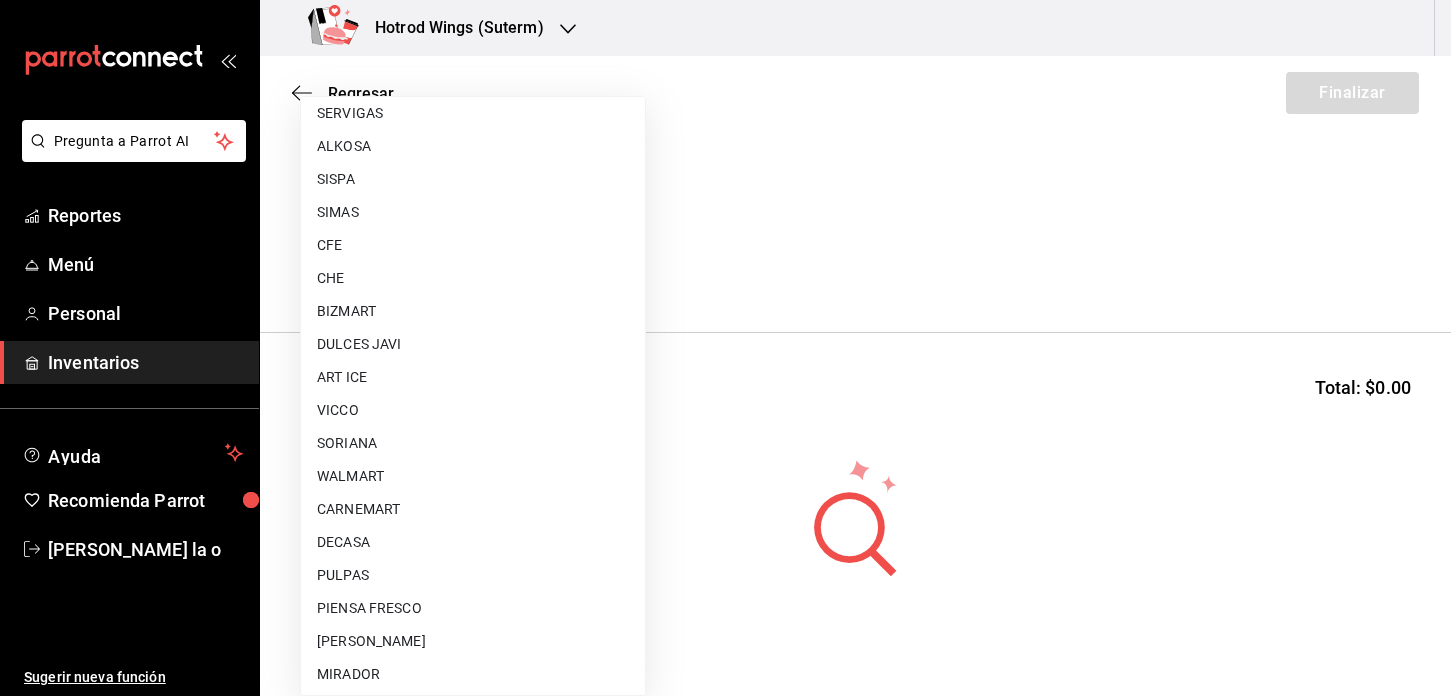 click on "ART ICE" at bounding box center [473, 377] 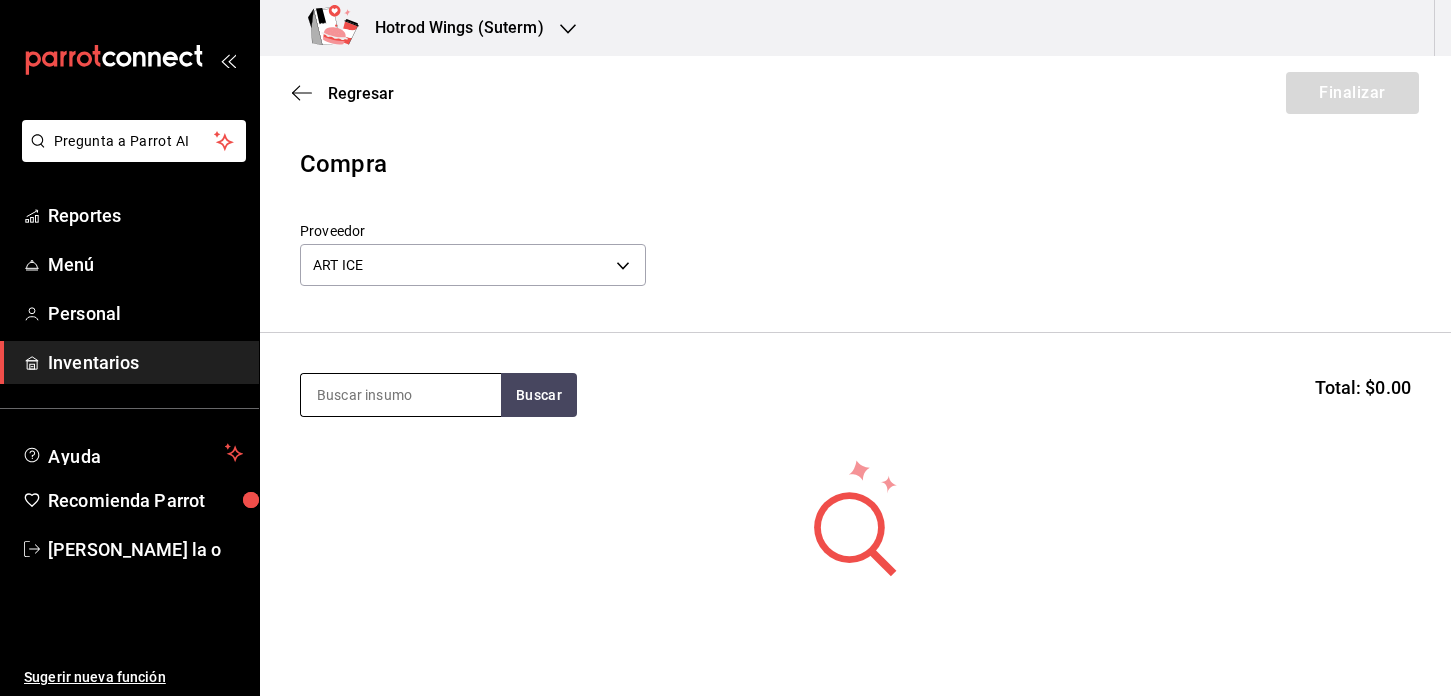 click at bounding box center (401, 395) 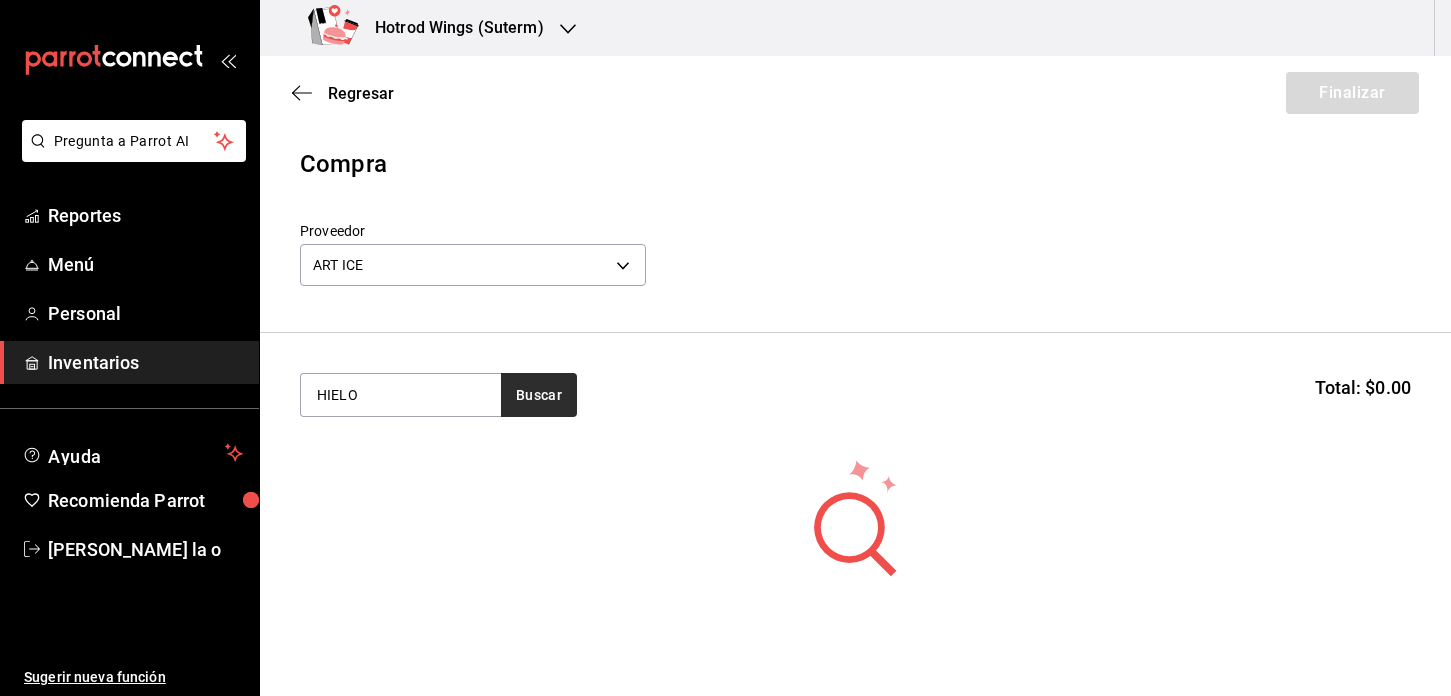 type on "HIELO" 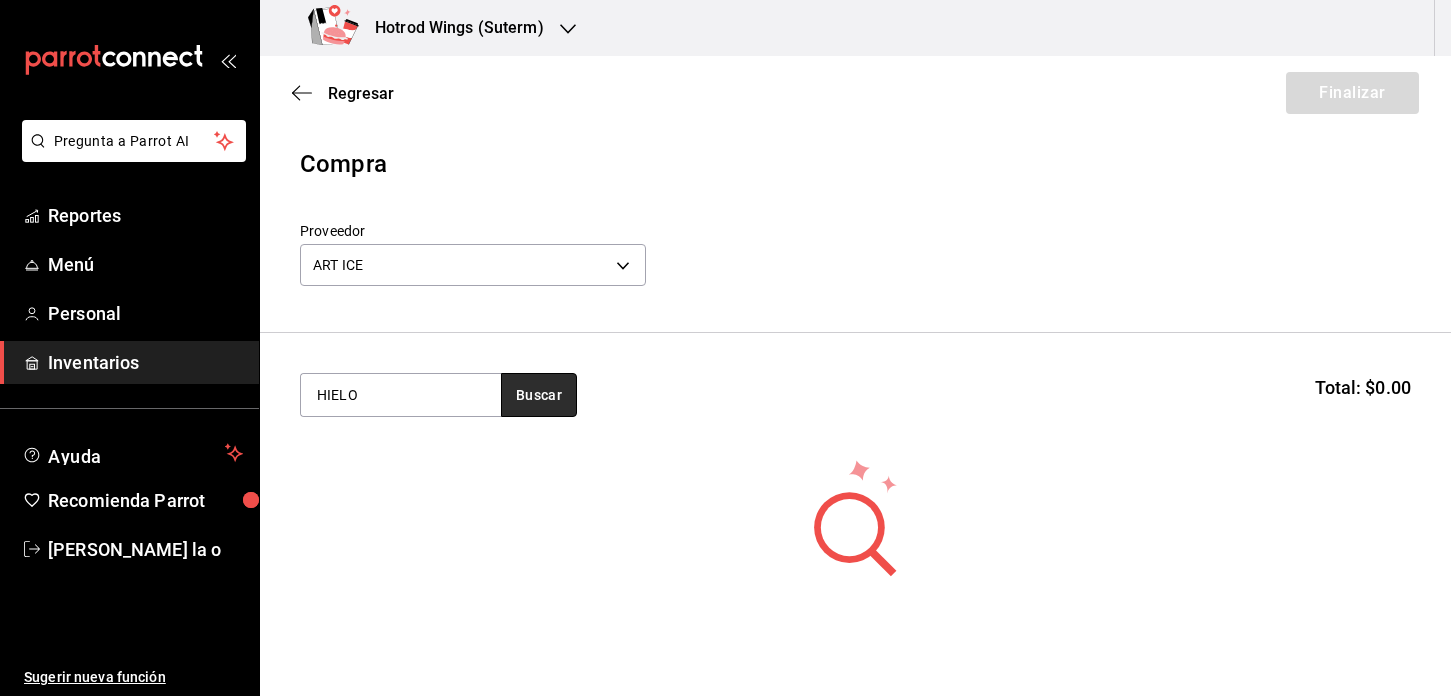 click on "Buscar" at bounding box center [539, 395] 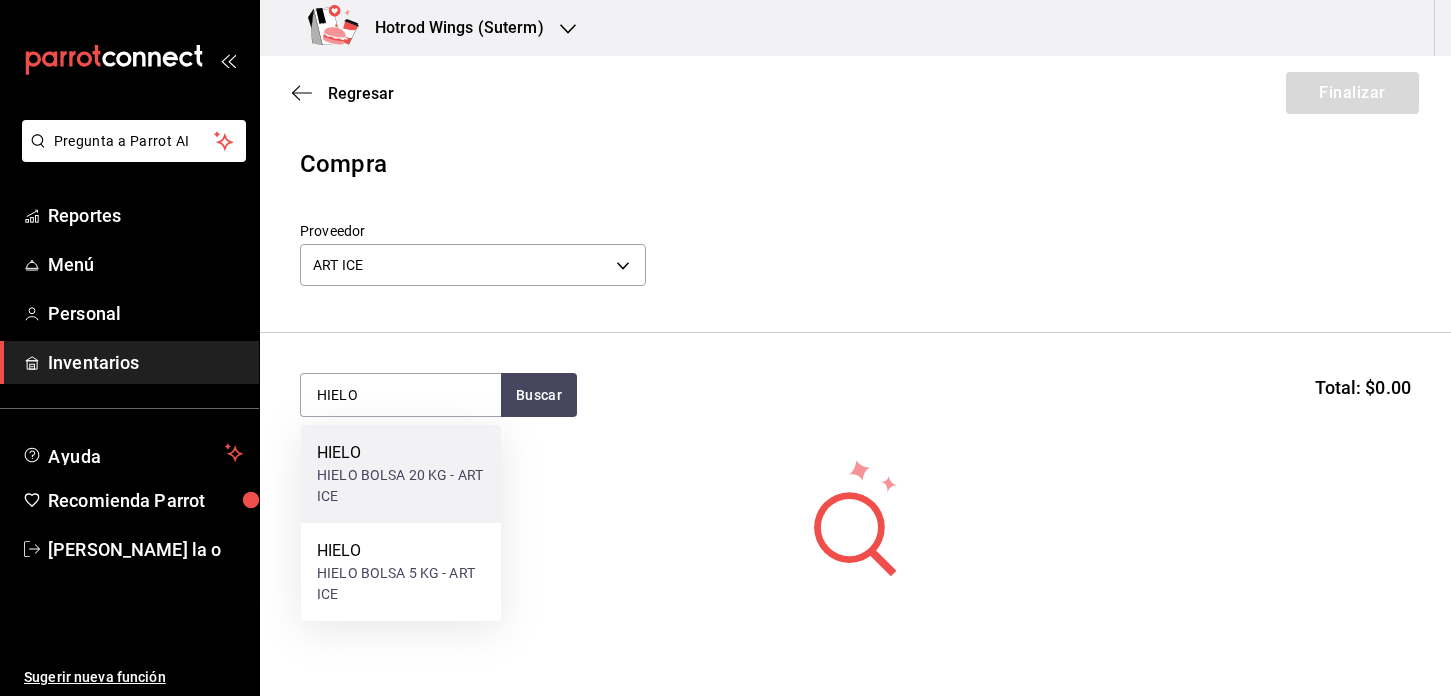 click on "HIELO BOLSA 20 KG - ART ICE" at bounding box center [401, 486] 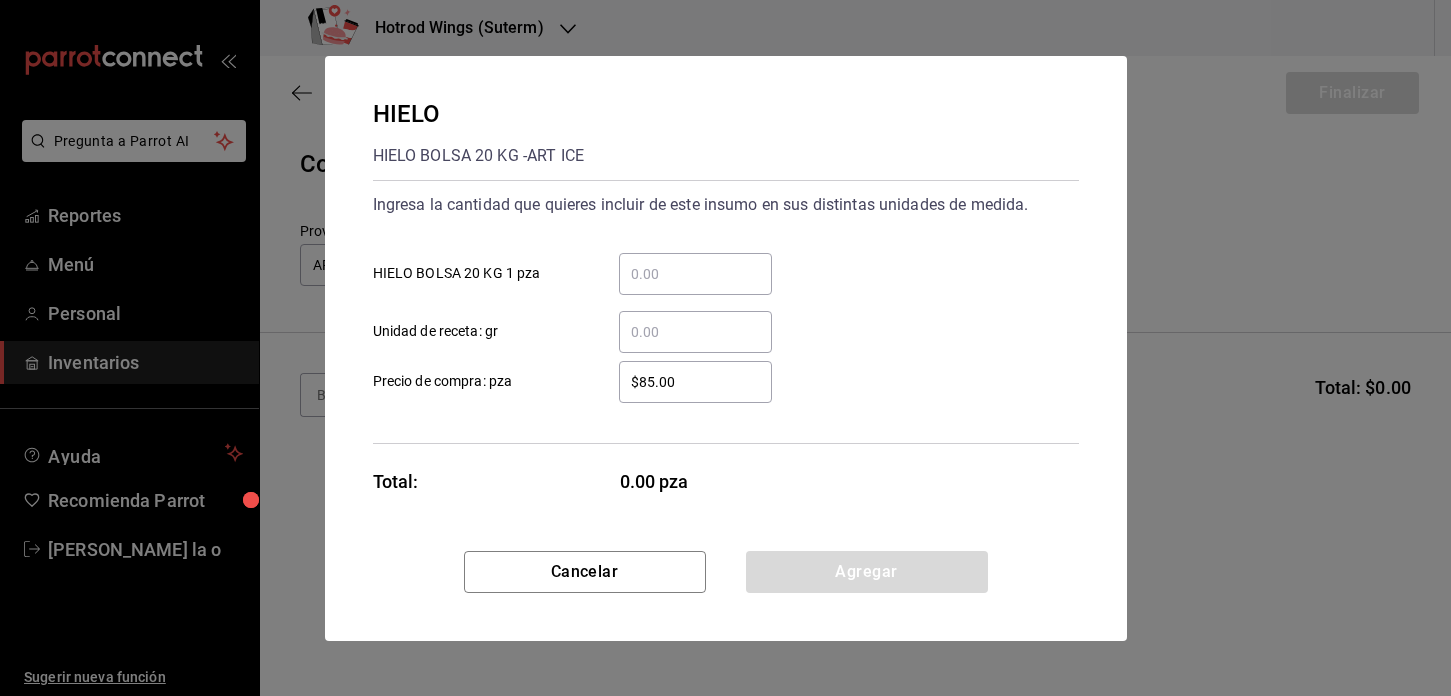 click on "​ HIELO BOLSA 20 KG 1 pza" at bounding box center [695, 274] 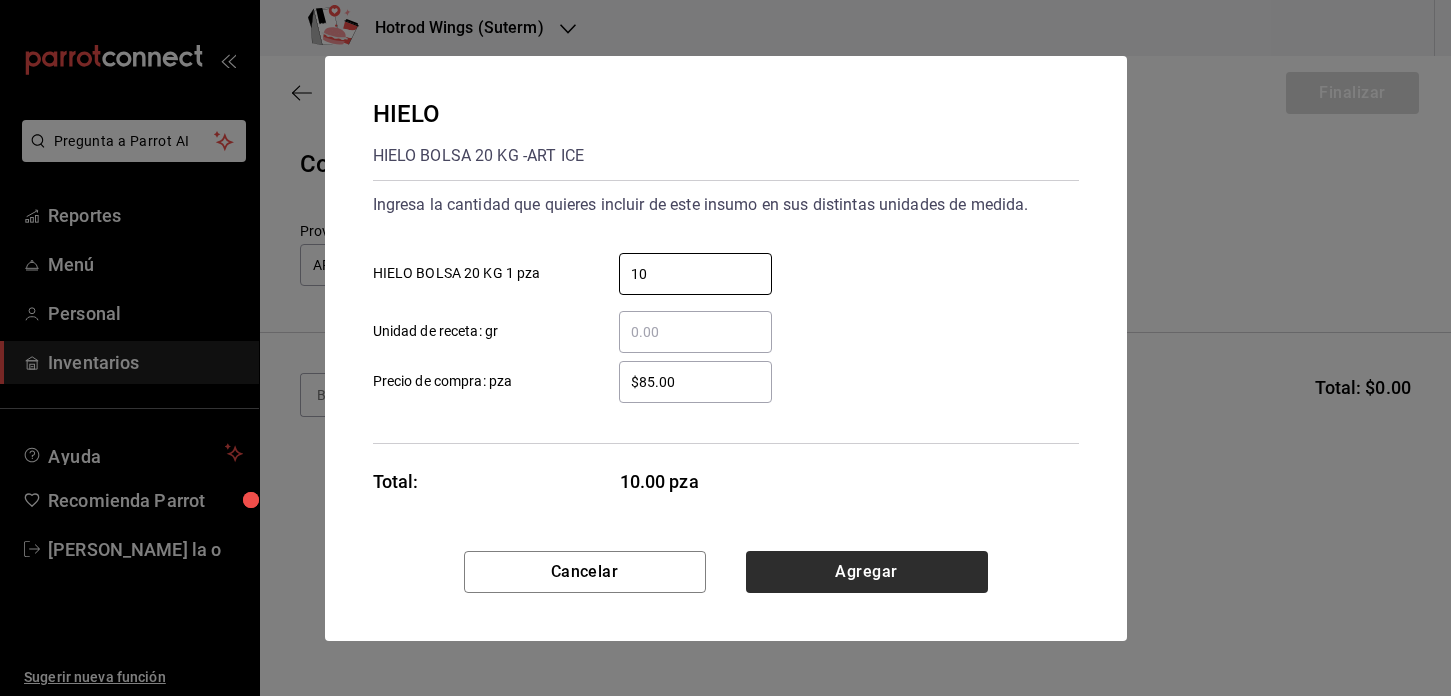 type on "10" 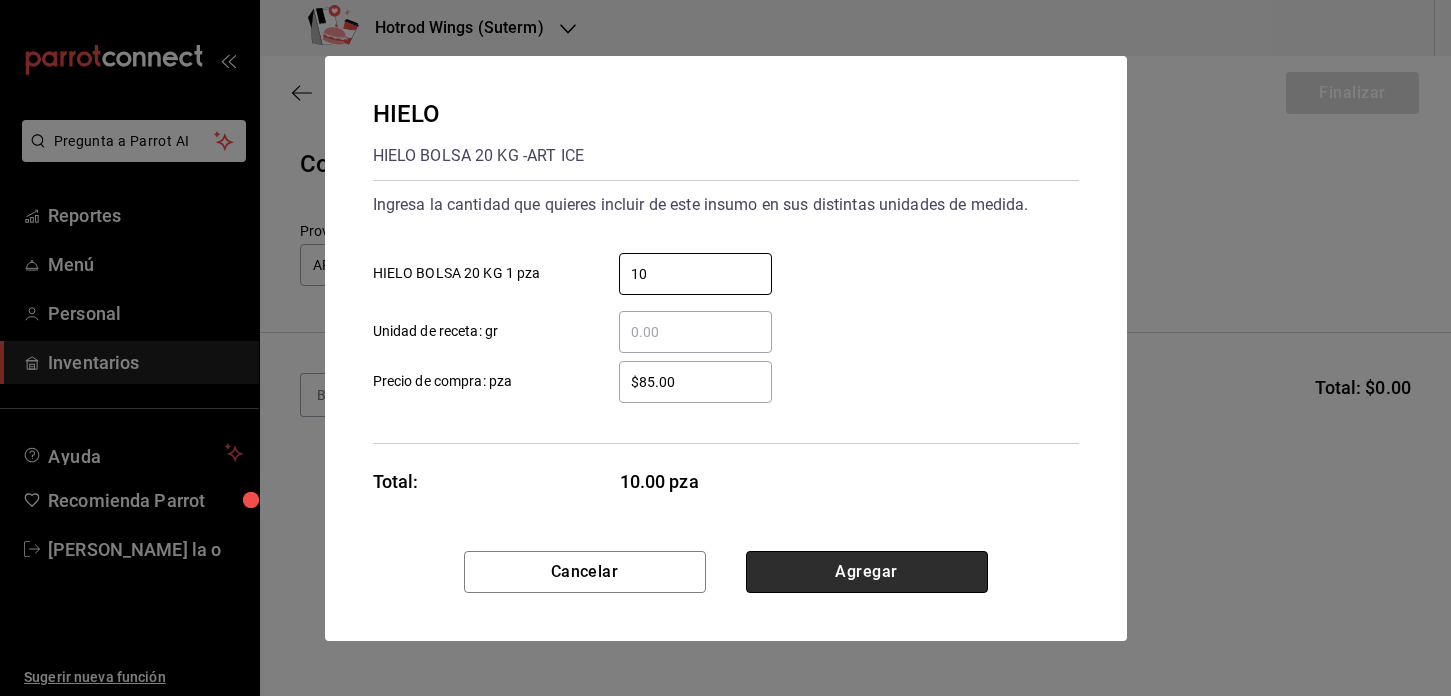 click on "Agregar" at bounding box center (867, 572) 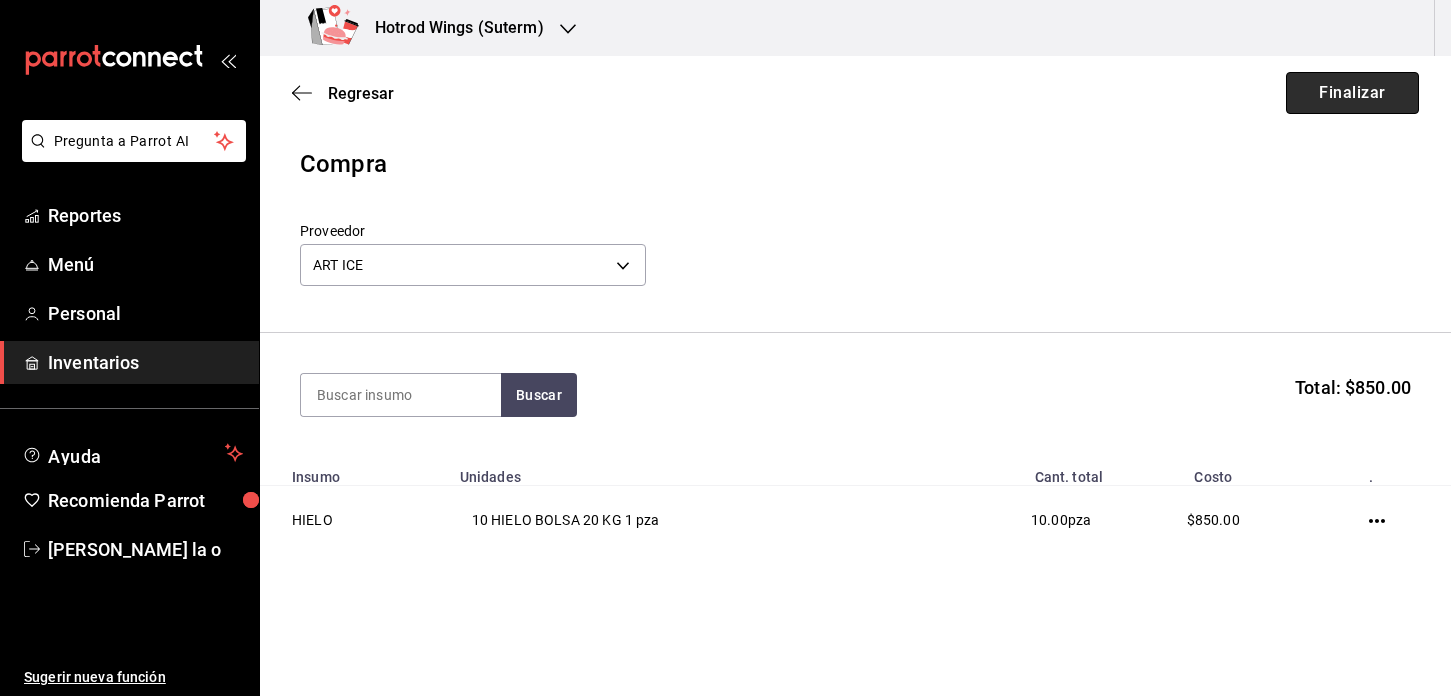 click on "Finalizar" at bounding box center (1352, 93) 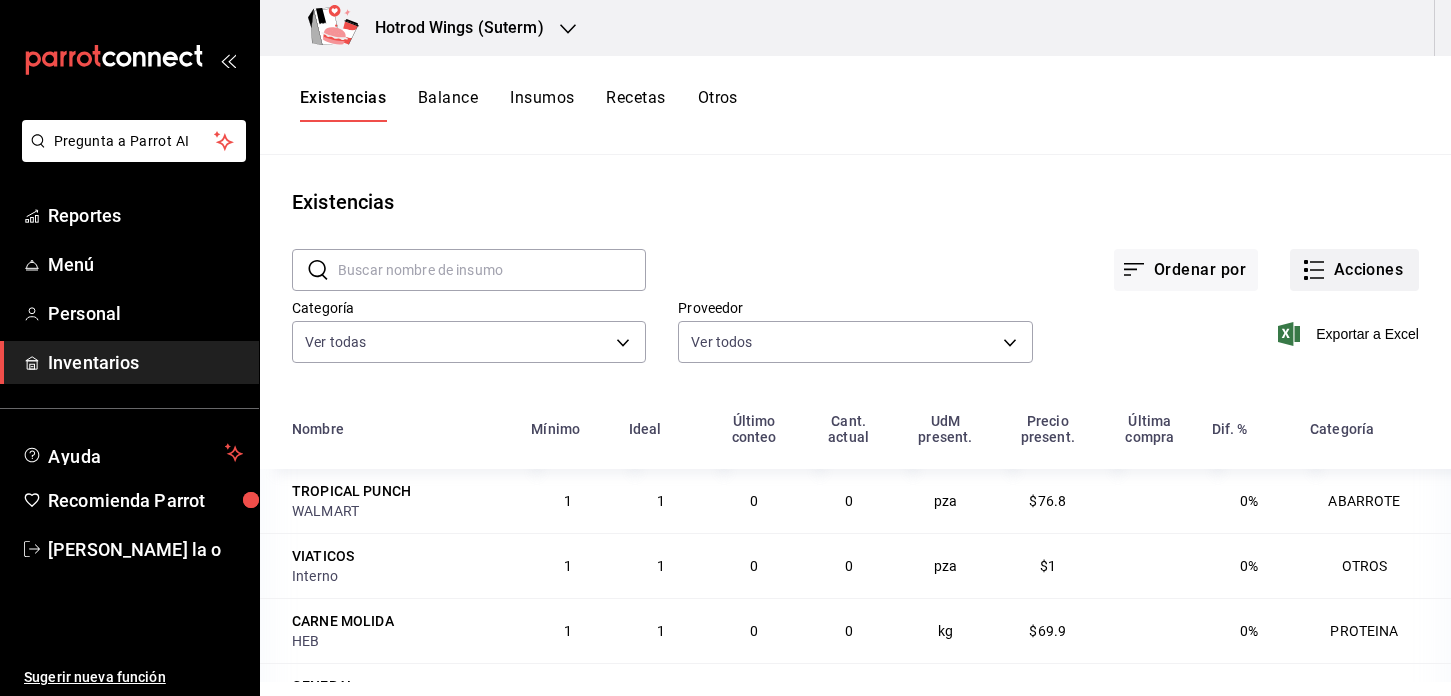 click on "Acciones" at bounding box center [1354, 270] 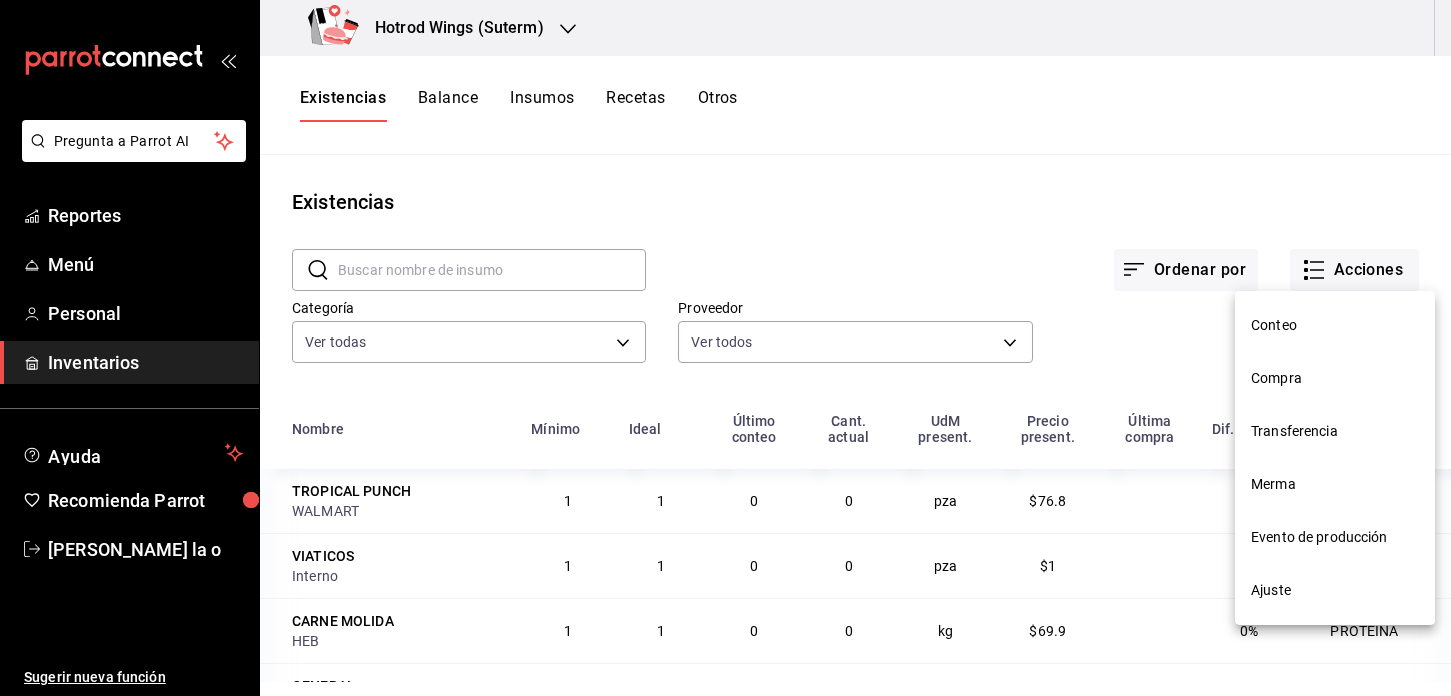 click on "Compra" at bounding box center [1335, 378] 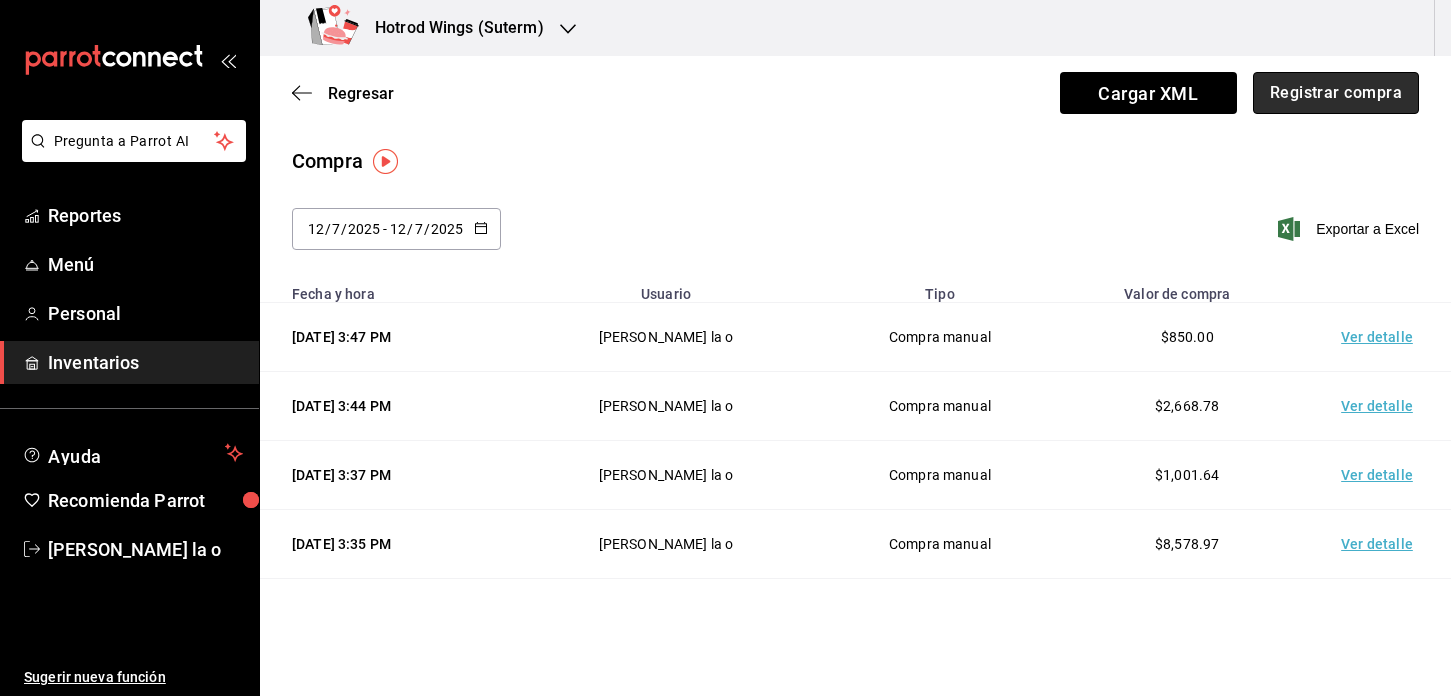 click on "Registrar compra" at bounding box center (1336, 93) 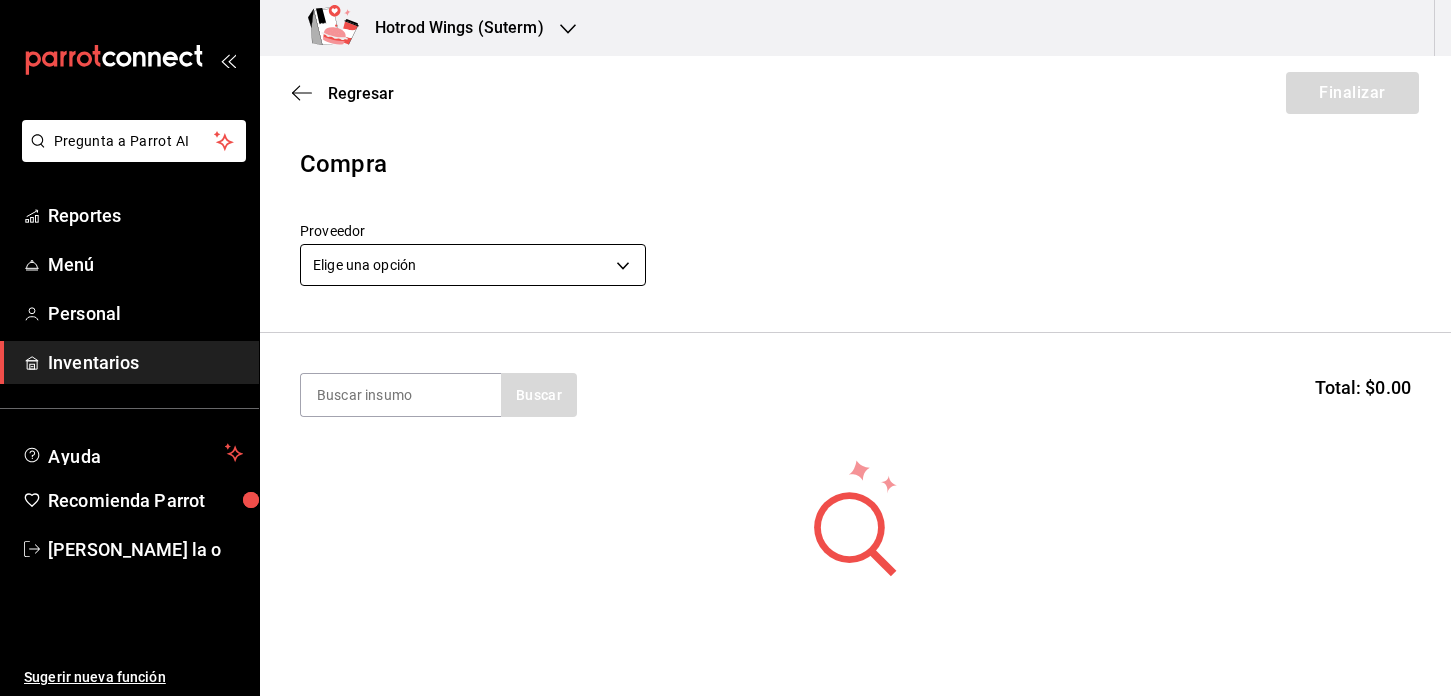 click on "Pregunta a Parrot AI Reportes   Menú   Personal   Inventarios   Ayuda Recomienda Parrot   Martha De la o   Sugerir nueva función   Hotrod Wings (Suterm) Regresar Finalizar Compra Proveedor Elige una opción default Buscar Total: $0.00 No hay insumos a mostrar. Busca un insumo para agregarlo a la lista Pregunta a Parrot AI Reportes   Menú   Personal   Inventarios   Ayuda Recomienda Parrot   Martha De la o   Sugerir nueva función   GANA 1 MES GRATIS EN TU SUSCRIPCIÓN AQUÍ ¿Recuerdas cómo empezó tu restaurante?
Hoy puedes ayudar a un colega a tener el mismo cambio que tú viviste.
Recomienda Parrot directamente desde tu Portal Administrador.
Es fácil y rápido.
🎁 Por cada restaurante que se una, ganas 1 mes gratis. Ver video tutorial Ir a video Editar Eliminar Visitar centro de ayuda (81) 2046 6363 soporte@parrotsoftware.io Visitar centro de ayuda (81) 2046 6363 soporte@parrotsoftware.io" at bounding box center [725, 291] 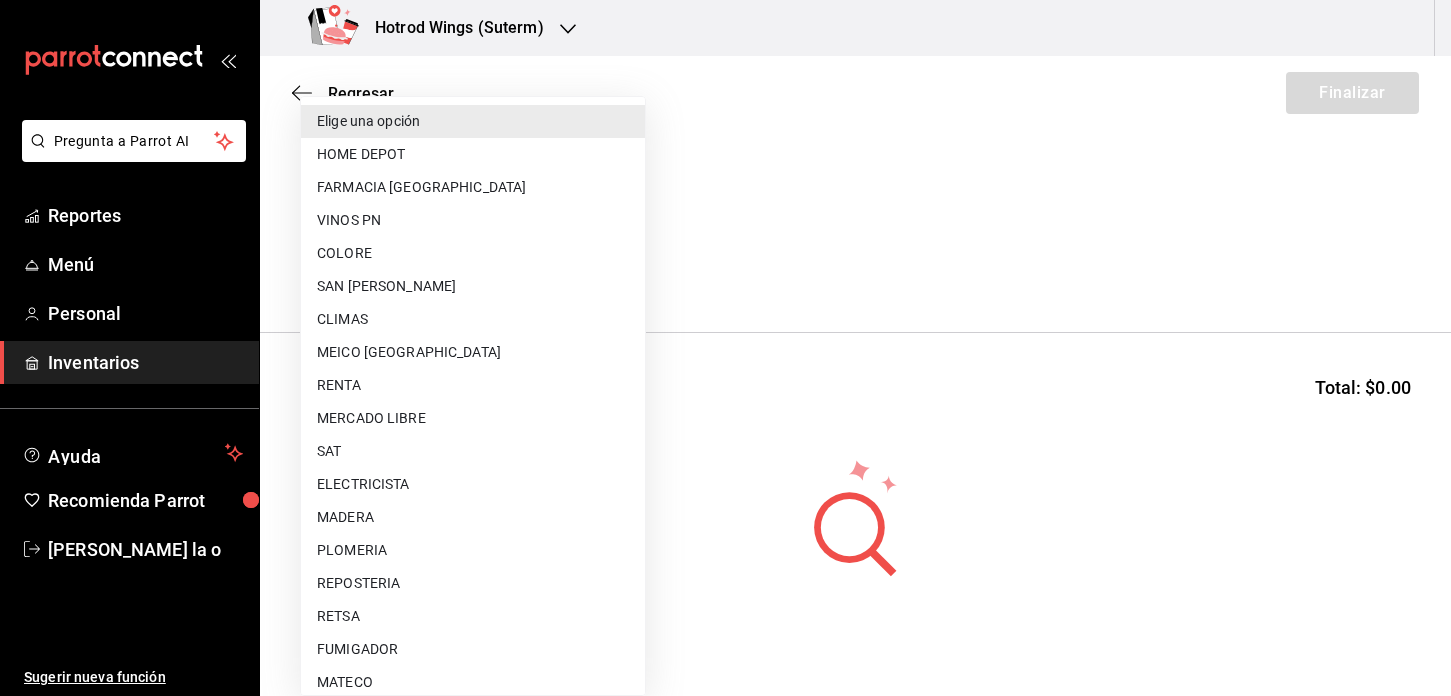 click on "ELECTRICISTA" at bounding box center [473, 484] 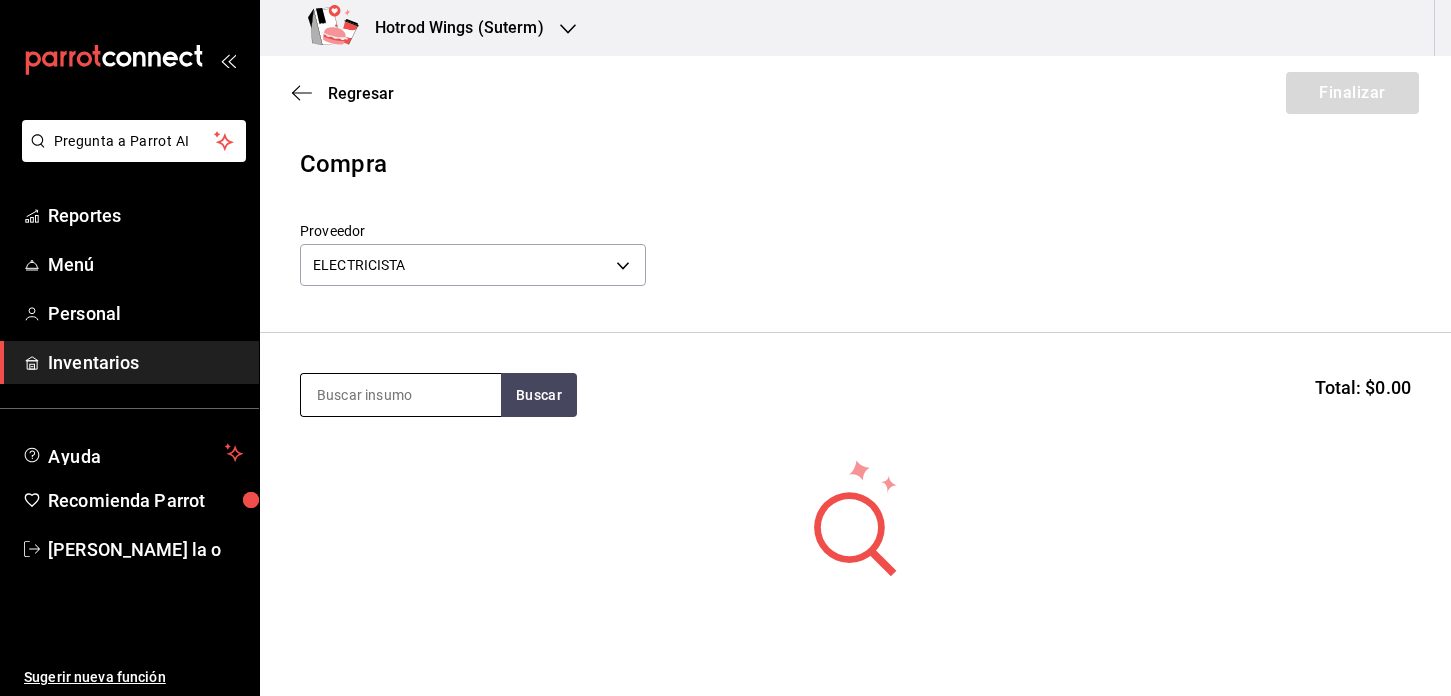 click at bounding box center [401, 395] 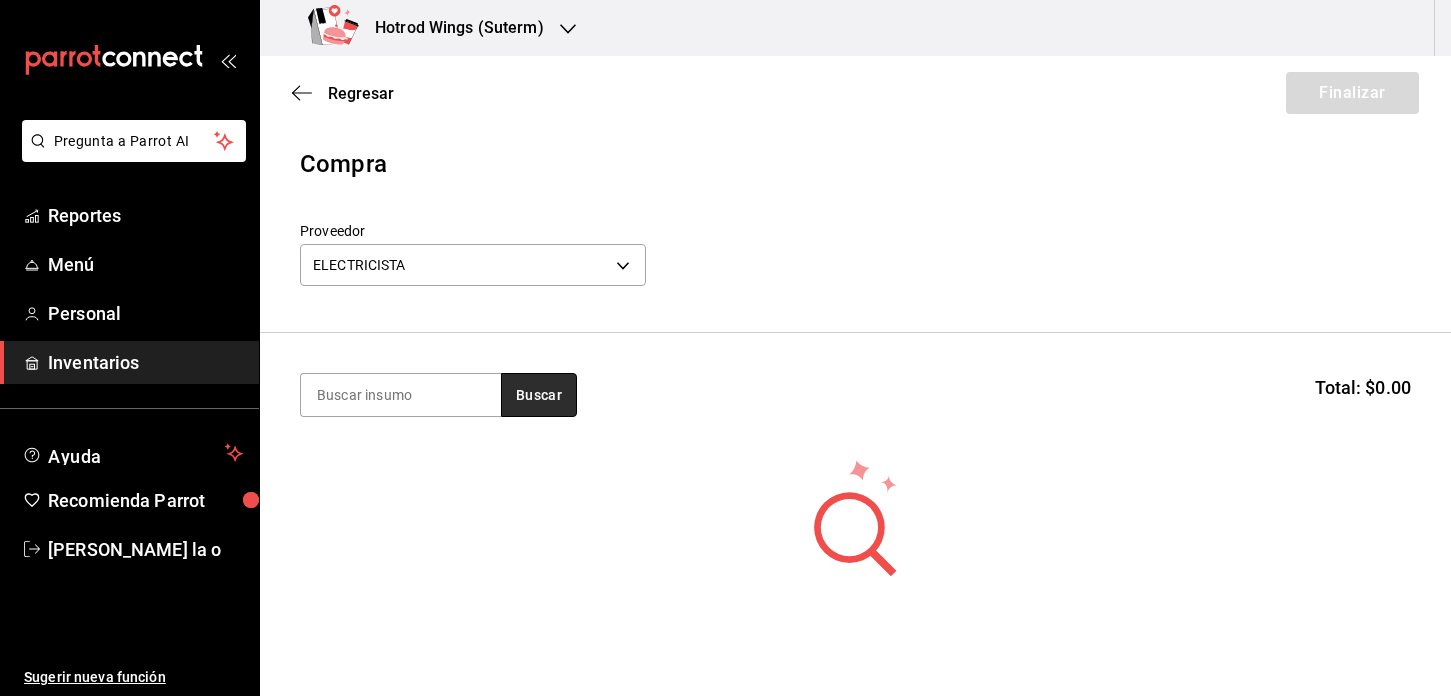 click on "Buscar" at bounding box center (539, 395) 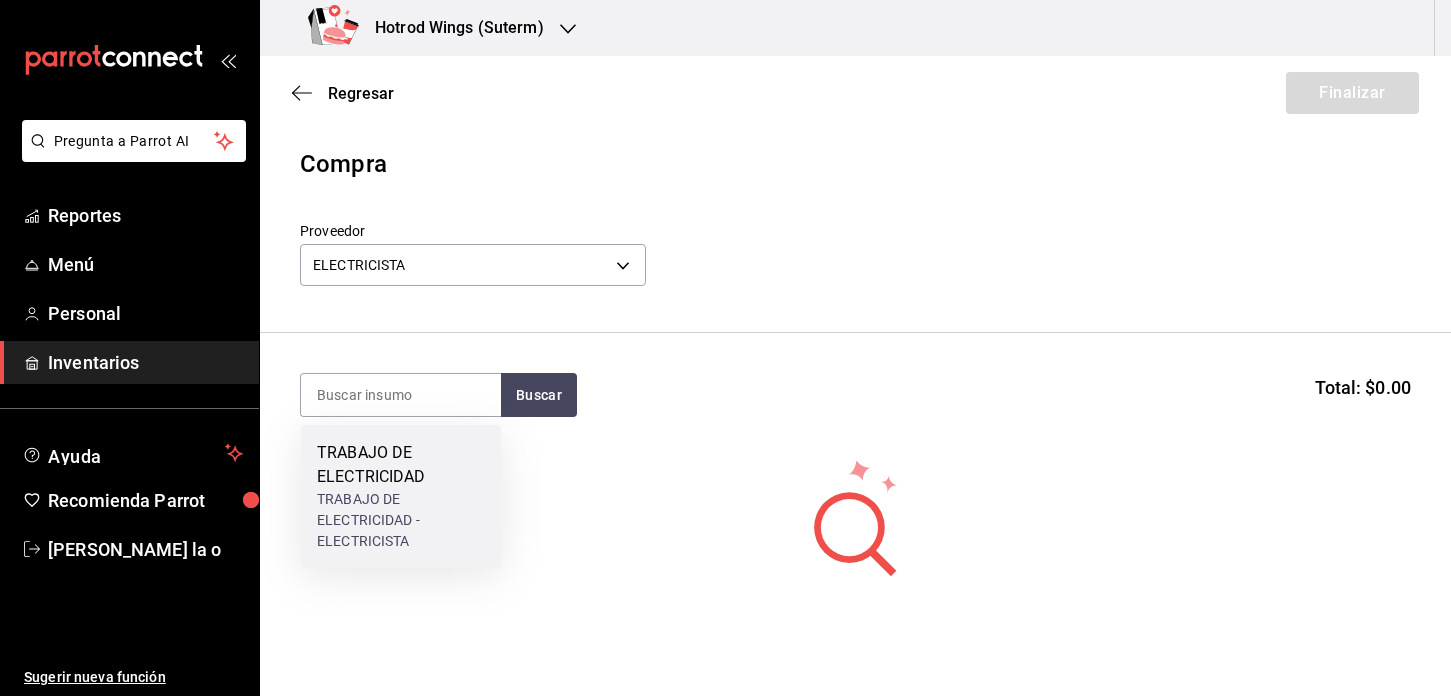 click on "TRABAJO DE ELECTRICIDAD" at bounding box center (401, 465) 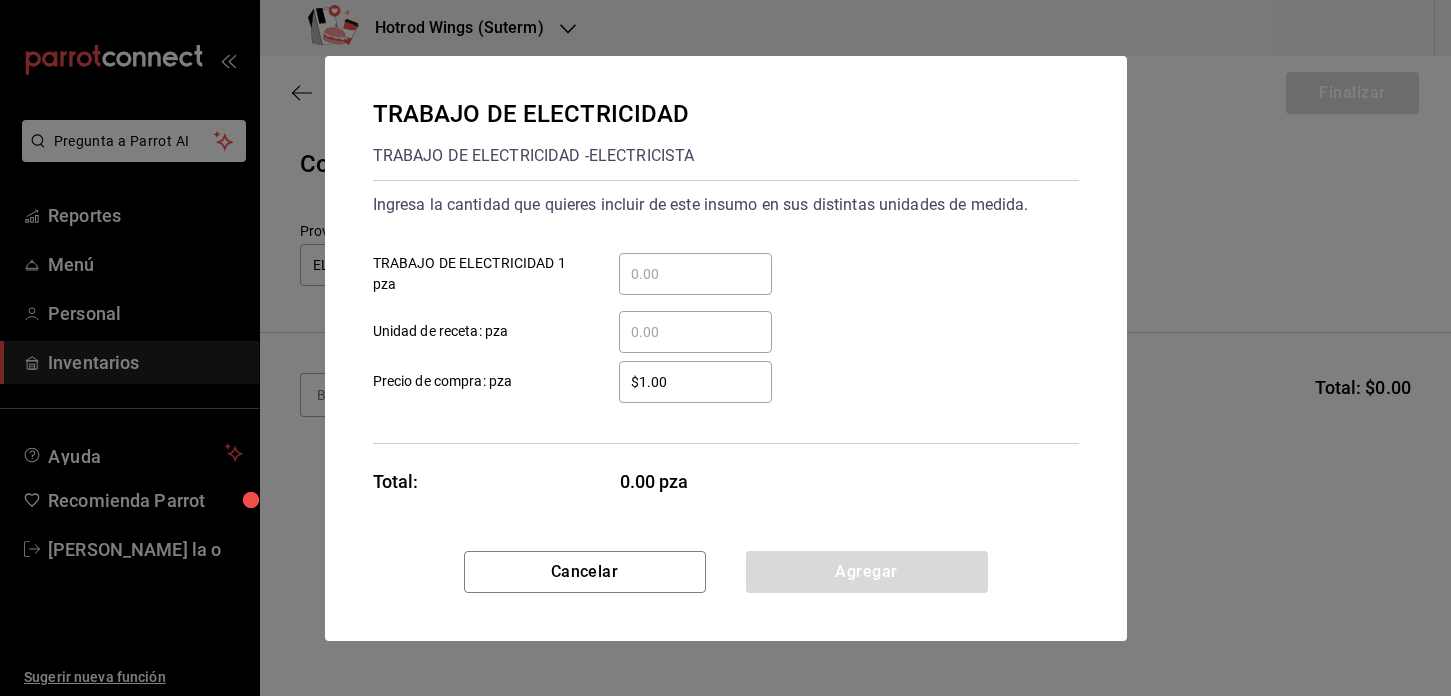 click on "​ TRABAJO DE ELECTRICIDAD 1 pza" at bounding box center [695, 274] 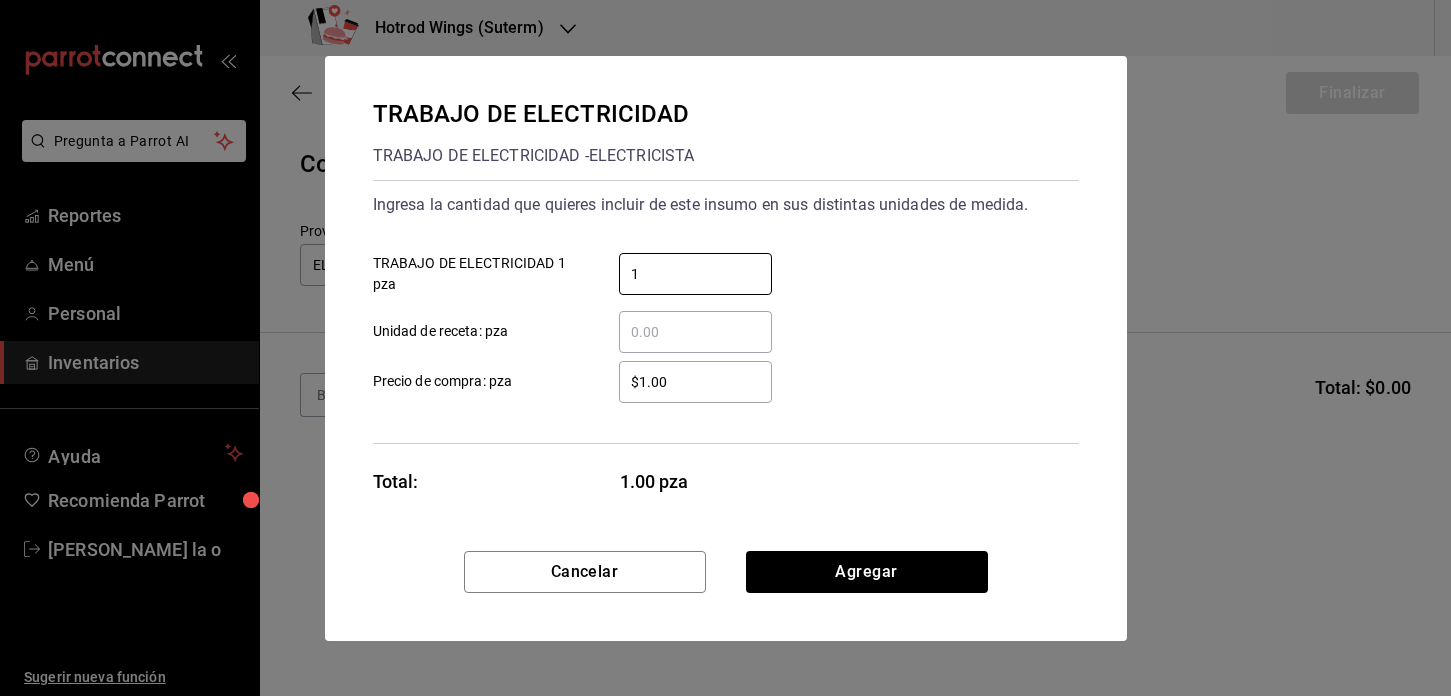 type on "1" 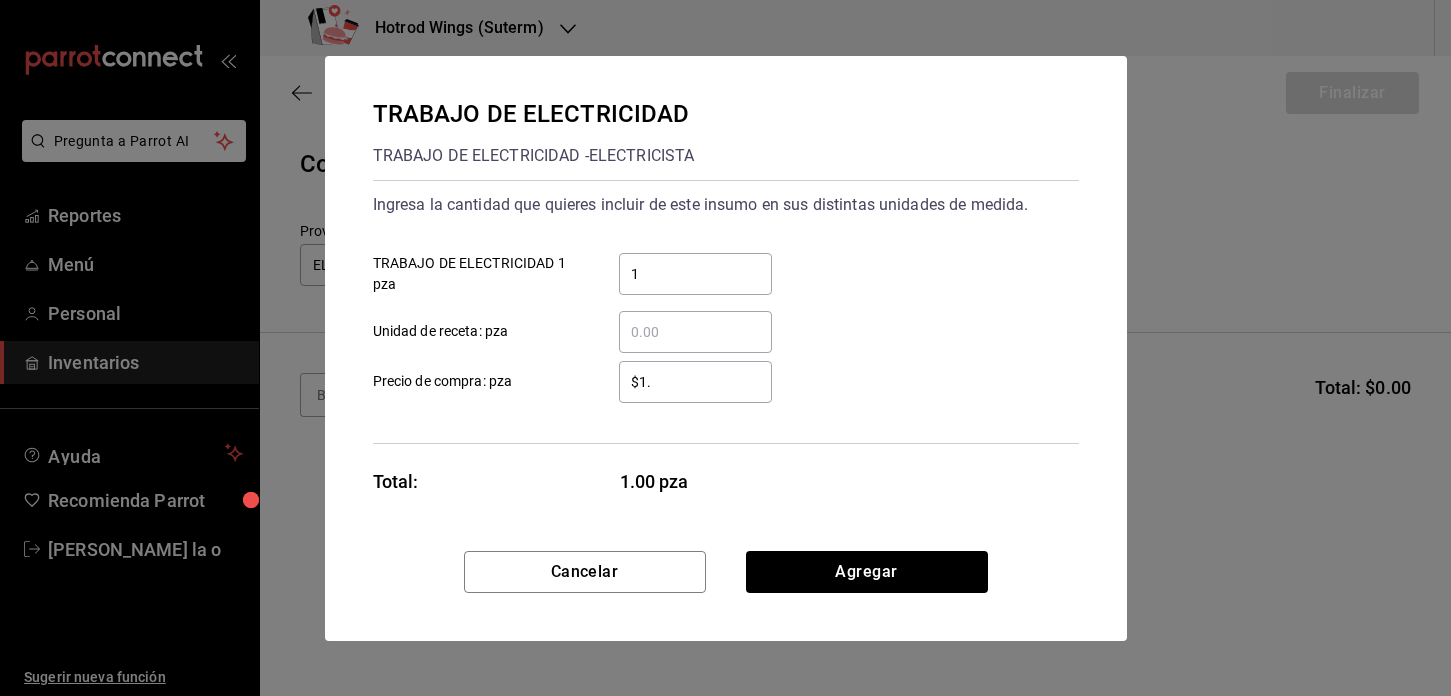 type on "$1" 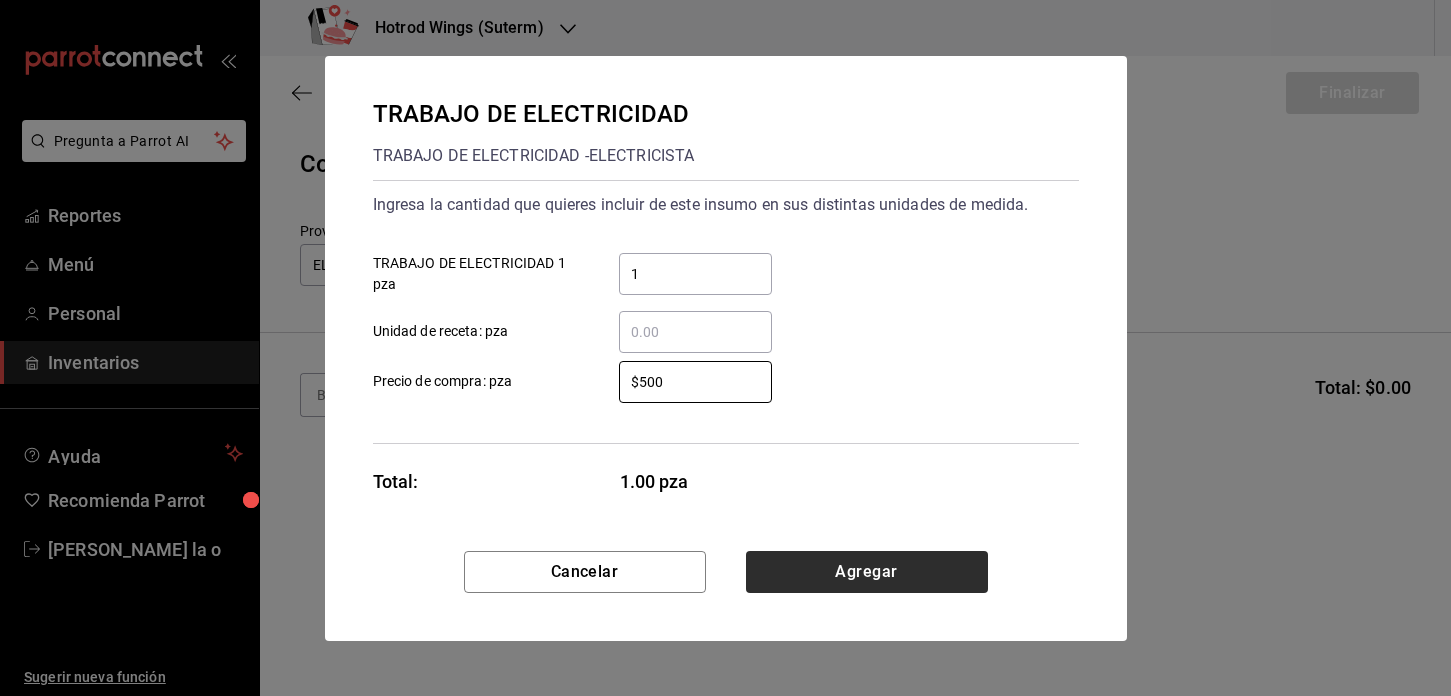 type on "$500" 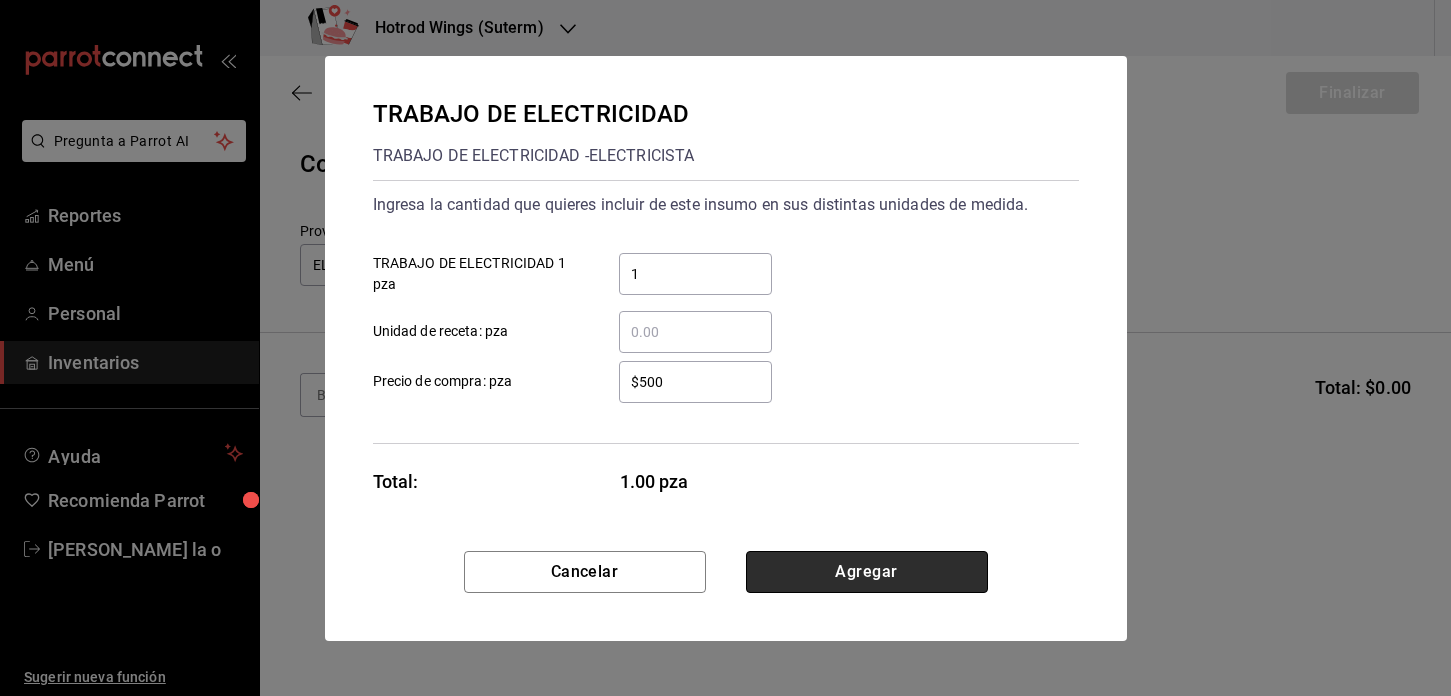 click on "Agregar" at bounding box center (867, 572) 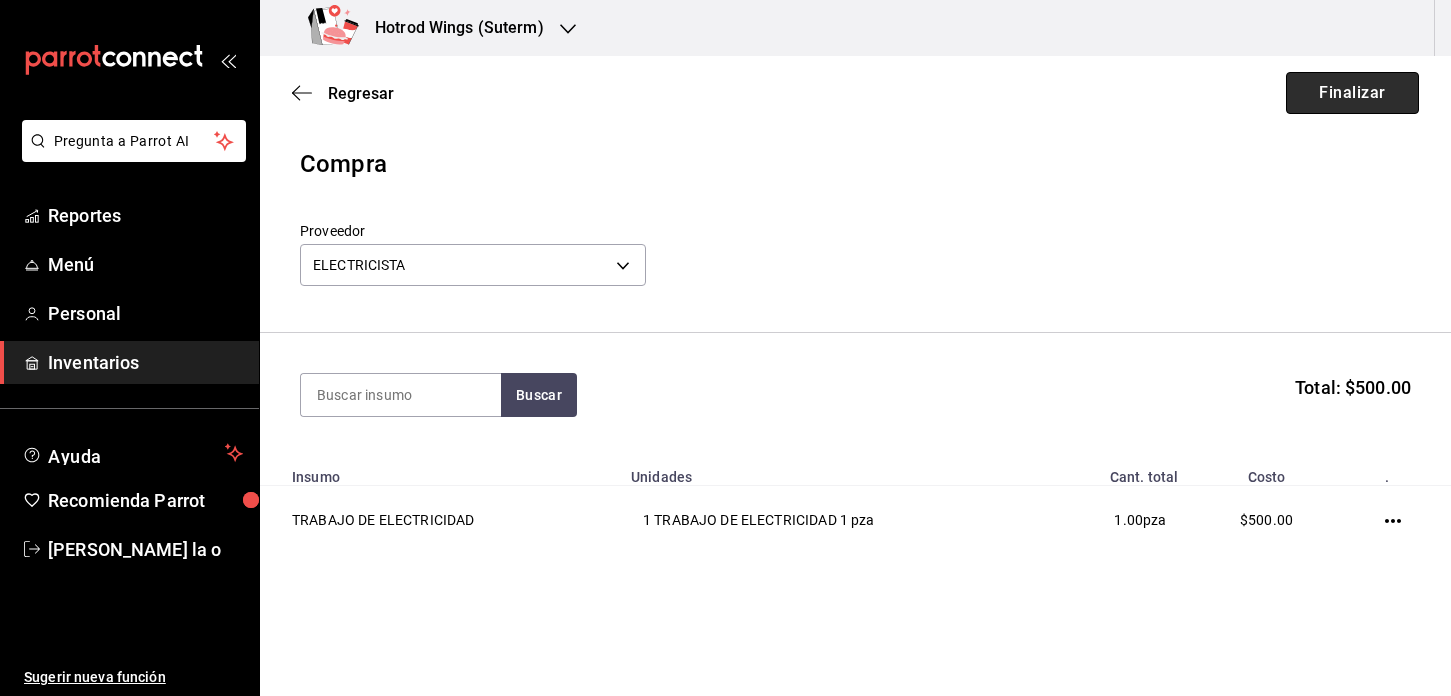 click on "Finalizar" at bounding box center [1352, 93] 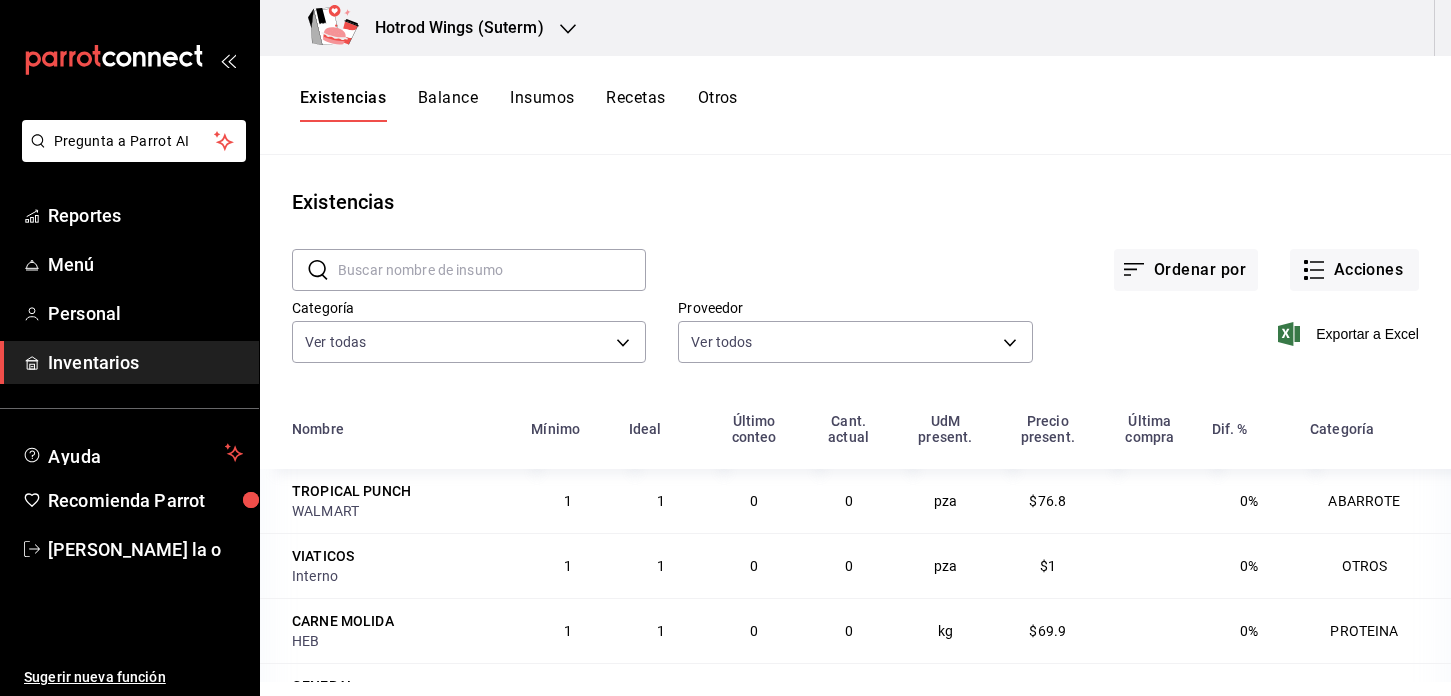 click 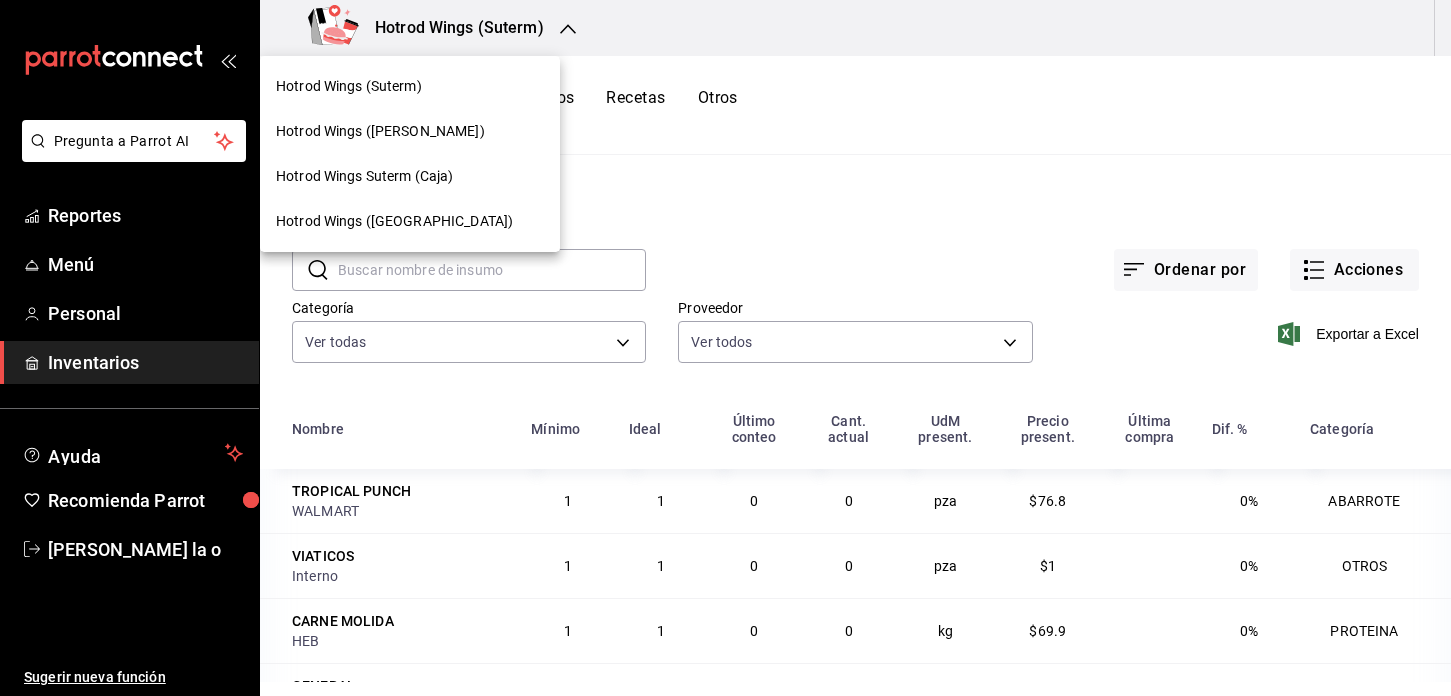 click on "Hotrod Wings (Guillen)" at bounding box center [410, 131] 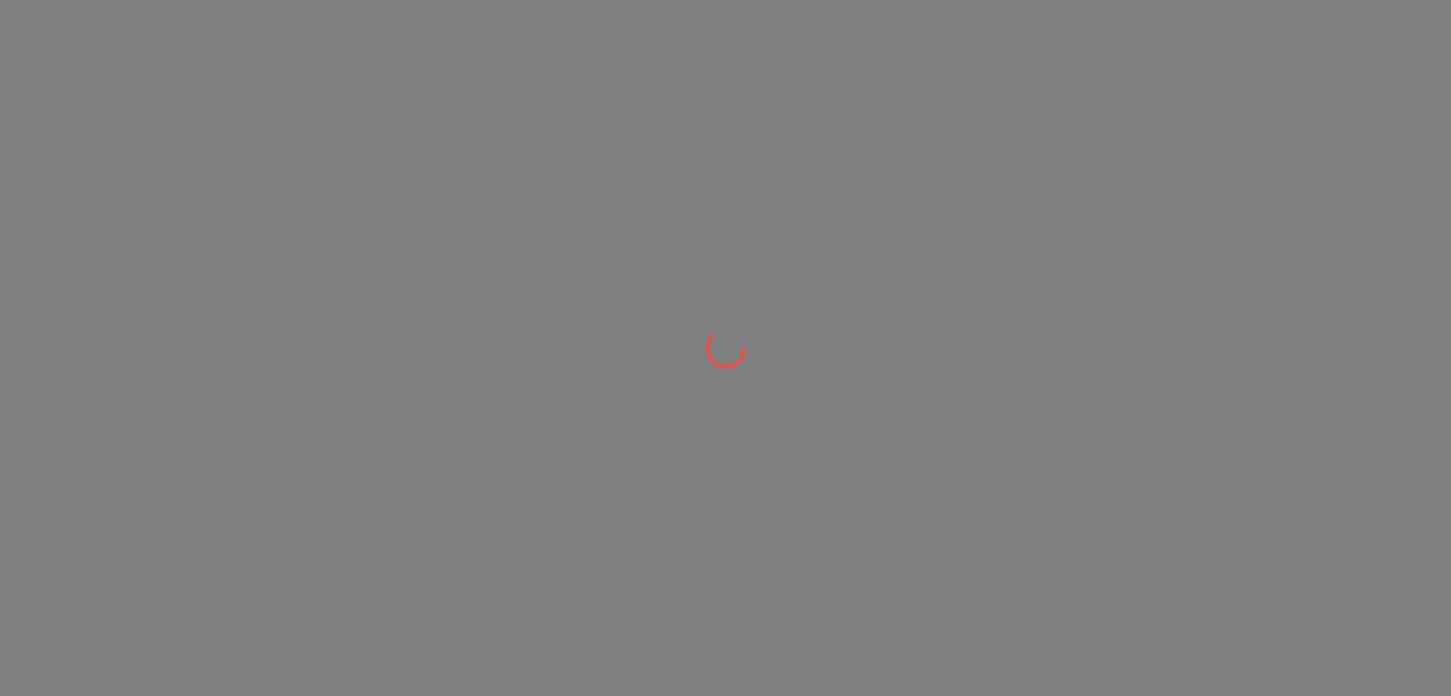 scroll, scrollTop: 0, scrollLeft: 0, axis: both 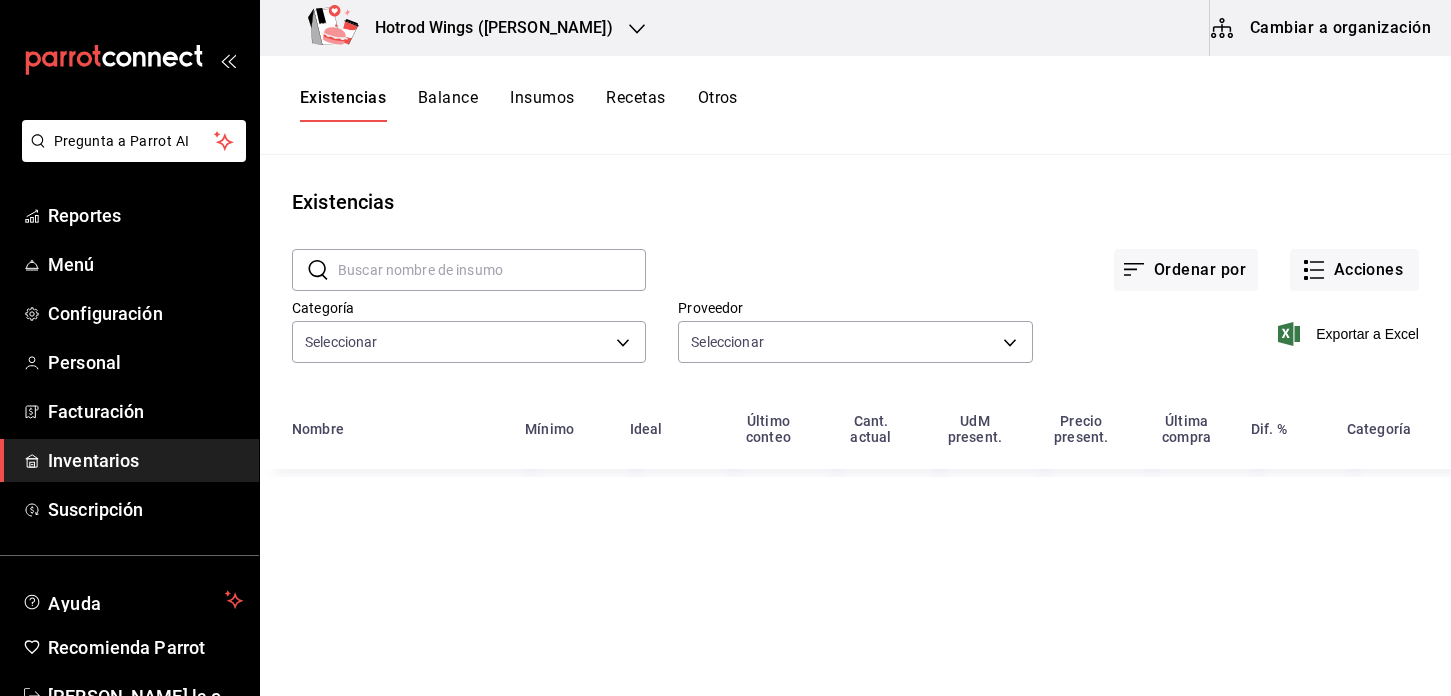 type on "61c7017c-1ce0-4482-a955-989d35d1be27,998d4352-5e72-43ce-b73f-6d2a8a17a717,533e15c3-7d52-4963-8193-51f3179950e4,2bd2081e-1bcb-4645-8a97-b22f8e83e098,d0e4a6fd-e031-4087-b2b2-32a5d1327094,1e2268a0-83d1-49dc-acce-340e08b9cb91,6859be4e-88e9-40b7-a94e-87d02b03fa91,17ad5422-597b-4a64-ad69-79a26e3c9486,05005349-7049-46f2-bc54-d30e39bdcd75,e2647b29-5678-4554-a7ba-97dca7448adc,90c7d896-8e13-4f87-9c72-430c550cc997,1e4ad19f-3a92-46c6-a536-9b9a0f5370c7,f15683b2-12fa-49ba-b698-e2e7deb0a11a,8d507814-4f12-488e-9bf2-fc3c3b9239d9,80d39db5-471d-4fd8-94cd-653aca6c9037,d58e19a1-7a7c-42af-a173-23a6fe981078,fc08e901-6a3c-4a1c-a636-7c3e2cec49f8,6f9b04d0-edc4-4798-b0f1-c3d68204aeb2,51138954-25ba-4416-acd1-7bfd384c98f2,7fbb65cb-f6de-4121-a9b3-10d3aba1b6cc" 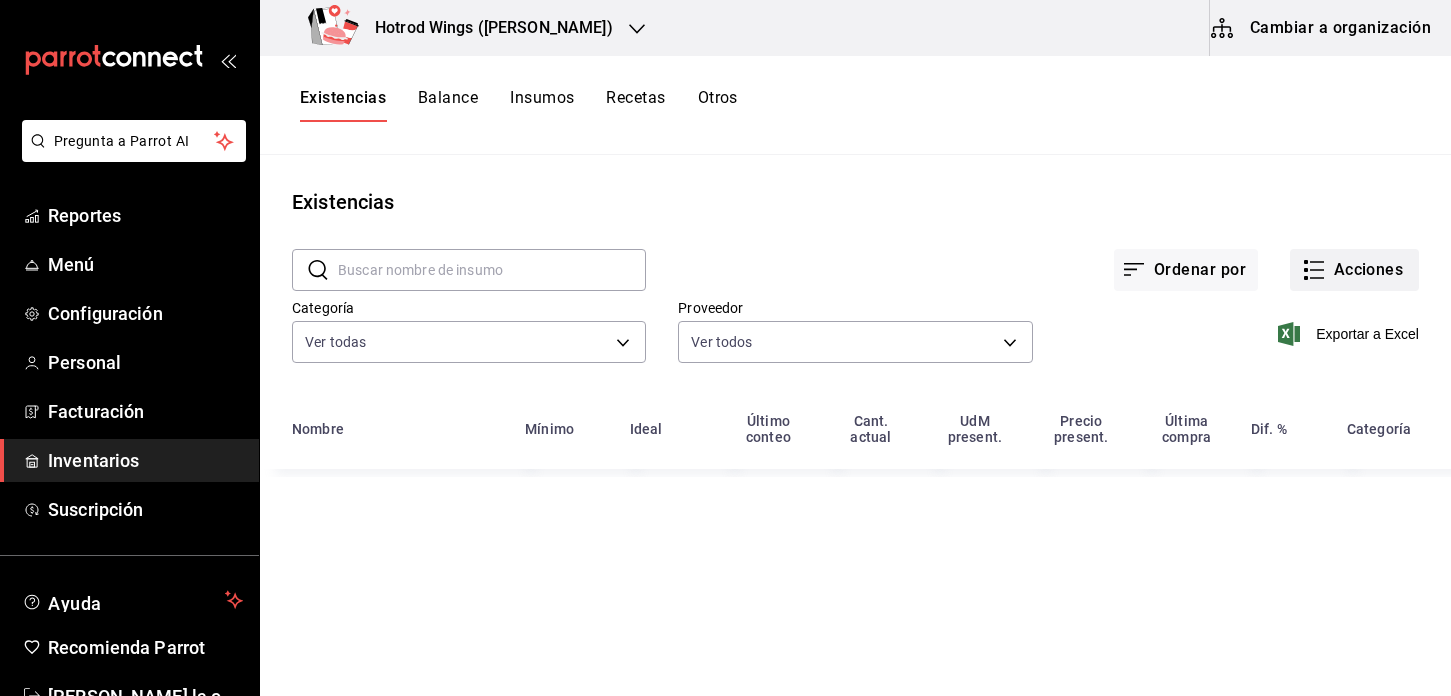 click on "Acciones" at bounding box center [1354, 270] 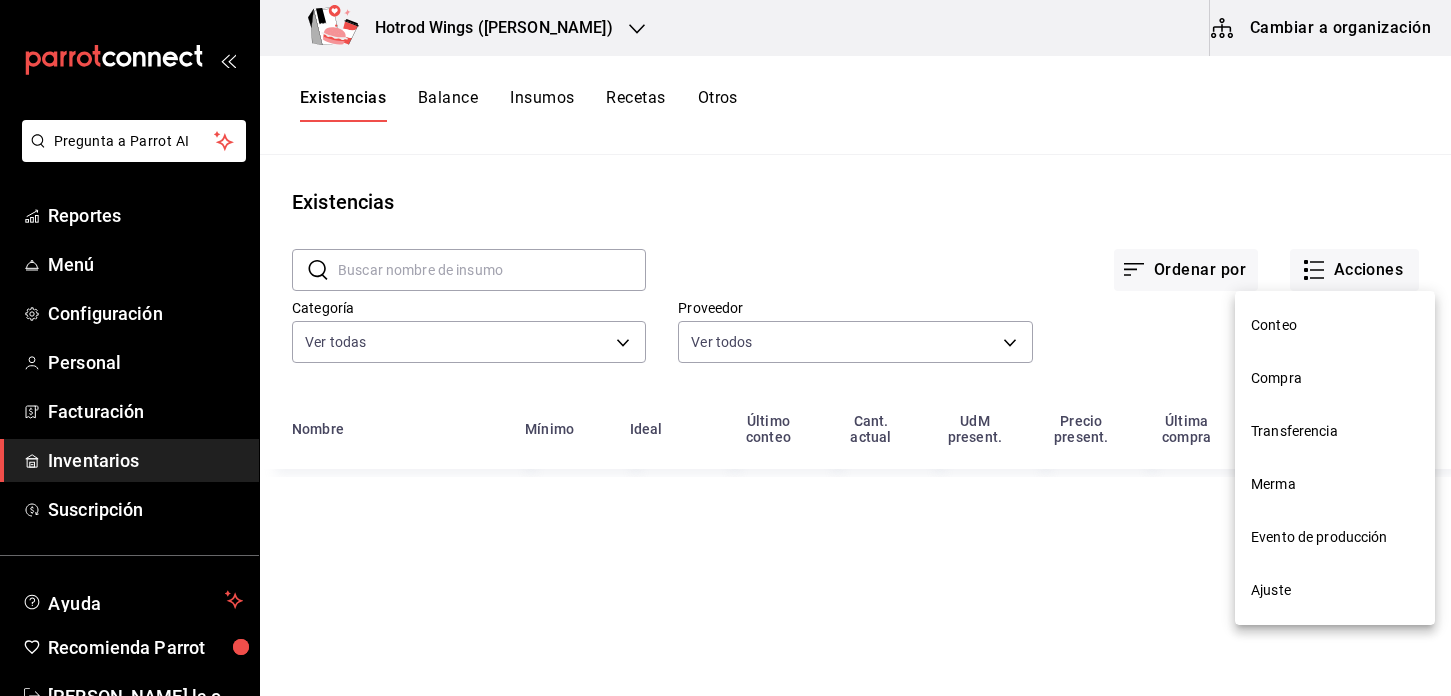 click on "Compra" at bounding box center (1335, 378) 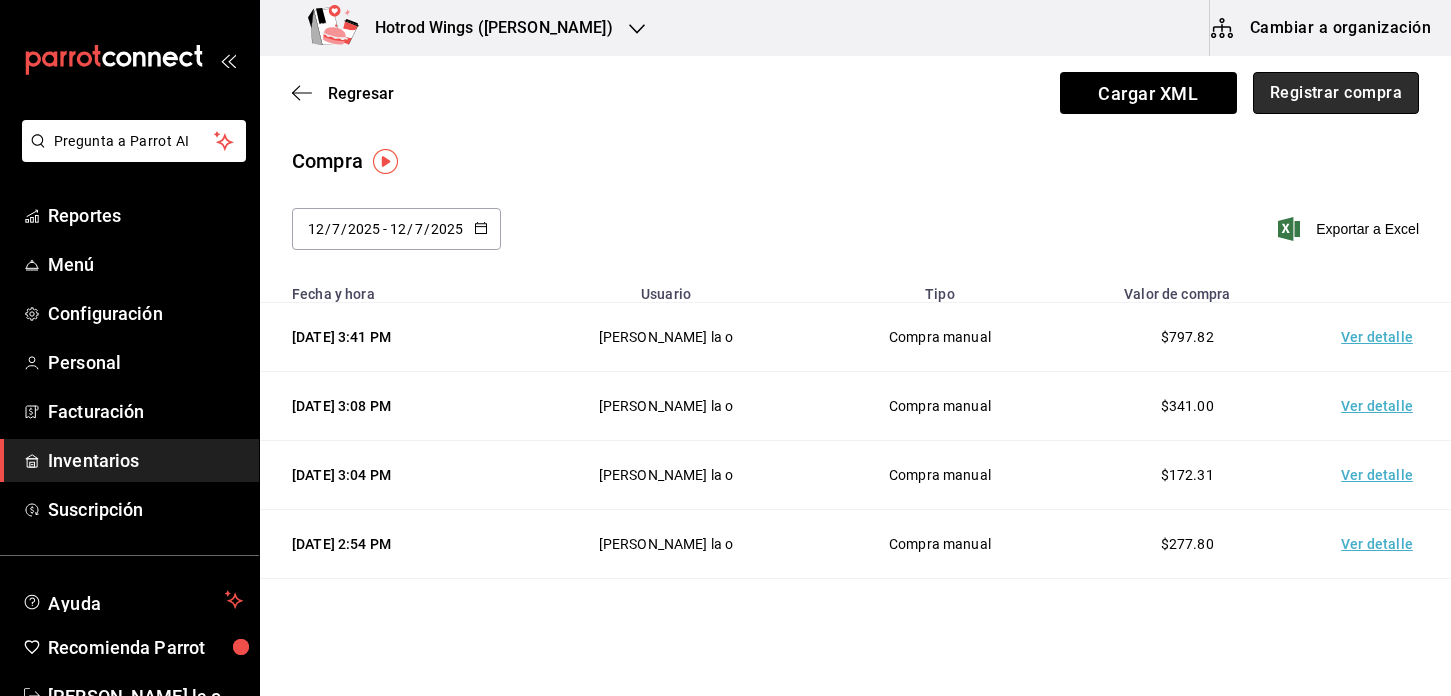 click on "Registrar compra" at bounding box center (1336, 93) 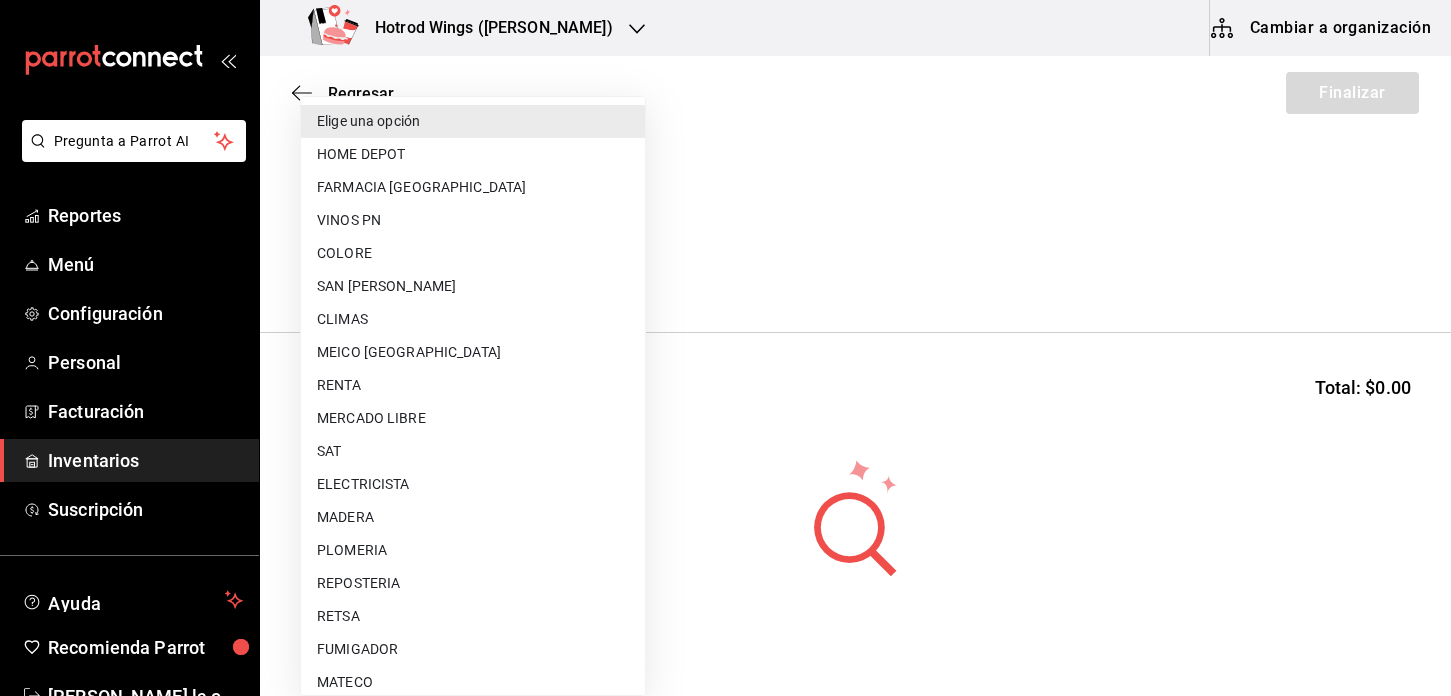 click on "Pregunta a Parrot AI Reportes   Menú   Configuración   Personal   Facturación   Inventarios   Suscripción   Ayuda Recomienda Parrot   [PERSON_NAME] De la o   Sugerir nueva función   Hotrod Wings ([PERSON_NAME]) Cambiar a organización Regresar Finalizar Compra Proveedor Elige una opción default Buscar Total: $0.00 No hay insumos a mostrar. Busca un insumo para agregarlo a la lista Pregunta a Parrot AI Reportes   Menú   Configuración   Personal   Facturación   Inventarios   Suscripción   Ayuda Recomienda Parrot   [PERSON_NAME] De la o   Sugerir nueva función   GANA 1 MES GRATIS EN TU SUSCRIPCIÓN AQUÍ ¿Recuerdas cómo empezó tu restaurante?
[DATE] puedes ayudar a un colega a tener el mismo cambio que tú viviste.
Recomienda Parrot directamente desde tu Portal Administrador.
Es fácil y rápido.
🎁 Por cada restaurante que se una, ganas 1 mes gratis. Ver video tutorial Ir a video Editar Eliminar Visitar centro de ayuda [PHONE_NUMBER] [EMAIL_ADDRESS][DOMAIN_NAME] Visitar centro de ayuda [PHONE_NUMBER] Elige una opción" at bounding box center [725, 291] 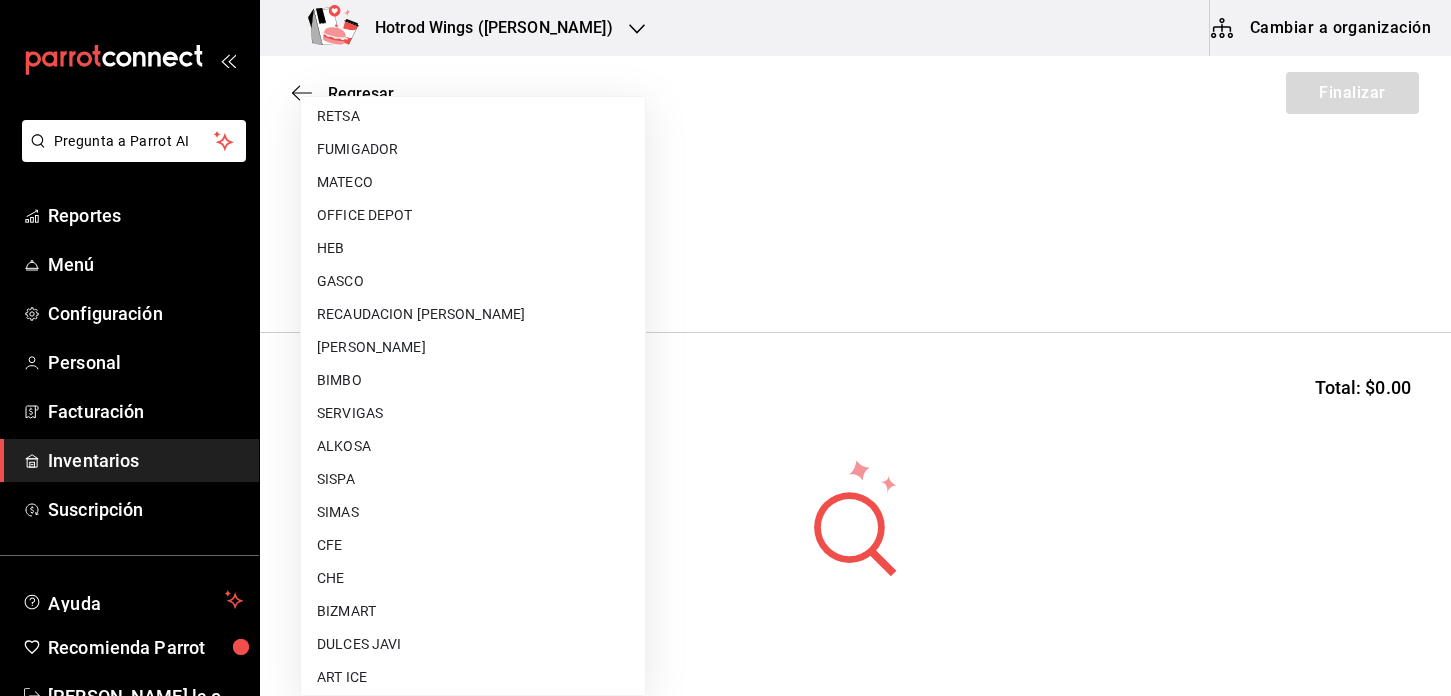 scroll, scrollTop: 600, scrollLeft: 0, axis: vertical 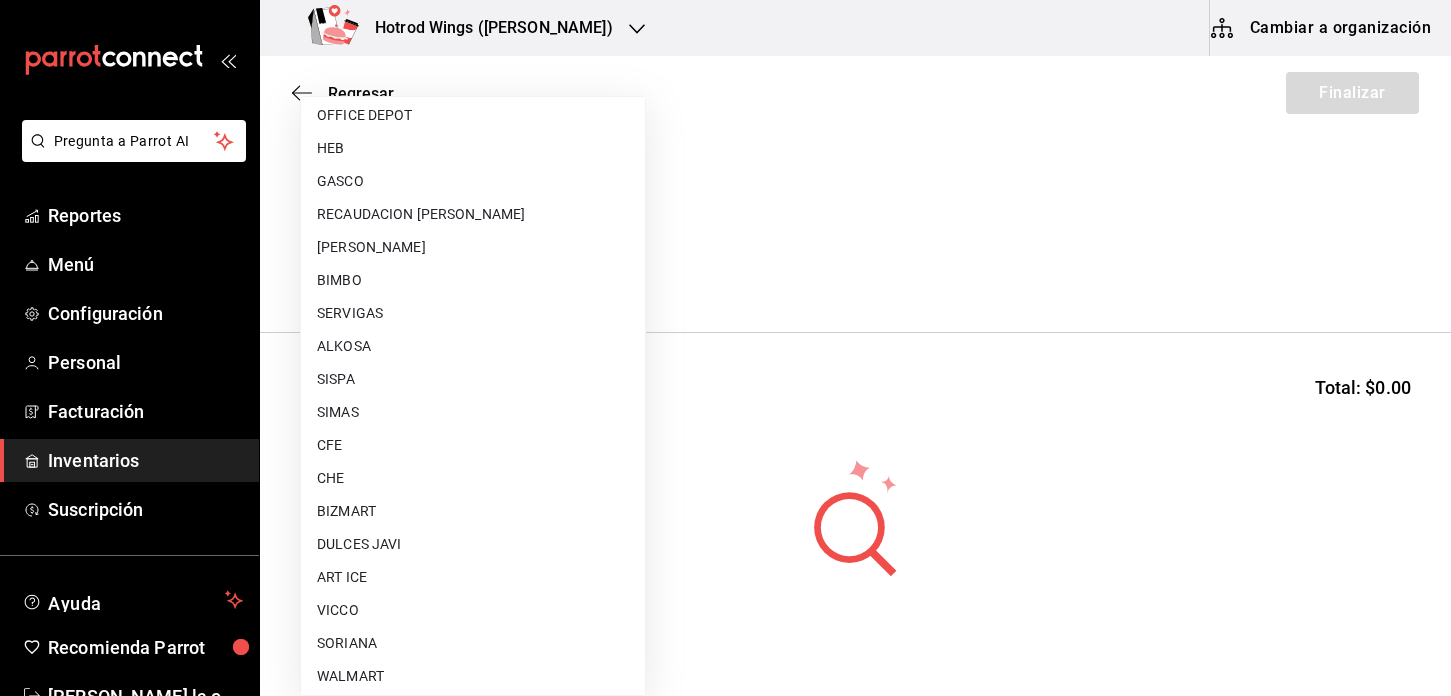 click on "SERVIGAS" at bounding box center (473, 313) 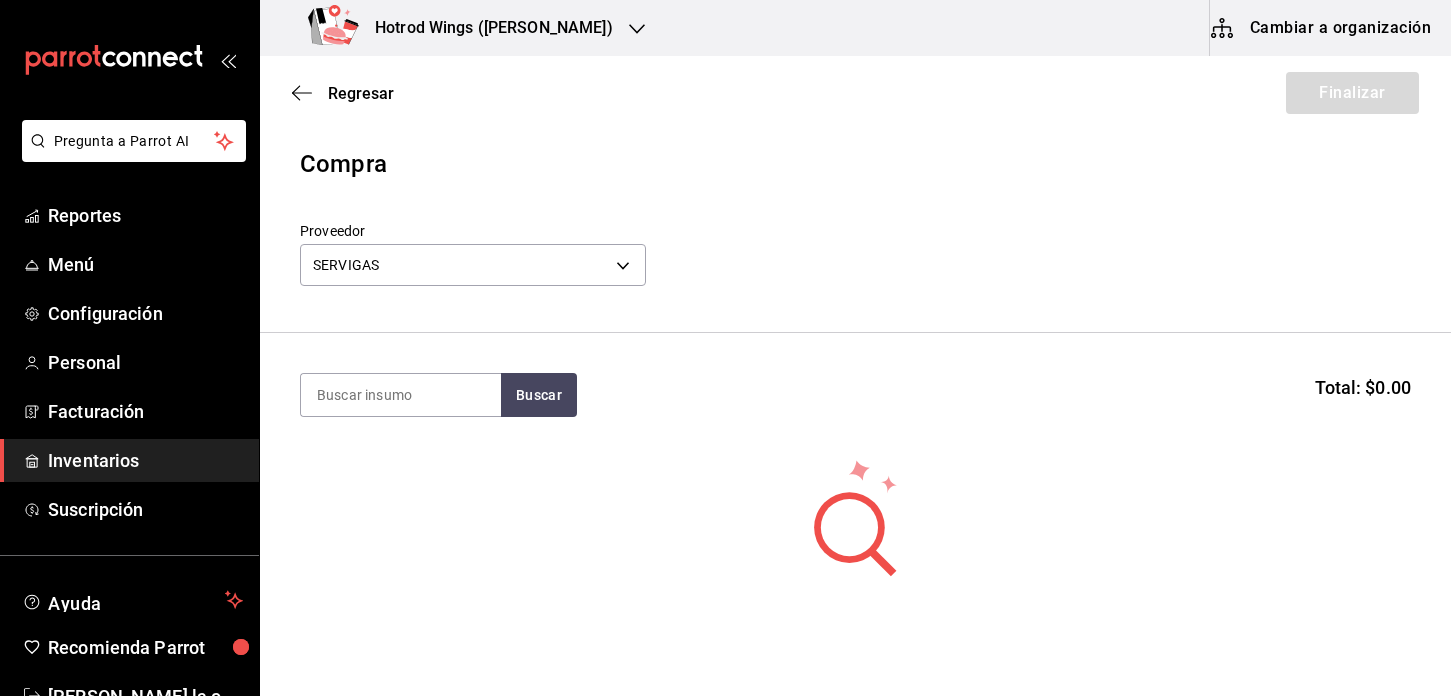 click at bounding box center (401, 395) 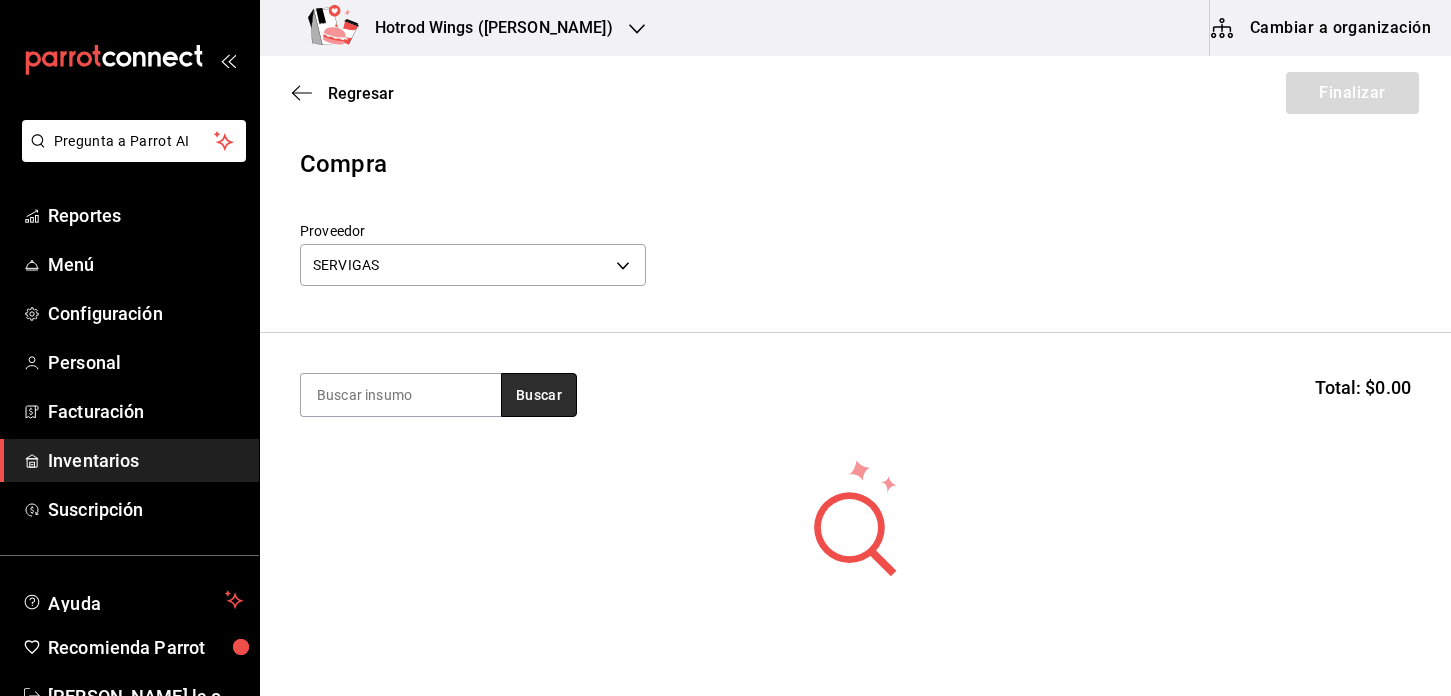 click on "Buscar" at bounding box center [539, 395] 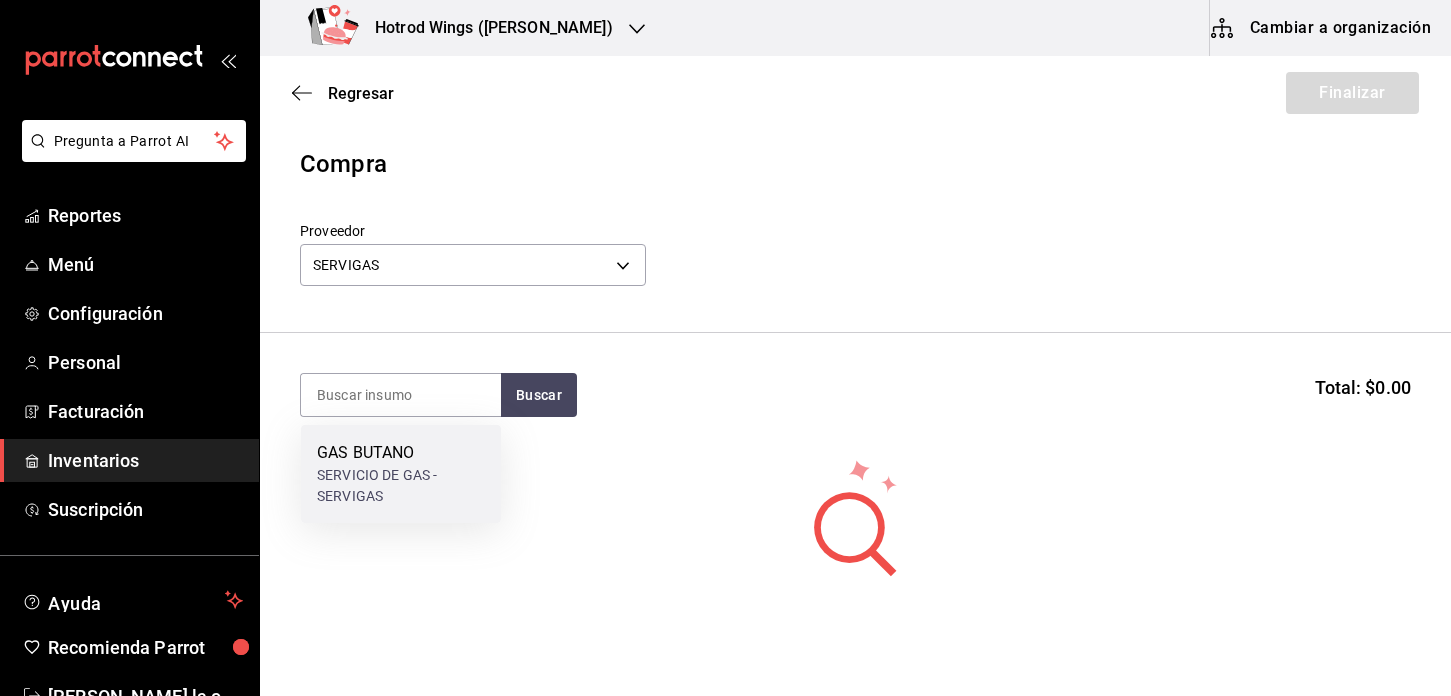 click on "SERVICIO DE GAS - SERVIGAS" at bounding box center [401, 486] 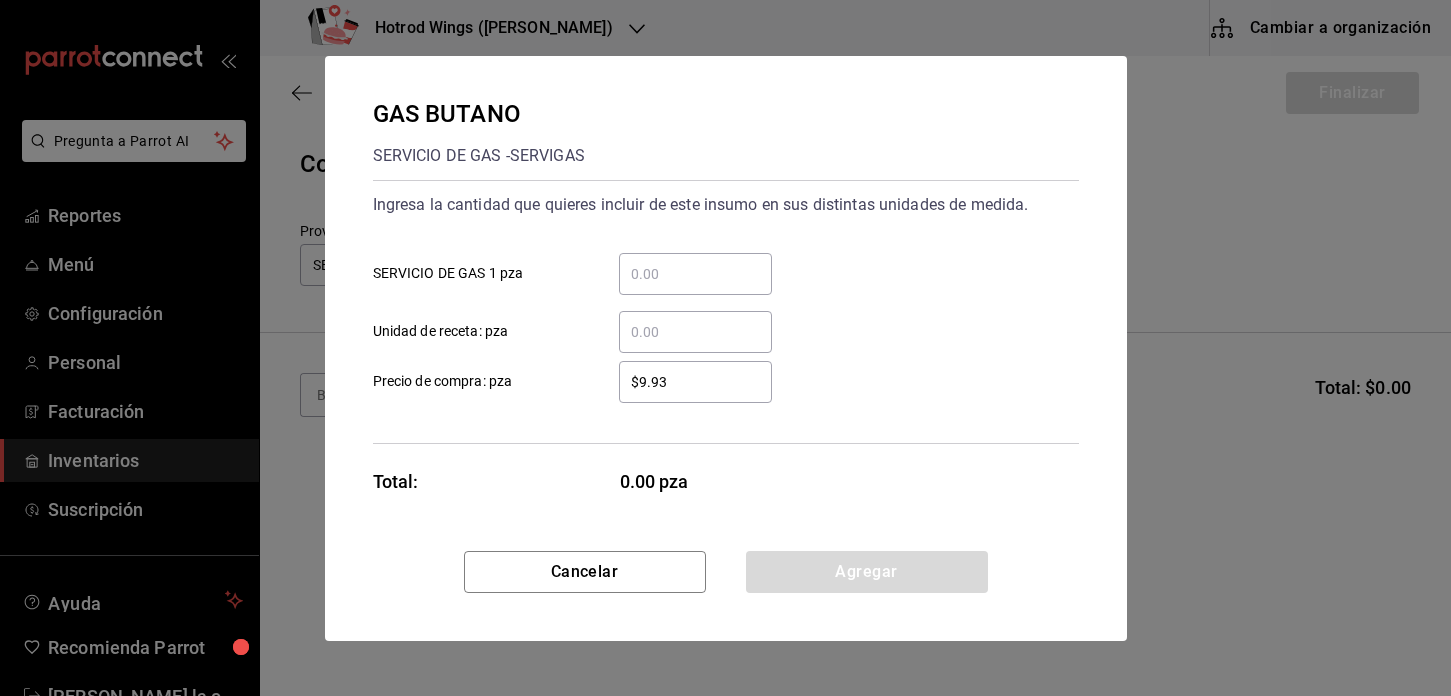 click on "​ SERVICIO DE GAS 1 pza" at bounding box center (695, 274) 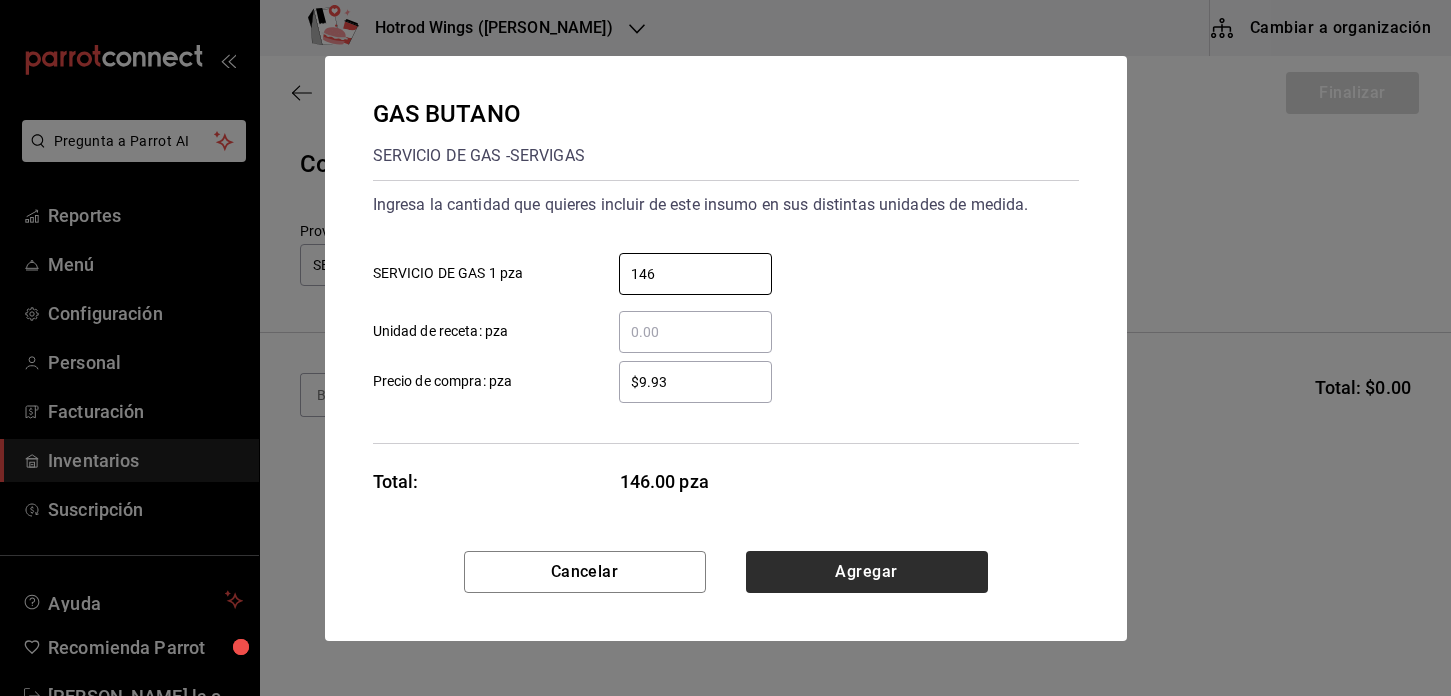 type on "146" 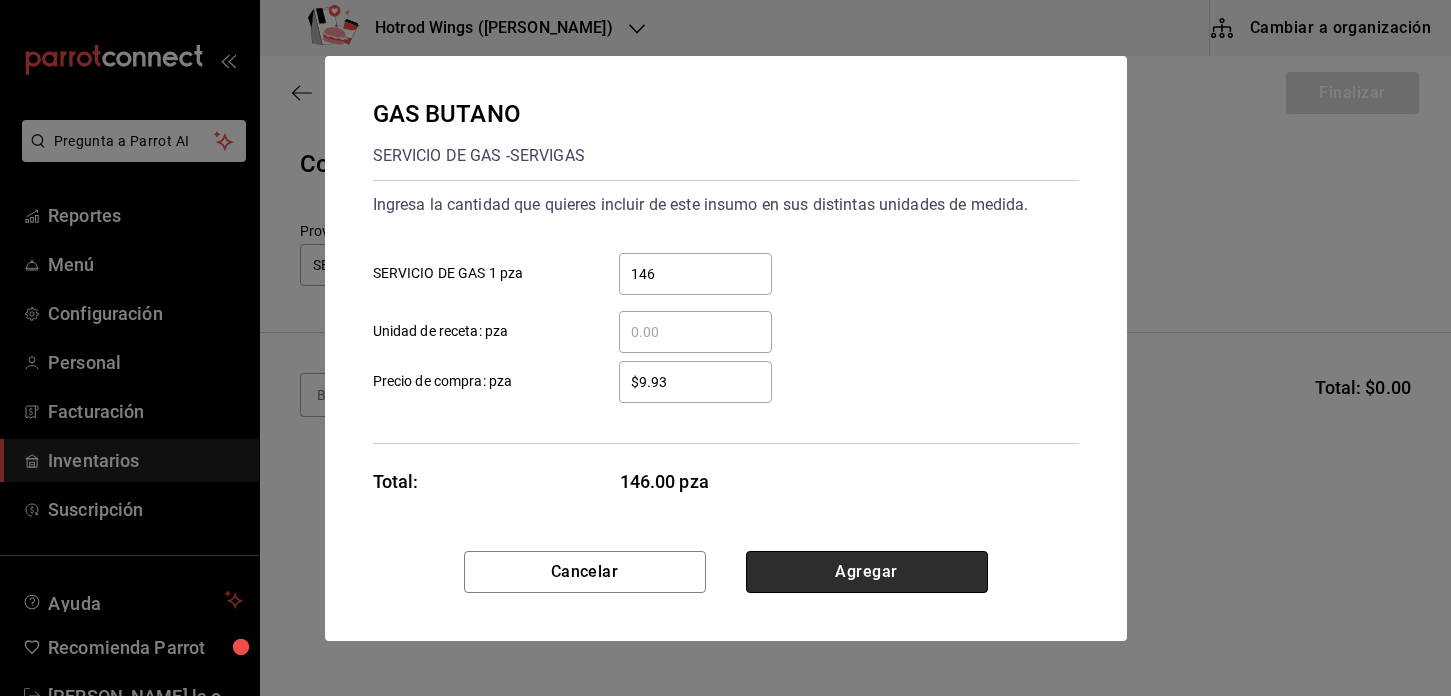click on "Agregar" at bounding box center (867, 572) 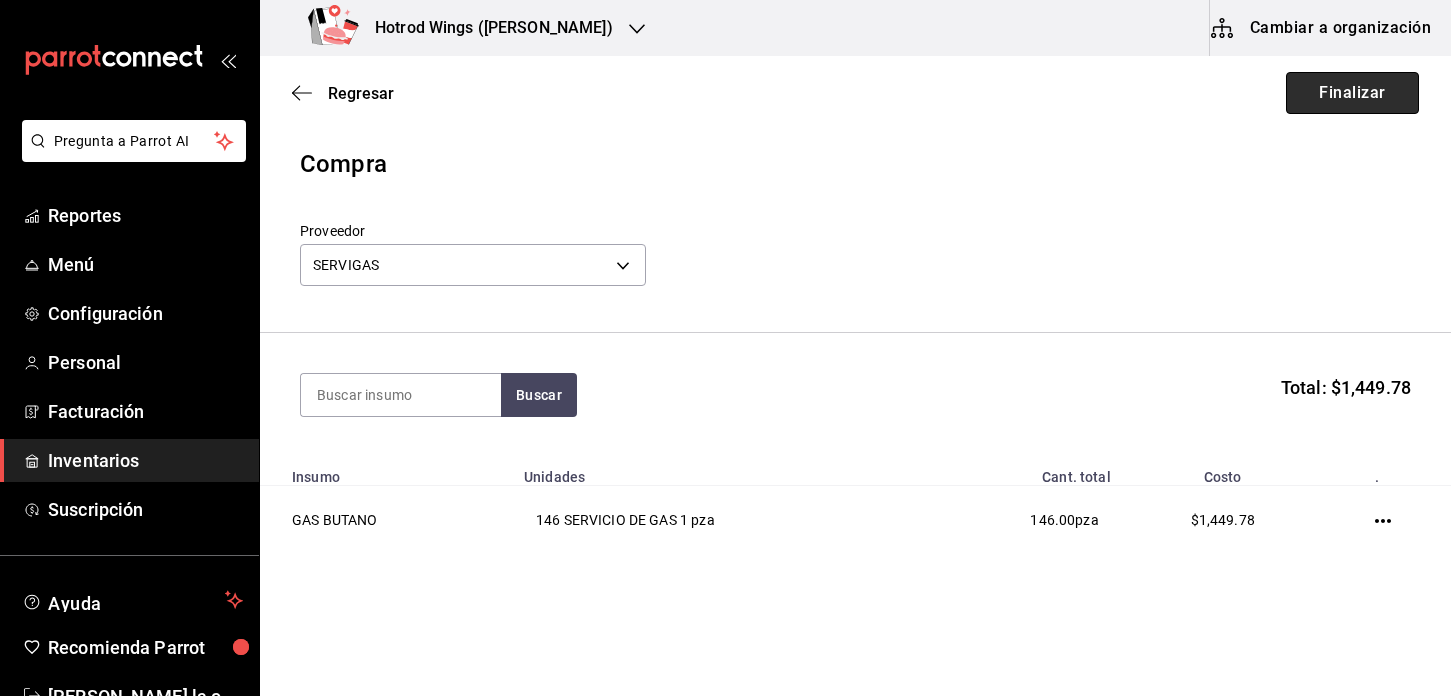 click on "Finalizar" at bounding box center (1352, 93) 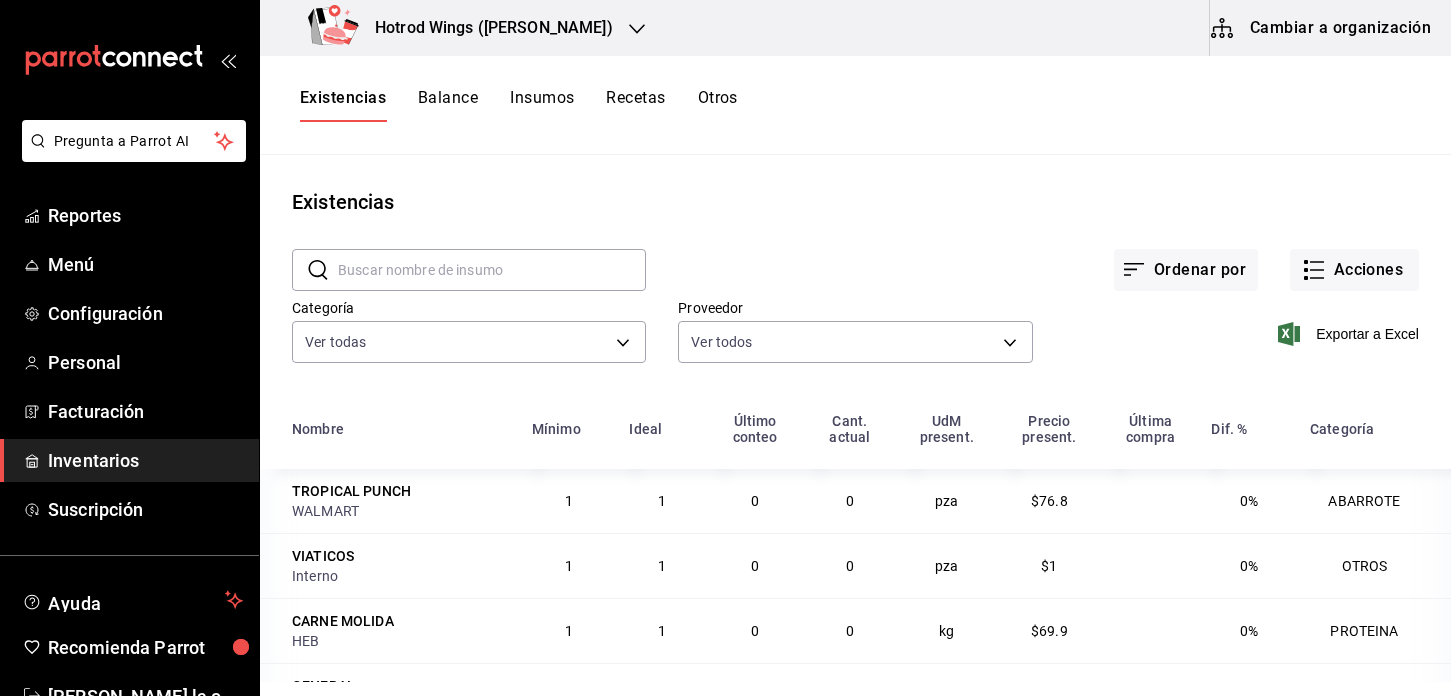 click 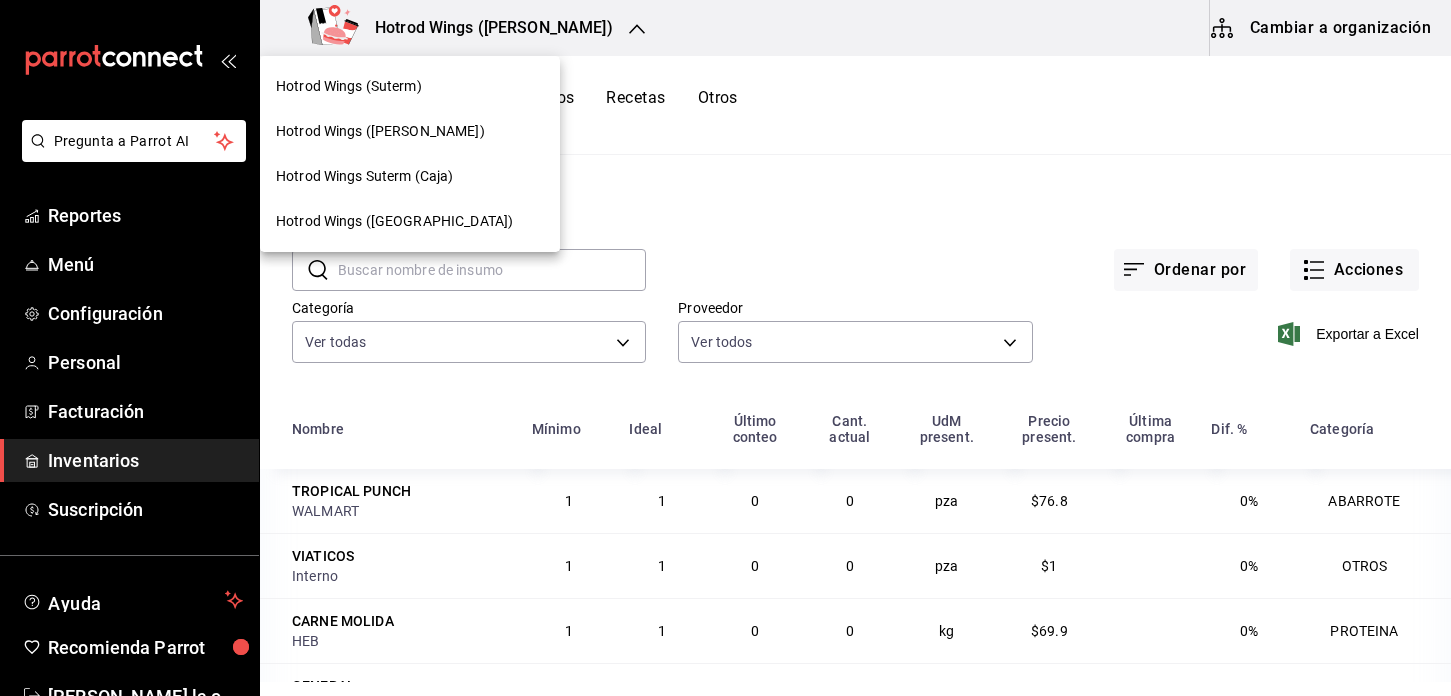 click on "Hotrod Wings (Suterm)" at bounding box center [349, 86] 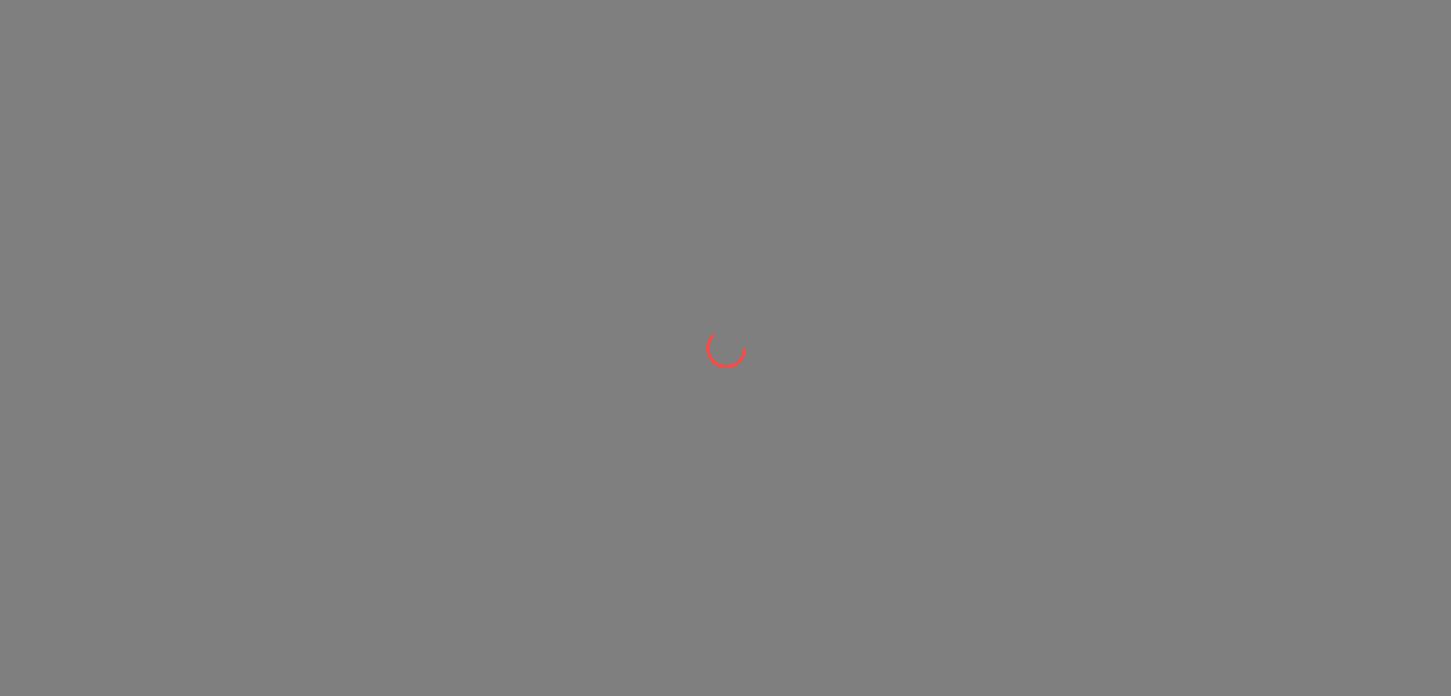 scroll, scrollTop: 0, scrollLeft: 0, axis: both 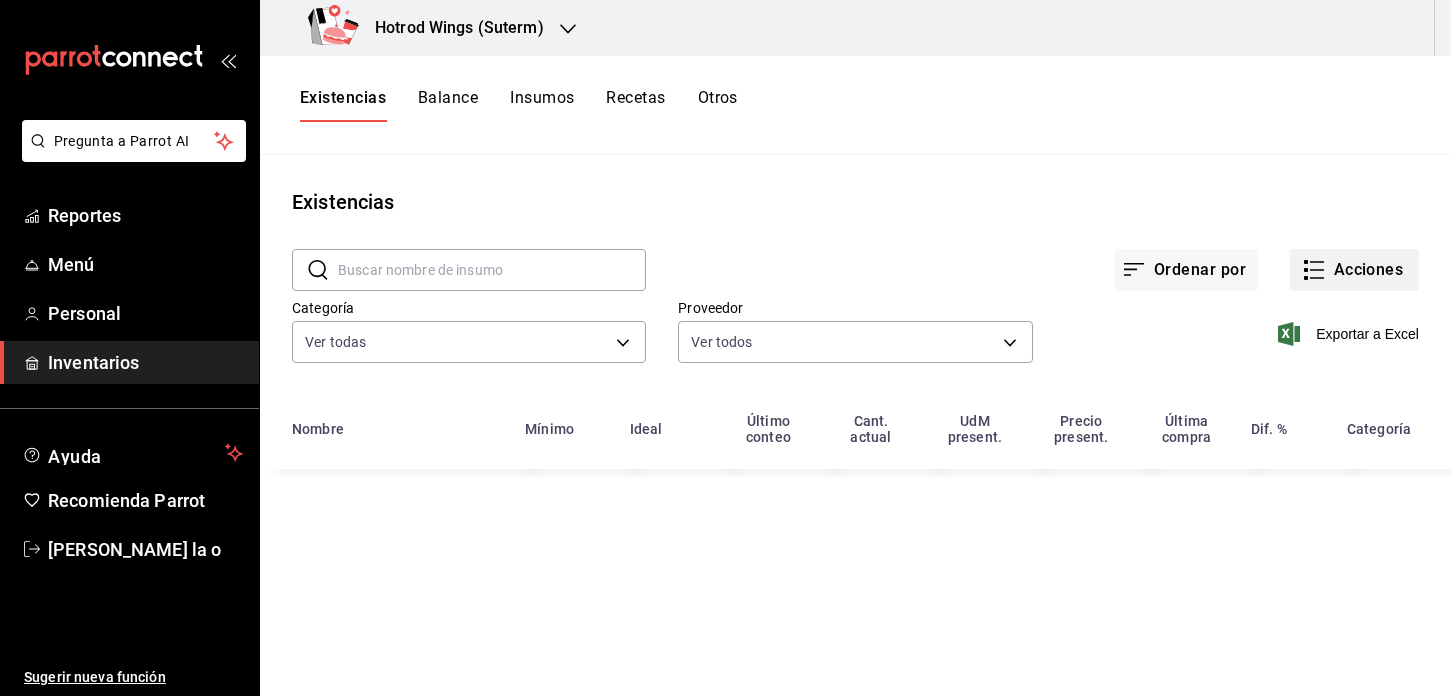 click 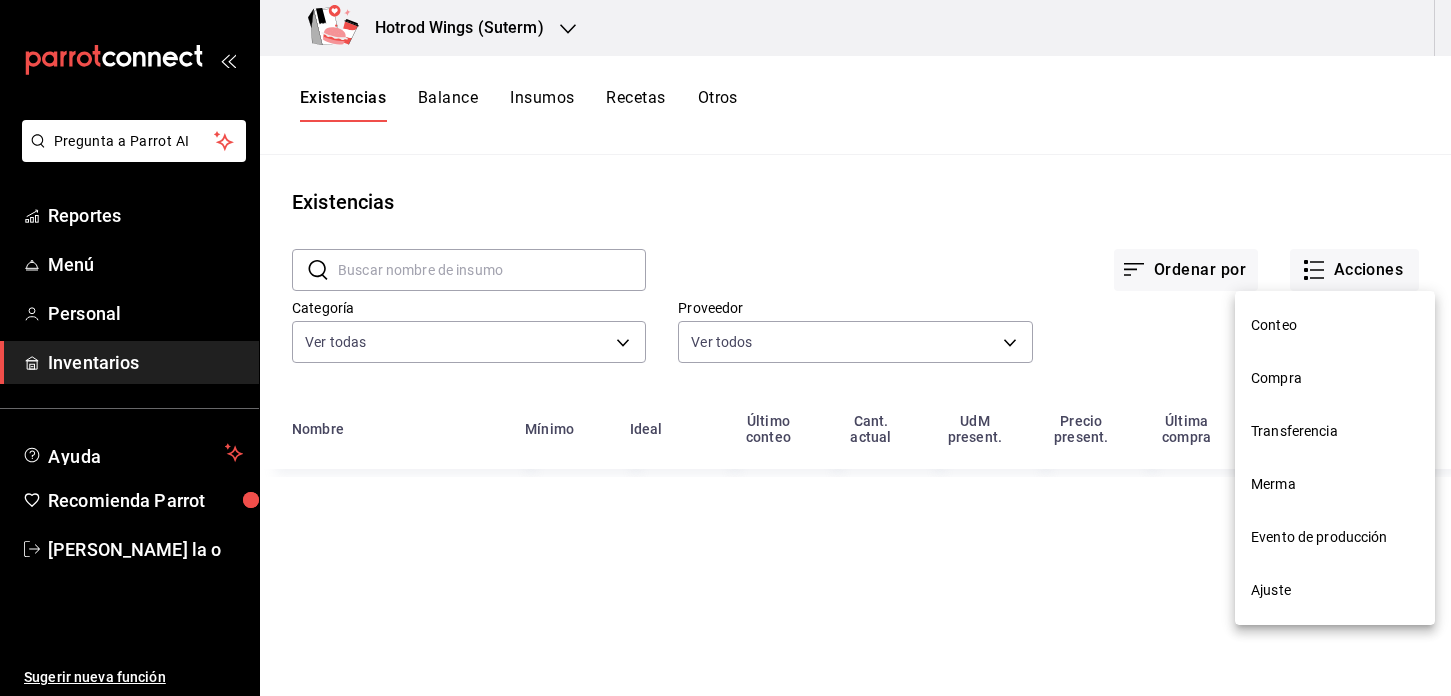 click on "Compra" at bounding box center [1335, 378] 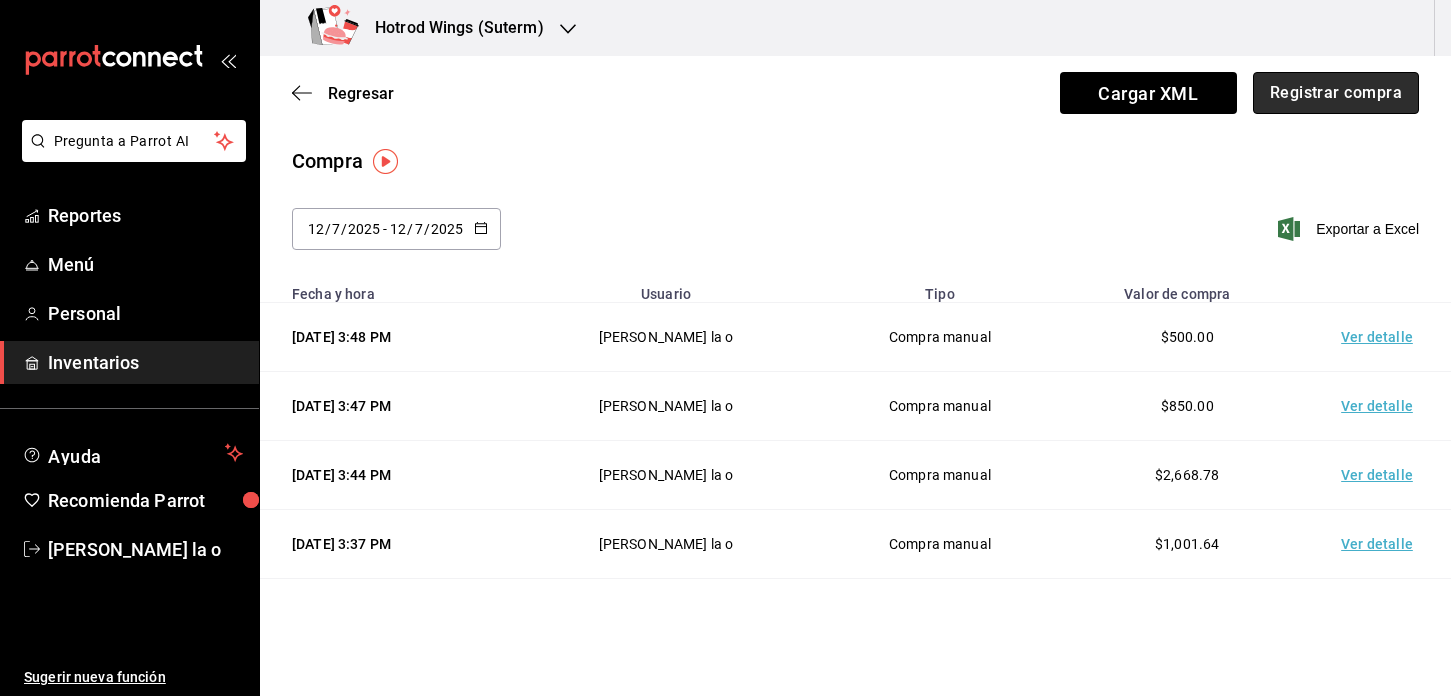 click on "Registrar compra" at bounding box center [1336, 93] 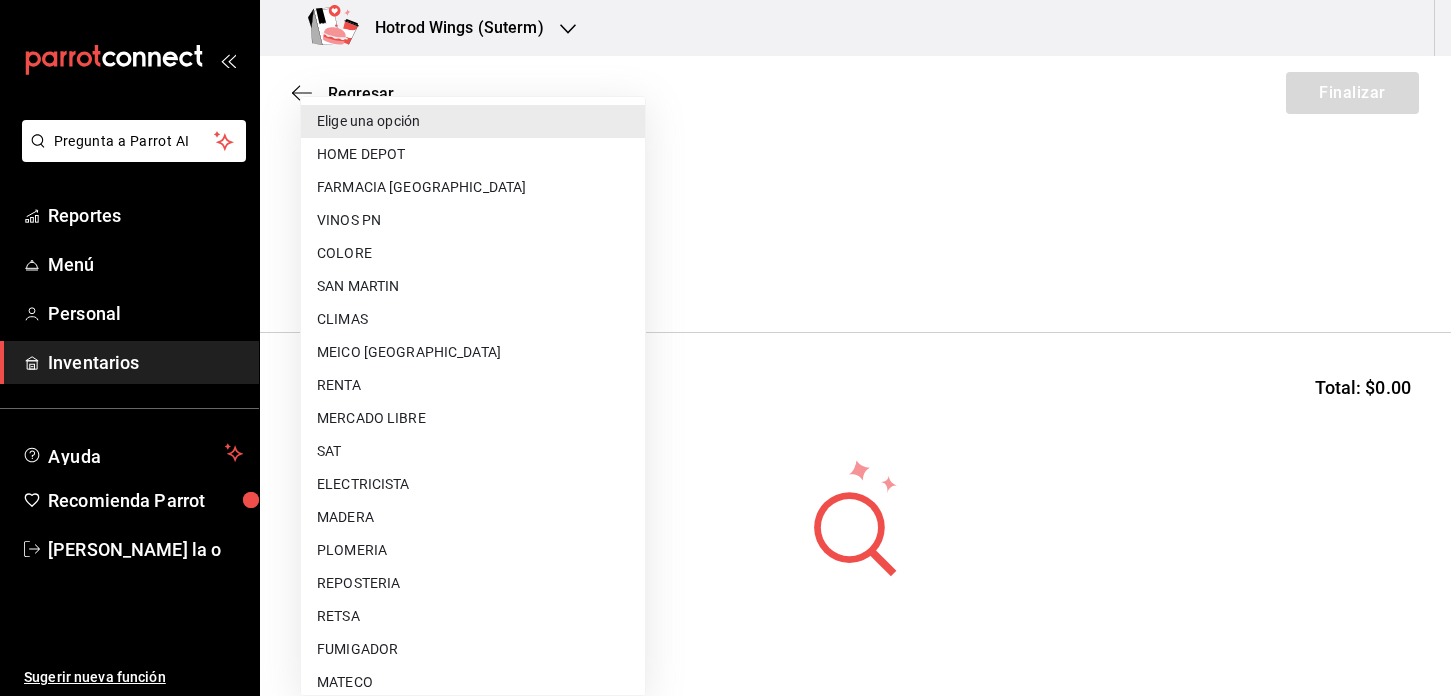 click on "Pregunta a Parrot AI Reportes   Menú   Personal   Inventarios   Ayuda Recomienda Parrot   [PERSON_NAME] De la o   Sugerir nueva función   Hotrod Wings (Suterm) Regresar Finalizar Compra Proveedor Elige una opción default Buscar Total: $0.00 No hay insumos a mostrar. Busca un insumo para agregarlo a la lista Pregunta a Parrot AI Reportes   Menú   Personal   Inventarios   Ayuda Recomienda Parrot   [PERSON_NAME] De la o   Sugerir nueva función   GANA 1 MES GRATIS EN TU SUSCRIPCIÓN AQUÍ ¿Recuerdas cómo empezó tu restaurante?
[DATE] puedes ayudar a un colega a tener el mismo cambio que tú viviste.
Recomienda Parrot directamente desde tu Portal Administrador.
Es fácil y rápido.
🎁 Por cada restaurante que se una, ganas 1 mes gratis. Ver video tutorial Ir a video Editar Eliminar Visitar centro de ayuda [PHONE_NUMBER] [EMAIL_ADDRESS][DOMAIN_NAME] Visitar centro de ayuda [PHONE_NUMBER] [EMAIL_ADDRESS][DOMAIN_NAME] Elige una opción HOME DEPOT FARMACIA GUADALAJARA VINOS PN COLORE SAN [PERSON_NAME] CLIMAS MEICO CHINA RENTA SAT HEB" at bounding box center (725, 291) 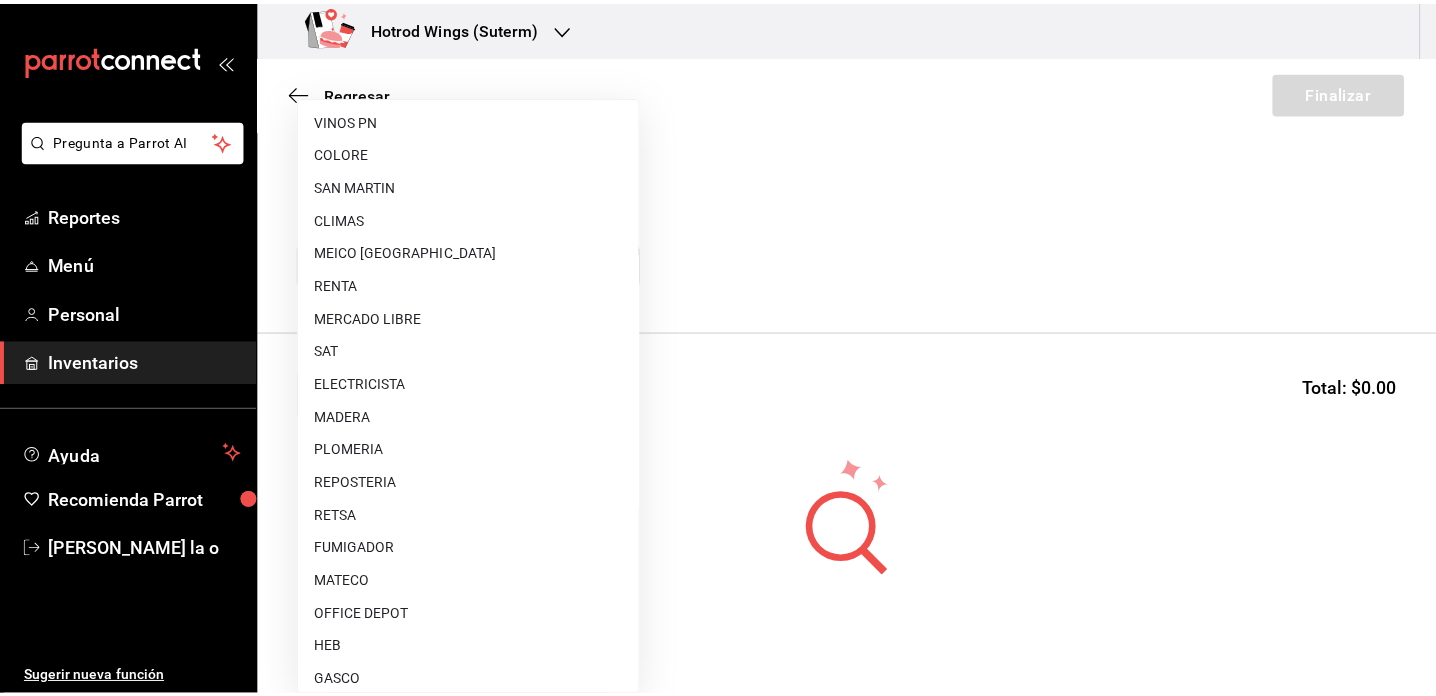 scroll, scrollTop: 0, scrollLeft: 0, axis: both 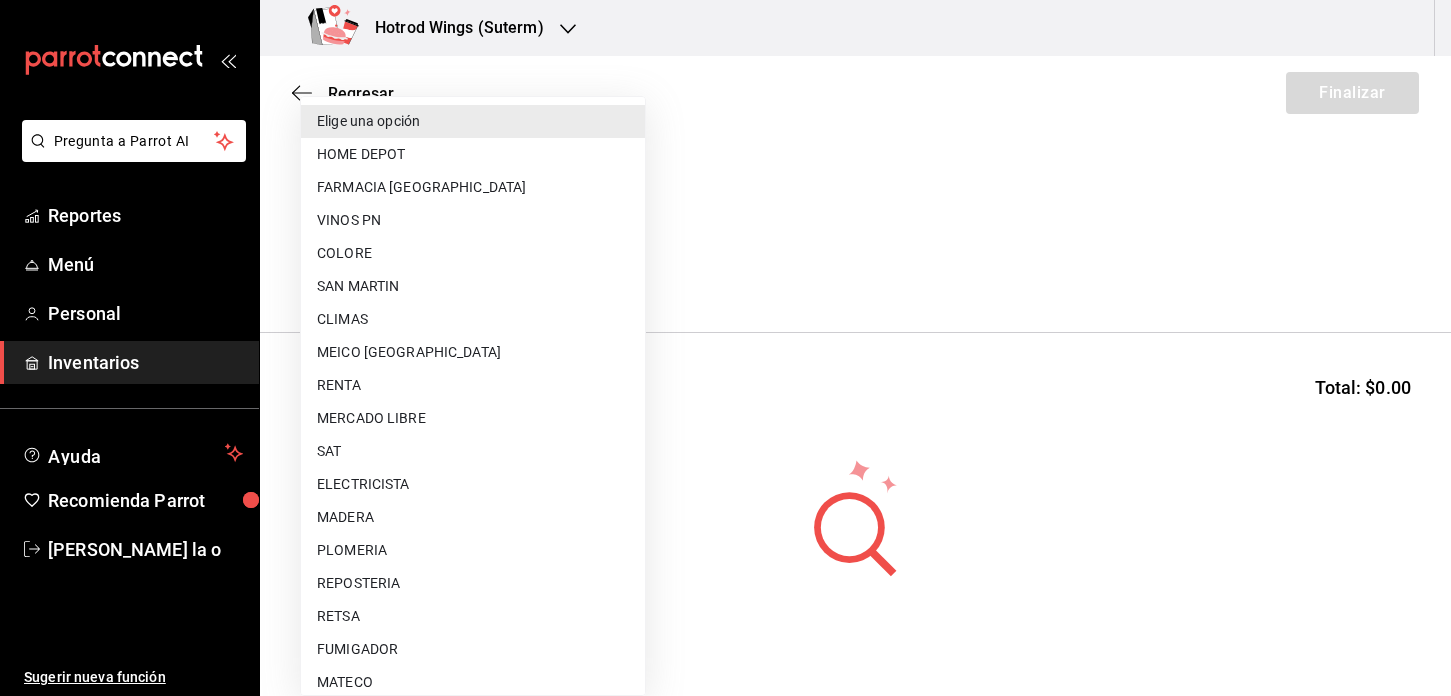 click on "REPOSTERIA" at bounding box center (473, 583) 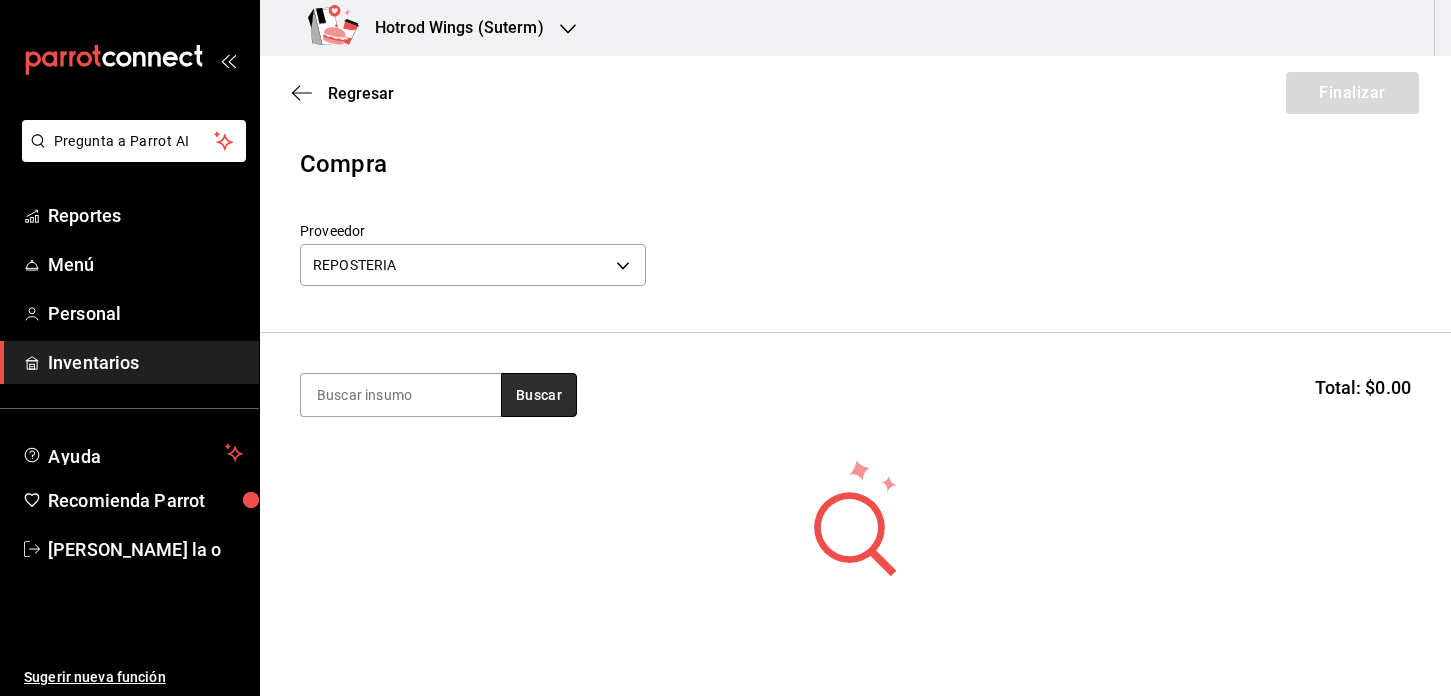 click on "Buscar" at bounding box center (539, 395) 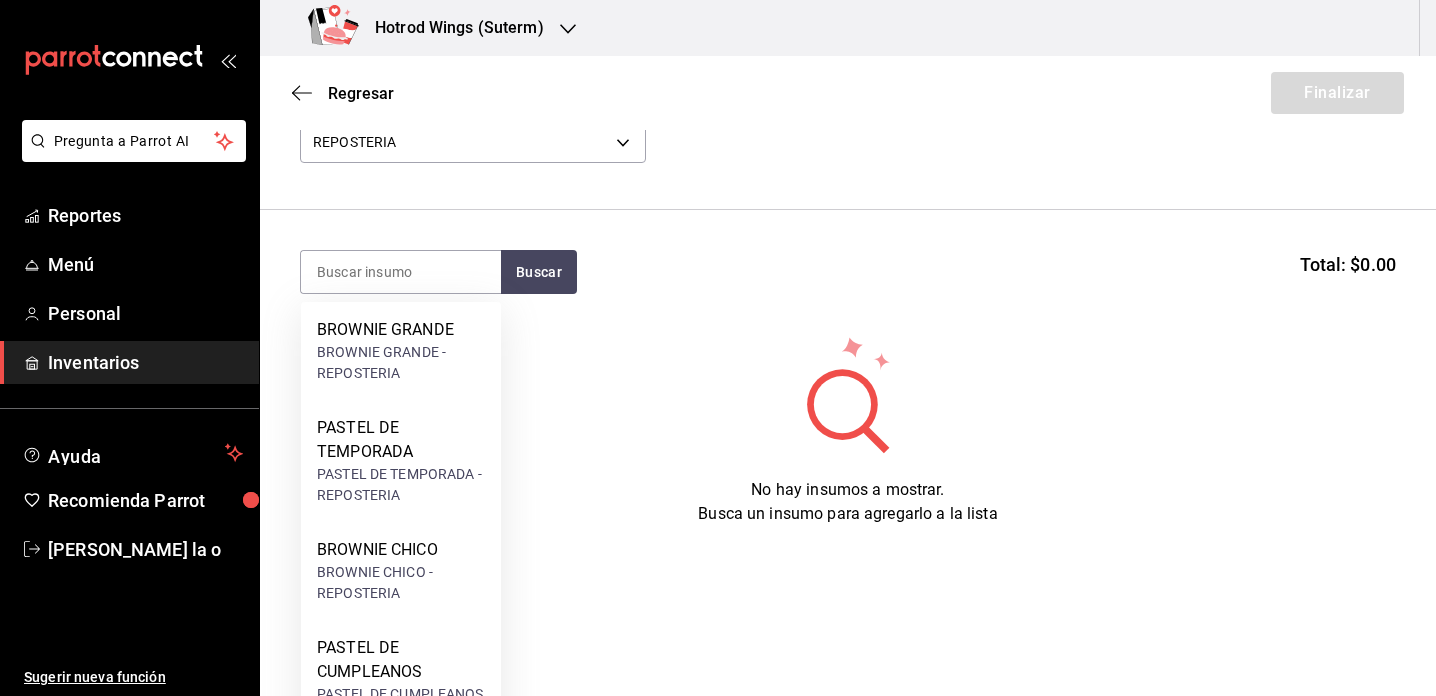 scroll, scrollTop: 130, scrollLeft: 0, axis: vertical 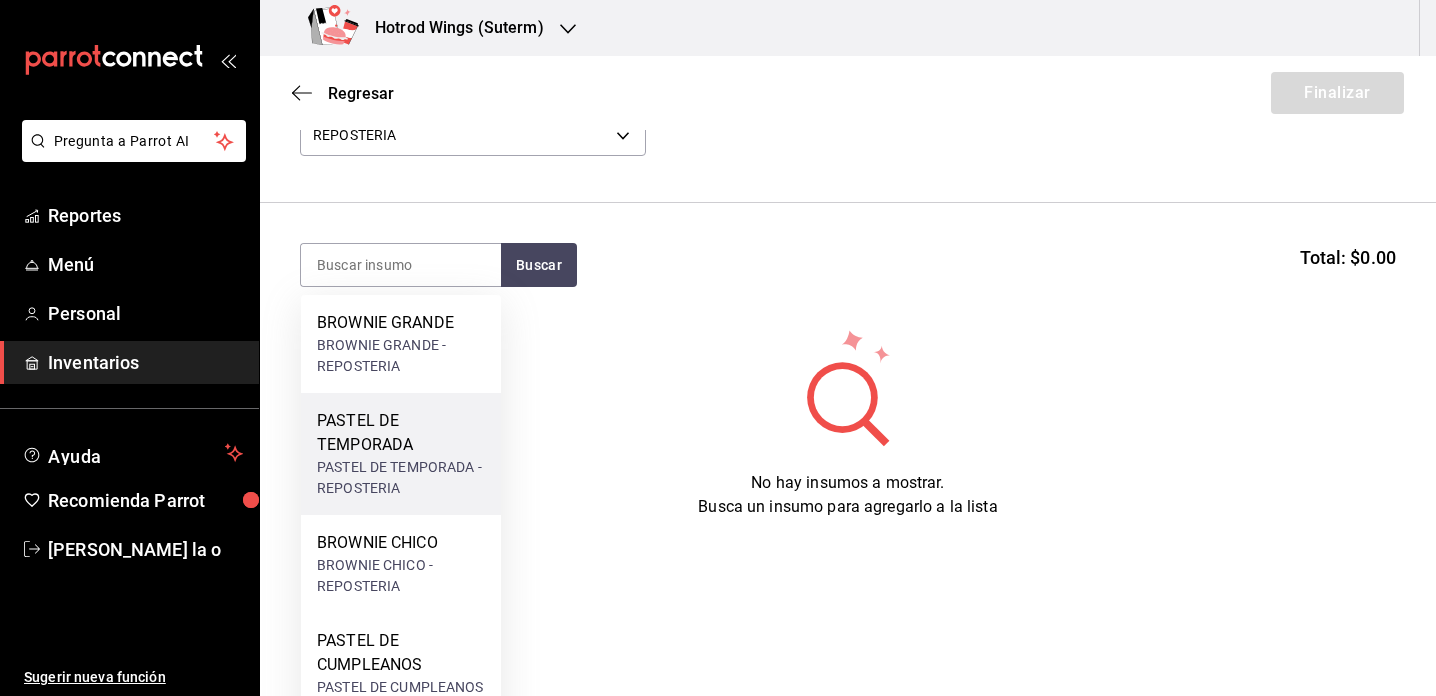click on "PASTEL DE TEMPORADA" at bounding box center (401, 433) 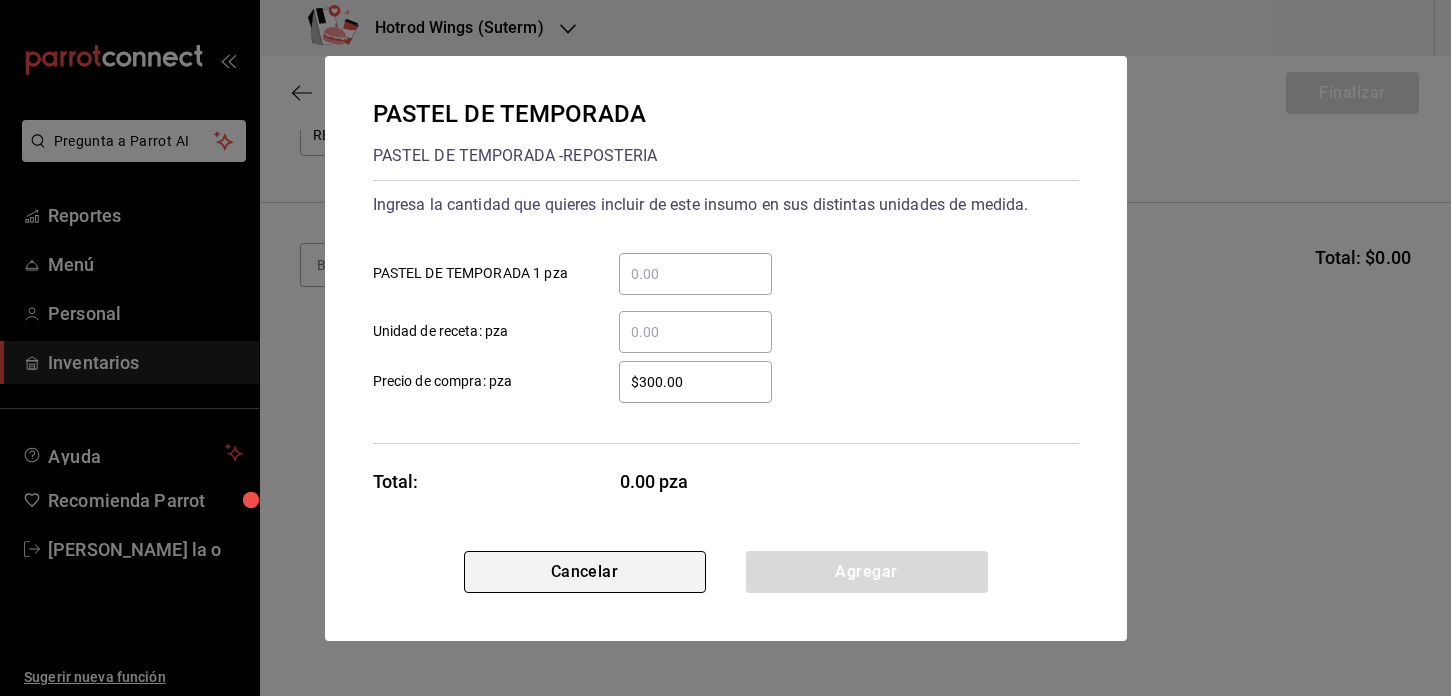 click on "Cancelar" at bounding box center (585, 572) 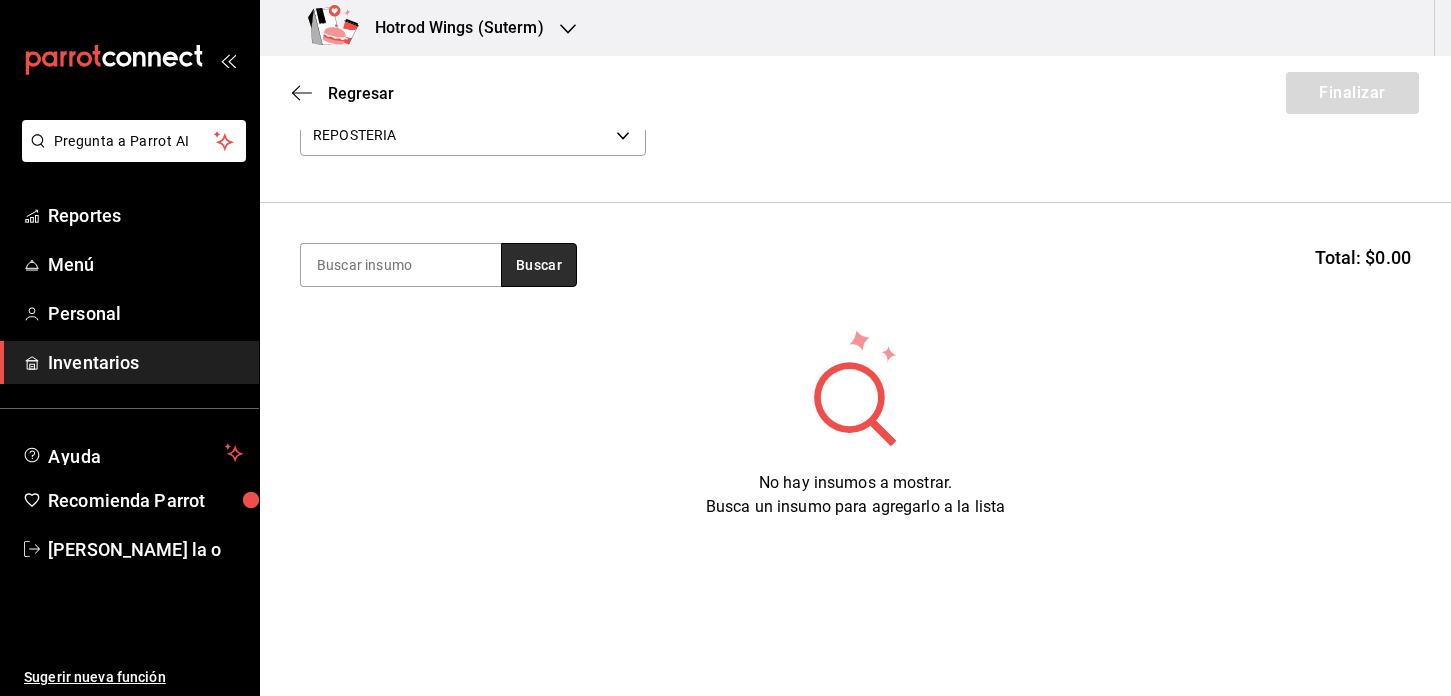 click on "Buscar" at bounding box center [539, 265] 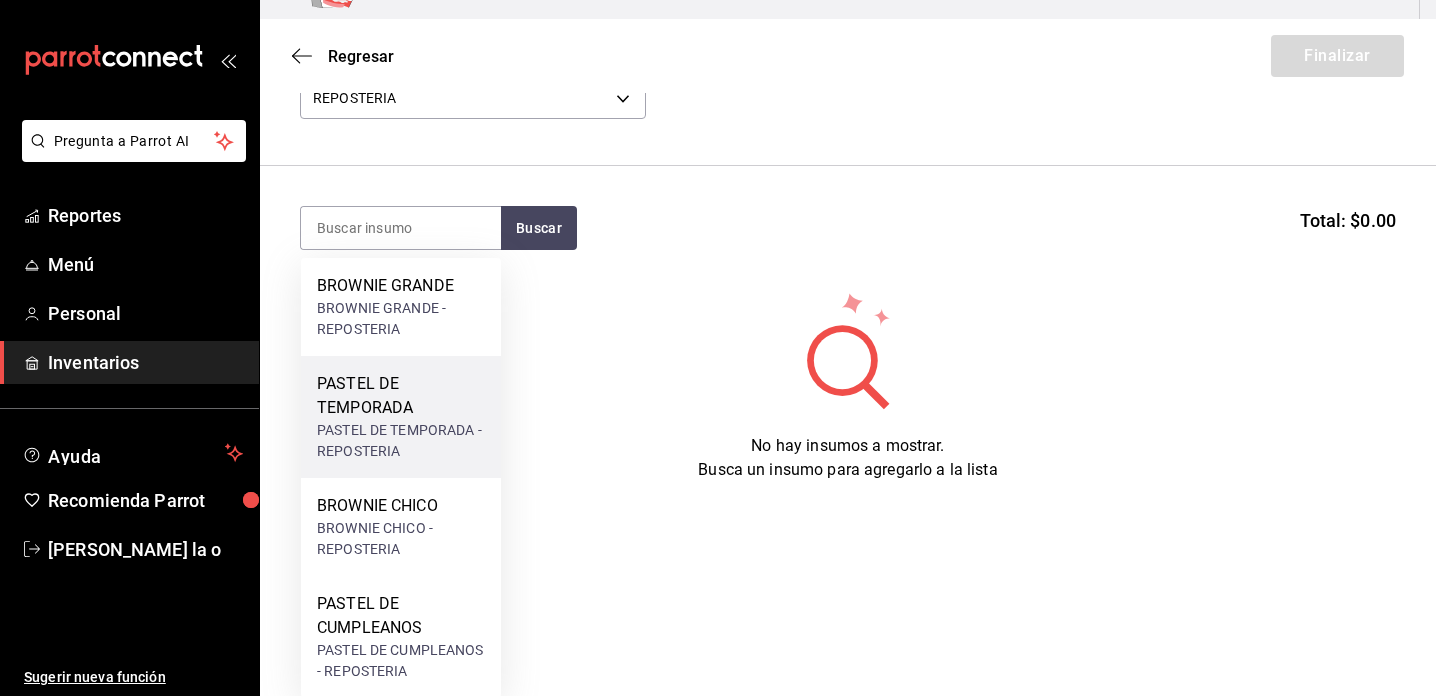 scroll, scrollTop: 47, scrollLeft: 0, axis: vertical 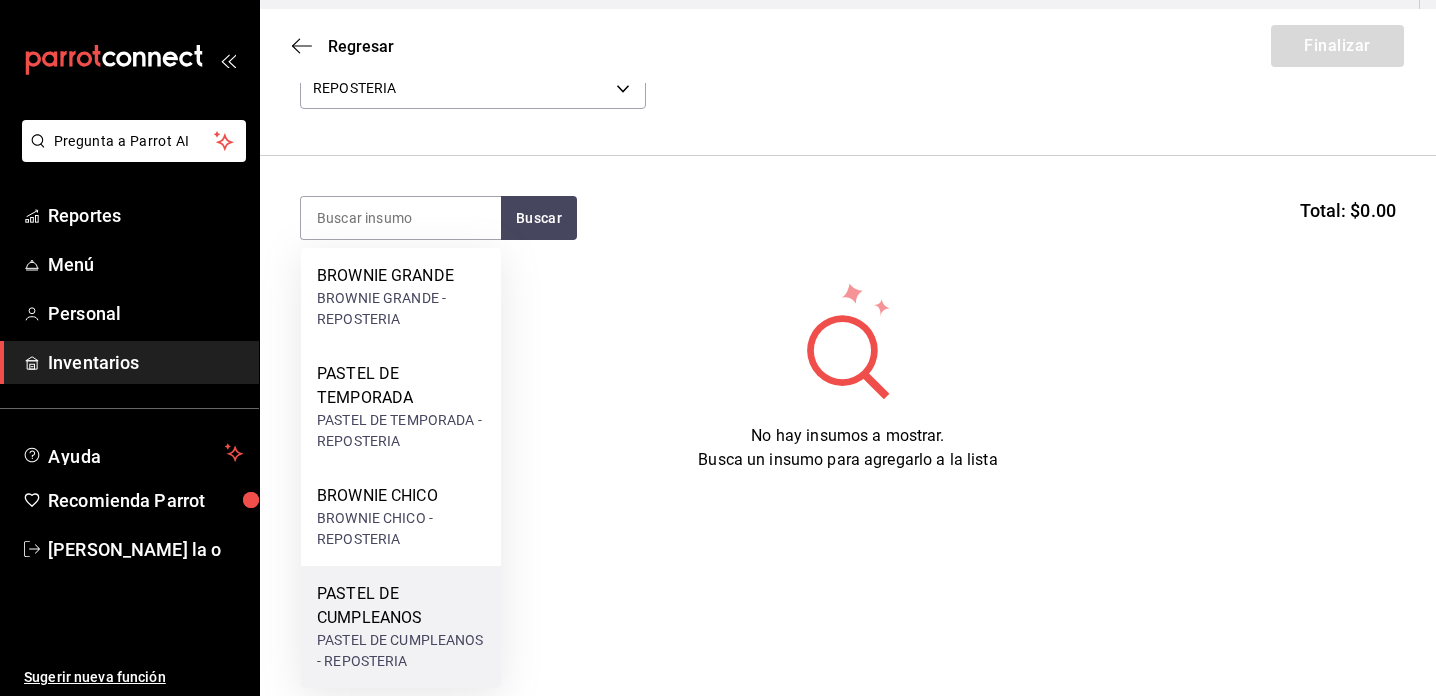 click on "PASTEL DE CUMPLEANOS" at bounding box center (401, 606) 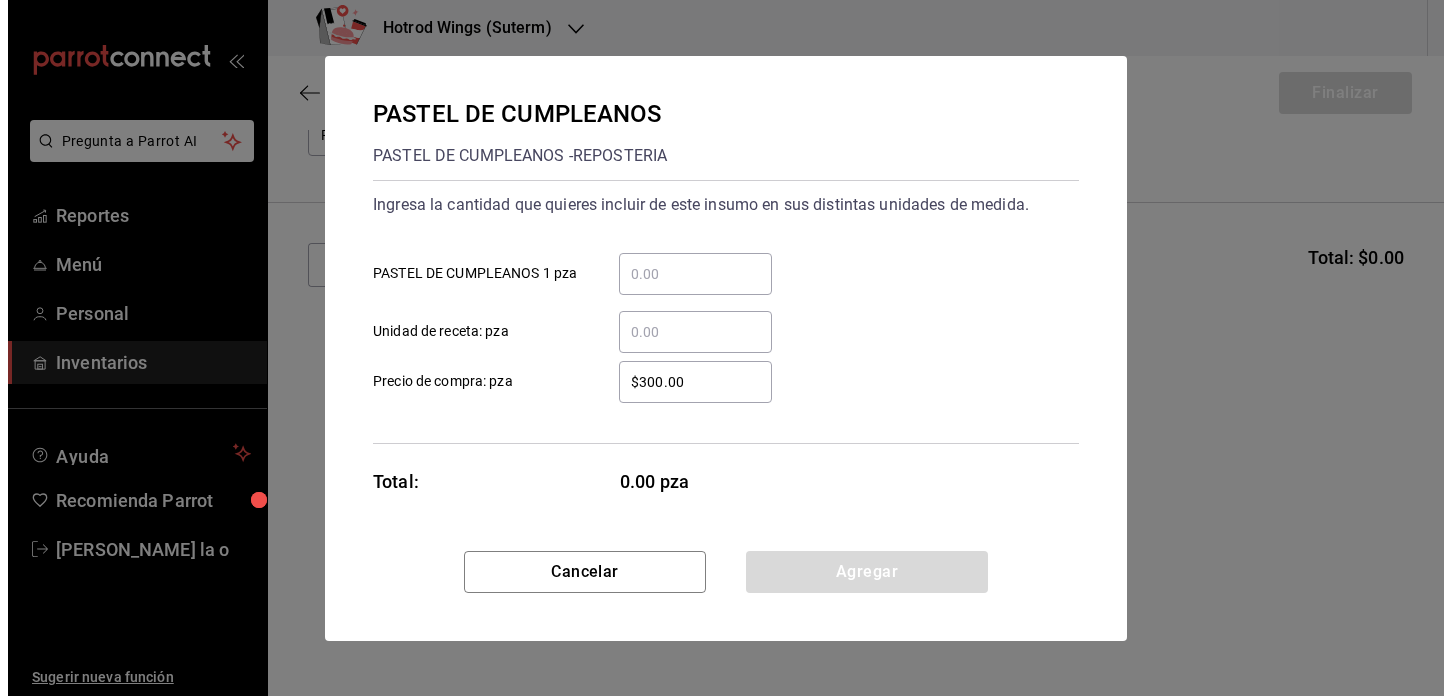 scroll, scrollTop: 0, scrollLeft: 0, axis: both 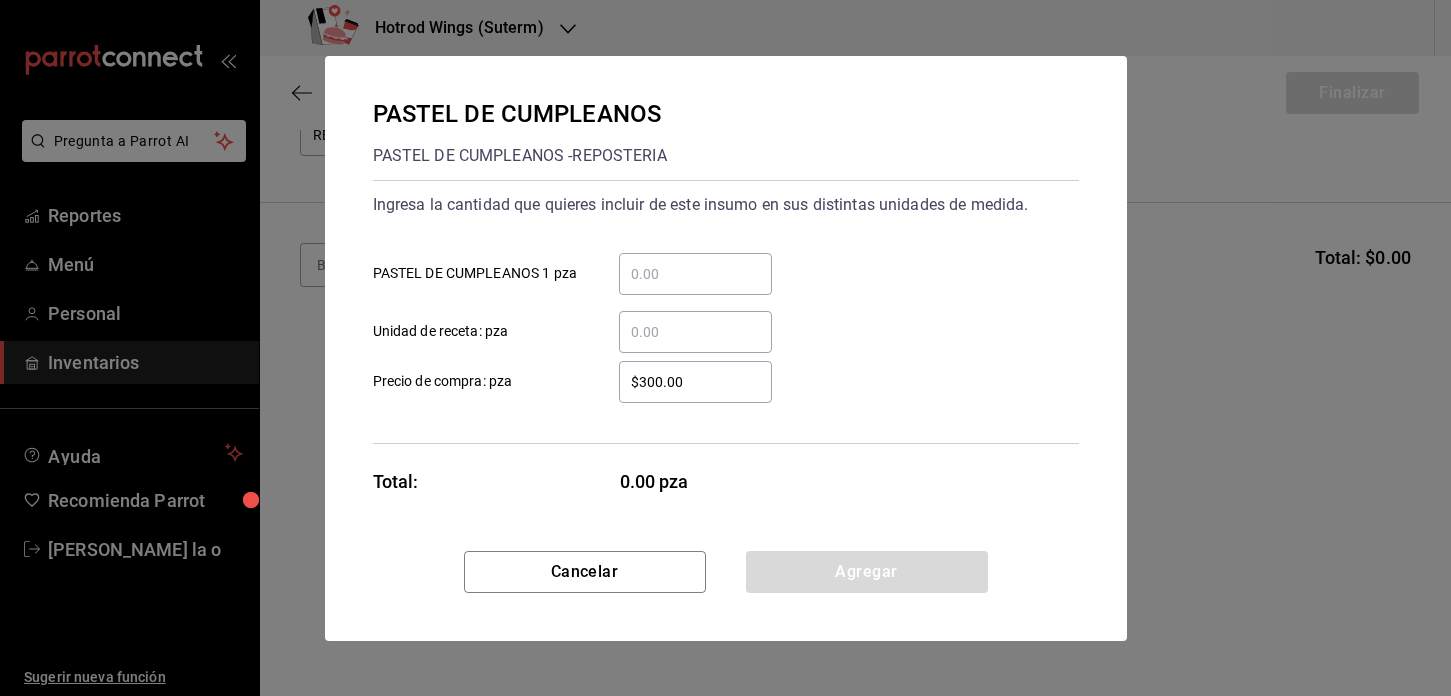 click on "​ PASTEL DE CUMPLEANOS 1 pza" at bounding box center (695, 274) 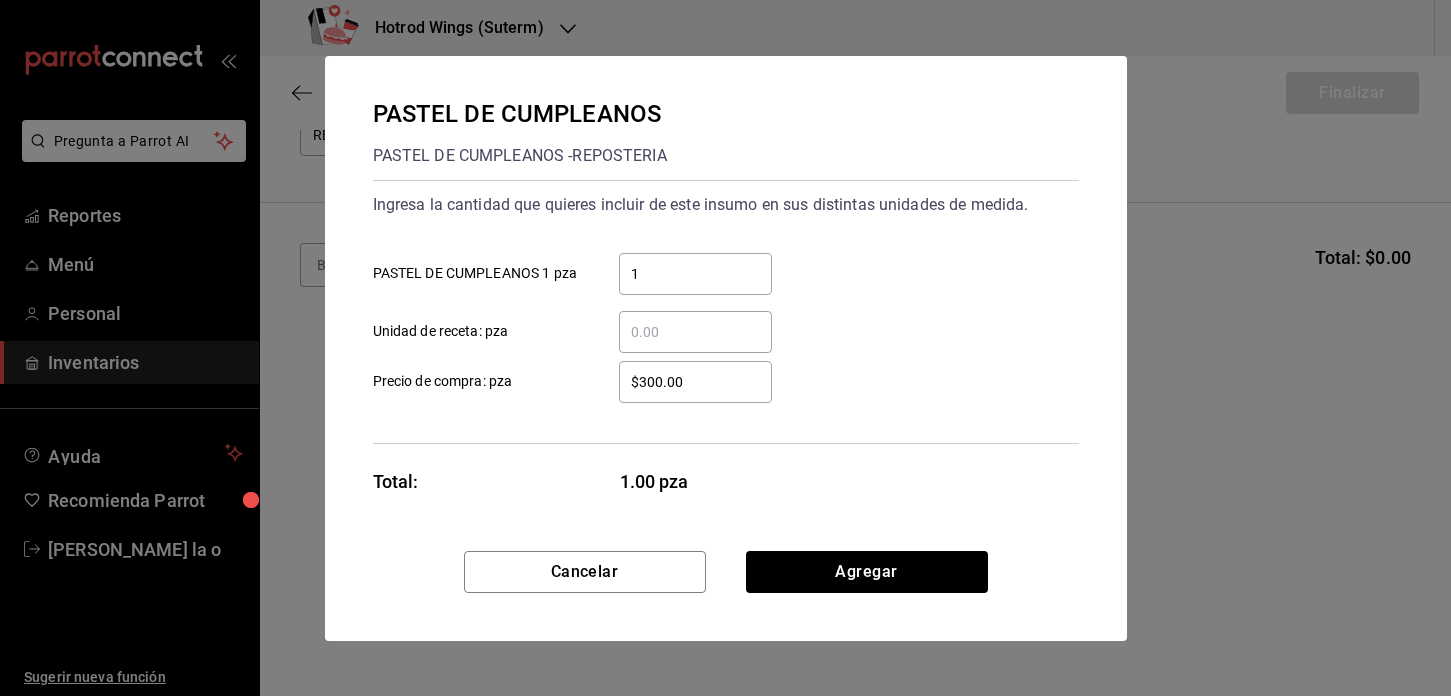 type on "1" 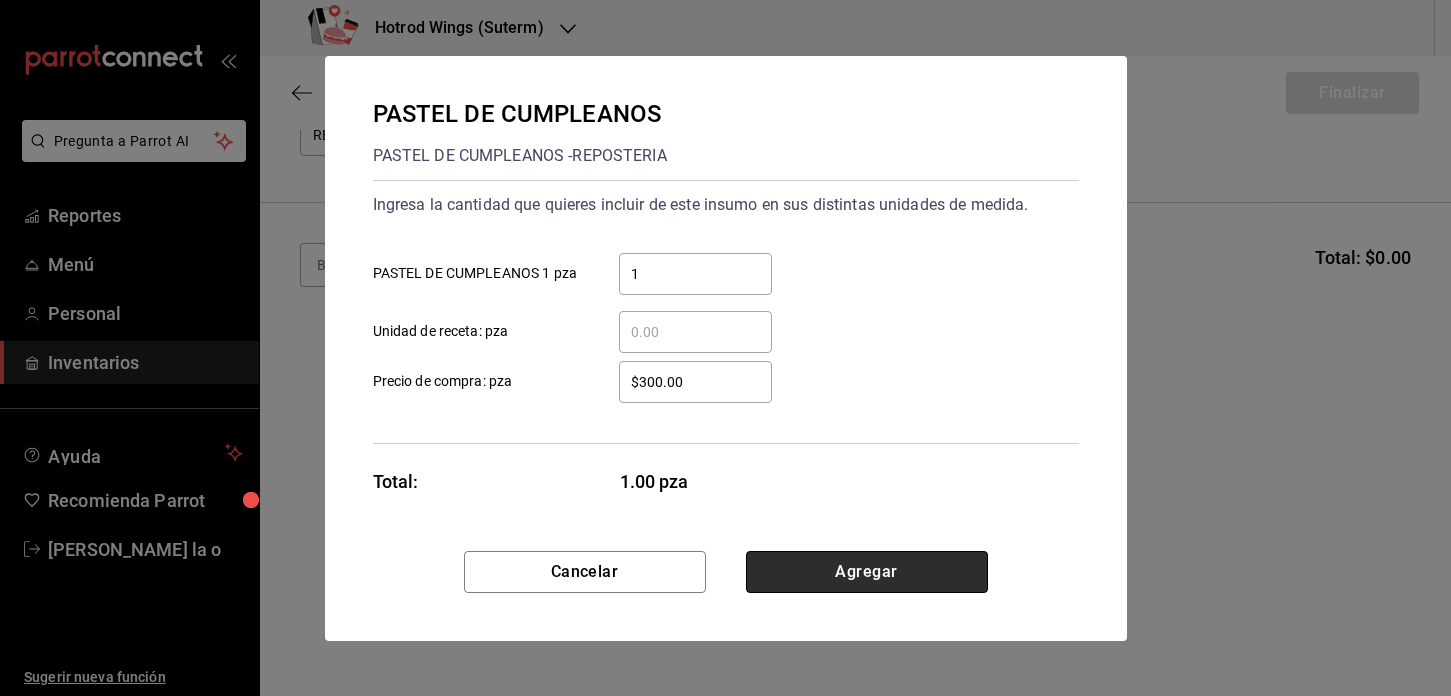 click on "Agregar" at bounding box center [867, 572] 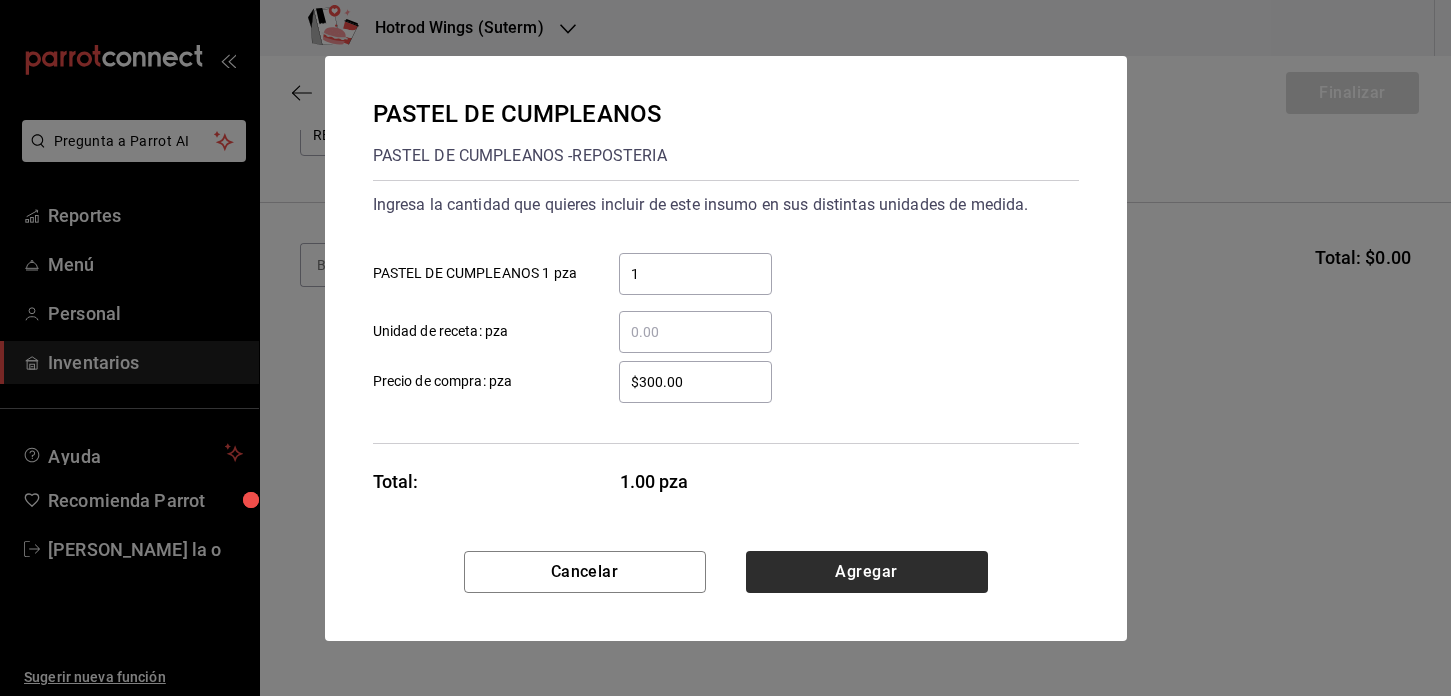 scroll, scrollTop: 36, scrollLeft: 0, axis: vertical 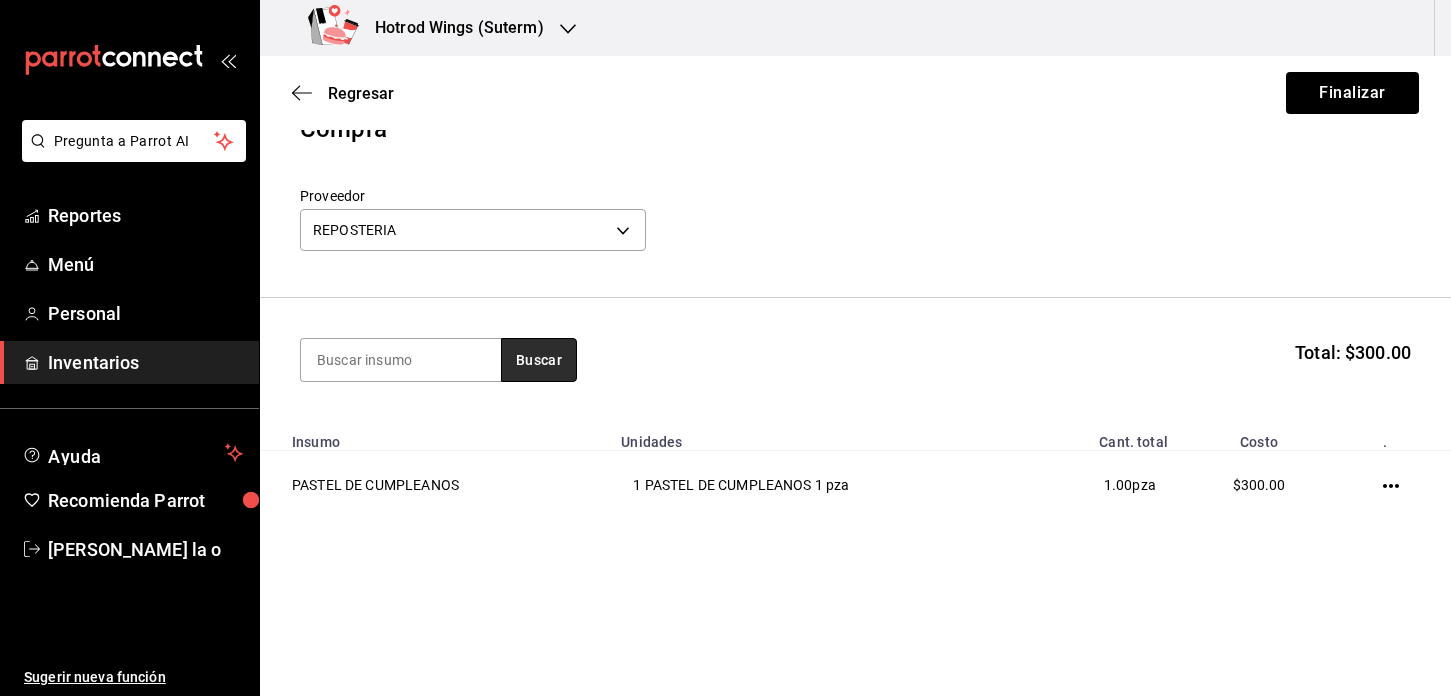 click on "Buscar" at bounding box center [539, 360] 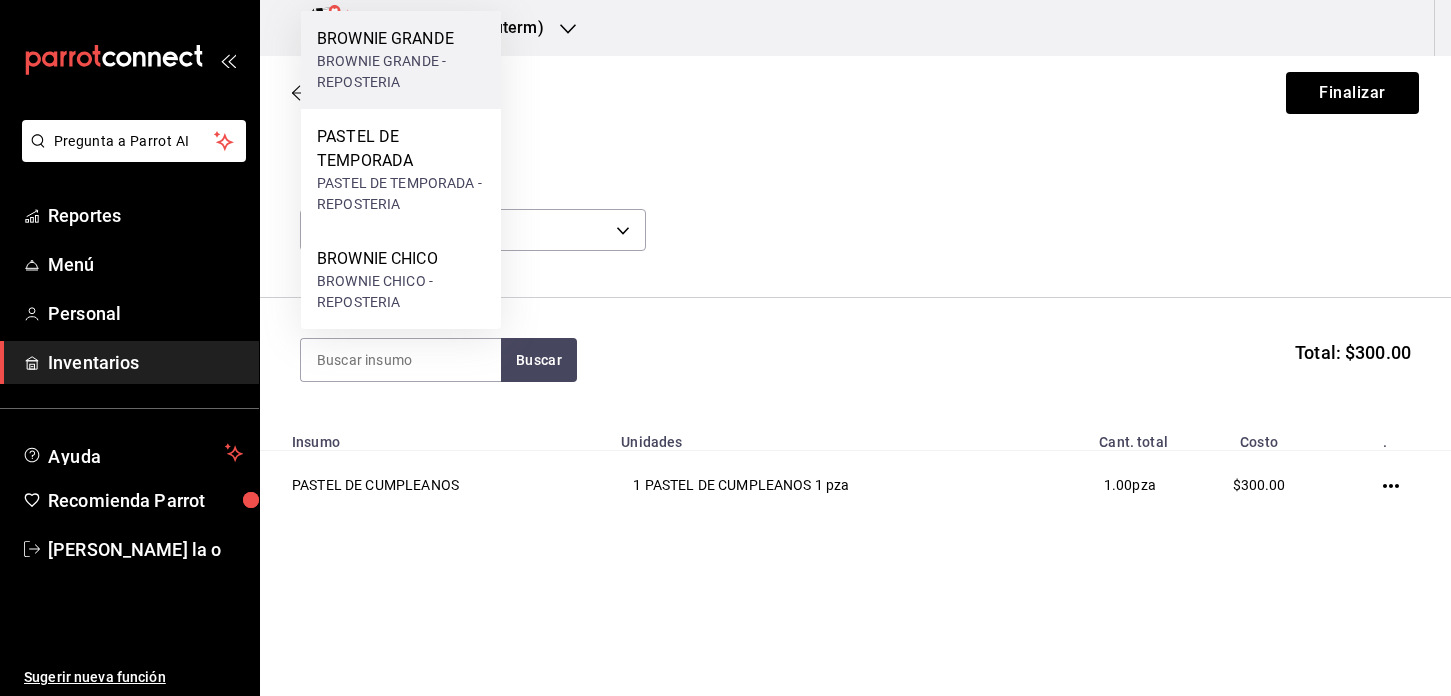 click on "BROWNIE GRANDE - REPOSTERIA" at bounding box center (401, 72) 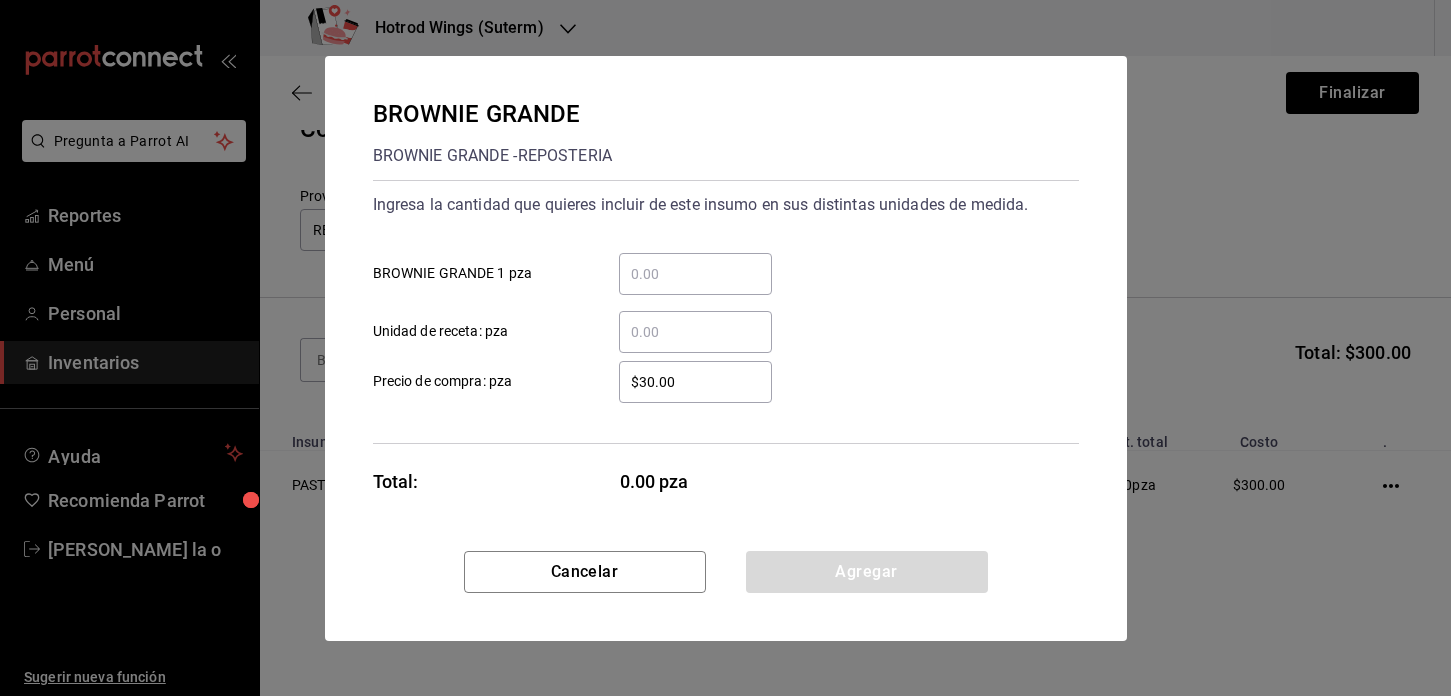 drag, startPoint x: 647, startPoint y: 279, endPoint x: 665, endPoint y: 273, distance: 18.973665 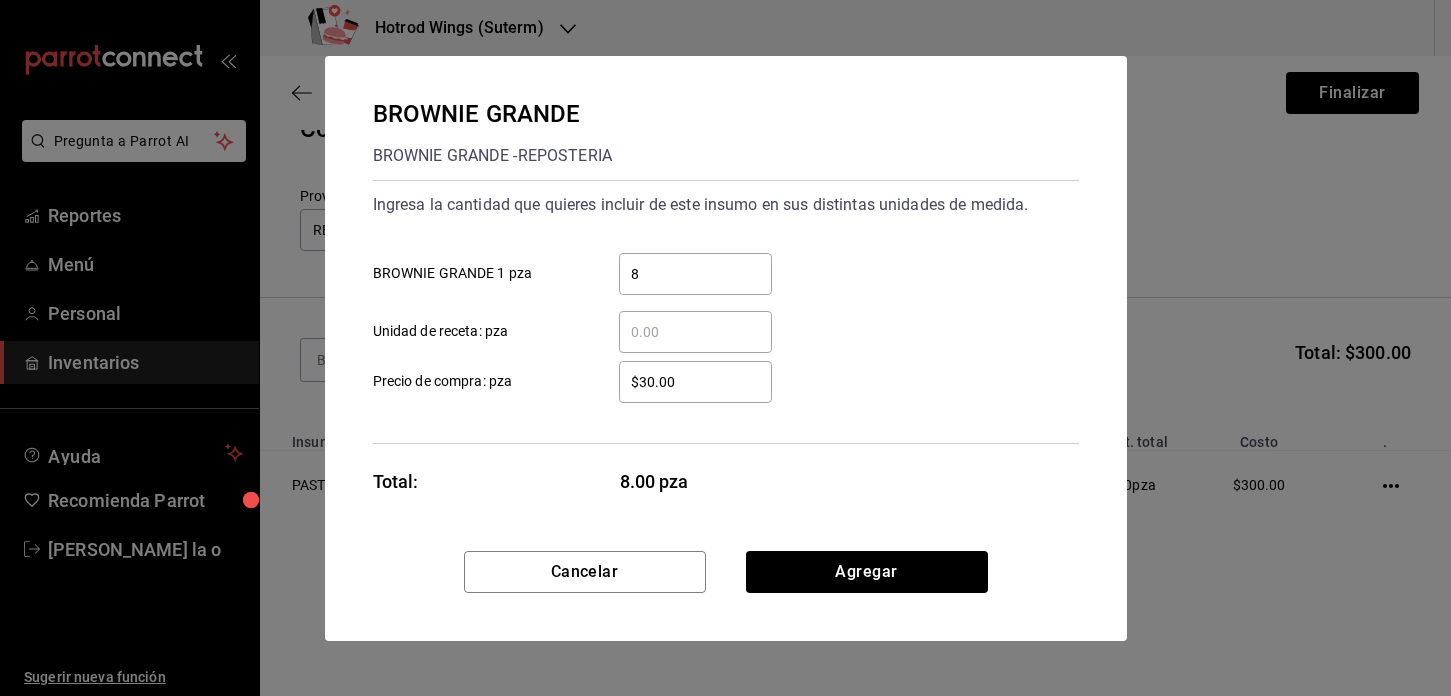 type on "8" 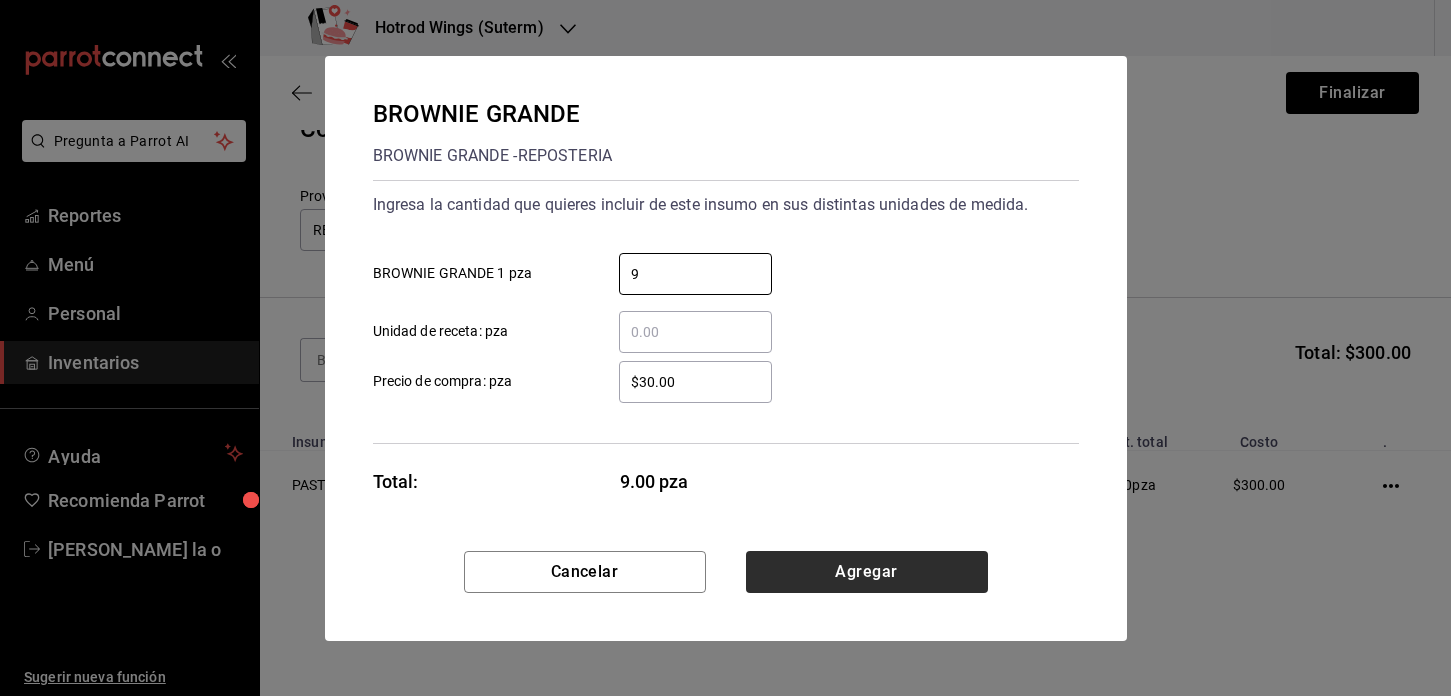 type on "9" 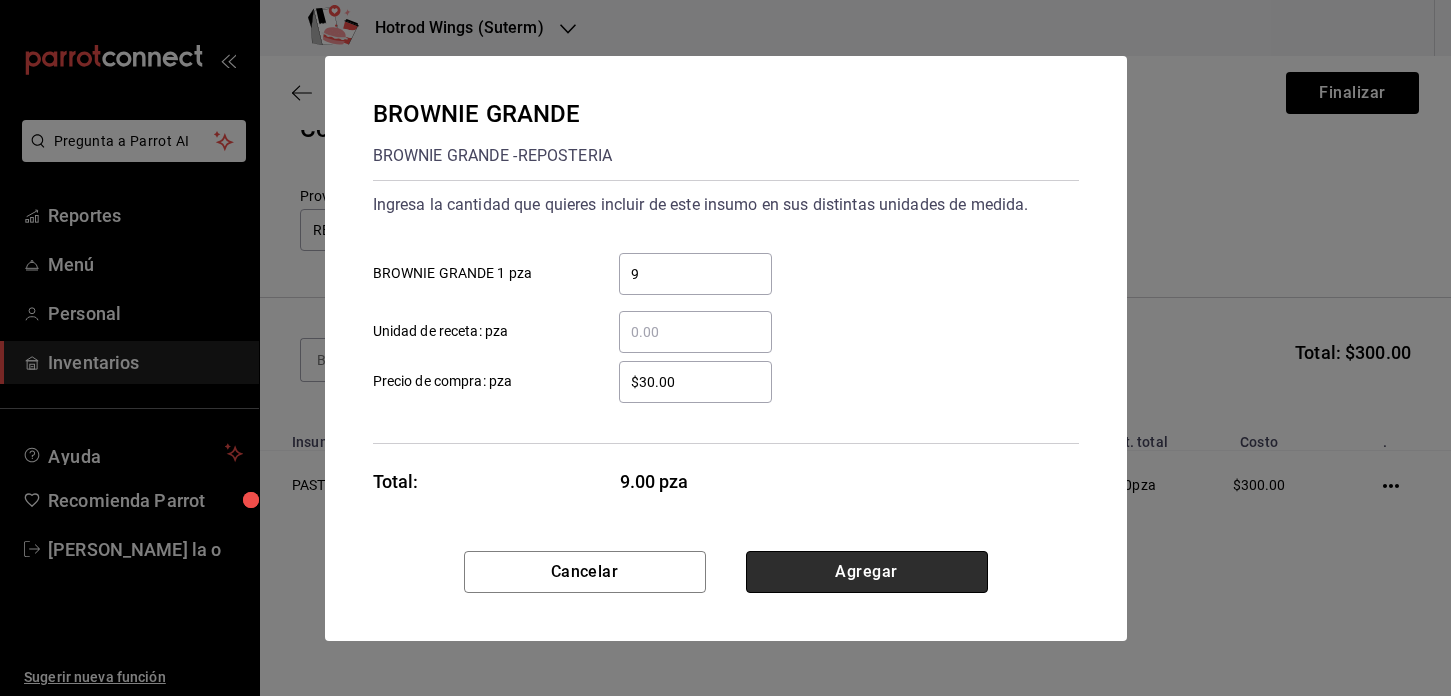click on "Agregar" at bounding box center [867, 572] 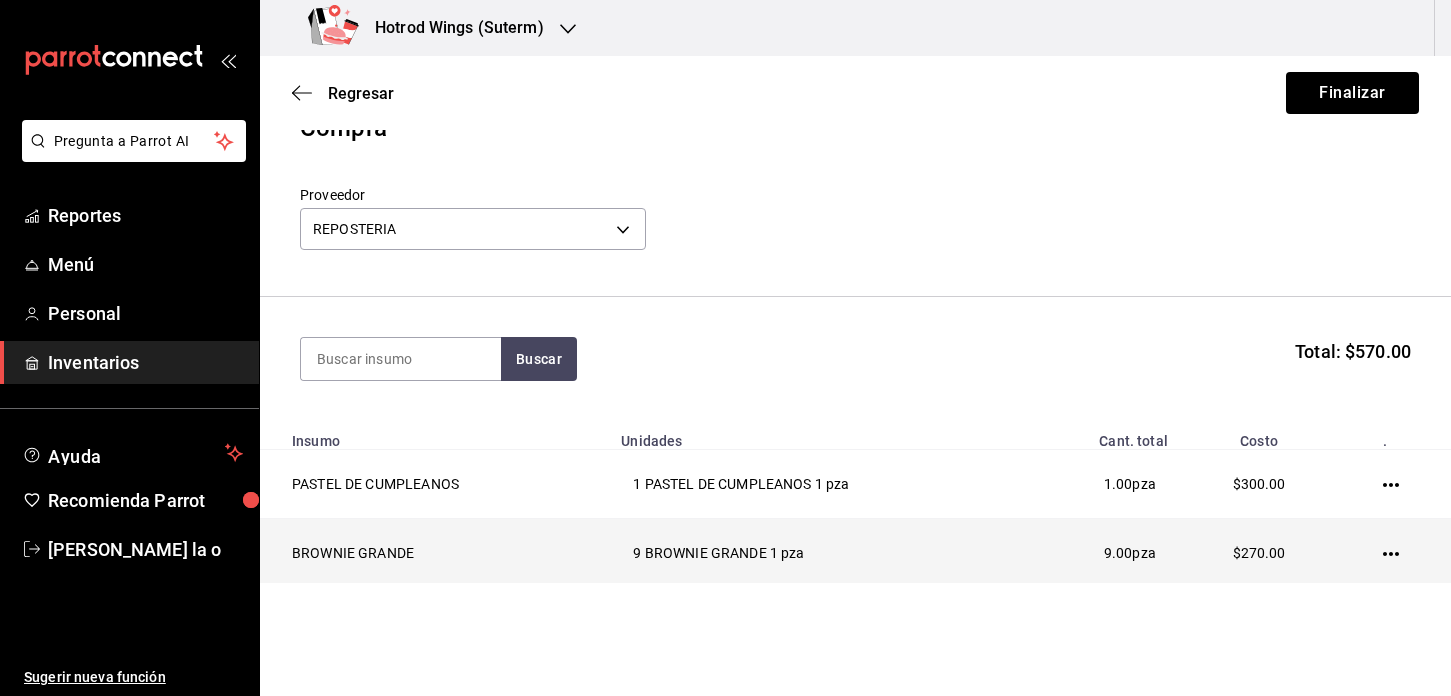 click 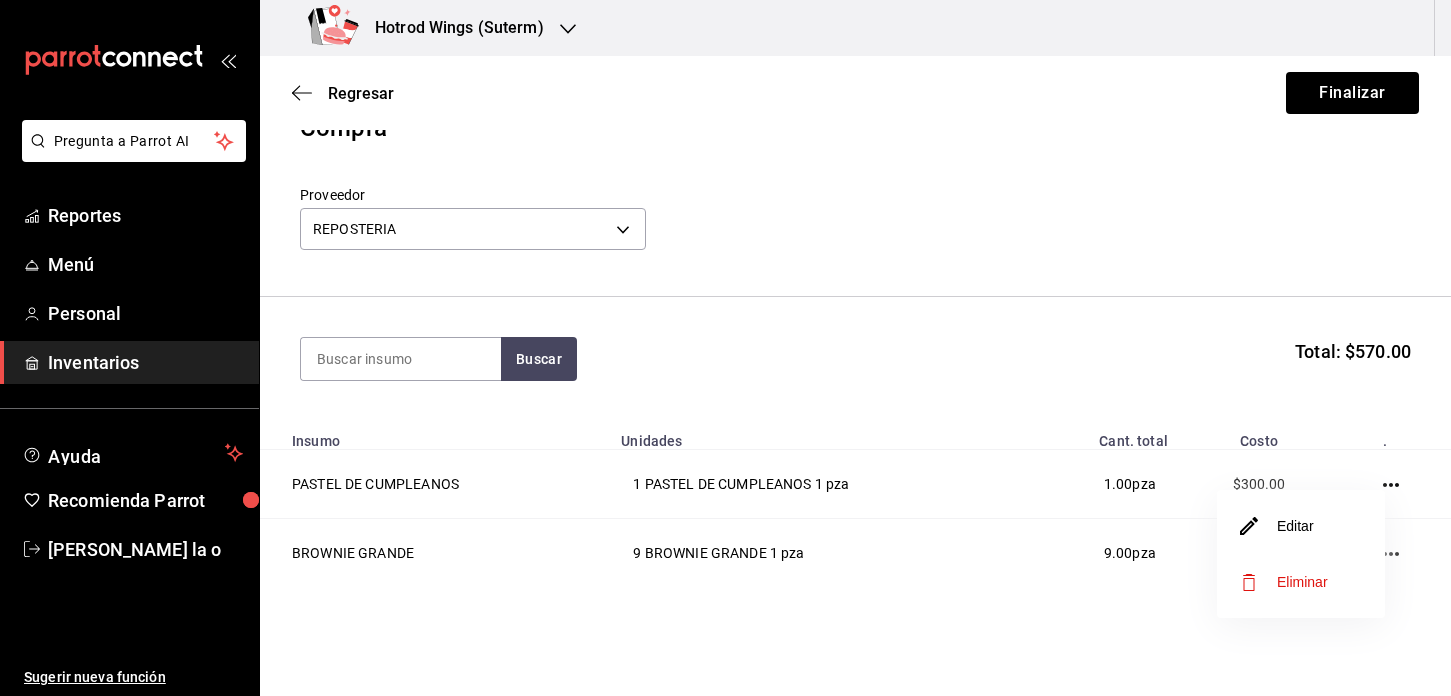 click on "Eliminar" at bounding box center (1302, 582) 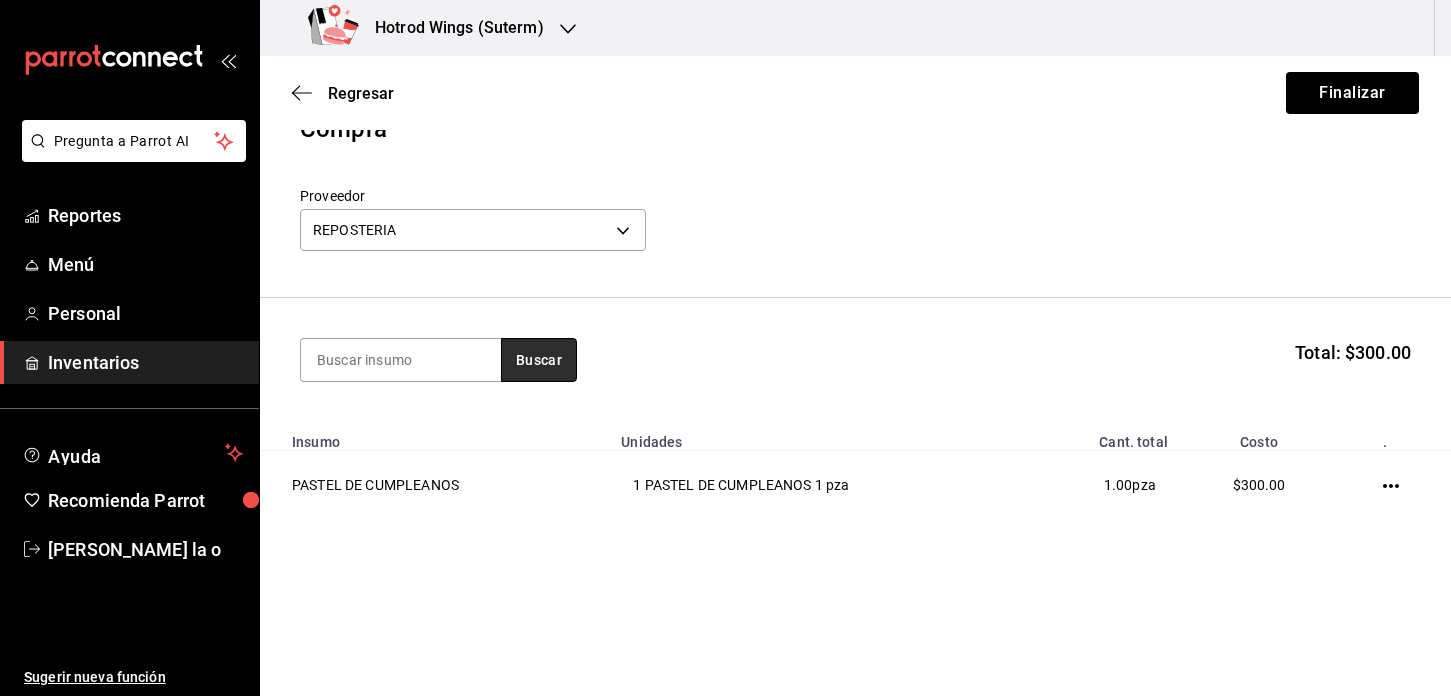 click on "Buscar" at bounding box center (539, 360) 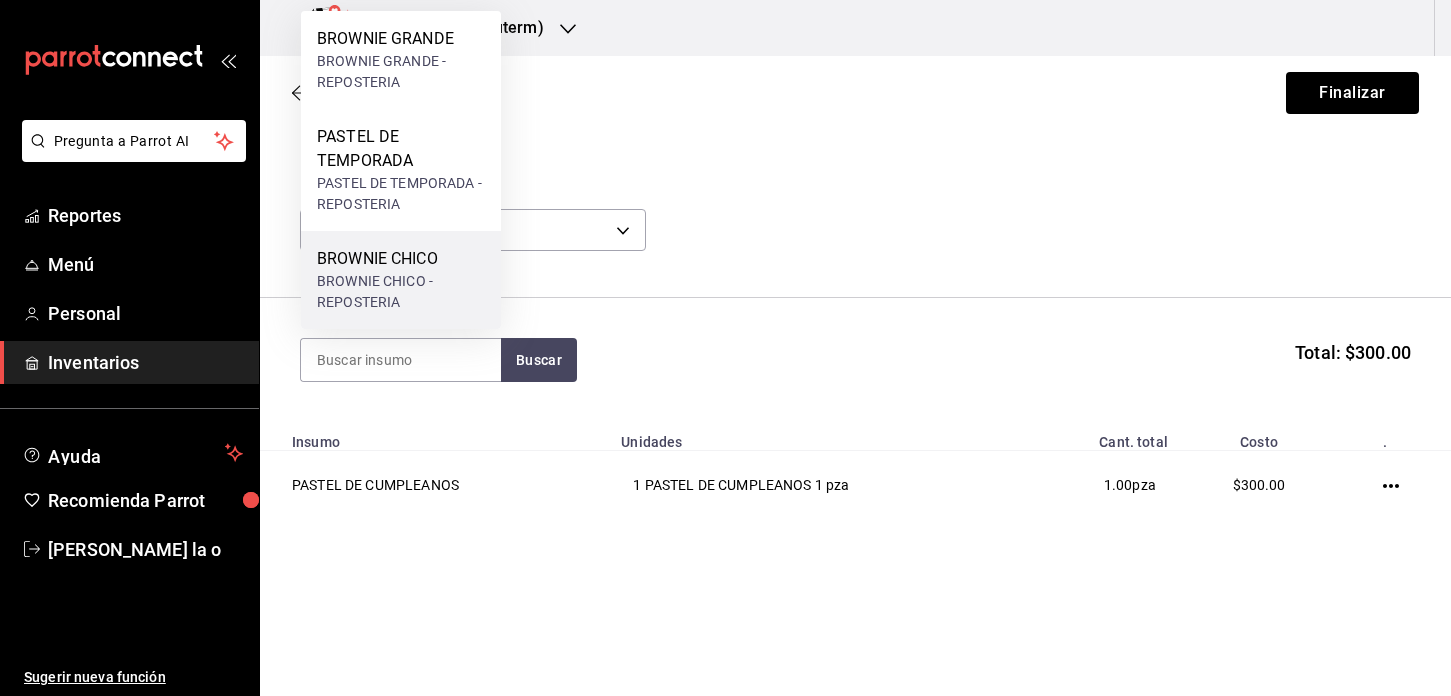 click on "BROWNIE CHICO - REPOSTERIA" at bounding box center (401, 292) 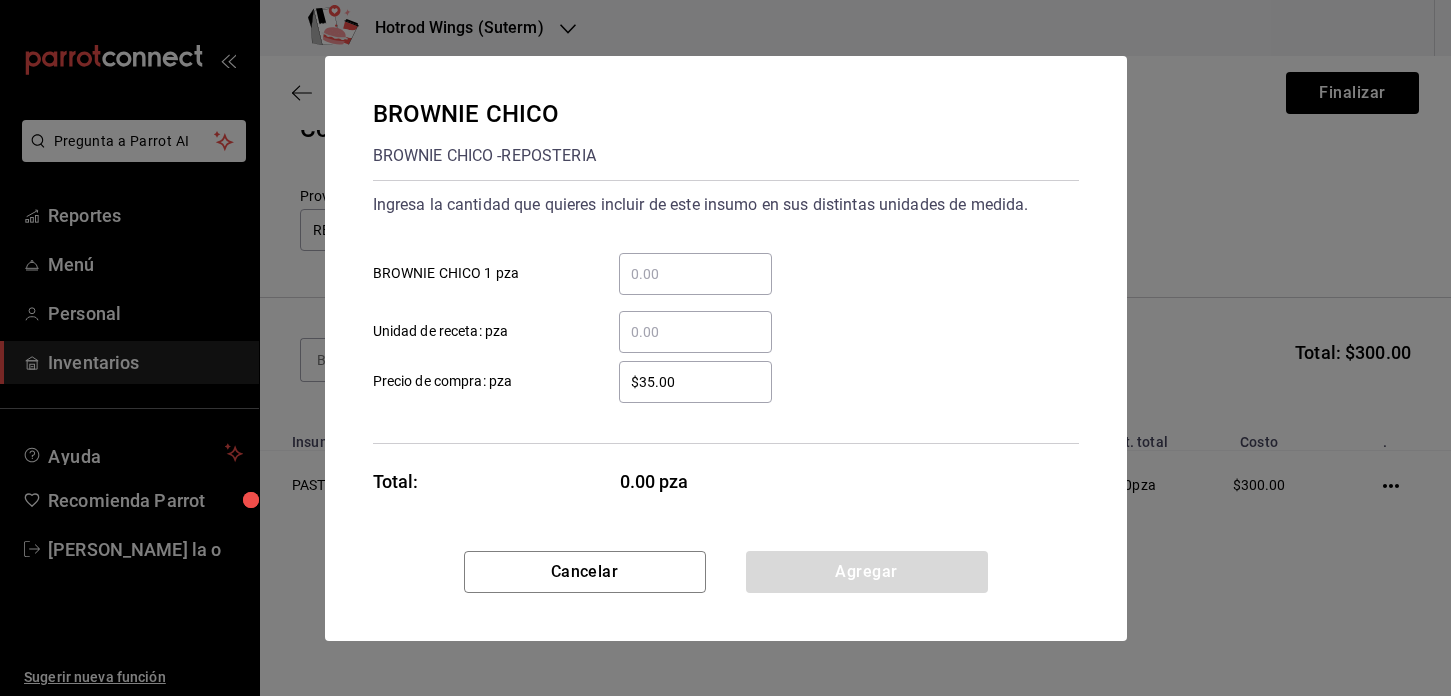 click on "​ BROWNIE CHICO 1 pza" at bounding box center (695, 274) 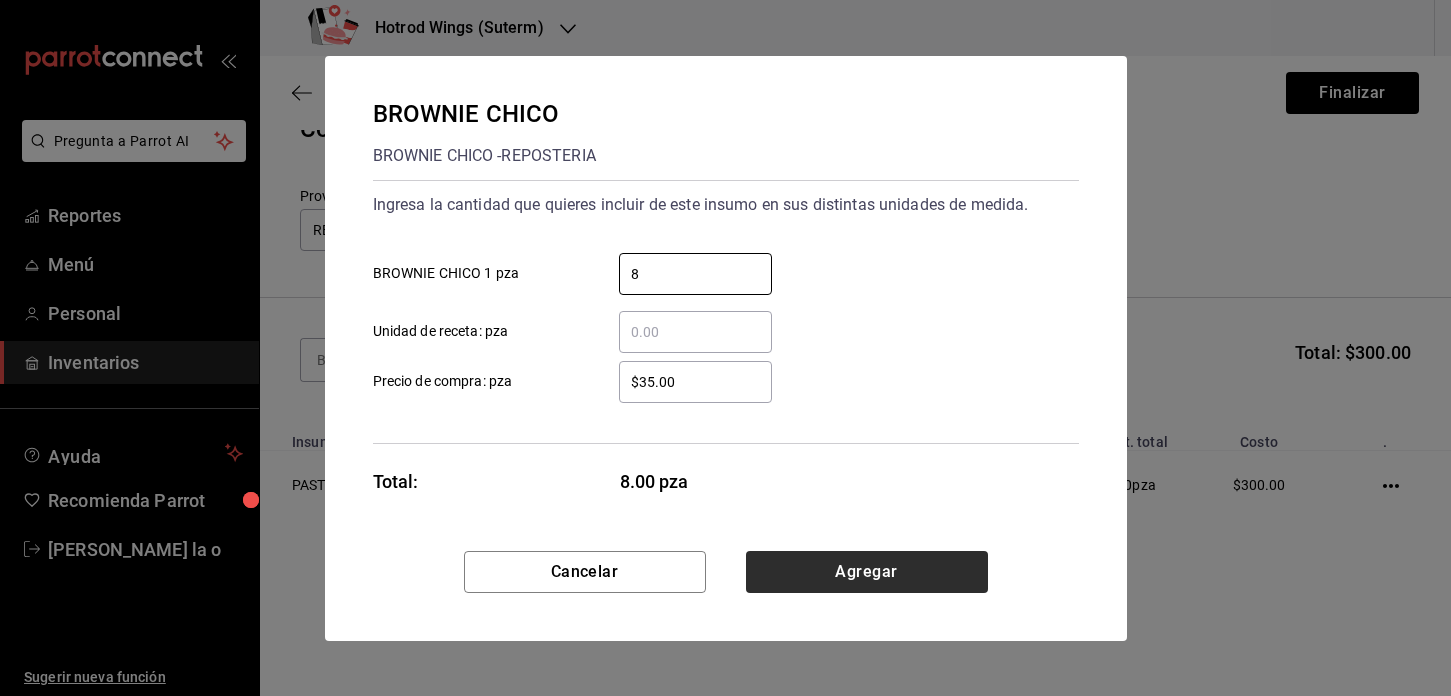 type on "8" 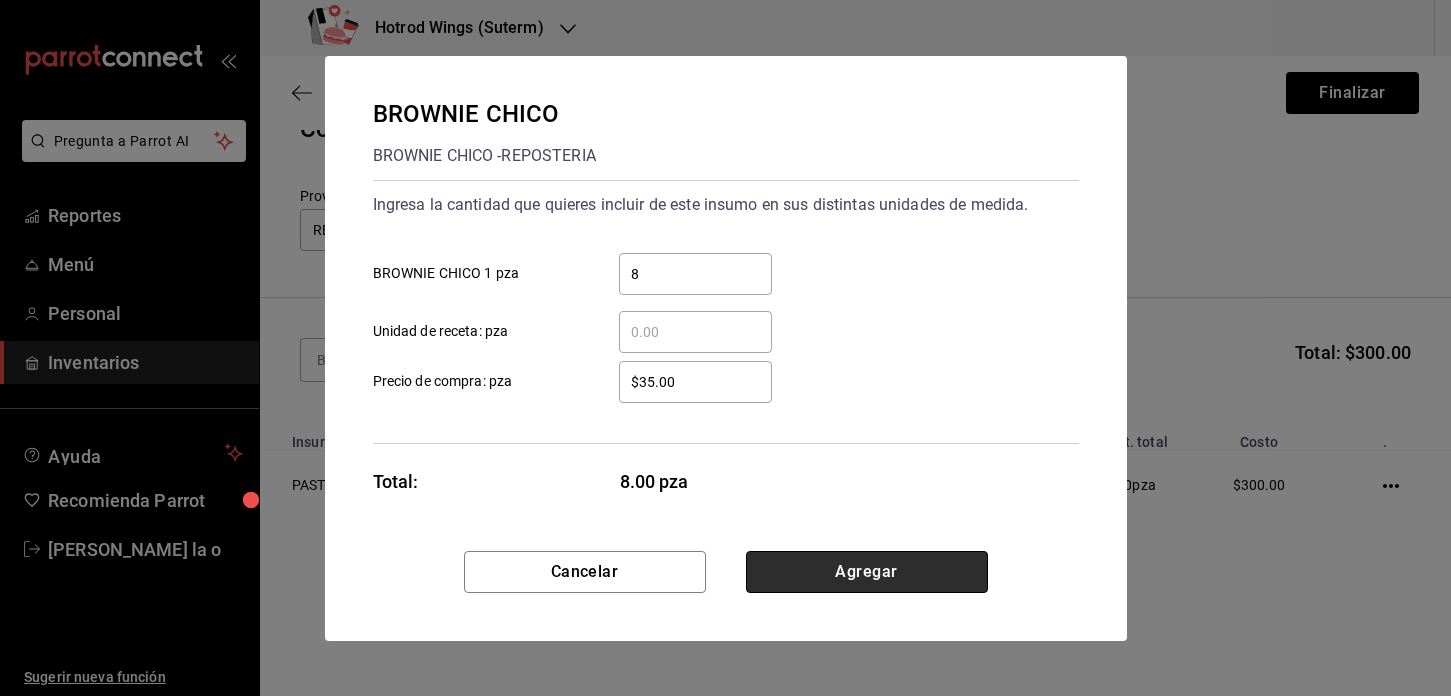 click on "Agregar" at bounding box center [867, 572] 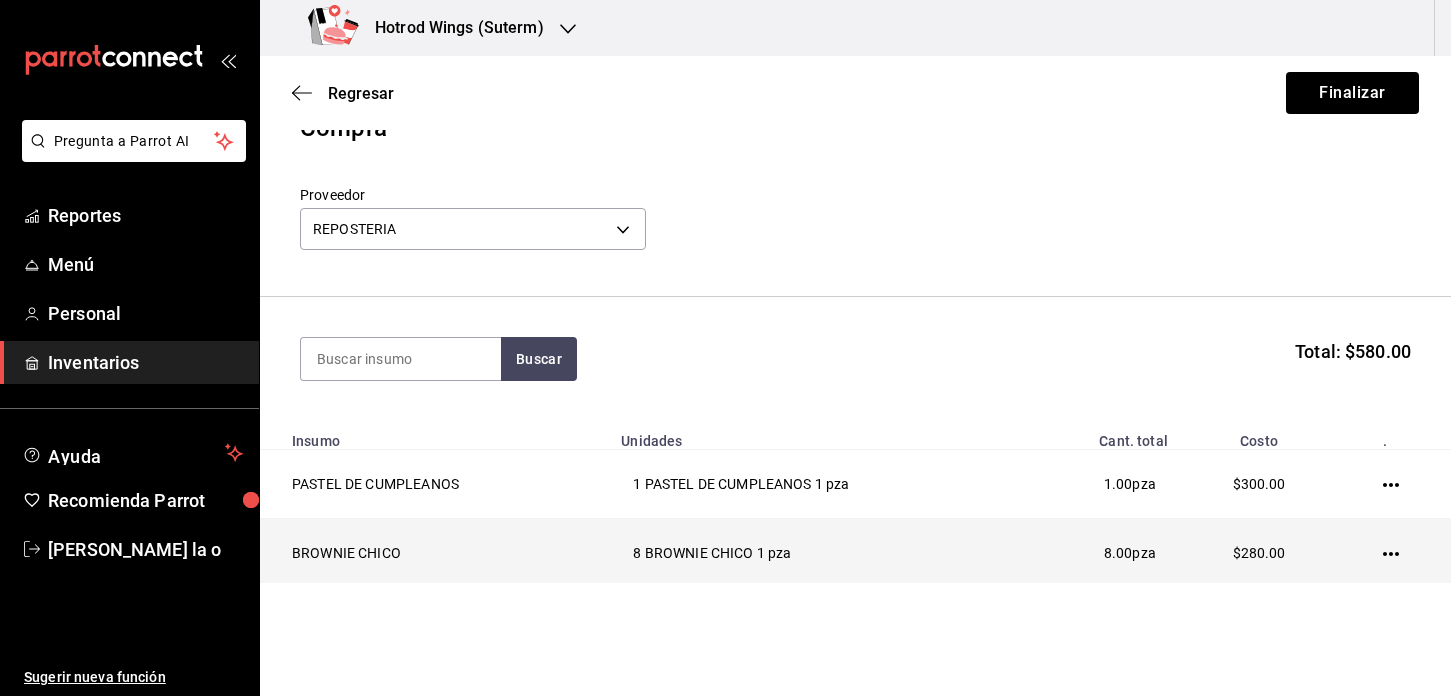 click at bounding box center (1394, 553) 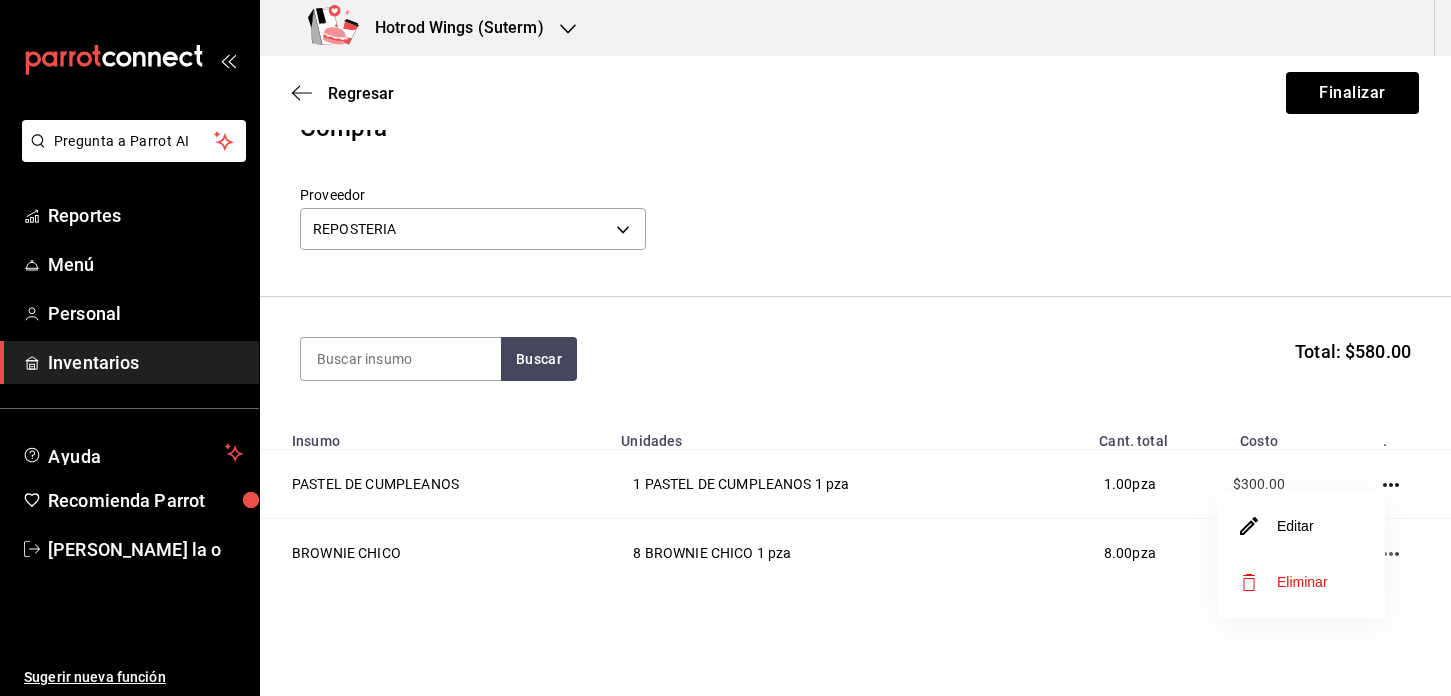click on "Eliminar" at bounding box center (1302, 582) 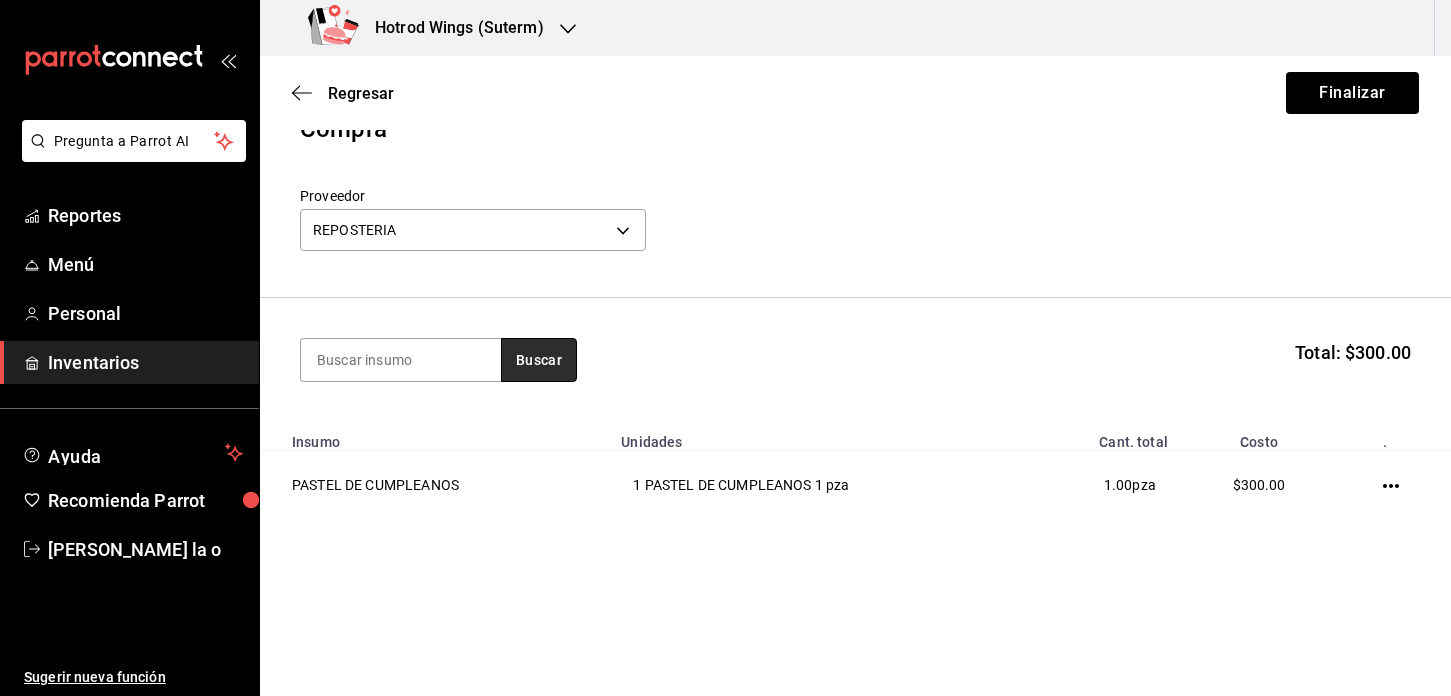 click on "Buscar" at bounding box center [539, 360] 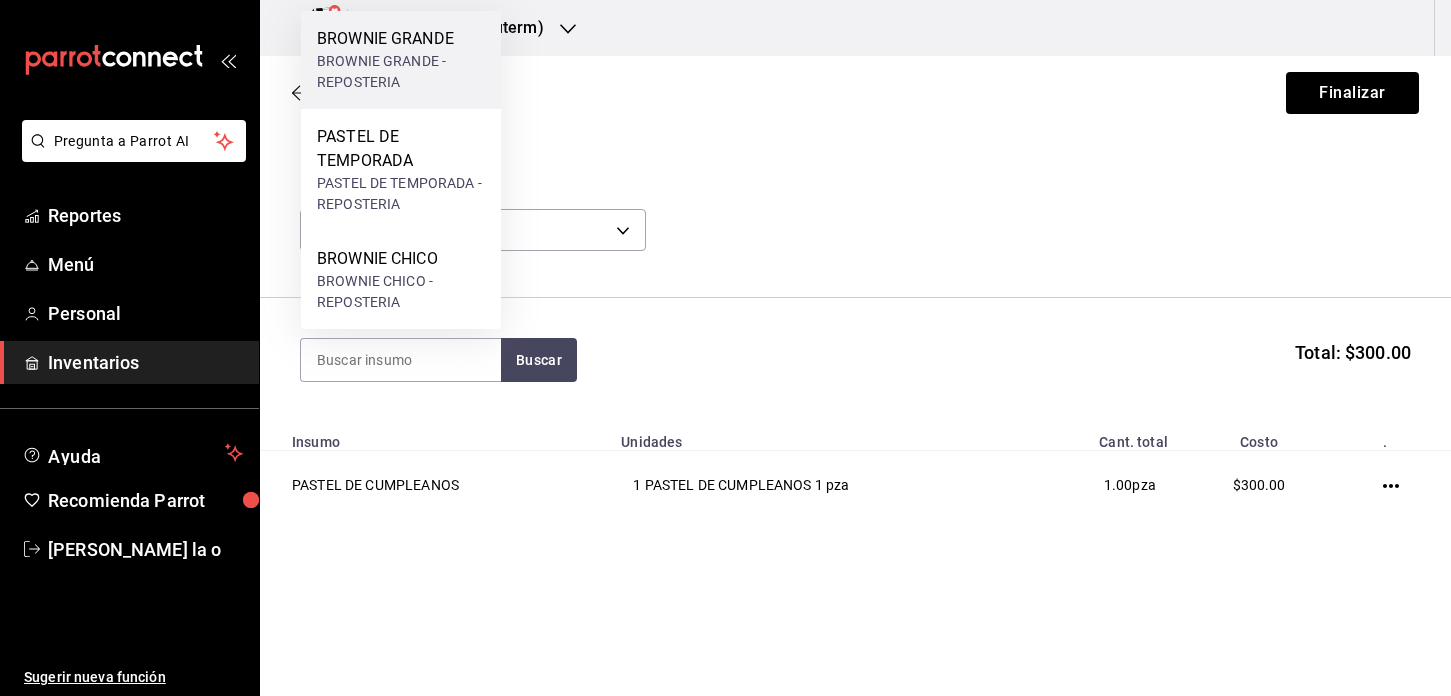 click on "BROWNIE GRANDE - REPOSTERIA" at bounding box center (401, 72) 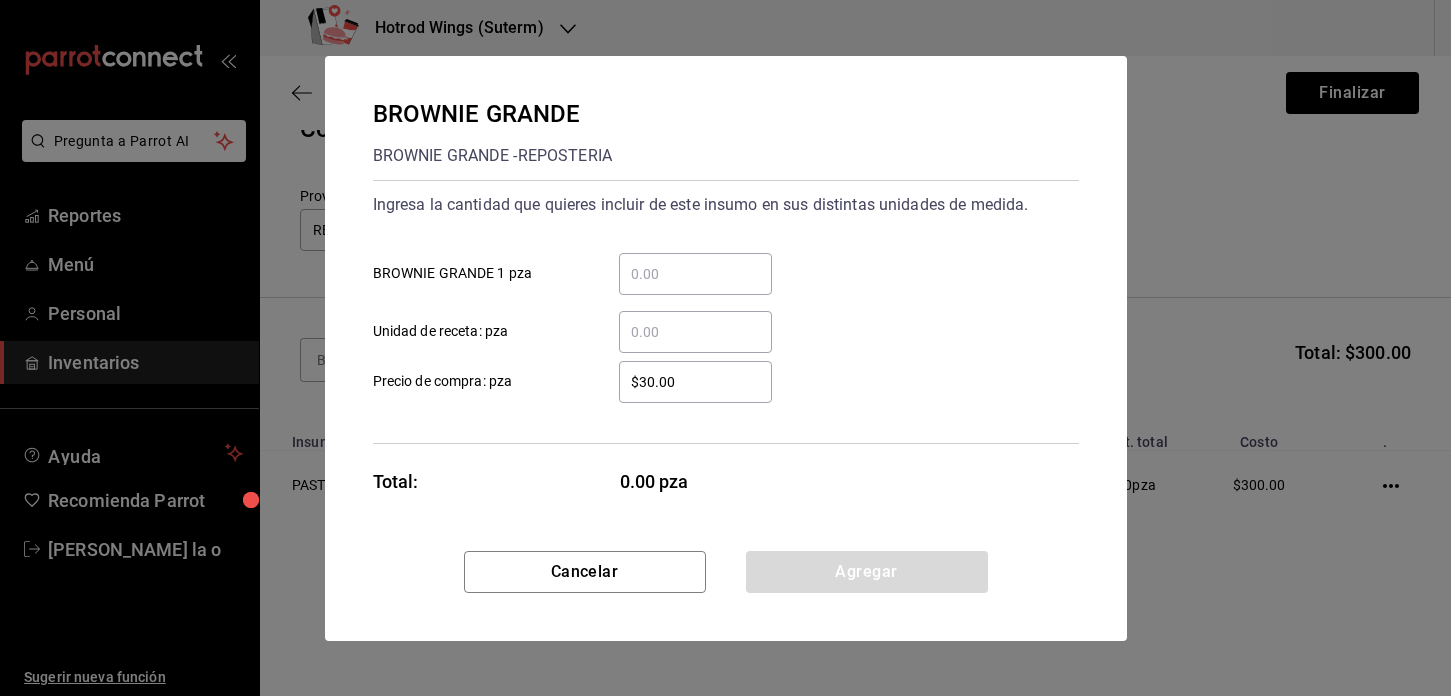 click on "​ BROWNIE GRANDE 1 pza" at bounding box center [695, 274] 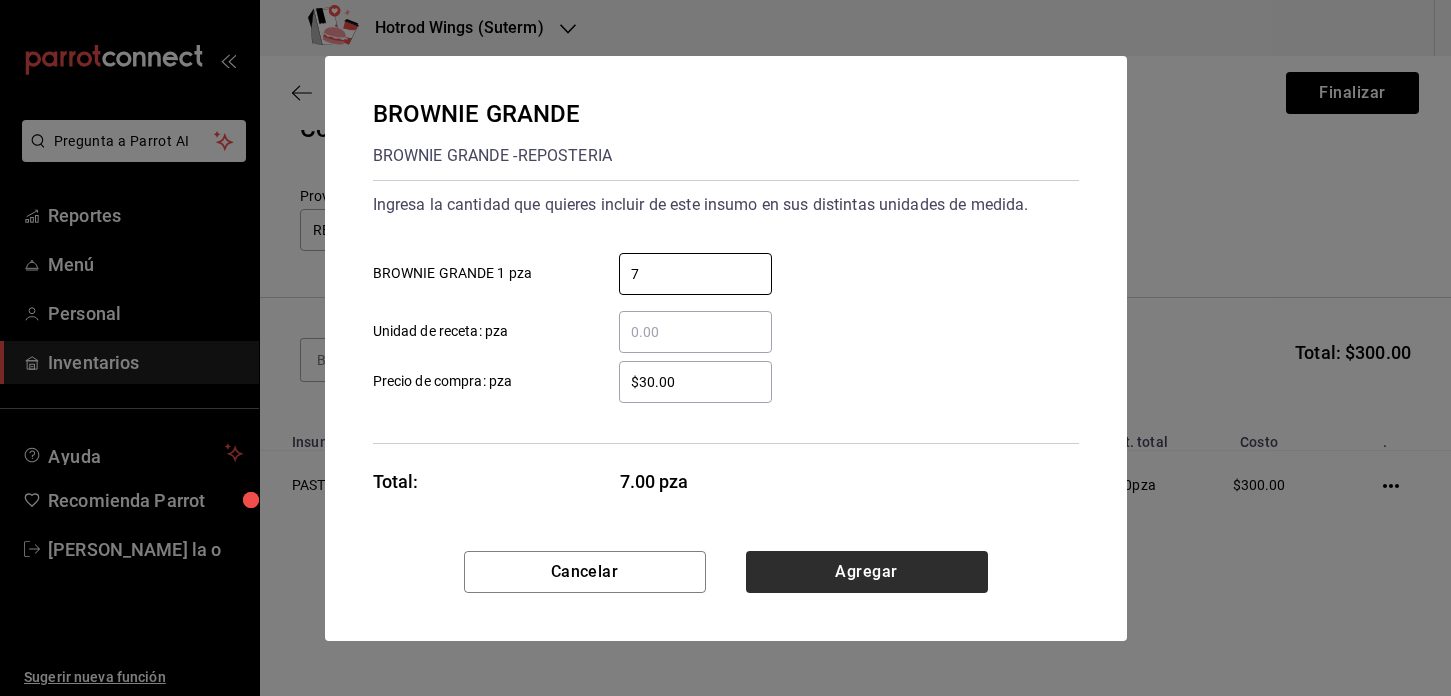 type on "7" 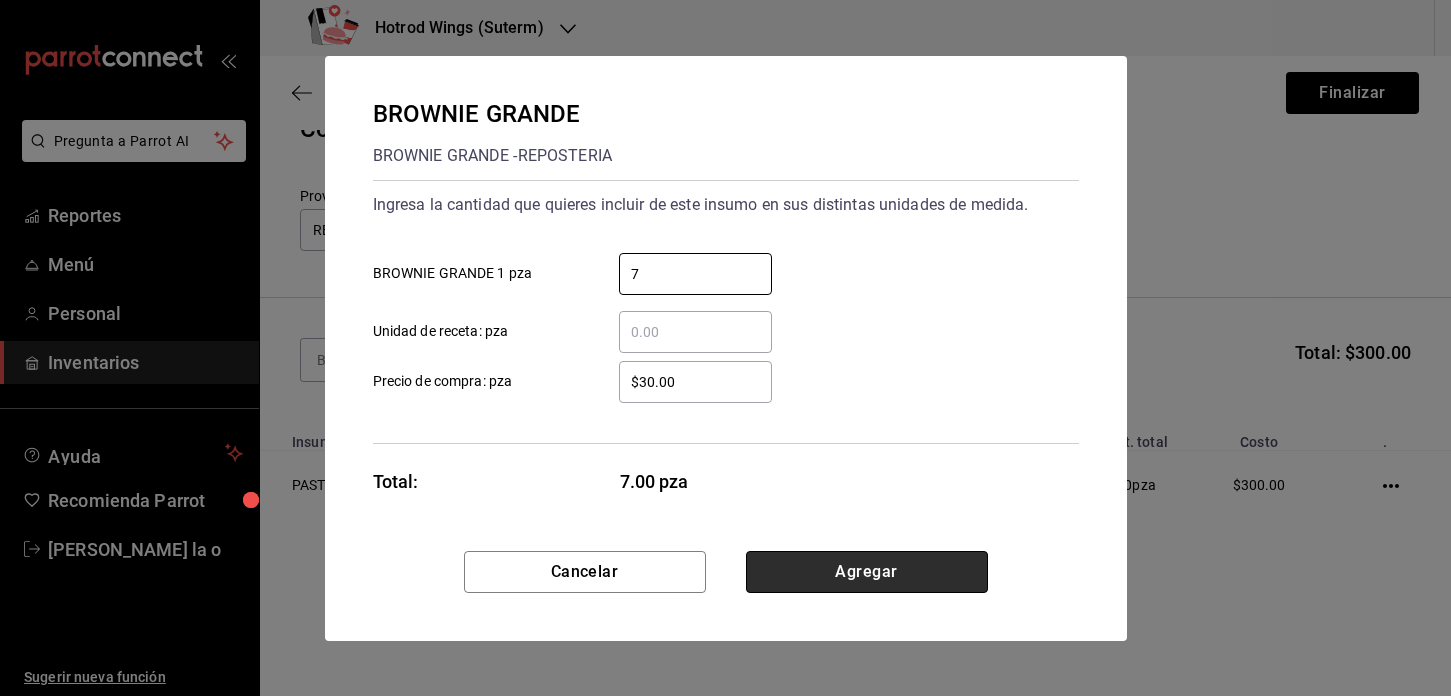 click on "Agregar" at bounding box center [867, 572] 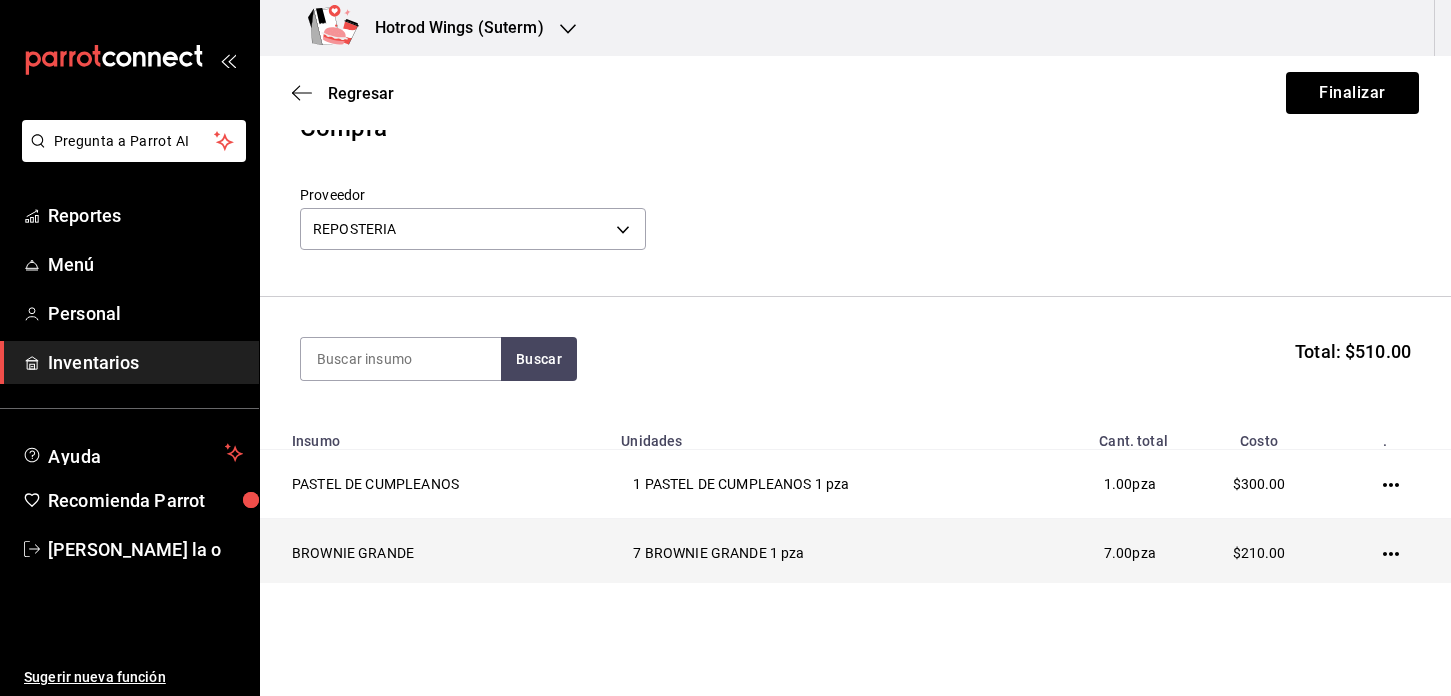 click at bounding box center (1394, 553) 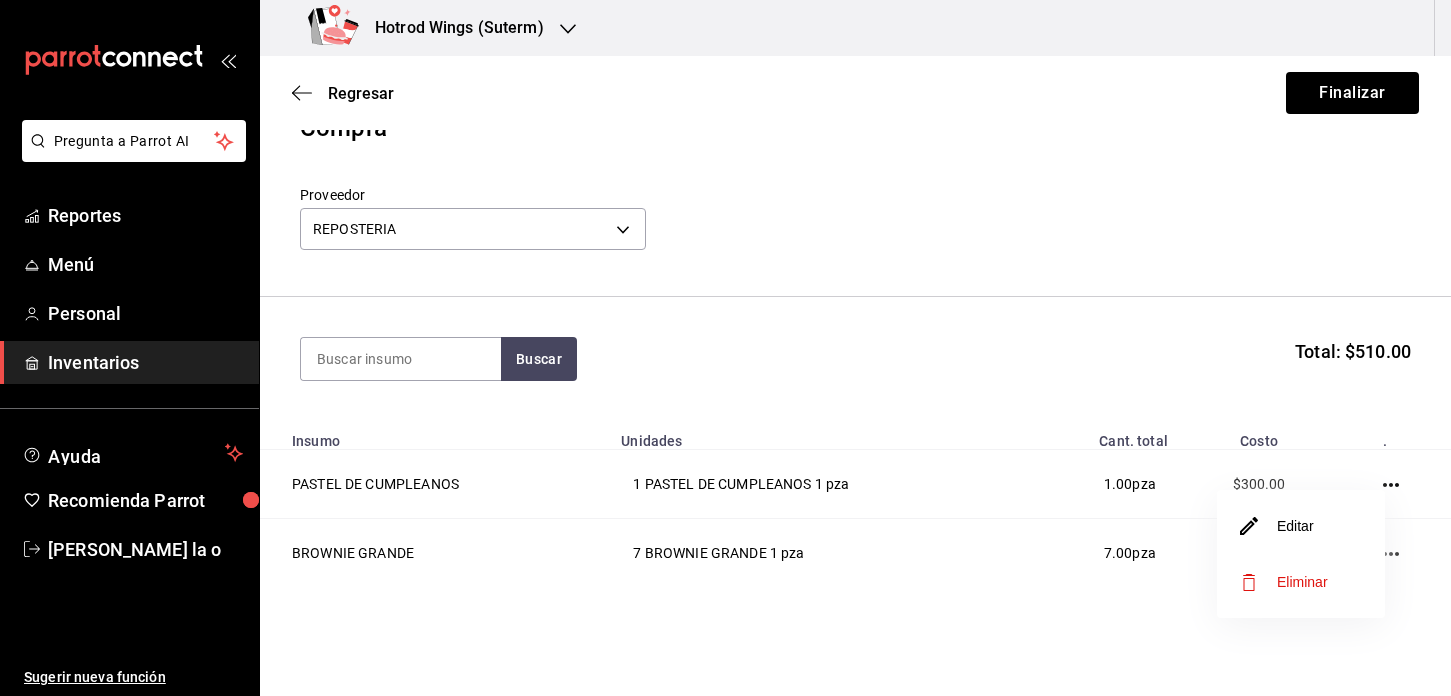 drag, startPoint x: 1376, startPoint y: 554, endPoint x: 1219, endPoint y: 518, distance: 161.07452 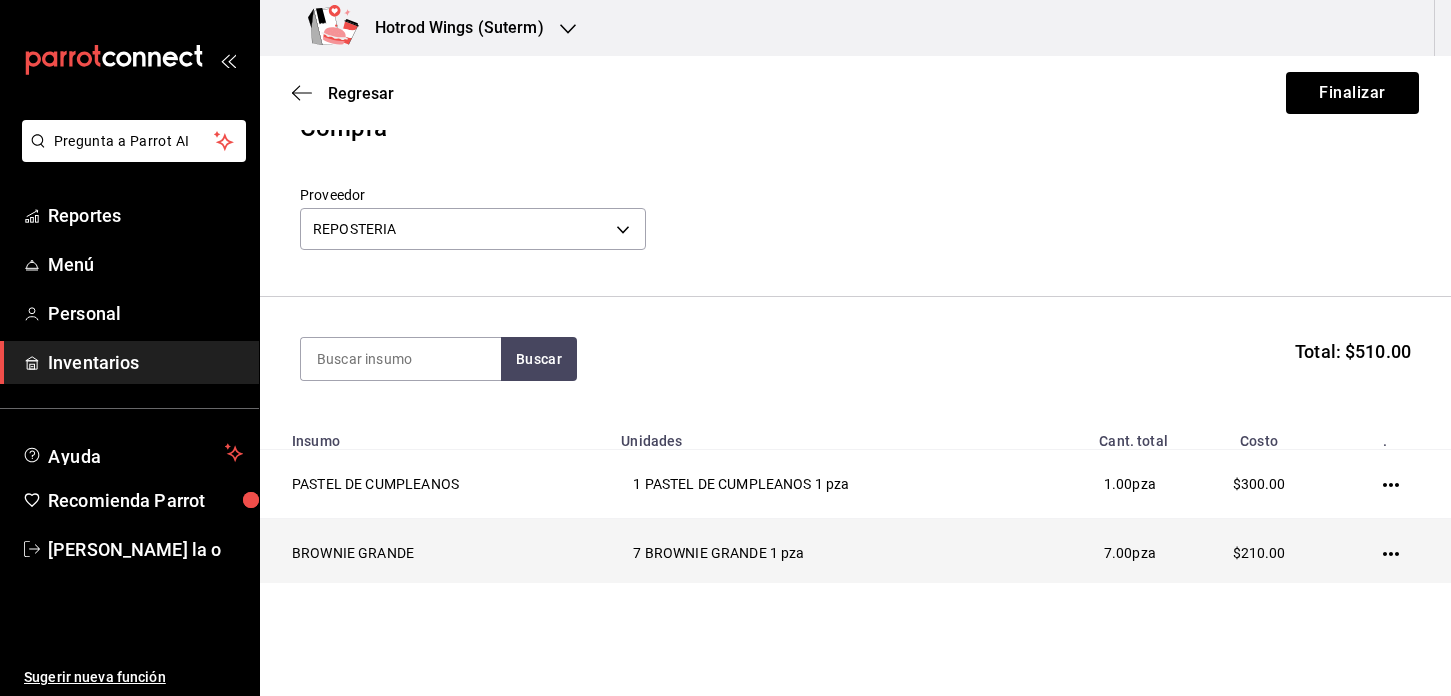 drag, startPoint x: 1365, startPoint y: 544, endPoint x: 1381, endPoint y: 551, distance: 17.464249 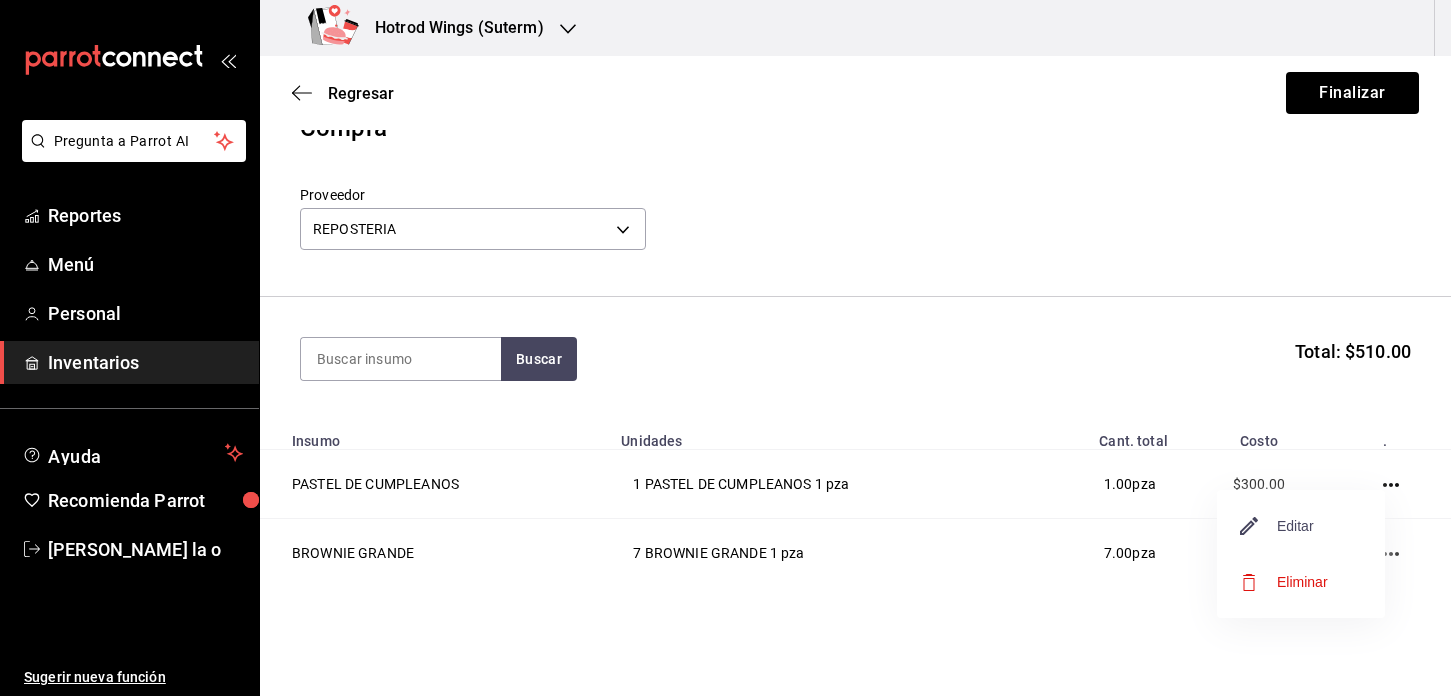 click on "Editar" at bounding box center (1277, 526) 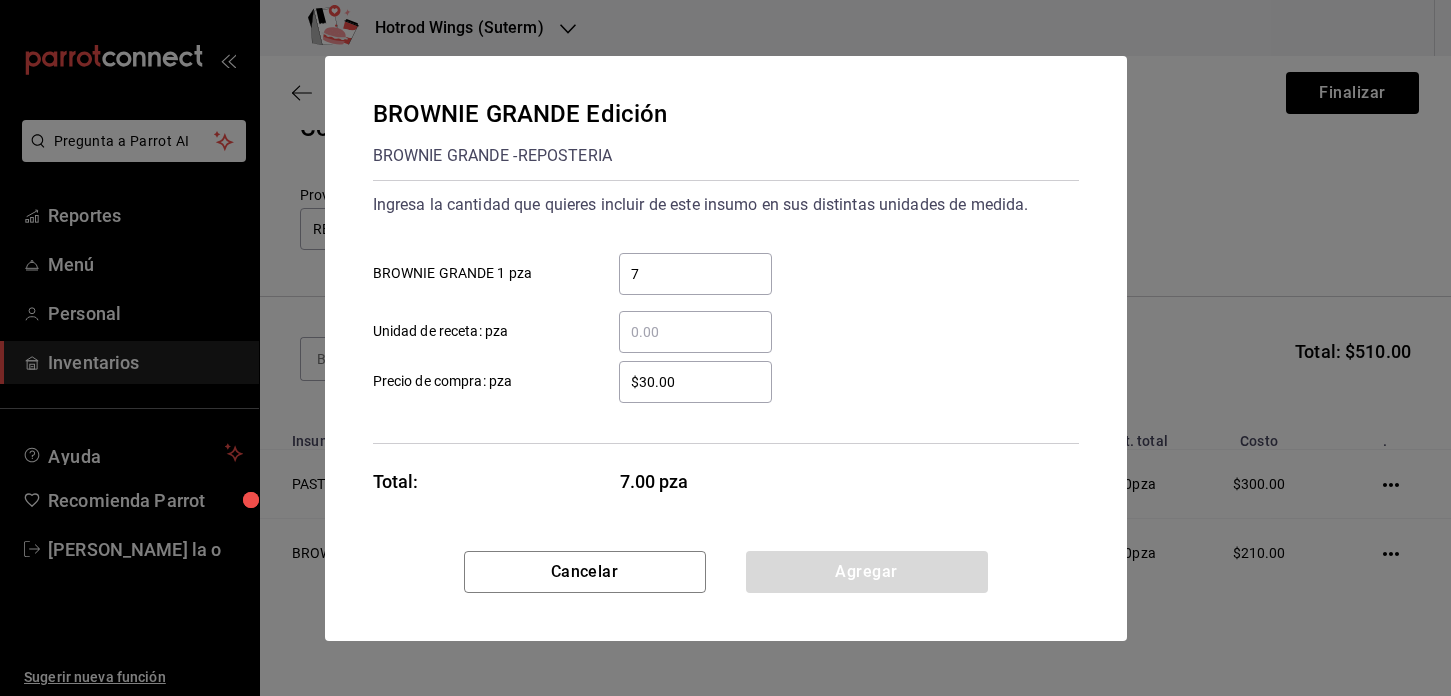 click on "7" at bounding box center (695, 274) 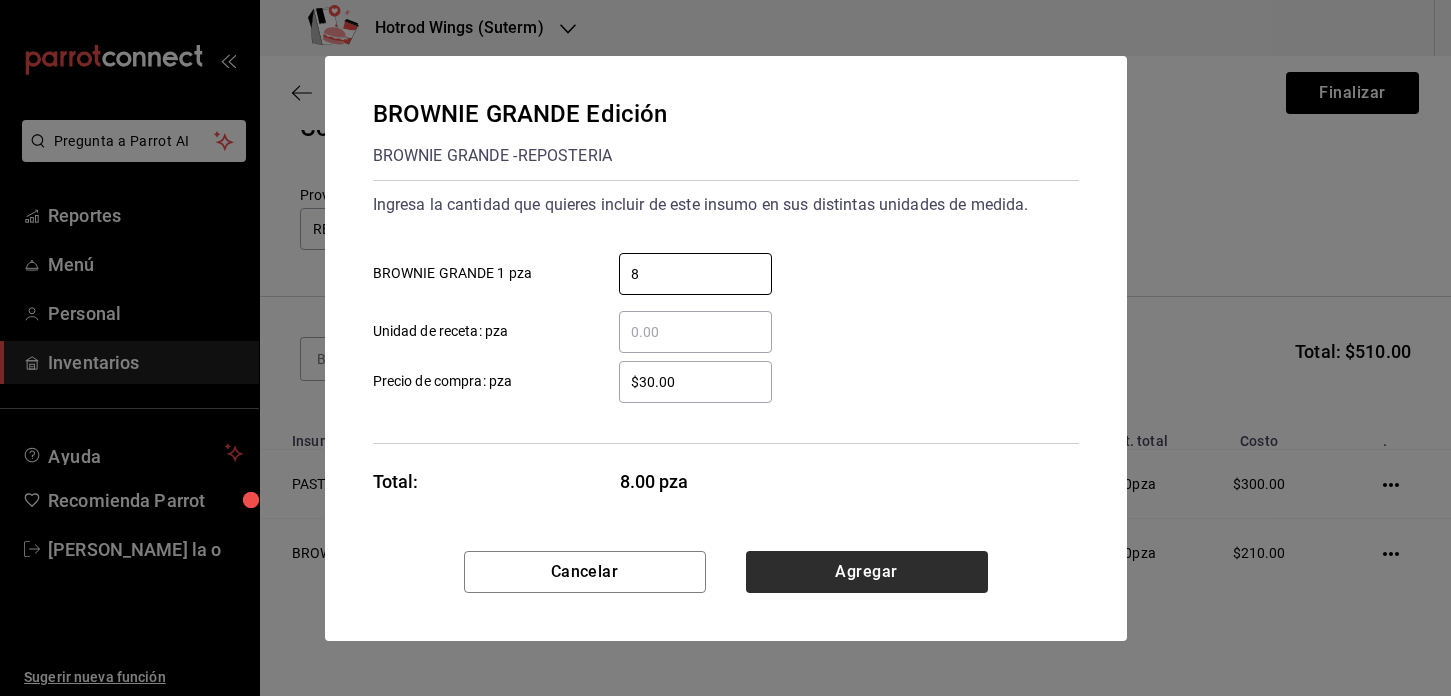 type on "8" 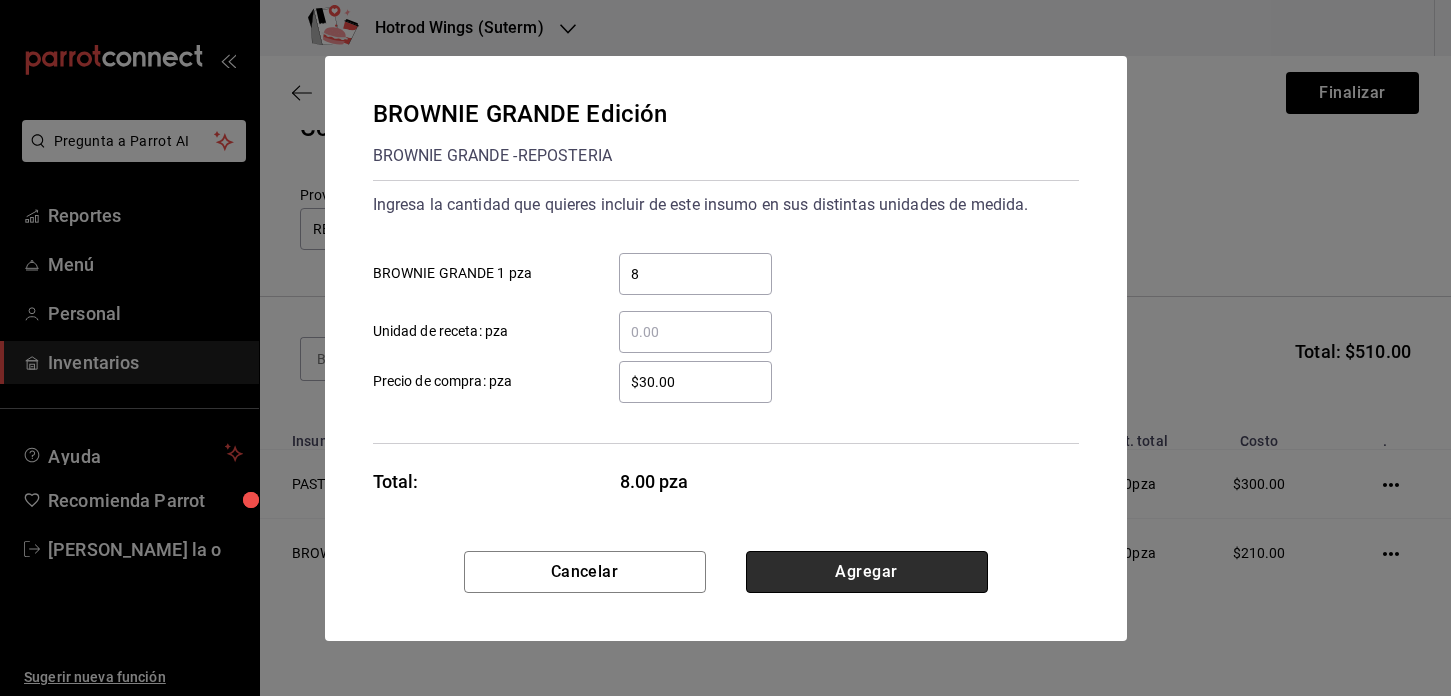 click on "Agregar" at bounding box center [867, 572] 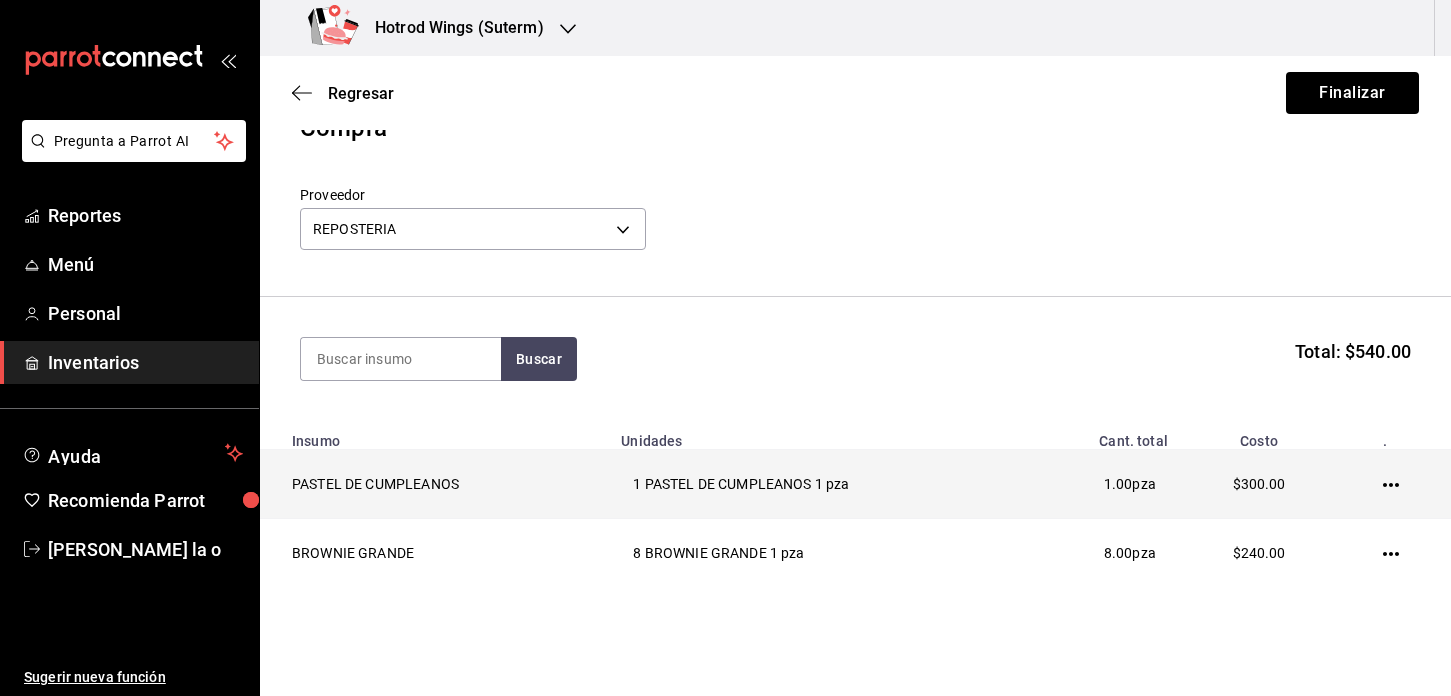 click 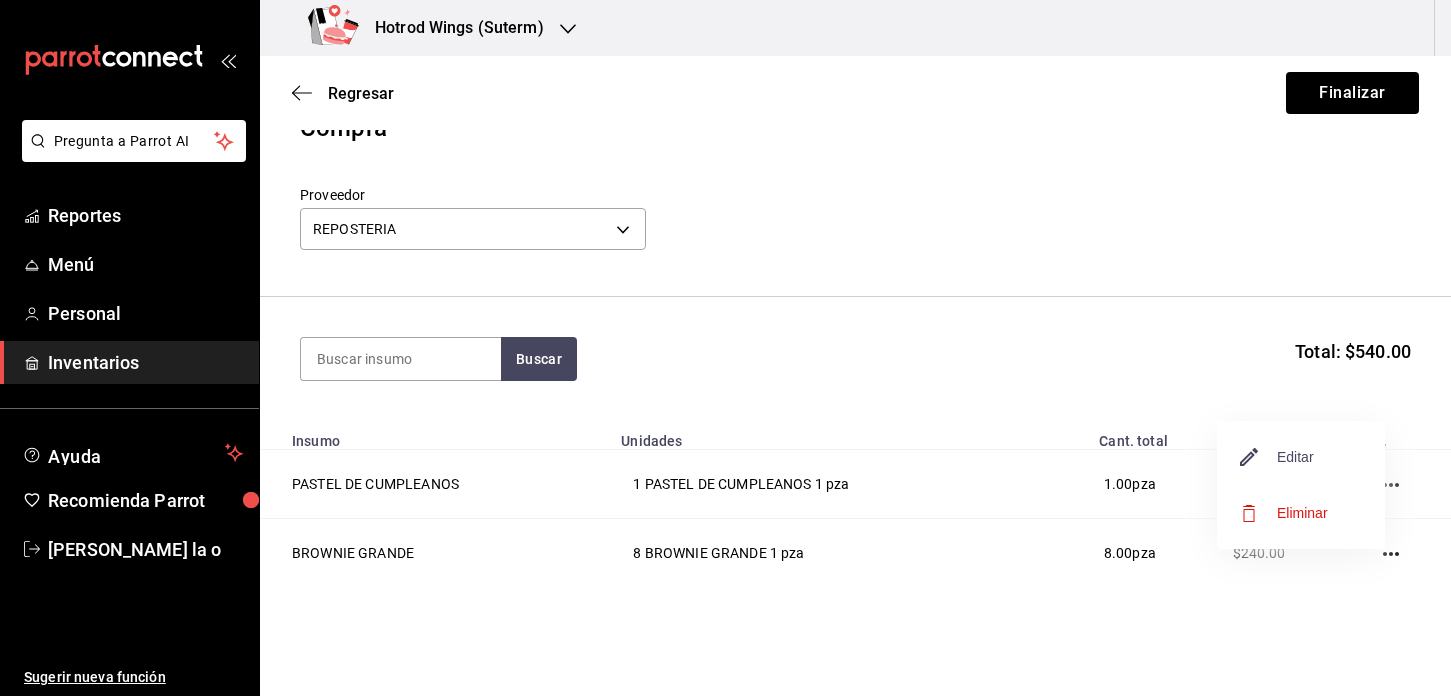 click on "Editar" at bounding box center [1277, 457] 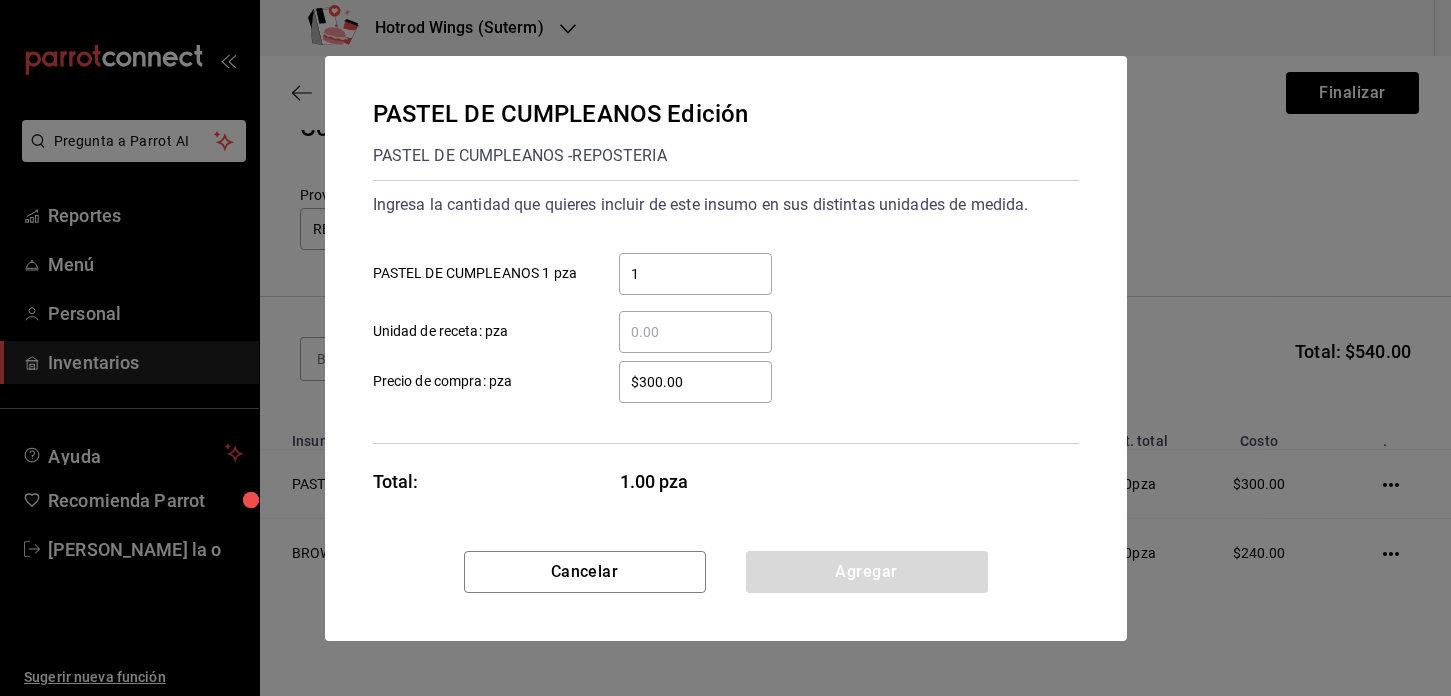 click on "$300.00" at bounding box center [695, 382] 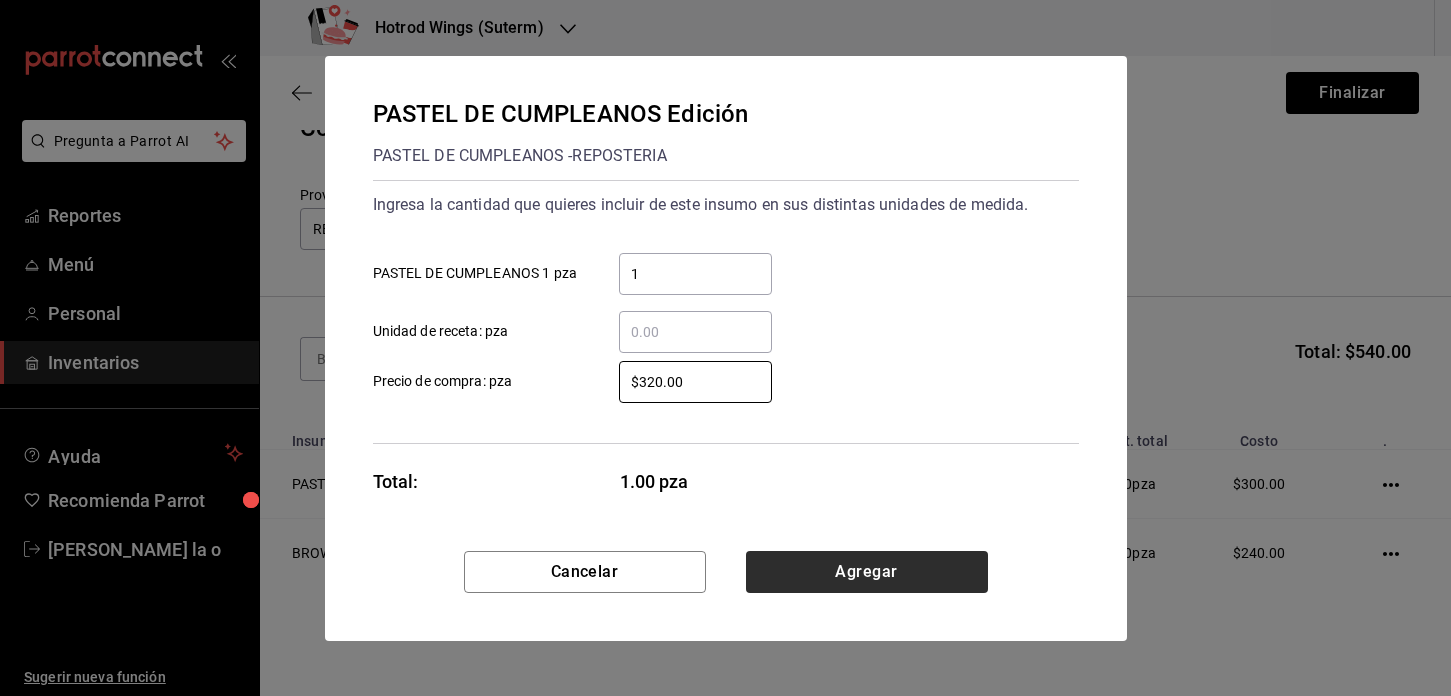 type on "$320.00" 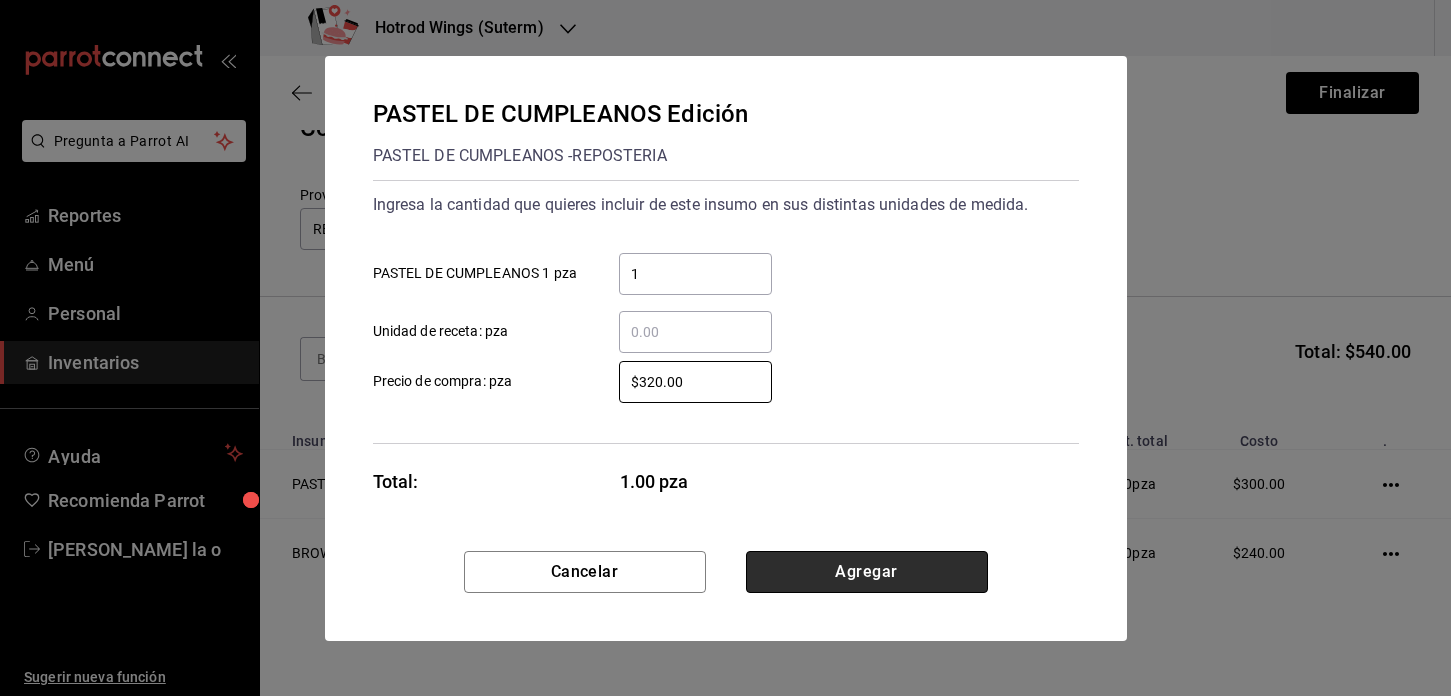 click on "Agregar" at bounding box center (867, 572) 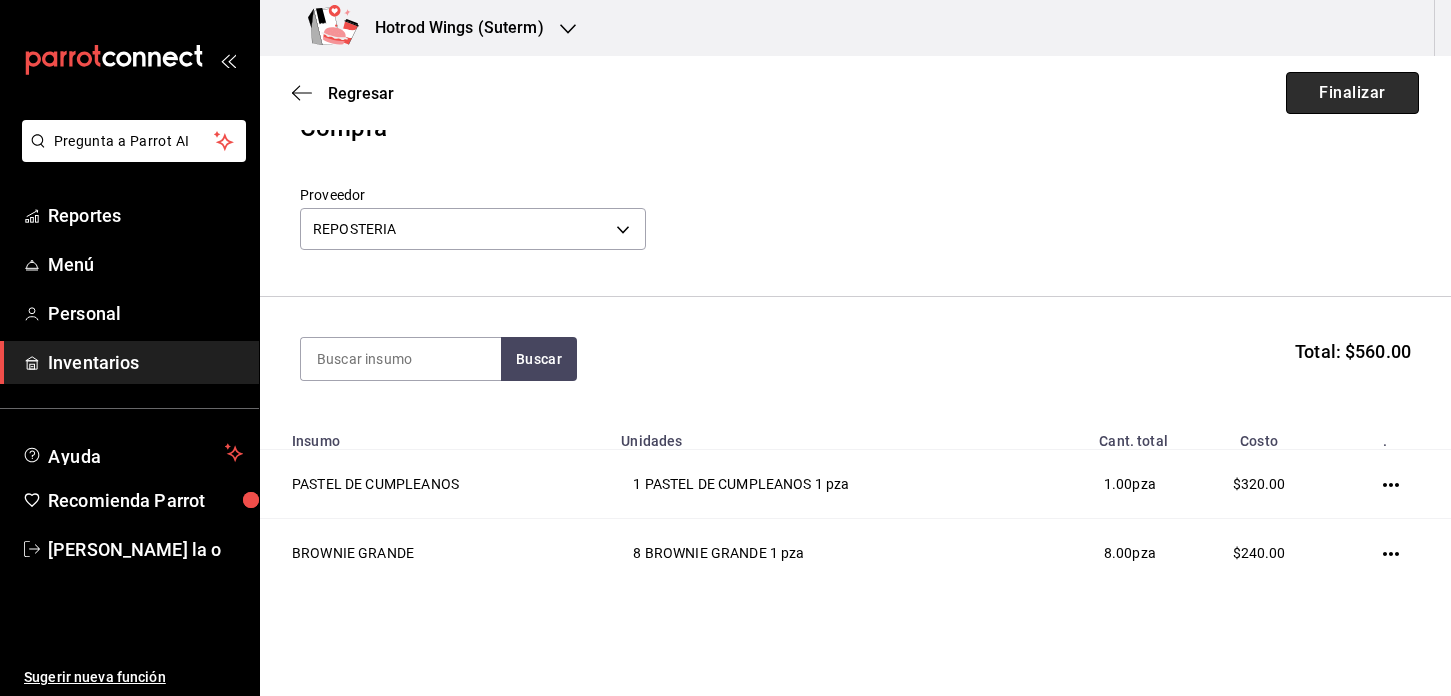 click on "Finalizar" at bounding box center [1352, 93] 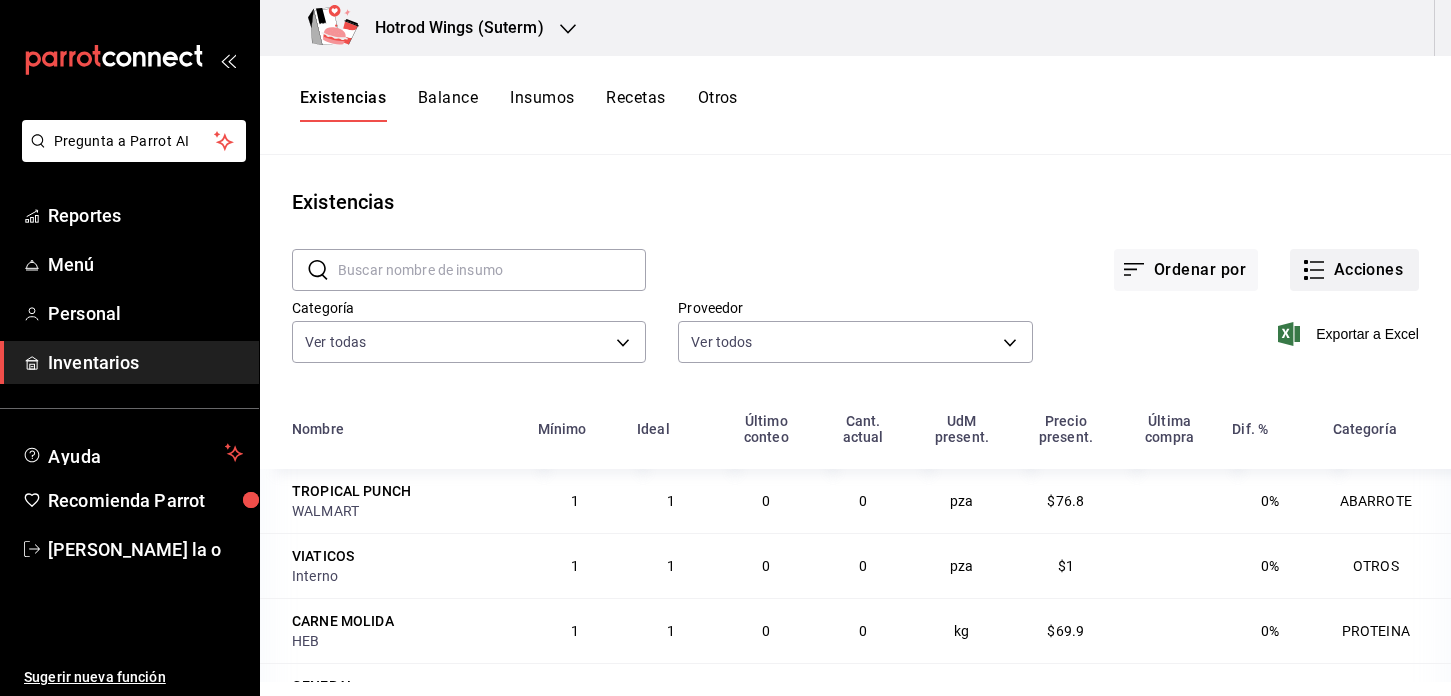 click on "Acciones" at bounding box center (1354, 270) 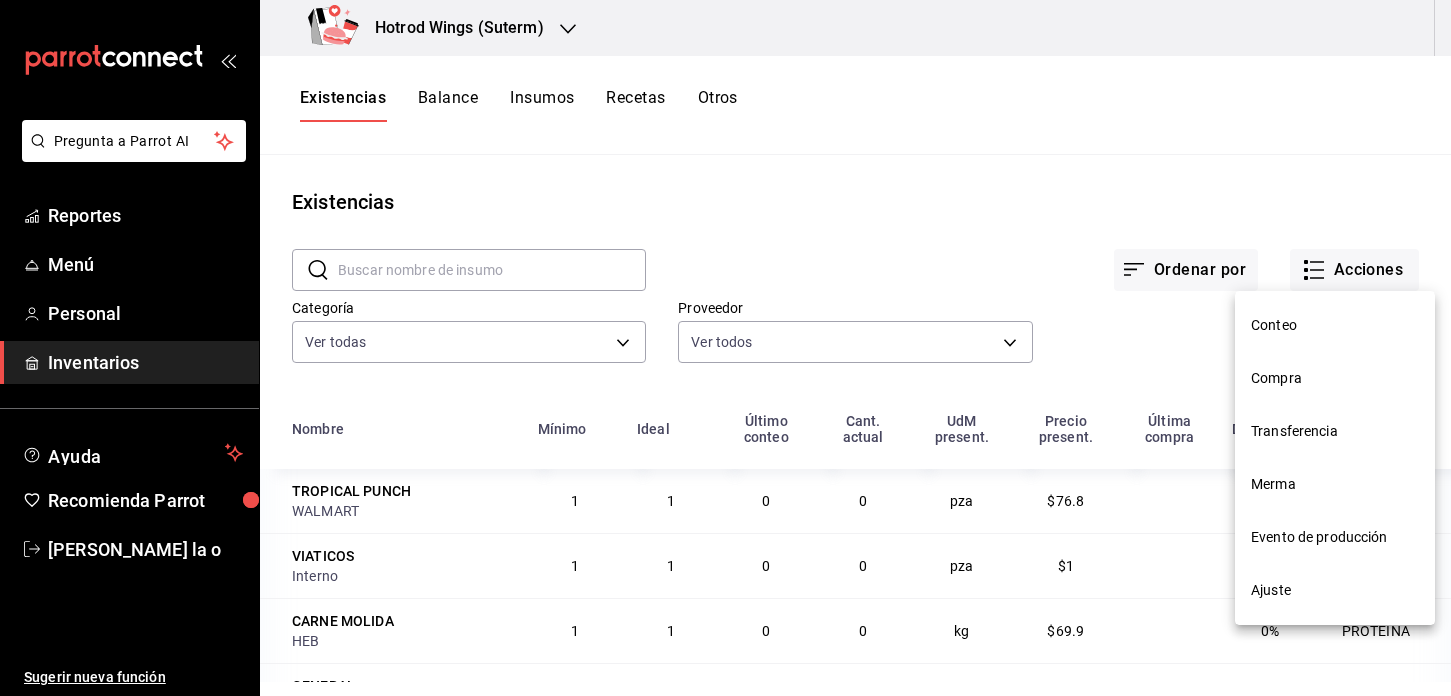 click on "Compra" at bounding box center (1335, 378) 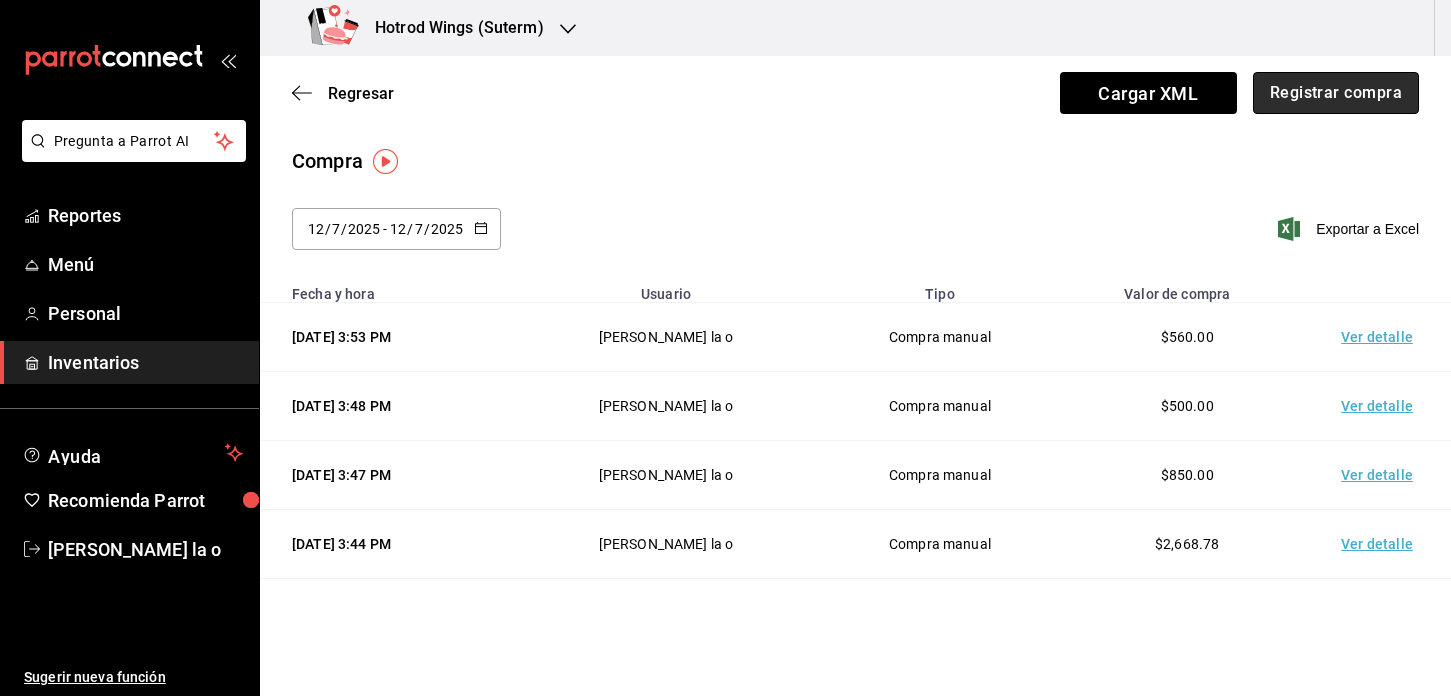 click on "Registrar compra" at bounding box center (1336, 93) 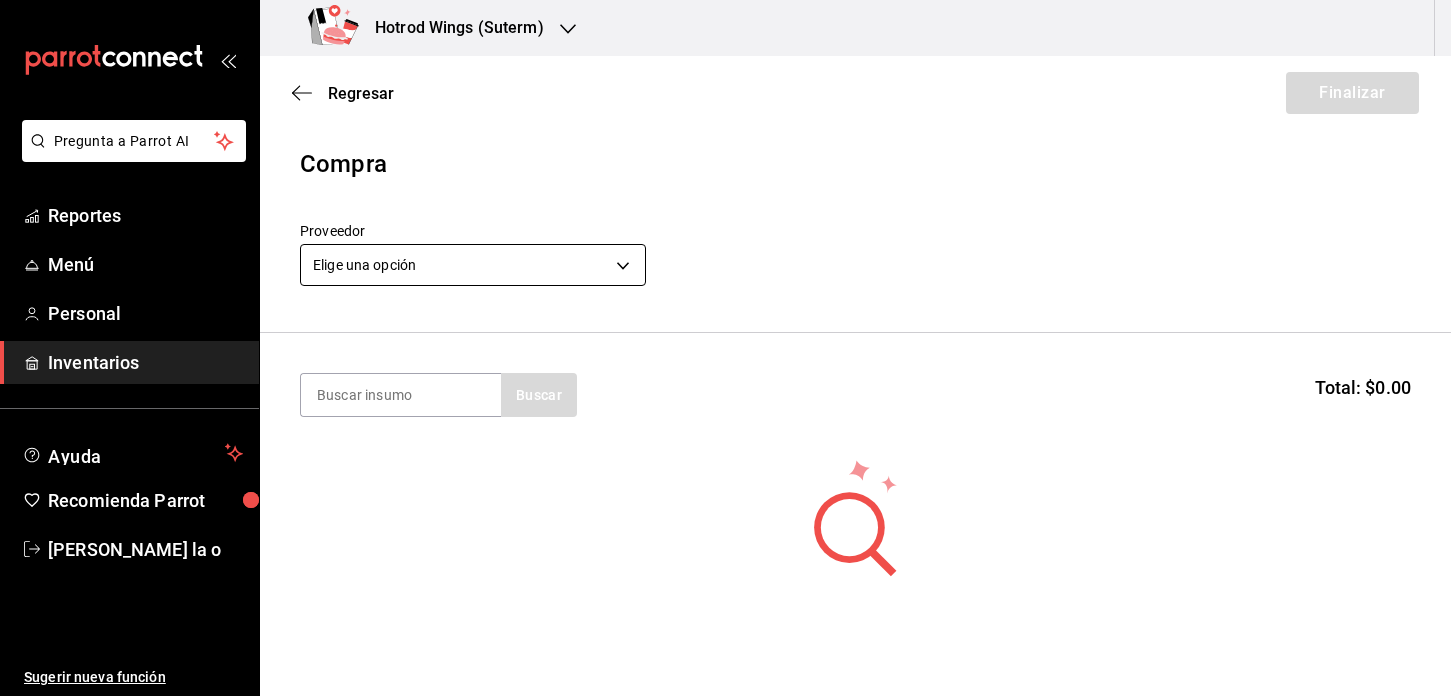 click on "Pregunta a Parrot AI Reportes   Menú   Personal   Inventarios   Ayuda Recomienda Parrot   [PERSON_NAME] De la o   Sugerir nueva función   Hotrod Wings (Suterm) Regresar Finalizar Compra Proveedor Elige una opción default Buscar Total: $0.00 No hay insumos a mostrar. Busca un insumo para agregarlo a la lista Pregunta a Parrot AI Reportes   Menú   Personal   Inventarios   Ayuda Recomienda Parrot   [PERSON_NAME] De la o   Sugerir nueva función   GANA 1 MES GRATIS EN TU SUSCRIPCIÓN AQUÍ ¿Recuerdas cómo empezó tu restaurante?
[DATE] puedes ayudar a un colega a tener el mismo cambio que tú viviste.
Recomienda Parrot directamente desde tu Portal Administrador.
Es fácil y rápido.
🎁 Por cada restaurante que se una, ganas 1 mes gratis. Ver video tutorial Ir a video Editar Eliminar Visitar centro de ayuda [PHONE_NUMBER] [EMAIL_ADDRESS][DOMAIN_NAME] Visitar centro de ayuda [PHONE_NUMBER] [EMAIL_ADDRESS][DOMAIN_NAME]" at bounding box center [725, 291] 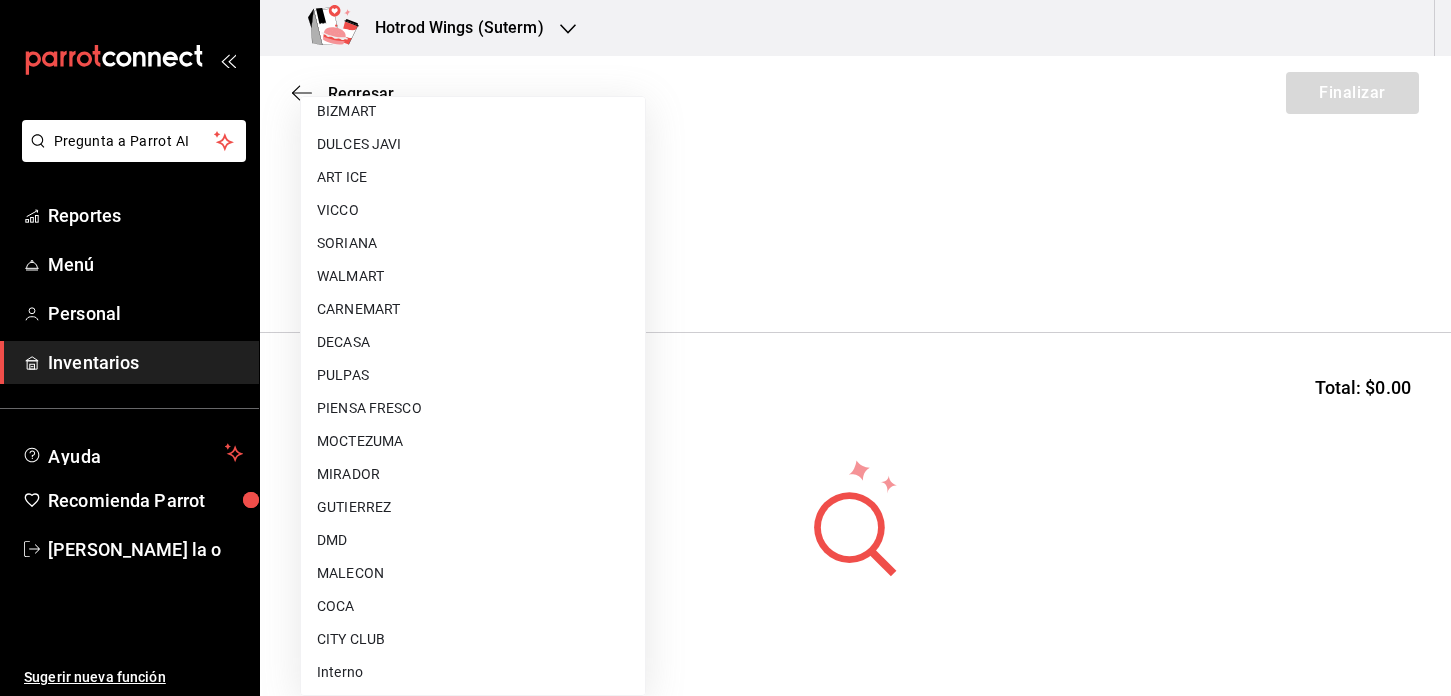 scroll, scrollTop: 1002, scrollLeft: 0, axis: vertical 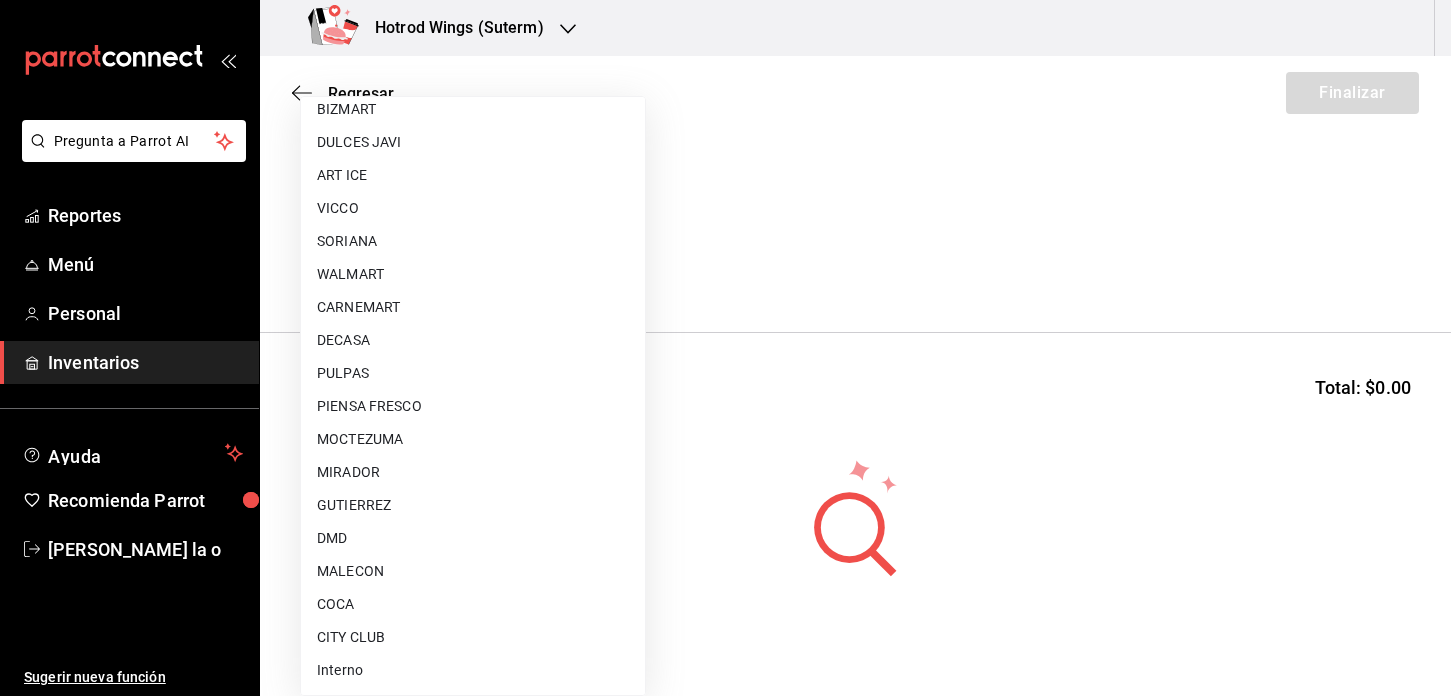 click on "MALECON" at bounding box center (473, 571) 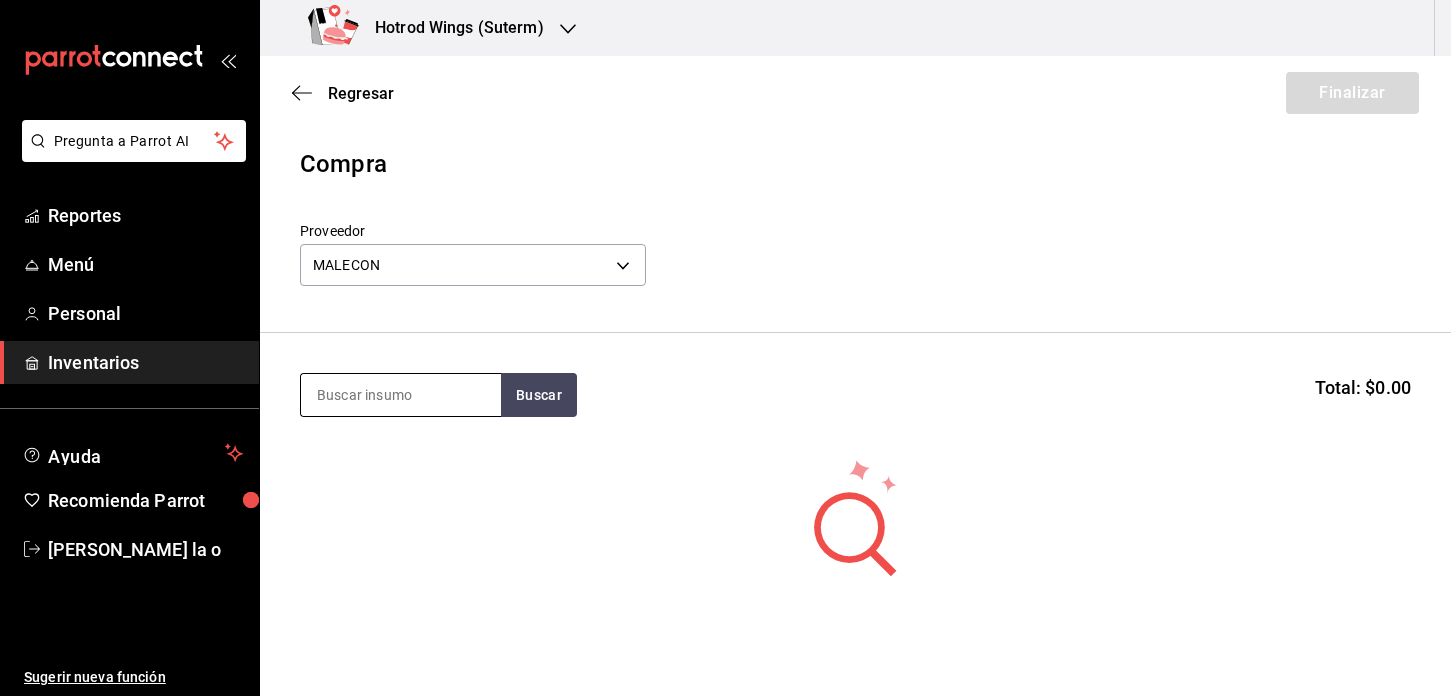 click at bounding box center [401, 395] 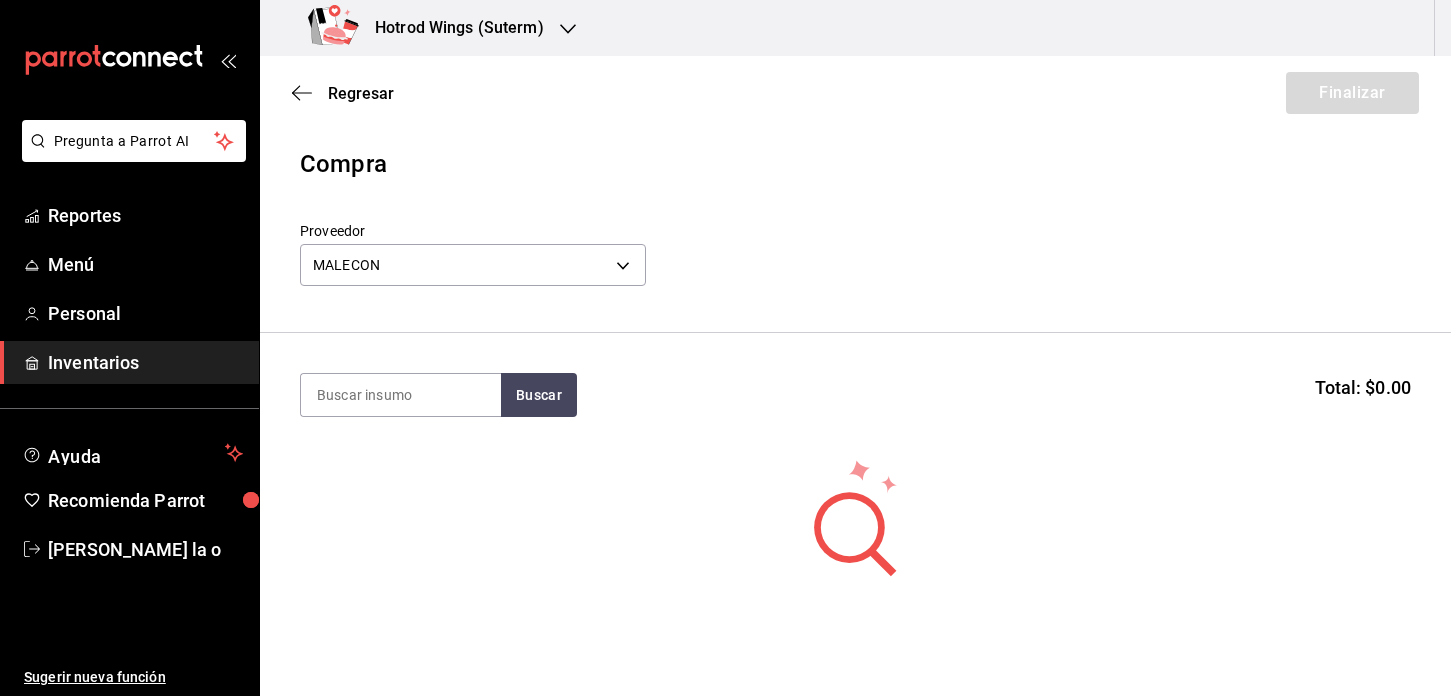 drag, startPoint x: 505, startPoint y: 369, endPoint x: -18, endPoint y: 207, distance: 547.5153 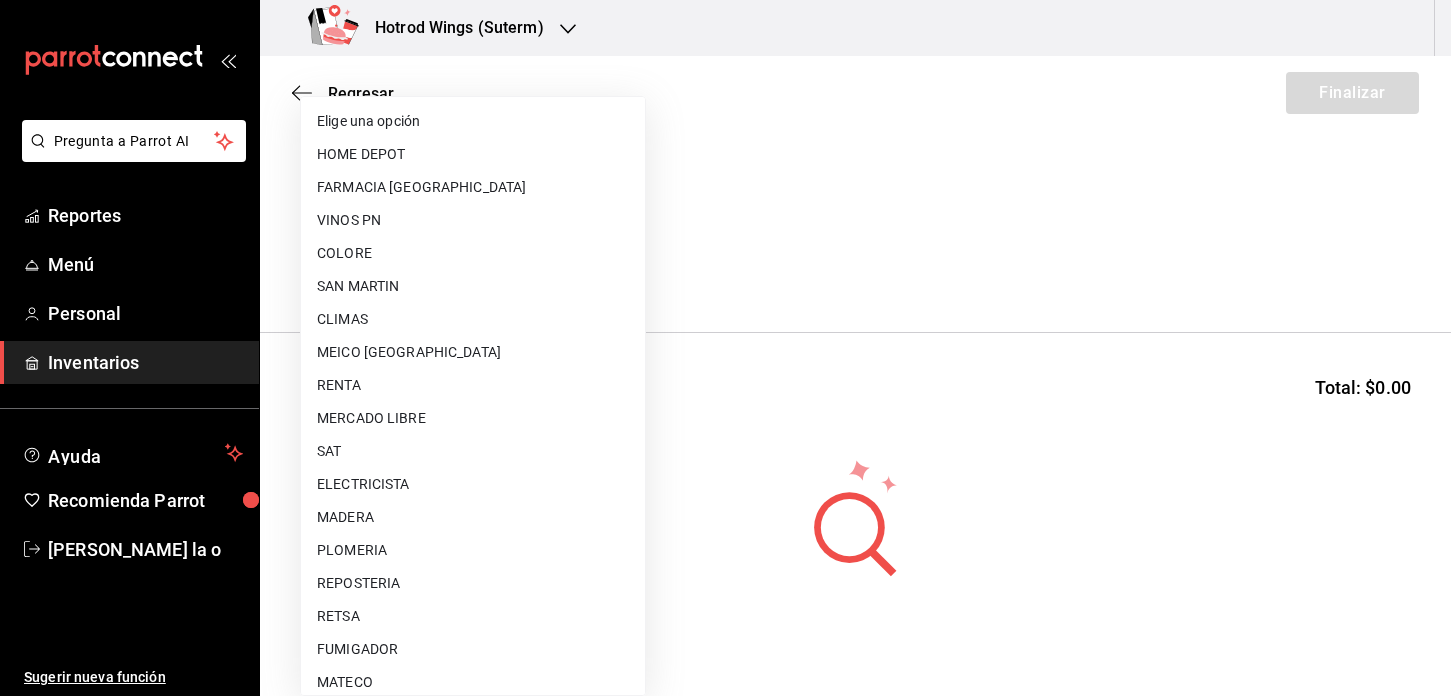 scroll, scrollTop: 1002, scrollLeft: 0, axis: vertical 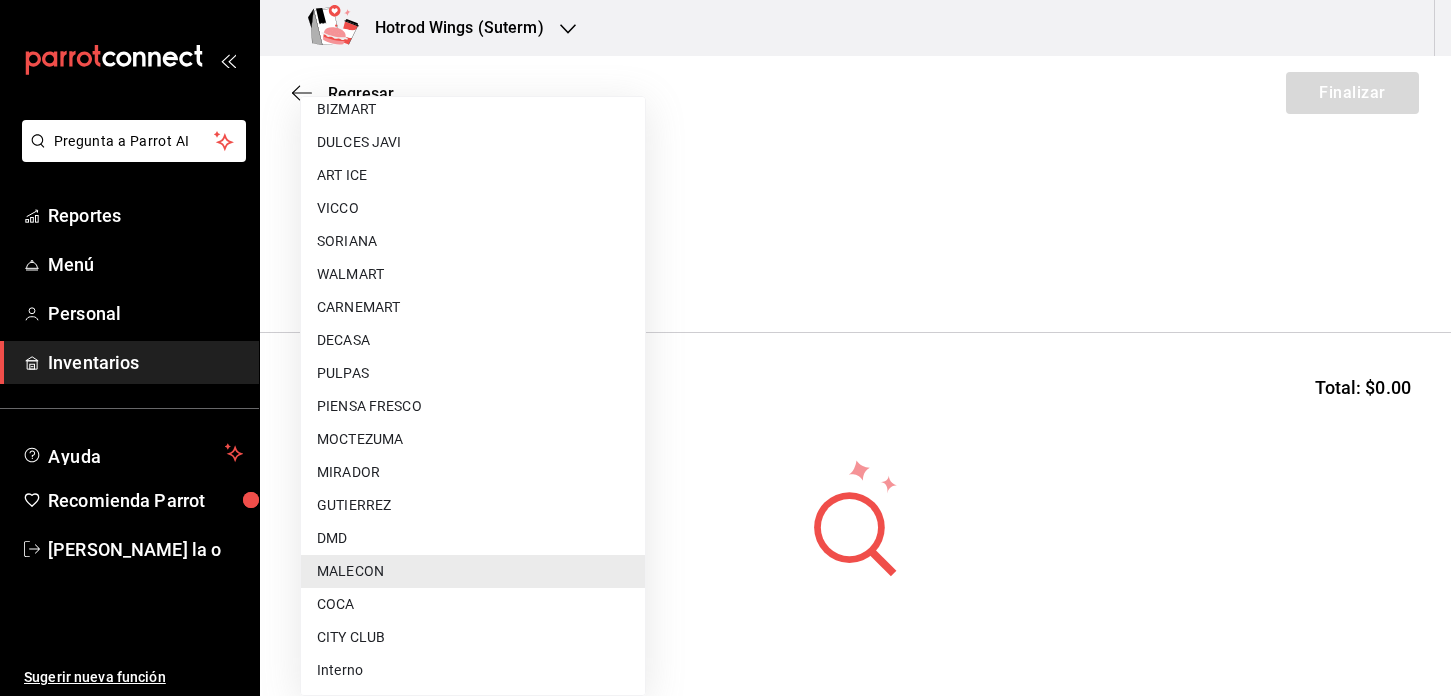 click on "MALECON" at bounding box center [473, 571] 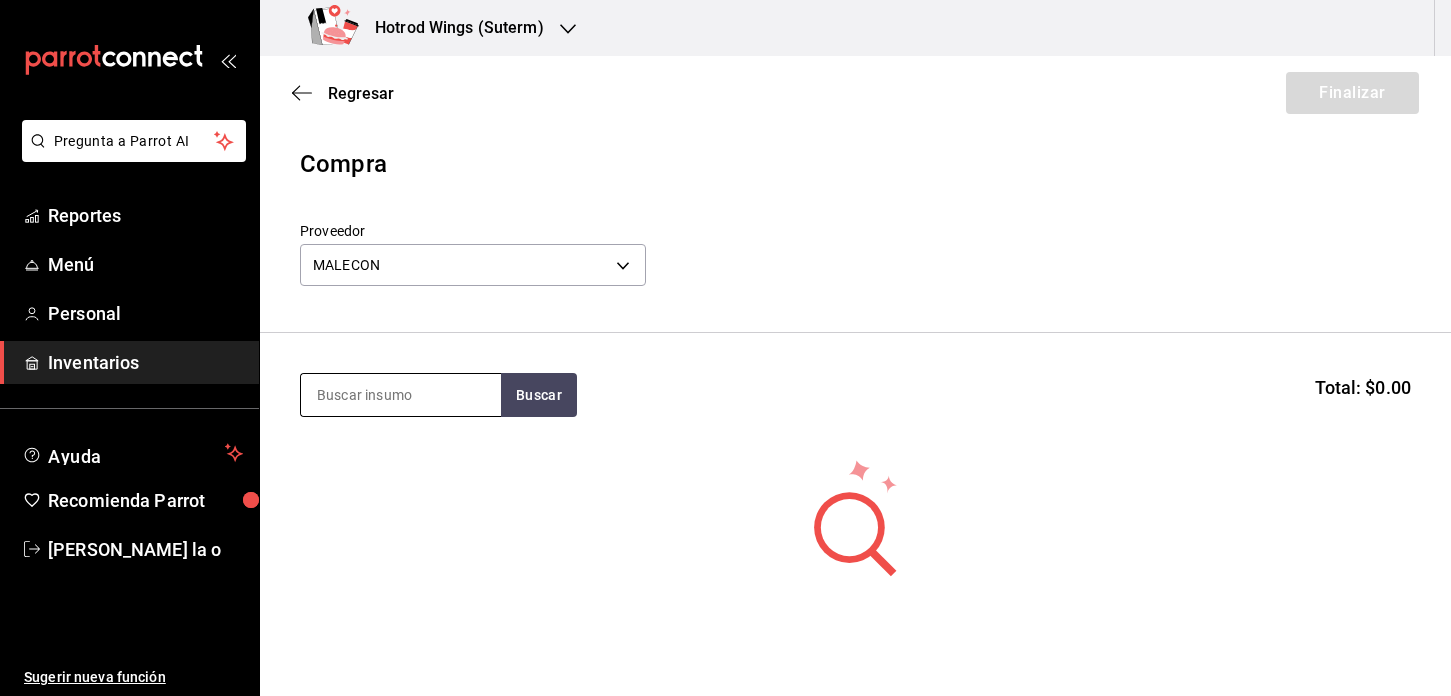 click at bounding box center [401, 395] 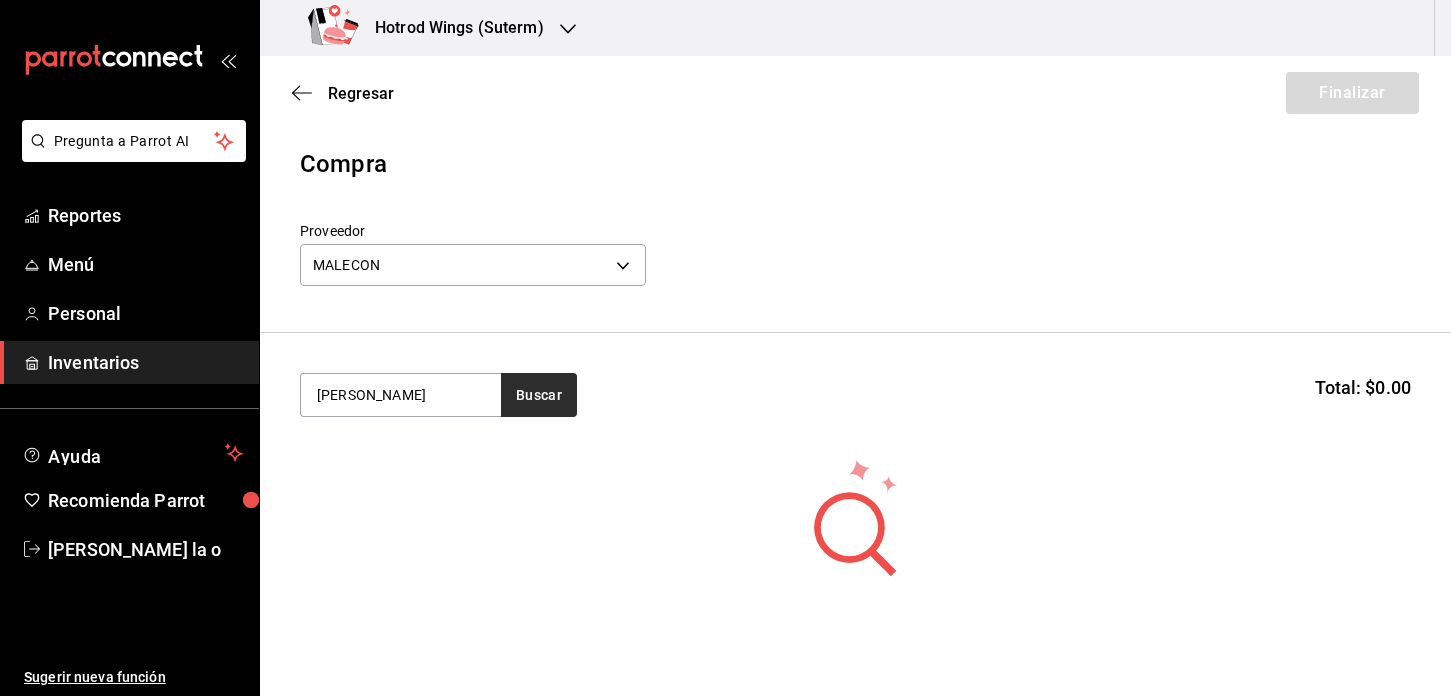 type on "[PERSON_NAME]" 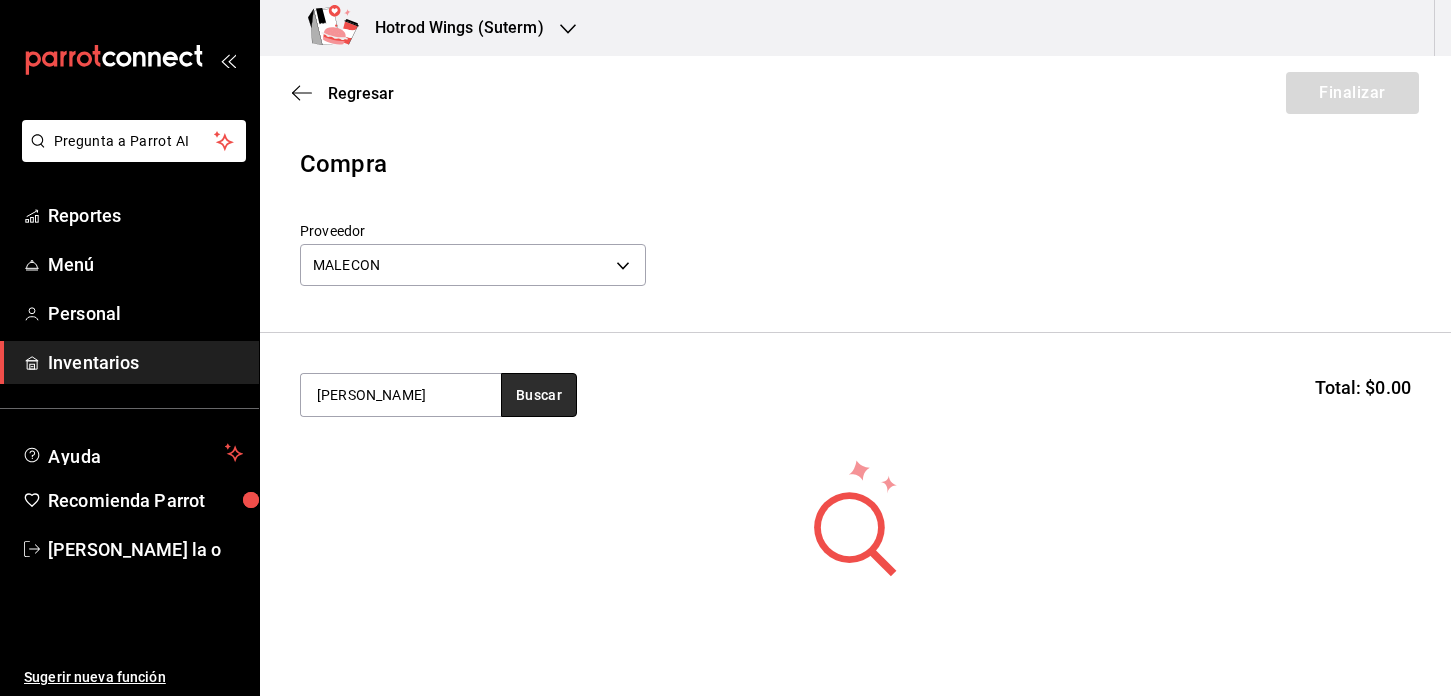 click on "Buscar" at bounding box center (539, 395) 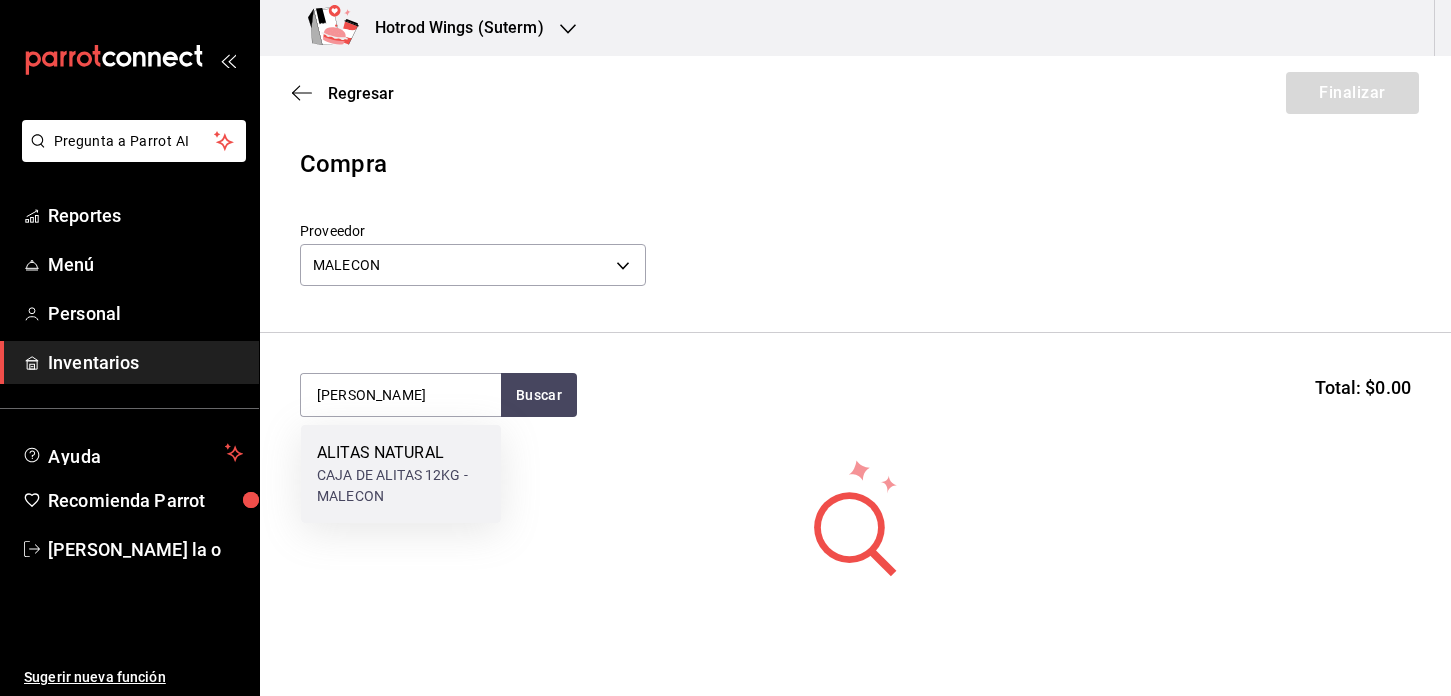 click on "ALITAS NATURAL" at bounding box center [401, 453] 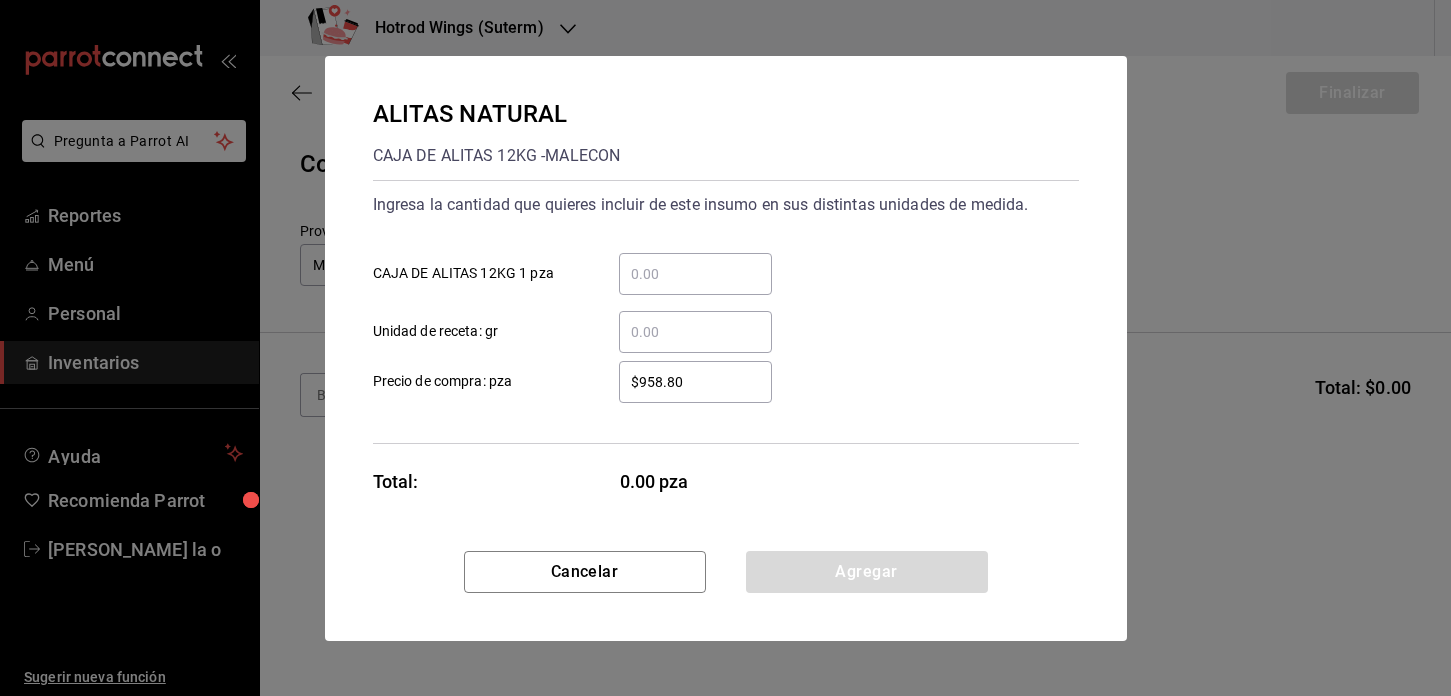 click on "​ CAJA DE ALITAS 12KG 1 pza" at bounding box center (695, 274) 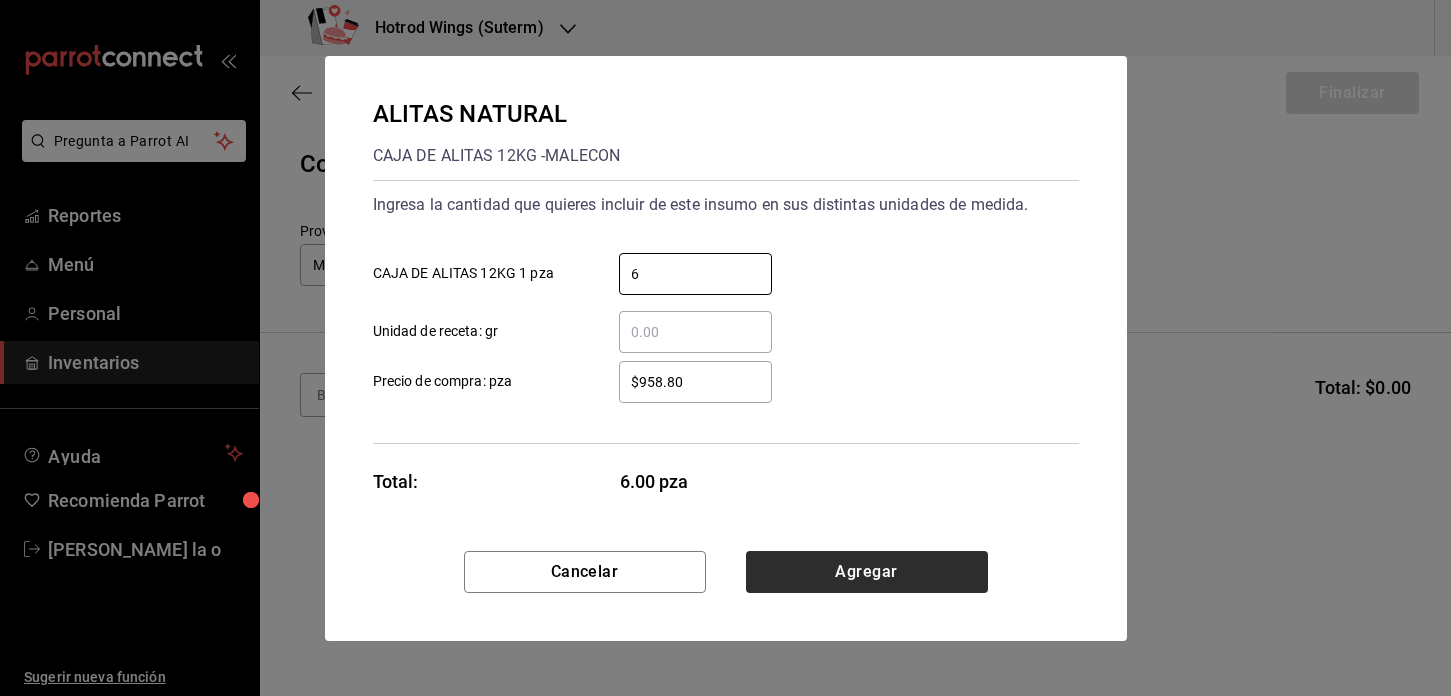 type on "6" 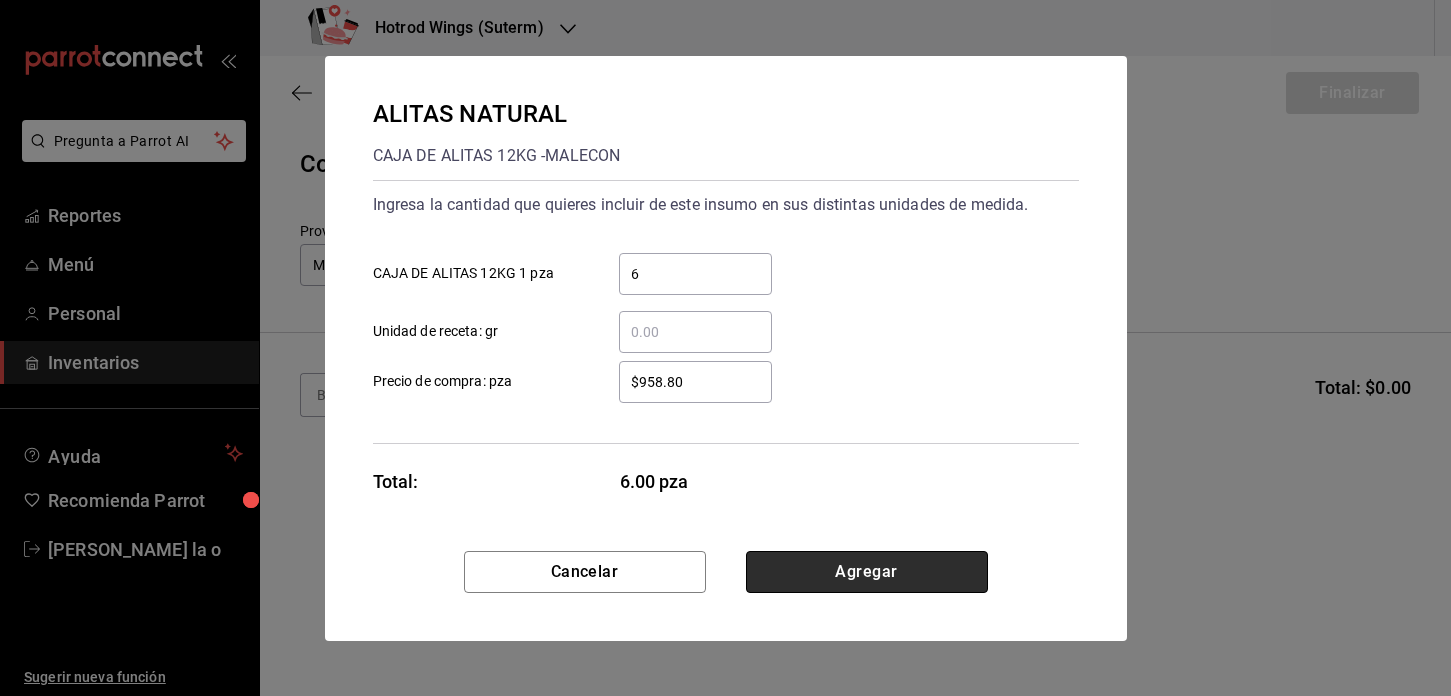 click on "Agregar" at bounding box center (867, 572) 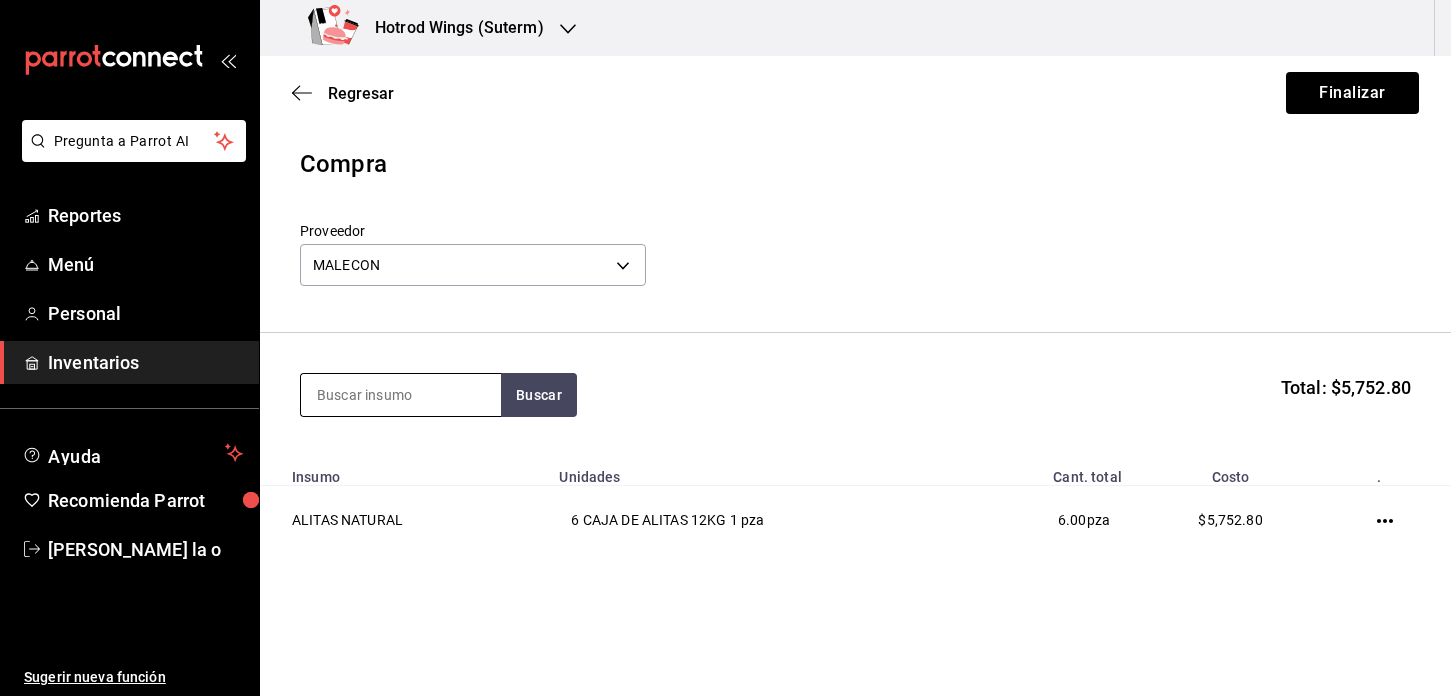 click at bounding box center (401, 395) 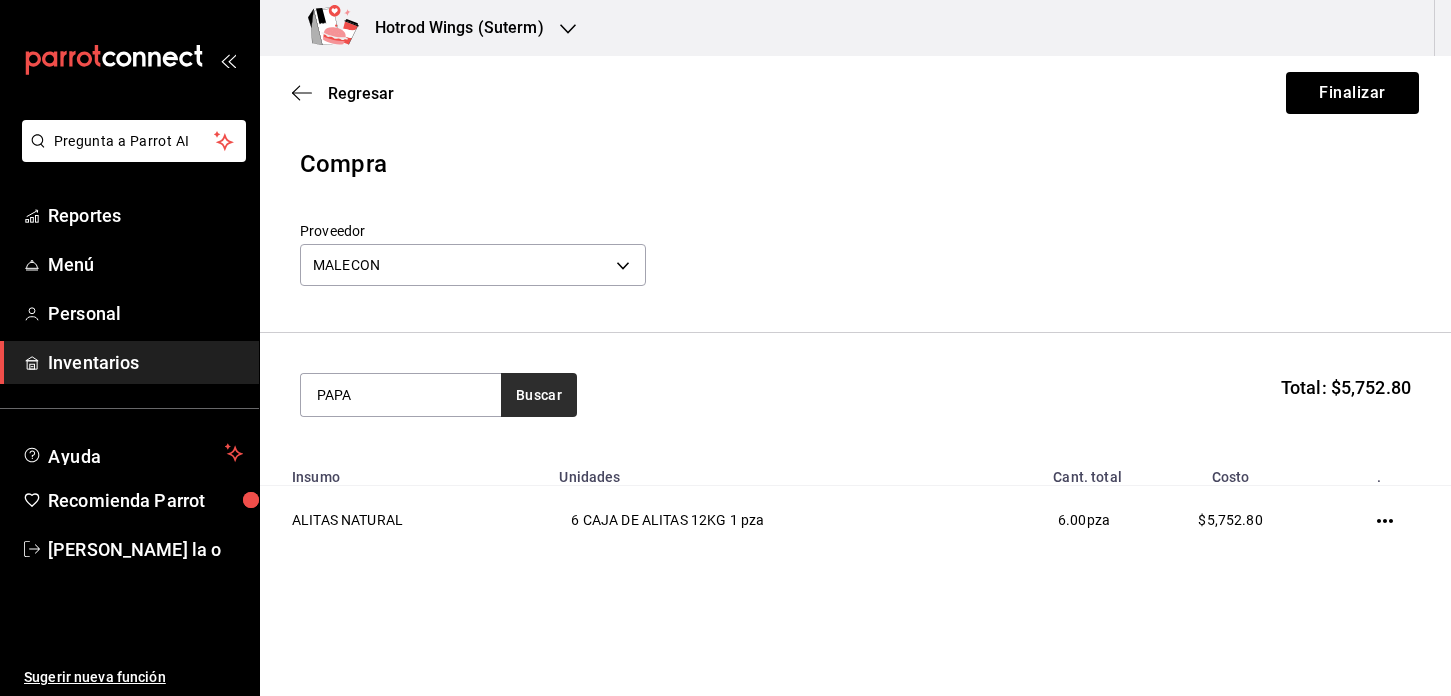 type on "PAPA" 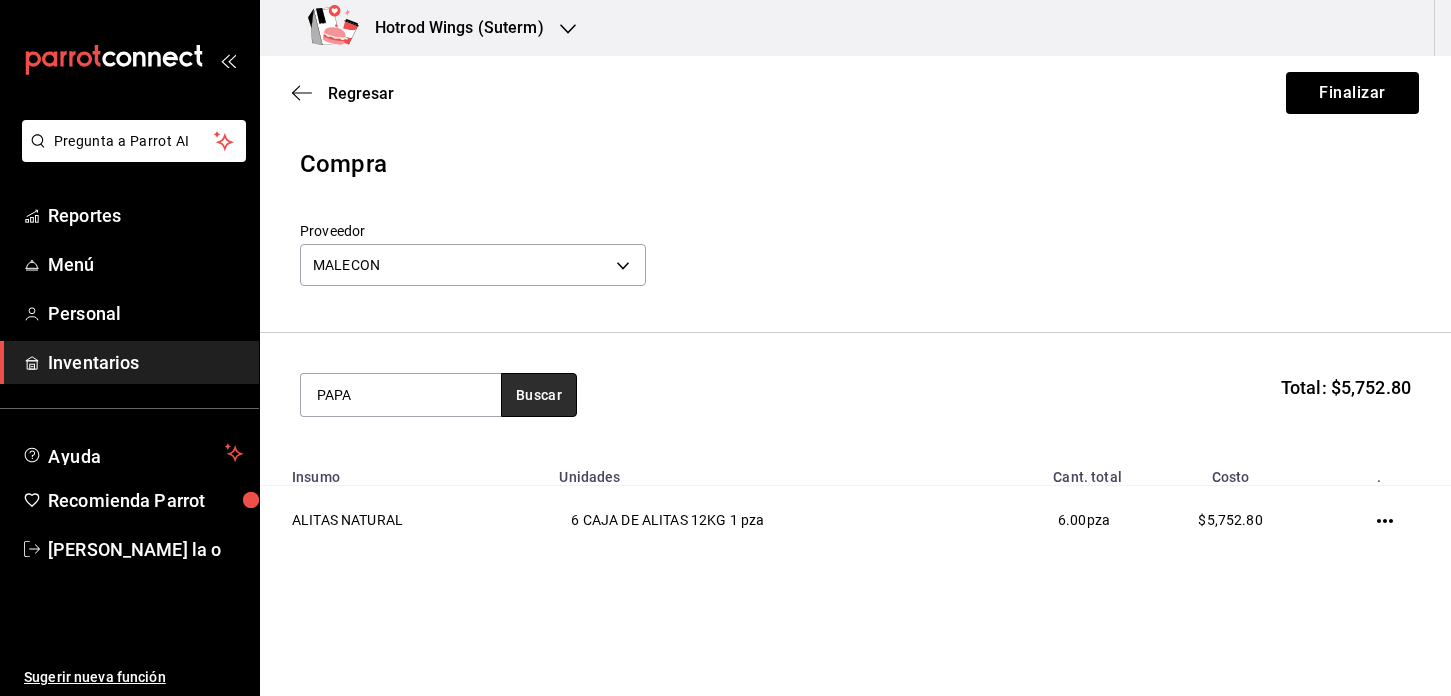 click on "Buscar" at bounding box center (539, 395) 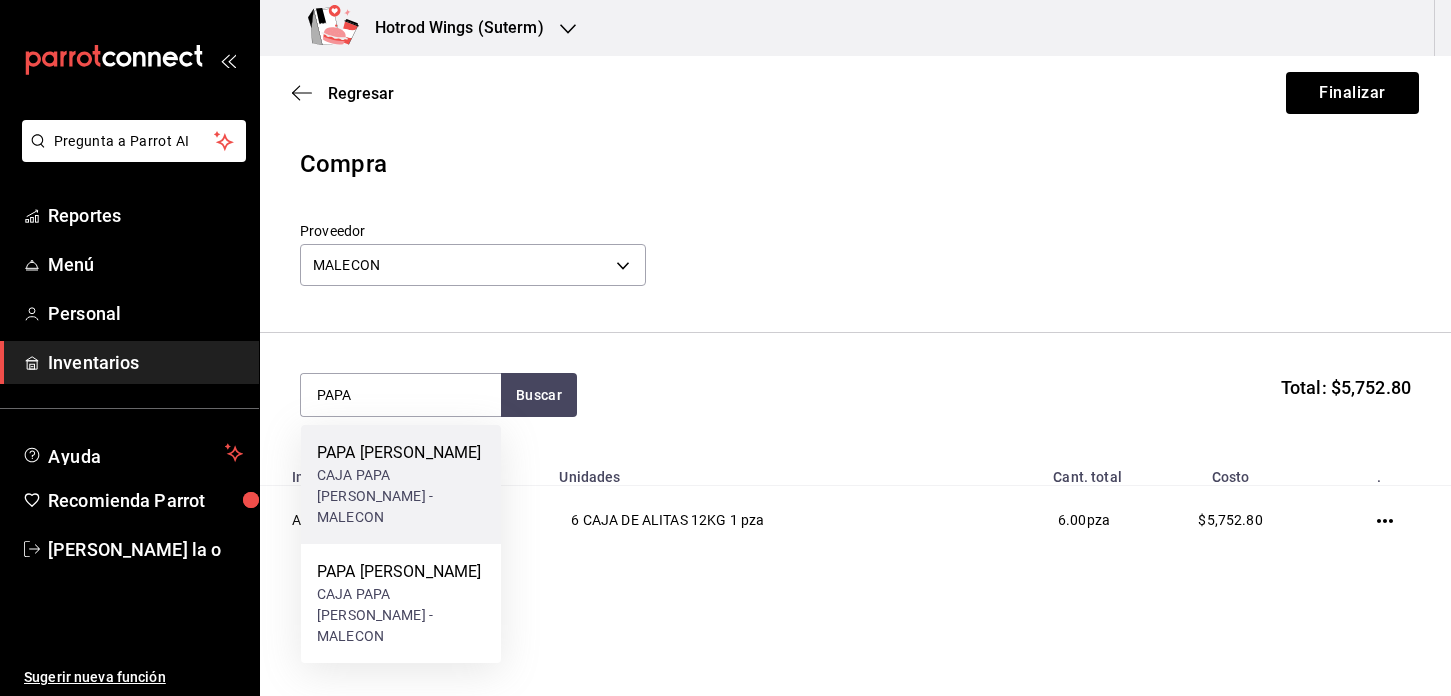 click on "CAJA PAPA [PERSON_NAME] - MALECON" at bounding box center (401, 496) 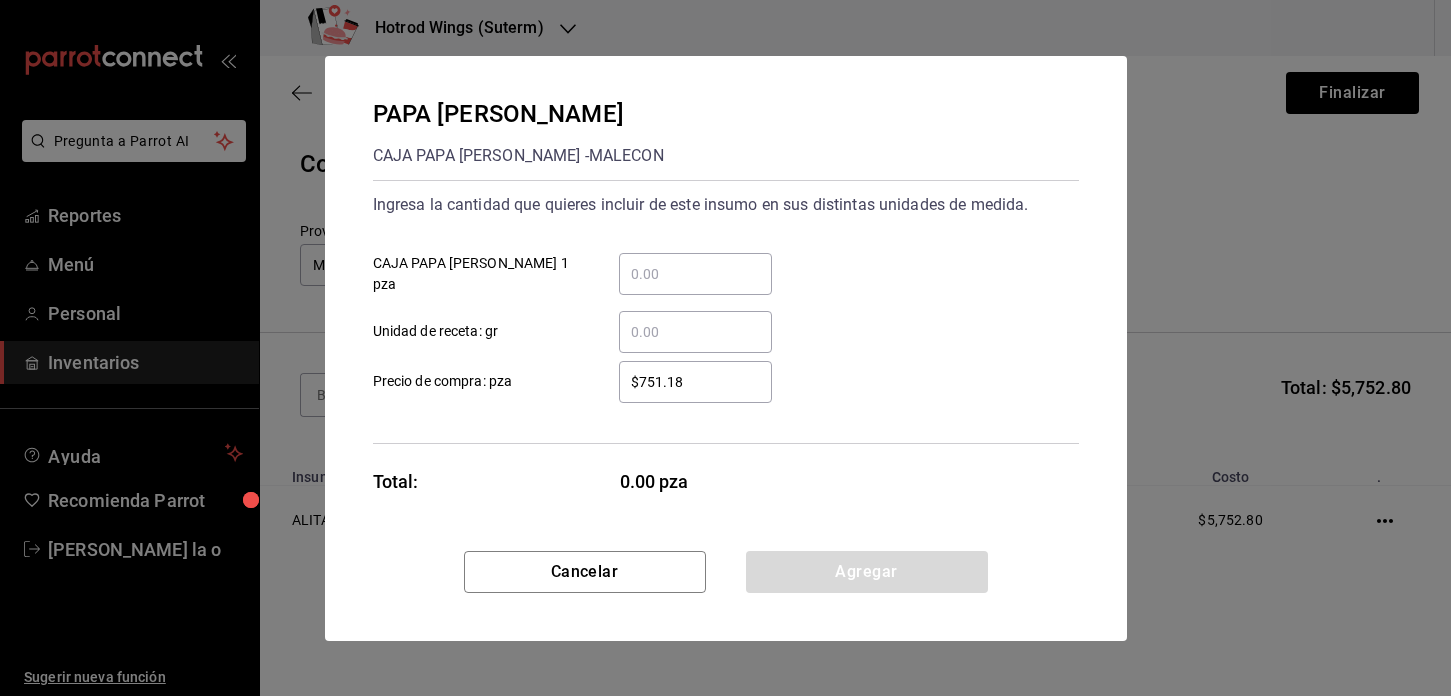 click on "​ CAJA PAPA [PERSON_NAME] 1 pza" at bounding box center (695, 274) 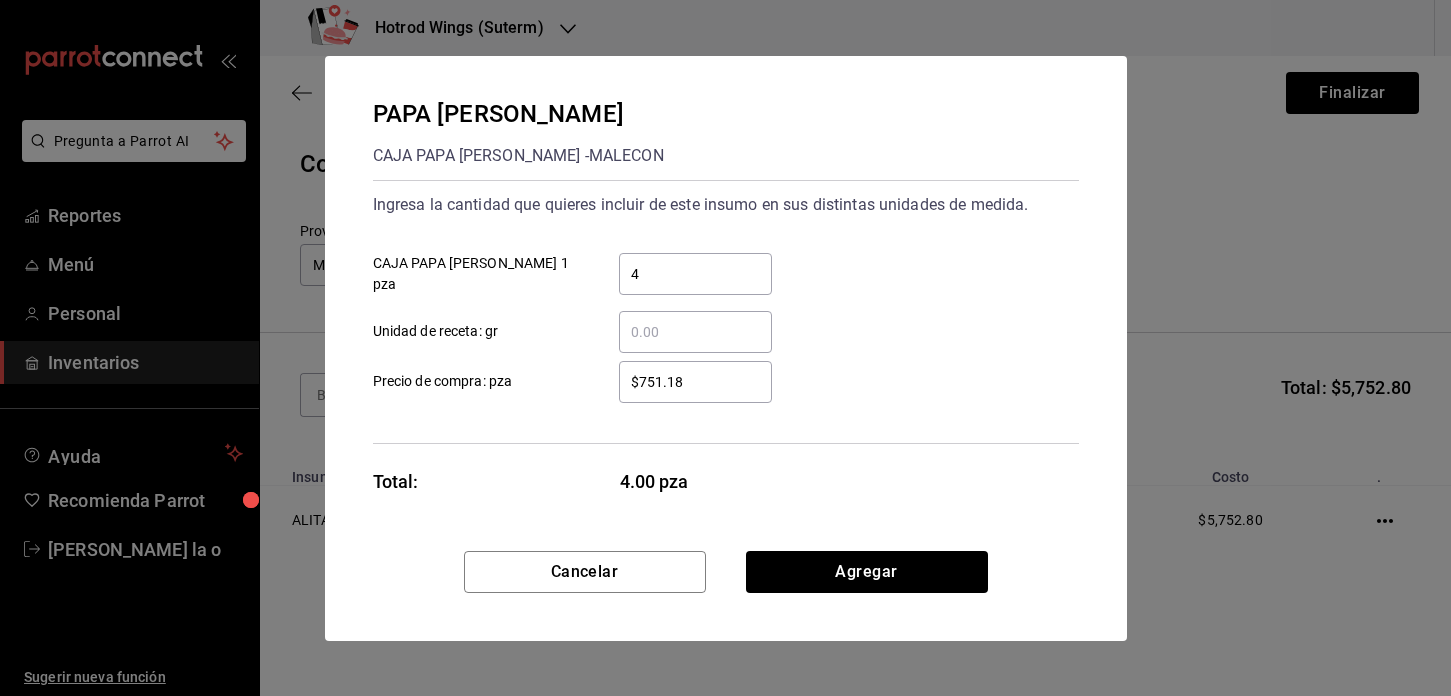 type on "4" 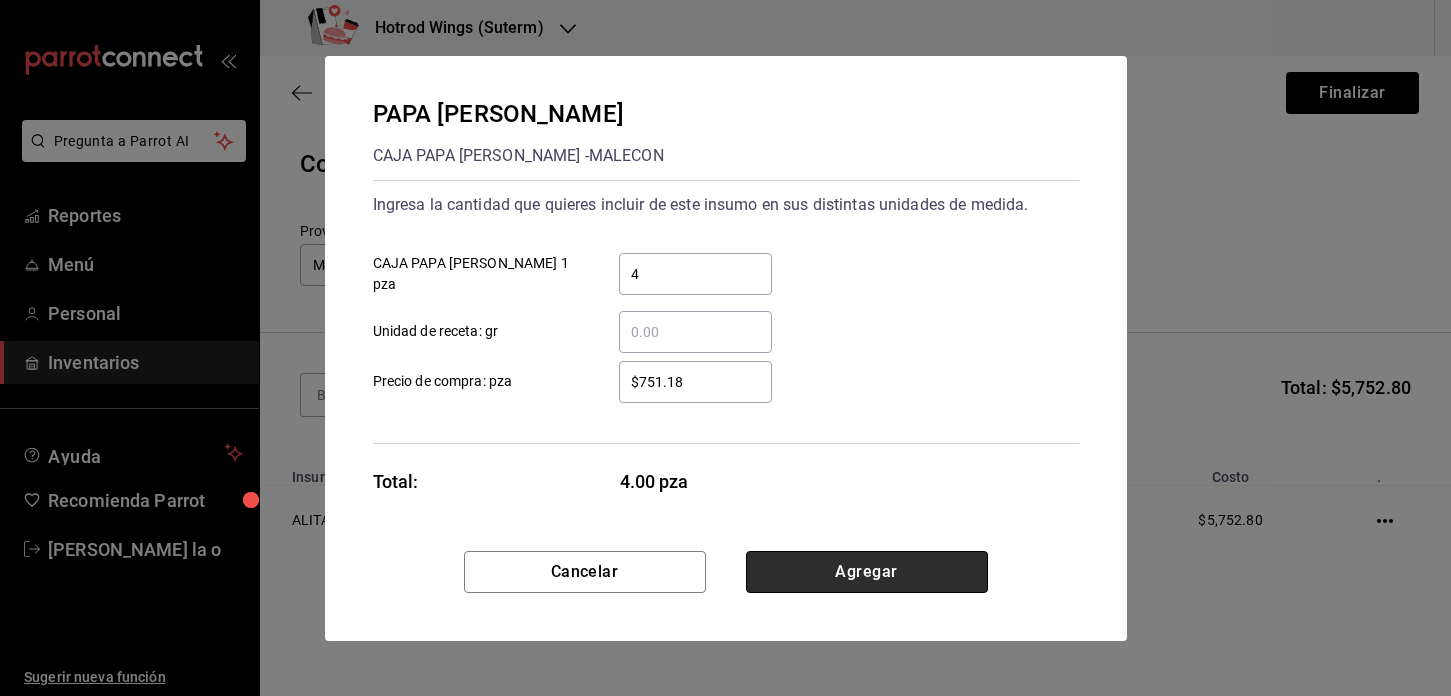 click on "Agregar" at bounding box center [867, 572] 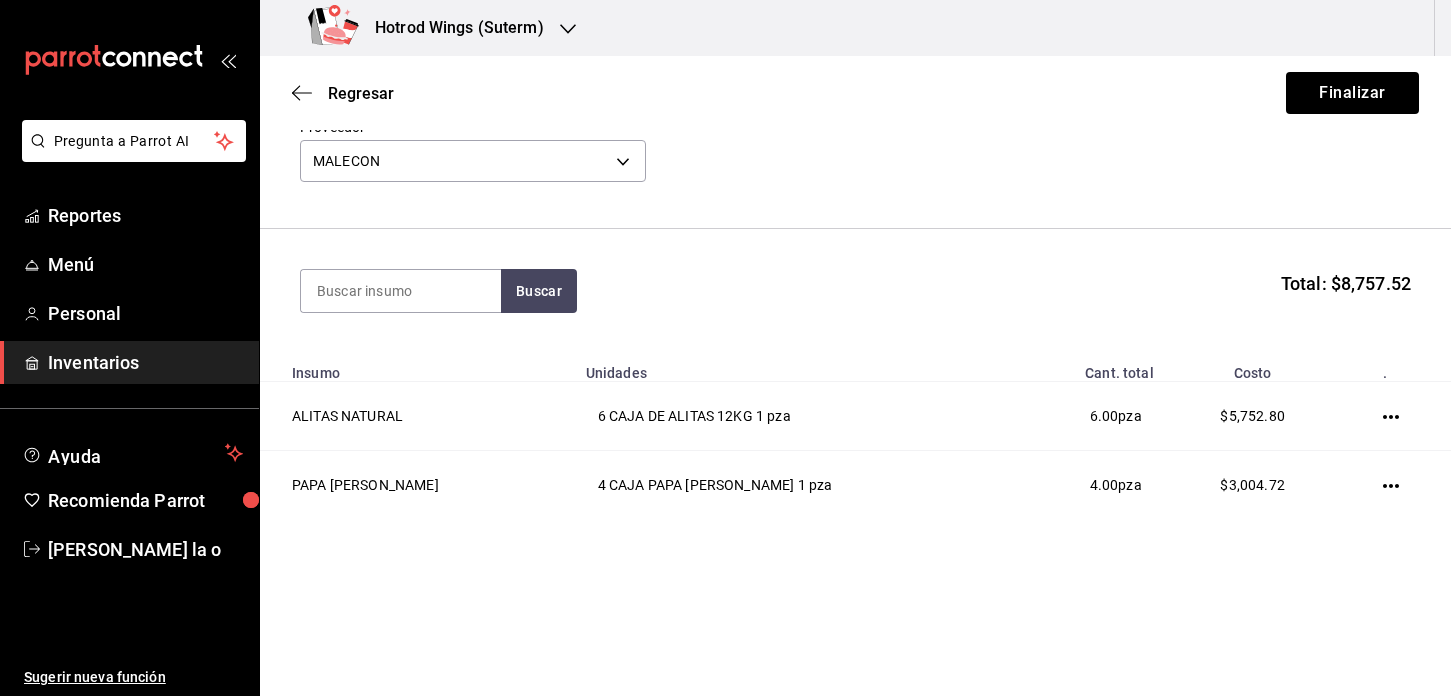 scroll, scrollTop: 105, scrollLeft: 0, axis: vertical 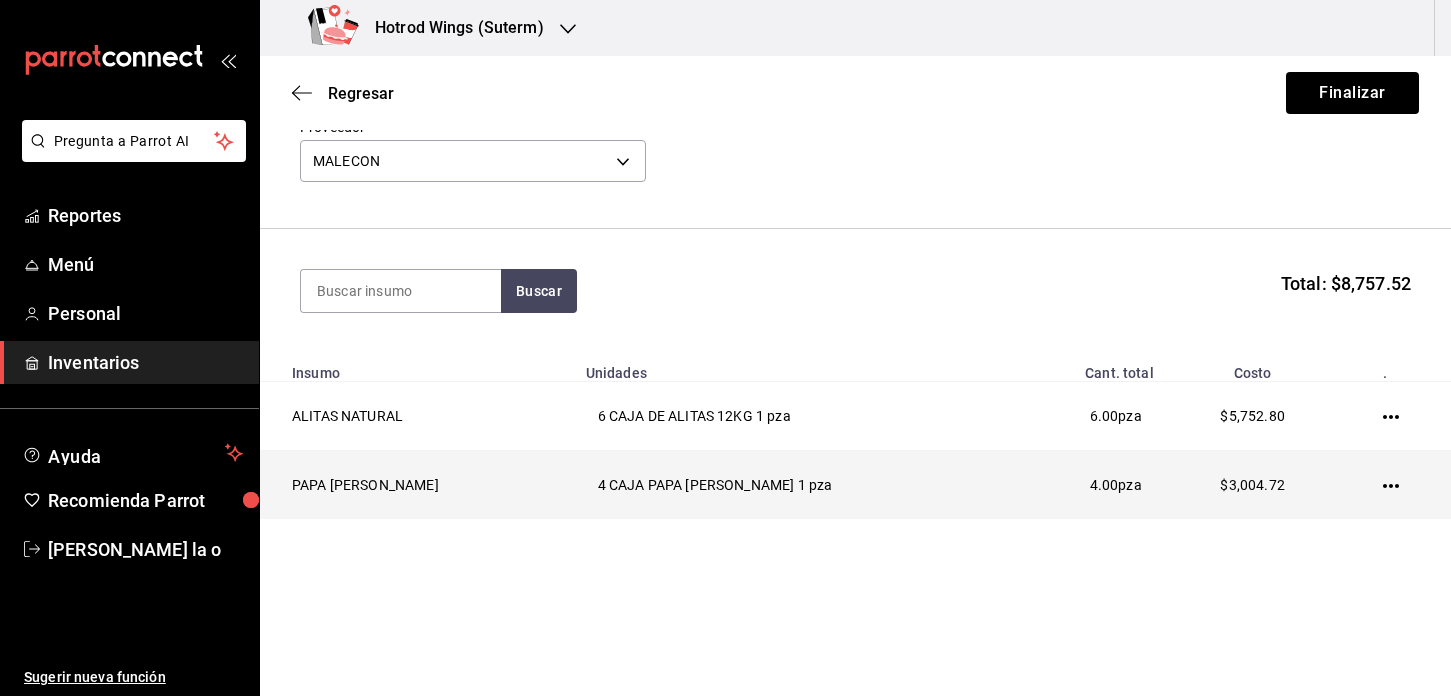 click 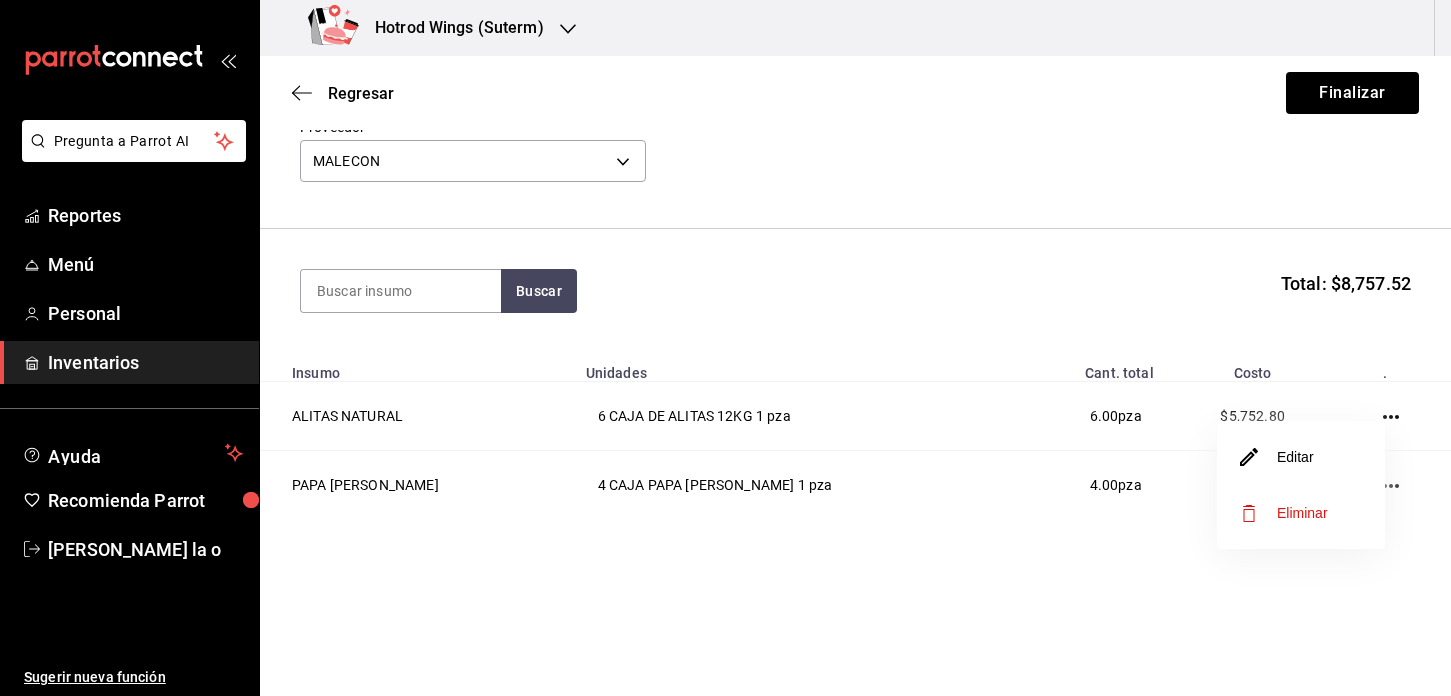 click on "Editar" at bounding box center [1301, 457] 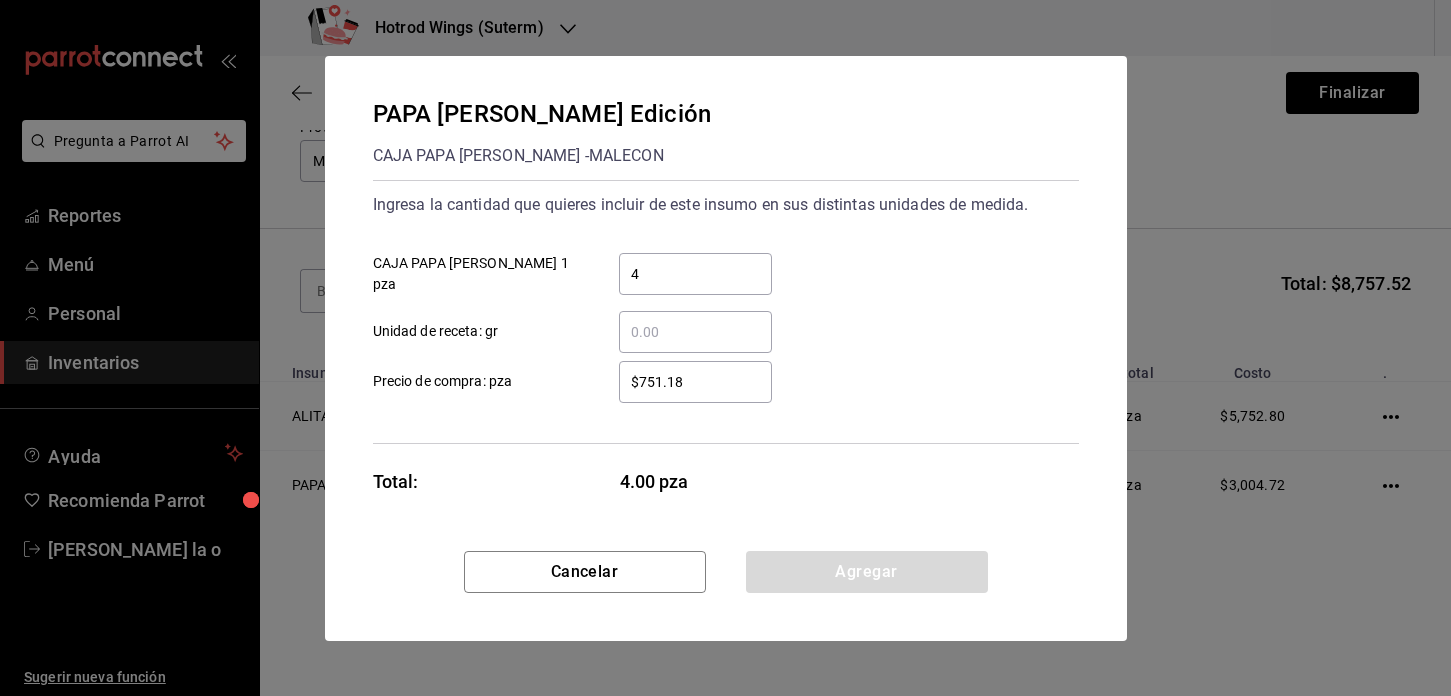 click on "4" at bounding box center [695, 274] 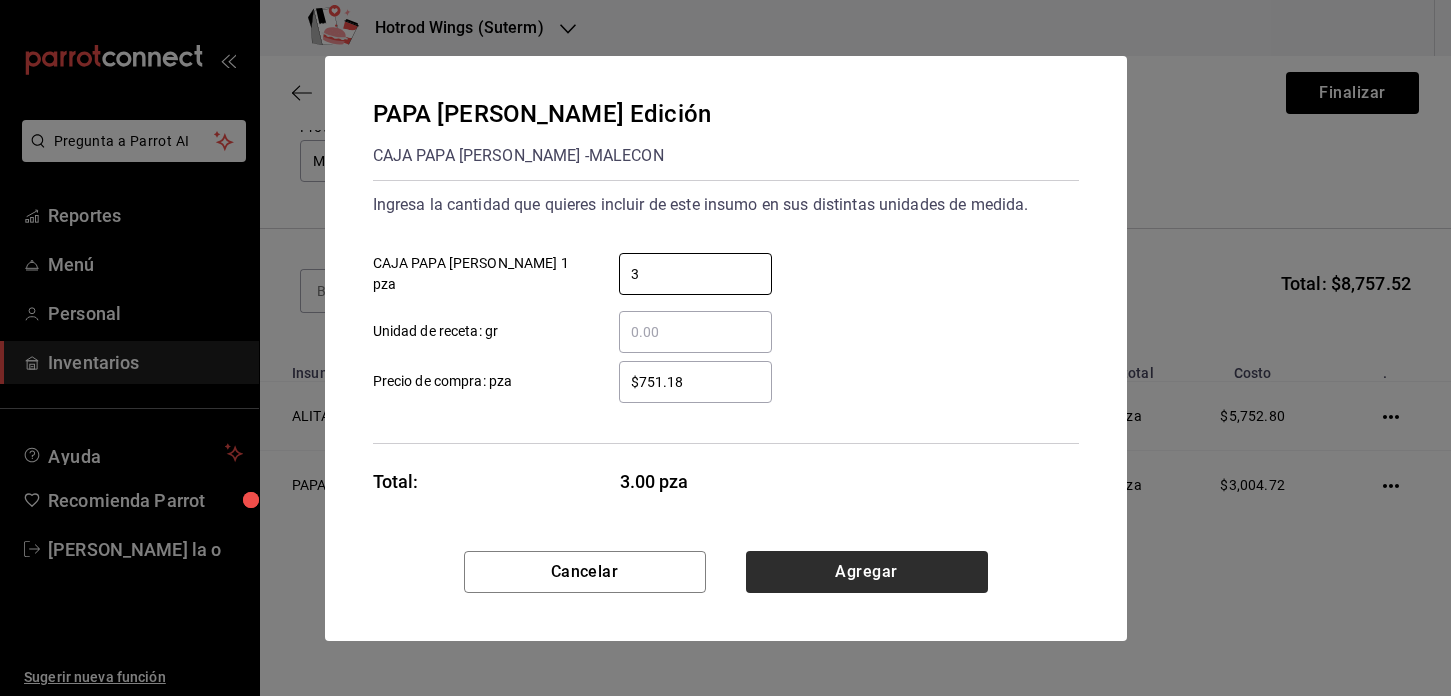 type on "3" 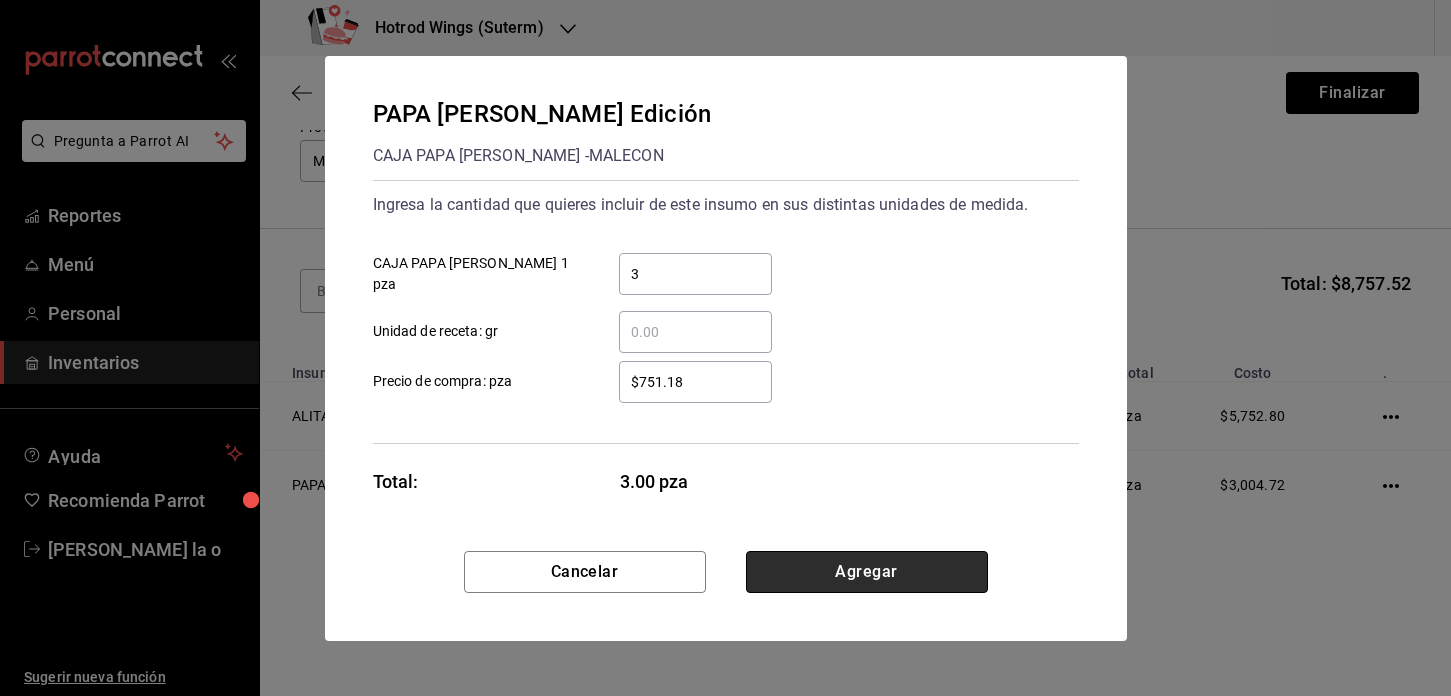 click on "Agregar" at bounding box center (867, 572) 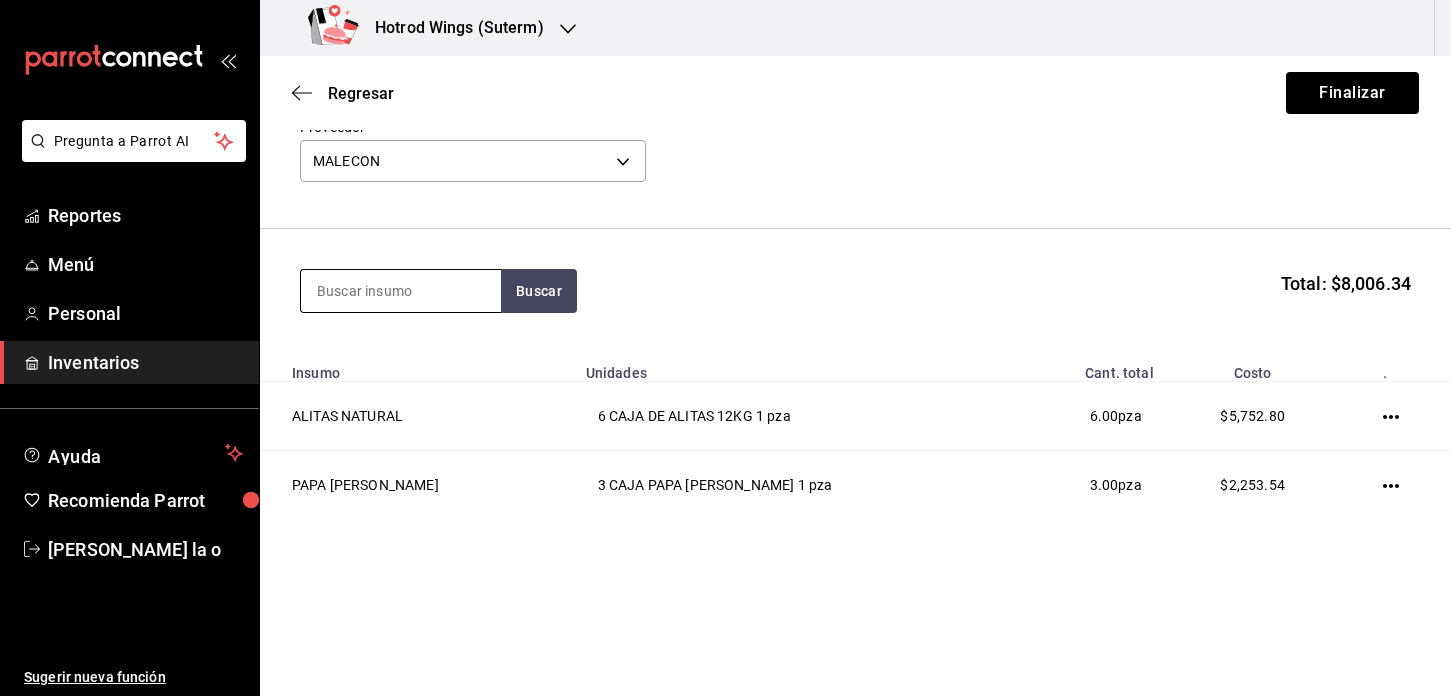 click at bounding box center [401, 291] 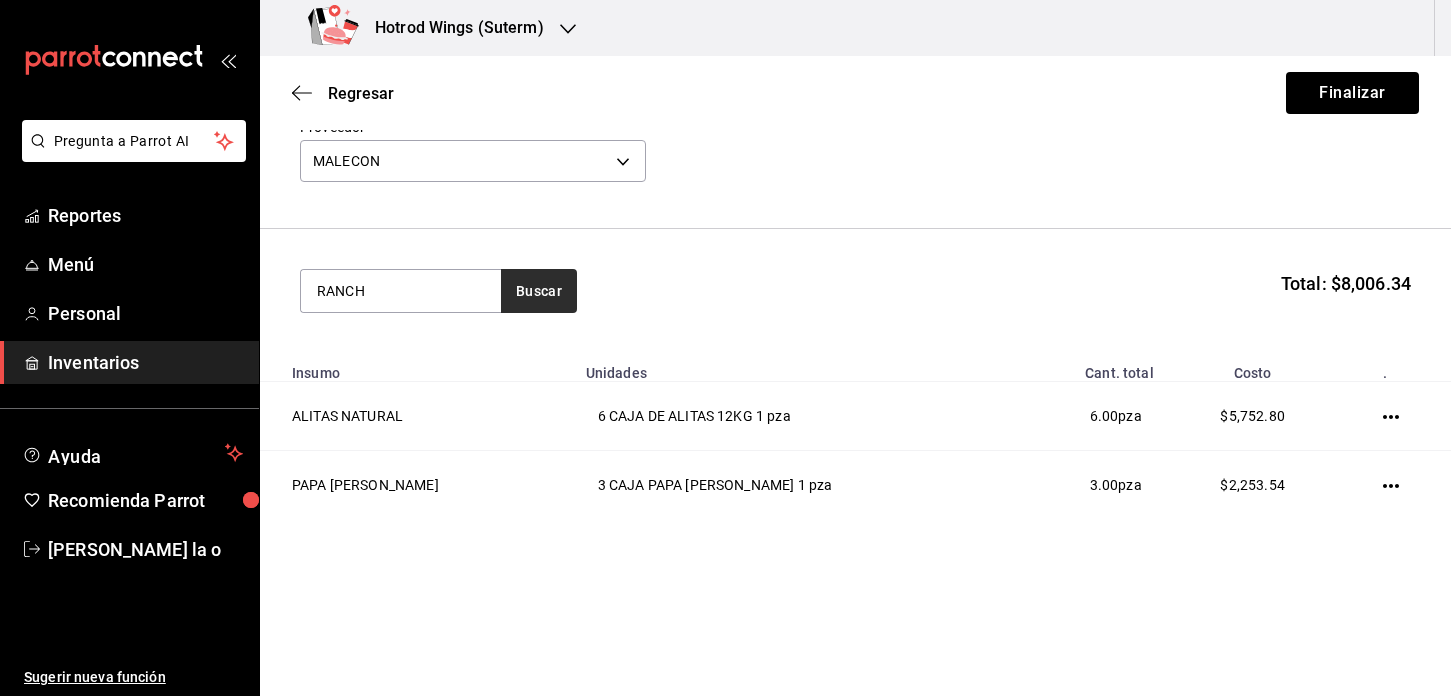 type on "RANCH" 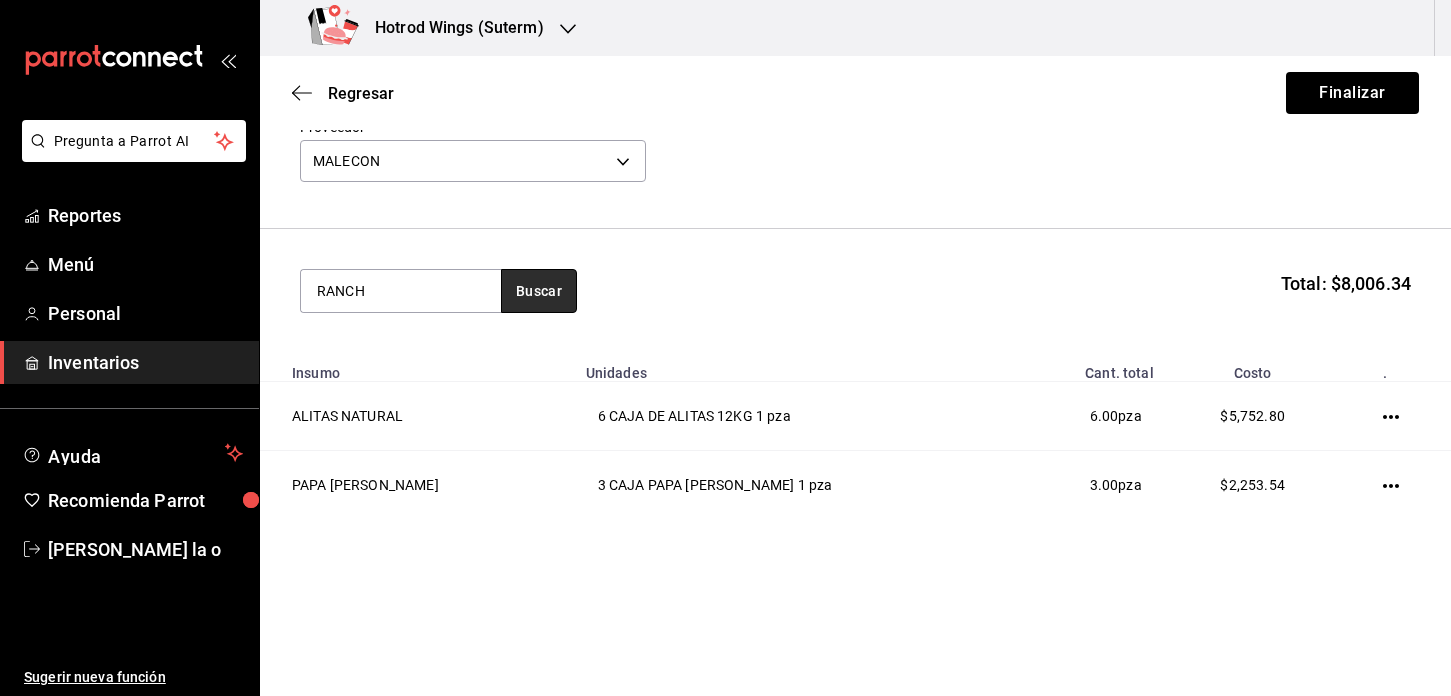 click on "Buscar" at bounding box center [539, 291] 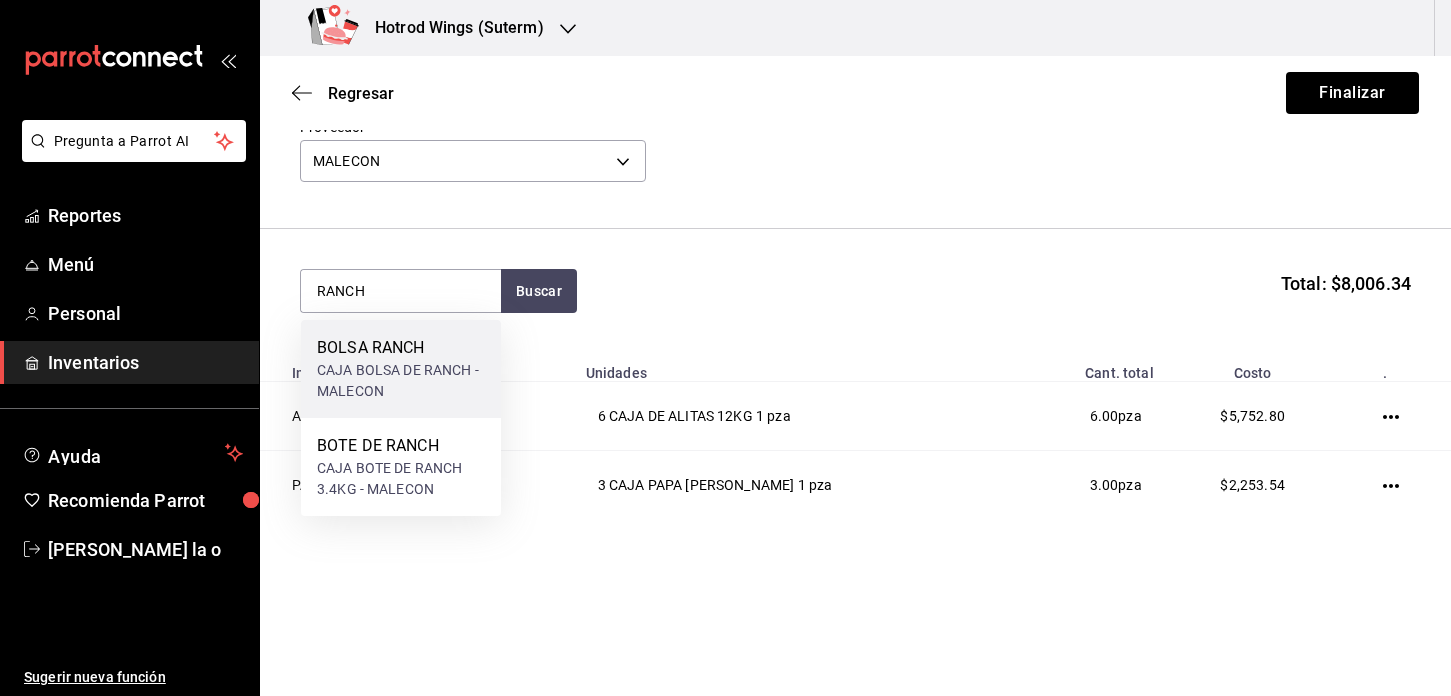 click on "CAJA BOLSA DE RANCH - MALECON" at bounding box center (401, 381) 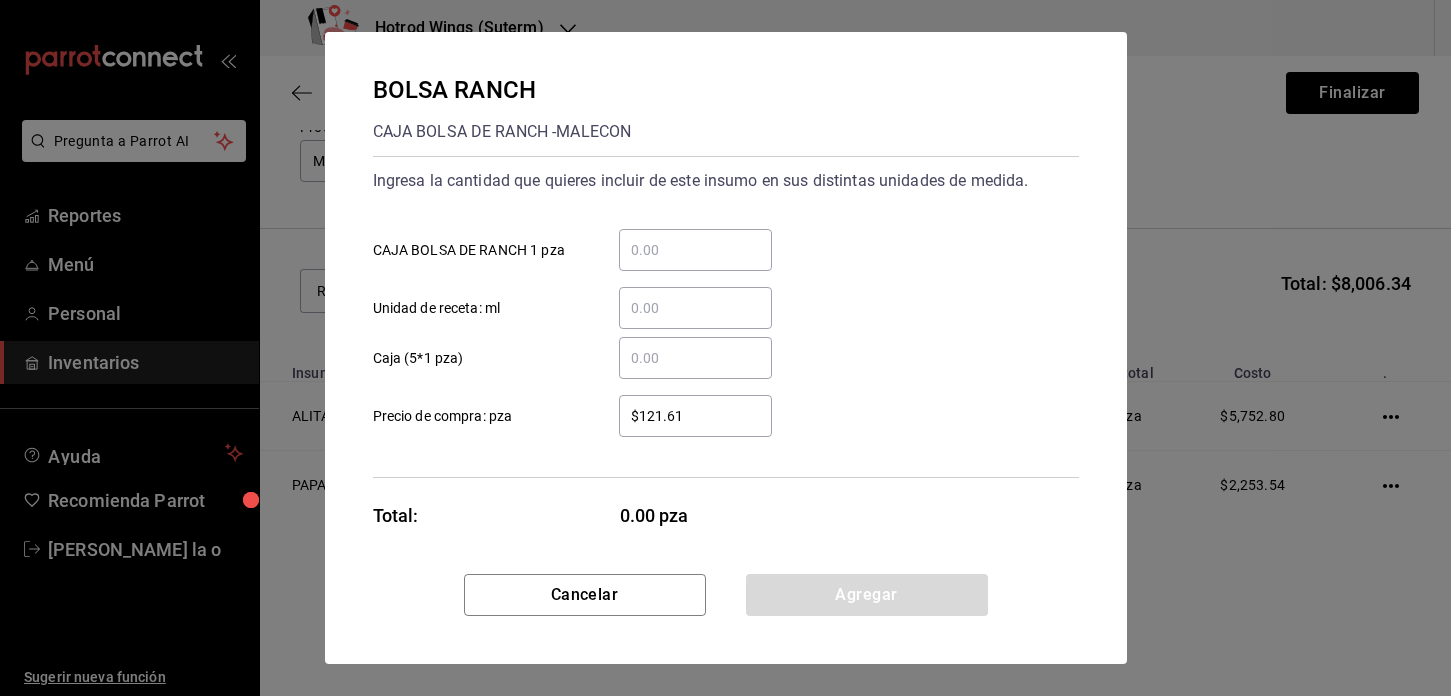 type 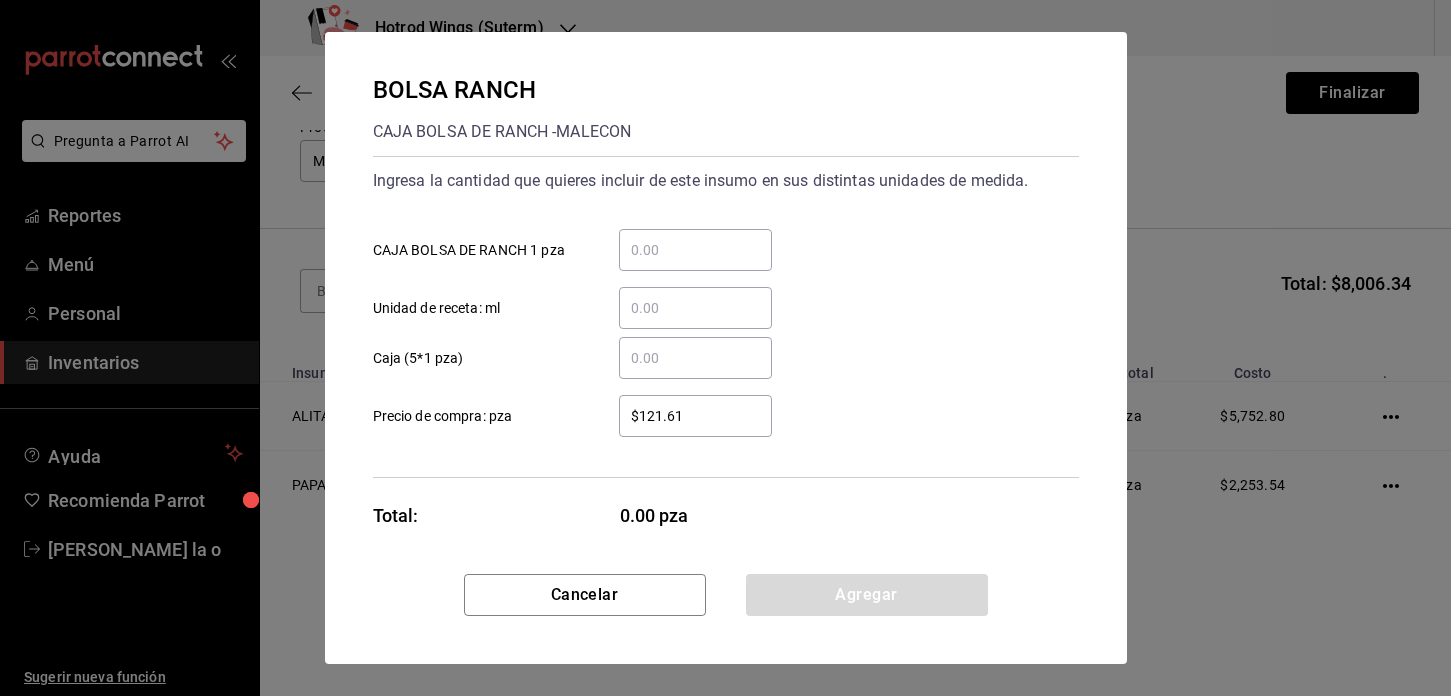 click on "​ CAJA BOLSA DE RANCH 1 pza" at bounding box center [695, 250] 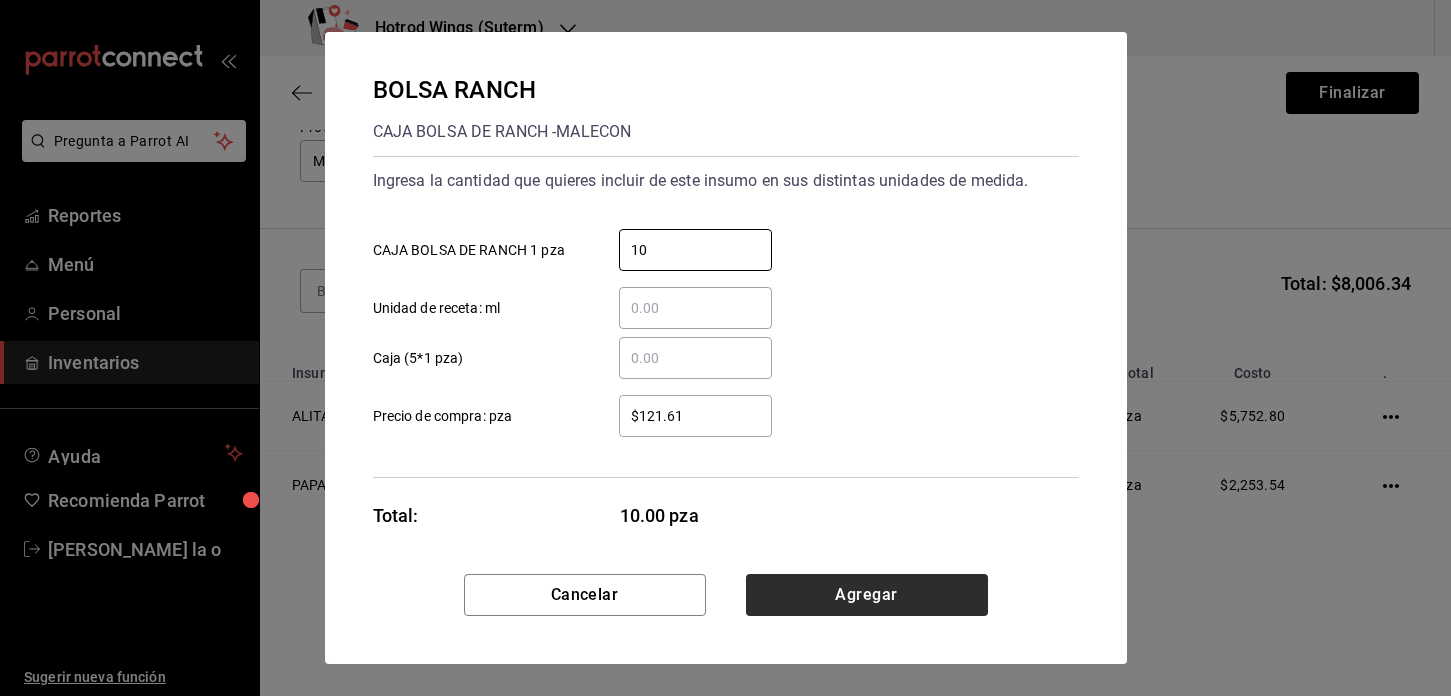 type on "10" 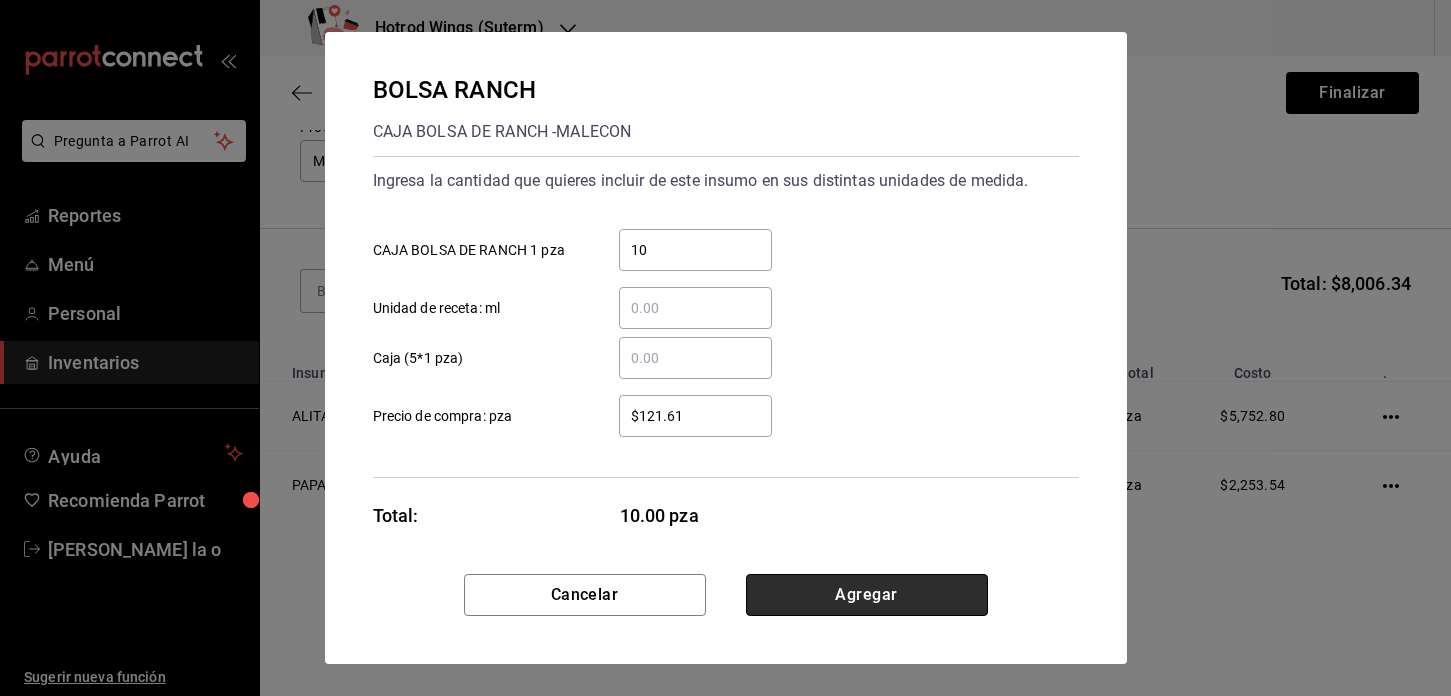 click on "Agregar" at bounding box center (867, 595) 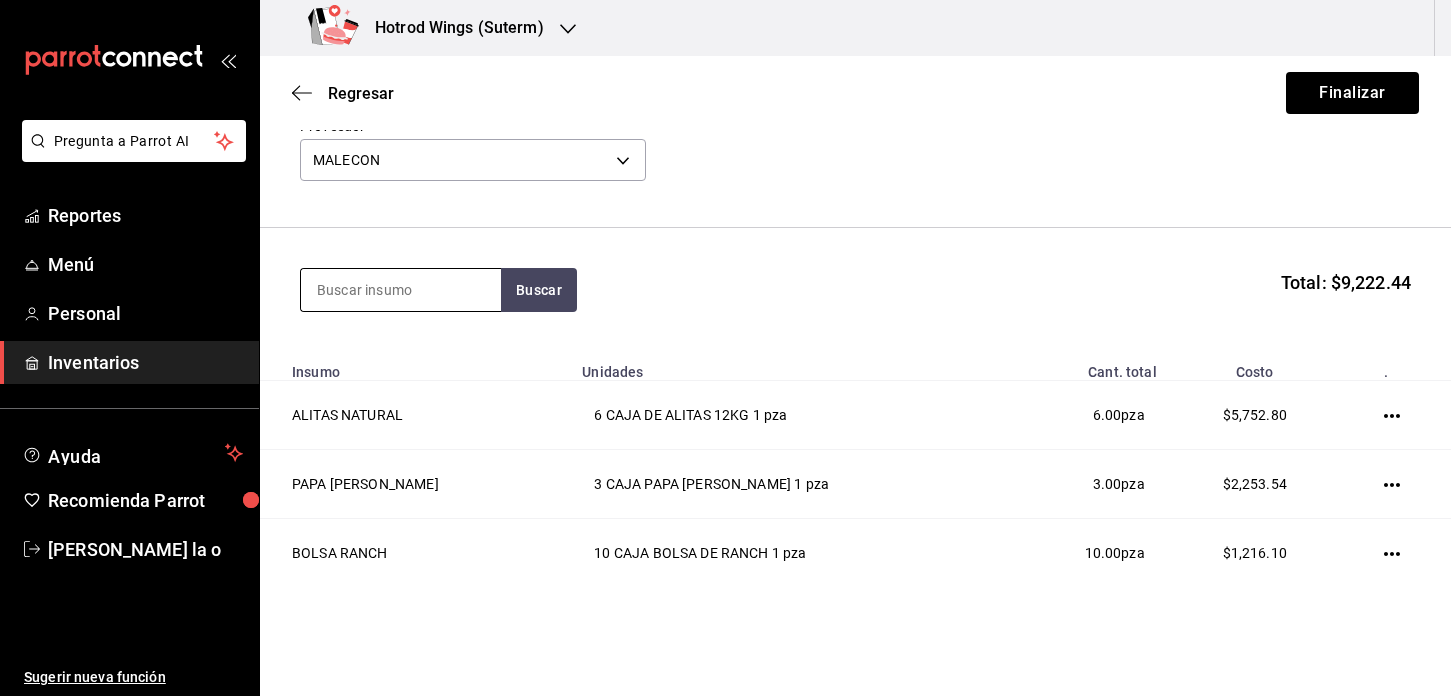 click at bounding box center (401, 290) 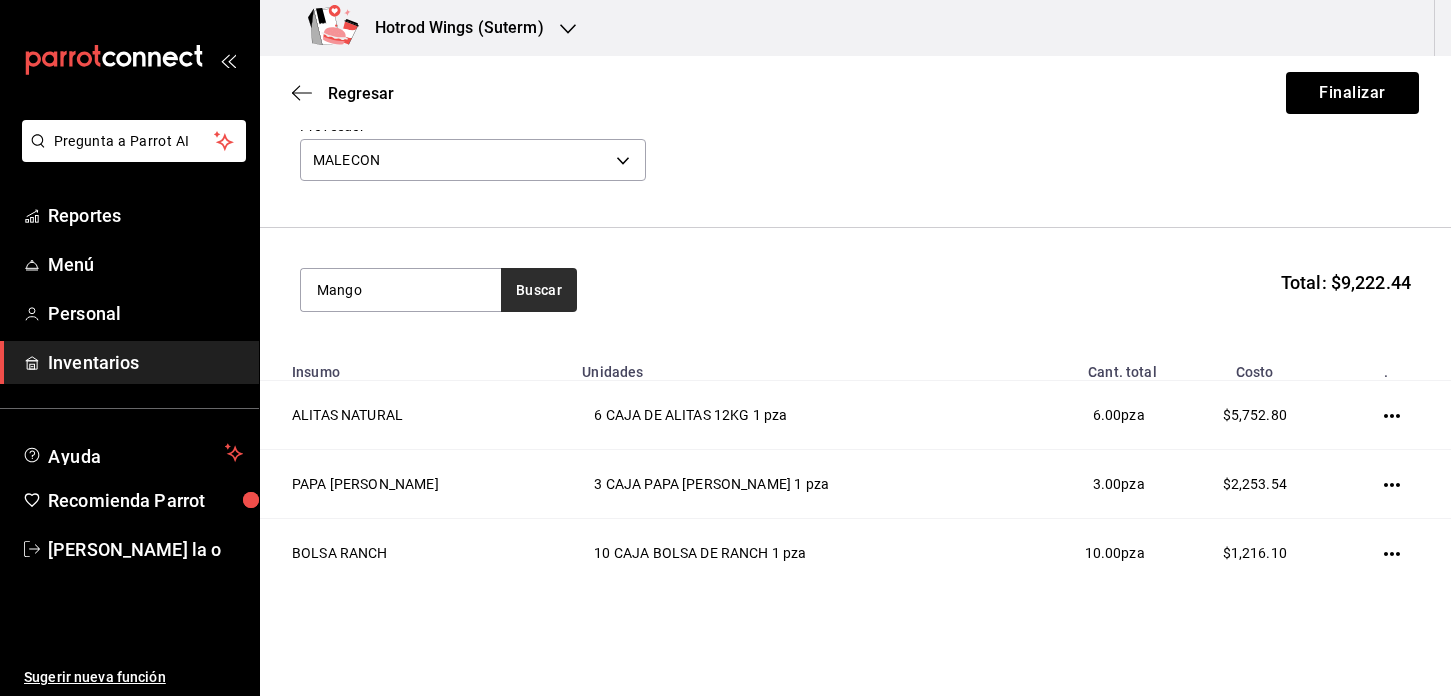 type on "Mango" 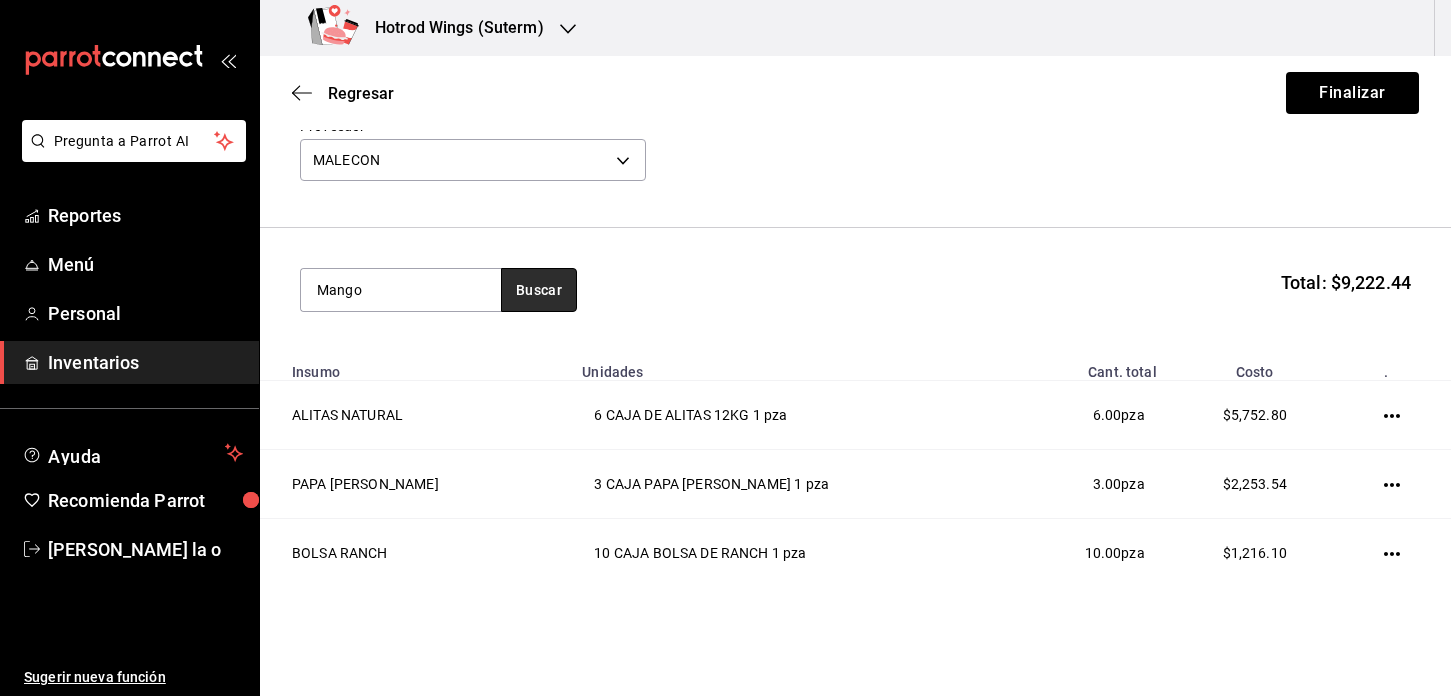 click on "Buscar" at bounding box center [539, 290] 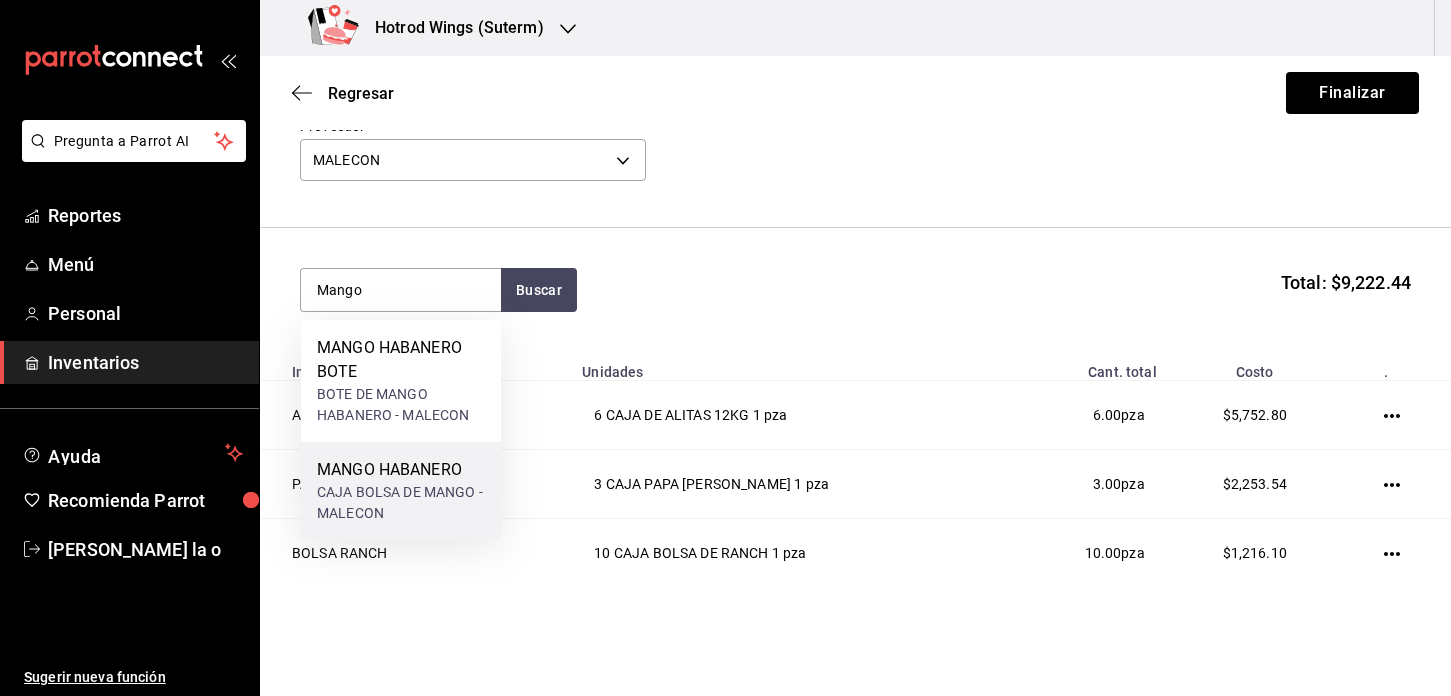 click on "CAJA BOLSA DE MANGO - MALECON" at bounding box center [401, 503] 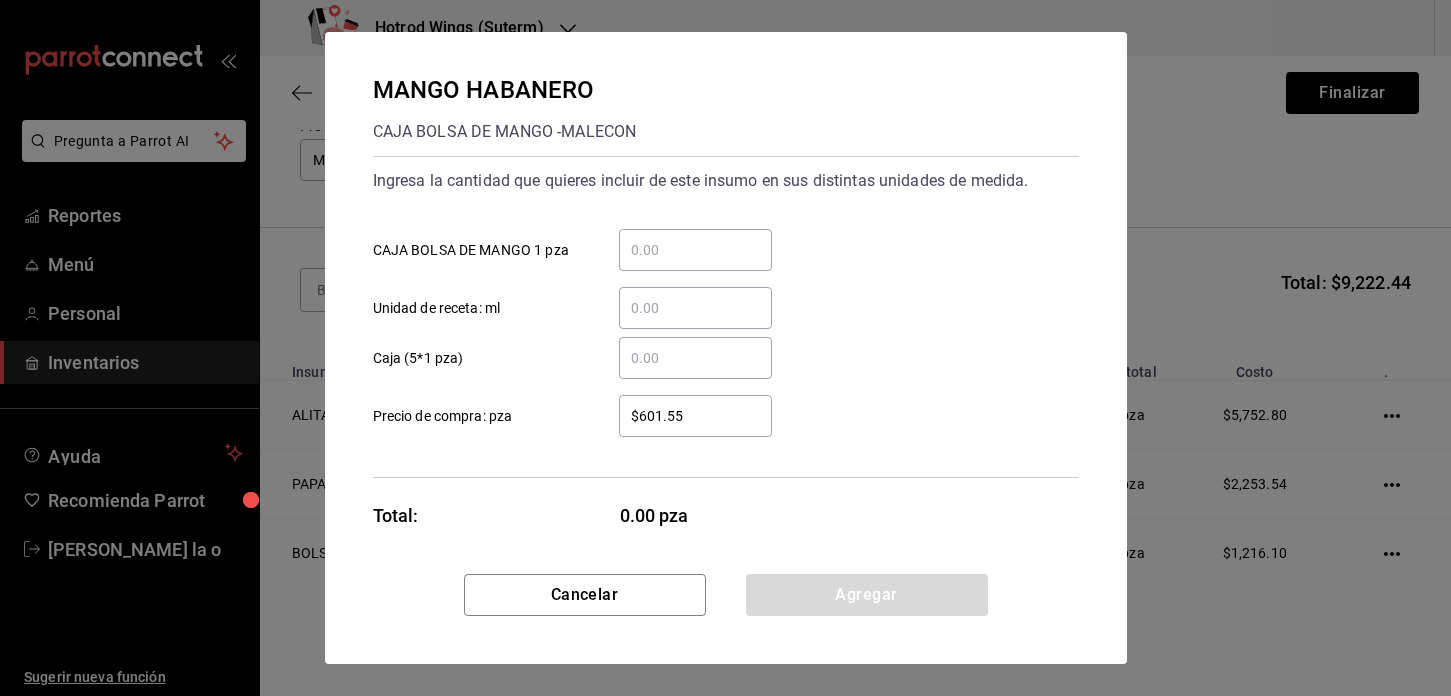 click on "​ CAJA BOLSA DE MANGO 1 pza" at bounding box center [695, 250] 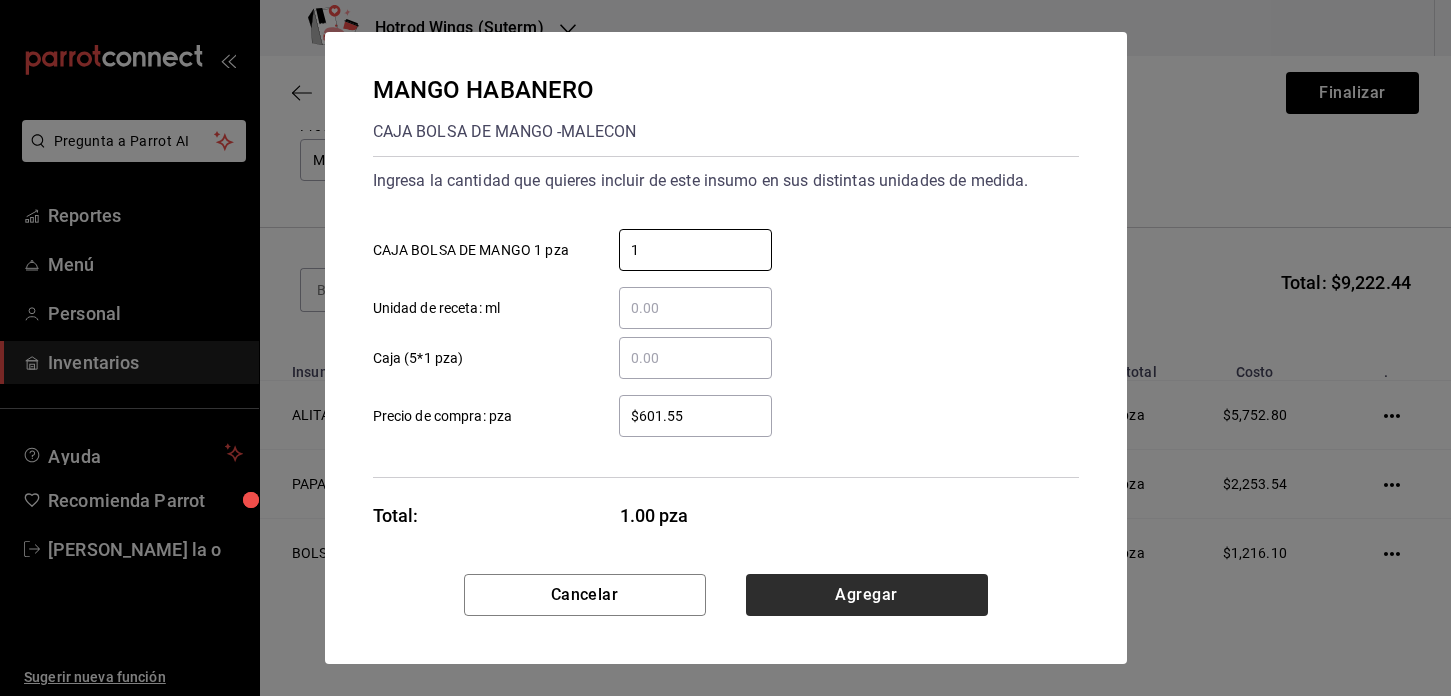 type on "1" 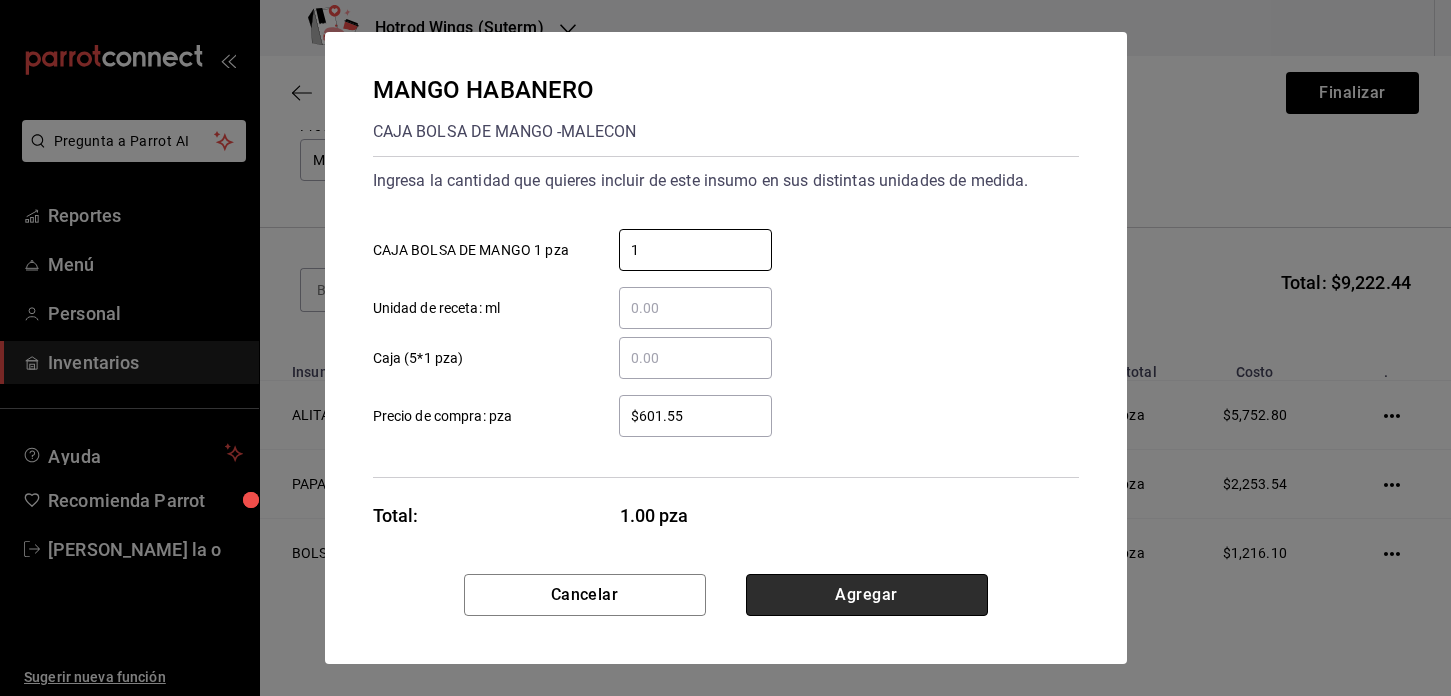 click on "Agregar" at bounding box center (867, 595) 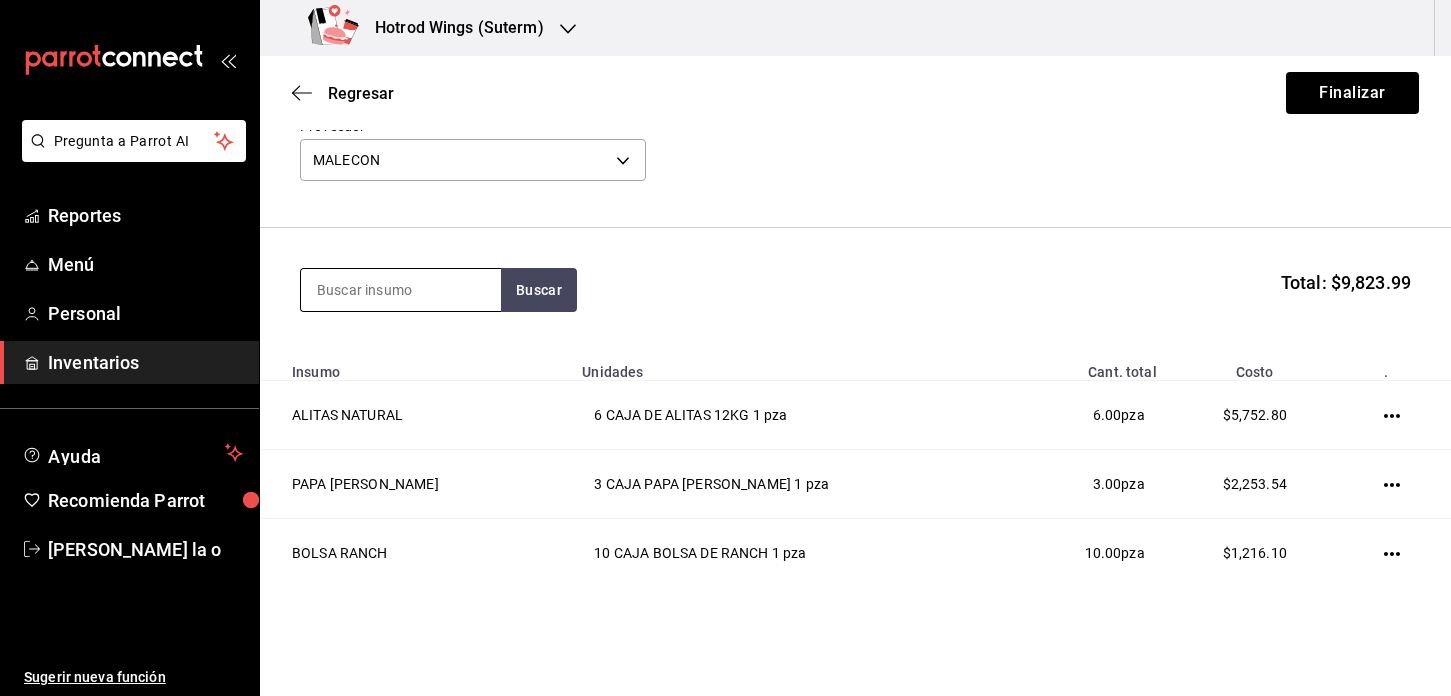 click at bounding box center (401, 290) 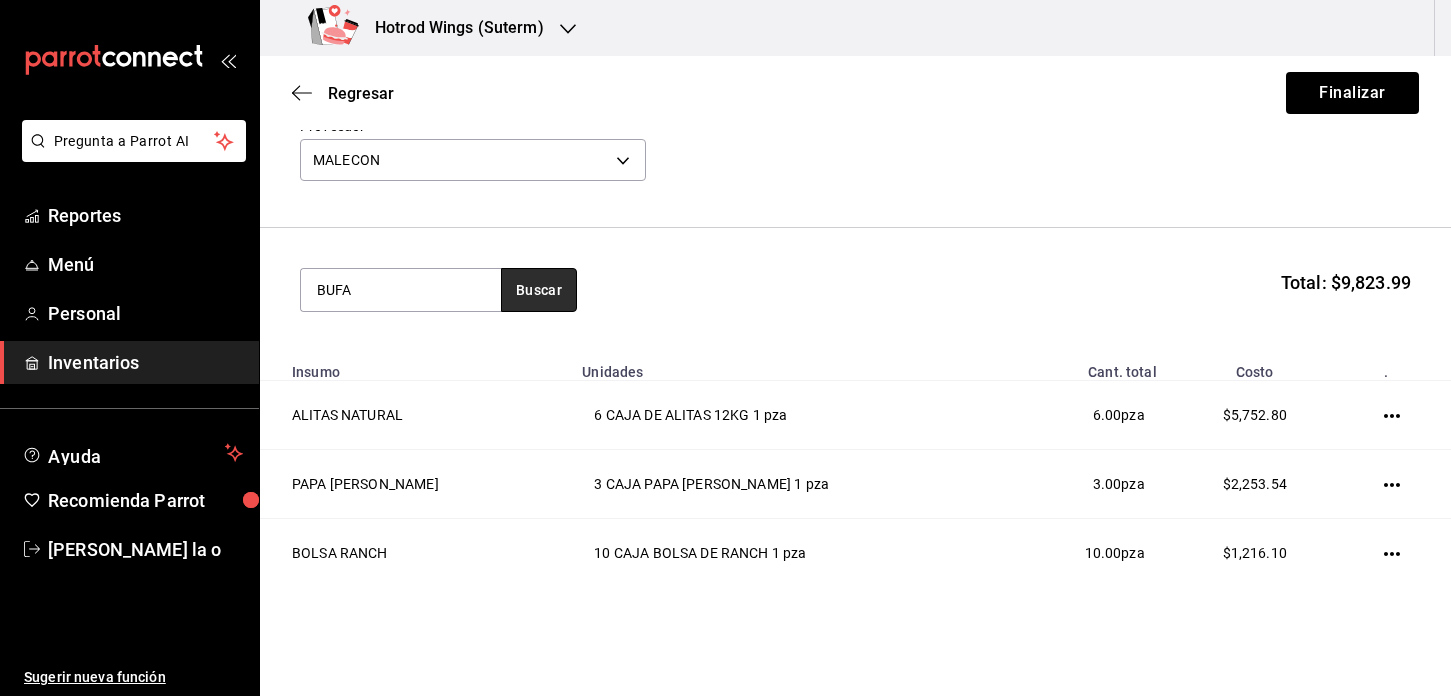 click on "Buscar" at bounding box center (539, 290) 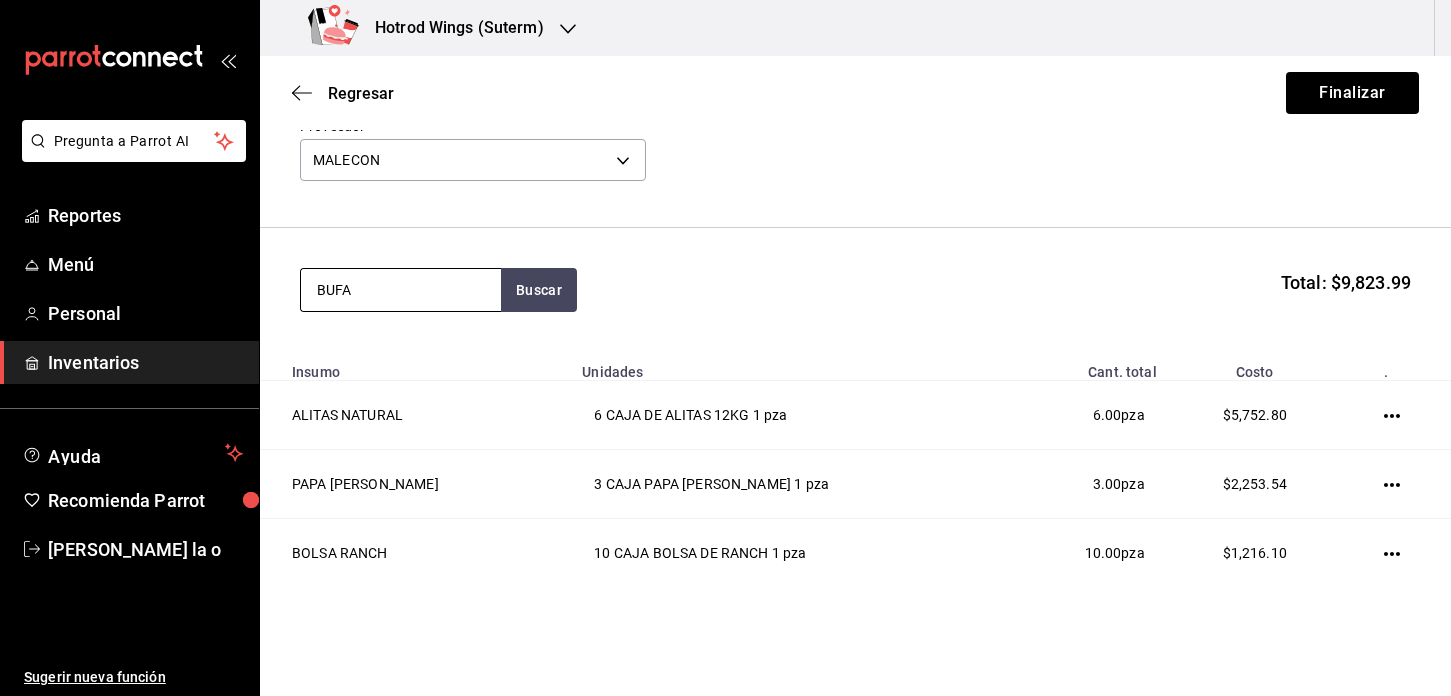 click on "BUFA" at bounding box center (401, 290) 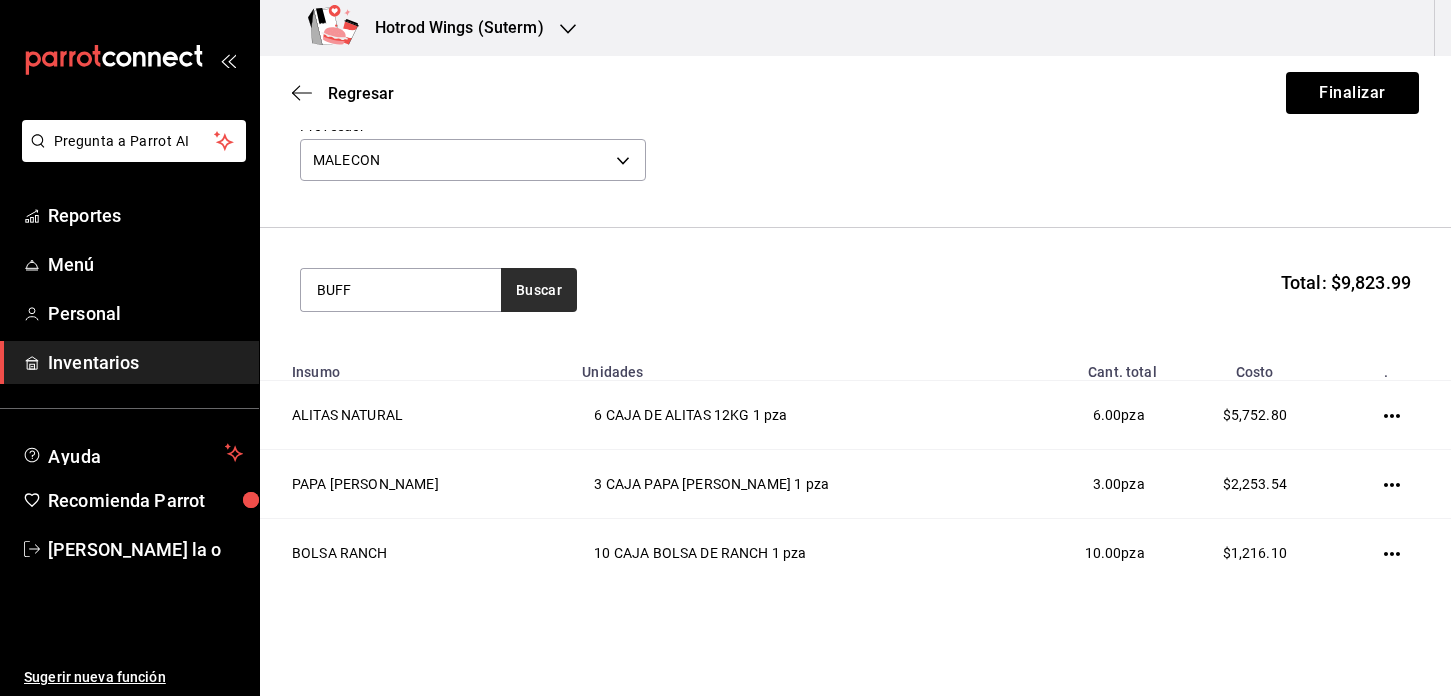 type on "BUFF" 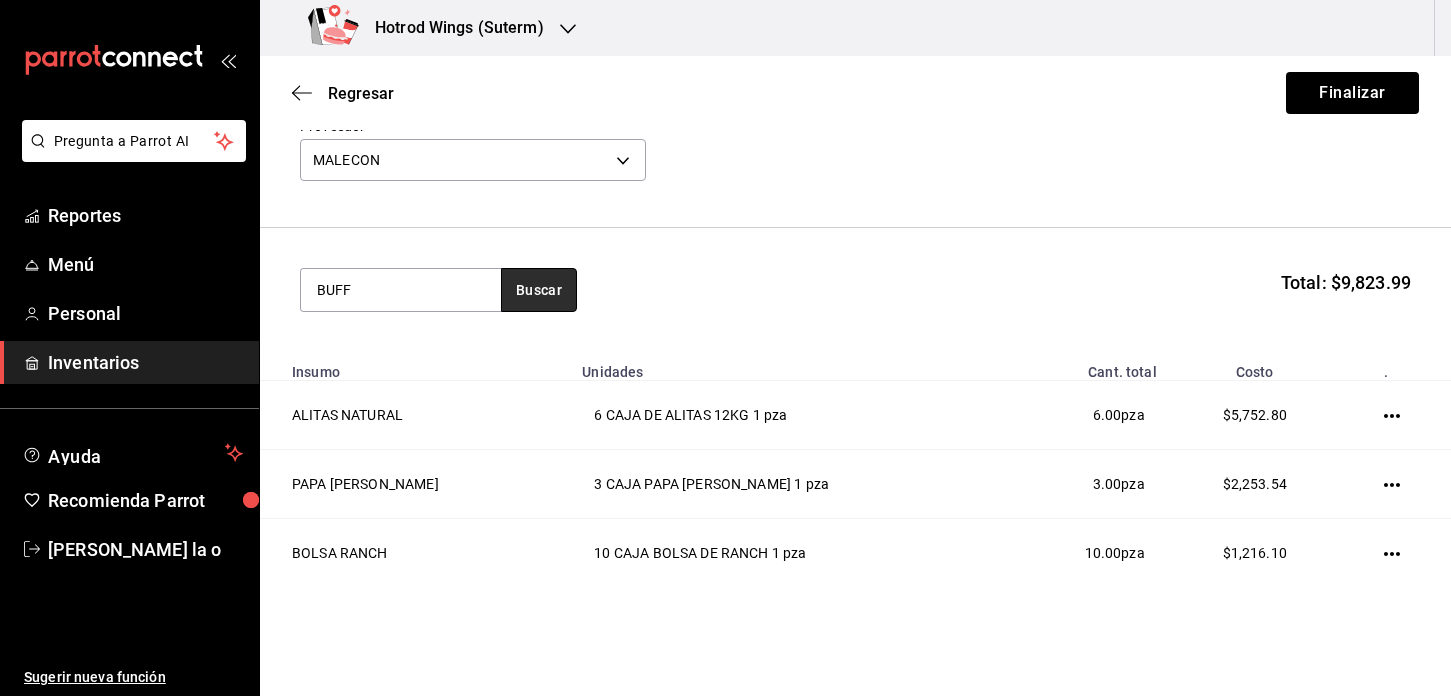 click on "Buscar" at bounding box center (539, 290) 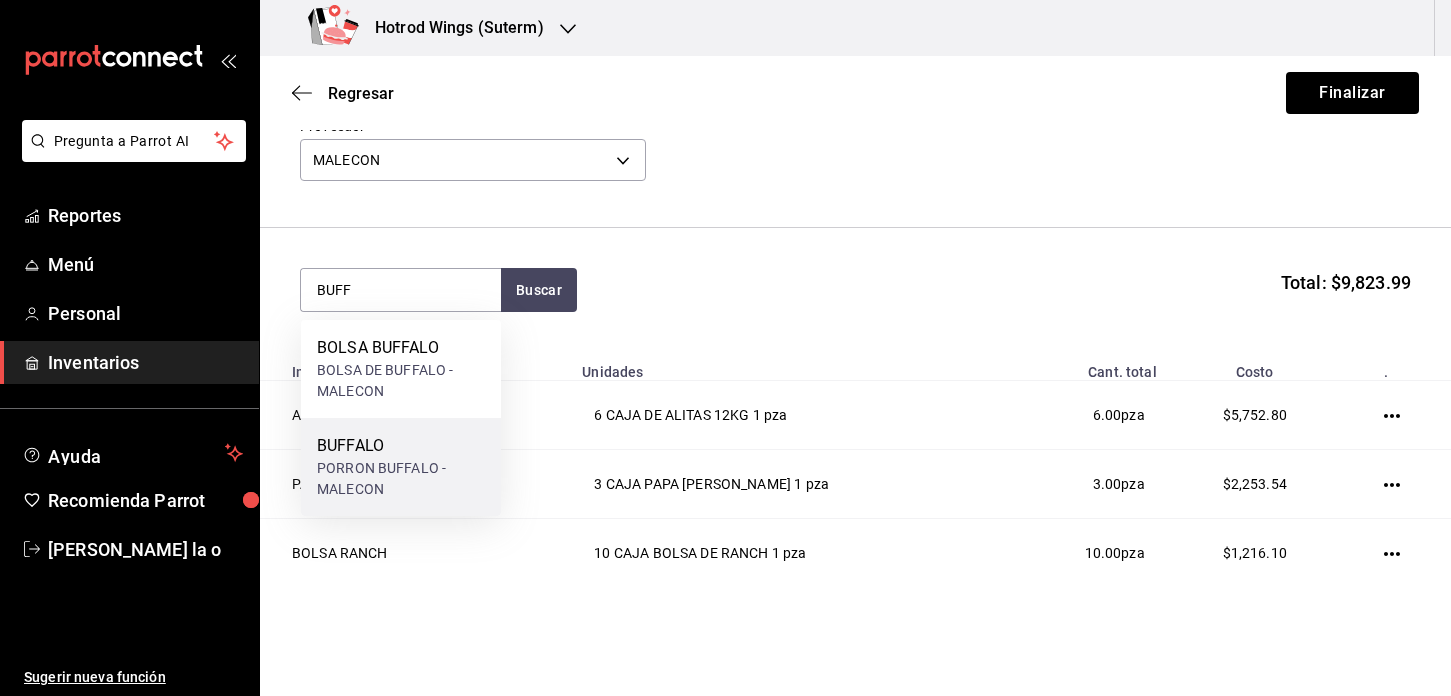 click on "PORRON BUFFALO - MALECON" at bounding box center (401, 479) 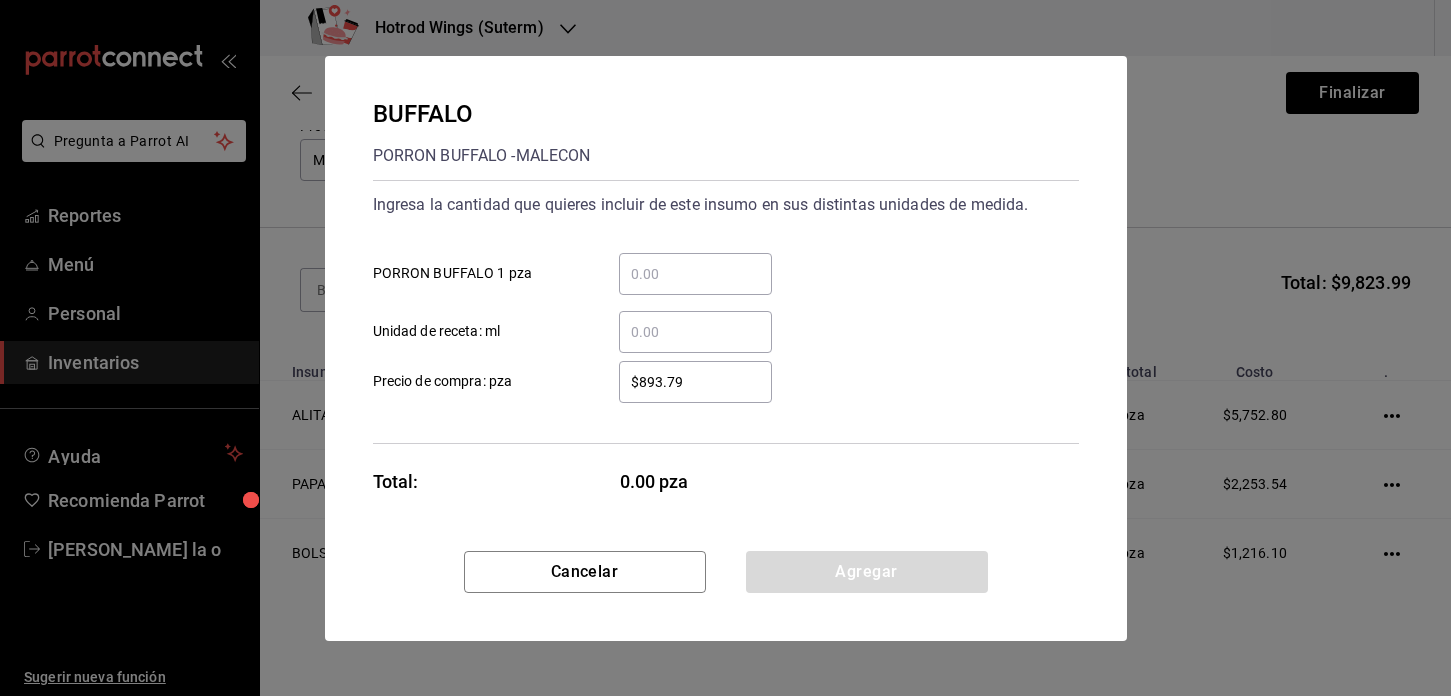 click on "​ PORRON BUFFALO 1 pza" at bounding box center [695, 274] 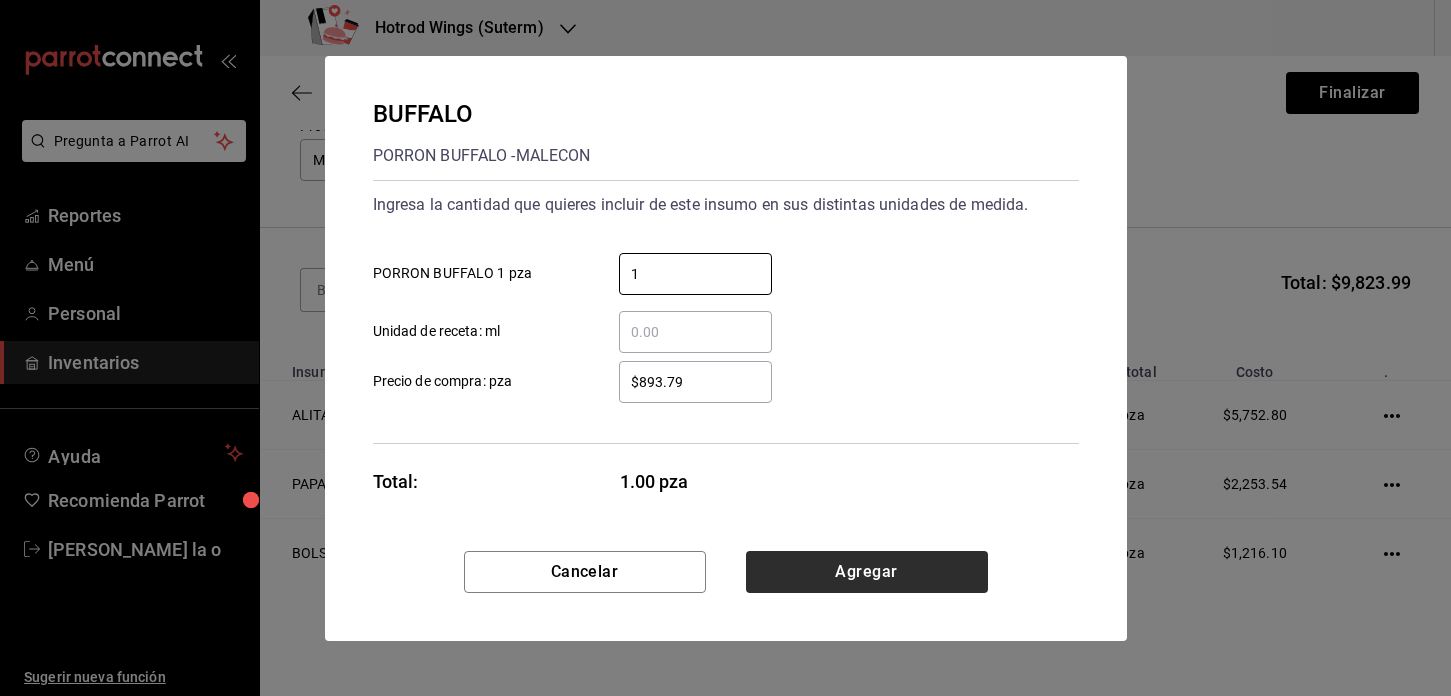 type on "1" 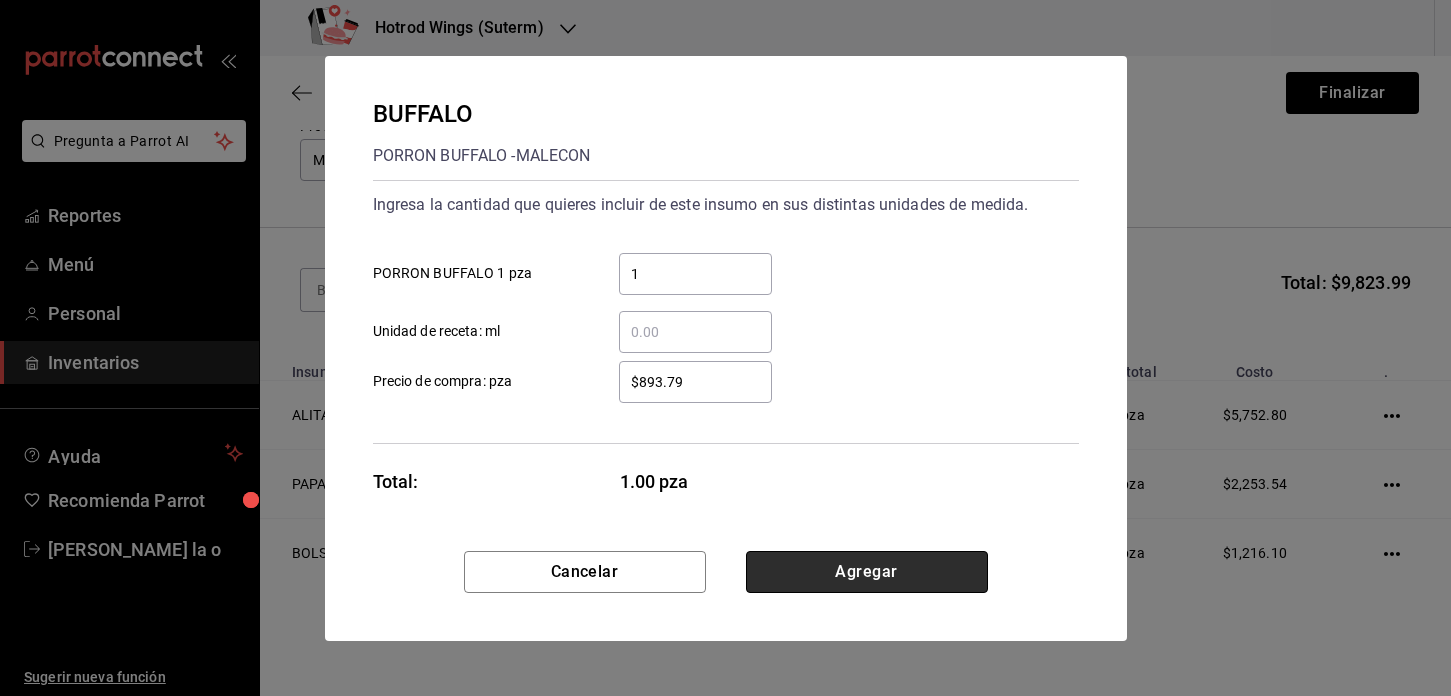 click on "Agregar" at bounding box center [867, 572] 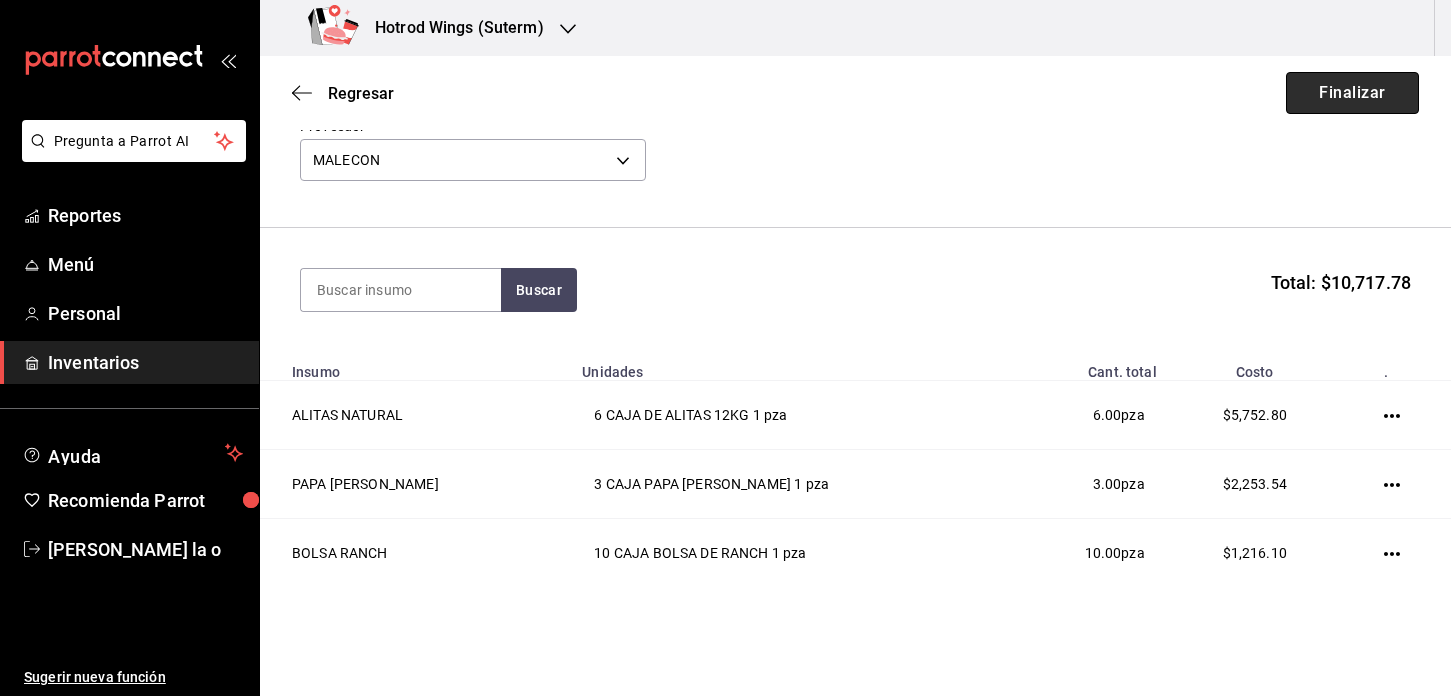 click on "Finalizar" at bounding box center [1352, 93] 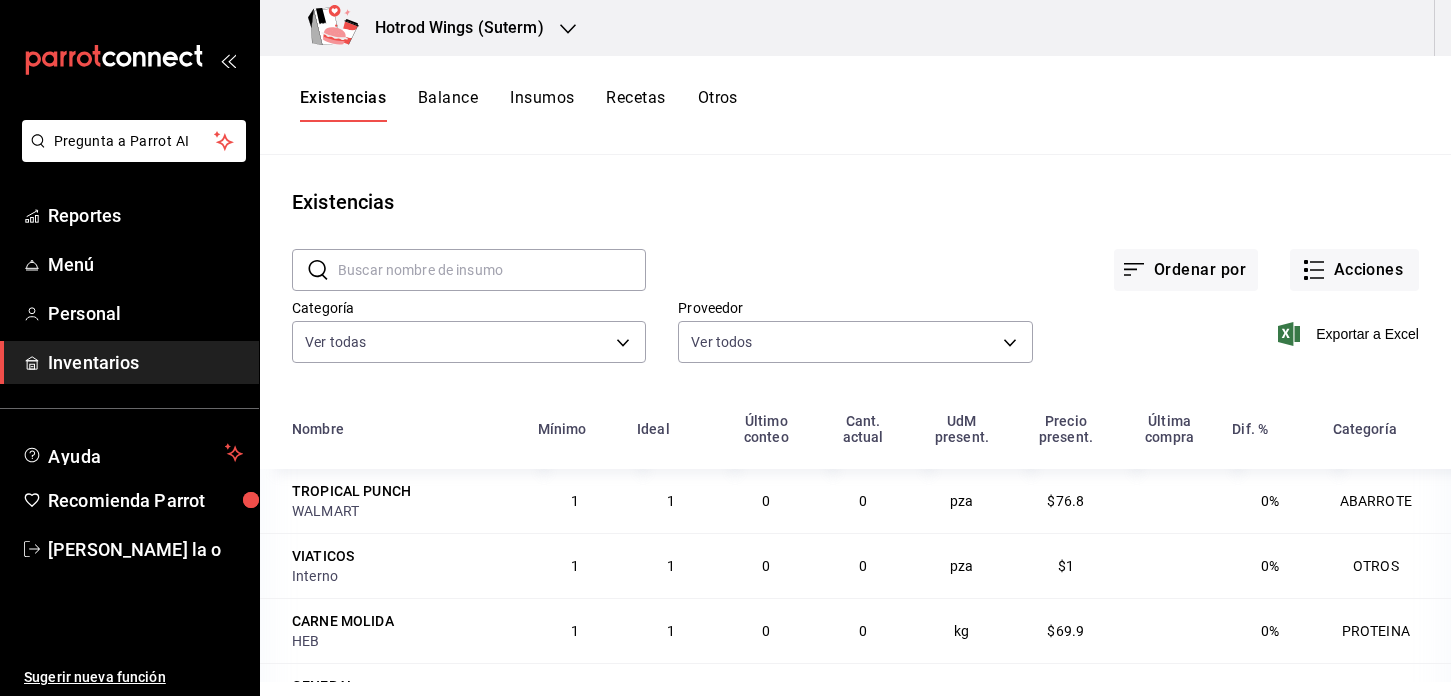 click on "Hotrod Wings (Suterm)" at bounding box center [430, 28] 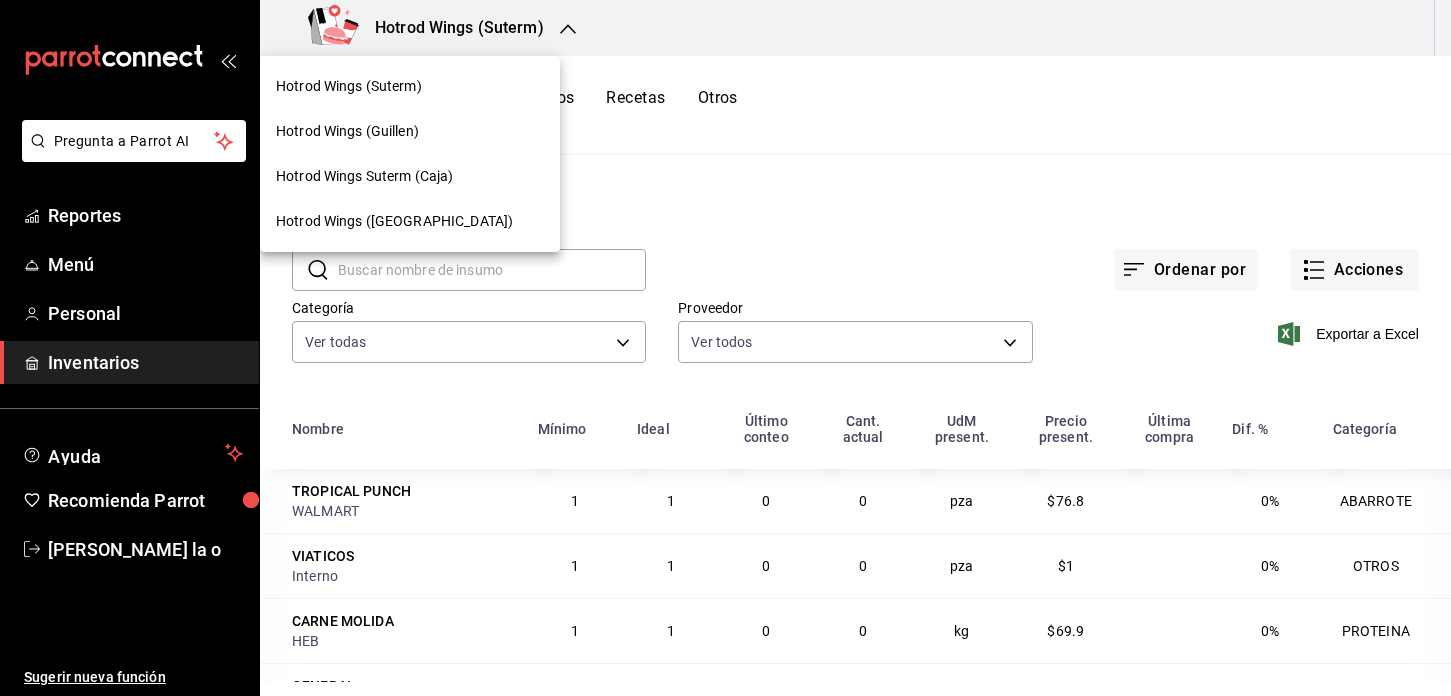 click on "Hotrod Wings (Guillen)" at bounding box center [410, 131] 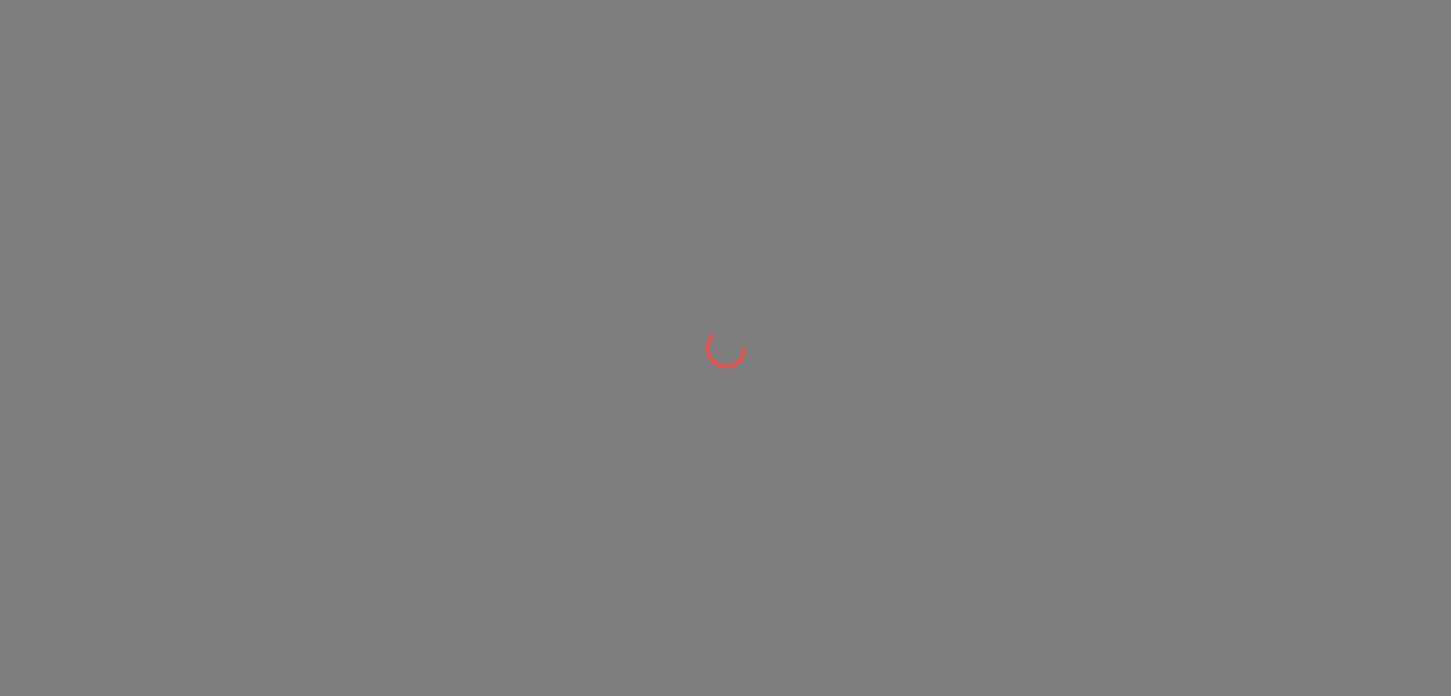 scroll, scrollTop: 0, scrollLeft: 0, axis: both 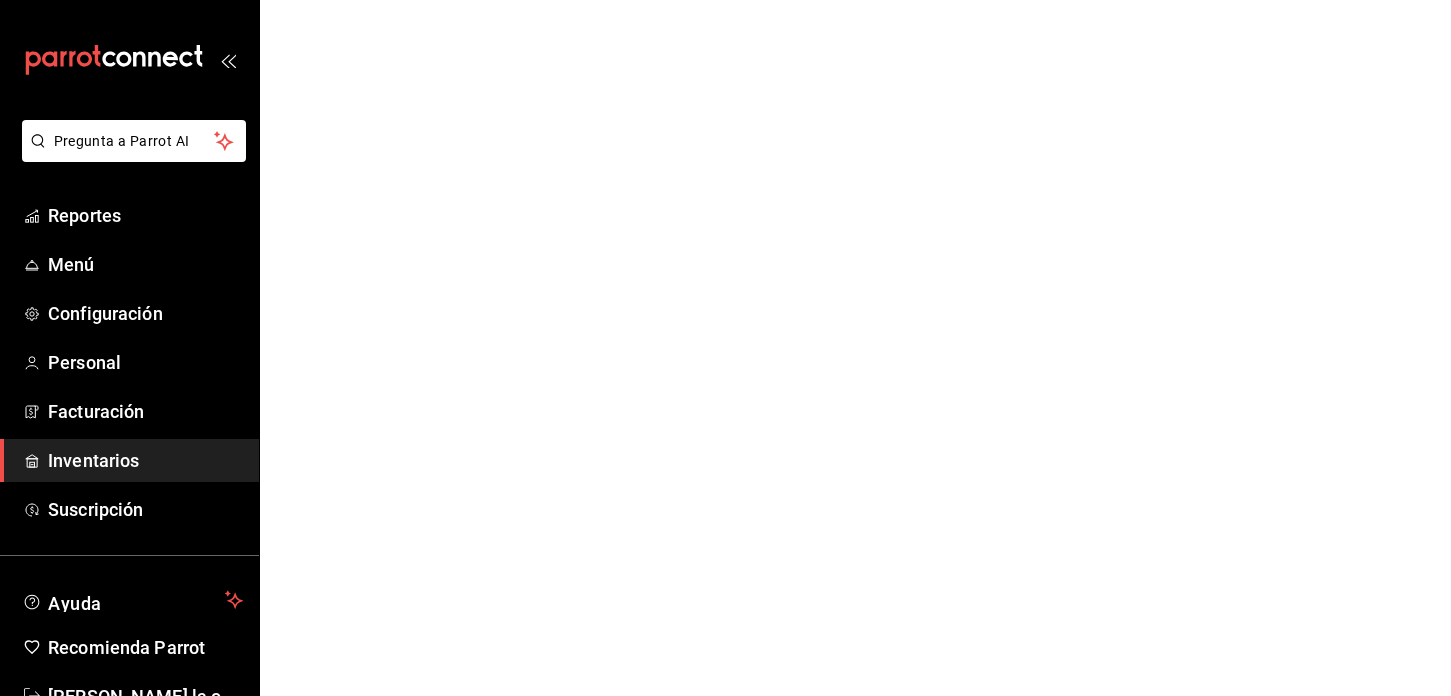 click on "Pregunta a Parrot AI Reportes   Menú   Configuración   Personal   Facturación   Inventarios   Suscripción   Ayuda Recomienda Parrot   [PERSON_NAME] De la o   Sugerir nueva función   Pregunta a Parrot AI Reportes   Menú   Configuración   Personal   Facturación   Inventarios   Suscripción   Ayuda Recomienda Parrot   [PERSON_NAME] De la o   Sugerir nueva función   Visitar centro de ayuda [PHONE_NUMBER] [EMAIL_ADDRESS][DOMAIN_NAME] Visitar centro de ayuda [PHONE_NUMBER] [EMAIL_ADDRESS][DOMAIN_NAME]" at bounding box center [725, 0] 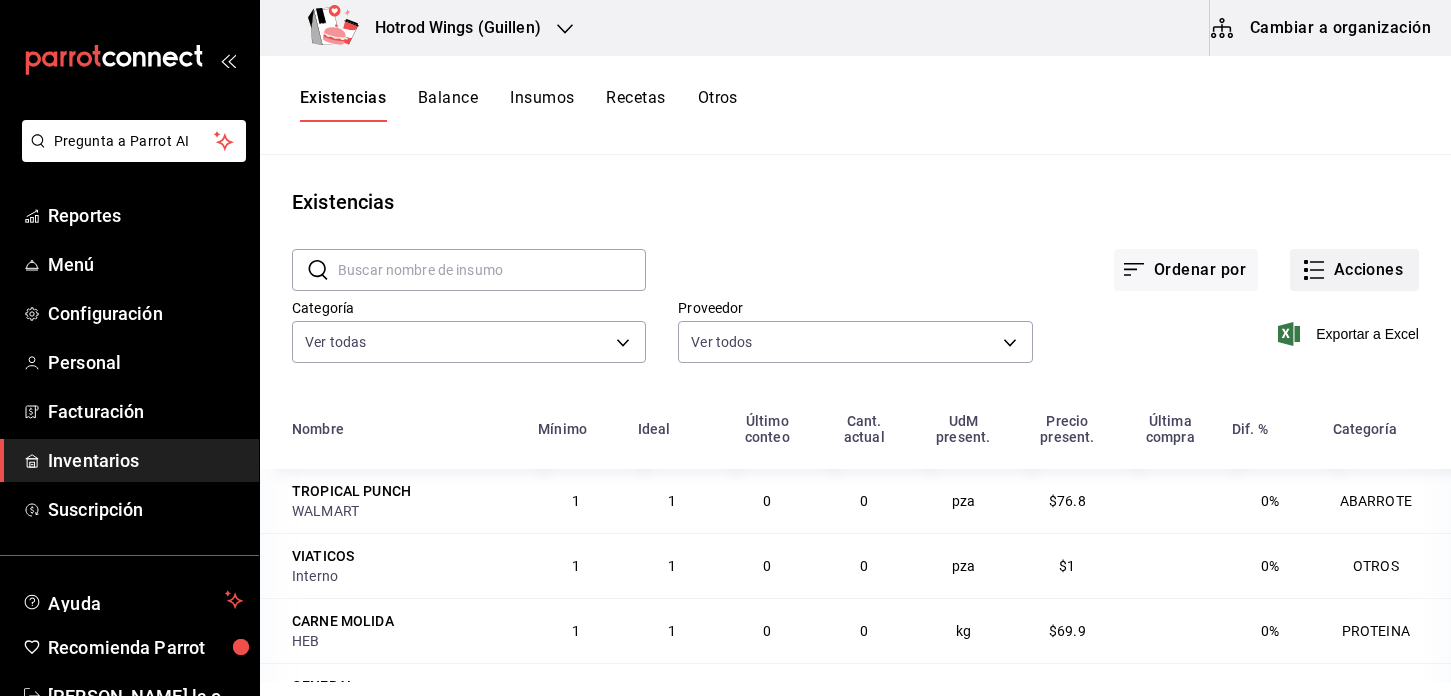 click on "Acciones" at bounding box center [1354, 270] 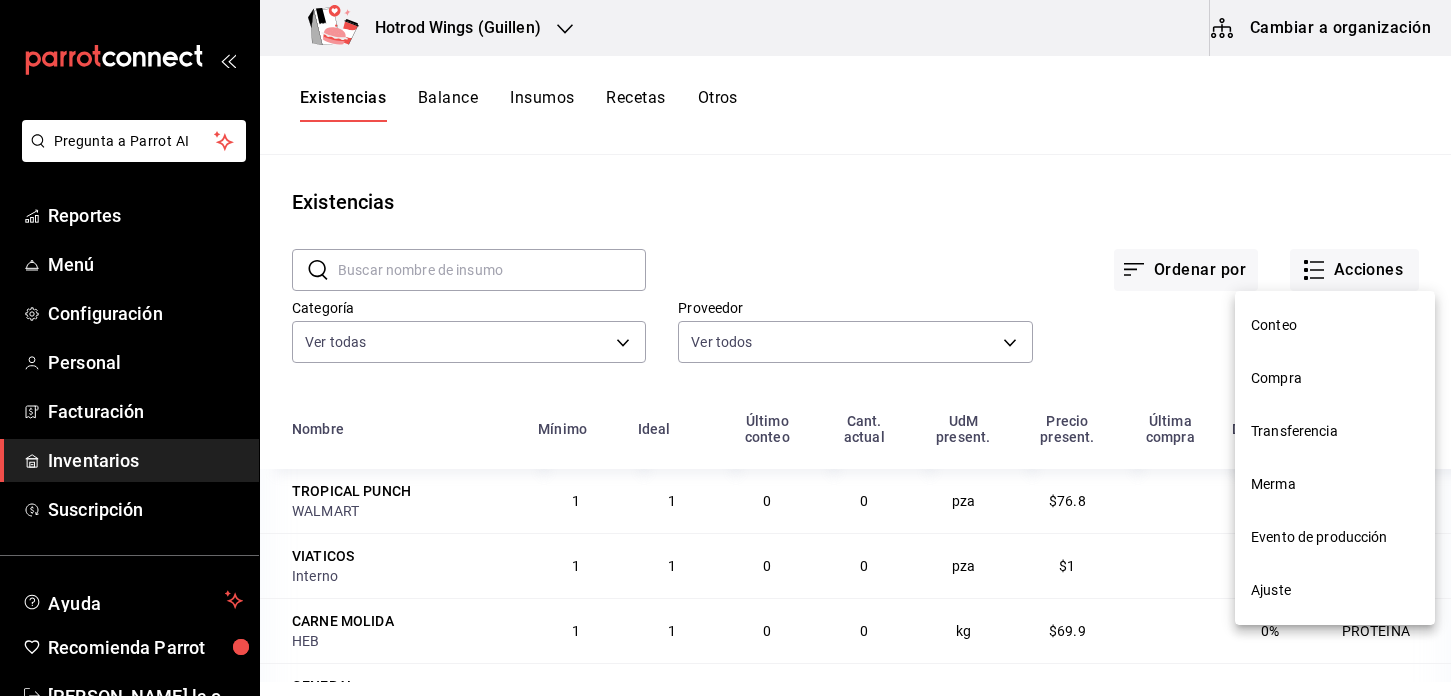 click at bounding box center [725, 348] 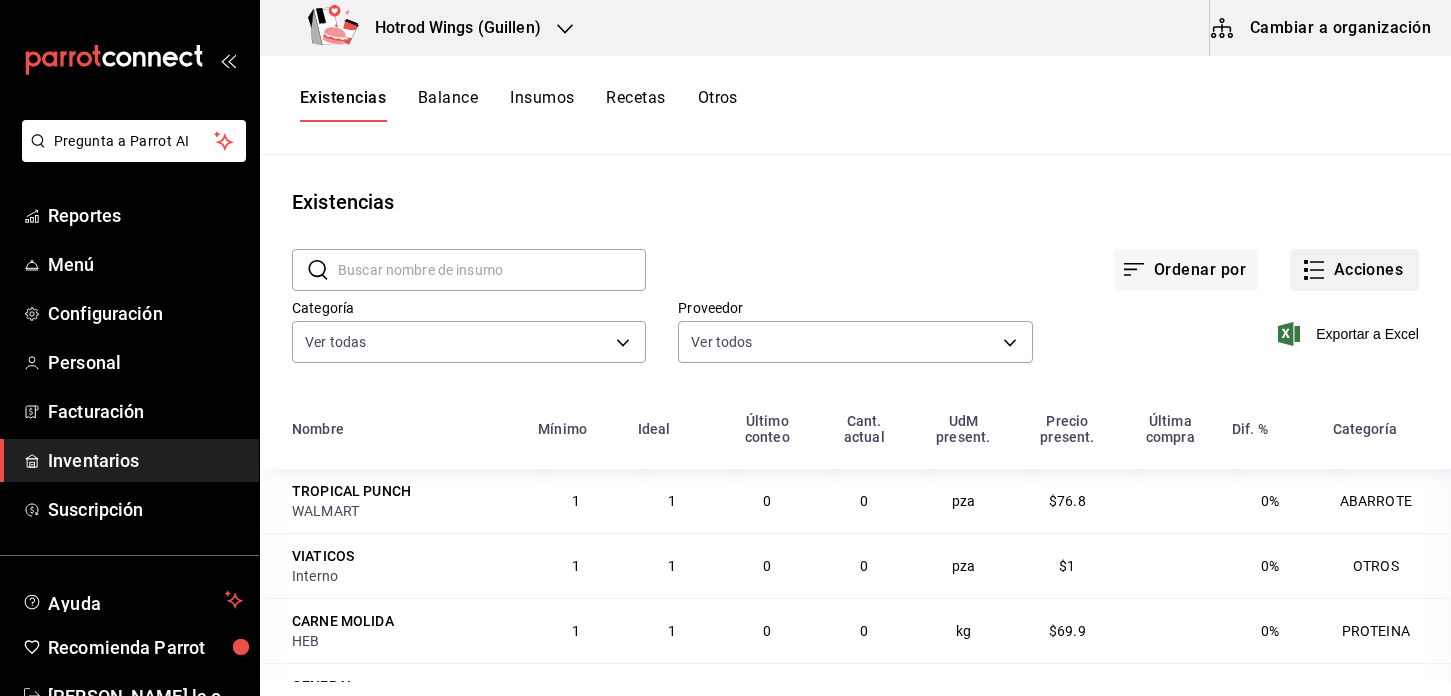 click on "Acciones" at bounding box center (1354, 270) 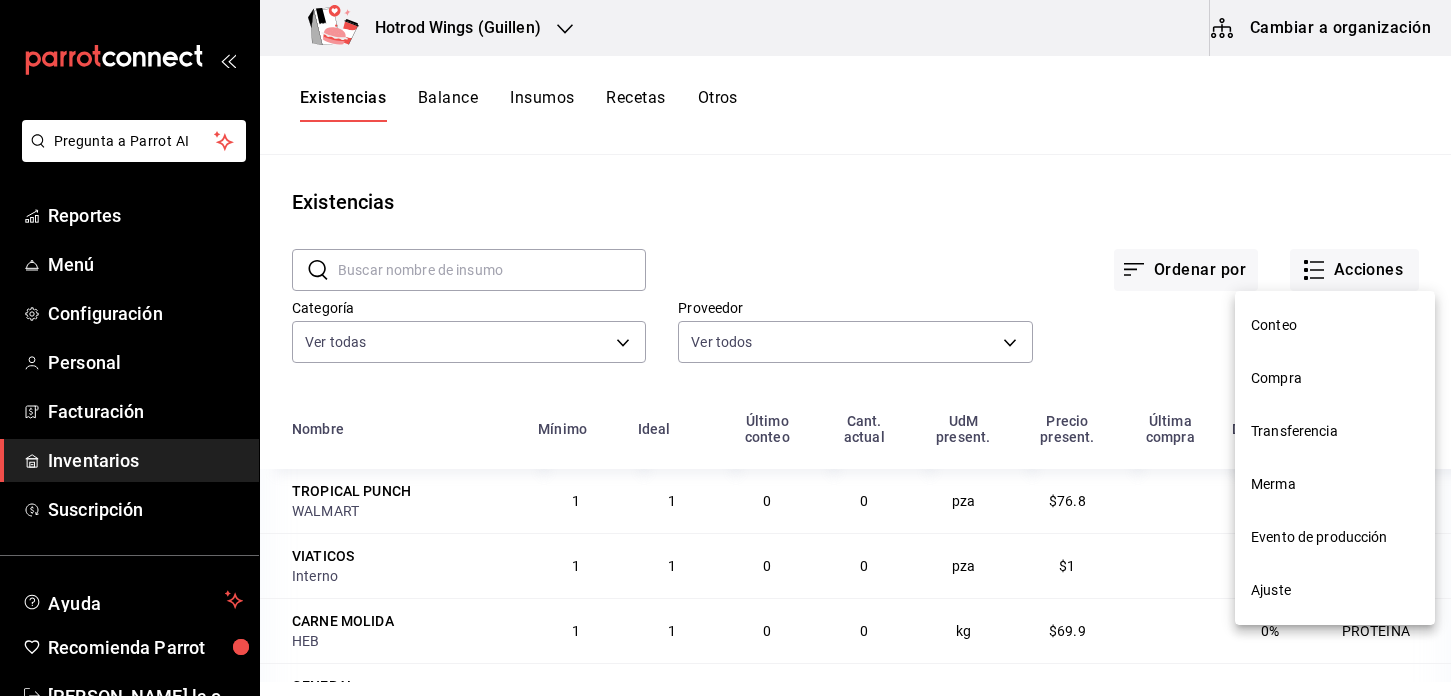 click on "Compra" at bounding box center [1335, 378] 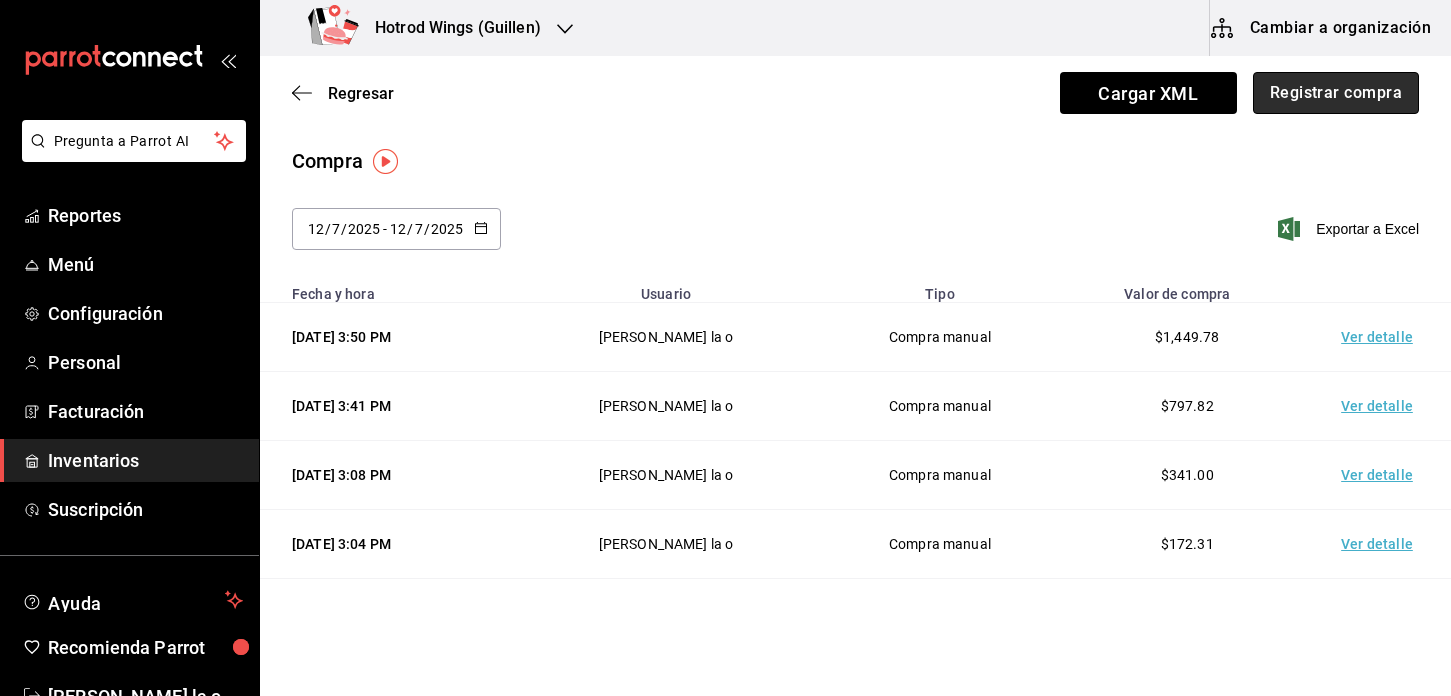 click on "Registrar compra" at bounding box center [1336, 93] 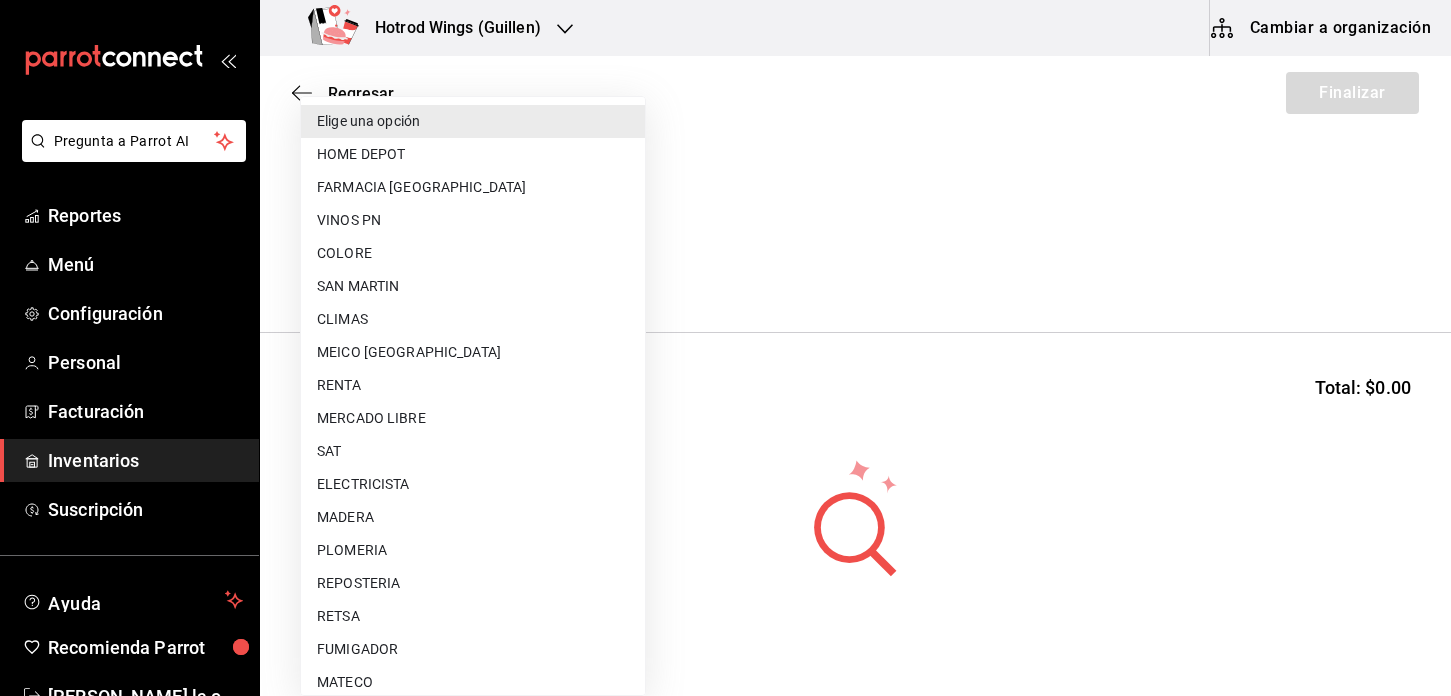 click on "Pregunta a Parrot AI Reportes   Menú   Configuración   Personal   Facturación   Inventarios   Suscripción   Ayuda Recomienda Parrot   Martha De la o   Sugerir nueva función   Hotrod Wings (Guillen) Cambiar a organización Regresar Finalizar Compra Proveedor Elige una opción default Buscar Total: $0.00 No hay insumos a mostrar. Busca un insumo para agregarlo a la lista Pregunta a Parrot AI Reportes   Menú   Configuración   Personal   Facturación   Inventarios   Suscripción   Ayuda Recomienda Parrot   Martha De la o   Sugerir nueva función   GANA 1 MES GRATIS EN TU SUSCRIPCIÓN AQUÍ ¿Recuerdas cómo empezó tu restaurante?
Hoy puedes ayudar a un colega a tener el mismo cambio que tú viviste.
Recomienda Parrot directamente desde tu Portal Administrador.
Es fácil y rápido.
🎁 Por cada restaurante que se una, ganas 1 mes gratis. Ver video tutorial Ir a video Editar Eliminar Visitar centro de ayuda (81) 2046 6363 soporte@parrotsoftware.io Visitar centro de ayuda (81) 2046 6363 Elige una opción" at bounding box center [725, 291] 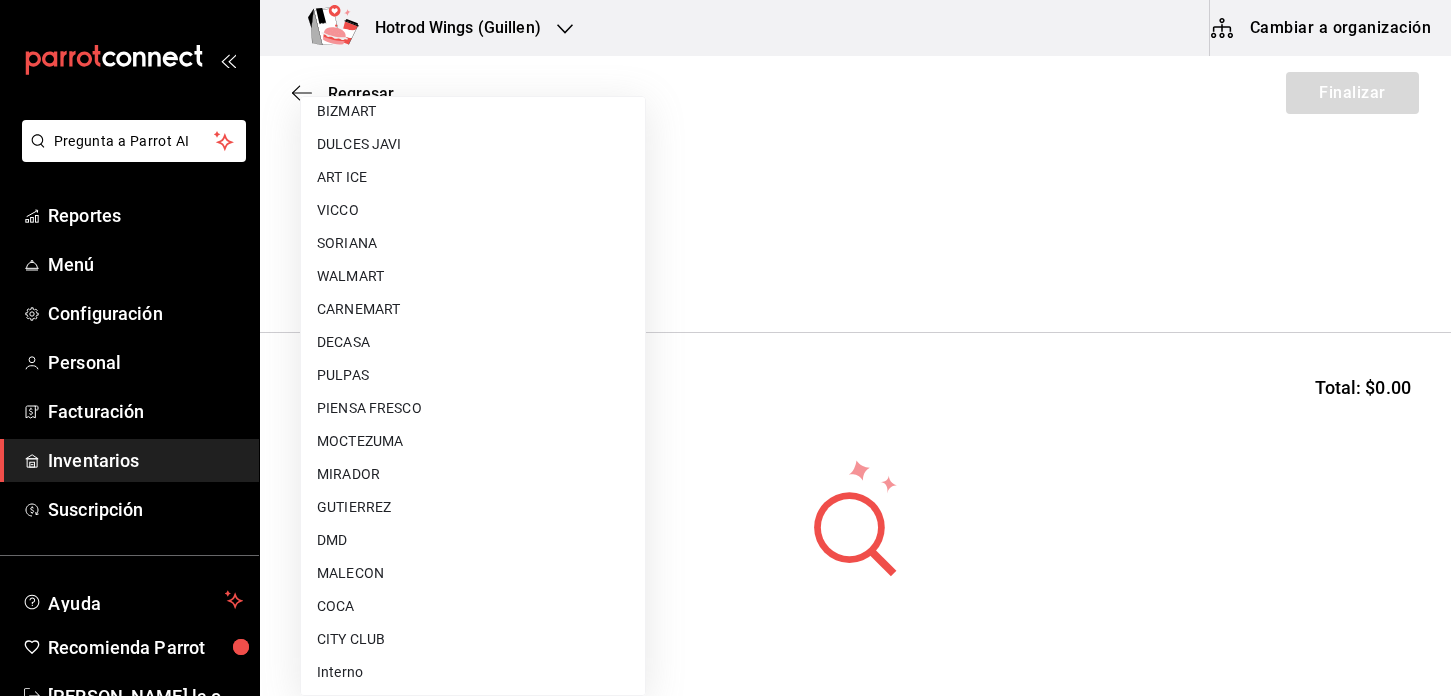 scroll, scrollTop: 1002, scrollLeft: 0, axis: vertical 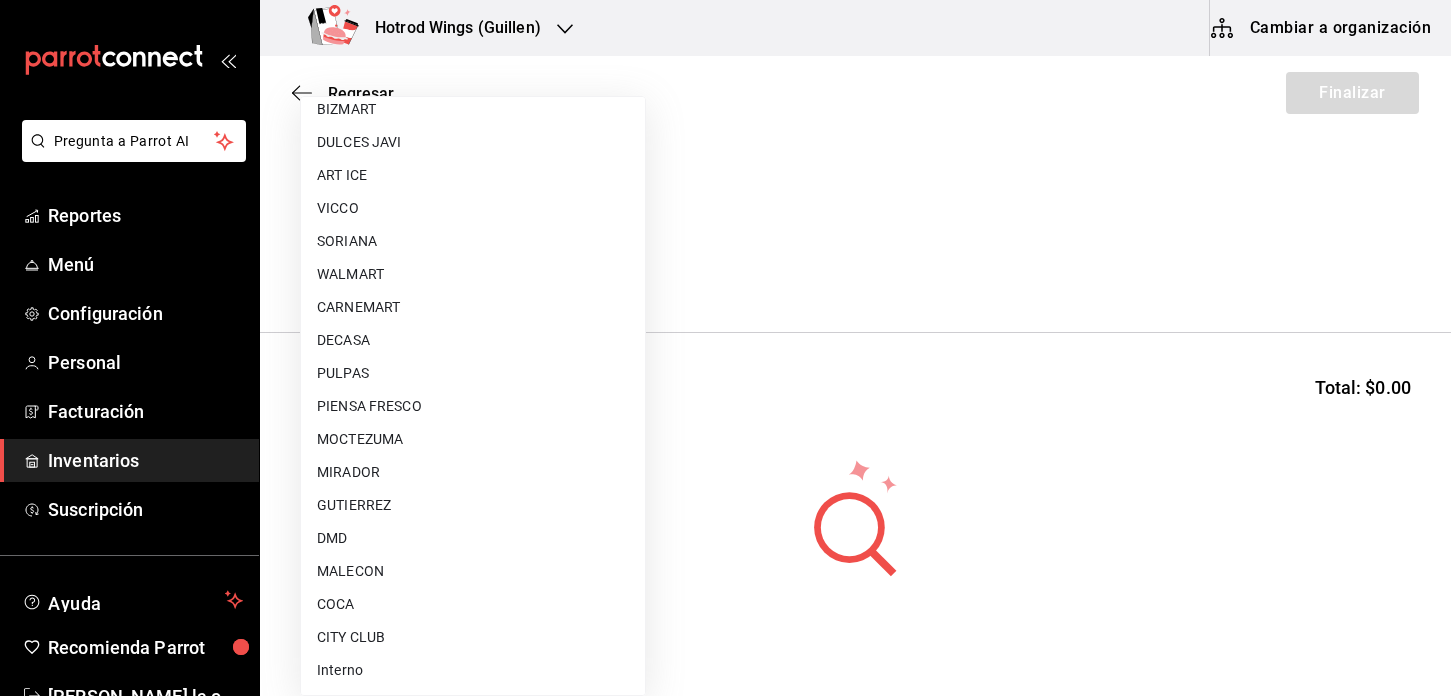 drag, startPoint x: 391, startPoint y: 569, endPoint x: 417, endPoint y: 547, distance: 34.058773 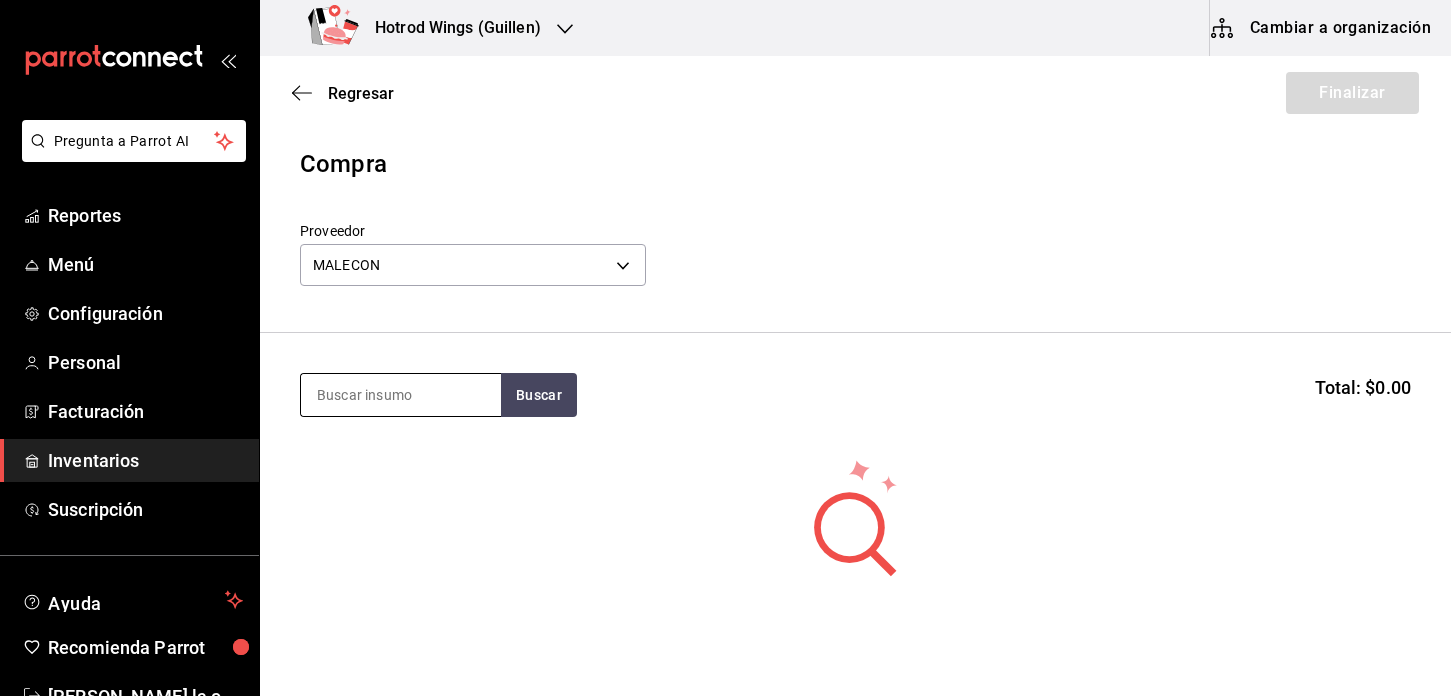 click at bounding box center (401, 395) 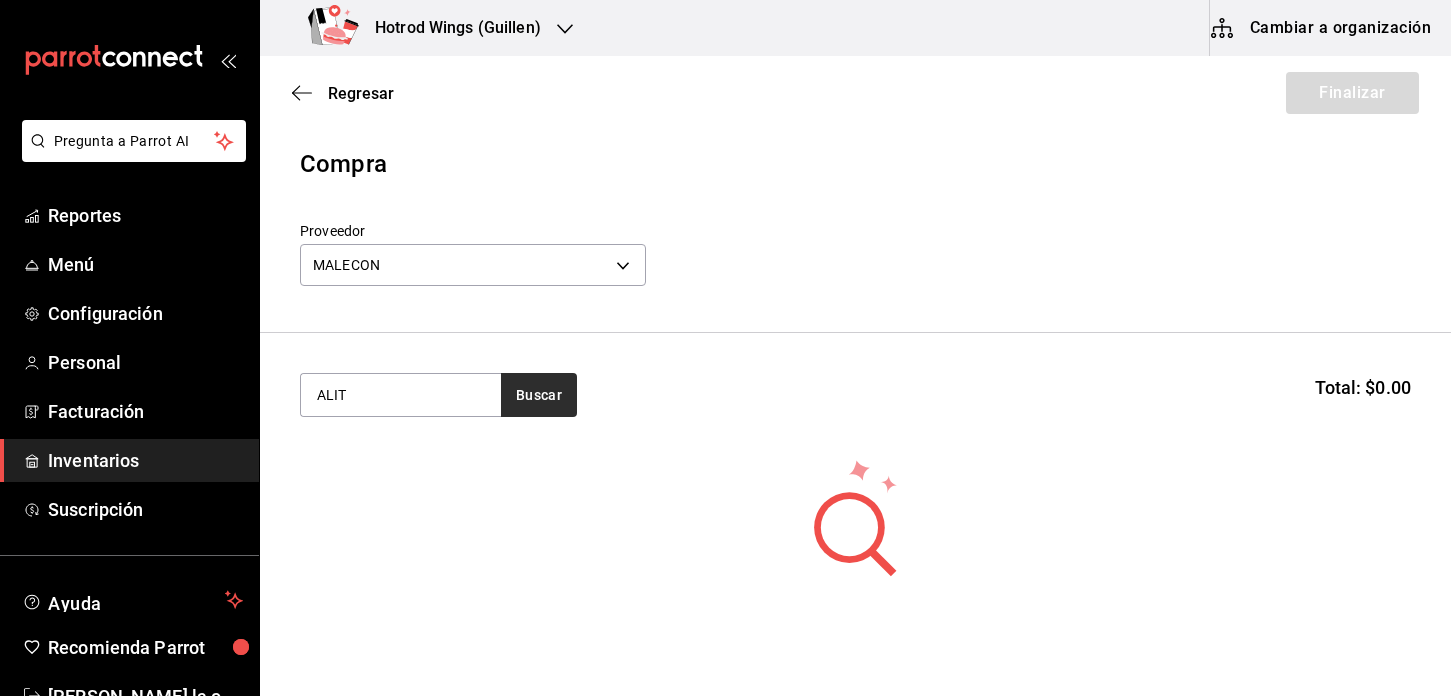 type on "ALIT" 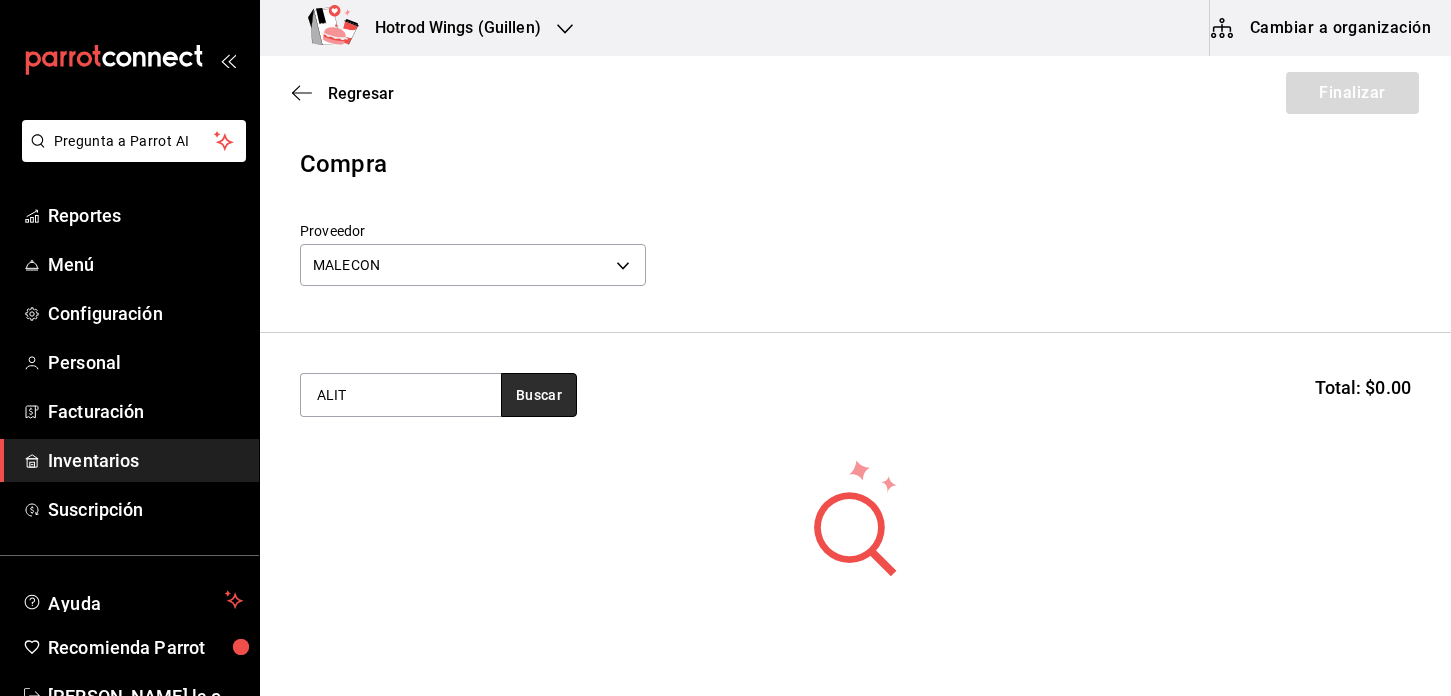 click on "Buscar" at bounding box center [539, 395] 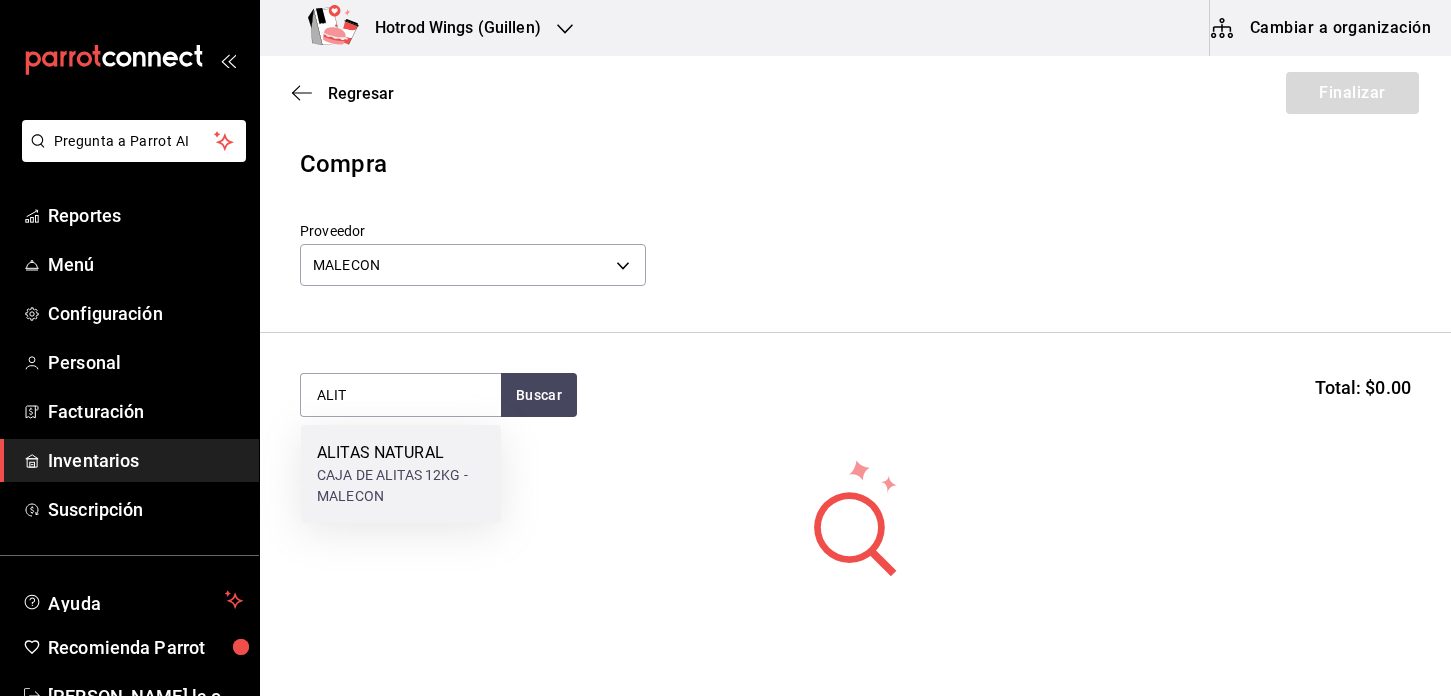 click on "CAJA DE ALITAS 12KG - MALECON" at bounding box center [401, 486] 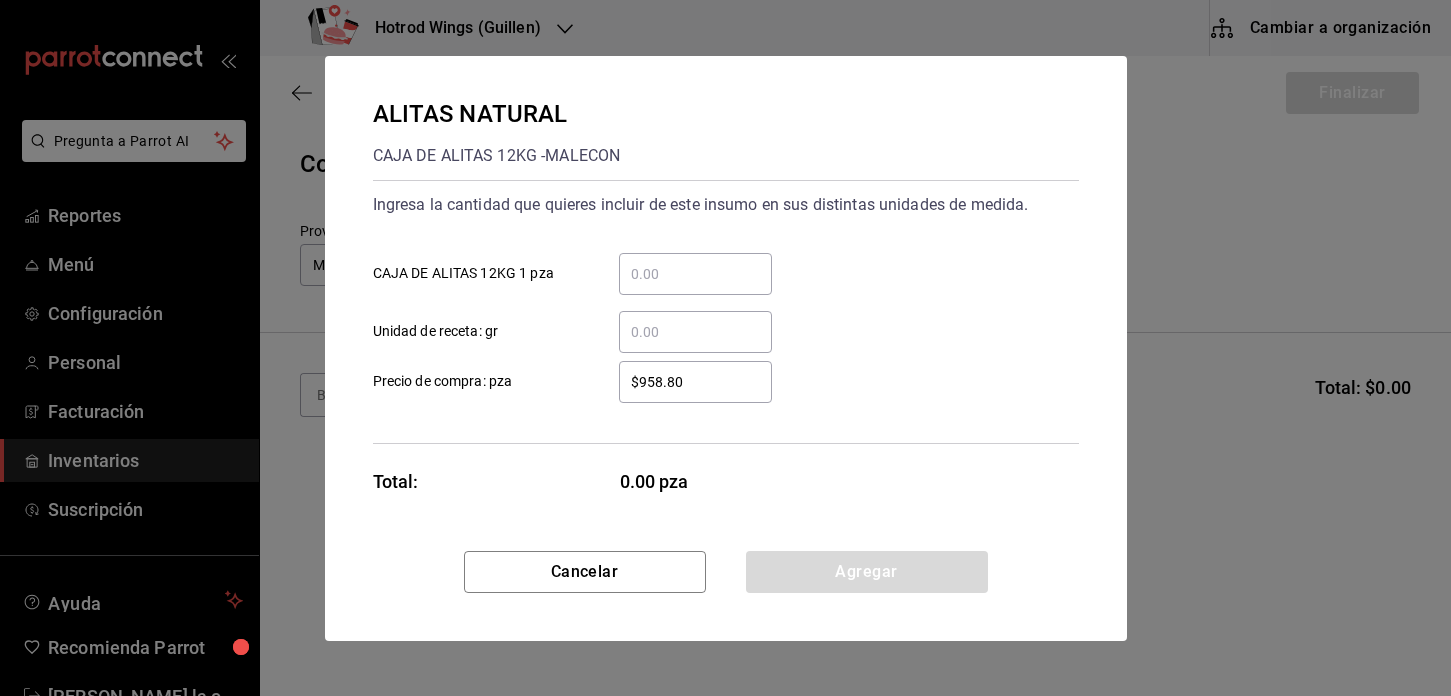 click on "​" at bounding box center (695, 274) 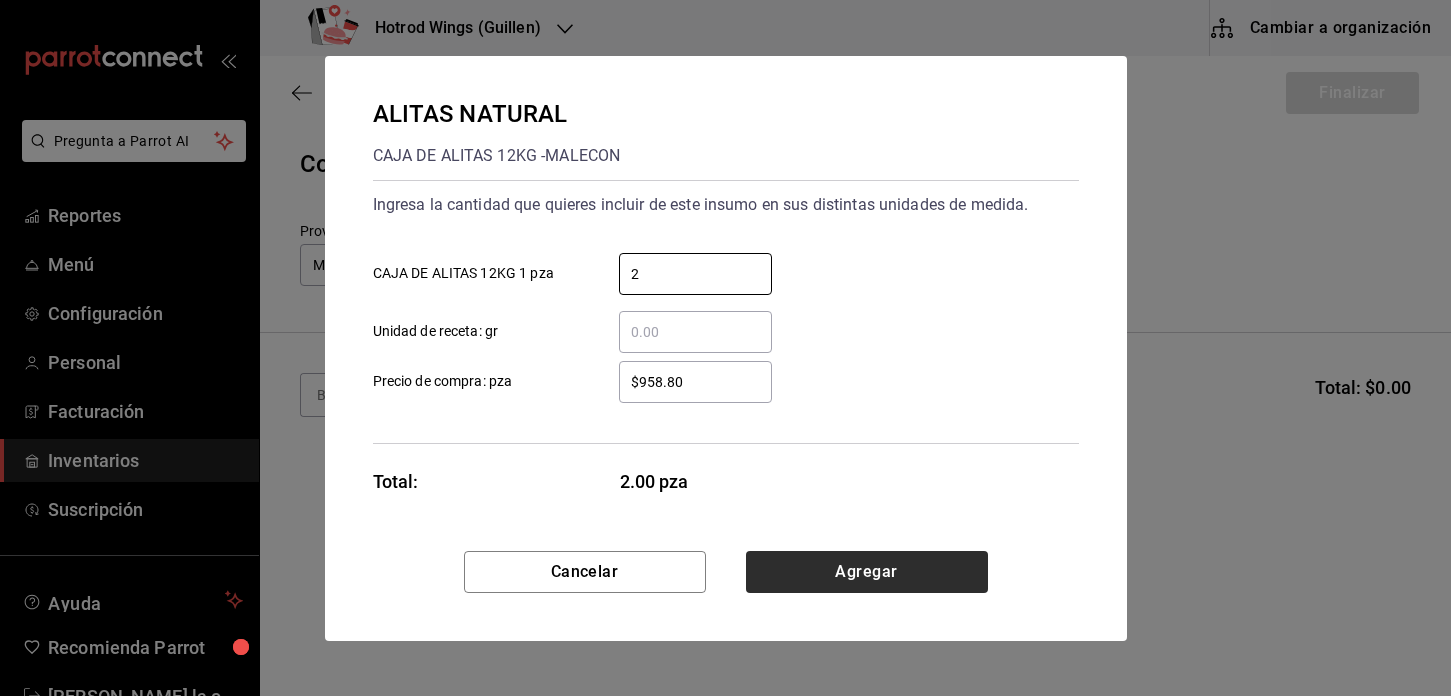 type on "2" 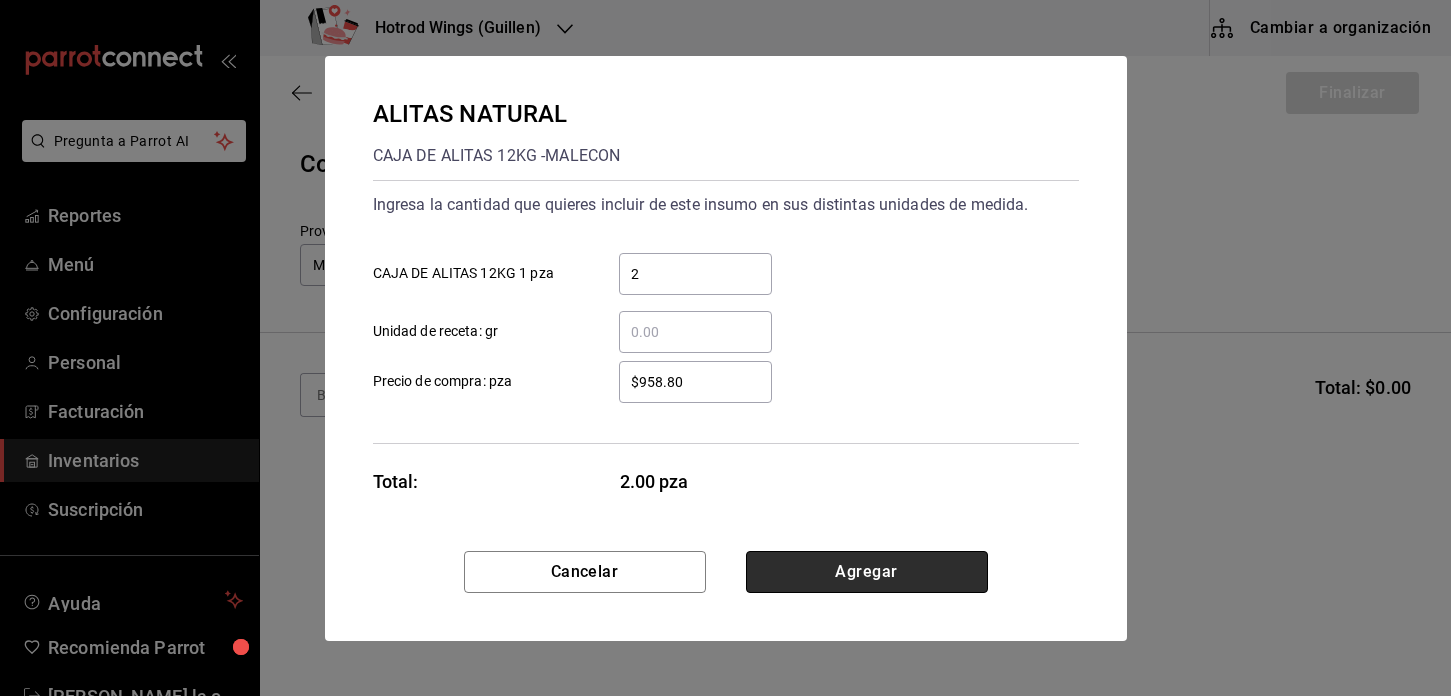 click on "Agregar" at bounding box center (867, 572) 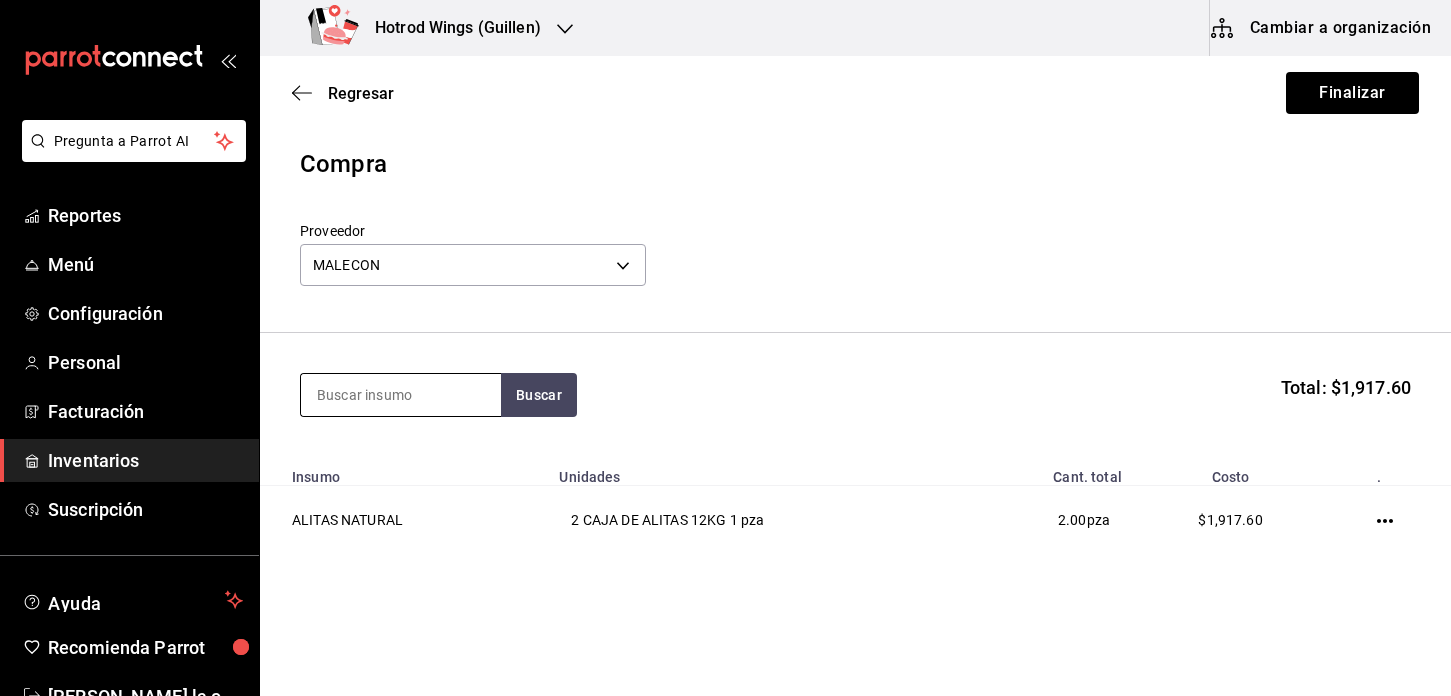 click at bounding box center [401, 395] 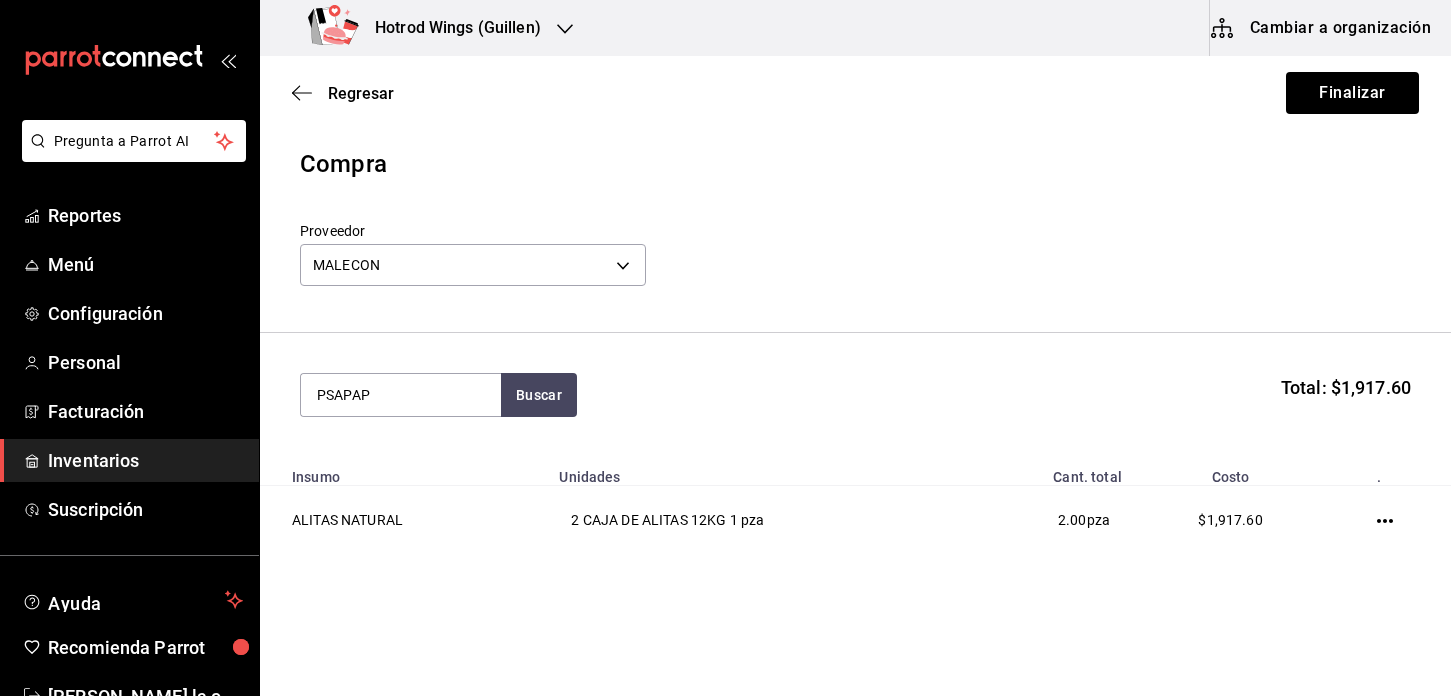 click on "Pregunta a Parrot AI Reportes   Menú   Configuración   Personal   Facturación   Inventarios   Suscripción   Ayuda Recomienda Parrot   Martha De la o   Sugerir nueva función   Hotrod Wings (Guillen) Cambiar a organización Regresar Finalizar Compra Proveedor MALECON 30af0737-a678-46ec-8868-52d87b194834 PSAPAP Buscar Total: $1,917.60 Insumo Unidades Cant. total Costo  .  ALITAS NATURAL 2 CAJA DE ALITAS 12KG 1 pza 2.00  pza $1,917.60 Pregunta a Parrot AI Reportes   Menú   Configuración   Personal   Facturación   Inventarios   Suscripción   Ayuda Recomienda Parrot   Martha De la o   Sugerir nueva función   GANA 1 MES GRATIS EN TU SUSCRIPCIÓN AQUÍ ¿Recuerdas cómo empezó tu restaurante?
Hoy puedes ayudar a un colega a tener el mismo cambio que tú viviste.
Recomienda Parrot directamente desde tu Portal Administrador.
Es fácil y rápido.
🎁 Por cada restaurante que se una, ganas 1 mes gratis. Ver video tutorial Ir a video Editar Eliminar Visitar centro de ayuda (81) 2046 6363 (81) 2046 6363" at bounding box center (725, 291) 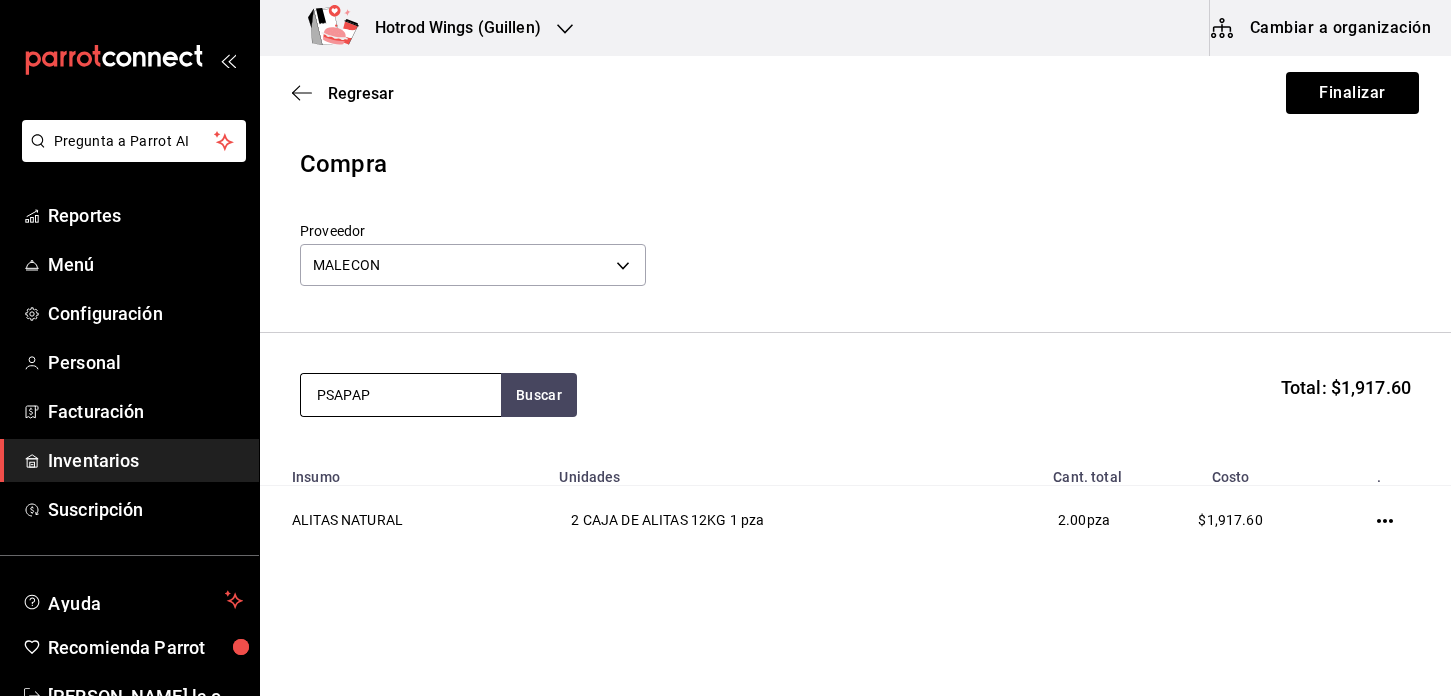 click on "PSAPAP" at bounding box center [401, 395] 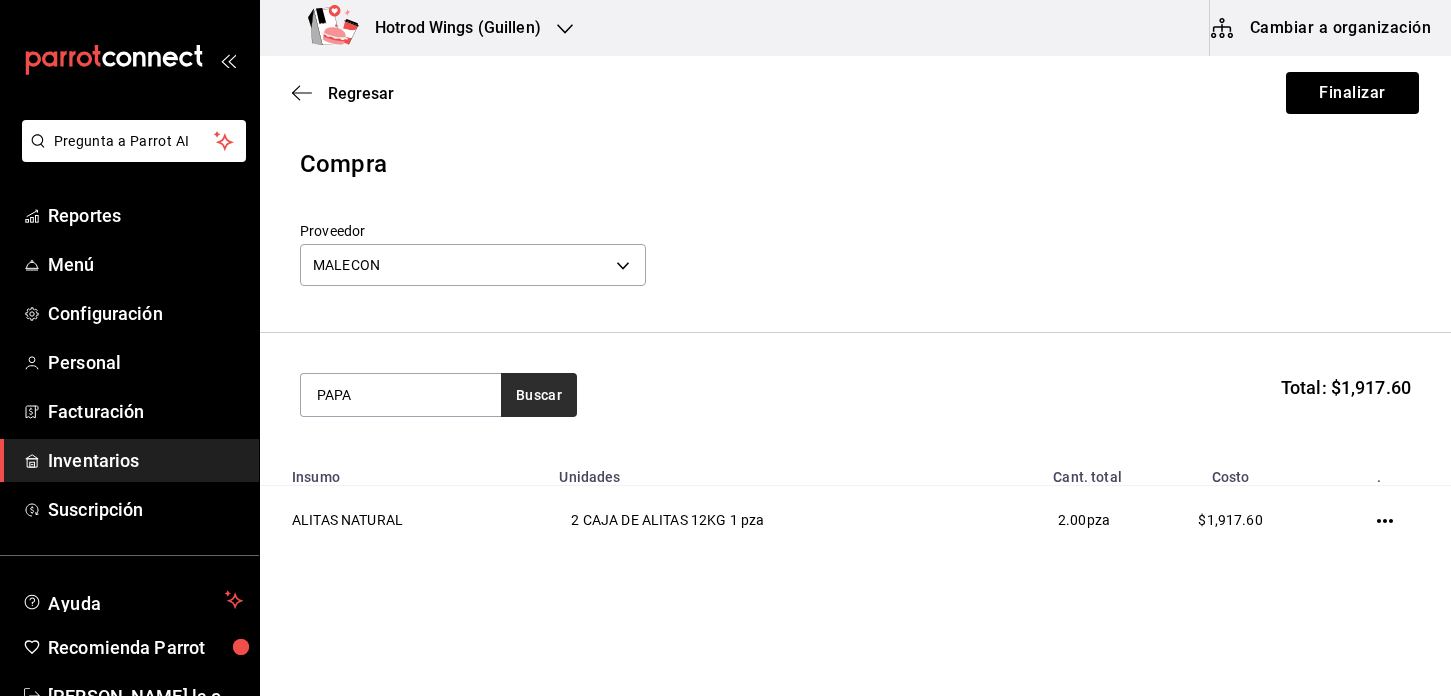 type on "PAPA" 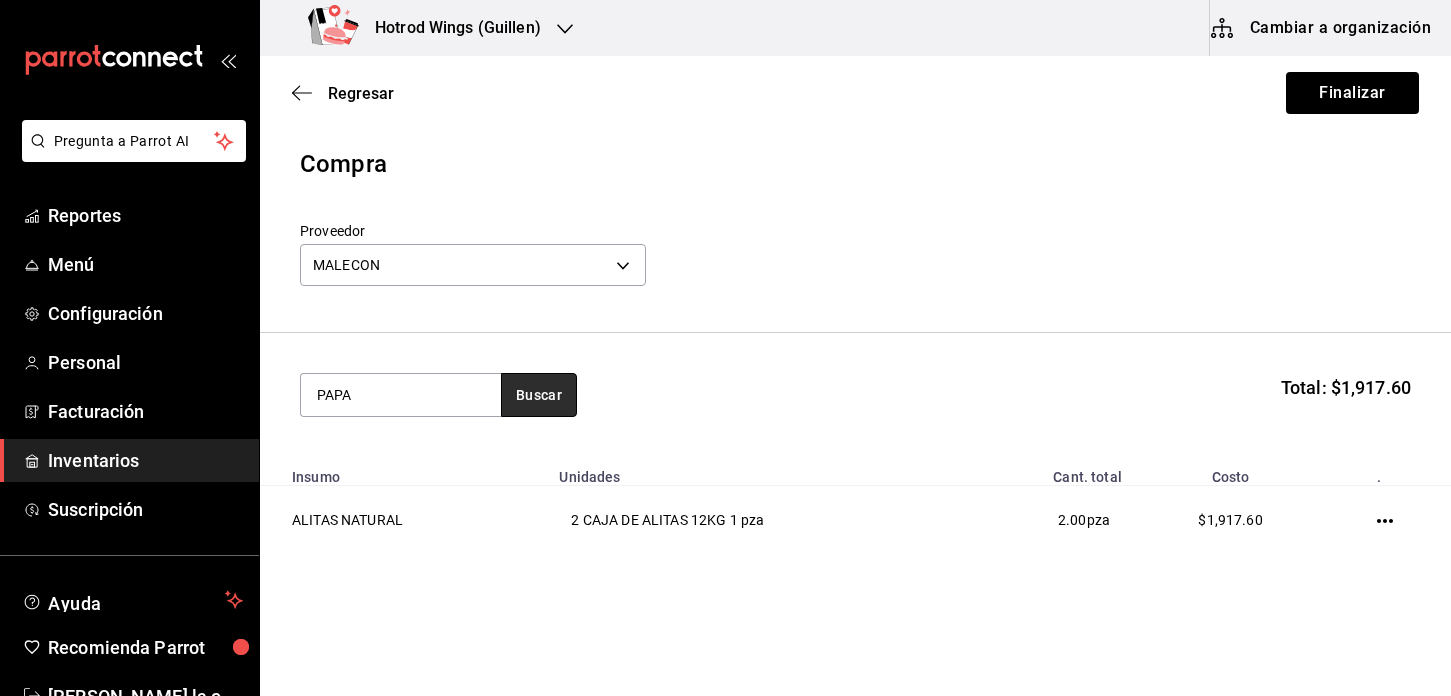 click on "Buscar" at bounding box center (539, 395) 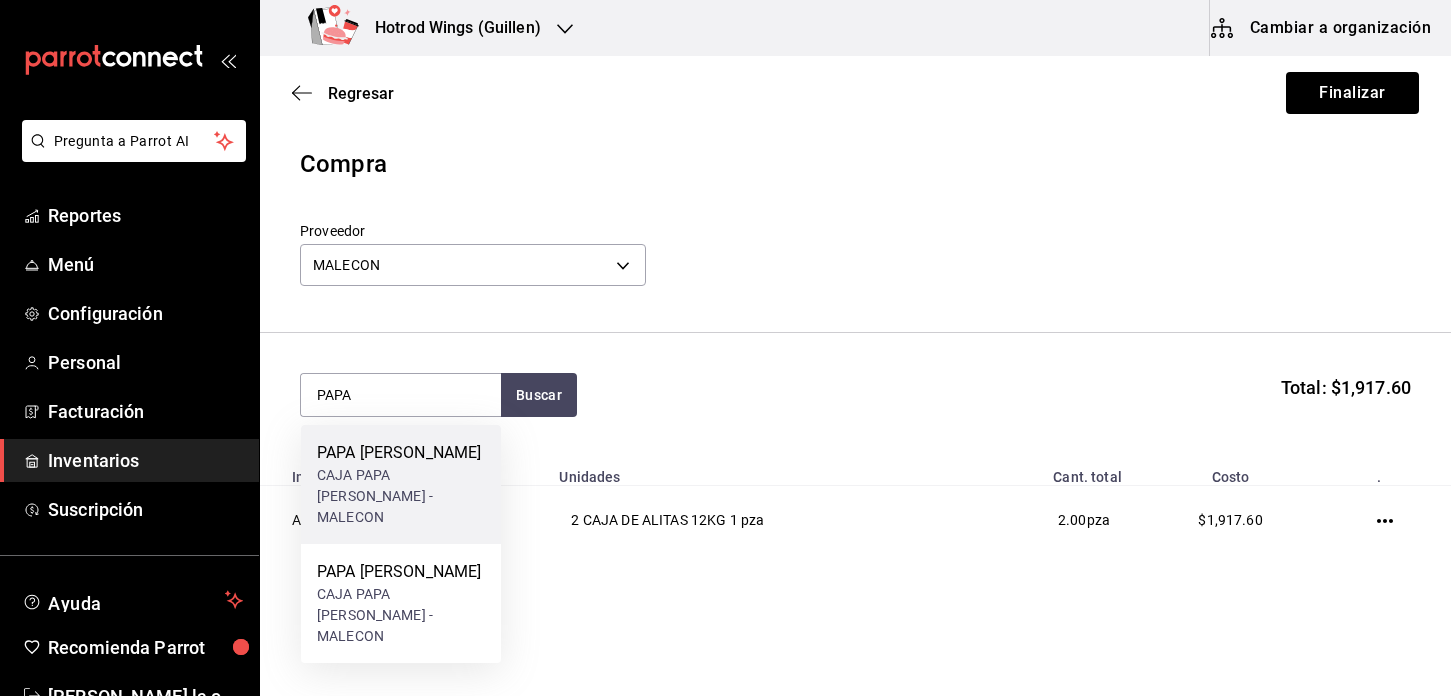 click on "CAJA PAPA LISA CAVENDISH - MALECON" at bounding box center (401, 496) 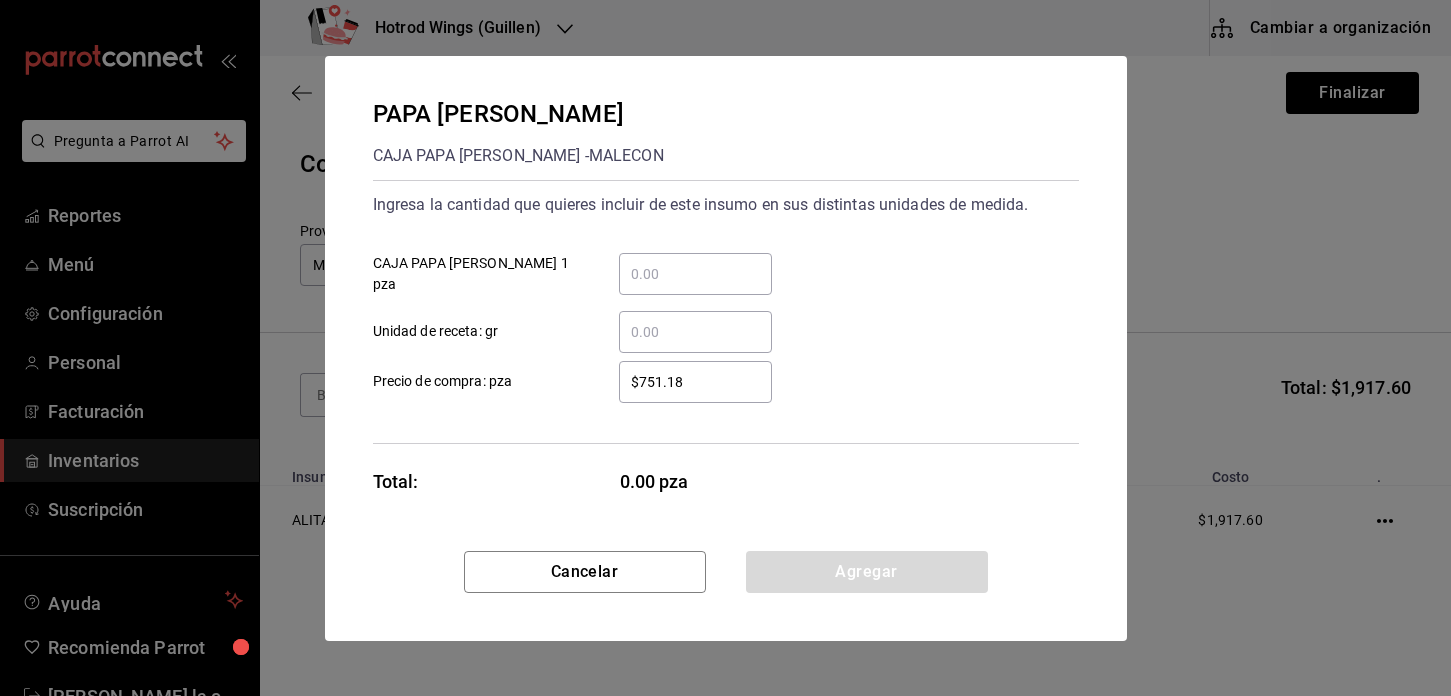 click on "​" at bounding box center [695, 274] 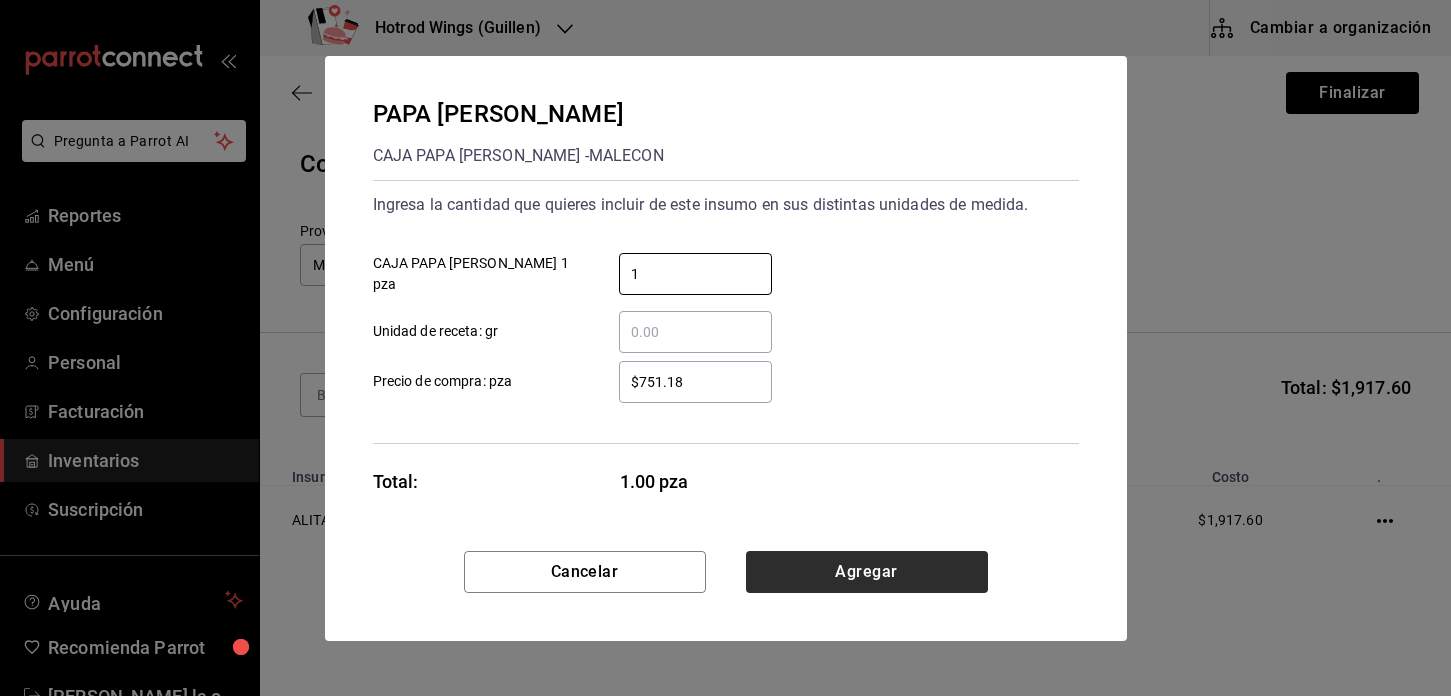 type on "1" 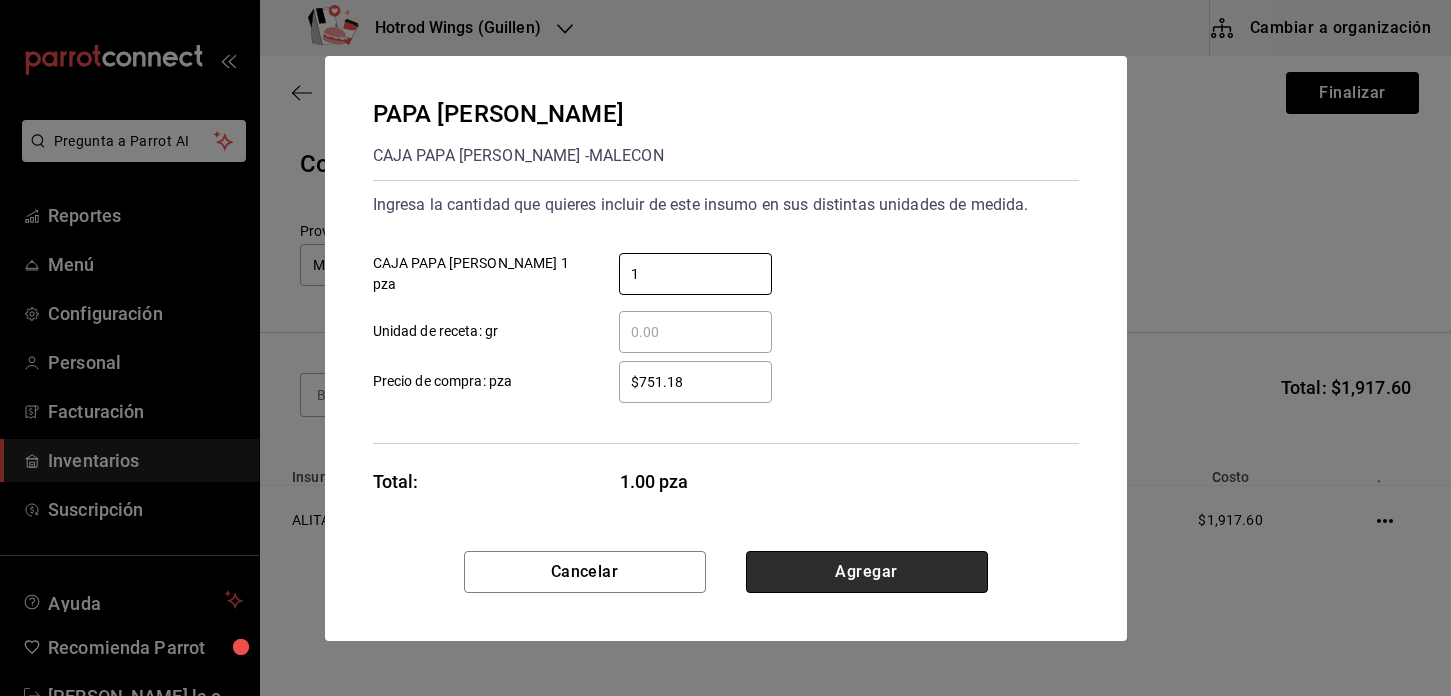 click on "Agregar" at bounding box center (867, 572) 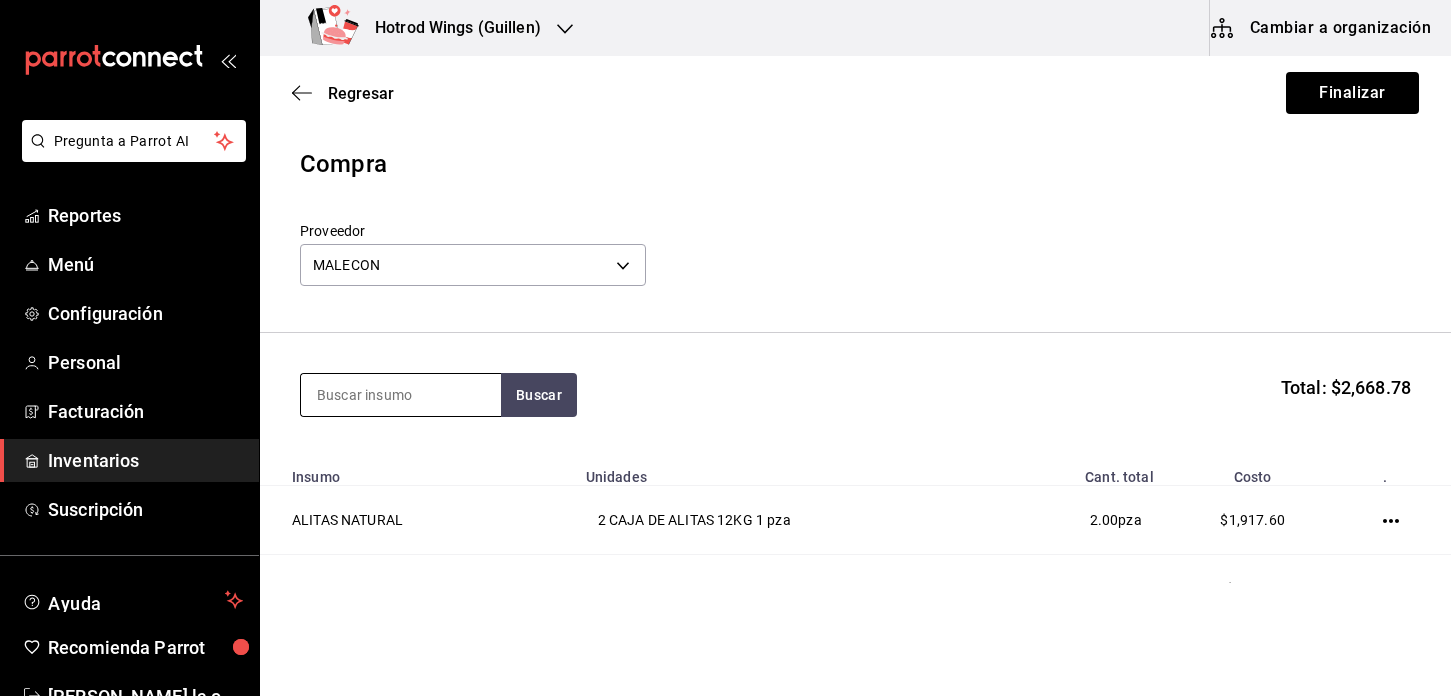 click at bounding box center (401, 395) 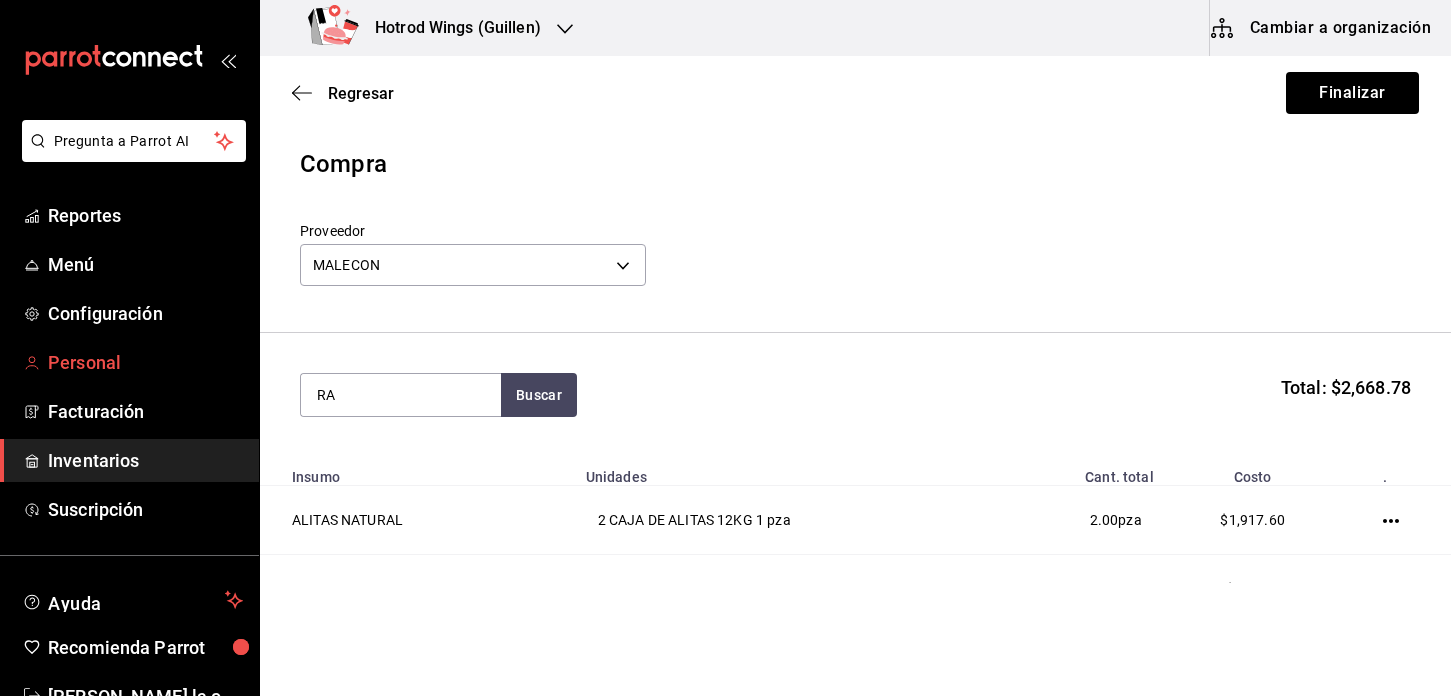 drag, startPoint x: 238, startPoint y: 351, endPoint x: 222, endPoint y: 347, distance: 16.492422 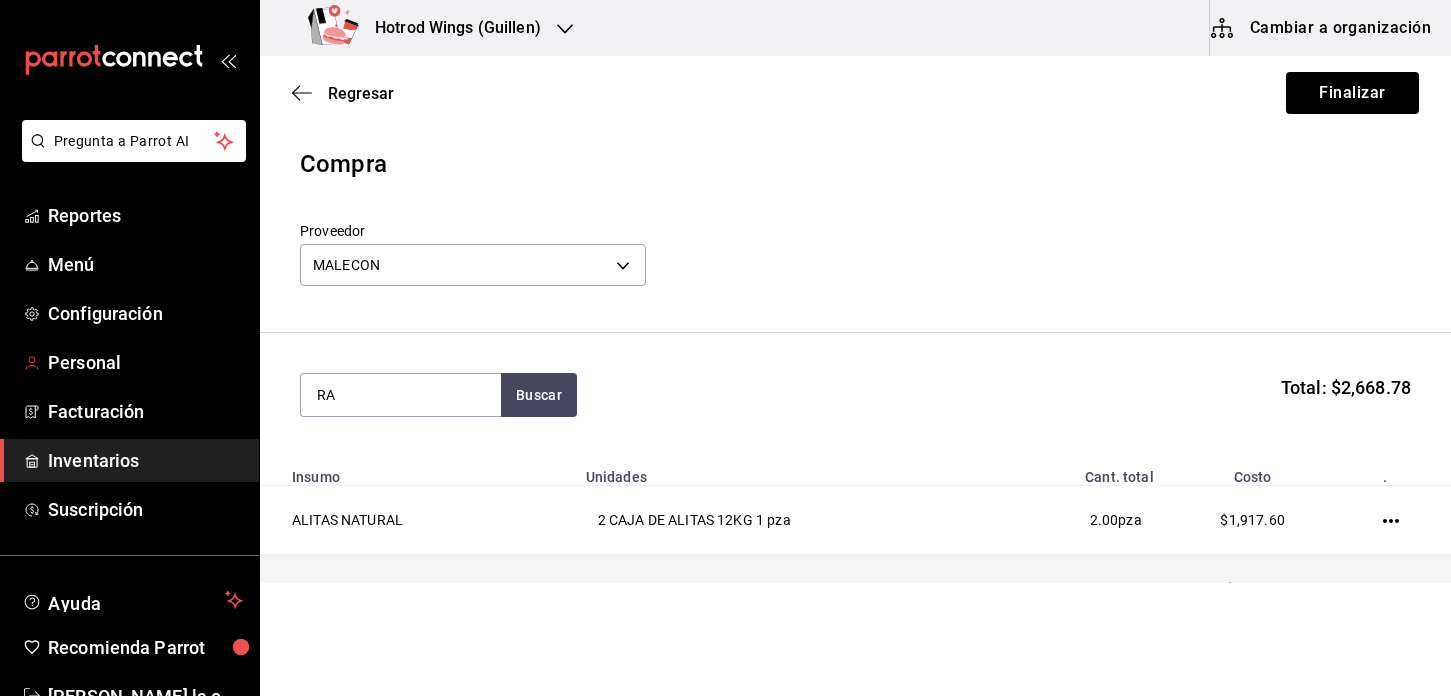 drag, startPoint x: 222, startPoint y: 347, endPoint x: 645, endPoint y: 569, distance: 477.71643 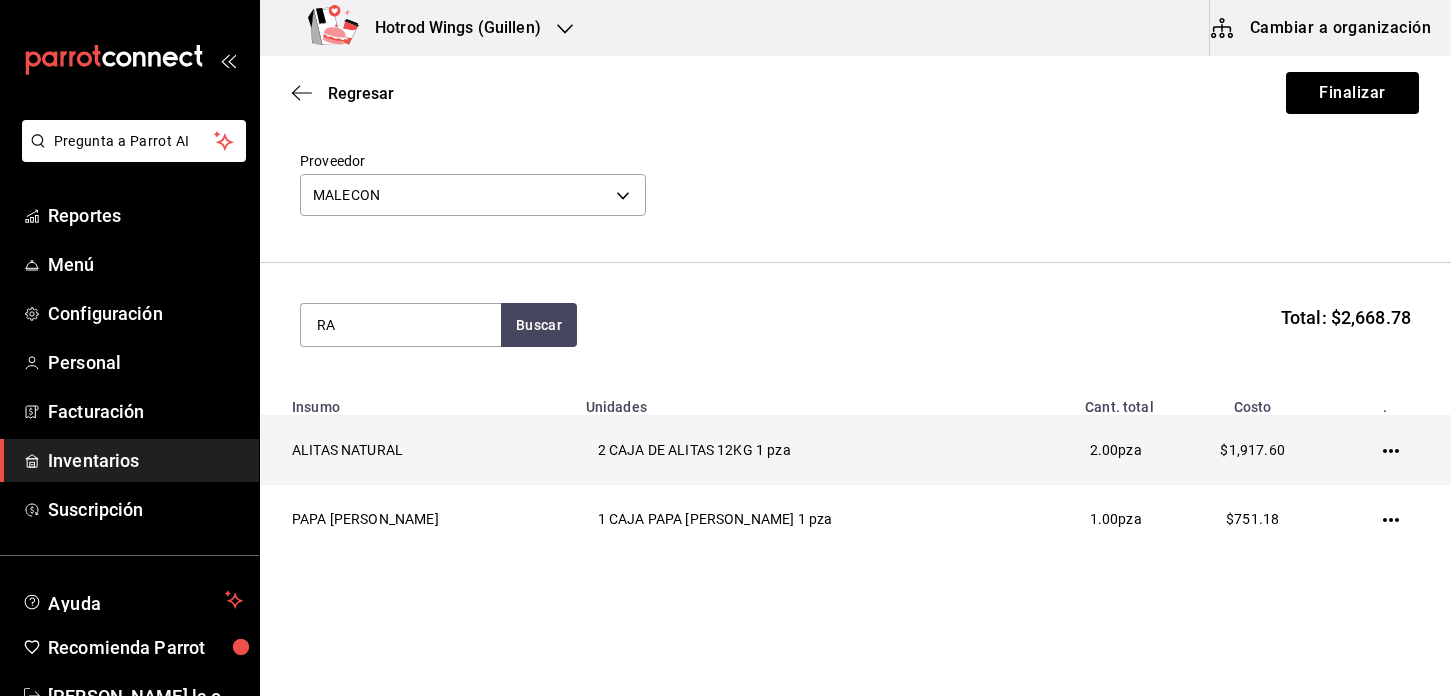 scroll, scrollTop: 105, scrollLeft: 0, axis: vertical 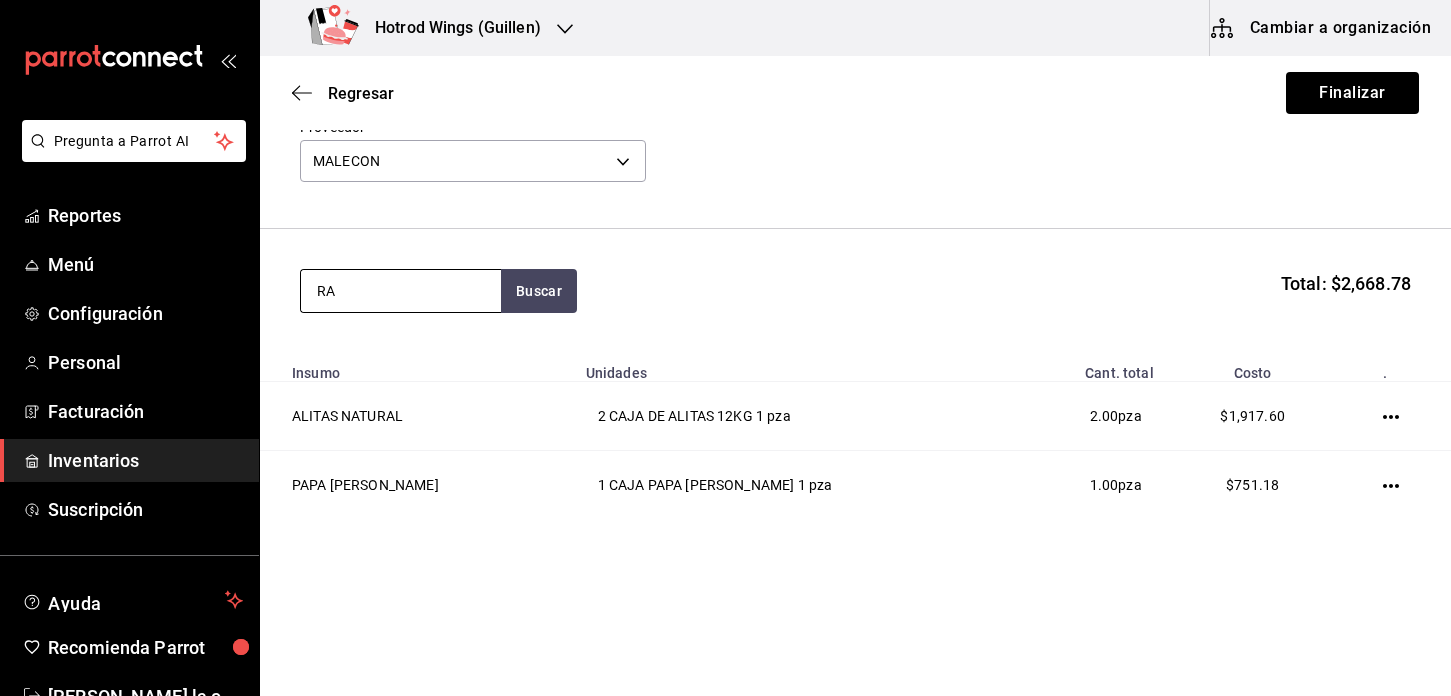 click on "RA" at bounding box center (401, 291) 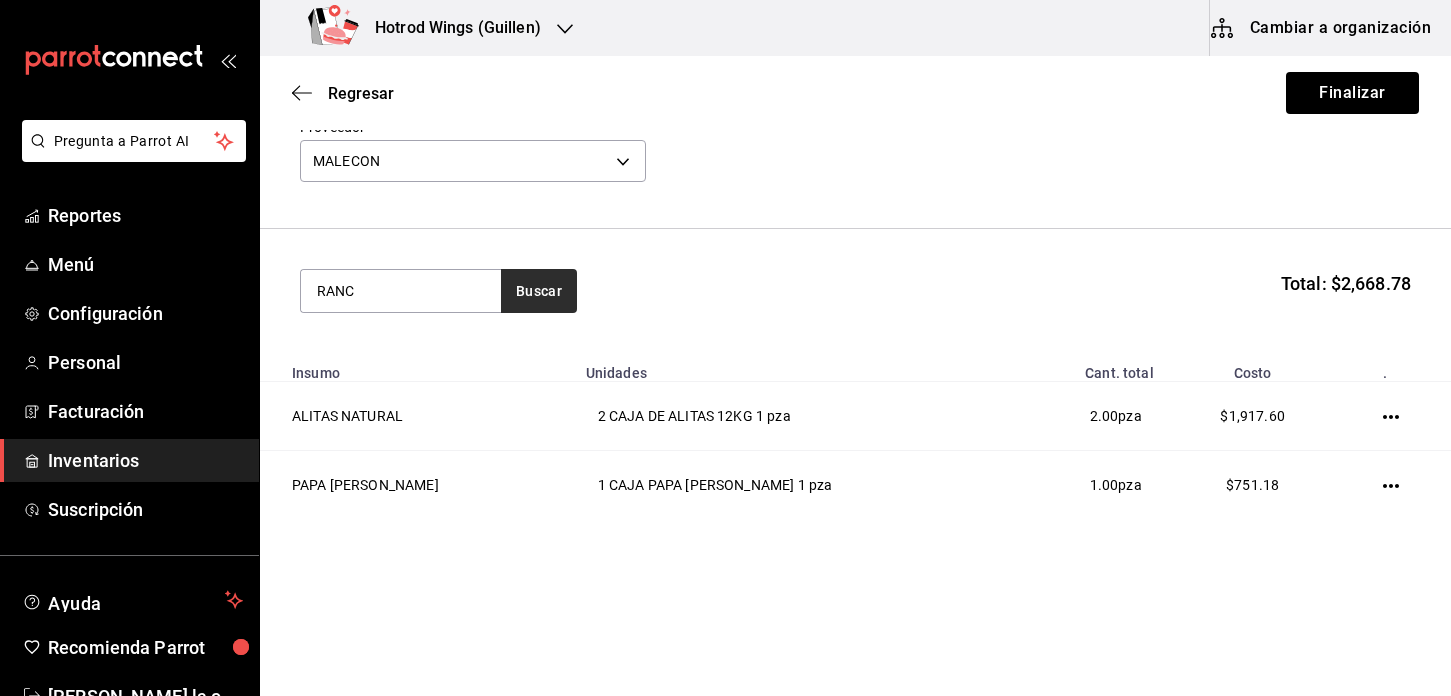type on "RANC" 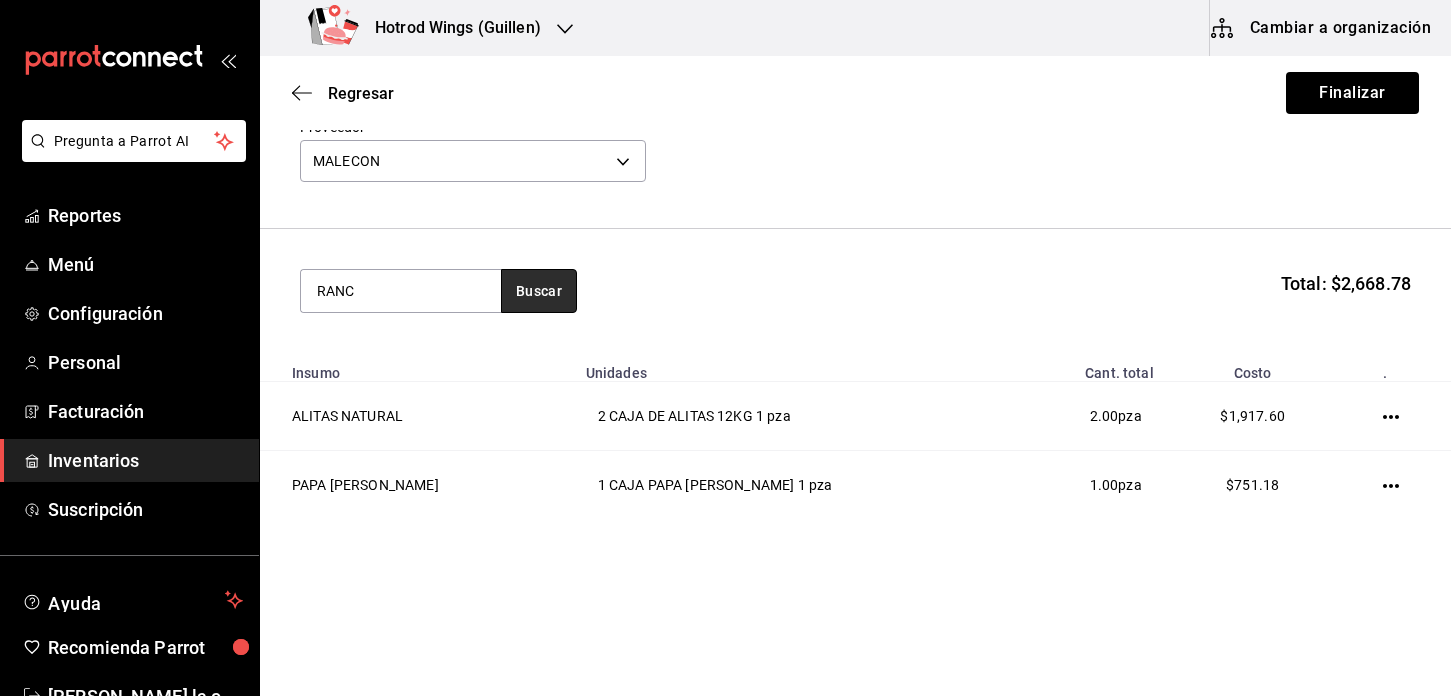 click on "Buscar" at bounding box center (539, 291) 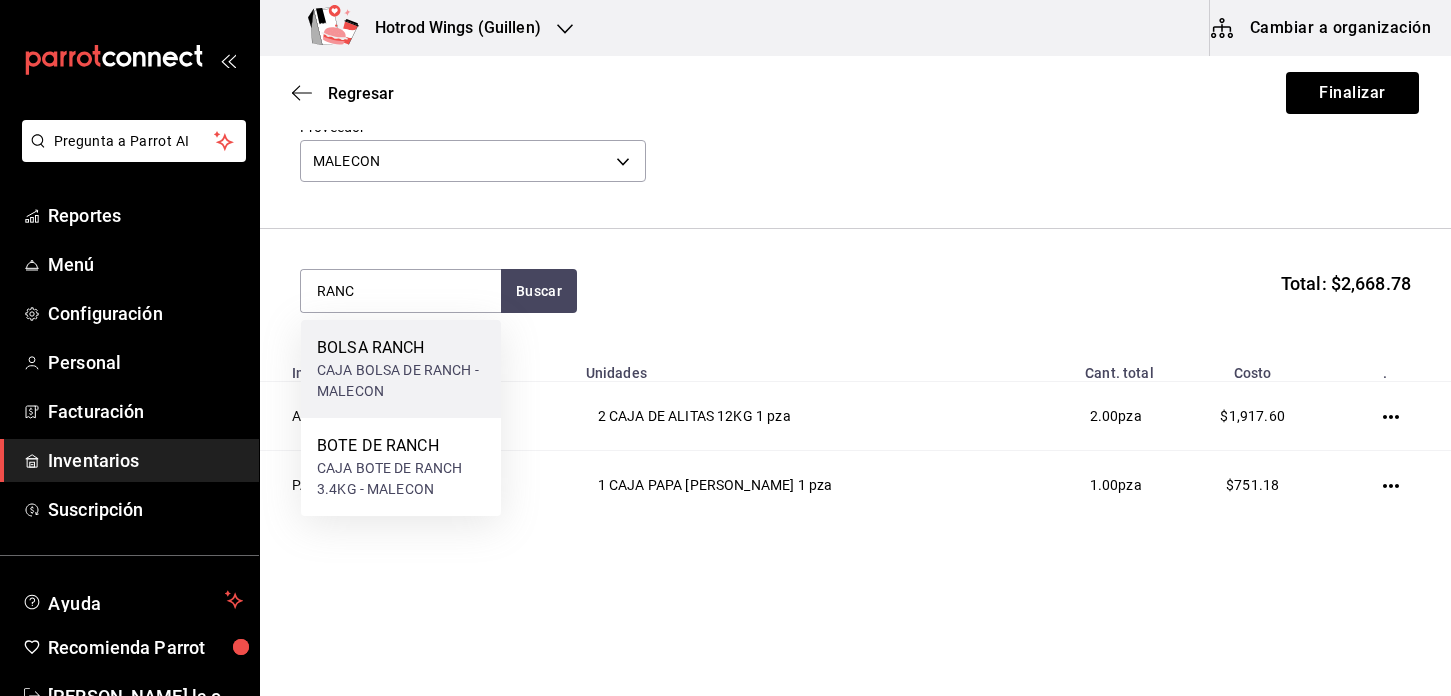 click on "BOLSA RANCH" at bounding box center (401, 348) 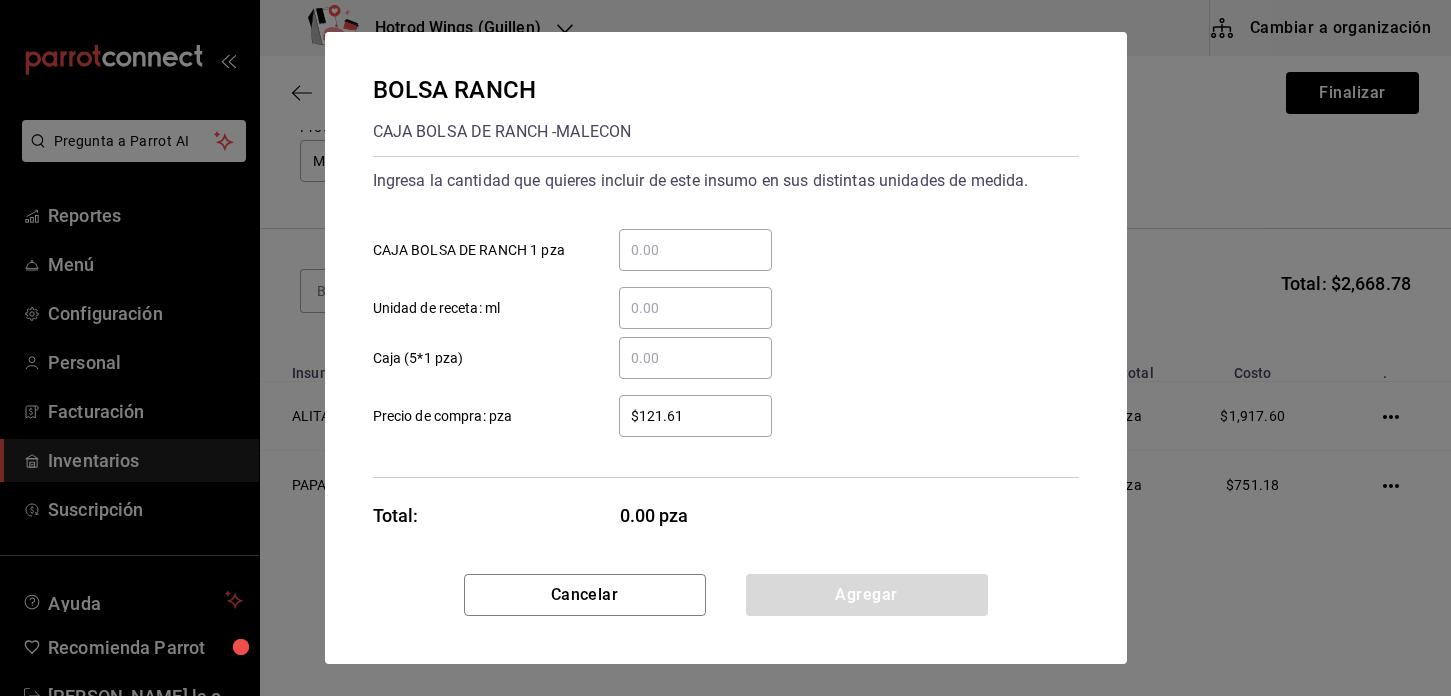 click on "​ CAJA BOLSA DE RANCH 1 pza" at bounding box center (695, 250) 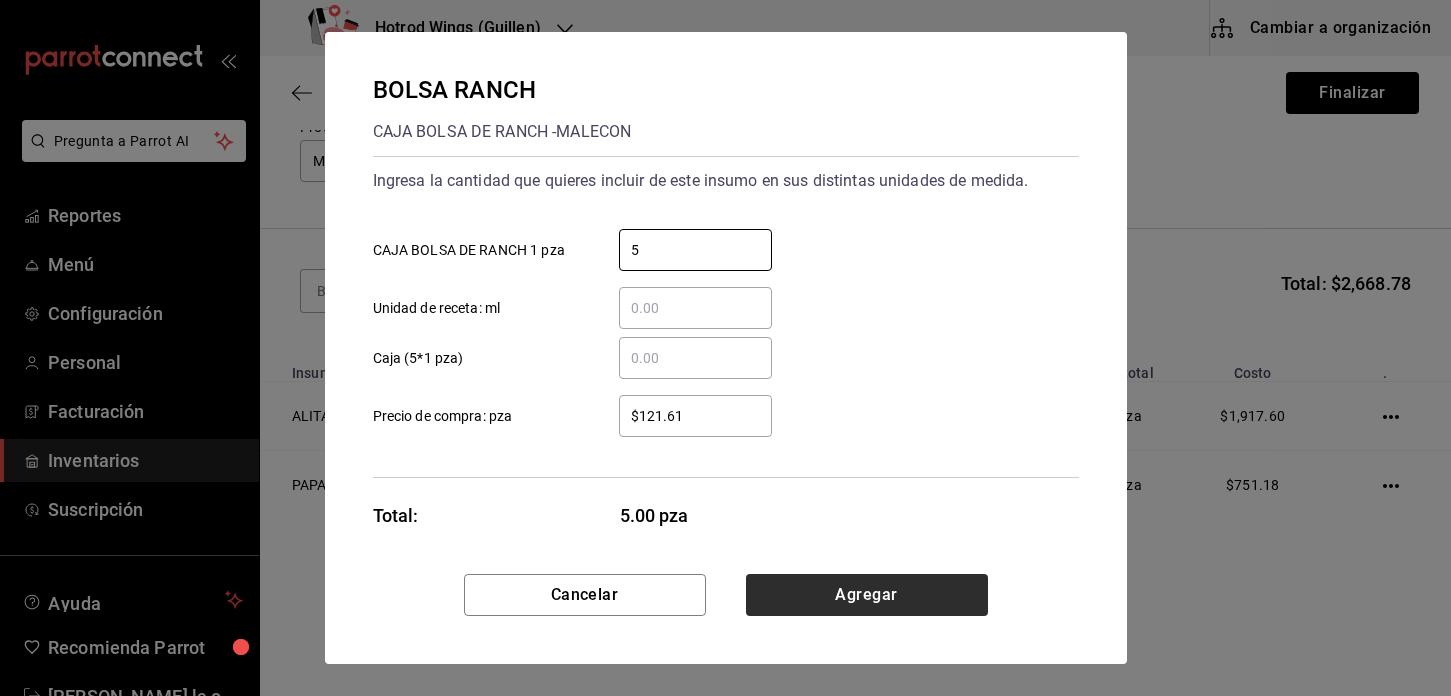 type on "5" 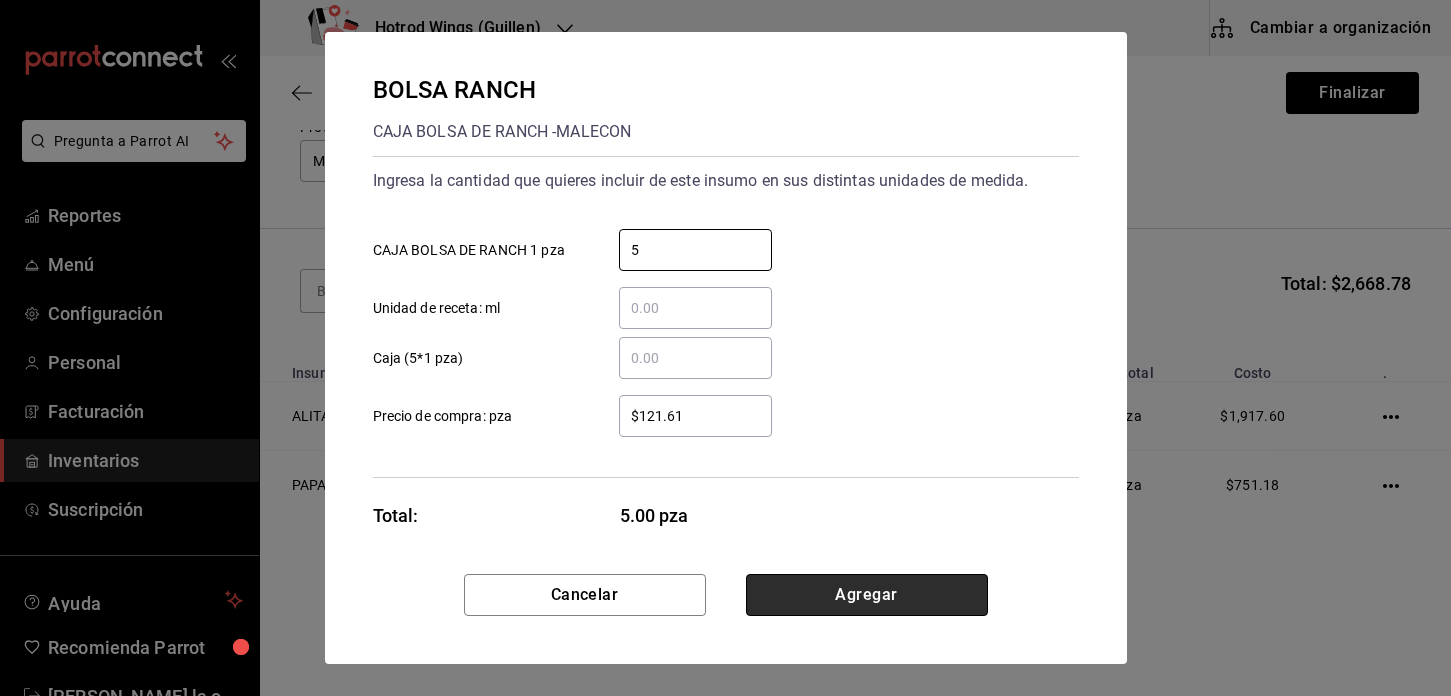 click on "Agregar" at bounding box center (867, 595) 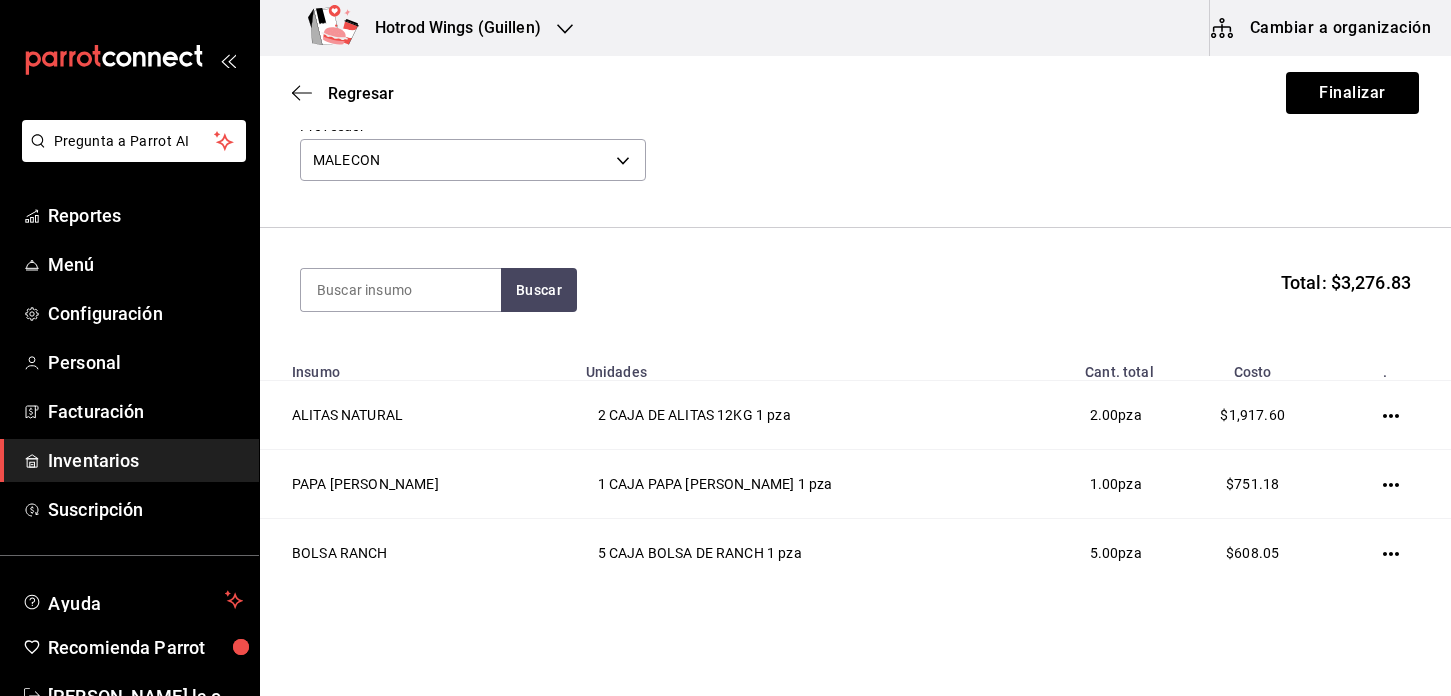 click on "Buscar Total: $3,276.83" at bounding box center (855, 290) 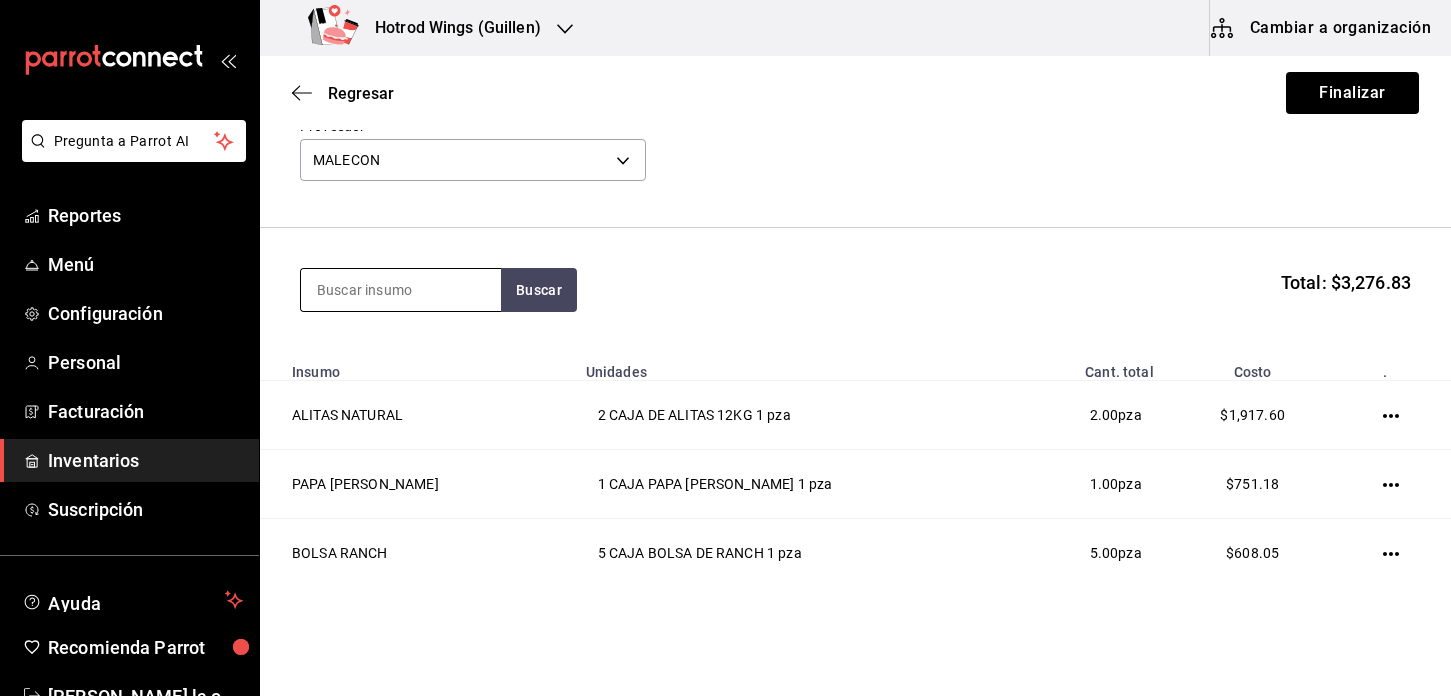 click at bounding box center (401, 290) 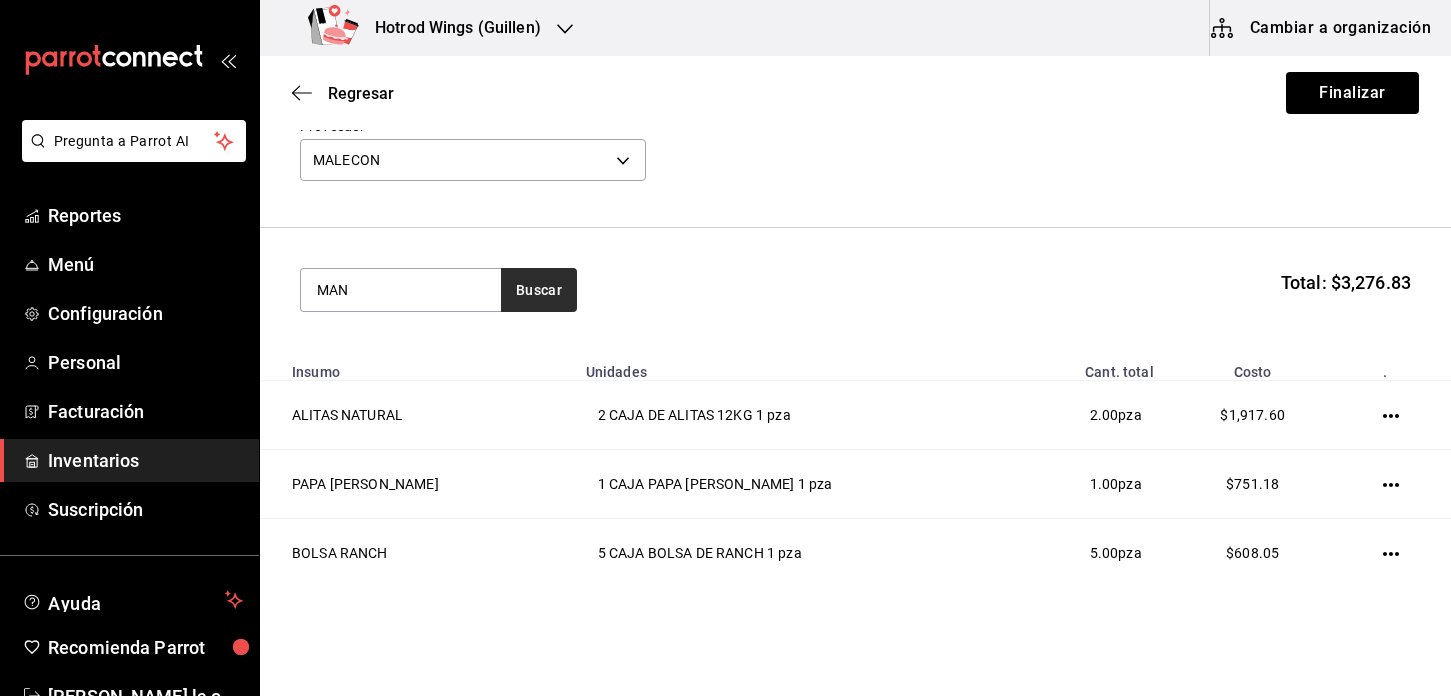 type on "MAN" 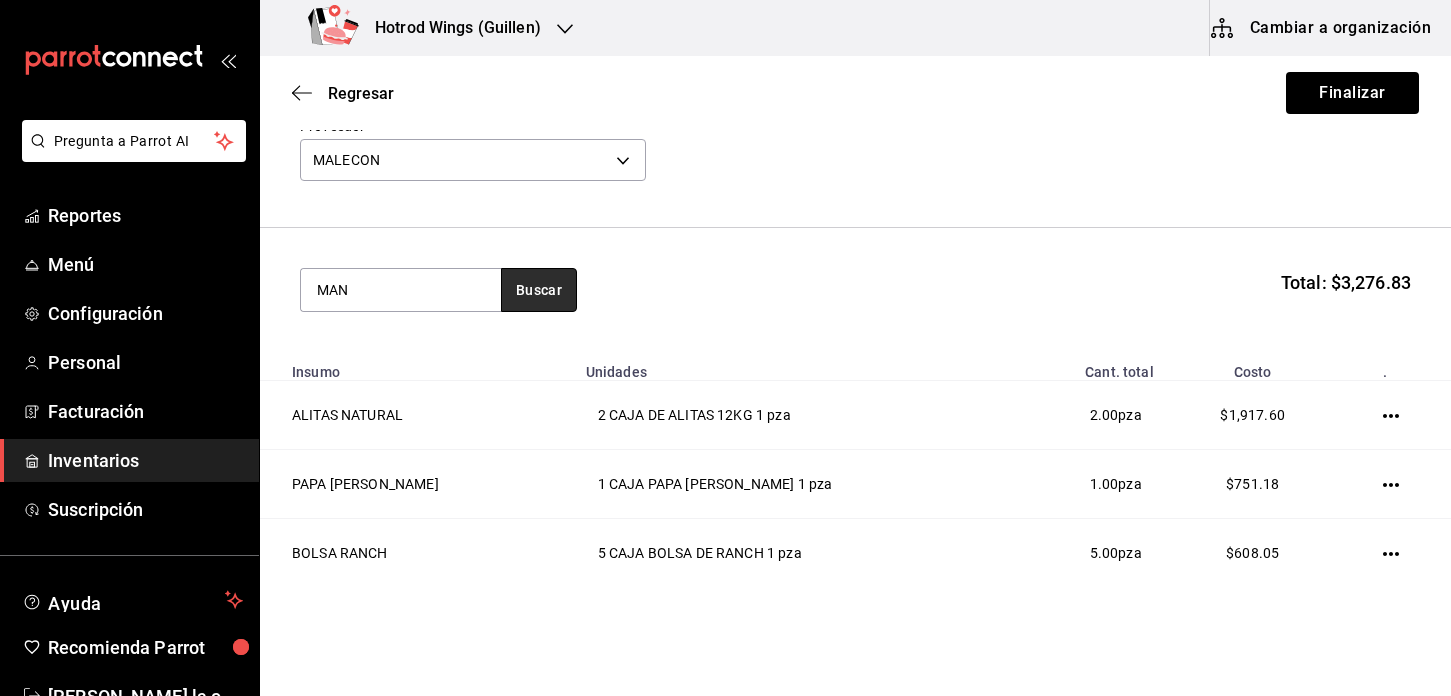 click on "Buscar" at bounding box center [539, 290] 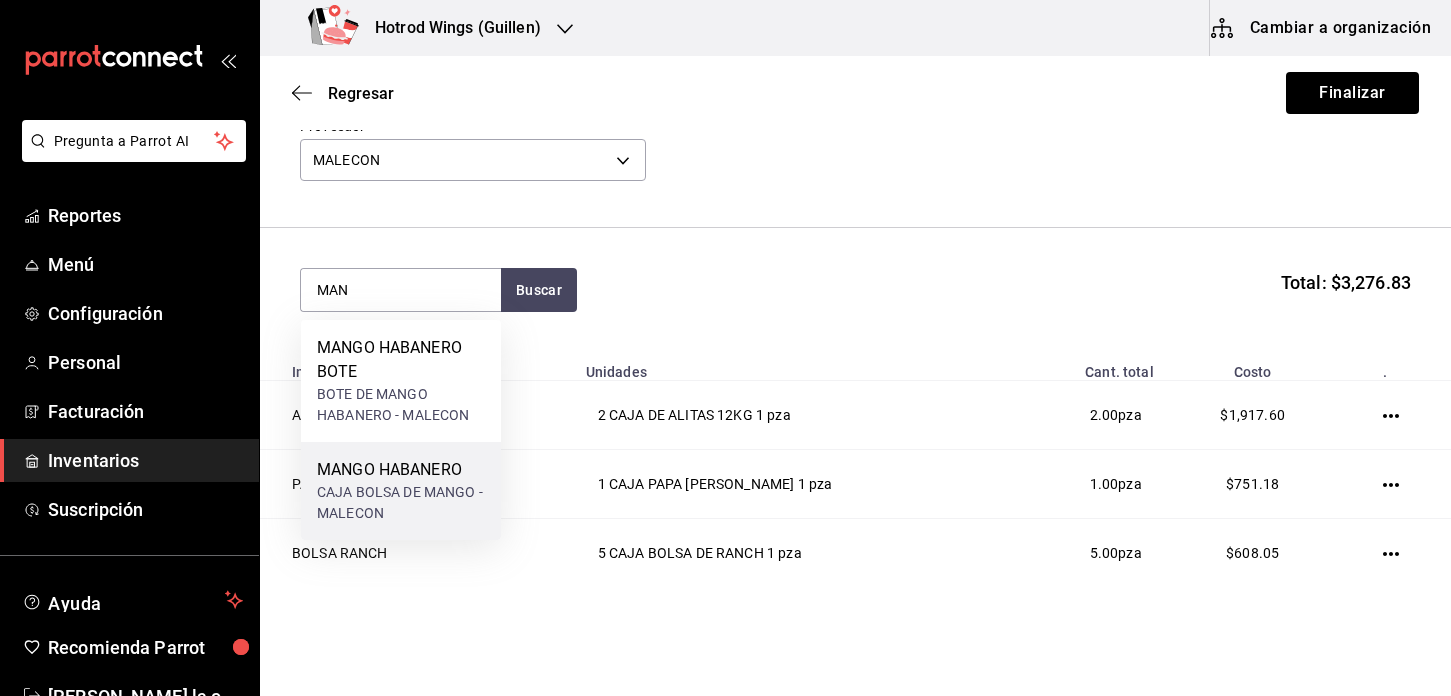 click on "CAJA BOLSA DE MANGO - MALECON" at bounding box center [401, 503] 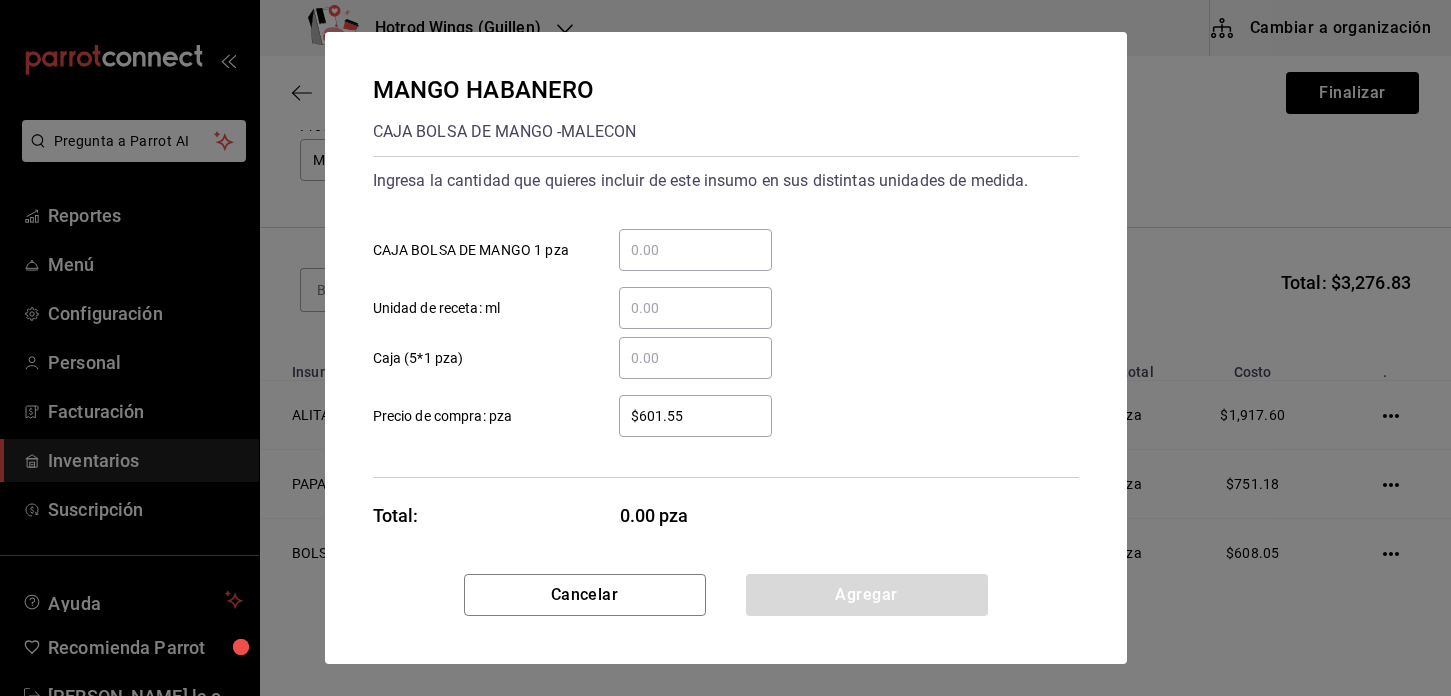 click on "​ CAJA BOLSA DE MANGO 1 pza" at bounding box center [695, 250] 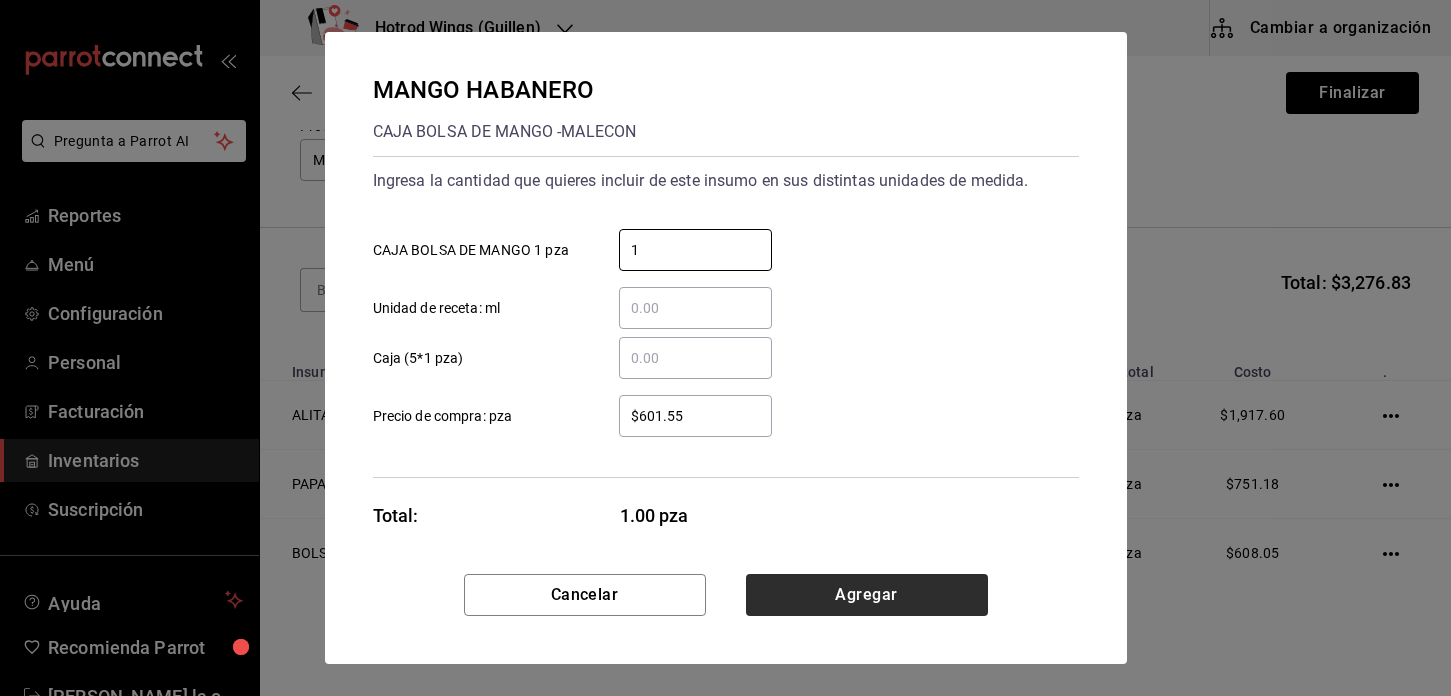 type on "1" 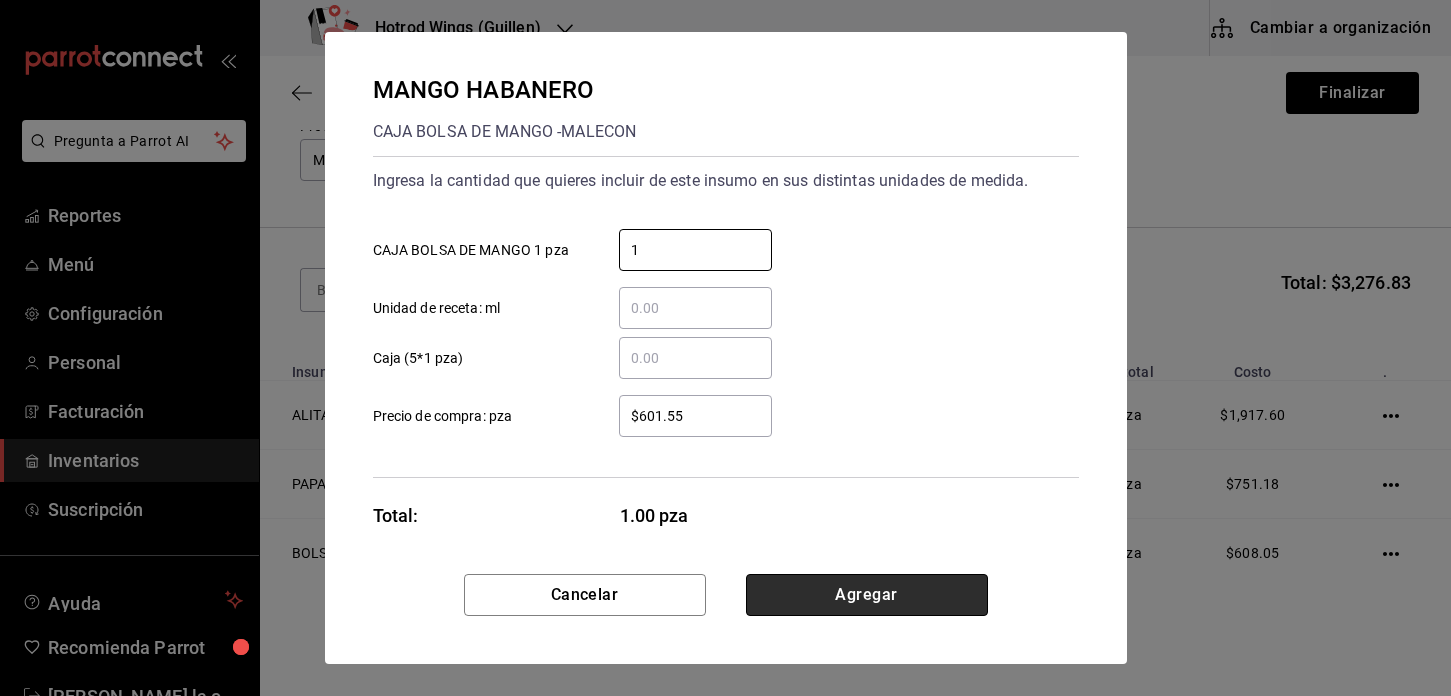 click on "Agregar" at bounding box center [867, 595] 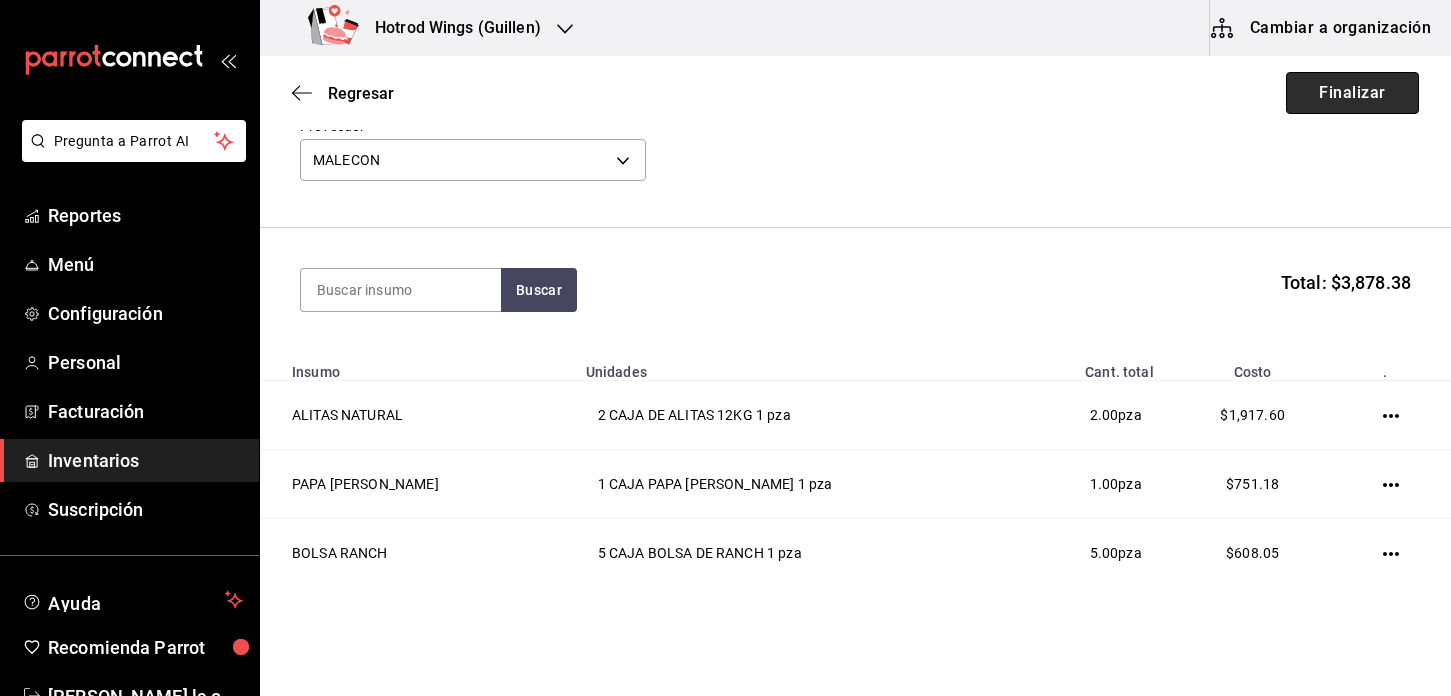 click on "Finalizar" at bounding box center (1352, 93) 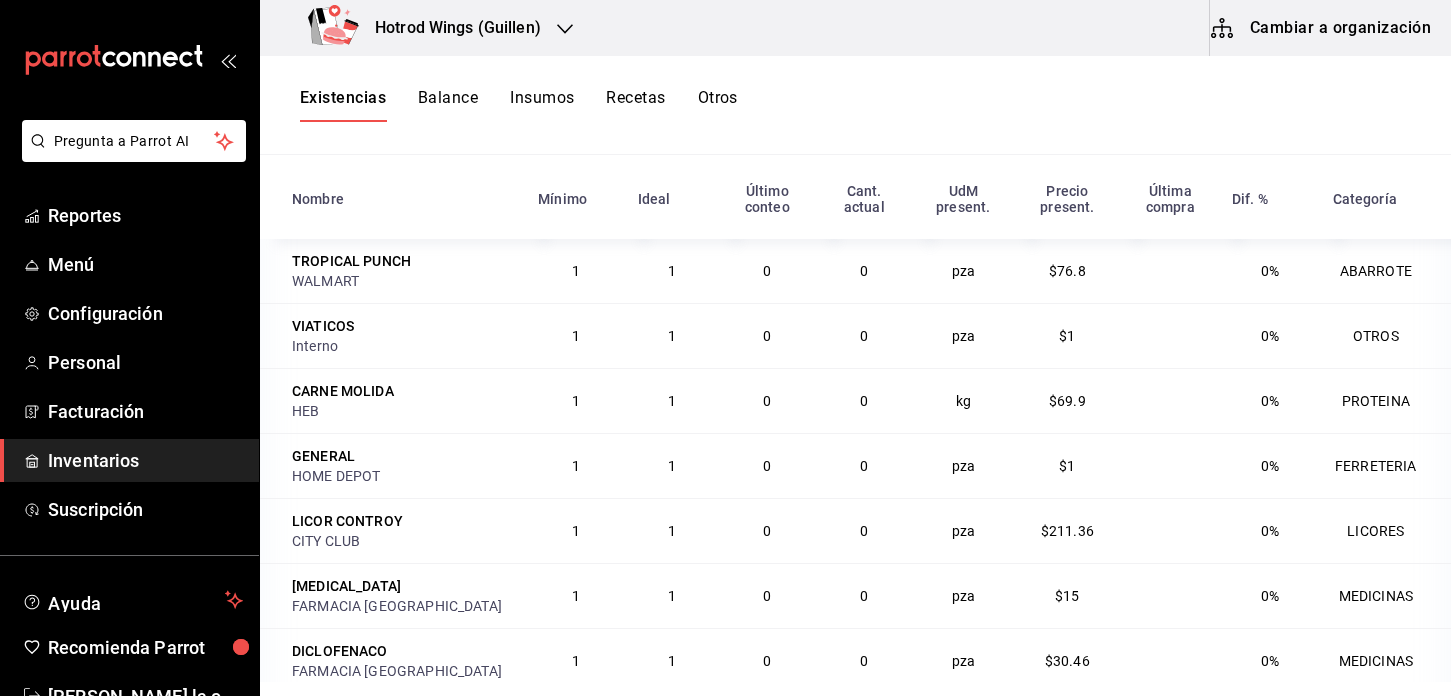 scroll, scrollTop: 245, scrollLeft: 0, axis: vertical 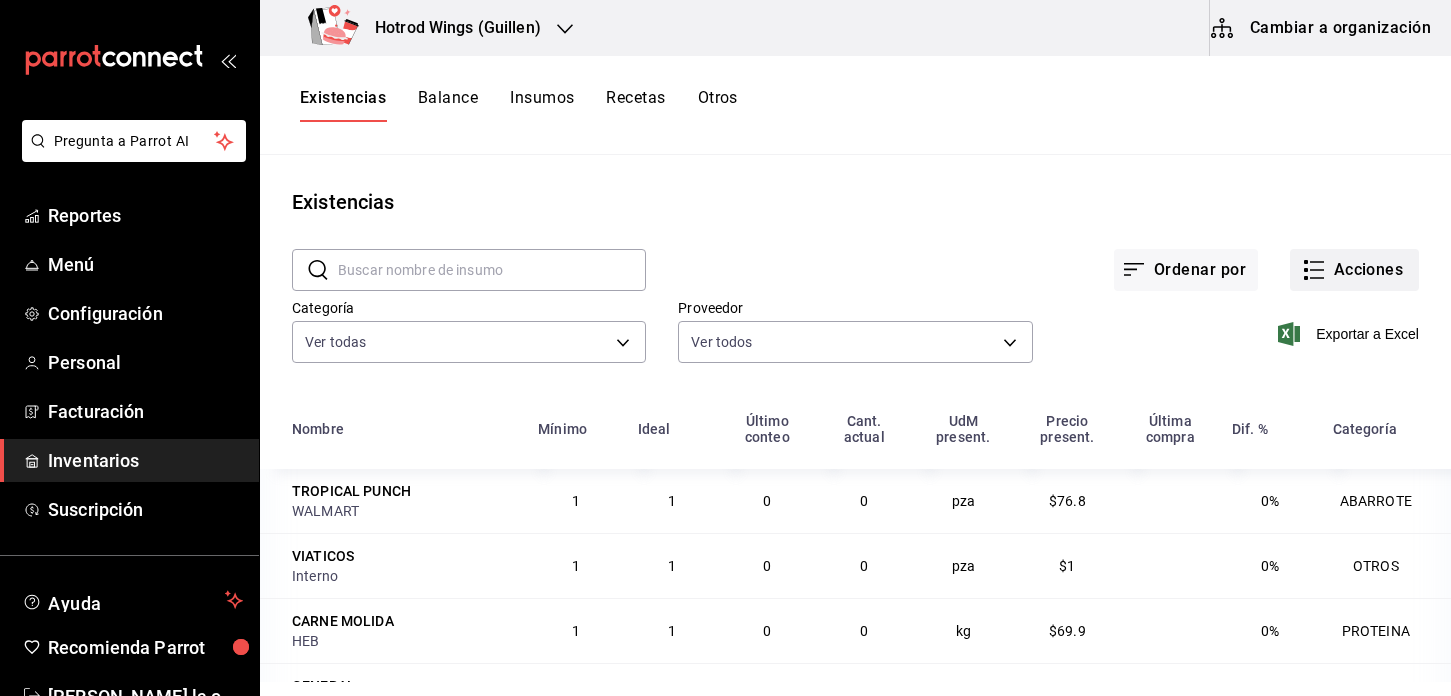 click on "Acciones" at bounding box center [1354, 270] 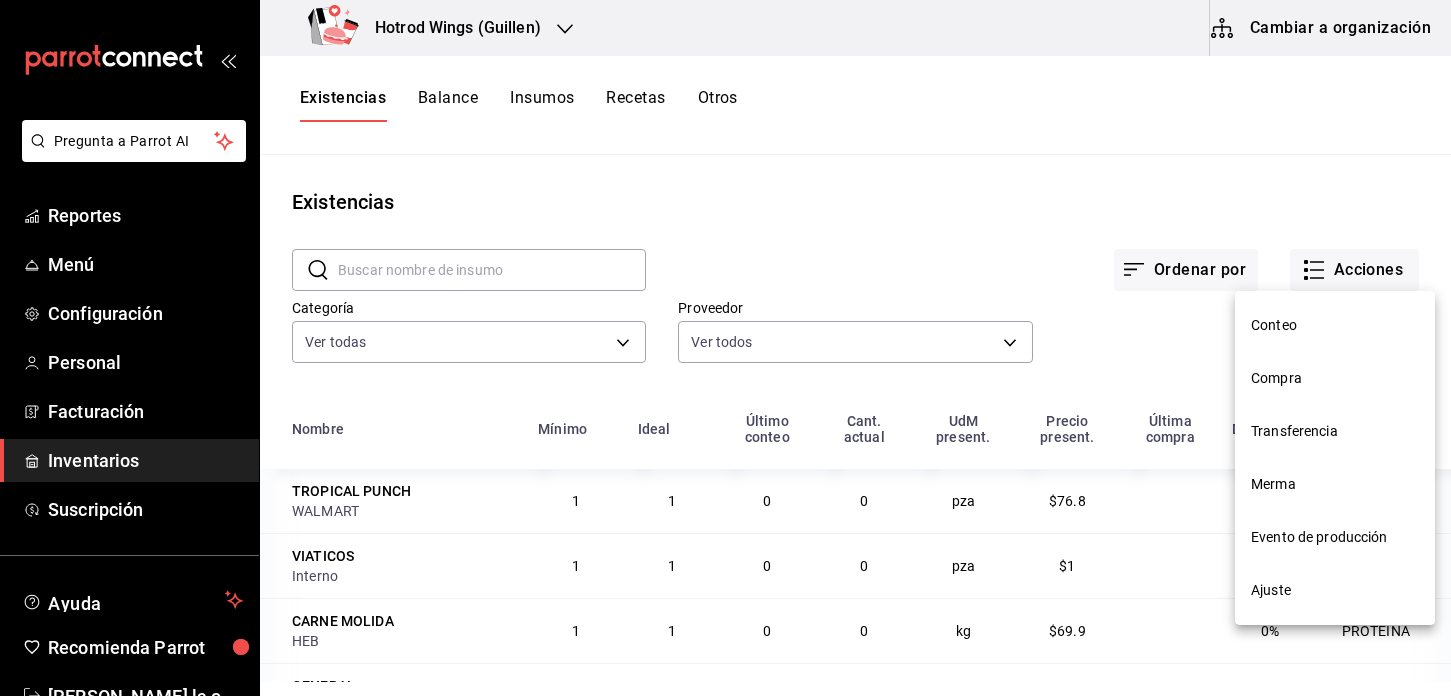 click on "Compra" at bounding box center (1335, 378) 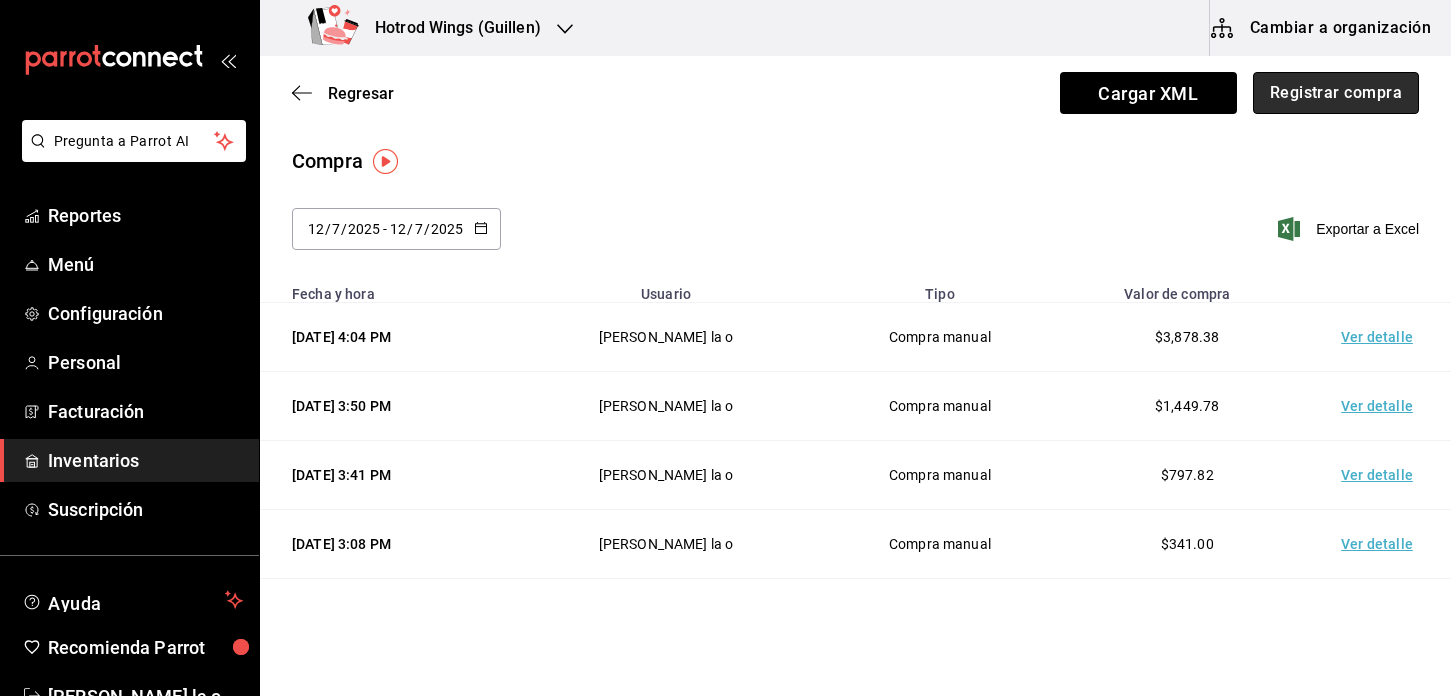 click on "Registrar compra" at bounding box center [1336, 93] 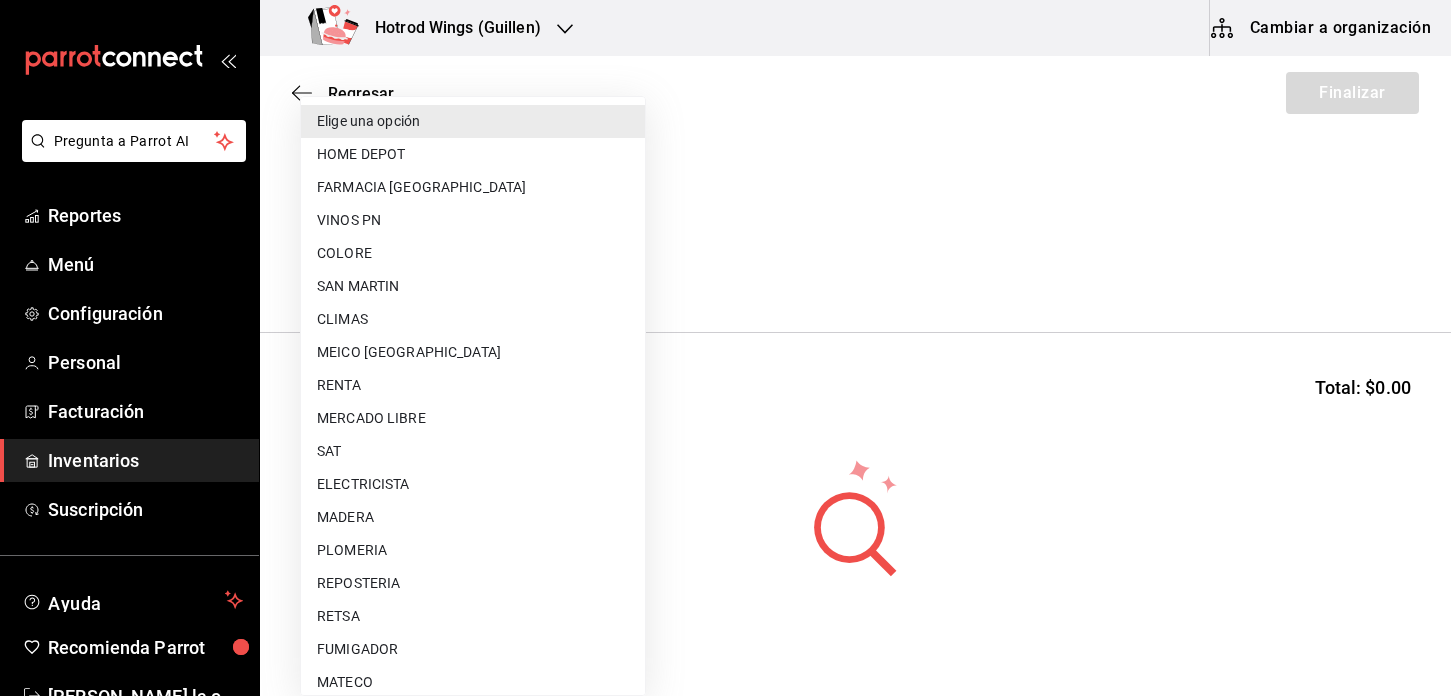 click on "Pregunta a Parrot AI Reportes   Menú   Configuración   Personal   Facturación   Inventarios   Suscripción   Ayuda Recomienda Parrot   Martha De la o   Sugerir nueva función   Hotrod Wings (Guillen) Cambiar a organización Regresar Finalizar Compra Proveedor Elige una opción default Buscar Total: $0.00 No hay insumos a mostrar. Busca un insumo para agregarlo a la lista Pregunta a Parrot AI Reportes   Menú   Configuración   Personal   Facturación   Inventarios   Suscripción   Ayuda Recomienda Parrot   Martha De la o   Sugerir nueva función   GANA 1 MES GRATIS EN TU SUSCRIPCIÓN AQUÍ ¿Recuerdas cómo empezó tu restaurante?
Hoy puedes ayudar a un colega a tener el mismo cambio que tú viviste.
Recomienda Parrot directamente desde tu Portal Administrador.
Es fácil y rápido.
🎁 Por cada restaurante que se una, ganas 1 mes gratis. Ver video tutorial Ir a video Editar Eliminar Visitar centro de ayuda (81) 2046 6363 soporte@parrotsoftware.io Visitar centro de ayuda (81) 2046 6363 Elige una opción" at bounding box center [725, 291] 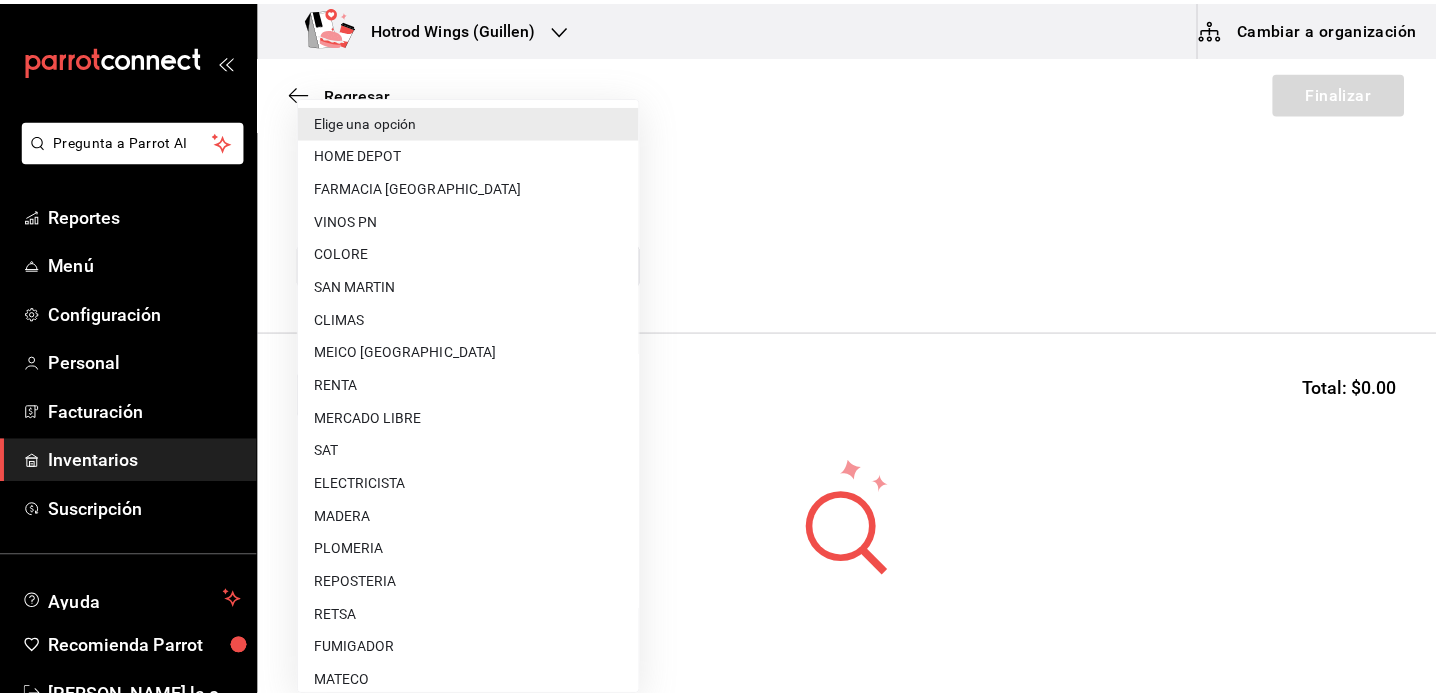 scroll, scrollTop: 100, scrollLeft: 0, axis: vertical 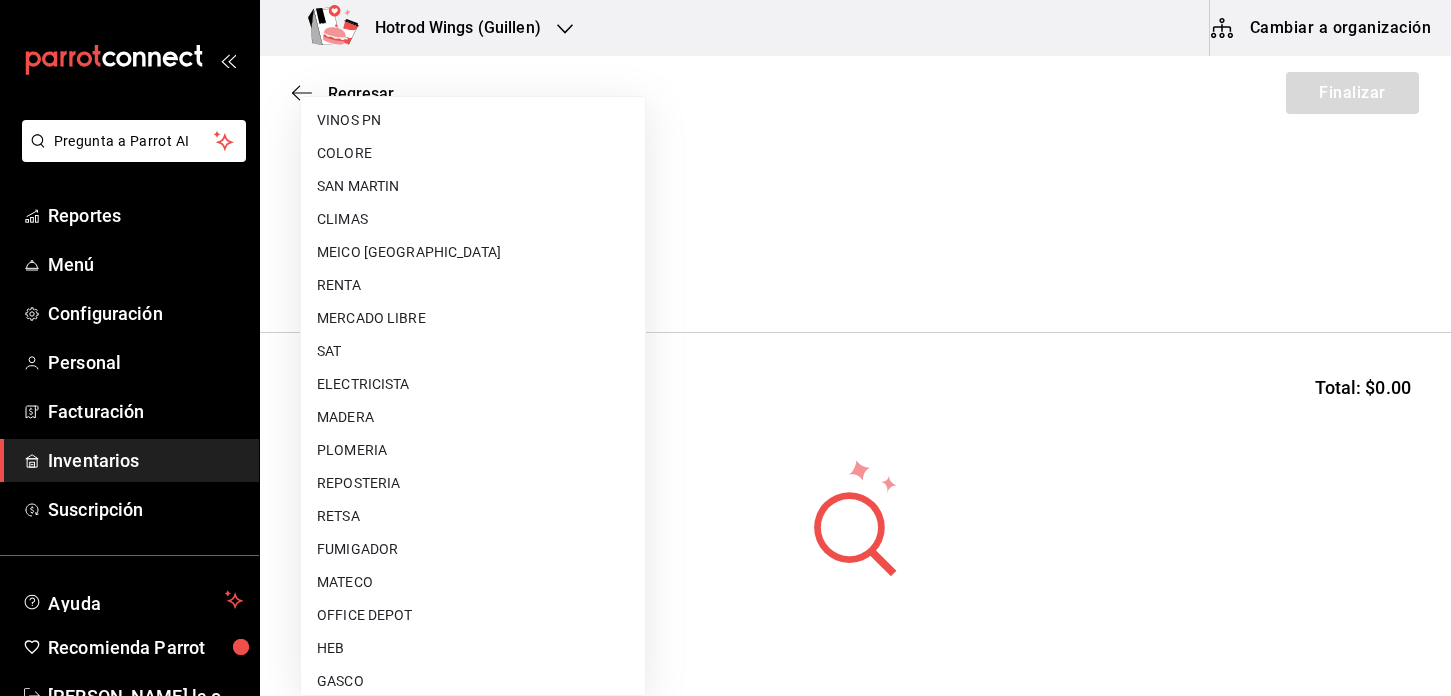 click on "REPOSTERIA" at bounding box center (473, 483) 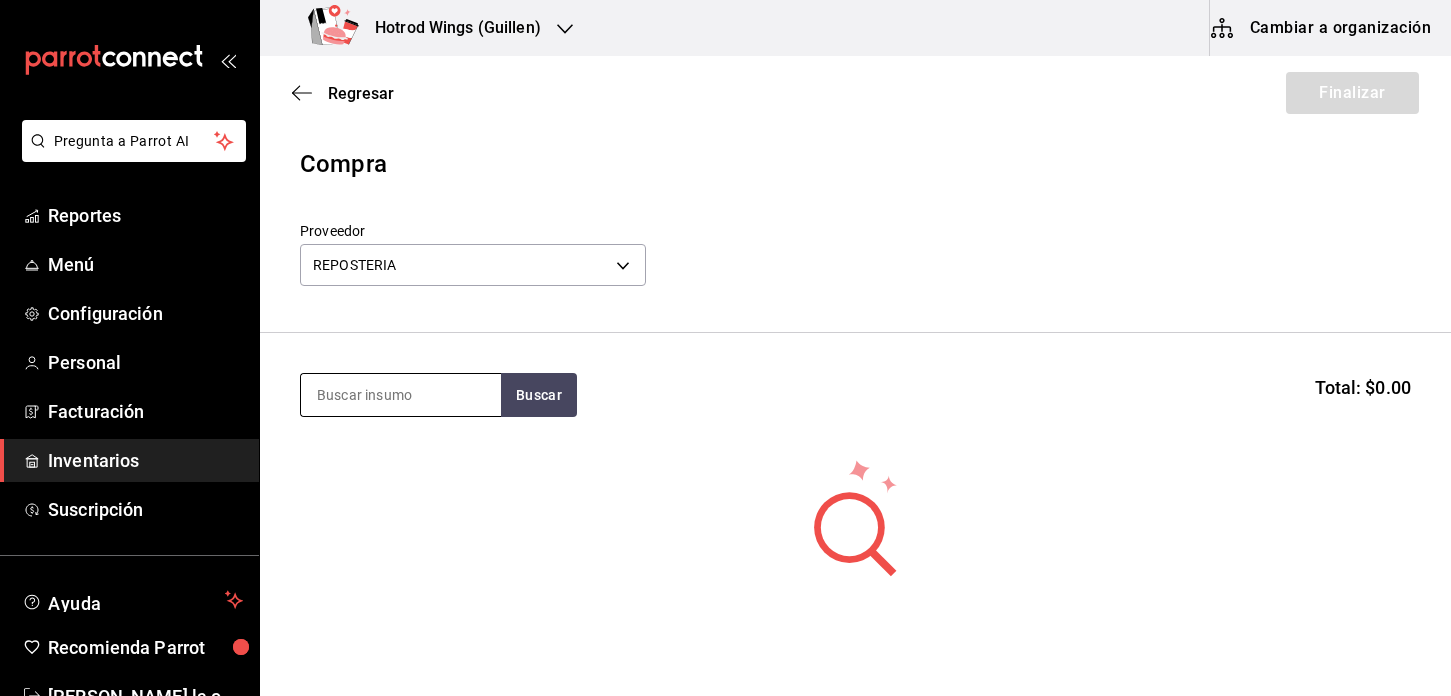 click at bounding box center [401, 395] 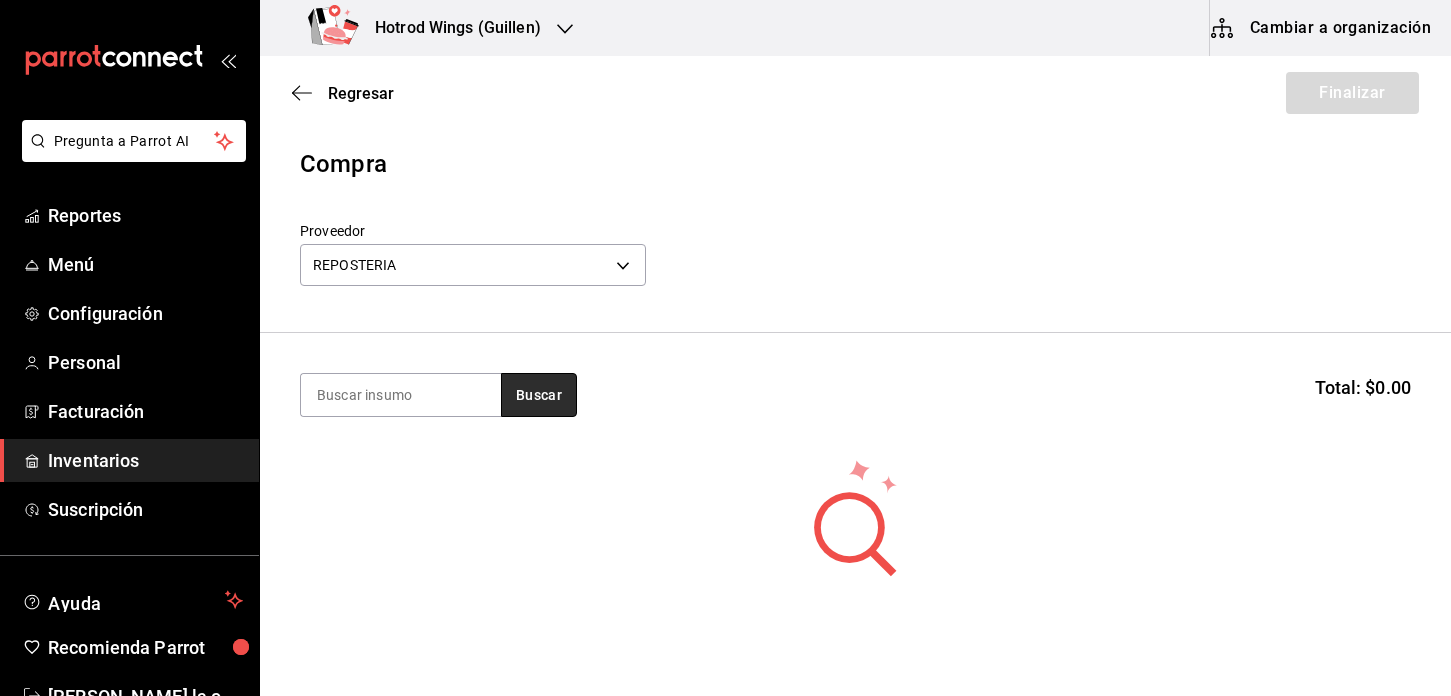 click on "Buscar" at bounding box center [539, 395] 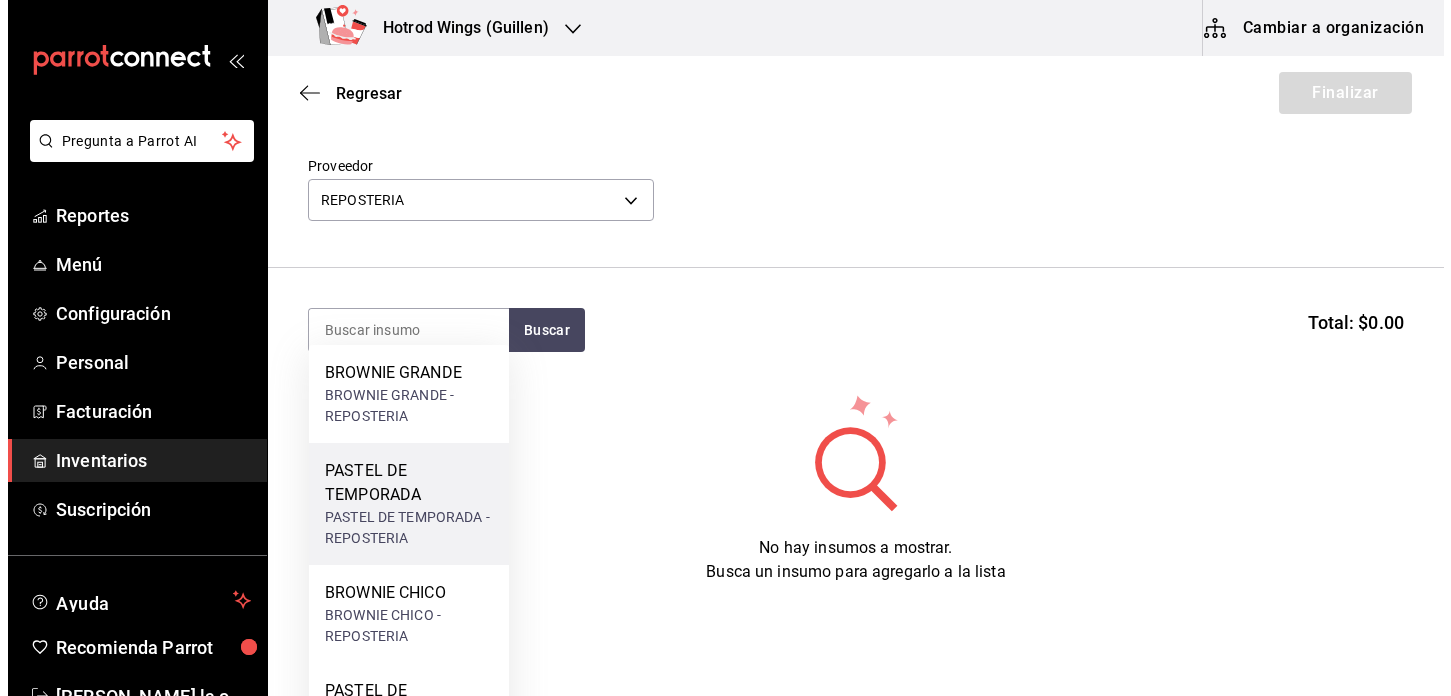 scroll, scrollTop: 30, scrollLeft: 0, axis: vertical 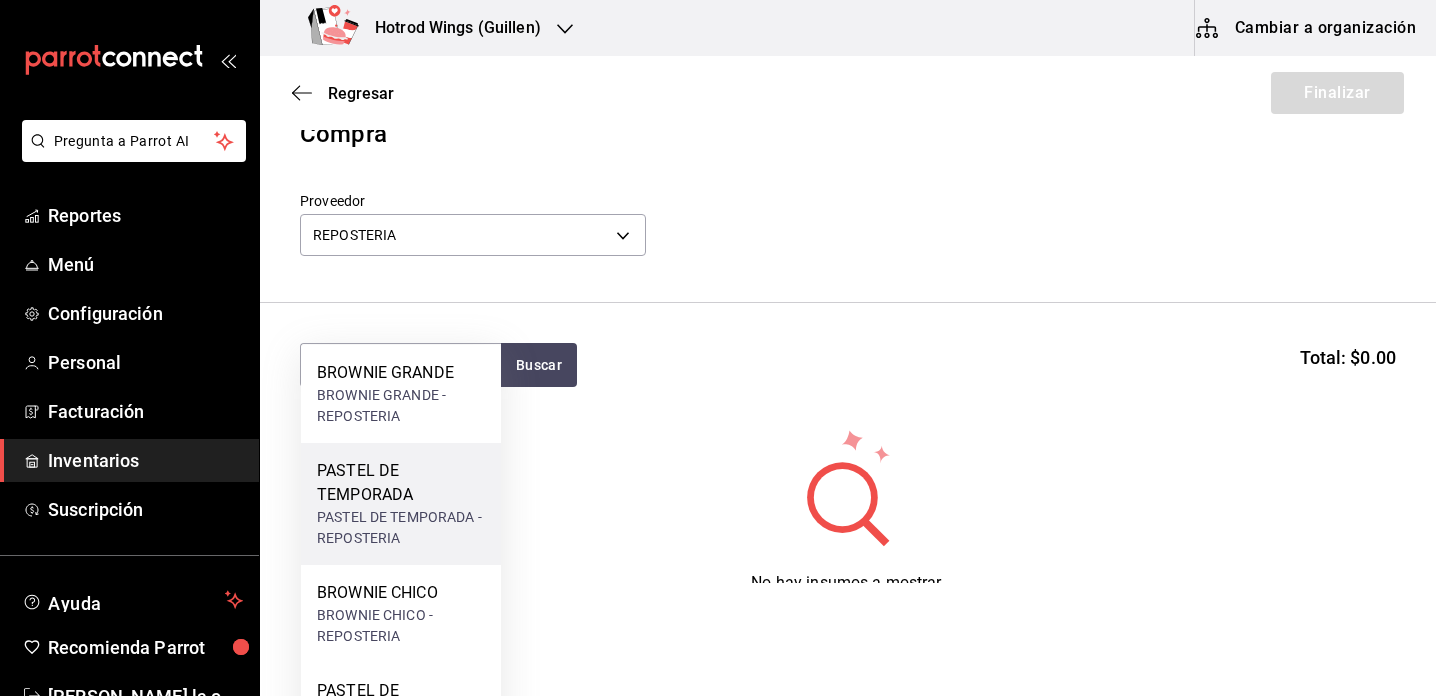 click on "PASTEL DE TEMPORADA" at bounding box center [401, 483] 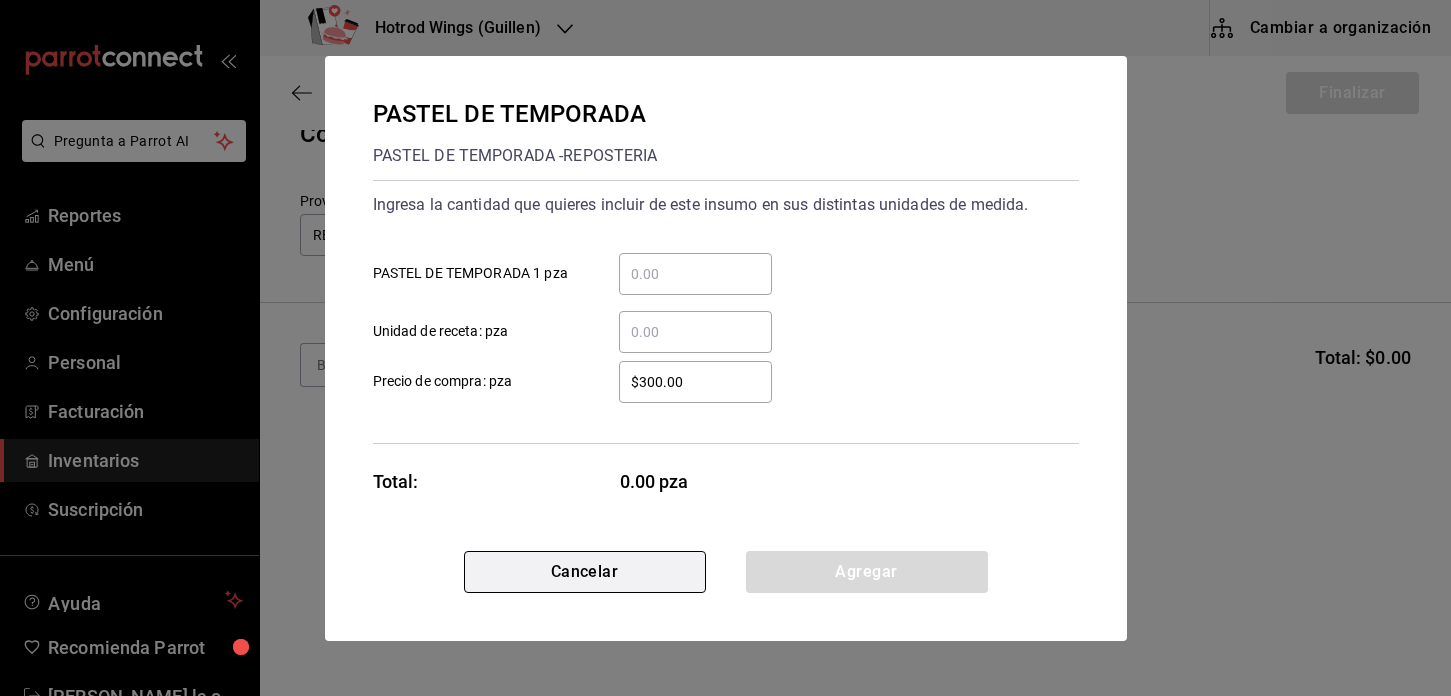 click on "Cancelar" at bounding box center (585, 572) 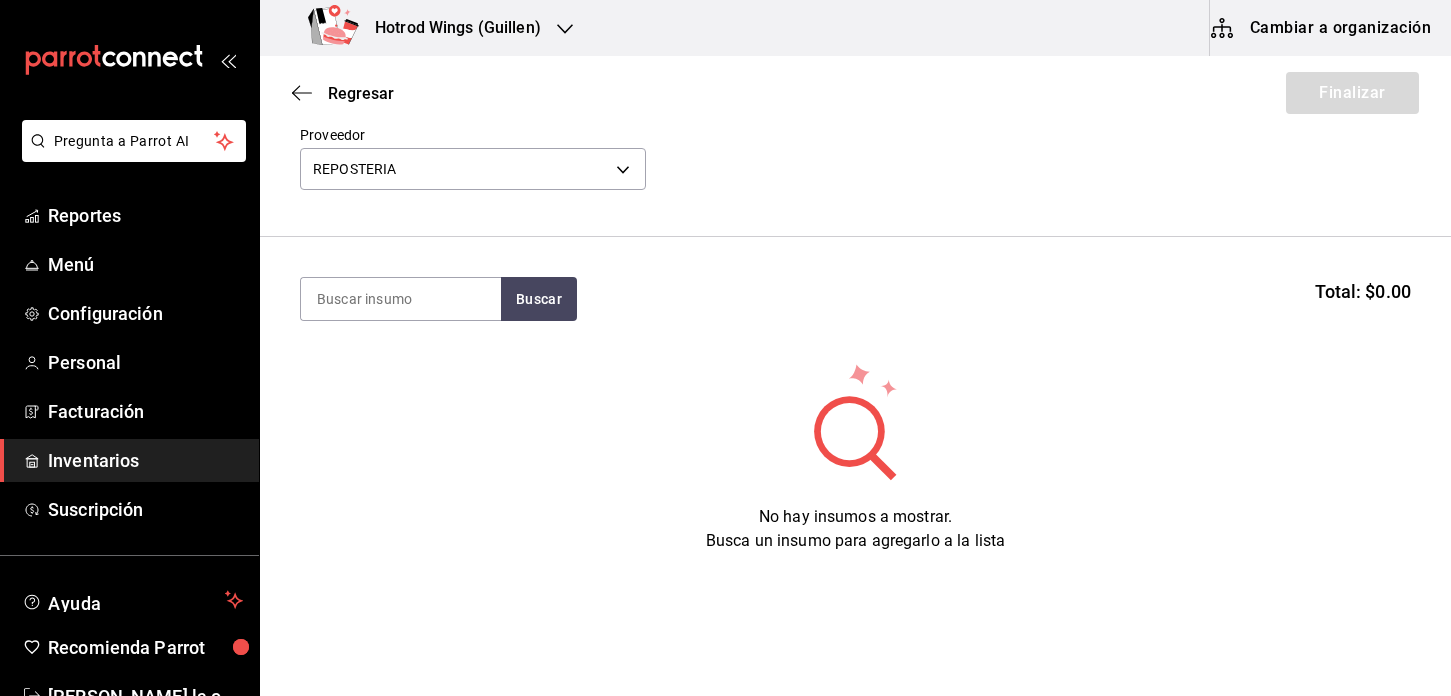 scroll, scrollTop: 130, scrollLeft: 0, axis: vertical 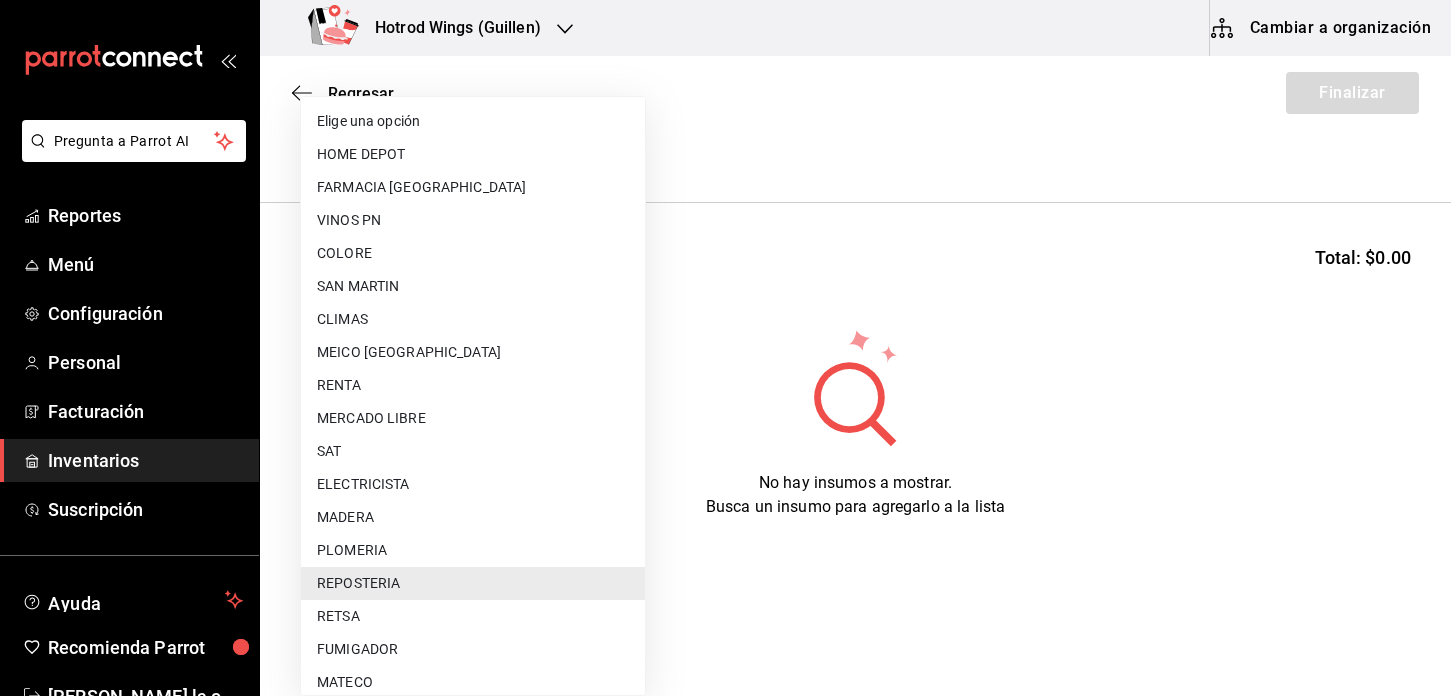 click on "Pregunta a Parrot AI Reportes   Menú   Configuración   Personal   Facturación   Inventarios   Suscripción   Ayuda Recomienda Parrot   Martha De la o   Sugerir nueva función   Hotrod Wings (Guillen) Cambiar a organización Regresar Finalizar Compra Proveedor REPOSTERIA 9ed45fc2-0efd-4d38-9053-87ee8ae2db0f Buscar Total: $0.00 No hay insumos a mostrar. Busca un insumo para agregarlo a la lista Pregunta a Parrot AI Reportes   Menú   Configuración   Personal   Facturación   Inventarios   Suscripción   Ayuda Recomienda Parrot   Martha De la o   Sugerir nueva función   GANA 1 MES GRATIS EN TU SUSCRIPCIÓN AQUÍ ¿Recuerdas cómo empezó tu restaurante?
Hoy puedes ayudar a un colega a tener el mismo cambio que tú viviste.
Recomienda Parrot directamente desde tu Portal Administrador.
Es fácil y rápido.
🎁 Por cada restaurante que se una, ganas 1 mes gratis. Ver video tutorial Ir a video Editar Eliminar Visitar centro de ayuda (81) 2046 6363 soporte@parrotsoftware.io Visitar centro de ayuda HOME DEPOT" at bounding box center [725, 291] 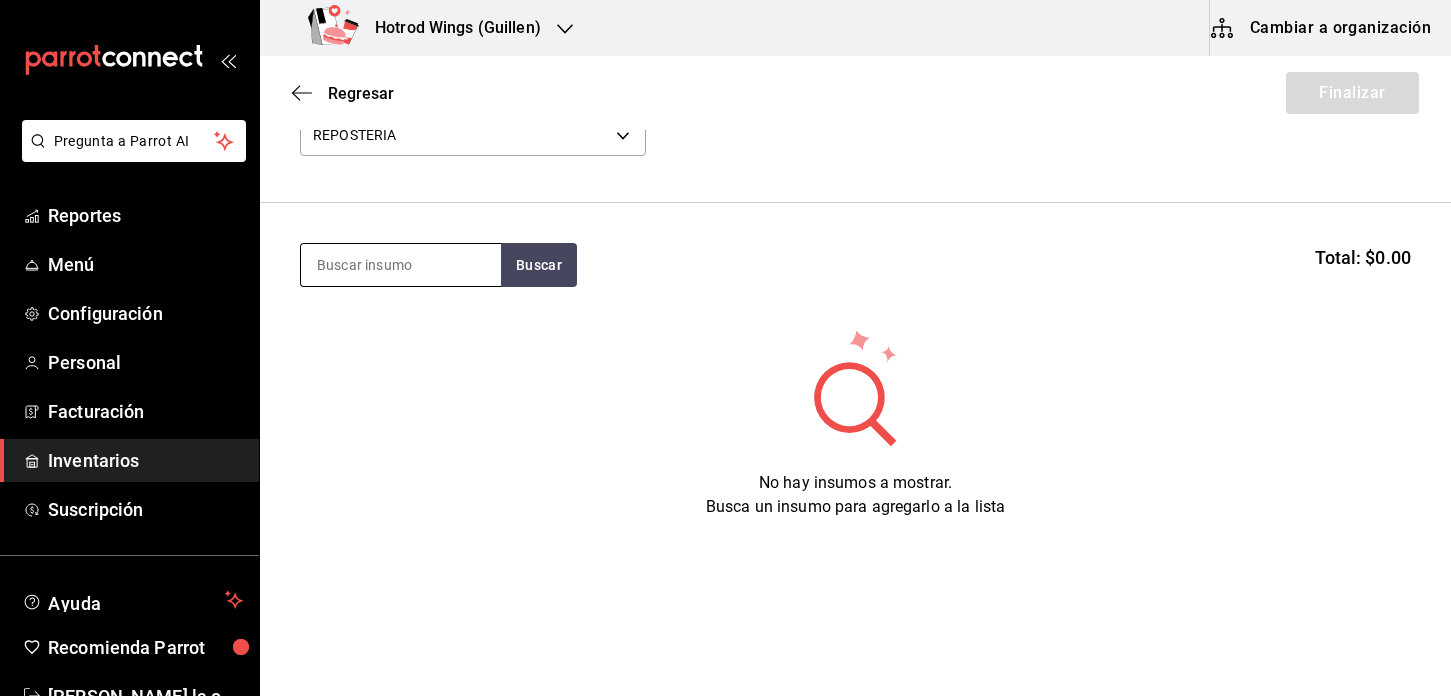 click at bounding box center (401, 265) 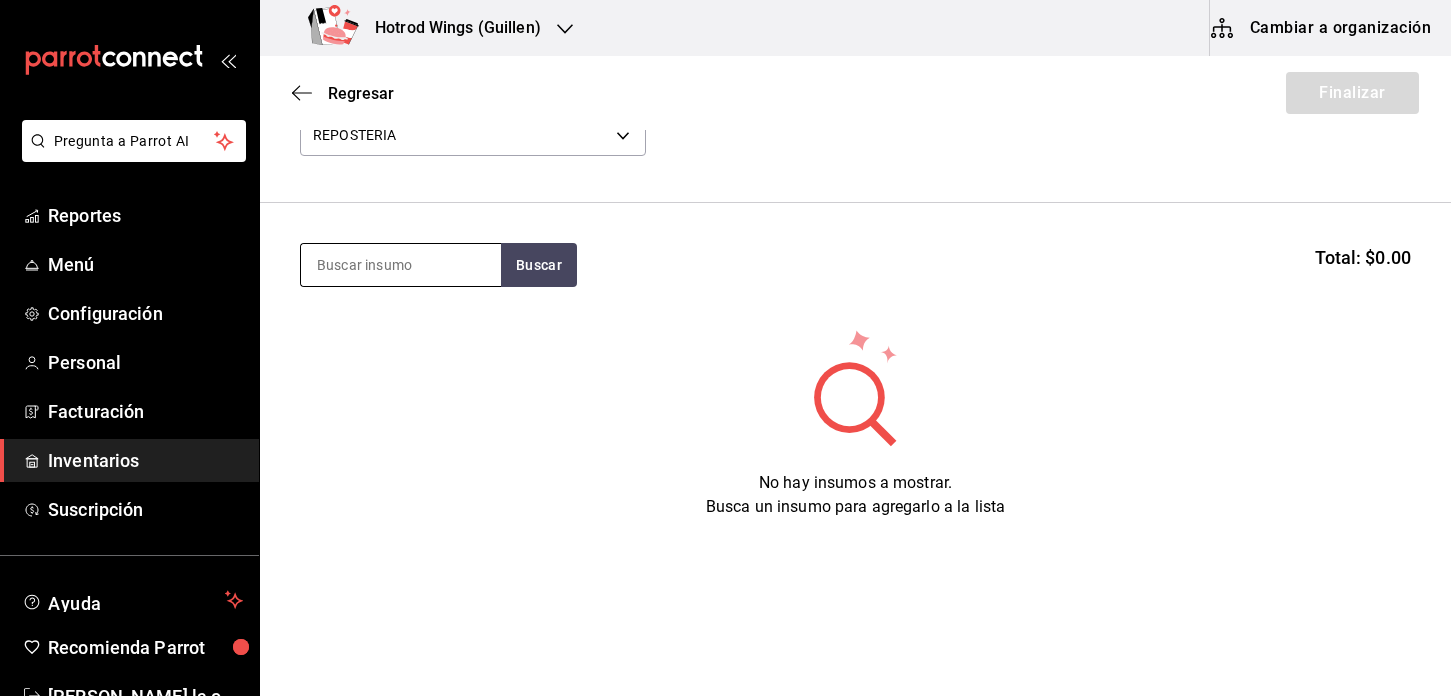 click at bounding box center [401, 265] 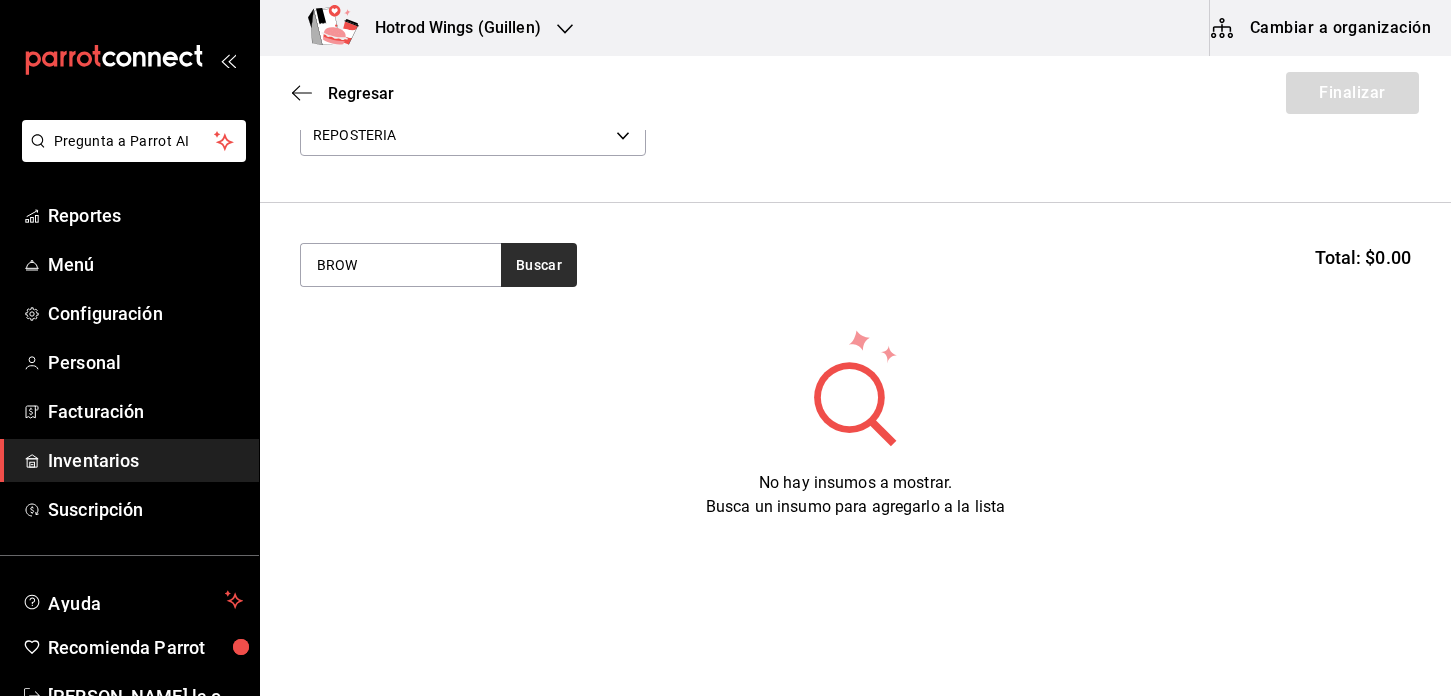 type on "BROW" 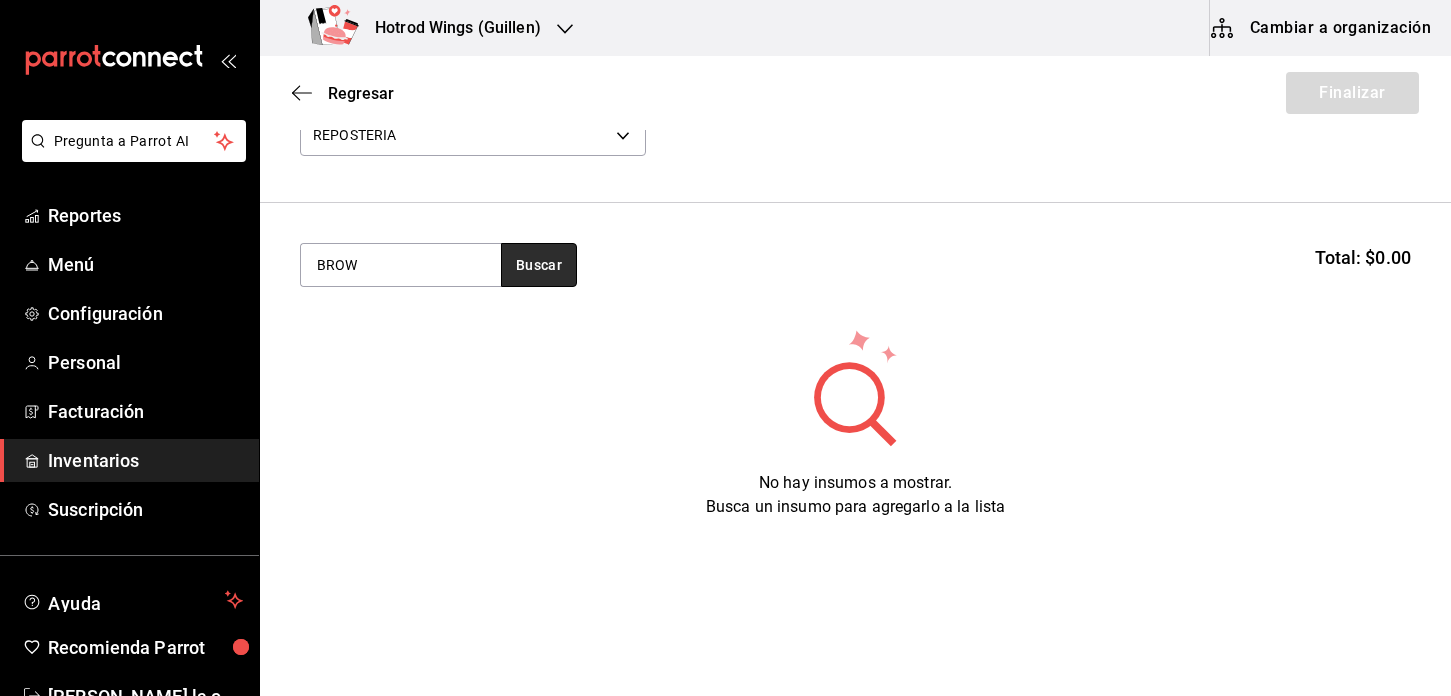 click on "Buscar" at bounding box center (539, 265) 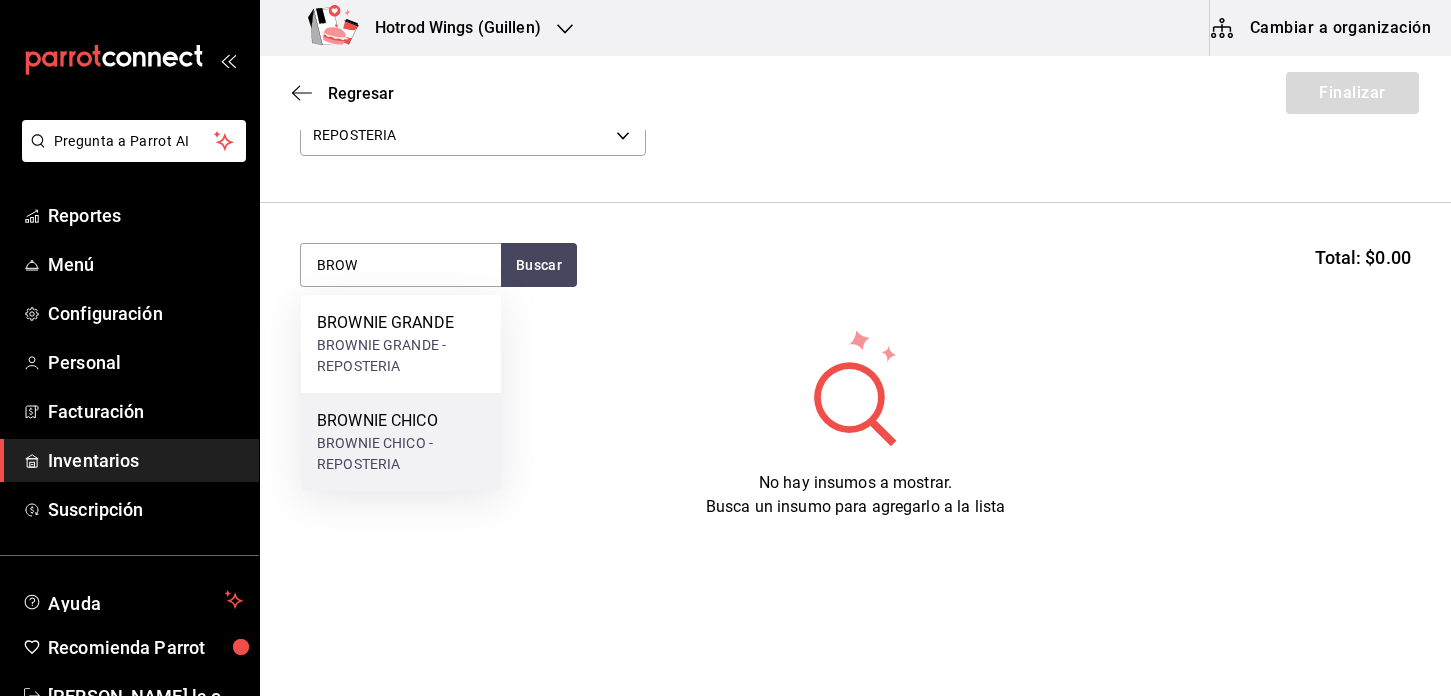 click on "BROWNIE CHICO" at bounding box center (401, 421) 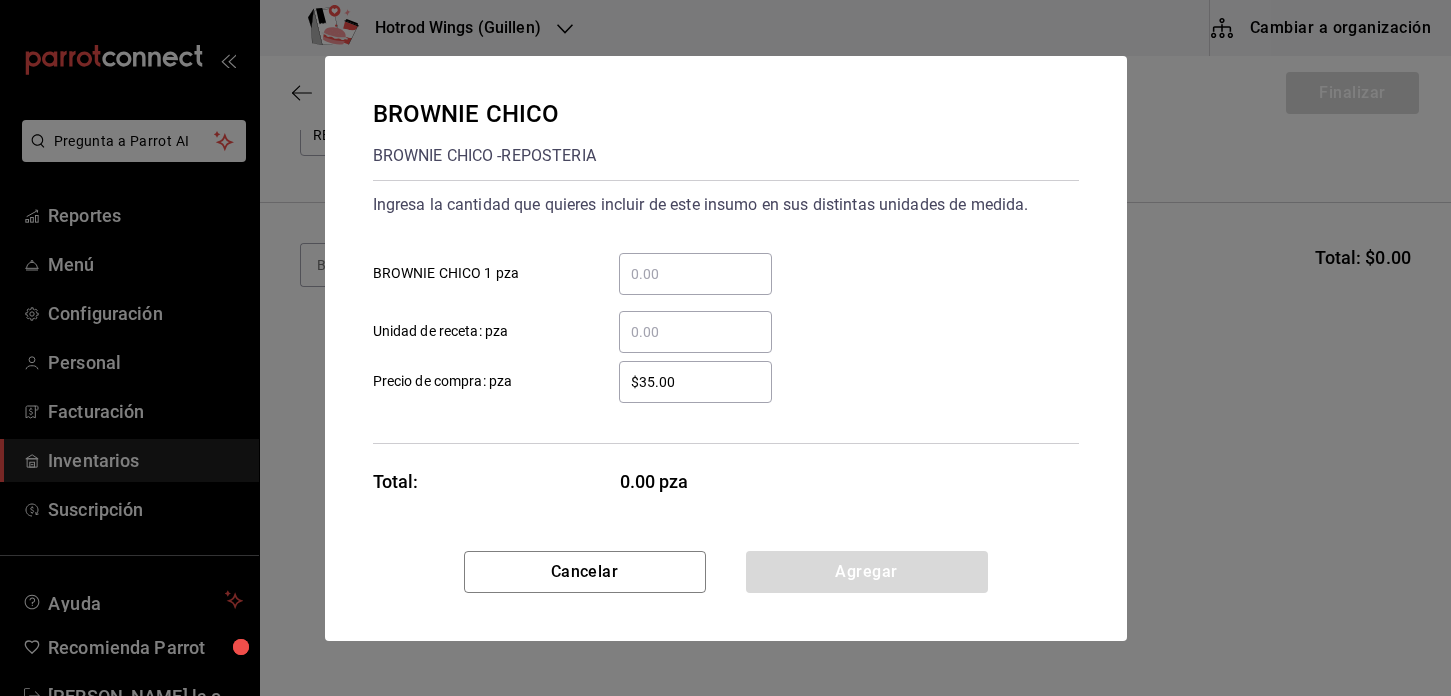 click on "​ BROWNIE CHICO 1 pza" at bounding box center (695, 274) 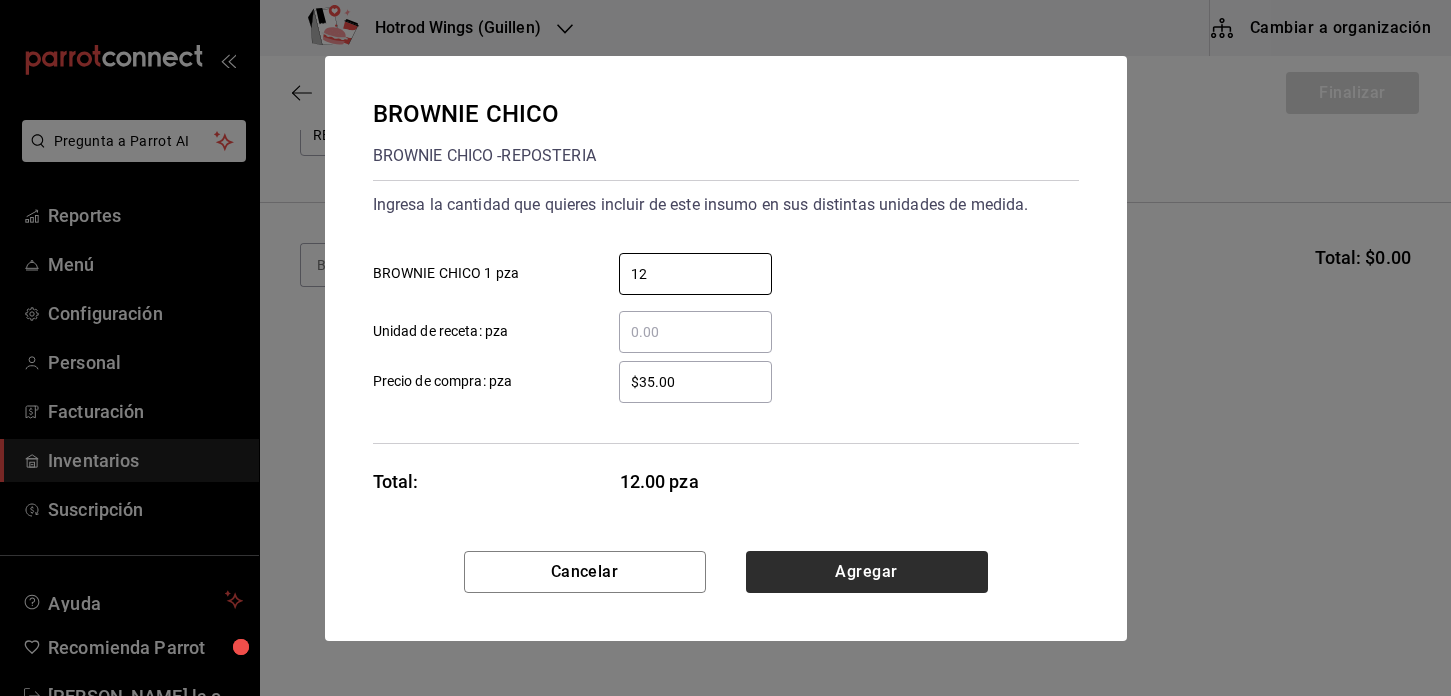 type on "12" 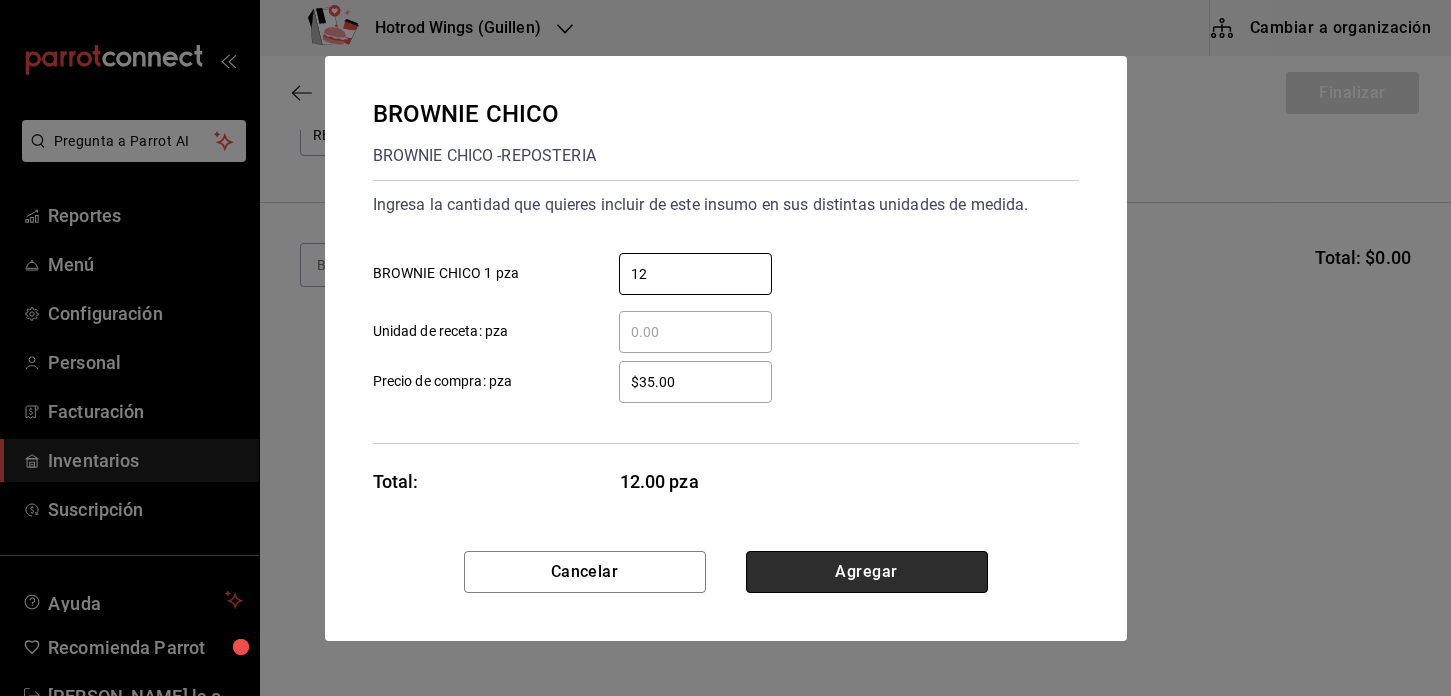 click on "Agregar" at bounding box center [867, 572] 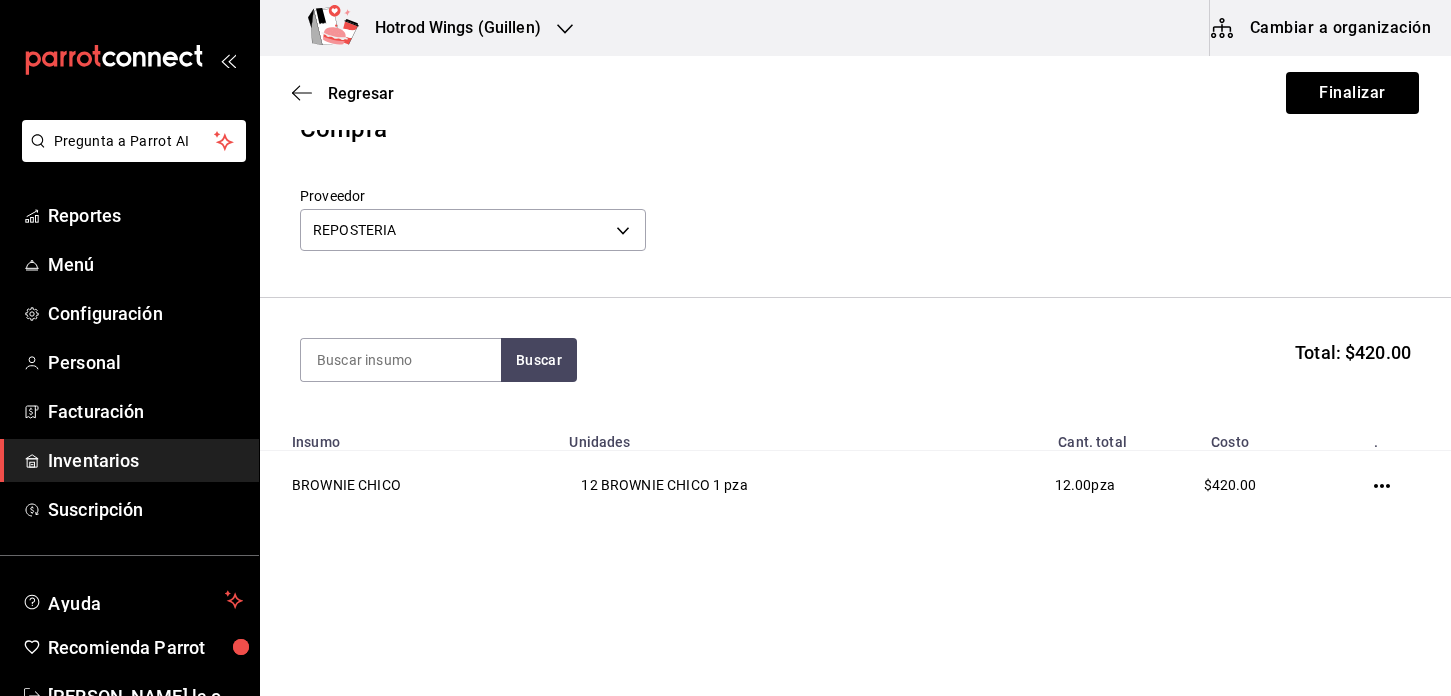scroll, scrollTop: 36, scrollLeft: 0, axis: vertical 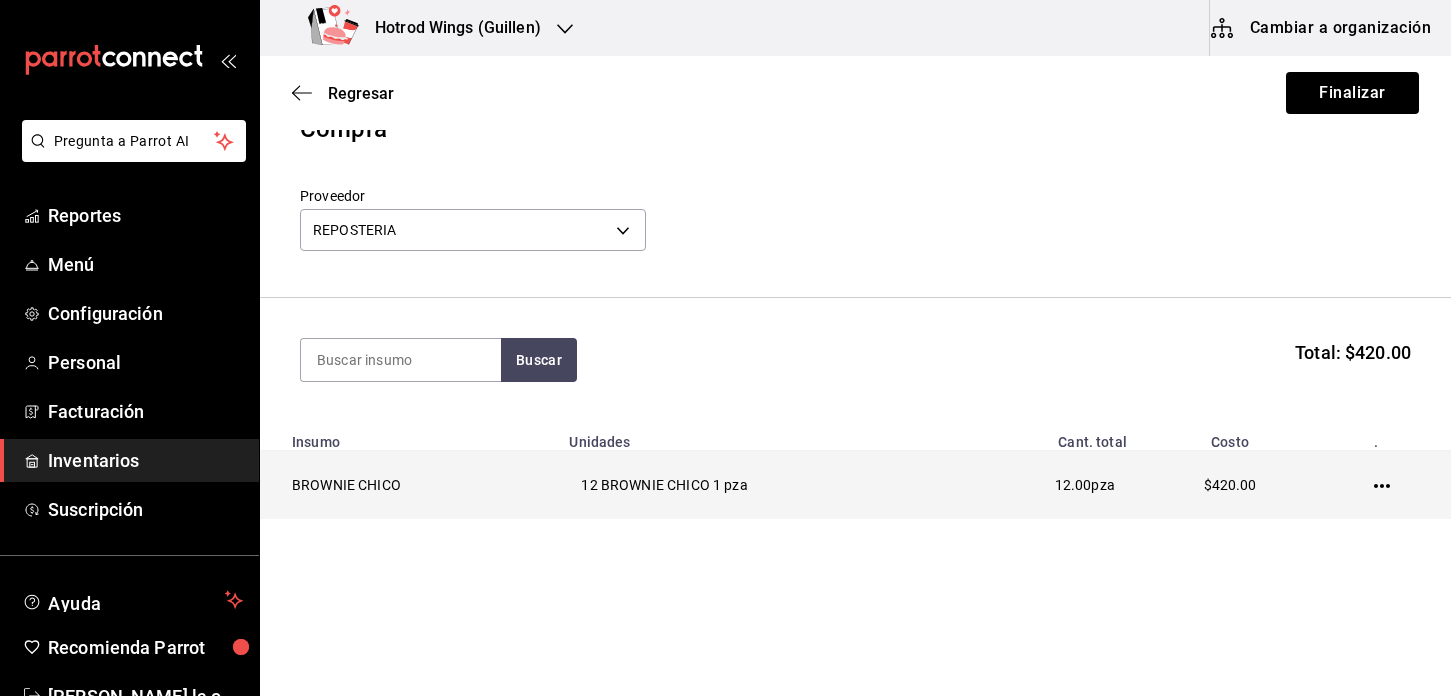 click 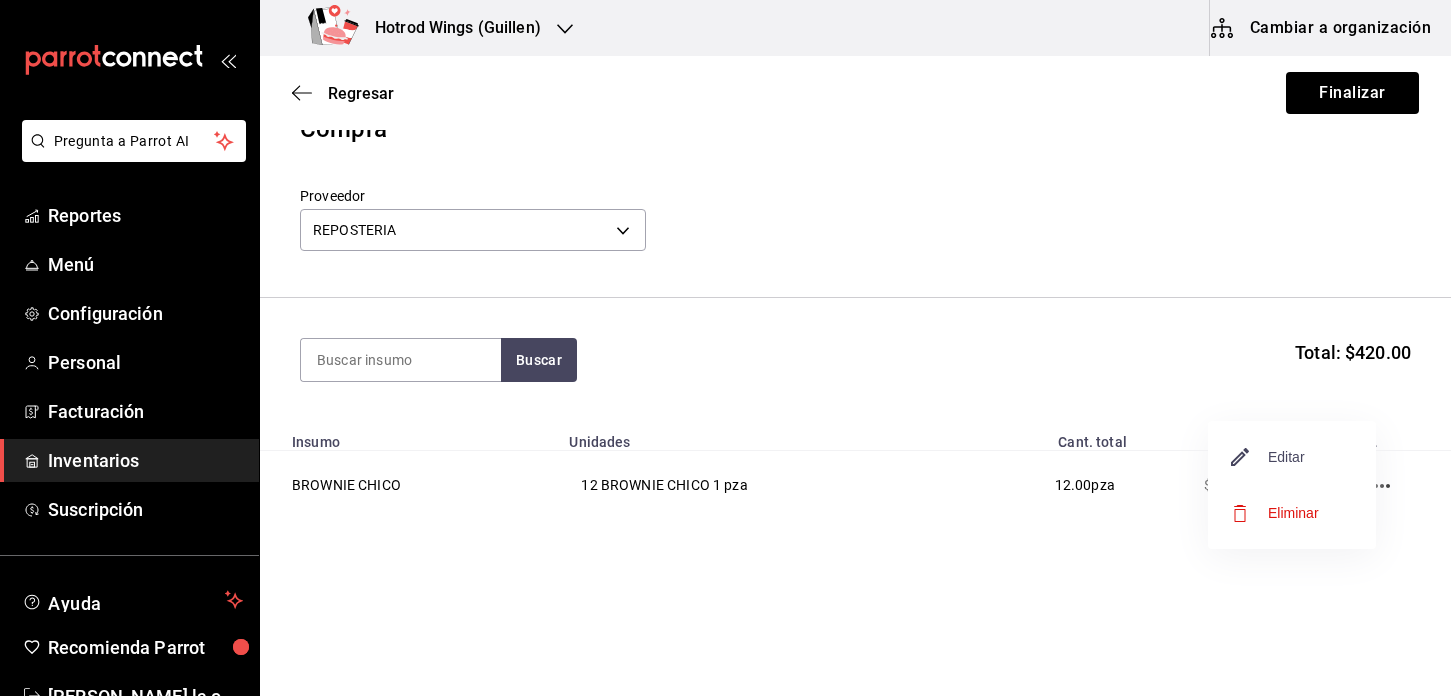 click on "Editar" at bounding box center [1268, 457] 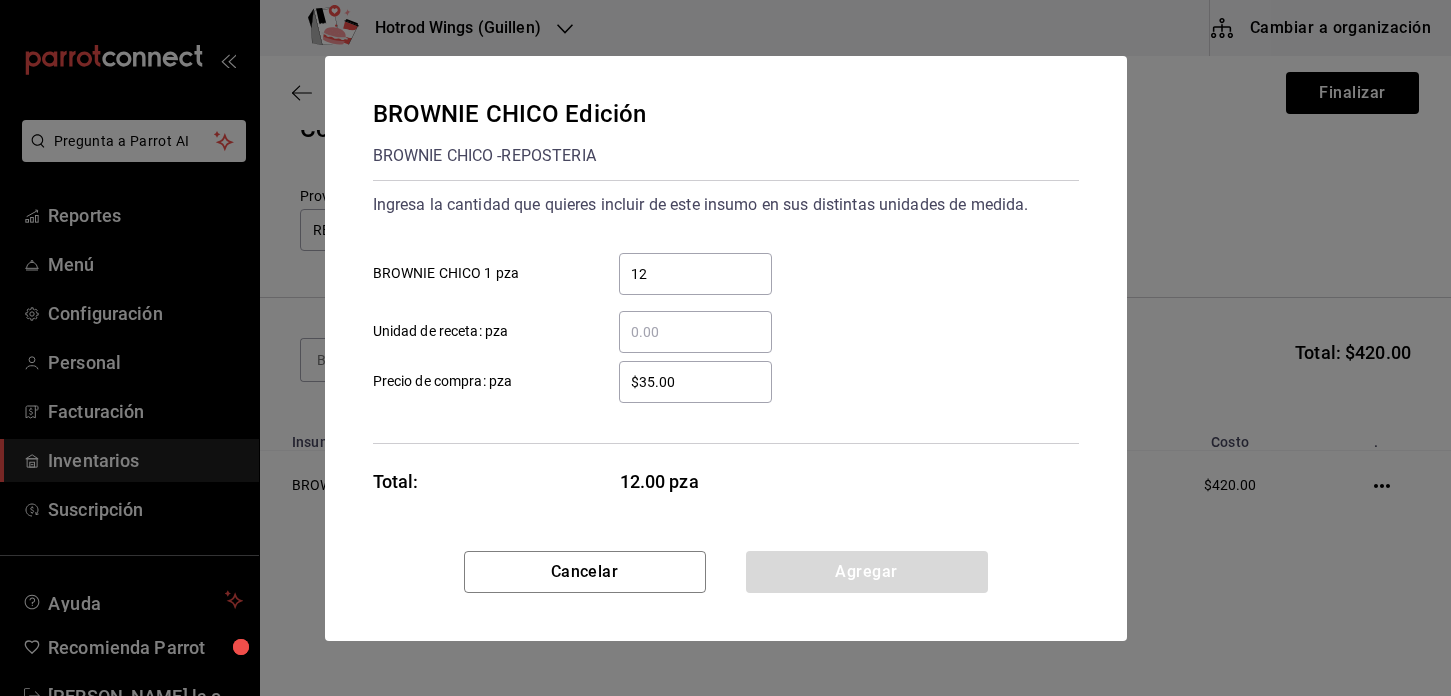 click on "12" at bounding box center (695, 274) 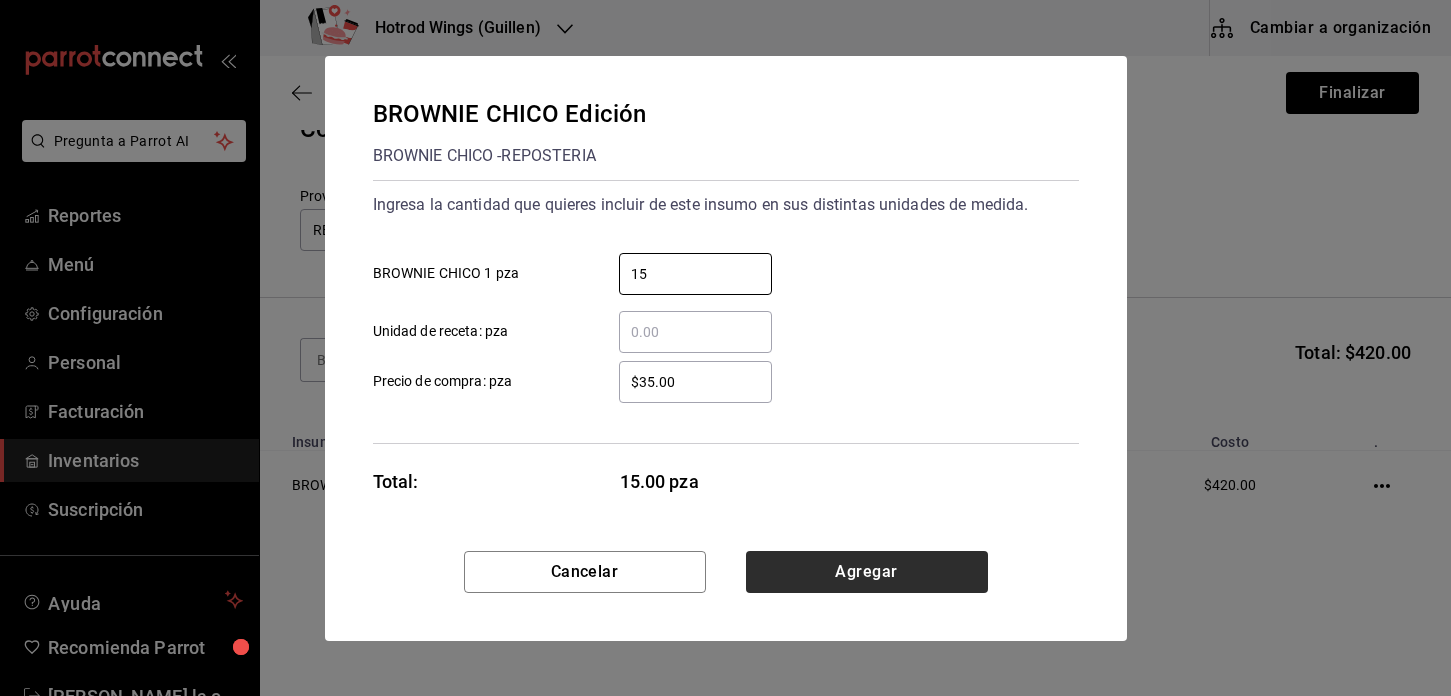 type on "15" 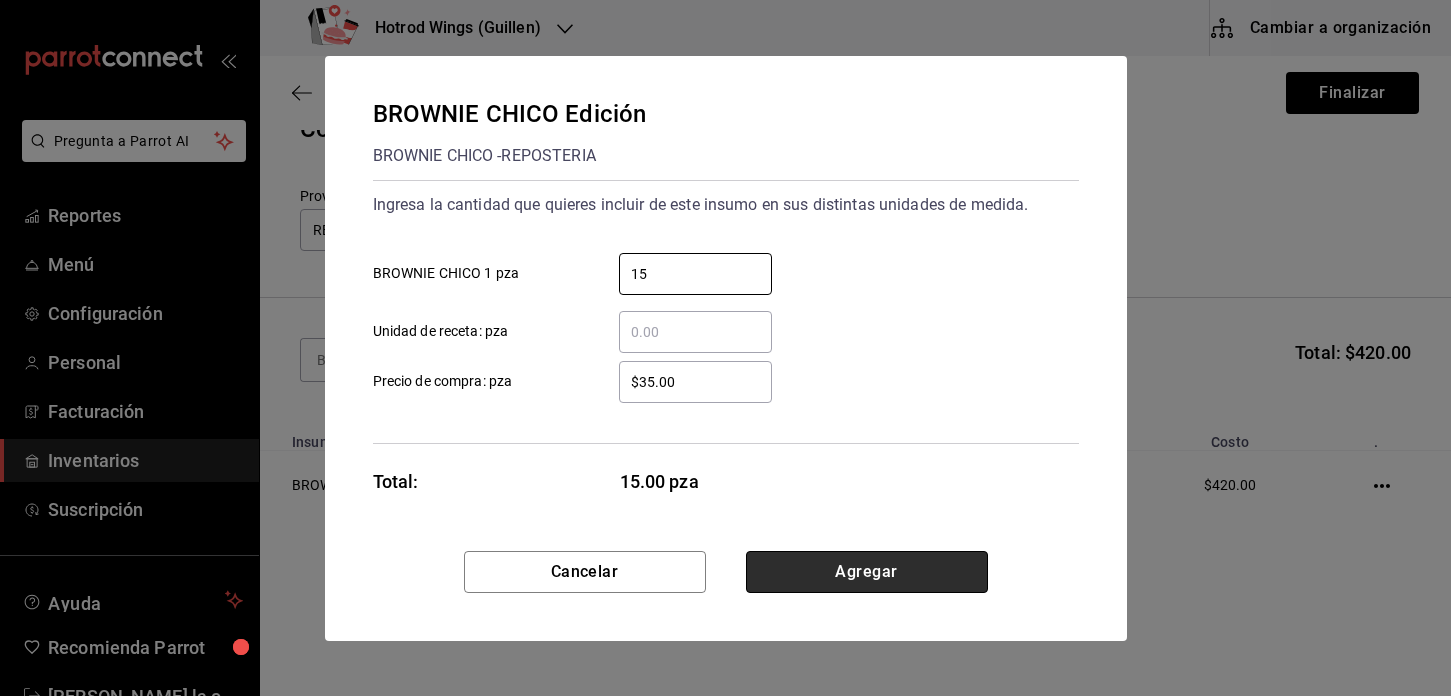 click on "Agregar" at bounding box center [867, 572] 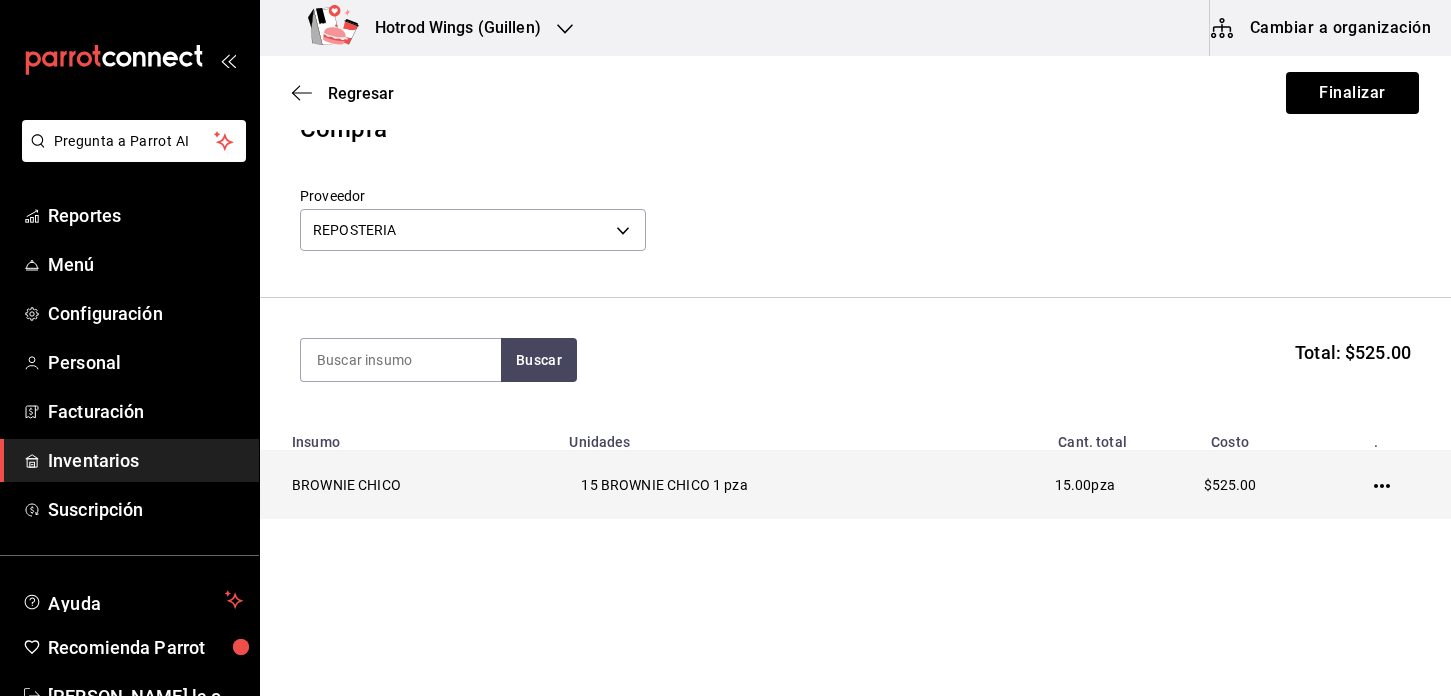 click 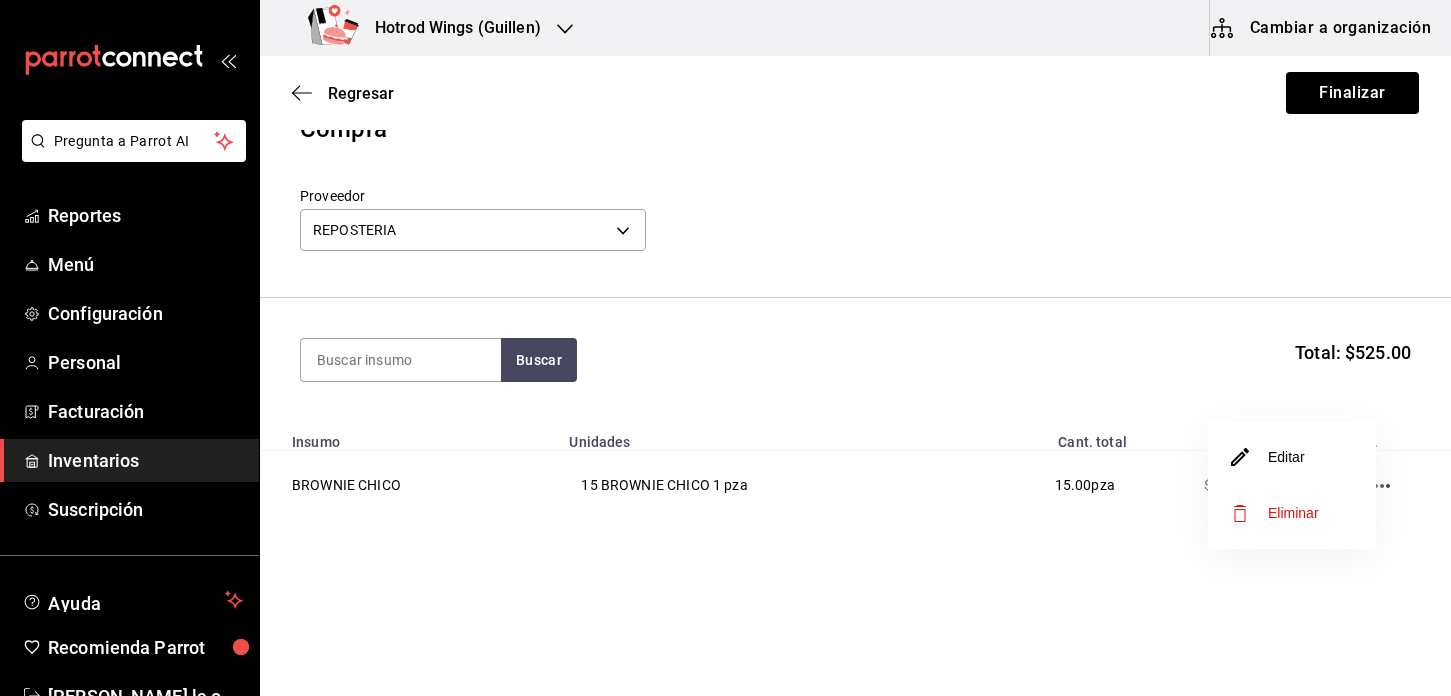 click on "Editar" at bounding box center [1292, 457] 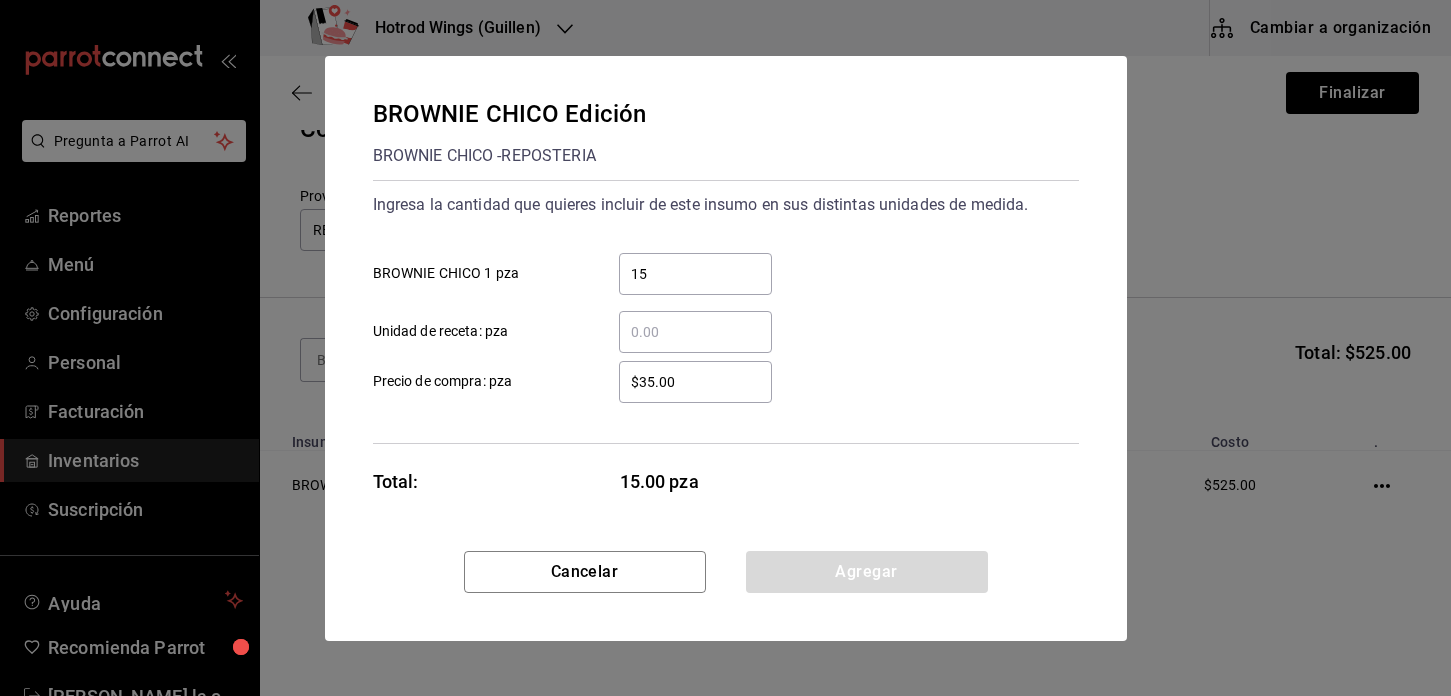 click on "15" at bounding box center [695, 274] 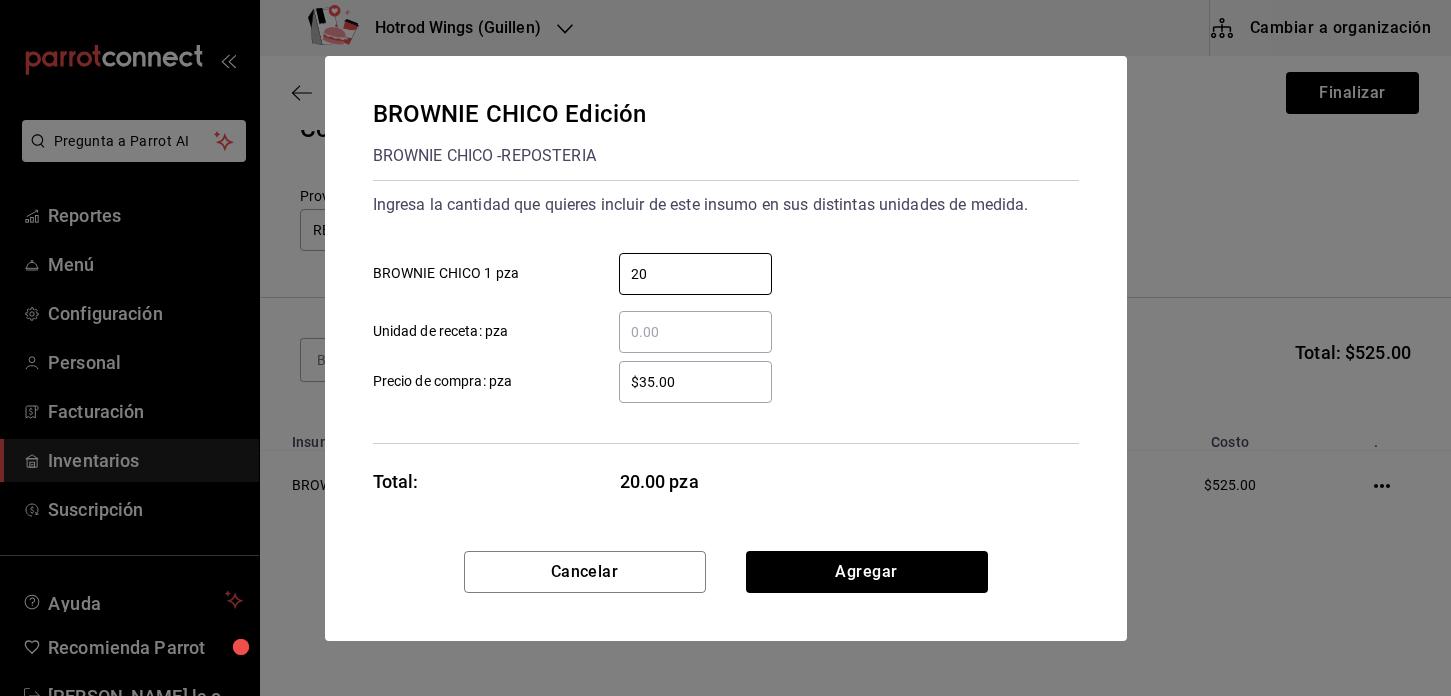 type on "20" 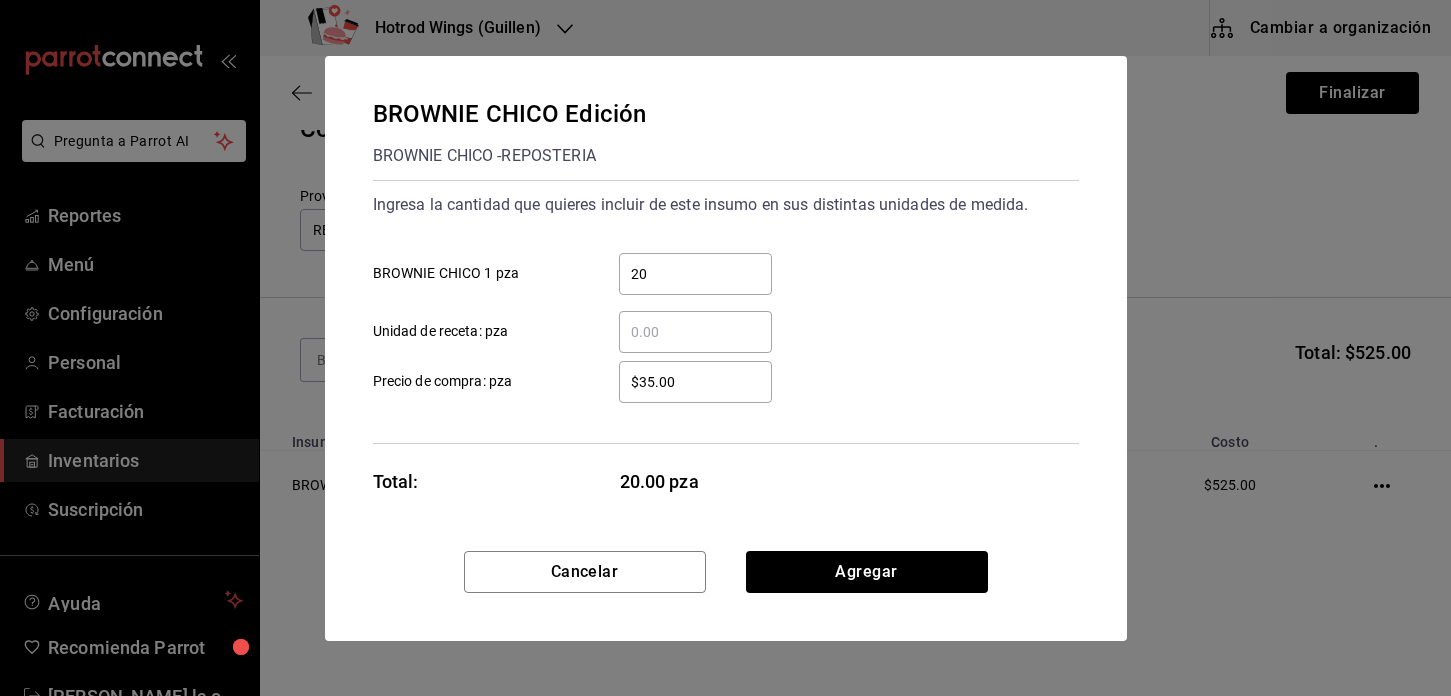 click on "BROWNIE CHICO   Edición BROWNIE CHICO -  REPOSTERIA Ingresa la cantidad que quieres incluir de este insumo en sus distintas unidades de medida. 20 ​ BROWNIE CHICO 1 pza ​ Unidad de receta: pza $35.00 ​ Precio de compra: pza Total: 20.00 pza" at bounding box center [726, 303] 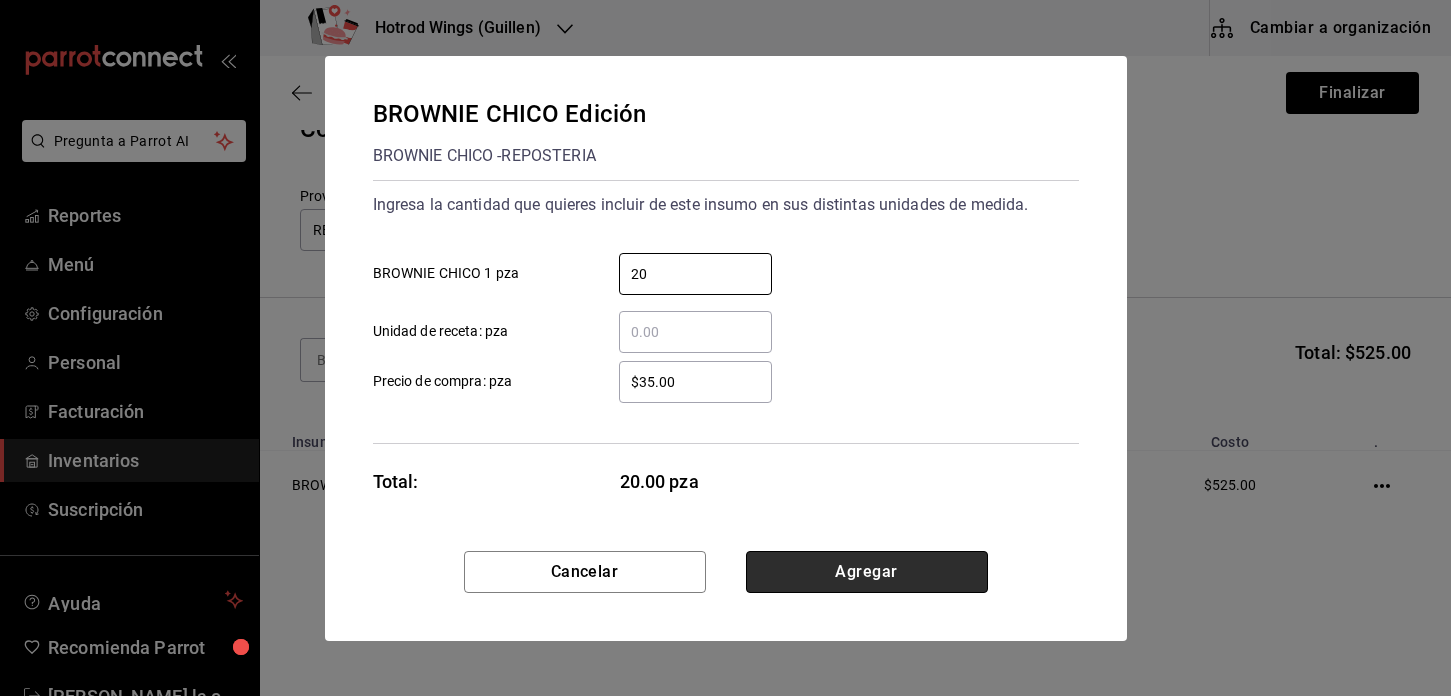 click on "Agregar" at bounding box center [867, 572] 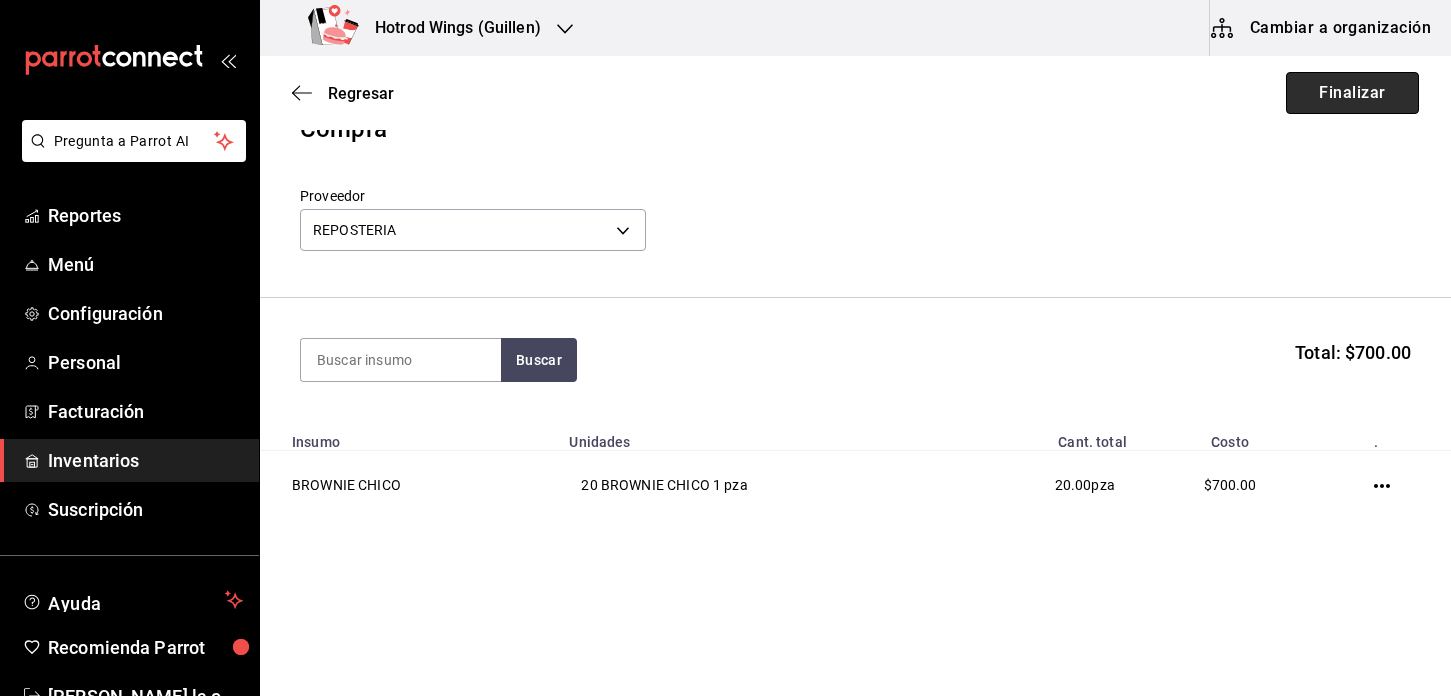 click on "Finalizar" at bounding box center (1352, 93) 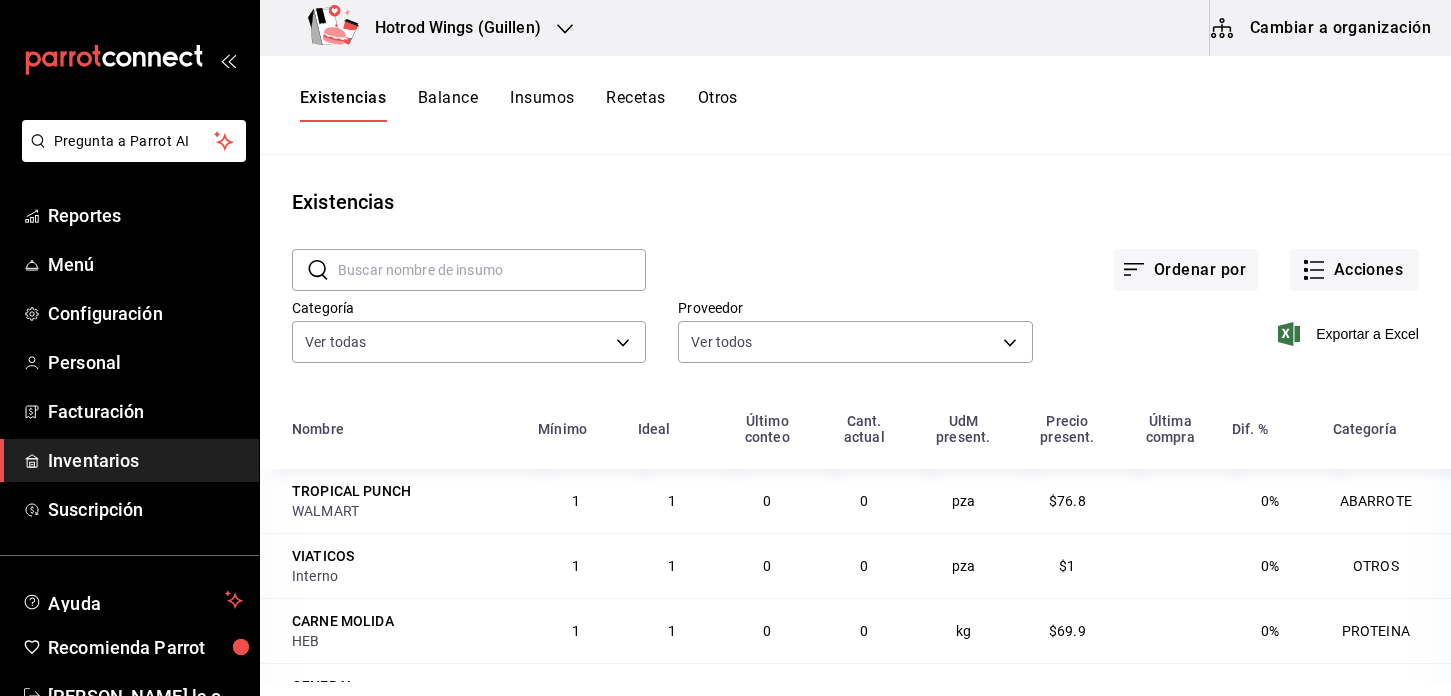 click on "Hotrod Wings (Guillen)" at bounding box center (428, 28) 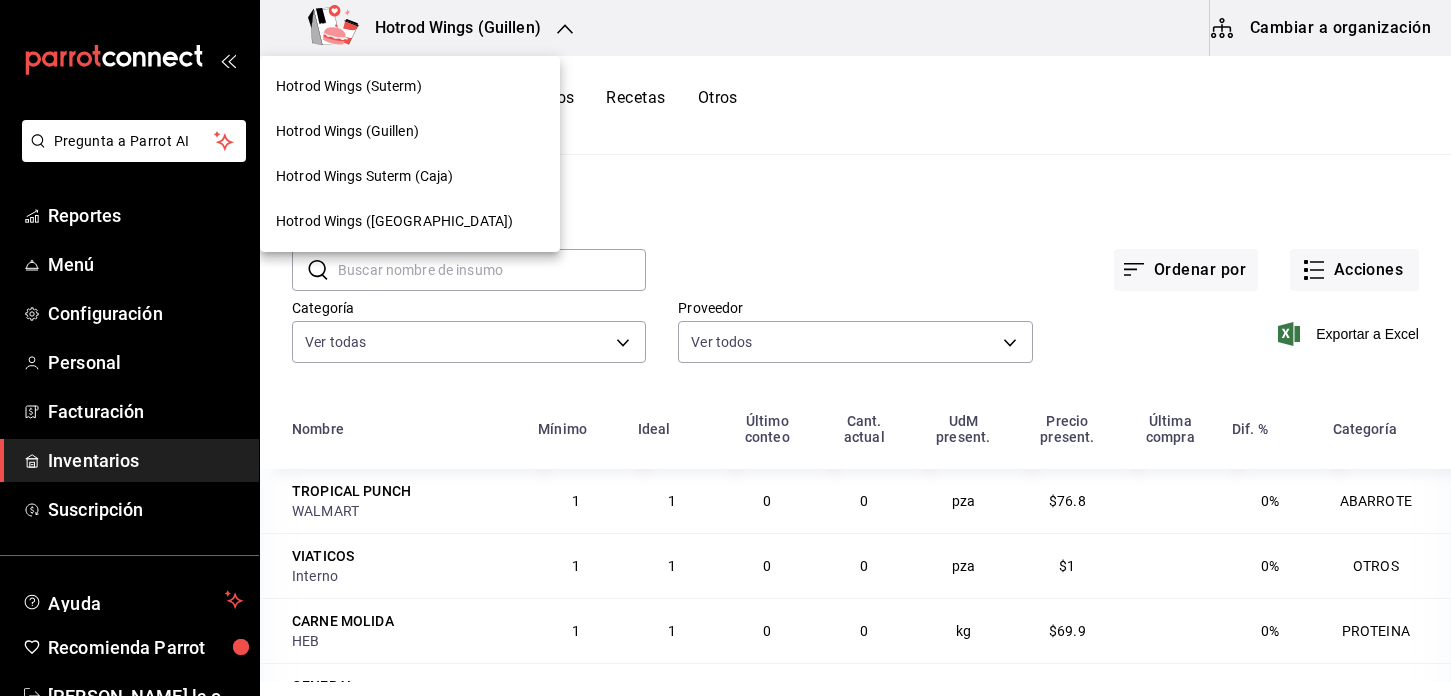 click on "Hotrod Wings (Suterm)" at bounding box center [410, 86] 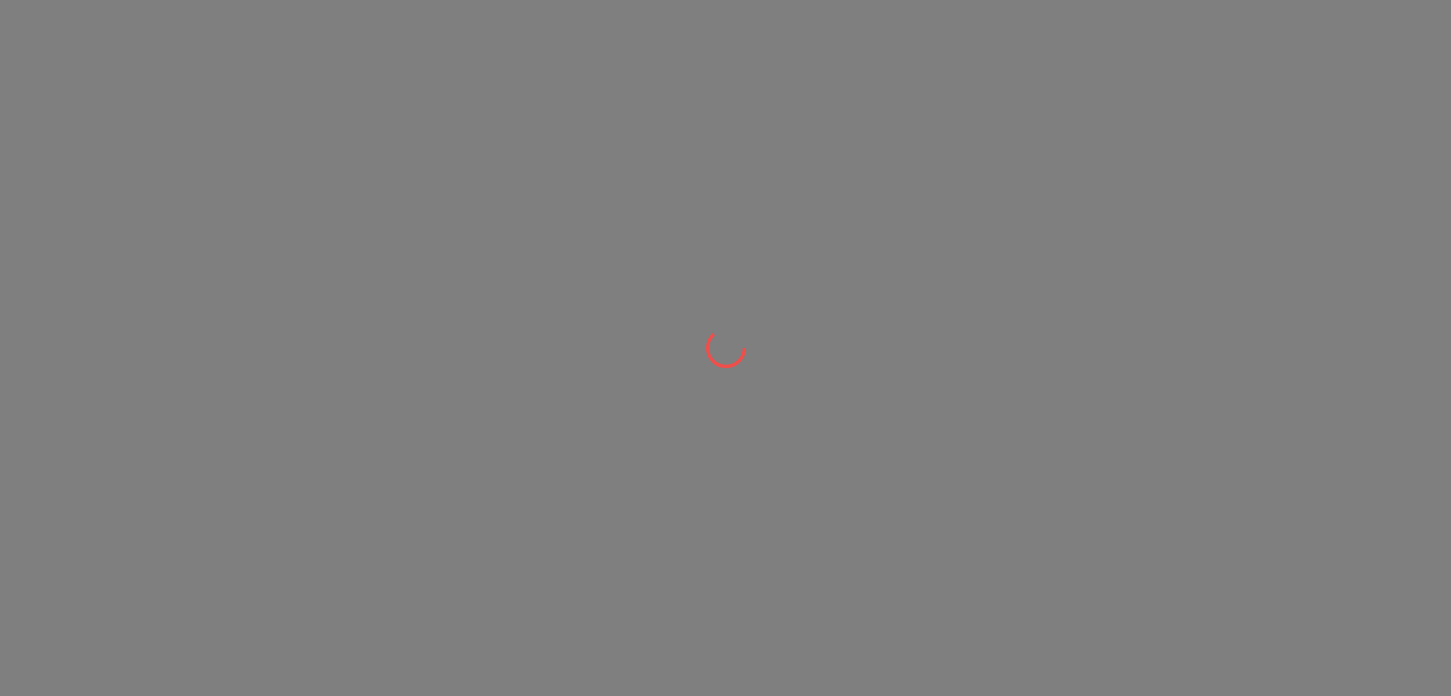 scroll, scrollTop: 0, scrollLeft: 0, axis: both 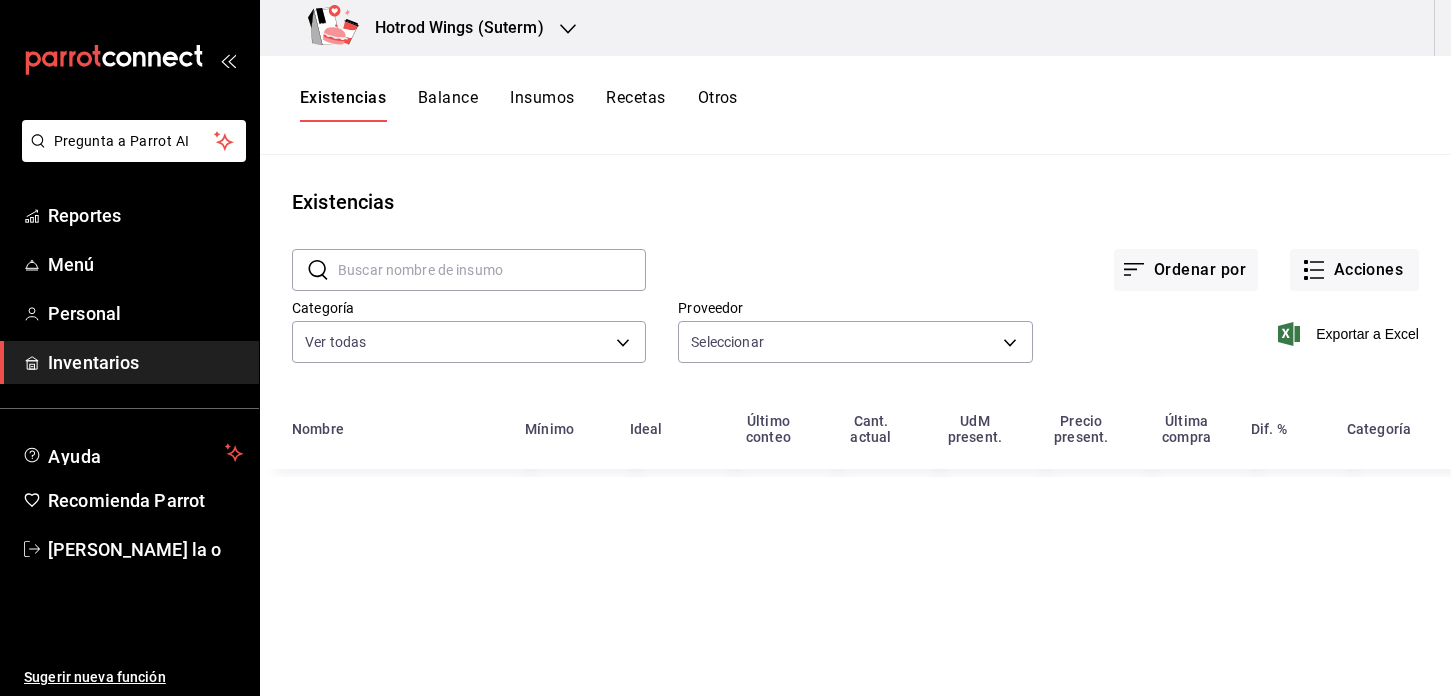type on "7f3f38b1-24a2-4771-b4f0-7c1e78d59344,dff00c0a-fe25-4e31-aee1-c09d13eb4d66,6ec3b3e1-a4ab-4481-af16-2b13d346870c,9cc6fe73-78ed-4f35-bd38-c88e22801b09,1a85017b-0309-401c-b89c-b167a2df8d0c,0d20a3c1-61d3-4fde-8137-bda4c5fc7f56,eb824317-3b8c-41ef-9813-46edefaafb1b,e6a5c087-5130-47ac-ae5b-0dc90b7588c5,7f720fef-ae90-43e2-8ce2-eb3d2e42a2ce,f095ef77-8483-467d-a607-d527f423a67c,cf364481-49d9-470b-bf18-4b06b794f3c7,0c6f34ff-a580-4ce3-9d10-deef31a8f4af,b473ec79-b74d-457d-a27b-0b123354277d,9ed45fc2-0efd-4d38-9053-87ee8ae2db0f,c0be4b20-0c99-4780-8b1b-d7333e38514d,98162e28-dc19-4958-b80c-517b72e37a2c,6ac4e91e-6ee1-42a9-bfcb-ac77091e7463,a9db36bd-a4b4-40b0-98d8-daaf291c8a4a,85248193-6654-4893-9fdc-06dd31cd8c16,8f10cf9b-bf99-4684-be9a-f98b02501773,ebb85cbe-1894-4020-90a7-7fcb2d08d384,8c48d0b0-0bf6-44ee-8dba-0830e95a0ceb,04cac25e-4c91-43dd-8013-81e31d9743aa,cfb56cc7-5142-4fd3-9c18-594a56f2780a,cc37360c-f55f-40e6-abd9-e0f998cf54c0,6f02f0ed-b166-4081-99ad-08bfb8ebb40b,4b0f4db7-661b-4c6b-b98b-66a92cf651d7,19f94ab8-3a18-496c-9dc..." 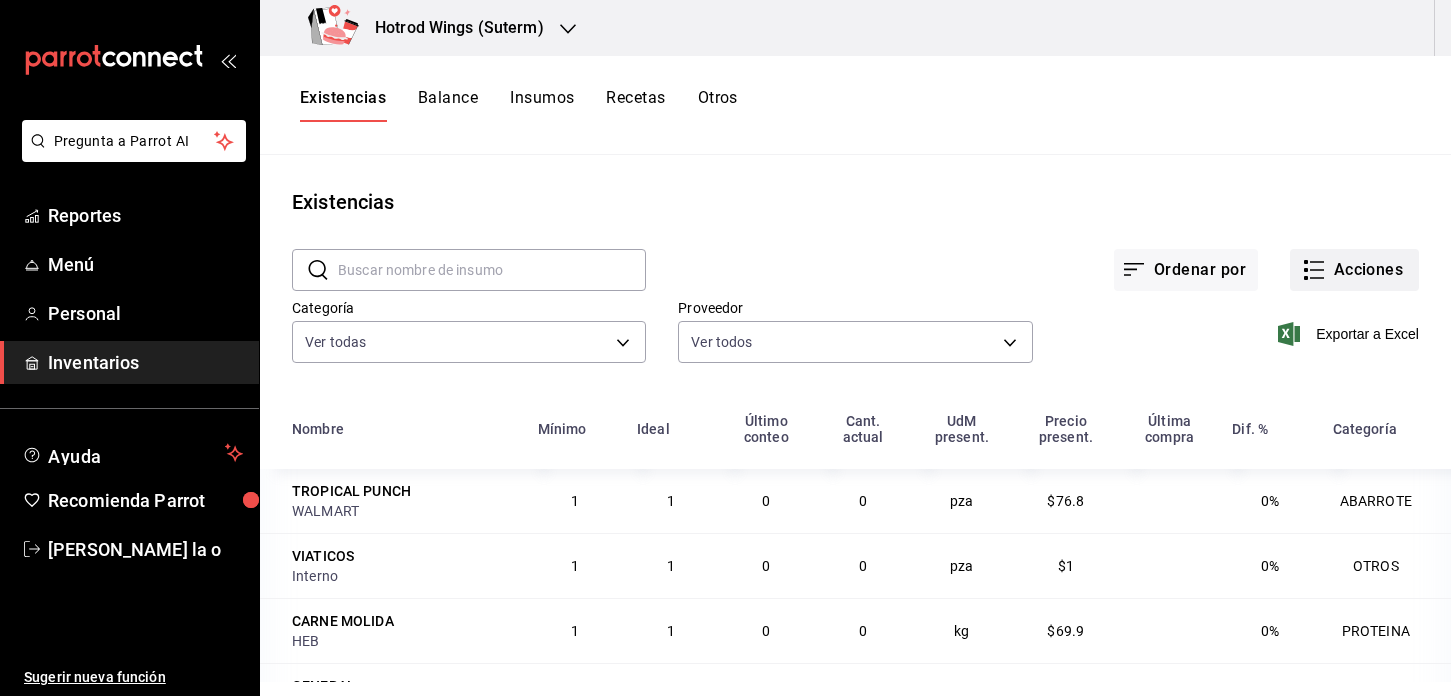 click on "Acciones" at bounding box center [1354, 270] 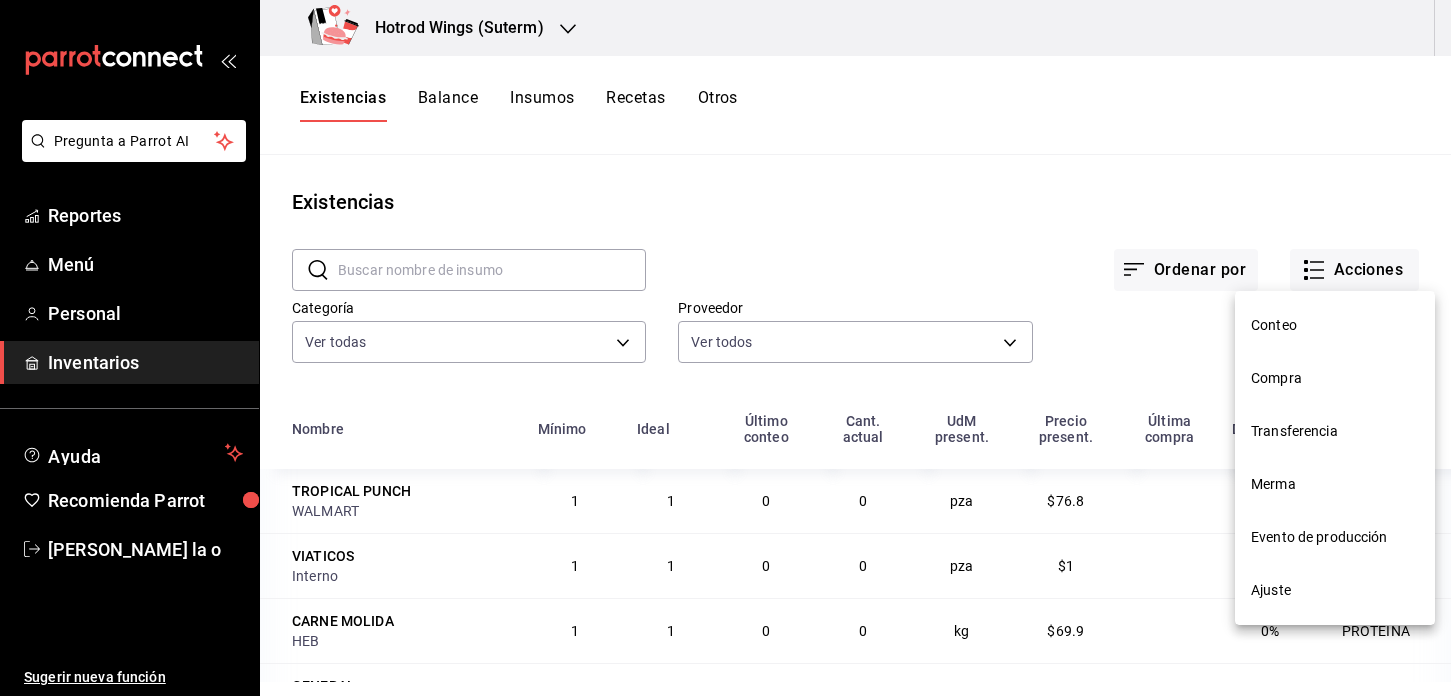 click on "Compra" at bounding box center [1335, 378] 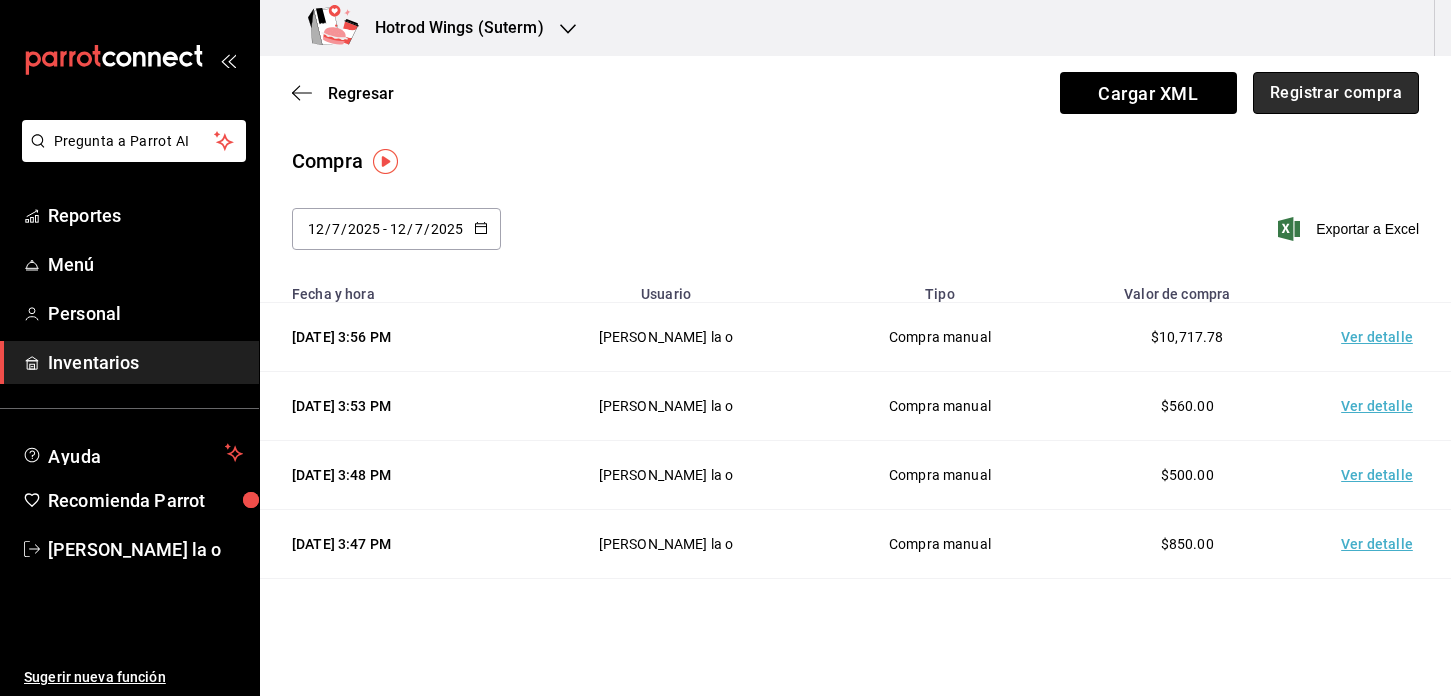 click on "Registrar compra" at bounding box center (1336, 93) 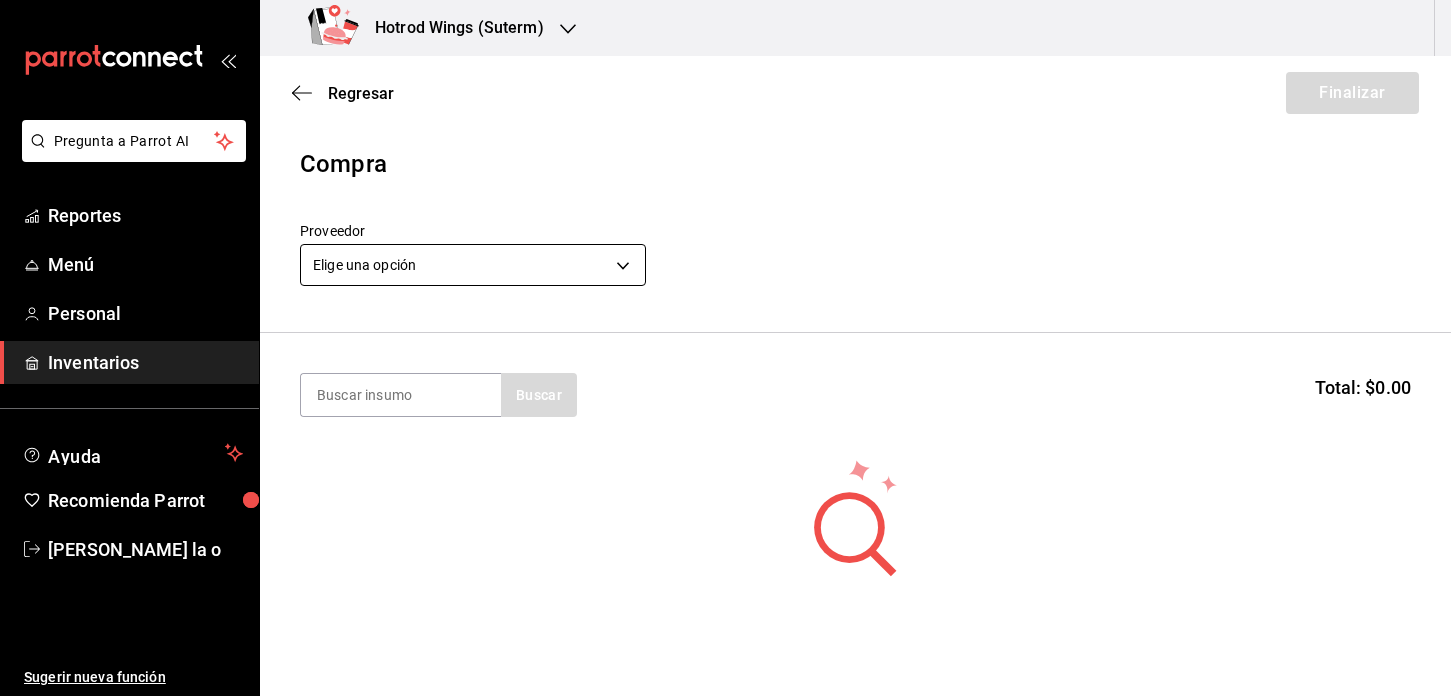 click on "Pregunta a Parrot AI Reportes   Menú   Personal   Inventarios   Ayuda Recomienda Parrot   [PERSON_NAME] De la o   Sugerir nueva función   Hotrod Wings (Suterm) Regresar Finalizar Compra Proveedor Elige una opción default Buscar Total: $0.00 No hay insumos a mostrar. Busca un insumo para agregarlo a la lista Pregunta a Parrot AI Reportes   Menú   Personal   Inventarios   Ayuda Recomienda Parrot   [PERSON_NAME] De la o   Sugerir nueva función   GANA 1 MES GRATIS EN TU SUSCRIPCIÓN AQUÍ ¿Recuerdas cómo empezó tu restaurante?
[DATE] puedes ayudar a un colega a tener el mismo cambio que tú viviste.
Recomienda Parrot directamente desde tu Portal Administrador.
Es fácil y rápido.
🎁 Por cada restaurante que se una, ganas 1 mes gratis. Ver video tutorial Ir a video Editar Eliminar Visitar centro de ayuda [PHONE_NUMBER] [EMAIL_ADDRESS][DOMAIN_NAME] Visitar centro de ayuda [PHONE_NUMBER] [EMAIL_ADDRESS][DOMAIN_NAME]" at bounding box center [725, 291] 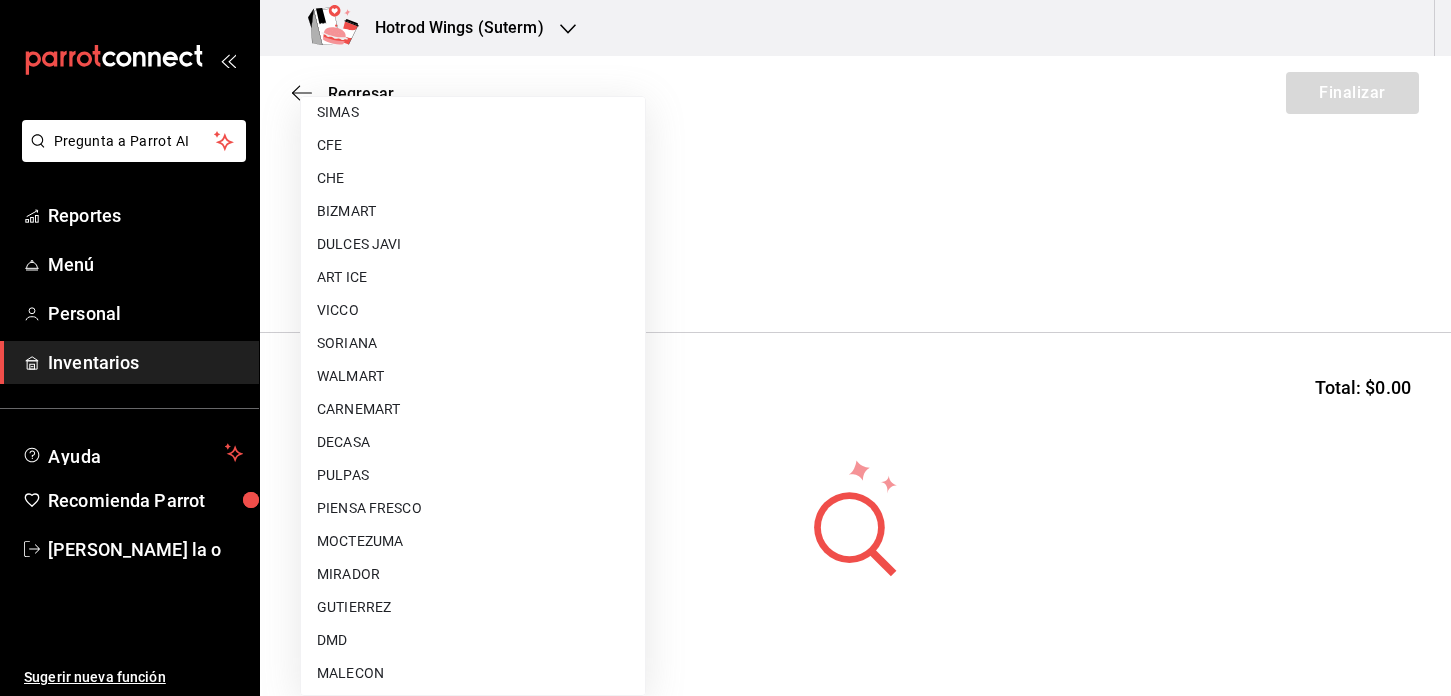 scroll, scrollTop: 1000, scrollLeft: 0, axis: vertical 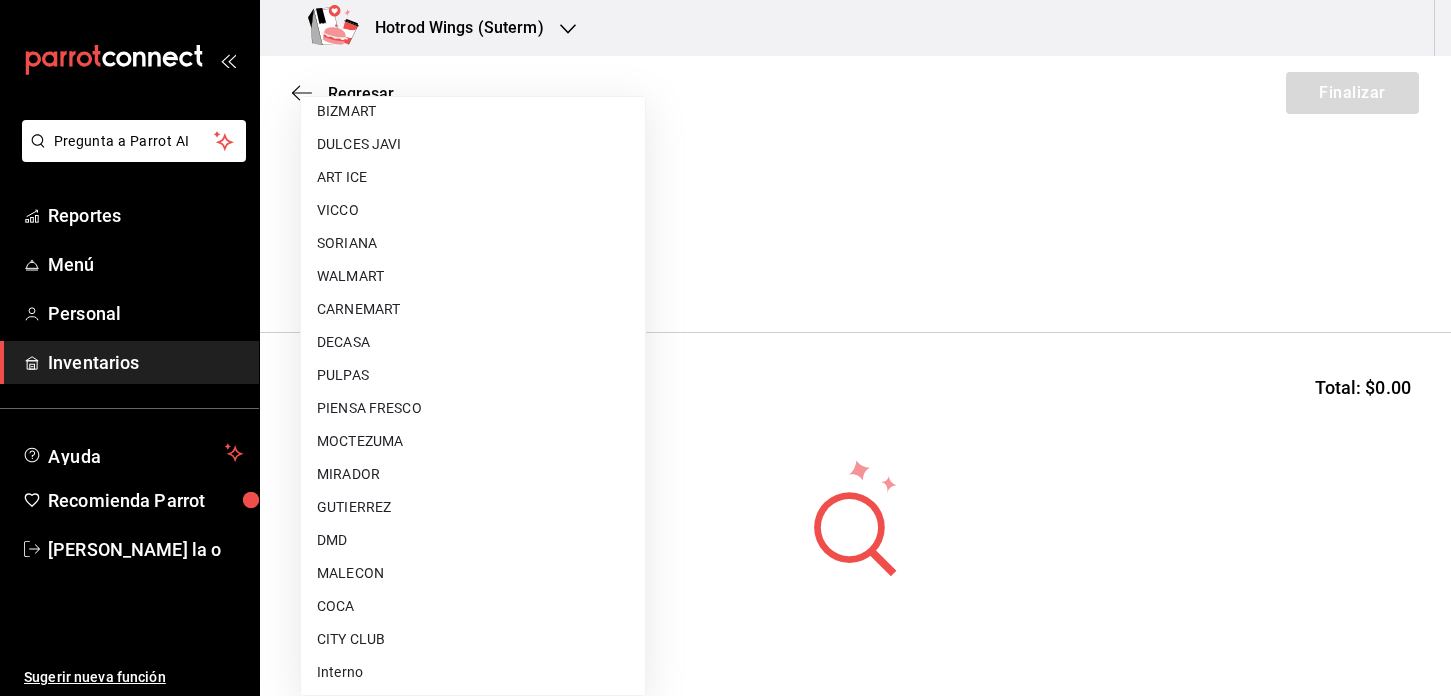 click on "PULPAS" at bounding box center [473, 375] 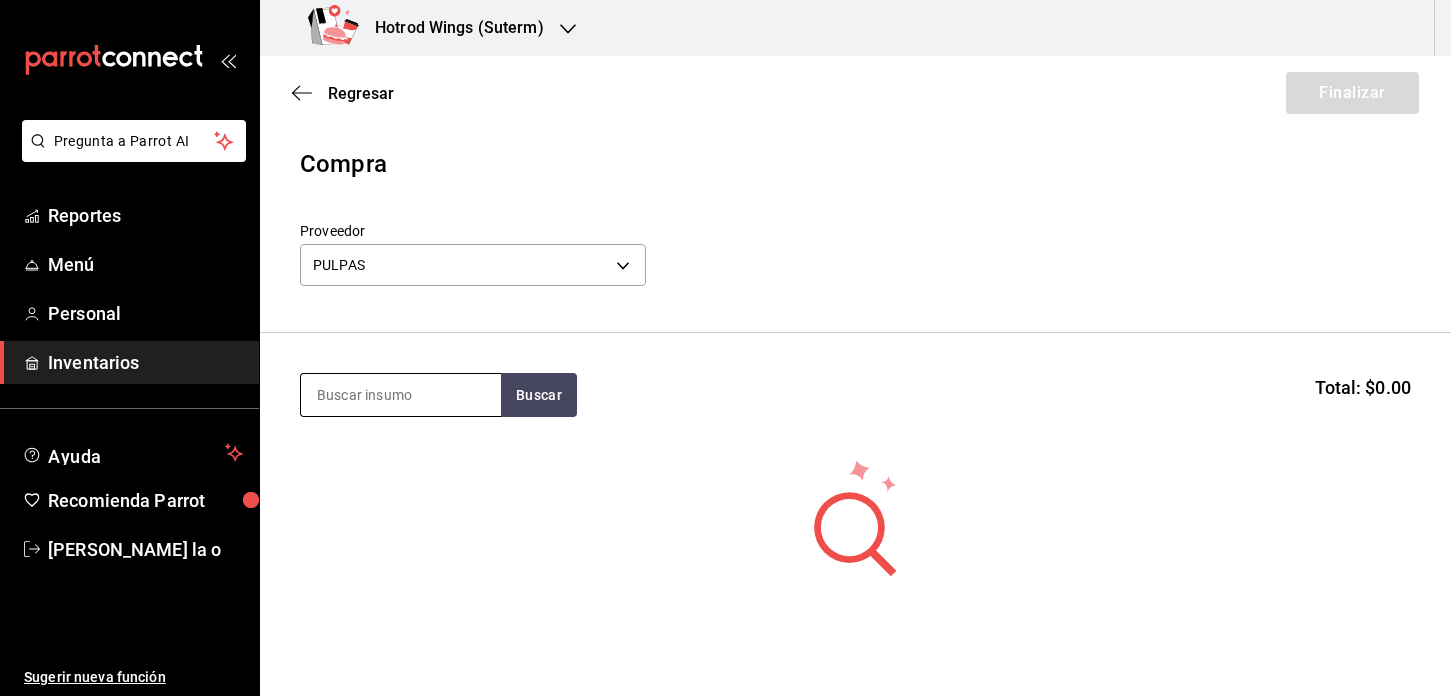 click at bounding box center (401, 395) 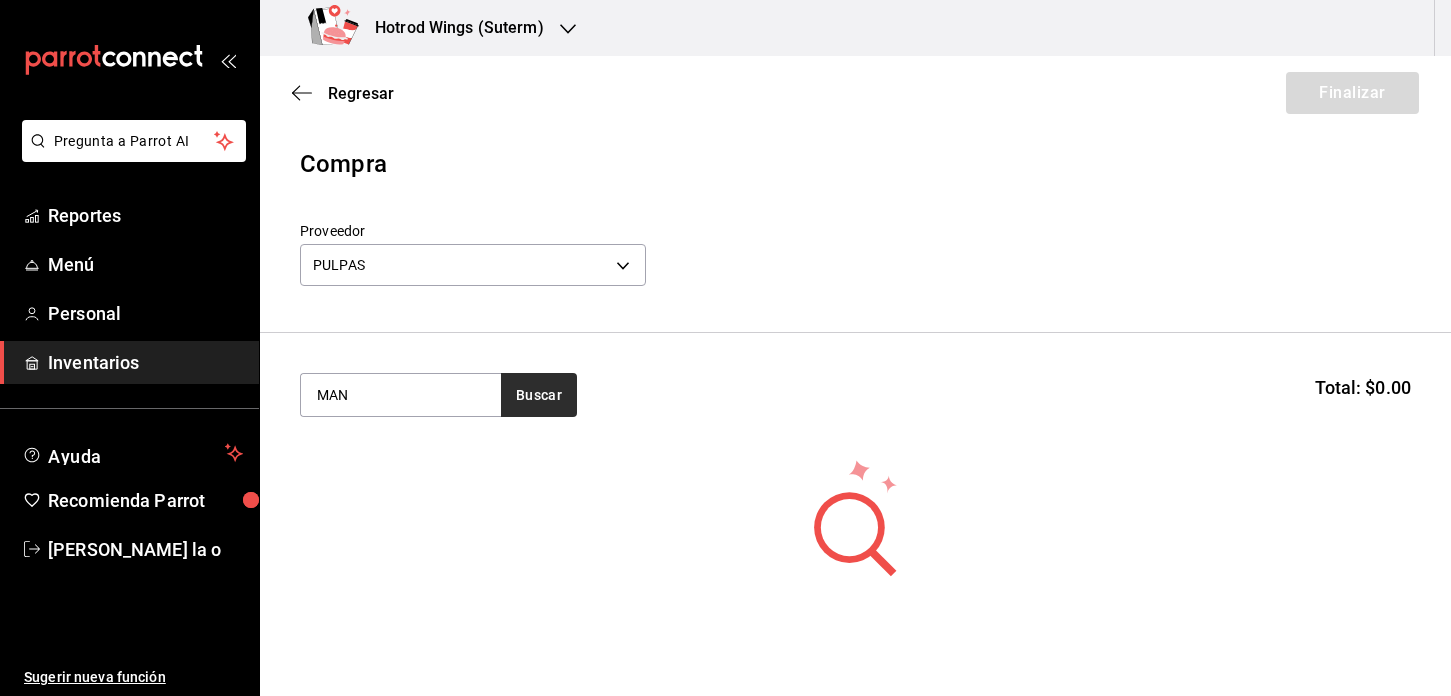 type on "MAN" 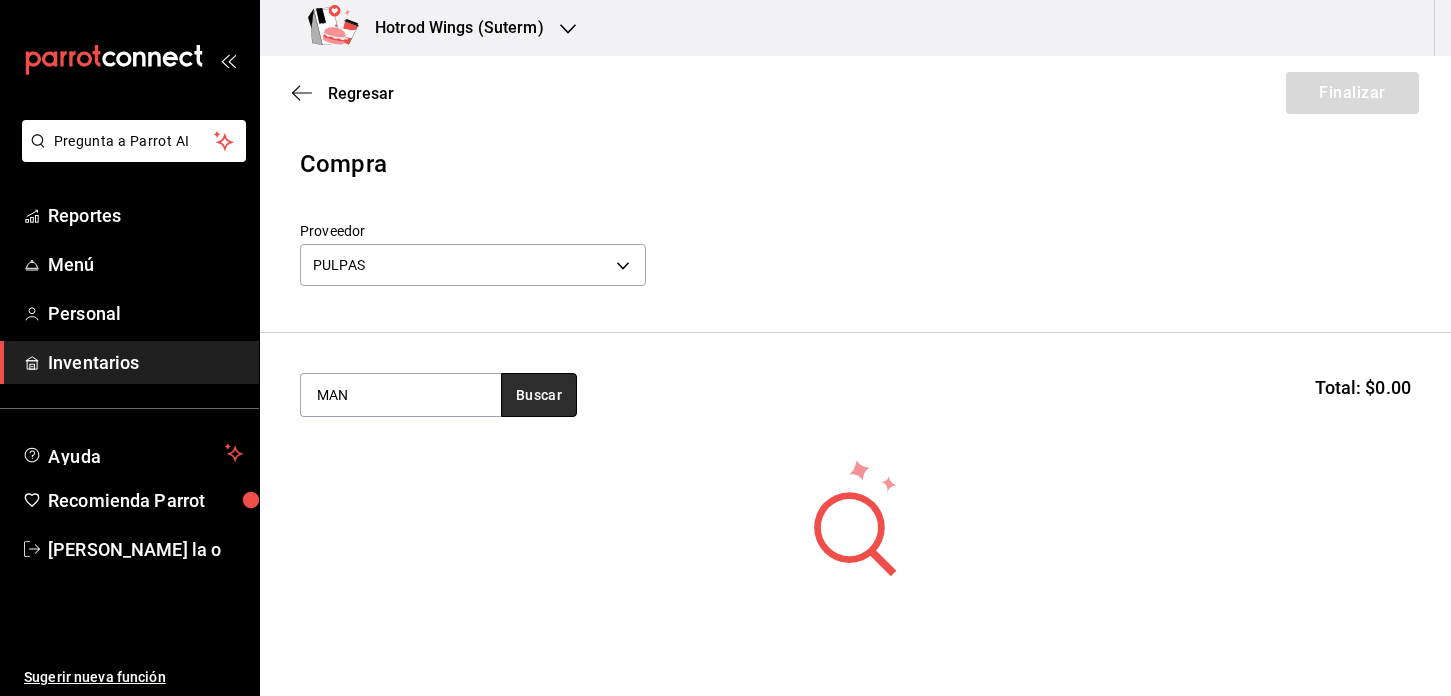 click on "Buscar" at bounding box center [539, 395] 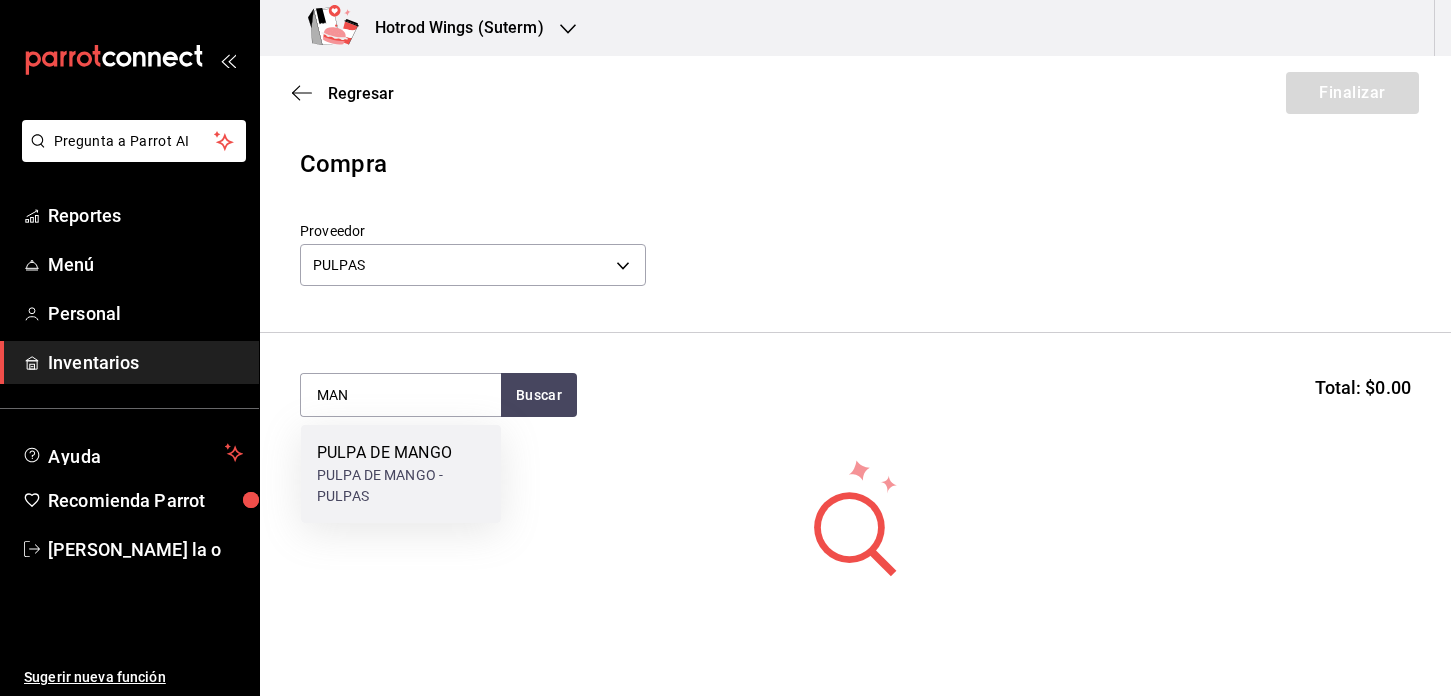 click on "PULPA DE MANGO - PULPAS" at bounding box center [401, 486] 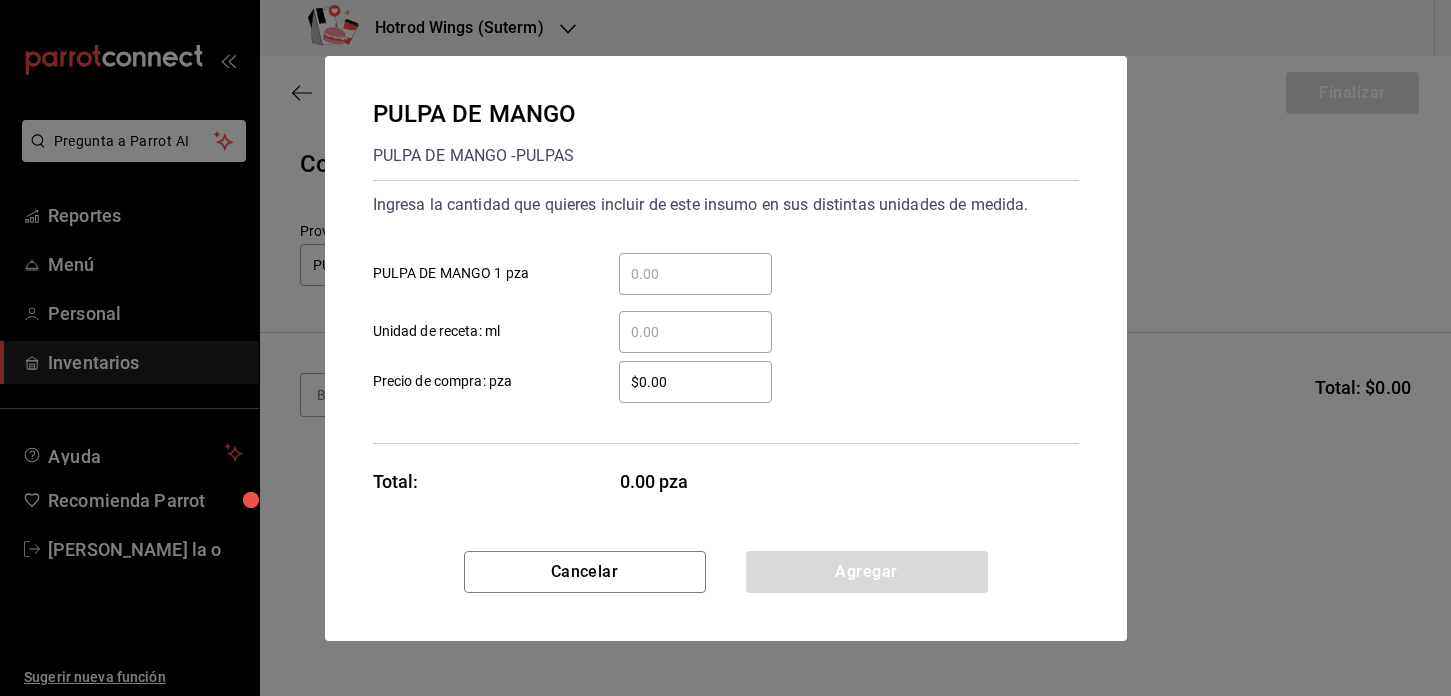 click on "​ PULPA DE MANGO 1 pza" at bounding box center [695, 274] 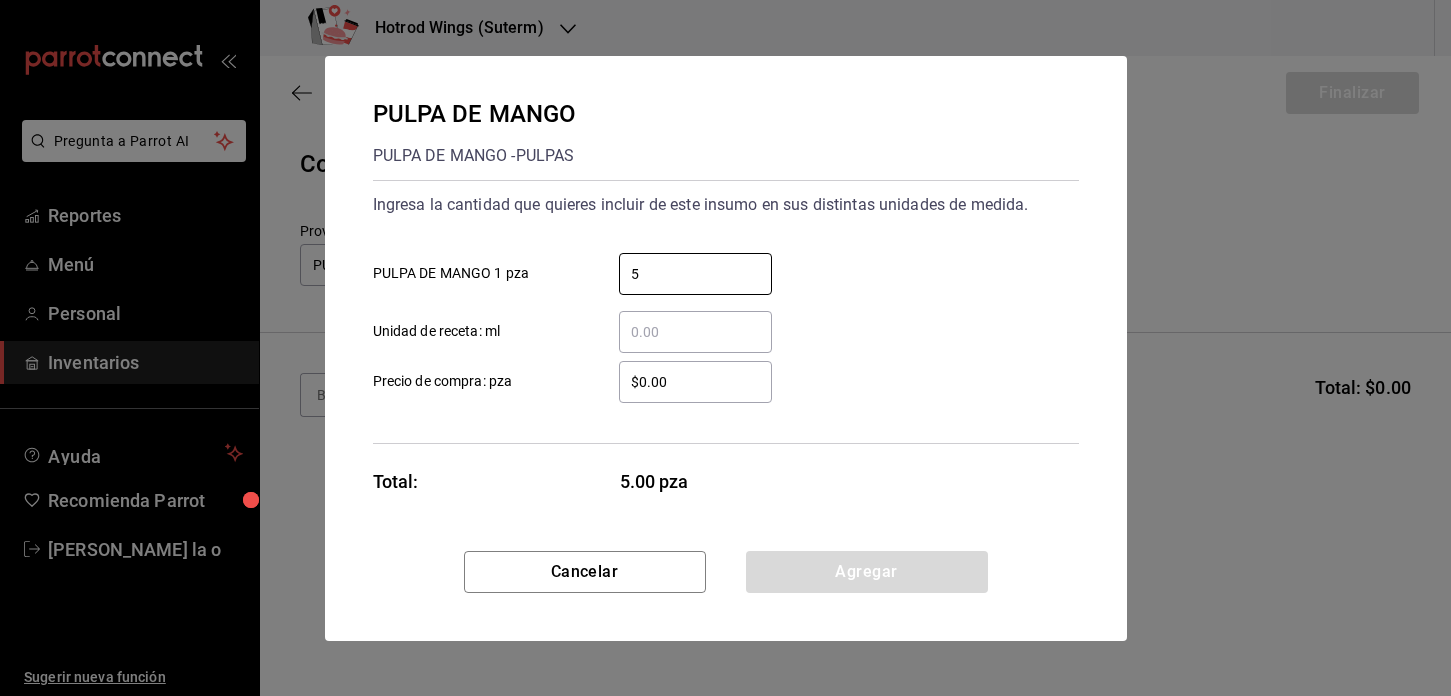 type on "5" 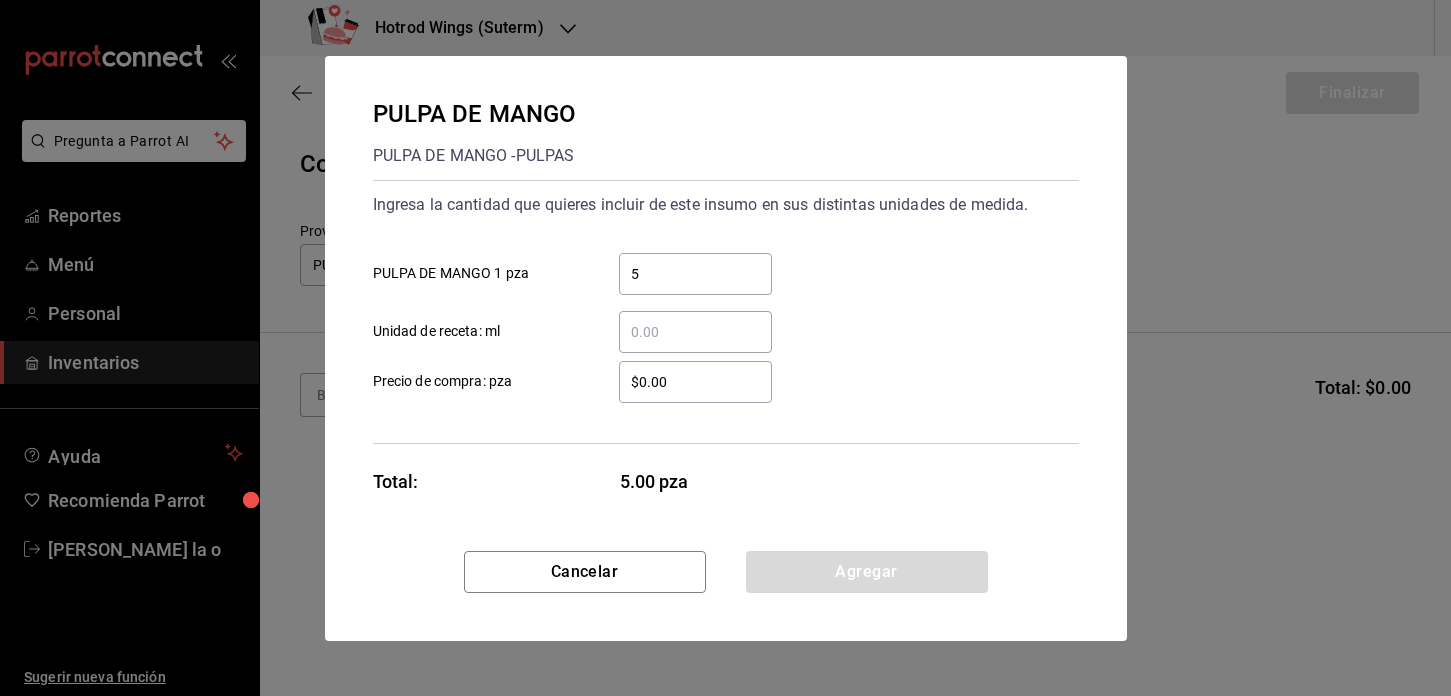 click on "$0.00" at bounding box center (695, 382) 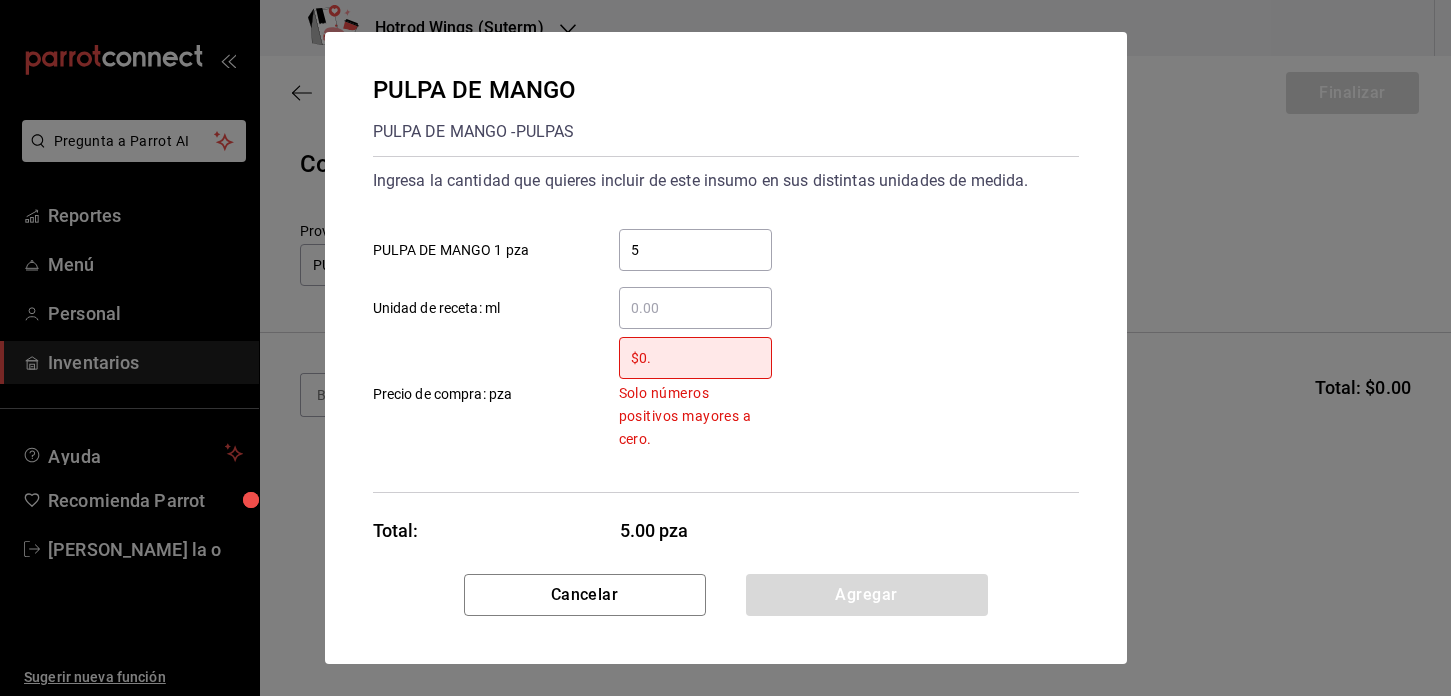 type on "$0" 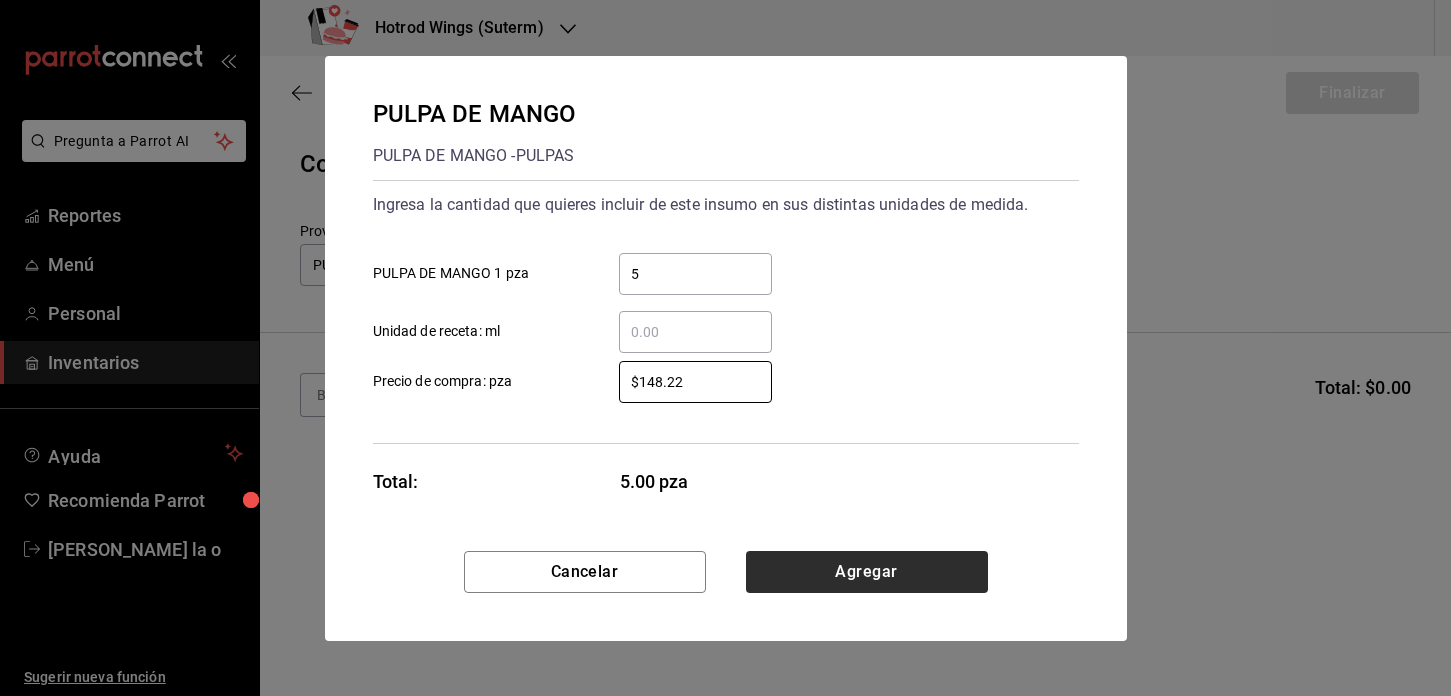 type on "$148.22" 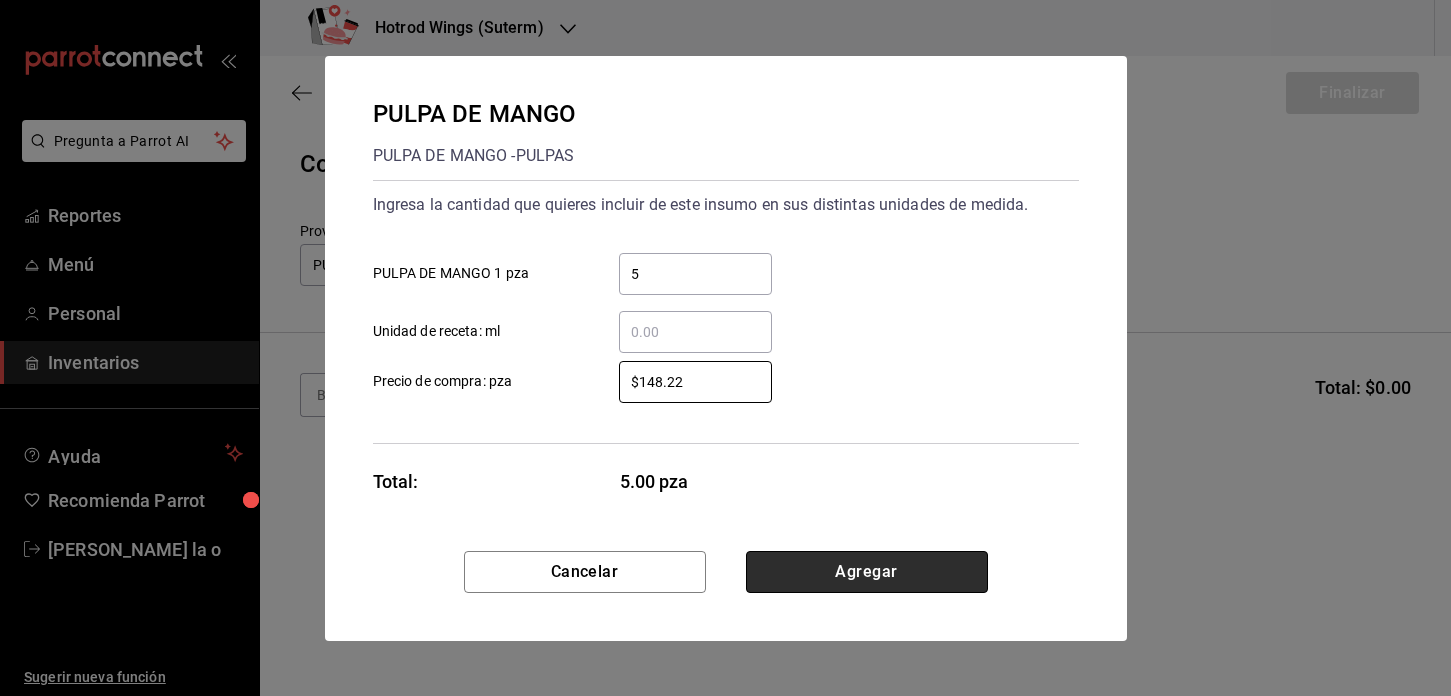click on "Agregar" at bounding box center [867, 572] 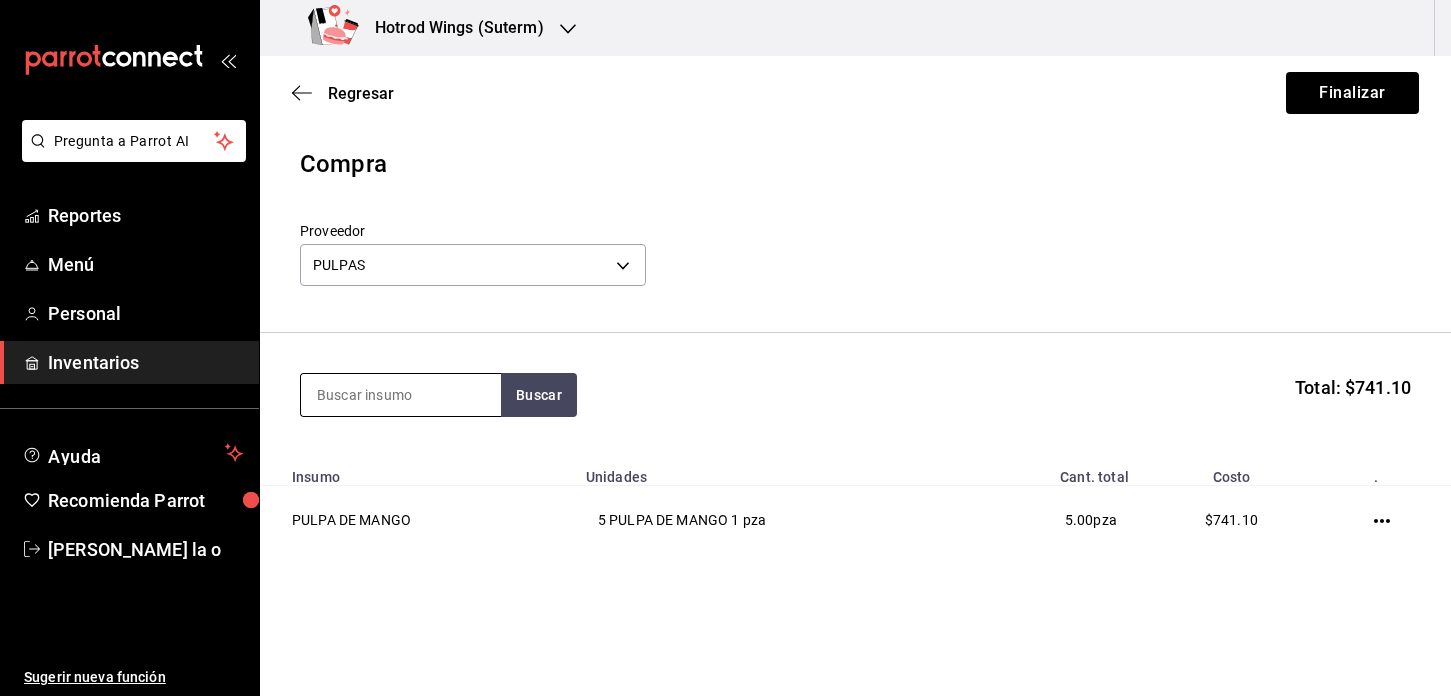 click at bounding box center [401, 395] 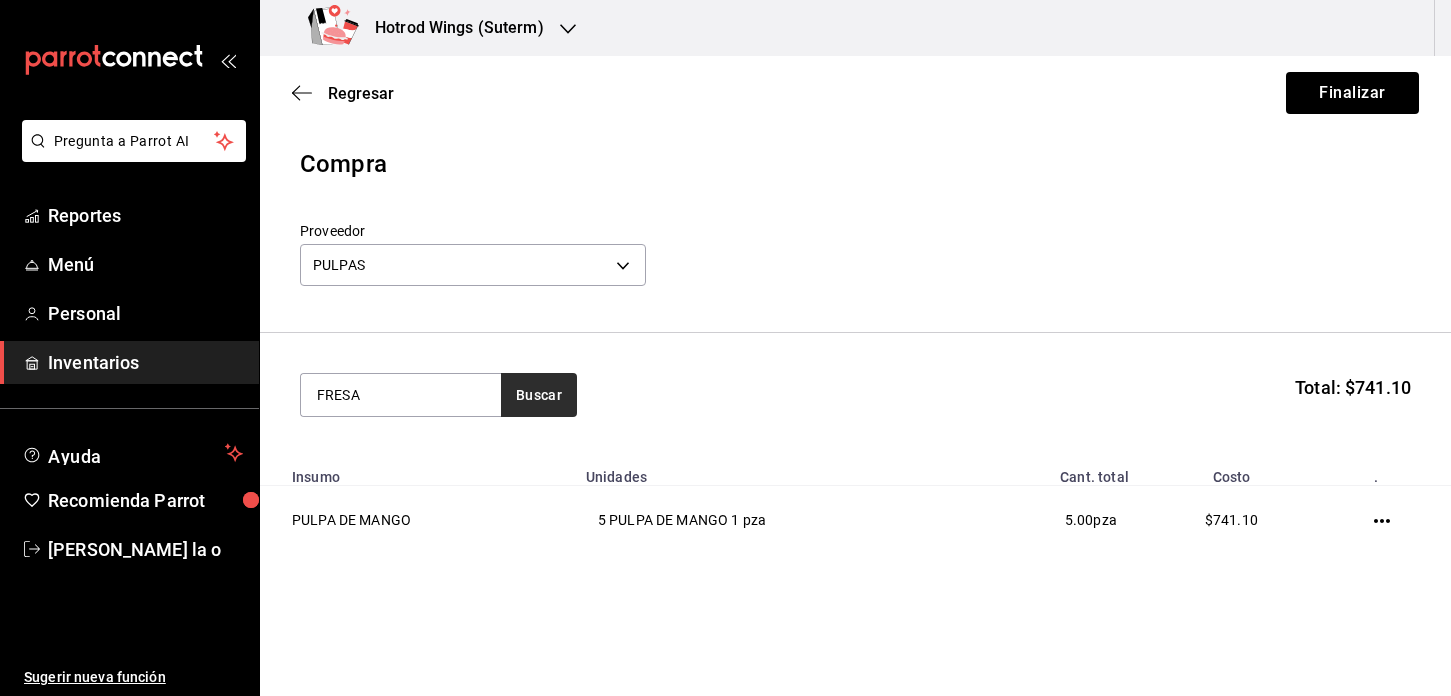 type on "FRESA" 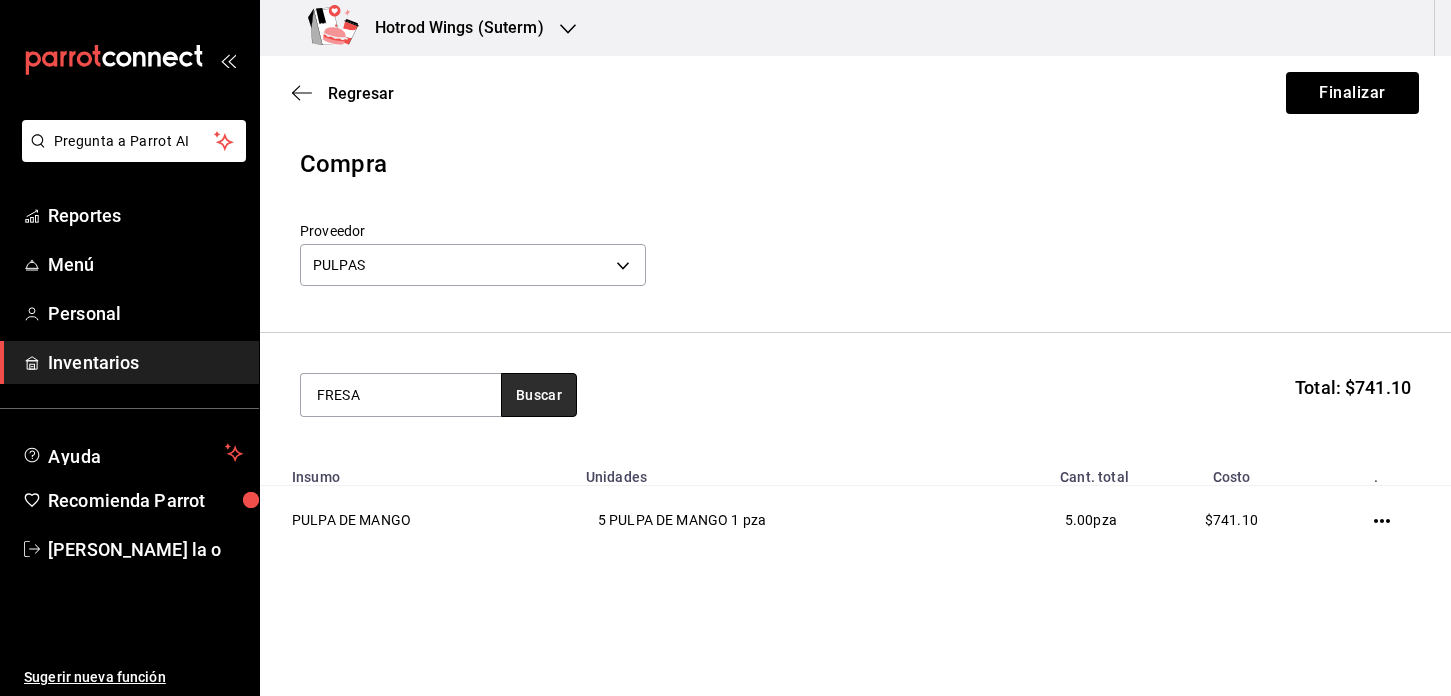 click on "Buscar" at bounding box center (539, 395) 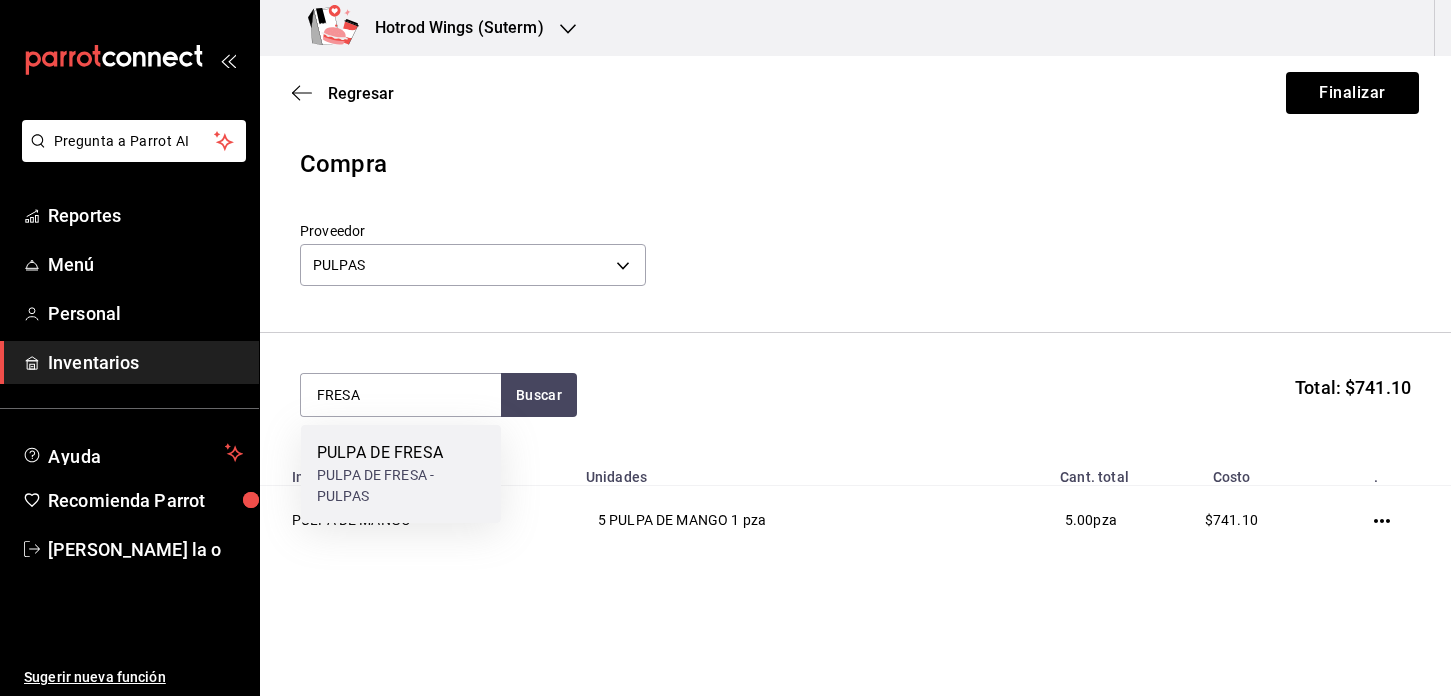 click on "PULPA DE FRESA - PULPAS" at bounding box center [401, 486] 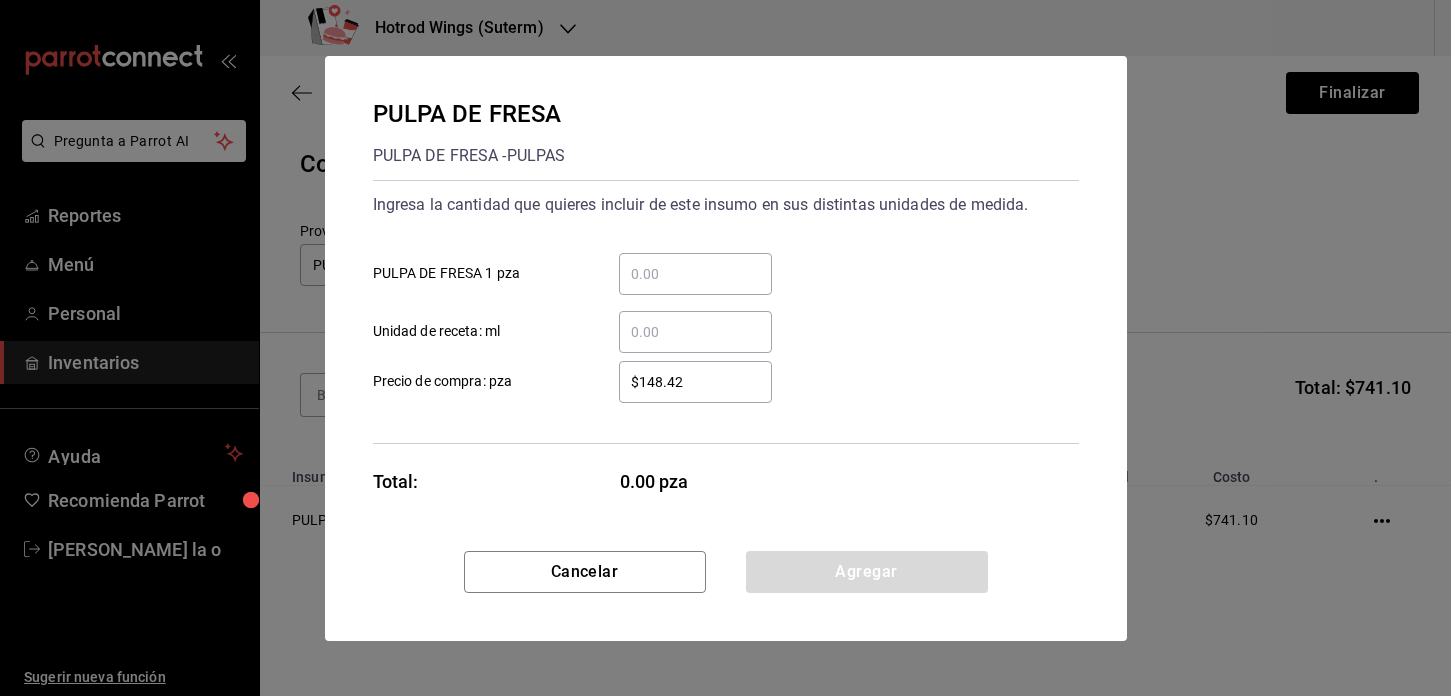 click on "​ PULPA DE FRESA 1 pza" at bounding box center [695, 274] 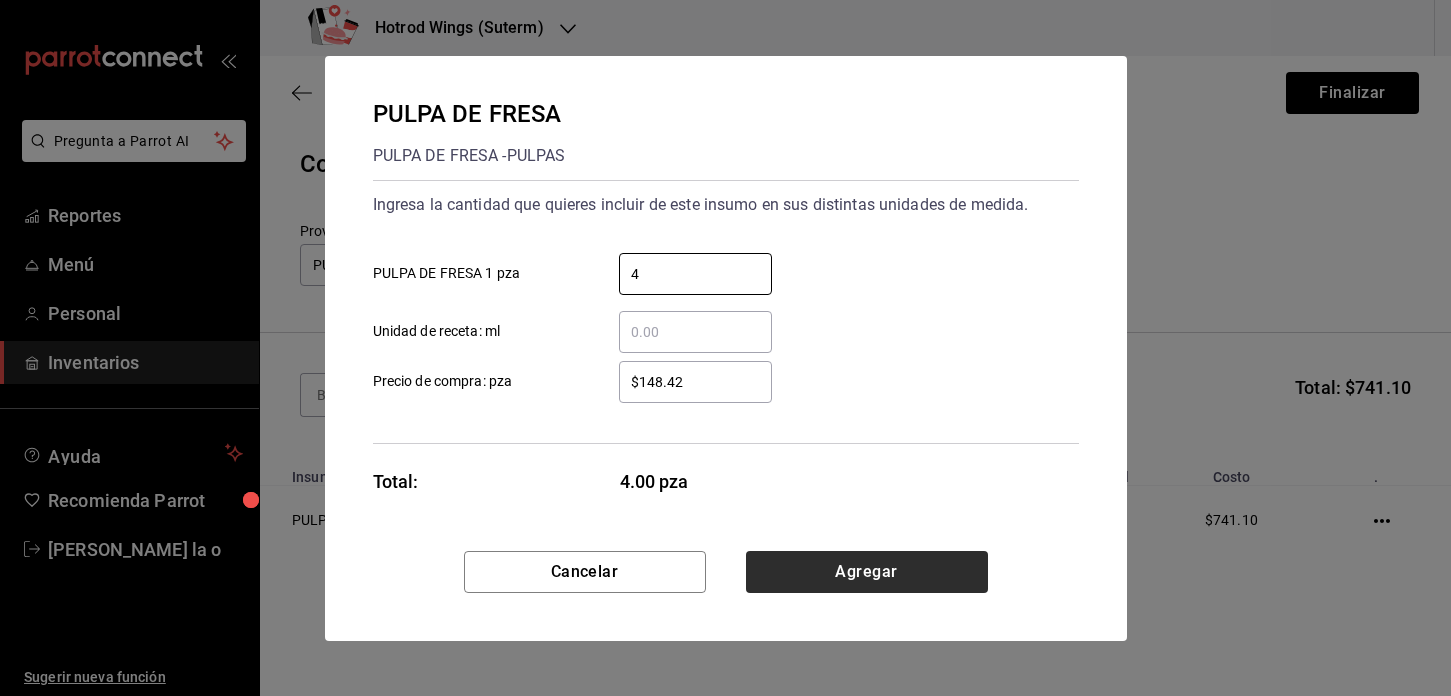 type on "4" 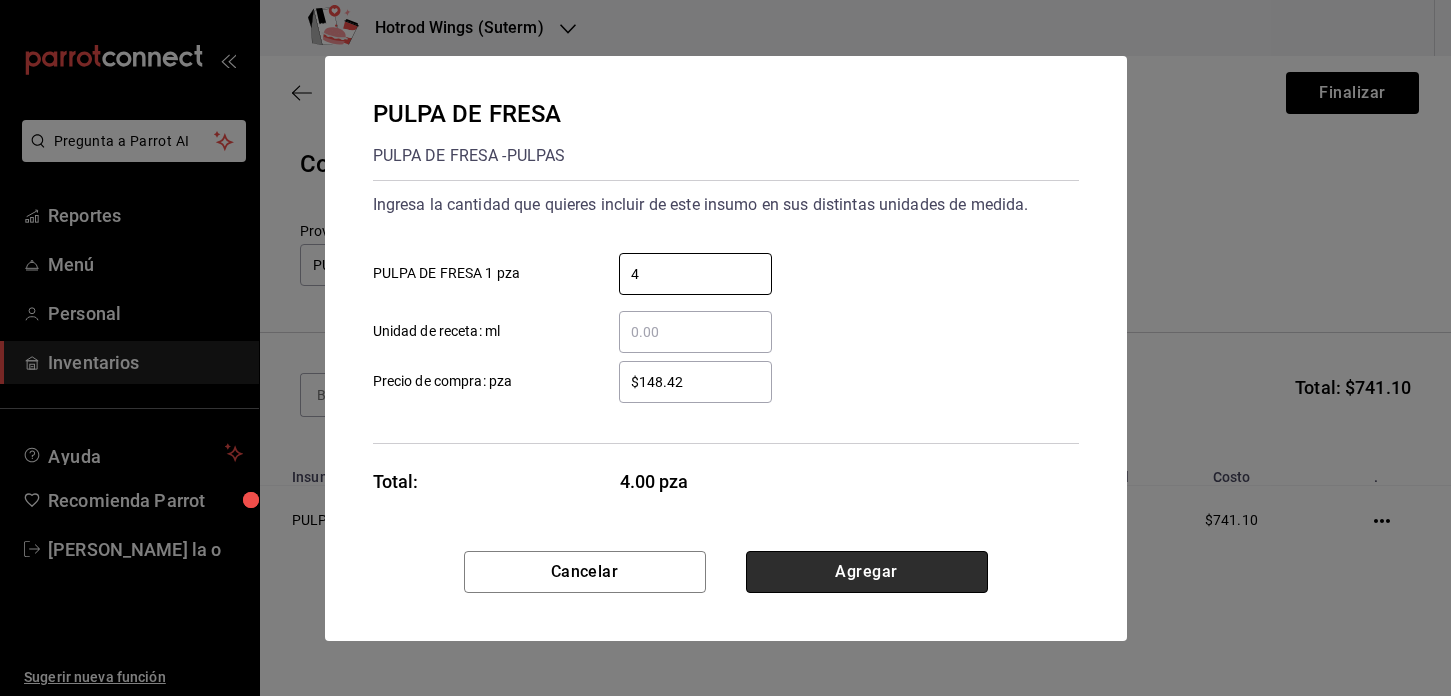 click on "Agregar" at bounding box center (867, 572) 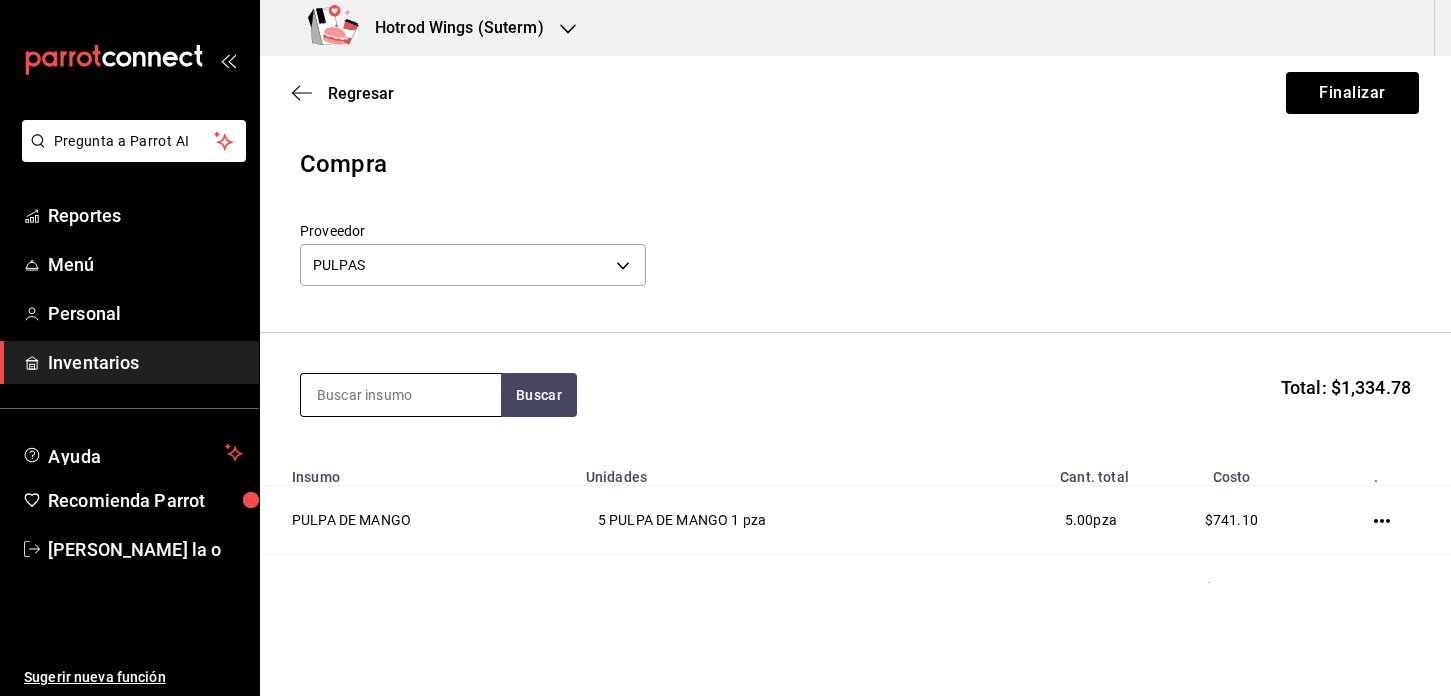 click at bounding box center [401, 395] 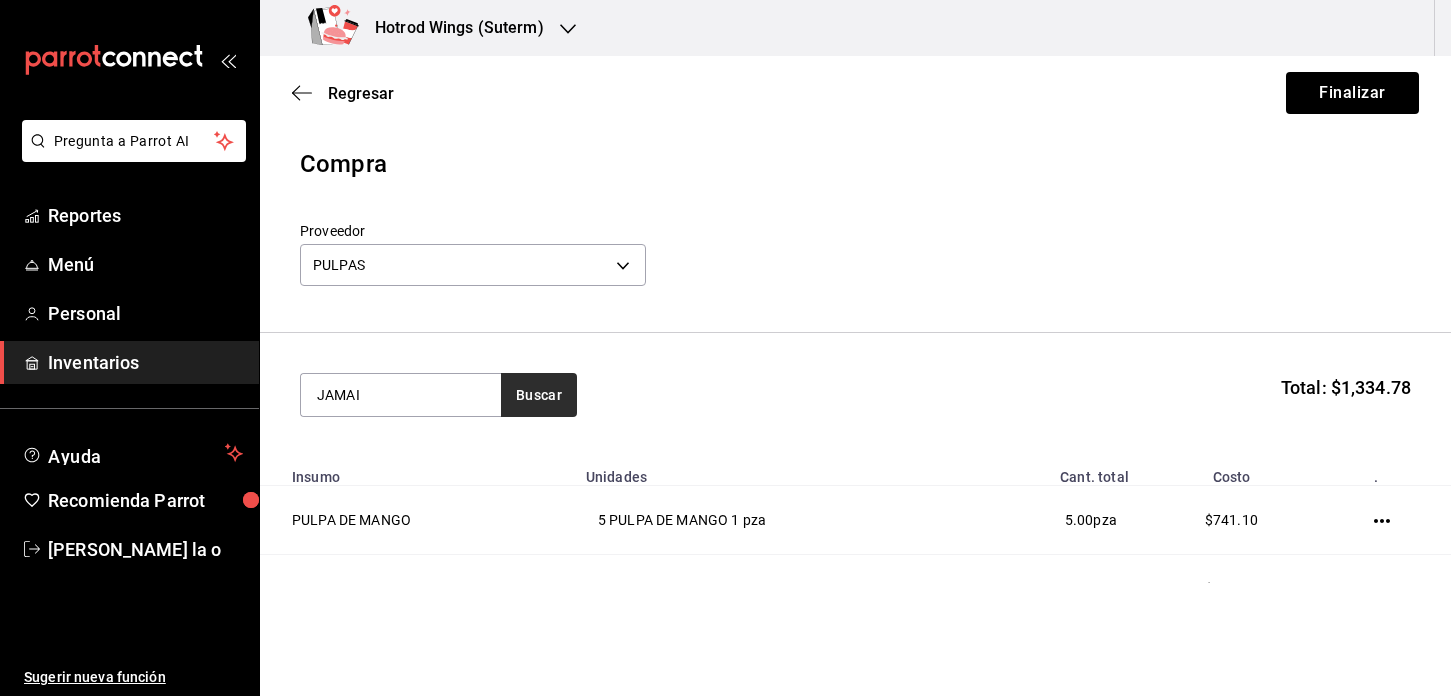 type on "JAMAI" 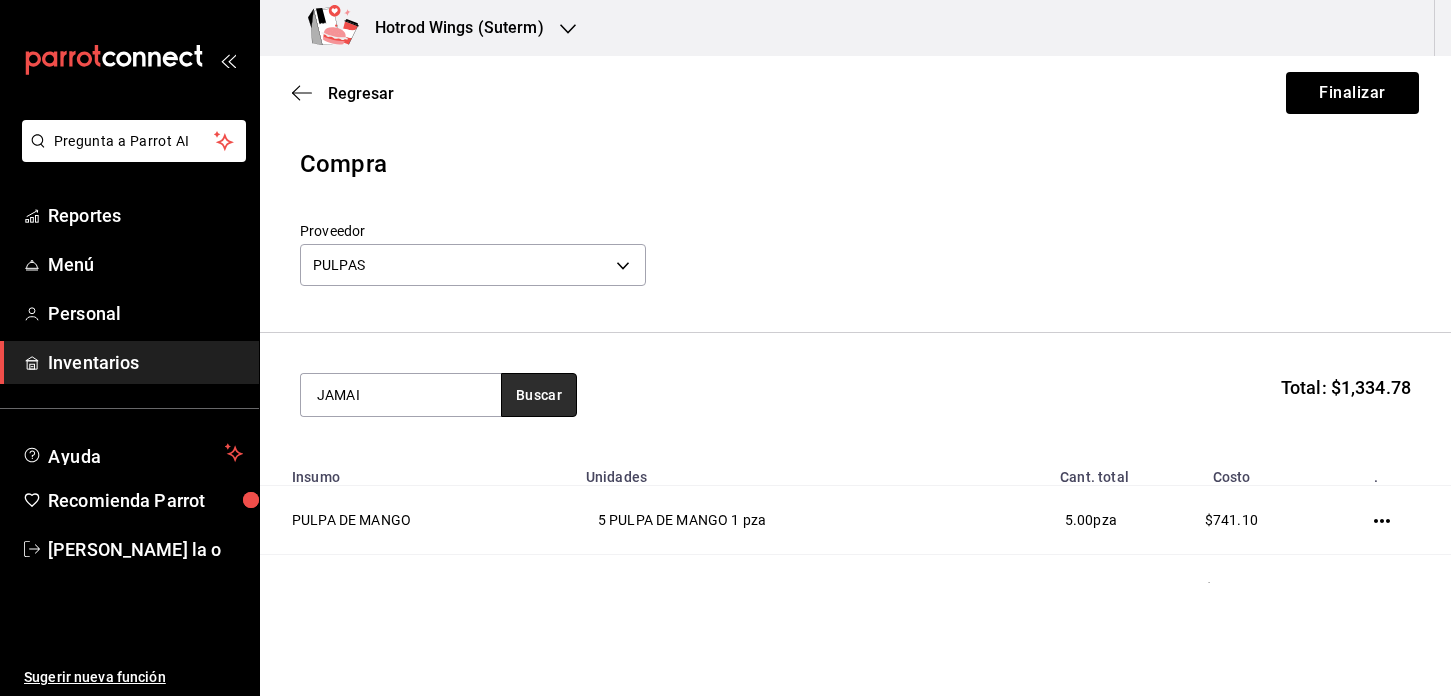 click on "Buscar" at bounding box center [539, 395] 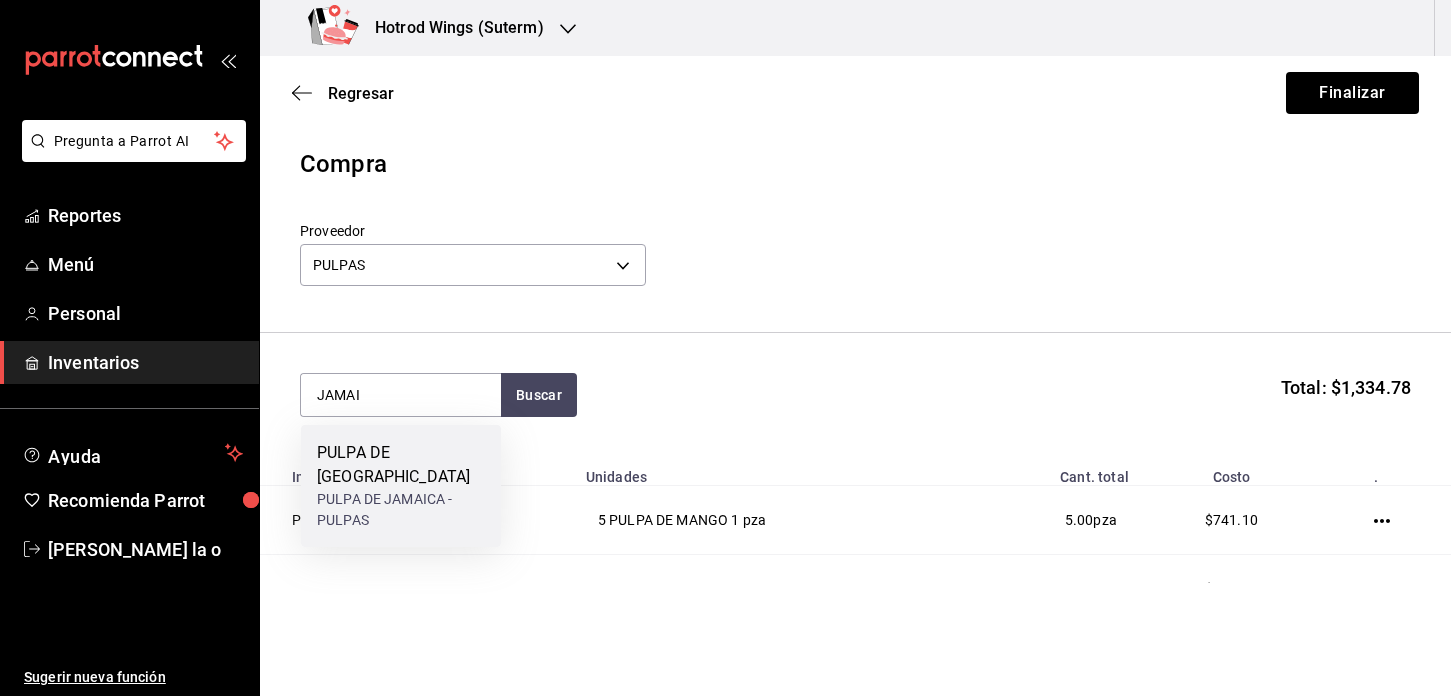 click on "PULPA DE [GEOGRAPHIC_DATA]" at bounding box center (401, 465) 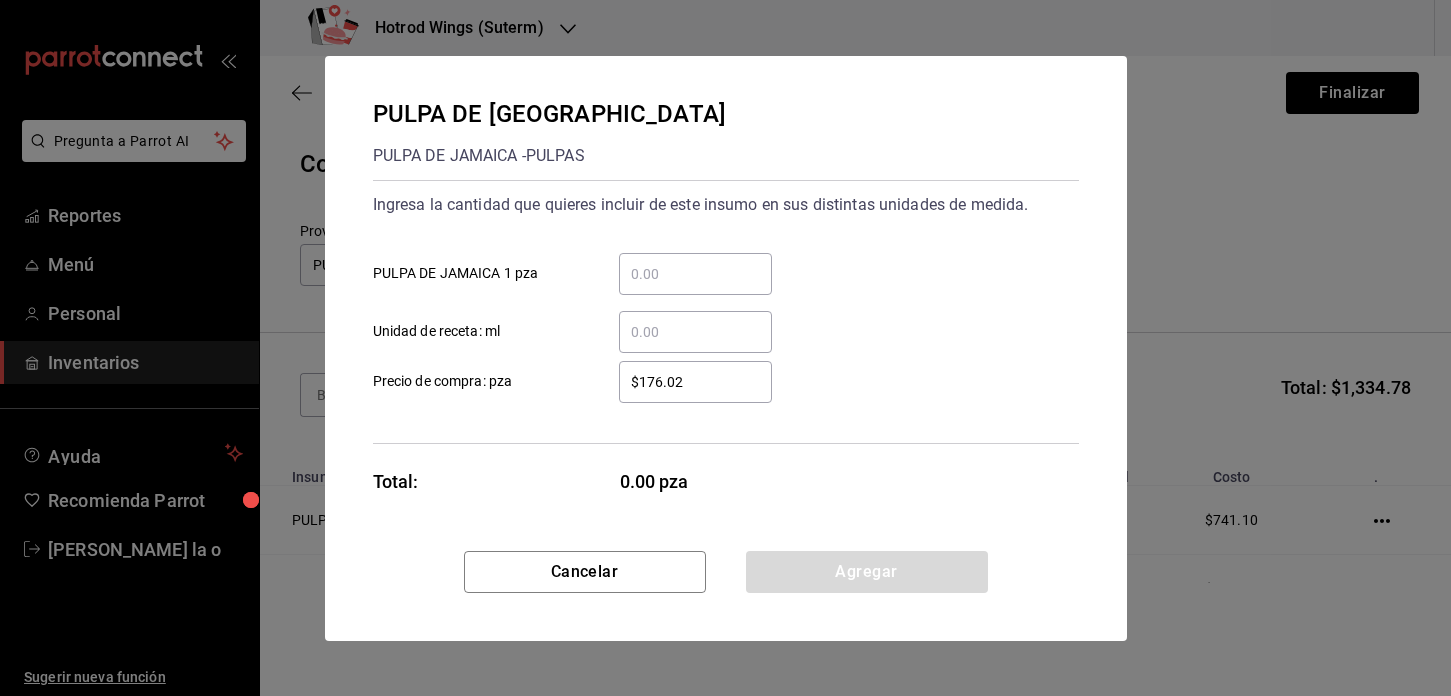 click on "​ PULPA DE JAMAICA 1 pza" at bounding box center (695, 274) 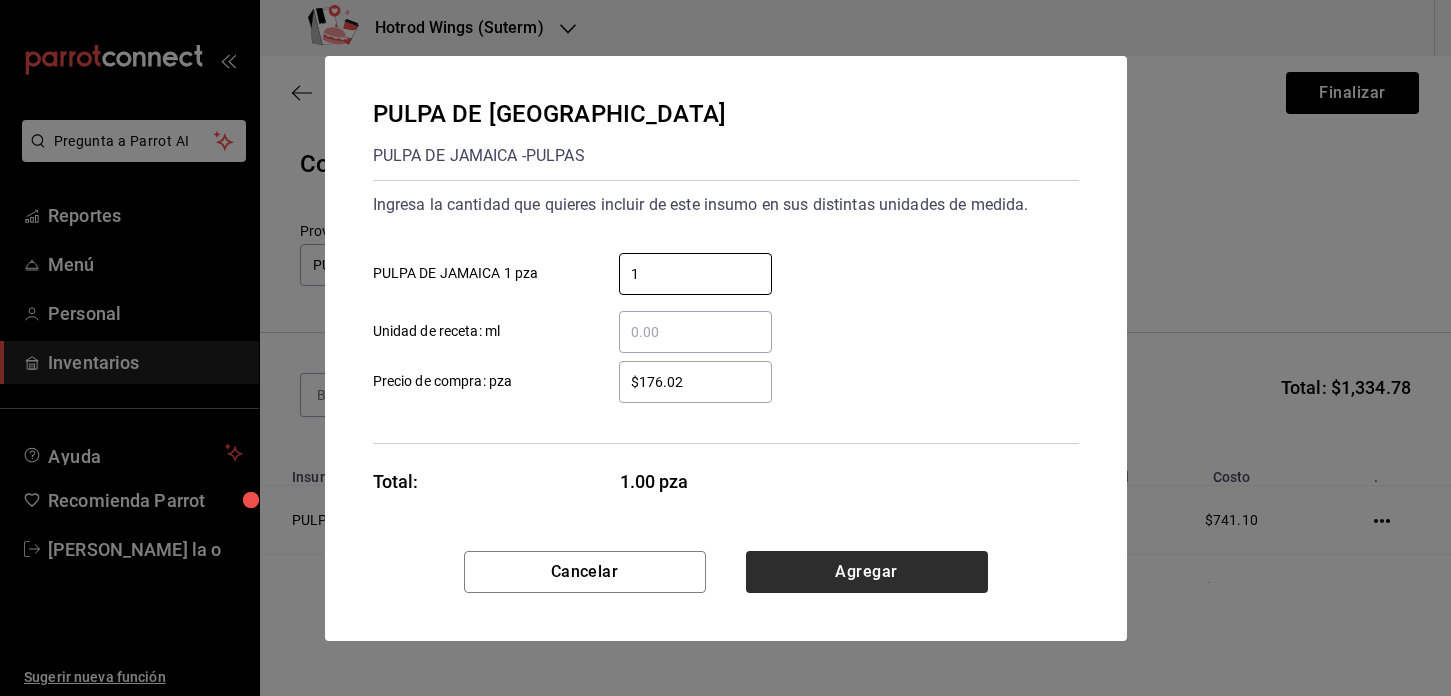 type on "1" 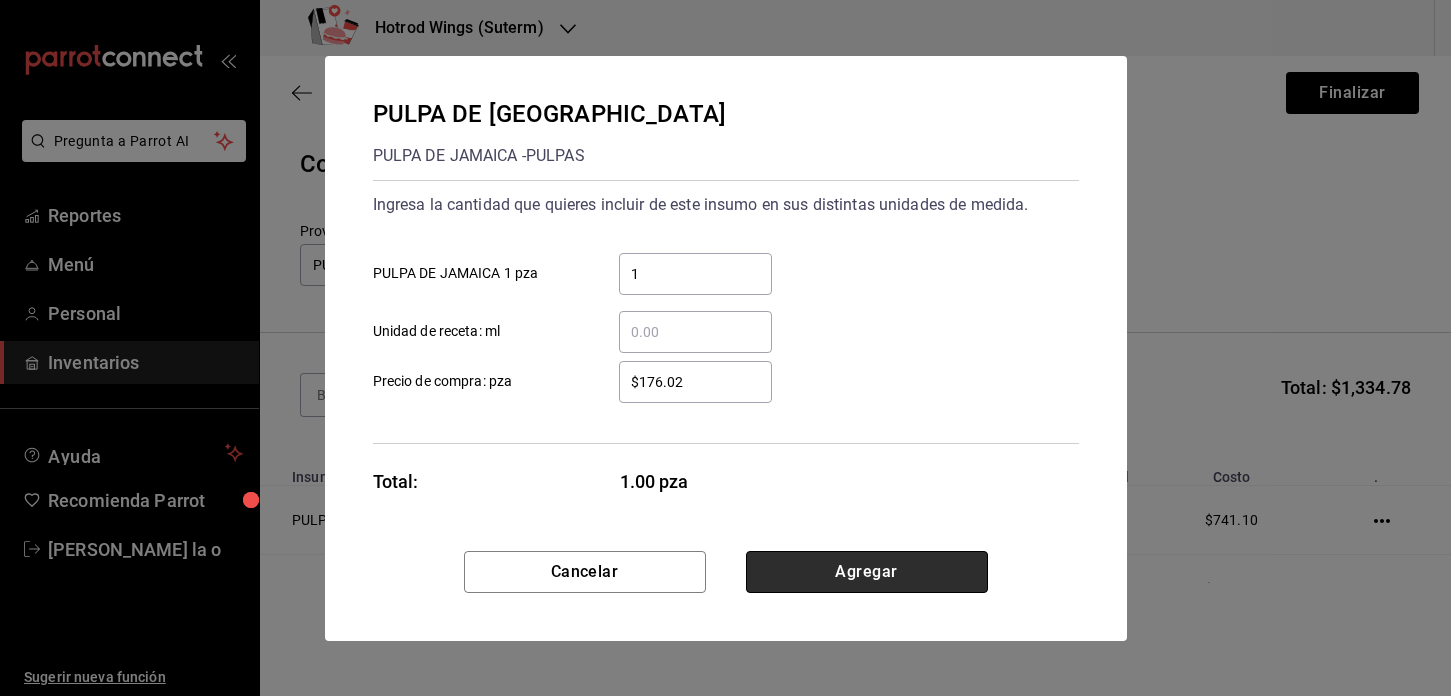 click on "Agregar" at bounding box center (867, 572) 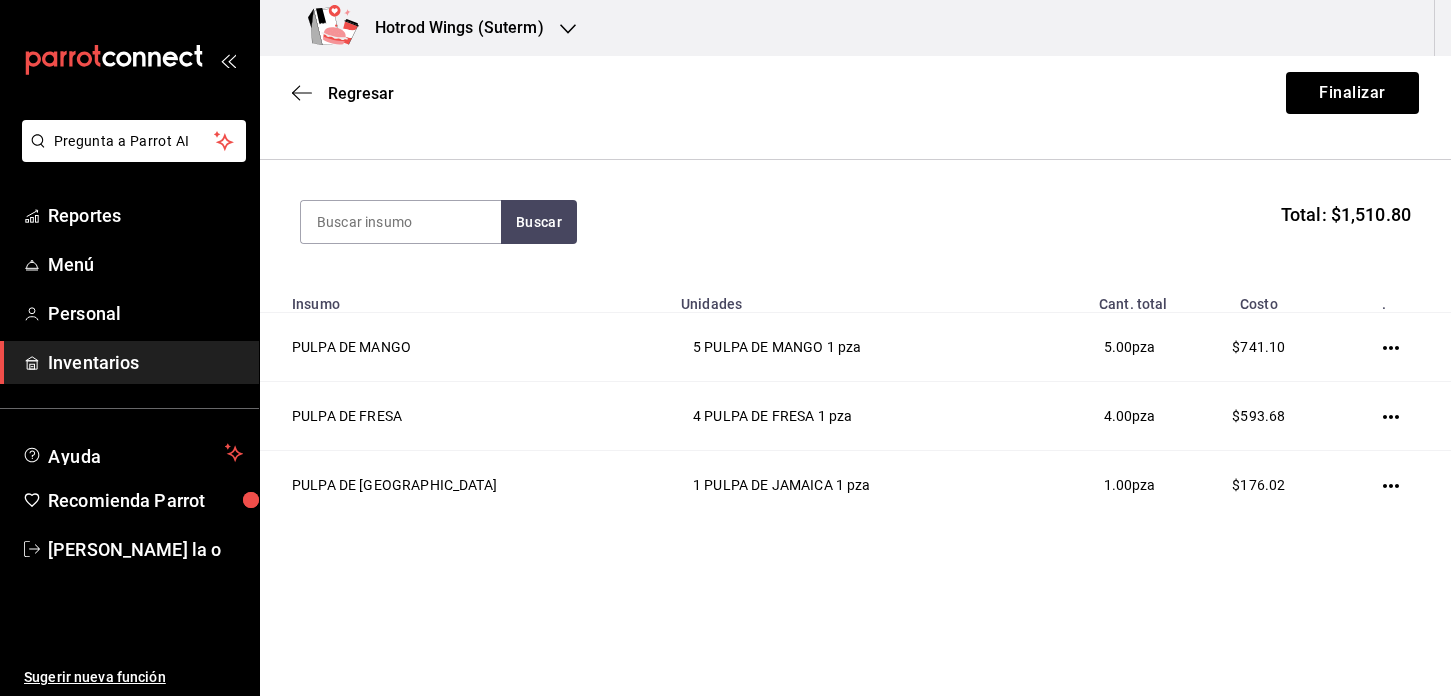 scroll, scrollTop: 74, scrollLeft: 0, axis: vertical 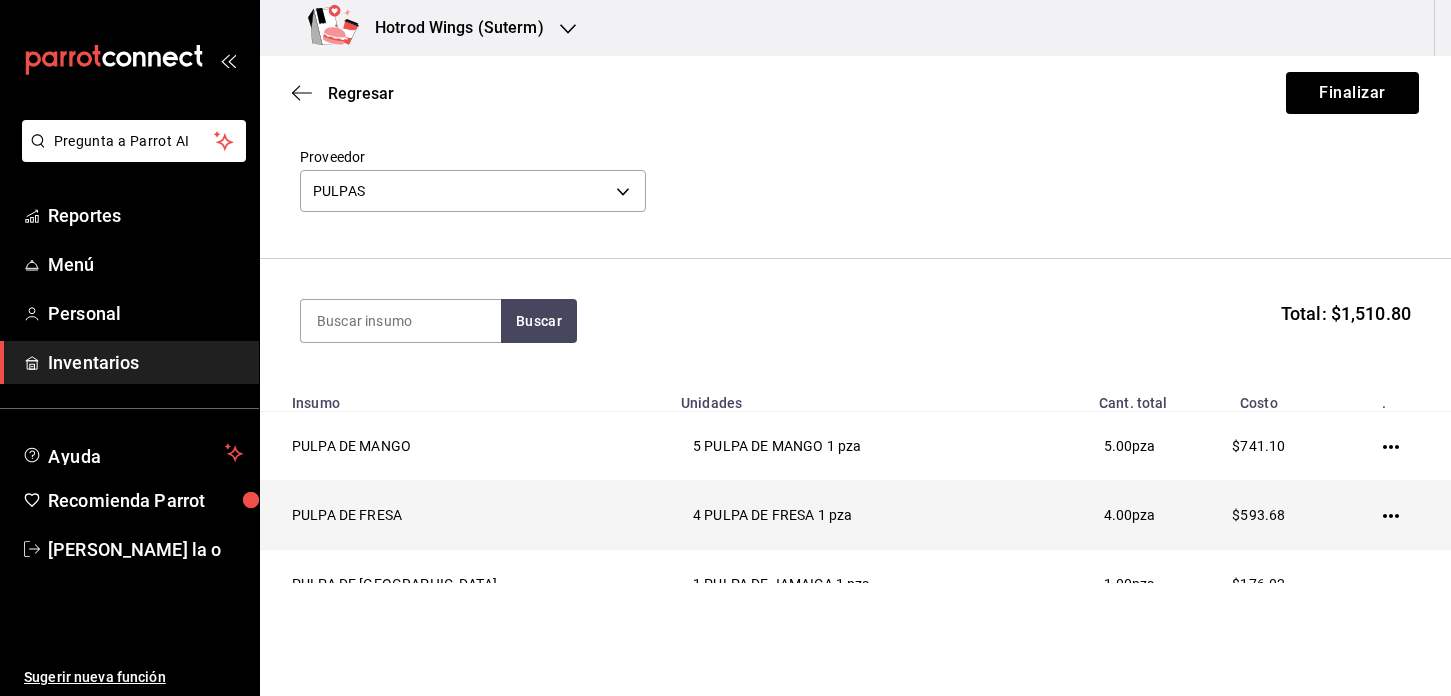 click 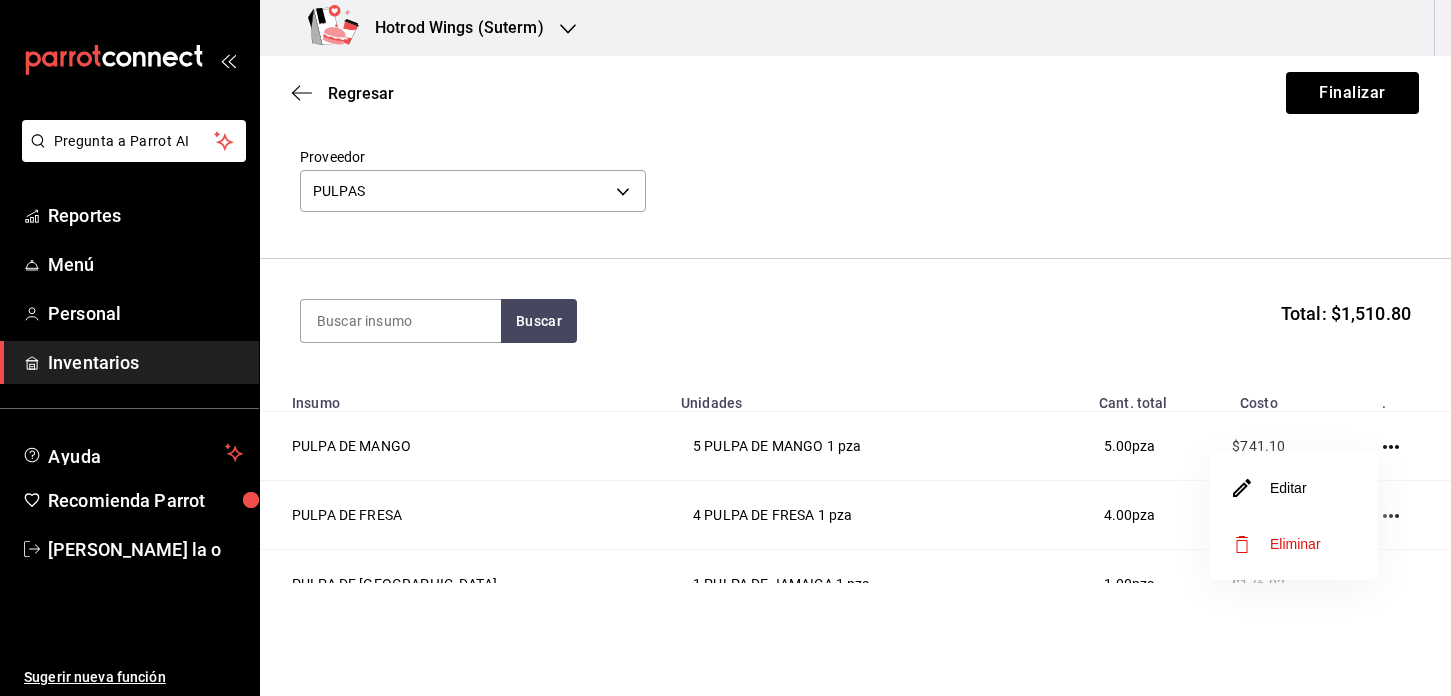 click on "Editar" at bounding box center (1294, 488) 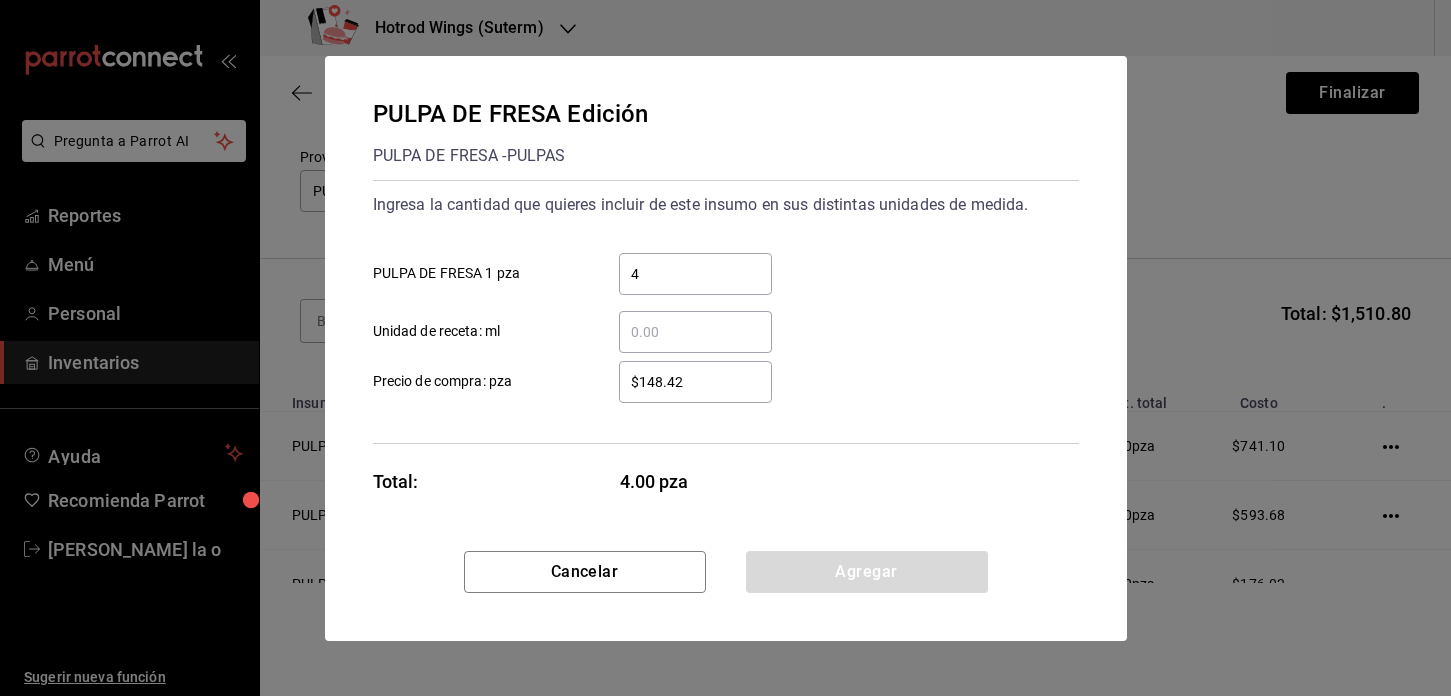 click on "4" at bounding box center [695, 274] 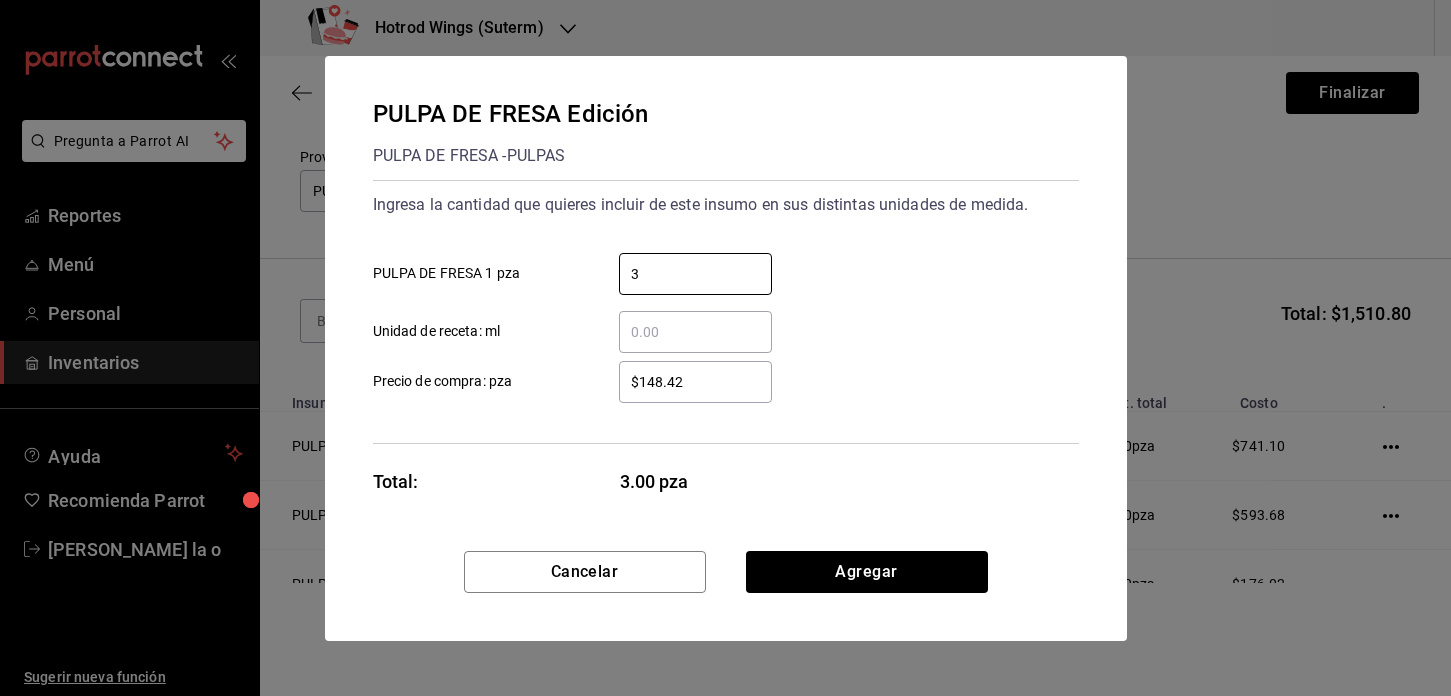 type on "3" 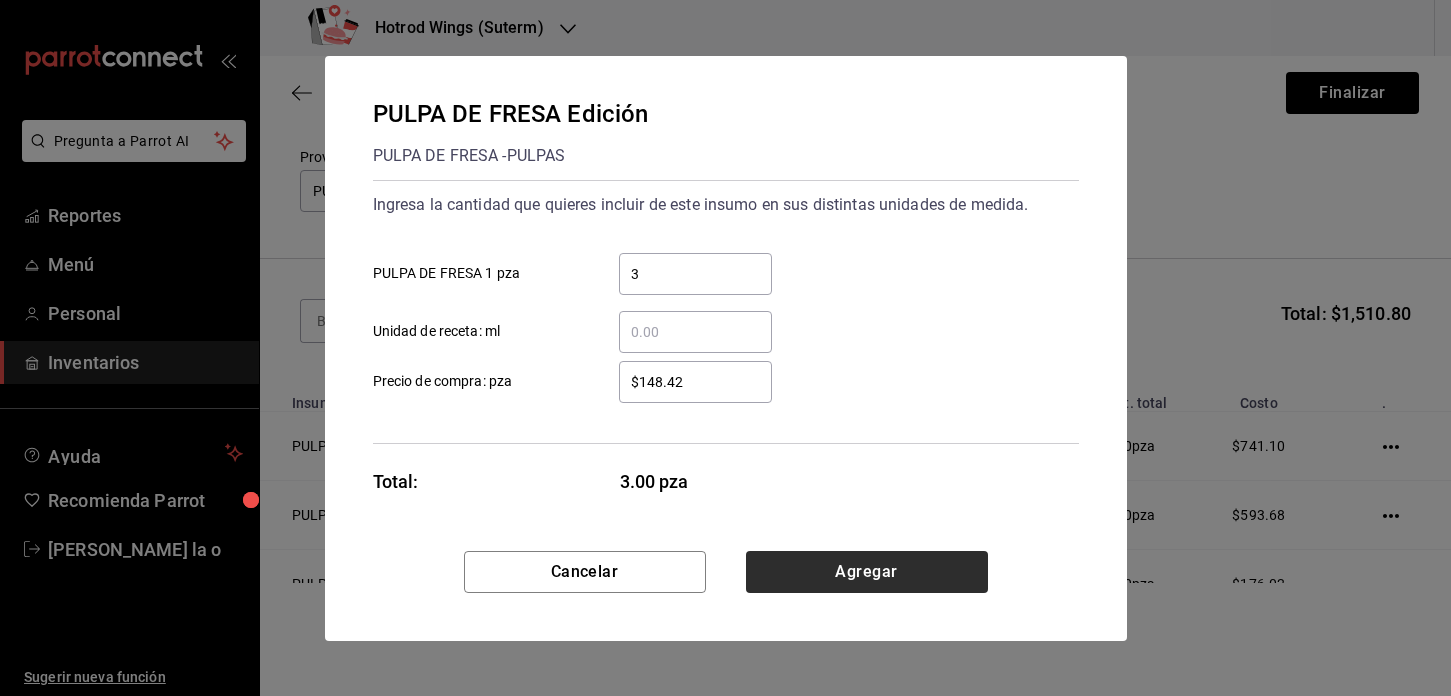 drag, startPoint x: 904, startPoint y: 600, endPoint x: 912, endPoint y: 583, distance: 18.788294 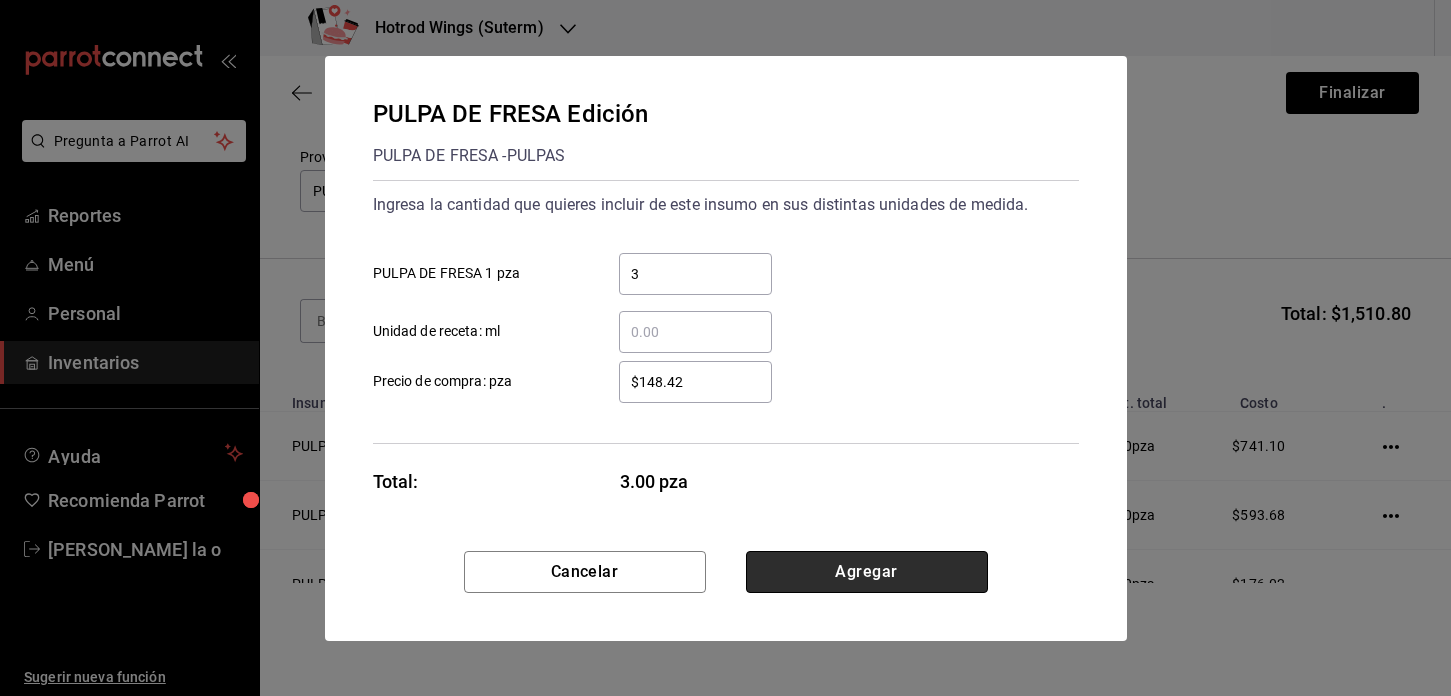 click on "Agregar" at bounding box center (867, 572) 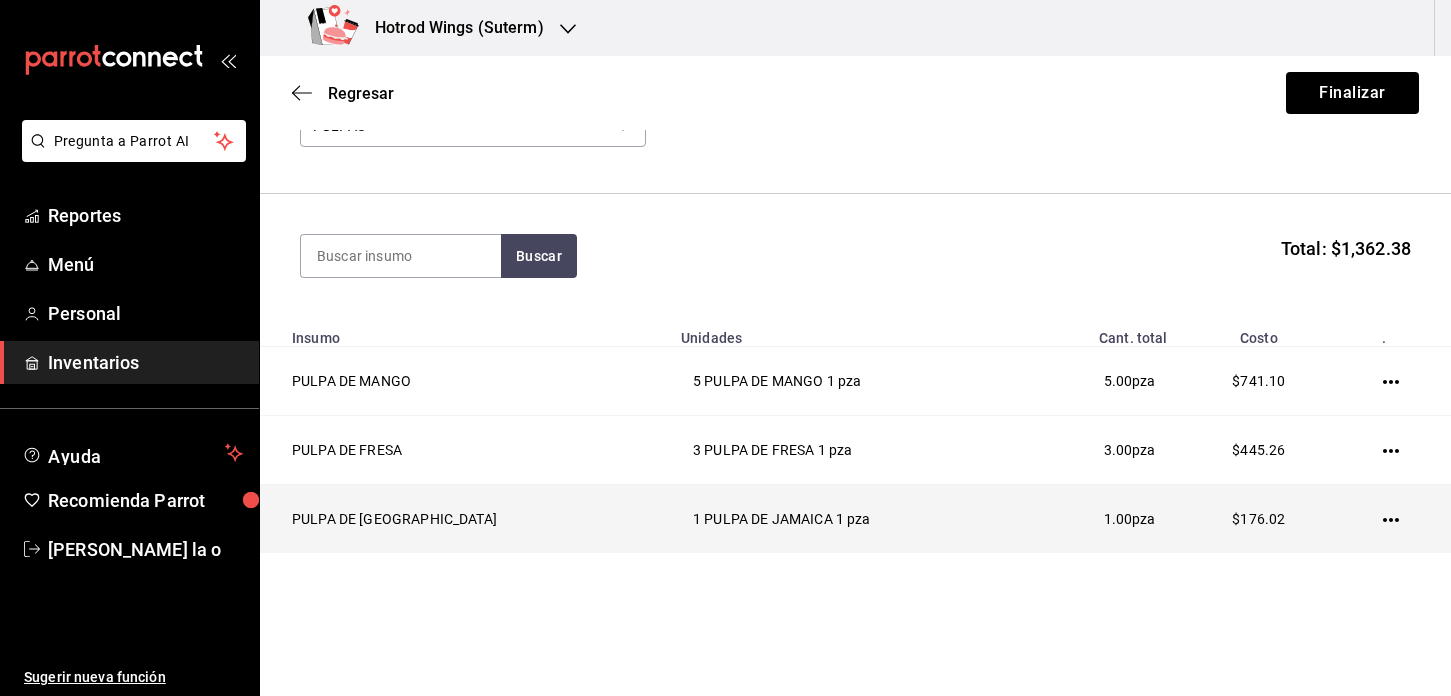 scroll, scrollTop: 174, scrollLeft: 0, axis: vertical 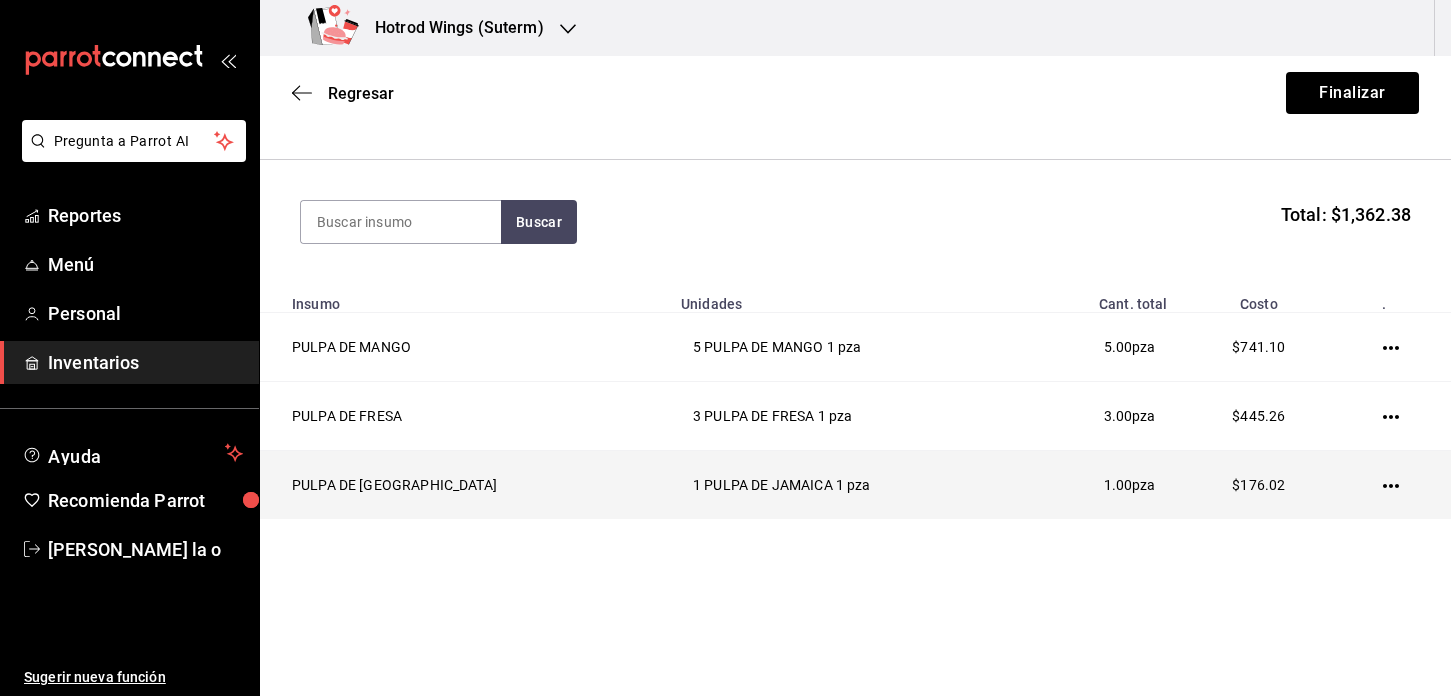 click 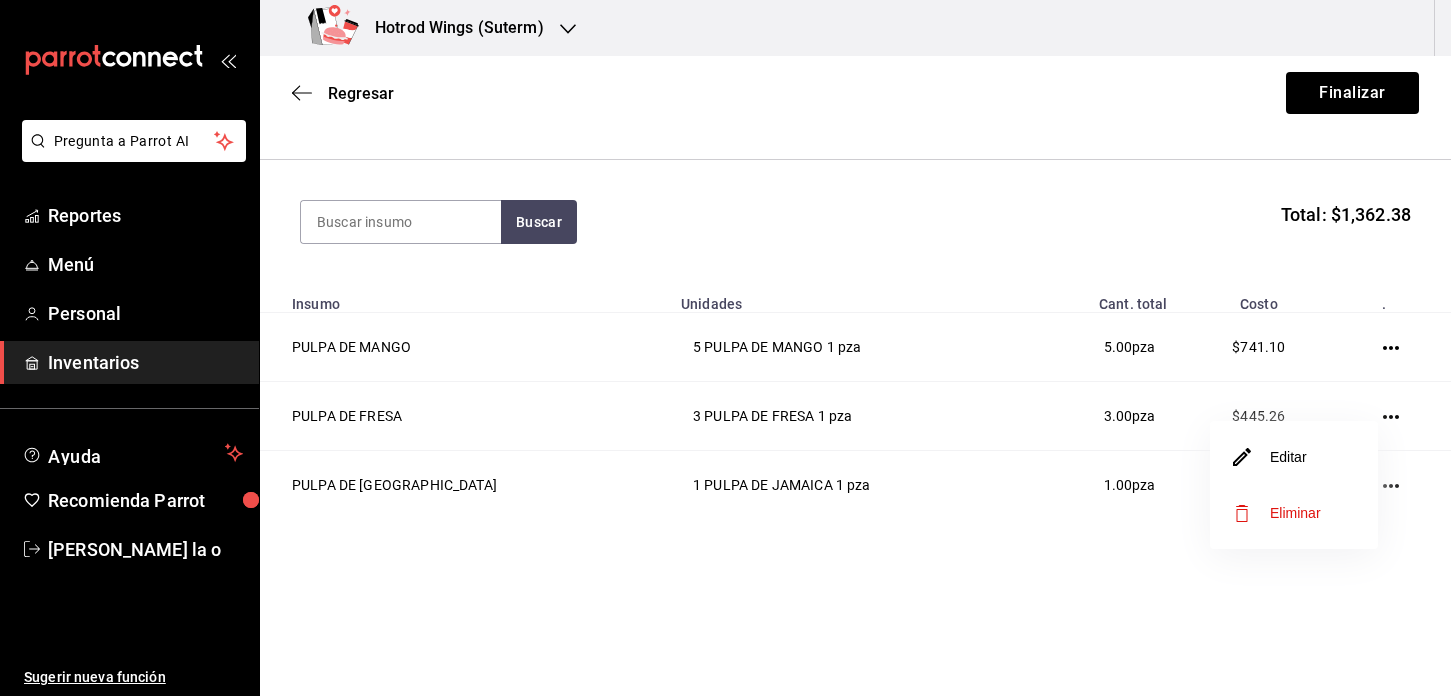click on "Editar" at bounding box center (1294, 457) 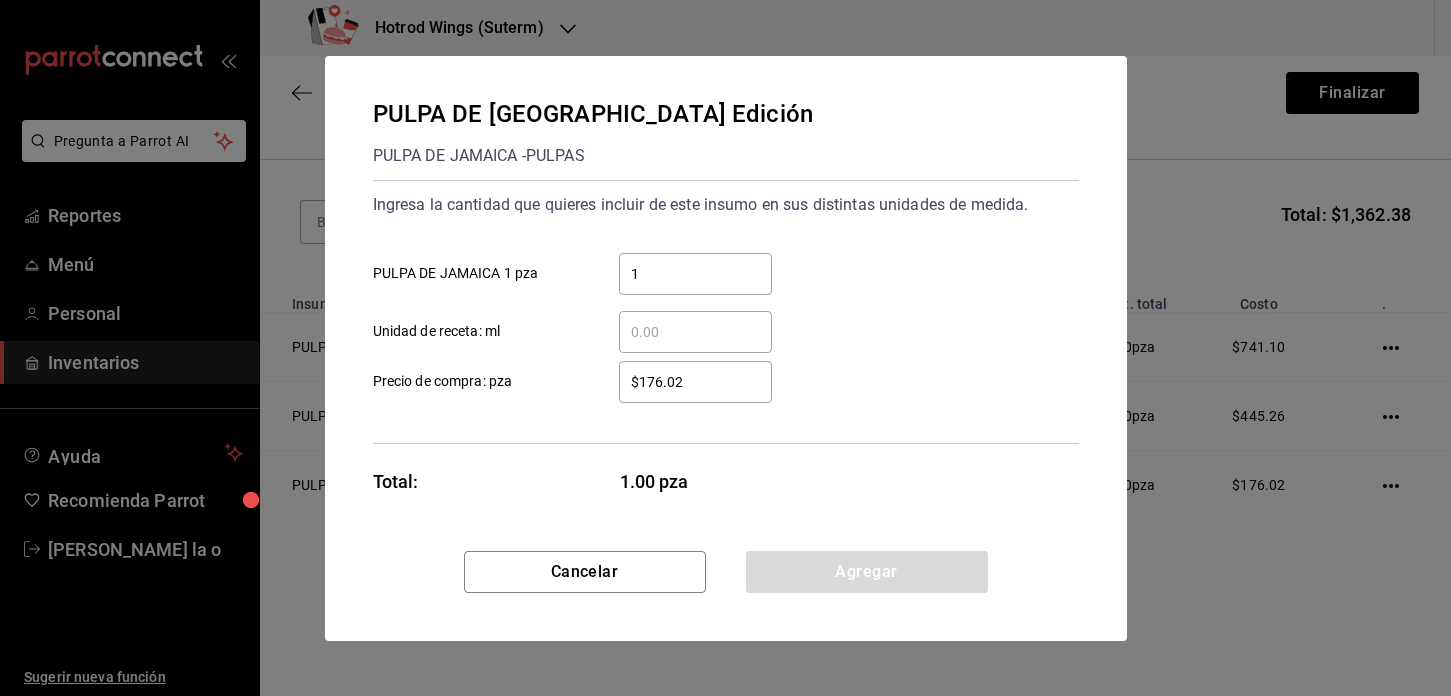 click on "$176.02" at bounding box center (695, 382) 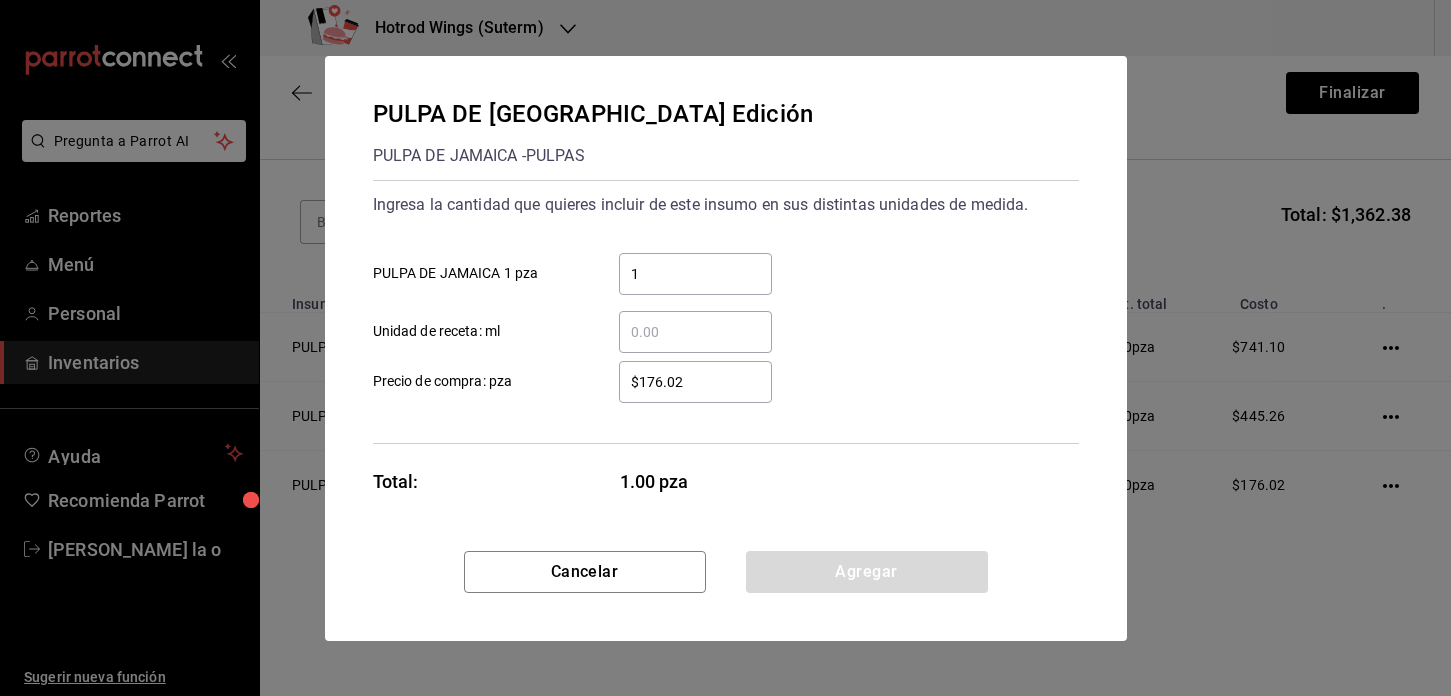 click on "1 ​ PULPA DE JAMAICA 1 pza" at bounding box center (718, 266) 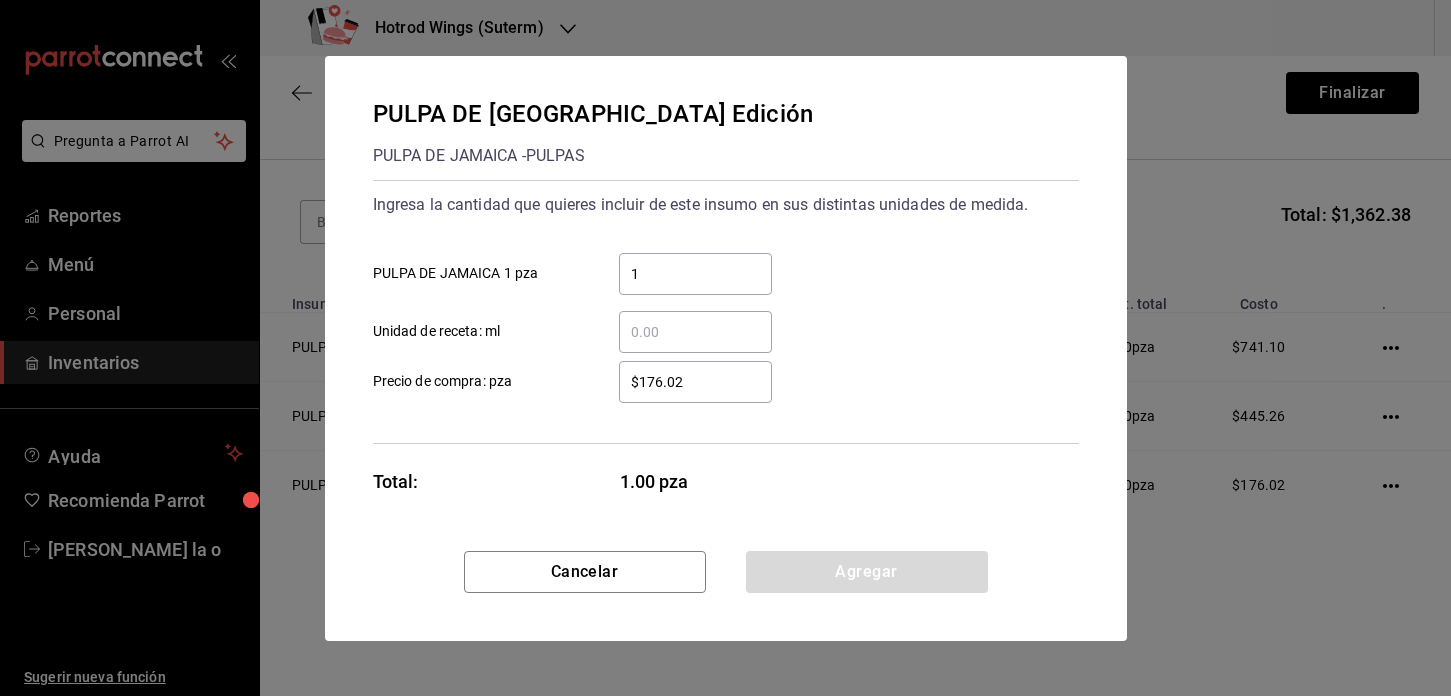click on "1 ​" at bounding box center [695, 274] 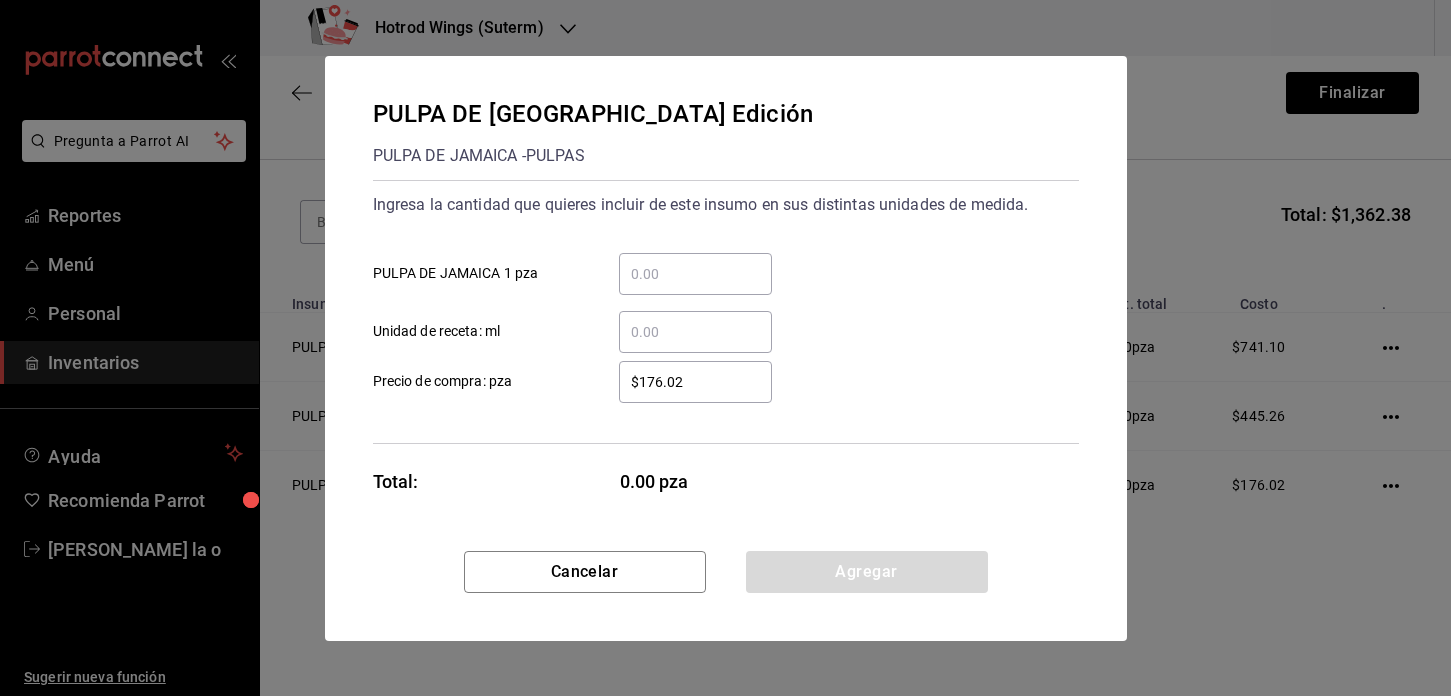 type on "1" 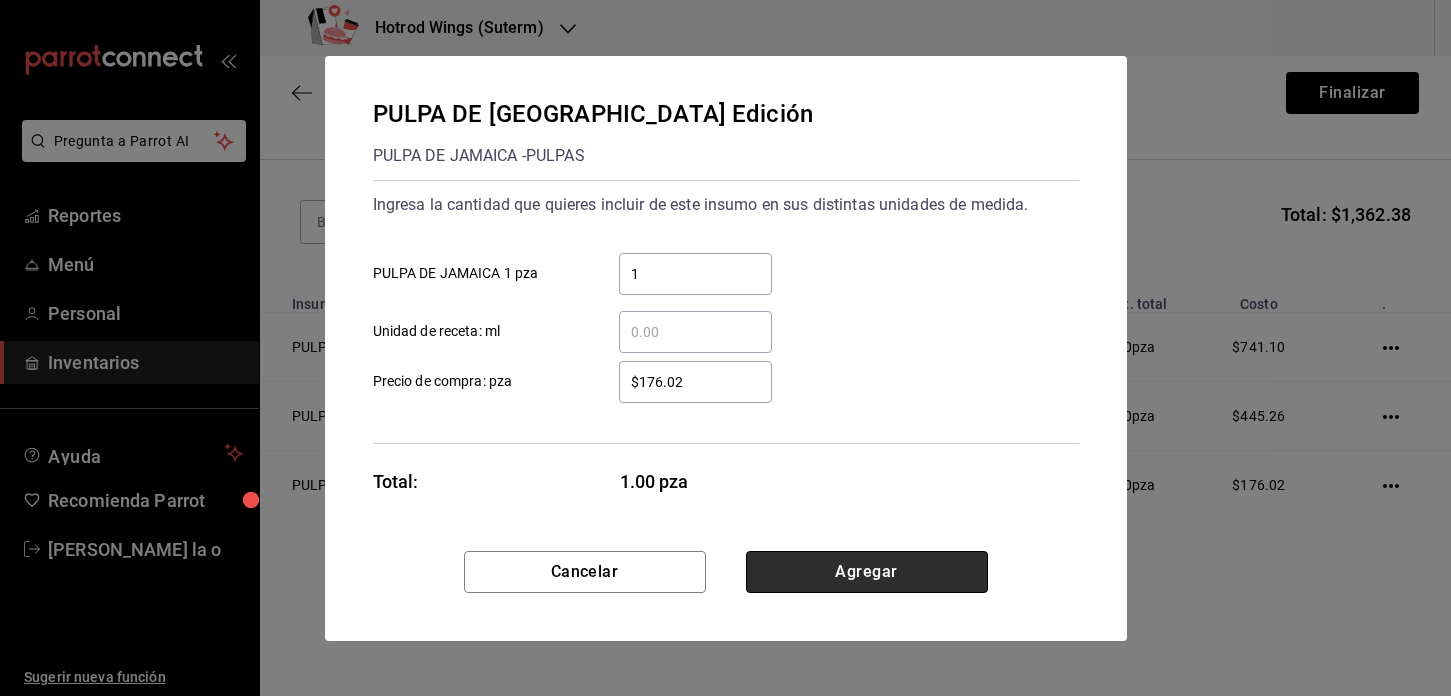 click on "Agregar" at bounding box center (867, 572) 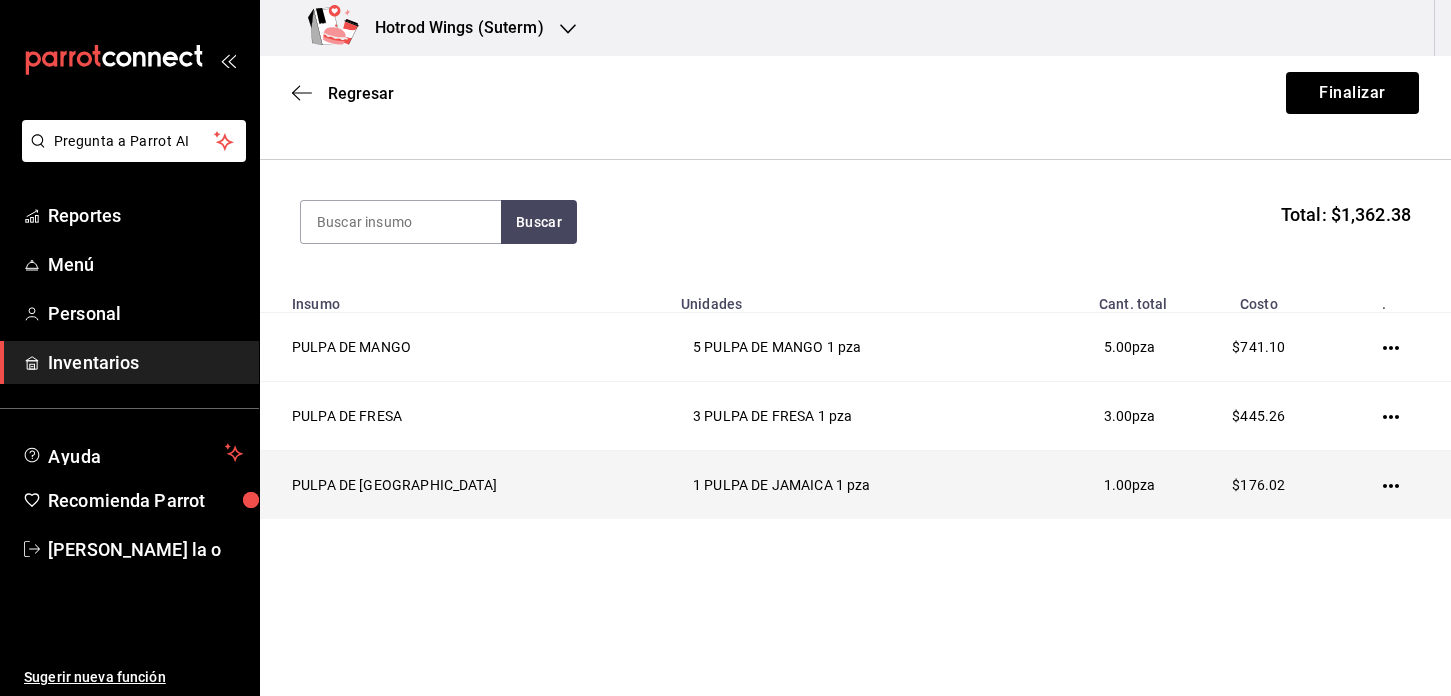 click 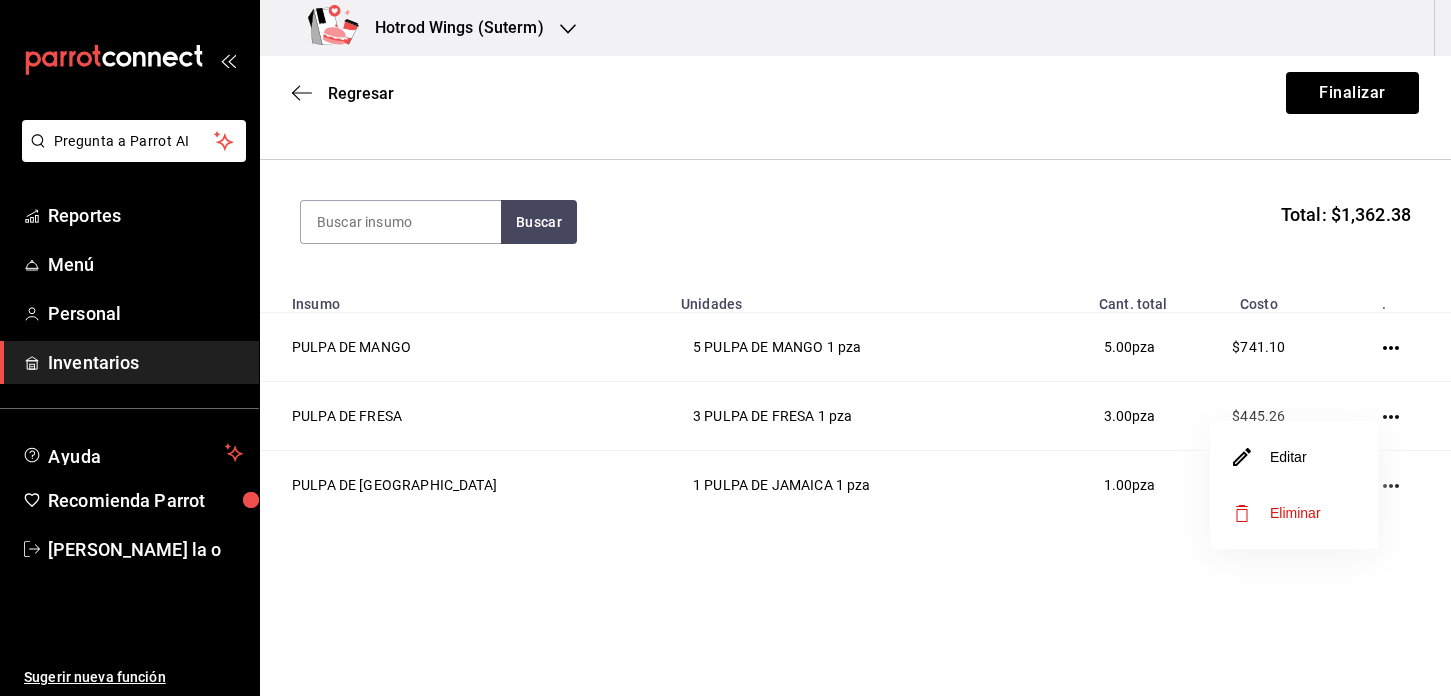 click on "Editar" at bounding box center (1294, 457) 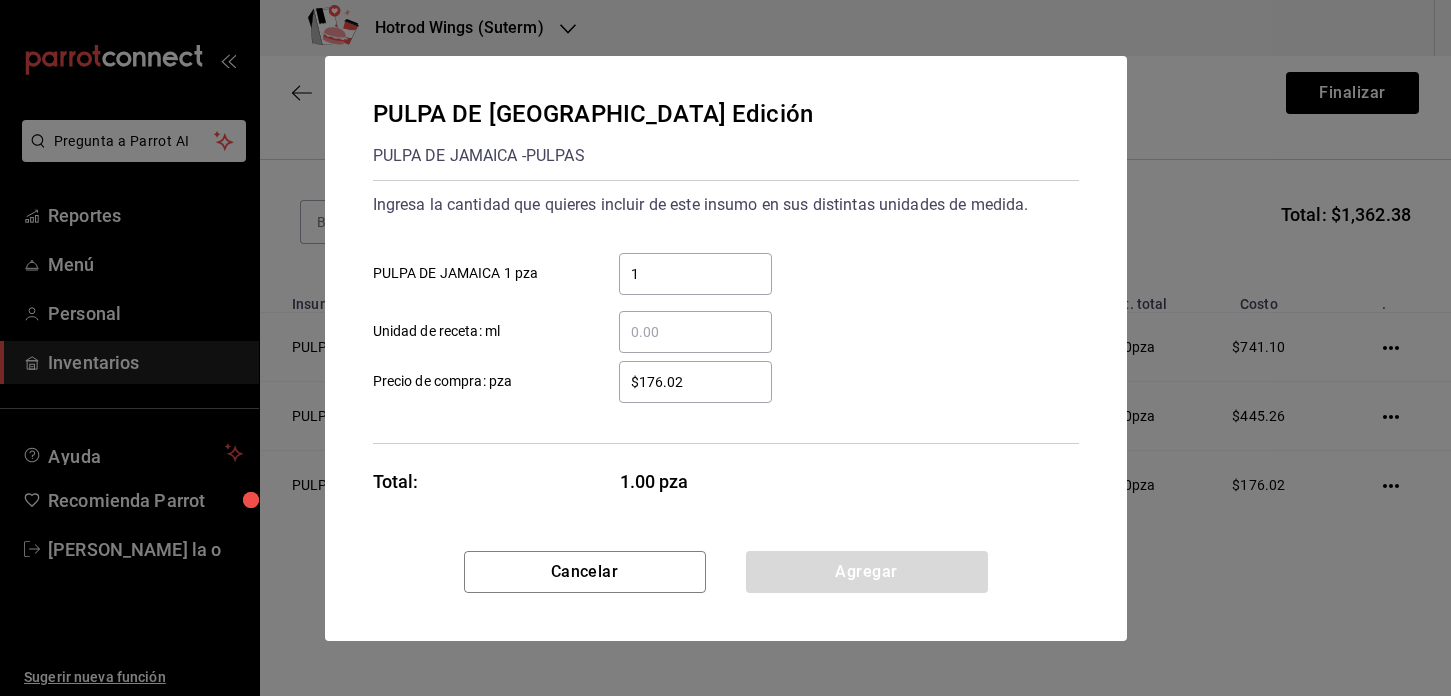 click on "$176.02" at bounding box center [695, 382] 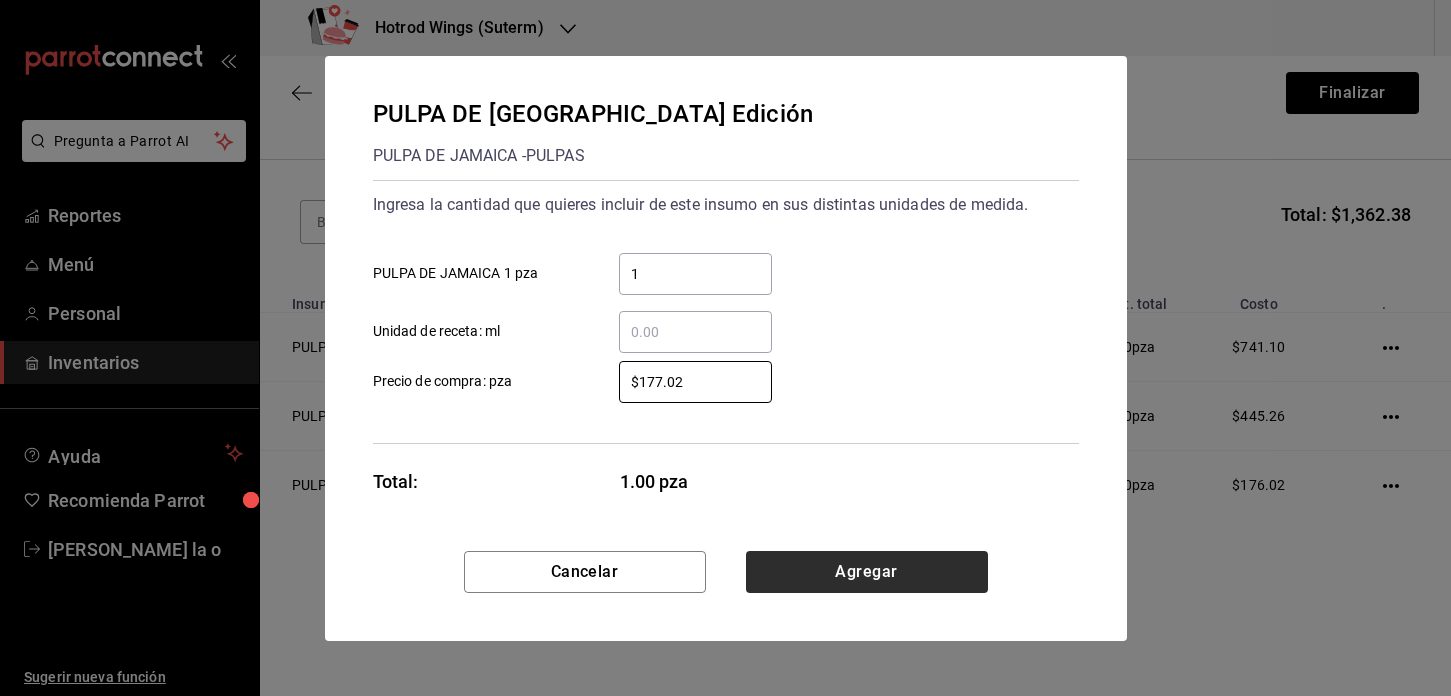 type on "$177.02" 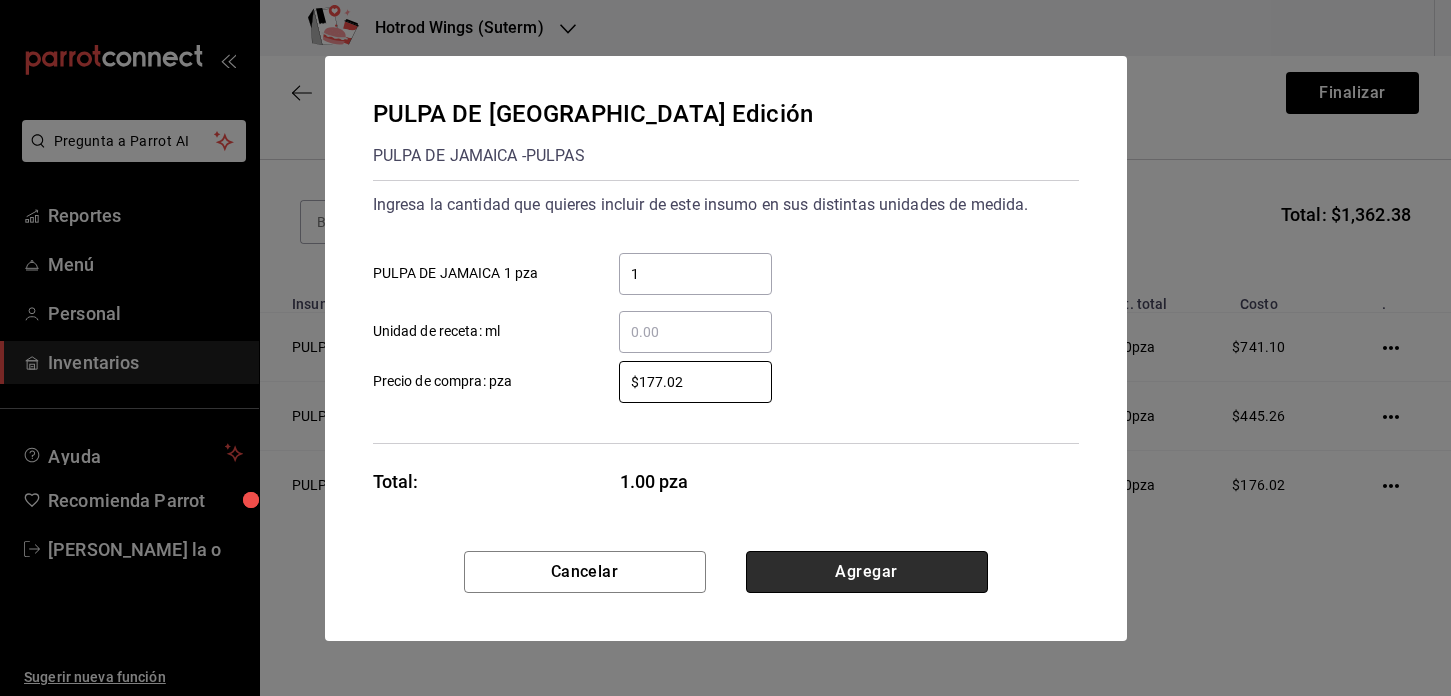 click on "Agregar" at bounding box center [867, 572] 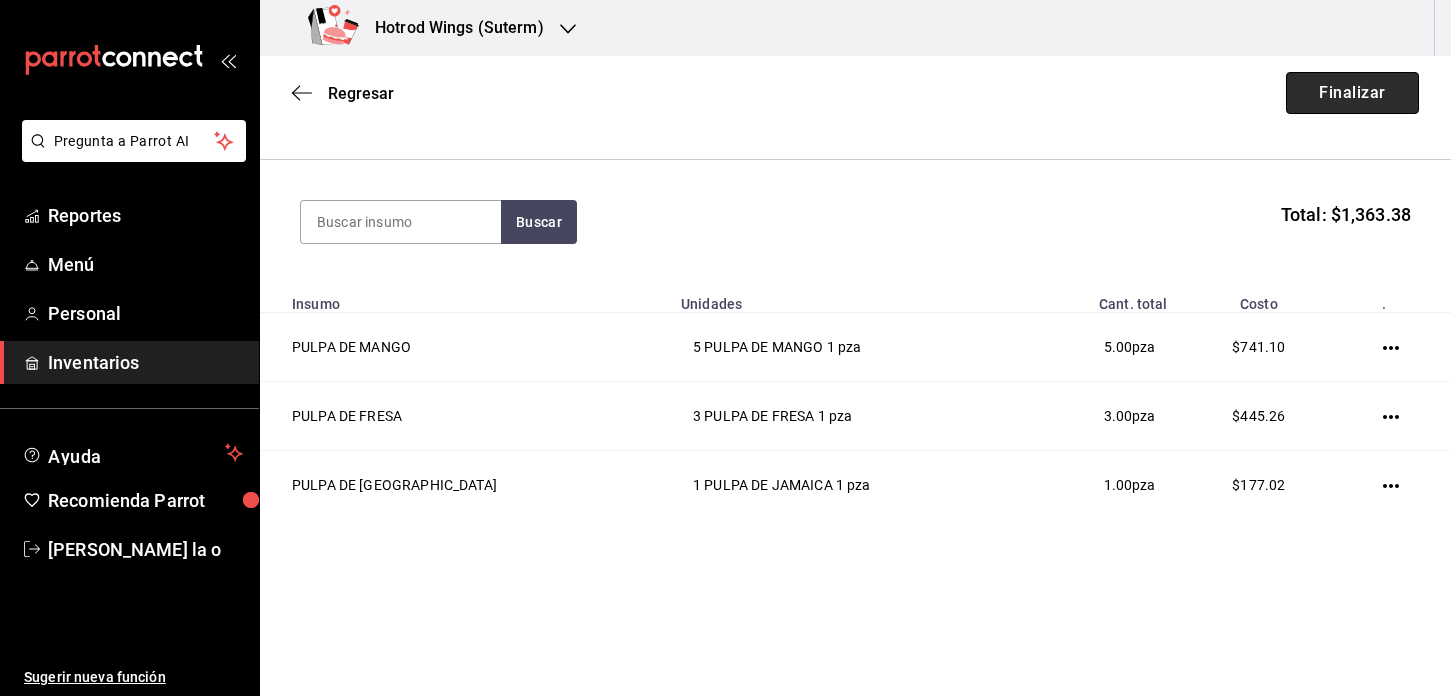 click on "Finalizar" at bounding box center [1352, 93] 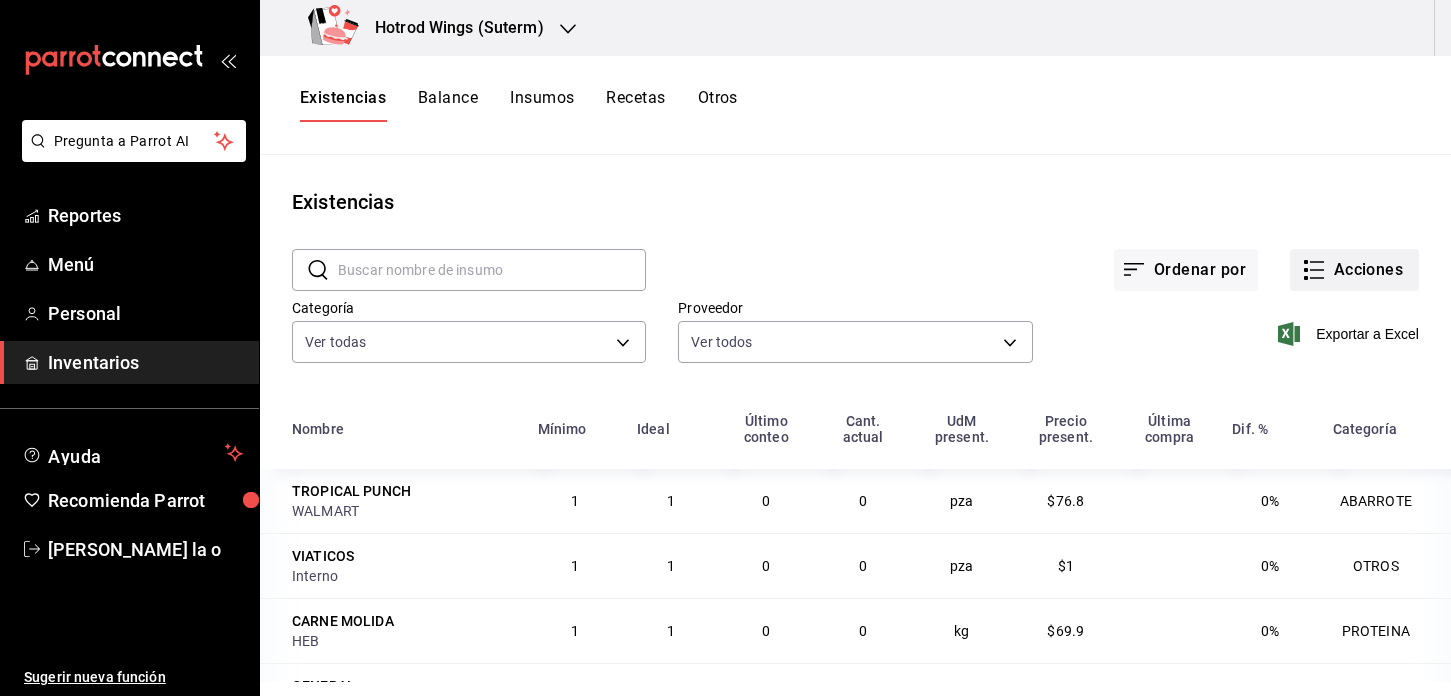 click on "Acciones" at bounding box center (1354, 270) 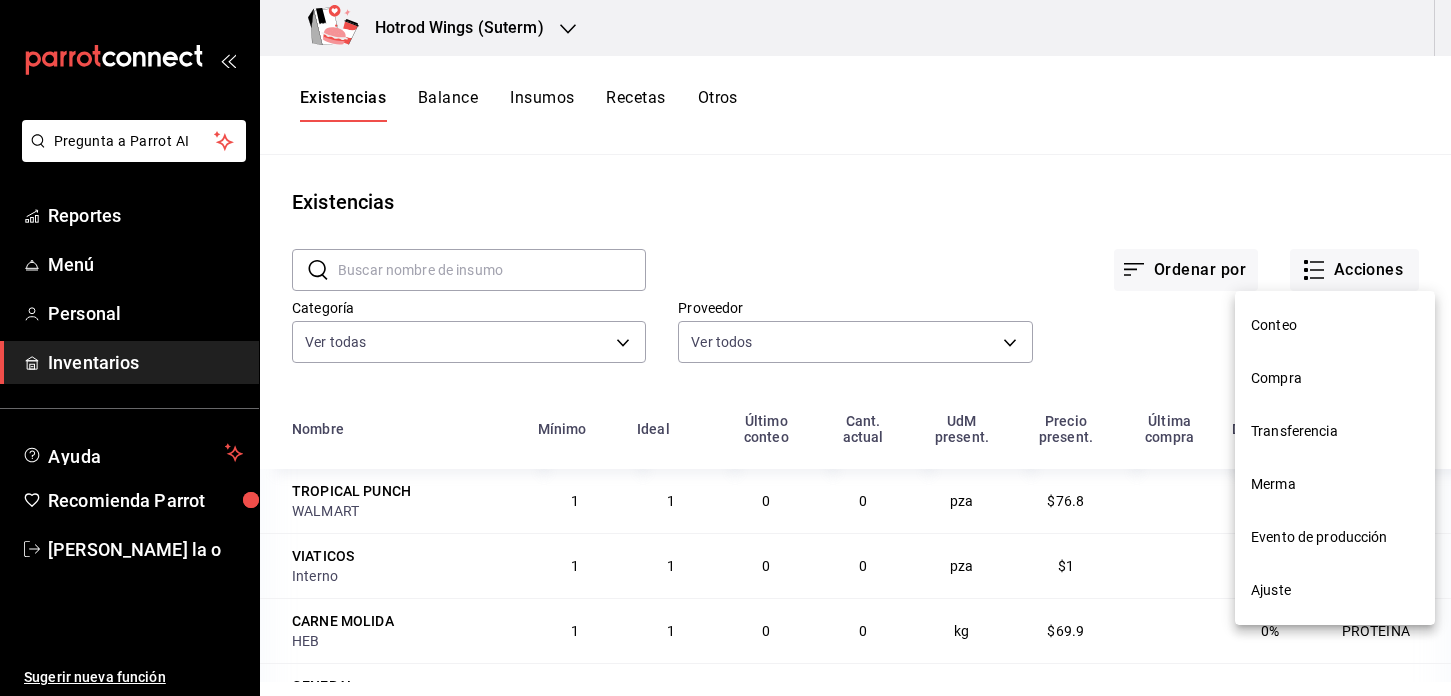 click on "Compra" at bounding box center [1335, 378] 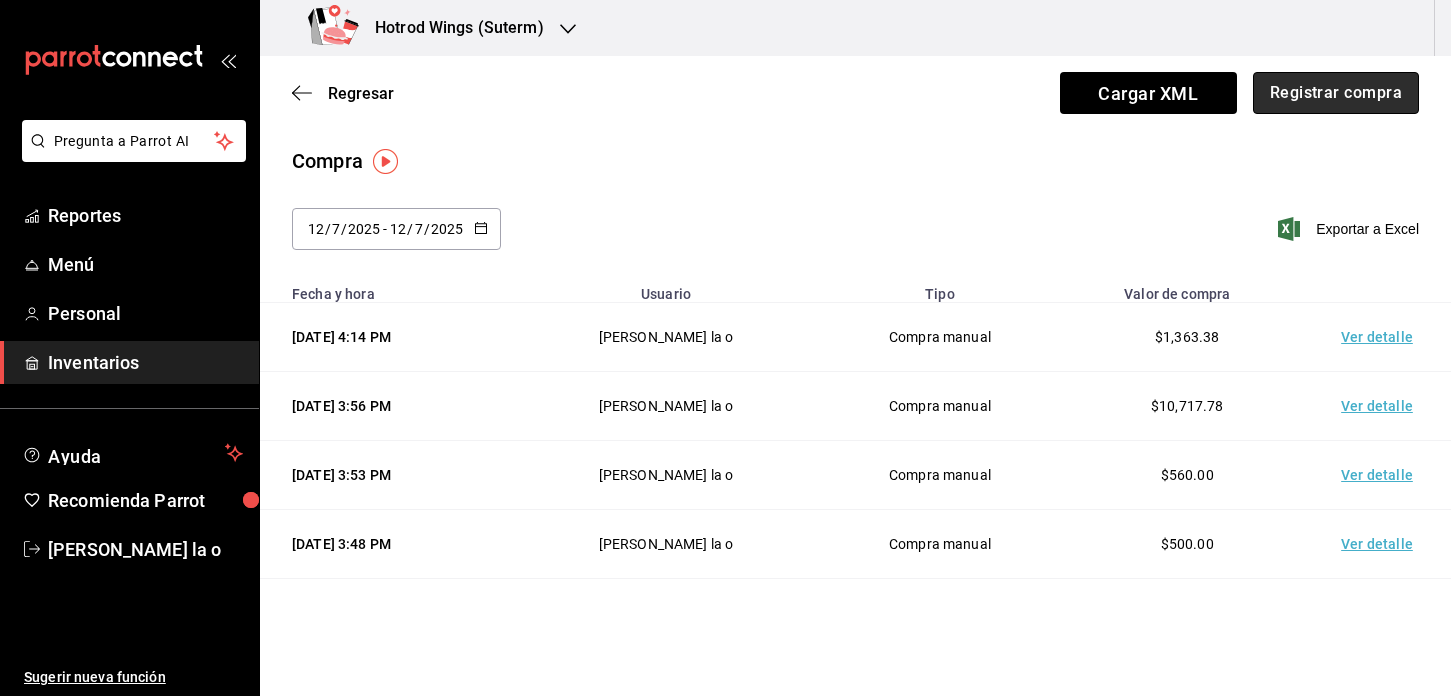 click on "Registrar compra" at bounding box center (1336, 93) 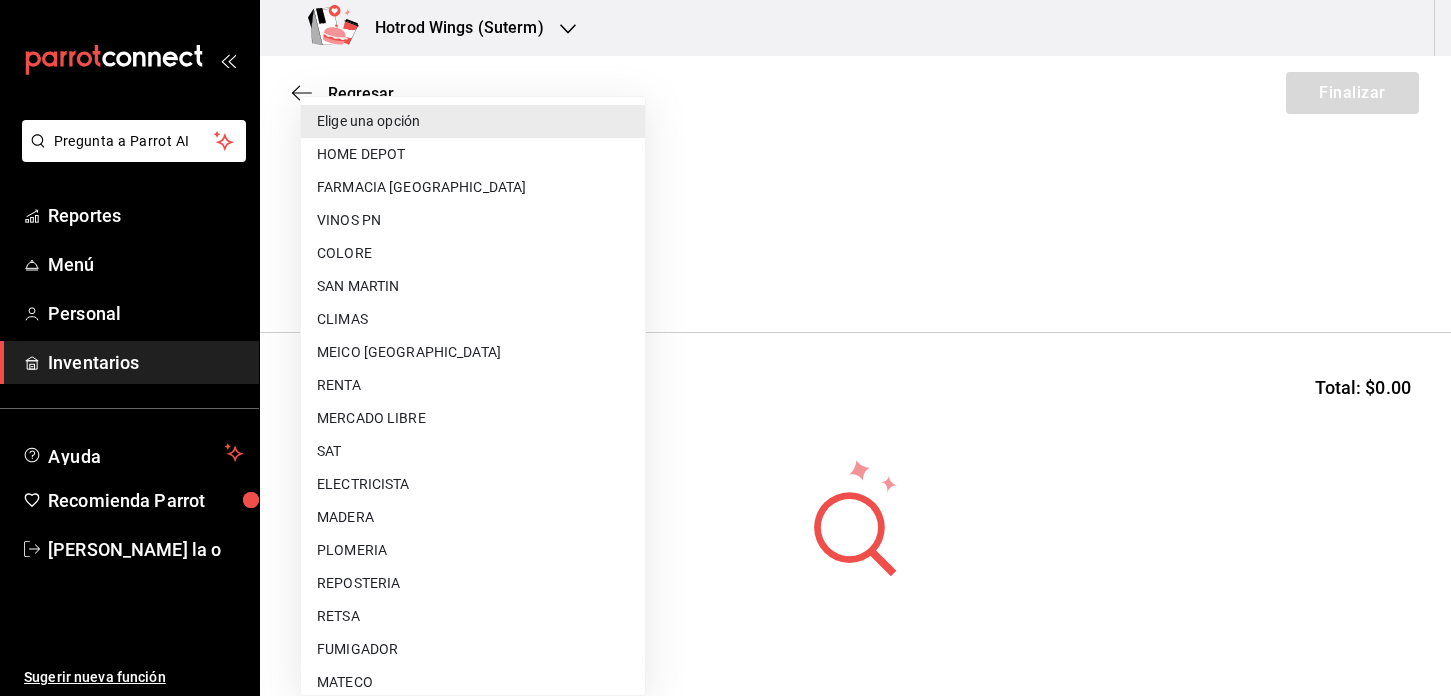 click on "Pregunta a Parrot AI Reportes   Menú   Personal   Inventarios   Ayuda Recomienda Parrot   [PERSON_NAME] De la o   Sugerir nueva función   Hotrod Wings (Suterm) Regresar Finalizar Compra Proveedor Elige una opción default Buscar Total: $0.00 No hay insumos a mostrar. Busca un insumo para agregarlo a la lista Pregunta a Parrot AI Reportes   Menú   Personal   Inventarios   Ayuda Recomienda Parrot   [PERSON_NAME] De la o   Sugerir nueva función   GANA 1 MES GRATIS EN TU SUSCRIPCIÓN AQUÍ ¿Recuerdas cómo empezó tu restaurante?
[DATE] puedes ayudar a un colega a tener el mismo cambio que tú viviste.
Recomienda Parrot directamente desde tu Portal Administrador.
Es fácil y rápido.
🎁 Por cada restaurante que se una, ganas 1 mes gratis. Ver video tutorial Ir a video Editar Eliminar Visitar centro de ayuda [PHONE_NUMBER] [EMAIL_ADDRESS][DOMAIN_NAME] Visitar centro de ayuda [PHONE_NUMBER] [EMAIL_ADDRESS][DOMAIN_NAME] Elige una opción HOME DEPOT FARMACIA GUADALAJARA VINOS PN COLORE SAN [PERSON_NAME] CLIMAS MEICO CHINA RENTA SAT HEB" at bounding box center [725, 291] 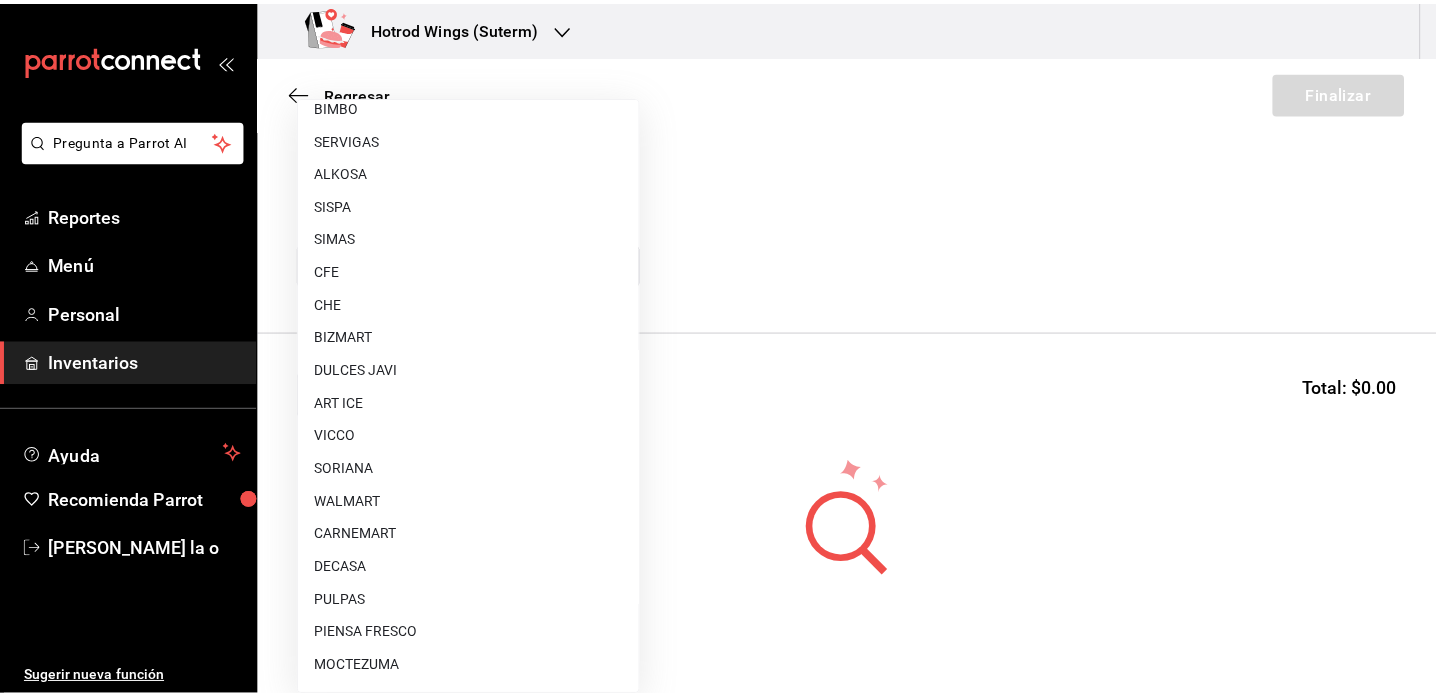 scroll, scrollTop: 900, scrollLeft: 0, axis: vertical 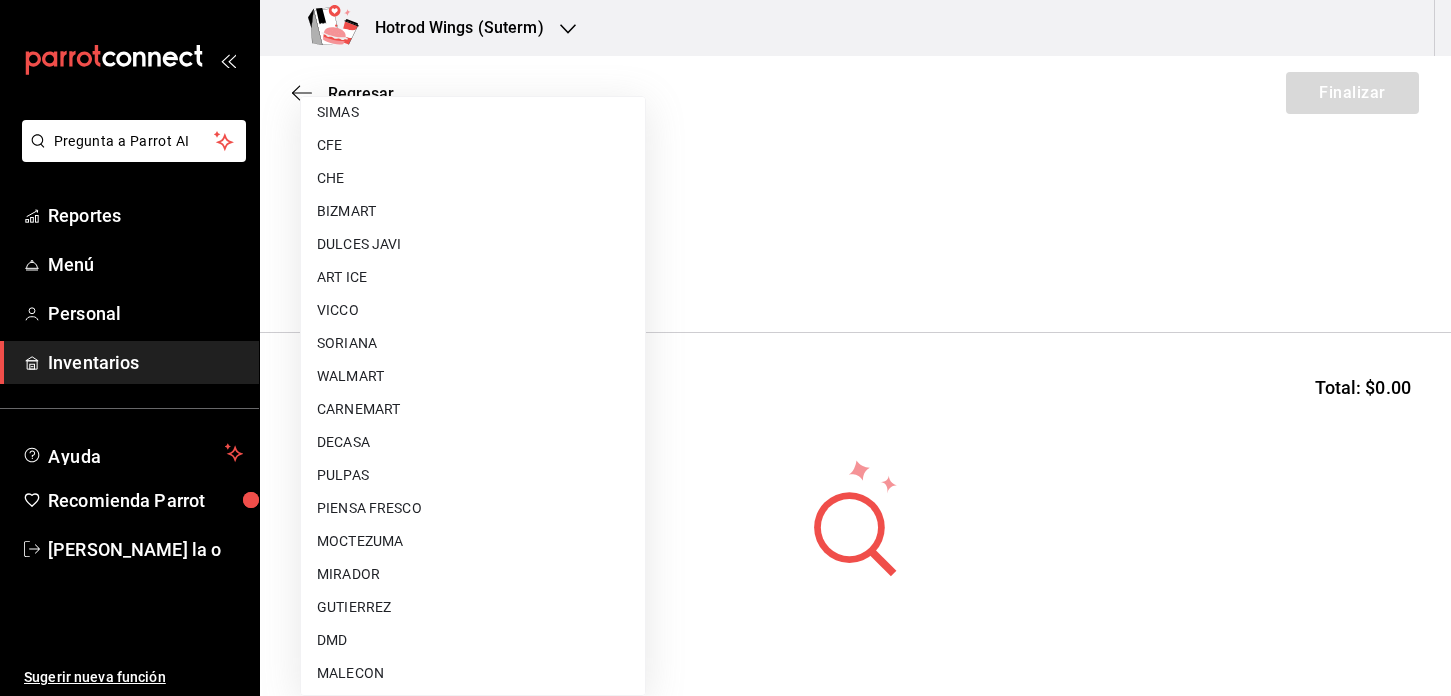 click on "MOCTEZUMA" at bounding box center [473, 541] 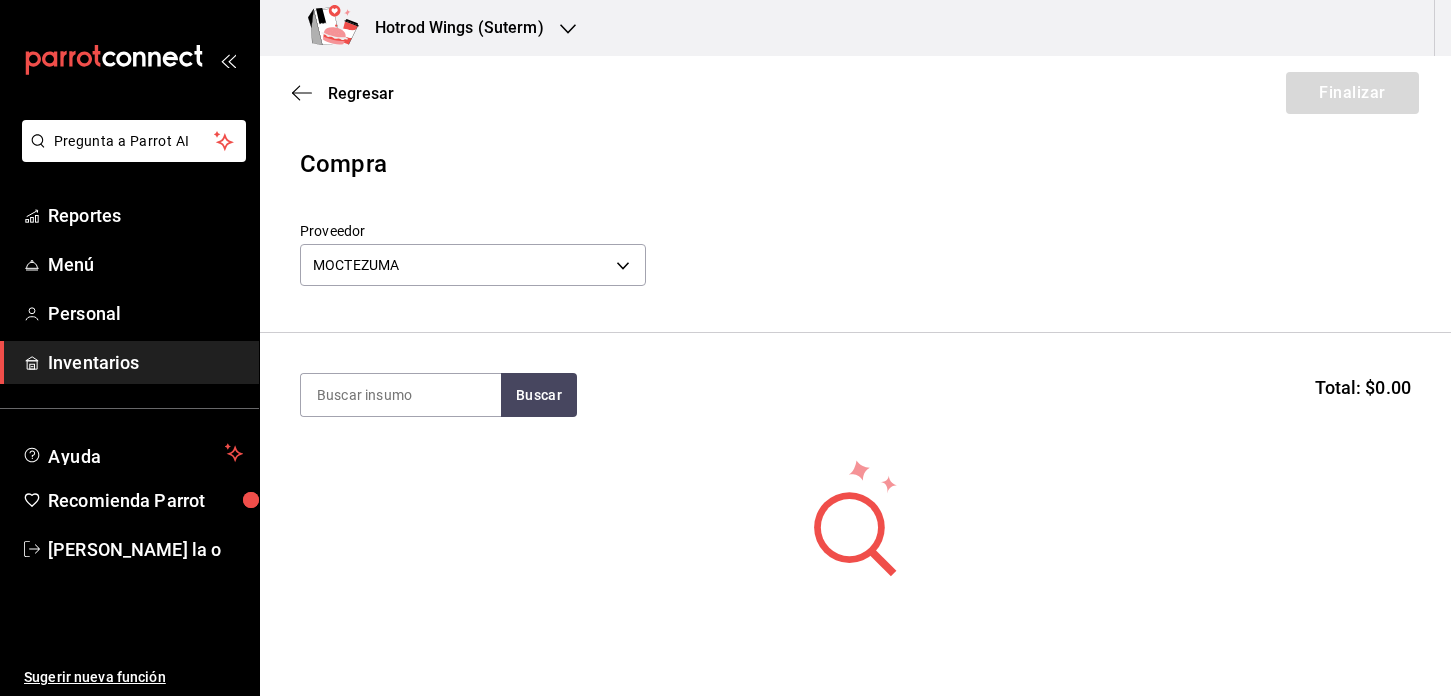 click on "Buscar Total: $0.00" at bounding box center [855, 395] 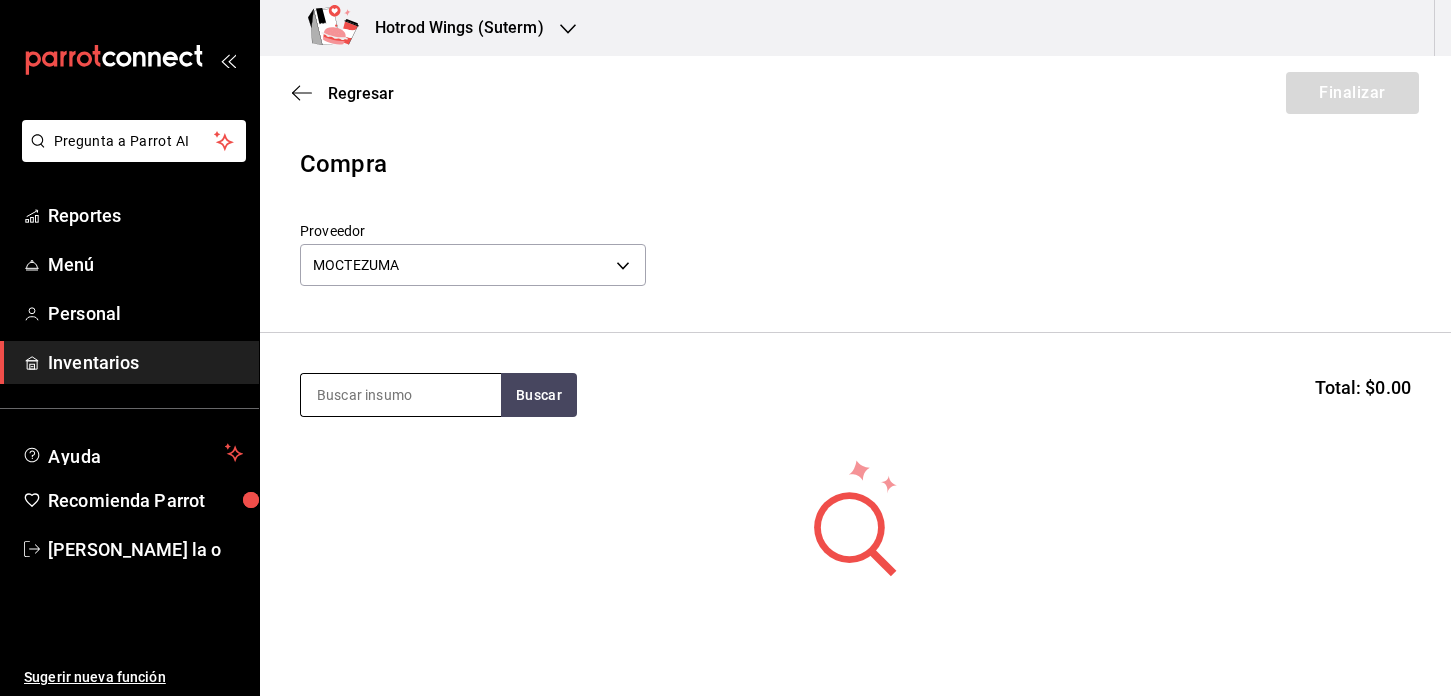 click at bounding box center (401, 395) 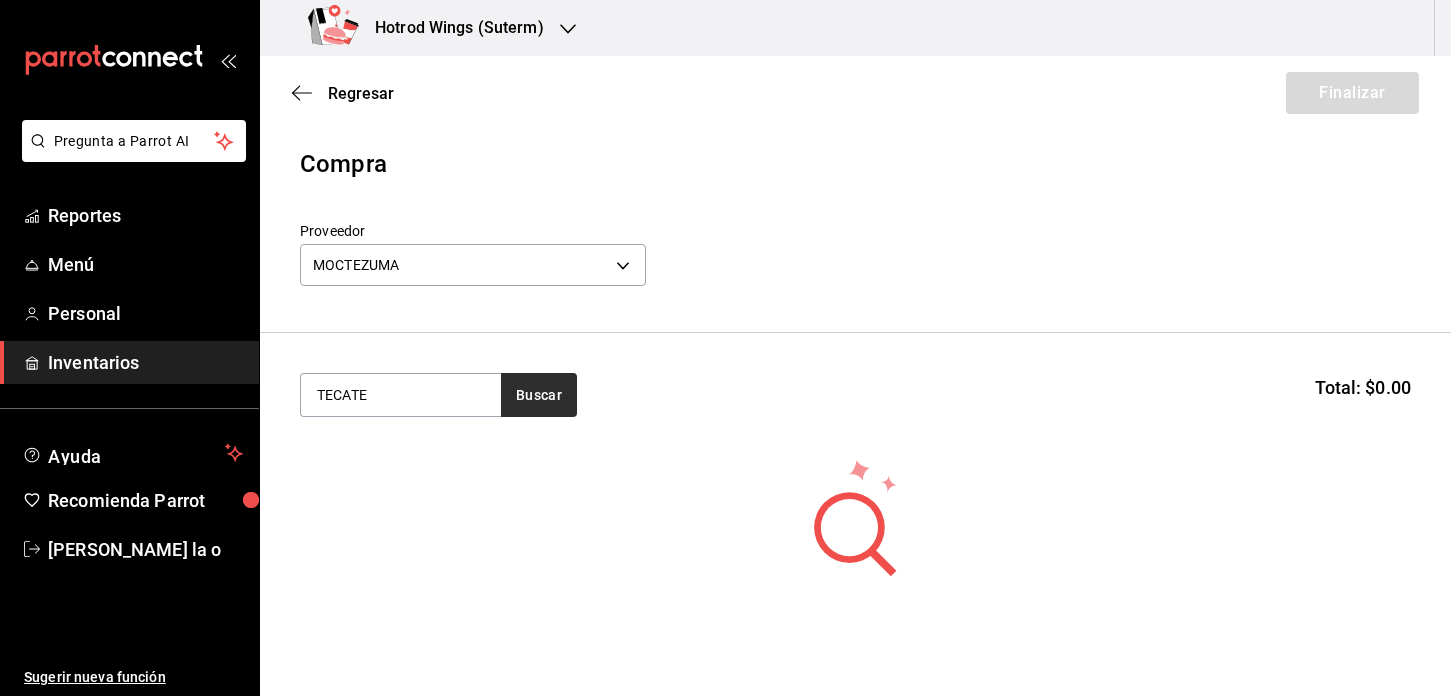 type on "TECATE" 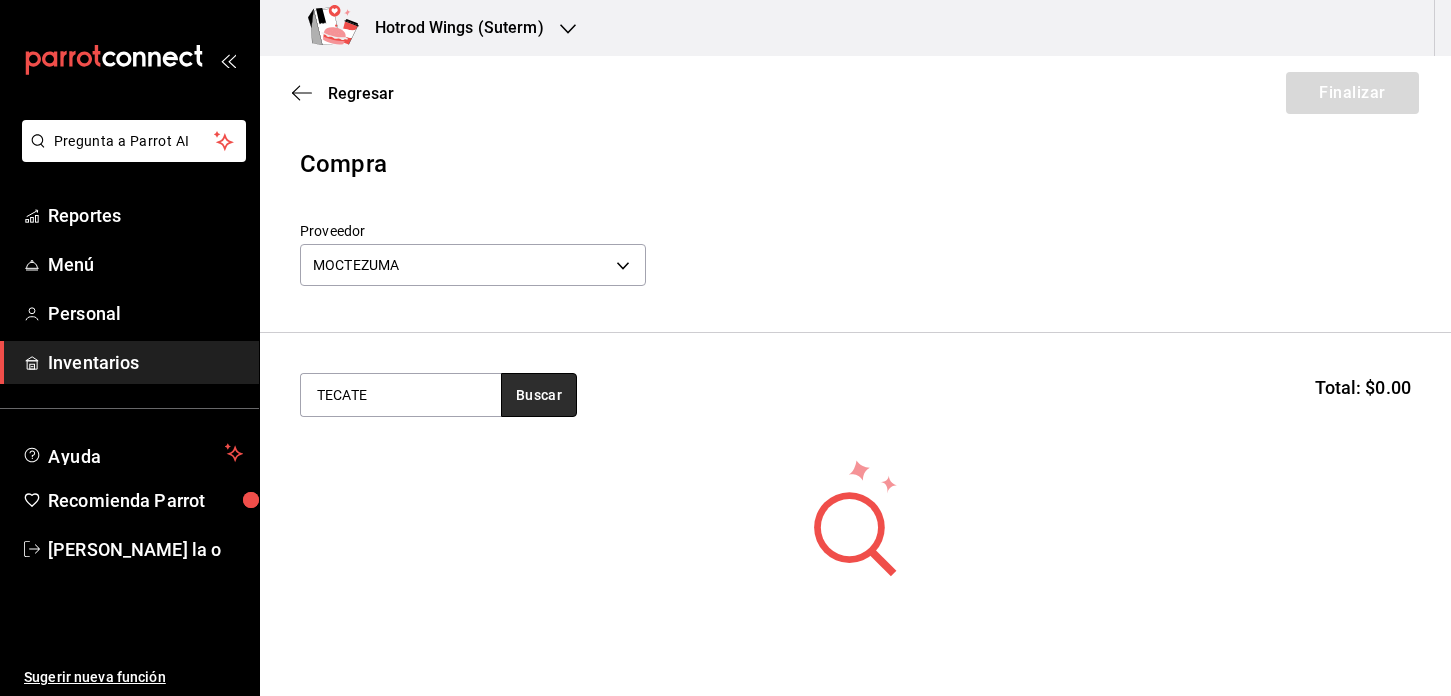 click on "Buscar" at bounding box center (539, 395) 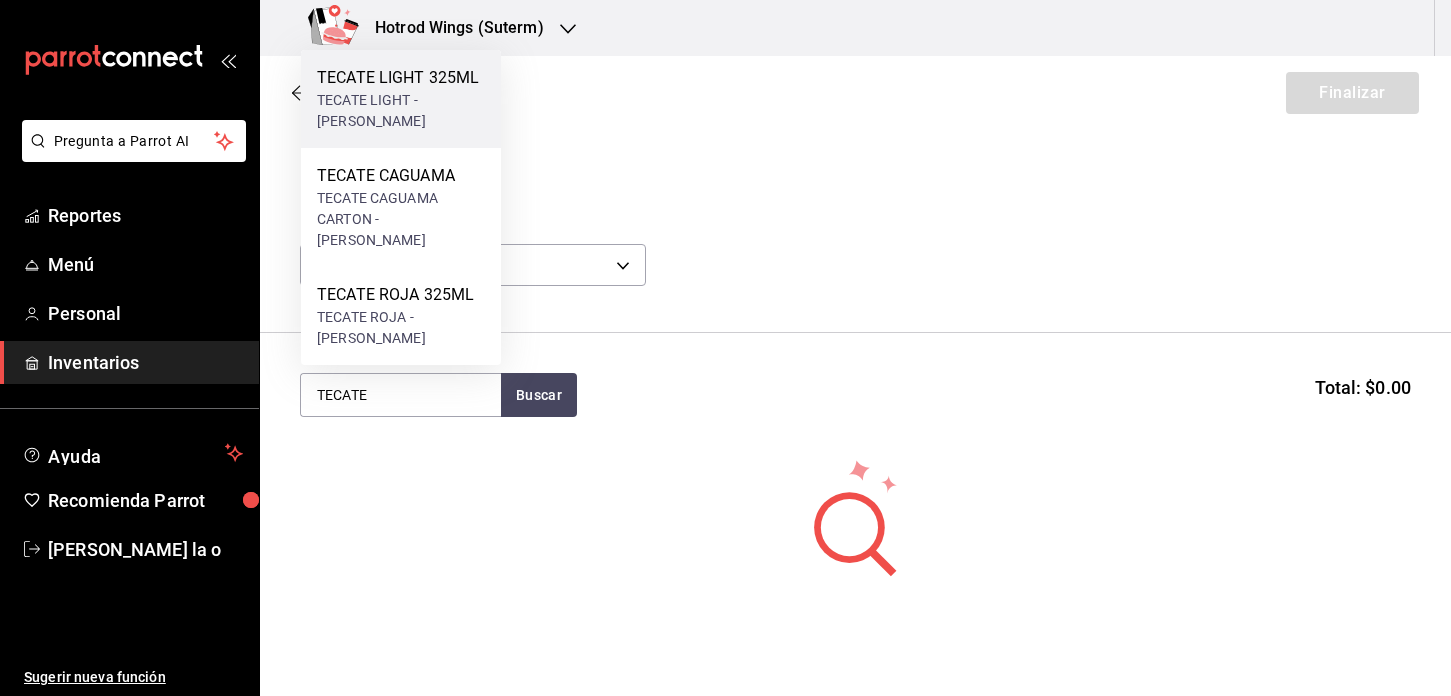 click on "TECATE LIGHT 325ML" at bounding box center (401, 78) 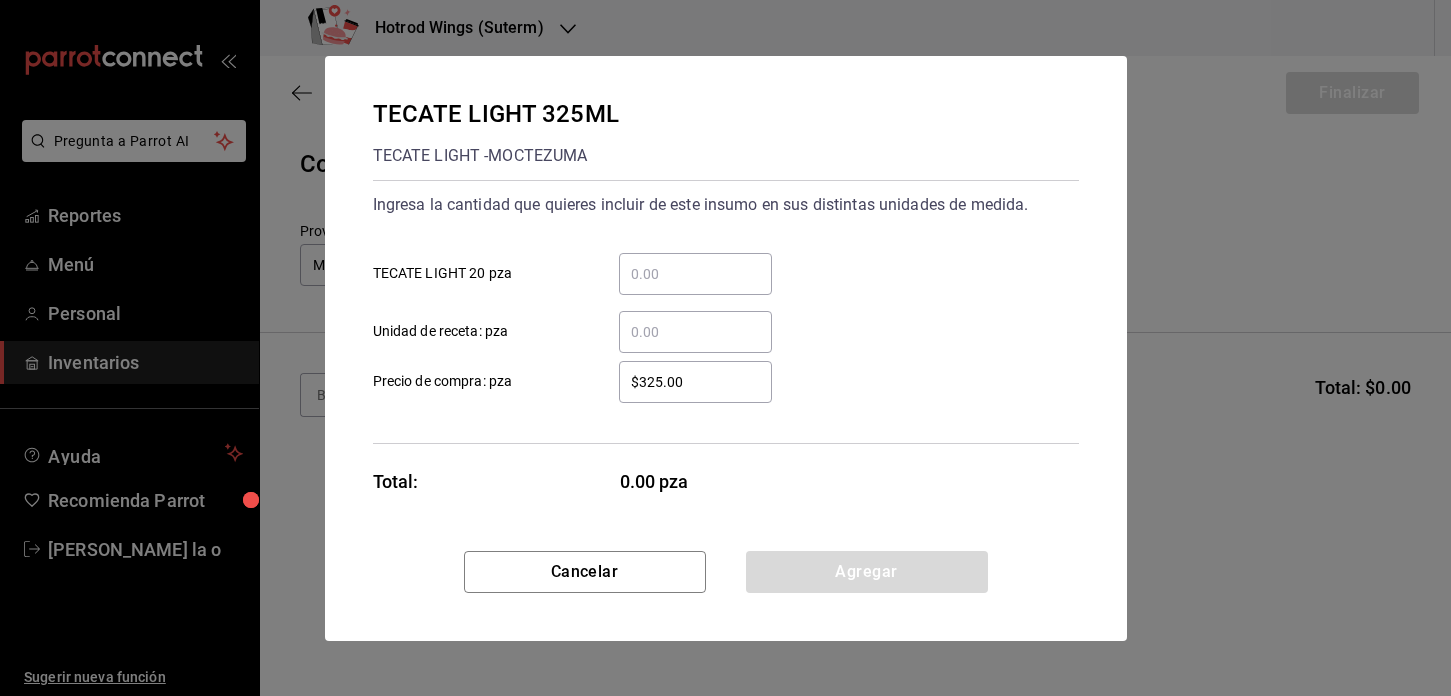 click on "​ TECATE LIGHT 20 pza" at bounding box center (695, 274) 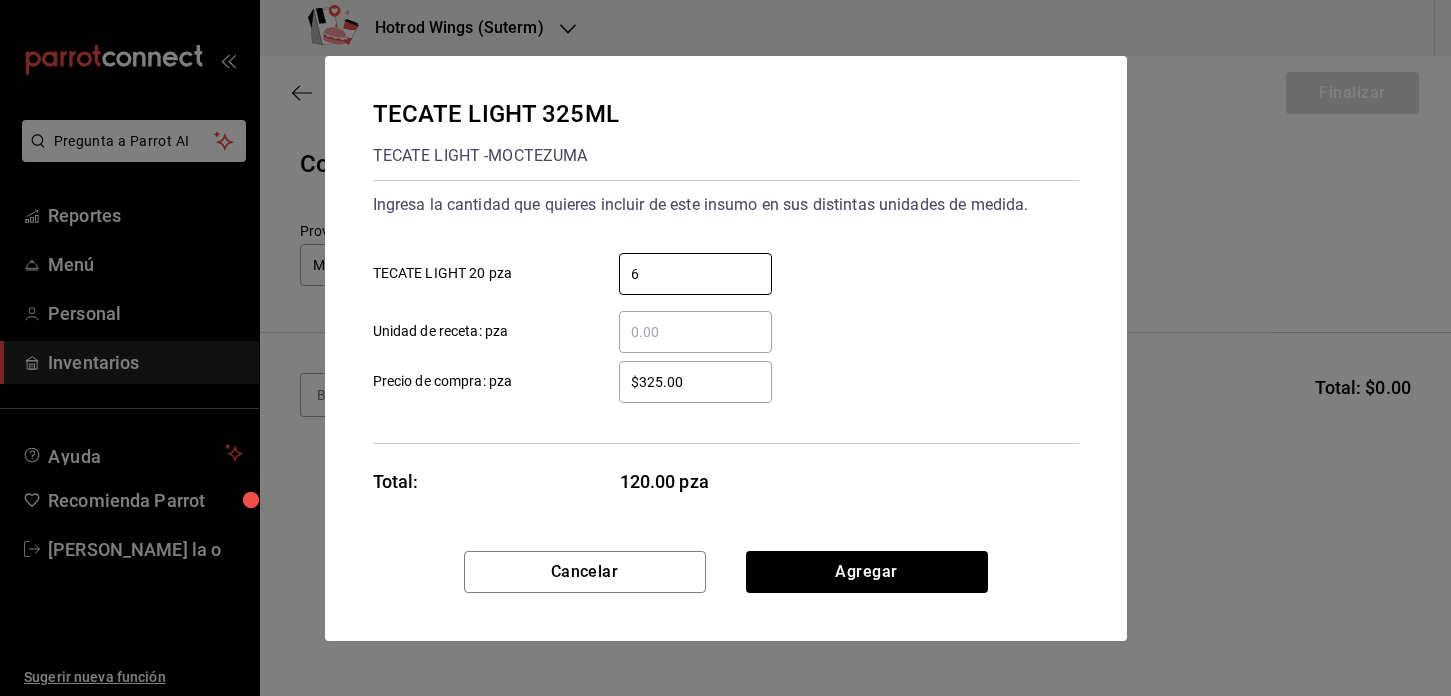 type on "6" 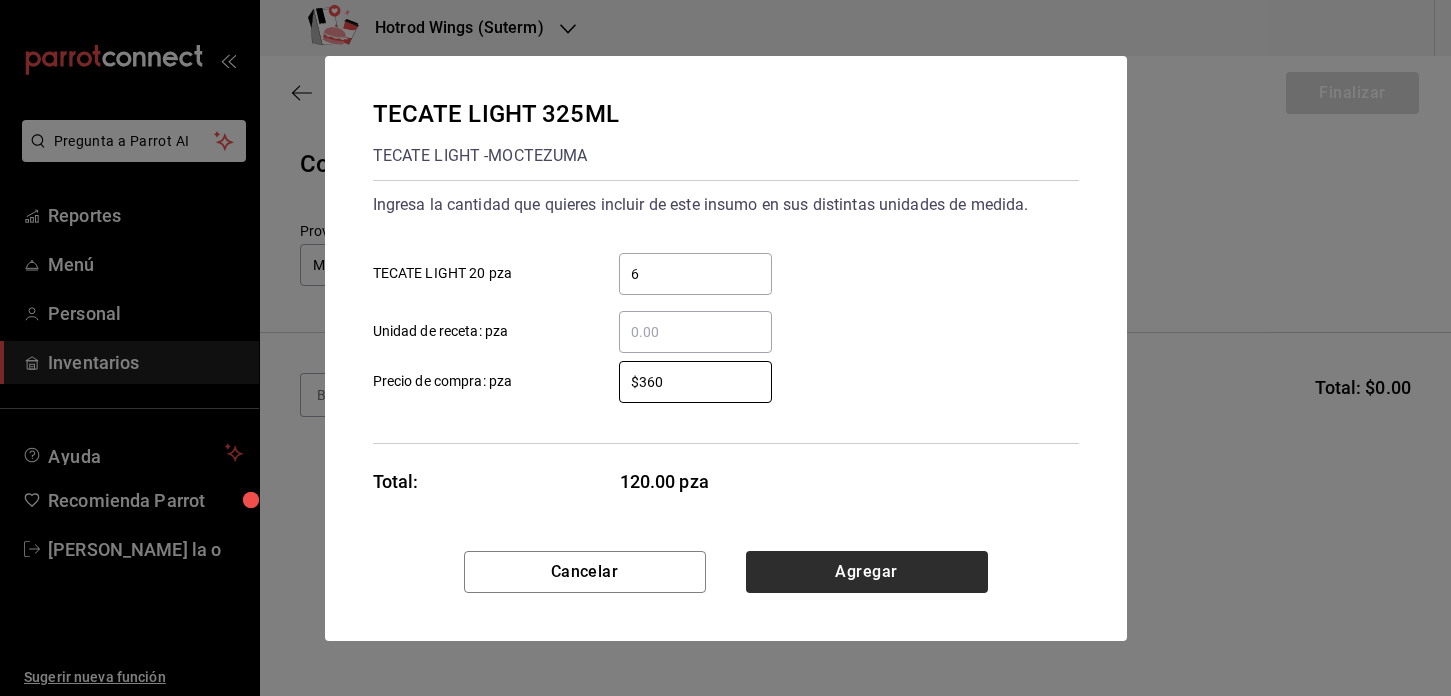 type on "$360" 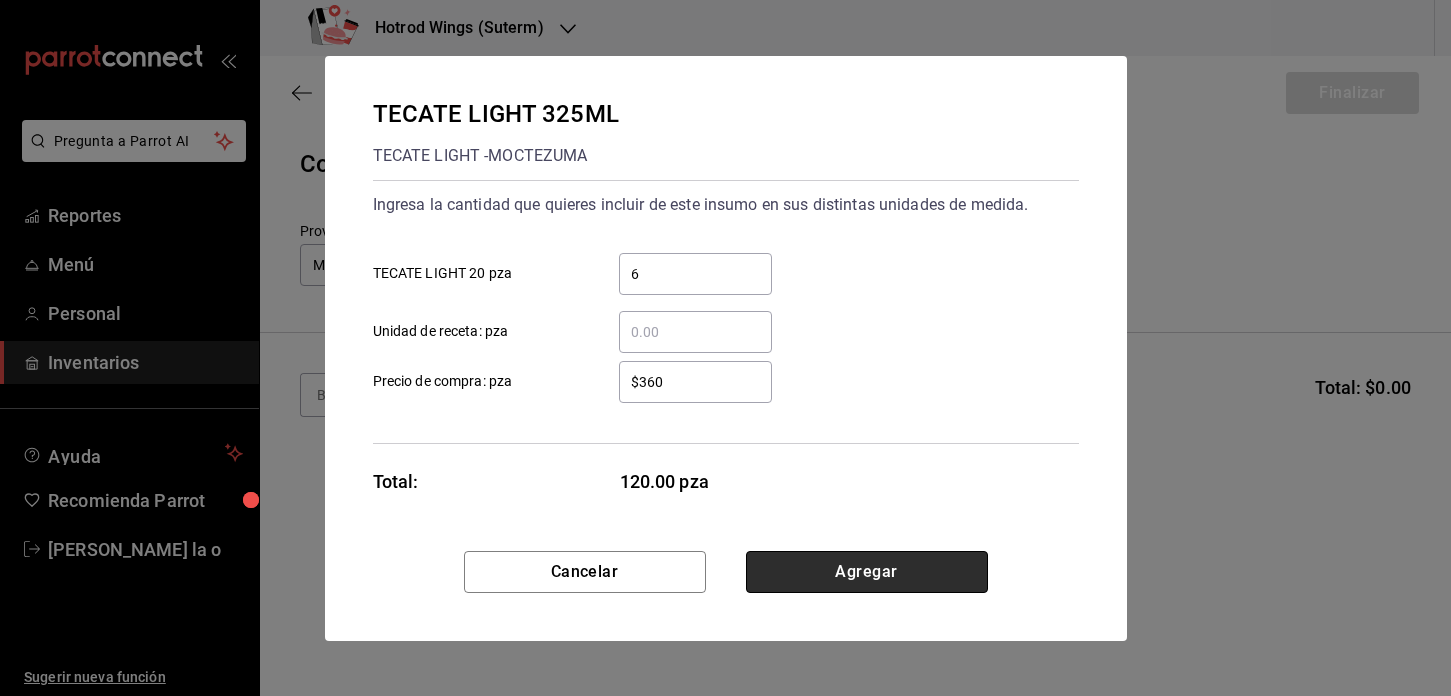 click on "Agregar" at bounding box center [867, 572] 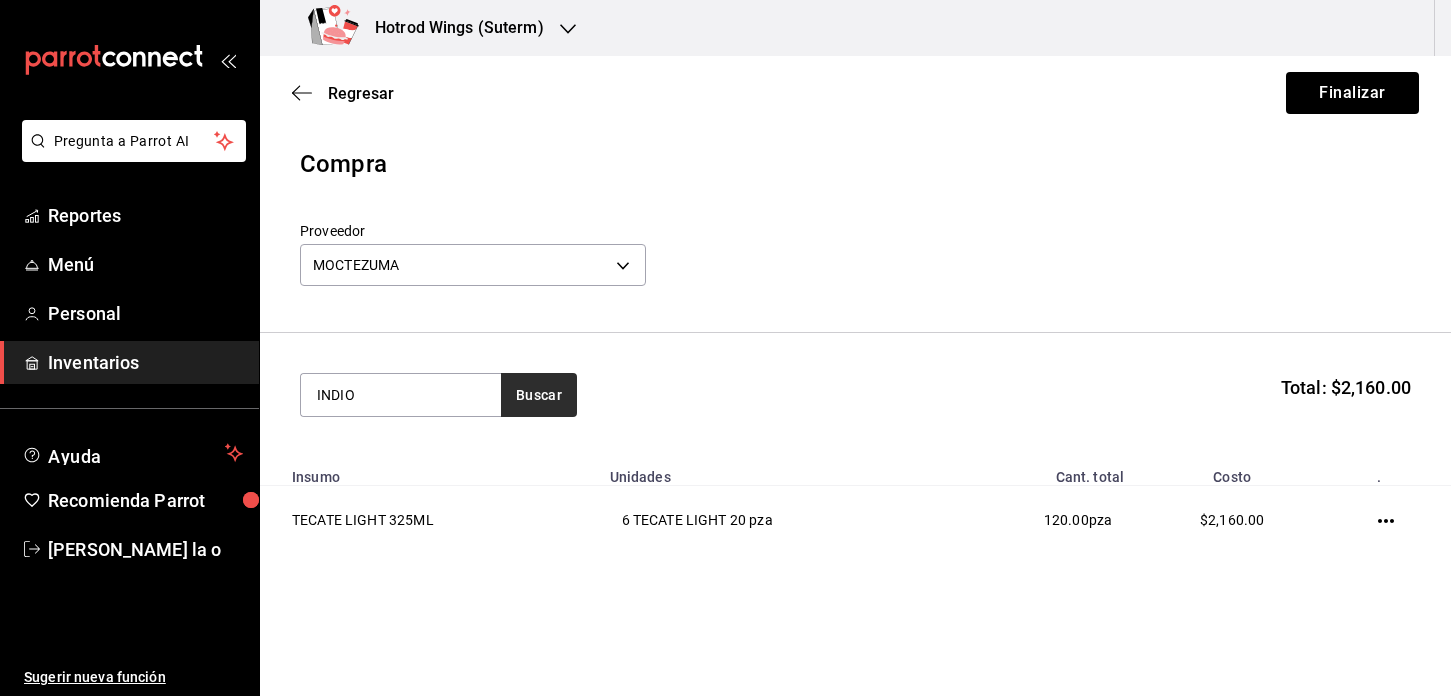 type on "INDIO" 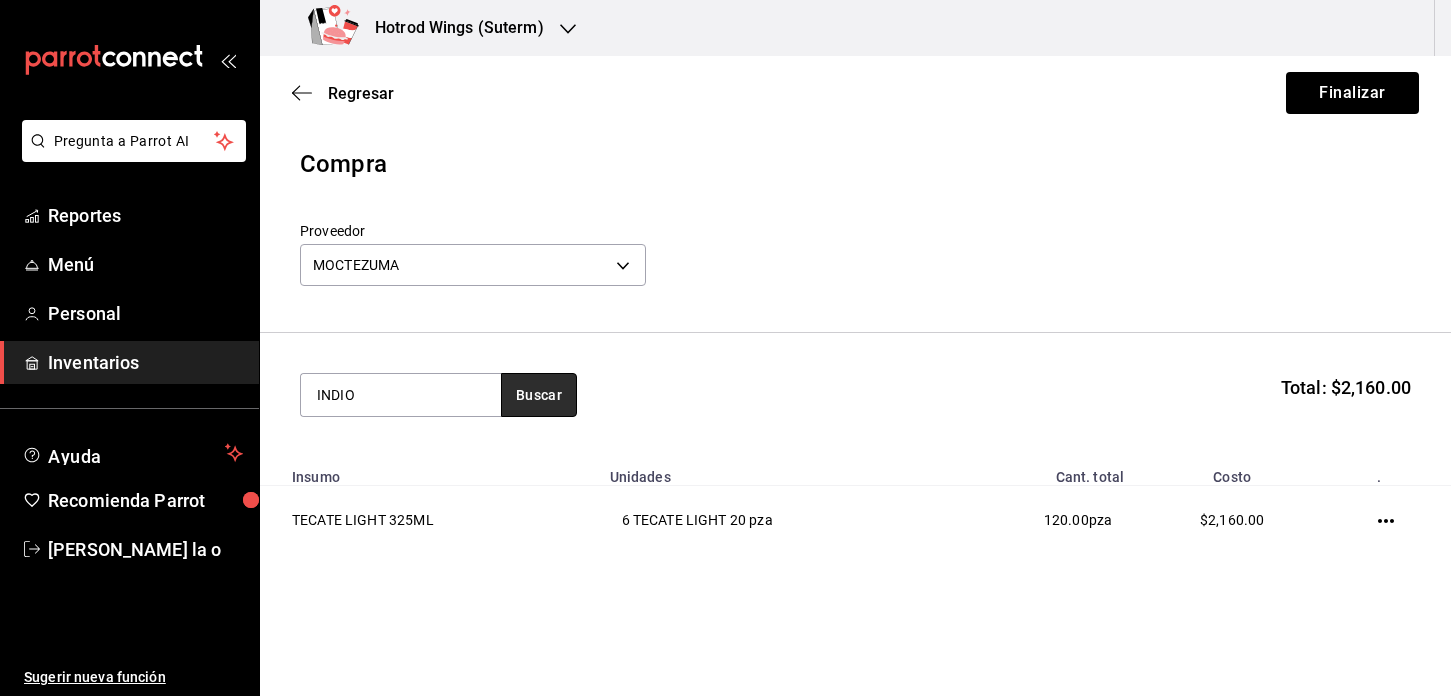 click on "Buscar" at bounding box center [539, 395] 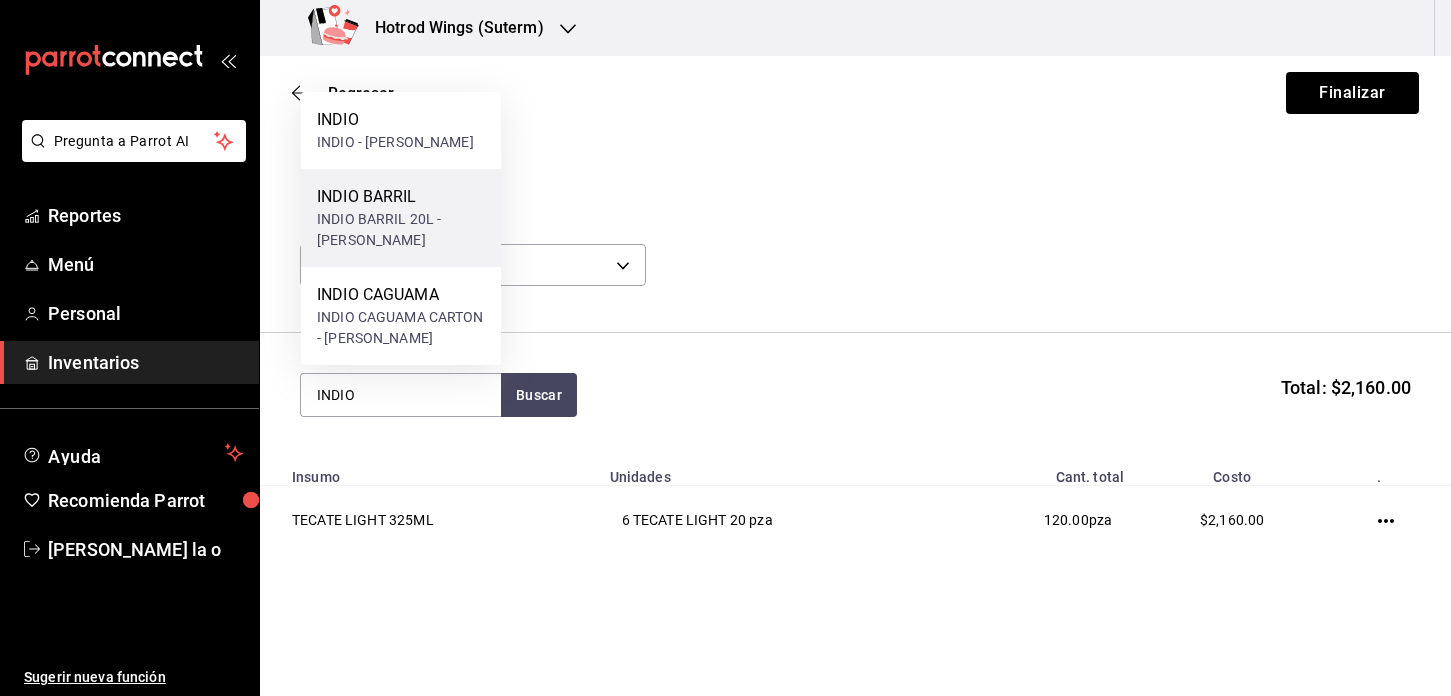 click on "INDIO BARRIL" at bounding box center [401, 197] 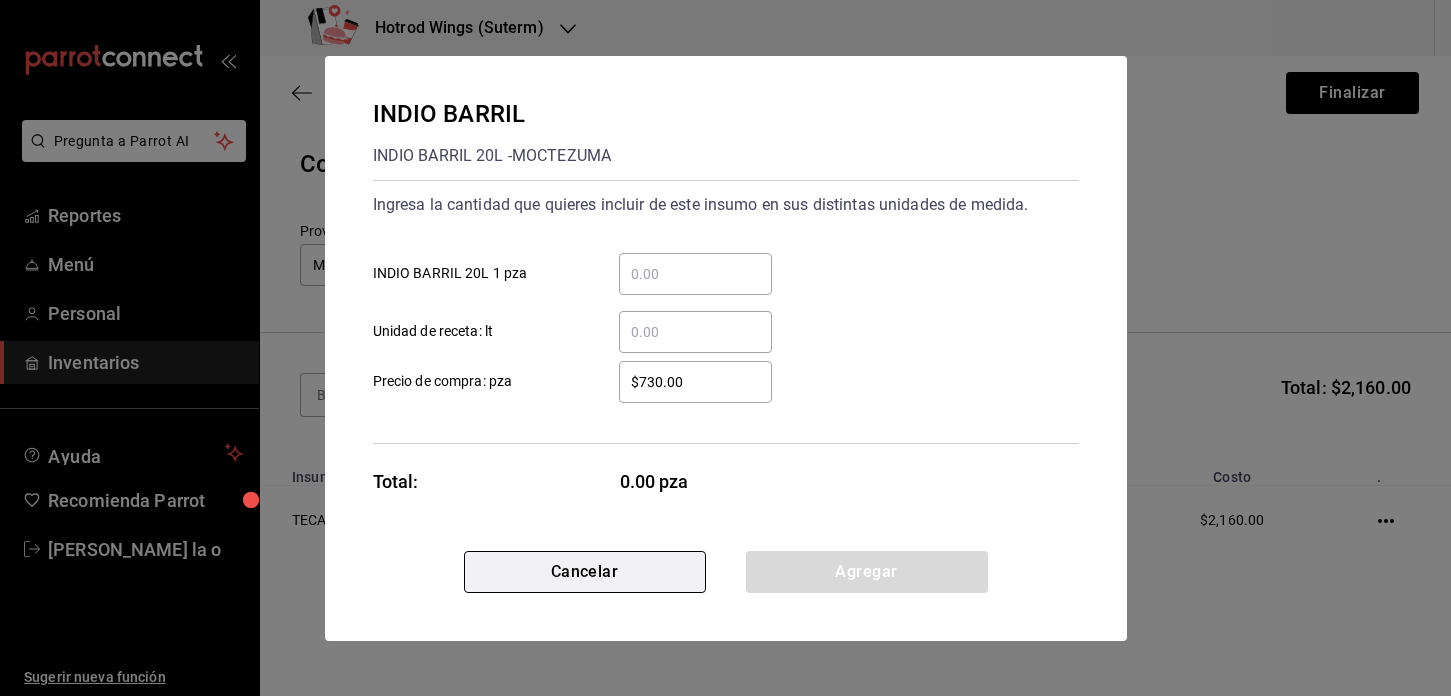click on "Cancelar" at bounding box center (585, 572) 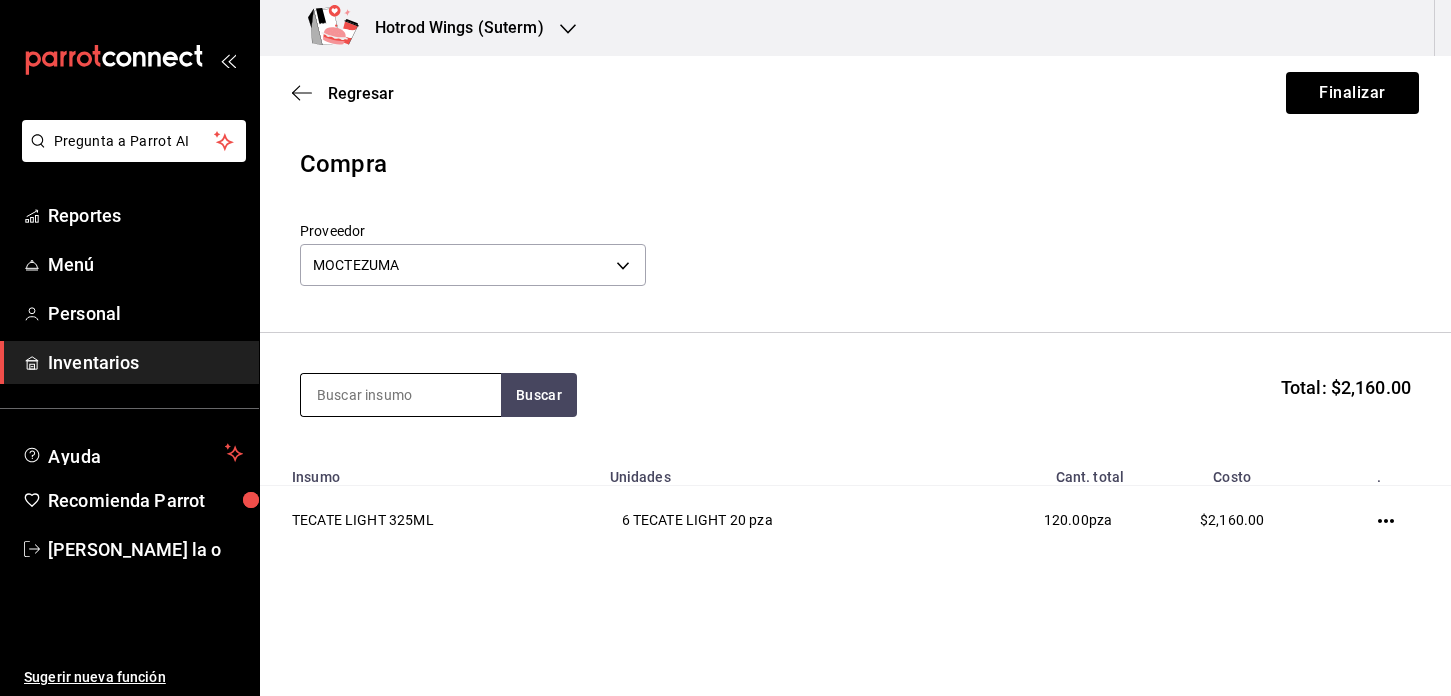 click at bounding box center (401, 395) 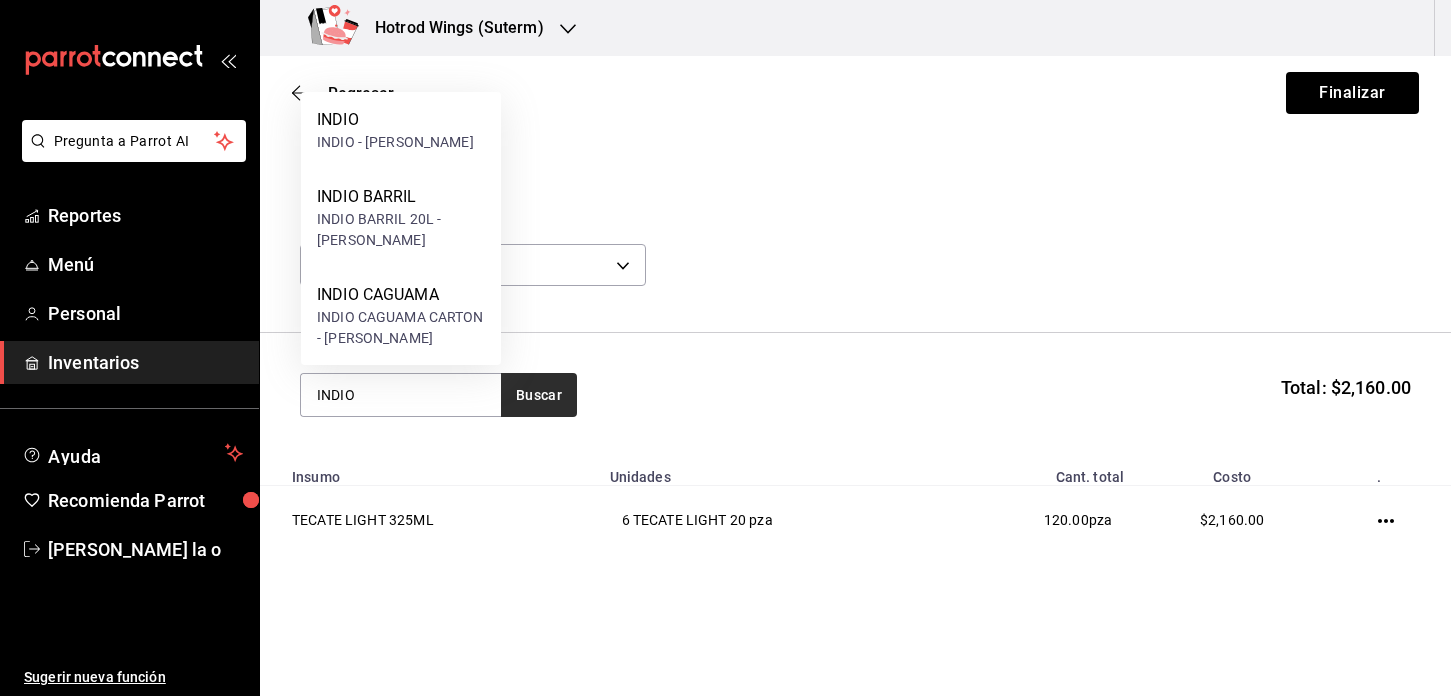 type on "INDIO" 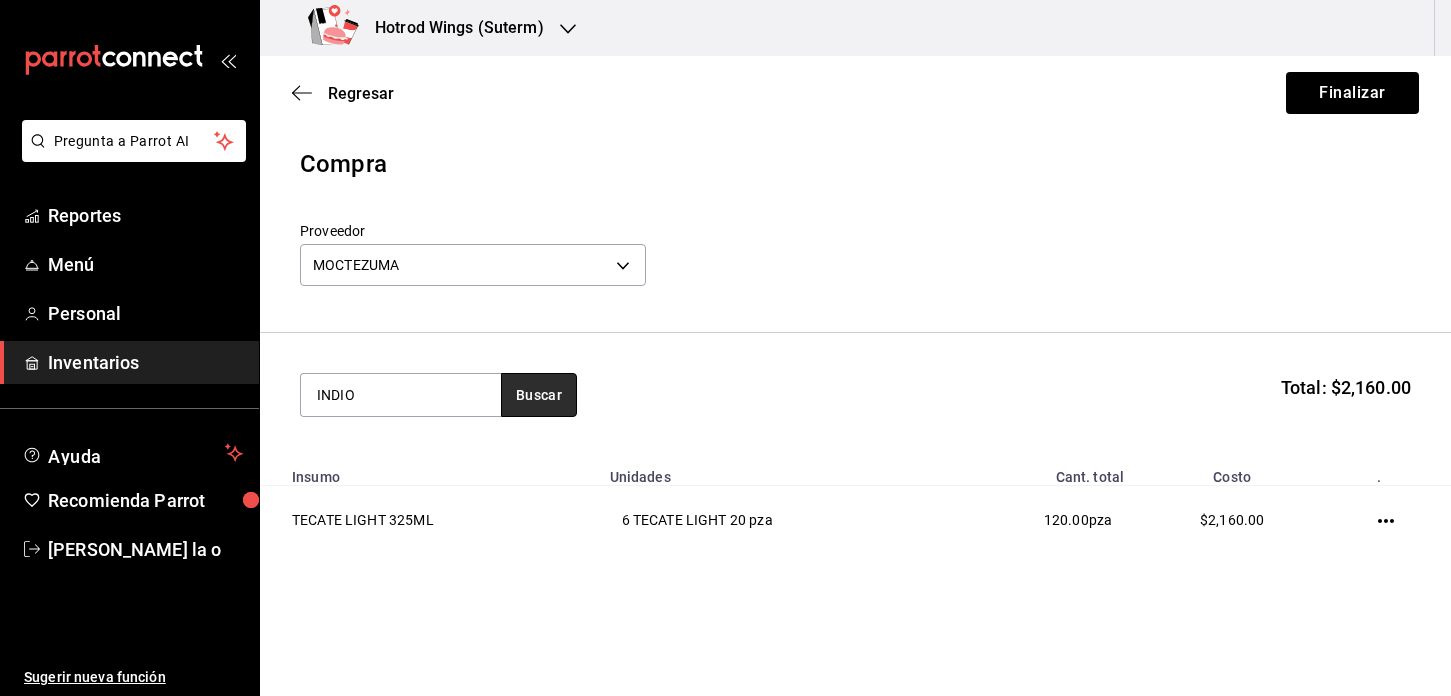 click on "Buscar" at bounding box center [539, 395] 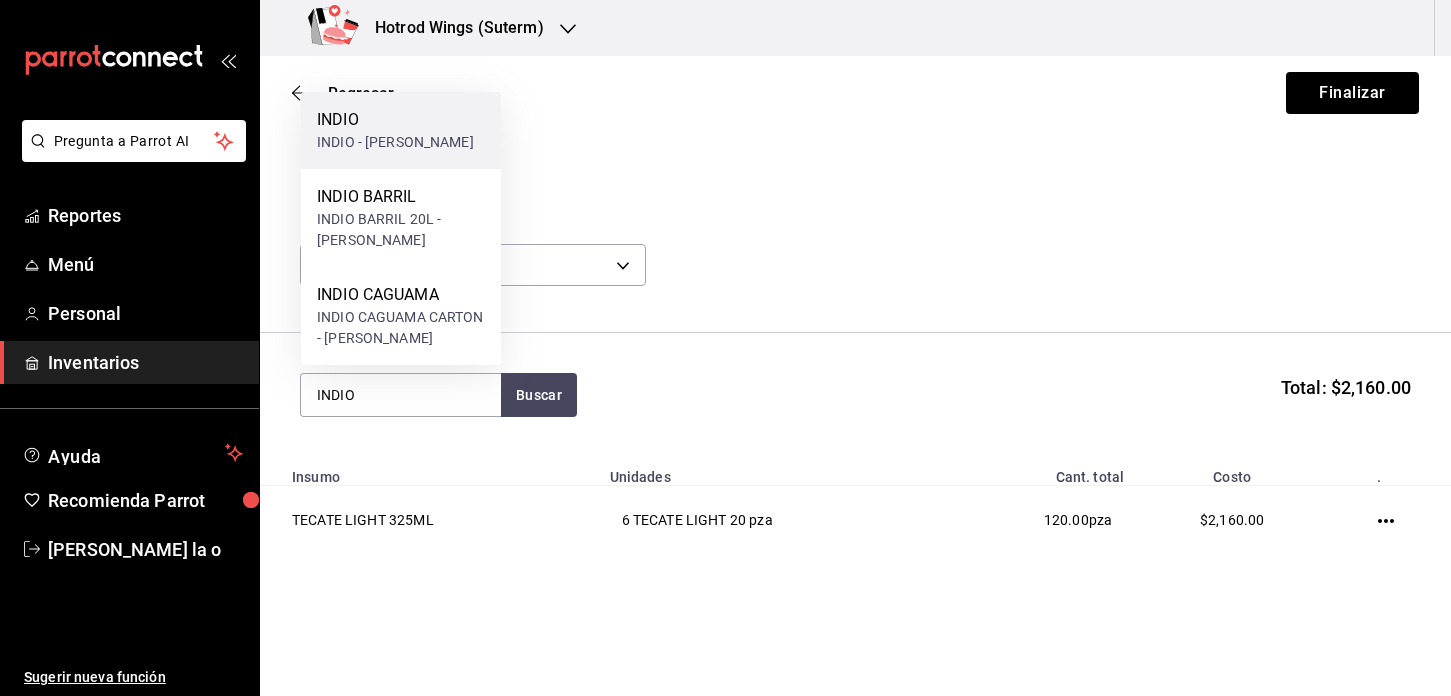 click on "INDIO - [PERSON_NAME]" at bounding box center (395, 142) 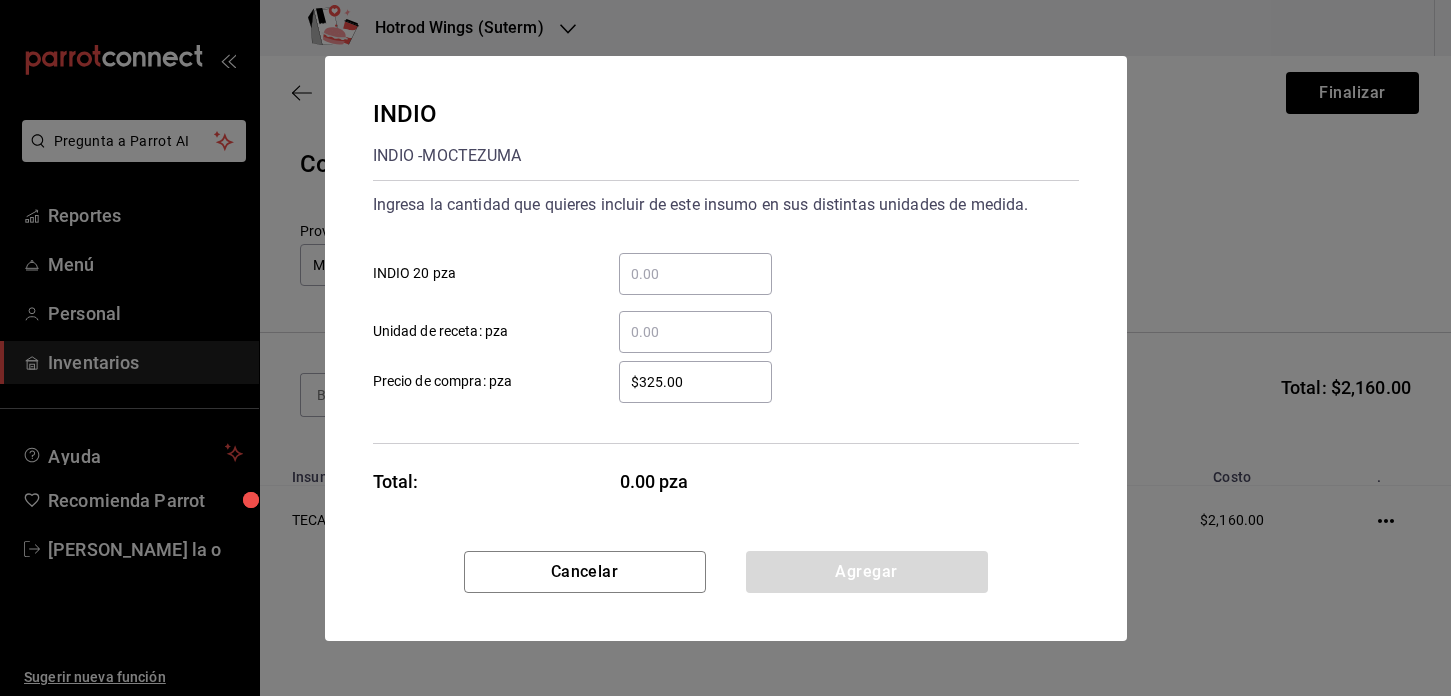click on "​ INDIO 20 pza" at bounding box center (695, 274) 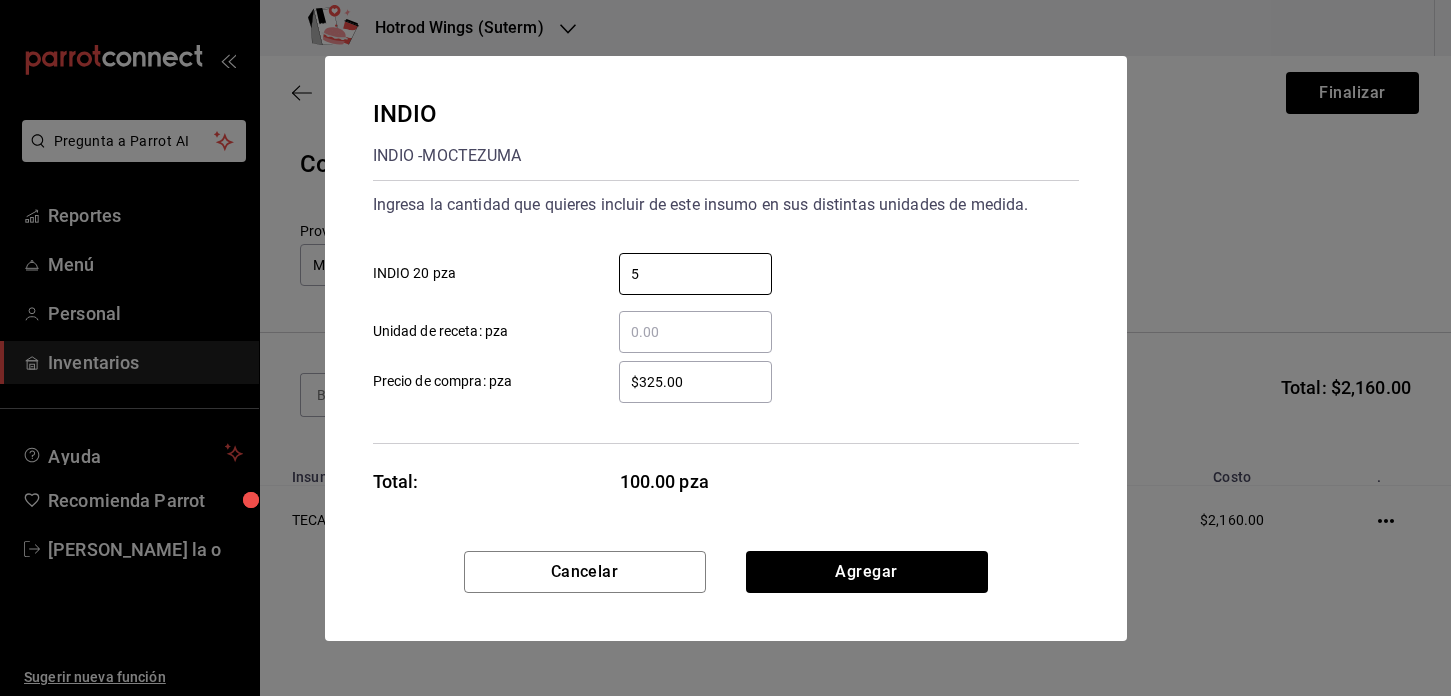 type on "5" 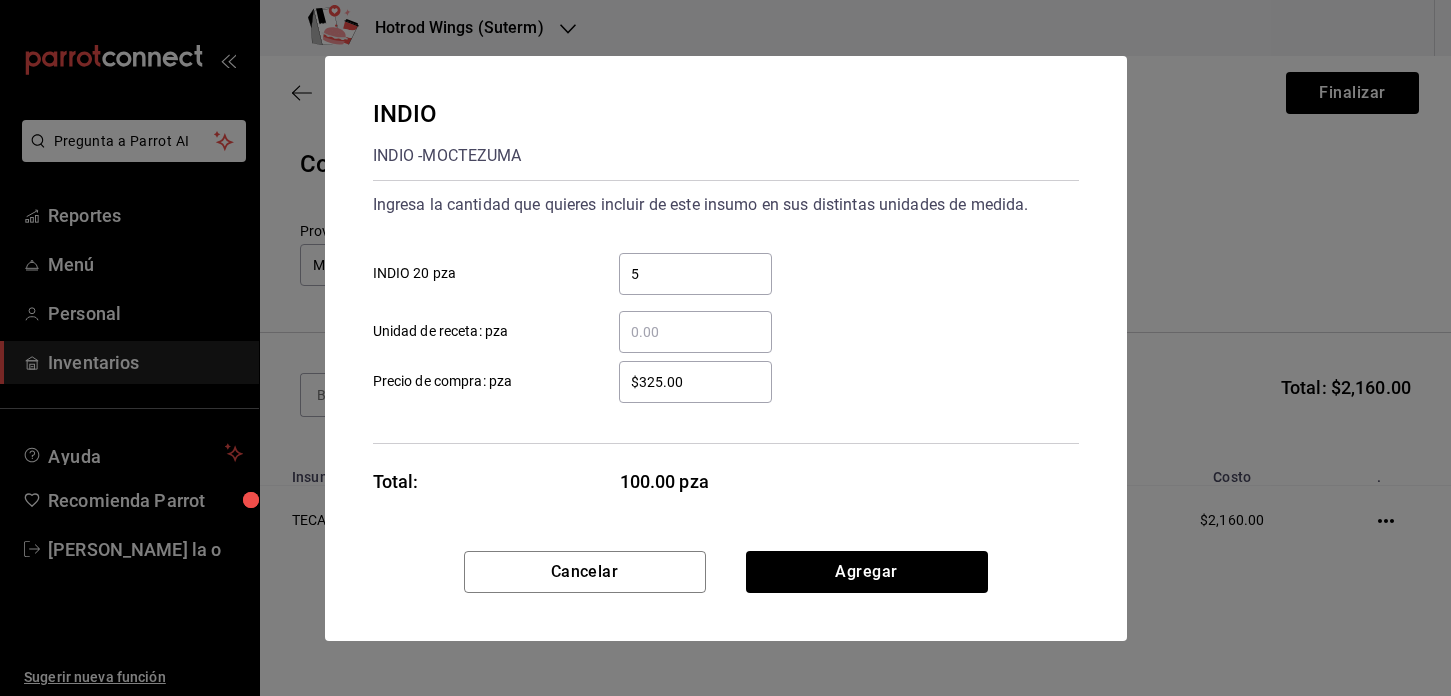 click on "$325.00" at bounding box center [695, 382] 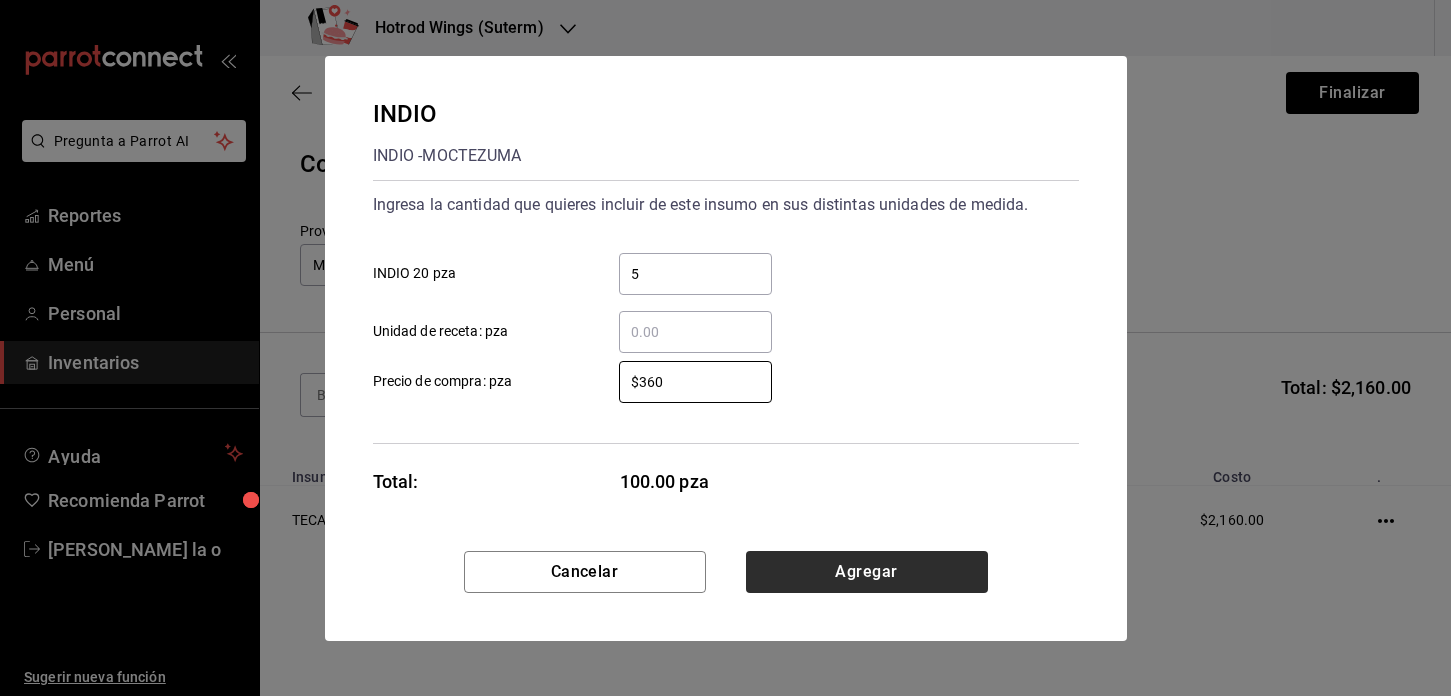 type on "$360" 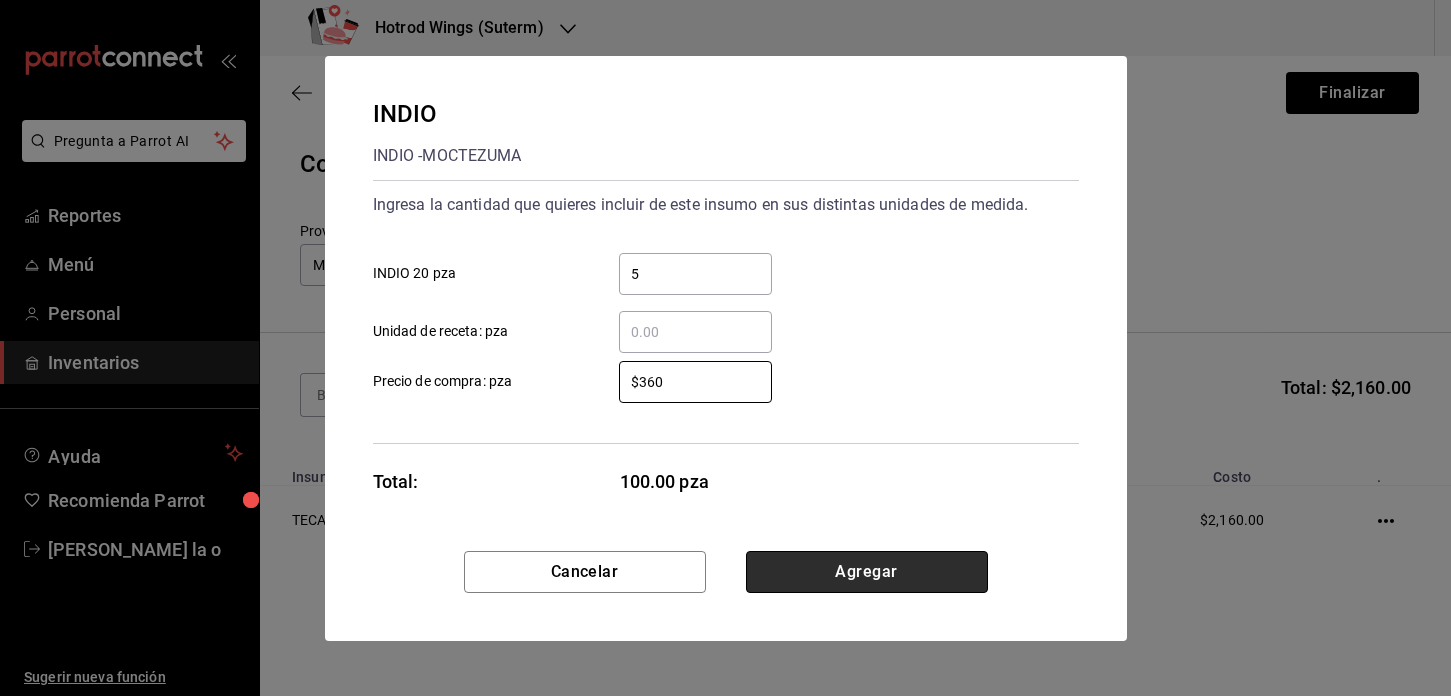 click on "Agregar" at bounding box center (867, 572) 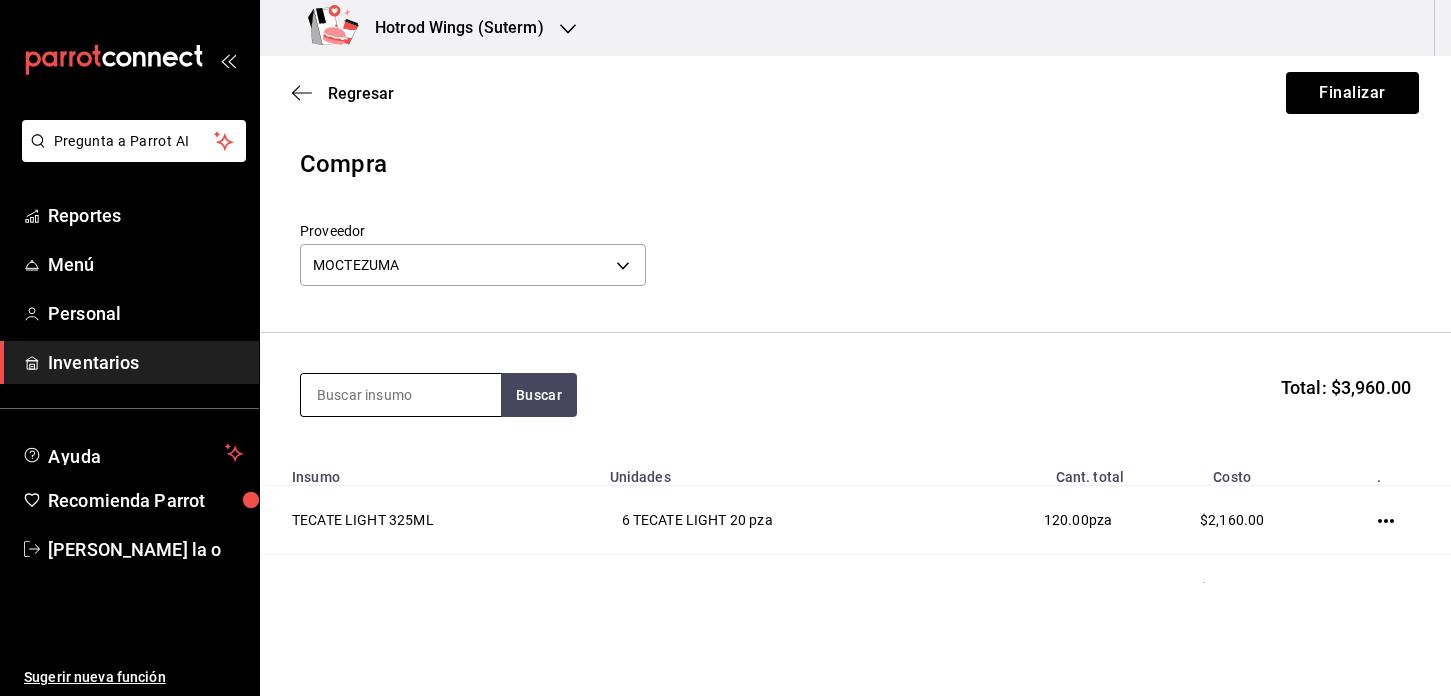 click at bounding box center [401, 395] 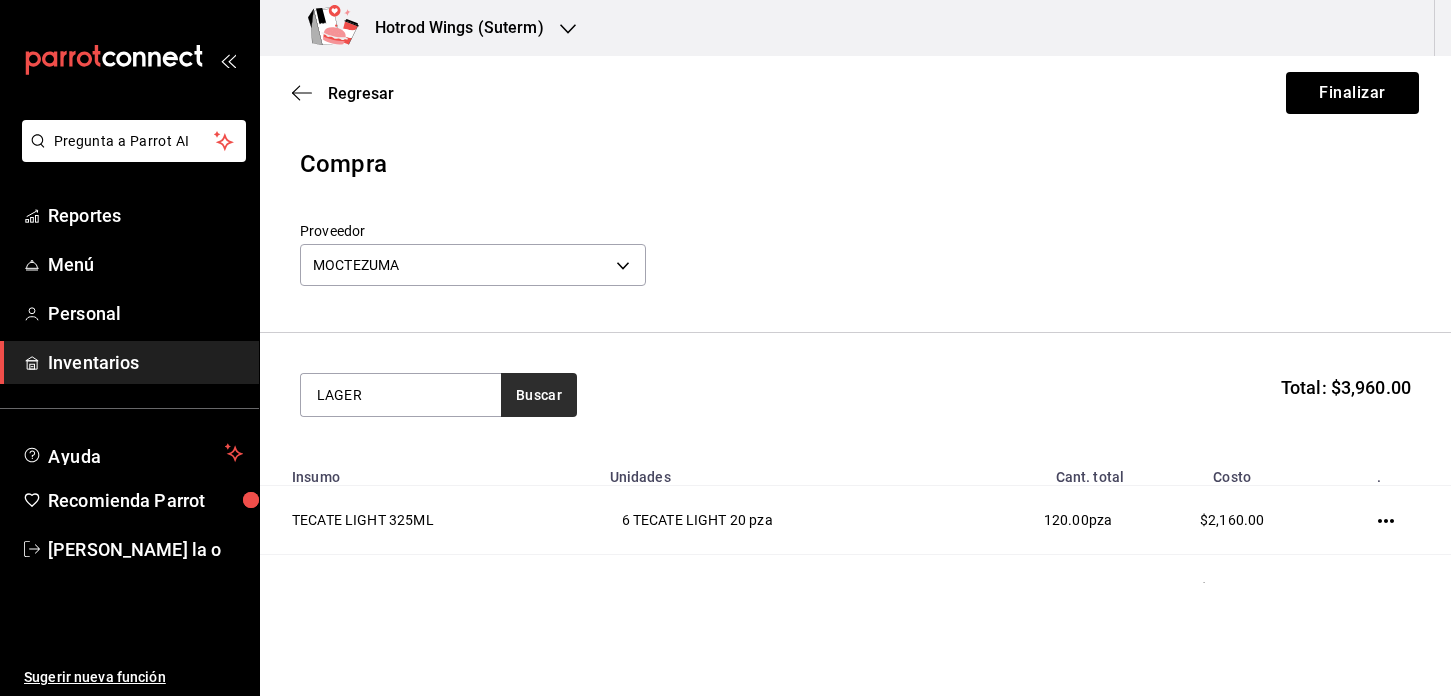 type on "LAGER" 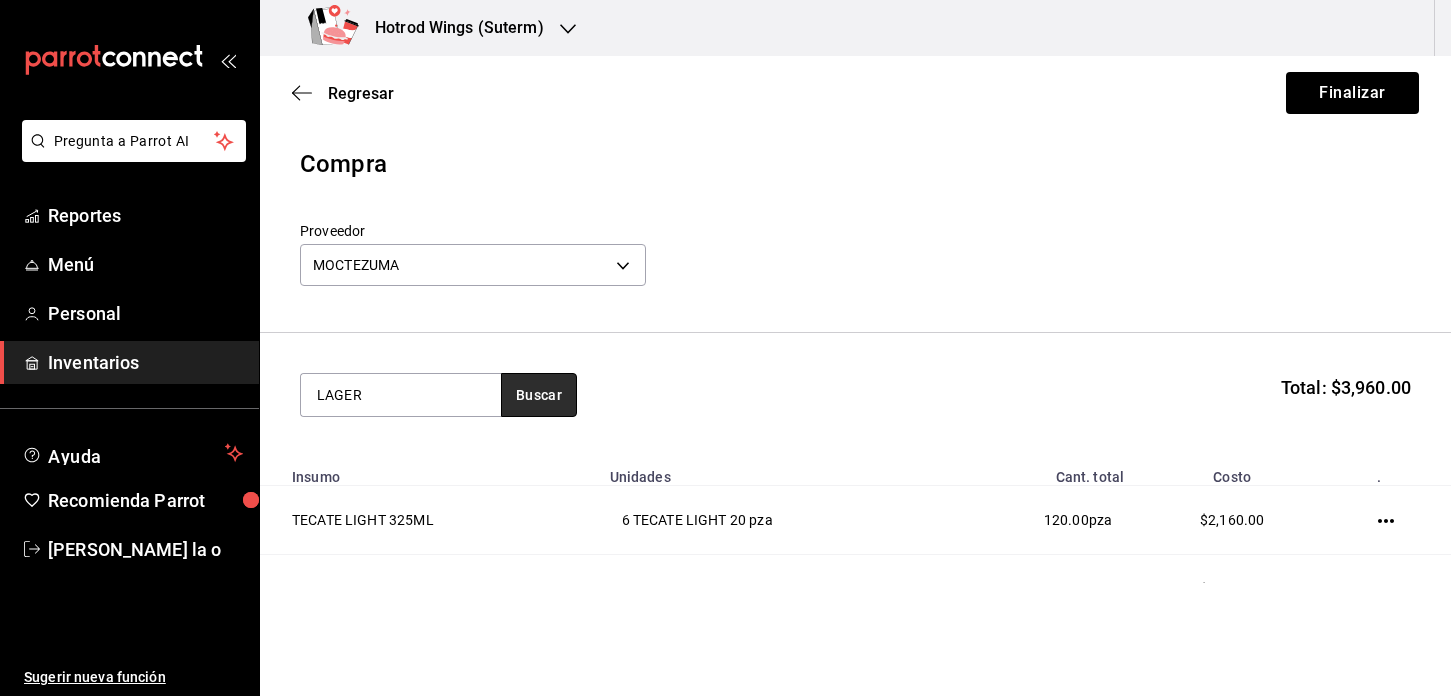 click on "Buscar" at bounding box center [539, 395] 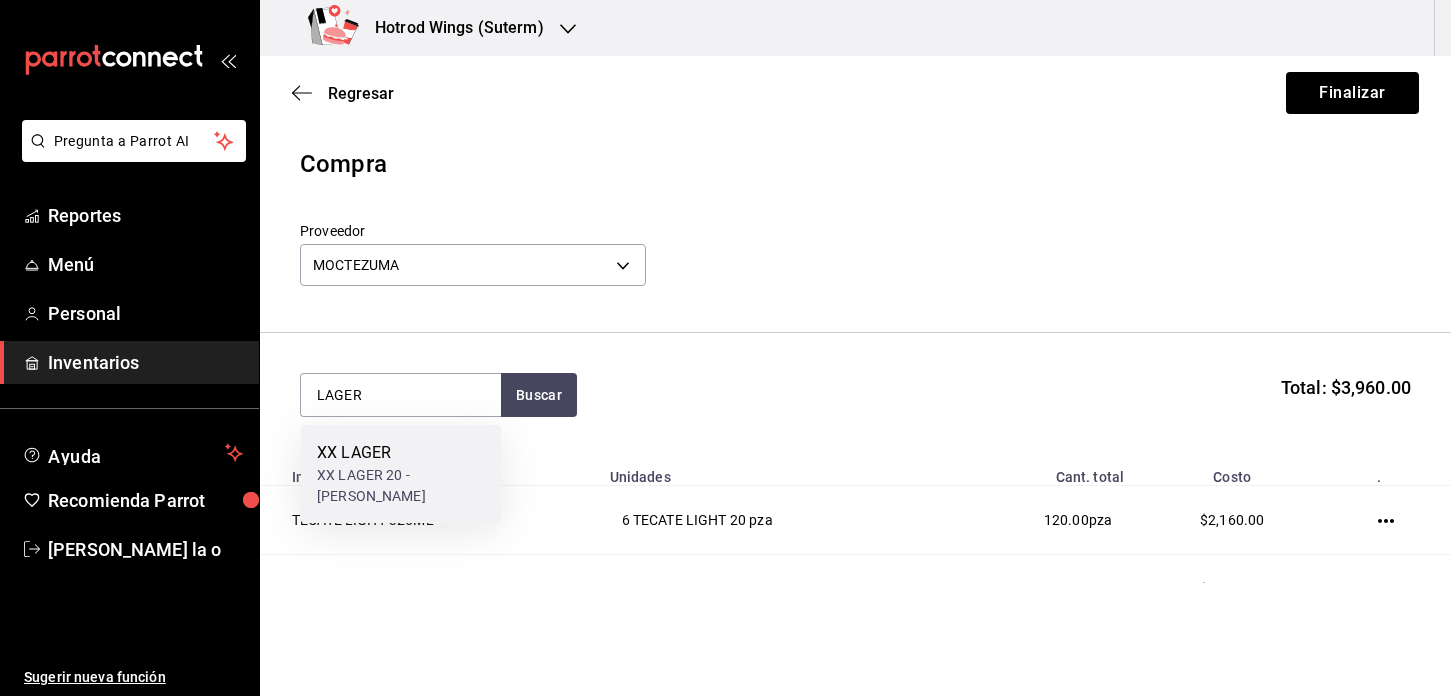 click on "XX LAGER" at bounding box center [401, 453] 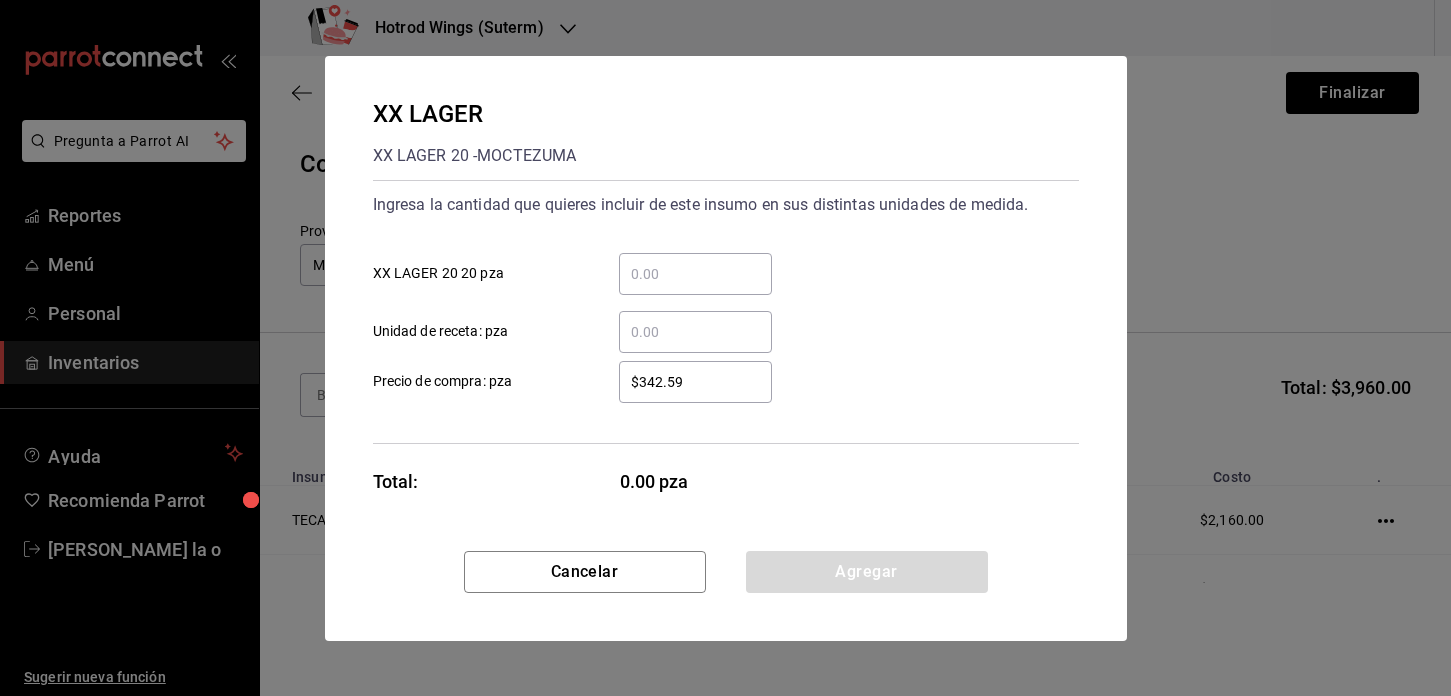 click on "​" at bounding box center [695, 274] 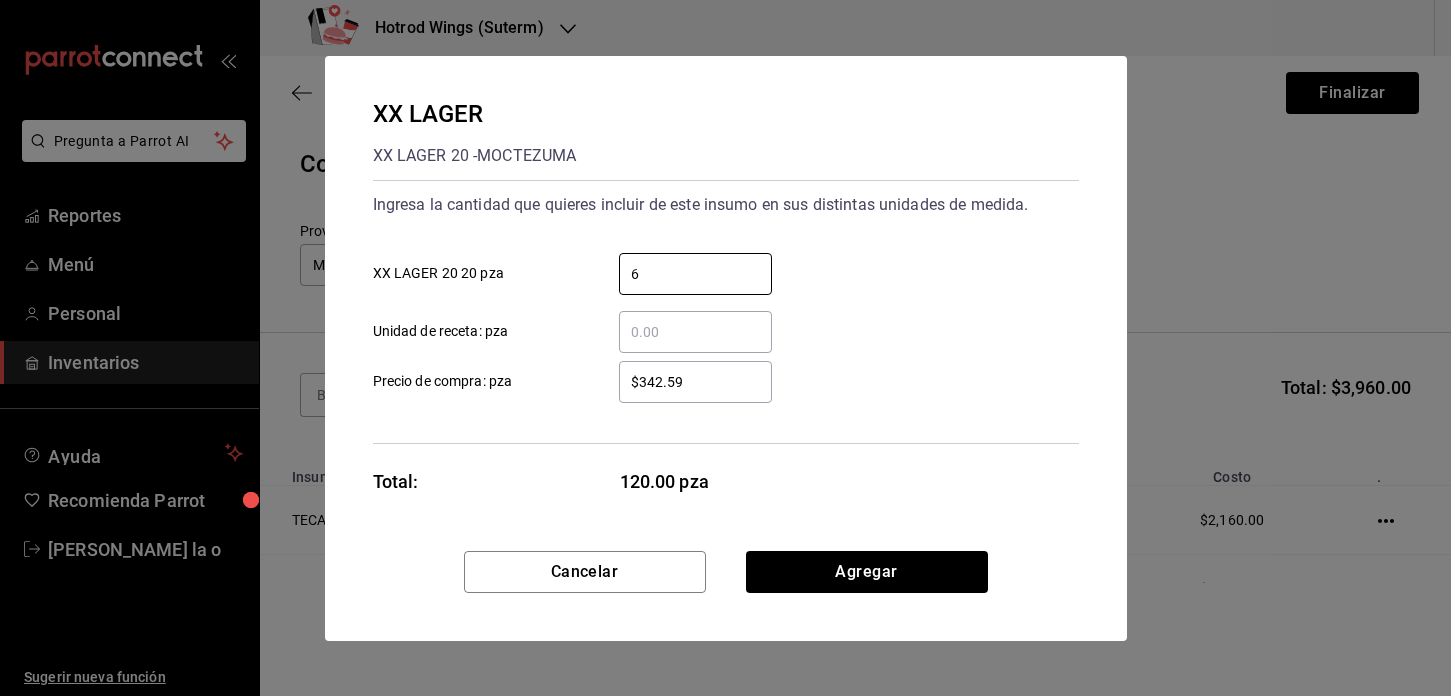 type on "6" 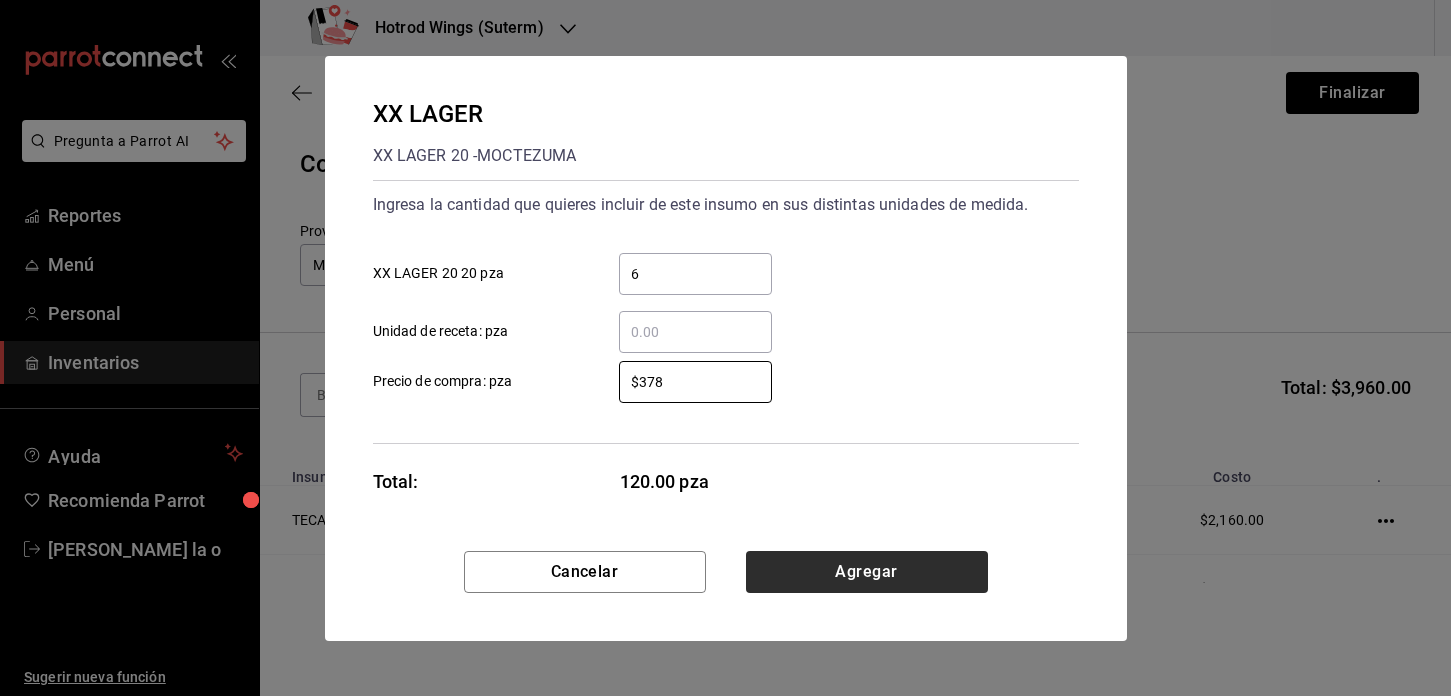 type on "$378" 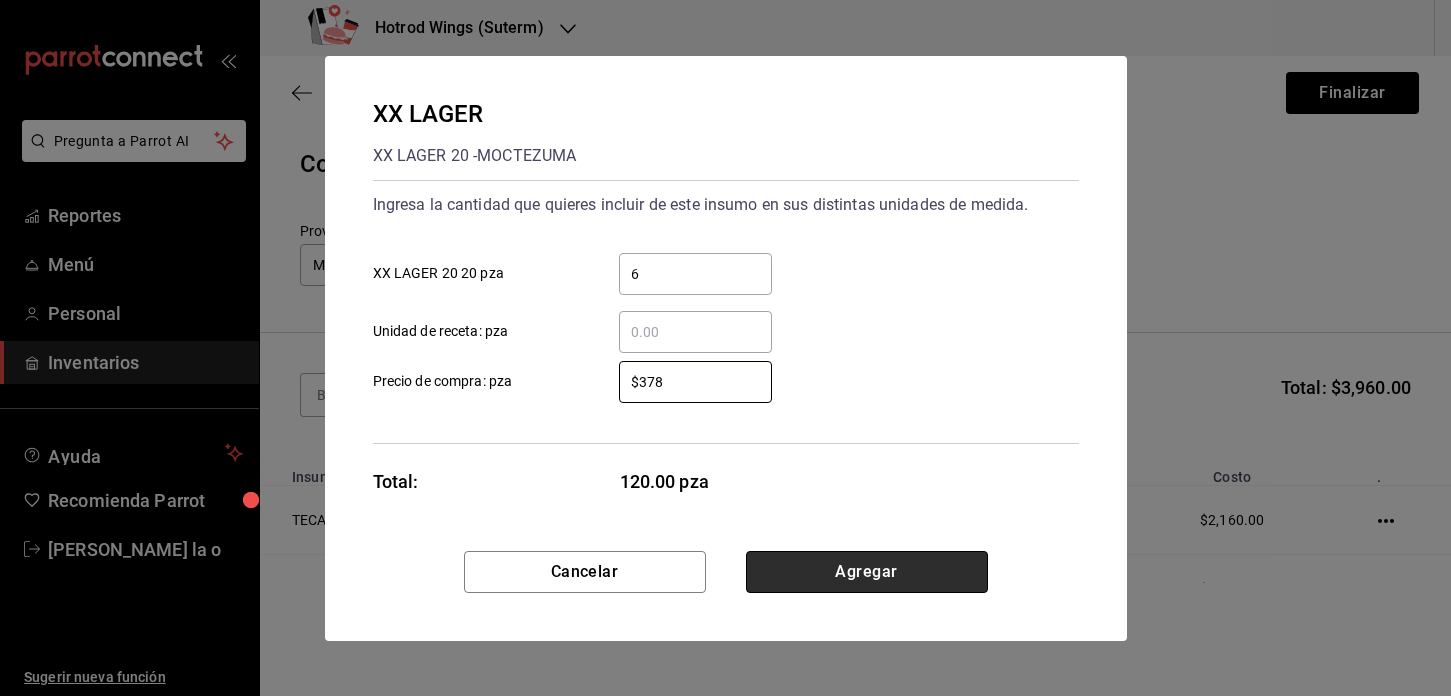 click on "Agregar" at bounding box center (867, 572) 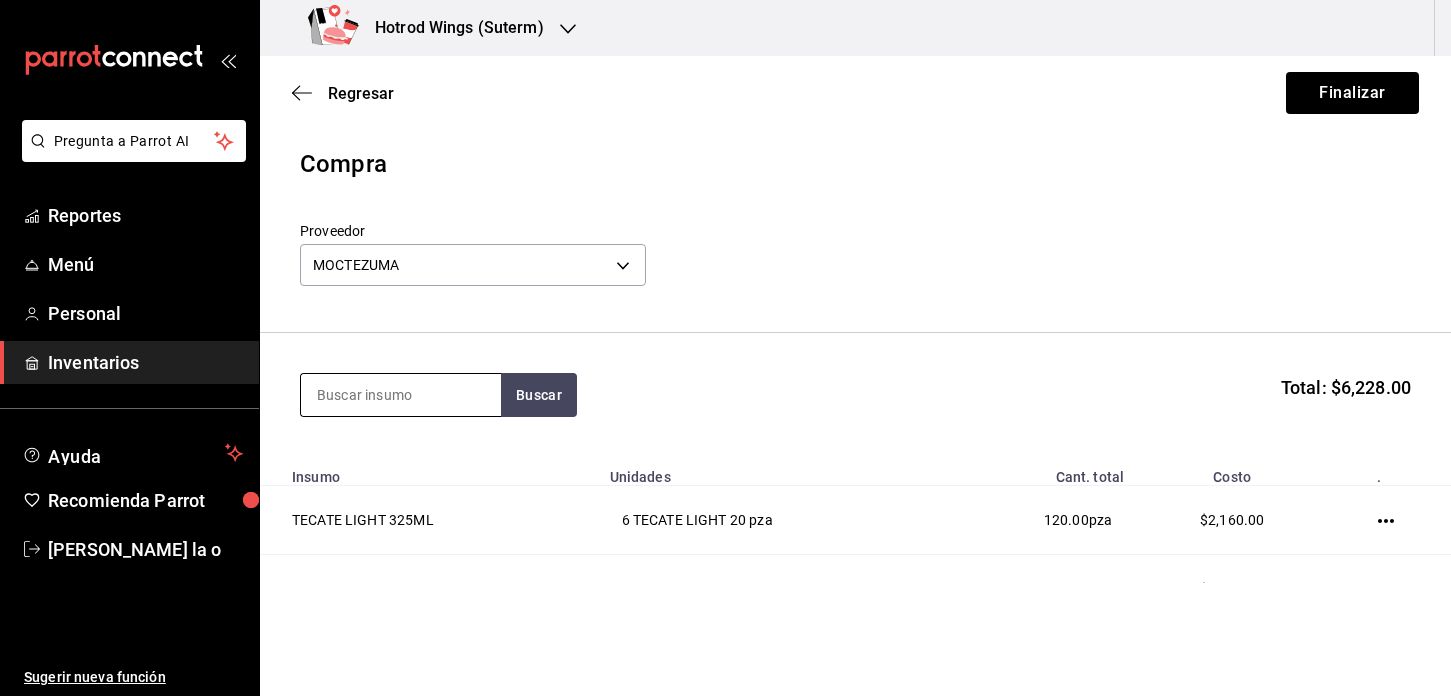 click at bounding box center (401, 395) 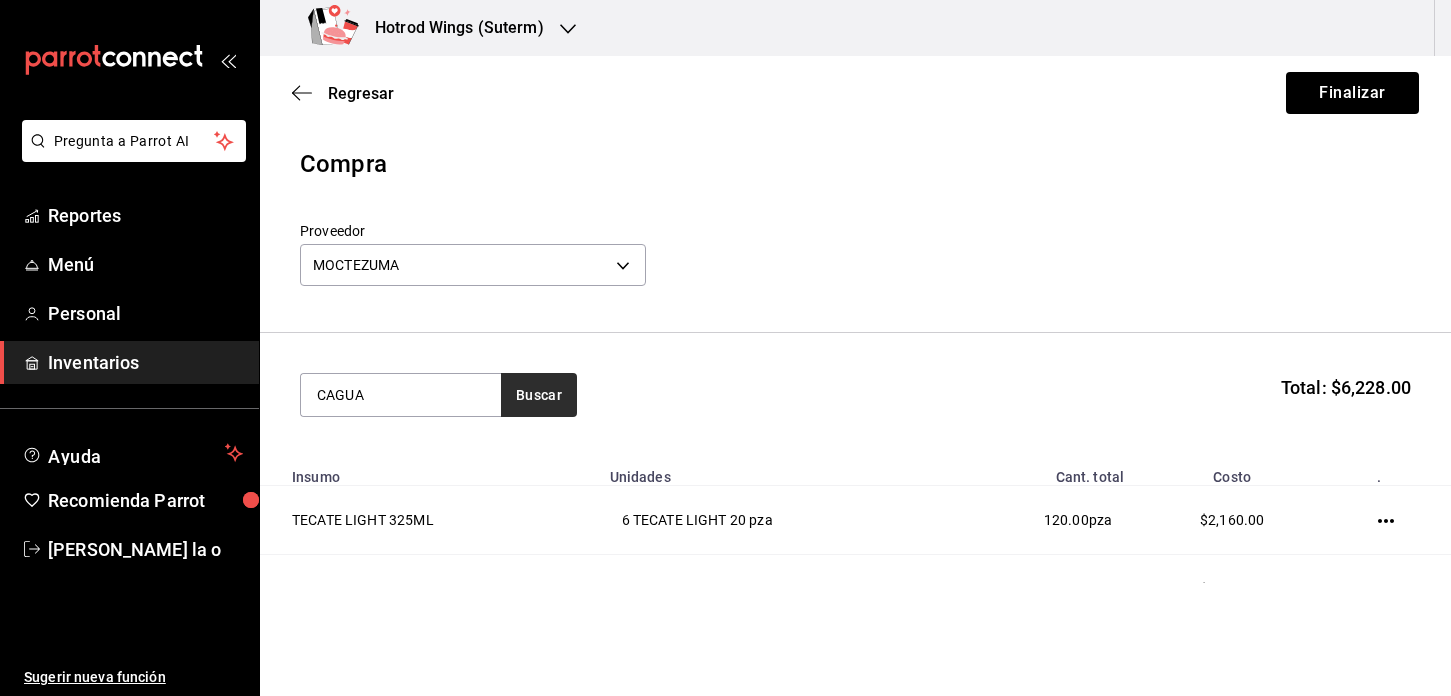 type on "CAGUA" 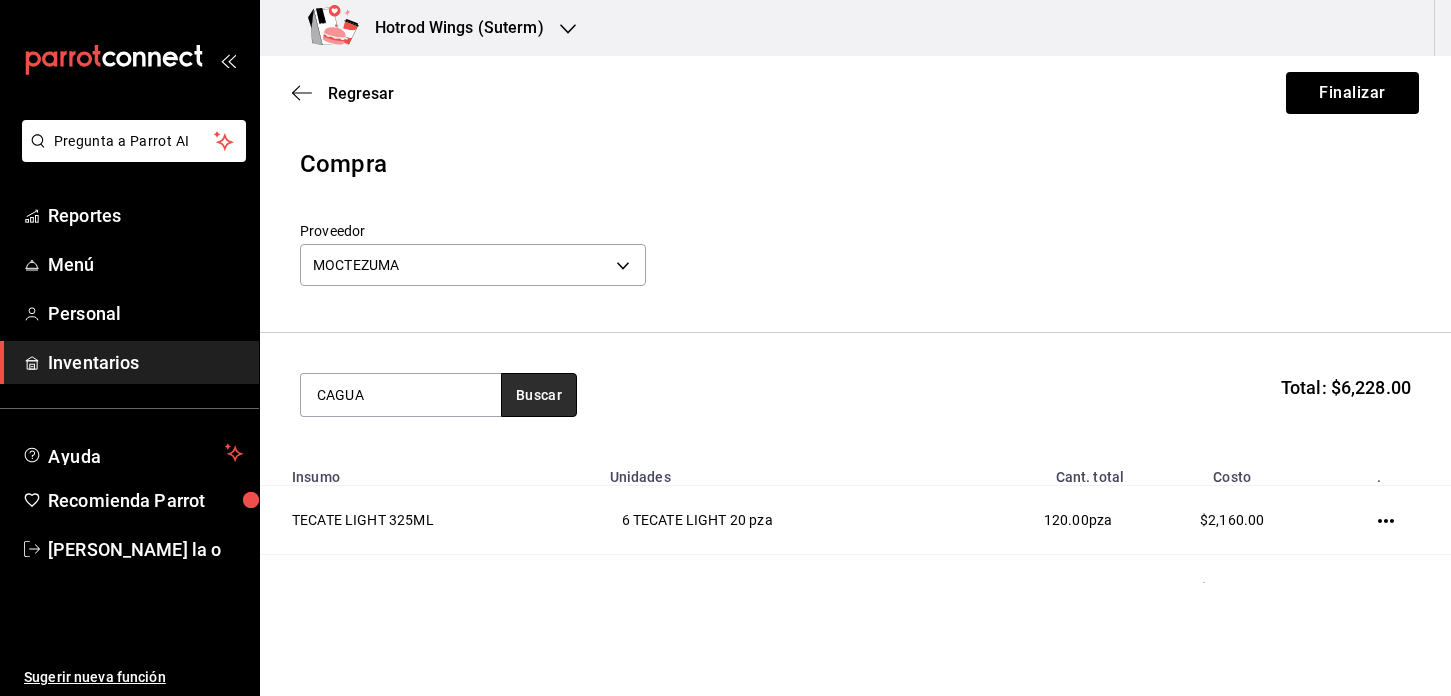click on "Buscar" at bounding box center [539, 395] 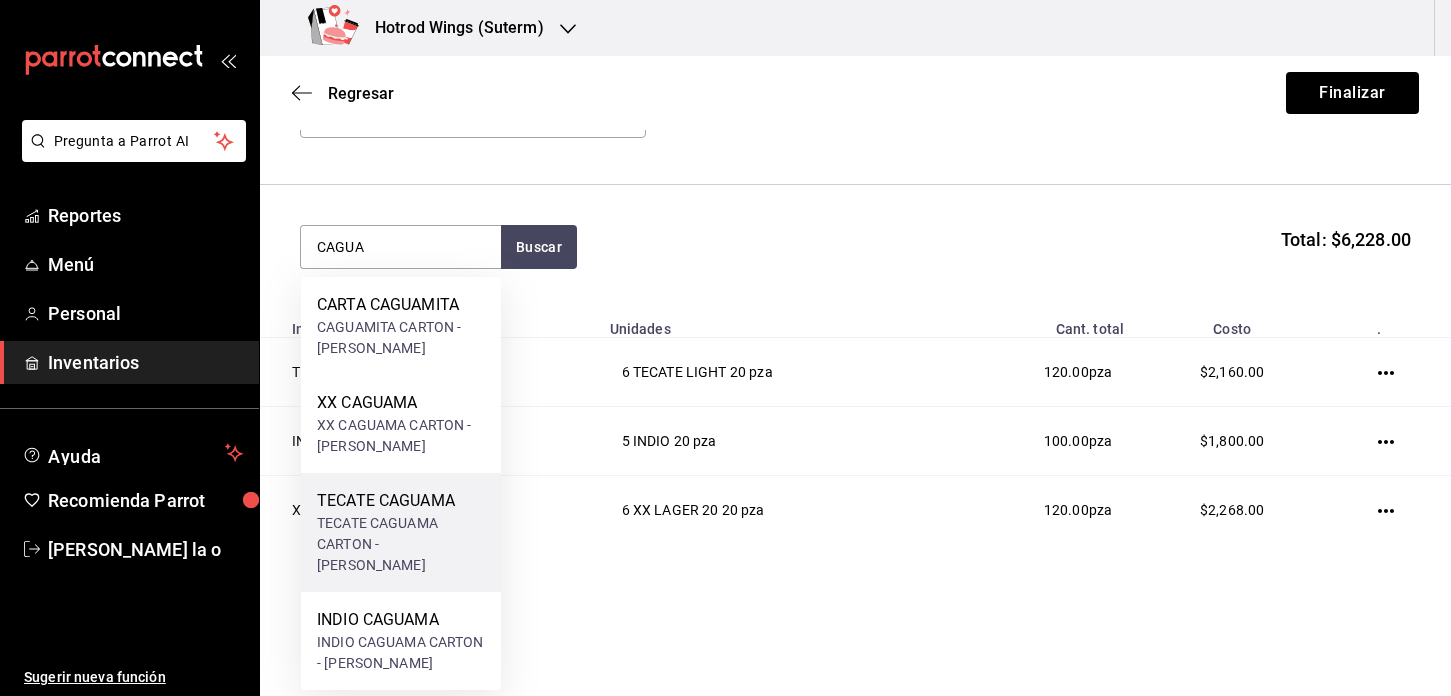 scroll, scrollTop: 174, scrollLeft: 0, axis: vertical 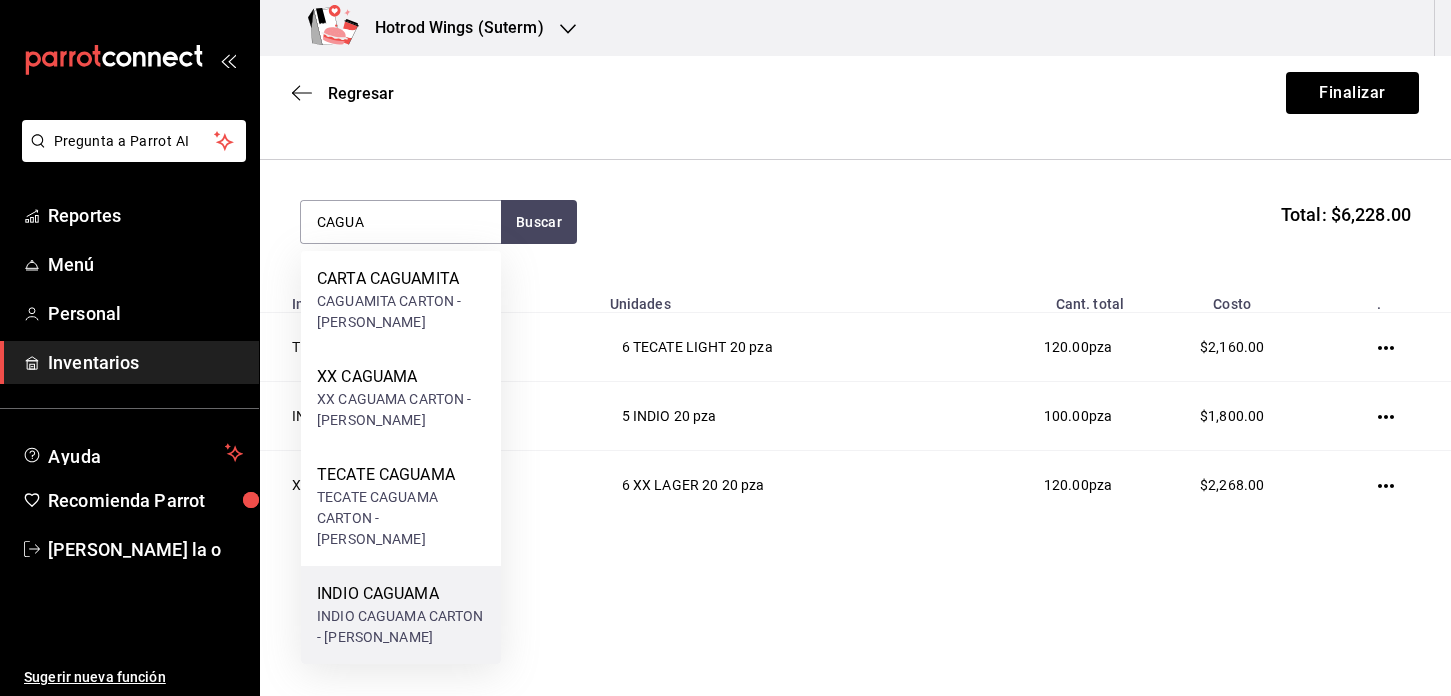 click on "INDIO CAGUAMA CARTON - [PERSON_NAME]" at bounding box center (401, 627) 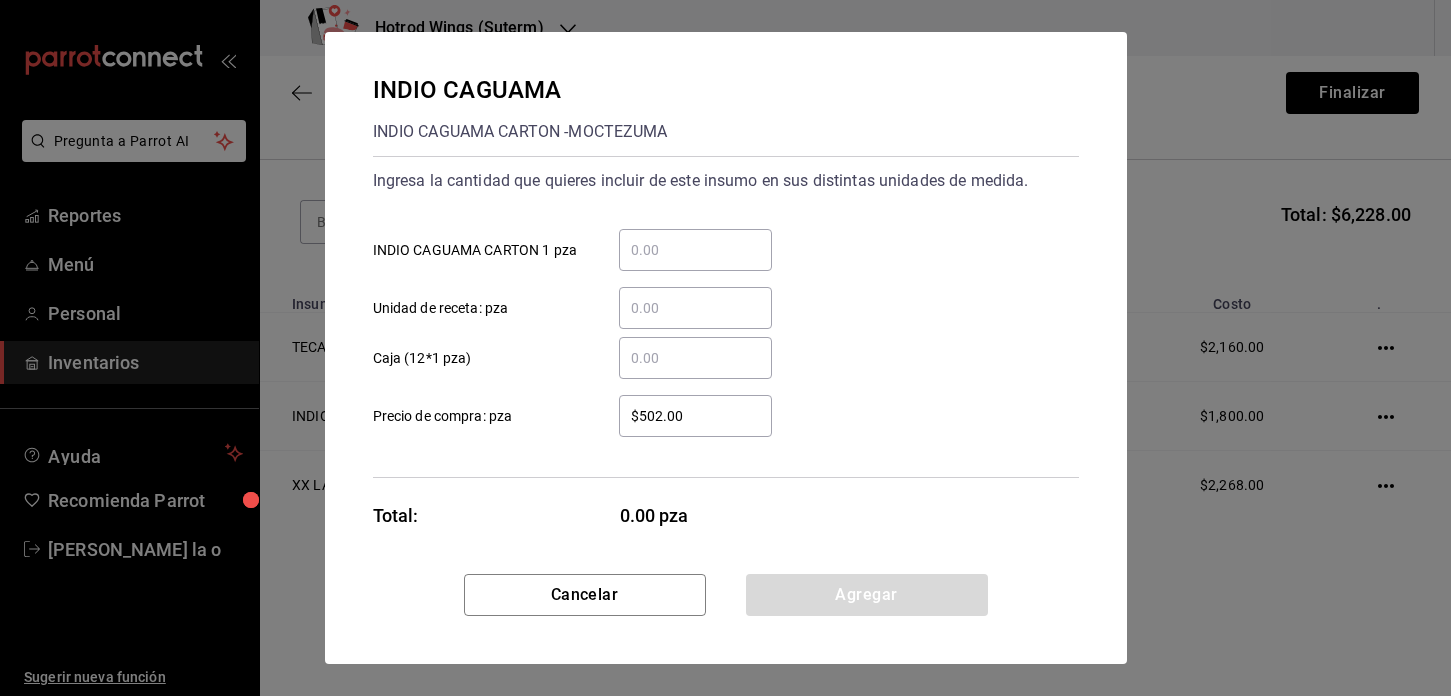 click on "​ INDIO CAGUAMA CARTON 1 pza" at bounding box center (695, 250) 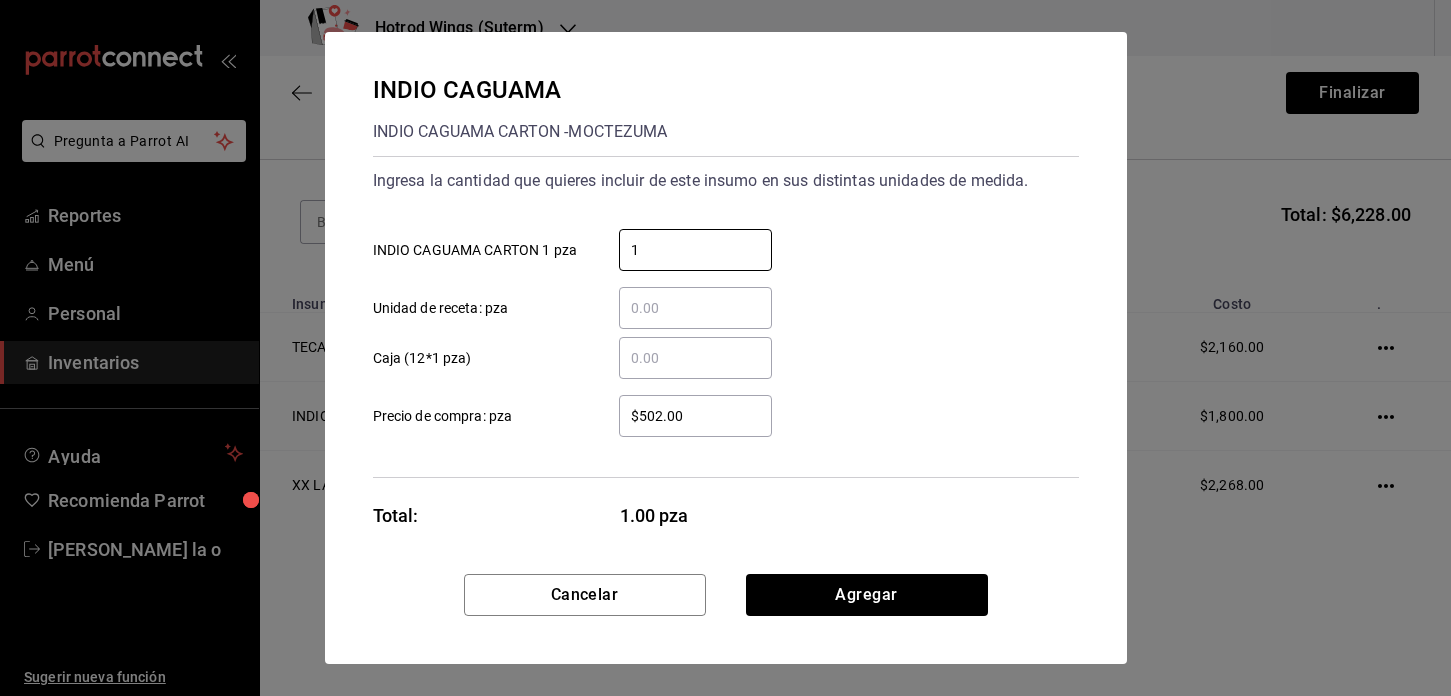 type on "1" 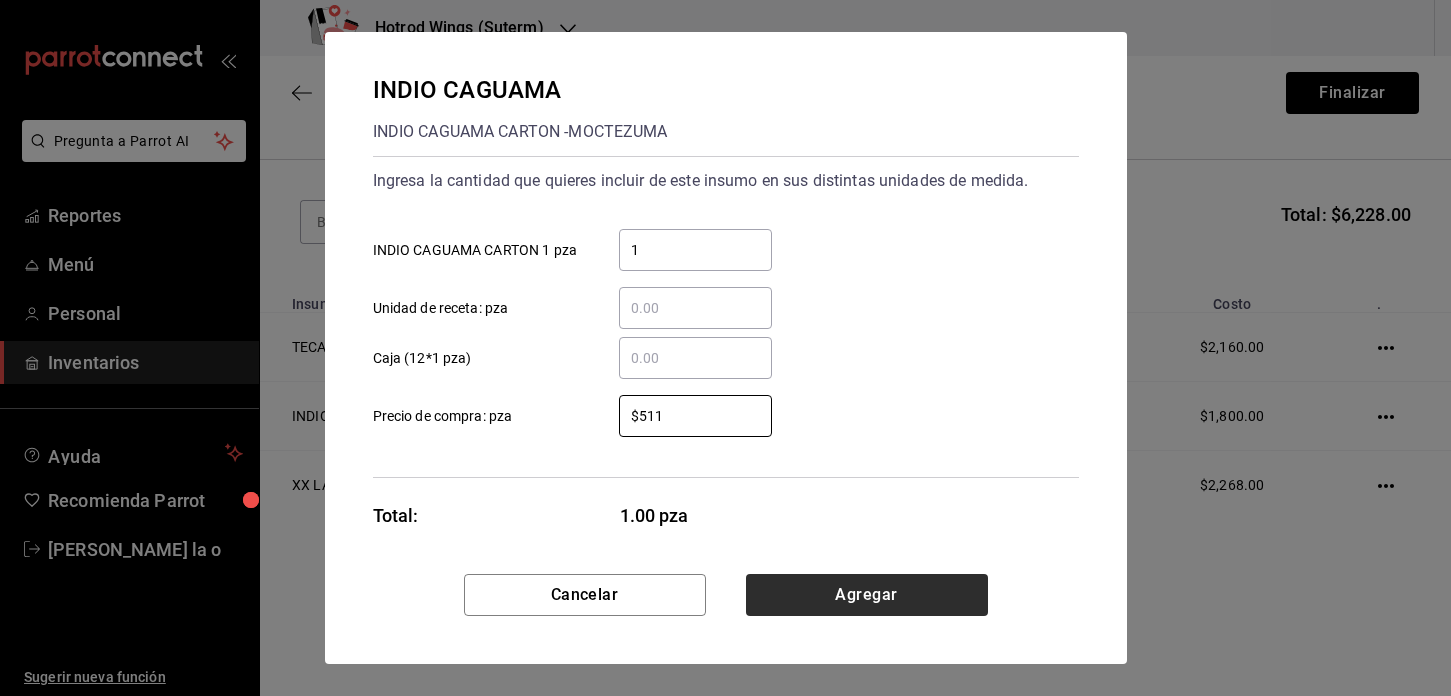 type on "$511" 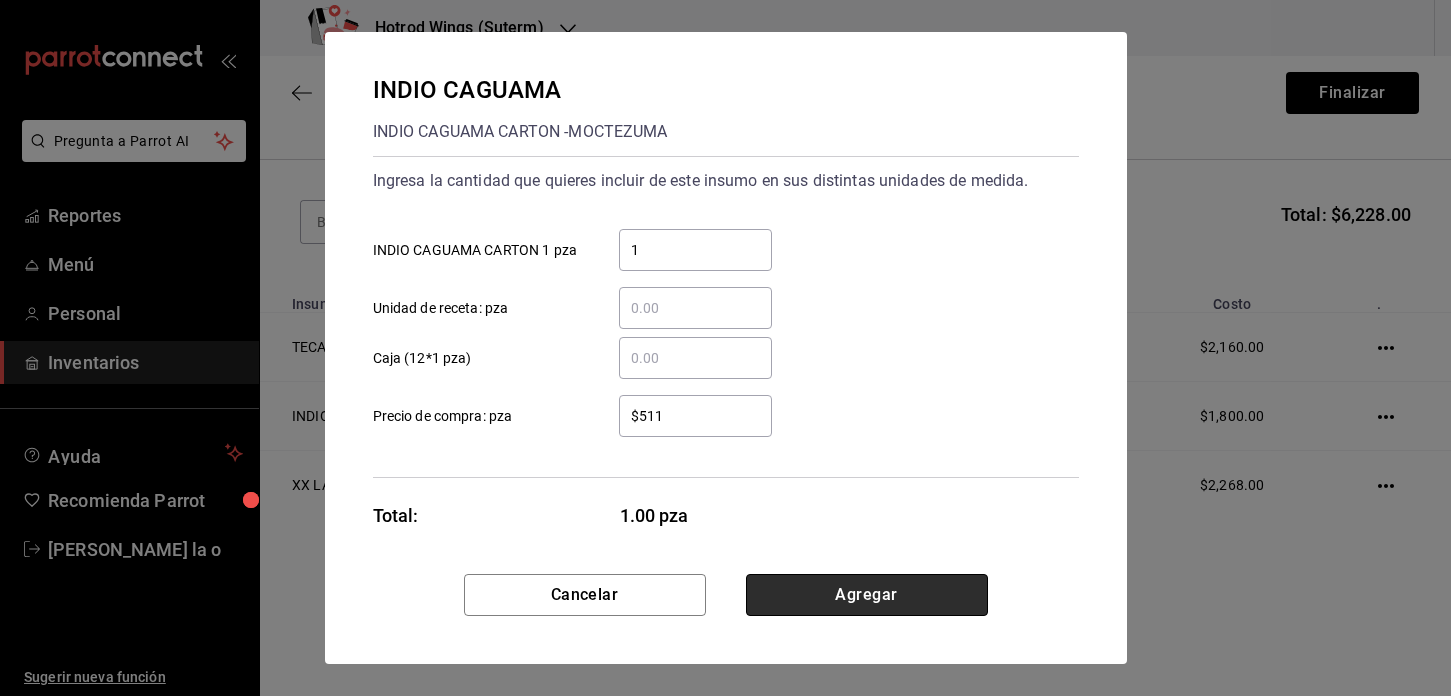 click on "Agregar" at bounding box center (867, 595) 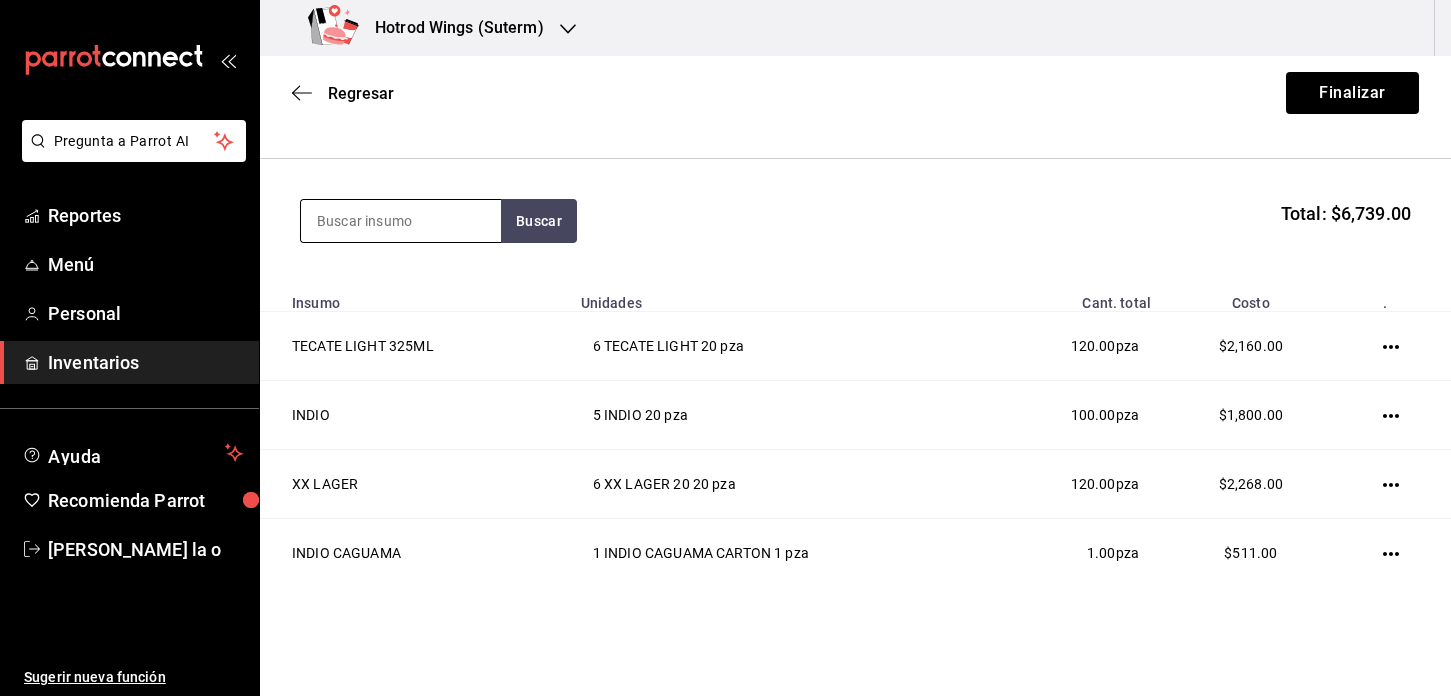 click at bounding box center [401, 221] 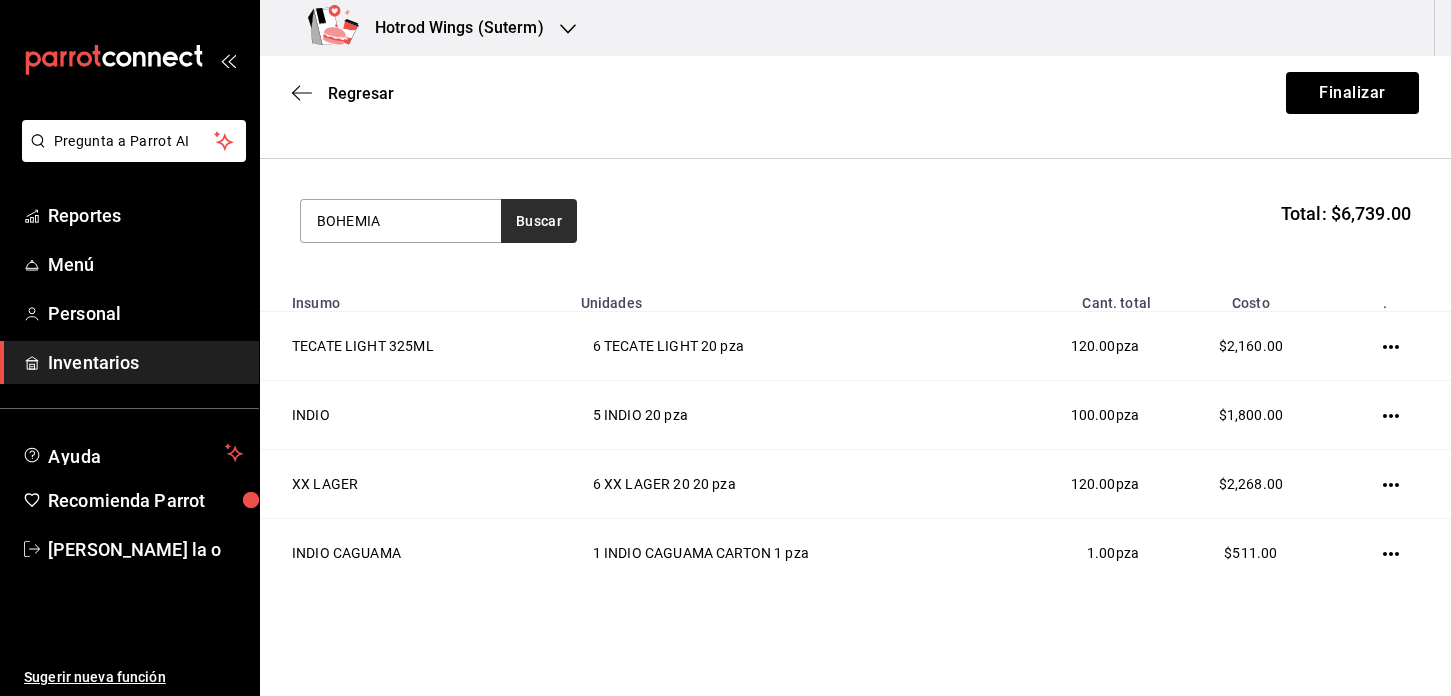 type on "BOHEMIA" 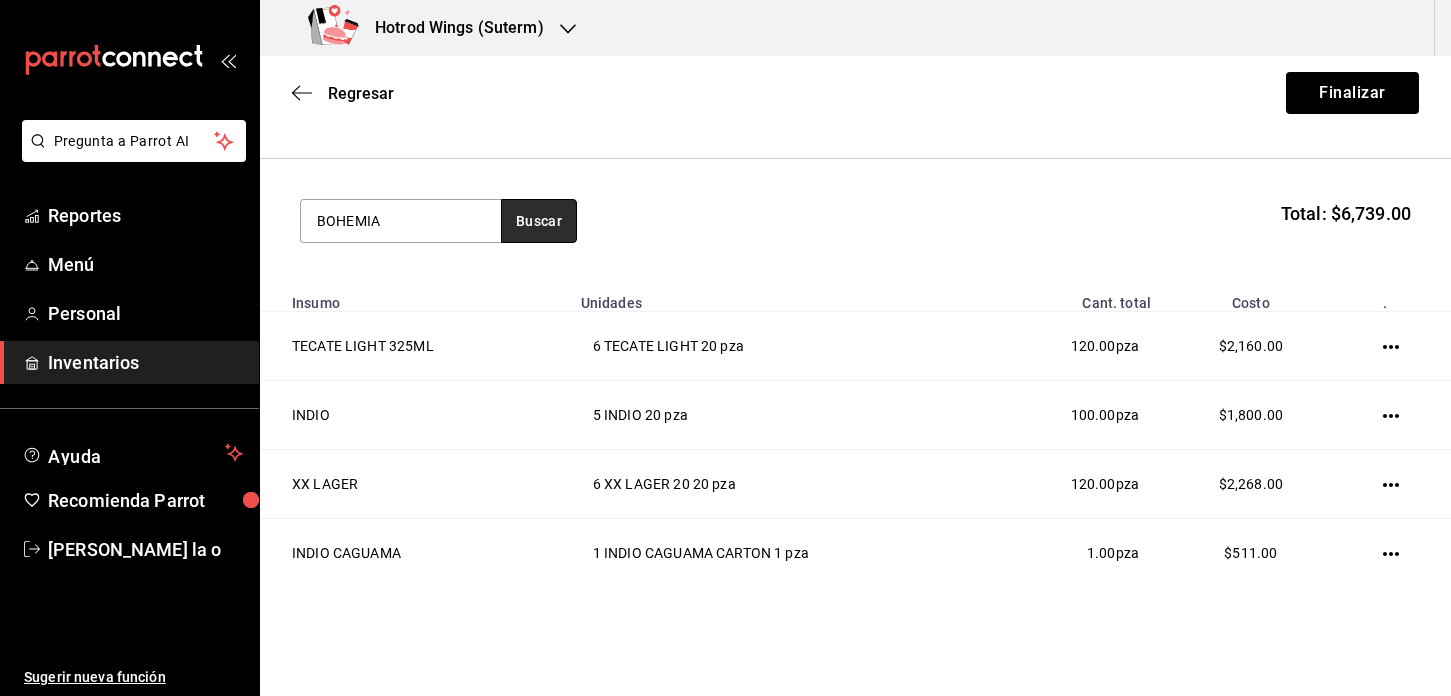 click on "Buscar" at bounding box center (539, 221) 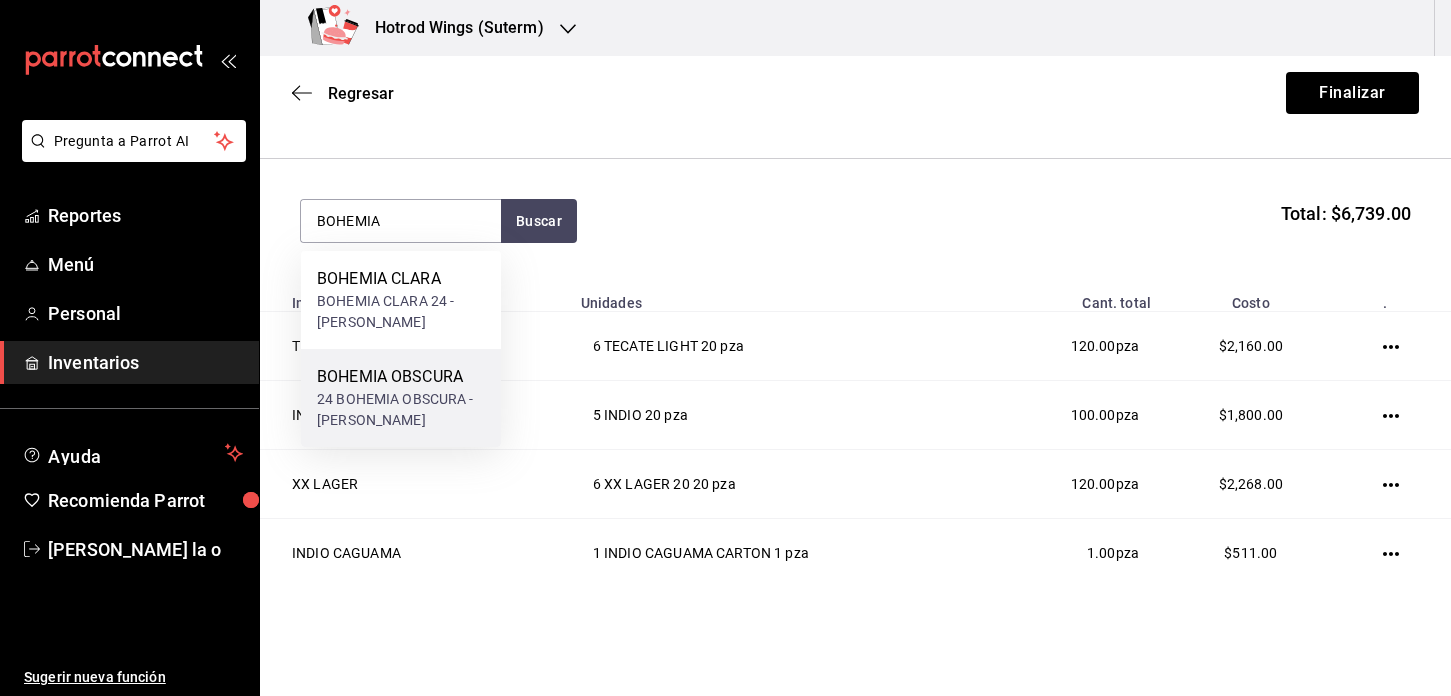 click on "24 BOHEMIA OBSCURA - [PERSON_NAME]" at bounding box center (401, 410) 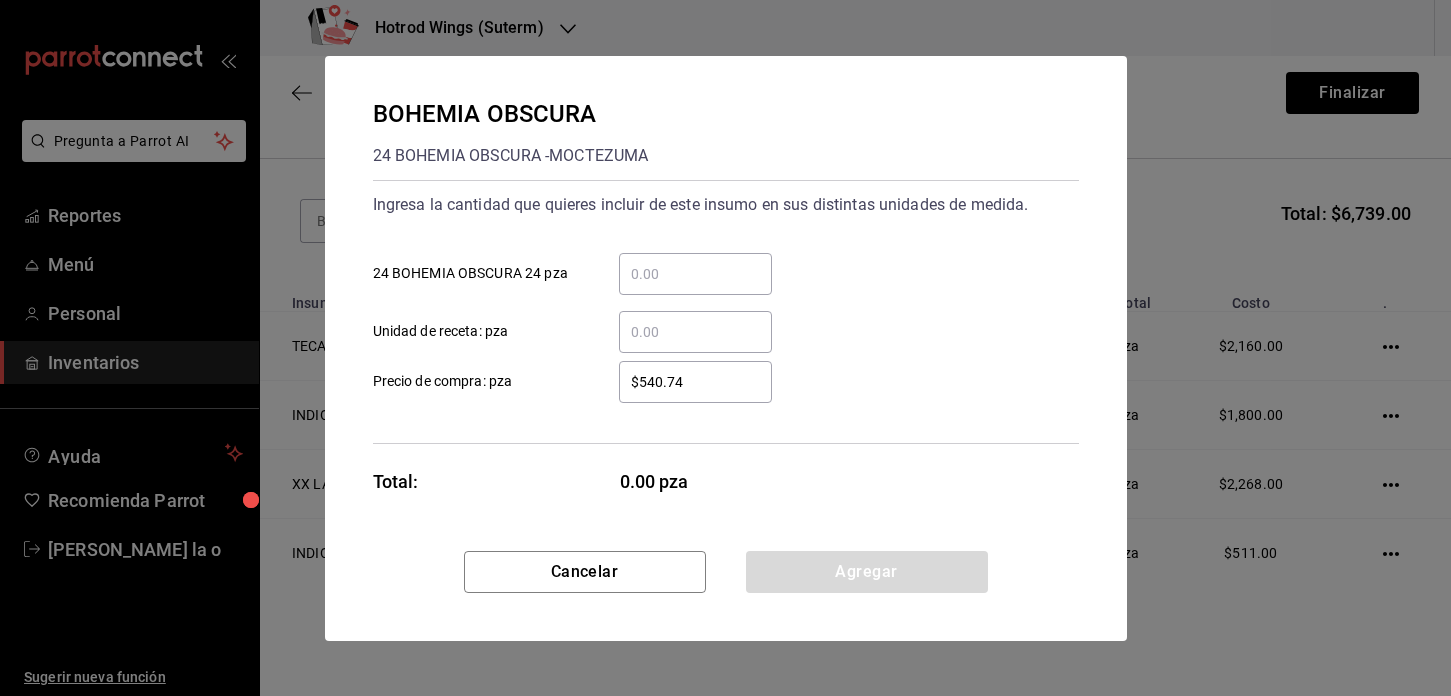 click on "​ 24 BOHEMIA OBSCURA 24 pza" at bounding box center (695, 274) 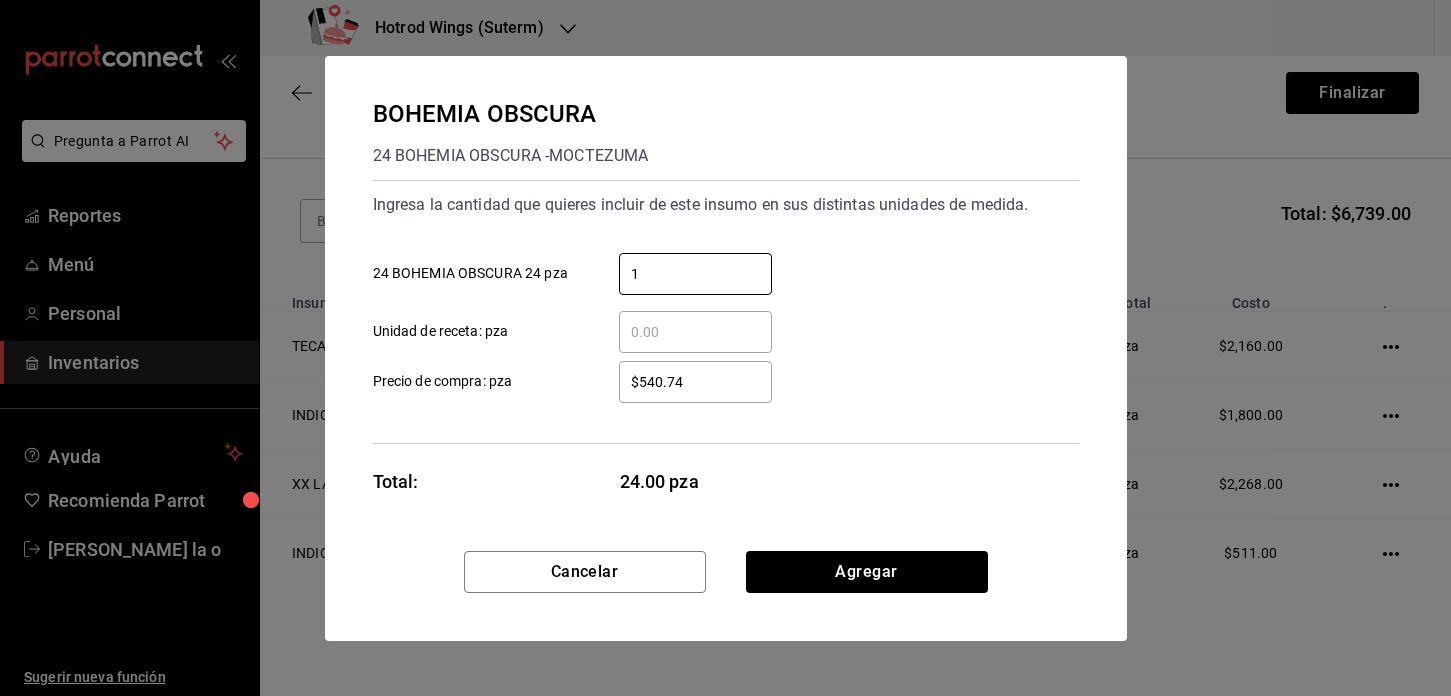 type on "1" 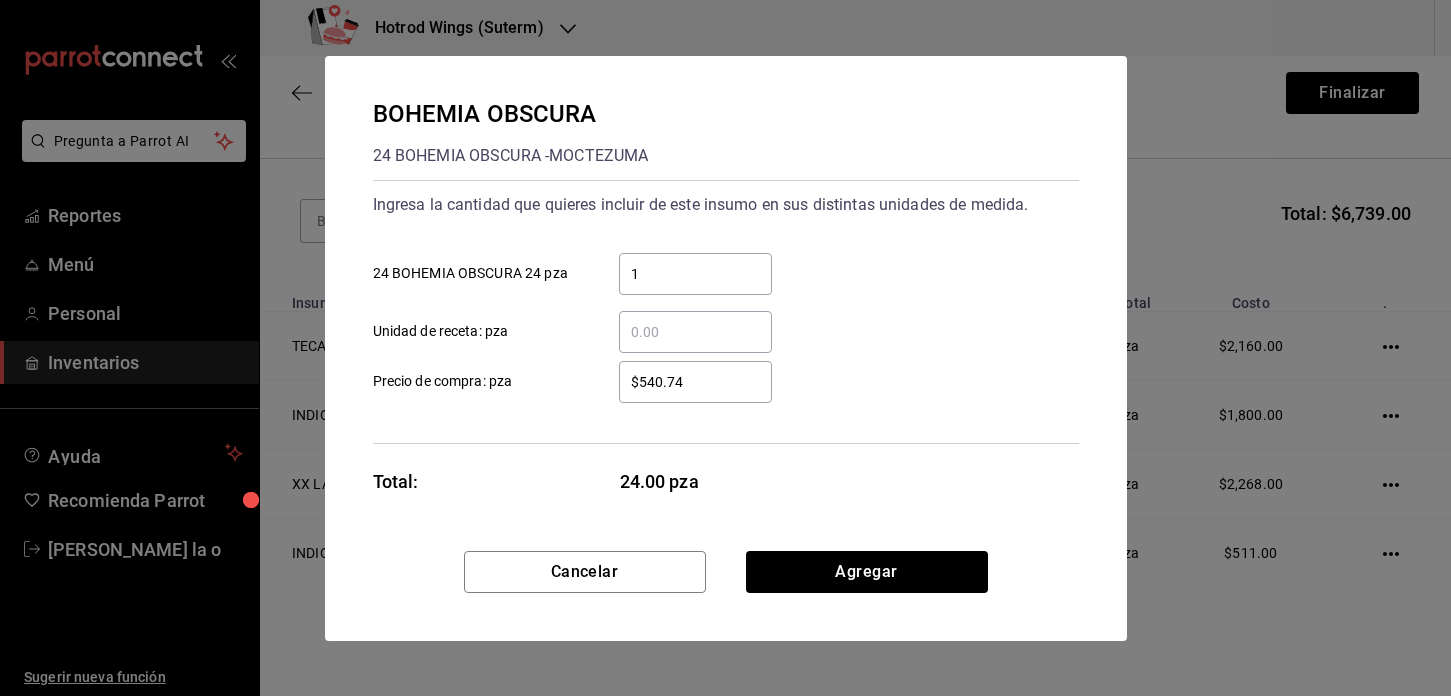 click on "$540.74" at bounding box center [695, 382] 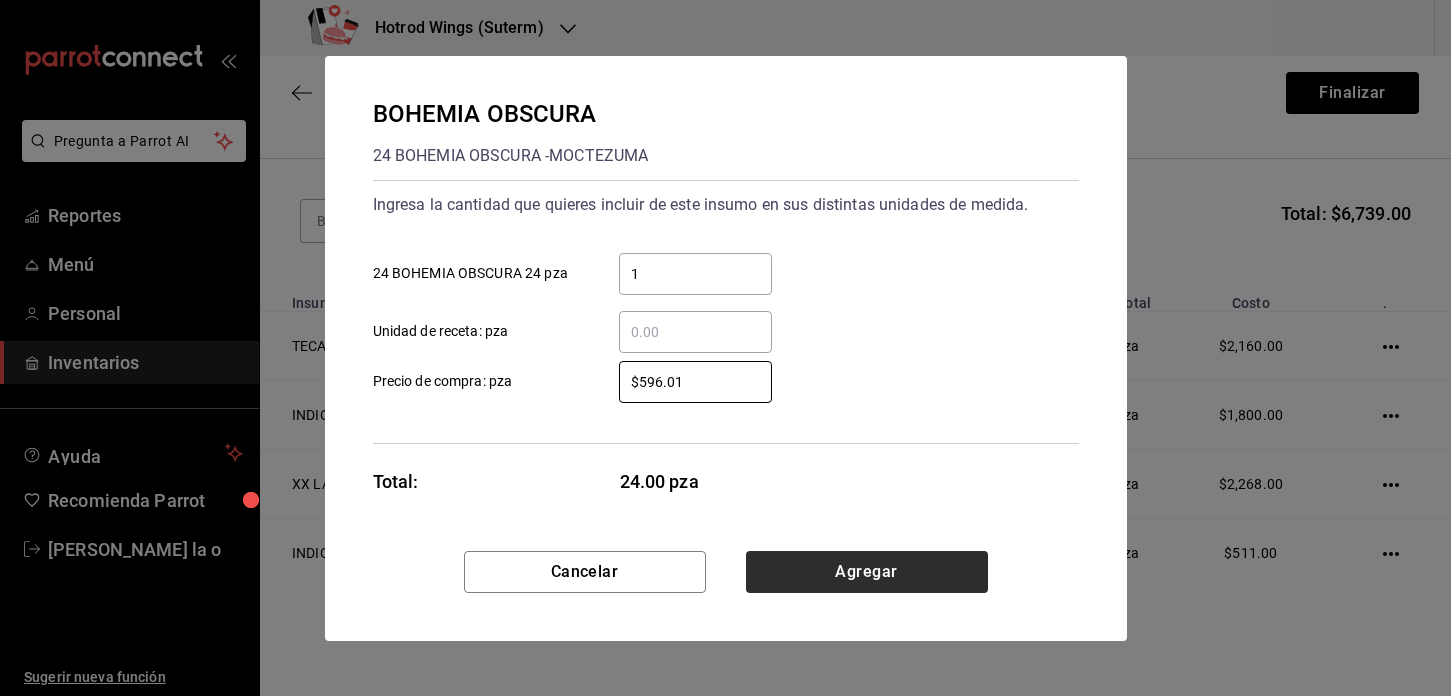 type on "$596.01" 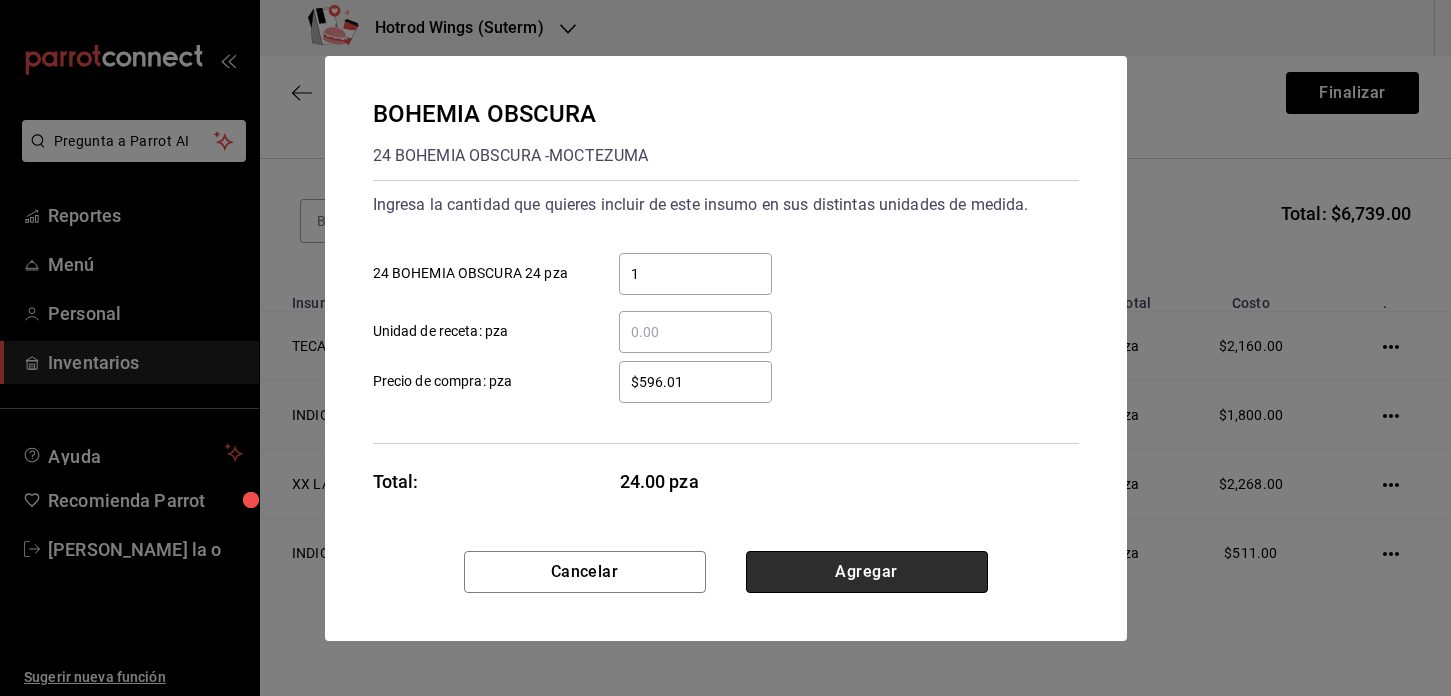 click on "Agregar" at bounding box center (867, 572) 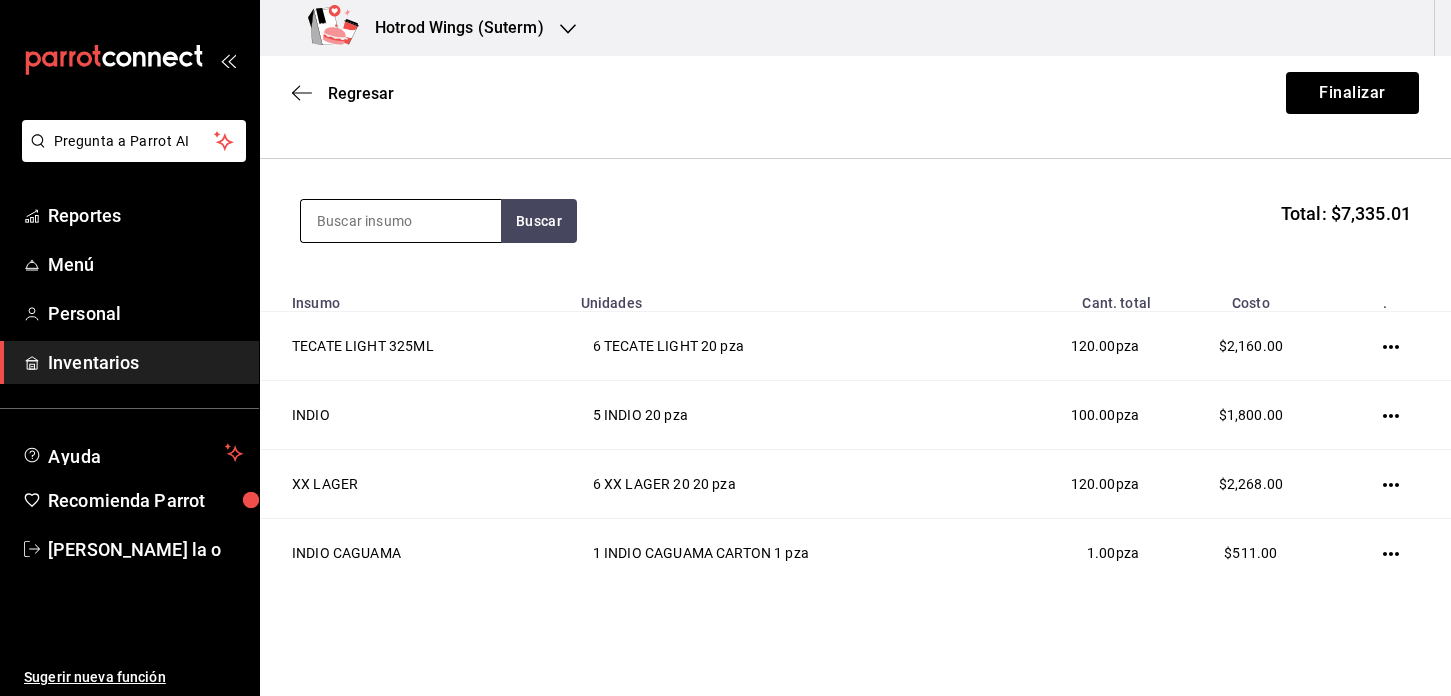 click at bounding box center (401, 221) 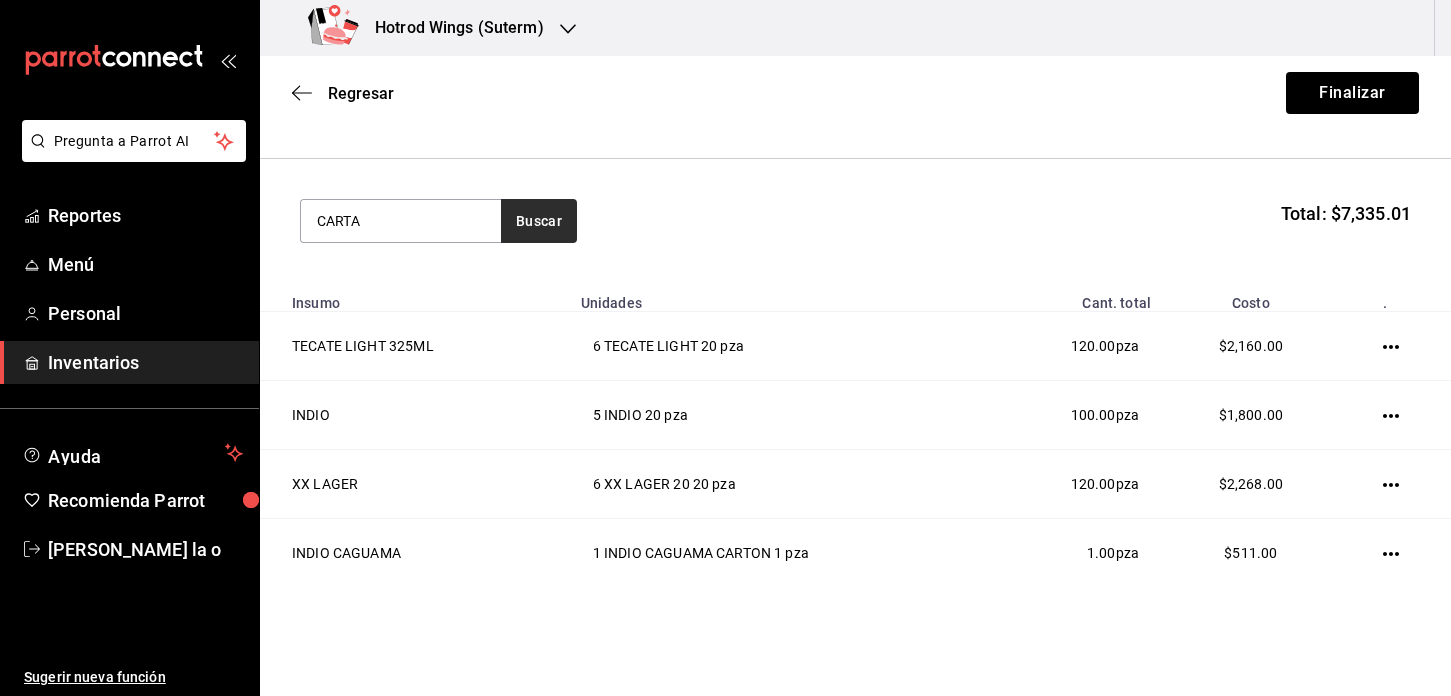 type on "CARTA" 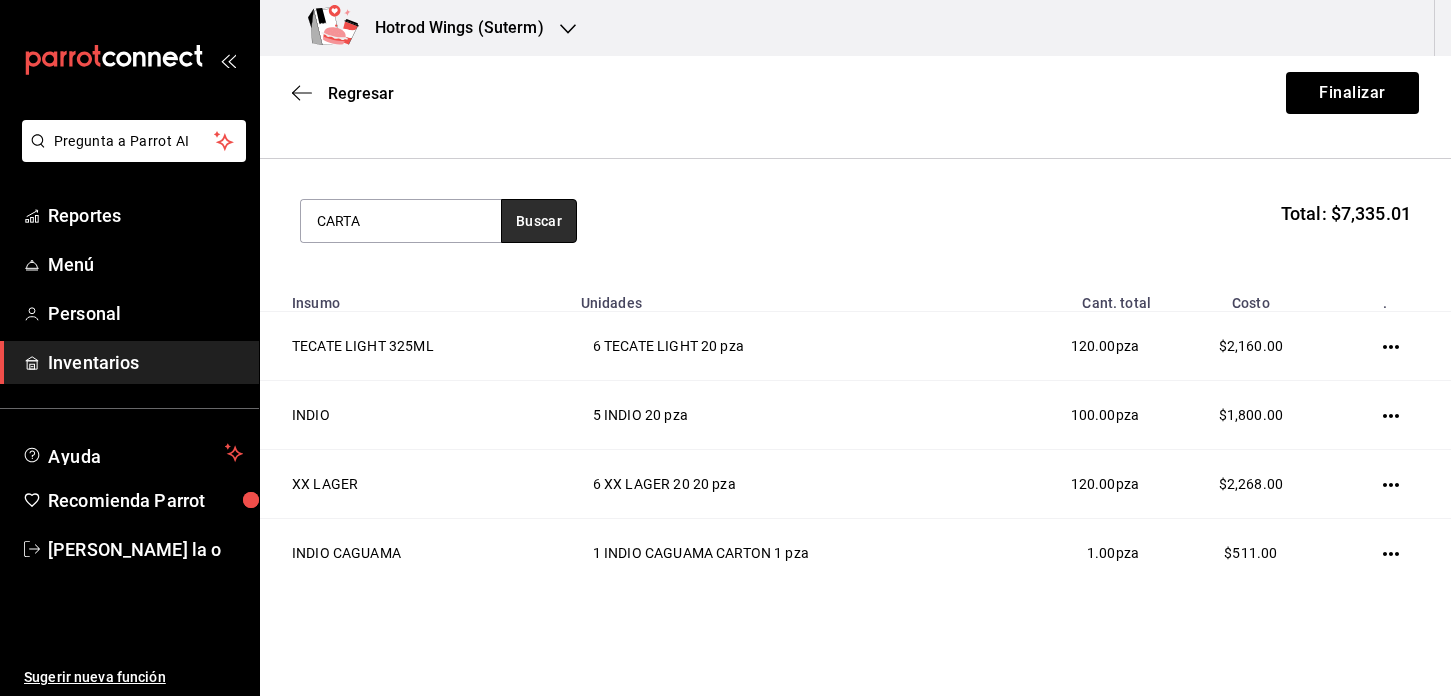 click on "Buscar" at bounding box center (539, 221) 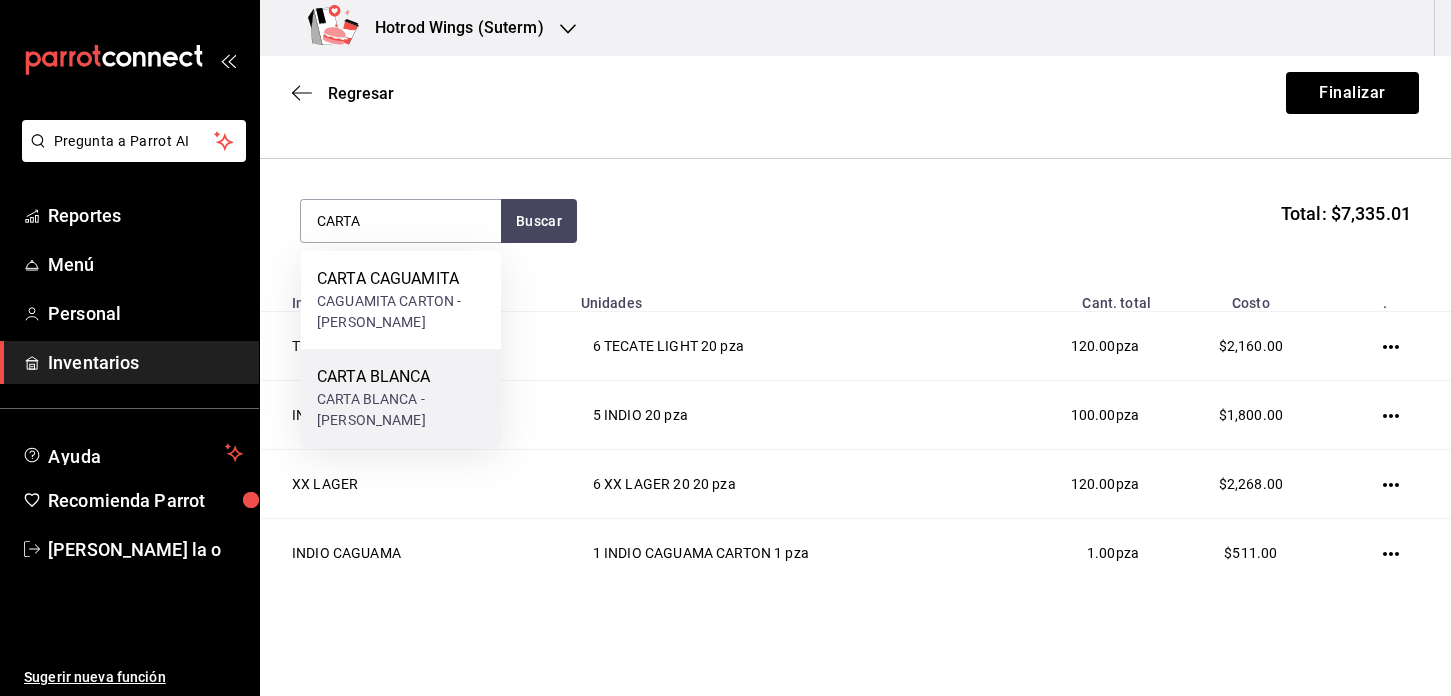 click on "CARTA BLANCA - [PERSON_NAME]" at bounding box center [401, 410] 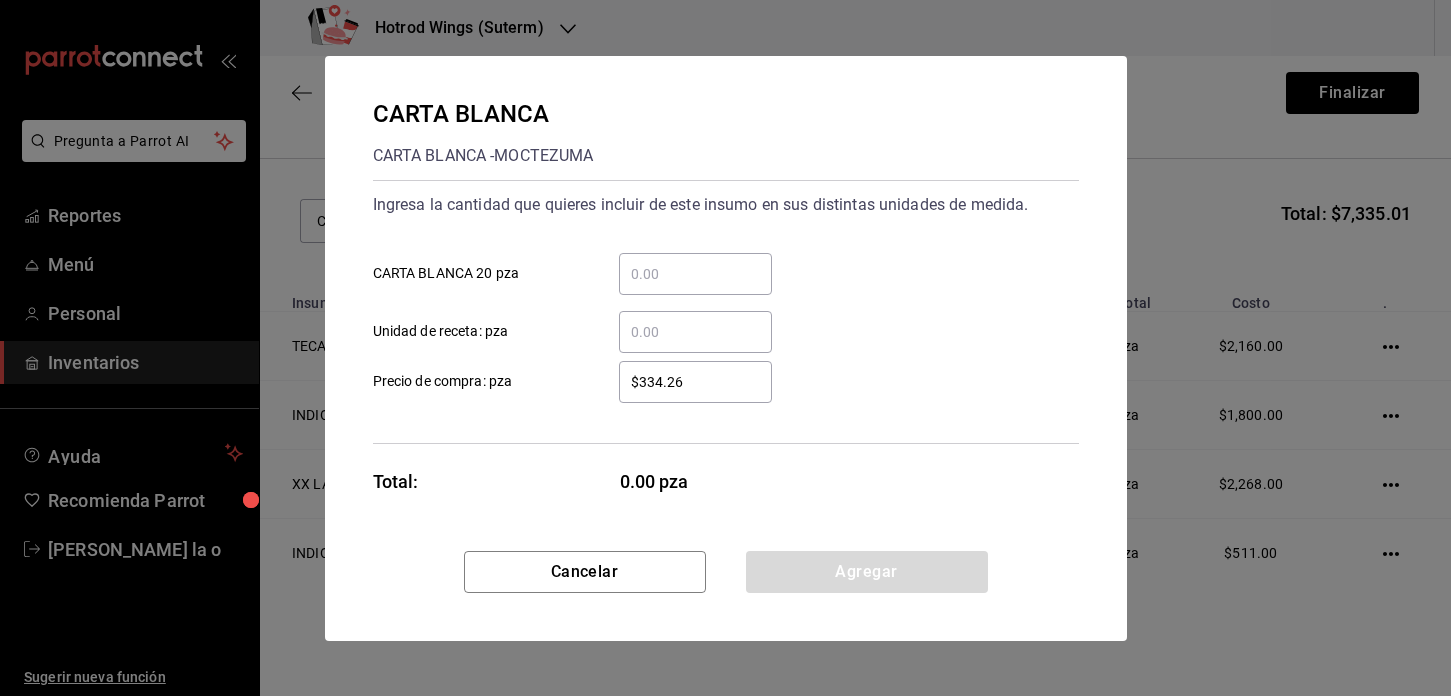 type 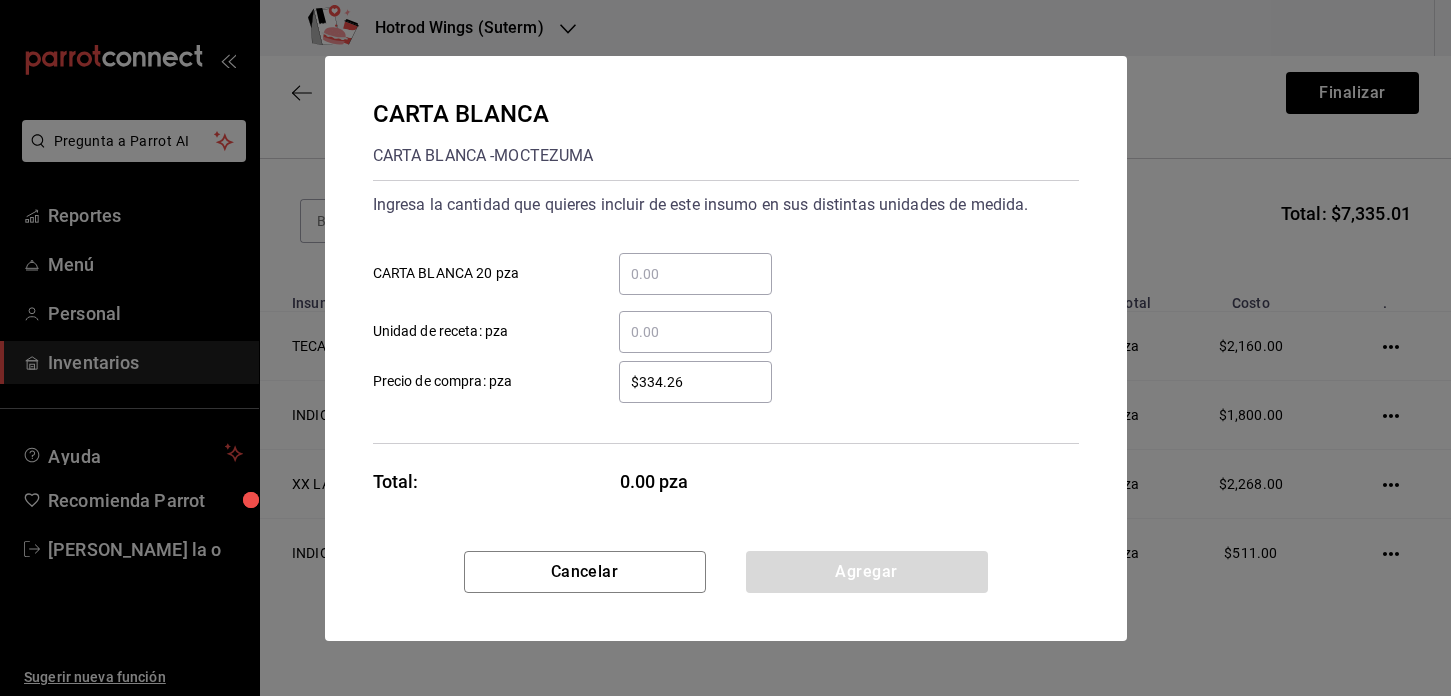 click on "​ CARTA BLANCA 20 pza" at bounding box center [695, 274] 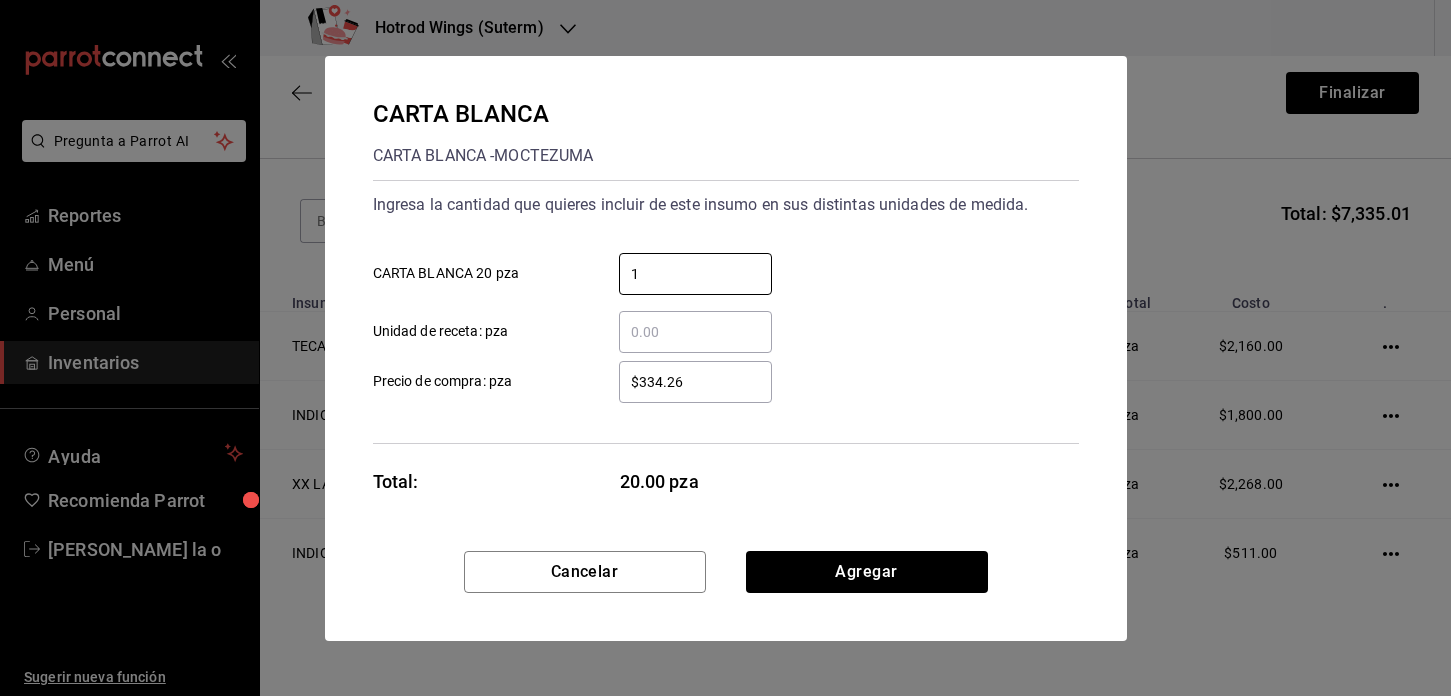 type on "1" 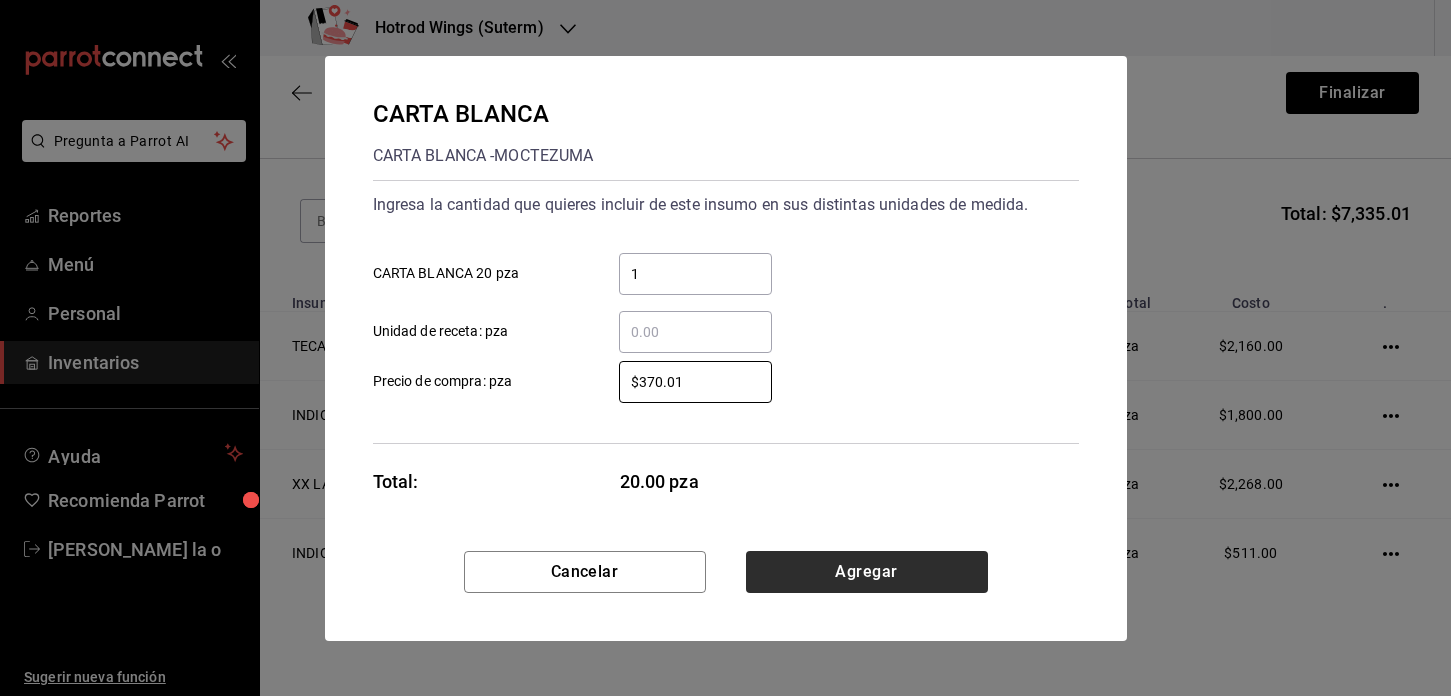 type on "$370.01" 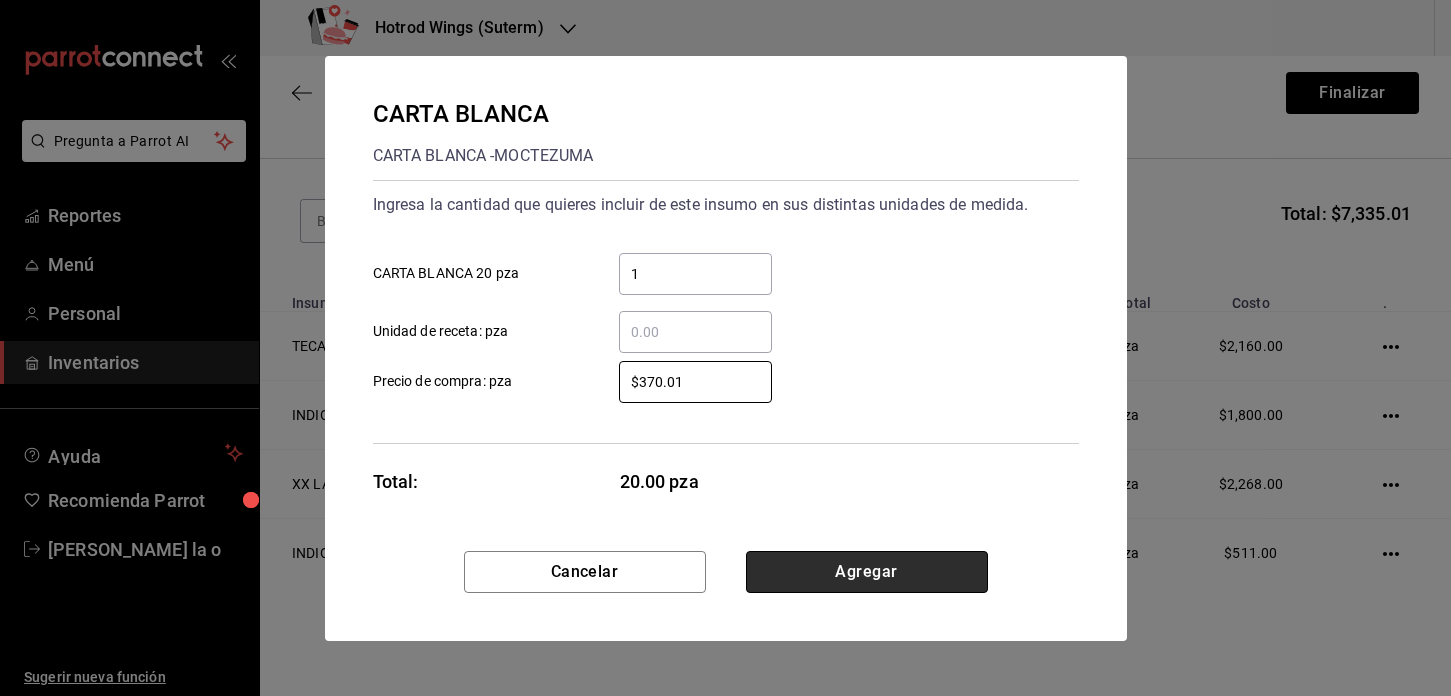 click on "Agregar" at bounding box center [867, 572] 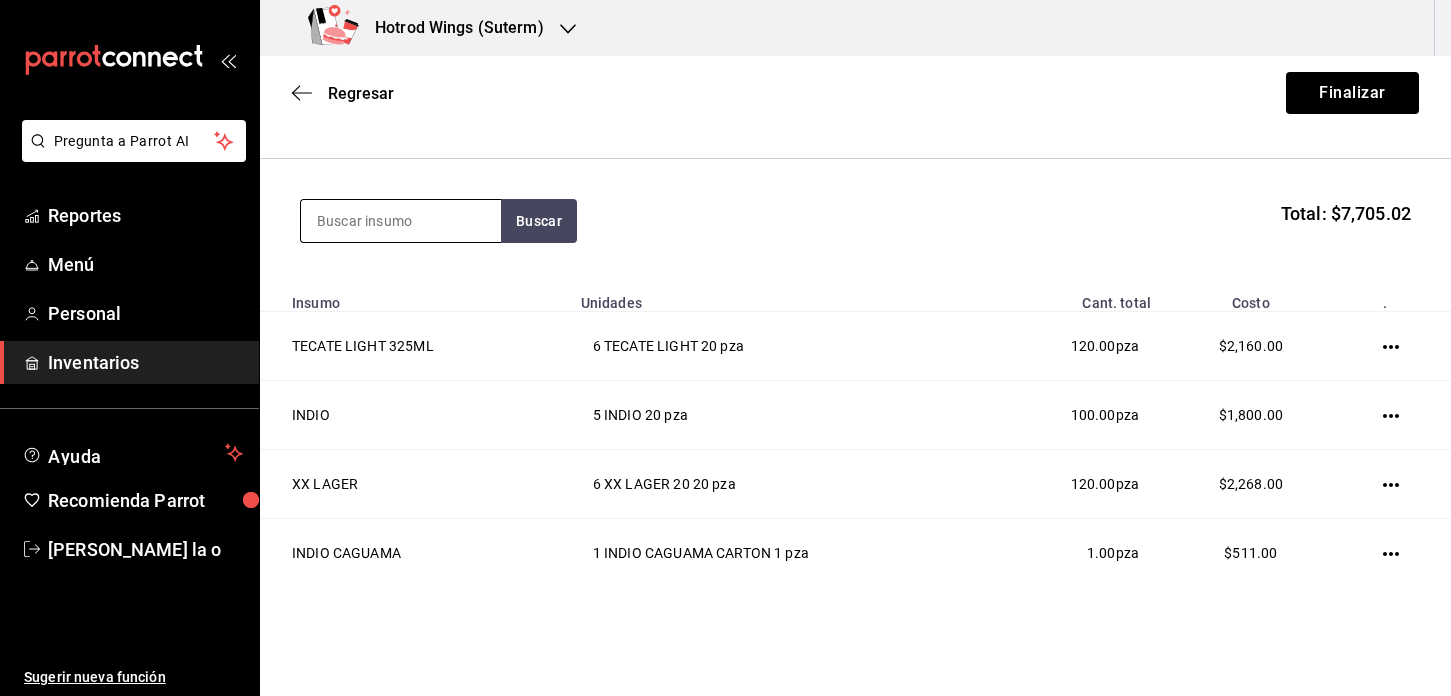click at bounding box center [401, 221] 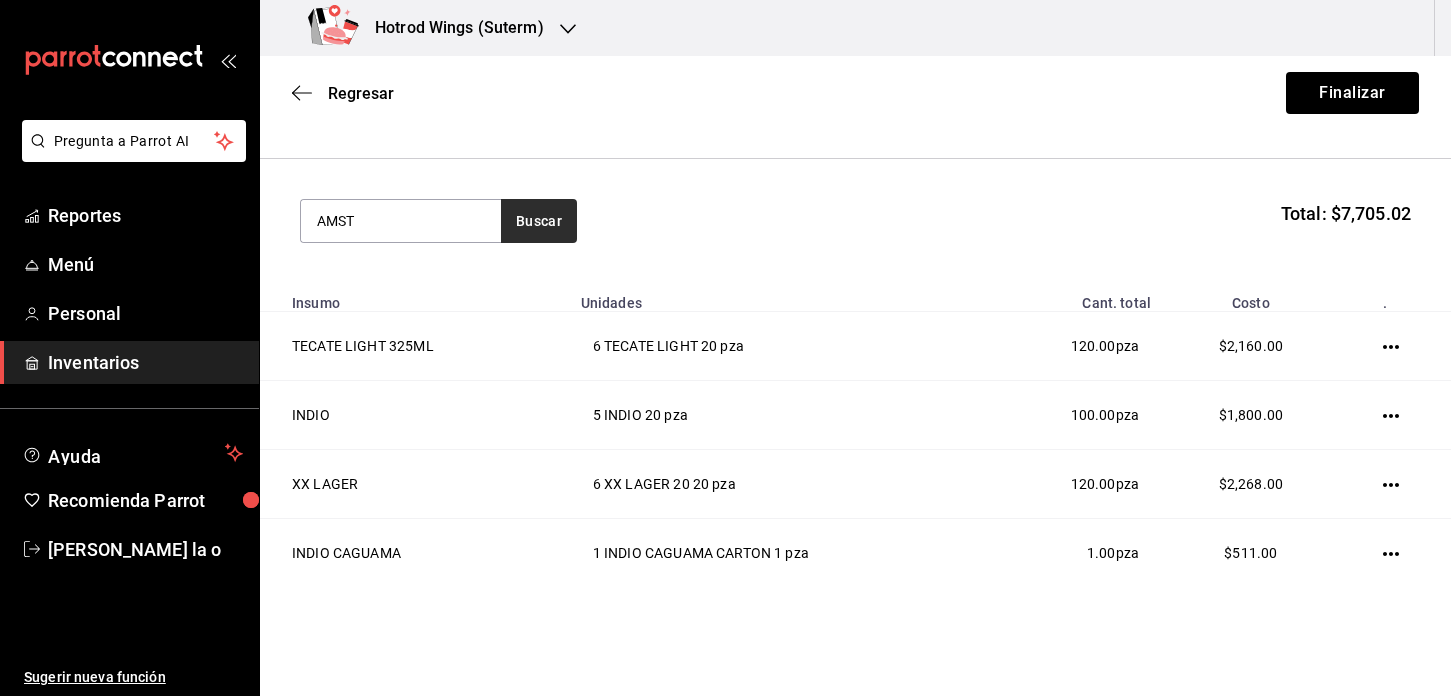 type on "AMST" 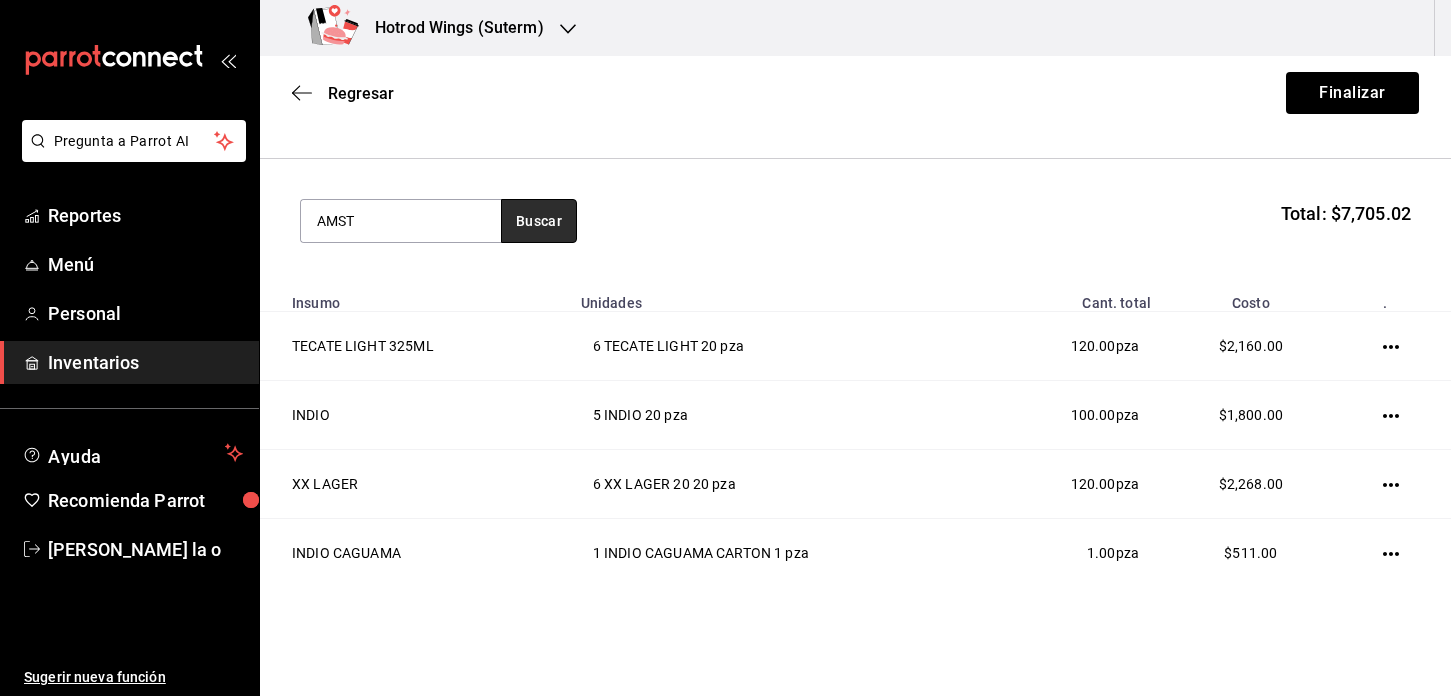 click on "Buscar" at bounding box center [539, 221] 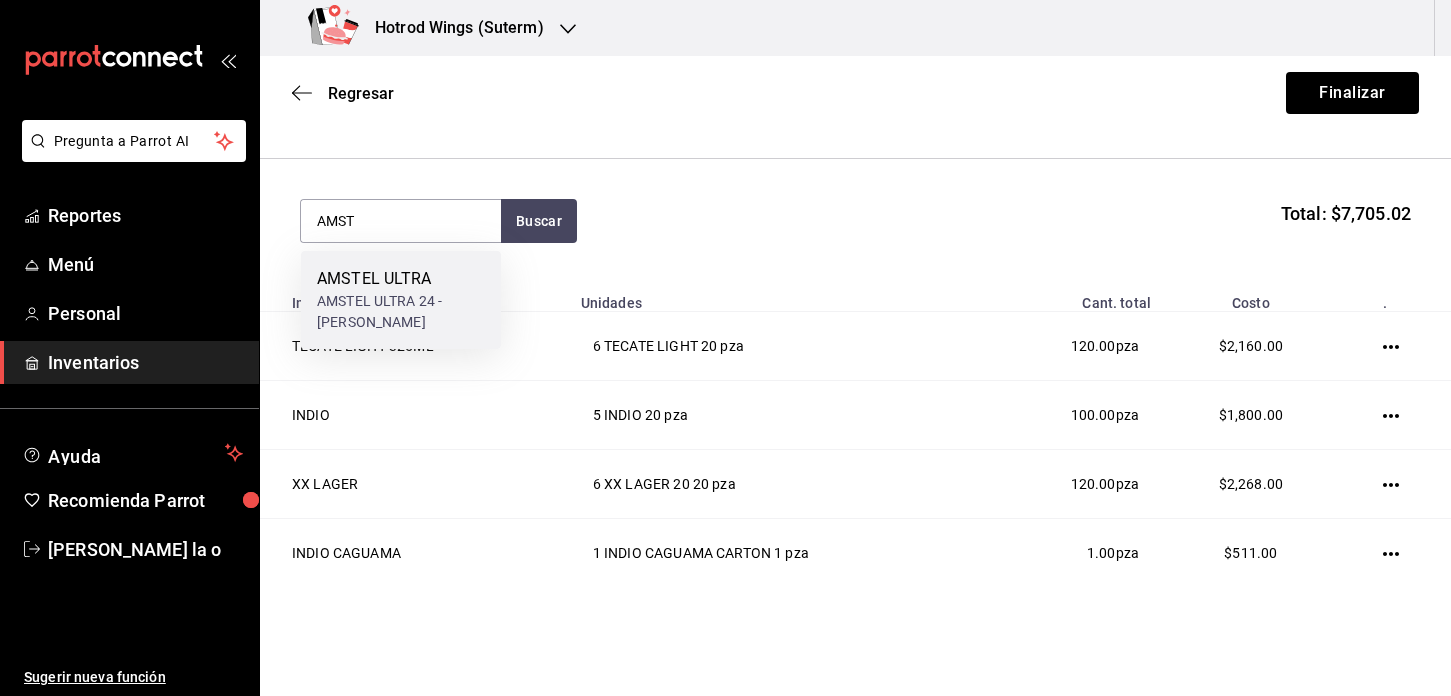click on "AMSTEL ULTRA 24 - [PERSON_NAME]" at bounding box center (401, 312) 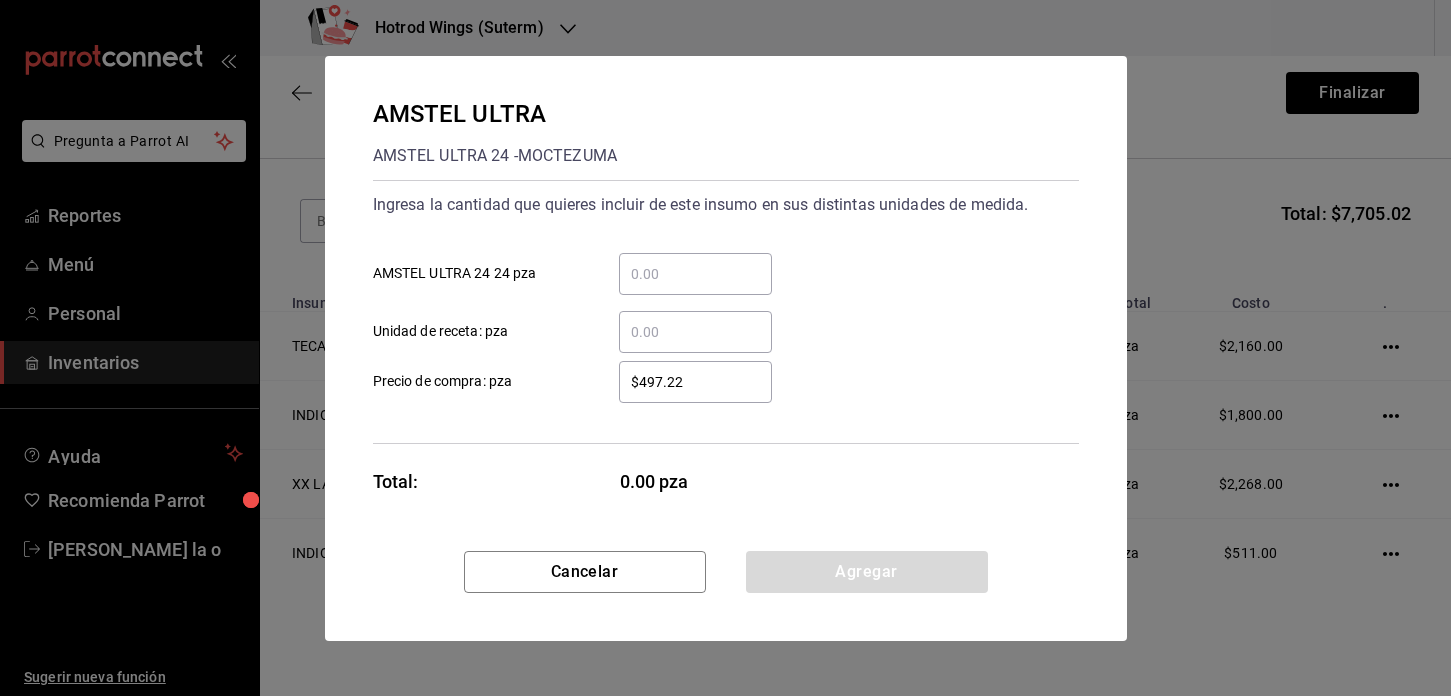 click on "​ AMSTEL ULTRA 24 24 pza" at bounding box center (695, 274) 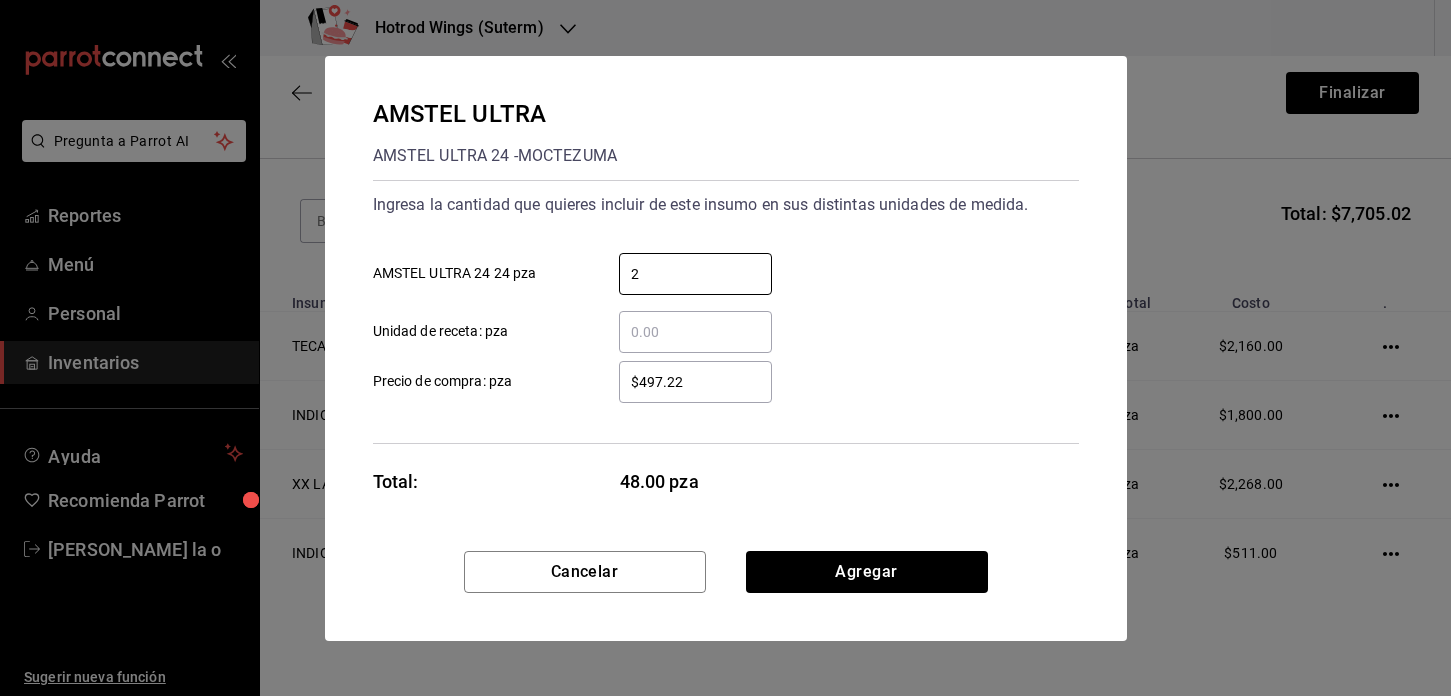 type on "2" 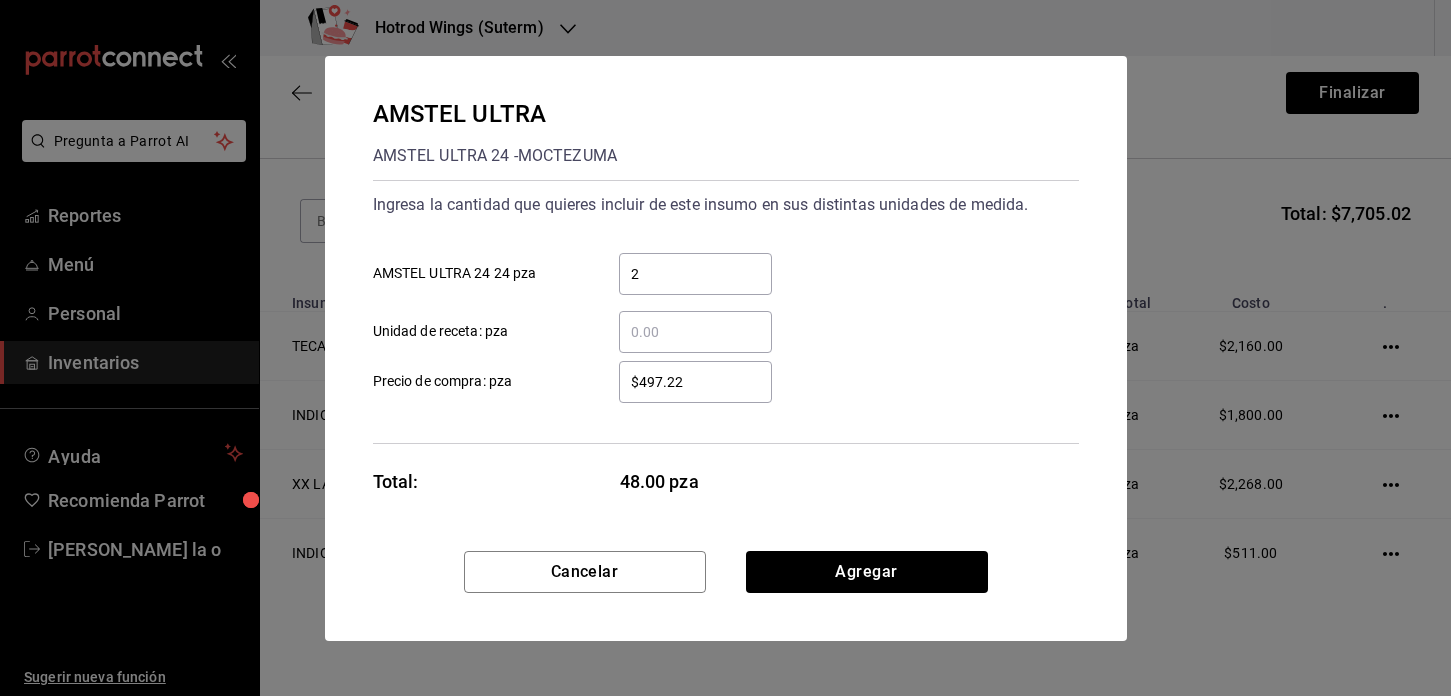 click on "$497.22" at bounding box center (695, 382) 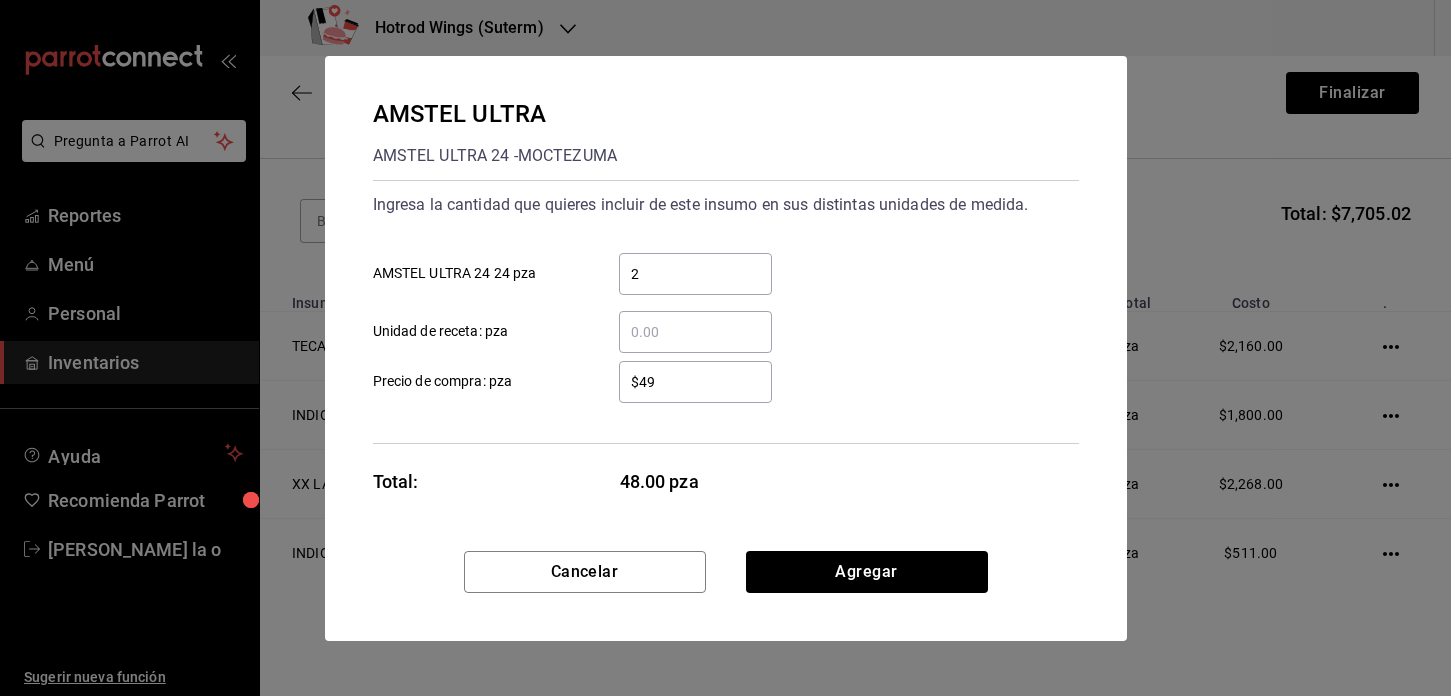 type on "$4" 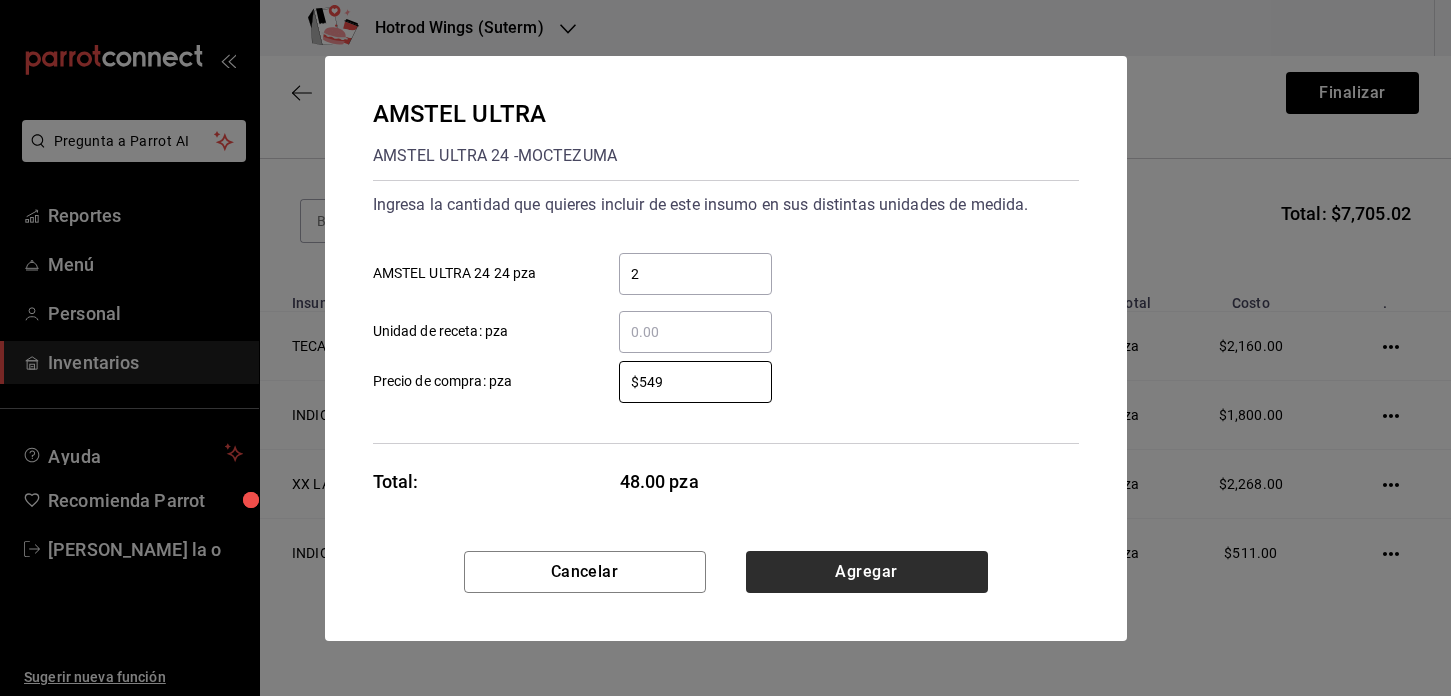 type on "$549" 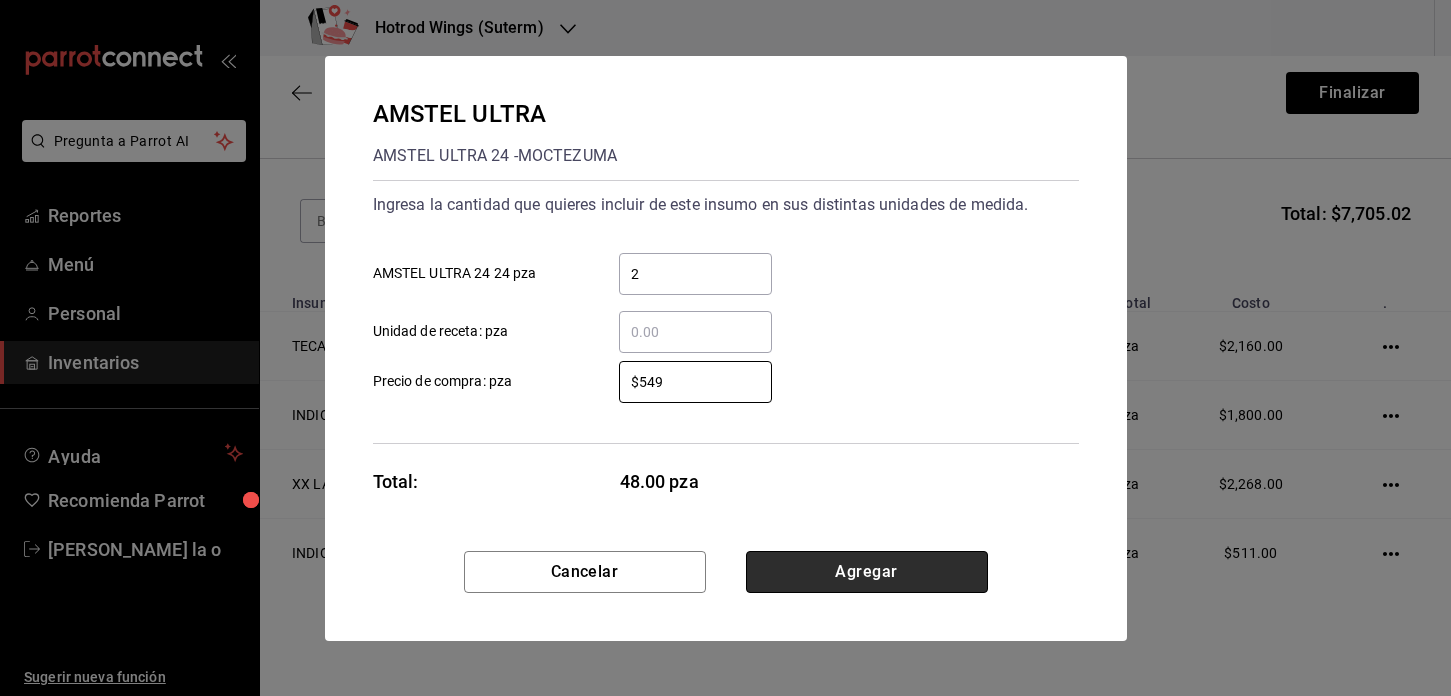 click on "Agregar" at bounding box center (867, 572) 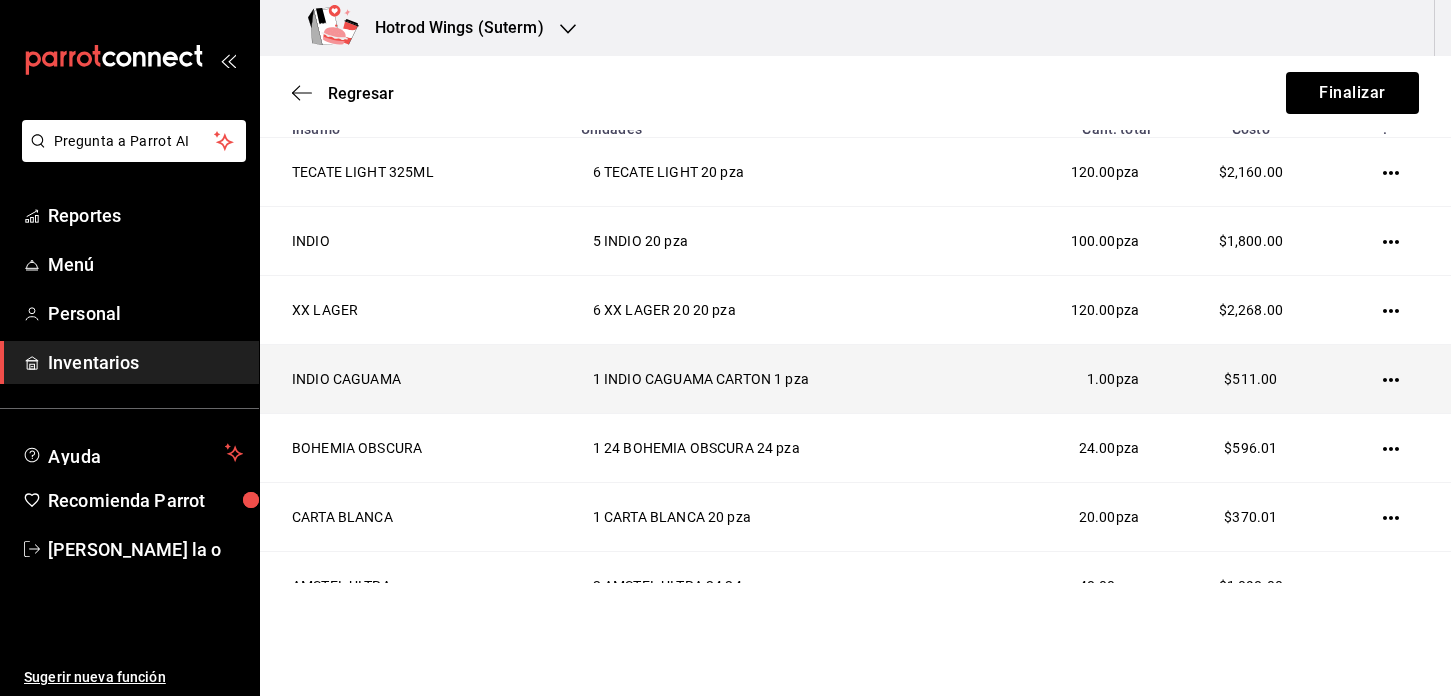 scroll, scrollTop: 374, scrollLeft: 0, axis: vertical 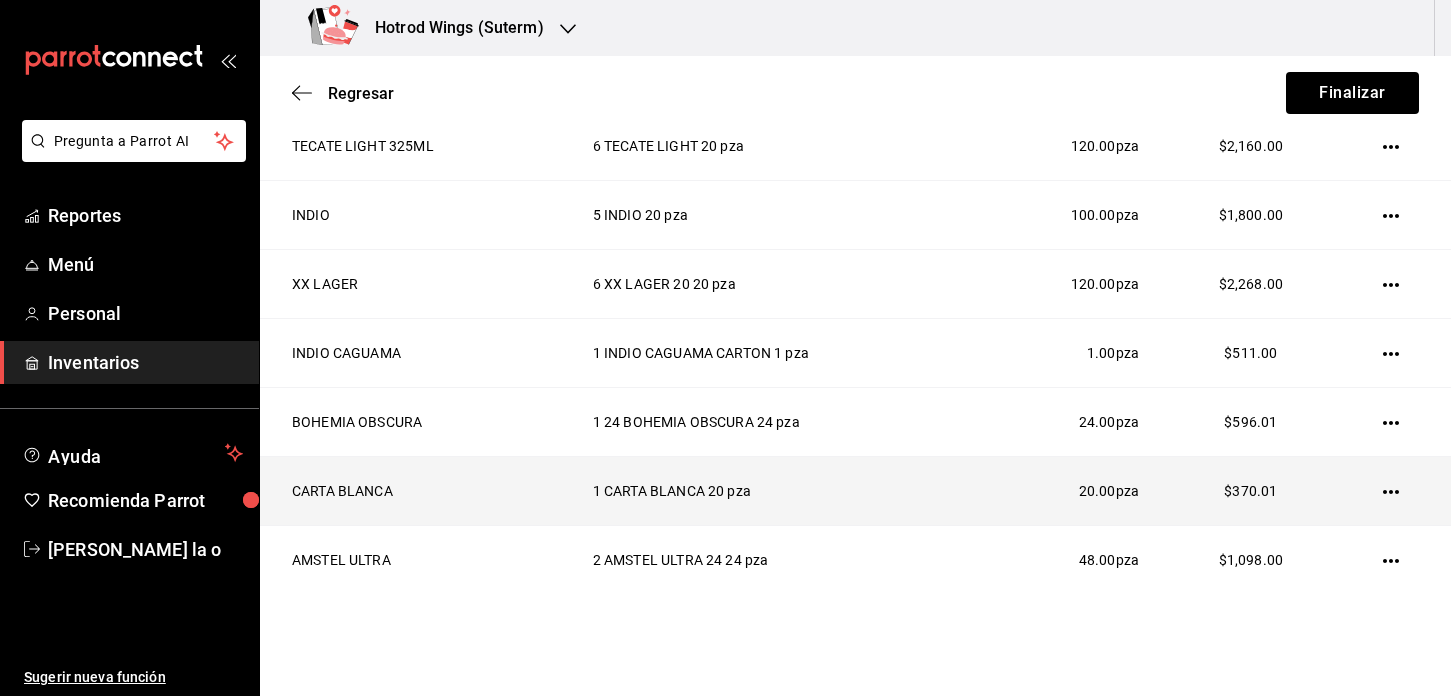 click 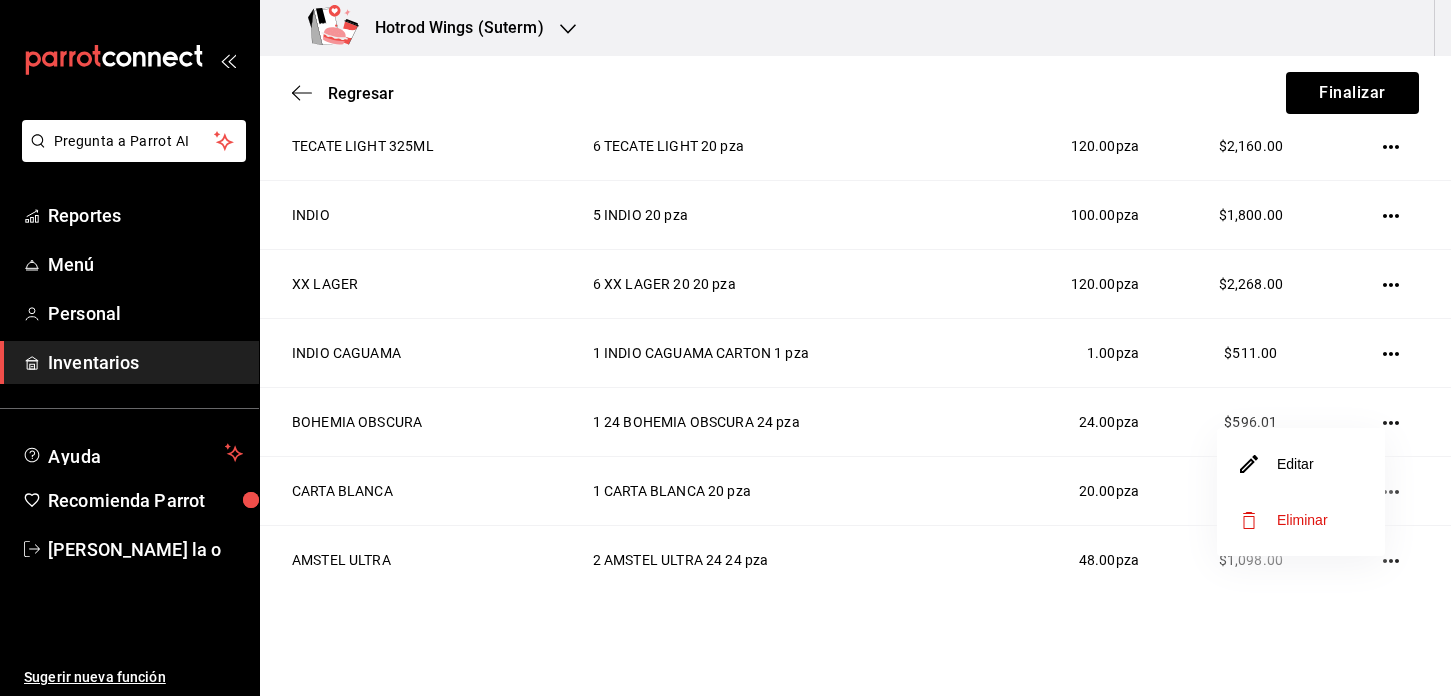 click on "Editar" at bounding box center [1301, 464] 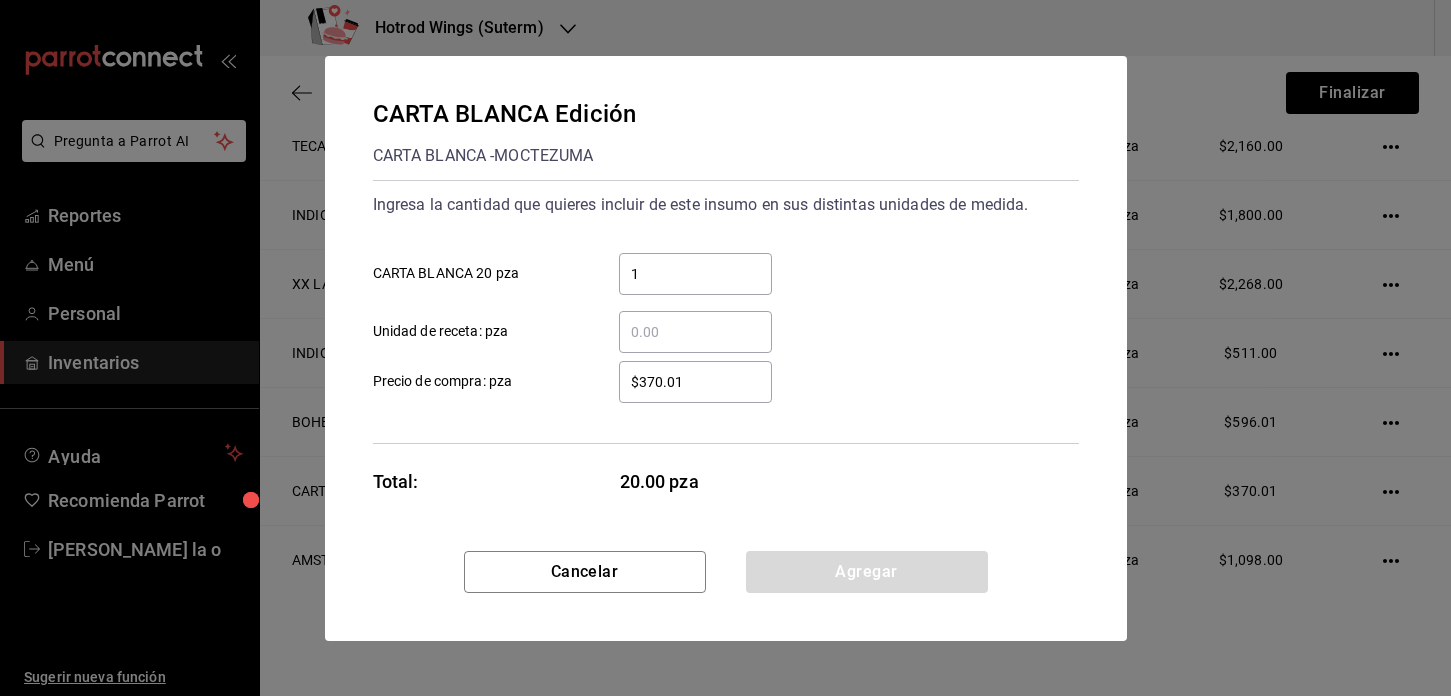 click on "1" at bounding box center (695, 274) 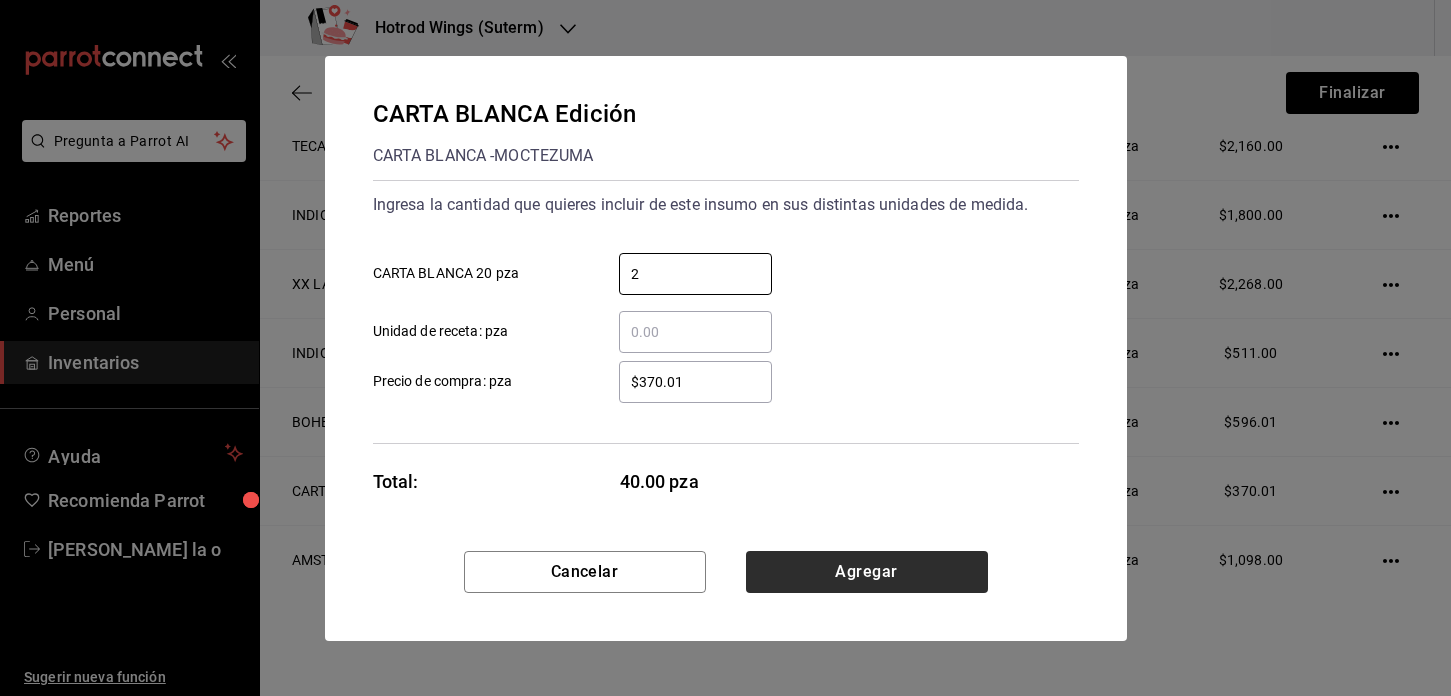 type on "2" 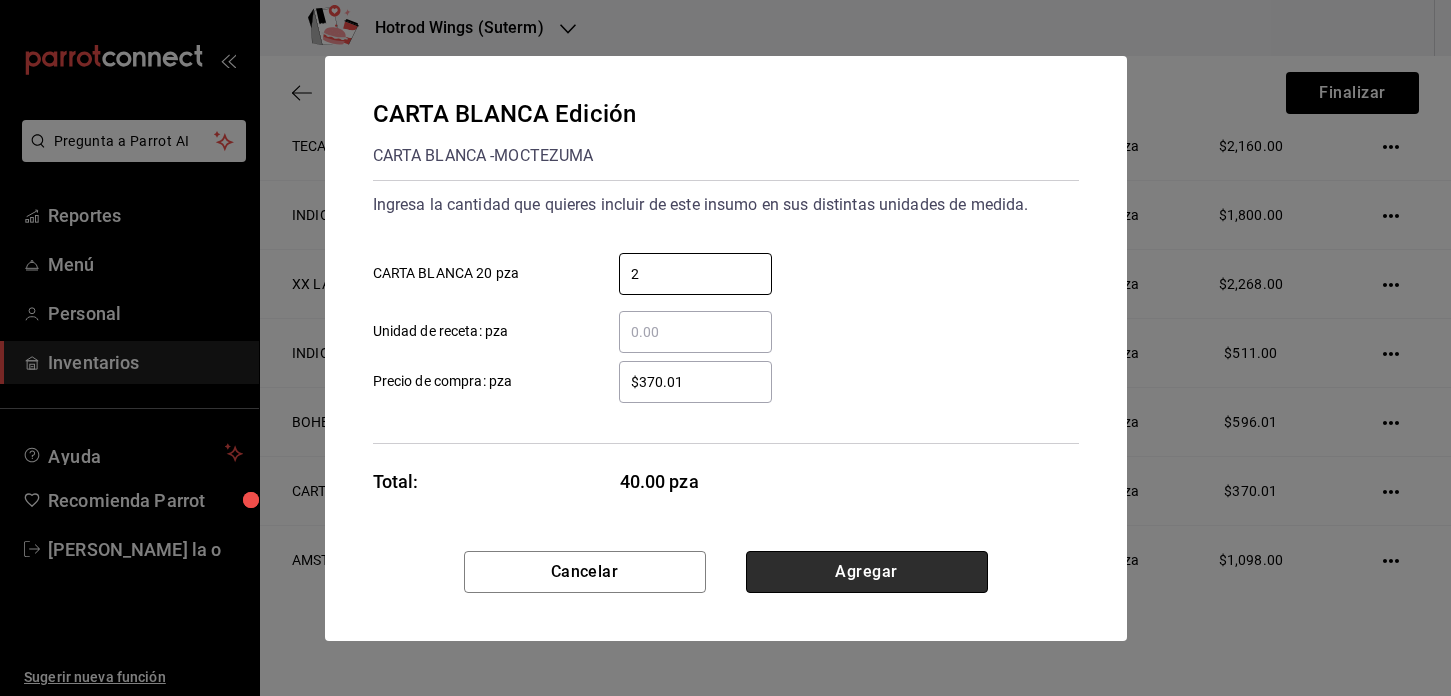 click on "Agregar" at bounding box center [867, 572] 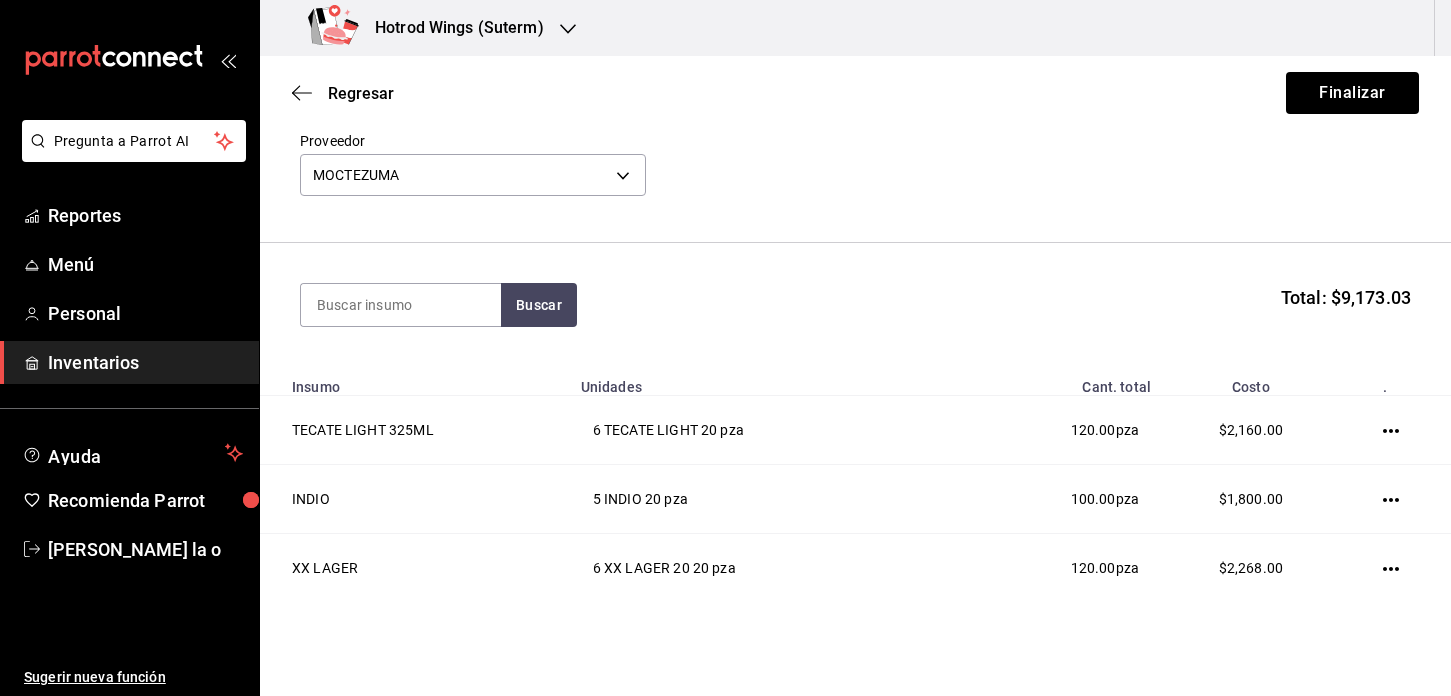 scroll, scrollTop: 50, scrollLeft: 0, axis: vertical 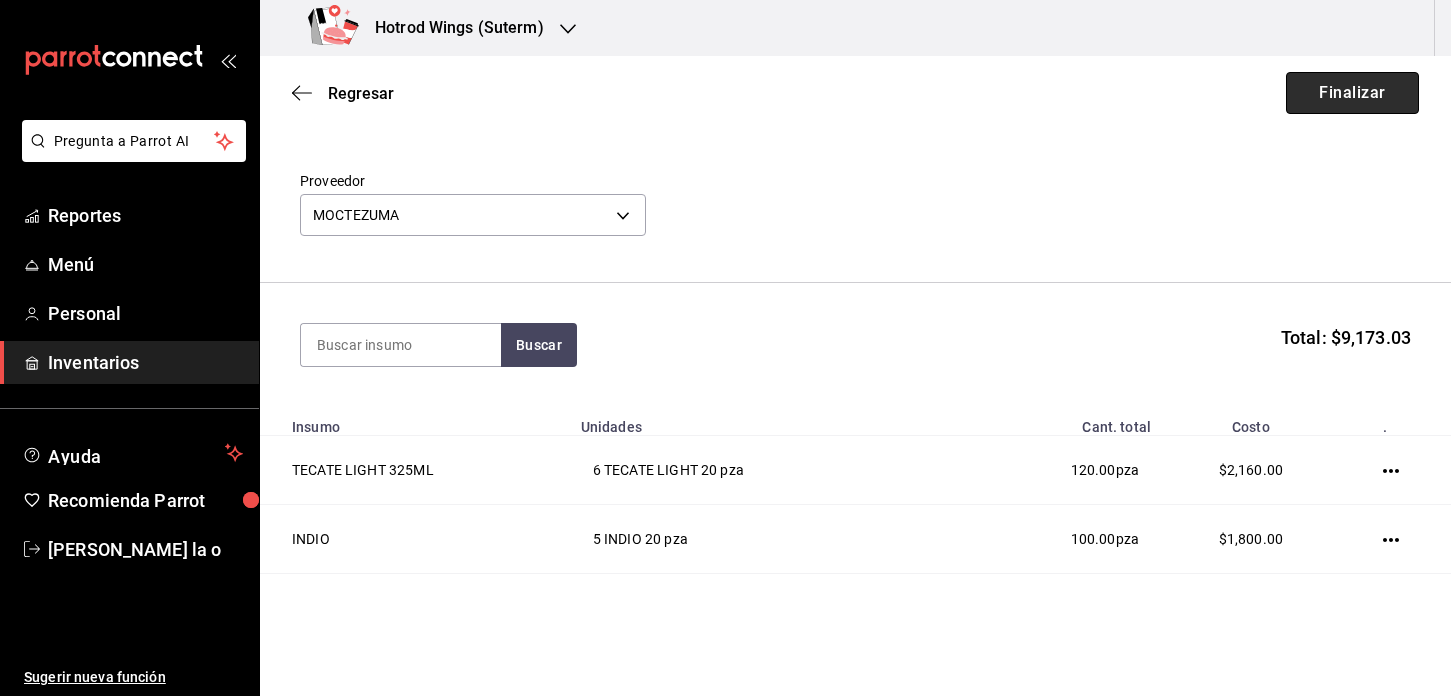 click on "Finalizar" at bounding box center (1352, 93) 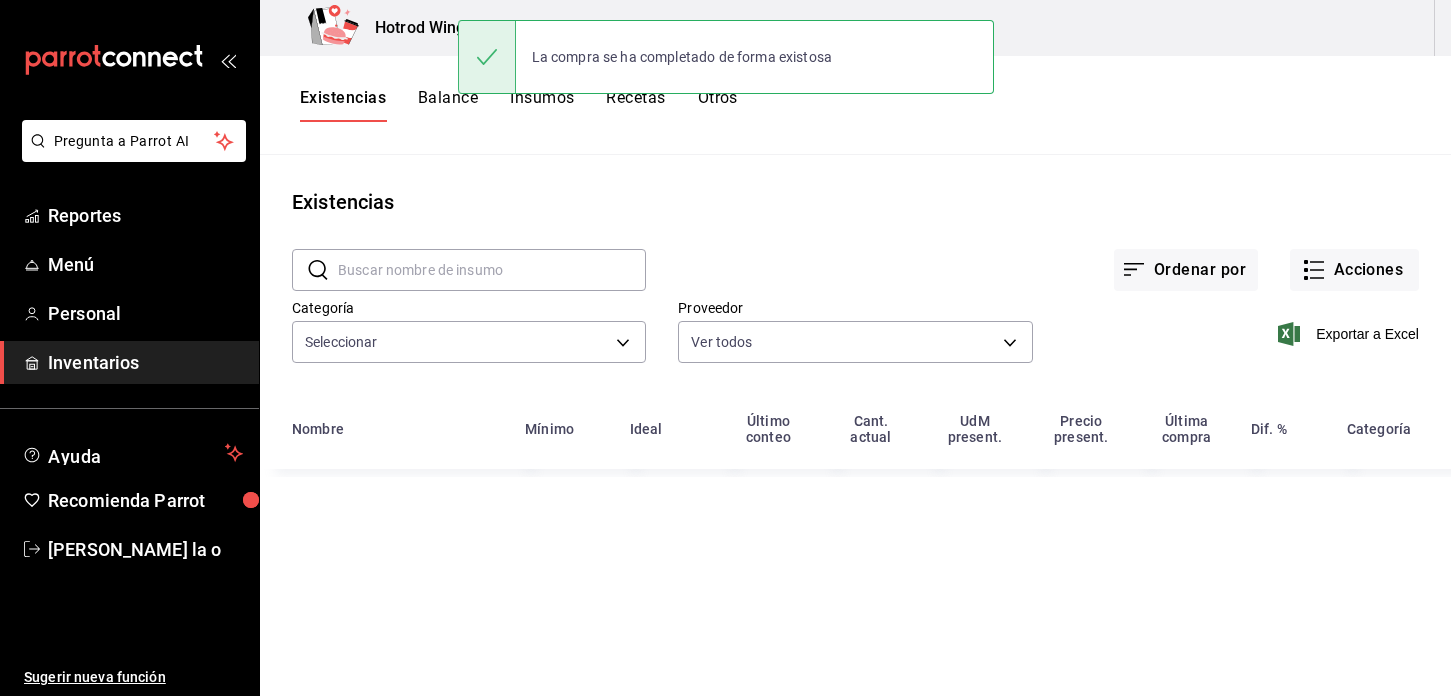 type on "61c7017c-1ce0-4482-a955-989d35d1be27,998d4352-5e72-43ce-b73f-6d2a8a17a717,533e15c3-7d52-4963-8193-51f3179950e4,2bd2081e-1bcb-4645-8a97-b22f8e83e098,d0e4a6fd-e031-4087-b2b2-32a5d1327094,1e2268a0-83d1-49dc-acce-340e08b9cb91,6859be4e-88e9-40b7-a94e-87d02b03fa91,17ad5422-597b-4a64-ad69-79a26e3c9486,05005349-7049-46f2-bc54-d30e39bdcd75,e2647b29-5678-4554-a7ba-97dca7448adc,90c7d896-8e13-4f87-9c72-430c550cc997,1e4ad19f-3a92-46c6-a536-9b9a0f5370c7,f15683b2-12fa-49ba-b698-e2e7deb0a11a,8d507814-4f12-488e-9bf2-fc3c3b9239d9,80d39db5-471d-4fd8-94cd-653aca6c9037,d58e19a1-7a7c-42af-a173-23a6fe981078,fc08e901-6a3c-4a1c-a636-7c3e2cec49f8,6f9b04d0-edc4-4798-b0f1-c3d68204aeb2,51138954-25ba-4416-acd1-7bfd384c98f2,7fbb65cb-f6de-4121-a9b3-10d3aba1b6cc" 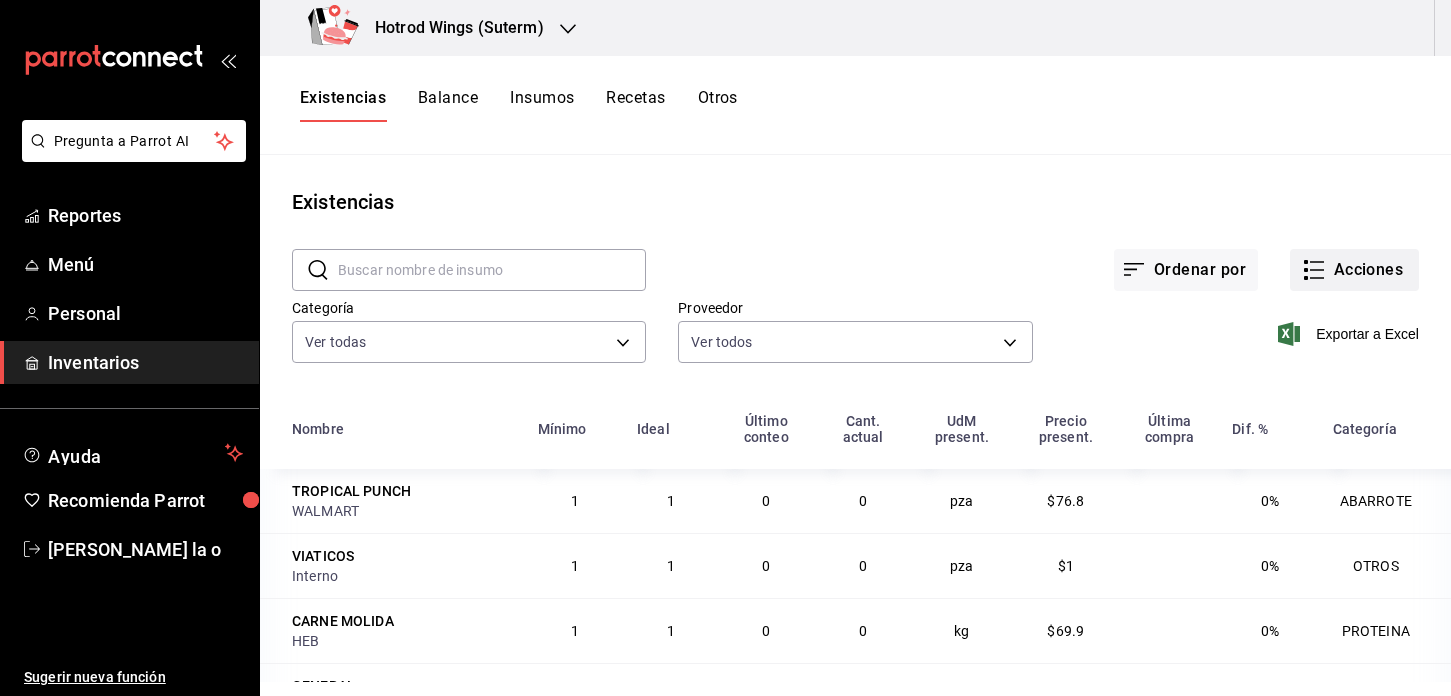 click on "Acciones" at bounding box center [1354, 270] 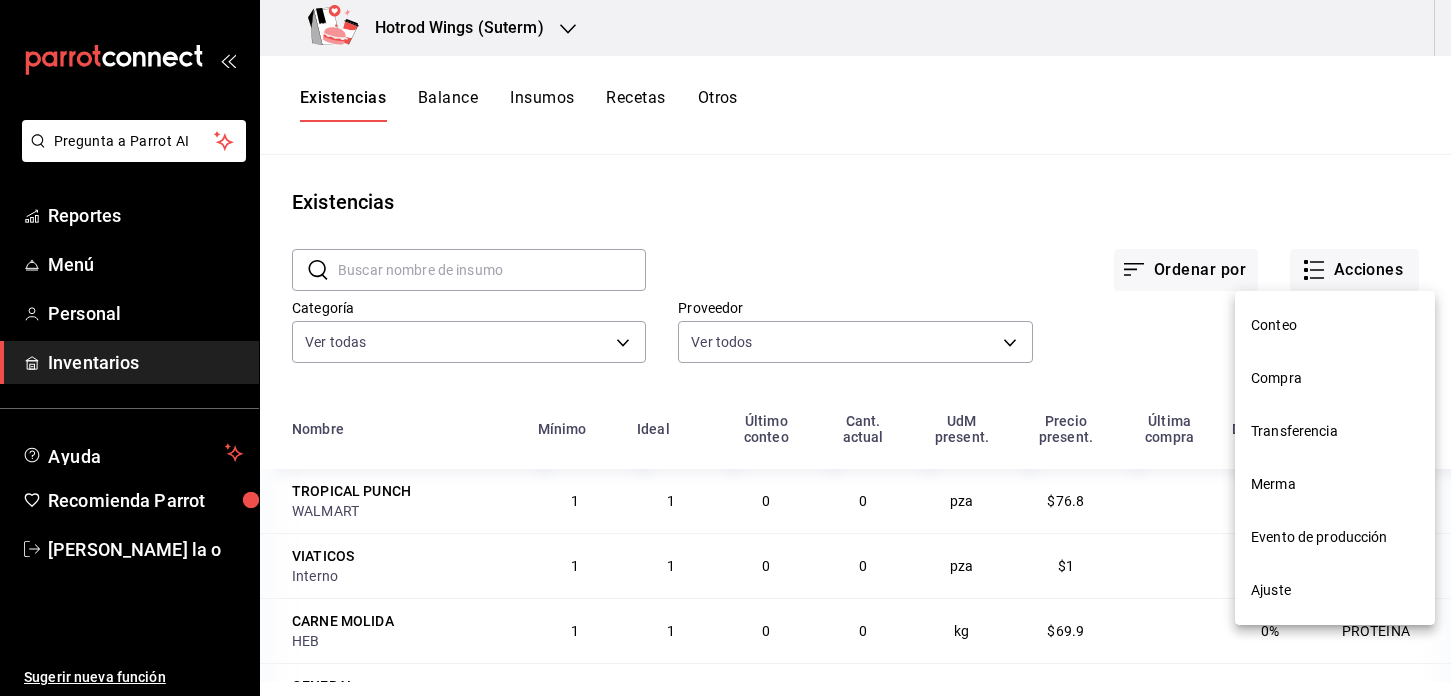 click on "Compra" at bounding box center (1335, 378) 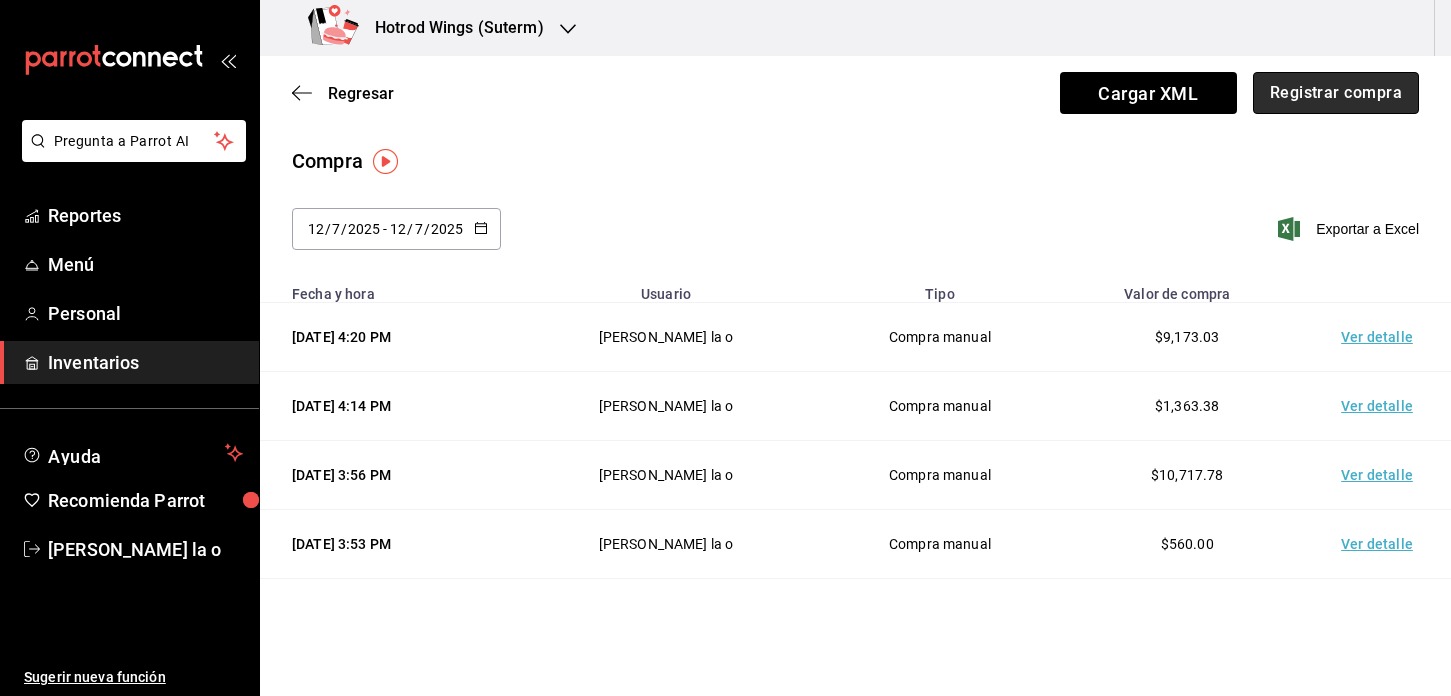 click on "Registrar compra" at bounding box center (1336, 93) 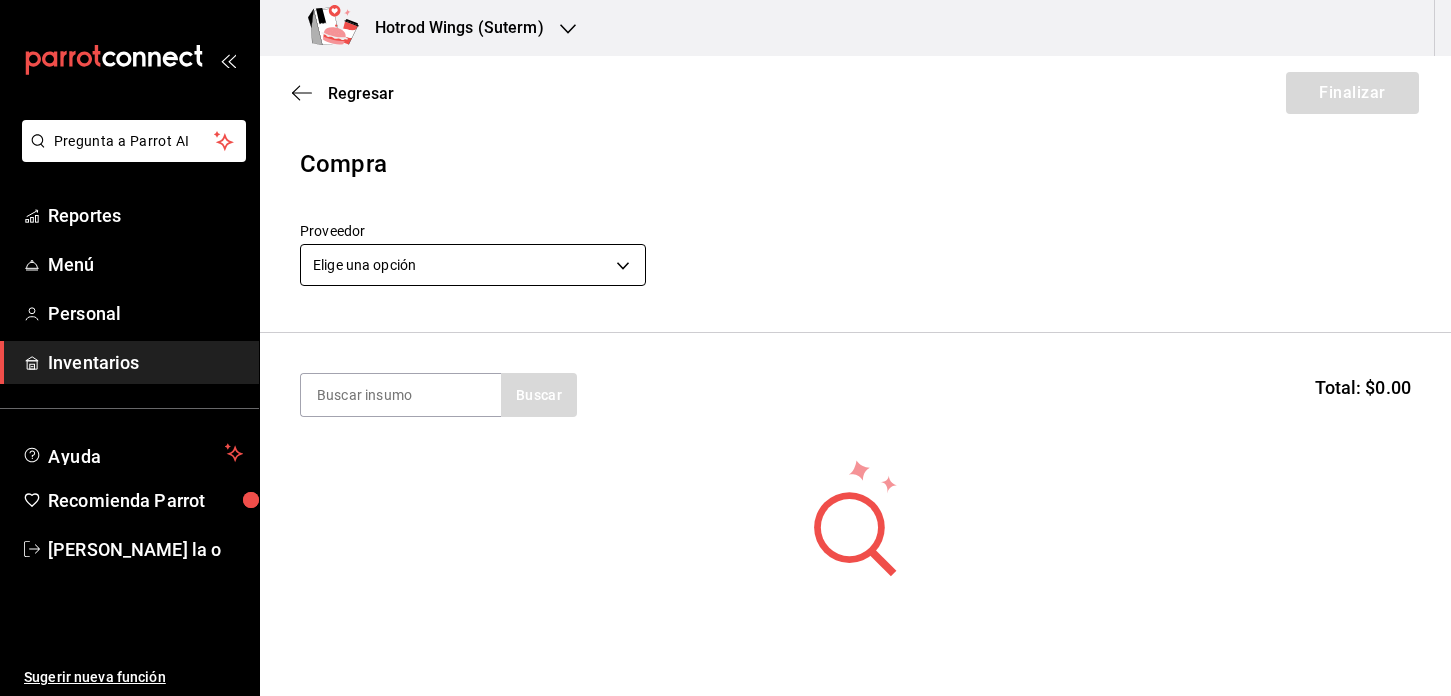 click on "Pregunta a Parrot AI Reportes   Menú   Personal   Inventarios   Ayuda Recomienda Parrot   [PERSON_NAME] De la o   Sugerir nueva función   Hotrod Wings (Suterm) Regresar Finalizar Compra Proveedor Elige una opción default Buscar Total: $0.00 No hay insumos a mostrar. Busca un insumo para agregarlo a la lista Pregunta a Parrot AI Reportes   Menú   Personal   Inventarios   Ayuda Recomienda Parrot   [PERSON_NAME] De la o   Sugerir nueva función   GANA 1 MES GRATIS EN TU SUSCRIPCIÓN AQUÍ ¿Recuerdas cómo empezó tu restaurante?
[DATE] puedes ayudar a un colega a tener el mismo cambio que tú viviste.
Recomienda Parrot directamente desde tu Portal Administrador.
Es fácil y rápido.
🎁 Por cada restaurante que se una, ganas 1 mes gratis. Ver video tutorial Ir a video Editar Eliminar Visitar centro de ayuda [PHONE_NUMBER] [EMAIL_ADDRESS][DOMAIN_NAME] Visitar centro de ayuda [PHONE_NUMBER] [EMAIL_ADDRESS][DOMAIN_NAME]" at bounding box center [725, 291] 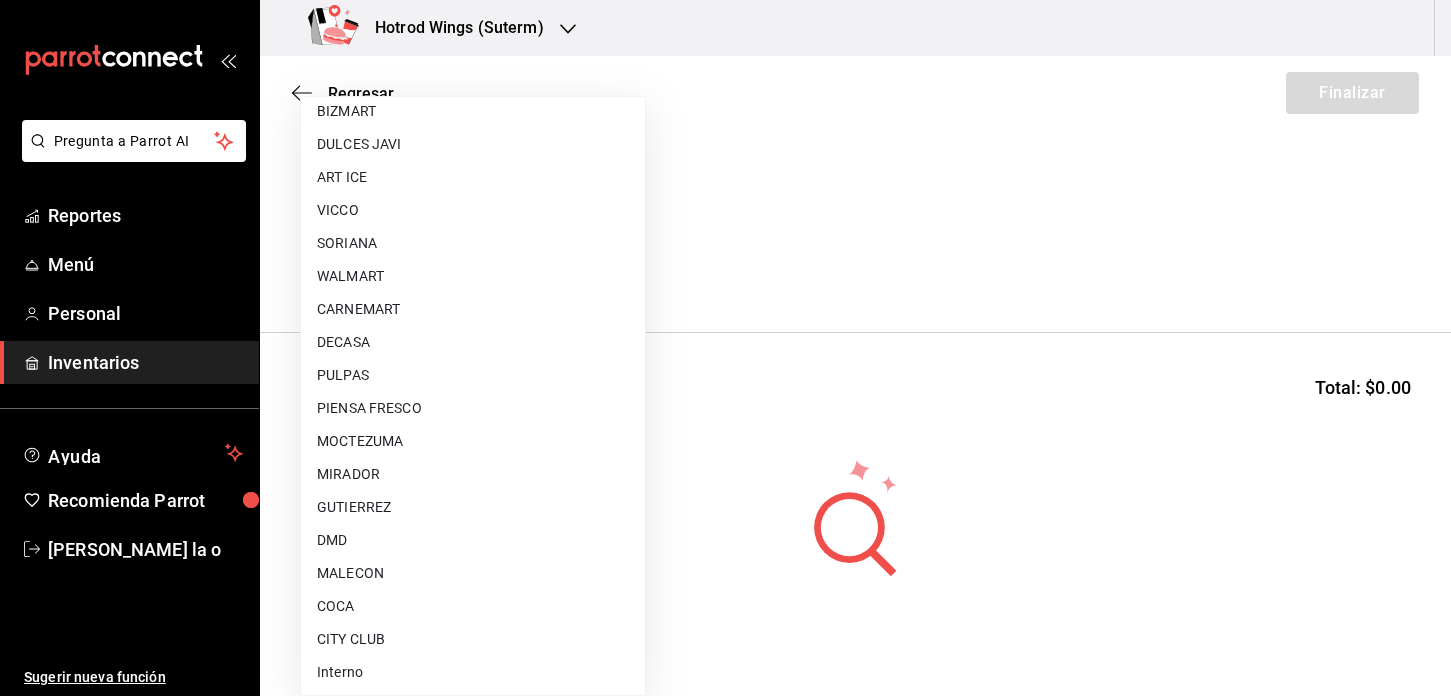 scroll, scrollTop: 1002, scrollLeft: 0, axis: vertical 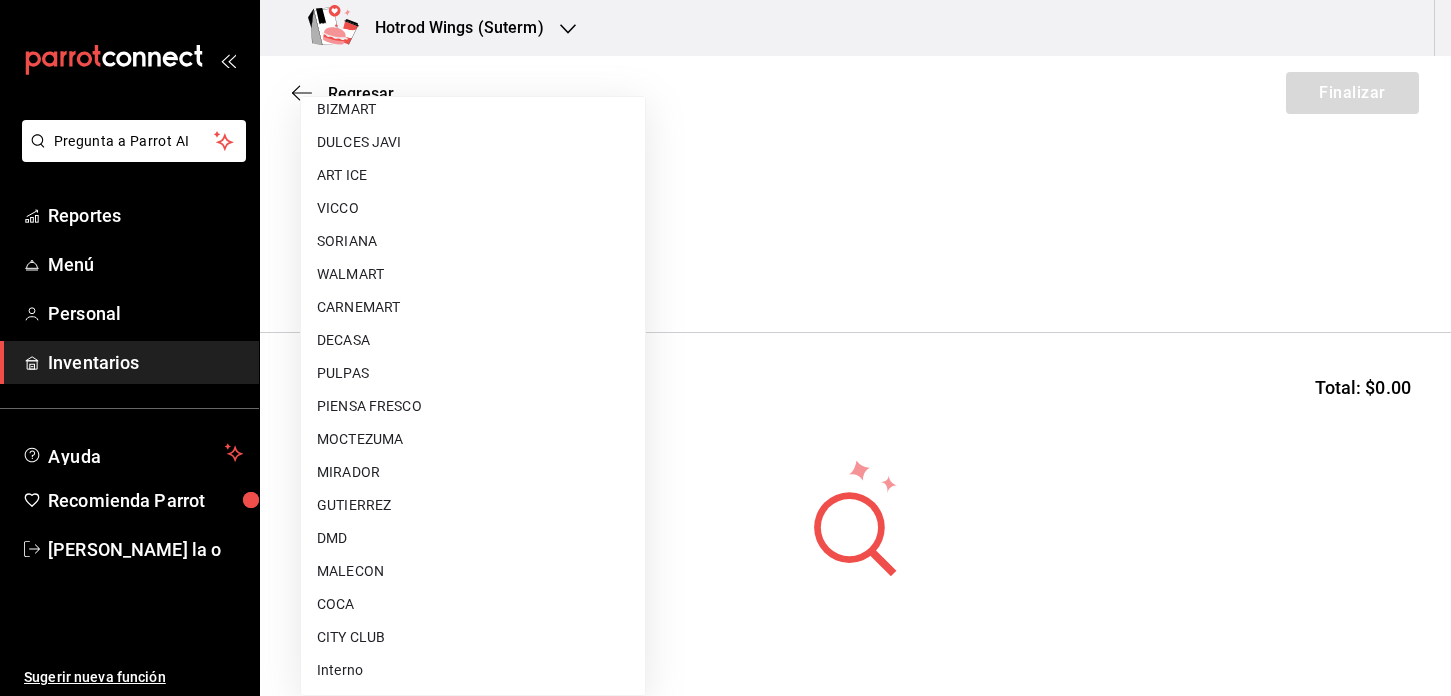 click on "COCA" at bounding box center [473, 604] 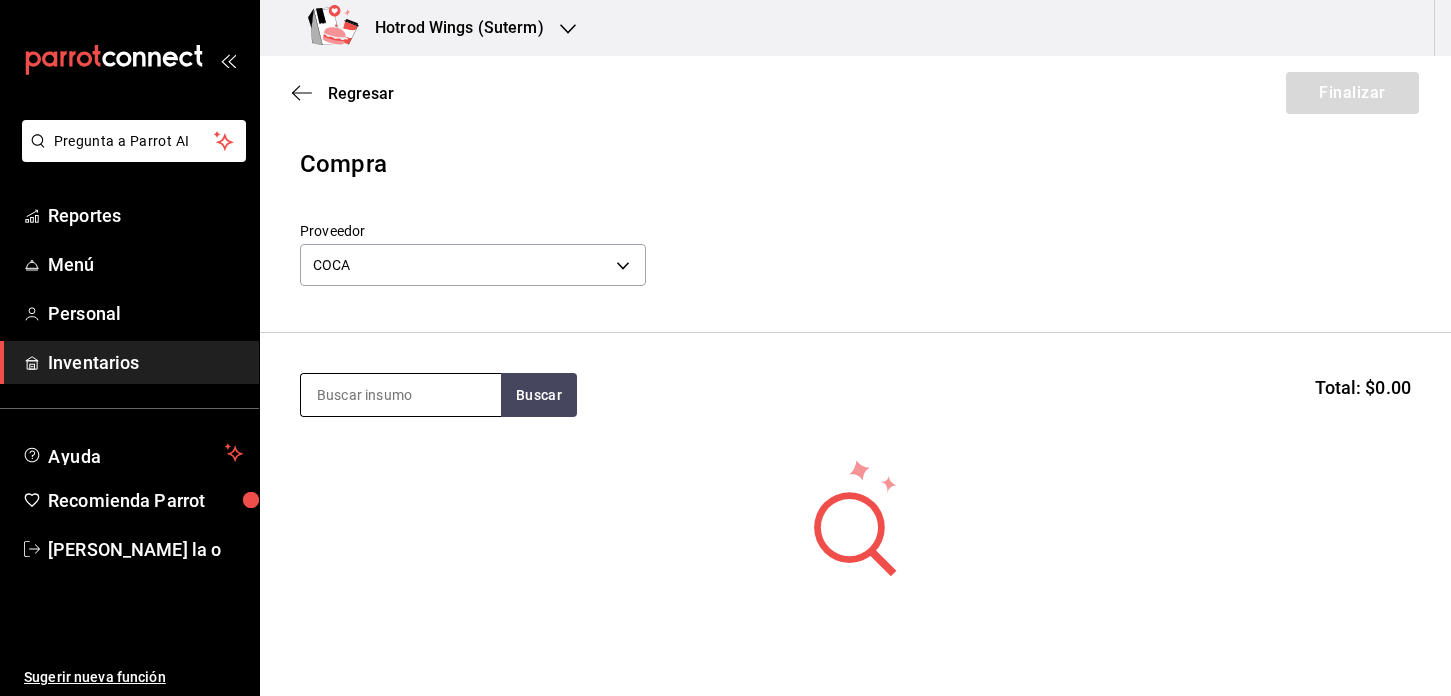 click at bounding box center [401, 395] 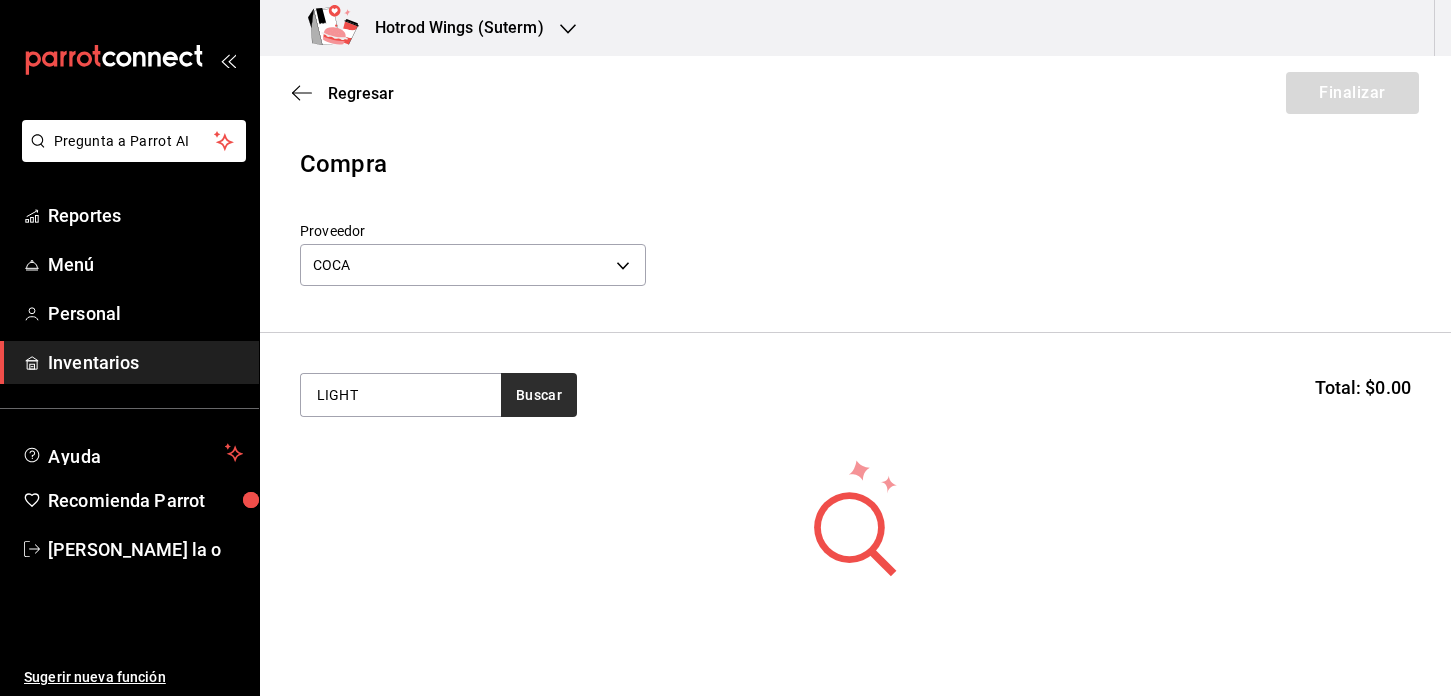 type on "LIGHT" 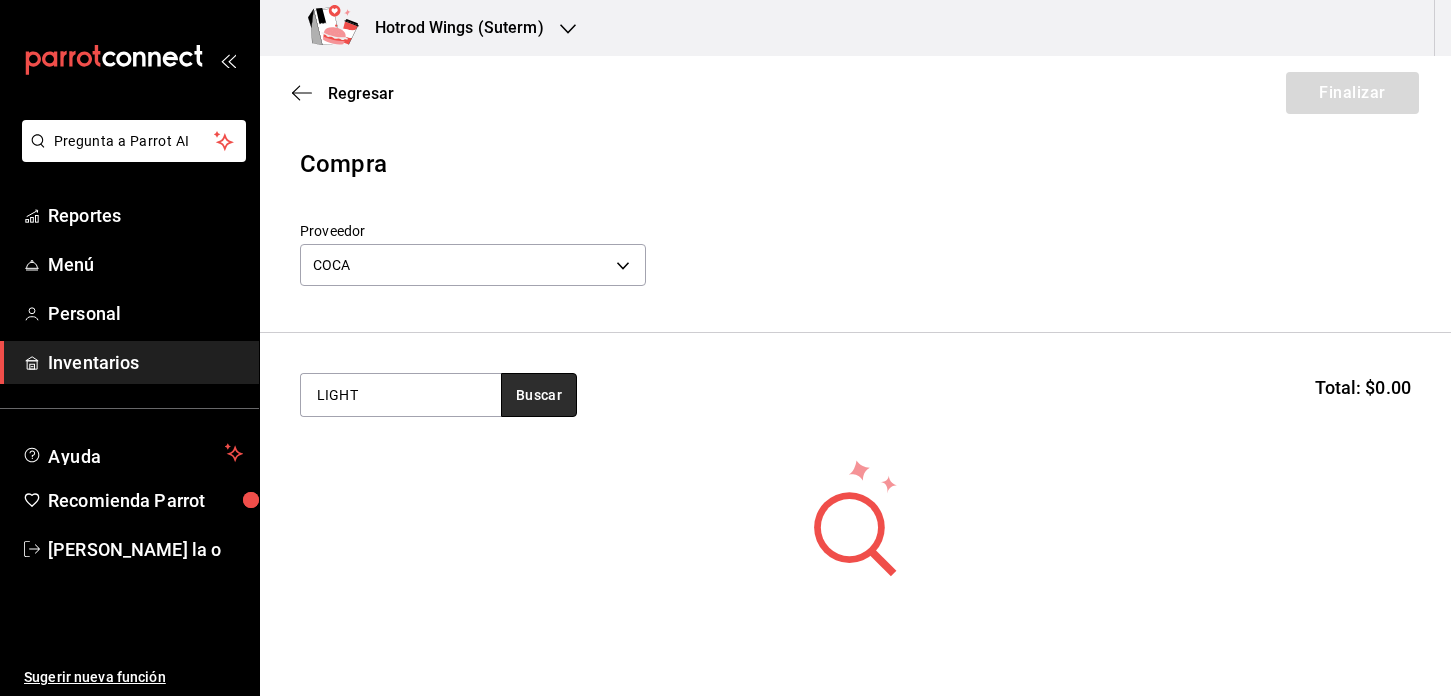 click on "Buscar" at bounding box center [539, 395] 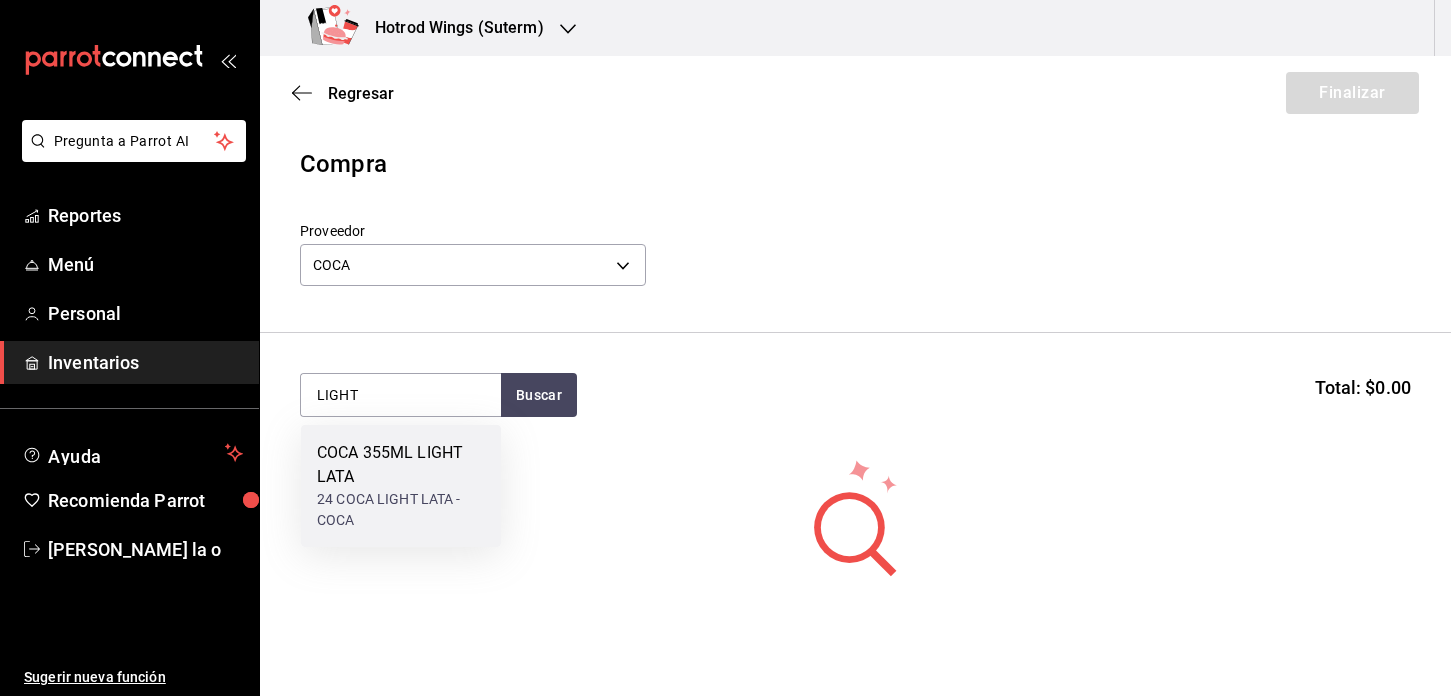 click on "COCA 355ML LIGHT LATA" at bounding box center (401, 465) 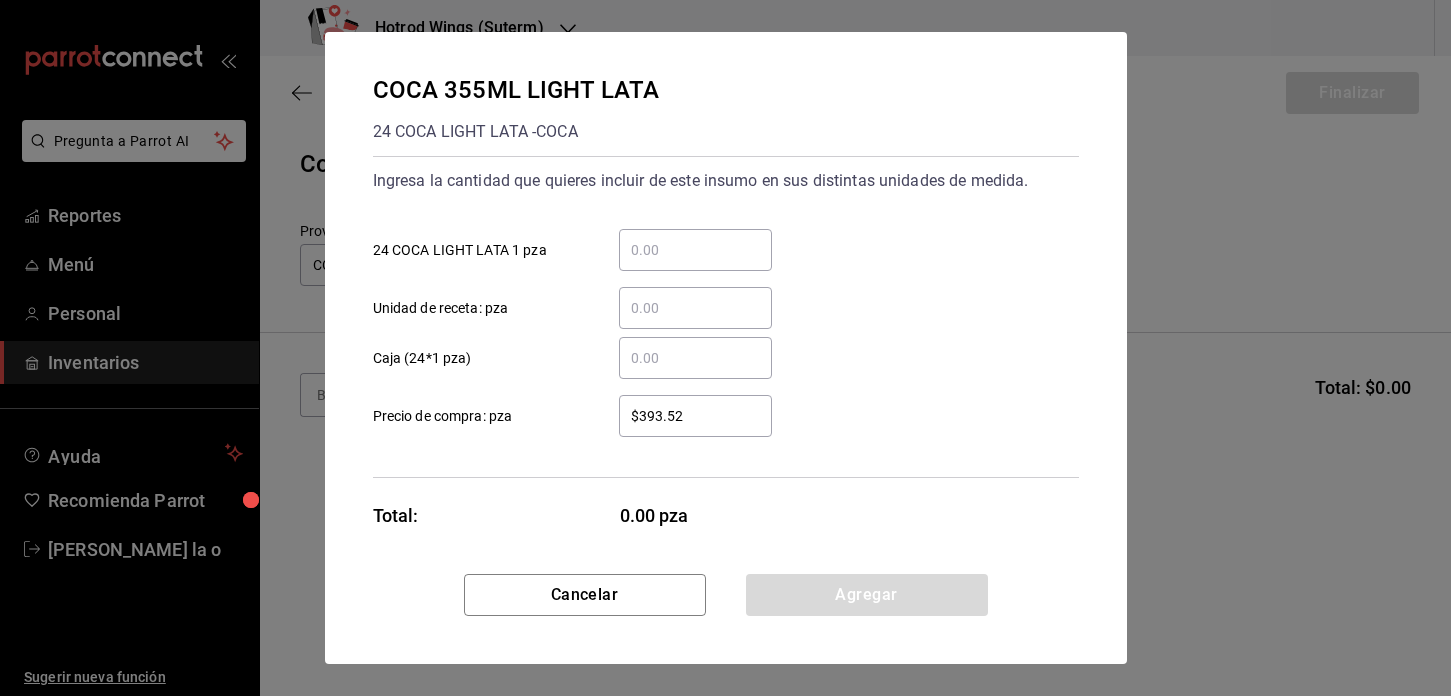 click on "​ 24 COCA LIGHT LATA 1 pza" at bounding box center [695, 250] 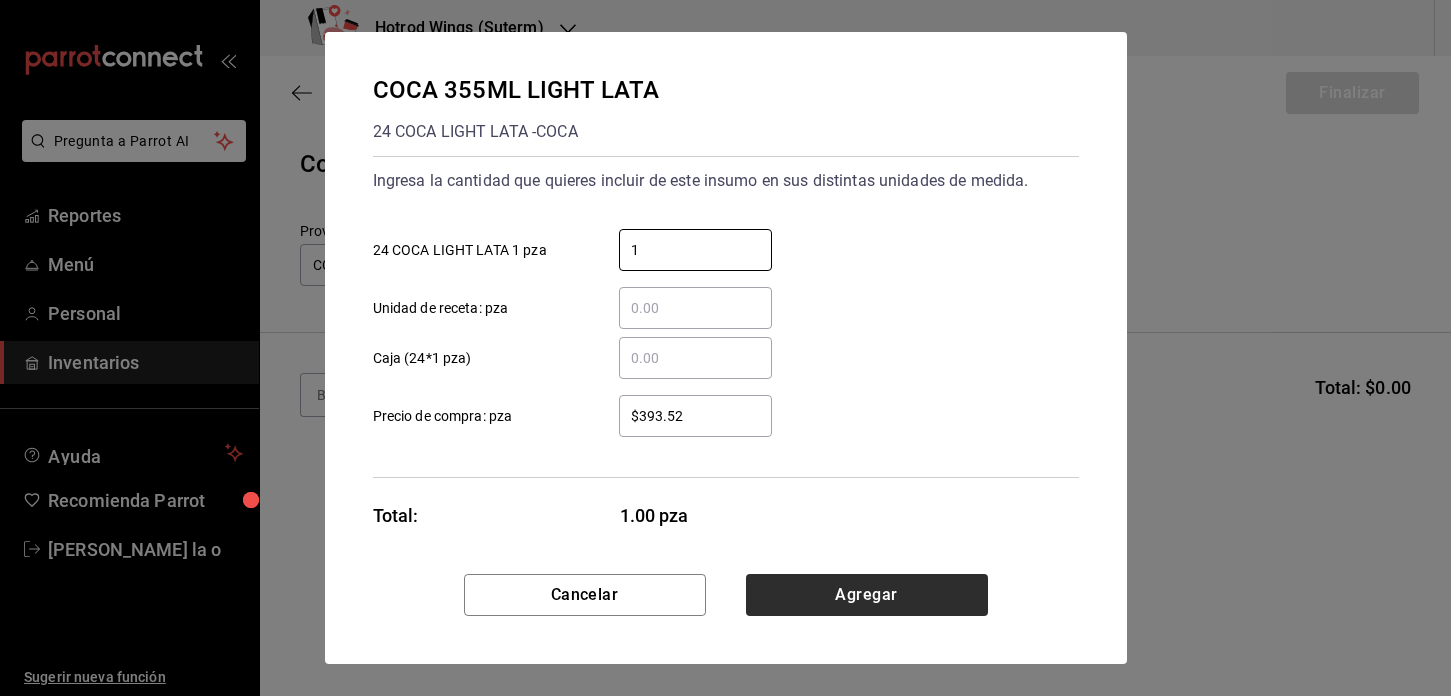 type on "1" 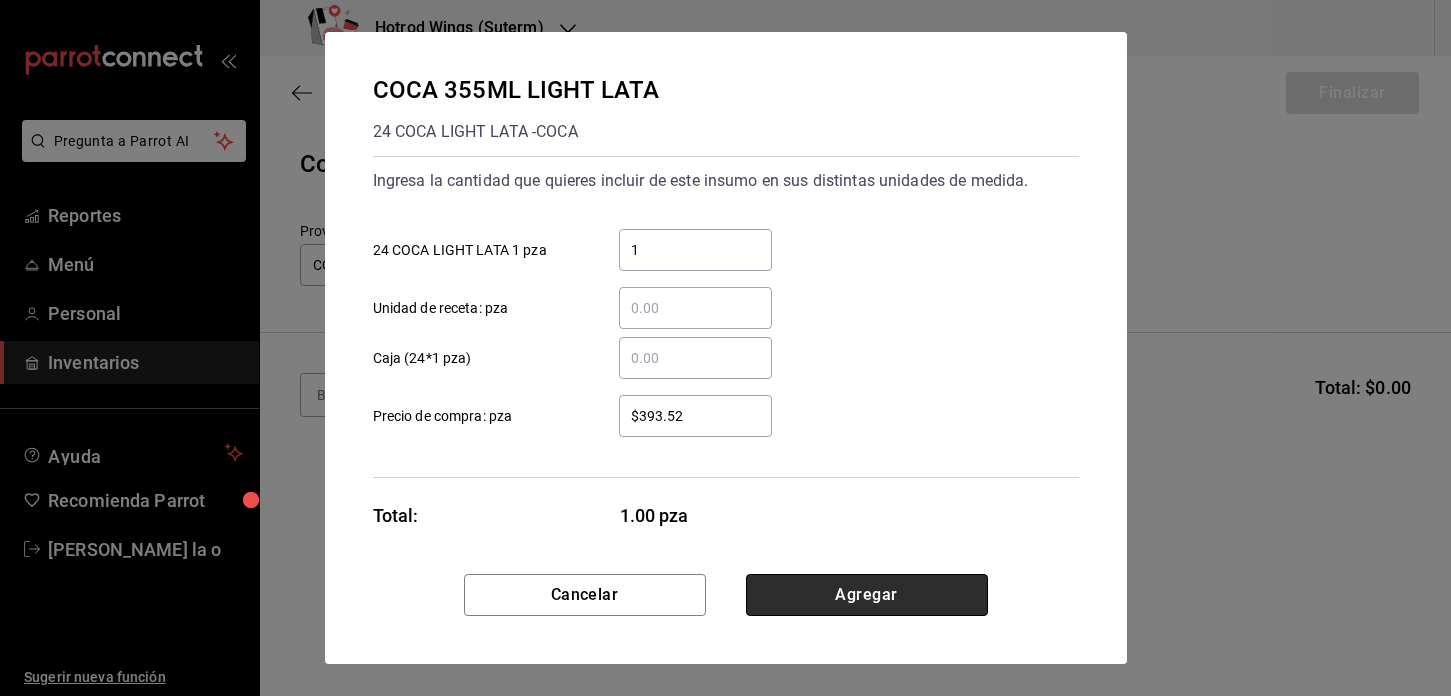 click on "Agregar" at bounding box center [867, 595] 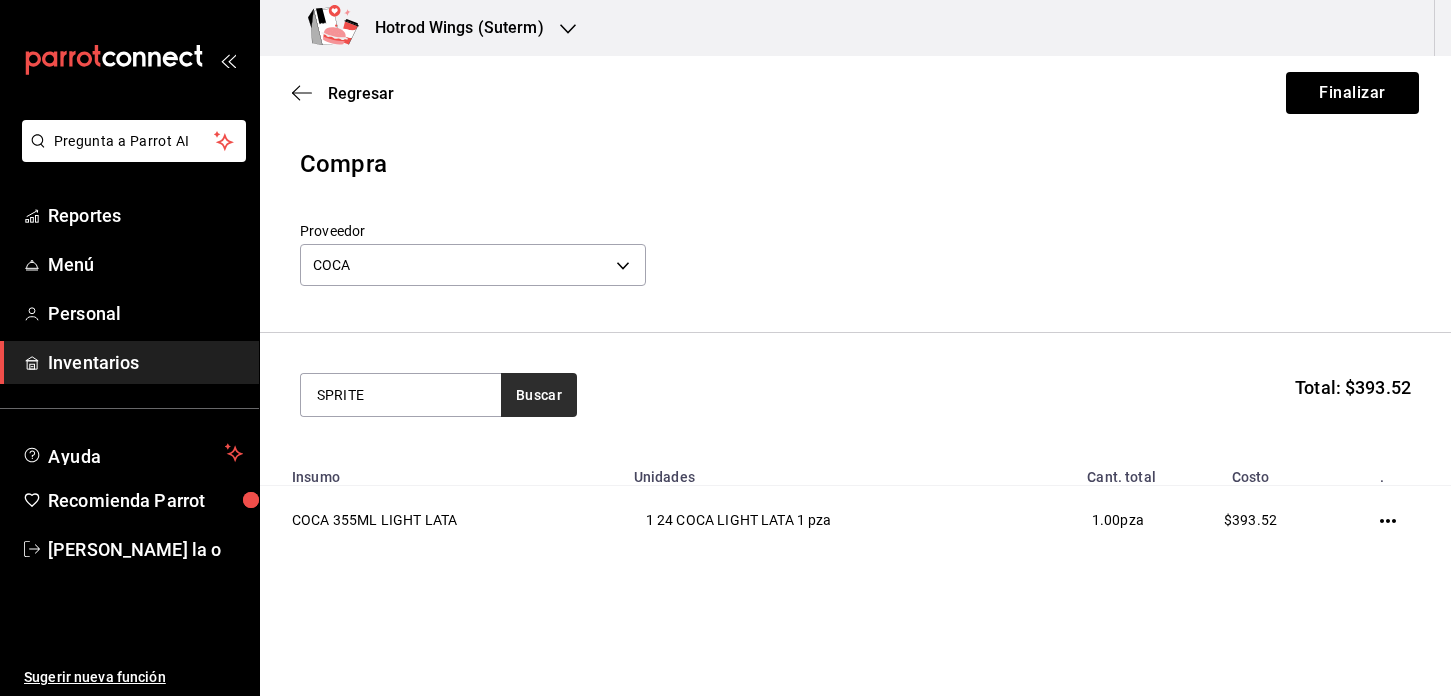 type on "SPRITE" 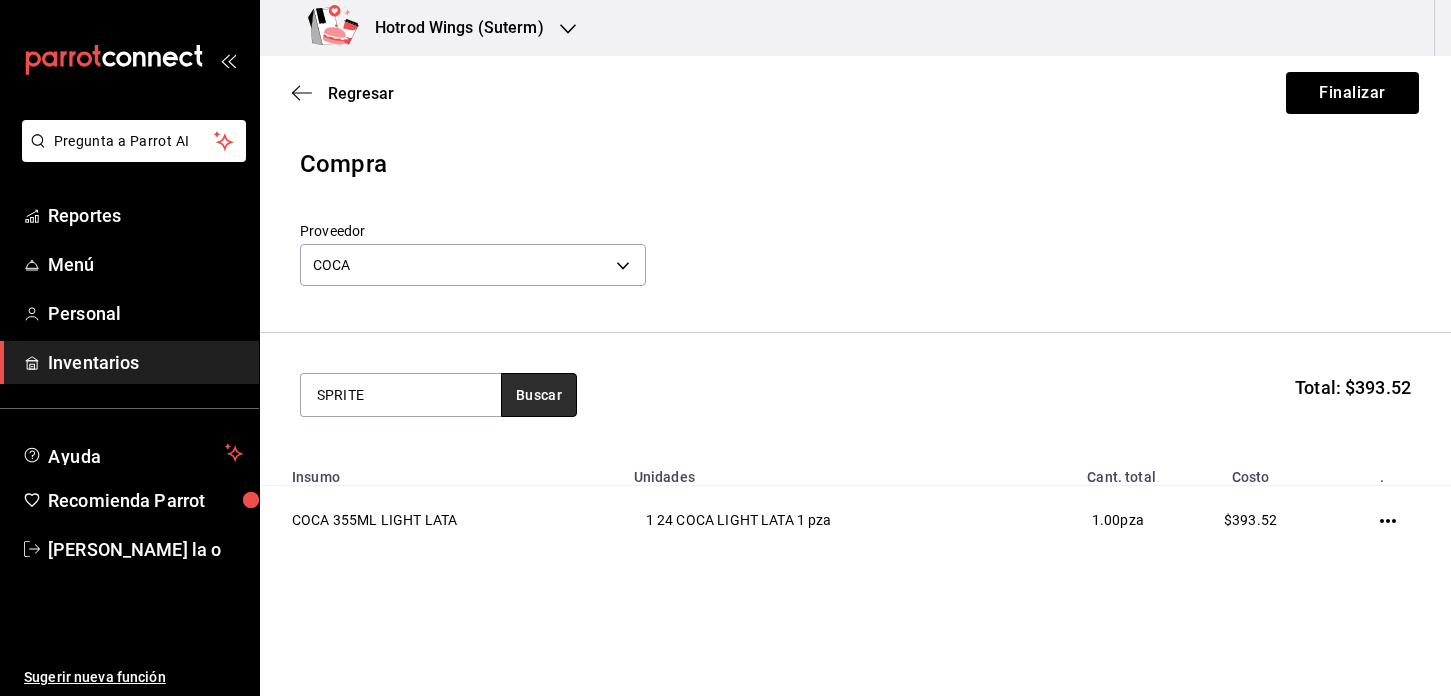 click on "Buscar" at bounding box center [539, 395] 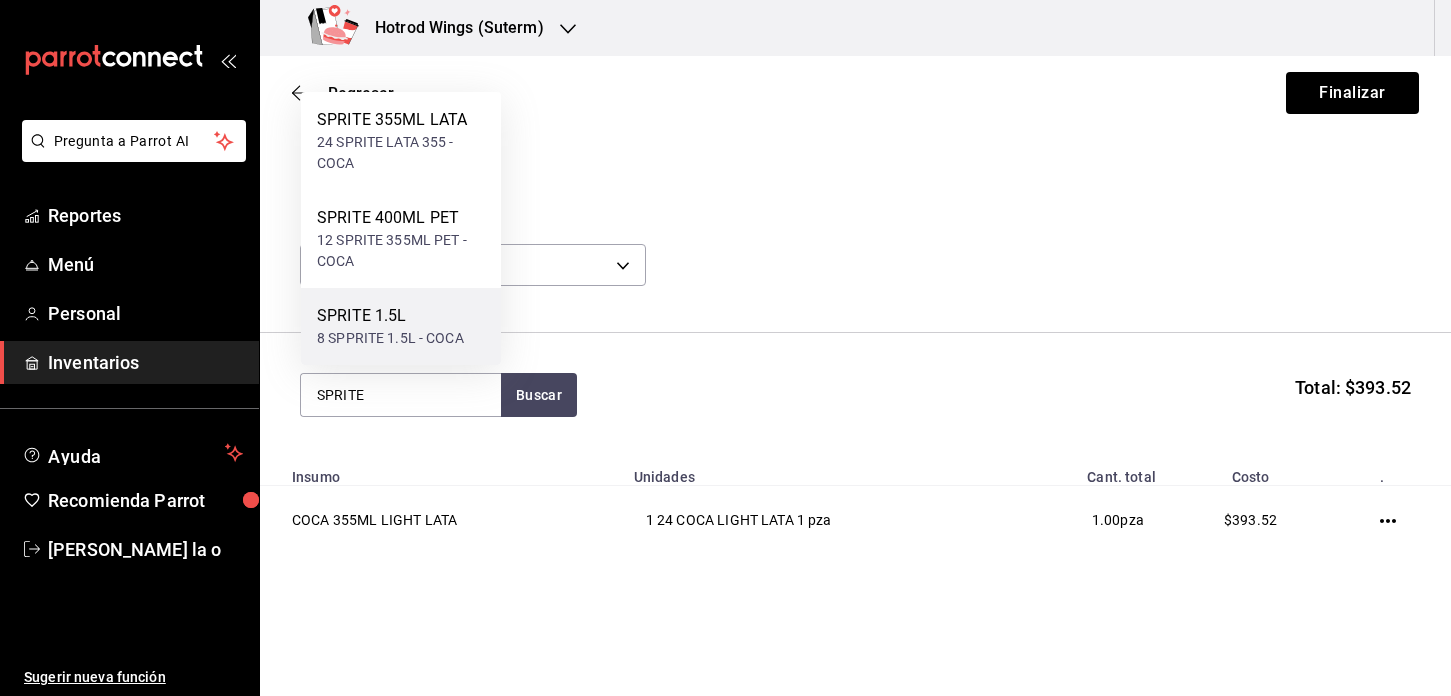 click on "8 SPPRITE 1.5L - COCA" at bounding box center [390, 338] 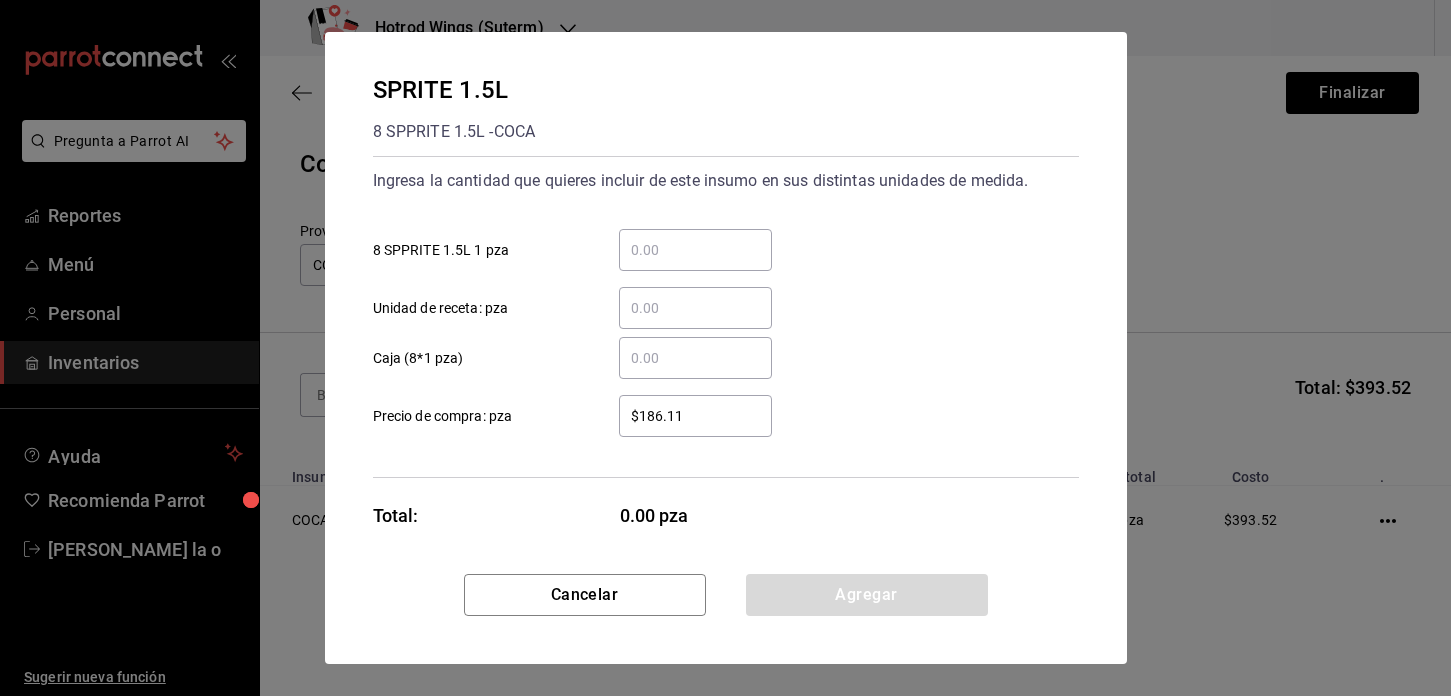 drag, startPoint x: 456, startPoint y: 347, endPoint x: 889, endPoint y: 447, distance: 444.39734 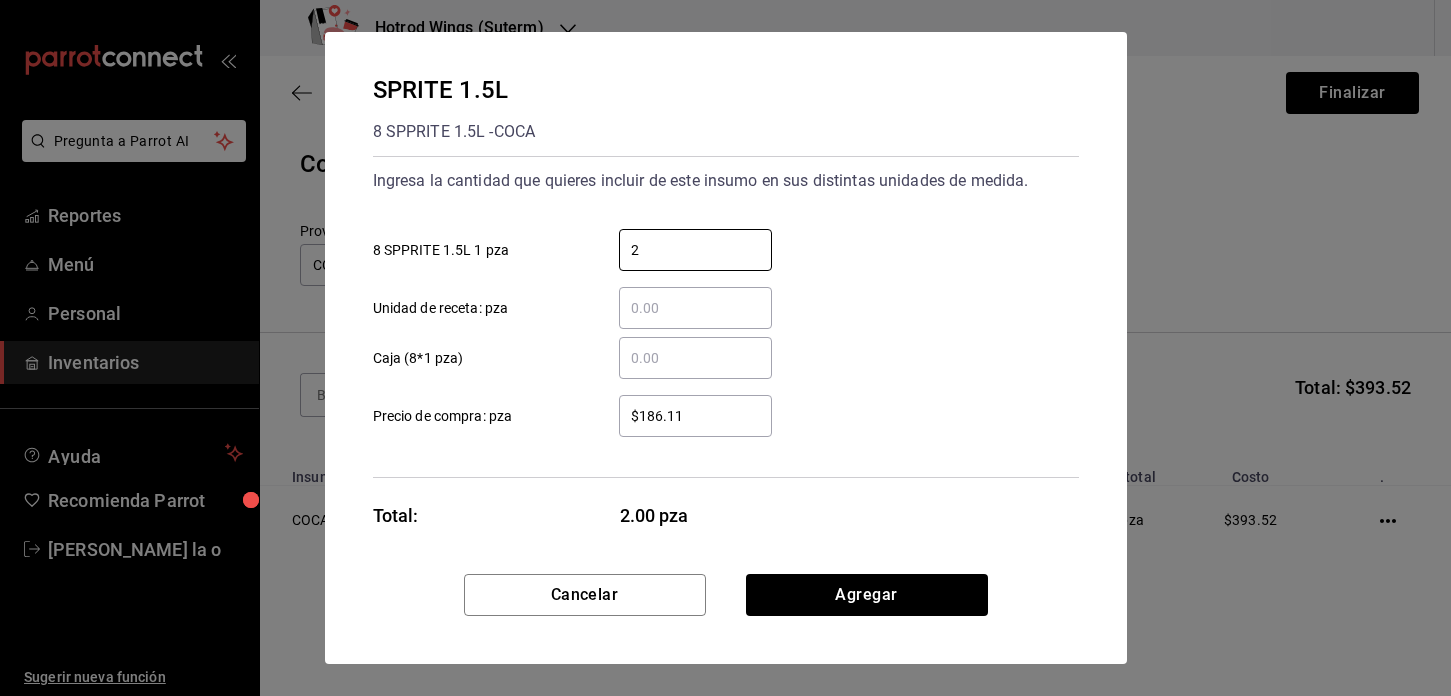 type on "2" 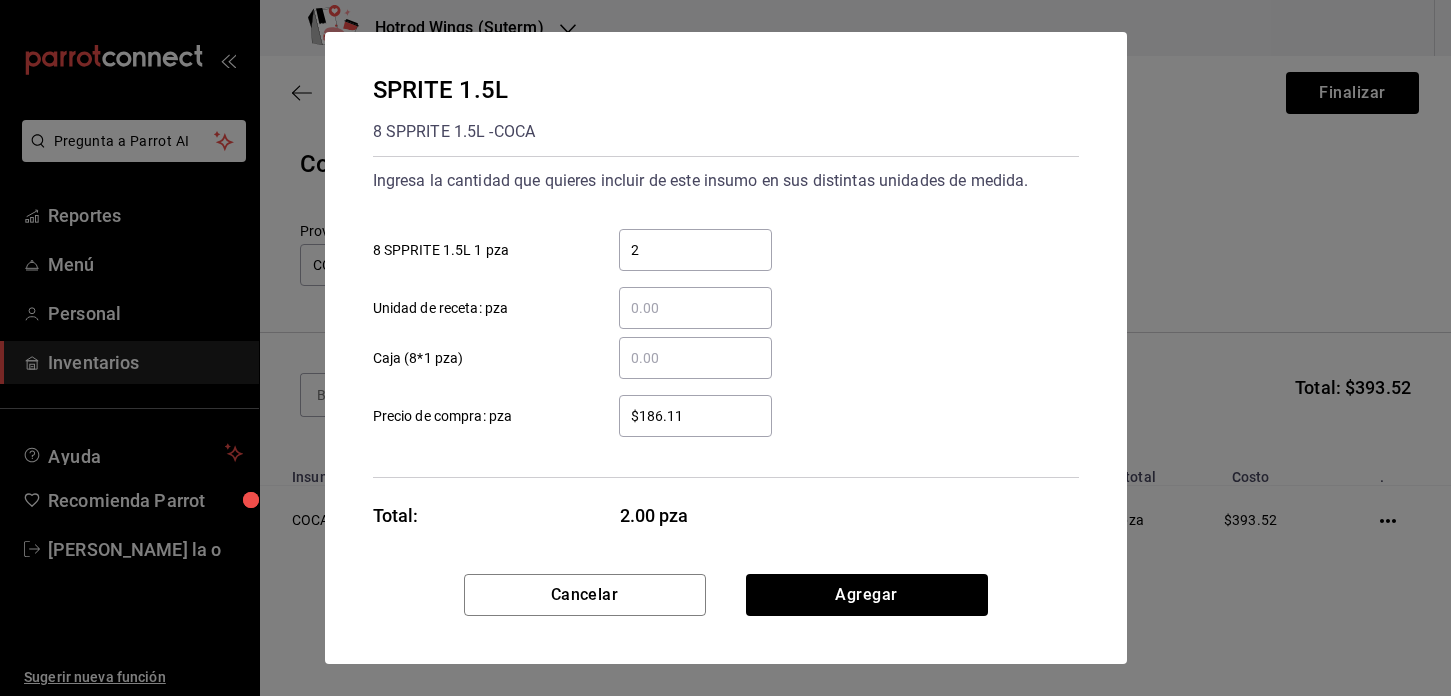 click on "SPRITE 1.5L   8 SPPRITE 1.5L -  COCA Ingresa la cantidad que quieres incluir de este insumo en sus distintas unidades de medida. 2 ​ 8 SPPRITE 1.5L 1 pza ​ Unidad de receta: pza ​ Caja (8*1 pza) $186.11 ​ Precio de compra: pza Total: 2.00 pza" at bounding box center (726, 303) 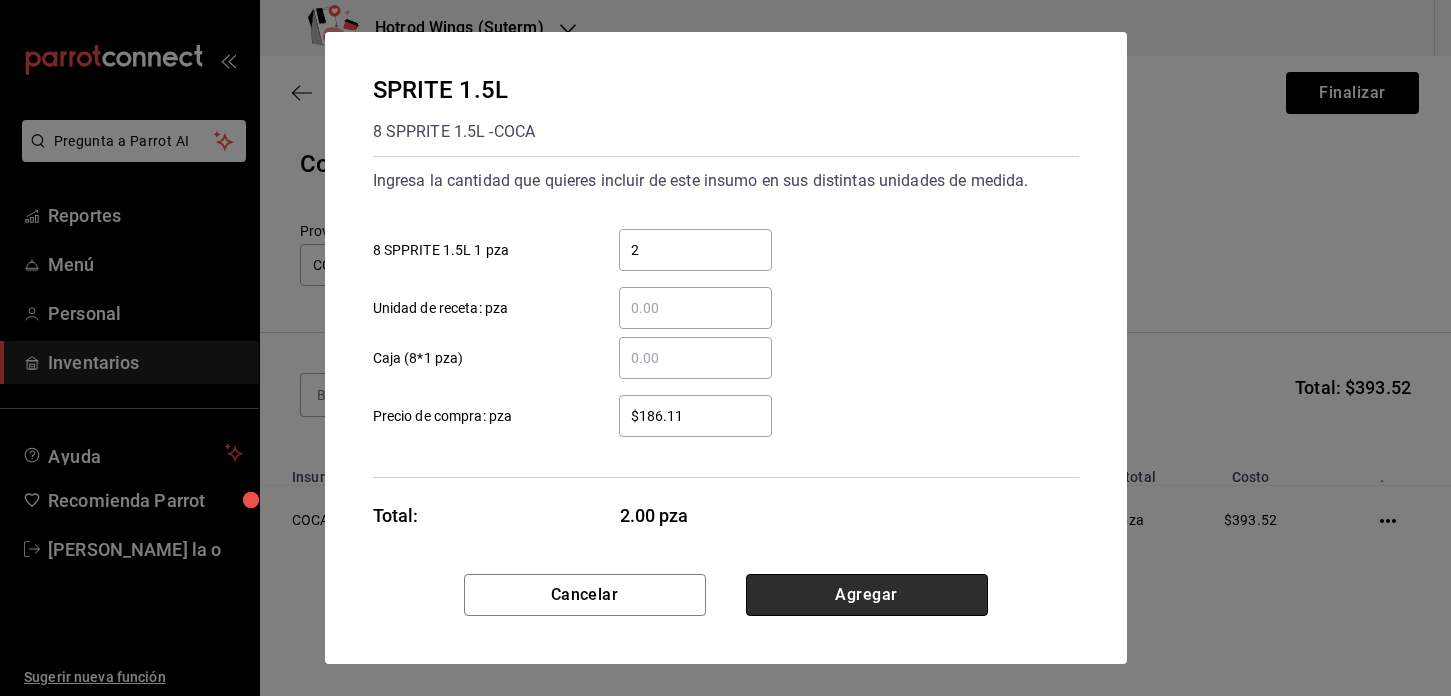 click on "Agregar" at bounding box center [867, 595] 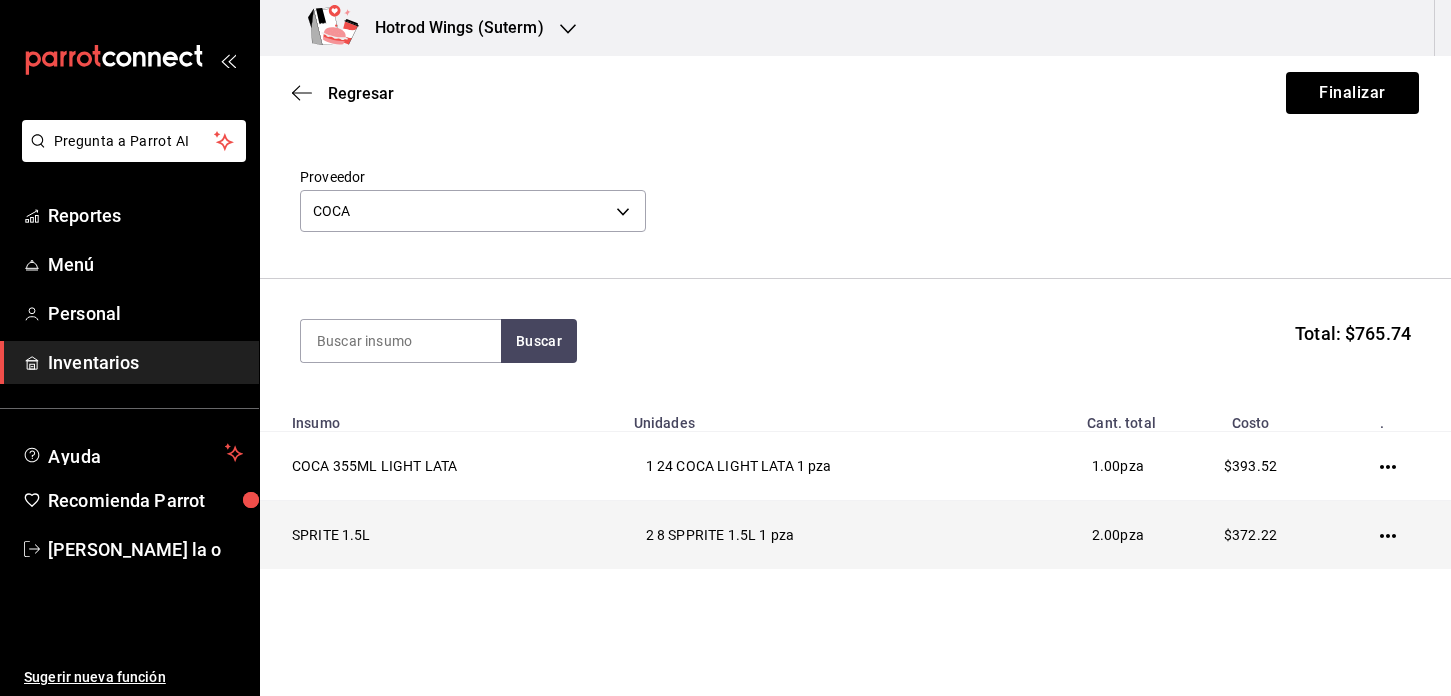 scroll, scrollTop: 105, scrollLeft: 0, axis: vertical 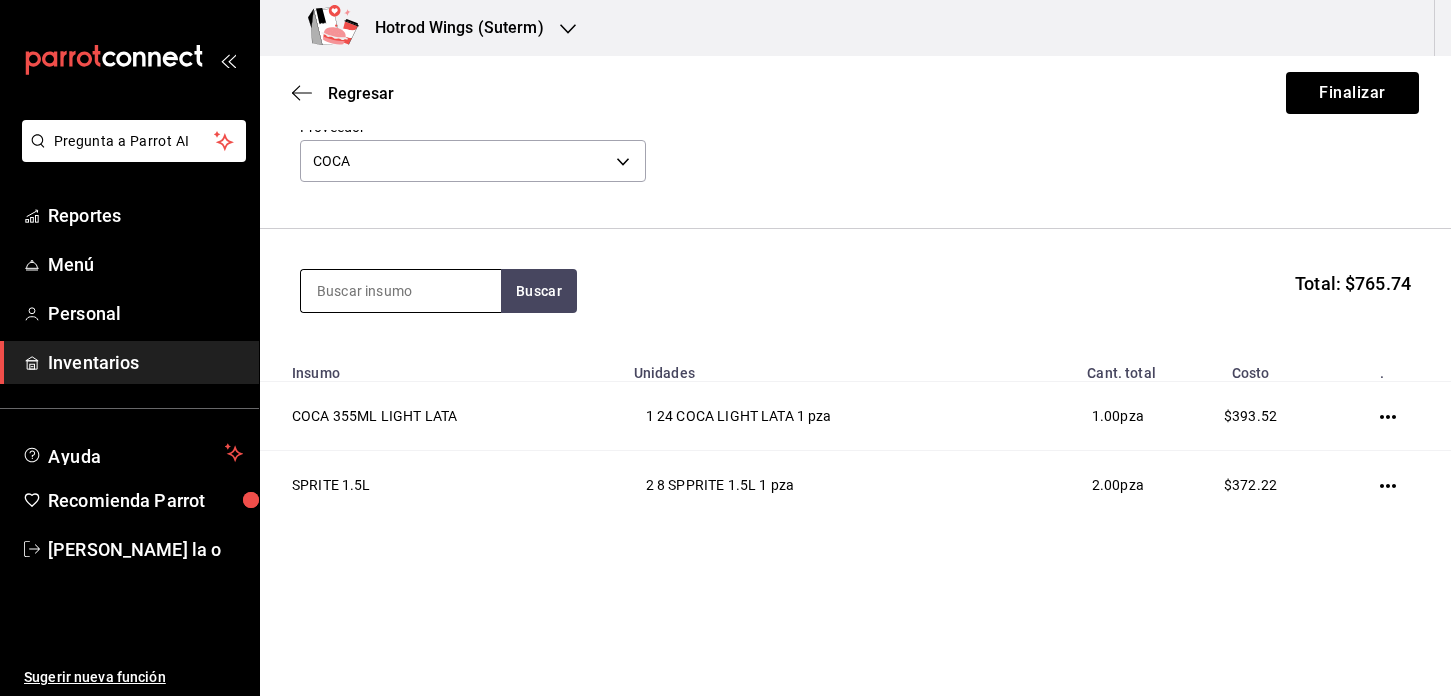 click at bounding box center (401, 291) 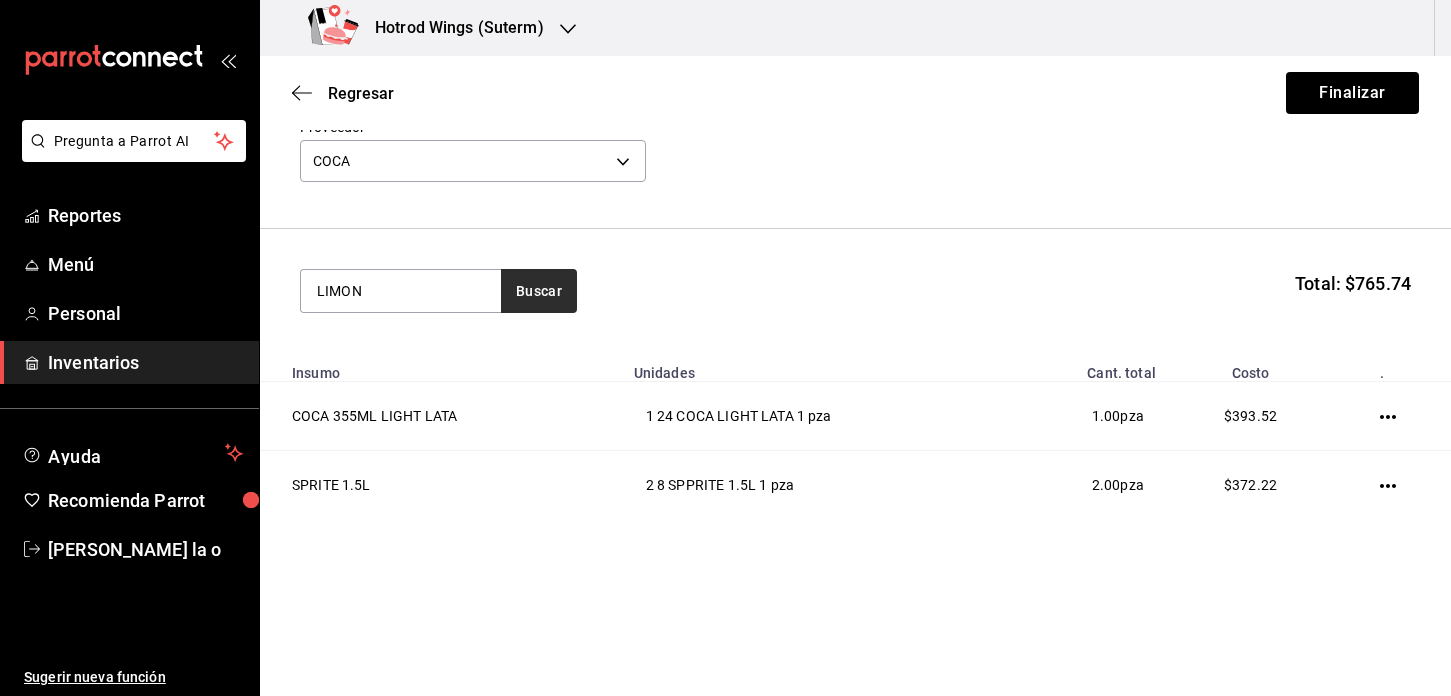 type on "LIMON" 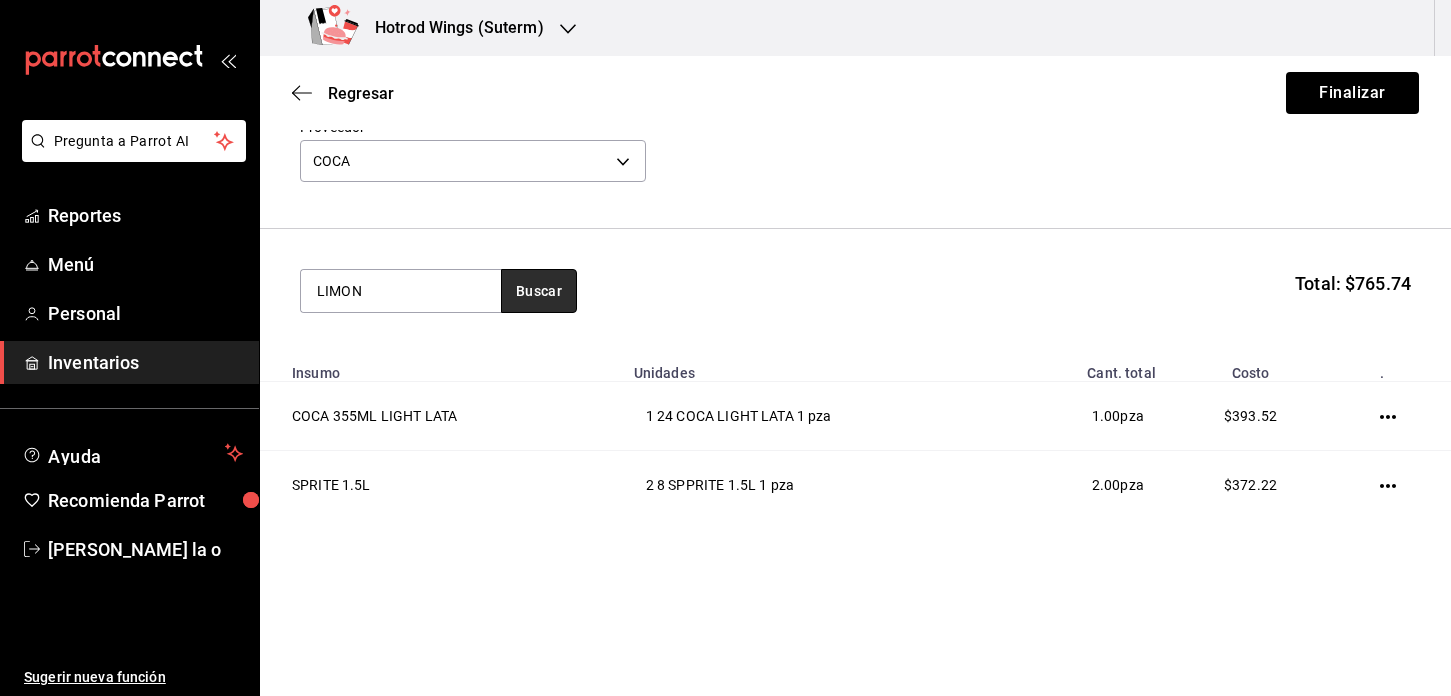 click on "Buscar" at bounding box center [539, 291] 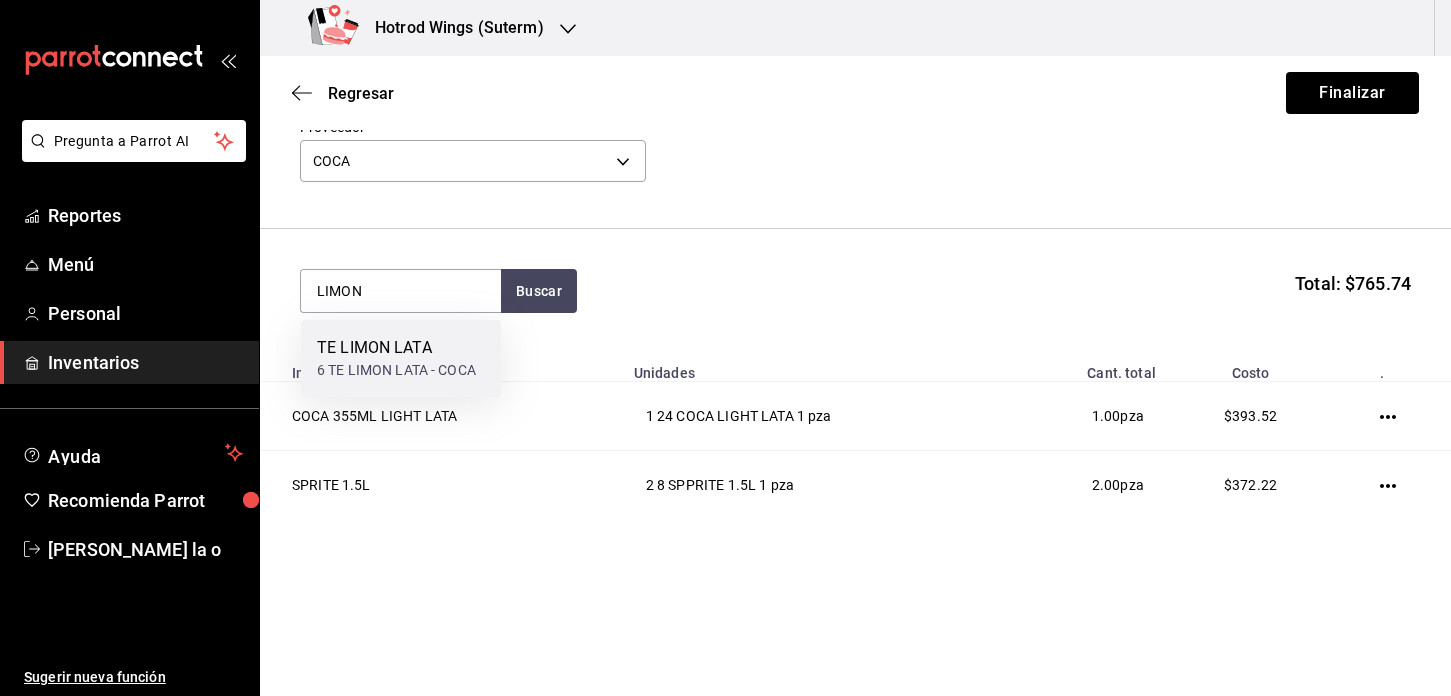click on "6 TE LIMON LATA - COCA" at bounding box center (396, 370) 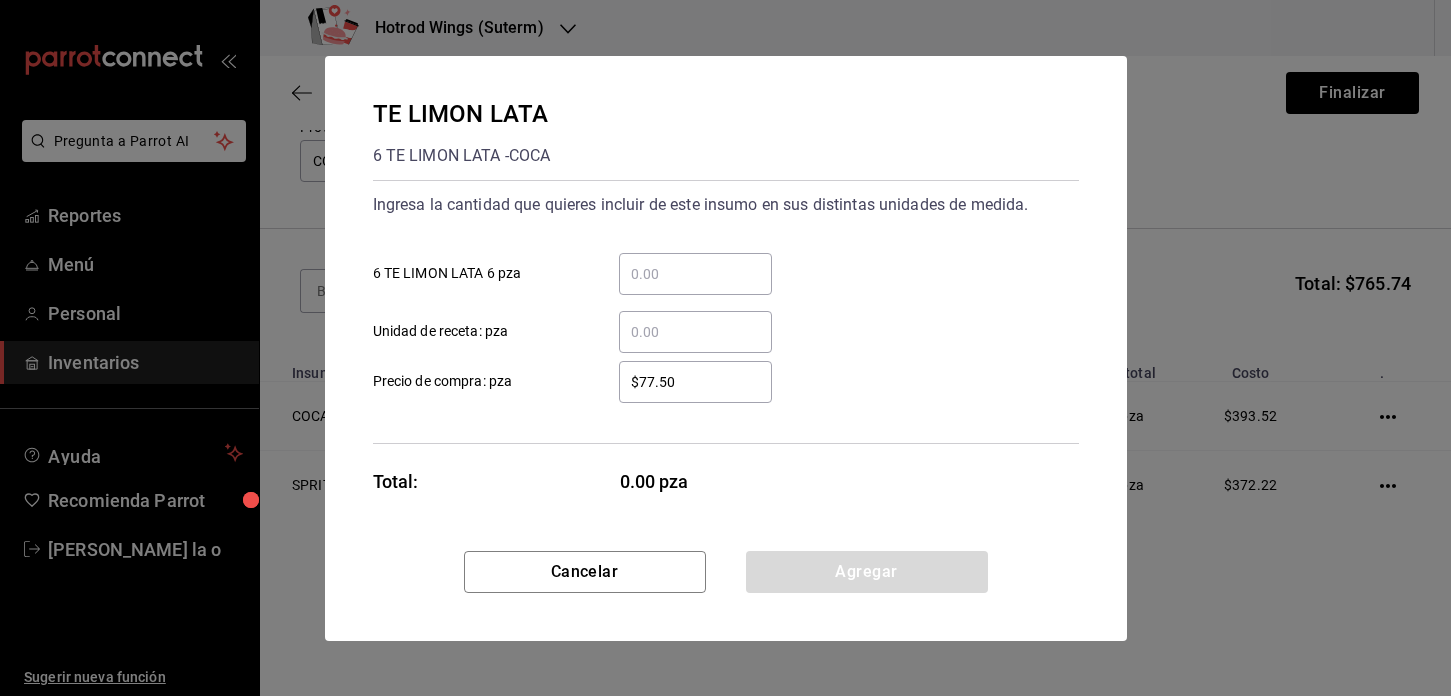 click on "​ 6 TE LIMON LATA 6 pza" at bounding box center (695, 274) 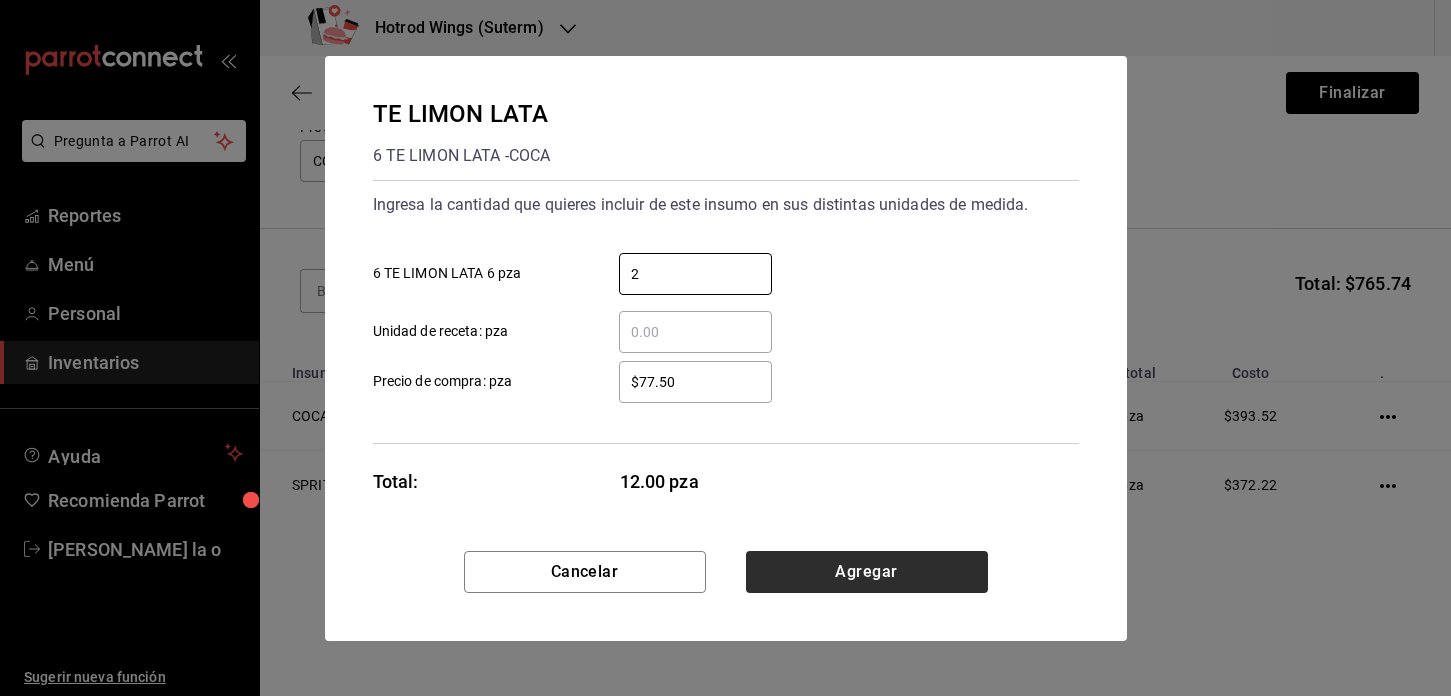 type on "2" 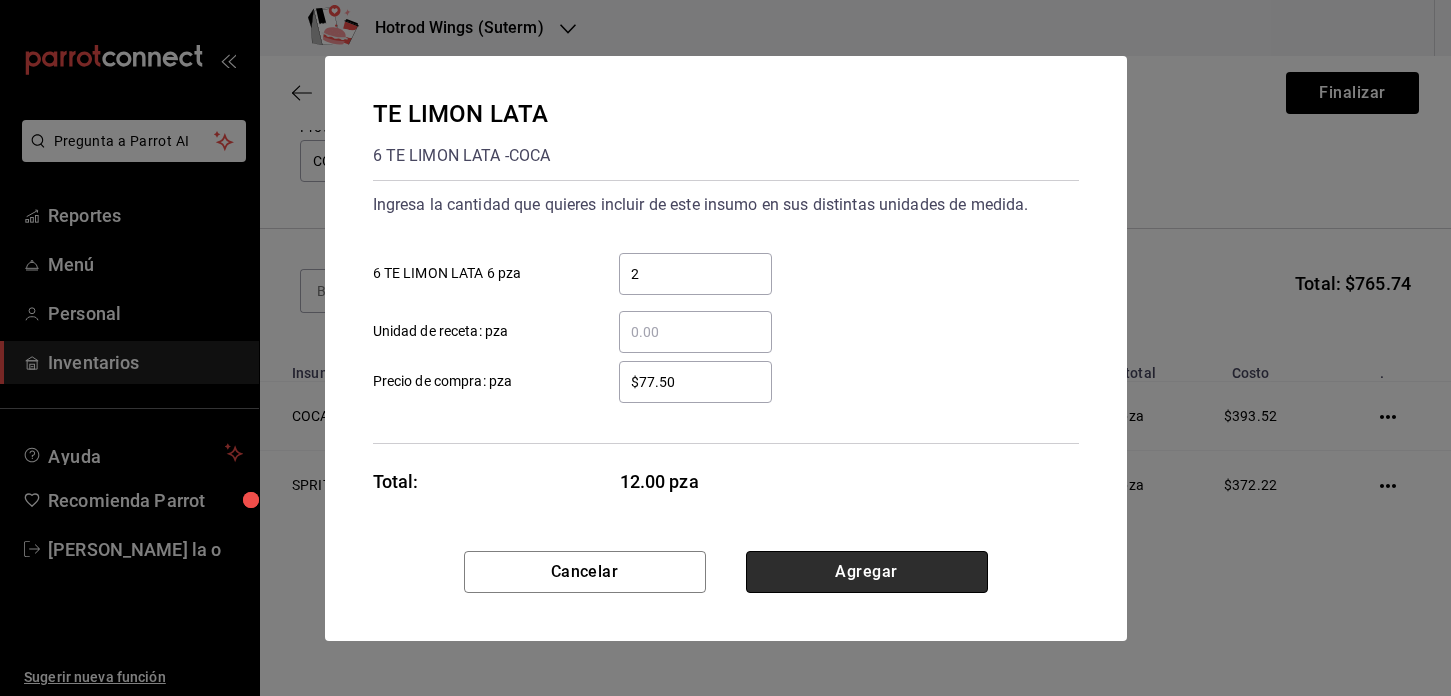 click on "Agregar" at bounding box center (867, 572) 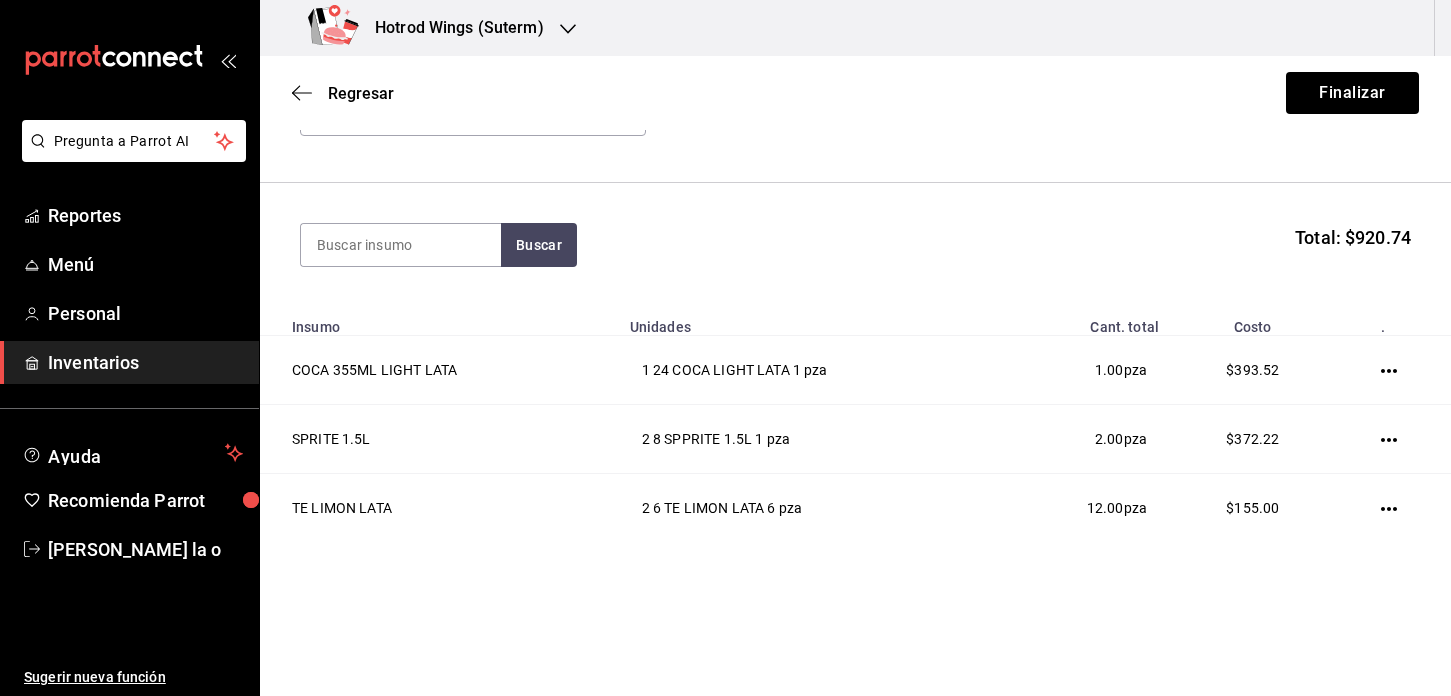 scroll, scrollTop: 174, scrollLeft: 0, axis: vertical 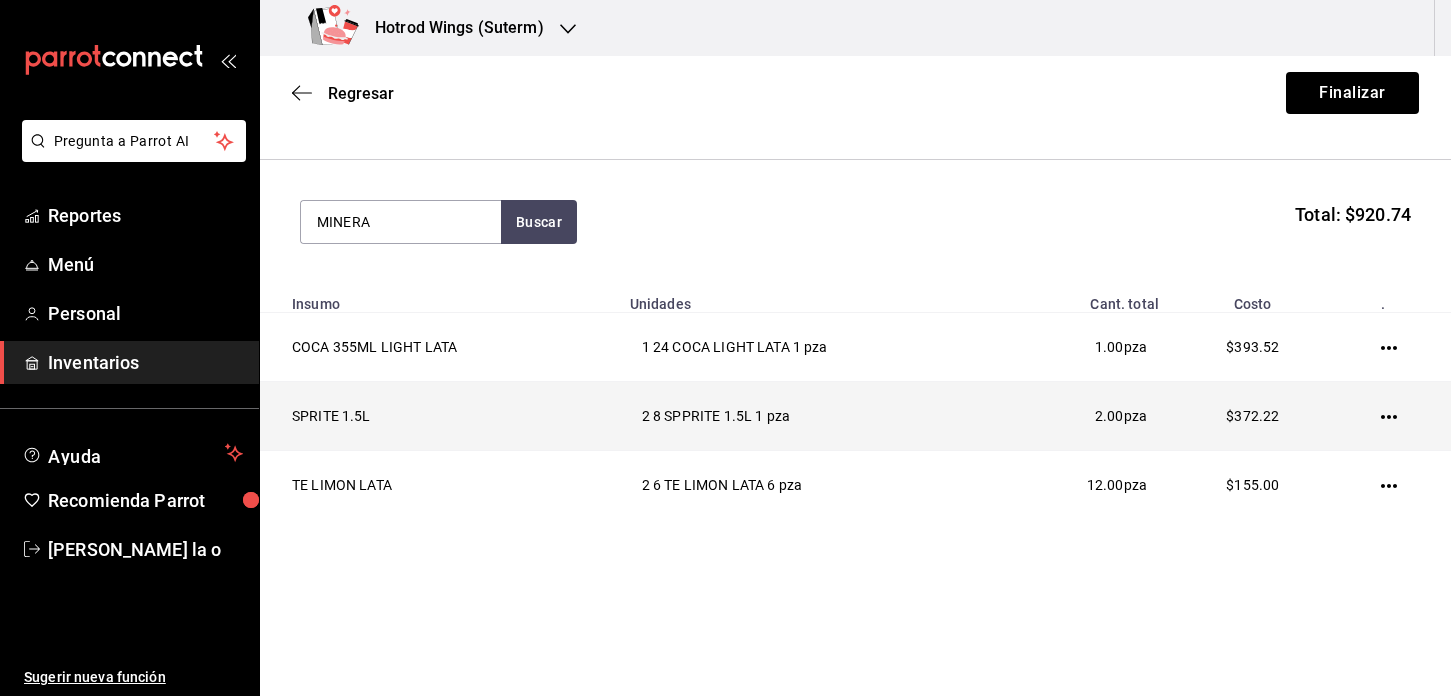 drag, startPoint x: 437, startPoint y: 310, endPoint x: 935, endPoint y: 384, distance: 503.468 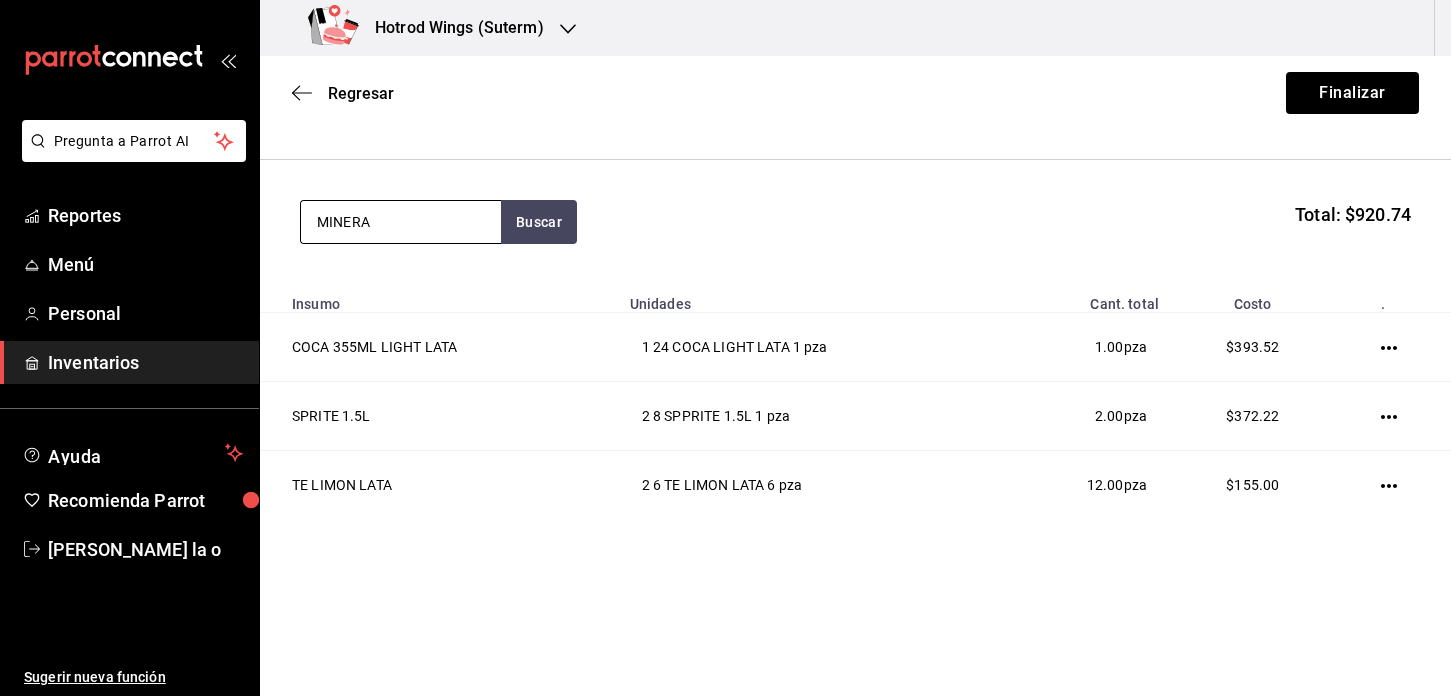 click on "MINERA" at bounding box center [401, 222] 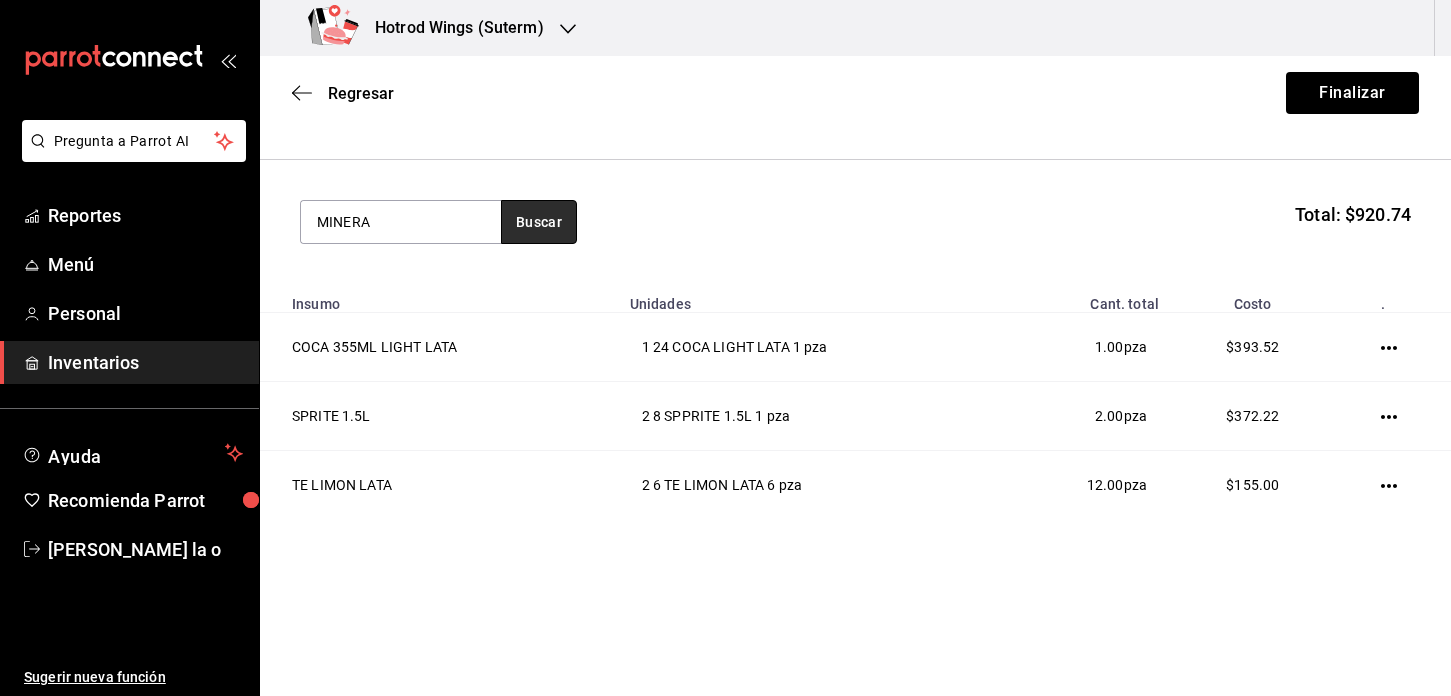 click on "Buscar" at bounding box center (539, 222) 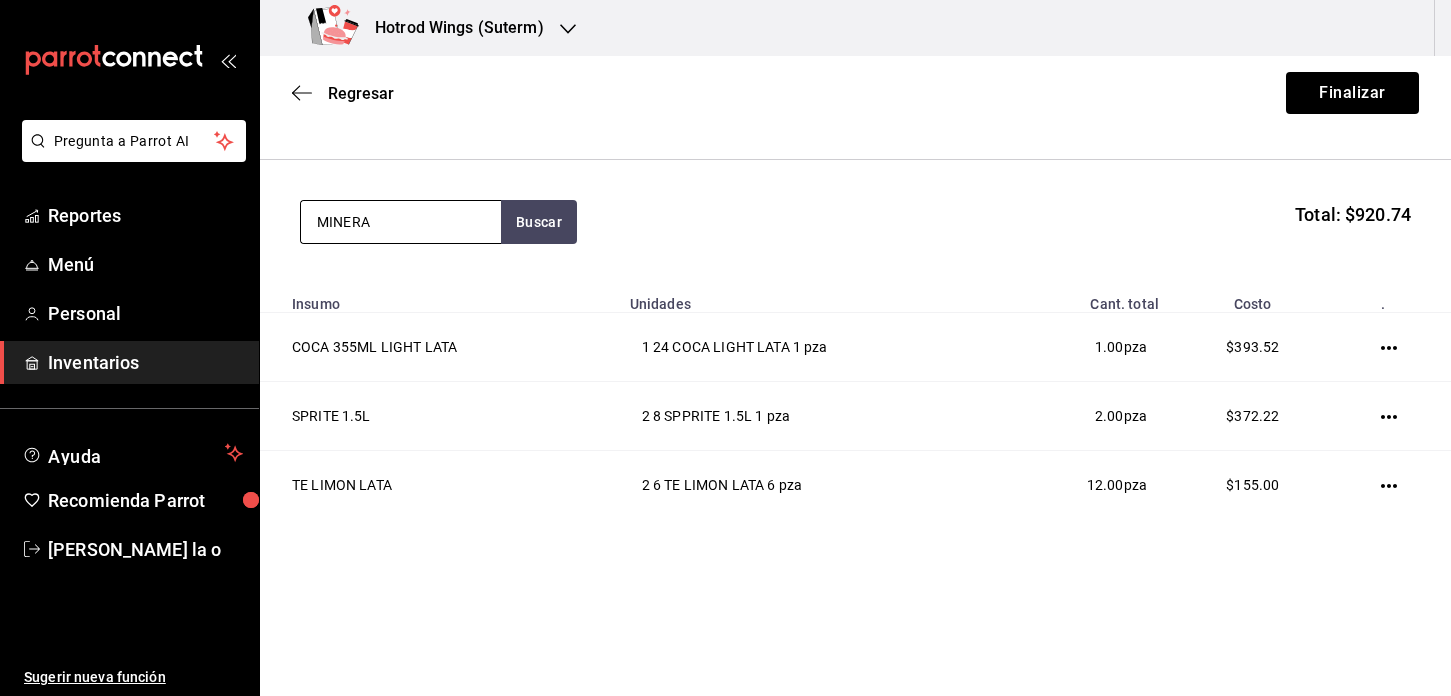 click on "MINERA" at bounding box center (401, 222) 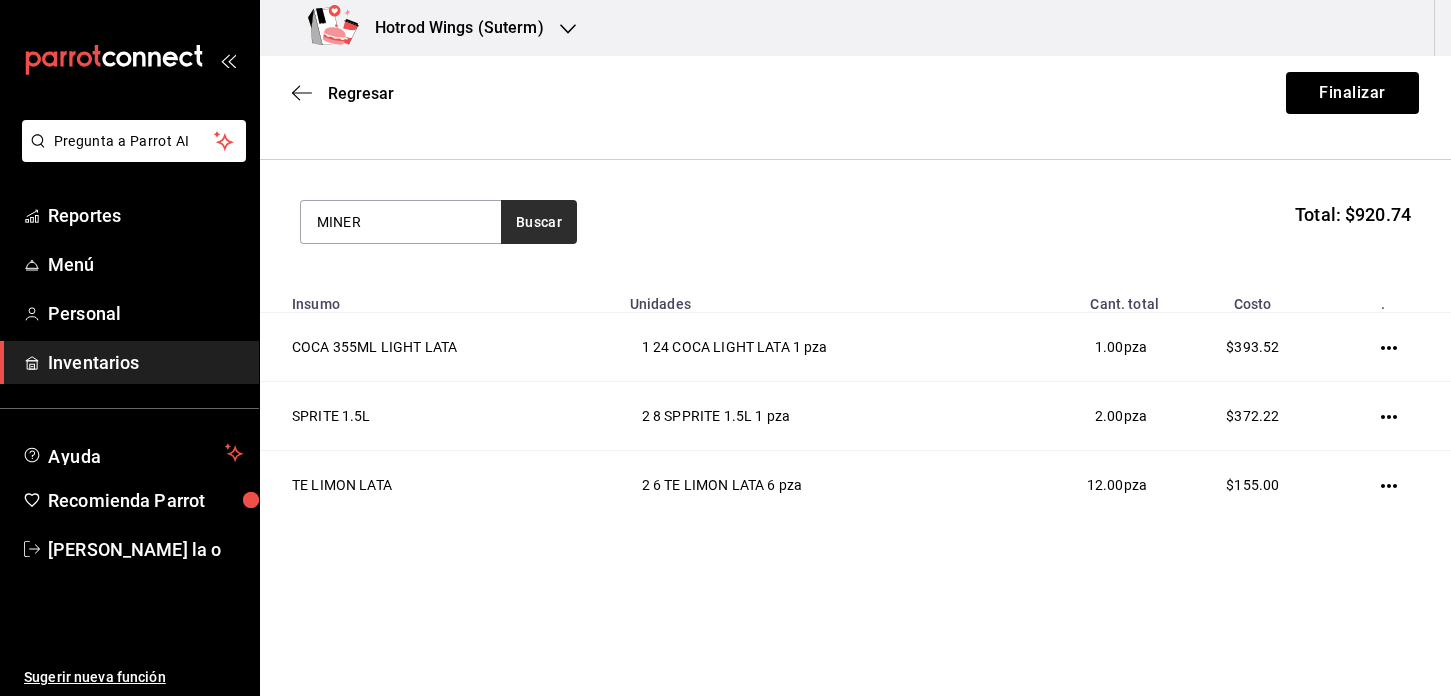 type on "MINER" 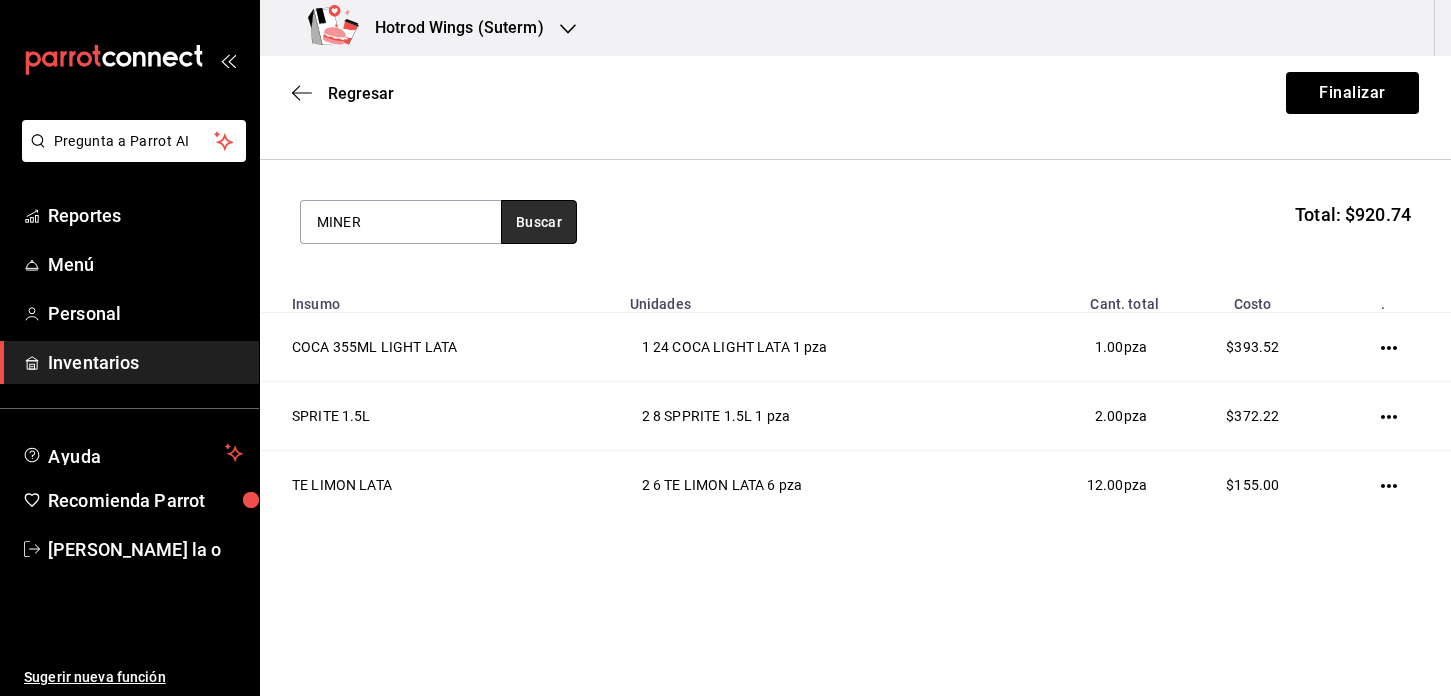 click on "Buscar" at bounding box center [539, 222] 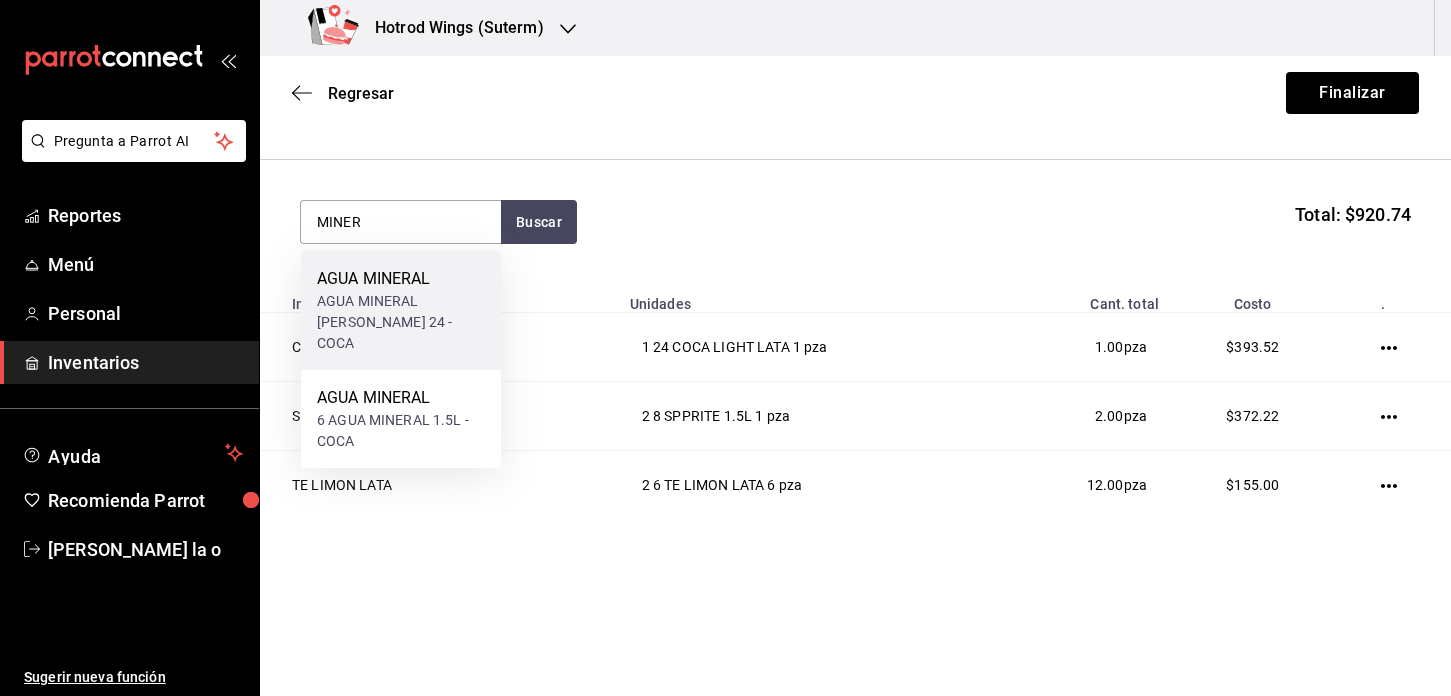 click on "AGUA MINERAL [PERSON_NAME] 24 - COCA" at bounding box center [401, 322] 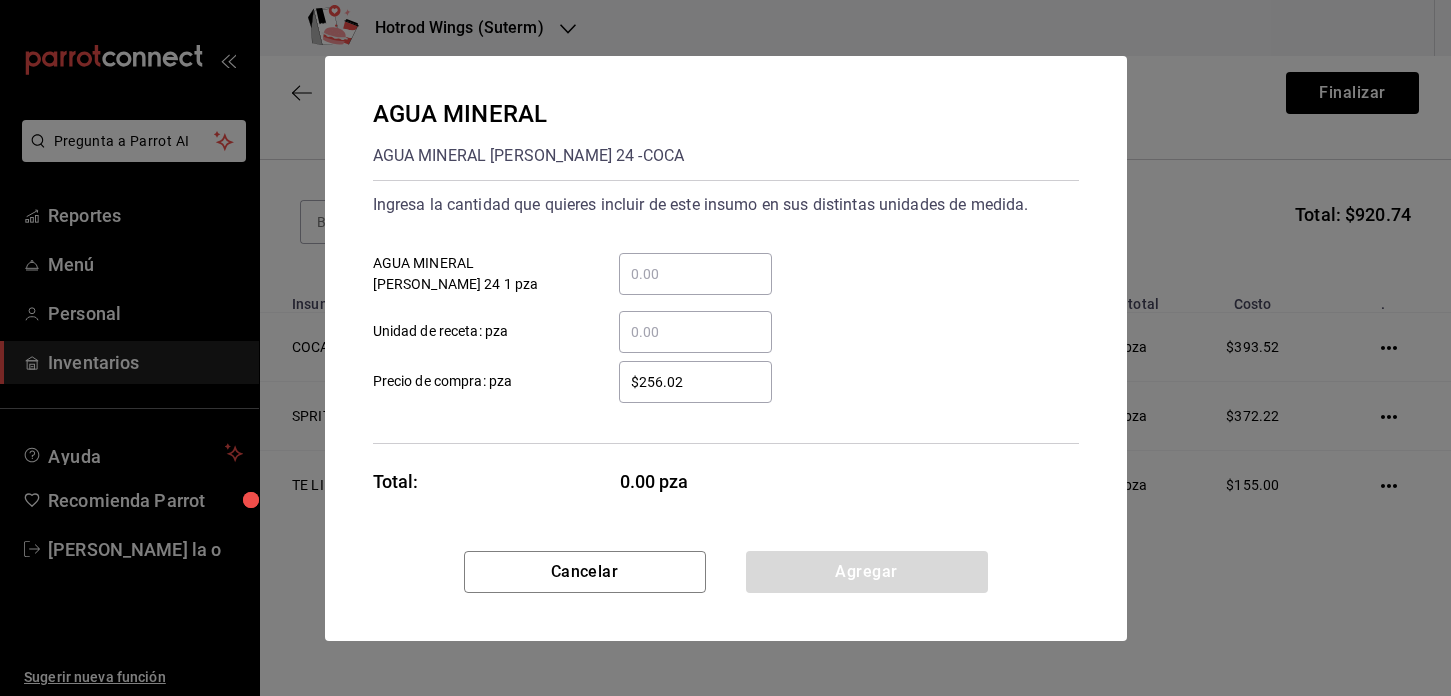 click on "​ AGUA MINERAL [PERSON_NAME] 24 1 pza" at bounding box center [695, 274] 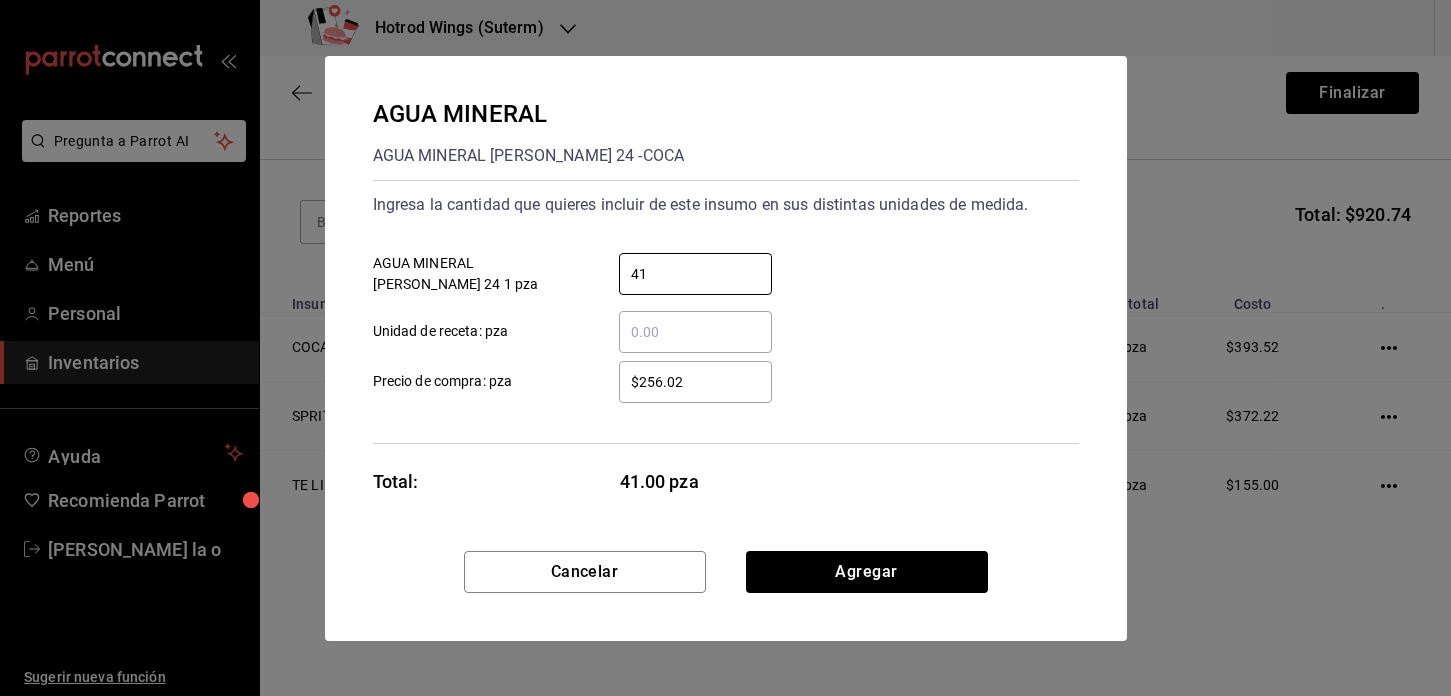 type on "4" 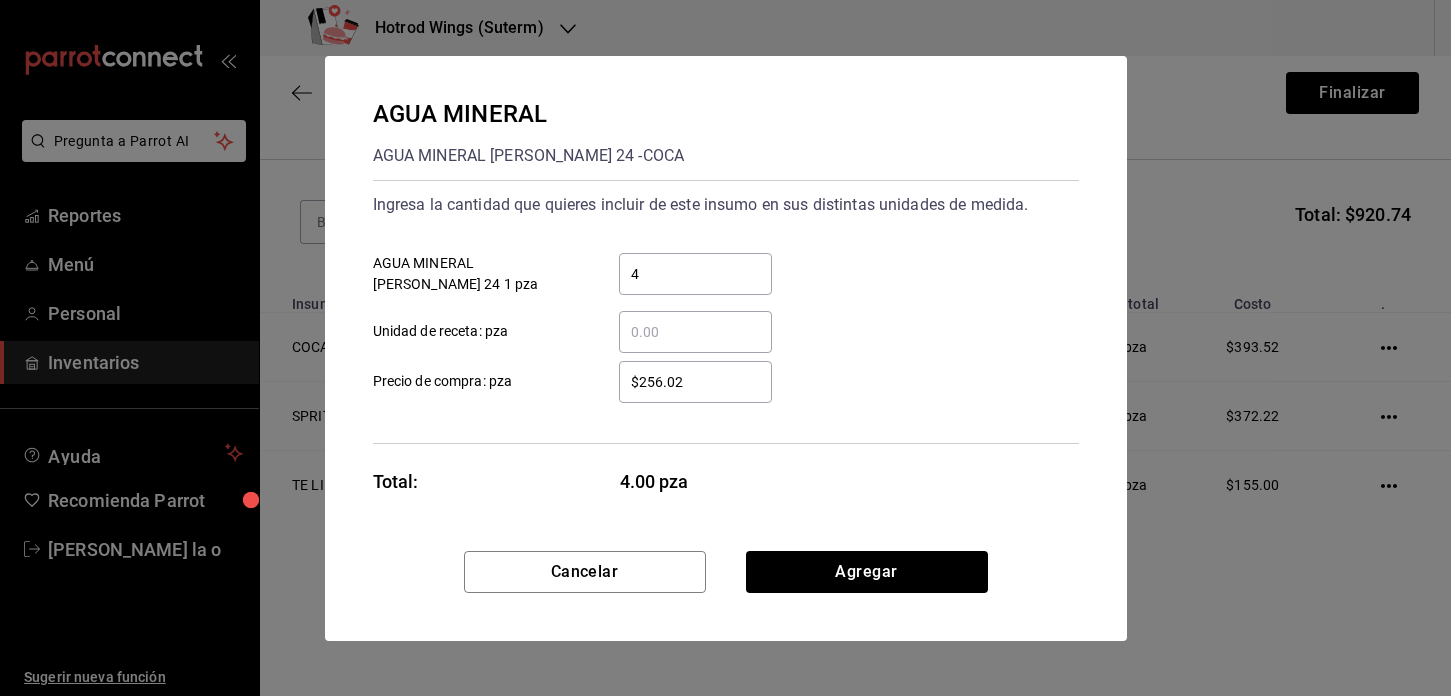 click on "4" at bounding box center [695, 274] 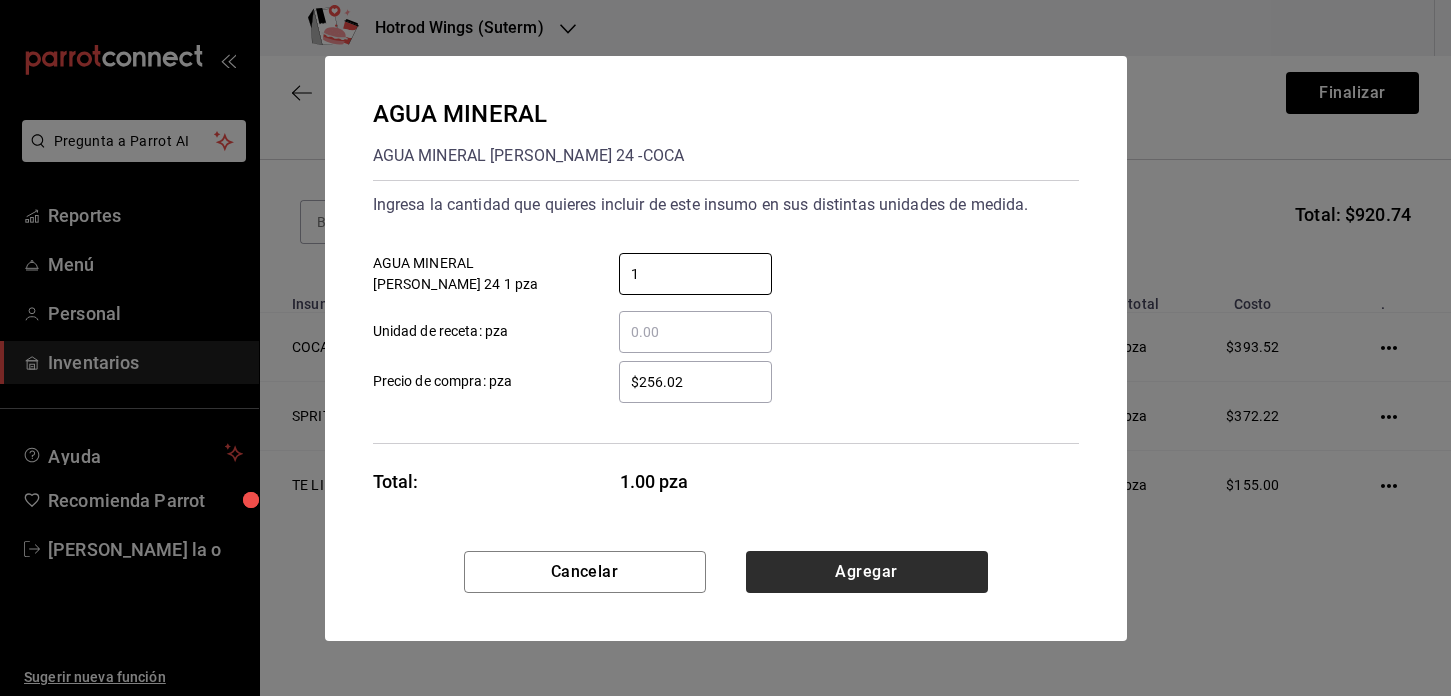 type on "1" 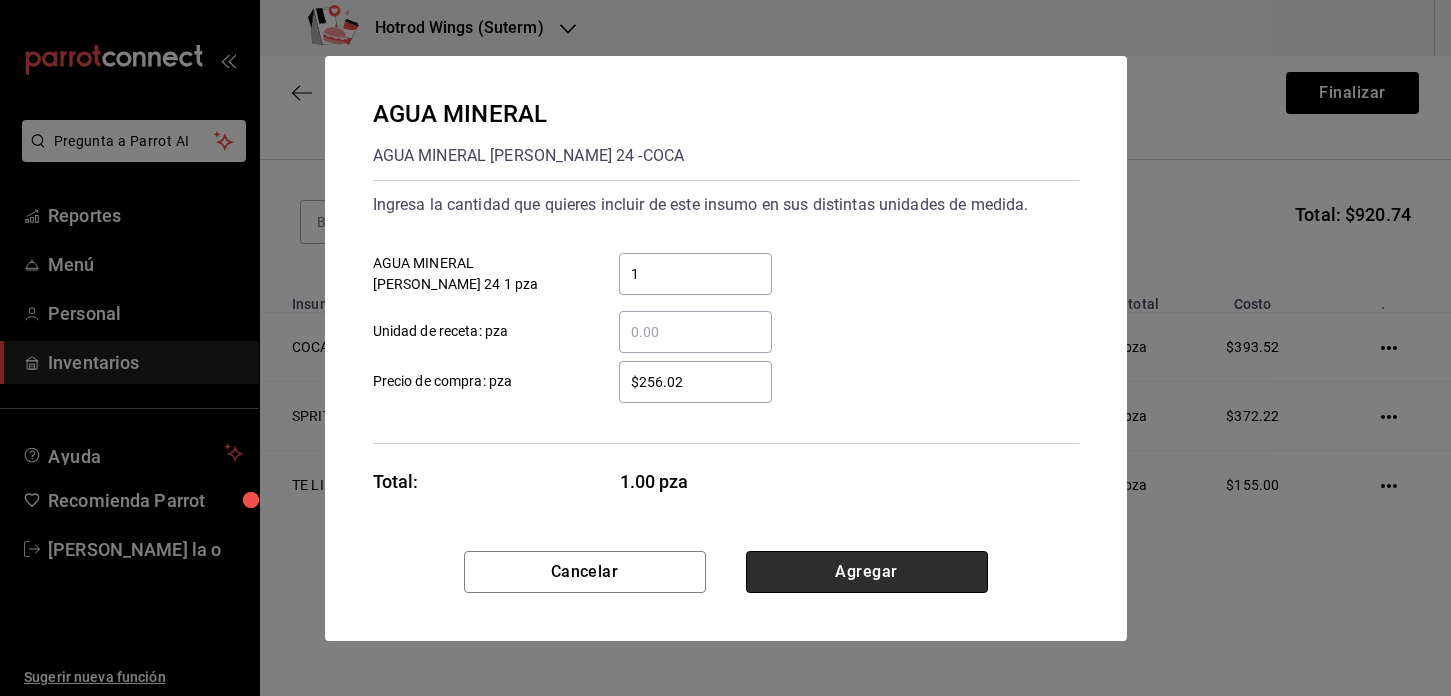 click on "Agregar" at bounding box center (867, 572) 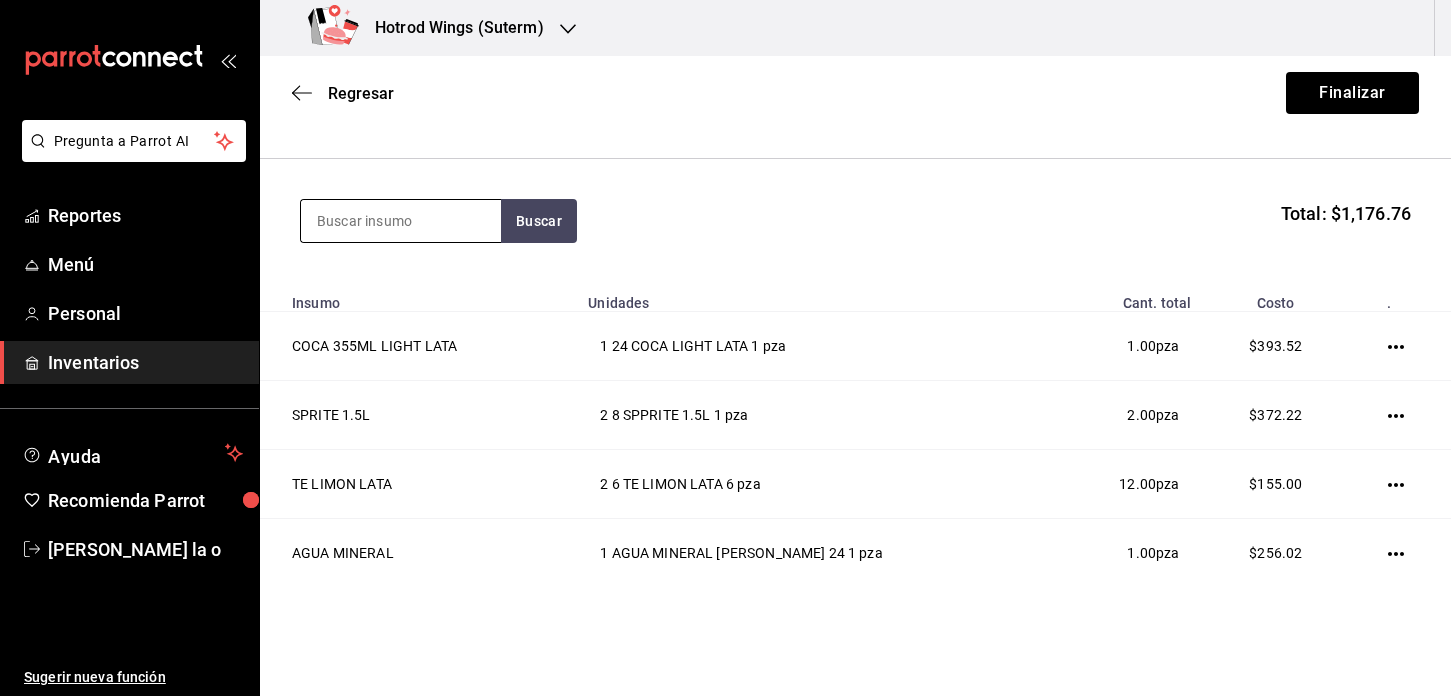 click at bounding box center (401, 221) 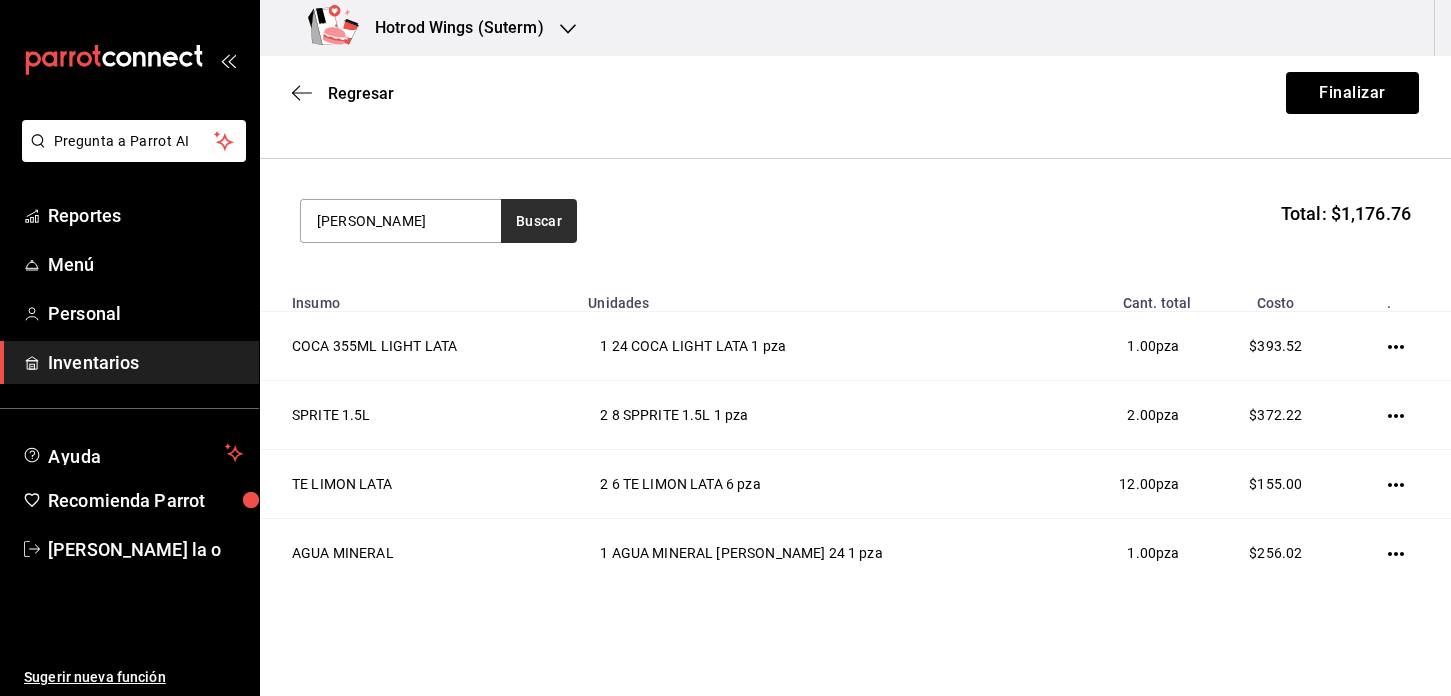 type on "[PERSON_NAME]" 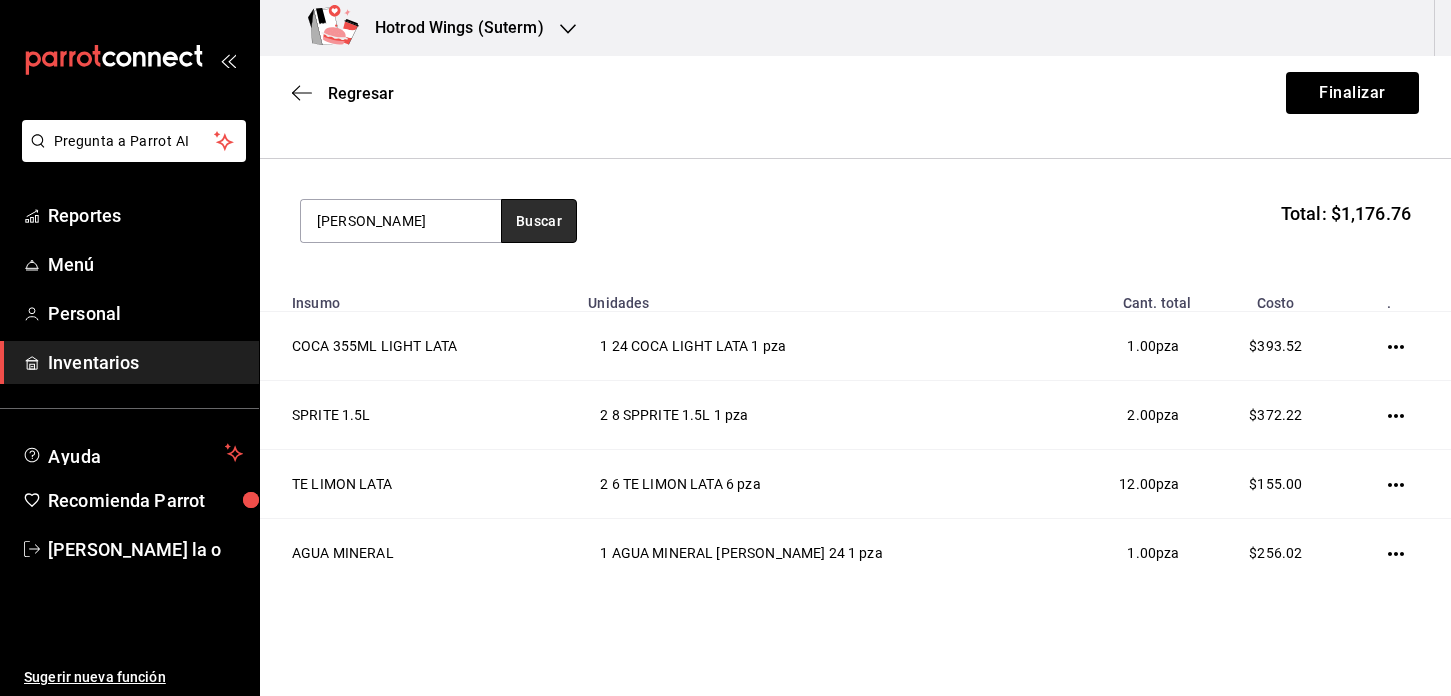click on "Buscar" at bounding box center [539, 221] 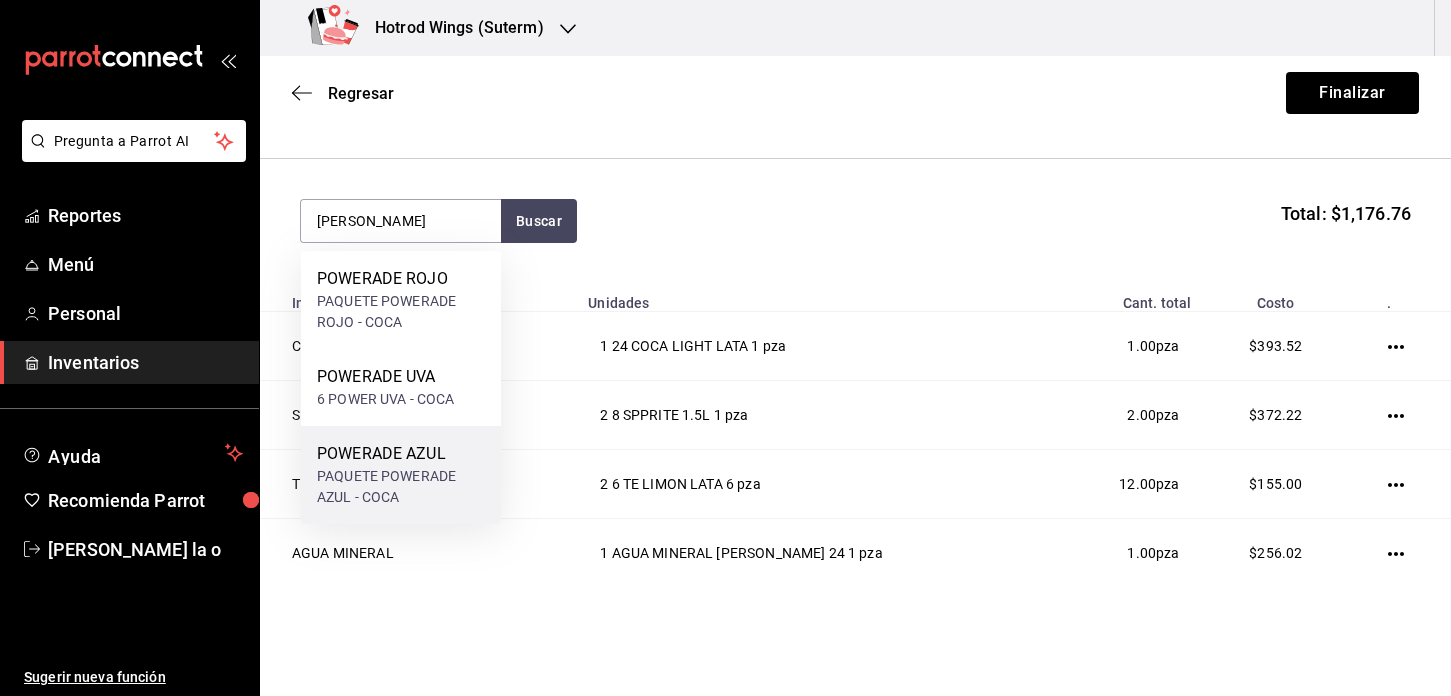 click on "PAQUETE POWERADE AZUL - COCA" at bounding box center (401, 487) 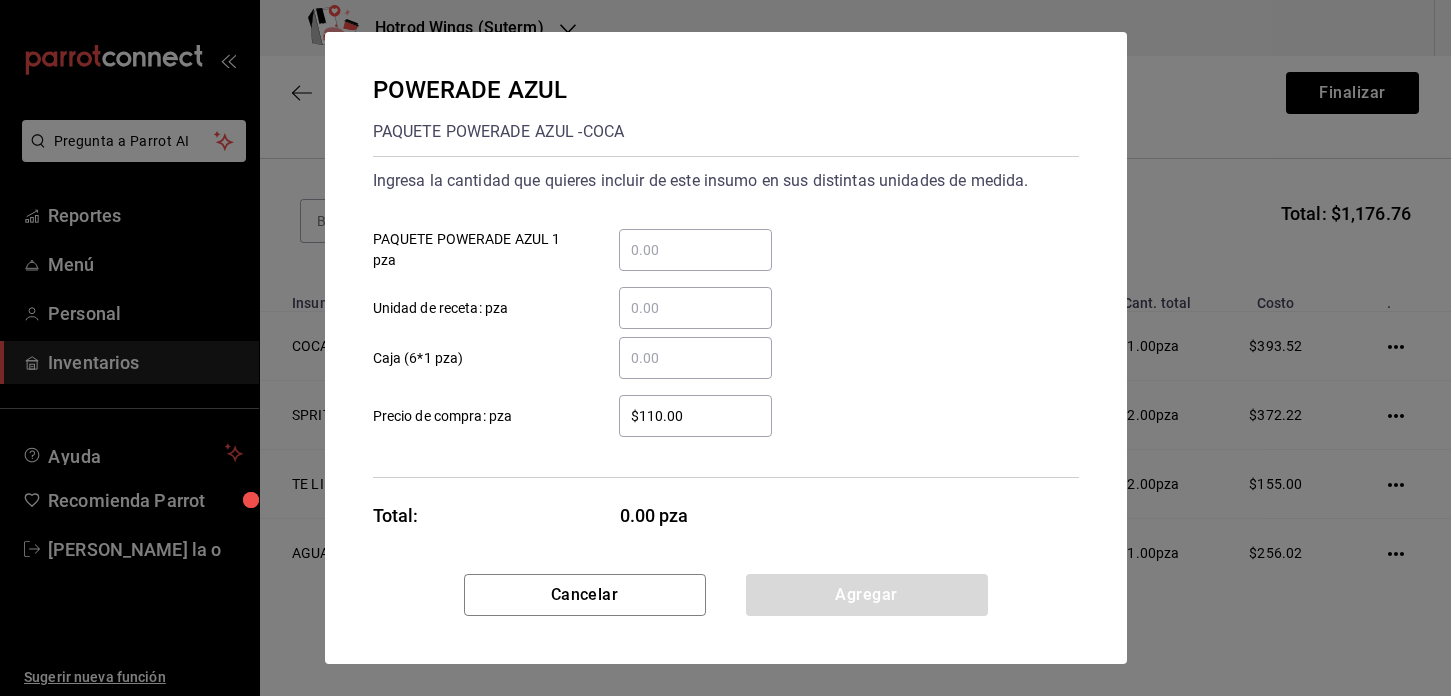 click on "​ PAQUETE POWERADE AZUL 1 pza" at bounding box center [695, 250] 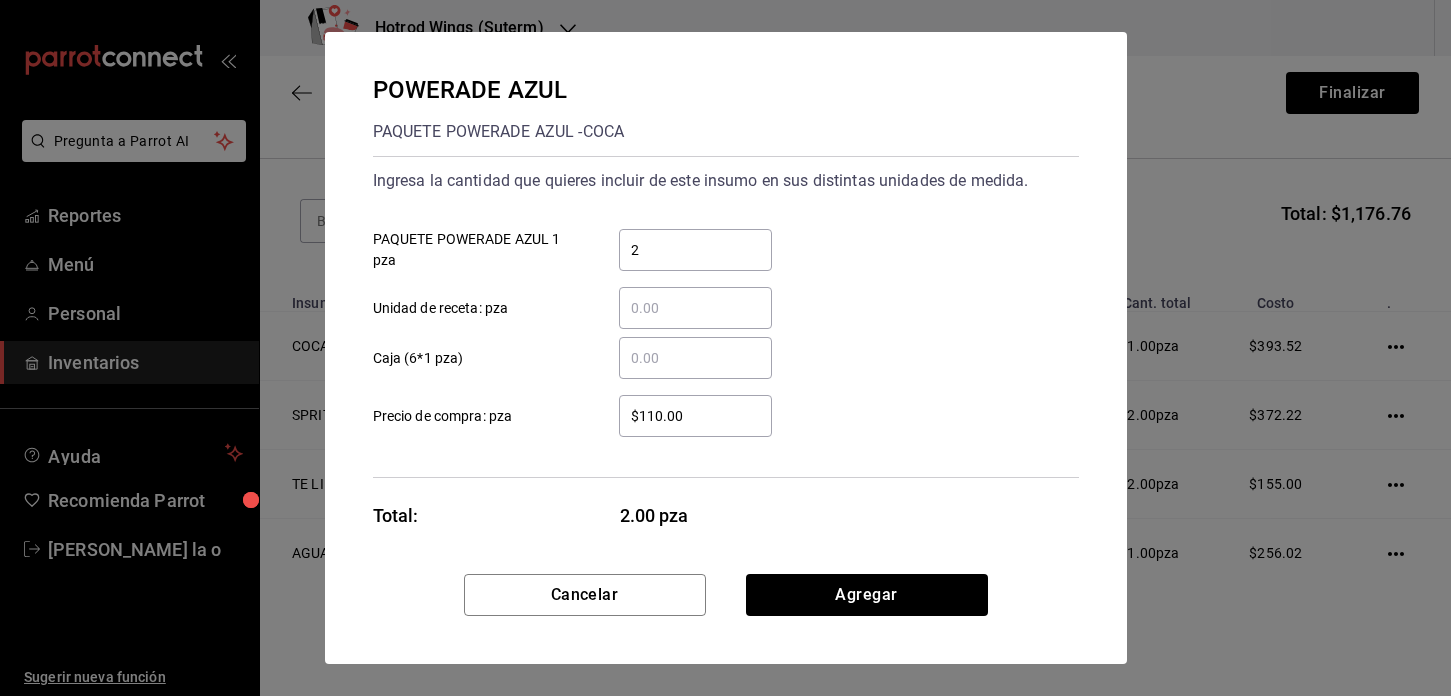 type on "2" 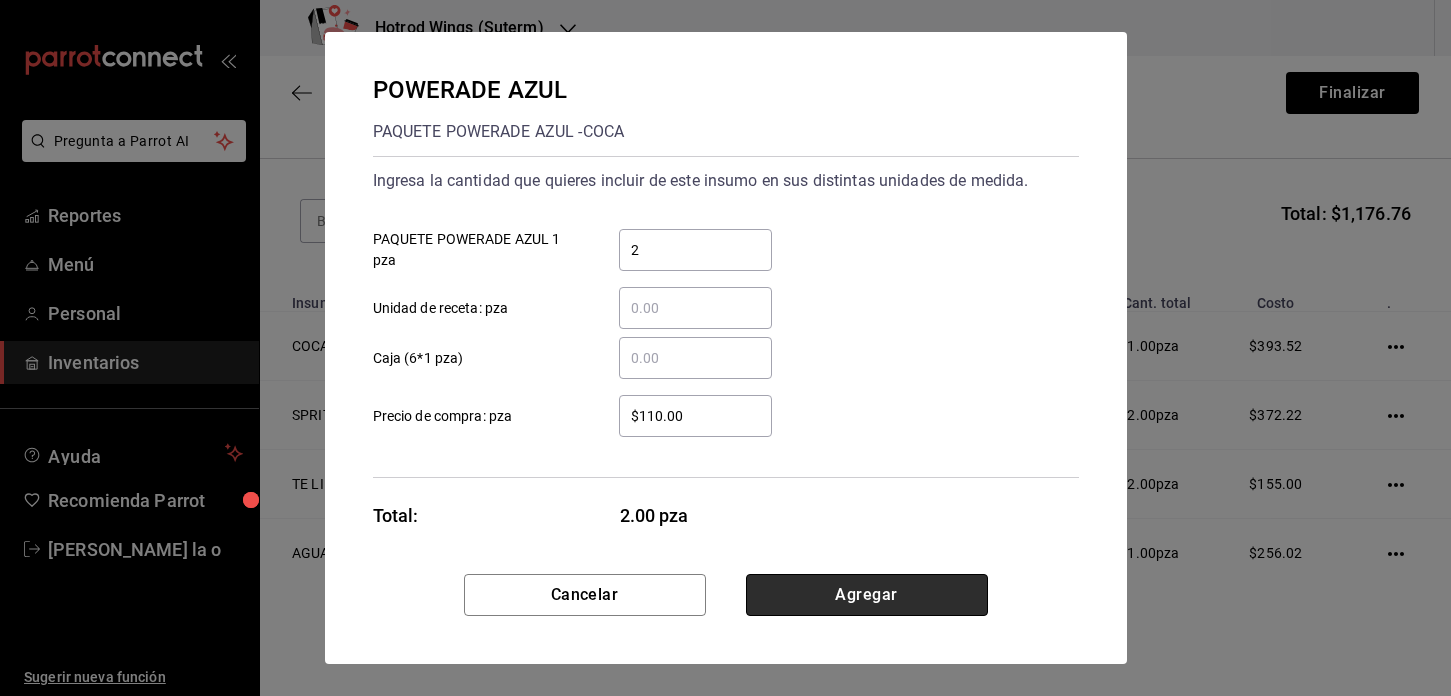 click on "Agregar" at bounding box center (867, 595) 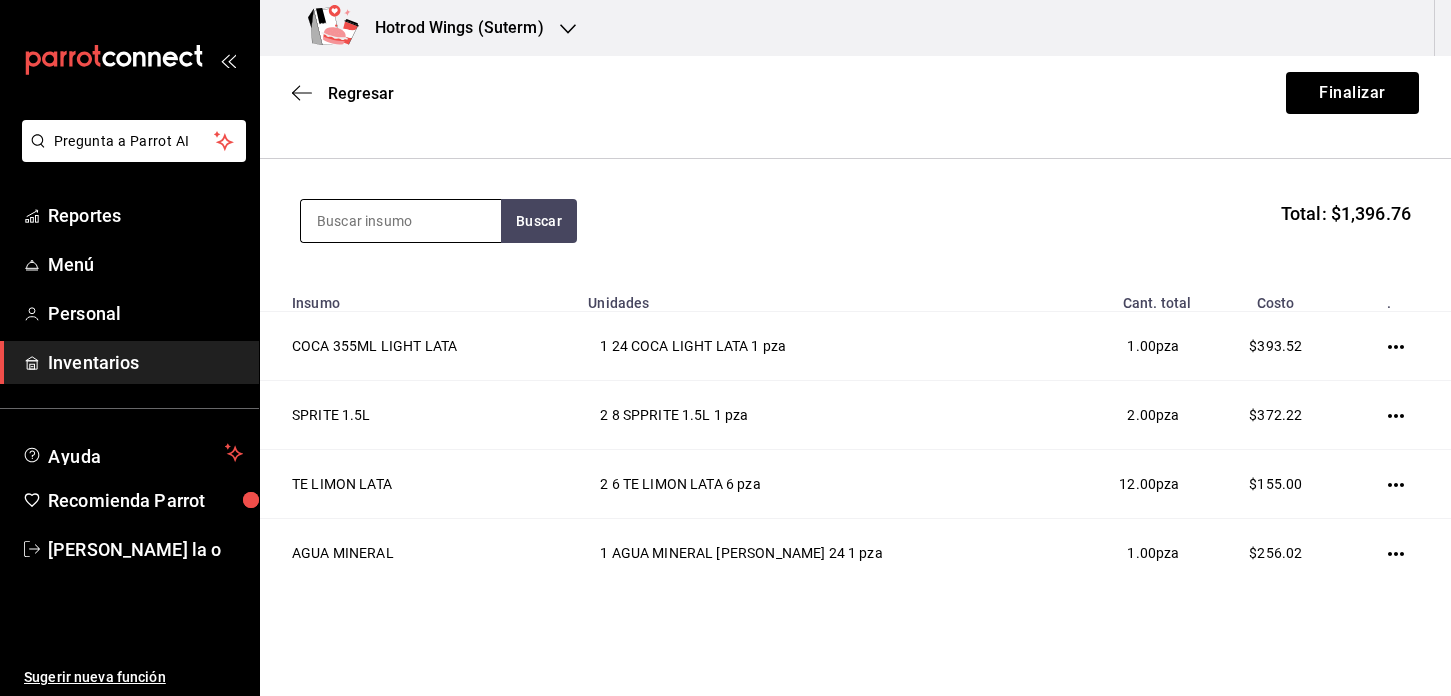 click at bounding box center (401, 221) 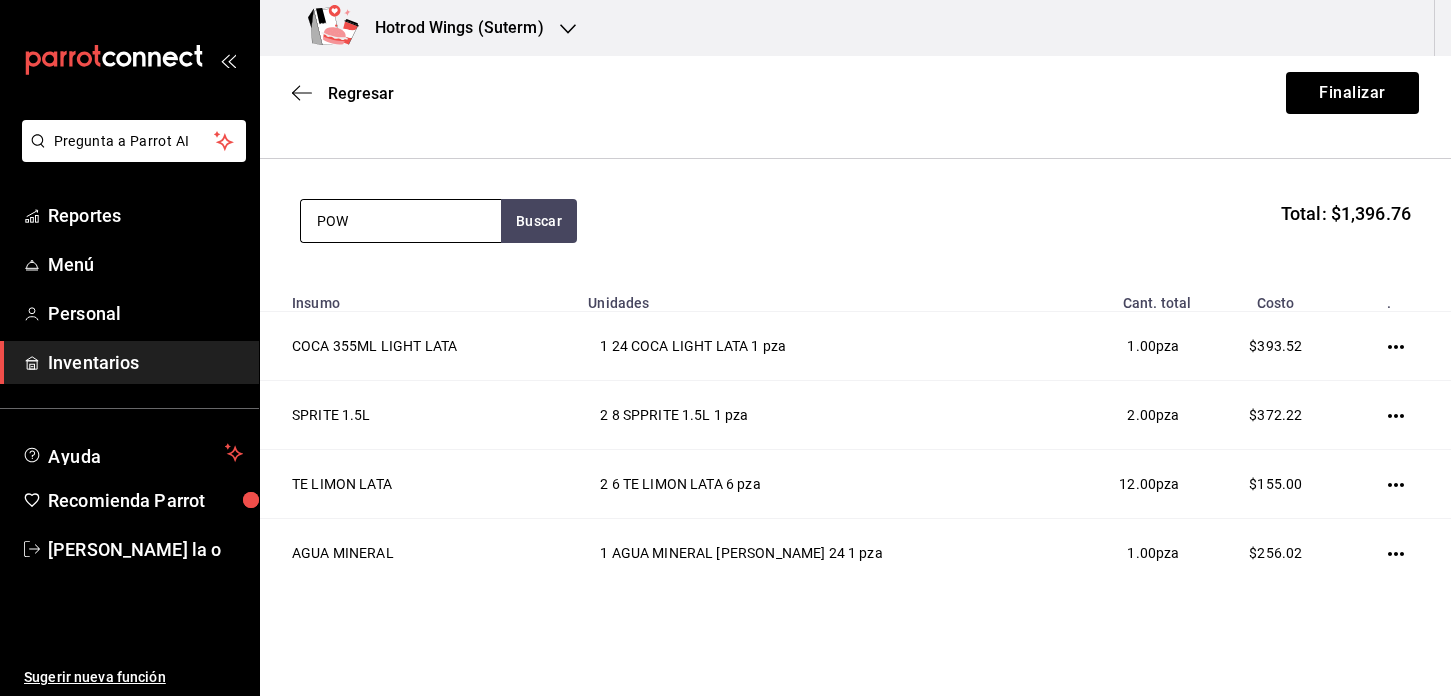 type on "[PERSON_NAME]" 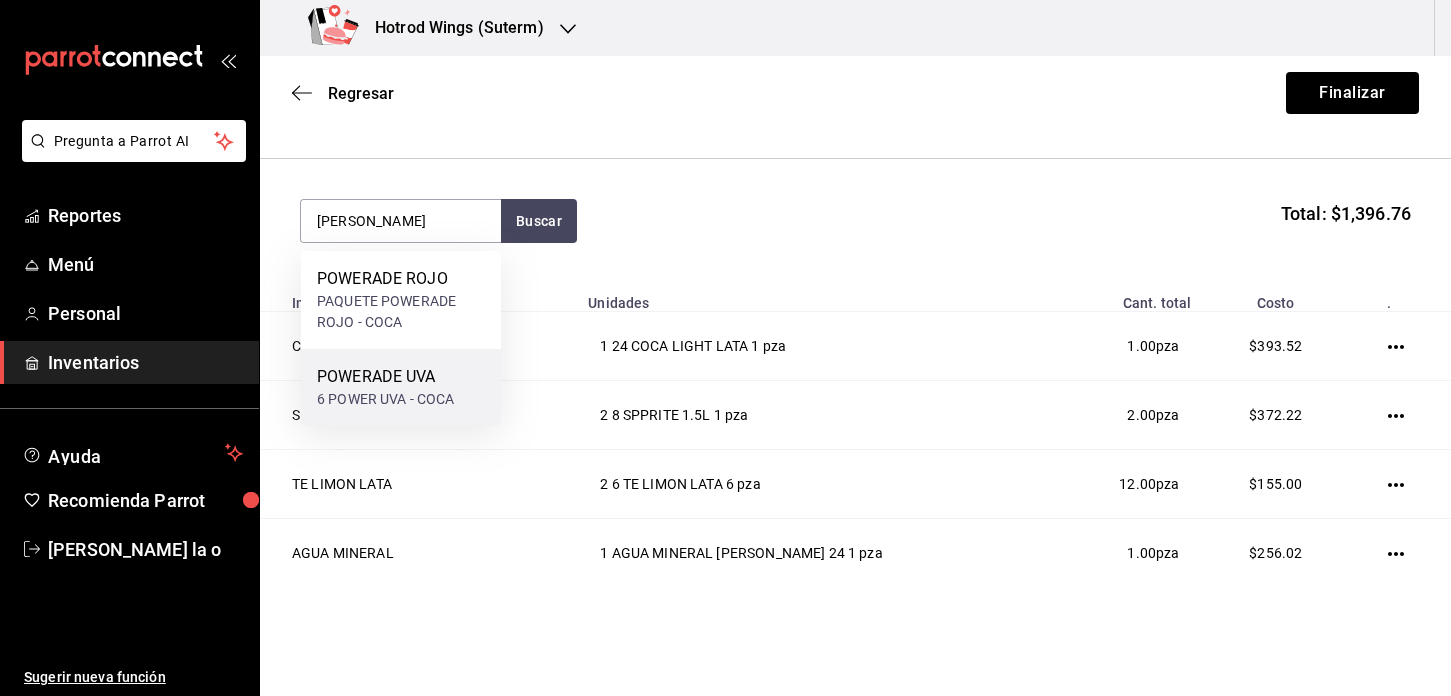 click on "POWERADE UVA 6 POWER UVA - COCA" at bounding box center (401, 387) 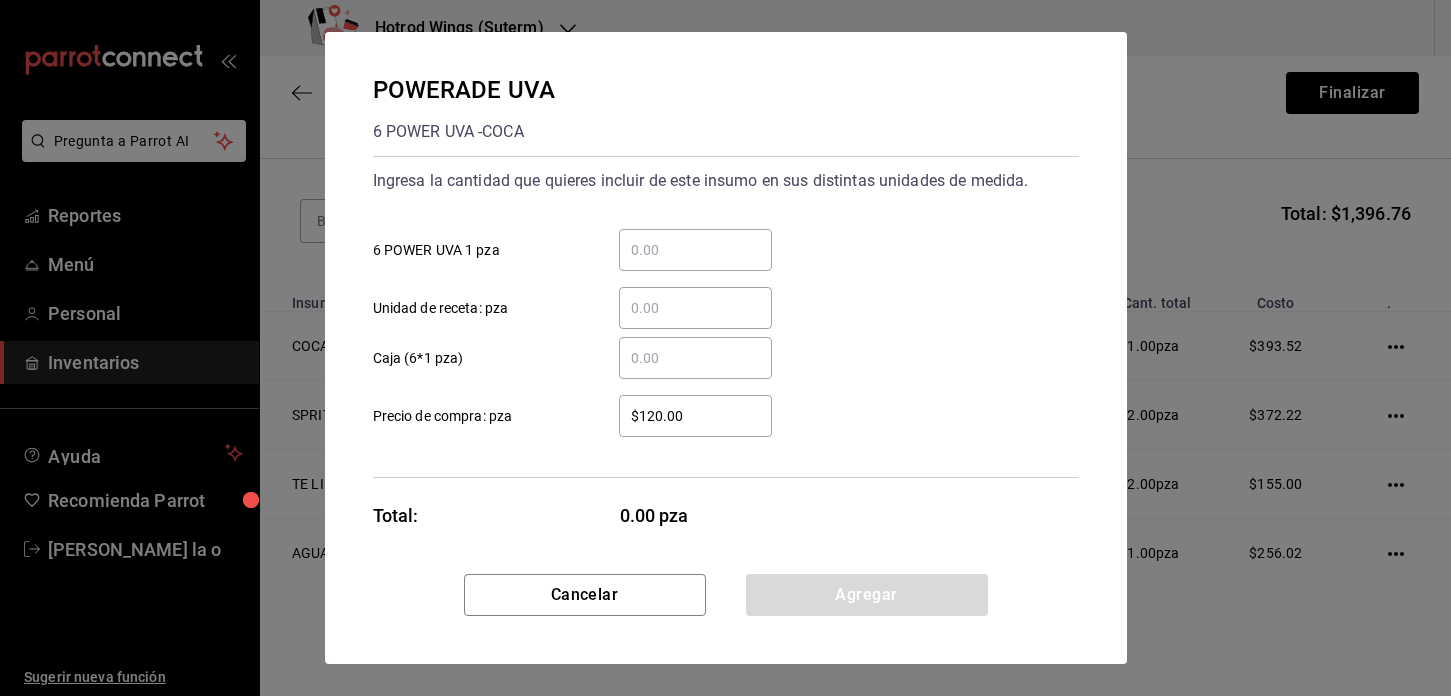 click on "​ 6 POWER UVA 1 pza" at bounding box center (695, 250) 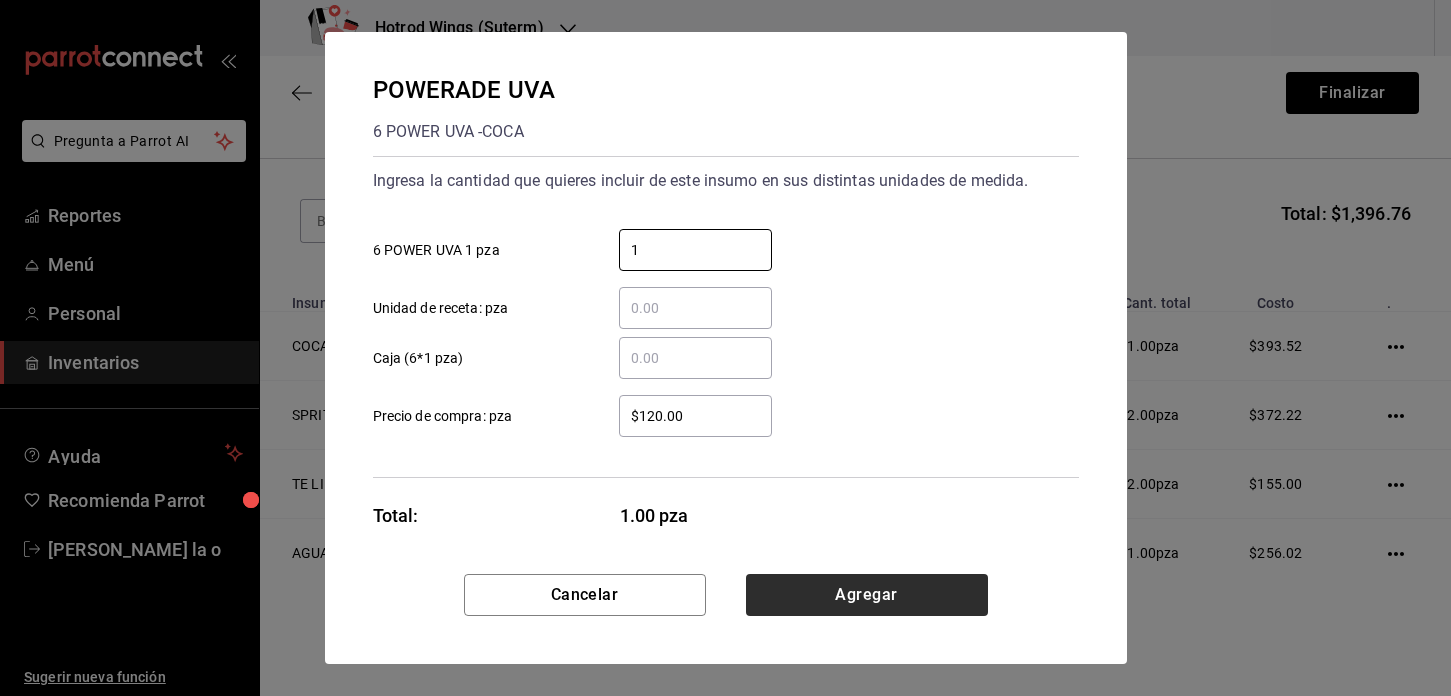 type on "1" 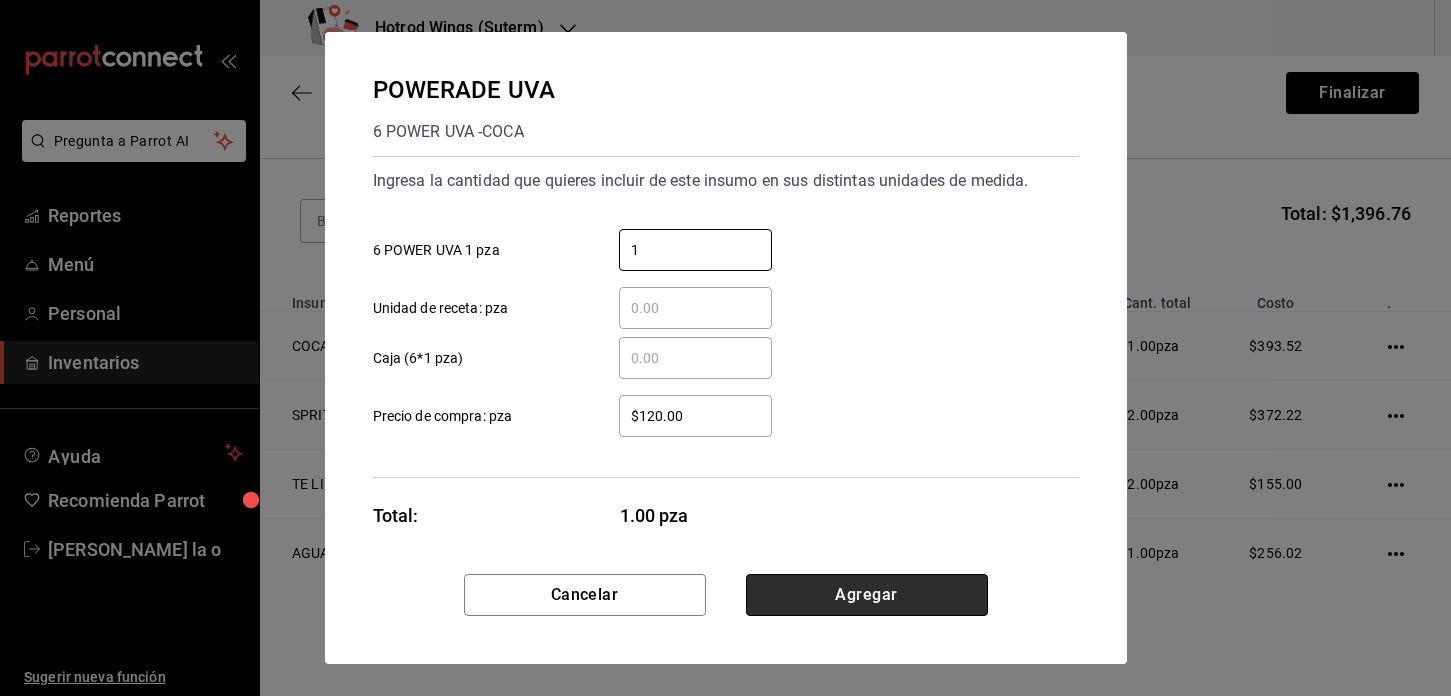 click on "Agregar" at bounding box center (867, 595) 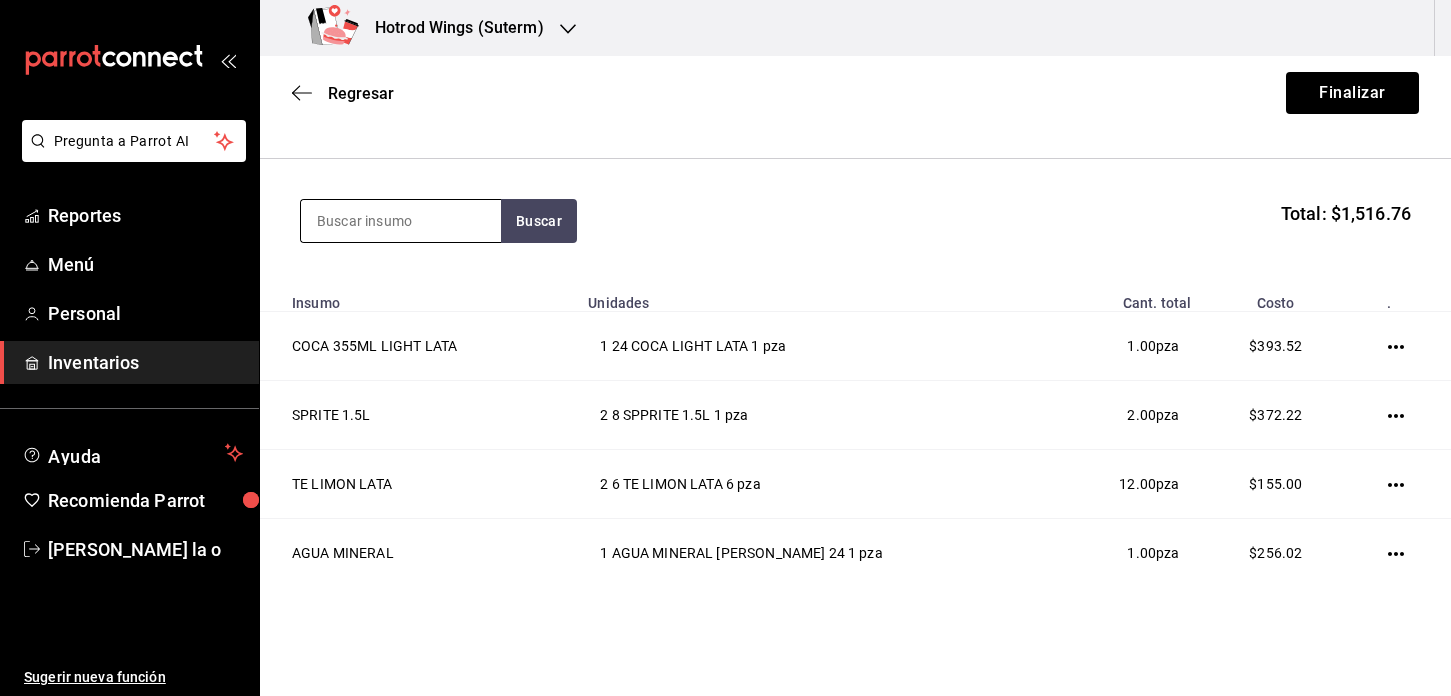 click at bounding box center (401, 221) 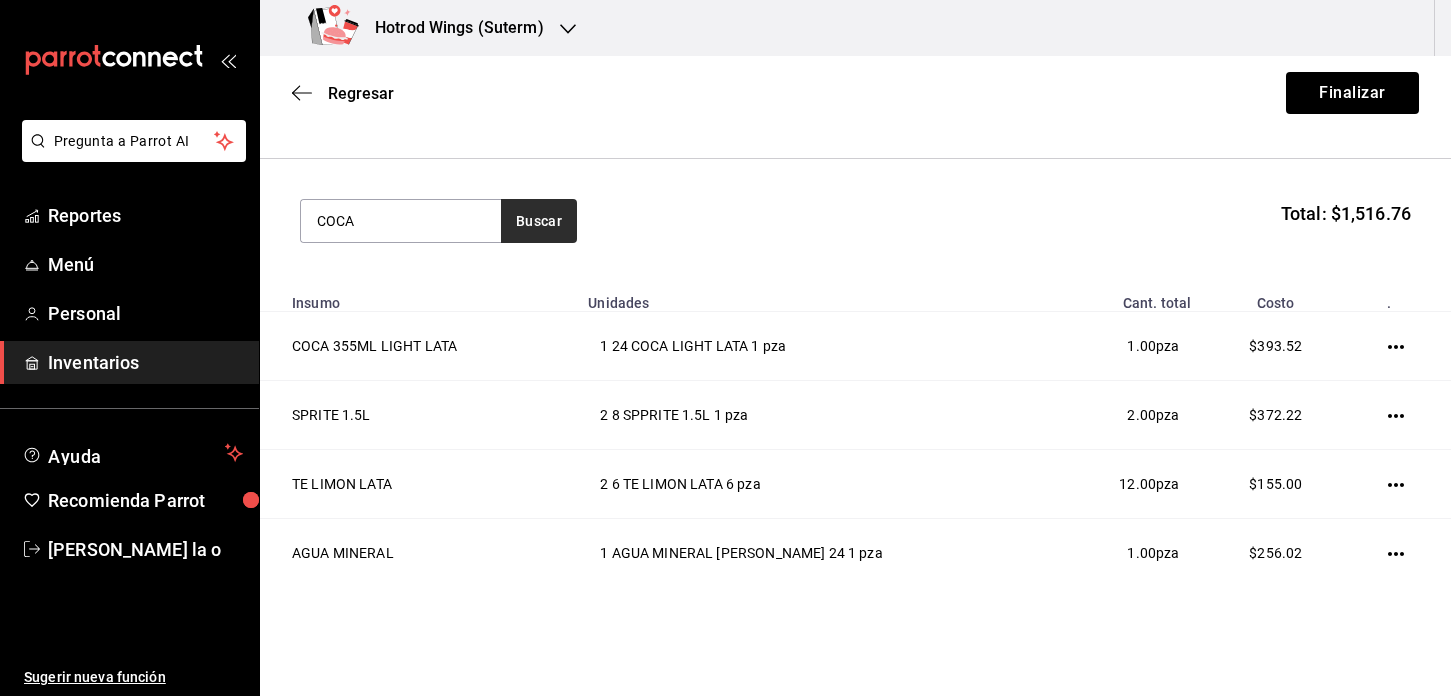 type on "COCA" 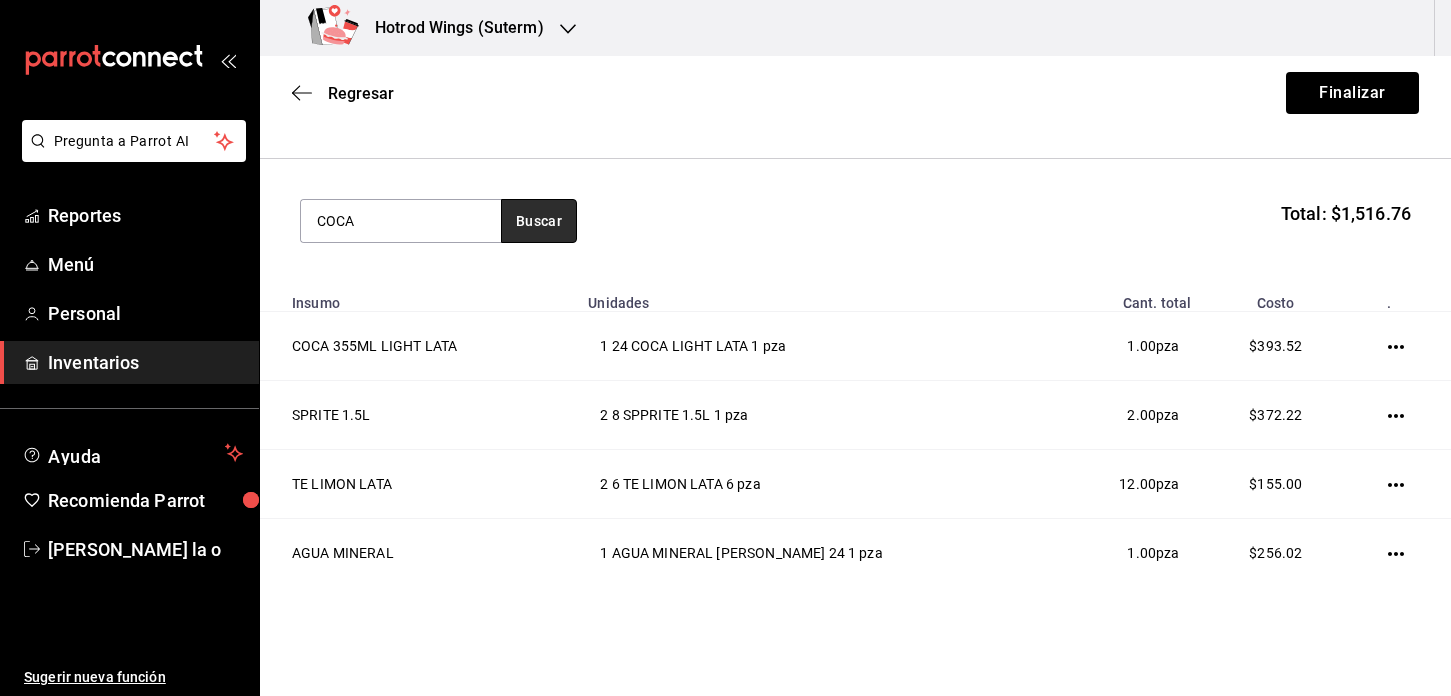 click on "Buscar" at bounding box center [539, 221] 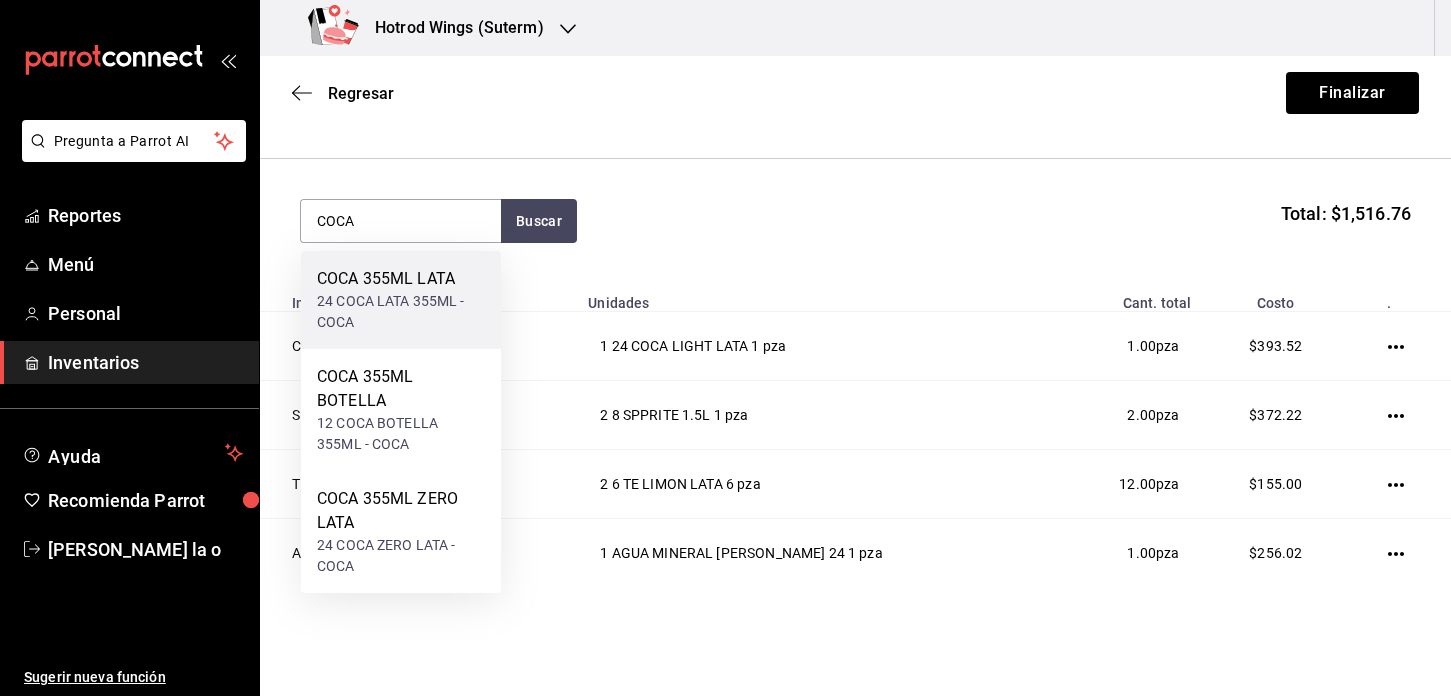 click on "COCA 355ML LATA" at bounding box center (401, 279) 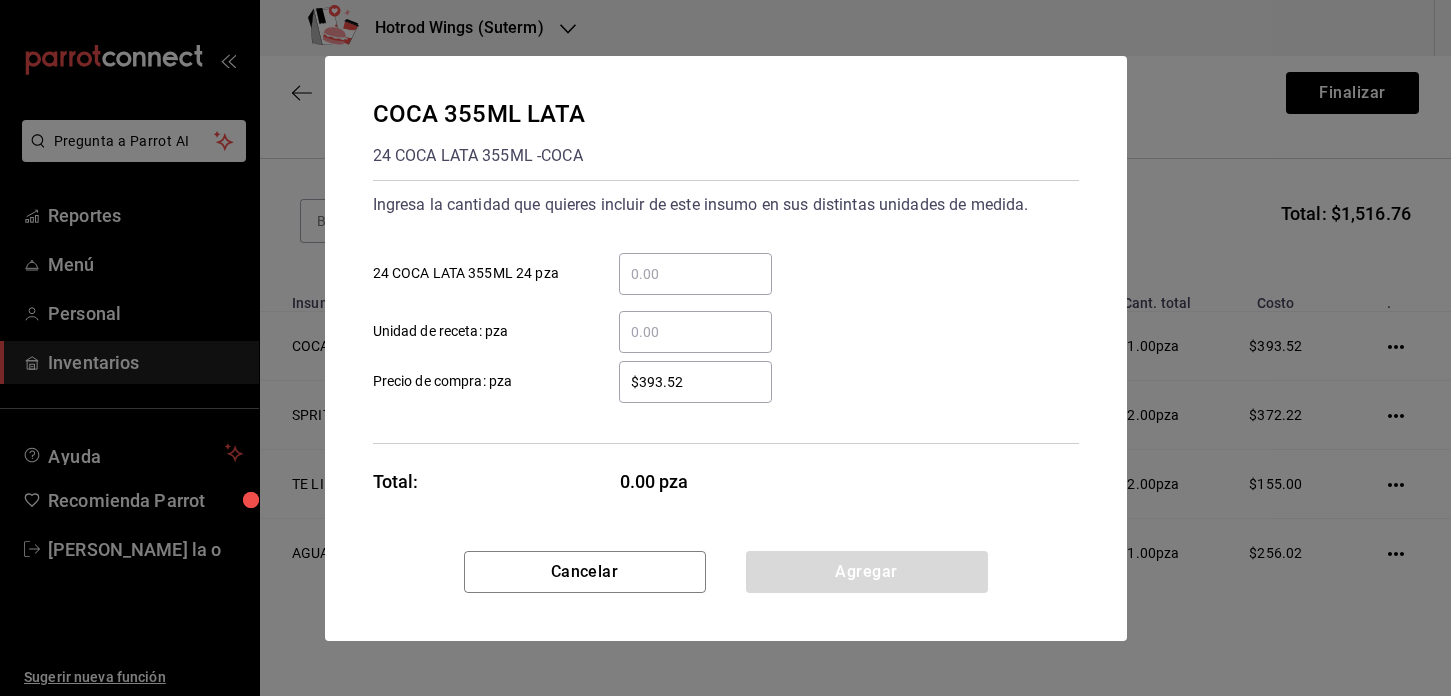 click on "​ 24 COCA LATA 355ML 24 pza" at bounding box center [695, 274] 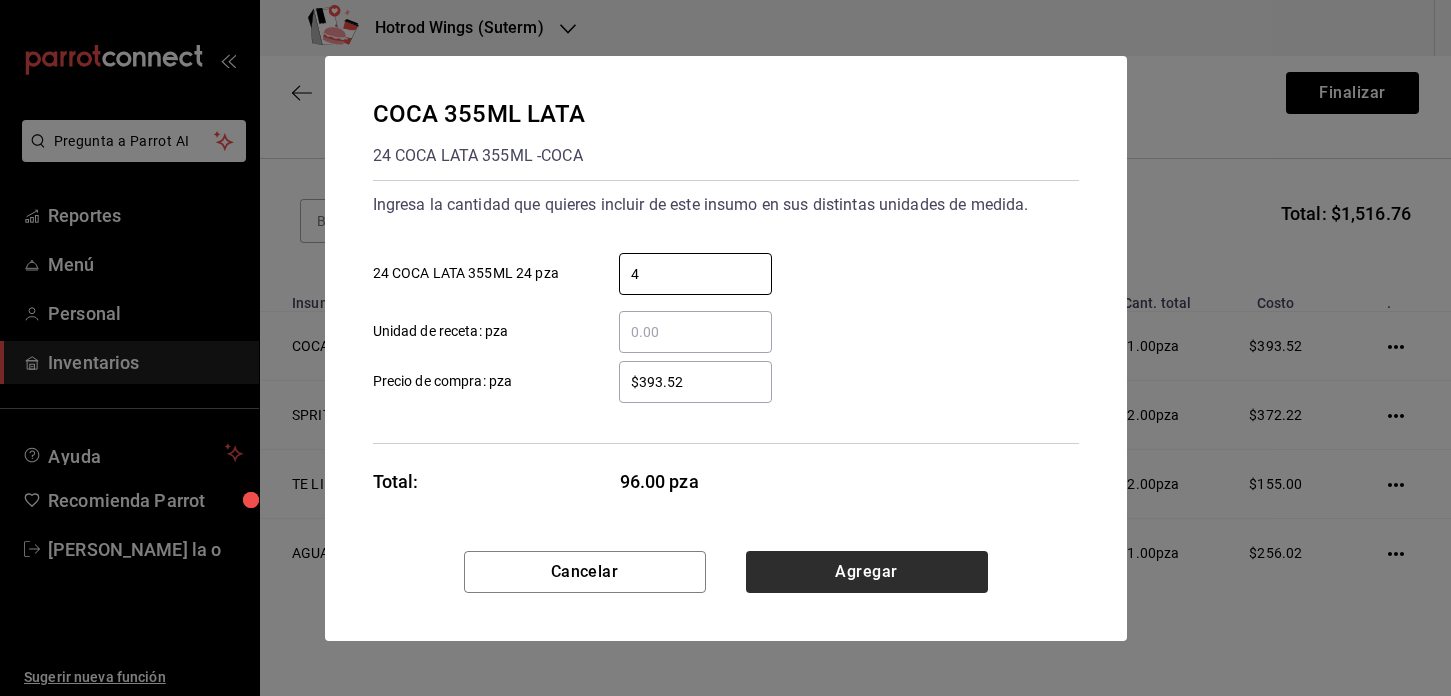 type on "4" 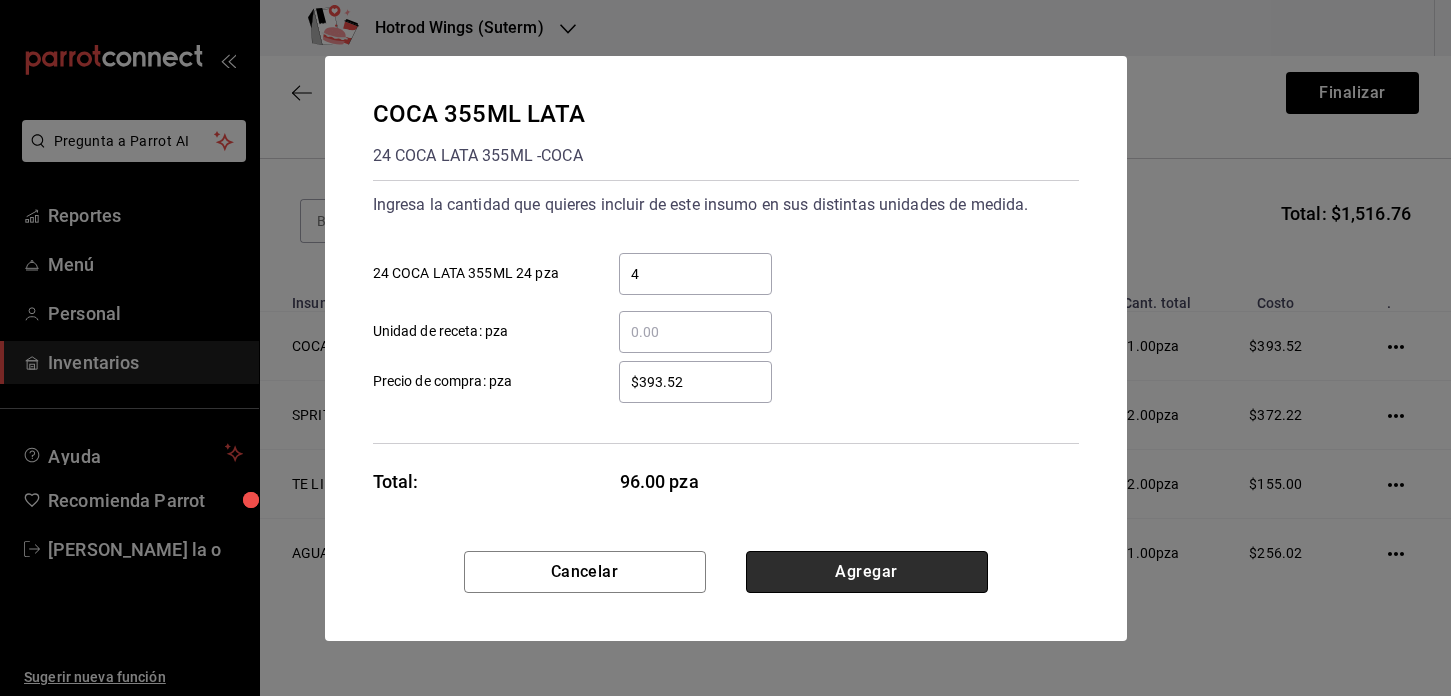 click on "Agregar" at bounding box center [867, 572] 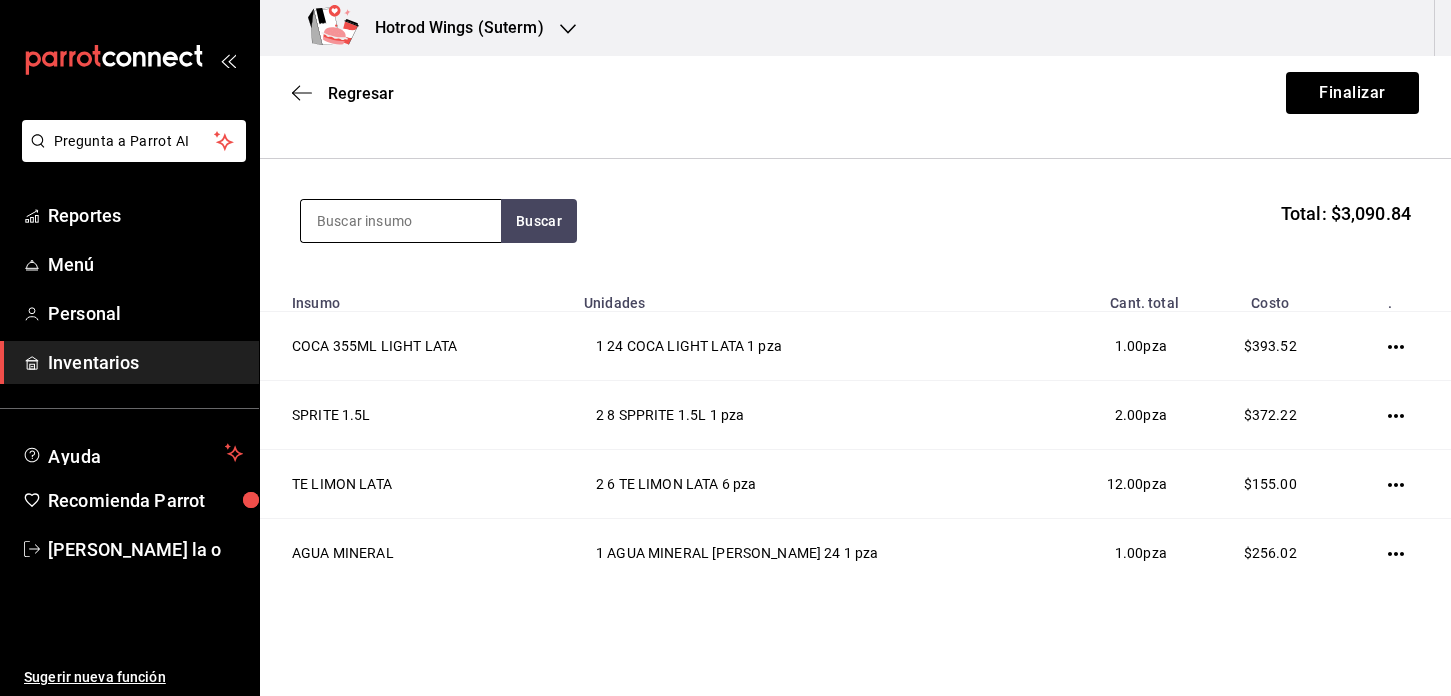 click at bounding box center (401, 221) 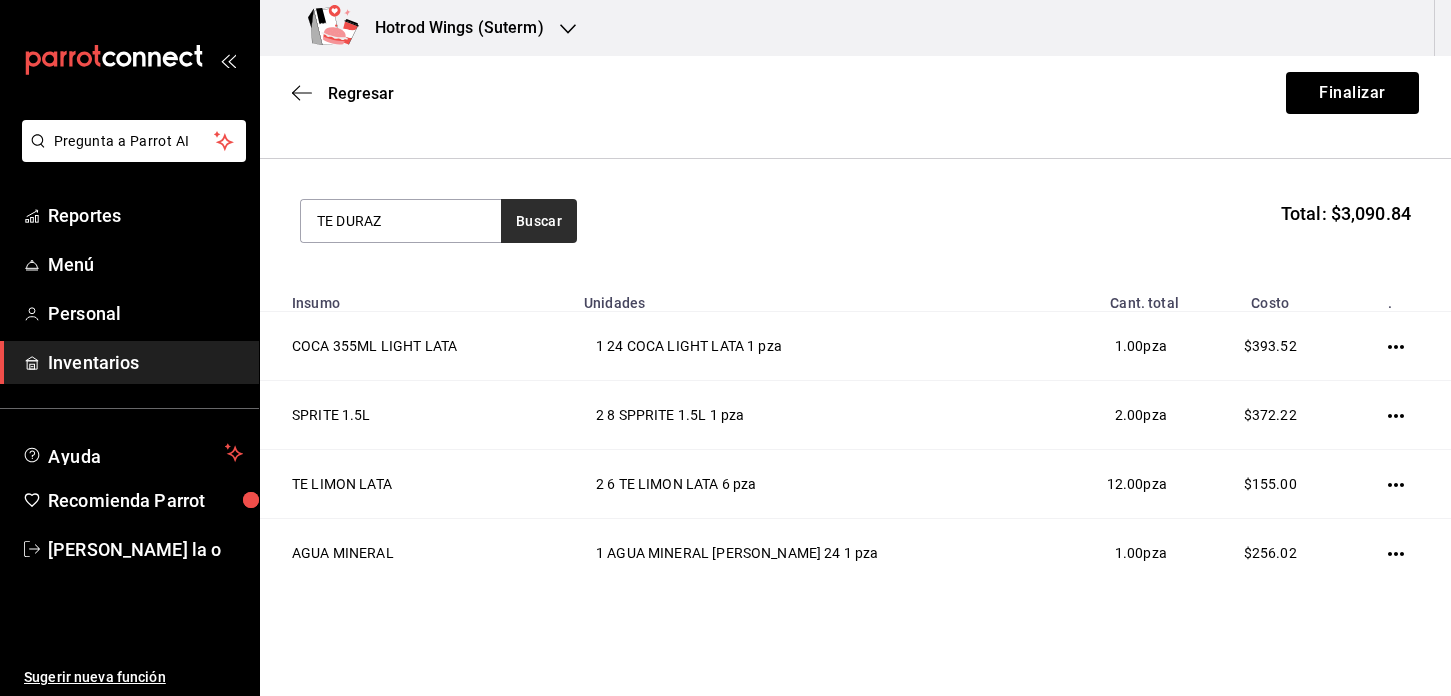 type on "TE DURAZ" 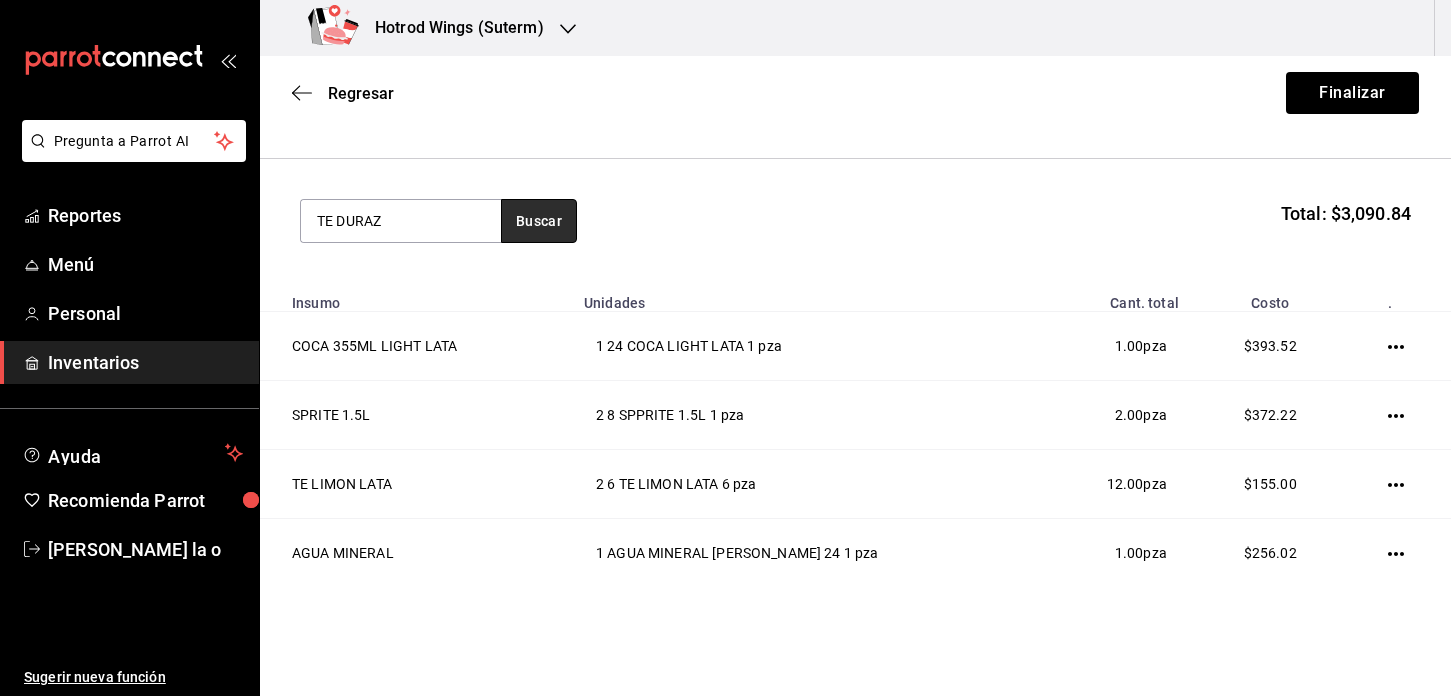 click on "Buscar" at bounding box center [539, 221] 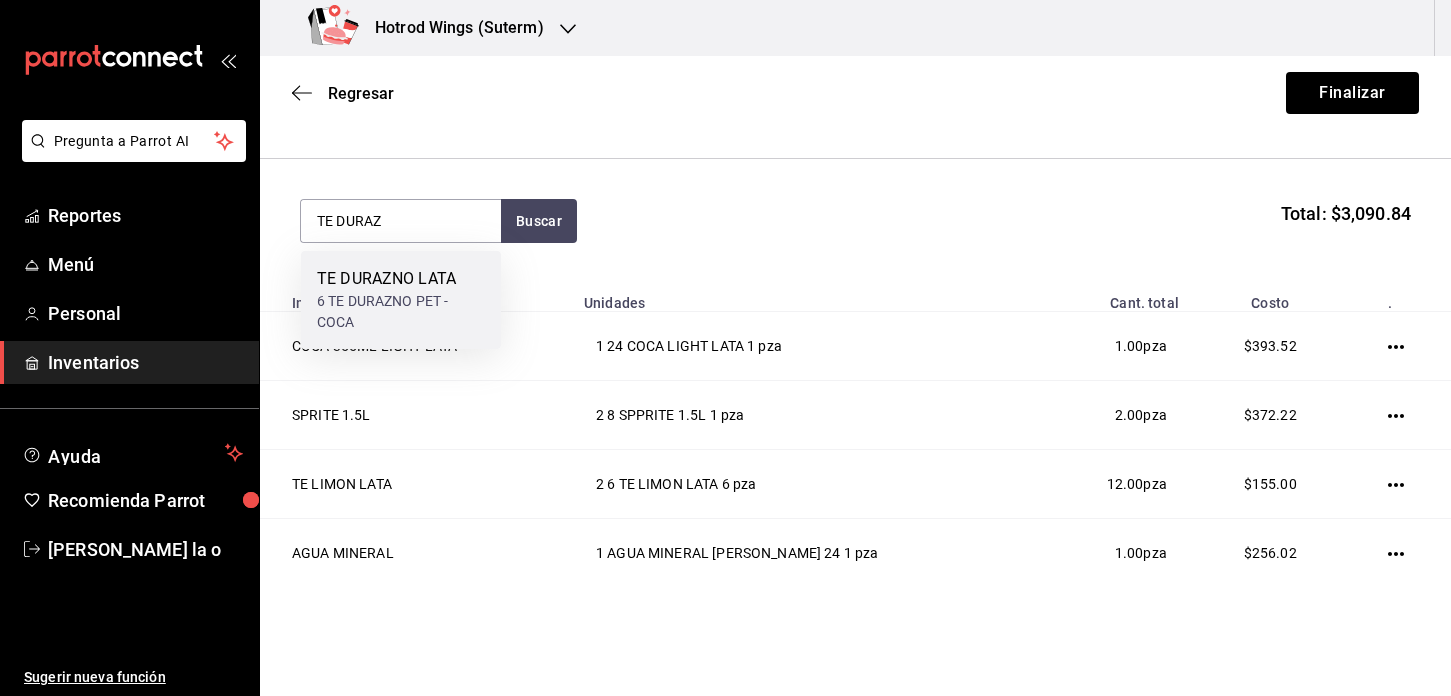 click on "6 TE DURAZNO PET - COCA" at bounding box center [401, 312] 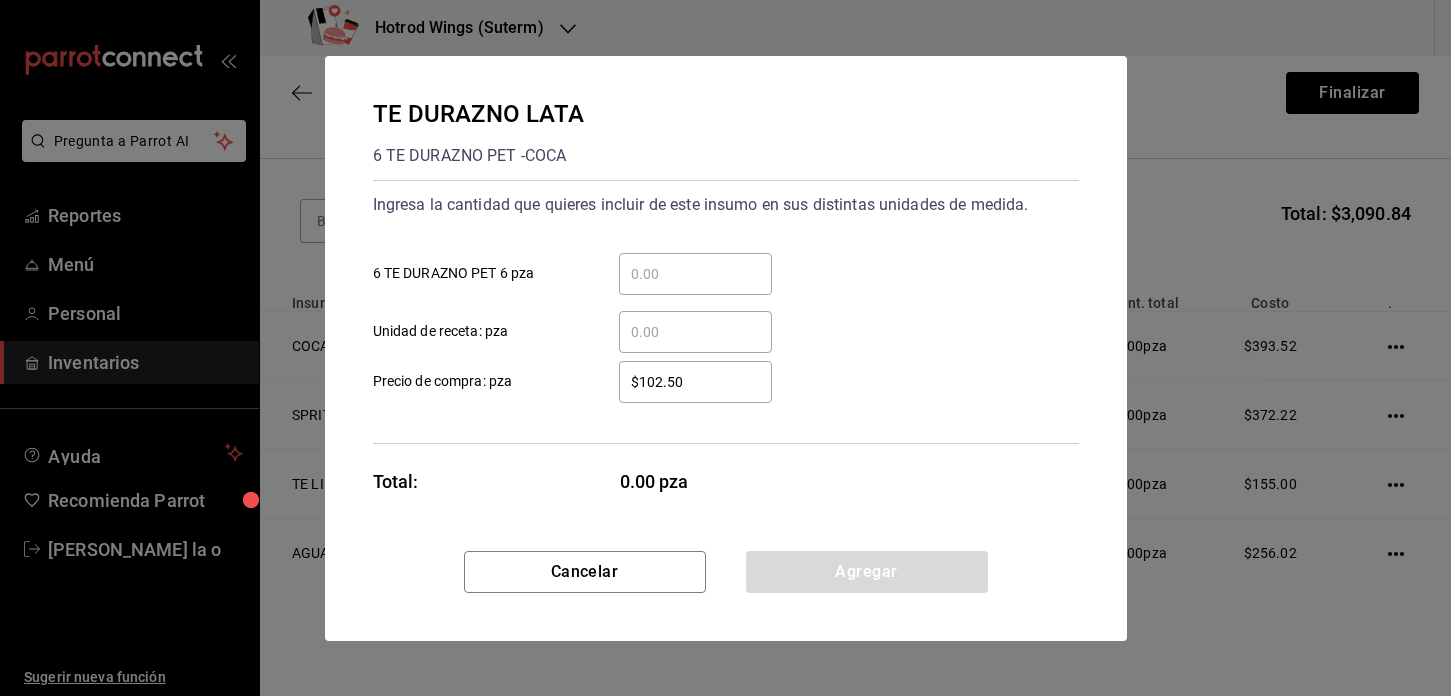 click on "​ 6 TE DURAZNO PET 6 pza" at bounding box center [695, 274] 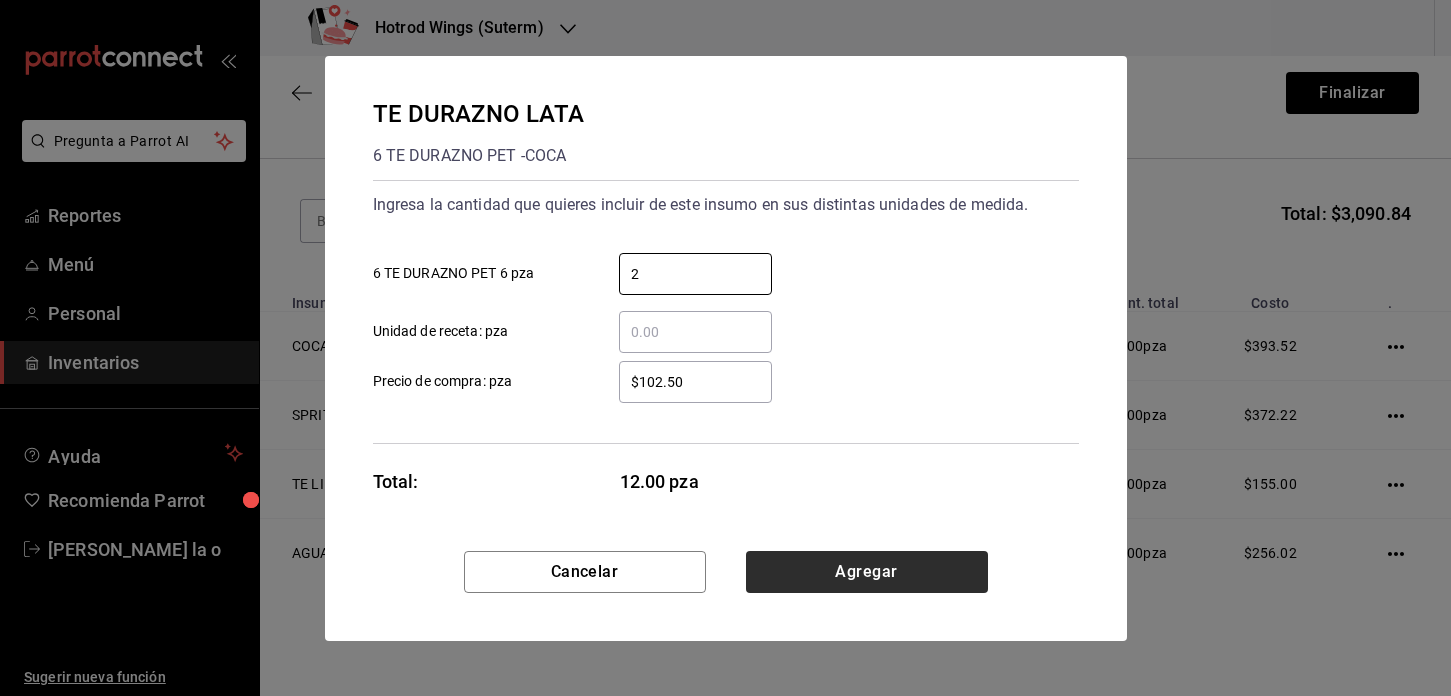 type on "2" 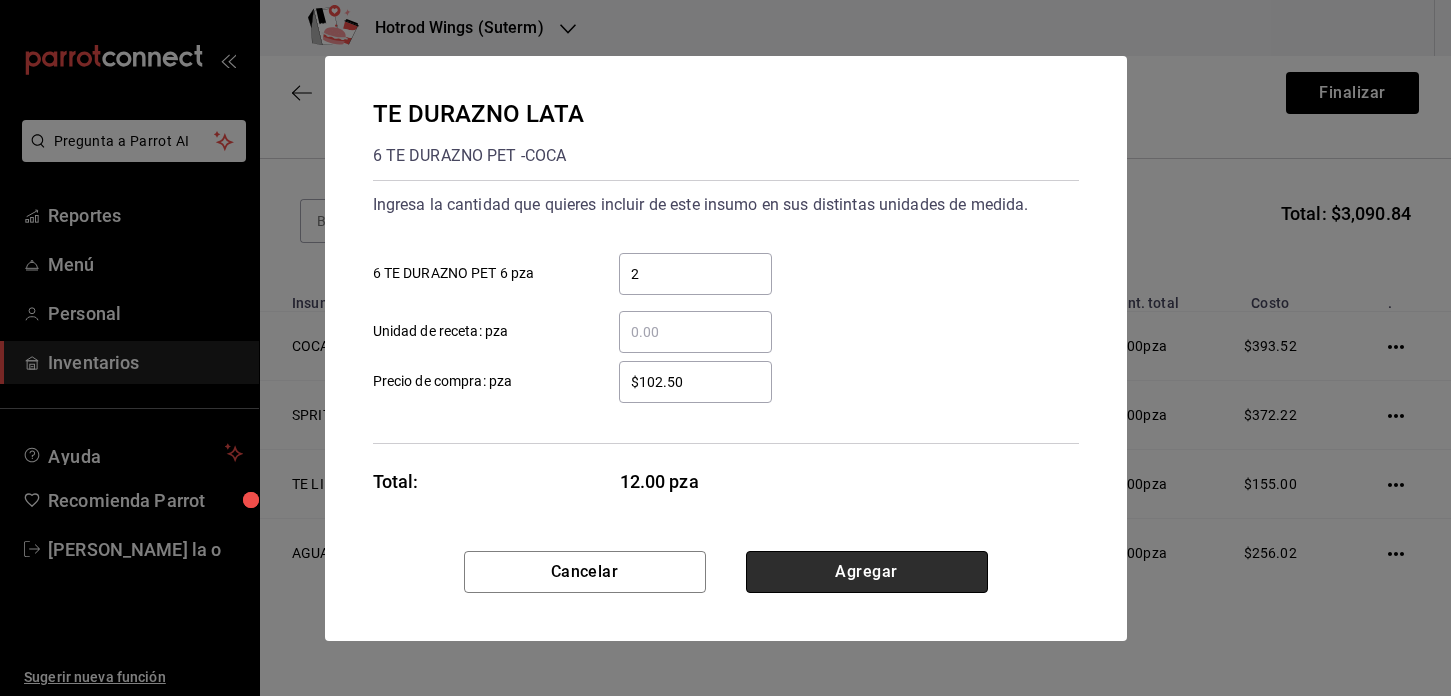 click on "Agregar" at bounding box center [867, 572] 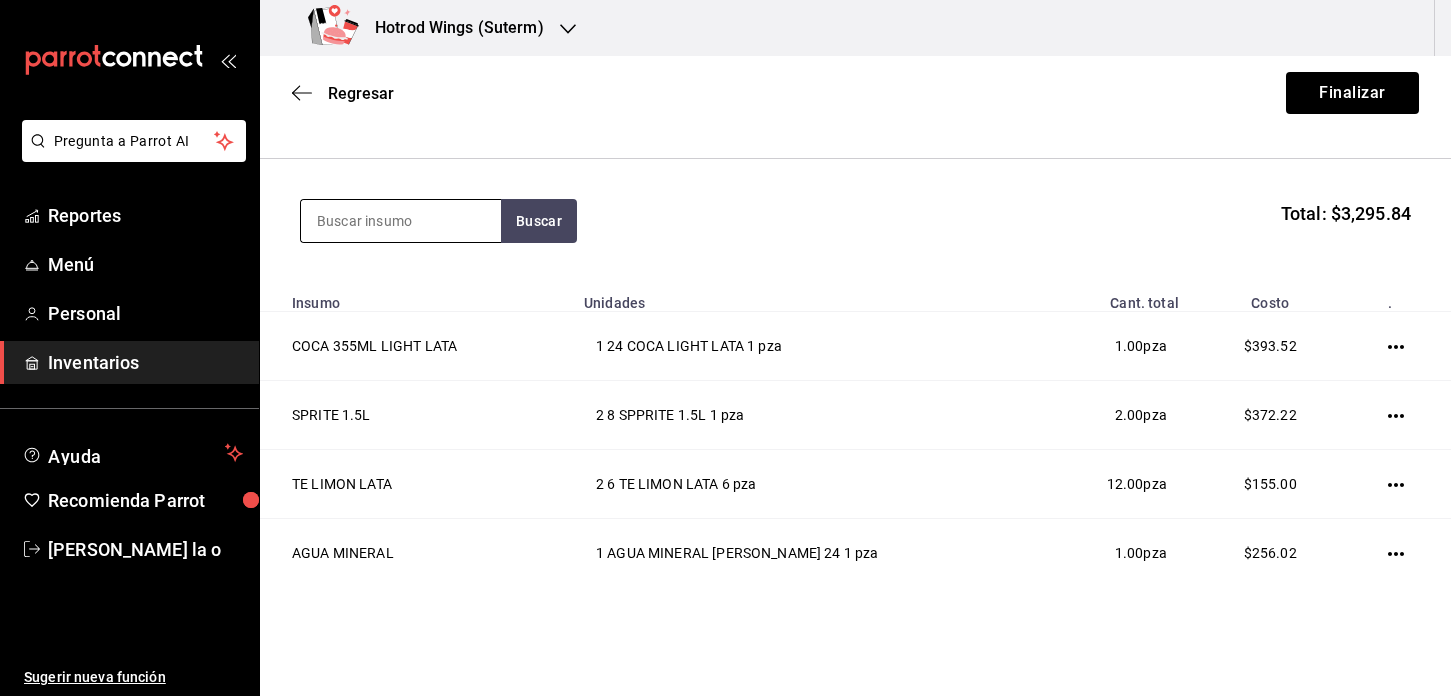 click at bounding box center [401, 221] 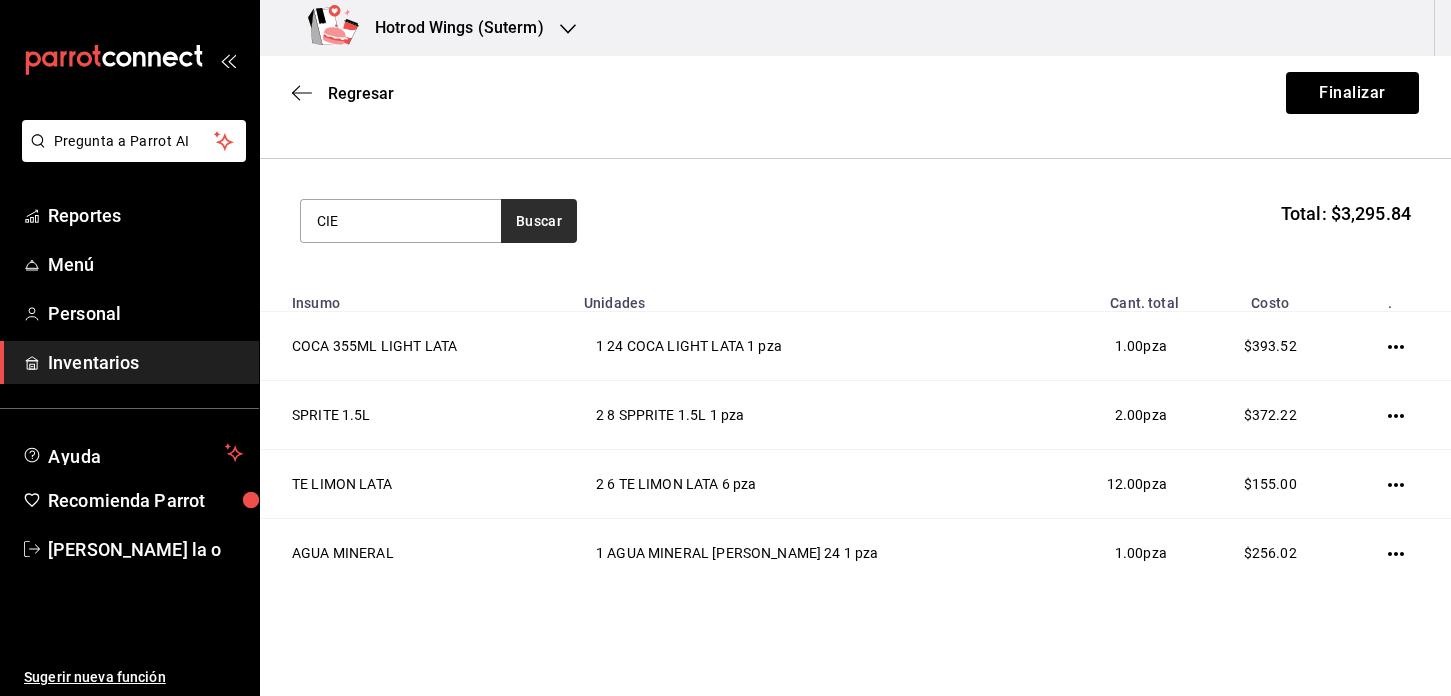type on "CIE" 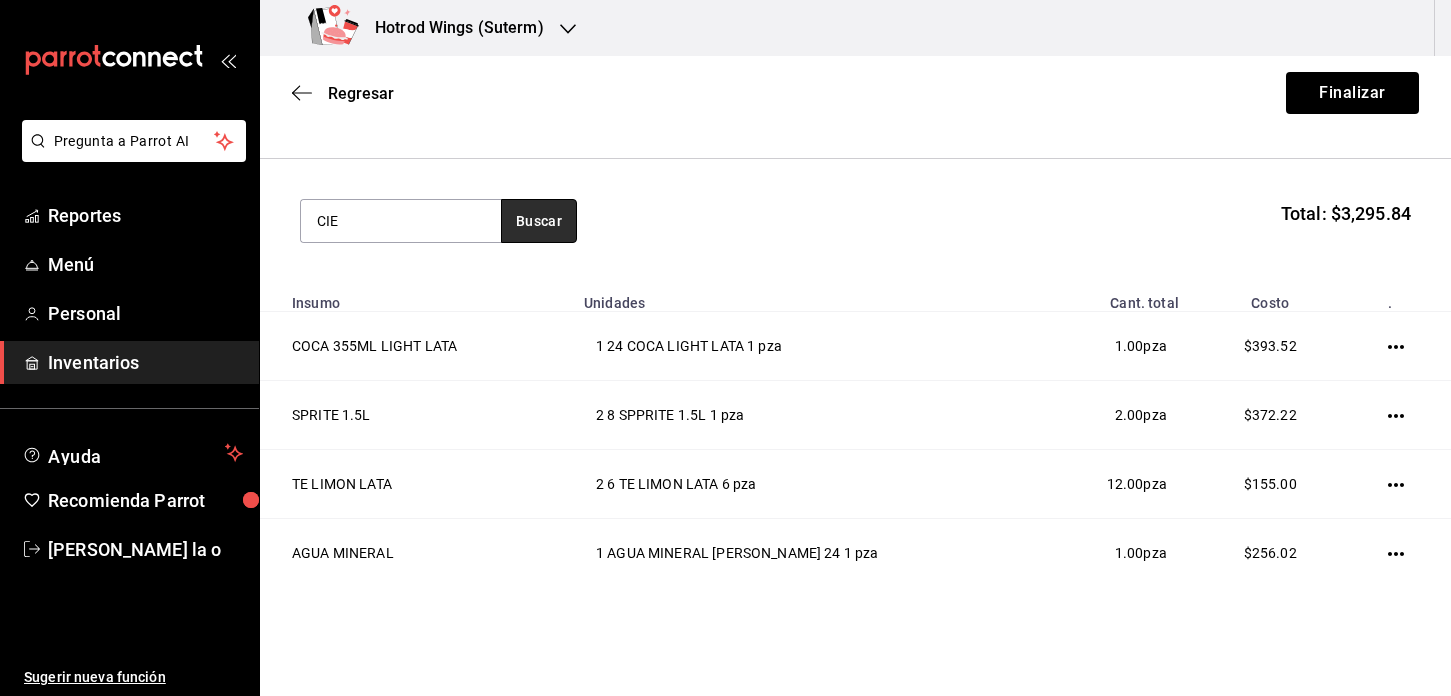 click on "Buscar" at bounding box center [539, 221] 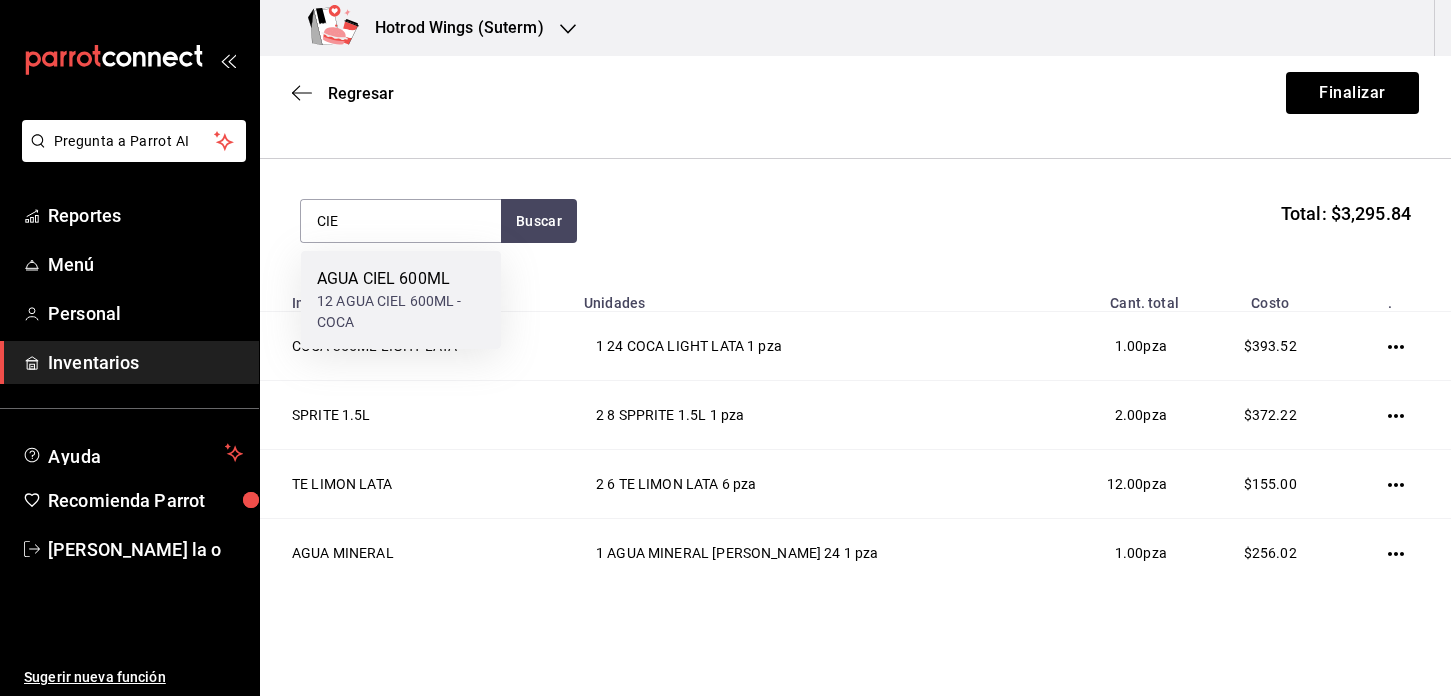 click on "12 AGUA CIEL 600ML - COCA" at bounding box center [401, 312] 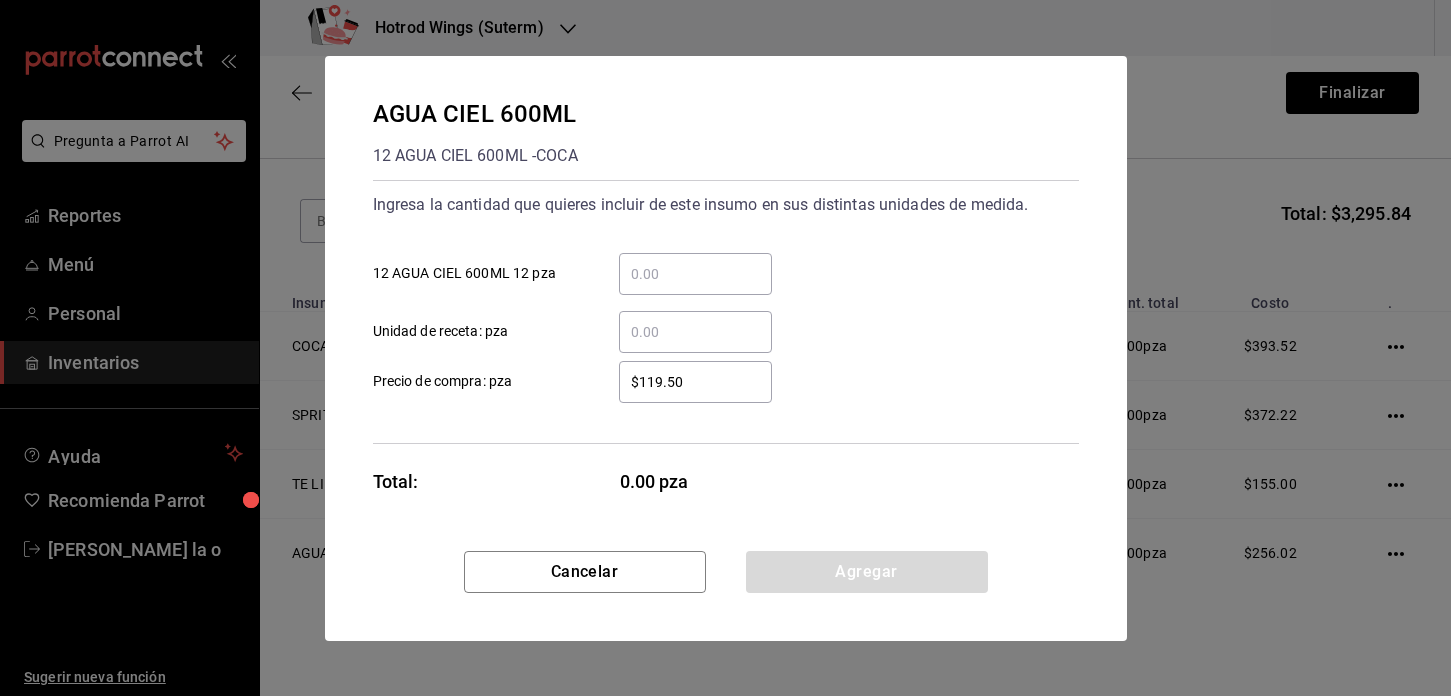 click on "​ 12 AGUA CIEL 600ML 12 pza" at bounding box center (695, 274) 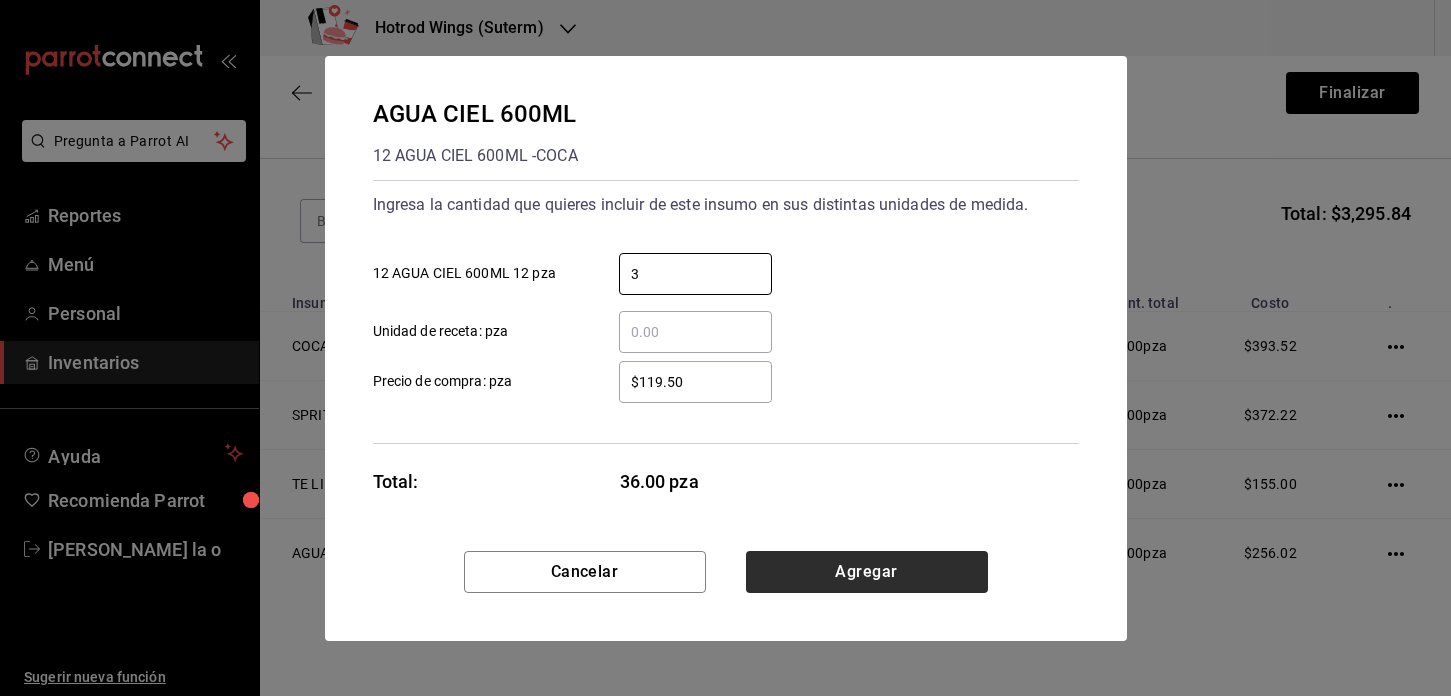 type on "3" 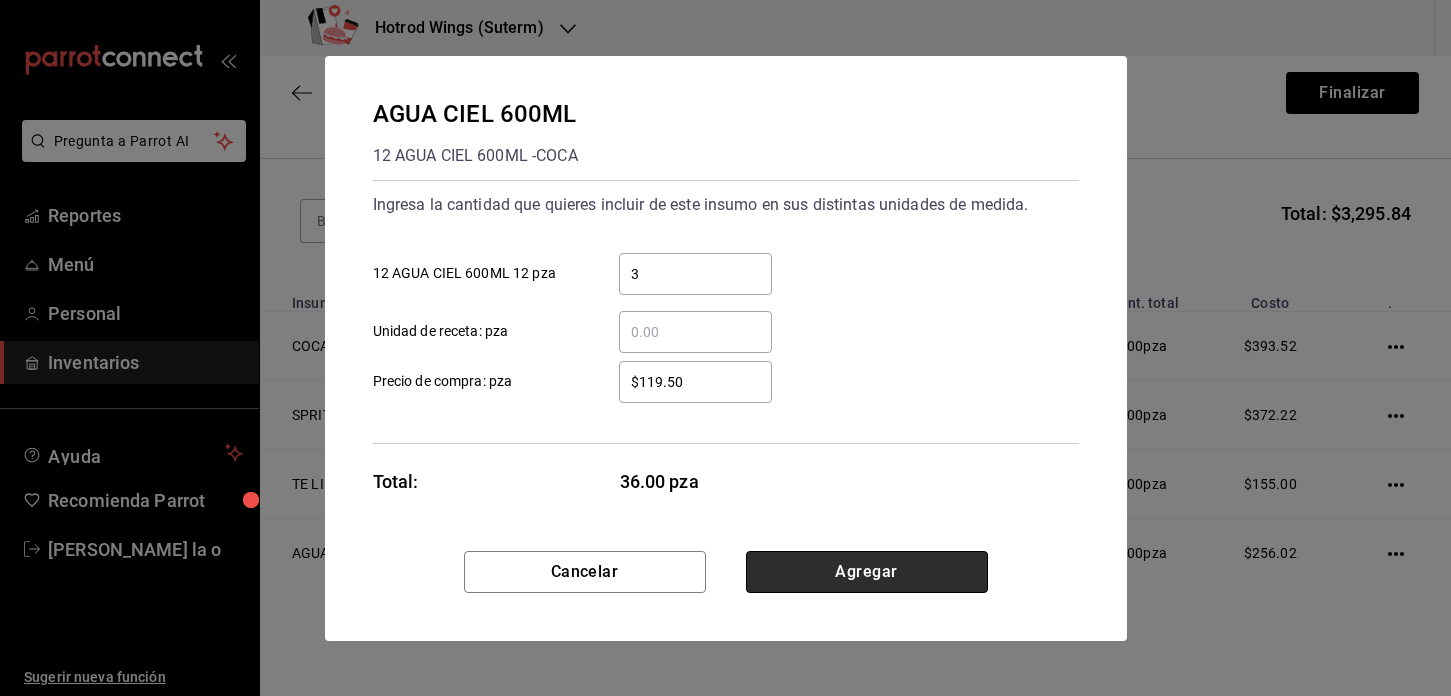 click on "Agregar" at bounding box center (867, 572) 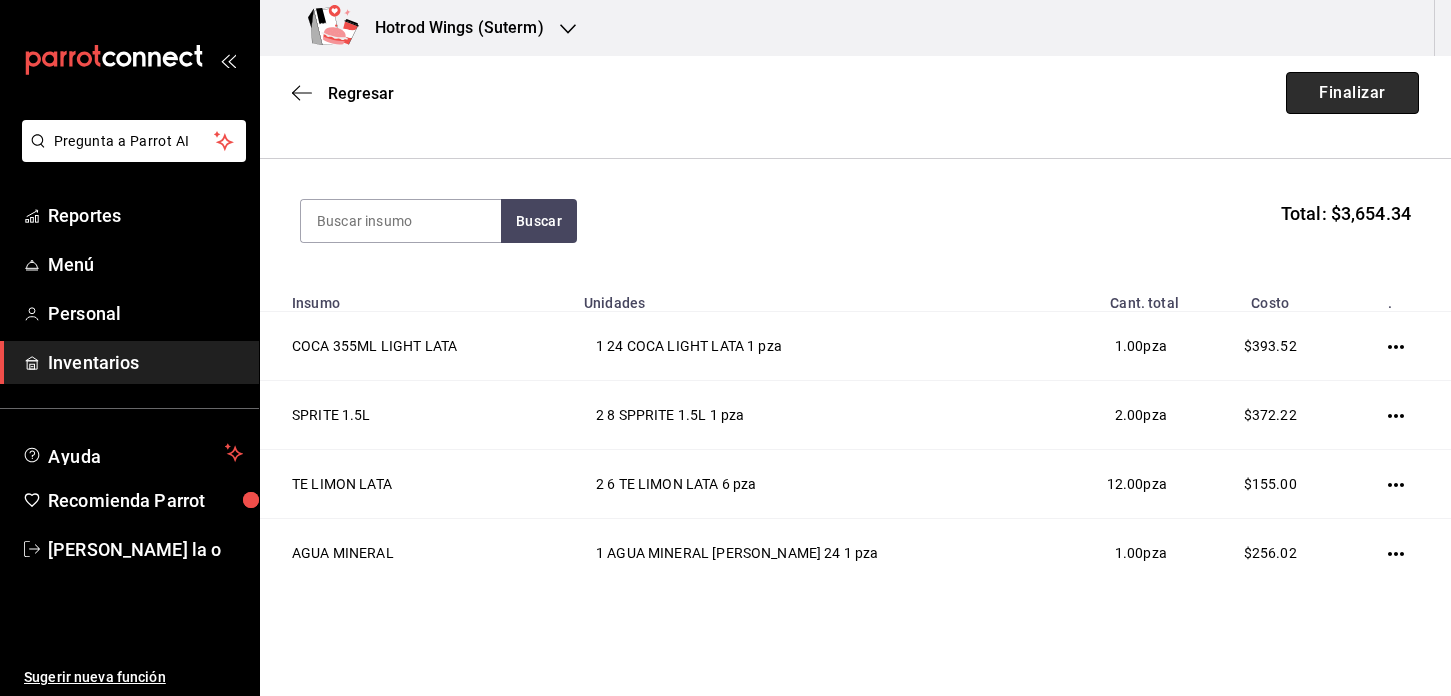 click on "Finalizar" at bounding box center (1352, 93) 